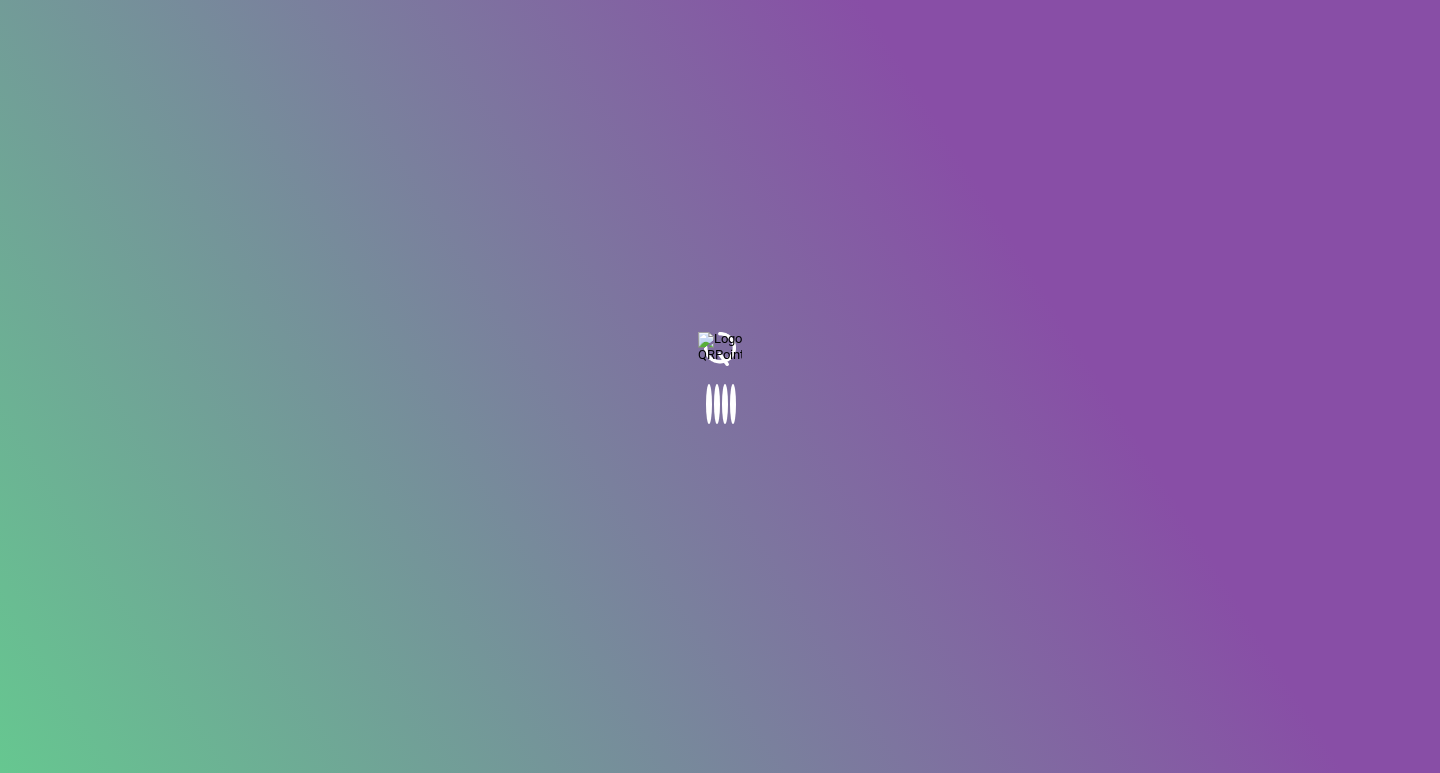 scroll, scrollTop: 0, scrollLeft: 0, axis: both 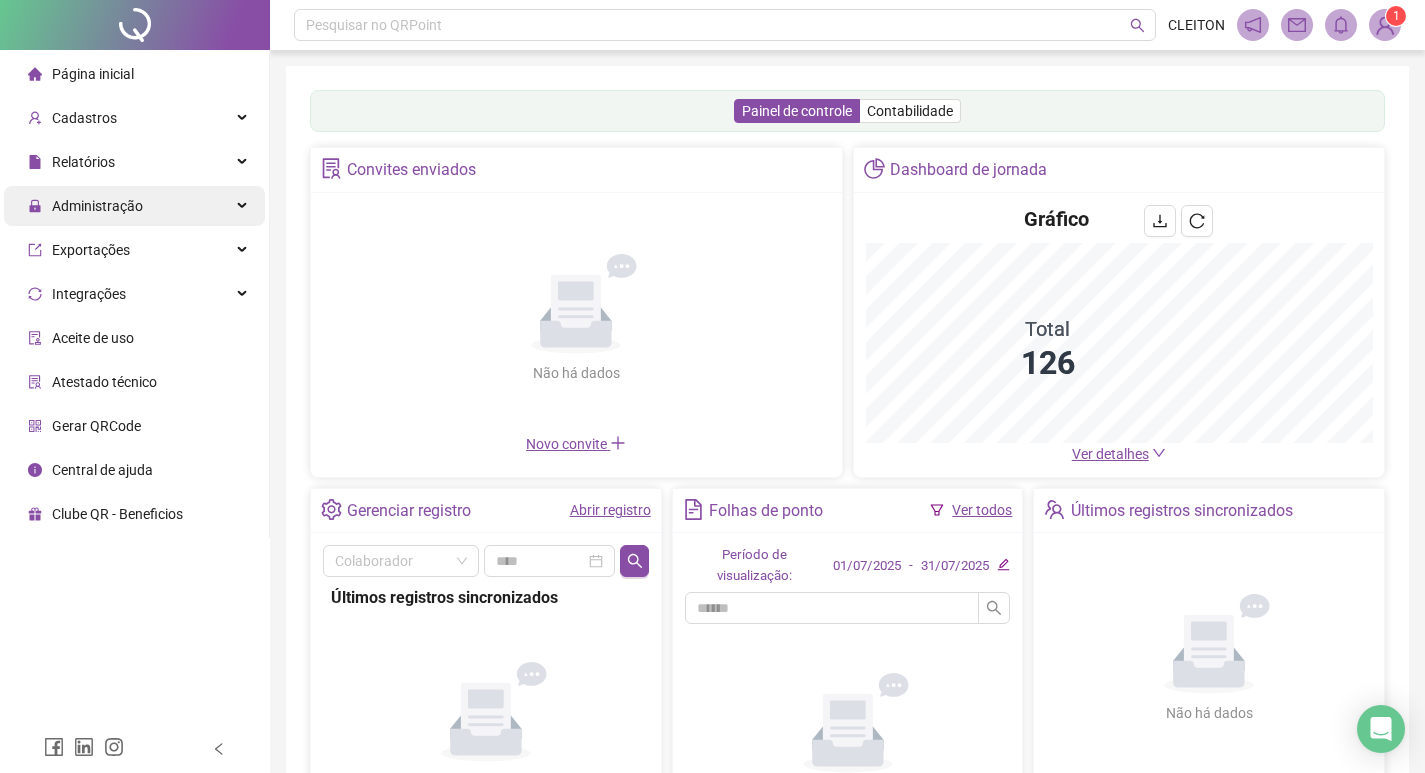 click on "Administração" at bounding box center [85, 206] 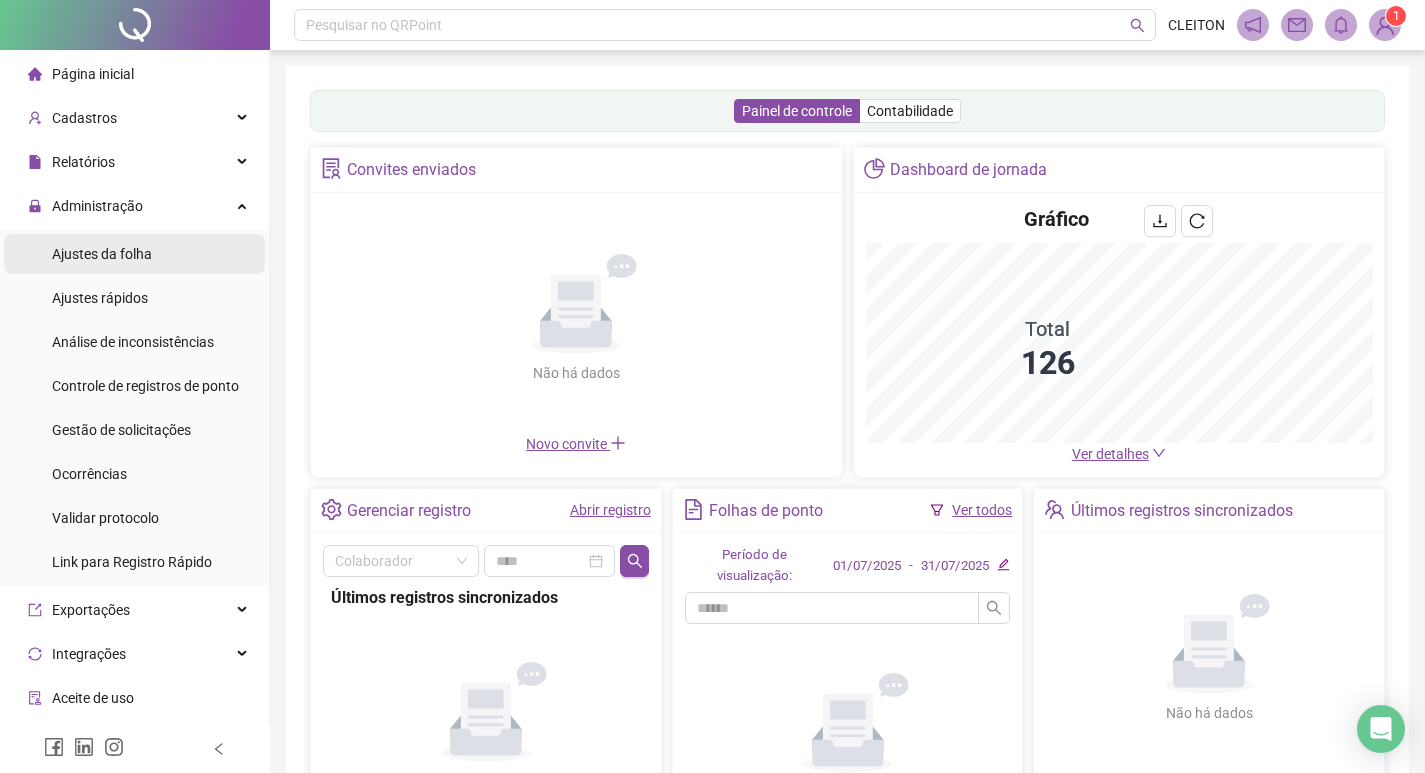 click on "Ajustes da folha" at bounding box center [102, 254] 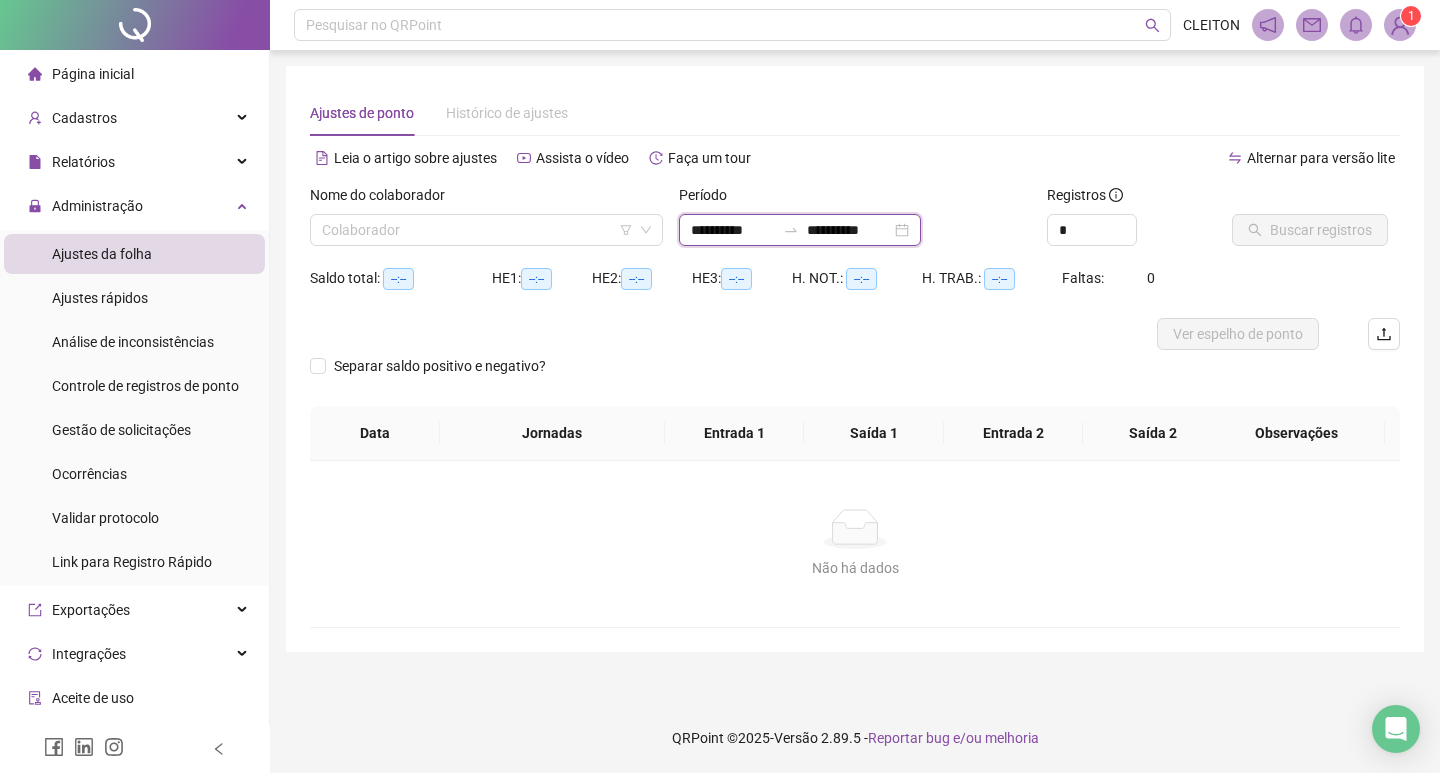 click on "**********" at bounding box center [733, 230] 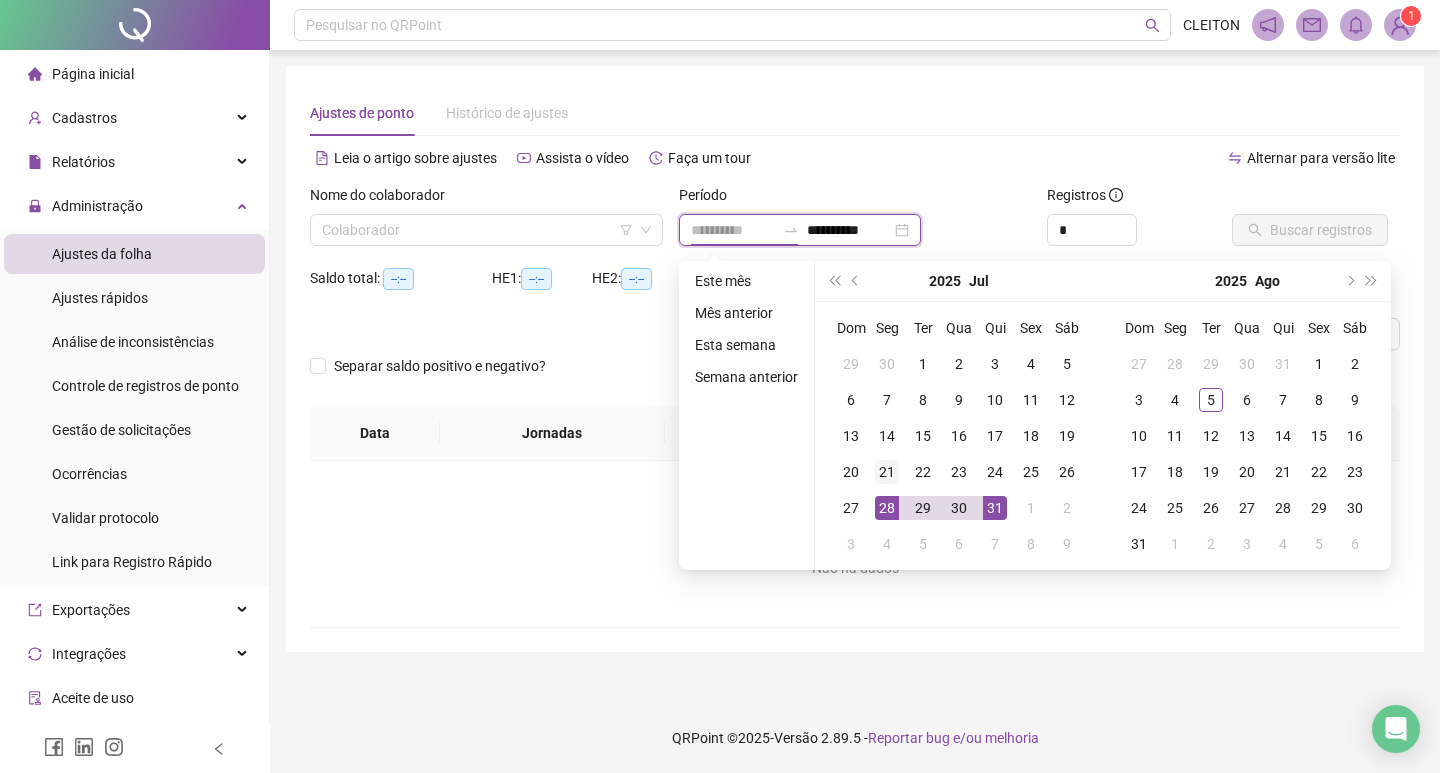 type on "**********" 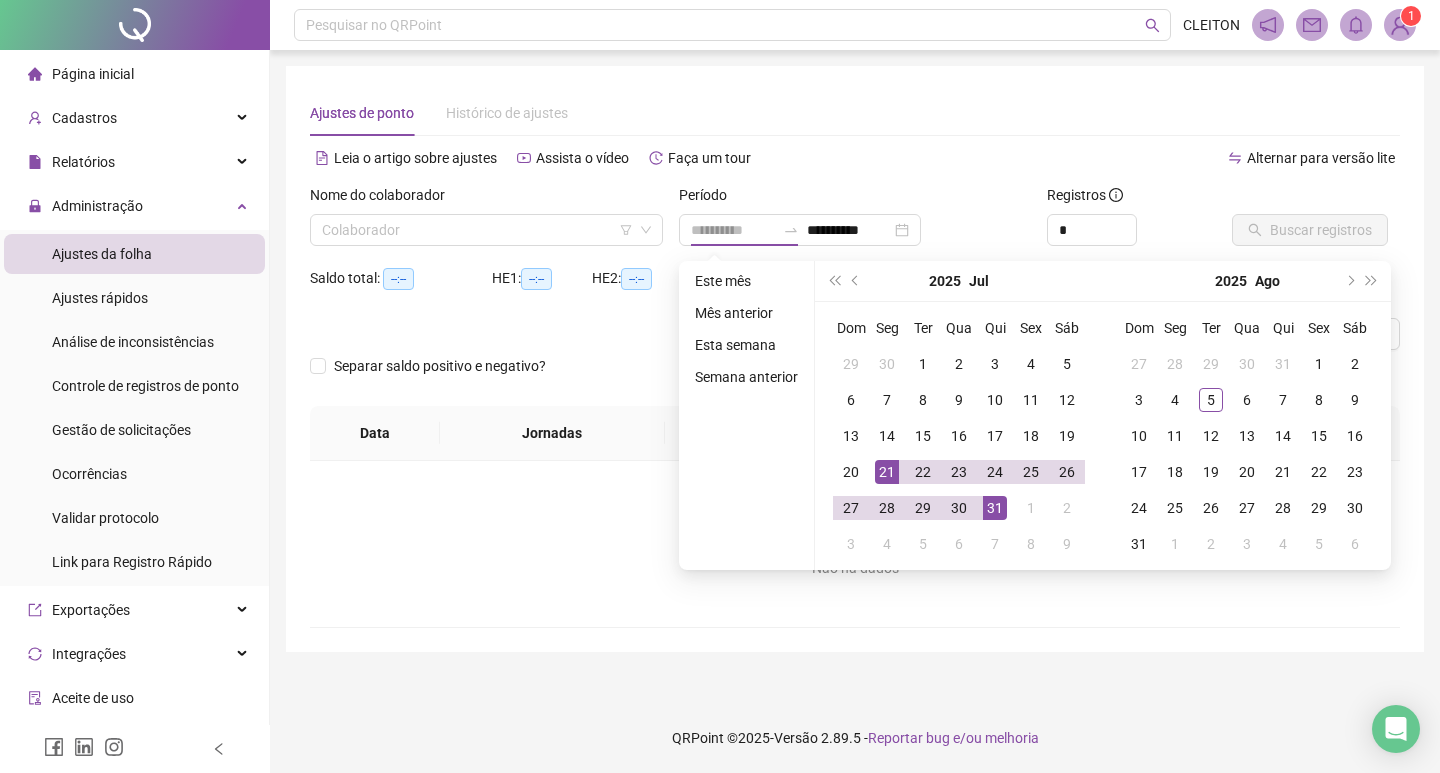click on "21" at bounding box center (887, 472) 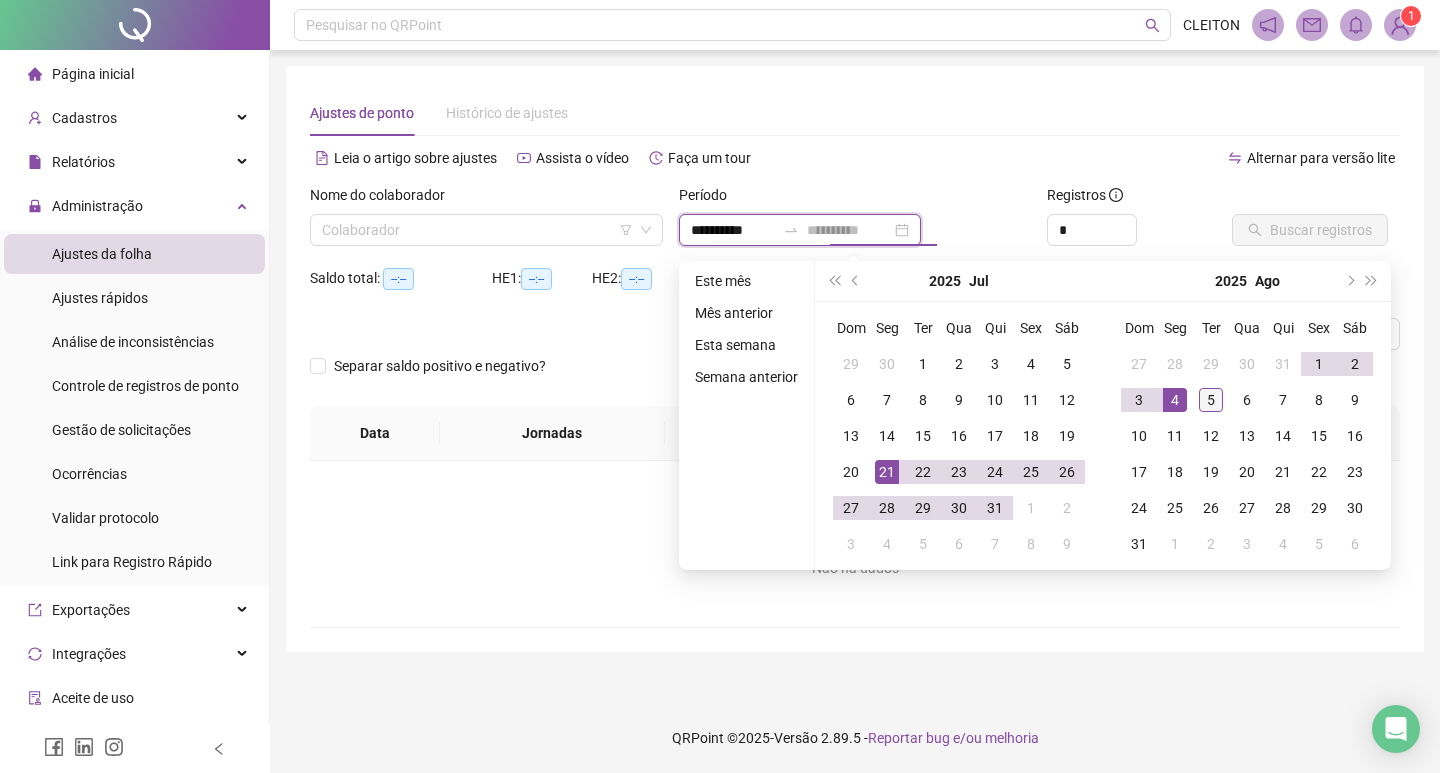 type on "**********" 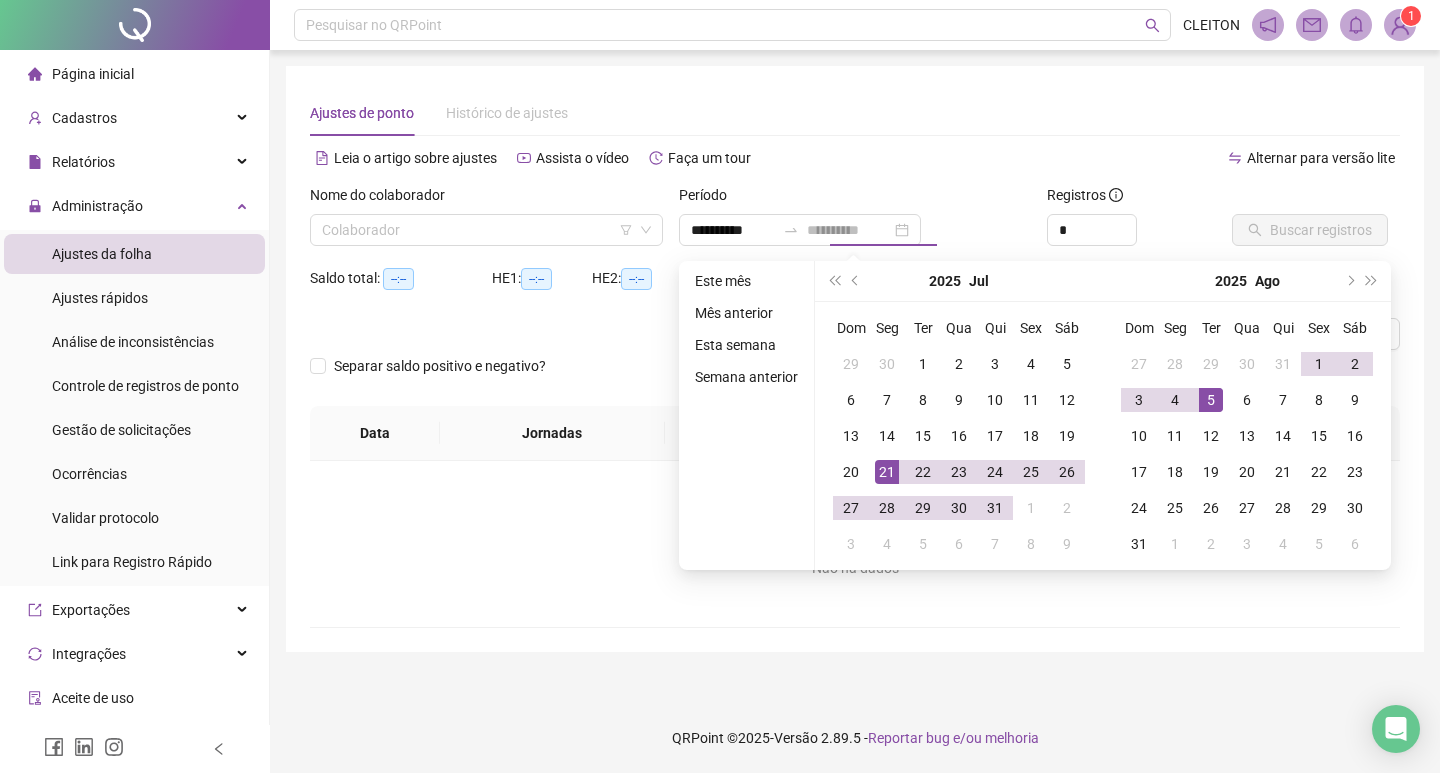 click on "5" at bounding box center (1211, 400) 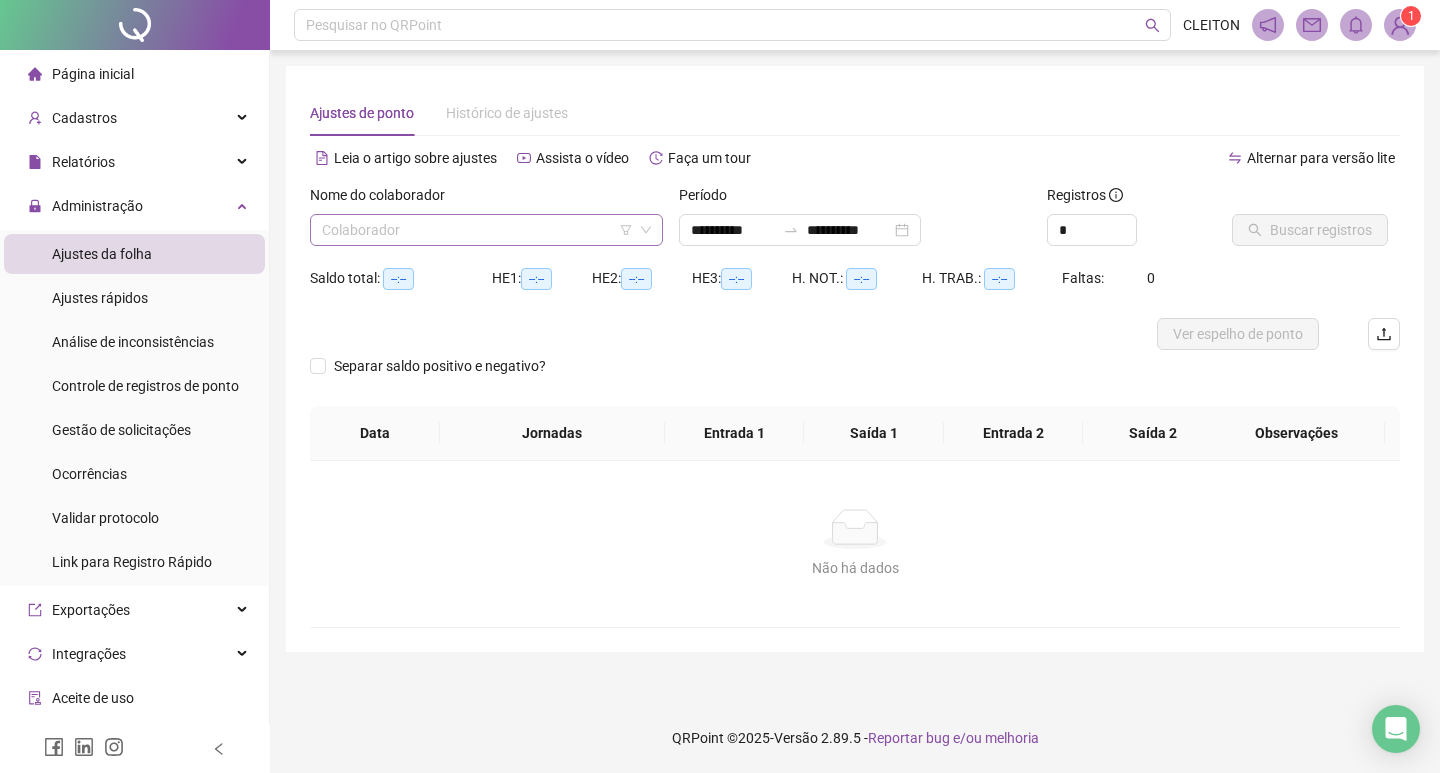 drag, startPoint x: 483, startPoint y: 224, endPoint x: 476, endPoint y: 242, distance: 19.313208 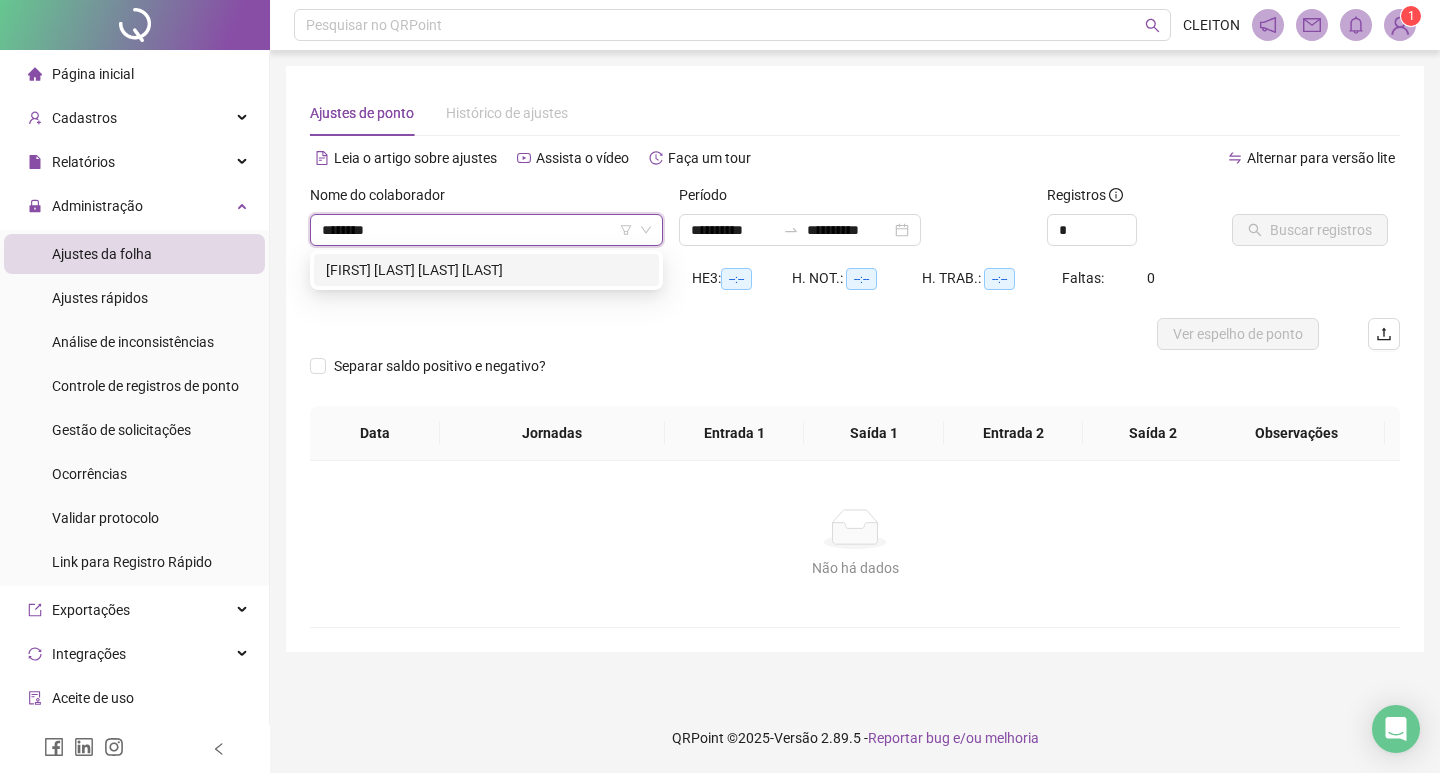 type on "*********" 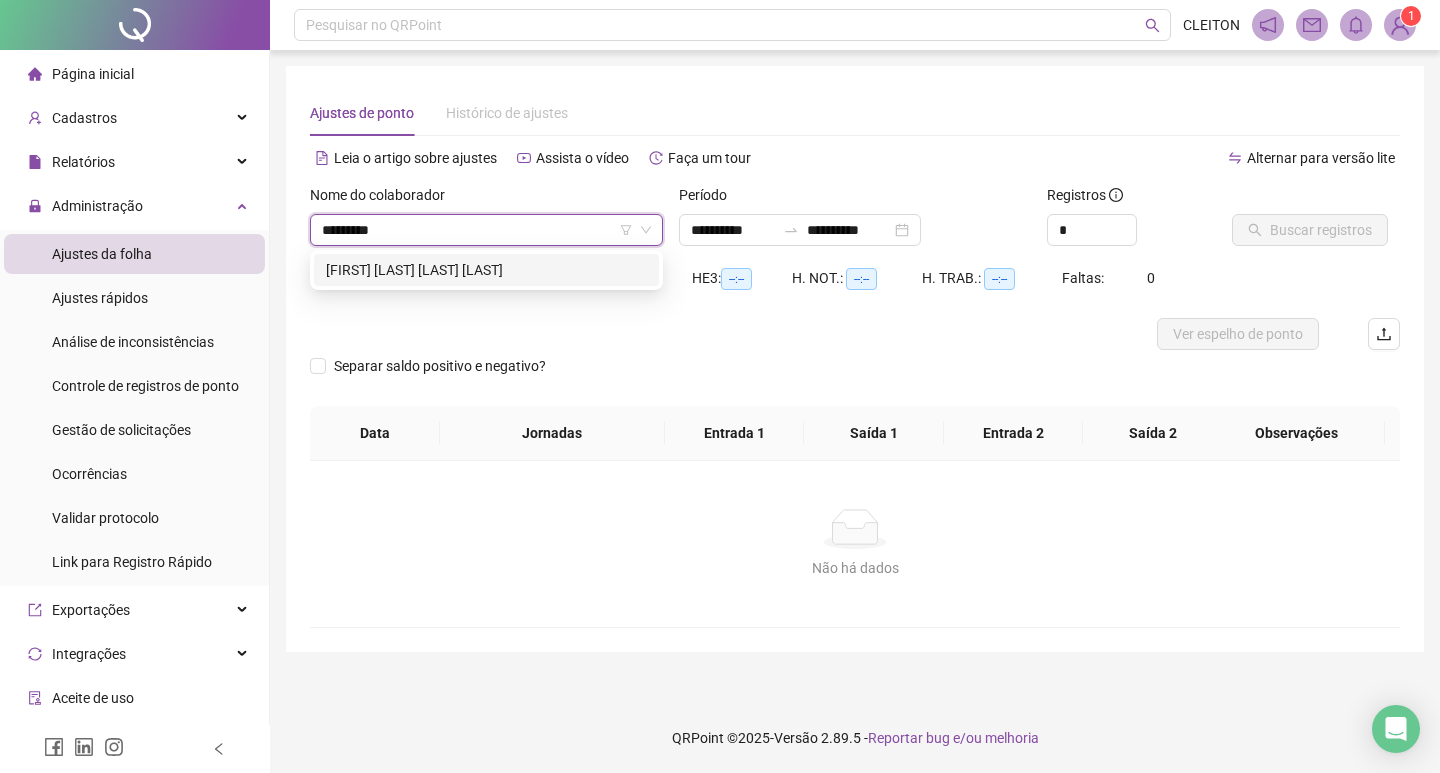 type 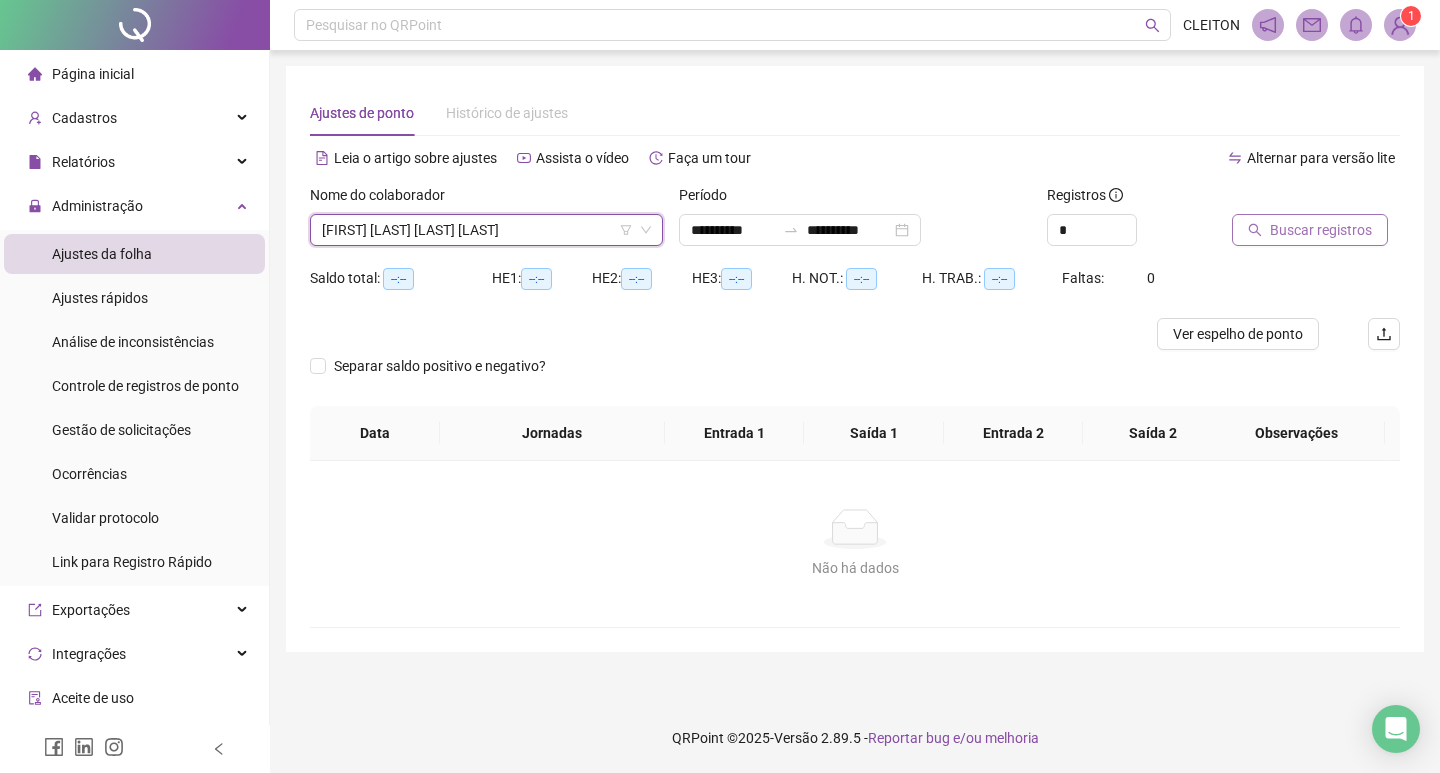 click on "Buscar registros" at bounding box center (1321, 230) 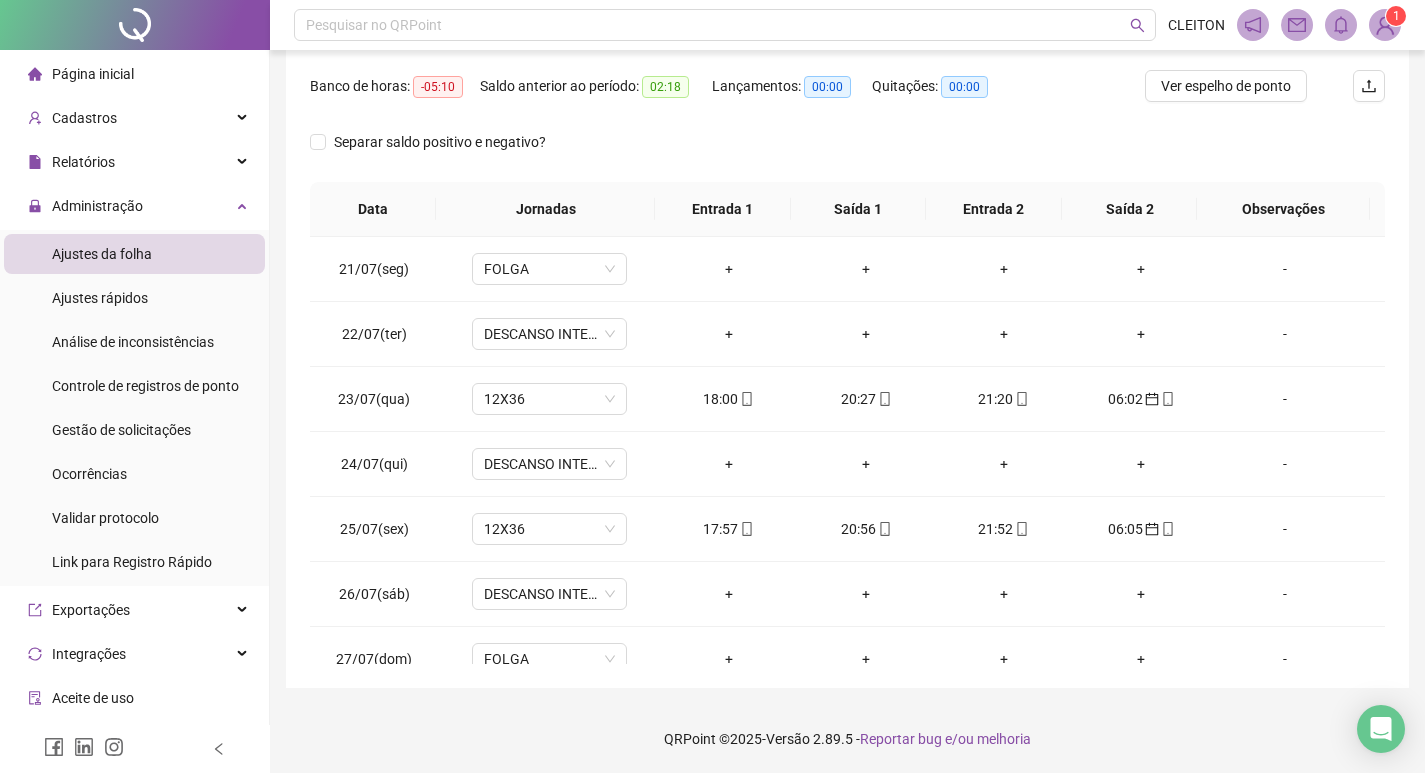 scroll, scrollTop: 249, scrollLeft: 0, axis: vertical 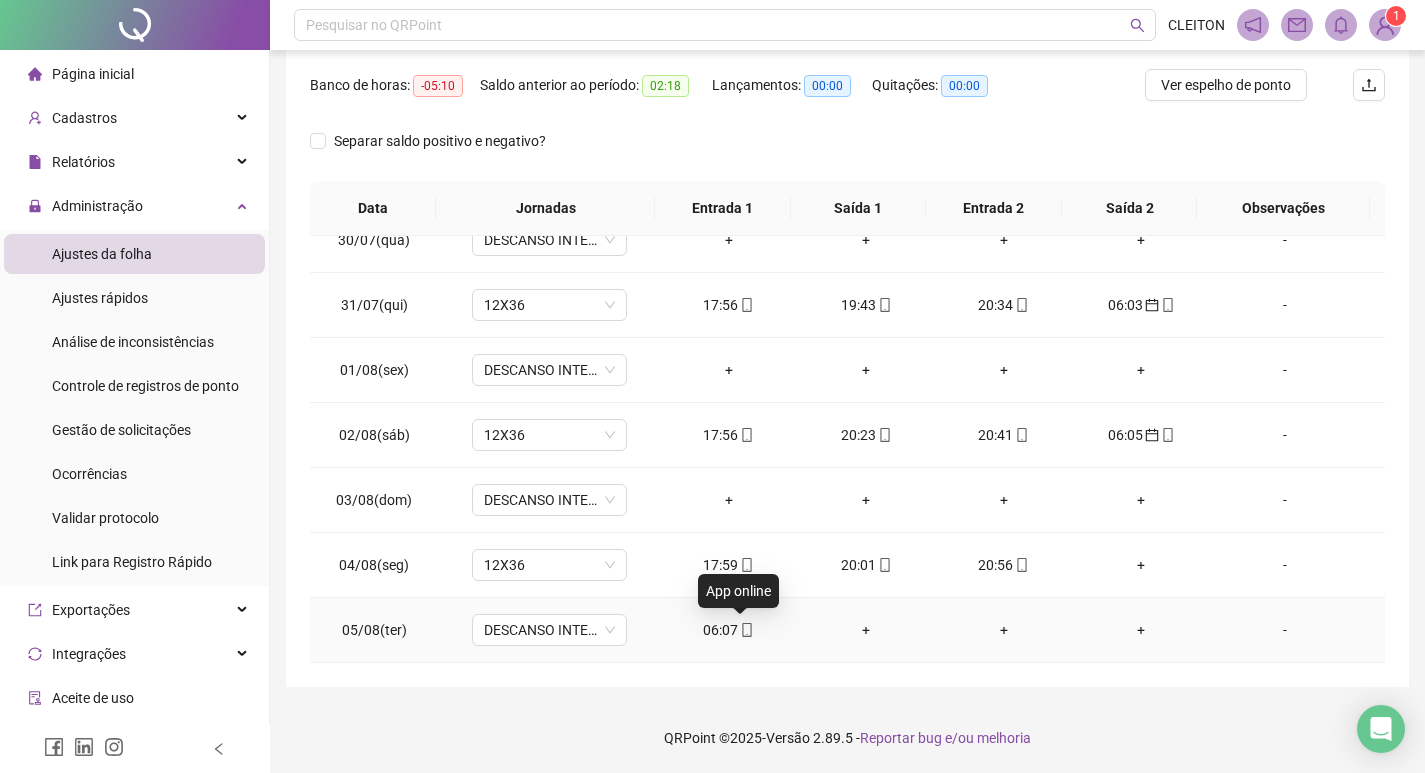 click 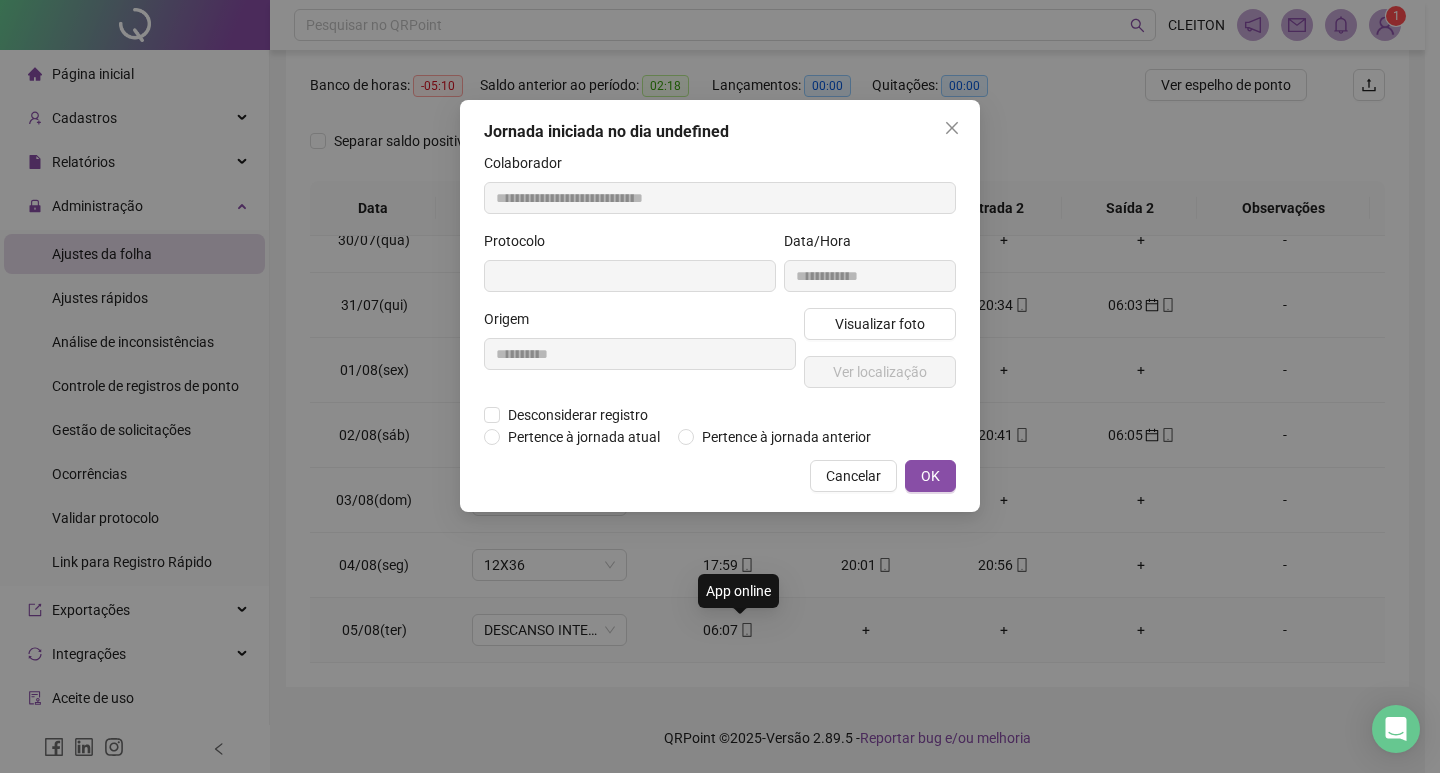 type on "**********" 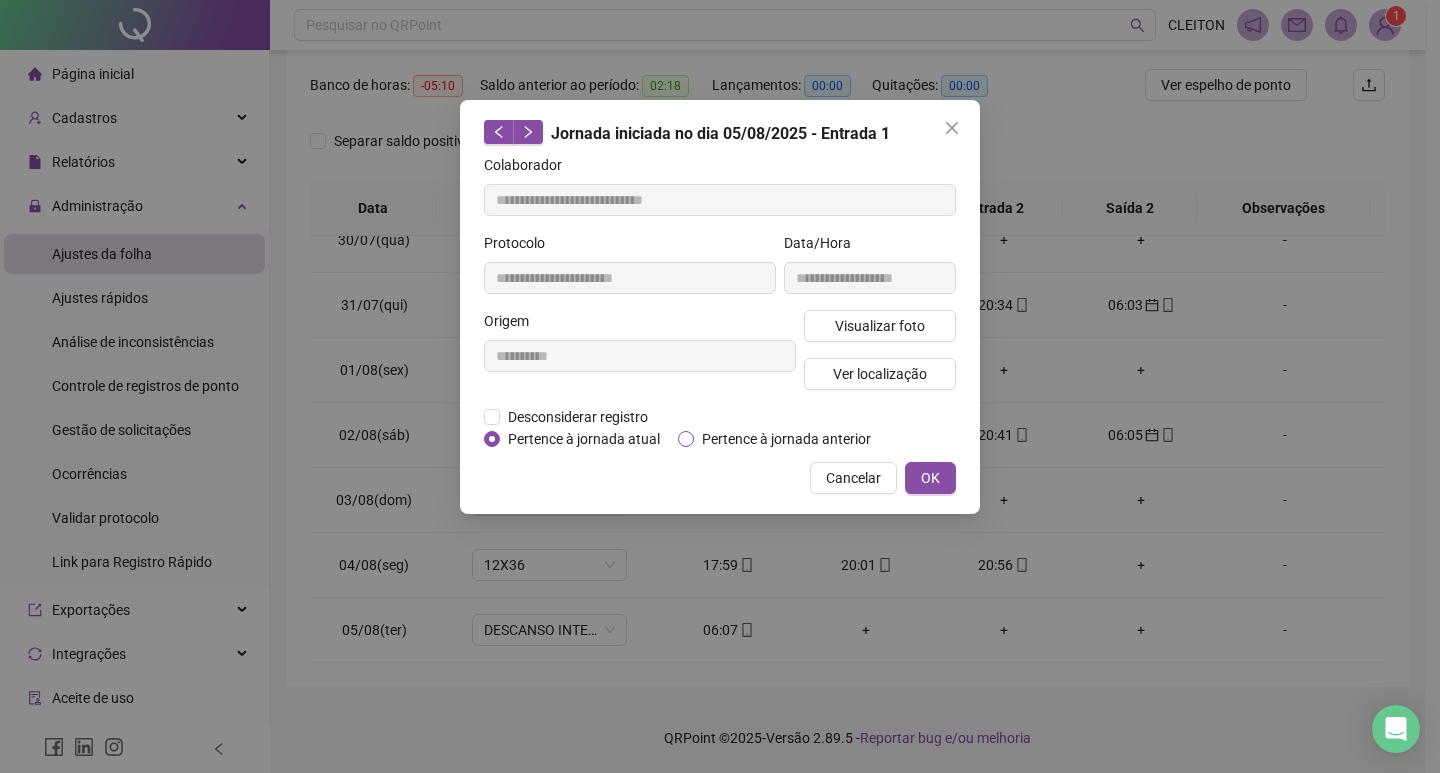 click on "Pertence à jornada anterior" at bounding box center (786, 439) 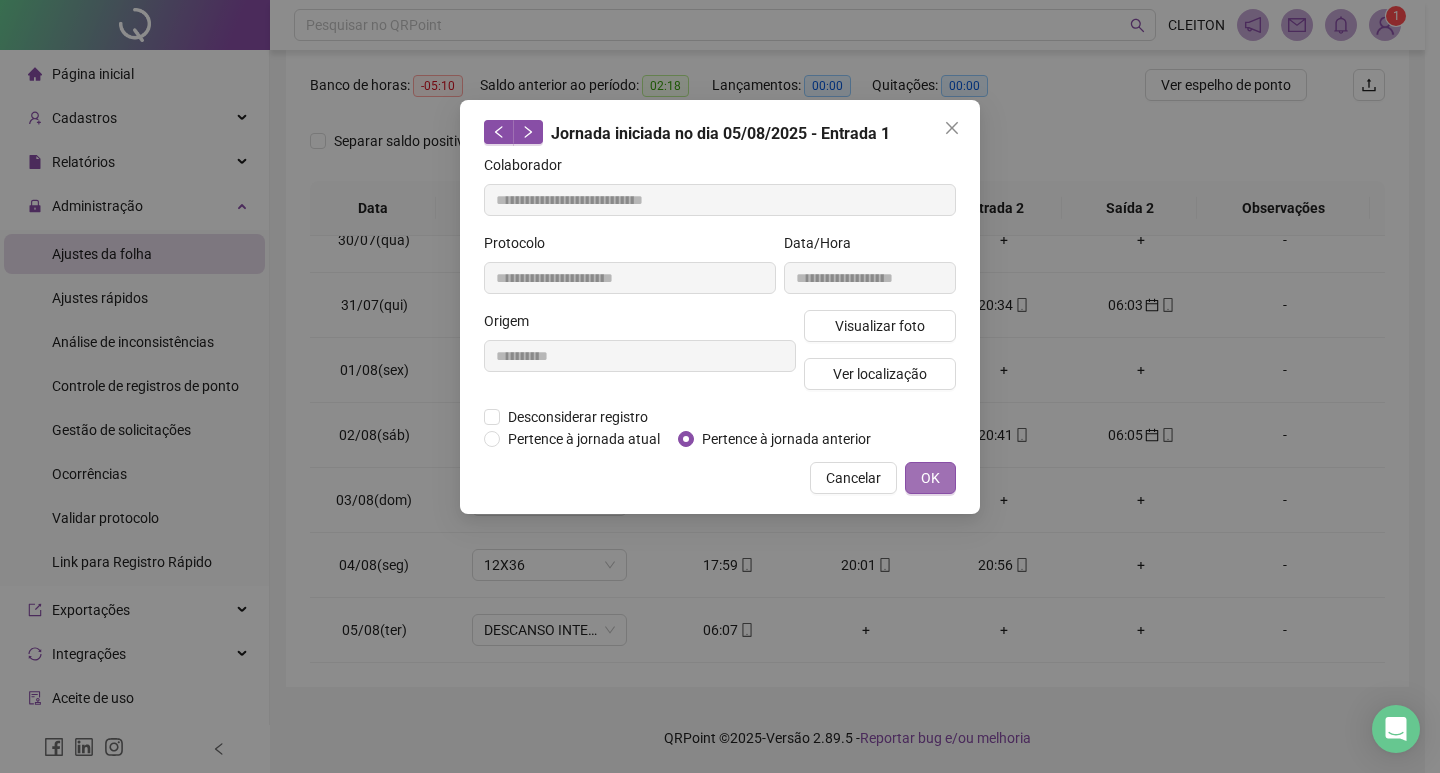 click on "OK" at bounding box center (930, 478) 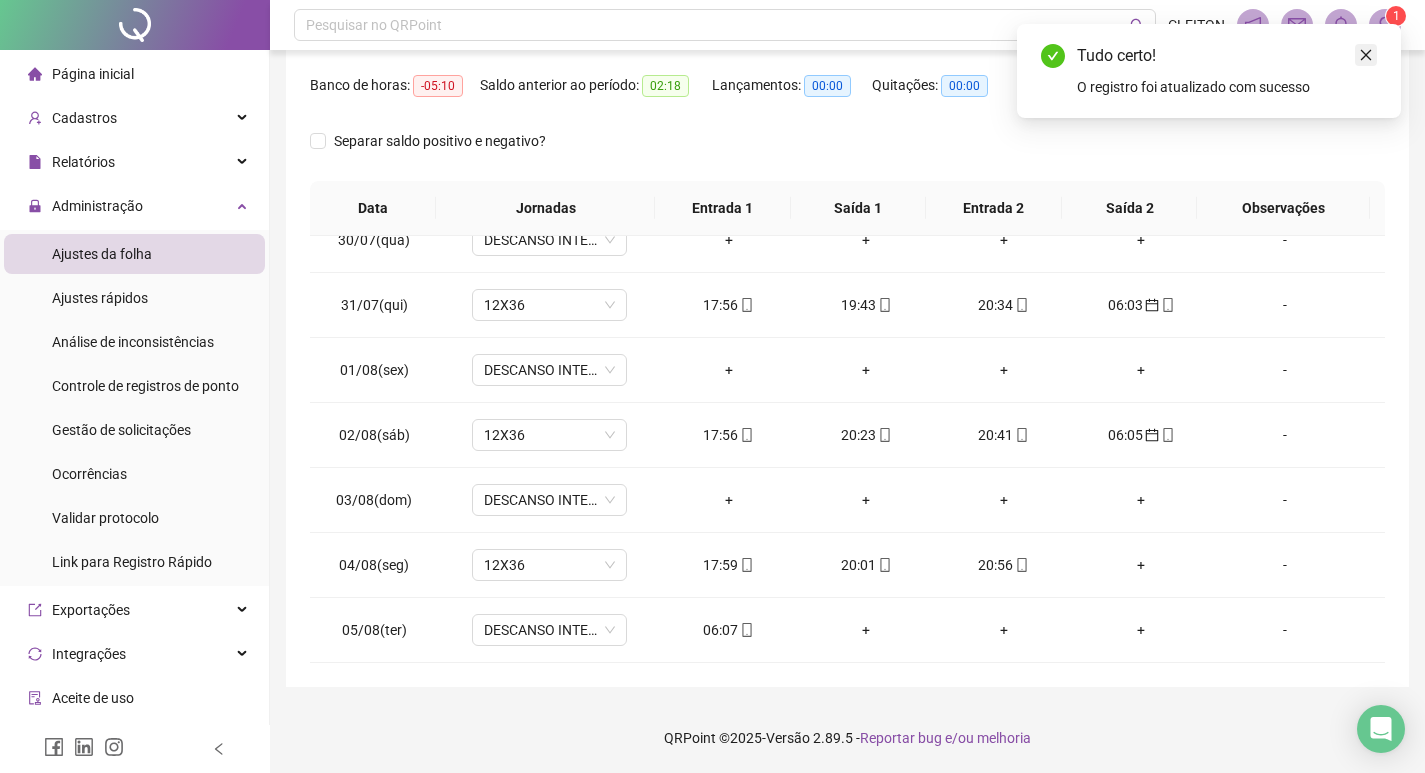 click 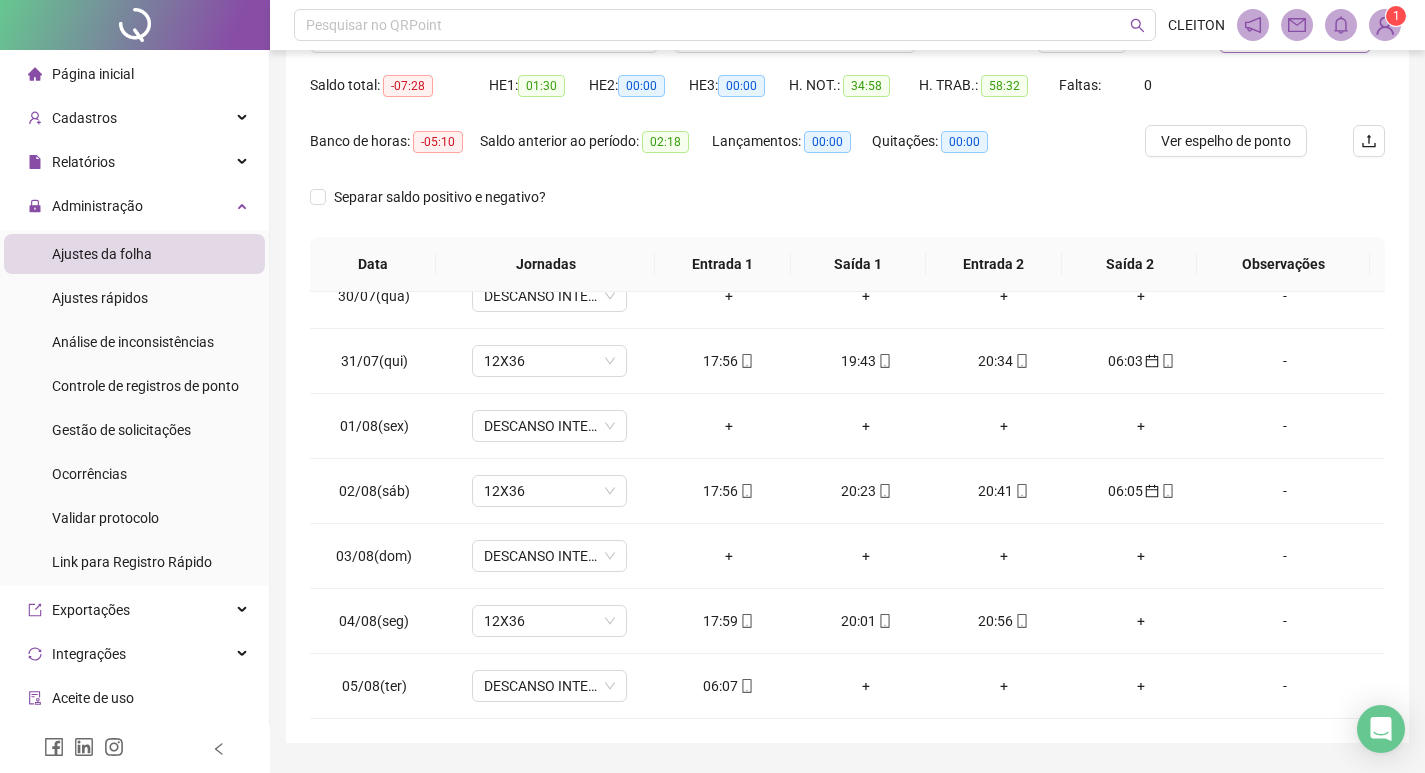 scroll, scrollTop: 149, scrollLeft: 0, axis: vertical 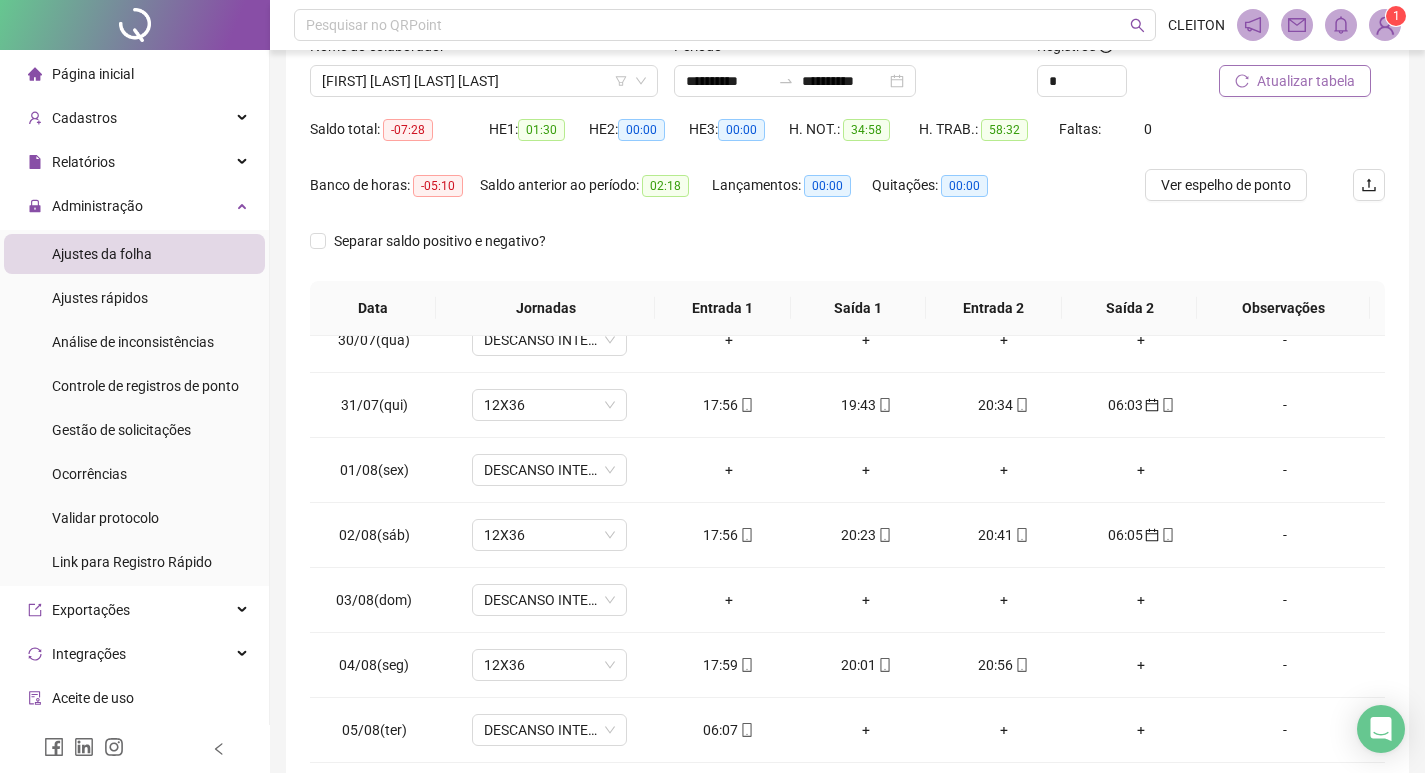 click on "Atualizar tabela" at bounding box center [1306, 81] 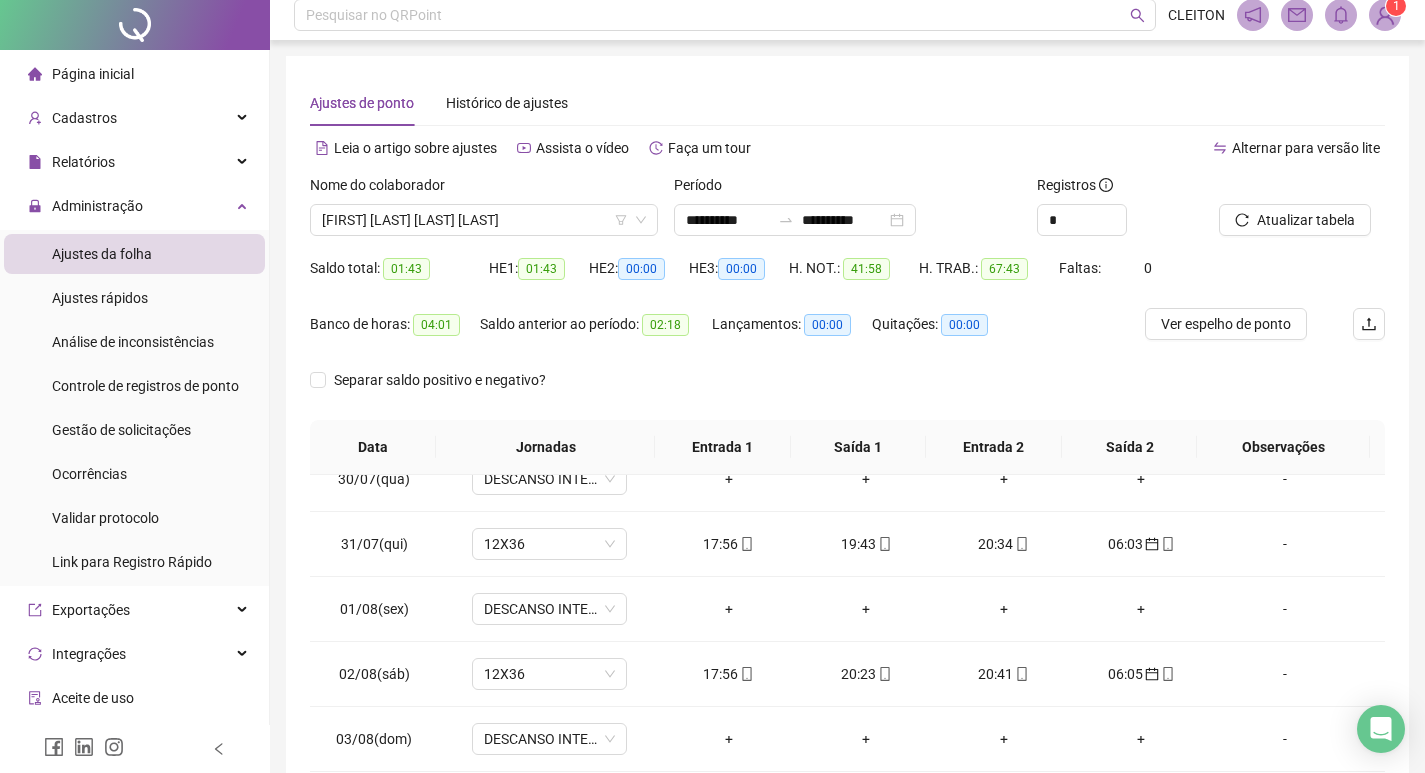 scroll, scrollTop: 0, scrollLeft: 0, axis: both 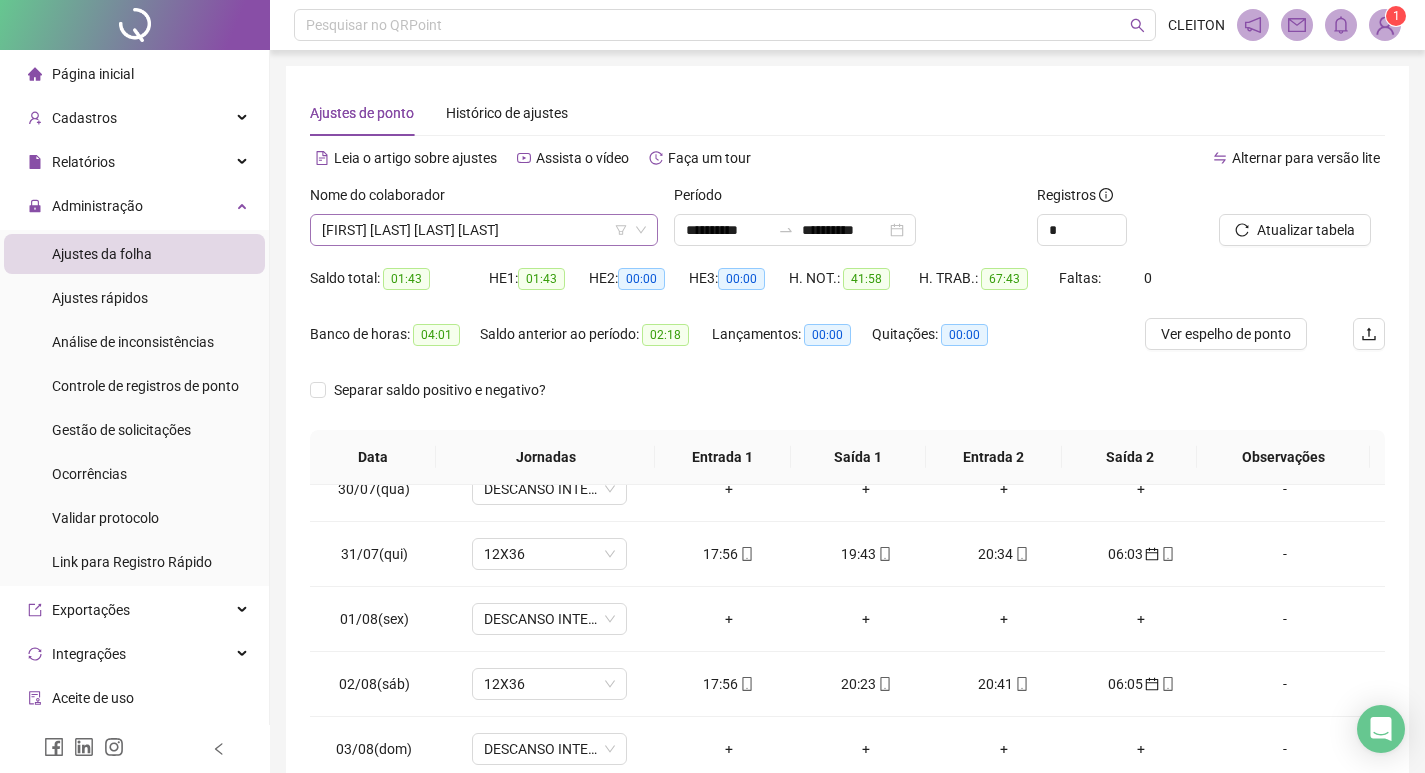 click on "[FIRST] [LAST] [LAST] [LAST]" at bounding box center (484, 230) 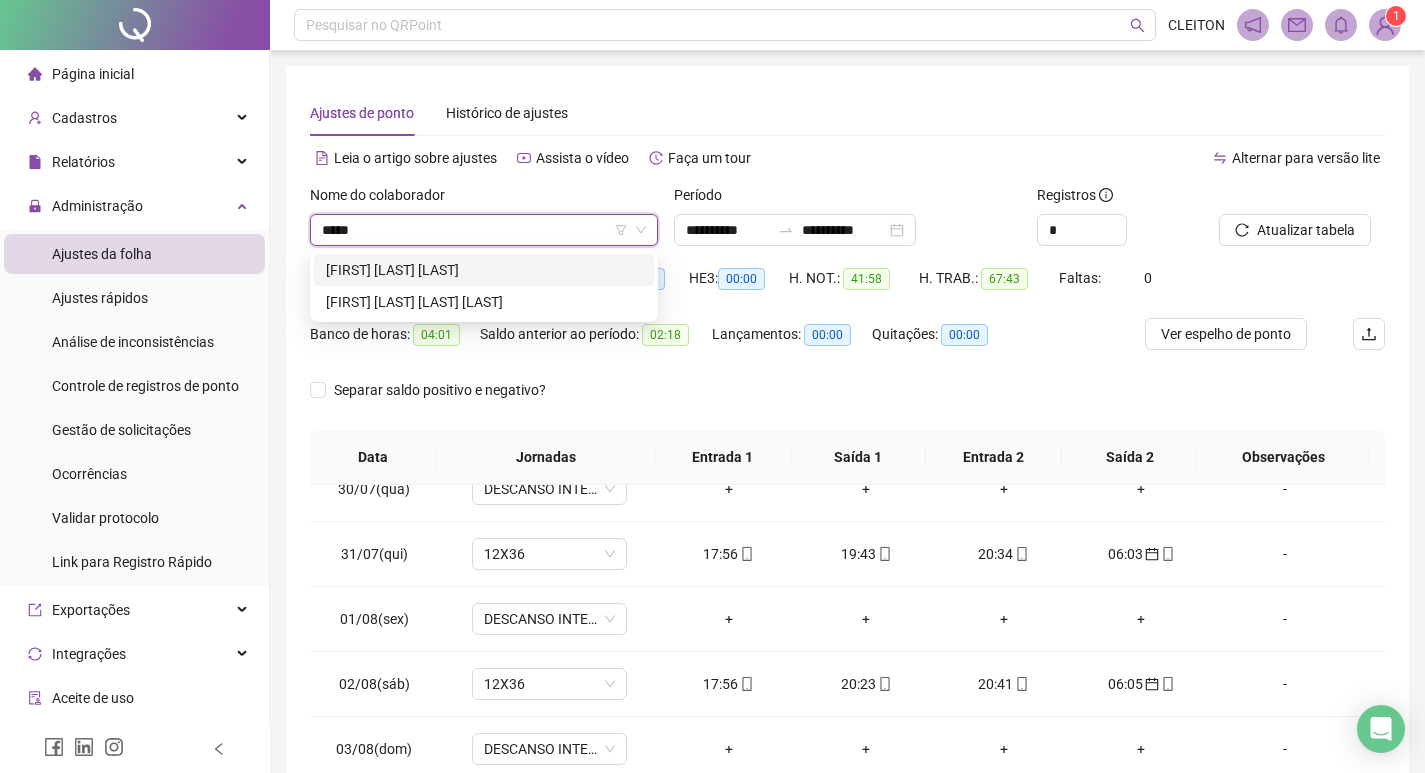 type on "*****" 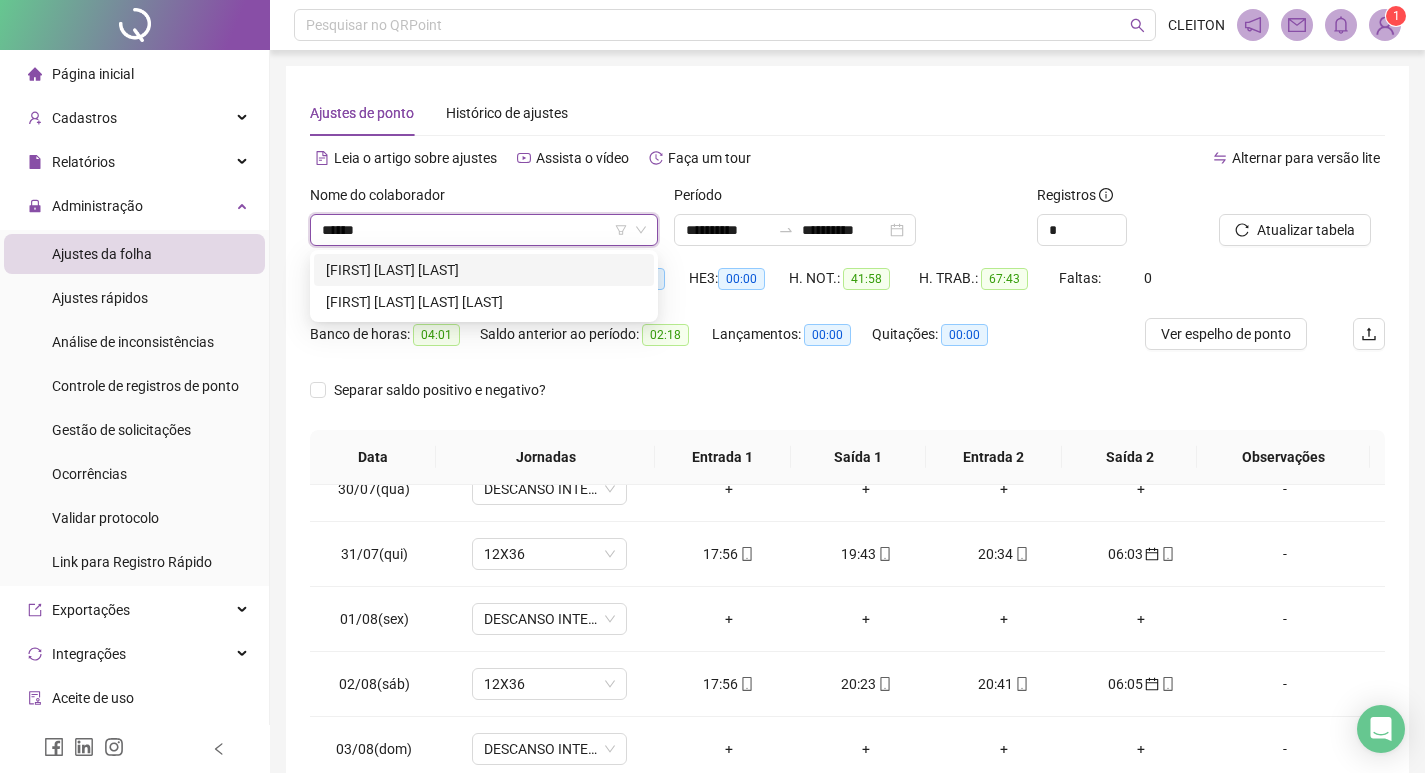 click on "[FIRST] [LAST] [LAST]" at bounding box center [484, 270] 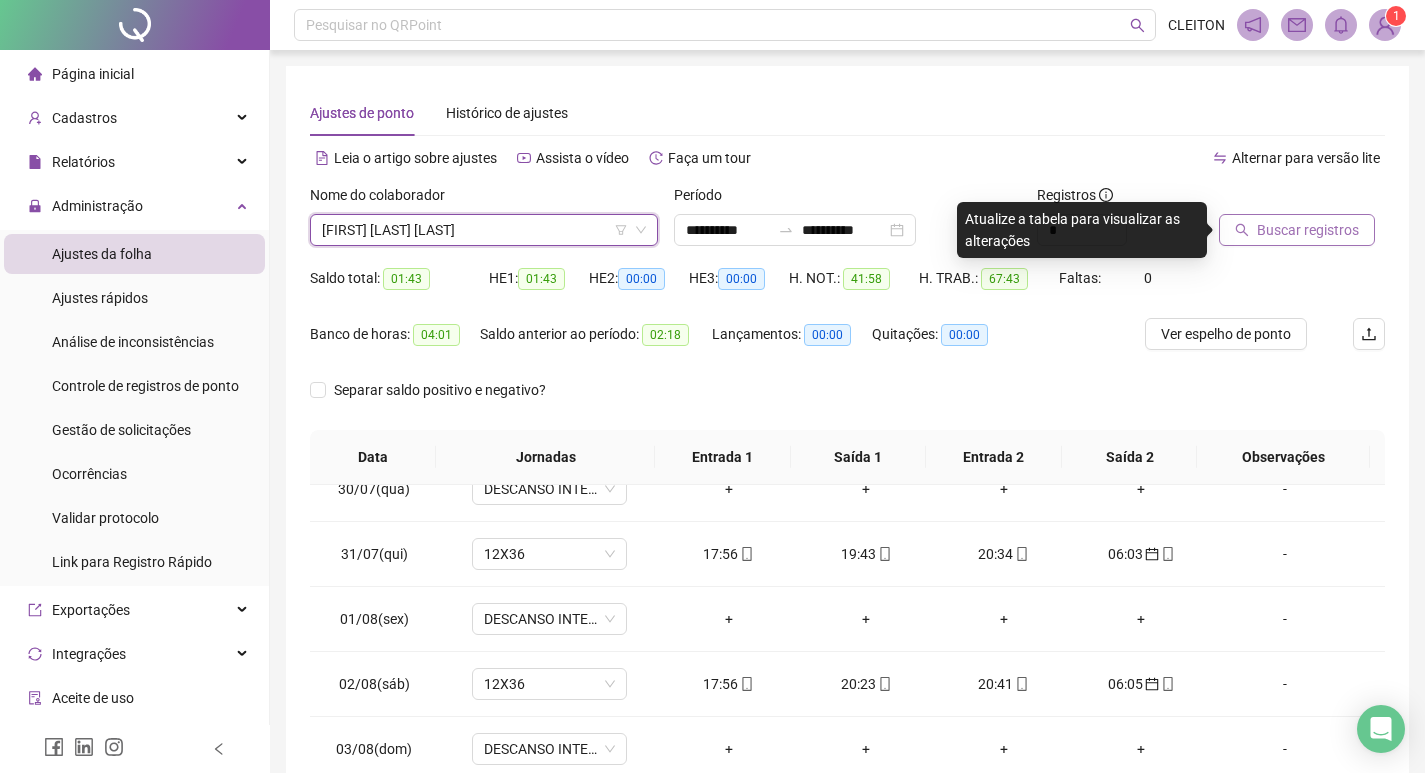 click on "Buscar registros" at bounding box center (1308, 230) 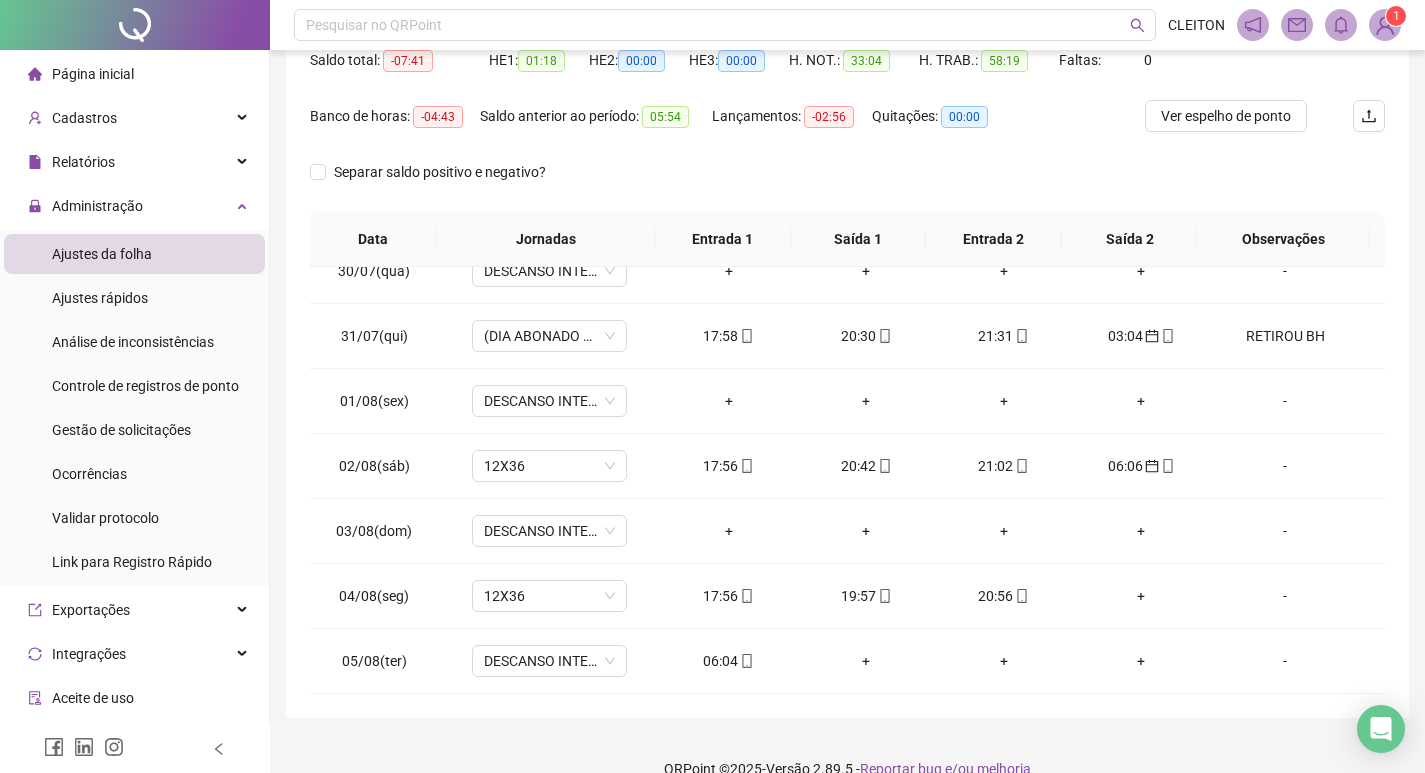 scroll, scrollTop: 249, scrollLeft: 0, axis: vertical 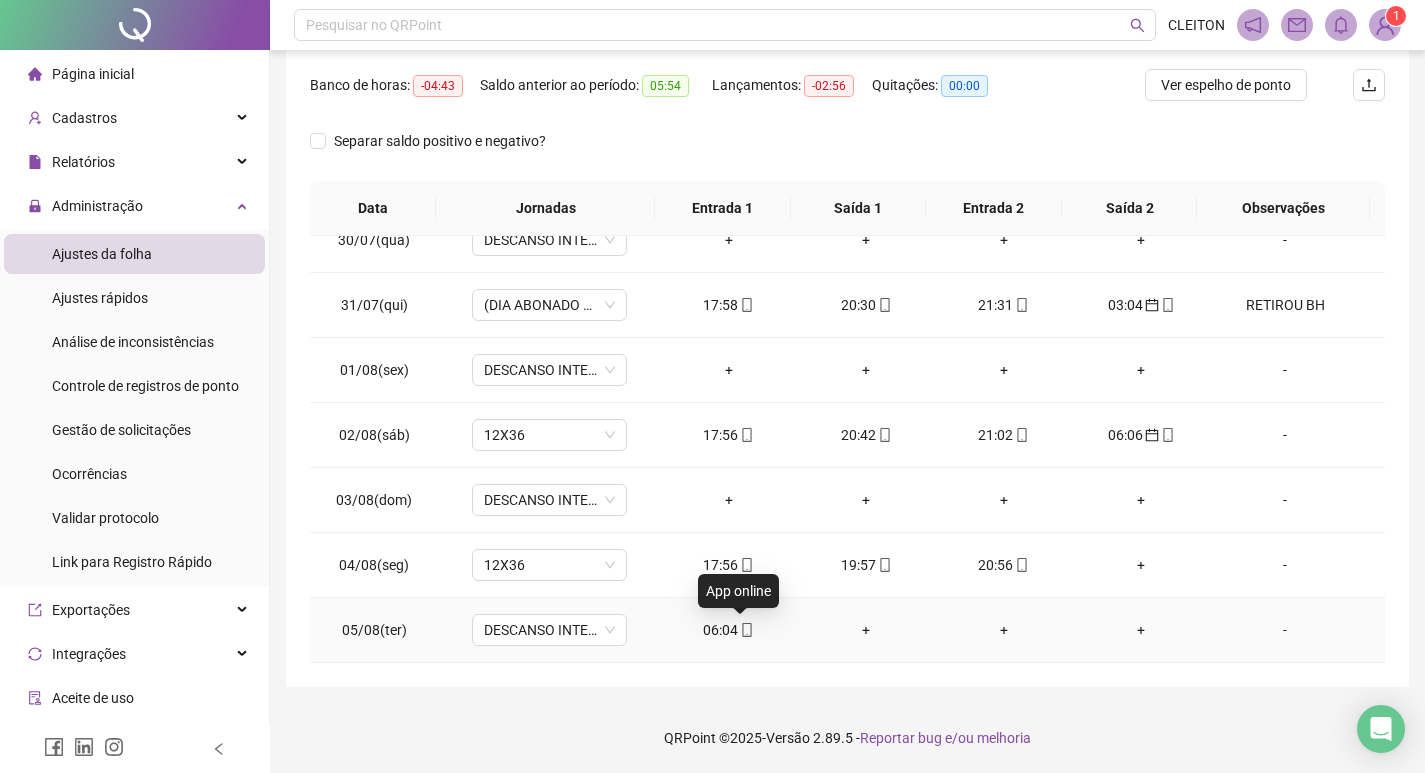 click 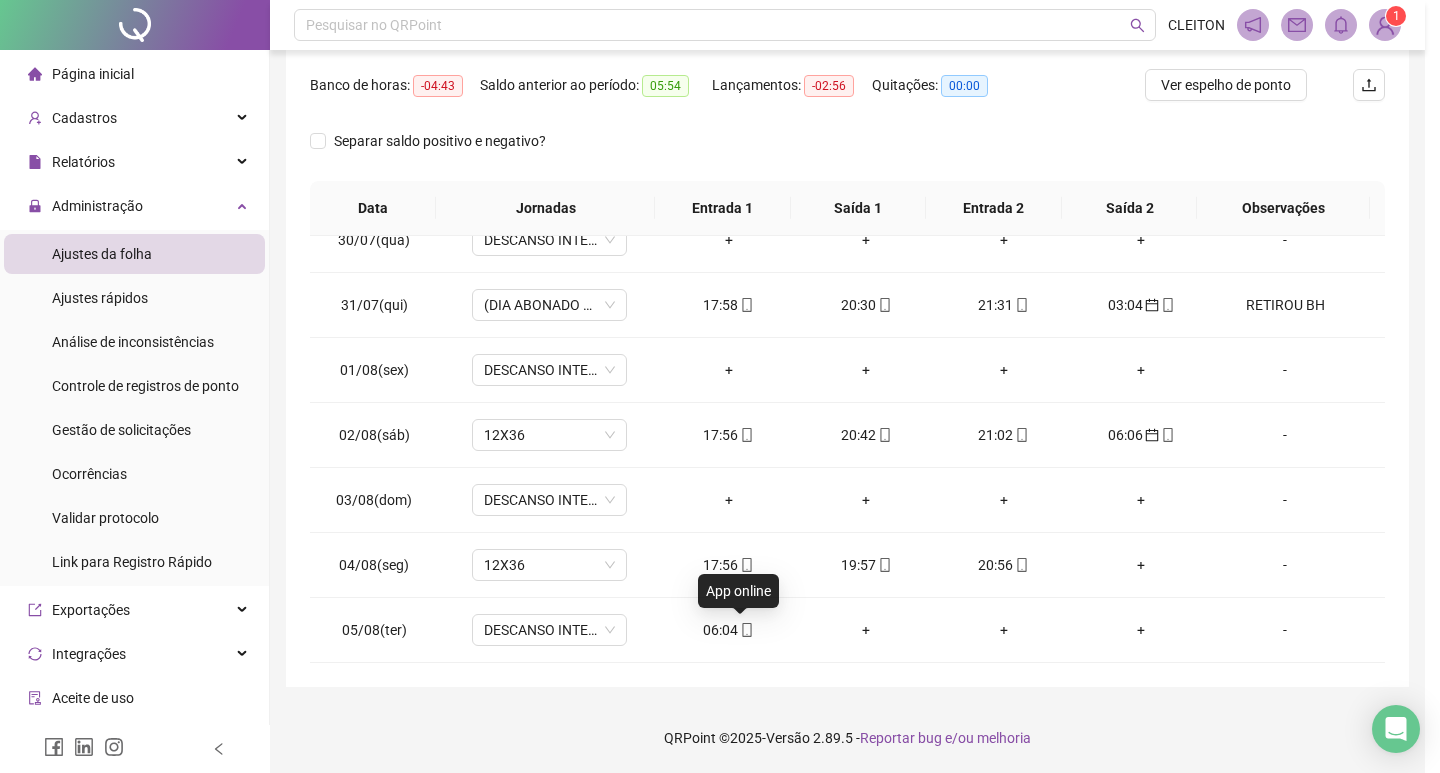 type on "**********" 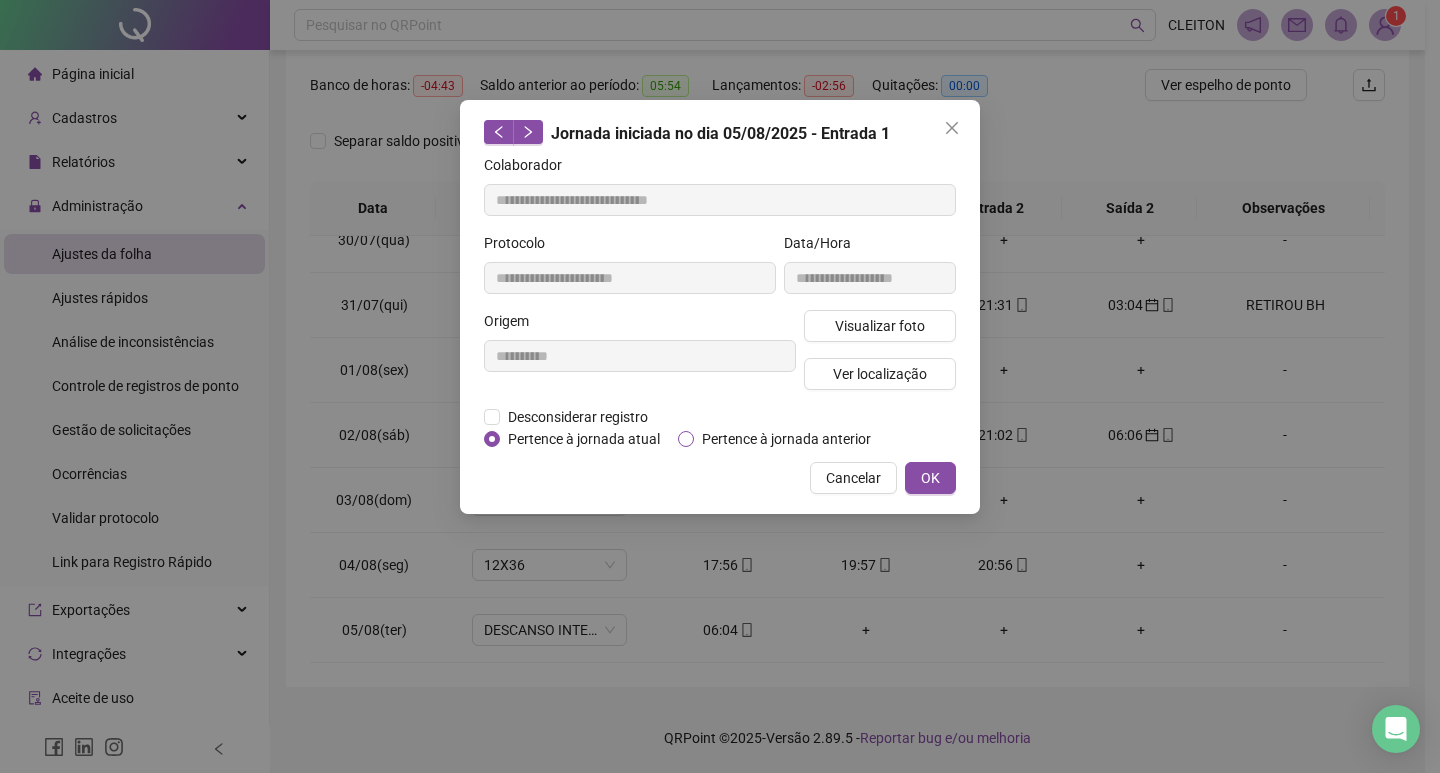 click on "Pertence à jornada anterior" at bounding box center [786, 439] 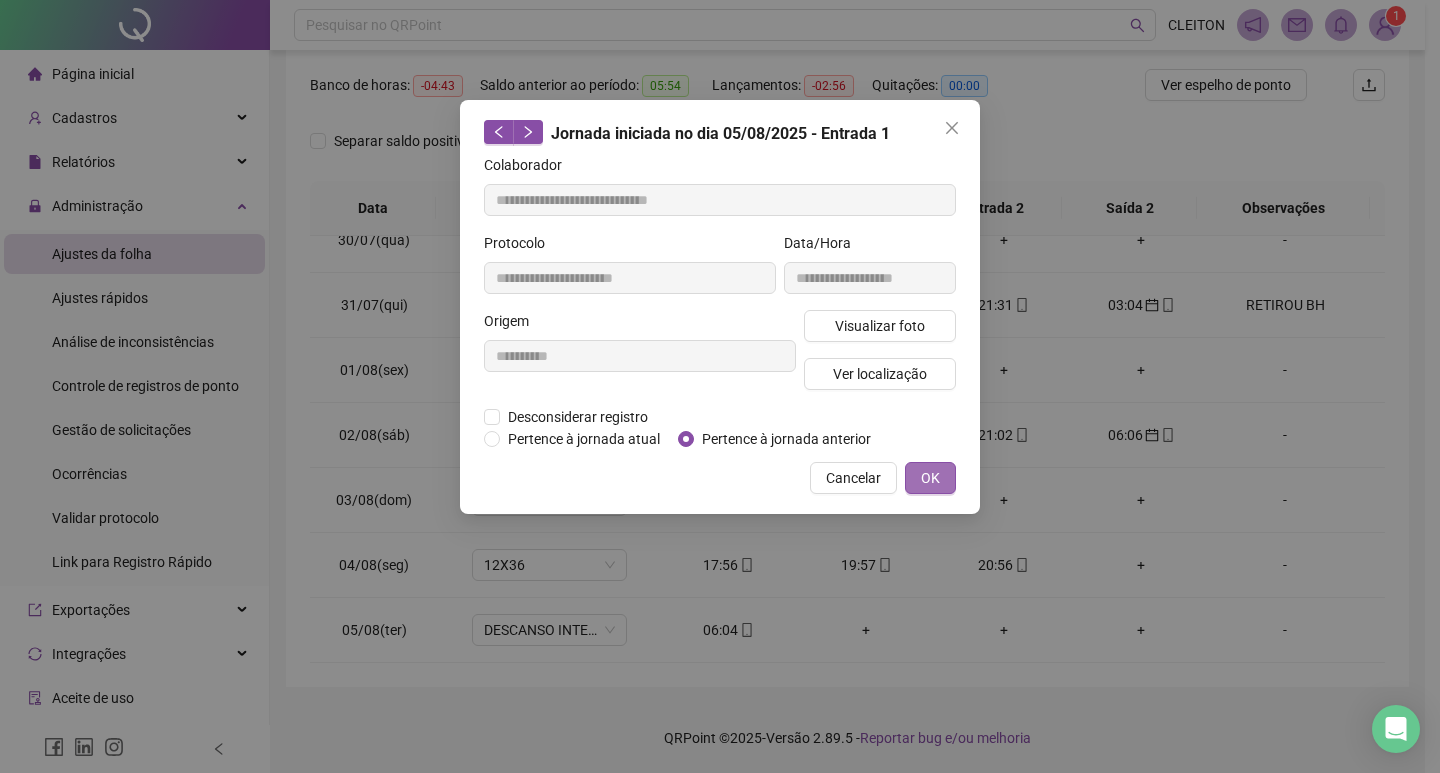 click on "OK" at bounding box center [930, 478] 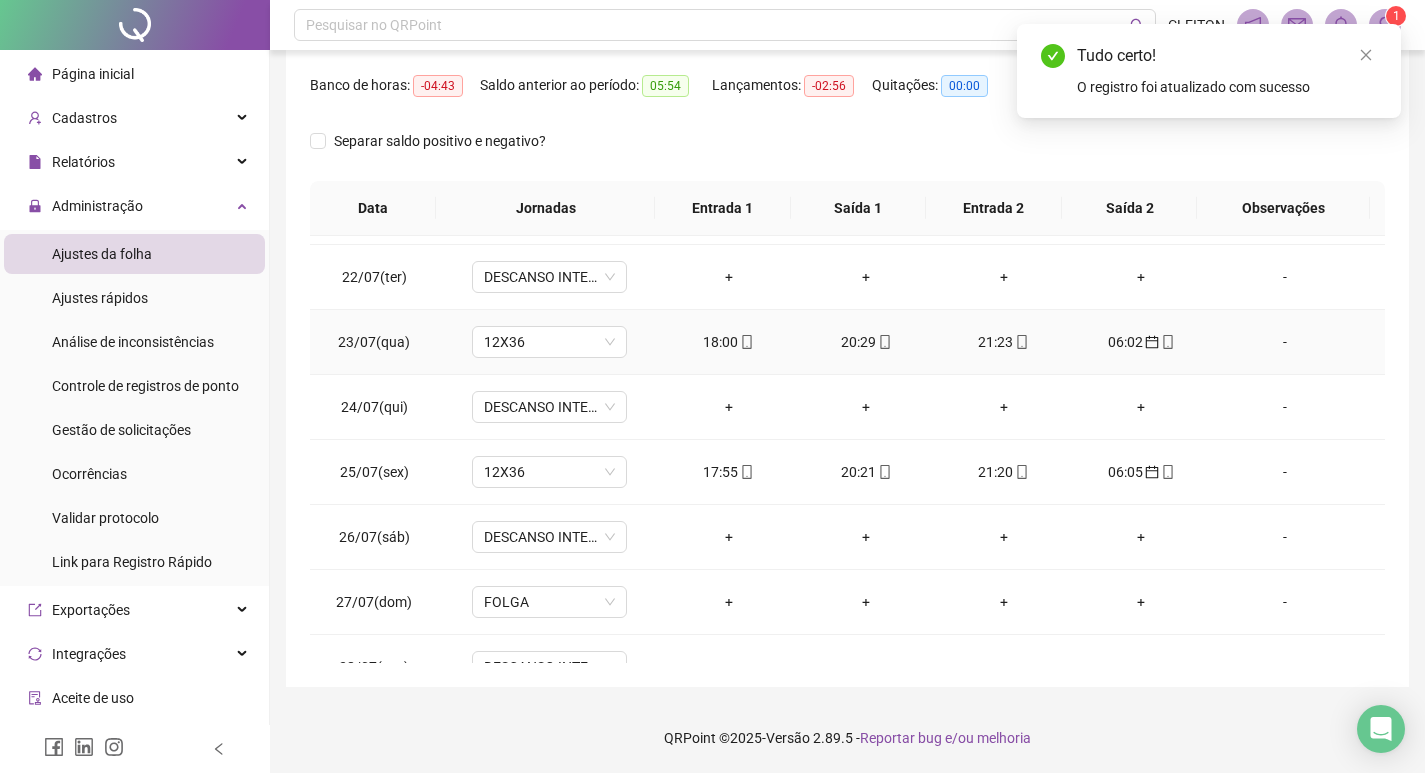 scroll, scrollTop: 0, scrollLeft: 0, axis: both 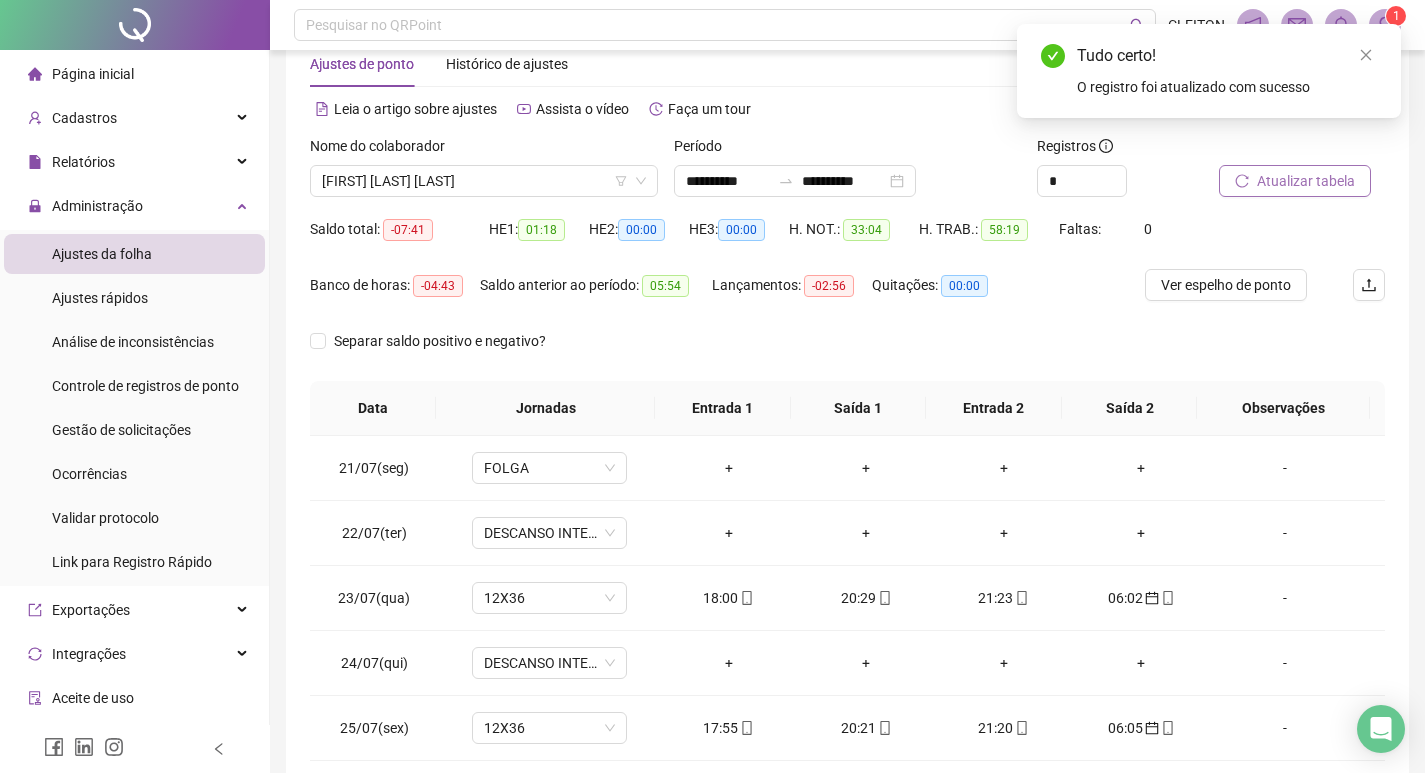 click on "Atualizar tabela" at bounding box center (1295, 181) 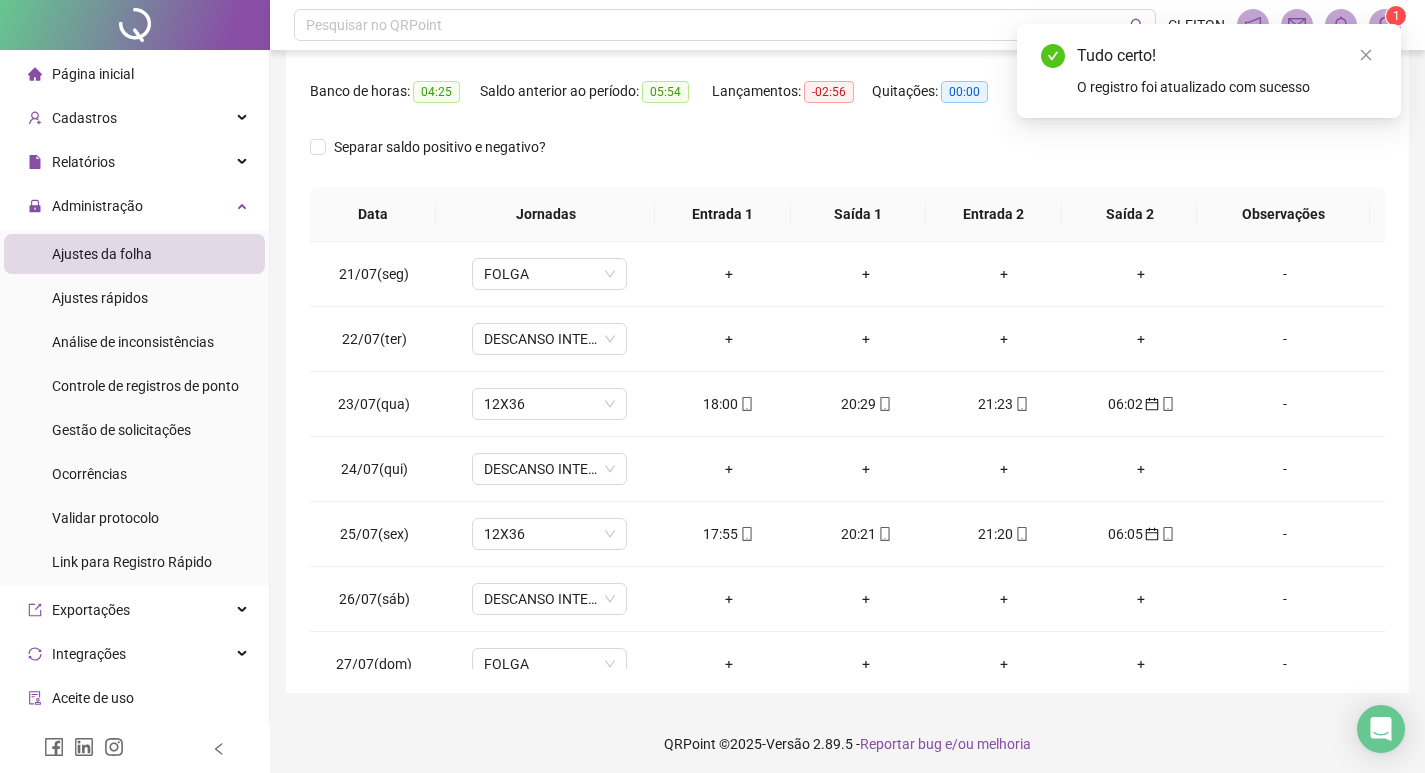 scroll, scrollTop: 249, scrollLeft: 0, axis: vertical 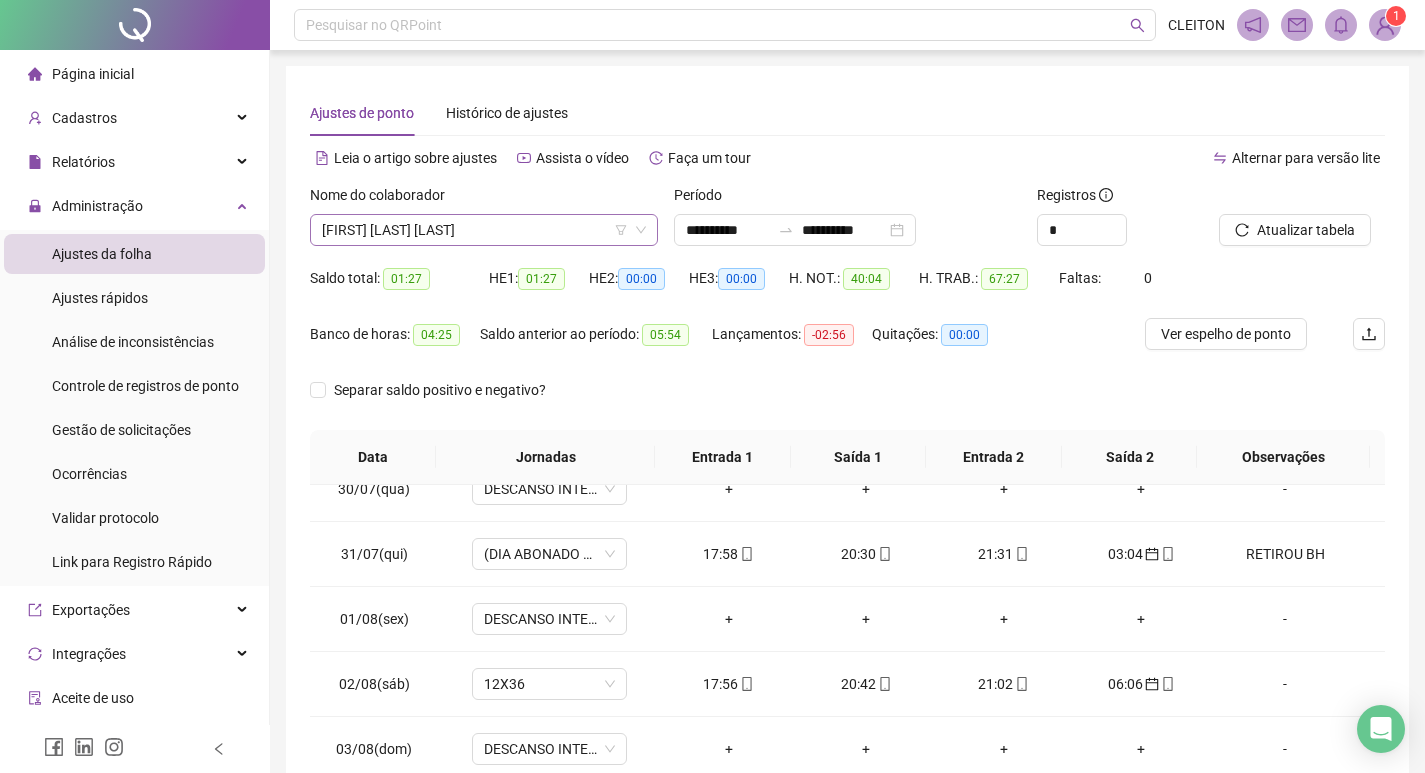 click on "[FIRST] [LAST] [LAST]" at bounding box center [484, 230] 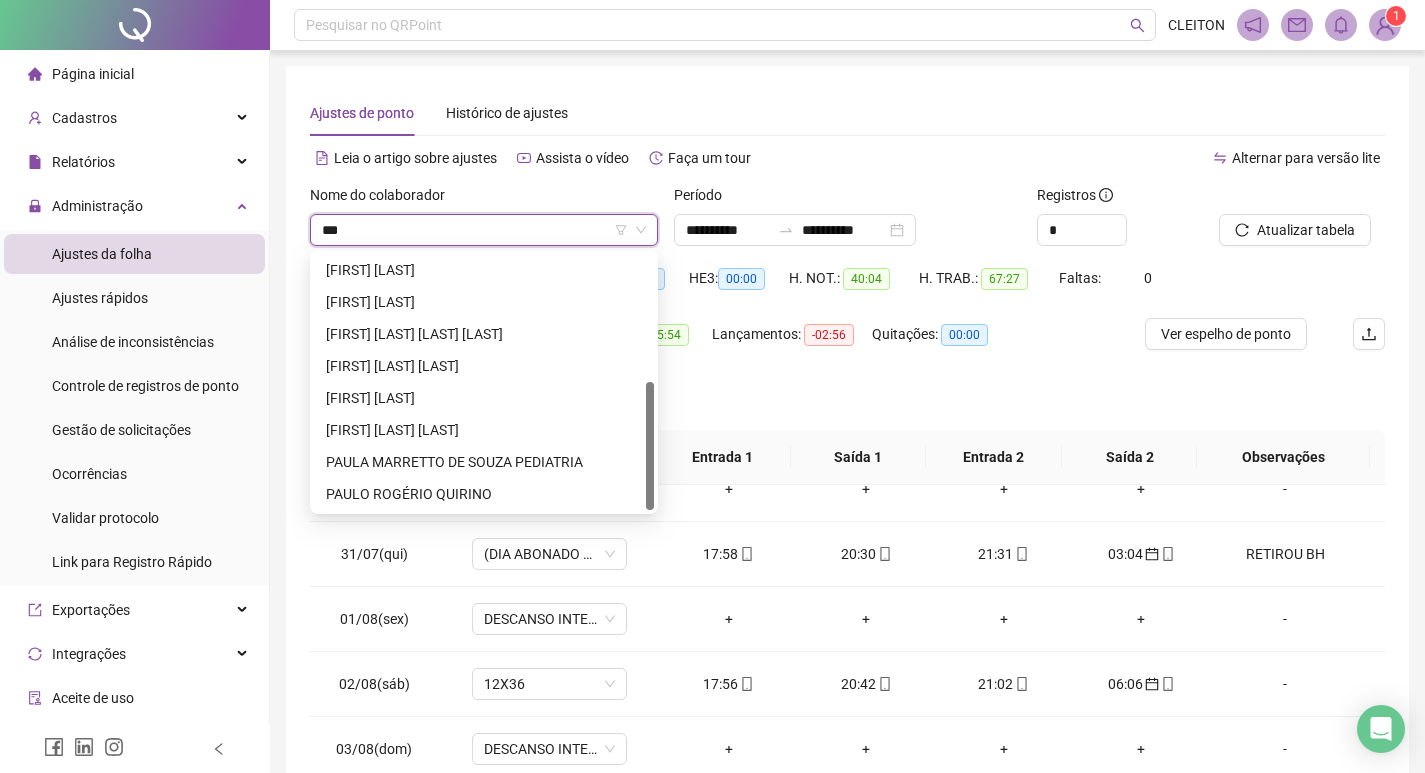 scroll, scrollTop: 0, scrollLeft: 0, axis: both 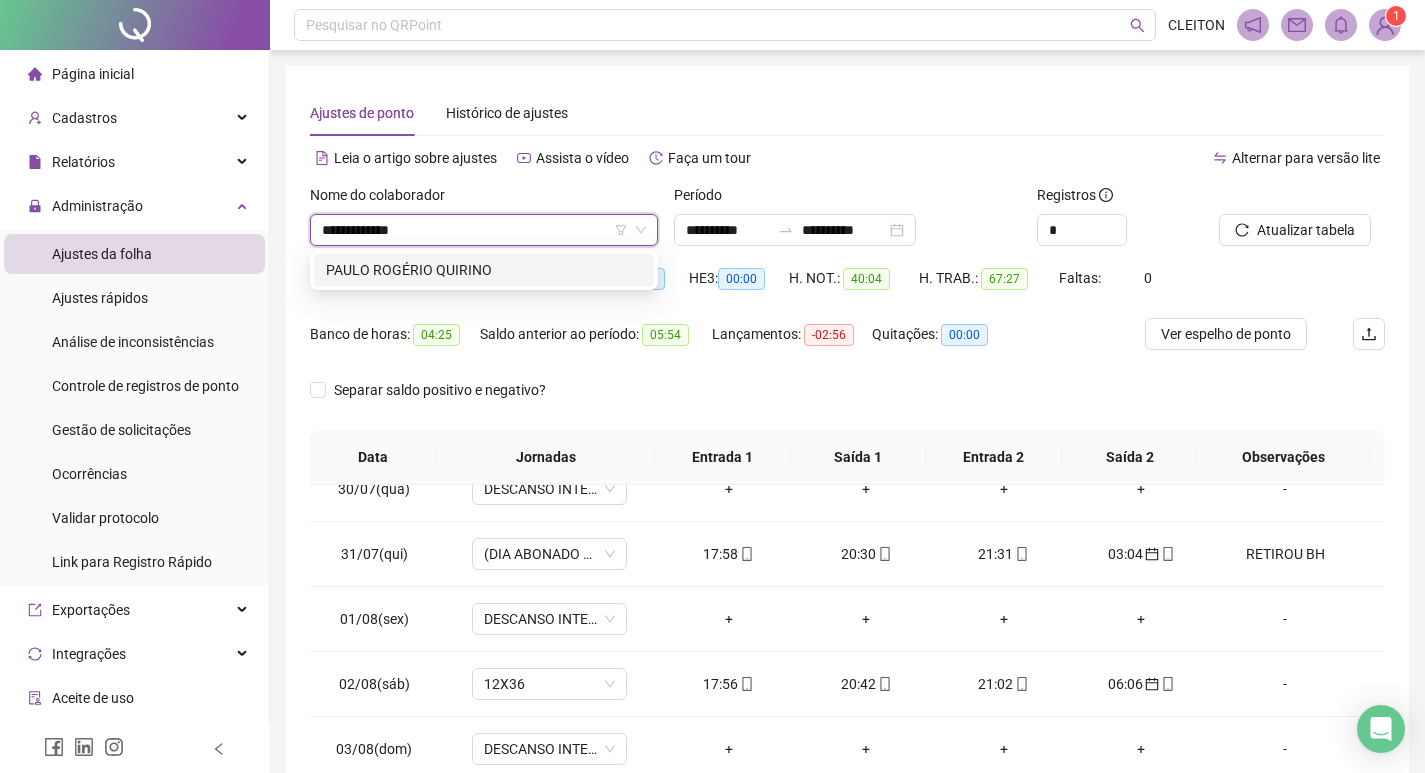 type on "**********" 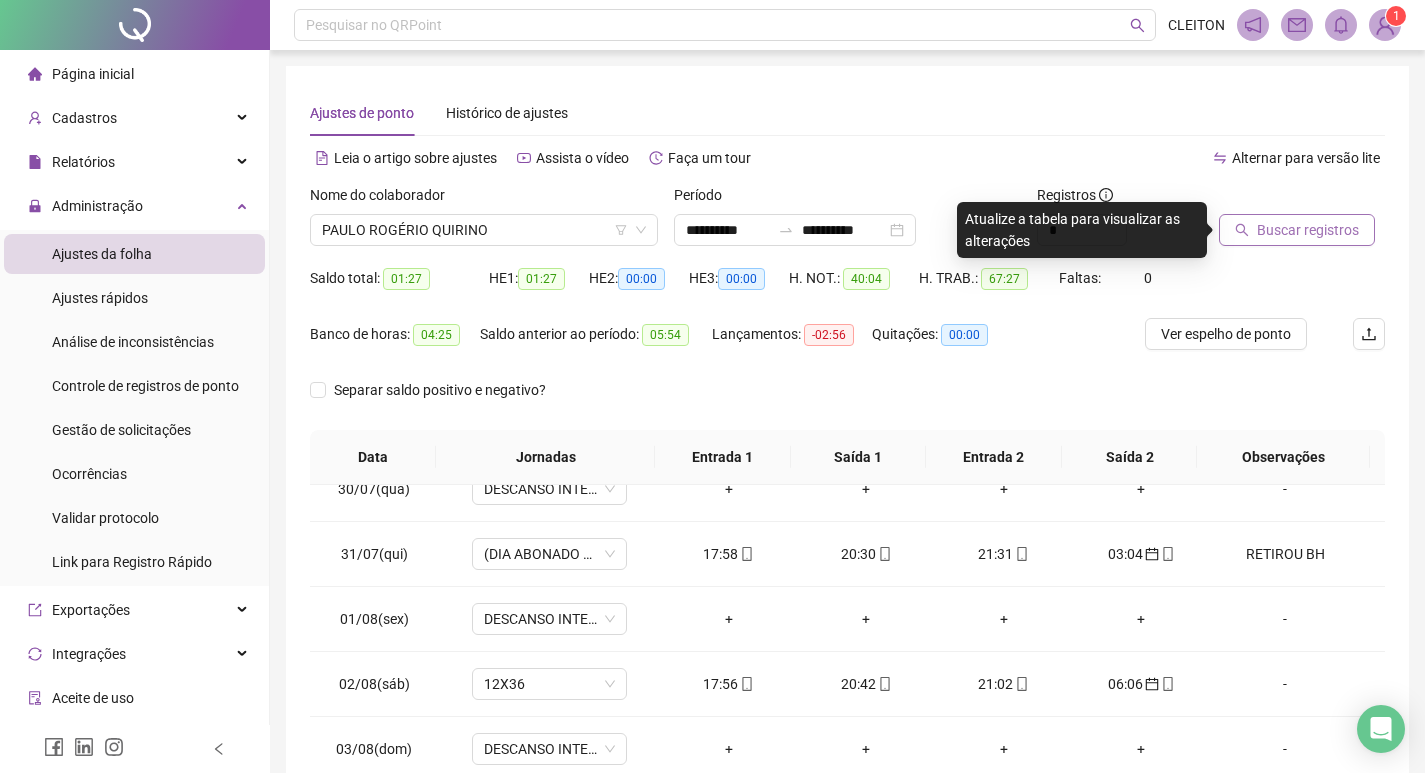 click on "Buscar registros" at bounding box center (1297, 230) 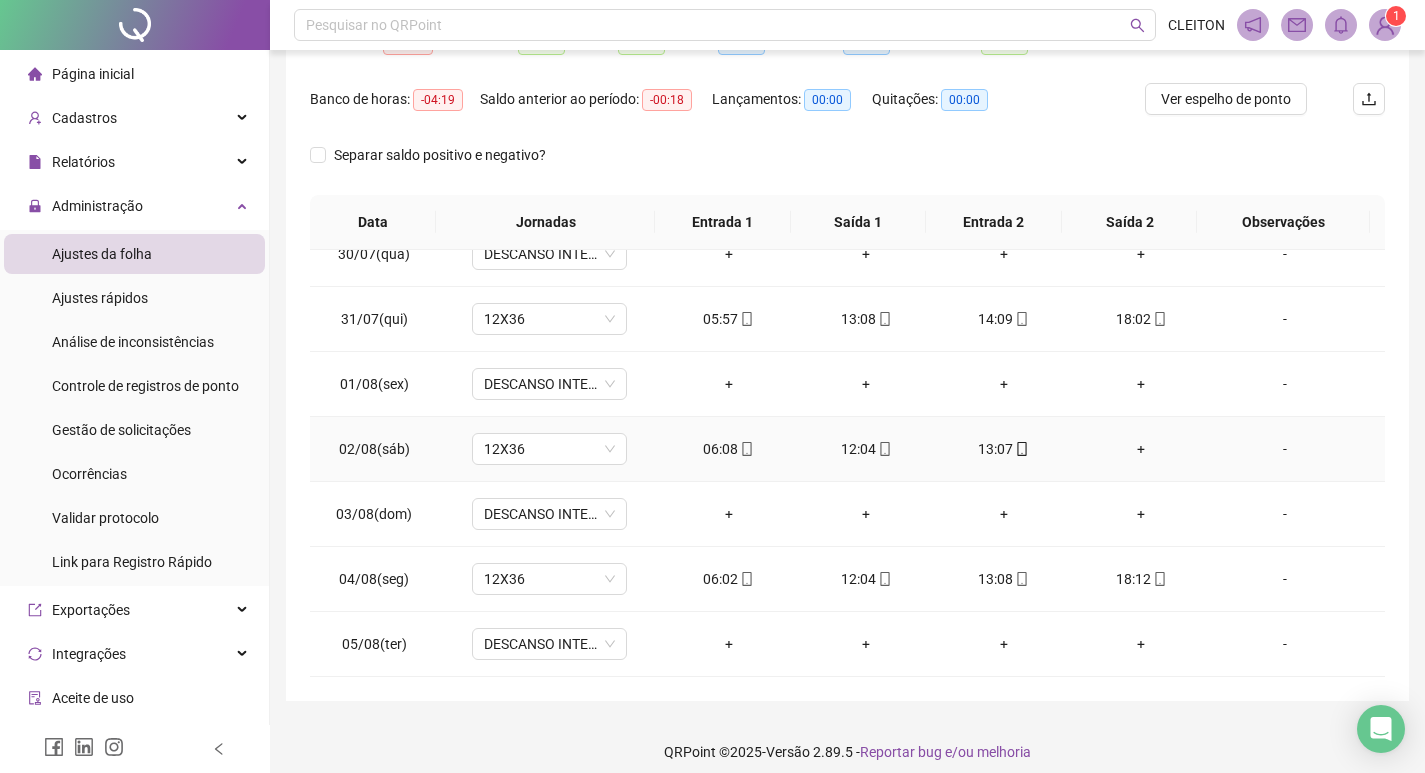 scroll, scrollTop: 249, scrollLeft: 0, axis: vertical 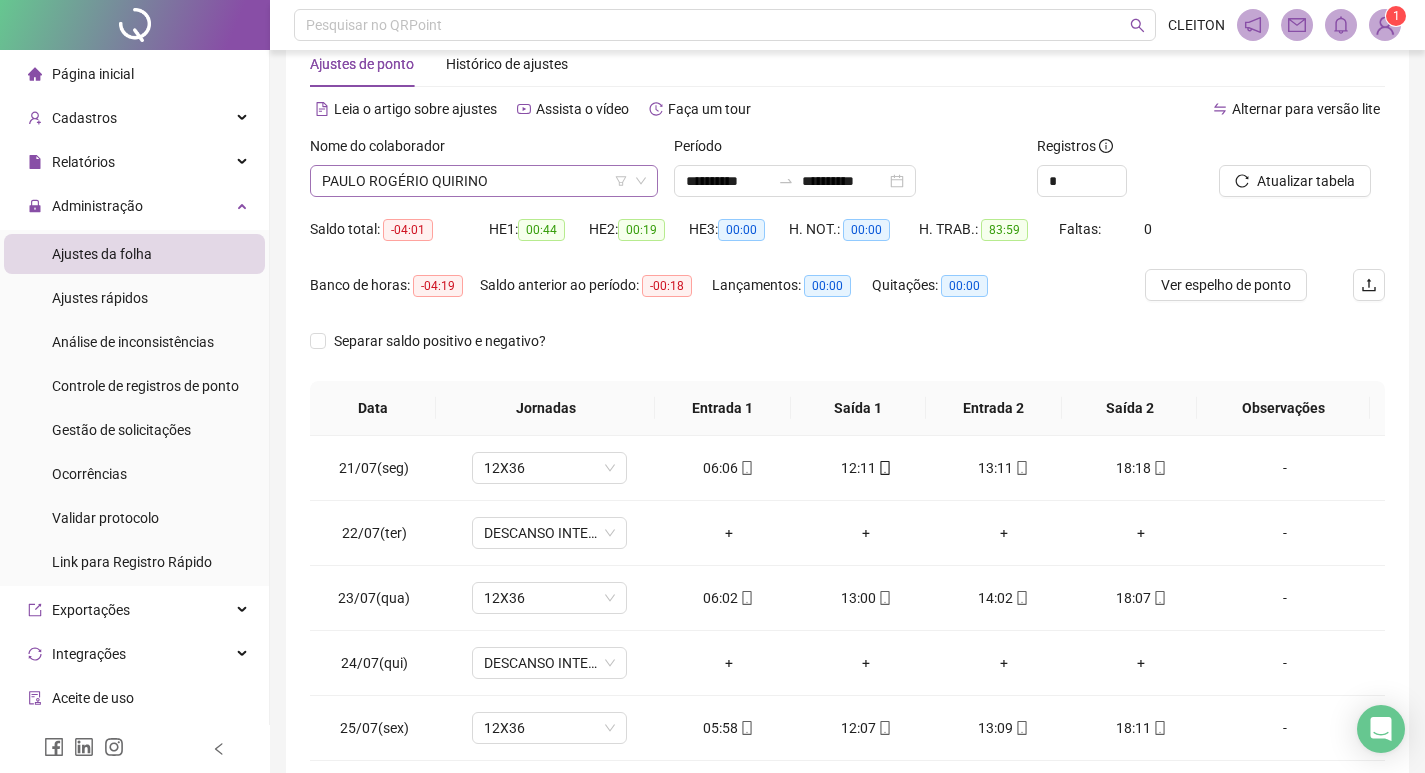 click on "PAULO ROGÉRIO QUIRINO" at bounding box center [484, 181] 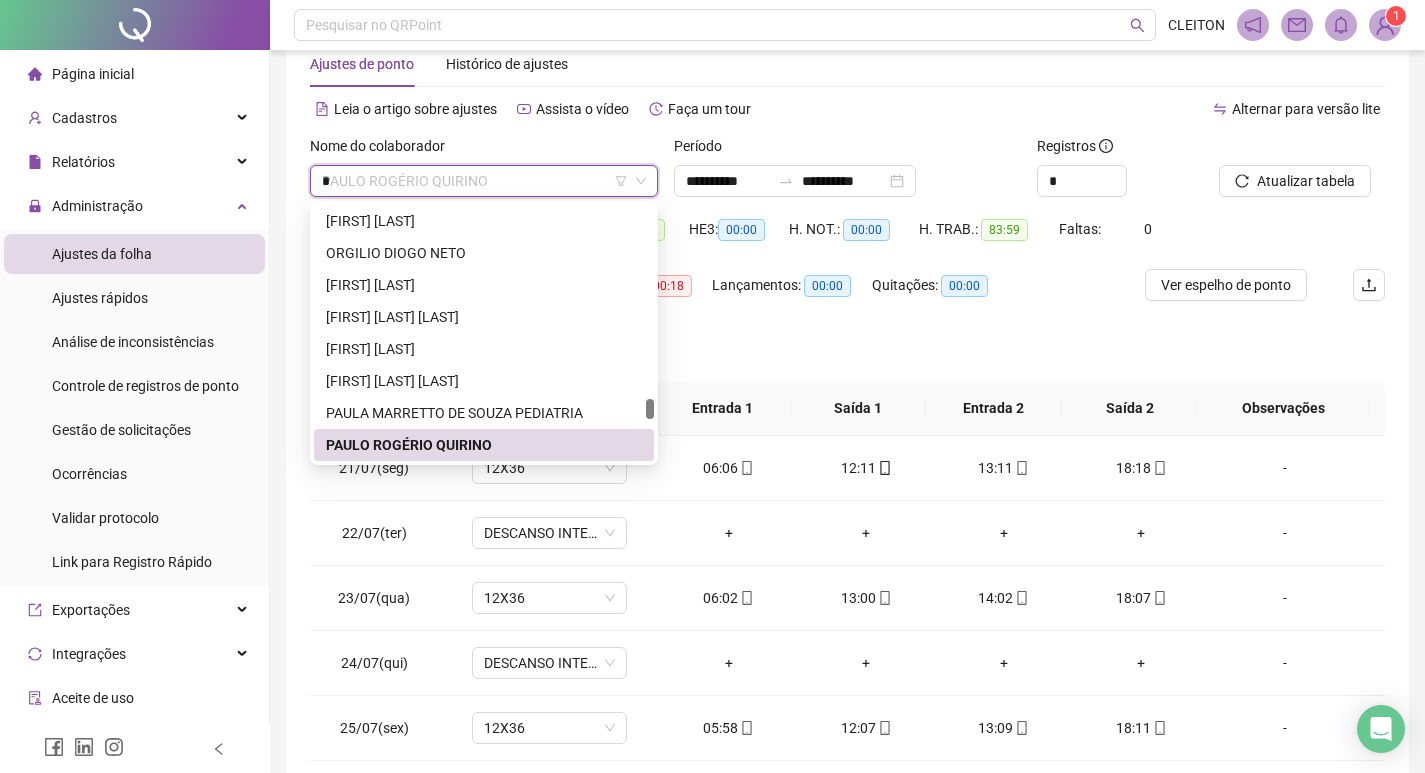 scroll, scrollTop: 0, scrollLeft: 0, axis: both 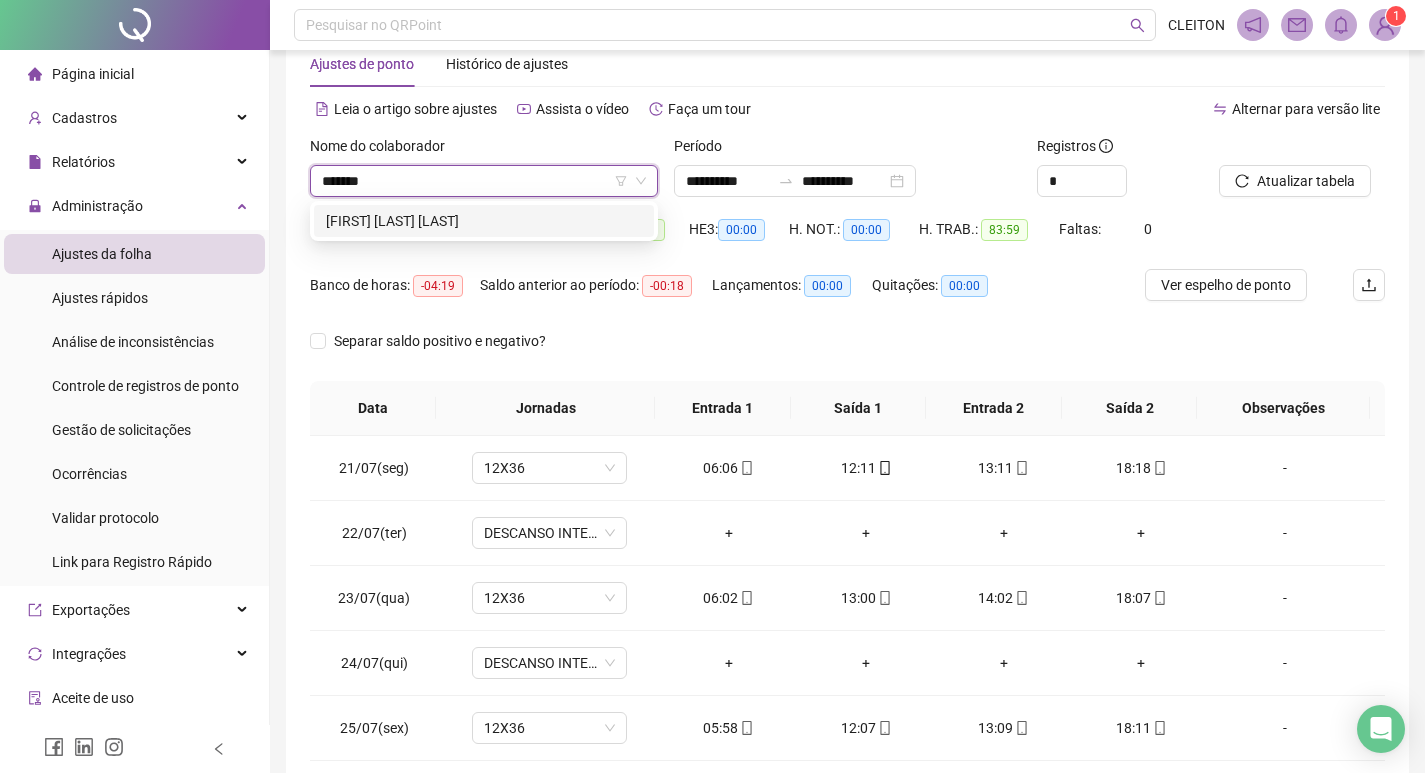type on "*******" 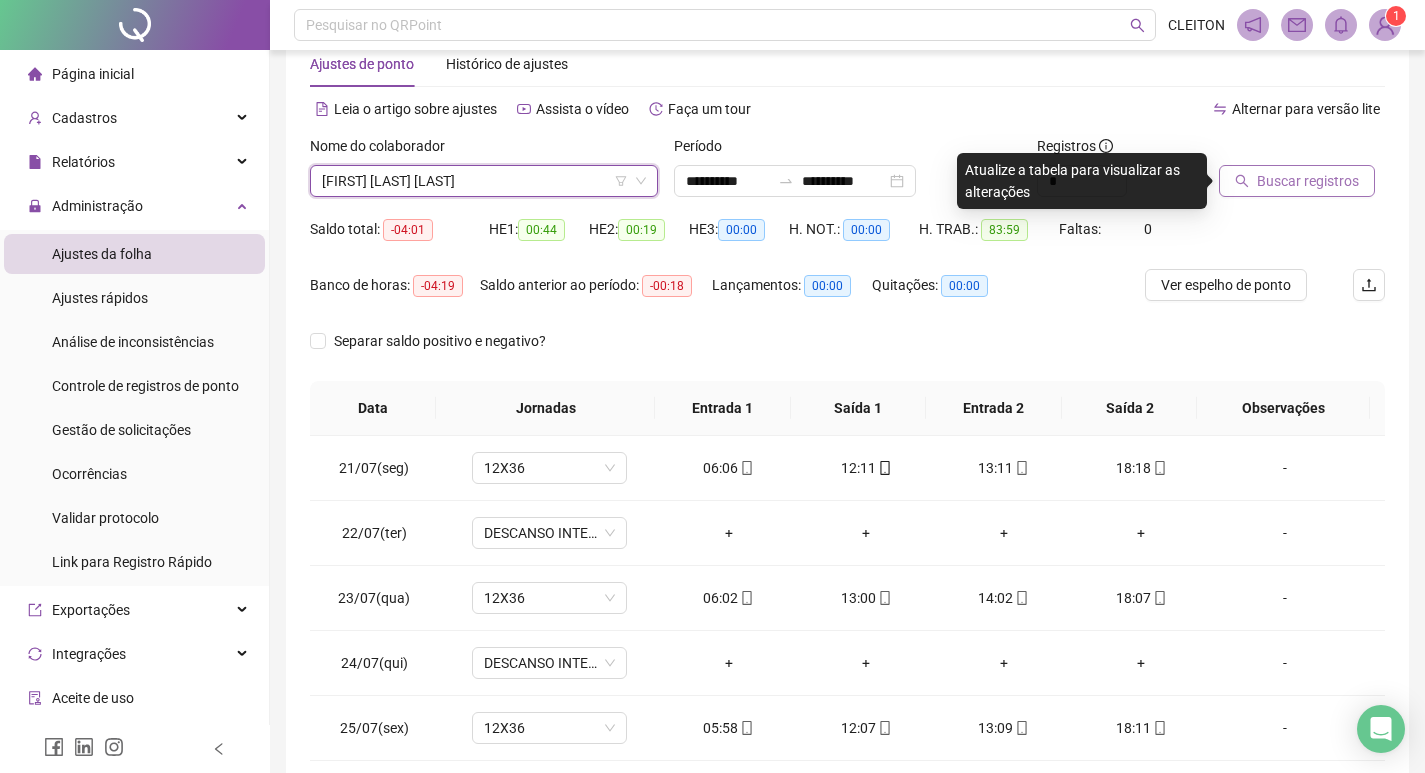 click on "Buscar registros" at bounding box center (1308, 181) 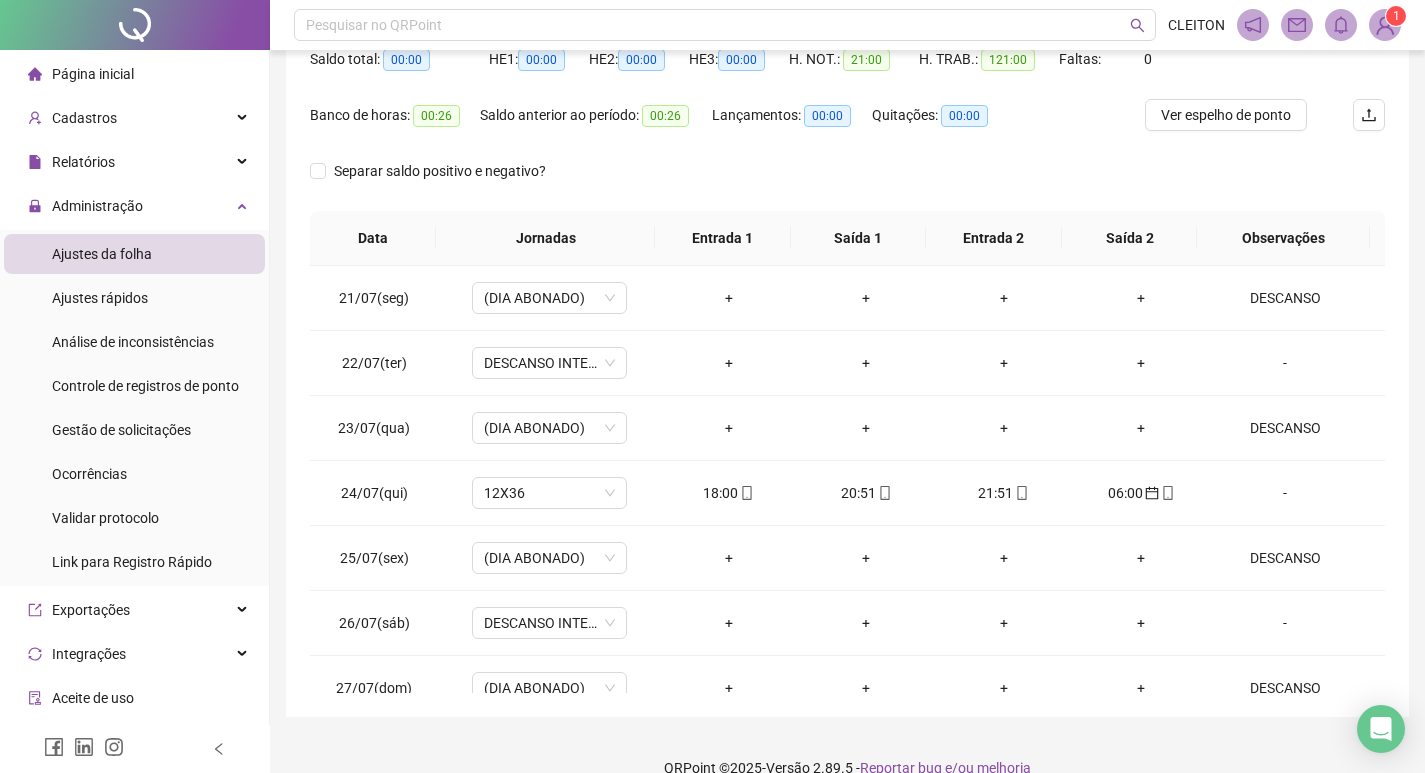 scroll, scrollTop: 249, scrollLeft: 0, axis: vertical 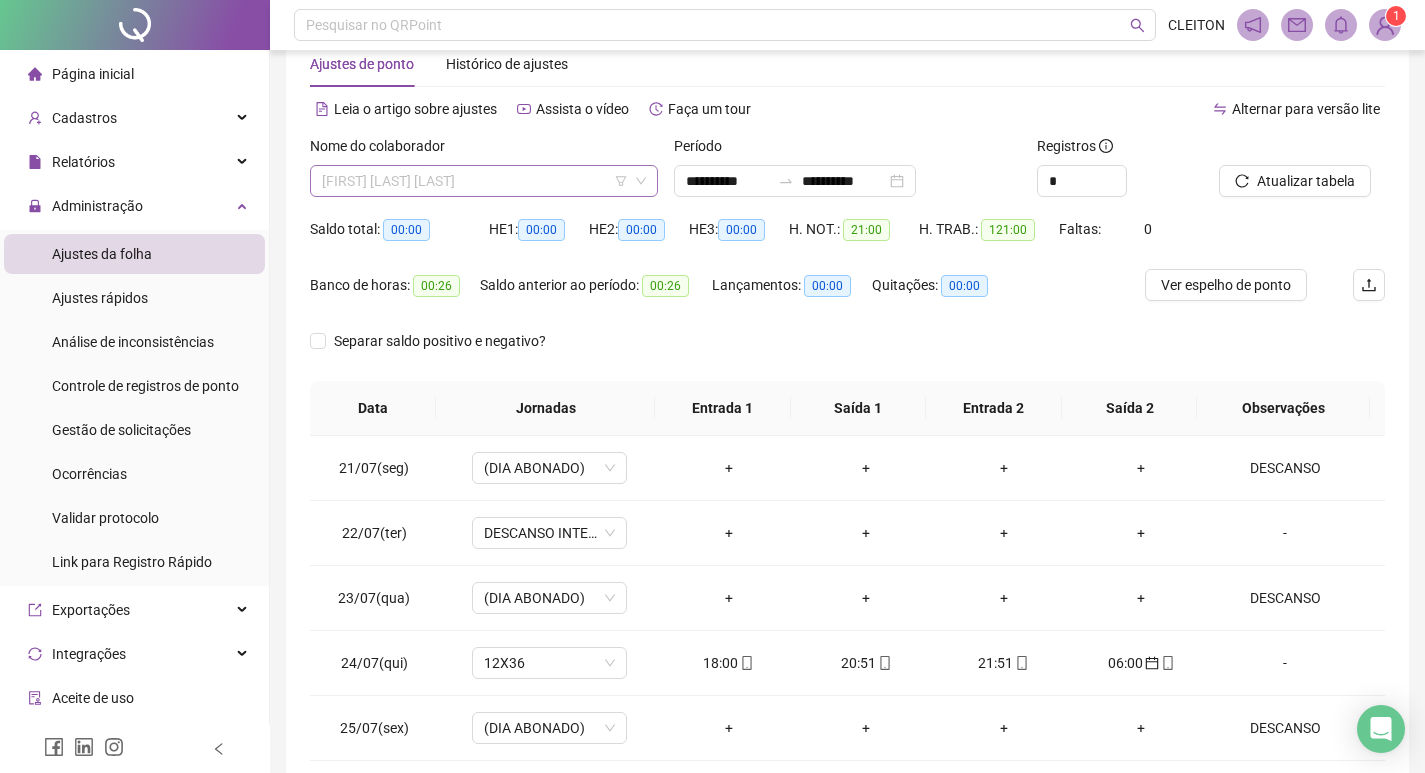 click on "[FIRST] [LAST] [LAST]" at bounding box center [484, 181] 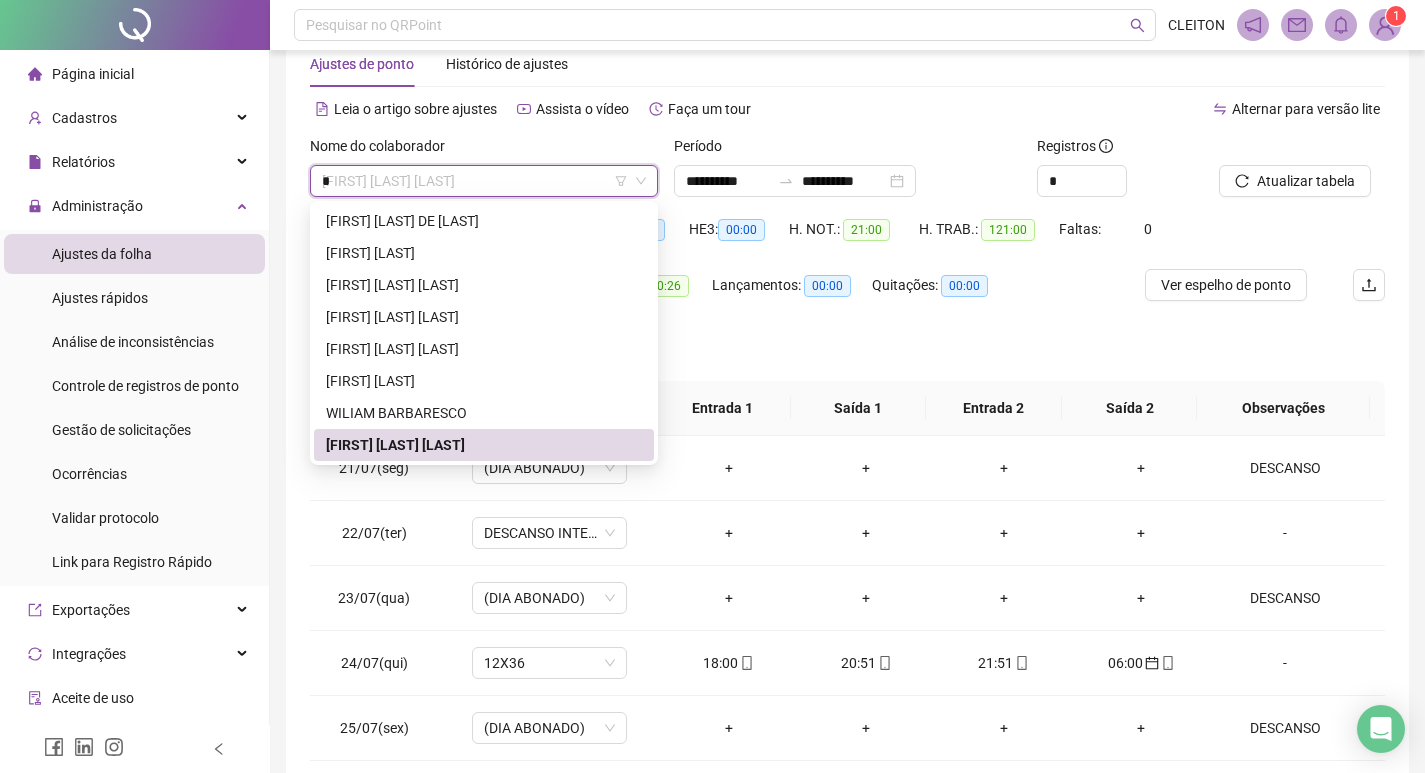 scroll, scrollTop: 0, scrollLeft: 0, axis: both 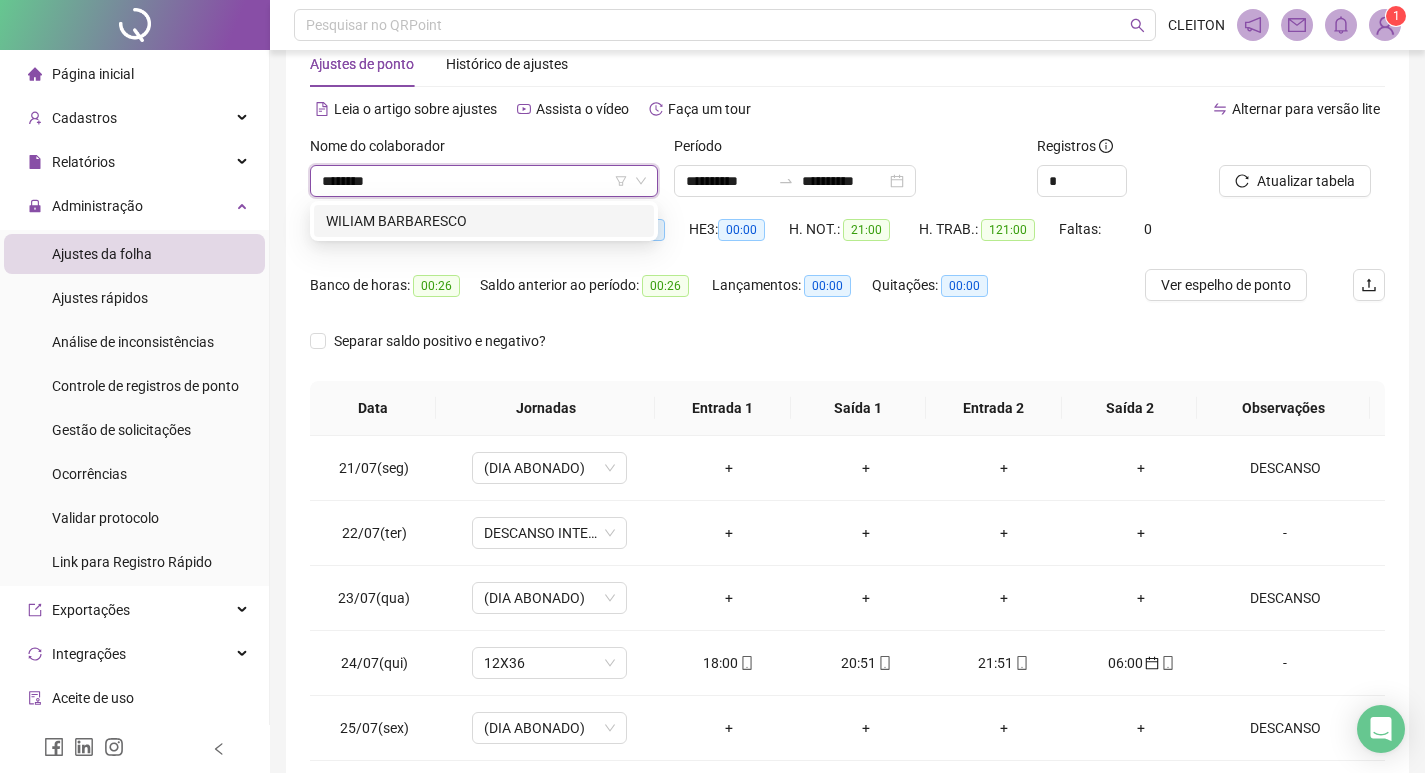 type on "*********" 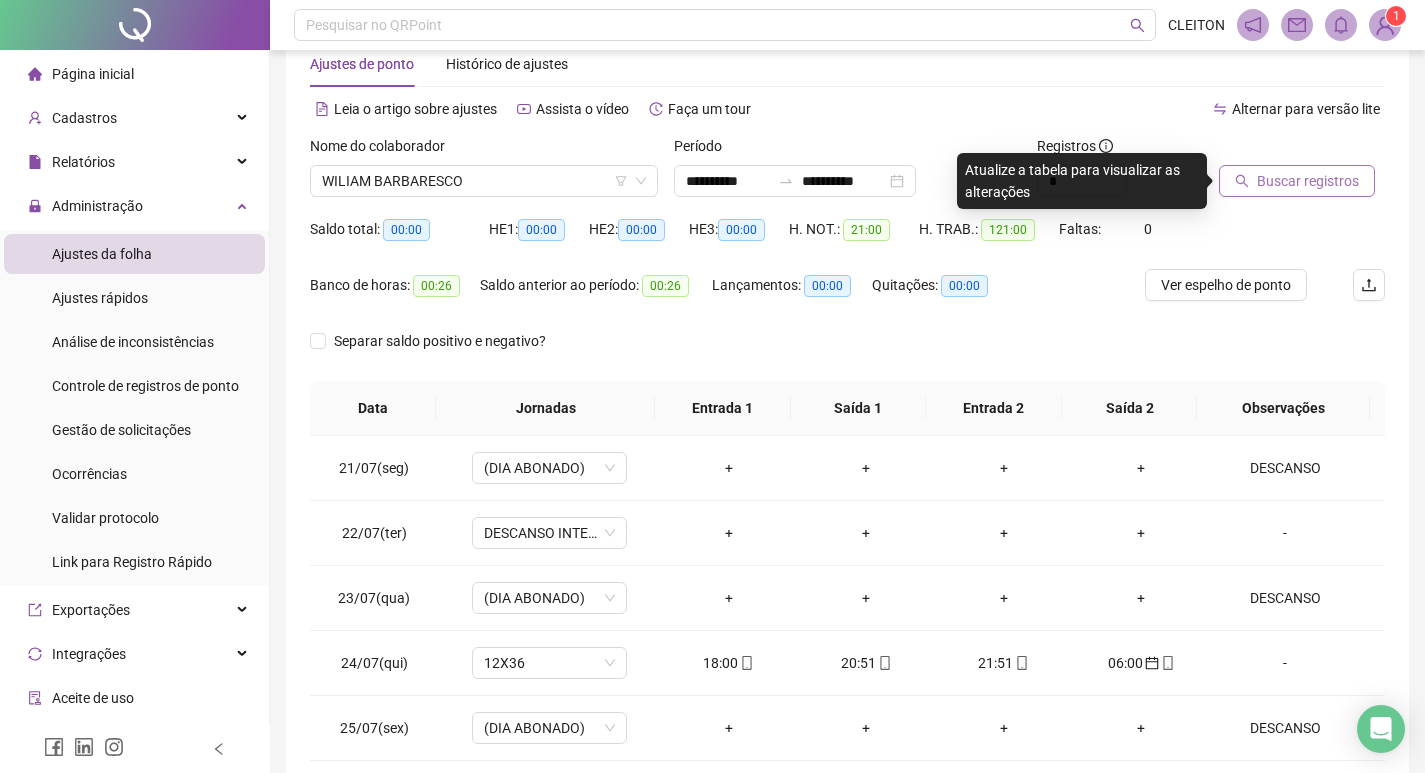 click on "Buscar registros" at bounding box center (1308, 181) 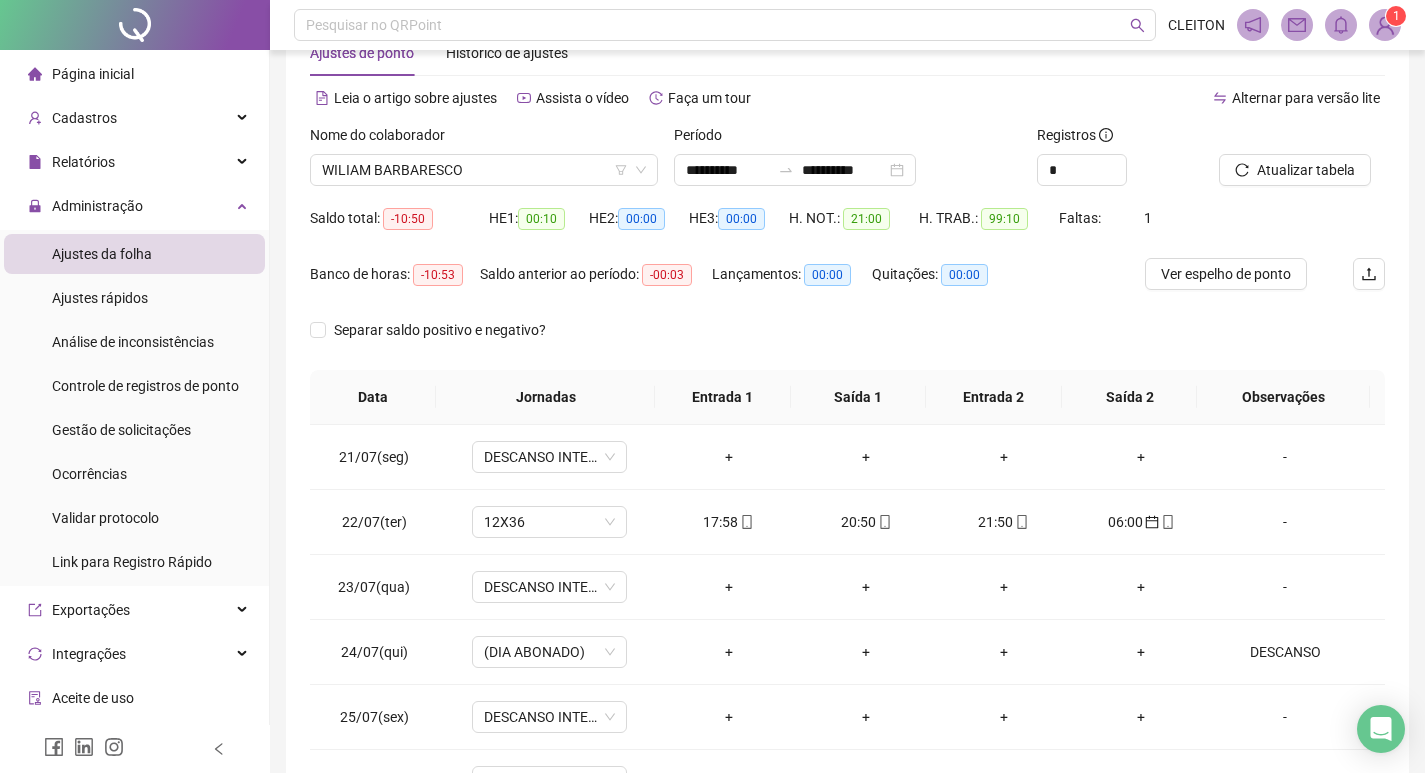 scroll, scrollTop: 249, scrollLeft: 0, axis: vertical 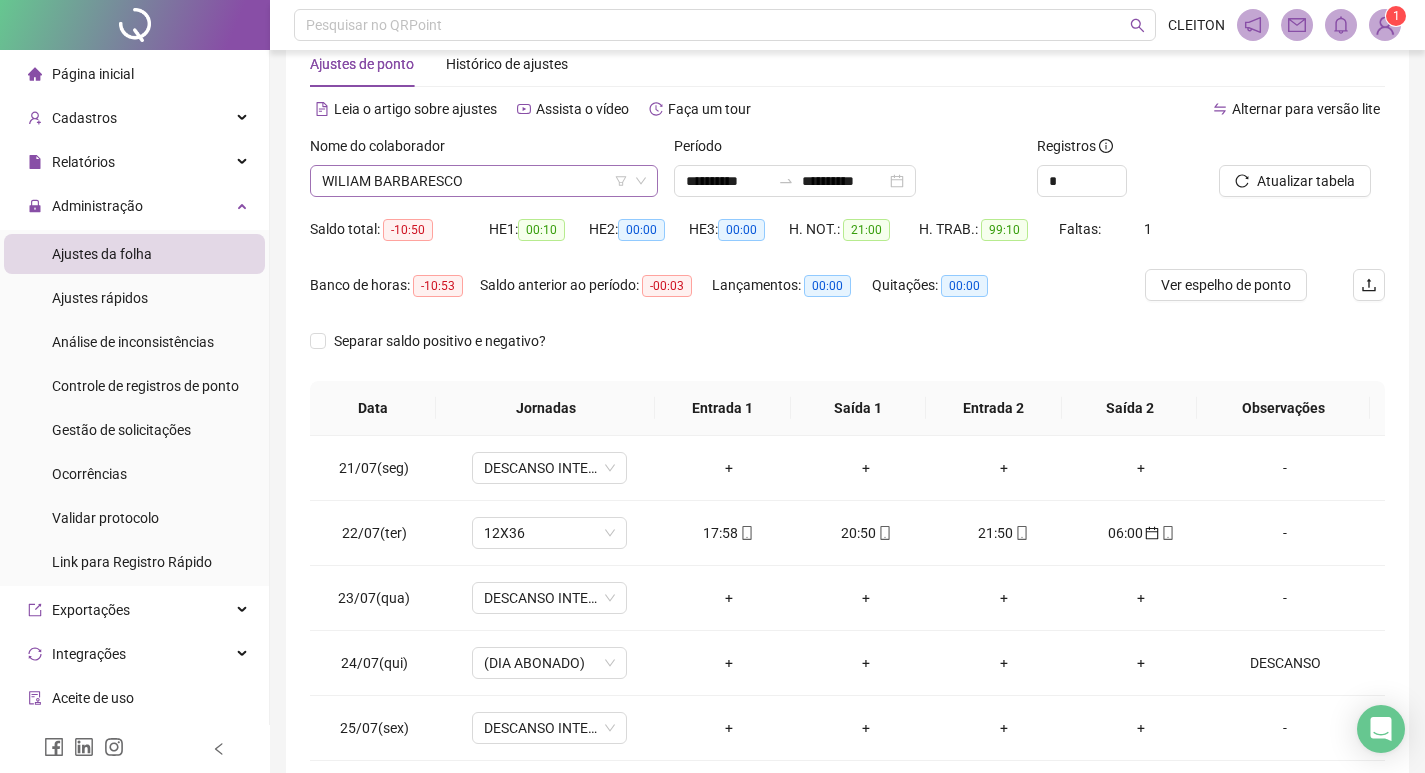 click on "WILIAM BARBARESCO" at bounding box center (484, 181) 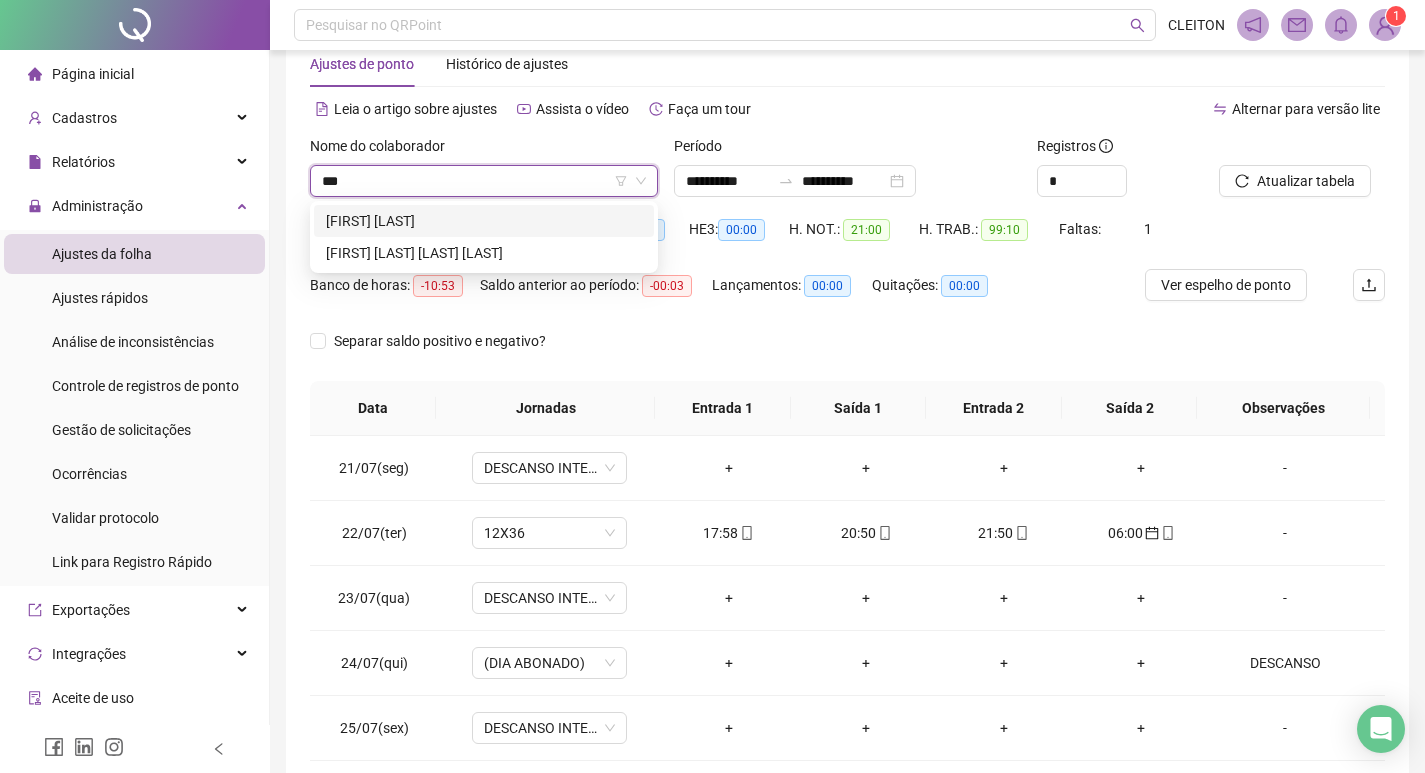 scroll, scrollTop: 0, scrollLeft: 0, axis: both 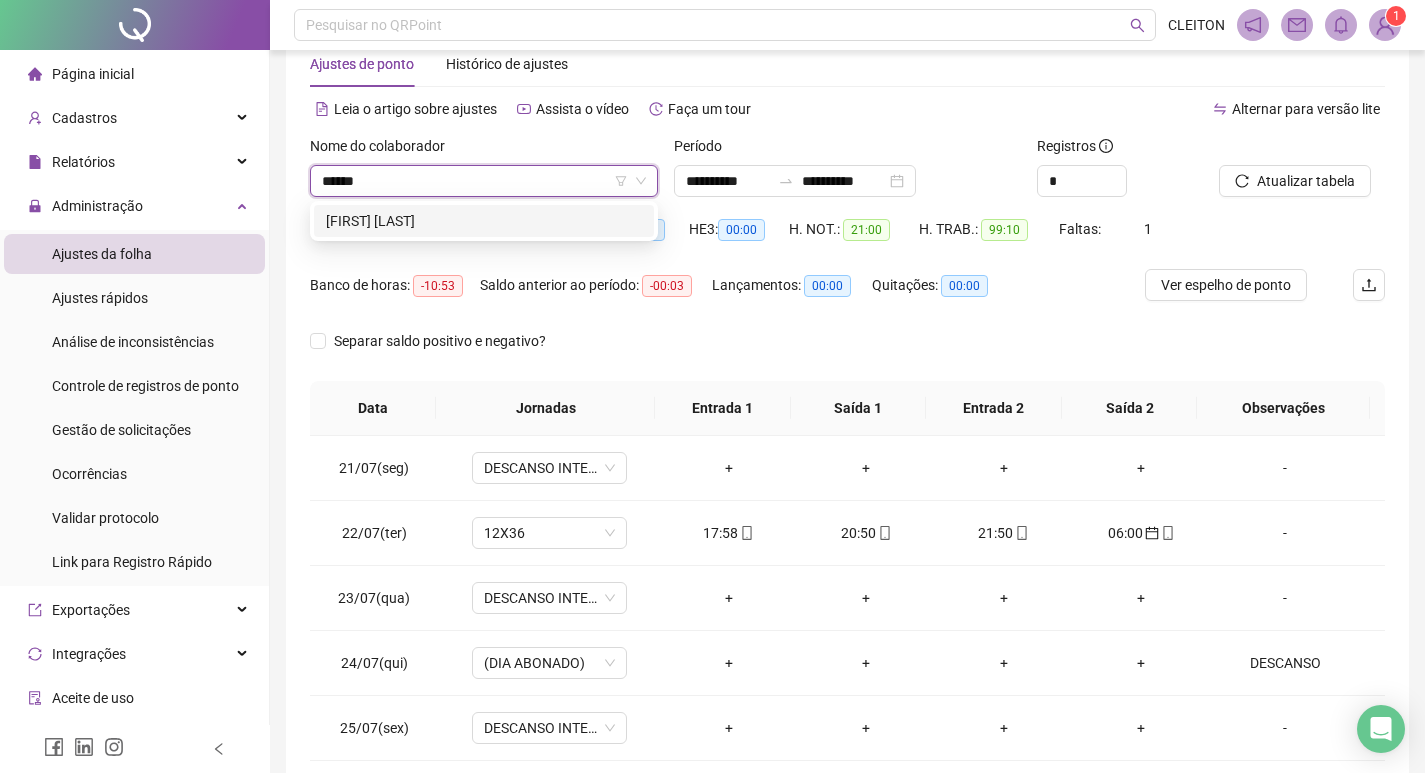 type on "*******" 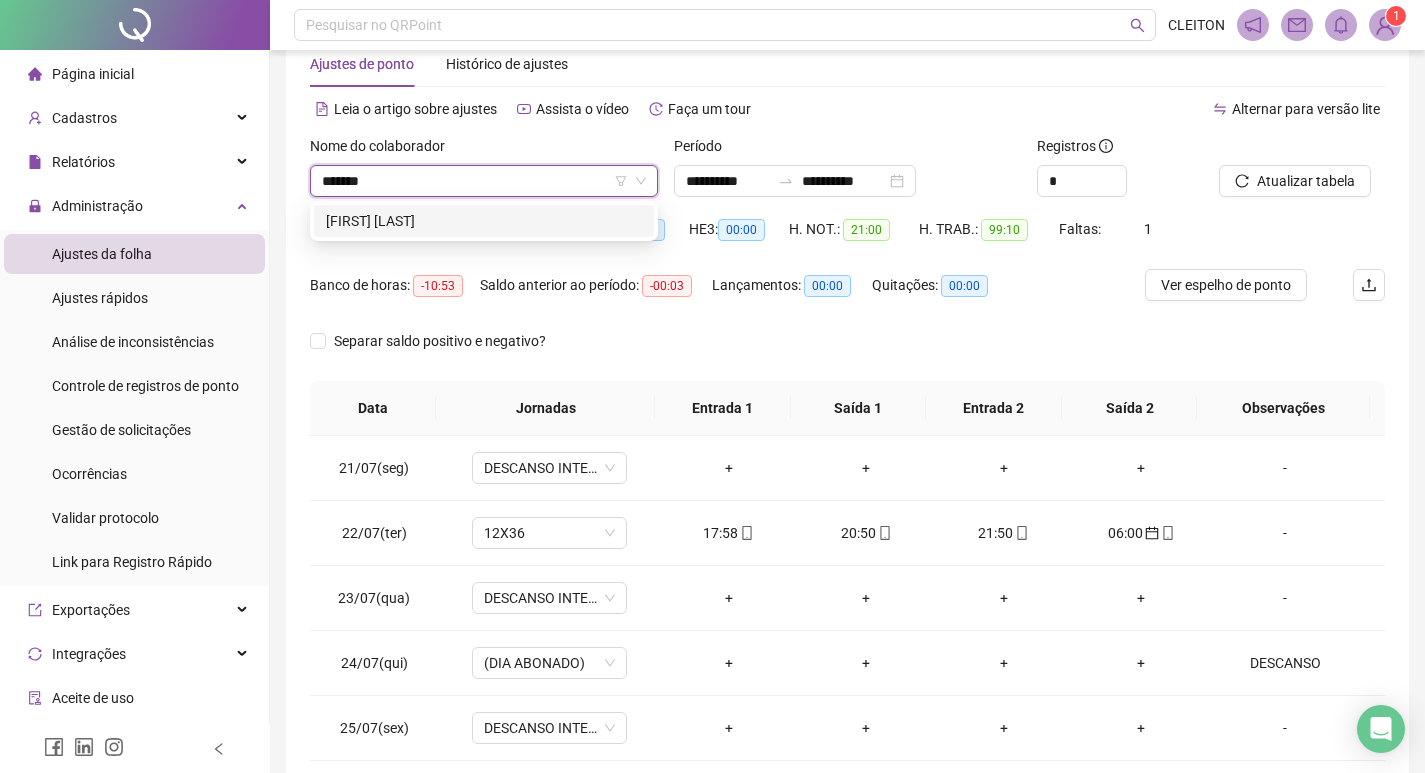 type 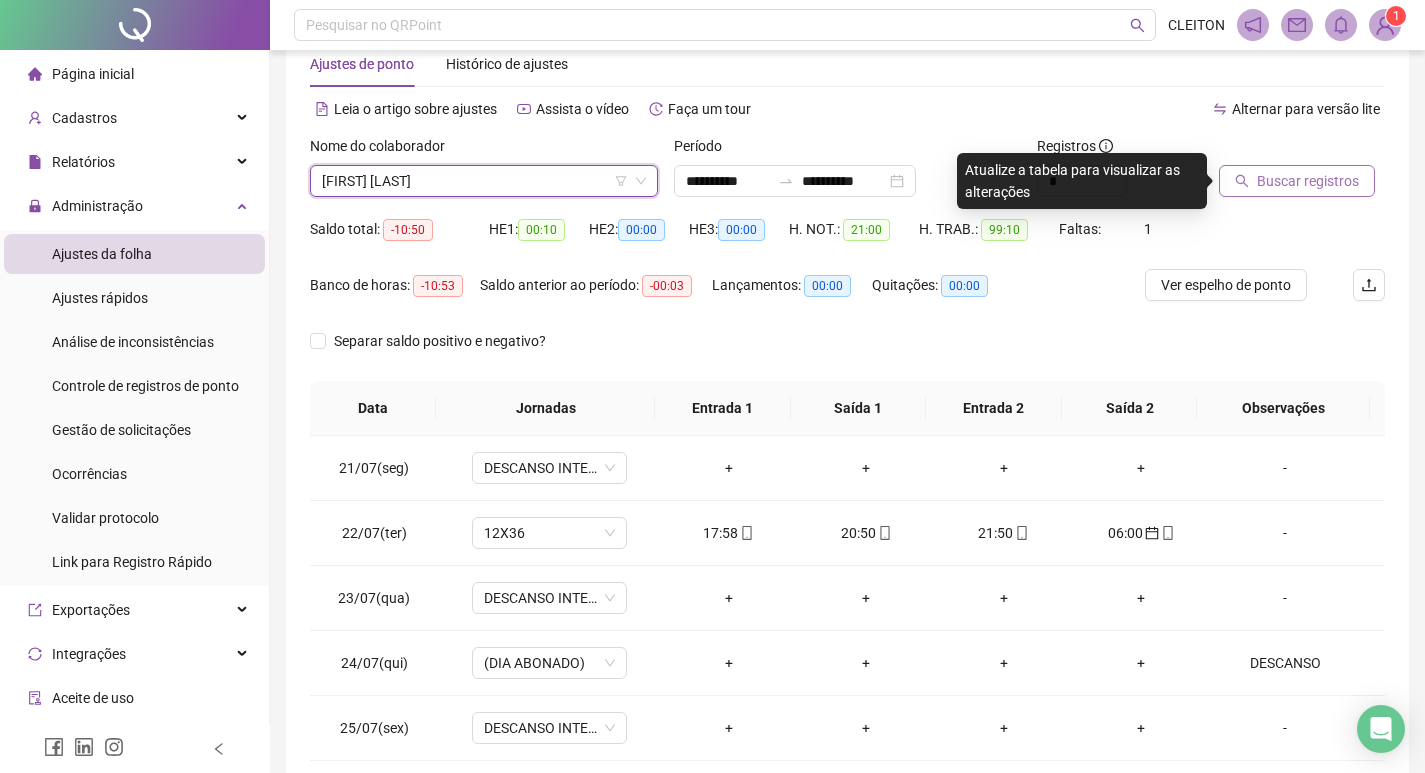 click on "Buscar registros" at bounding box center [1308, 181] 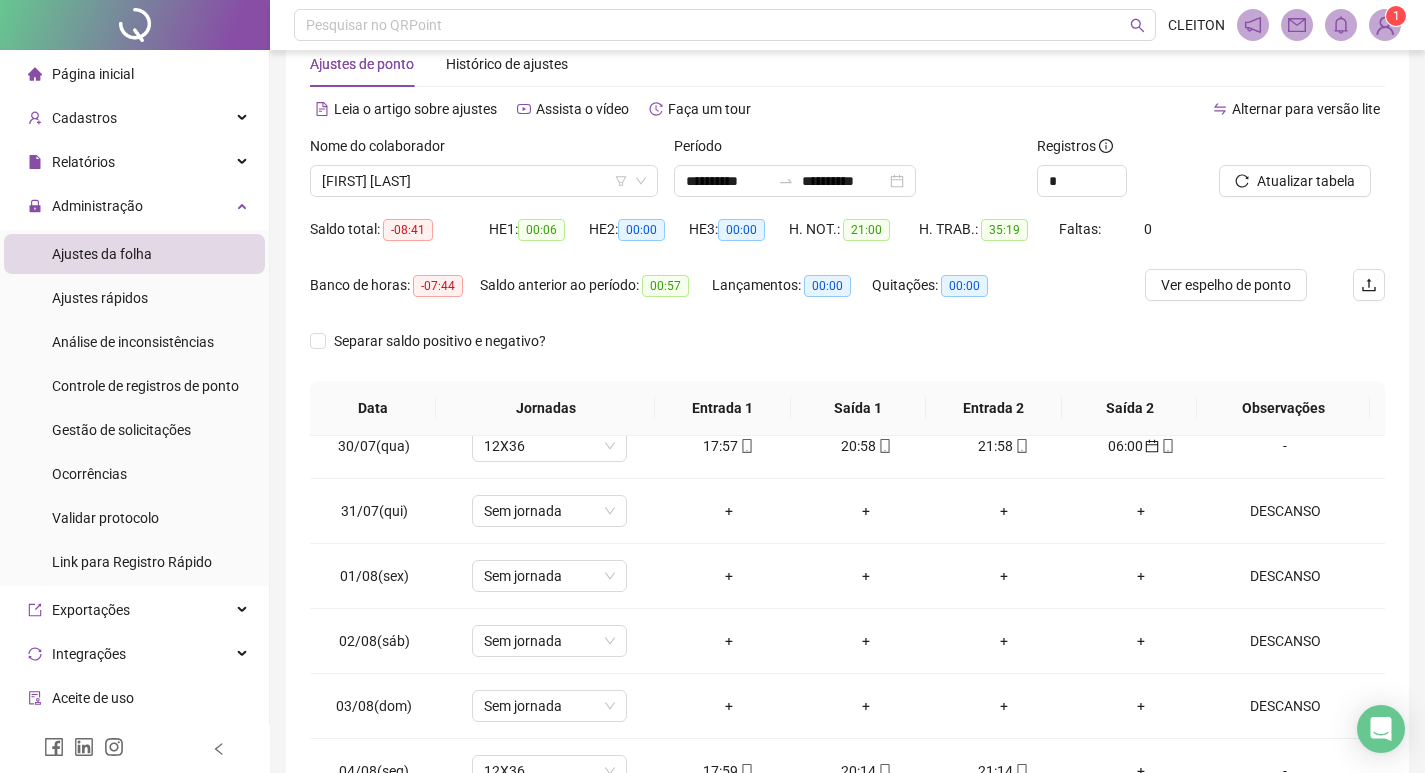 scroll, scrollTop: 613, scrollLeft: 0, axis: vertical 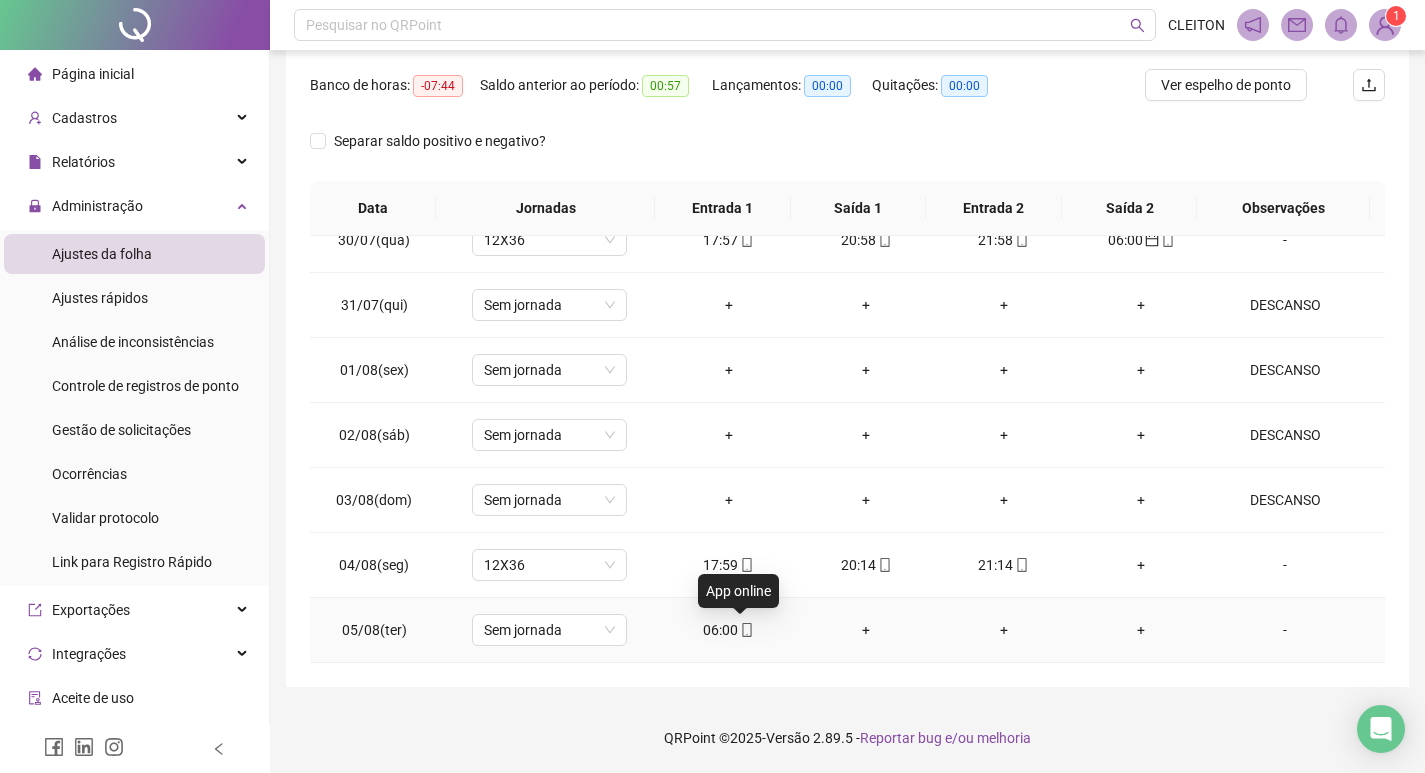 click 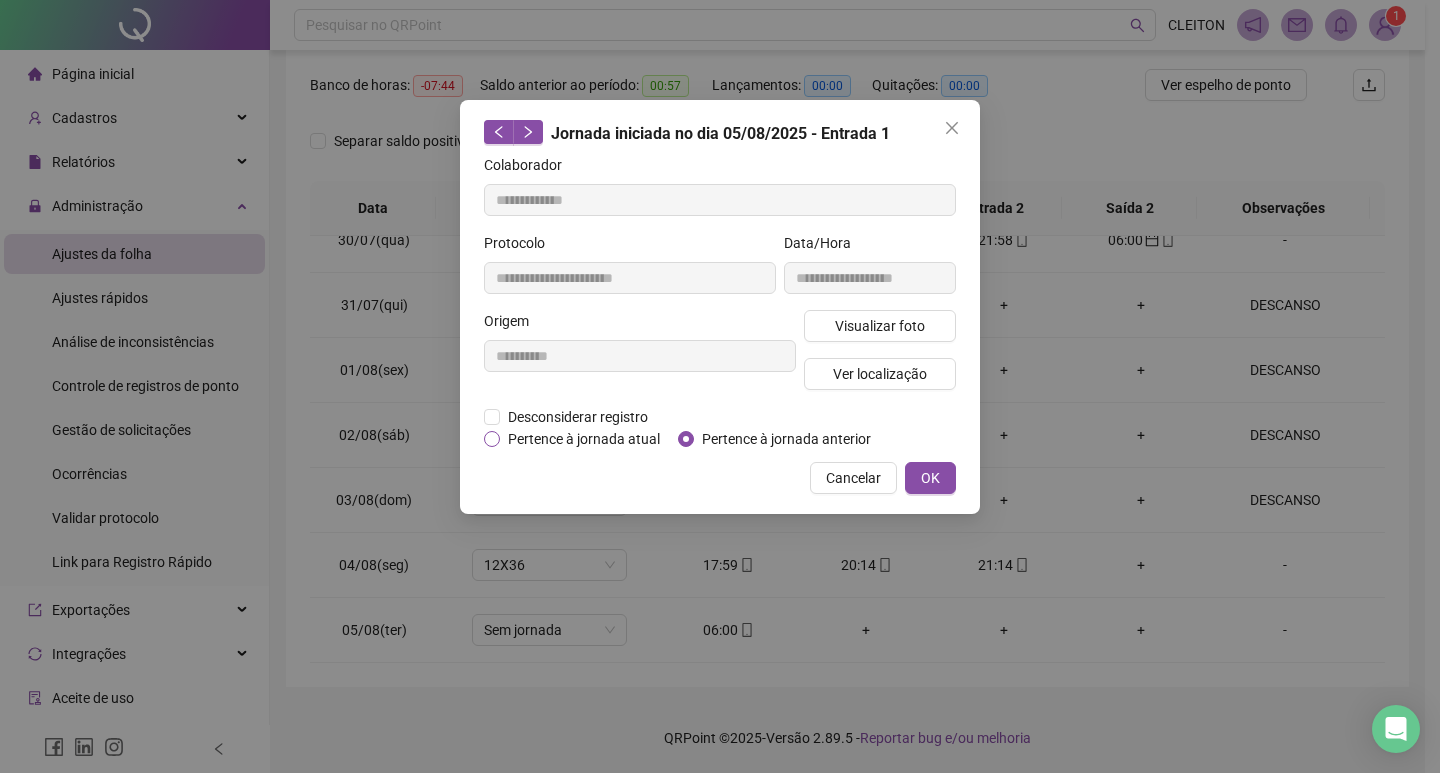 type on "**********" 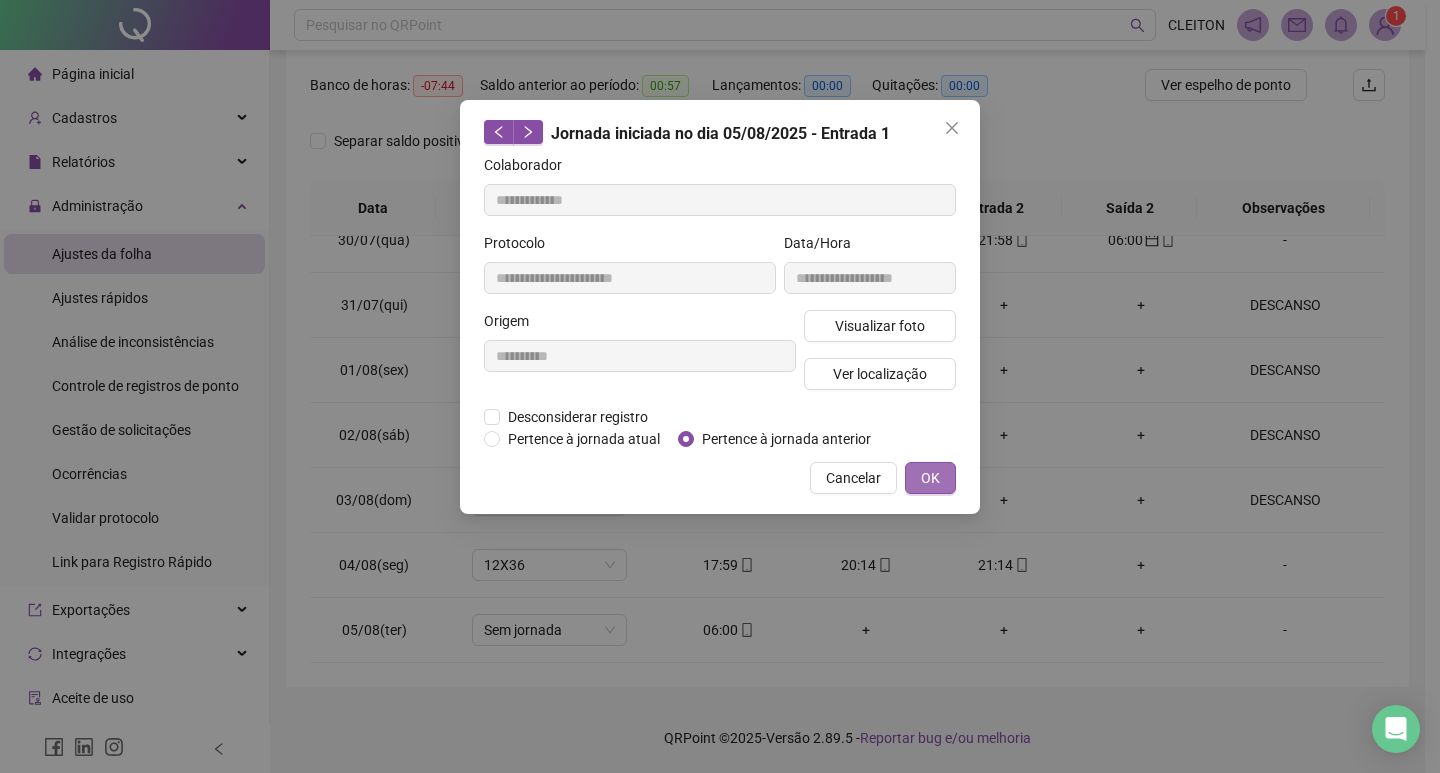 click on "OK" at bounding box center (930, 478) 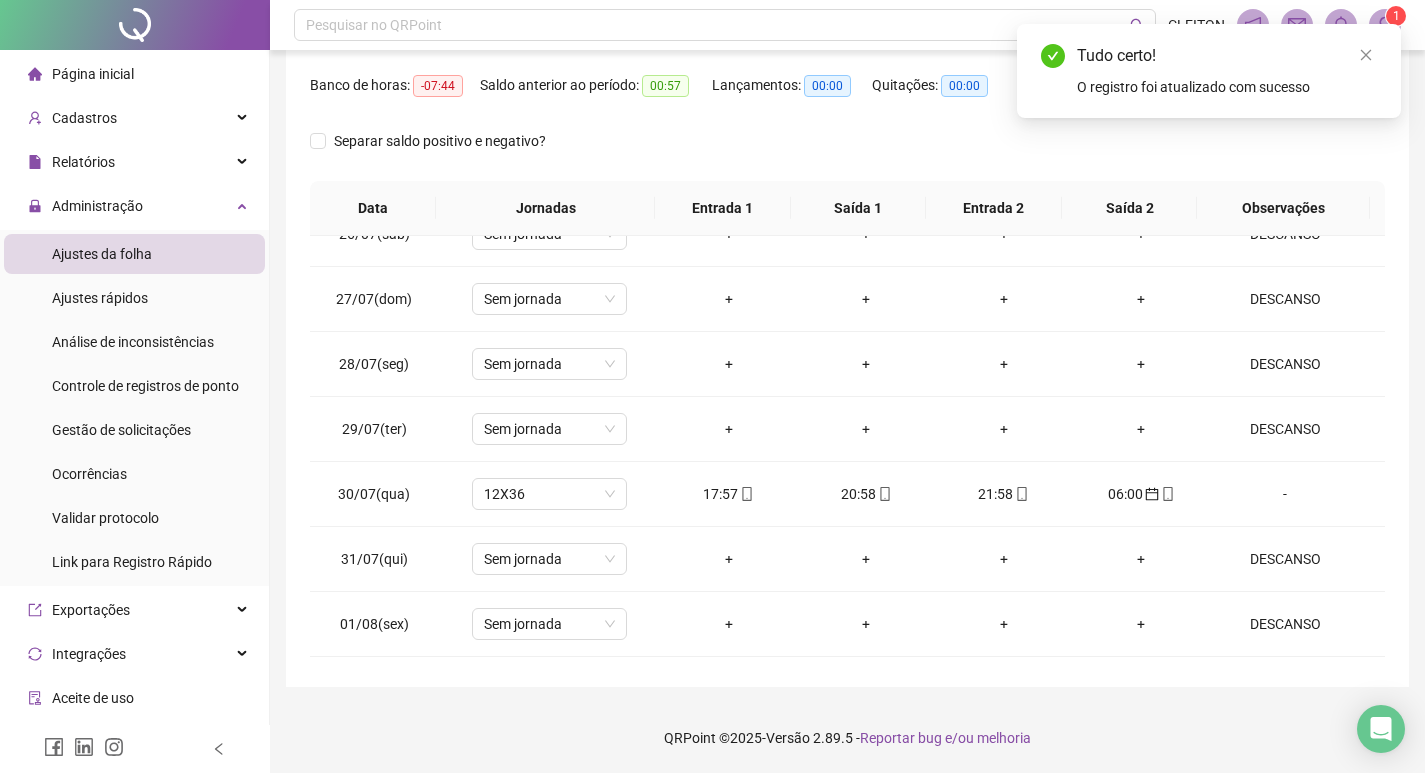 scroll, scrollTop: 0, scrollLeft: 0, axis: both 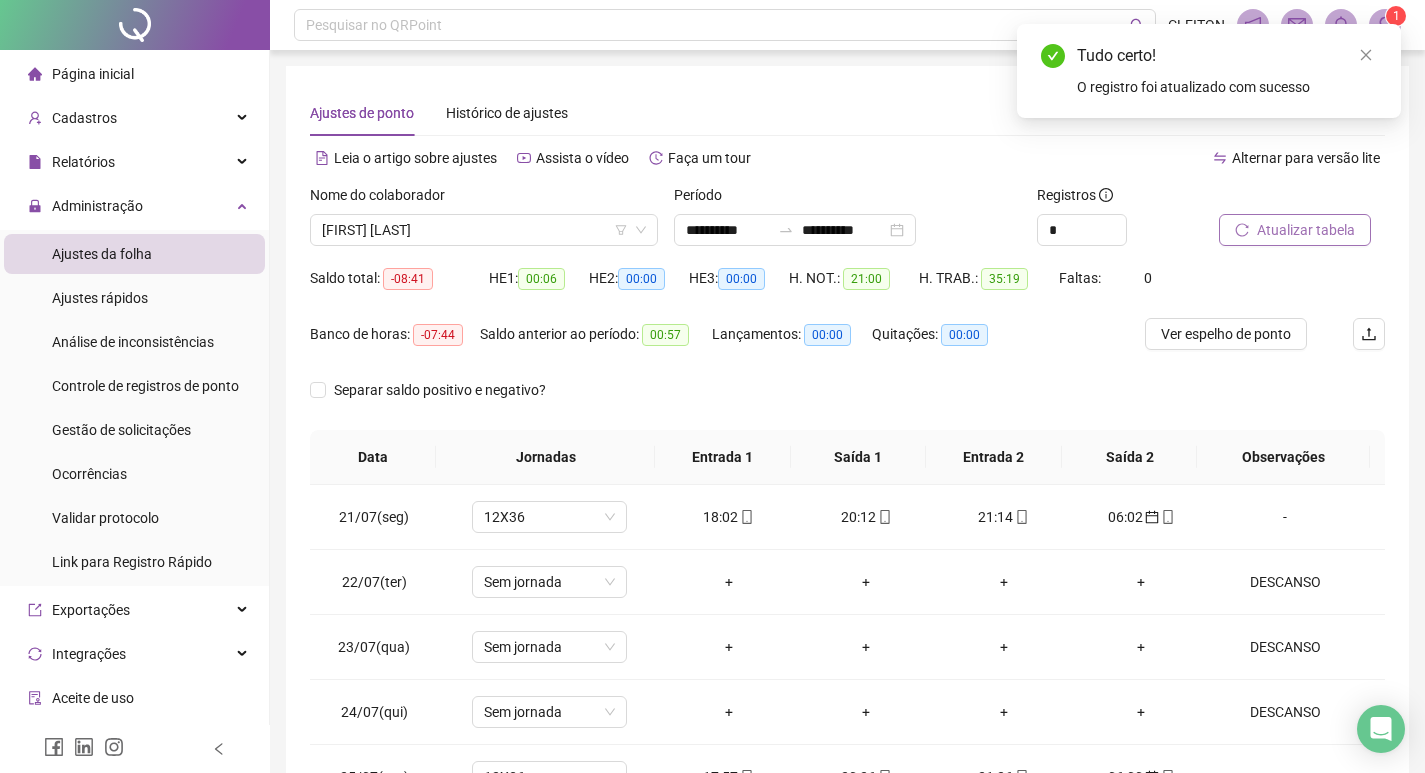 click on "Atualizar tabela" at bounding box center (1306, 230) 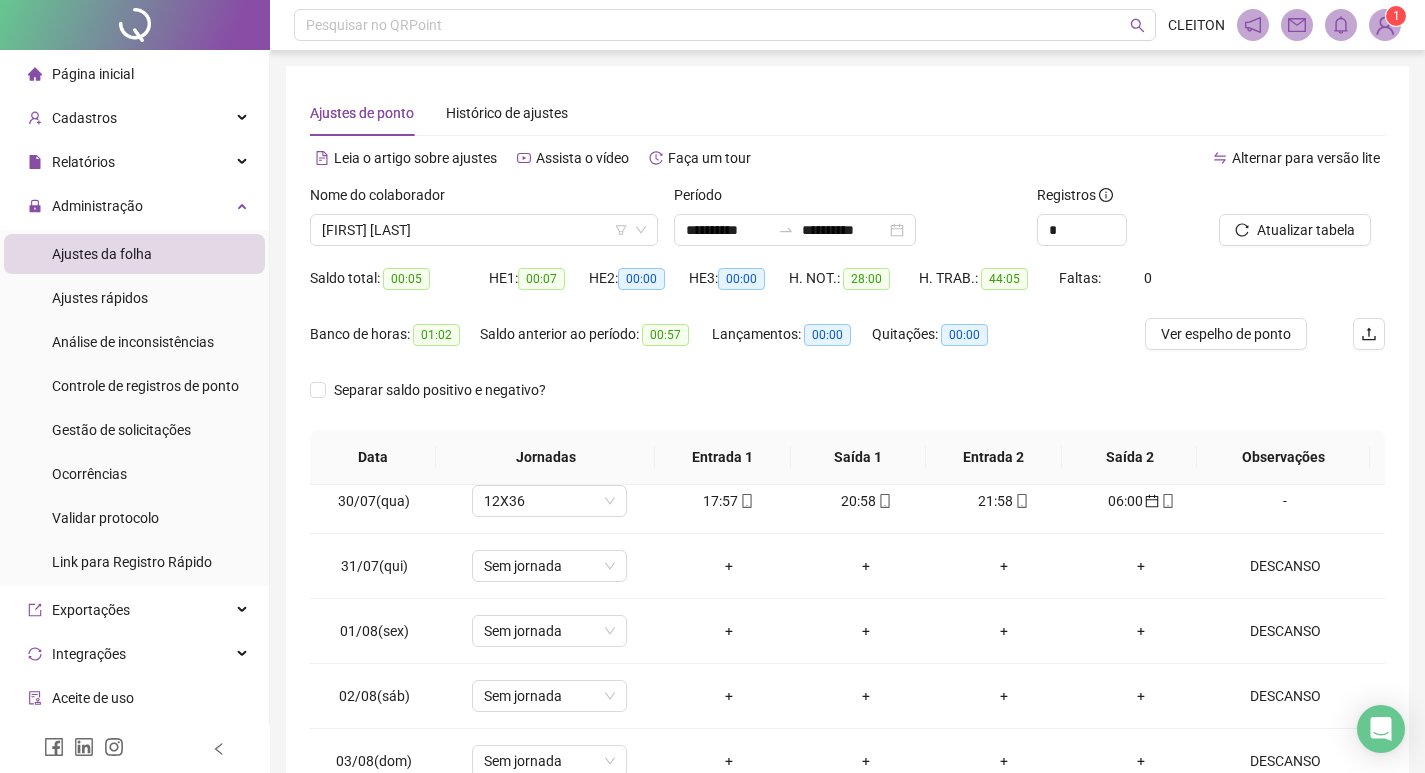 scroll, scrollTop: 613, scrollLeft: 0, axis: vertical 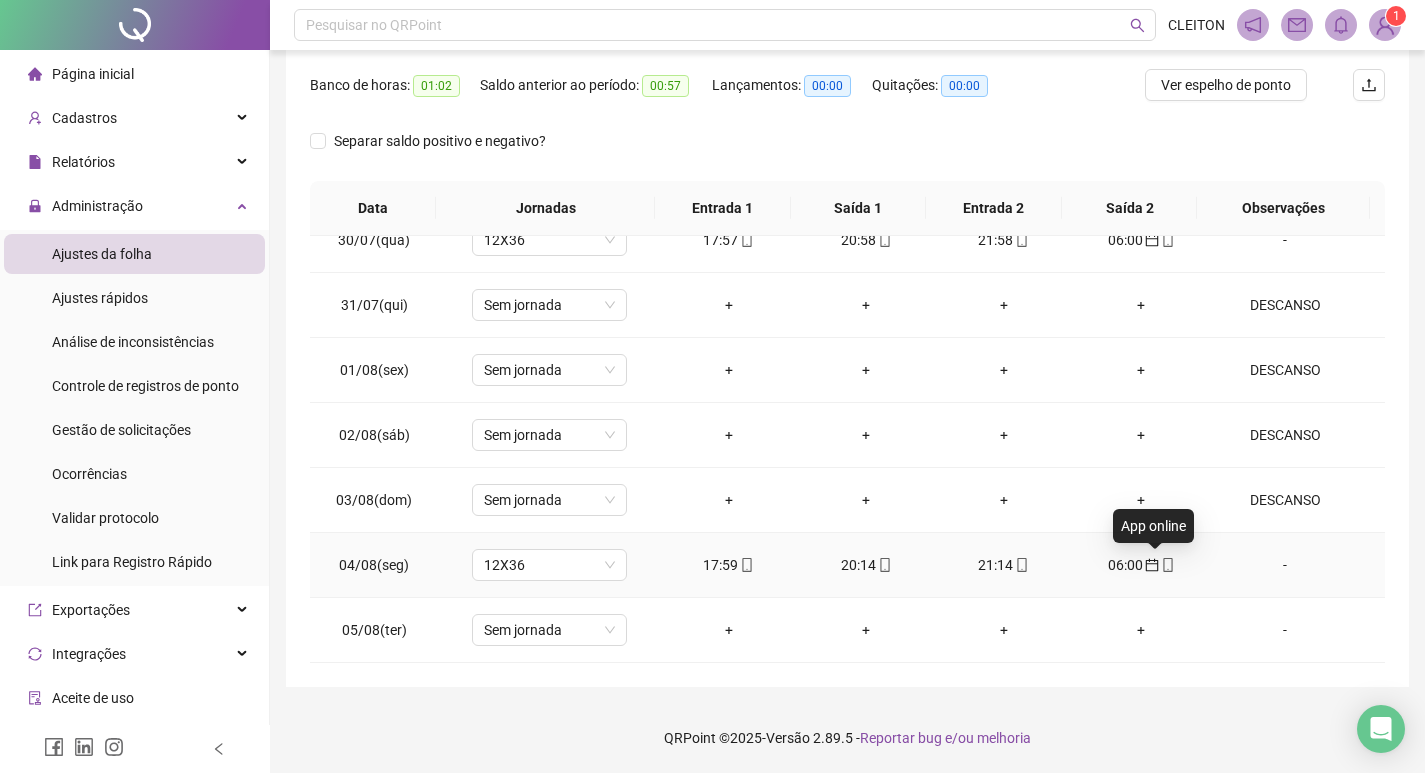 click 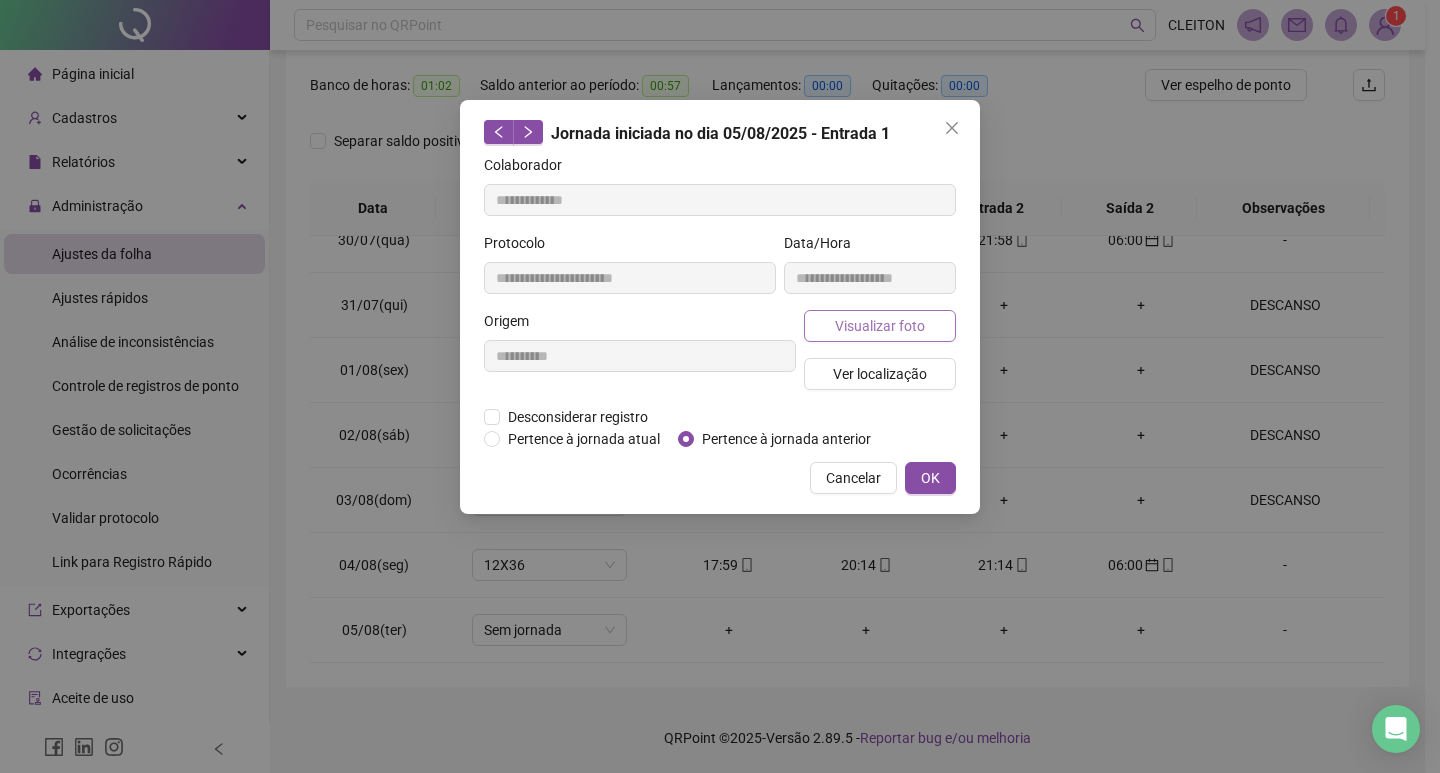 click on "Visualizar foto" at bounding box center [880, 326] 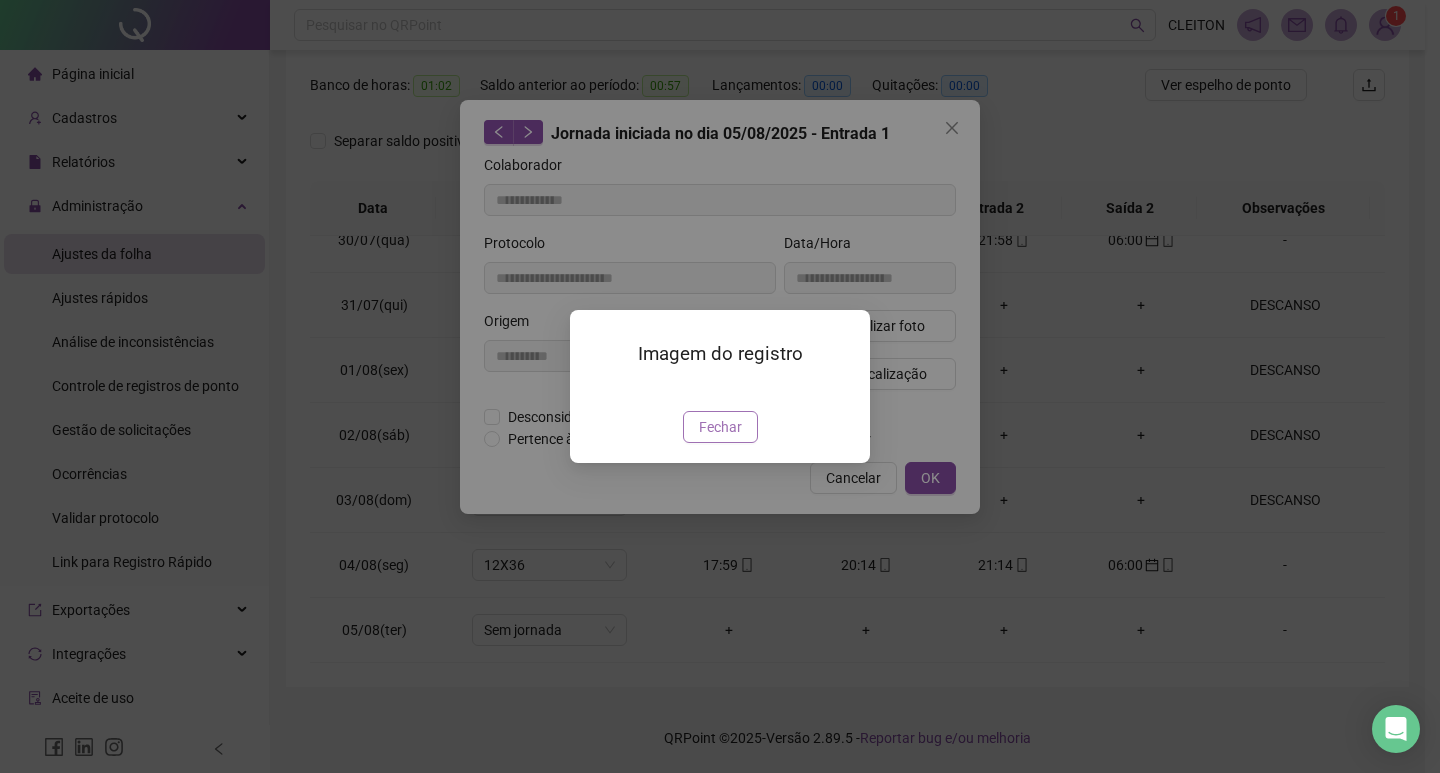 click on "Fechar" at bounding box center (720, 427) 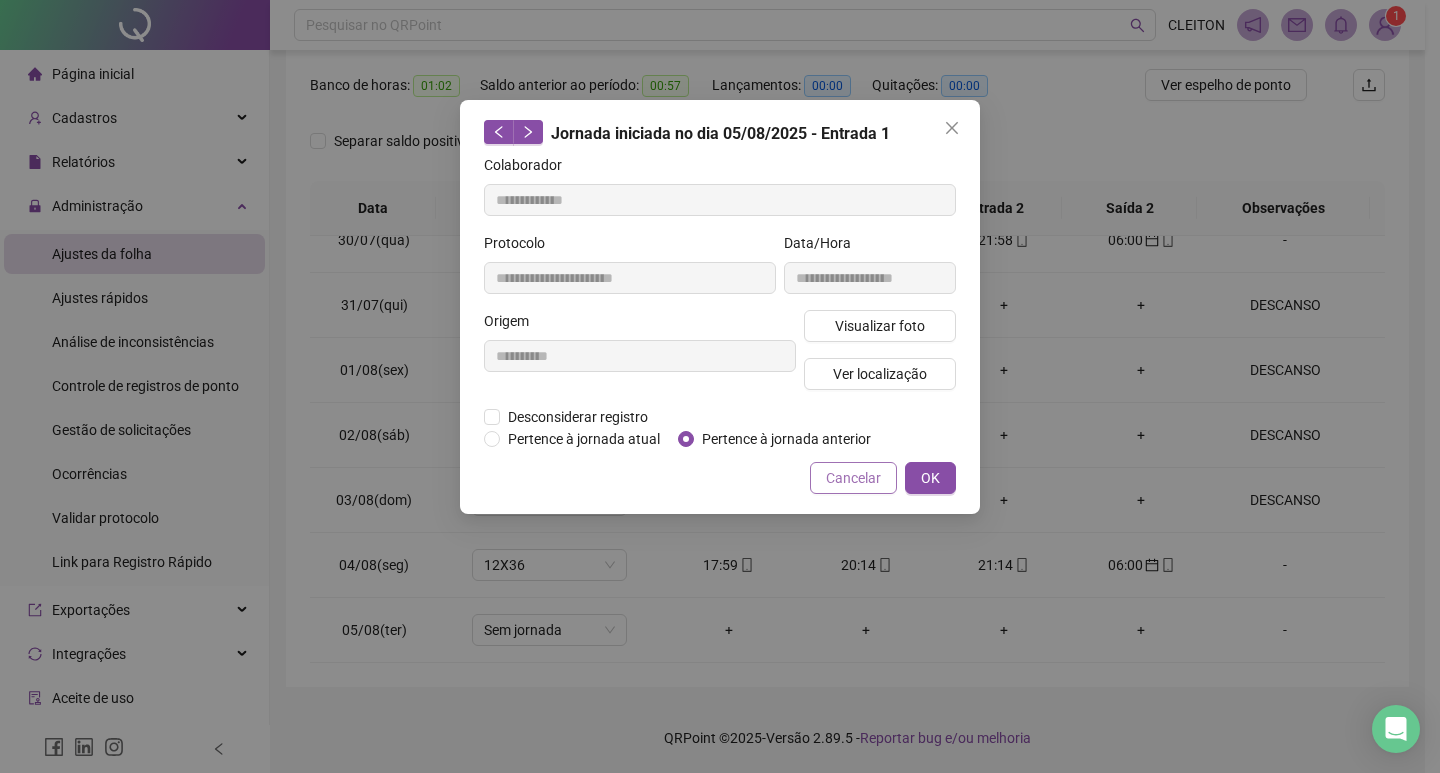 click on "Cancelar" at bounding box center [853, 478] 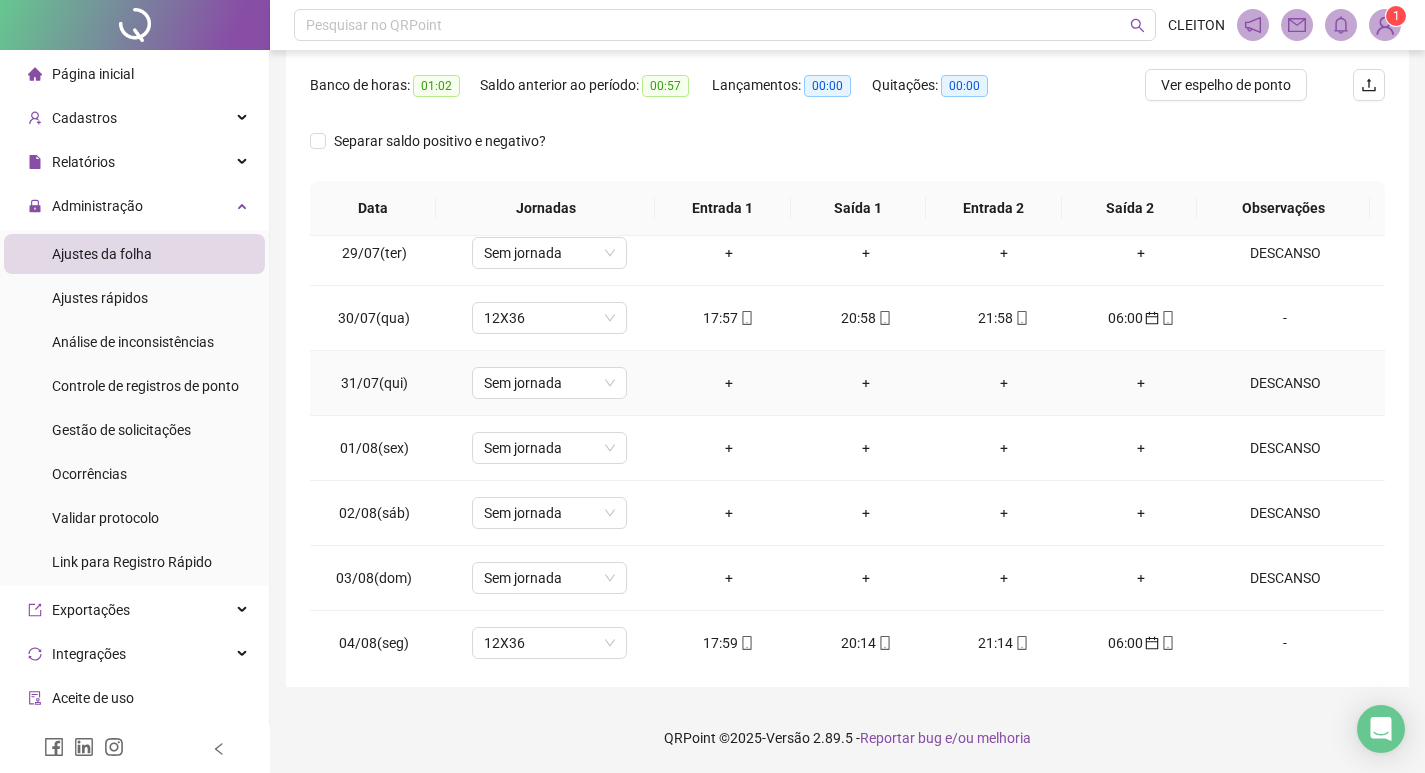 scroll, scrollTop: 0, scrollLeft: 0, axis: both 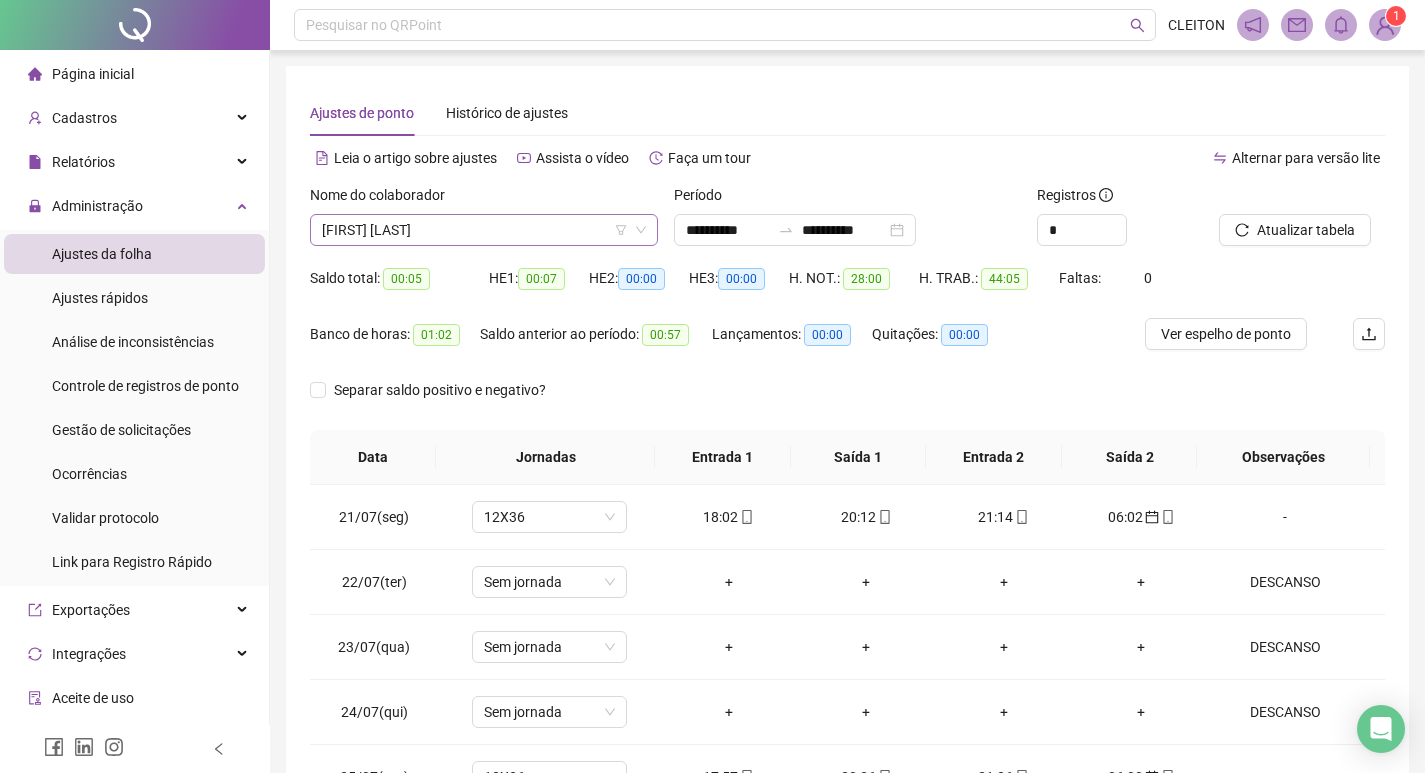 click on "[FIRST] [LAST]" at bounding box center [484, 230] 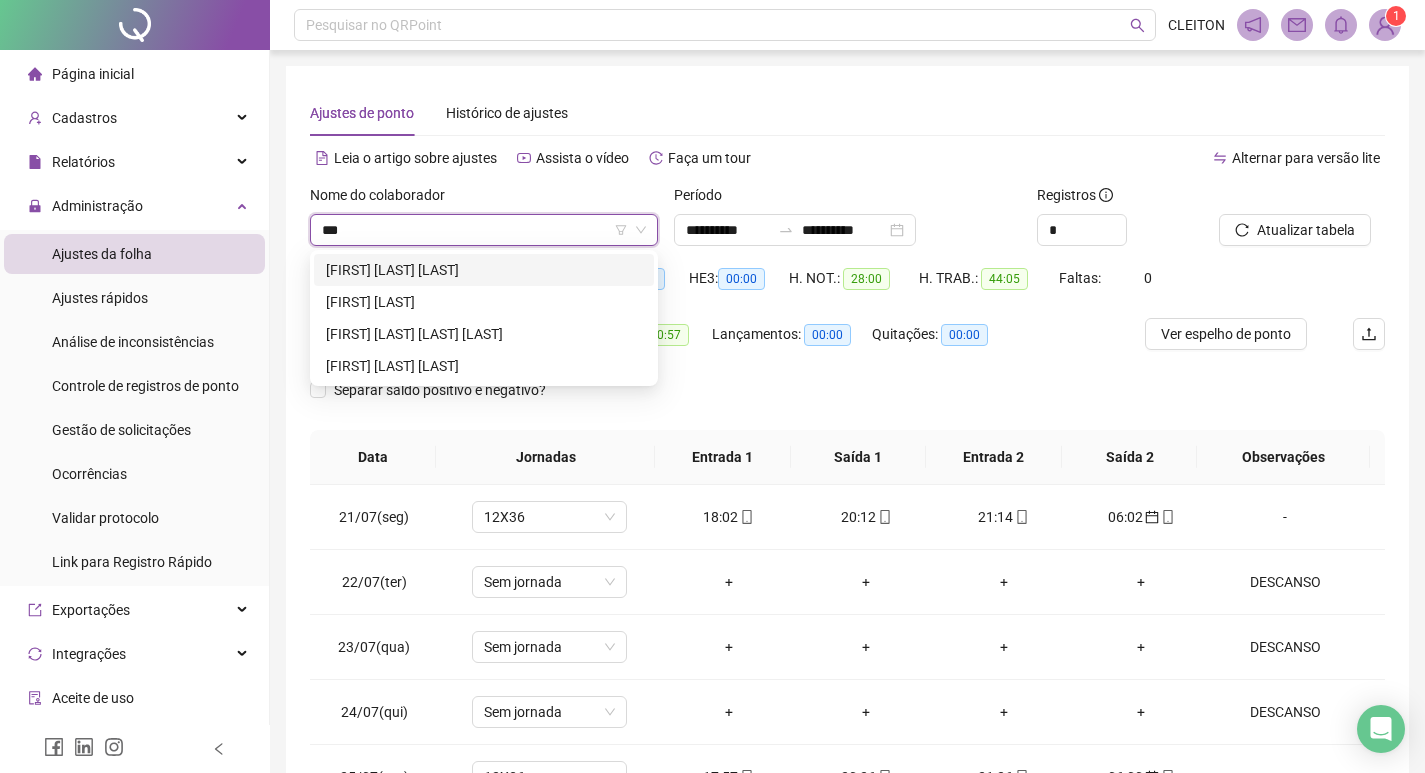 scroll, scrollTop: 0, scrollLeft: 0, axis: both 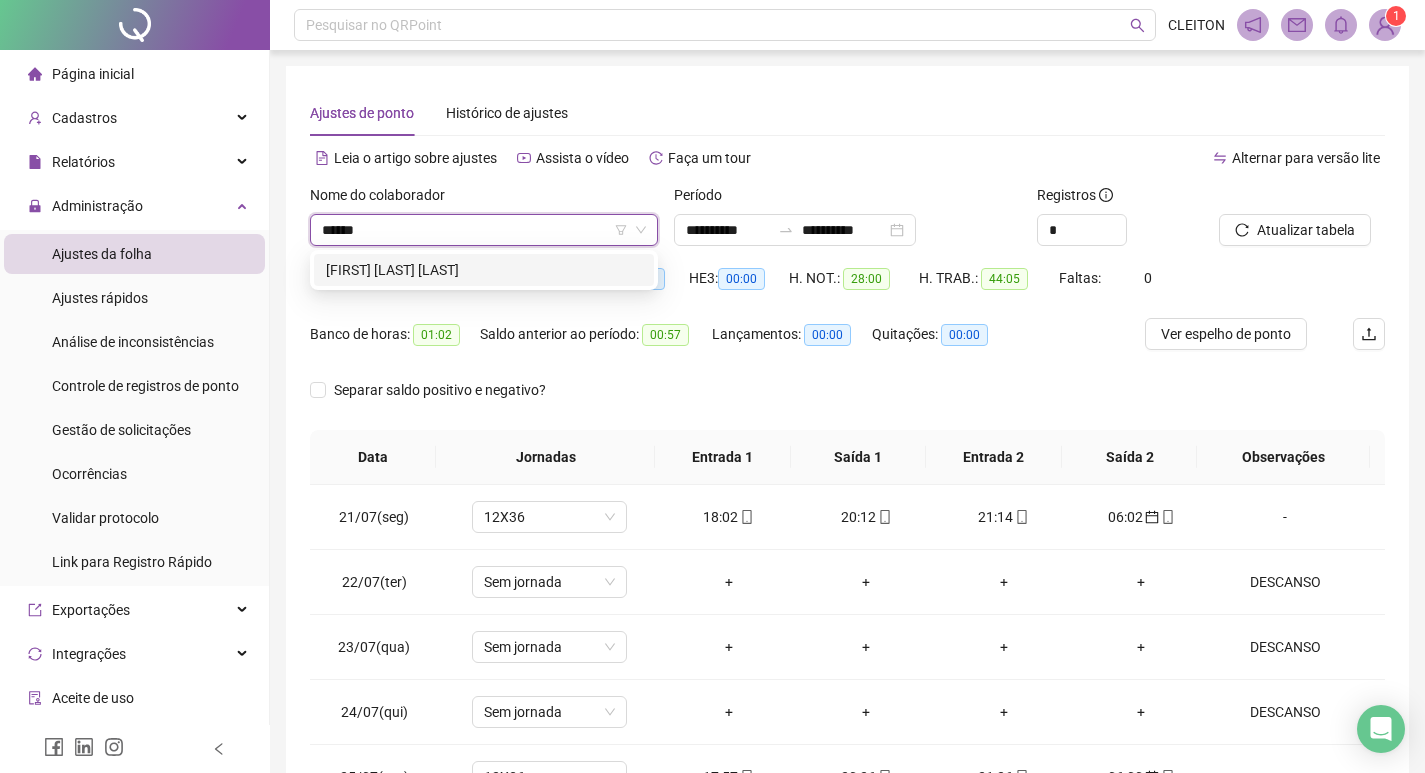 type on "*******" 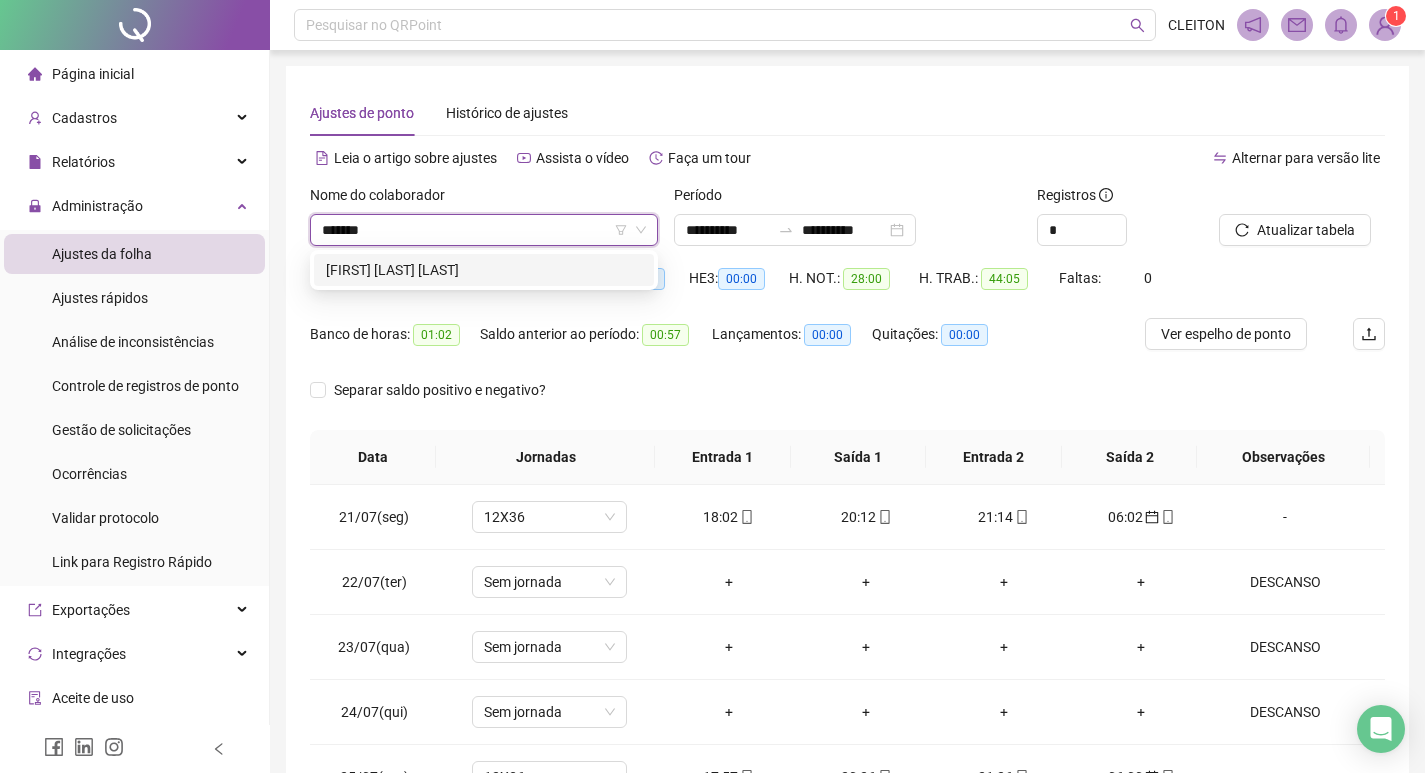 type 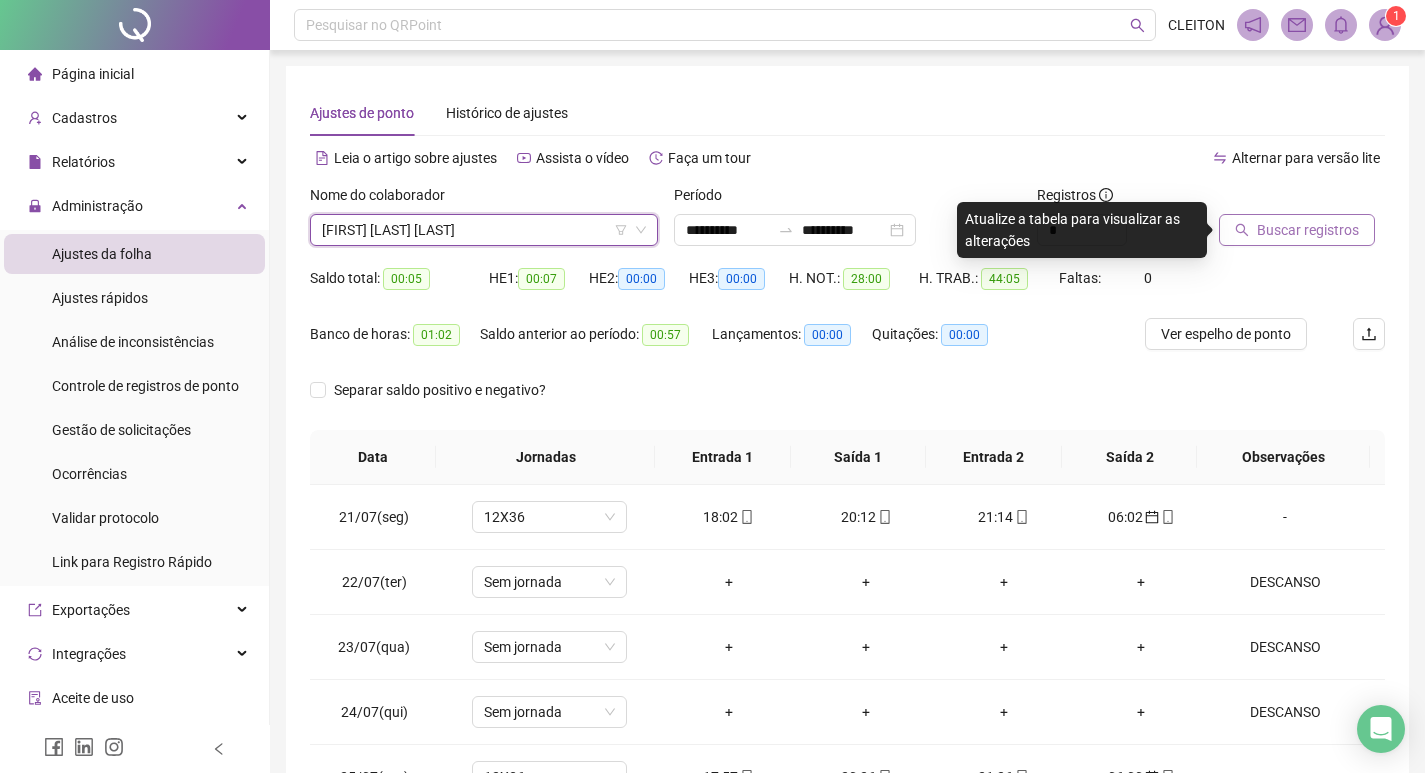 click 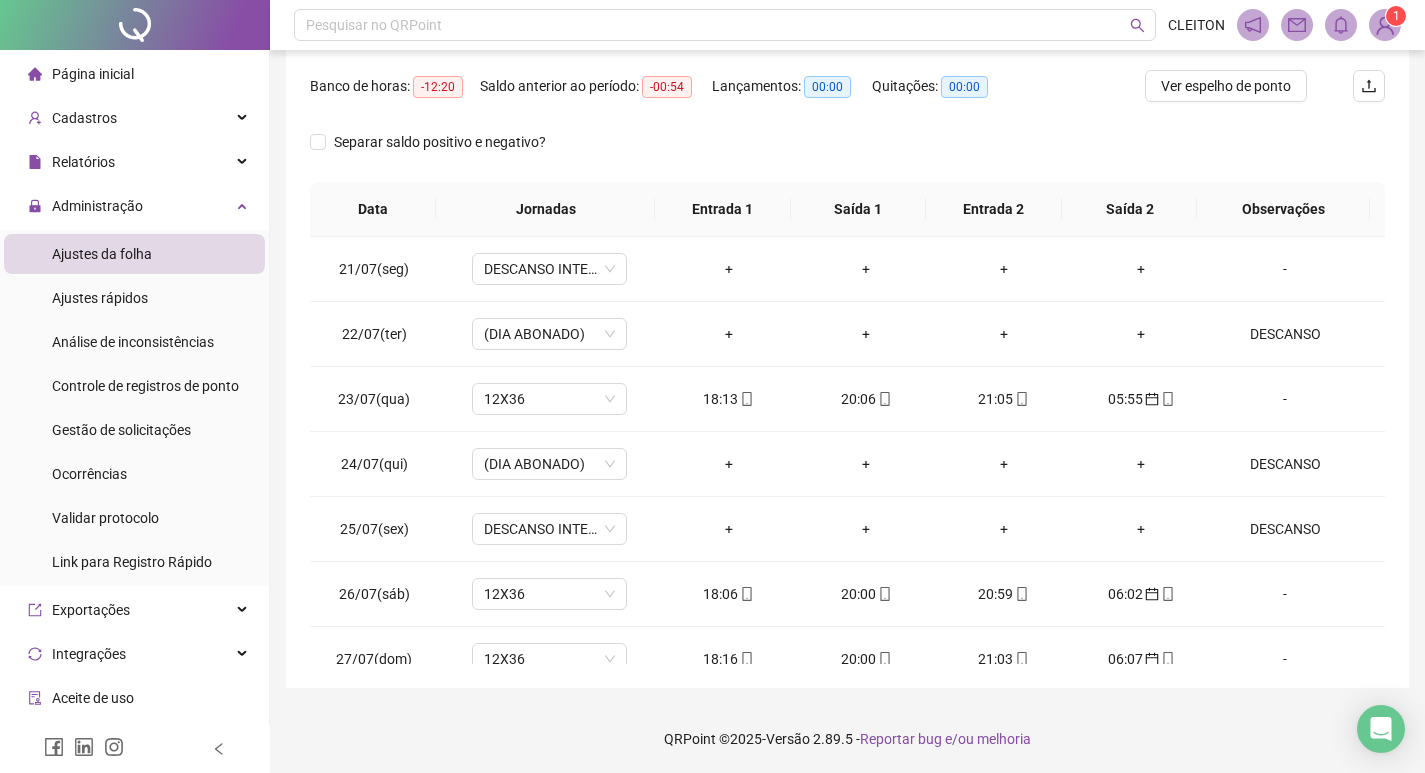 scroll, scrollTop: 249, scrollLeft: 0, axis: vertical 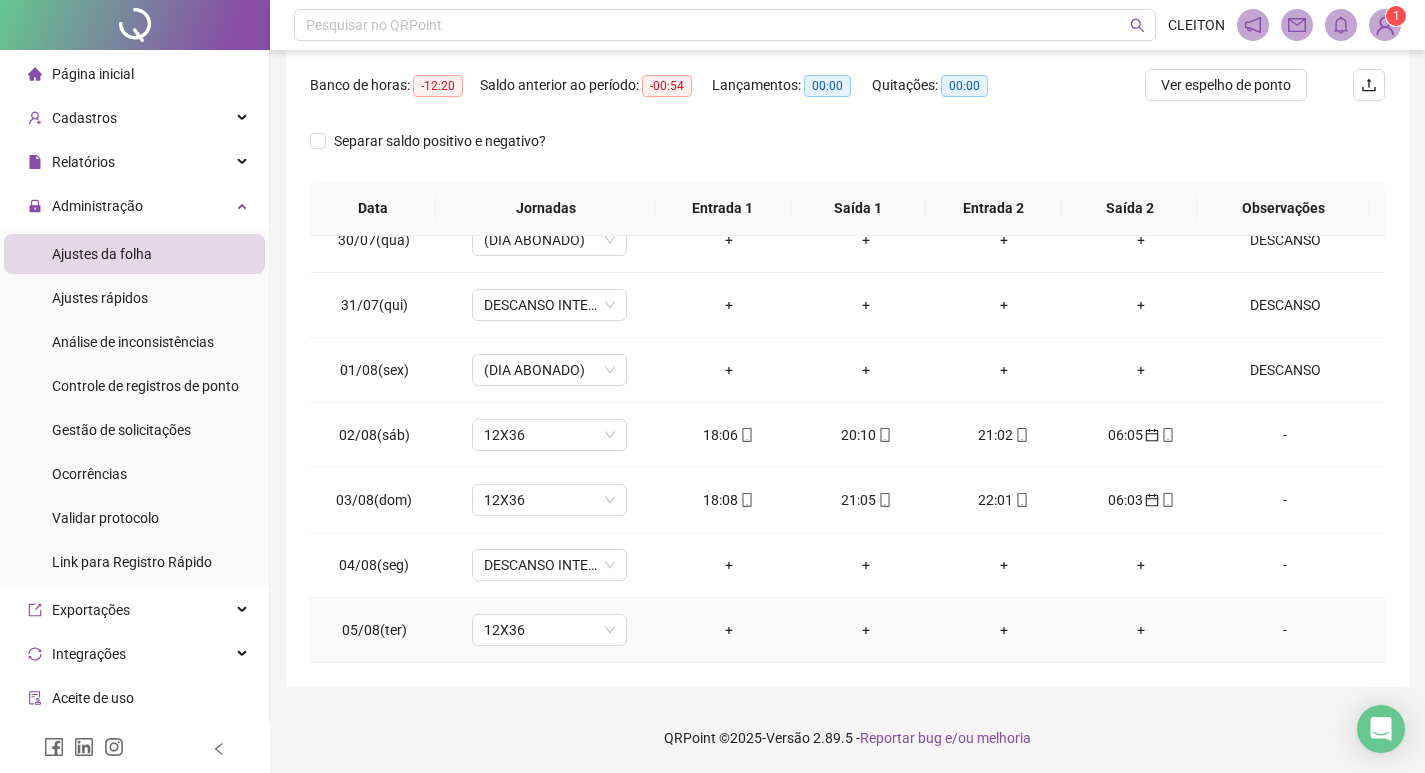 click on "-" at bounding box center [1285, 630] 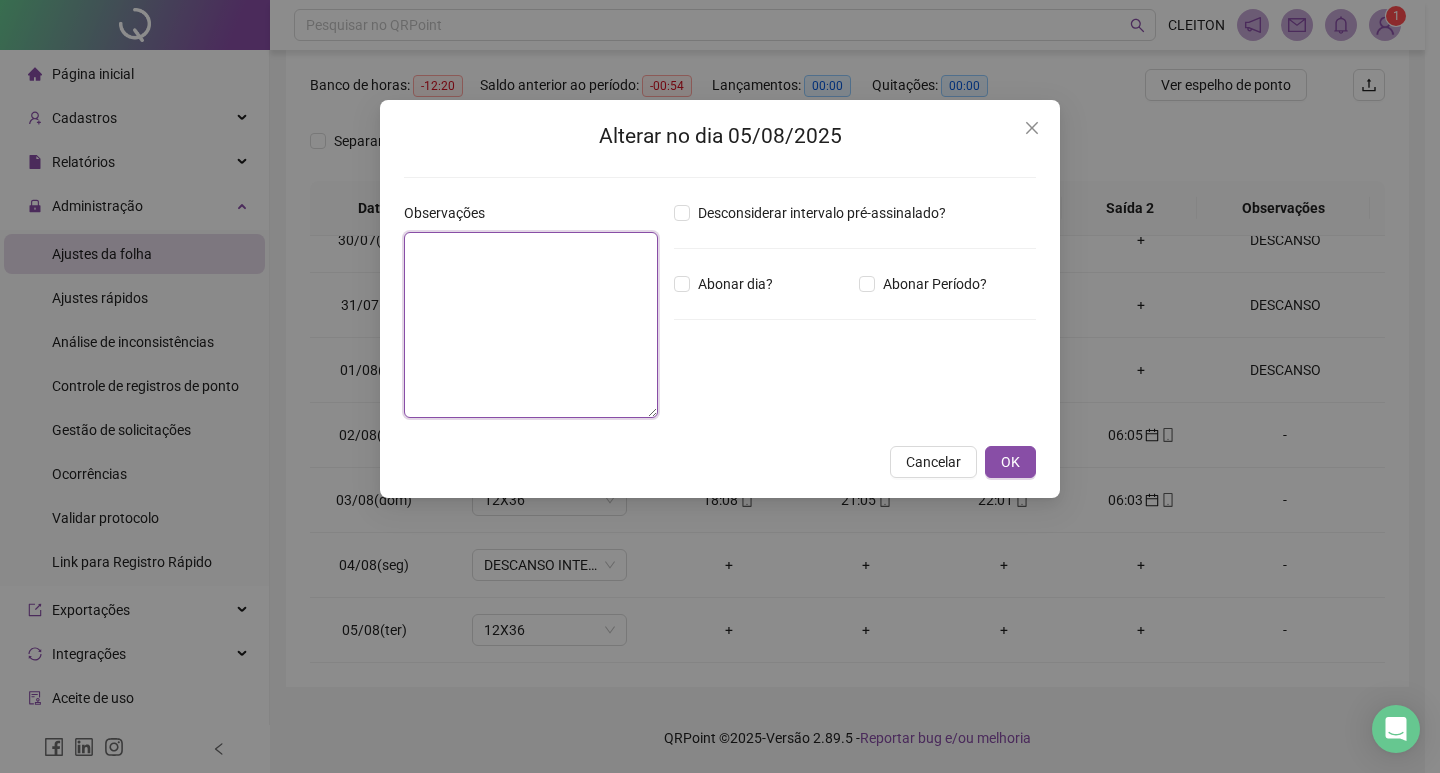 click at bounding box center (531, 325) 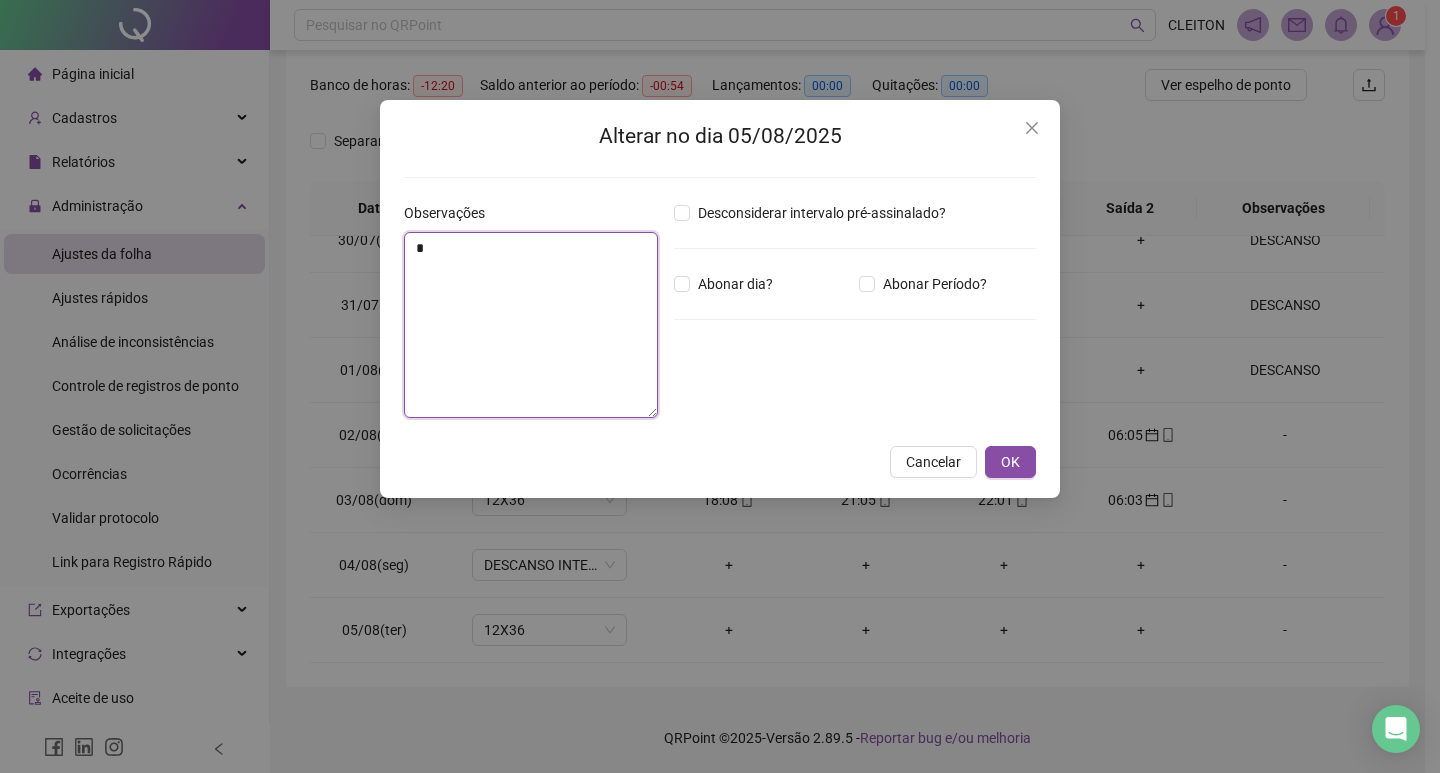 type on "**" 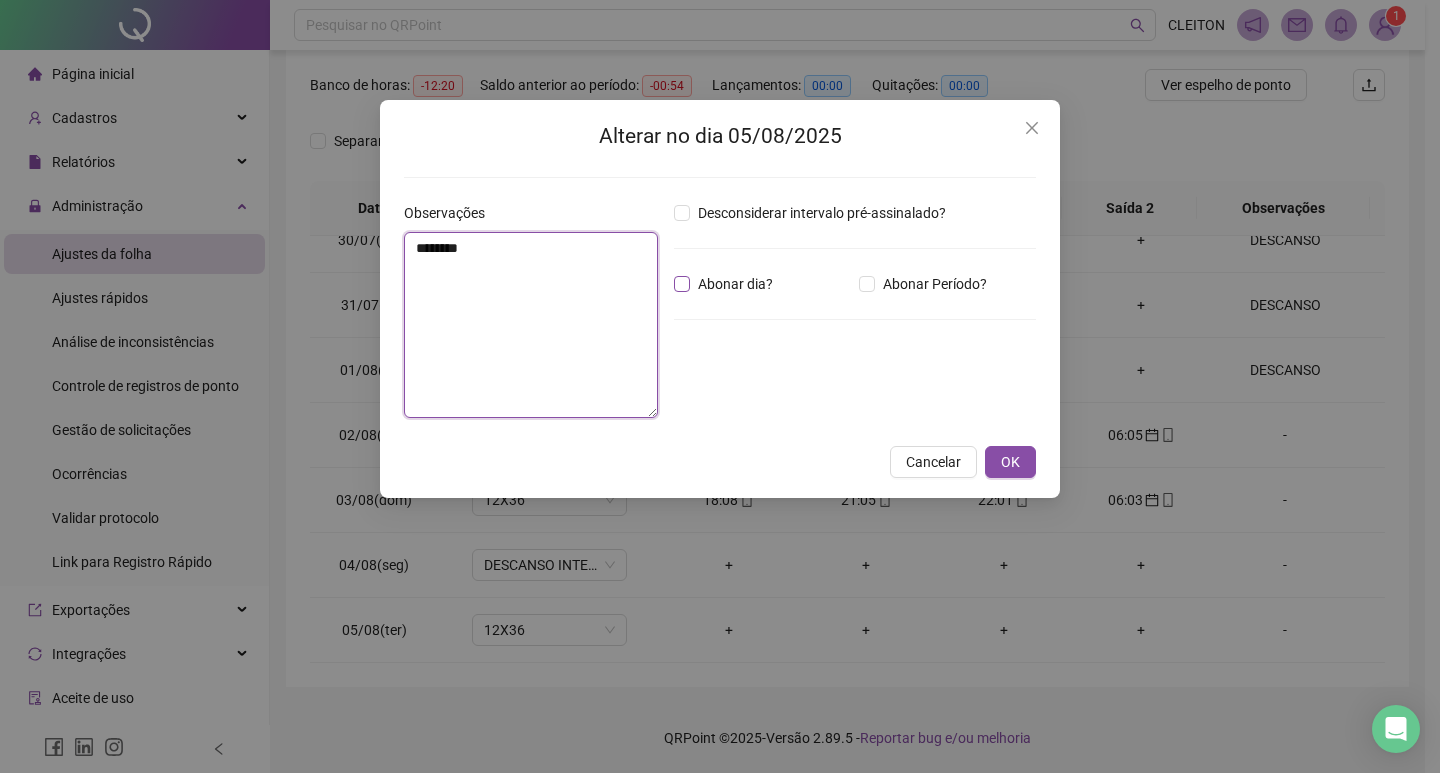 type on "********" 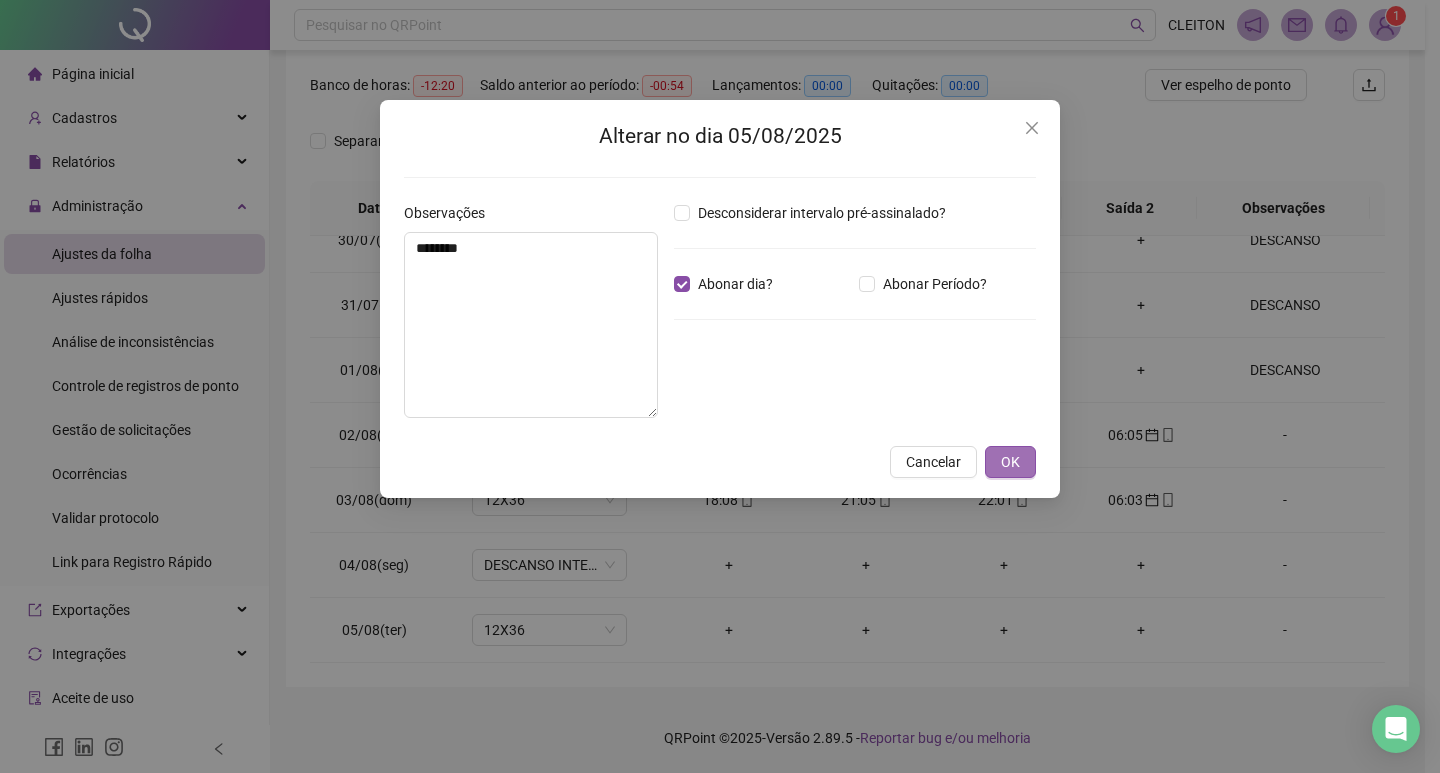 click on "OK" at bounding box center [1010, 462] 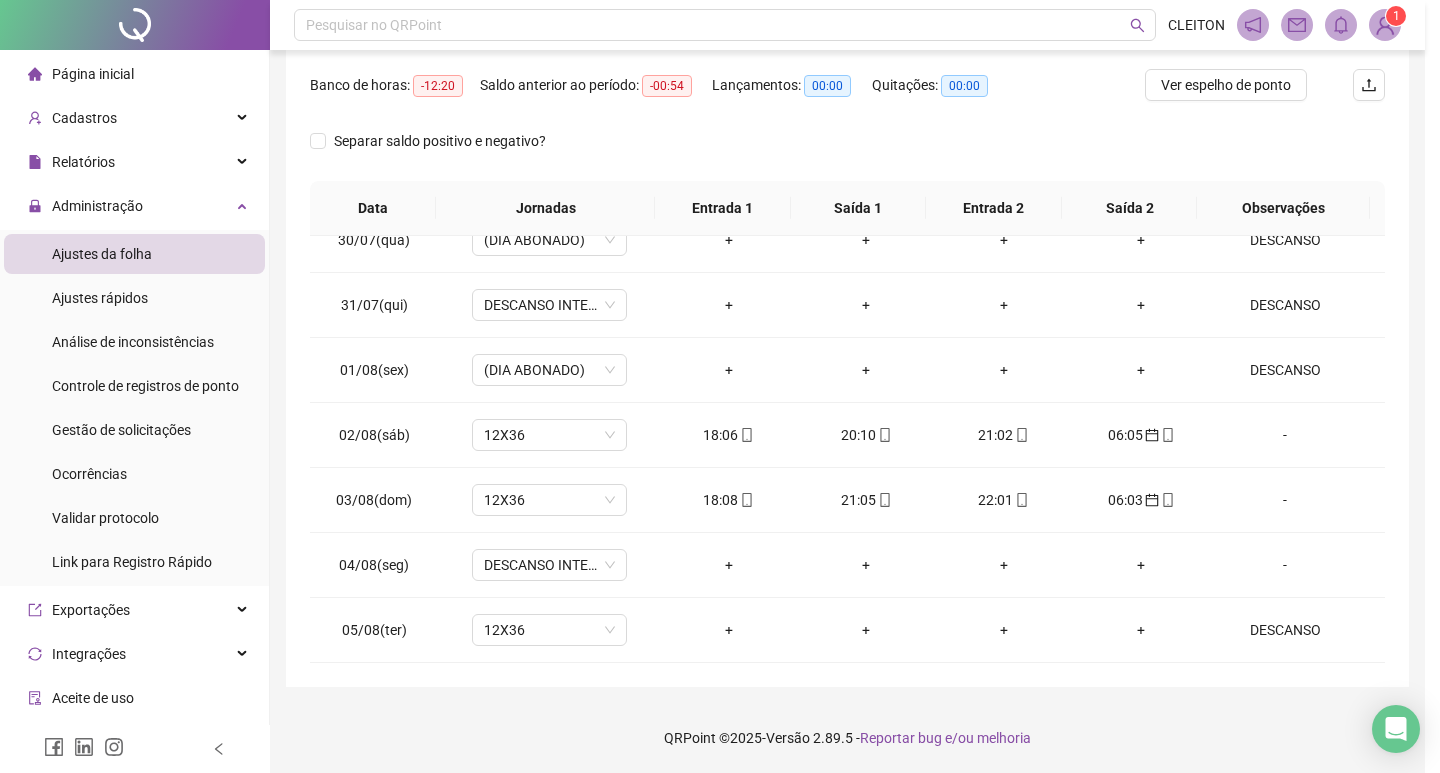 click on "Alterar no dia   05/08/2025 Observações ******** Desconsiderar intervalo pré-assinalado? Abonar dia? Abonar Período? Horas a abonar ***** Aplicar regime de compensação Cancelar OK" at bounding box center [720, 386] 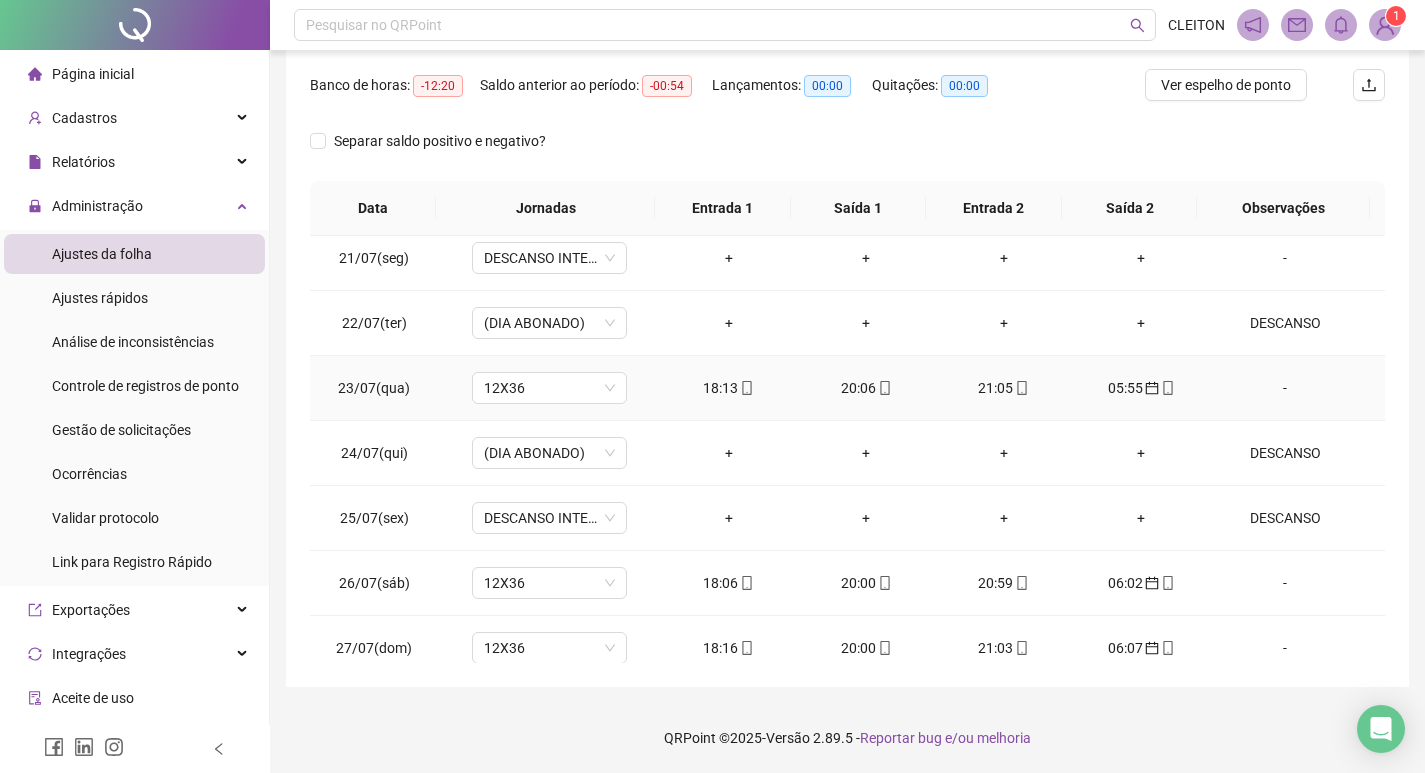 scroll, scrollTop: 0, scrollLeft: 0, axis: both 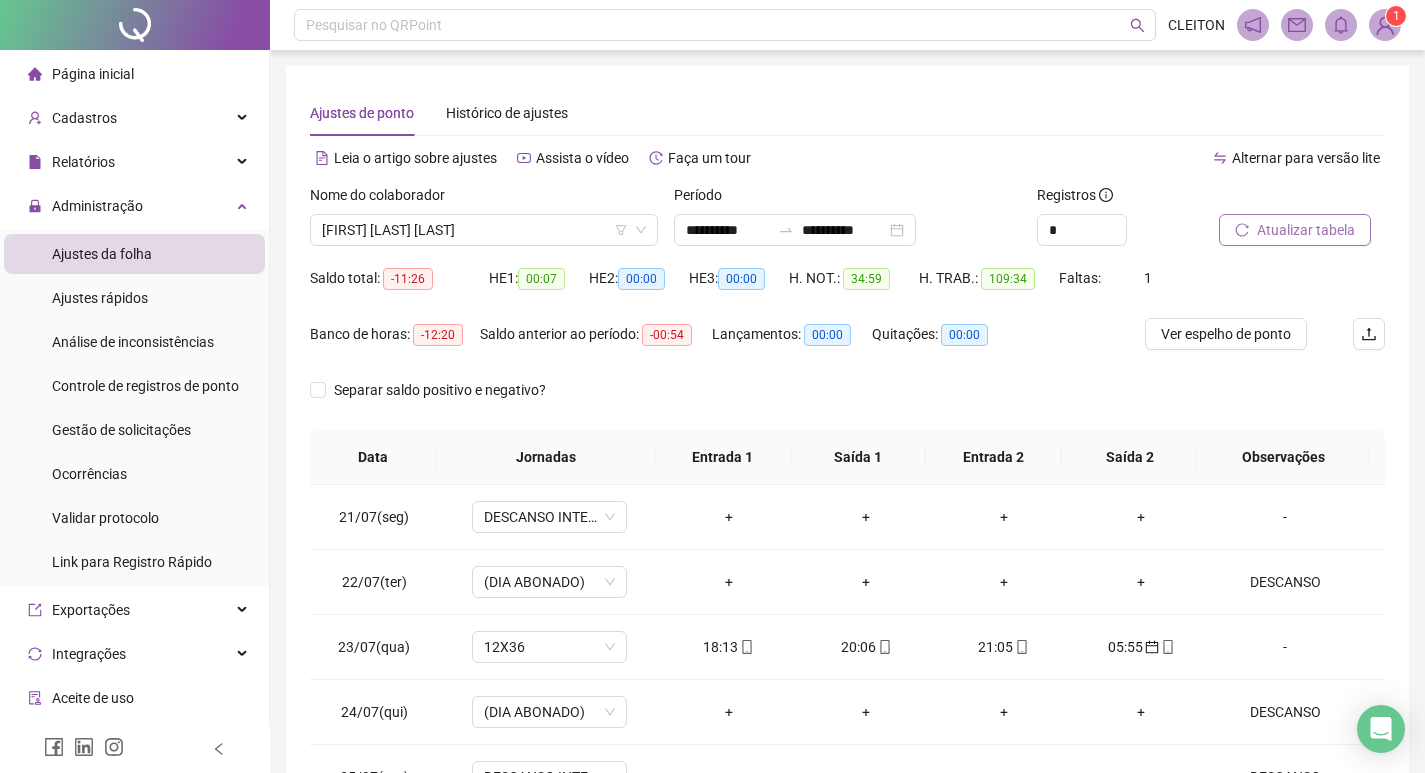 click on "Atualizar tabela" at bounding box center (1295, 230) 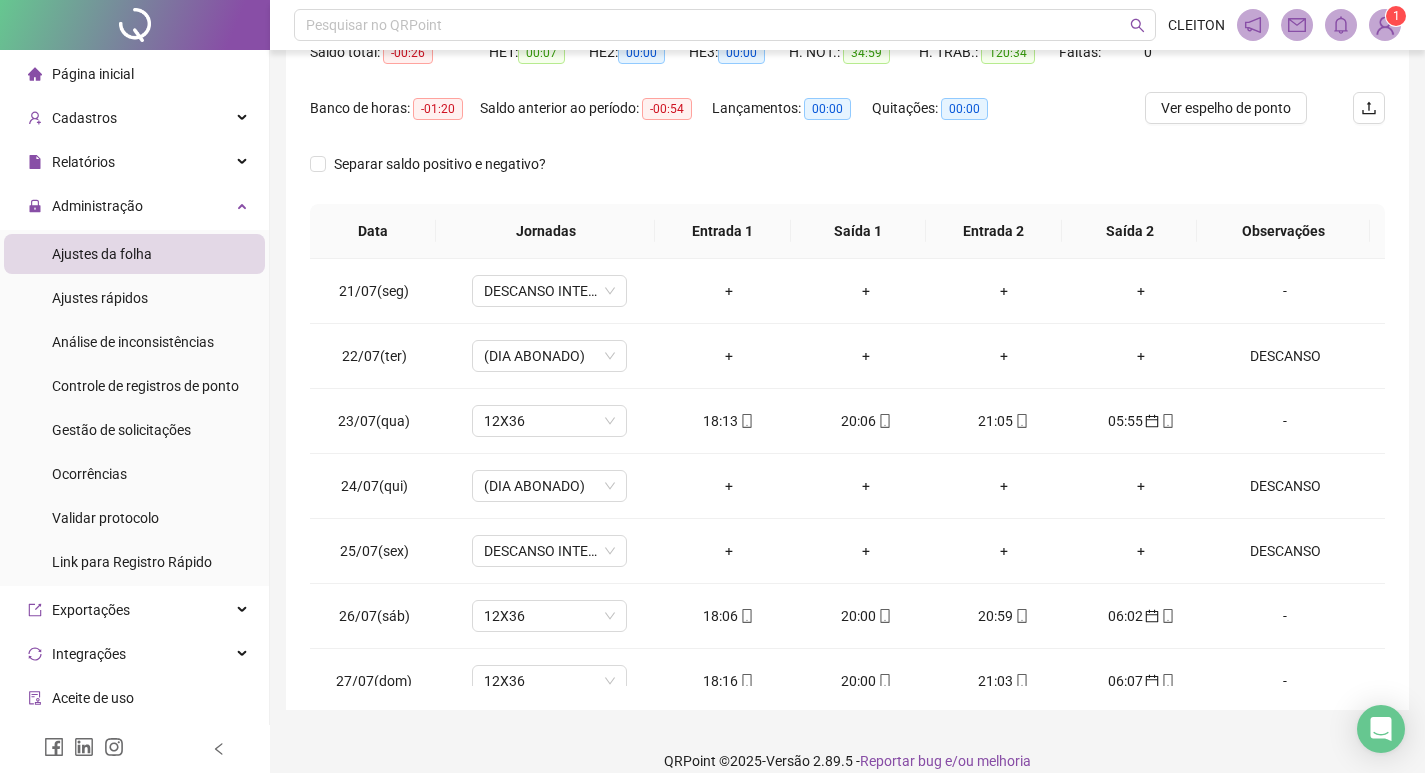 scroll, scrollTop: 249, scrollLeft: 0, axis: vertical 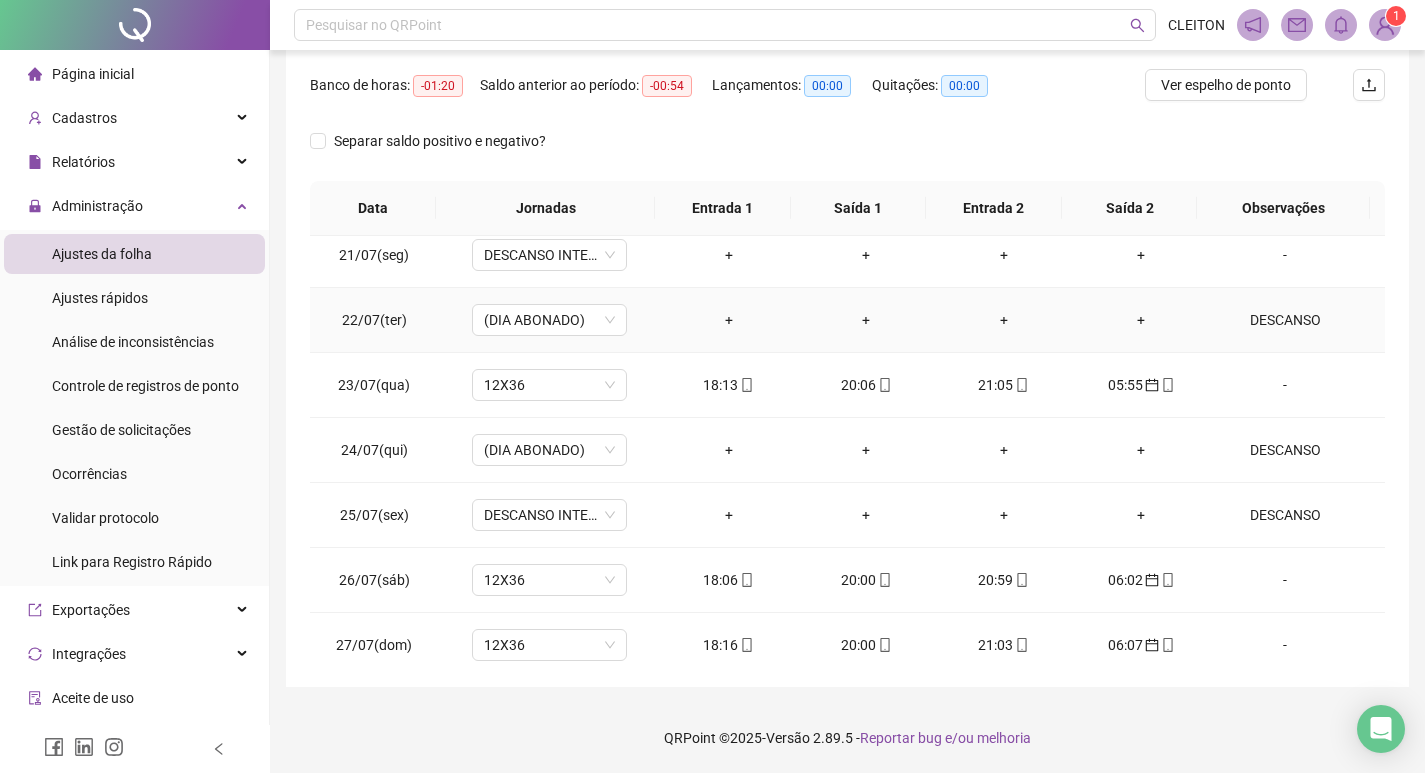 click on "+" at bounding box center (866, 320) 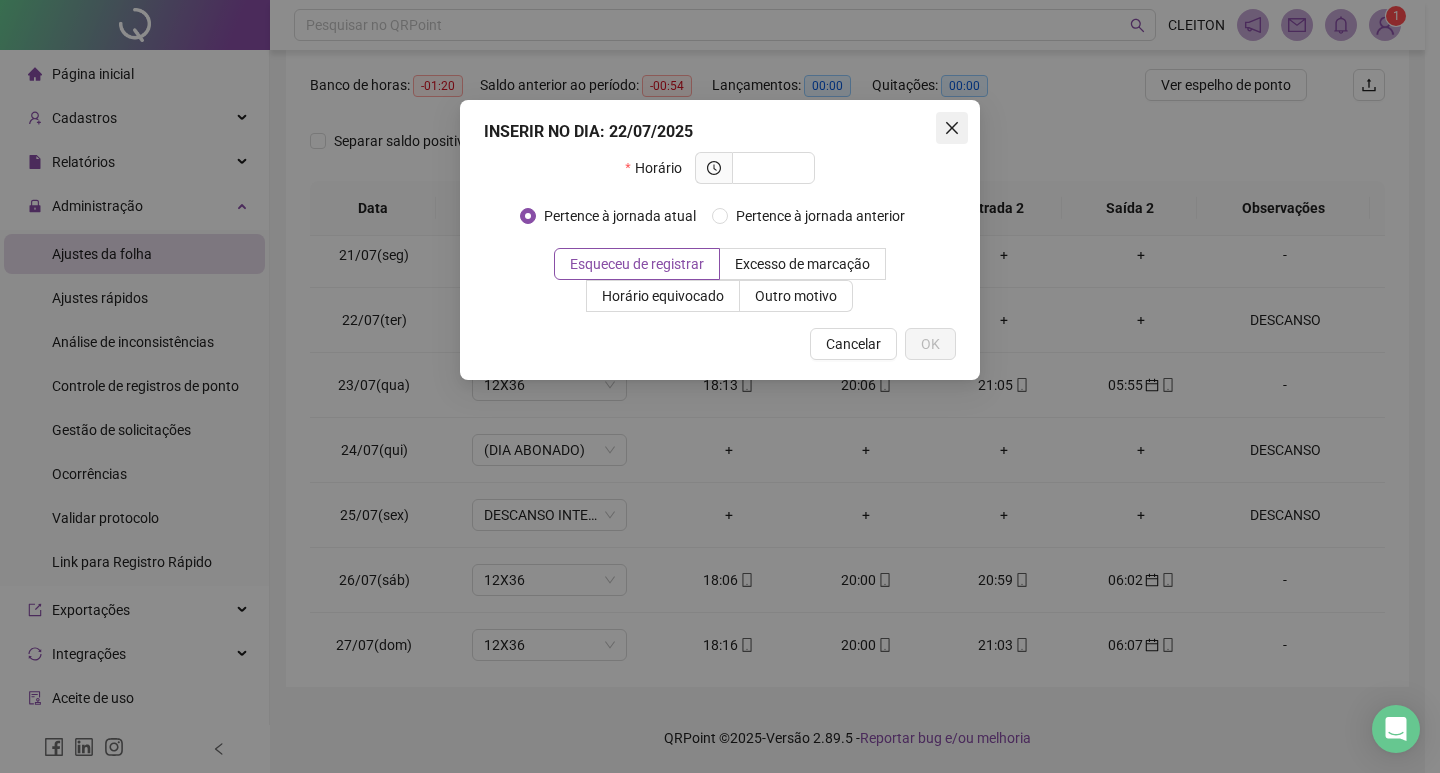 click at bounding box center [952, 128] 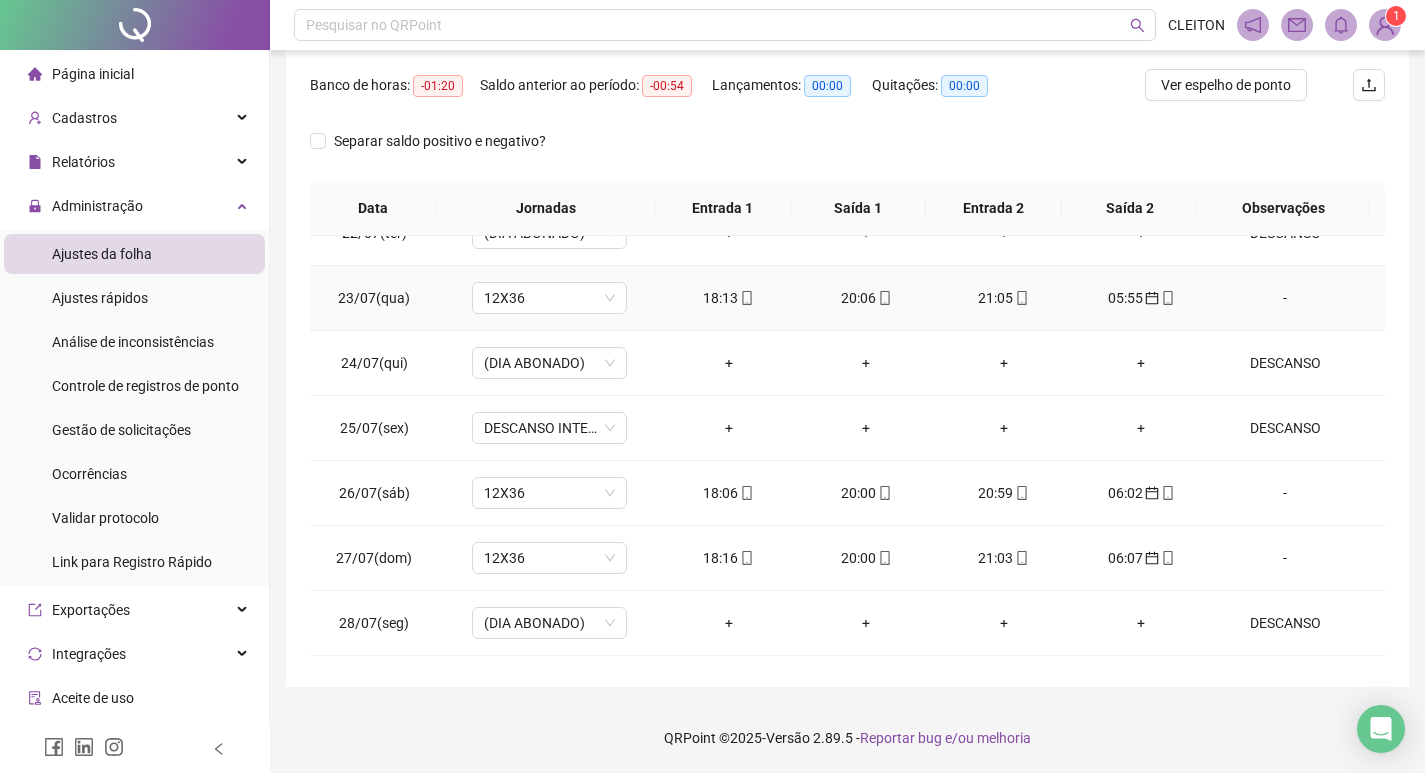 scroll, scrollTop: 0, scrollLeft: 0, axis: both 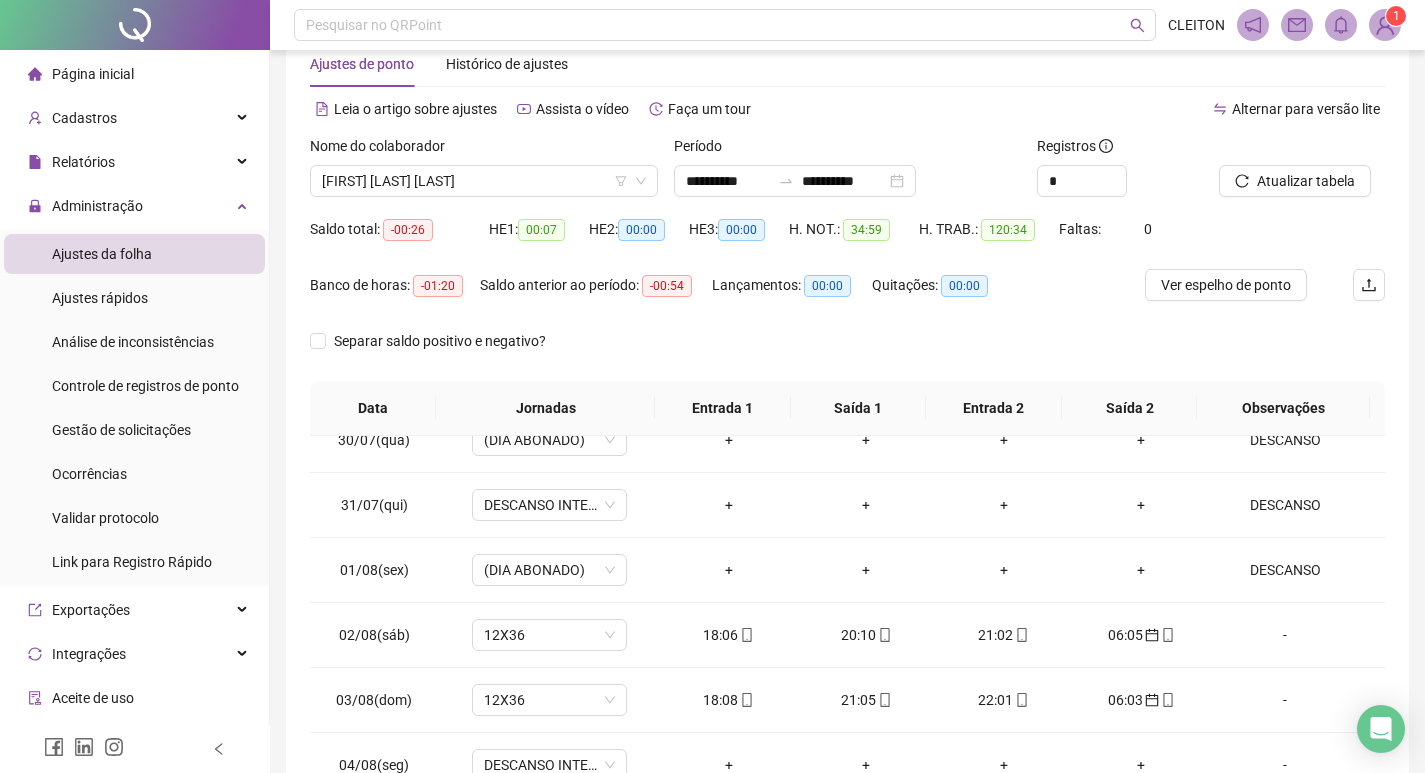 click on "Nome do colaborador [FIRST] [LAST]" at bounding box center [484, 174] 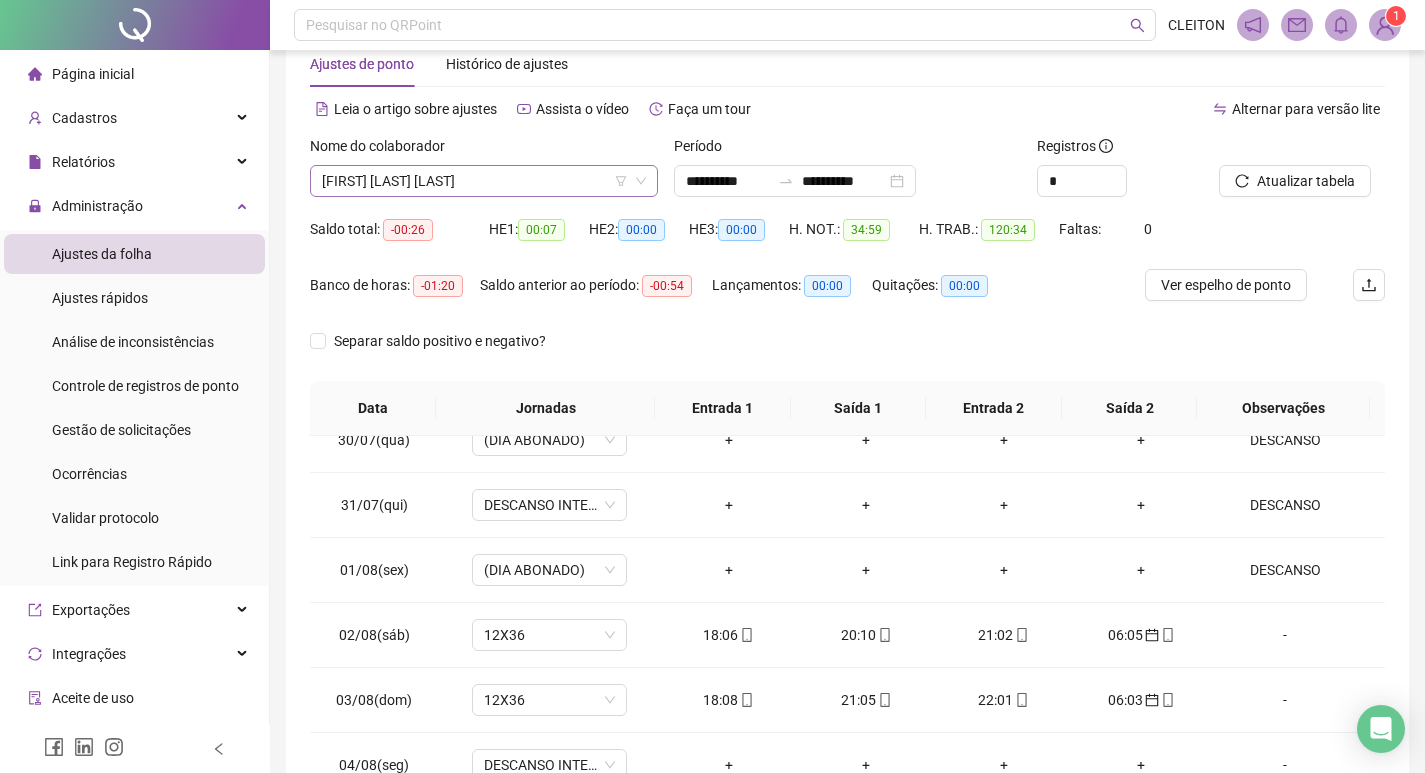 click on "[FIRST] [LAST] [LAST]" at bounding box center (484, 181) 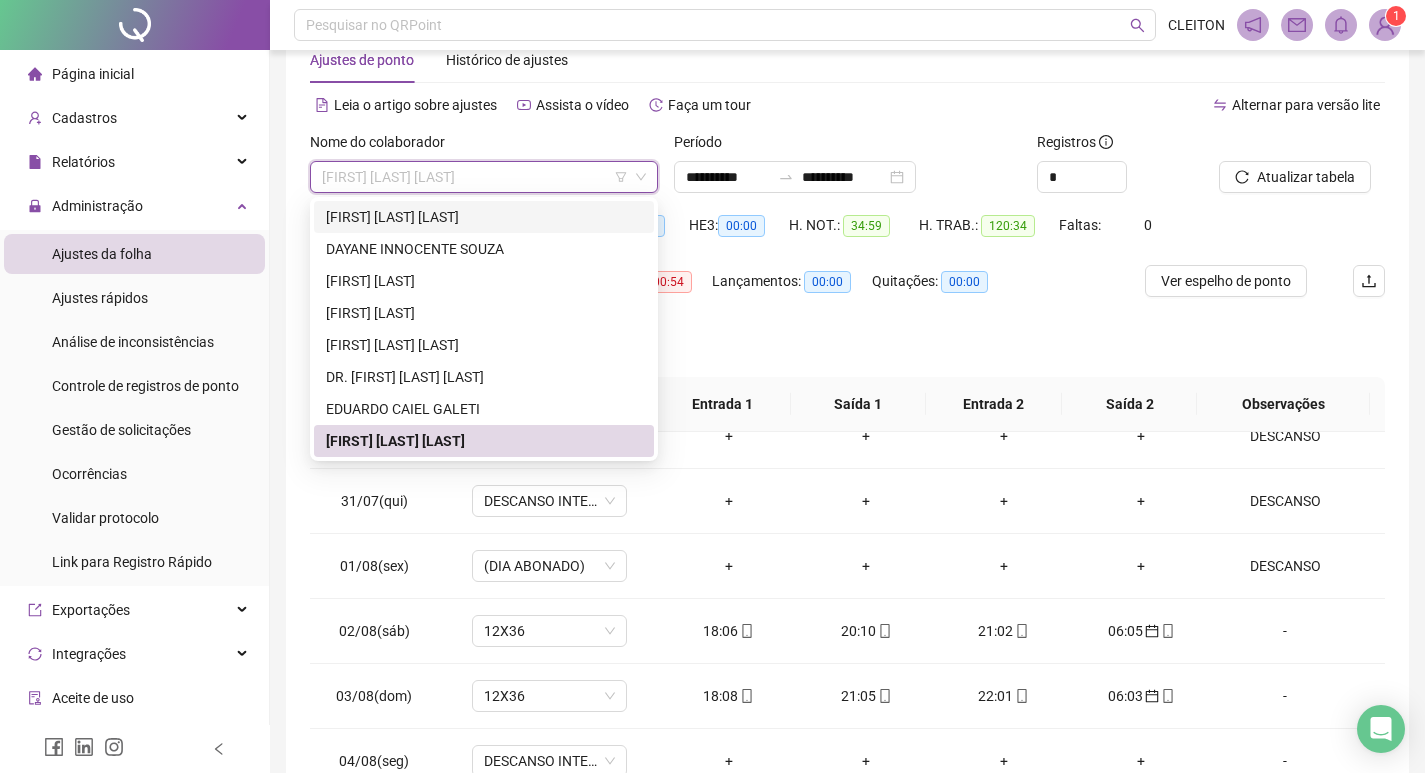 scroll, scrollTop: 149, scrollLeft: 0, axis: vertical 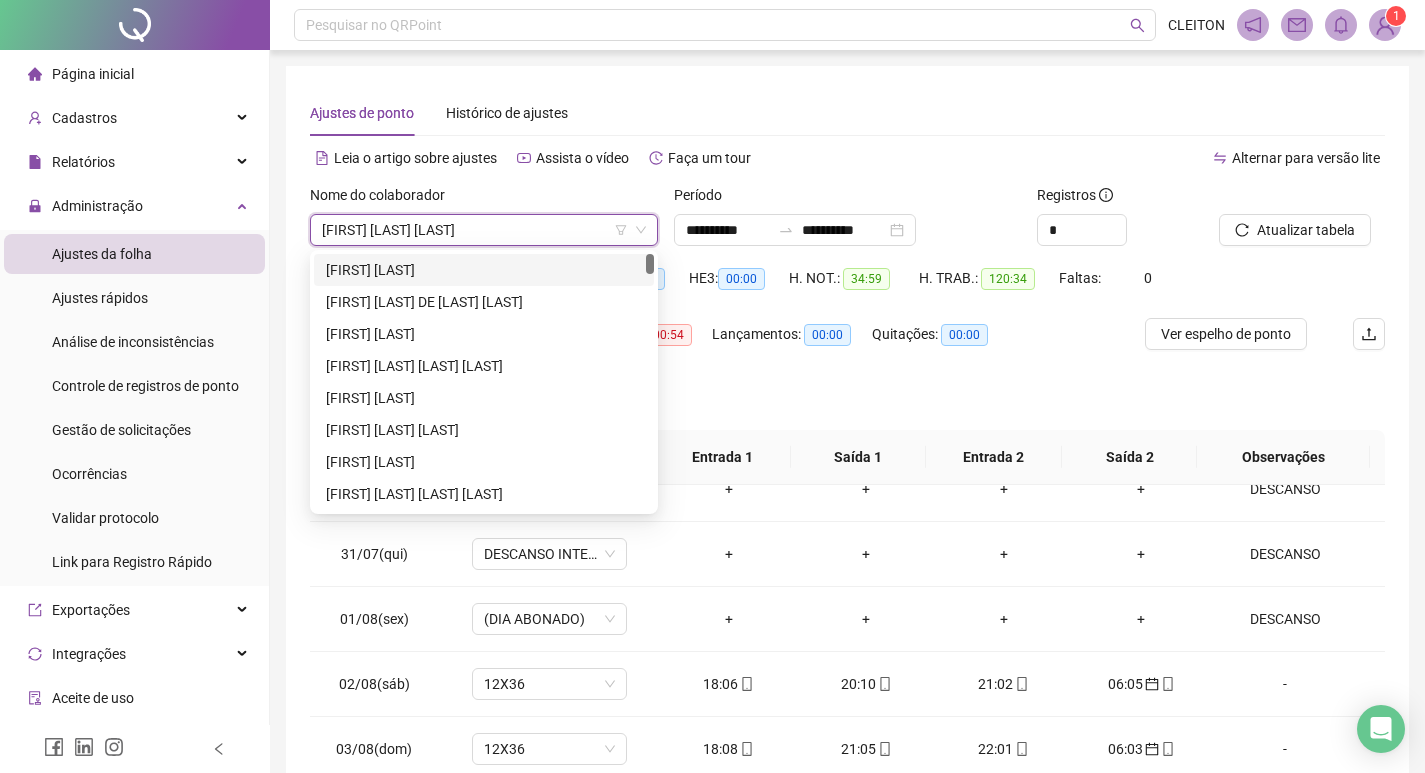 click on "[FIRST] [LAST] [LAST]" at bounding box center (484, 230) 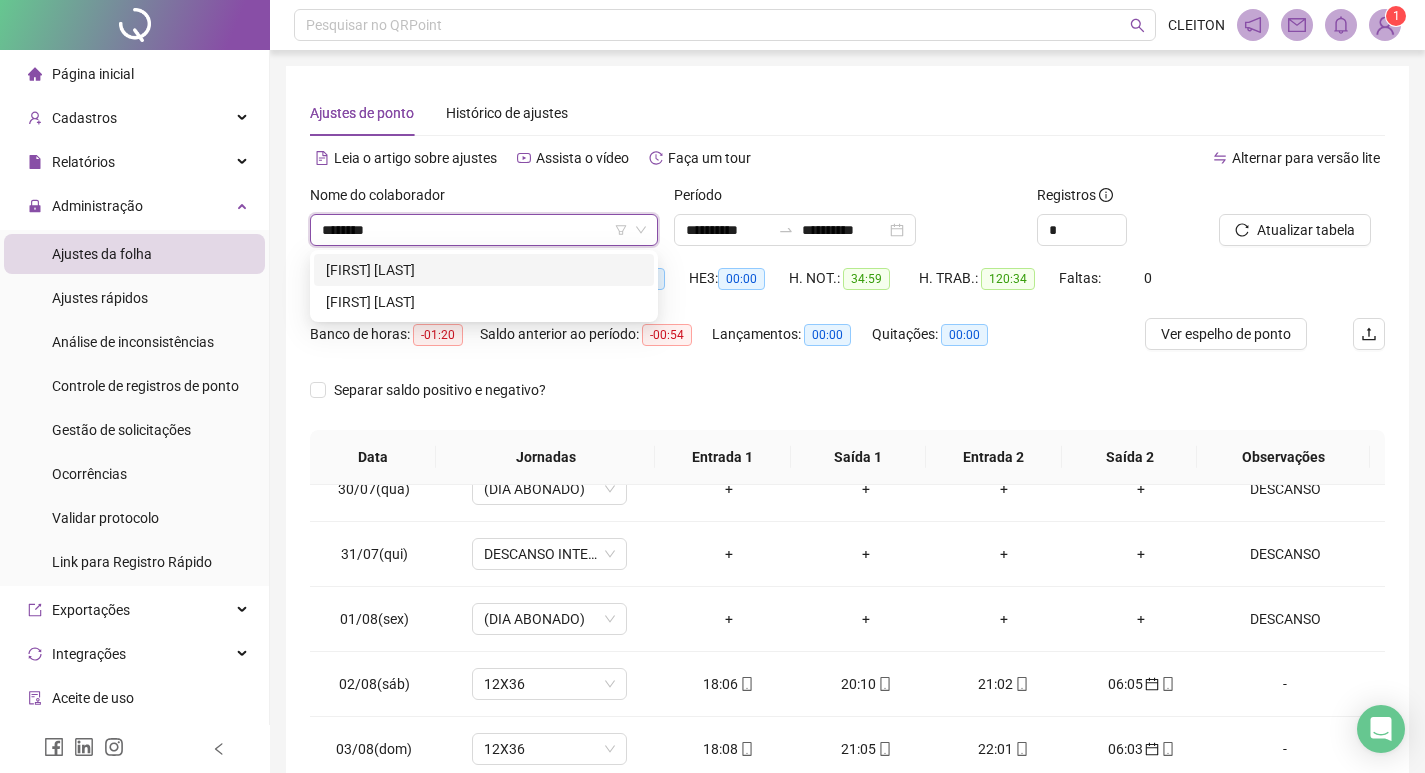 type on "*********" 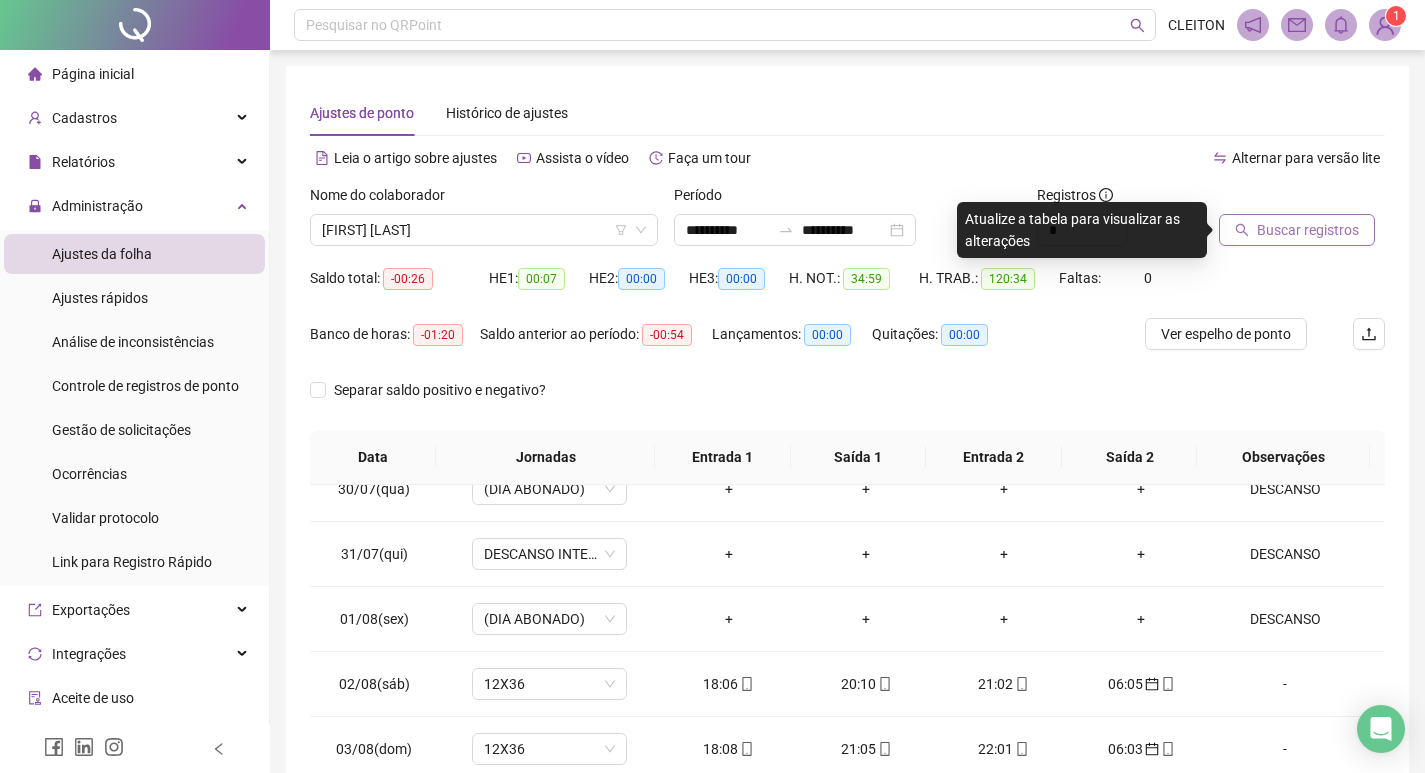 click on "Buscar registros" at bounding box center [1308, 230] 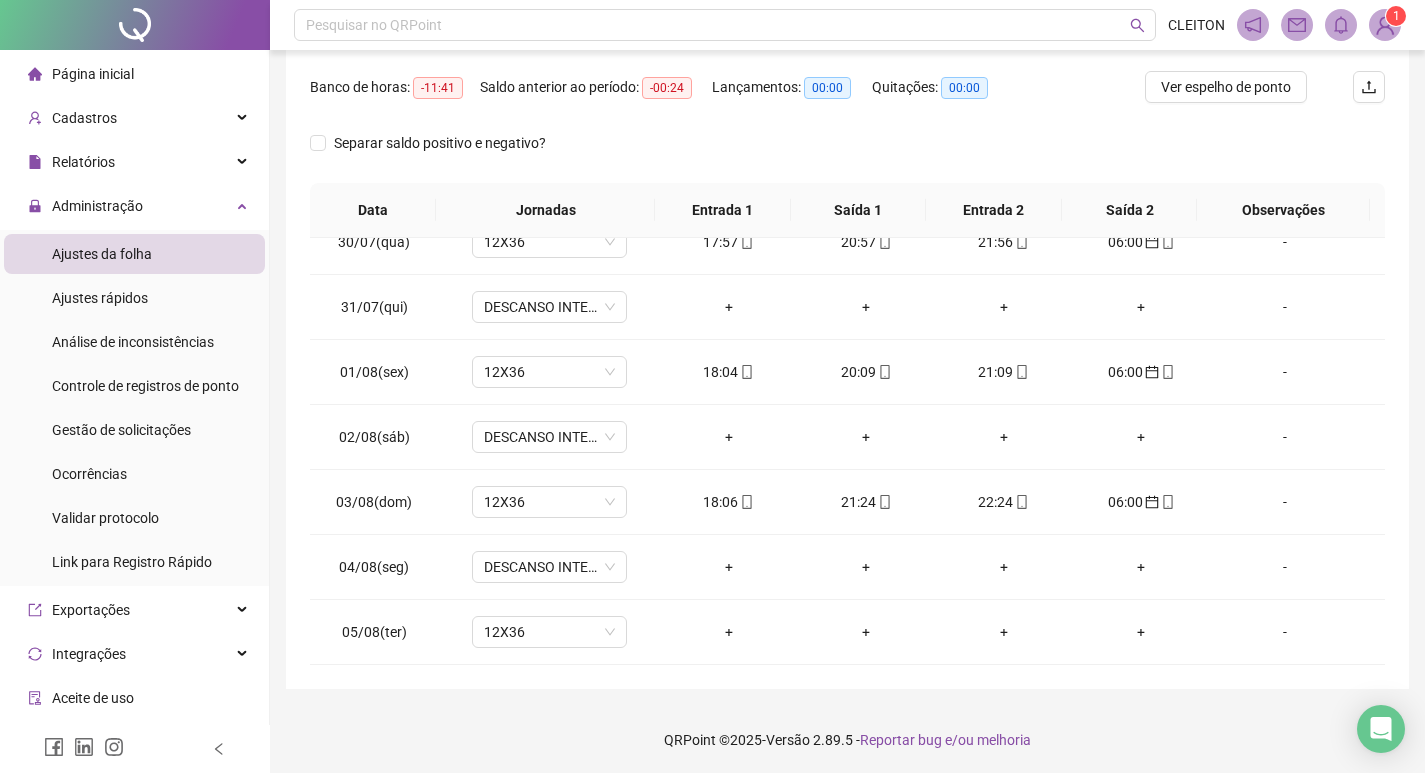 scroll, scrollTop: 249, scrollLeft: 0, axis: vertical 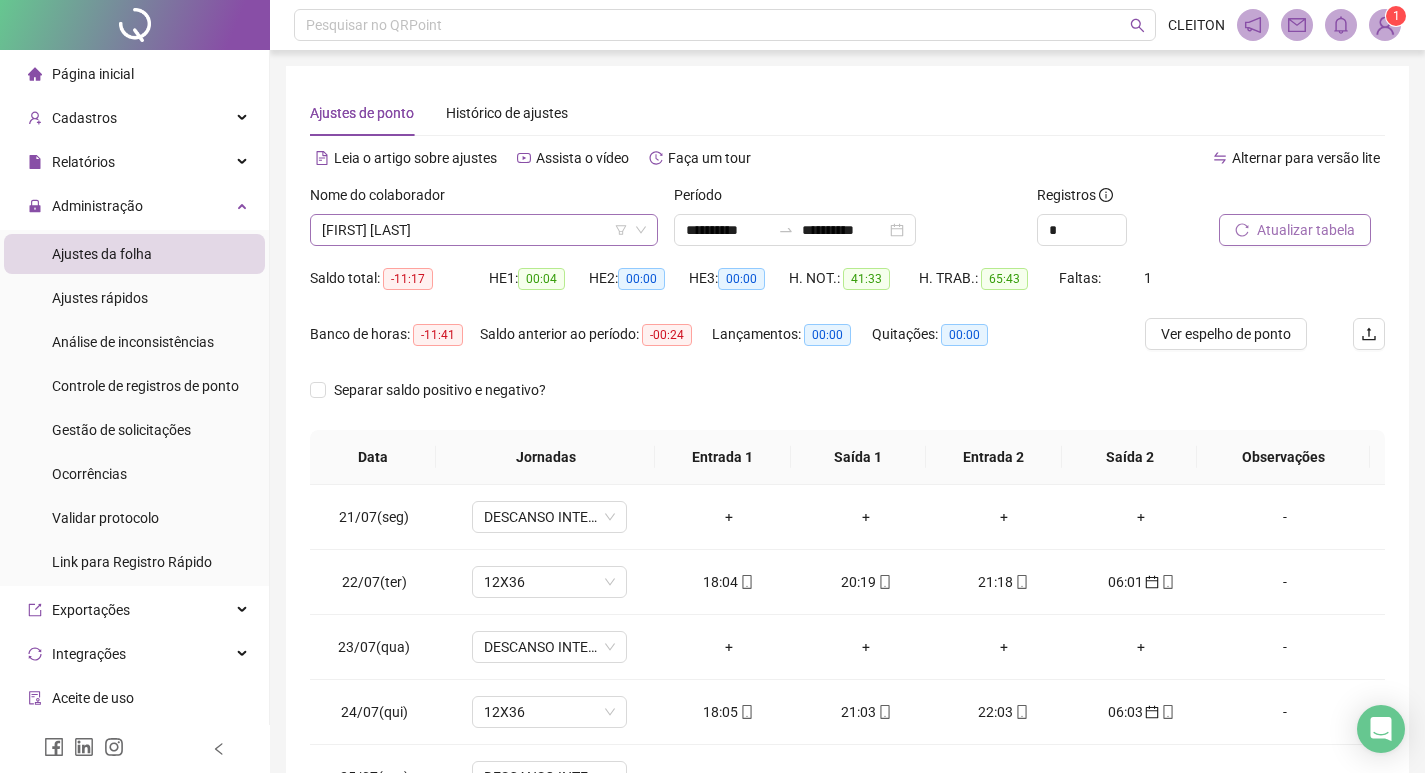 click on "[FIRST] [LAST]" at bounding box center [484, 230] 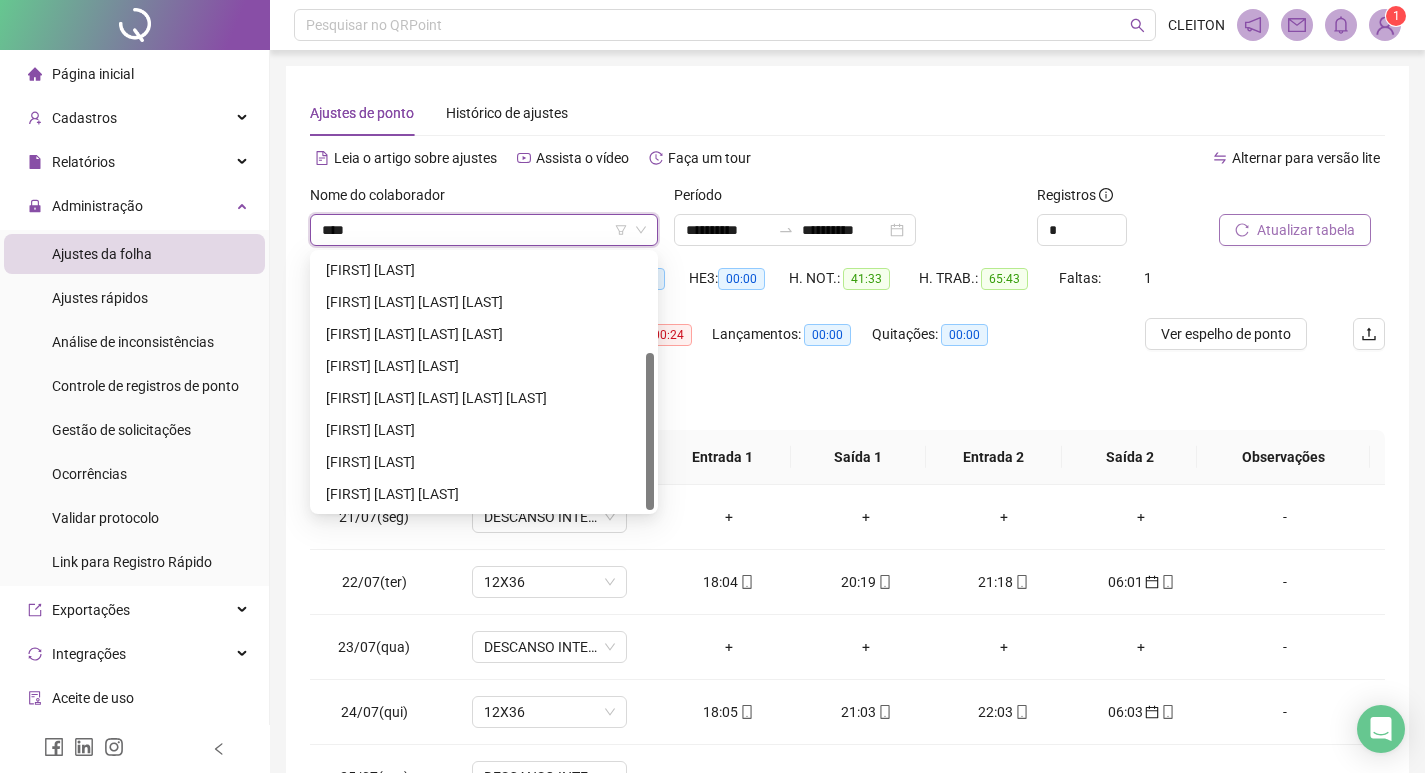 scroll, scrollTop: 0, scrollLeft: 0, axis: both 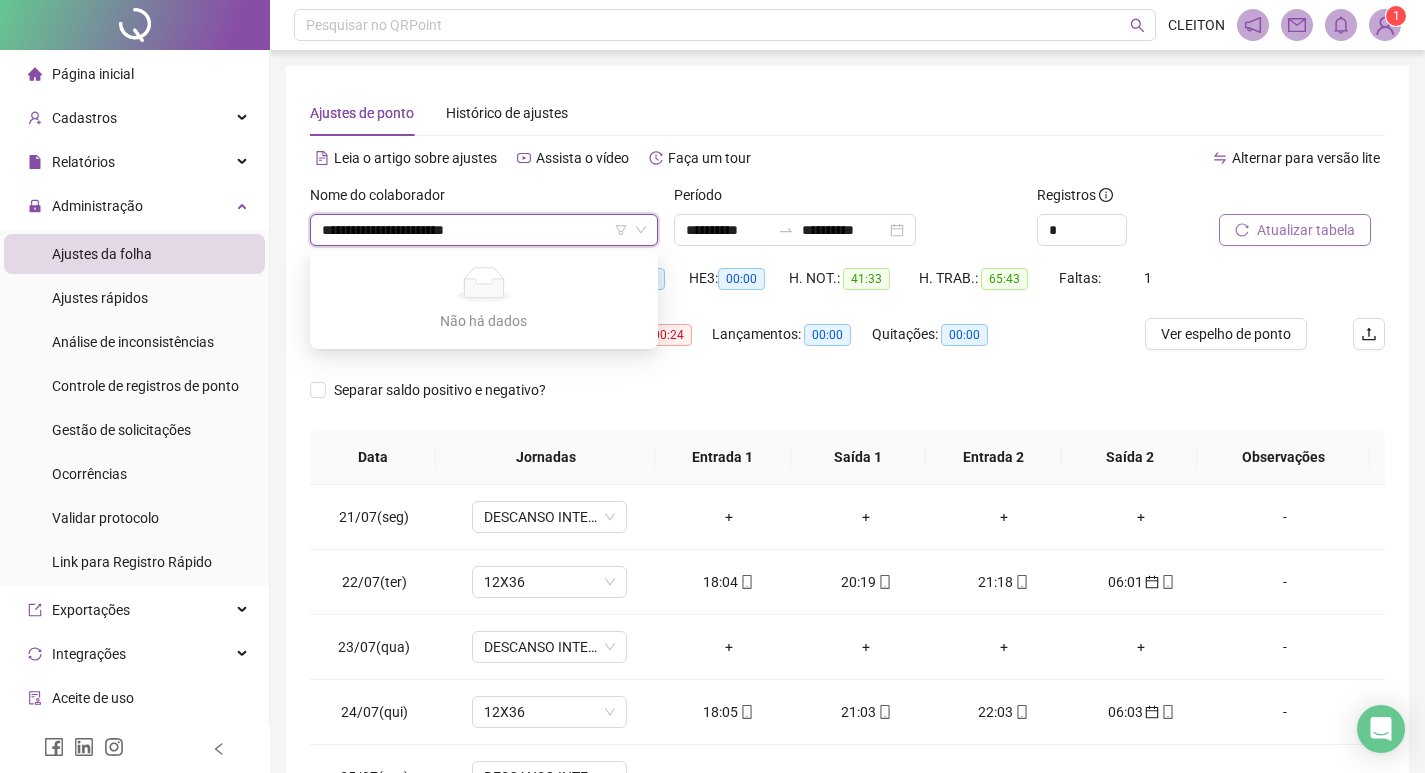 type on "**********" 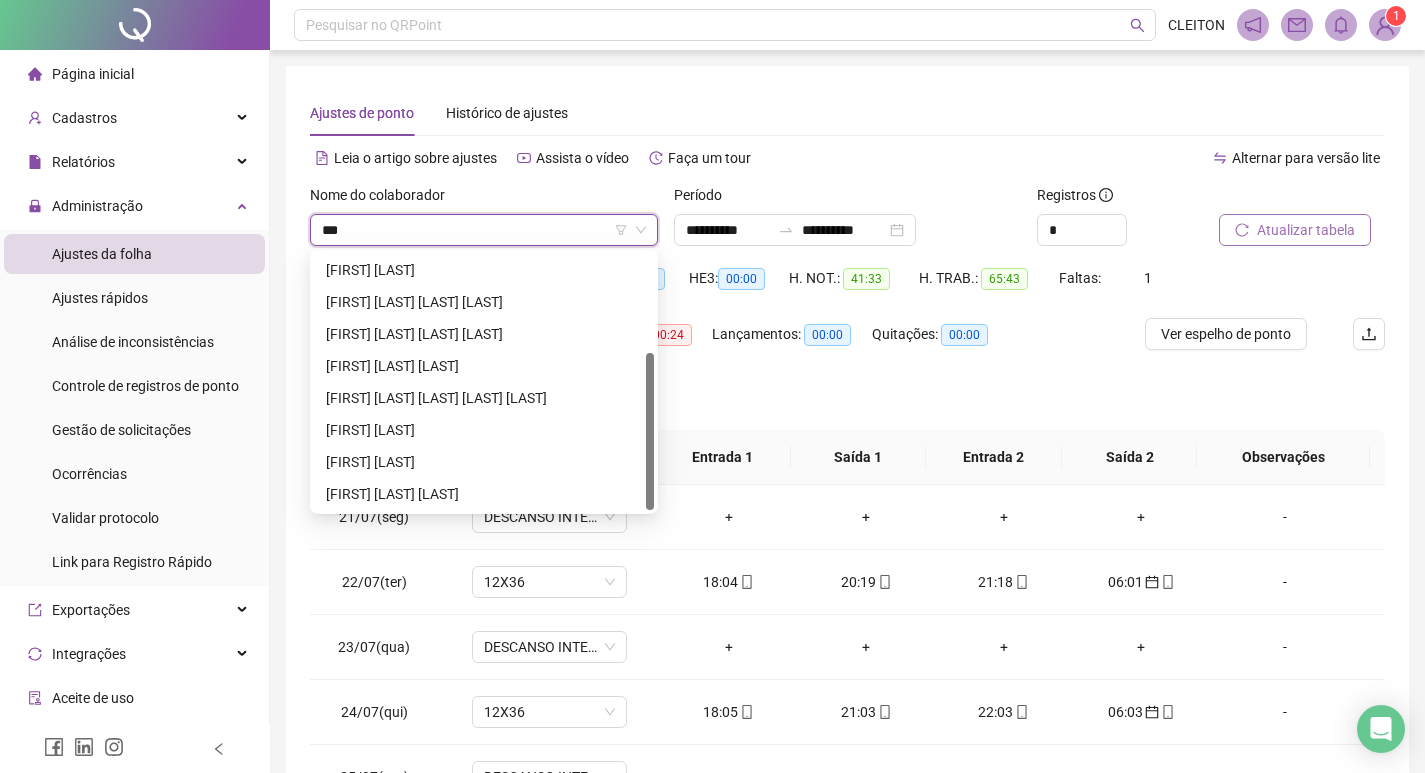 scroll, scrollTop: 0, scrollLeft: 0, axis: both 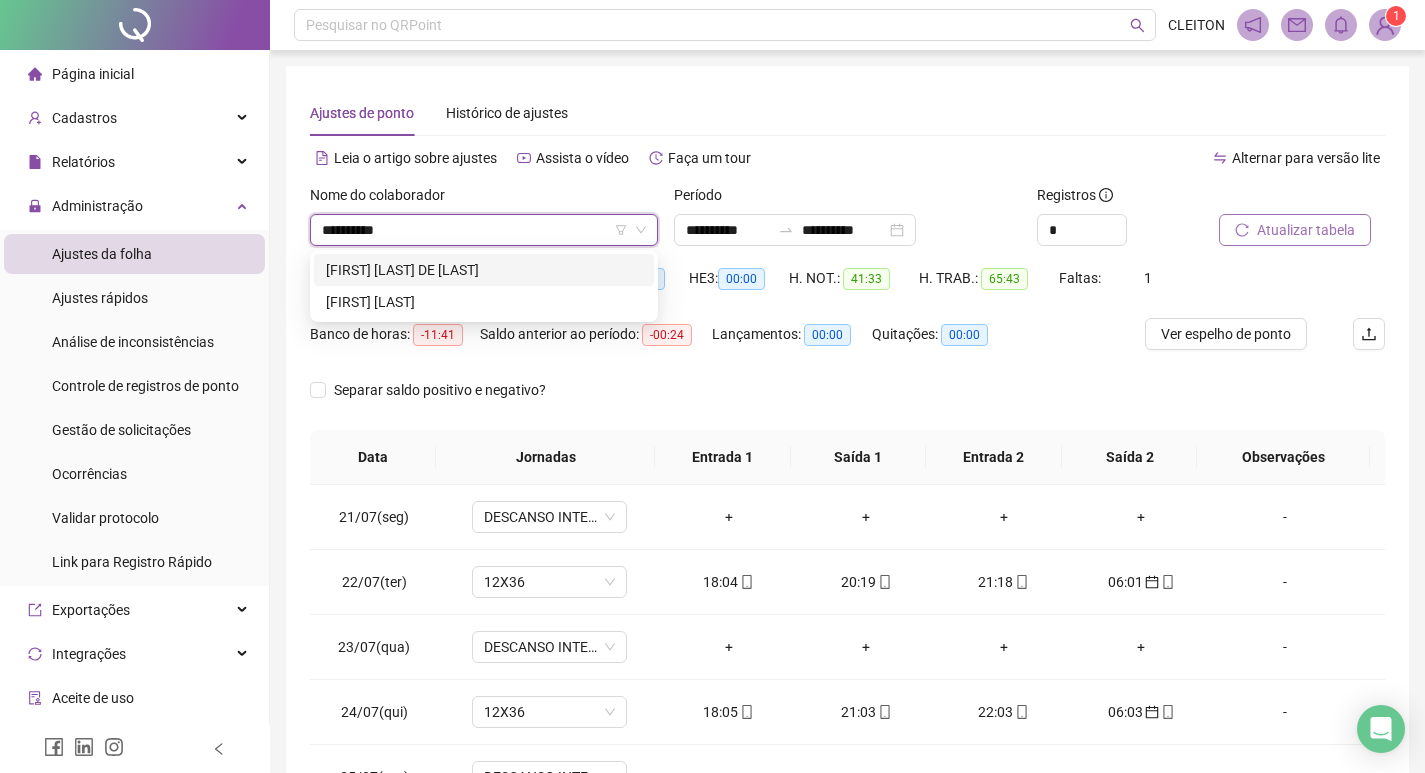 type on "**********" 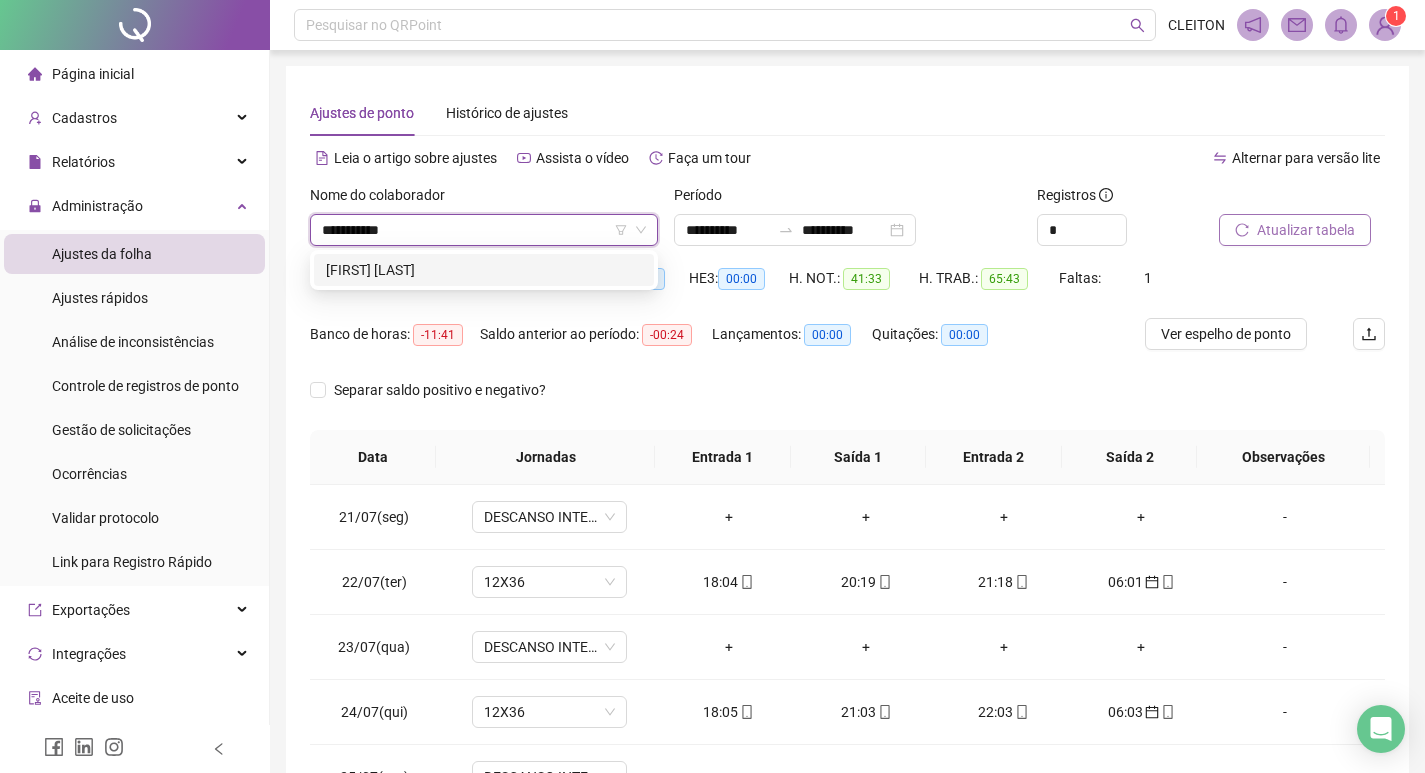 type 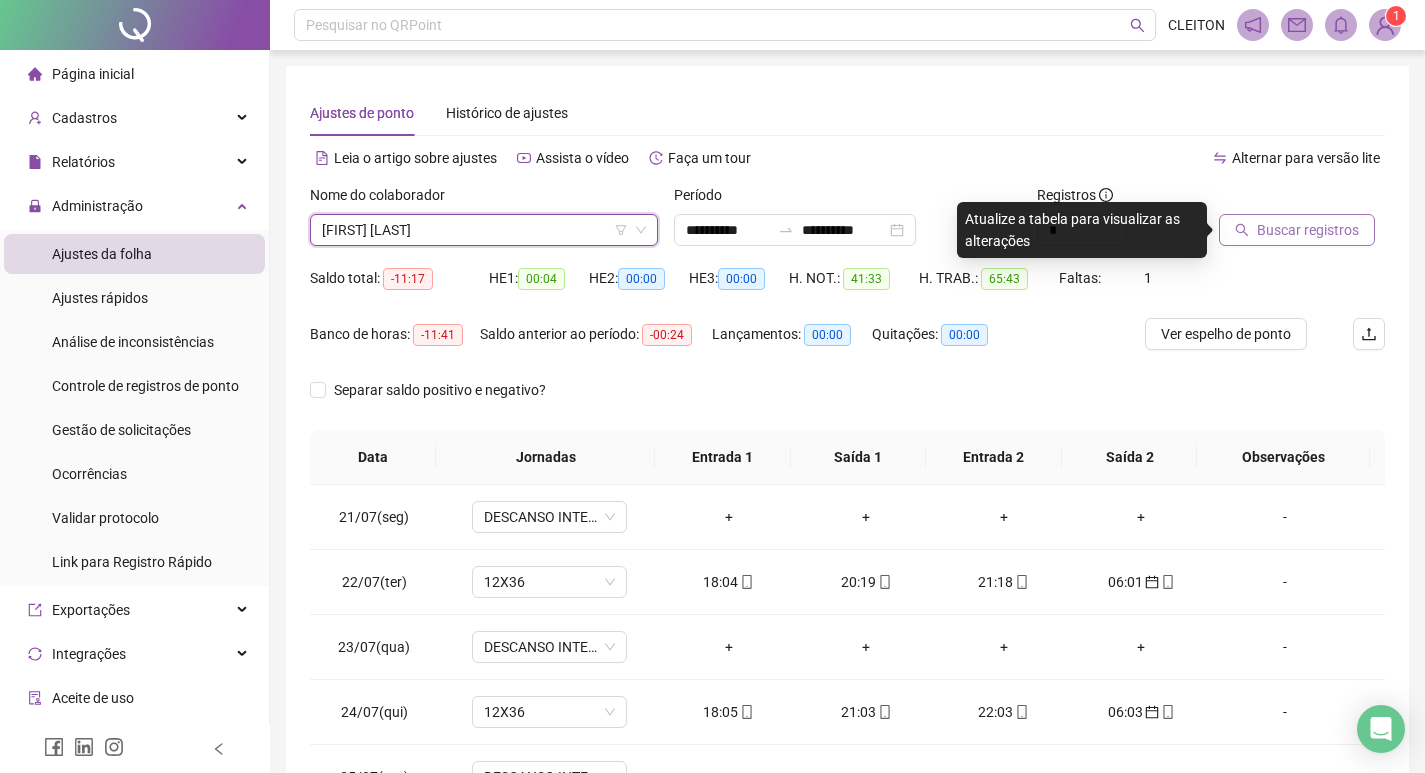 click on "Buscar registros" at bounding box center [1308, 230] 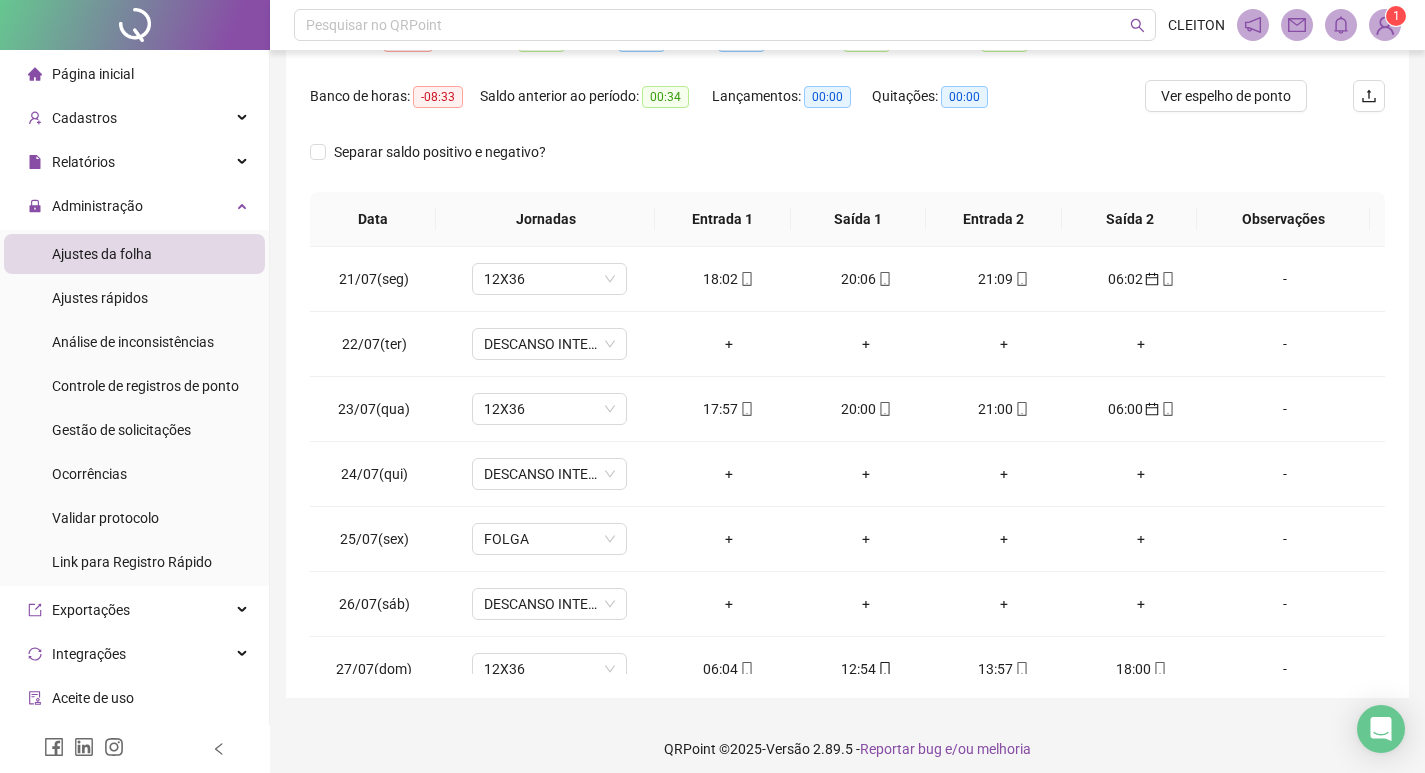 scroll, scrollTop: 249, scrollLeft: 0, axis: vertical 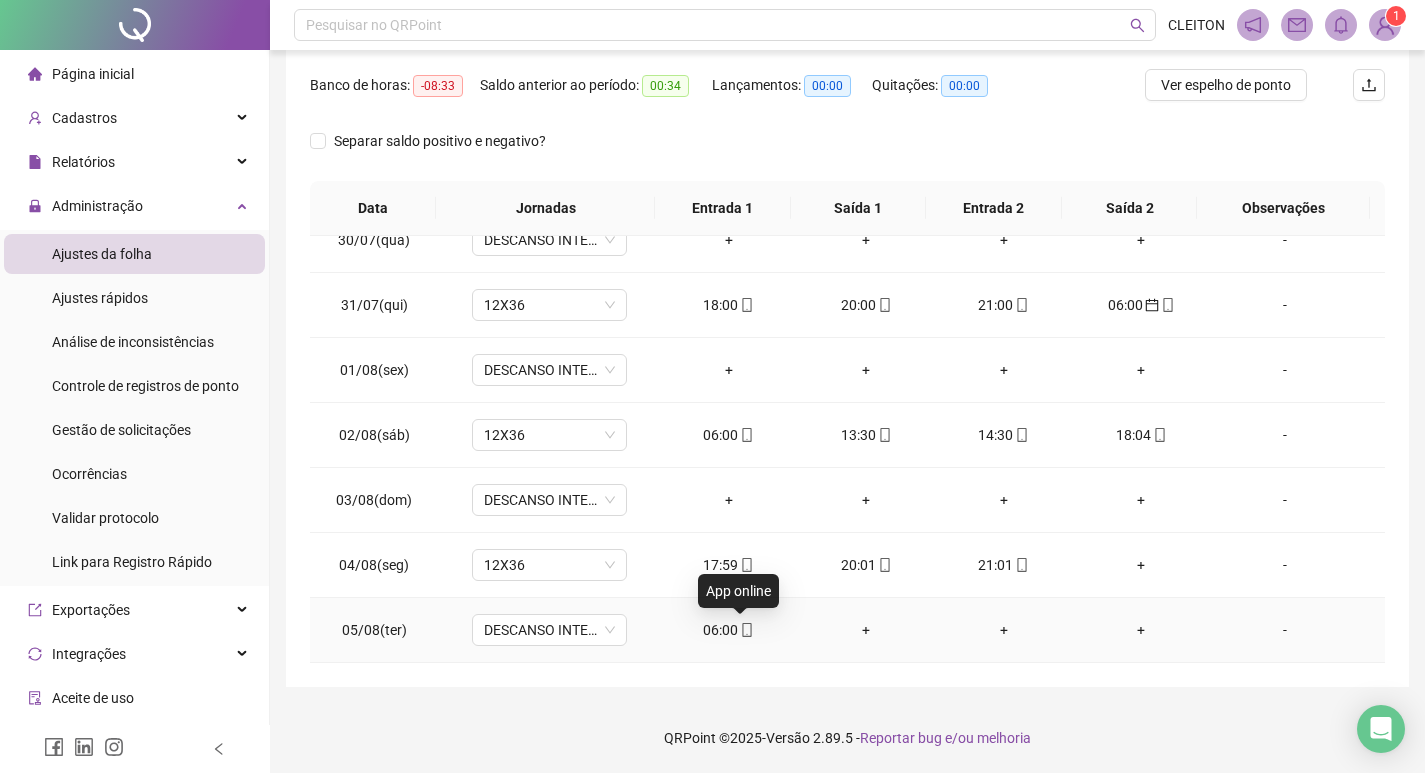 click at bounding box center [746, 630] 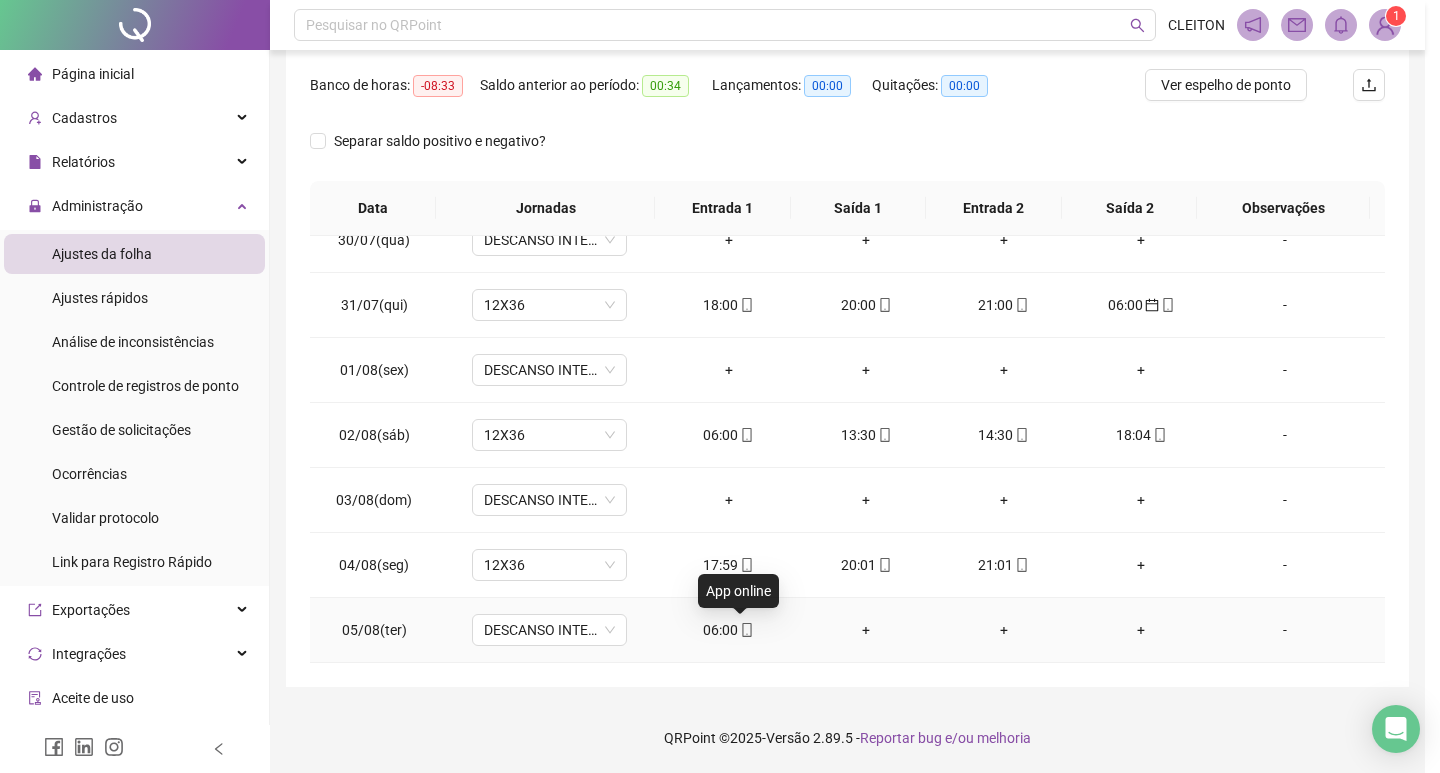 type on "**********" 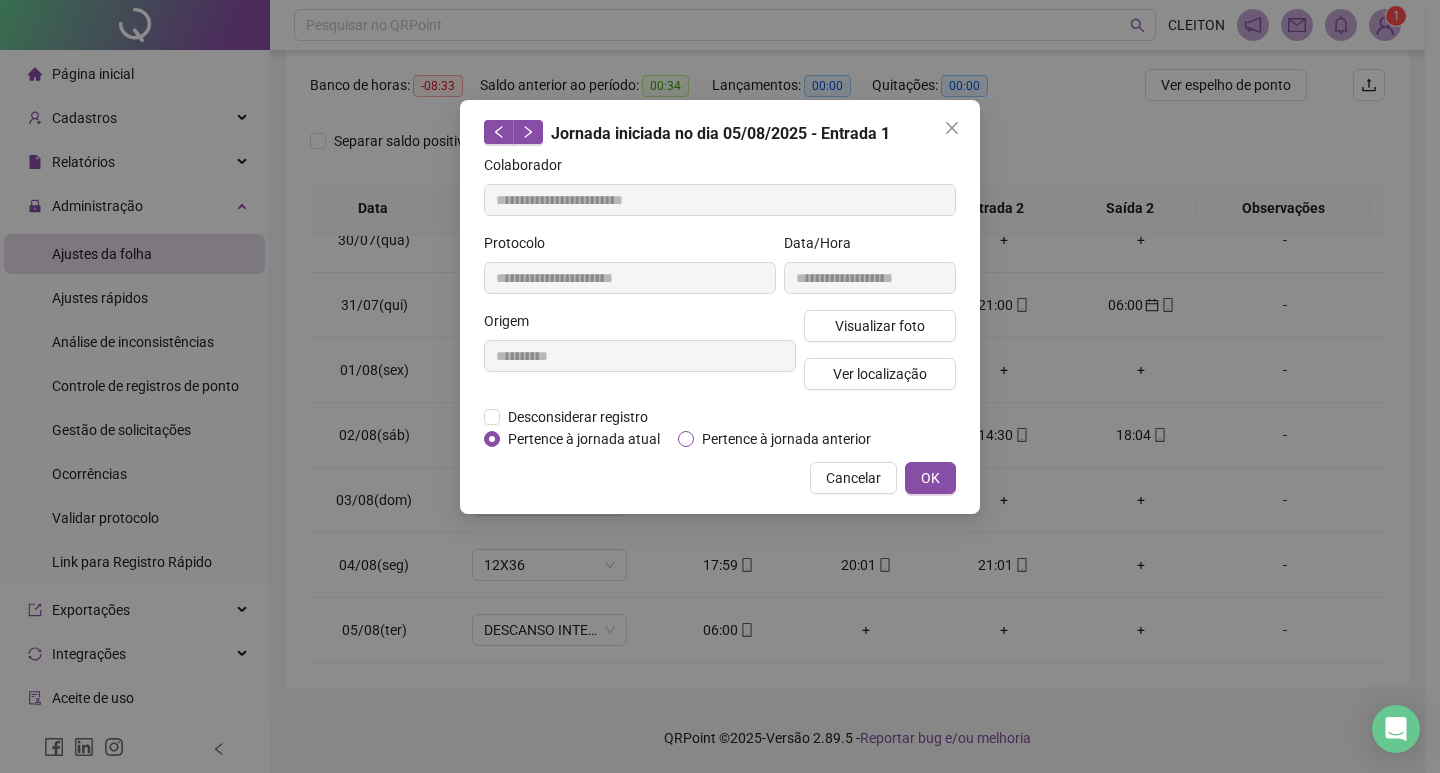 click on "Pertence à jornada anterior" at bounding box center (786, 439) 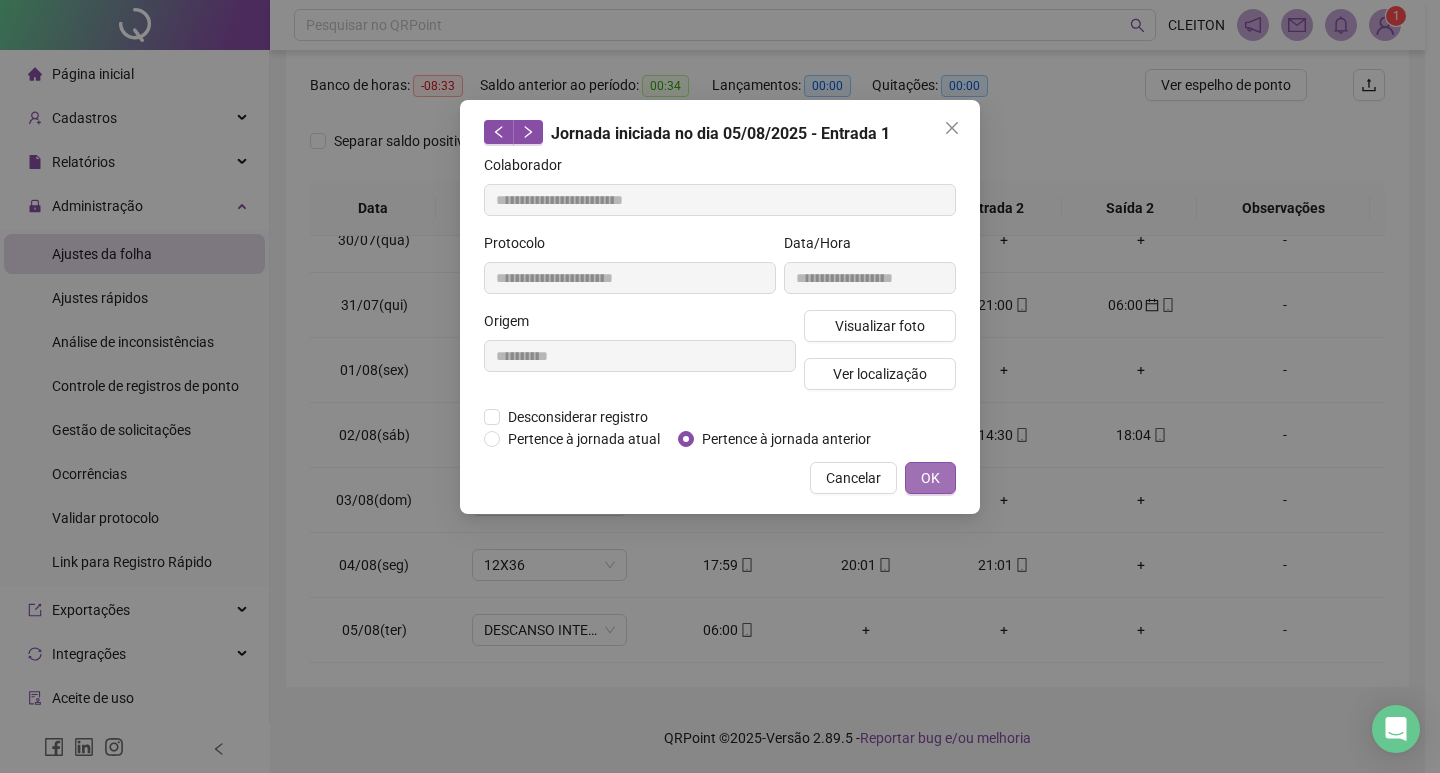 click on "OK" at bounding box center [930, 478] 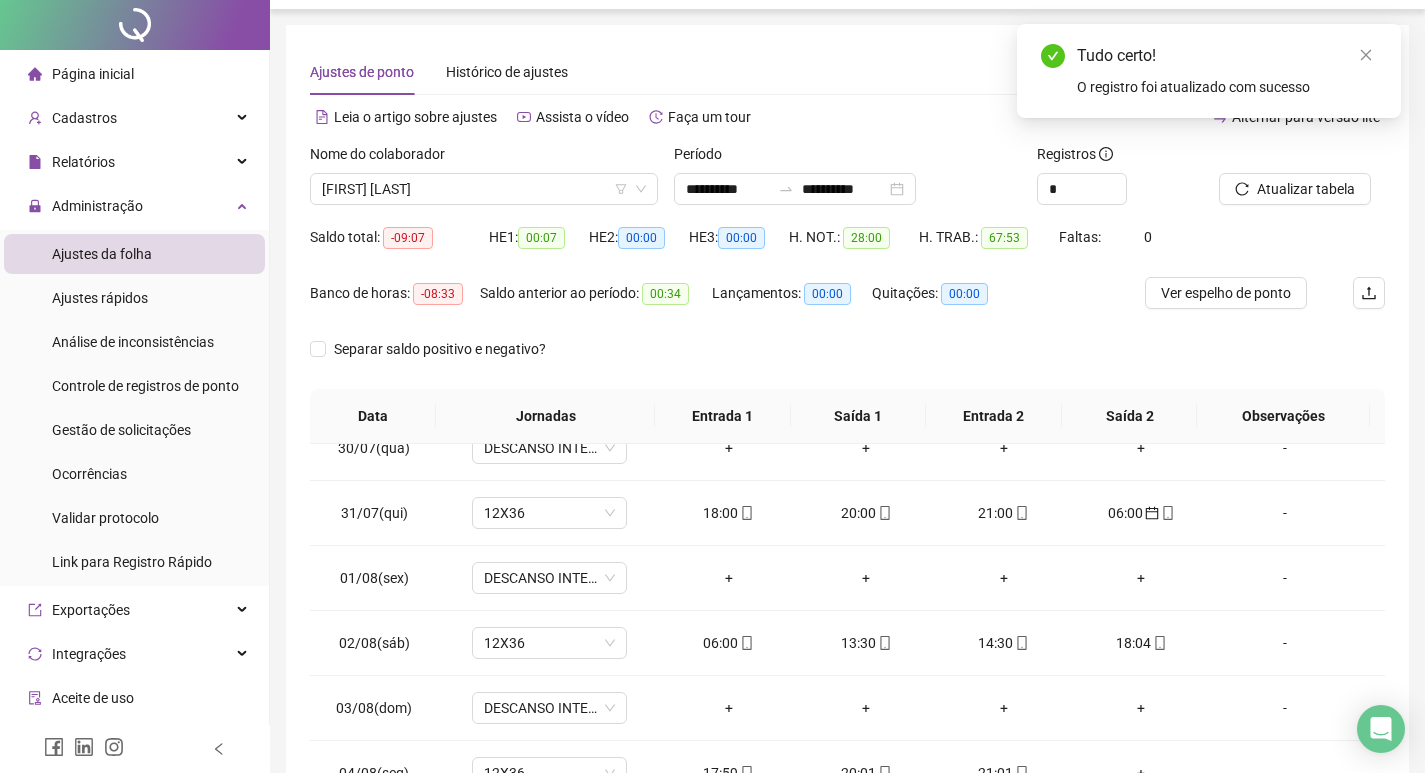 scroll, scrollTop: 0, scrollLeft: 0, axis: both 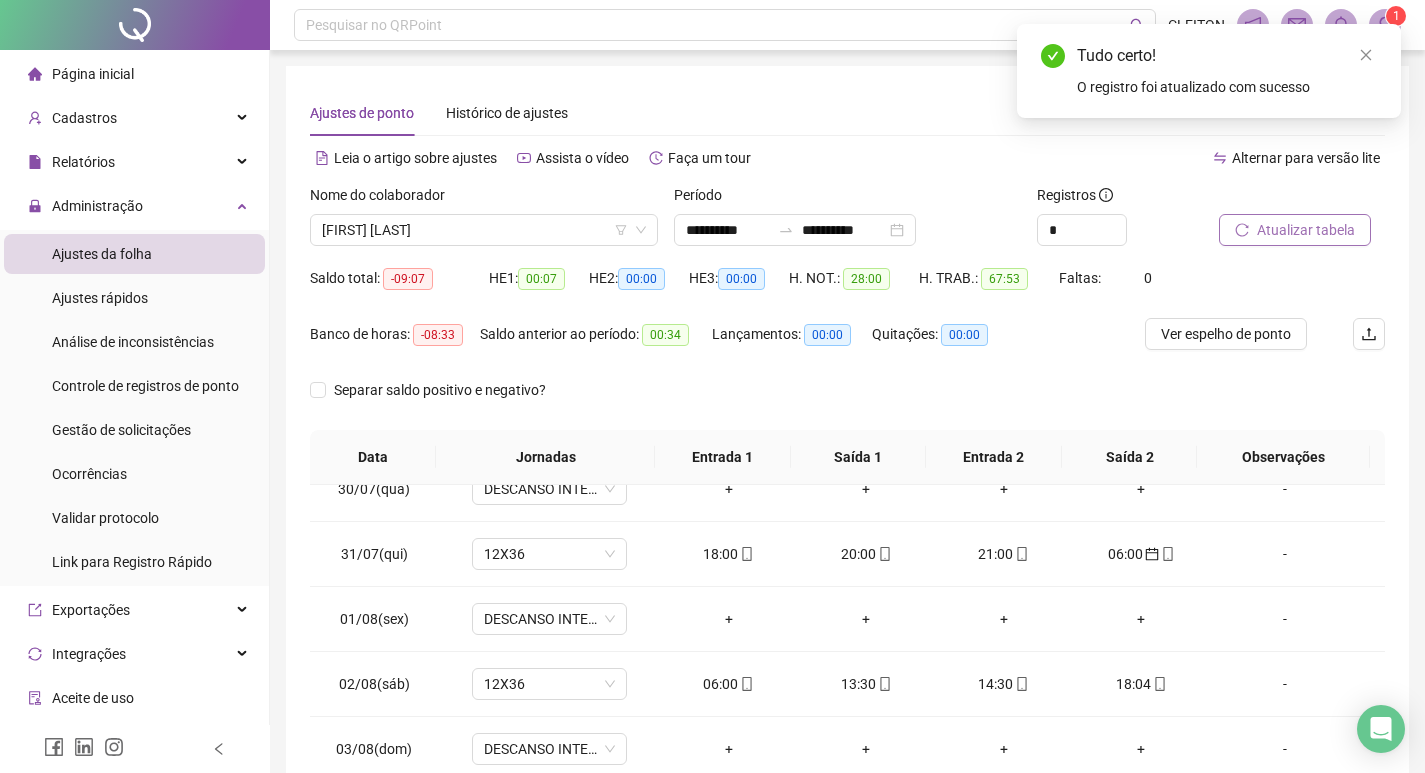click on "Atualizar tabela" at bounding box center (1306, 230) 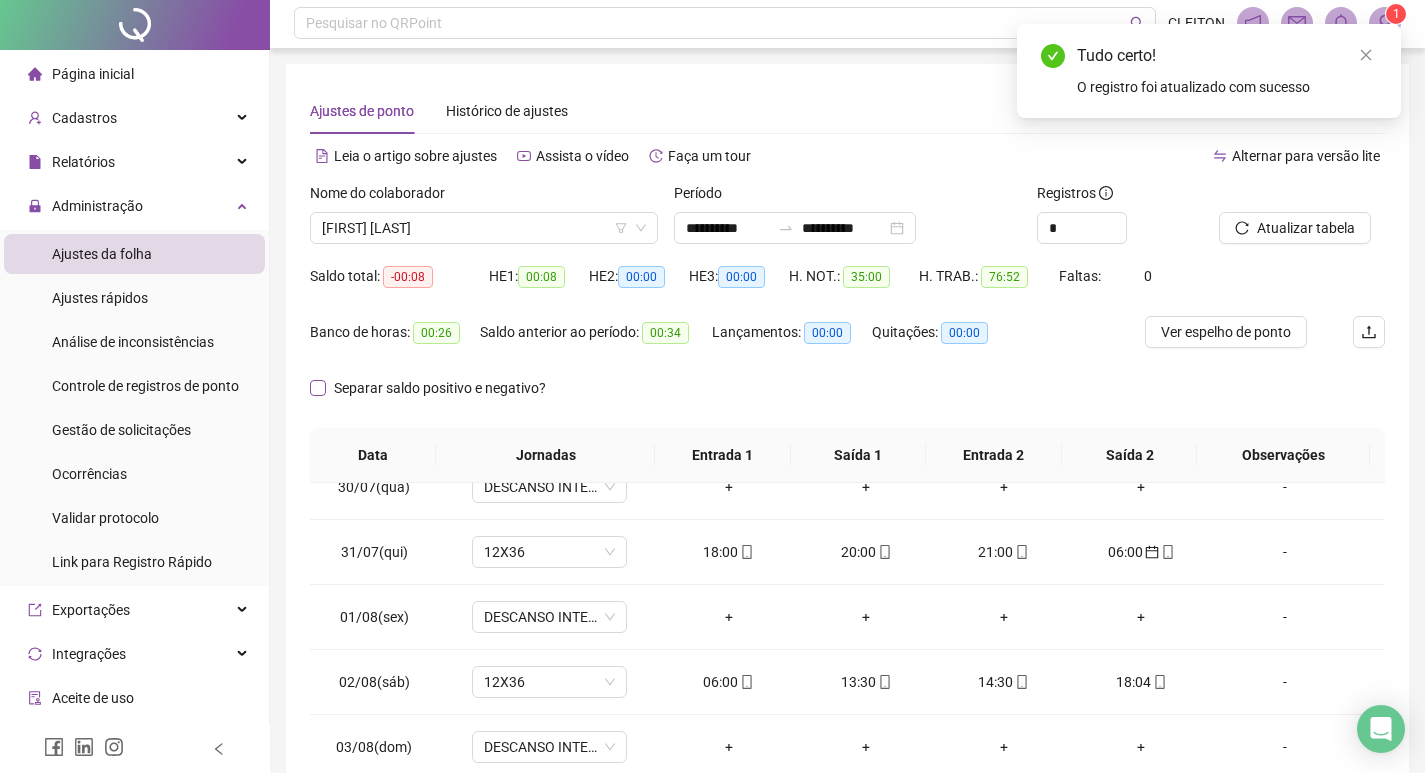 scroll, scrollTop: 0, scrollLeft: 0, axis: both 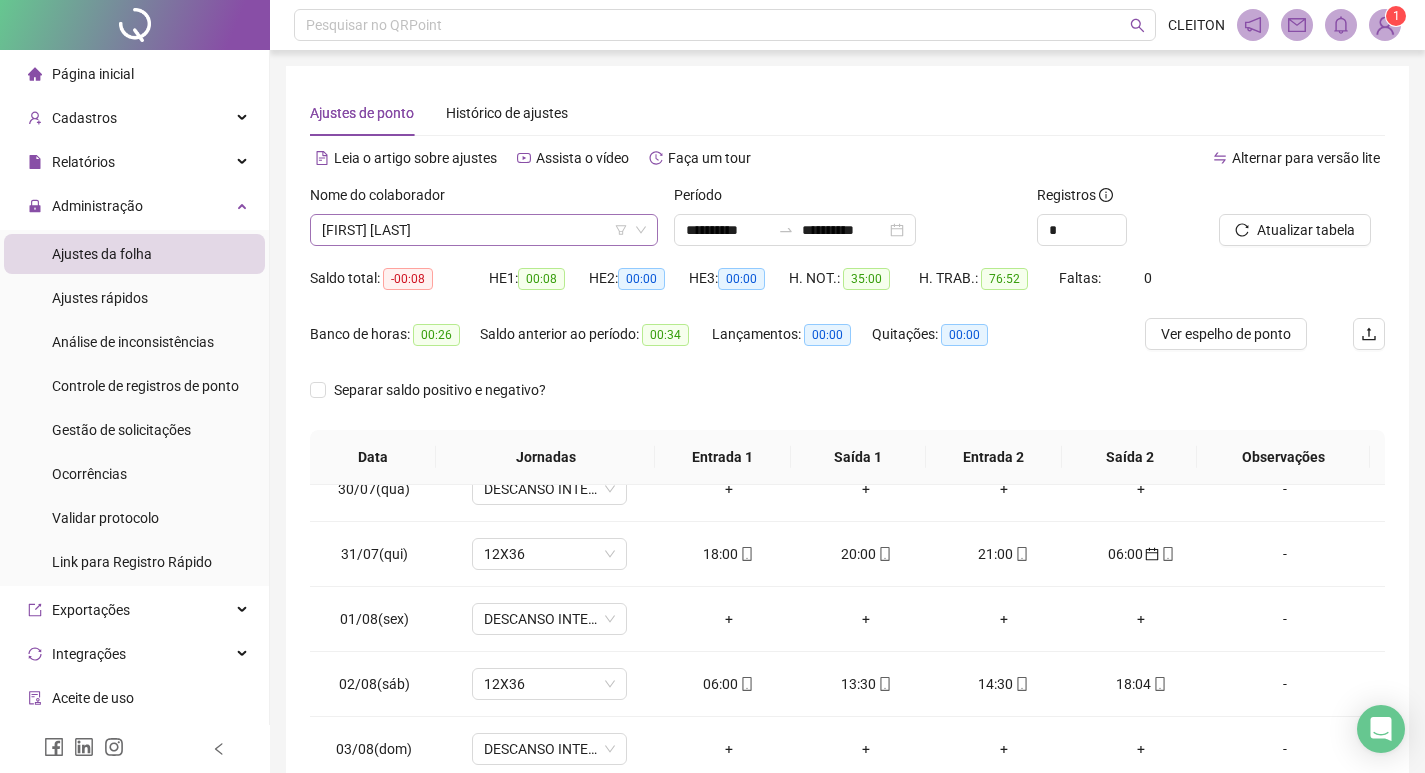 drag, startPoint x: 502, startPoint y: 234, endPoint x: 488, endPoint y: 234, distance: 14 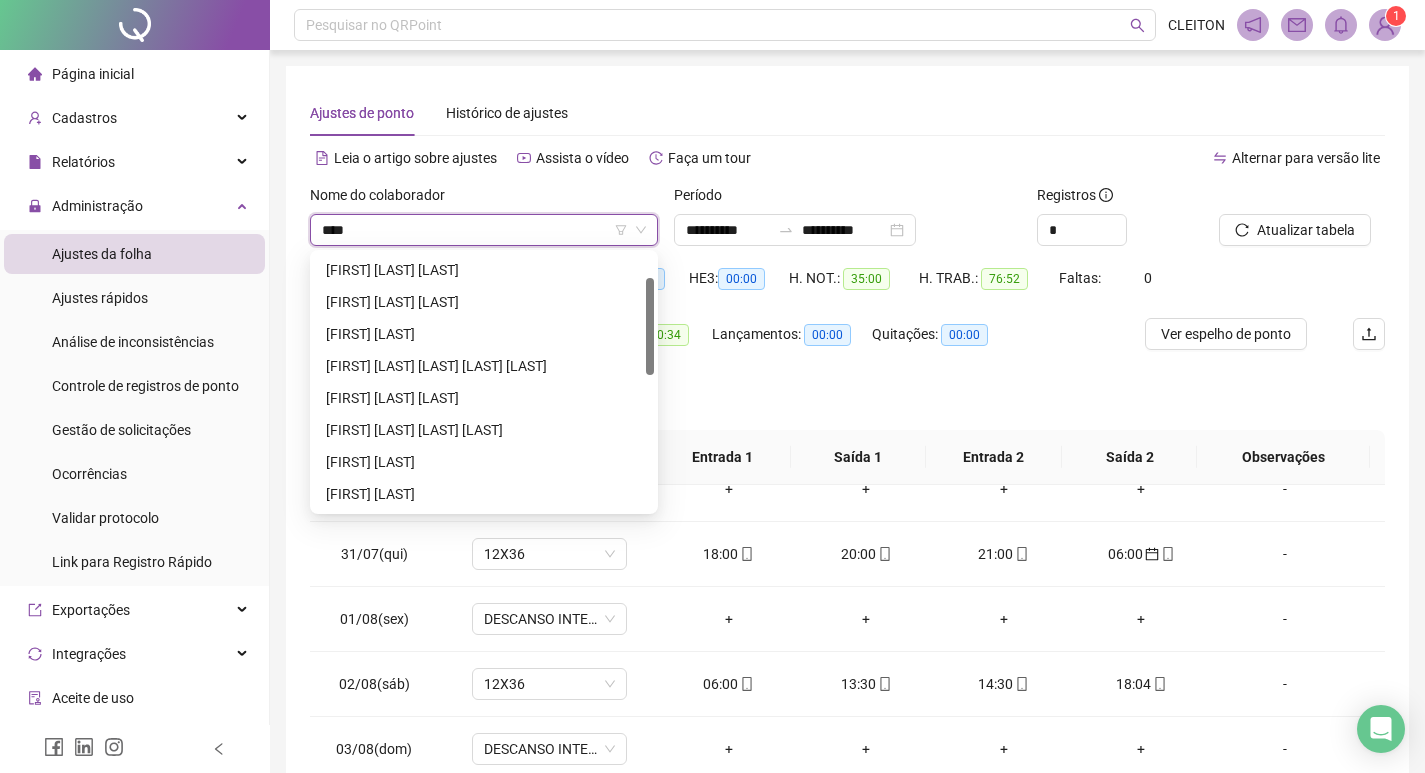 scroll, scrollTop: 0, scrollLeft: 0, axis: both 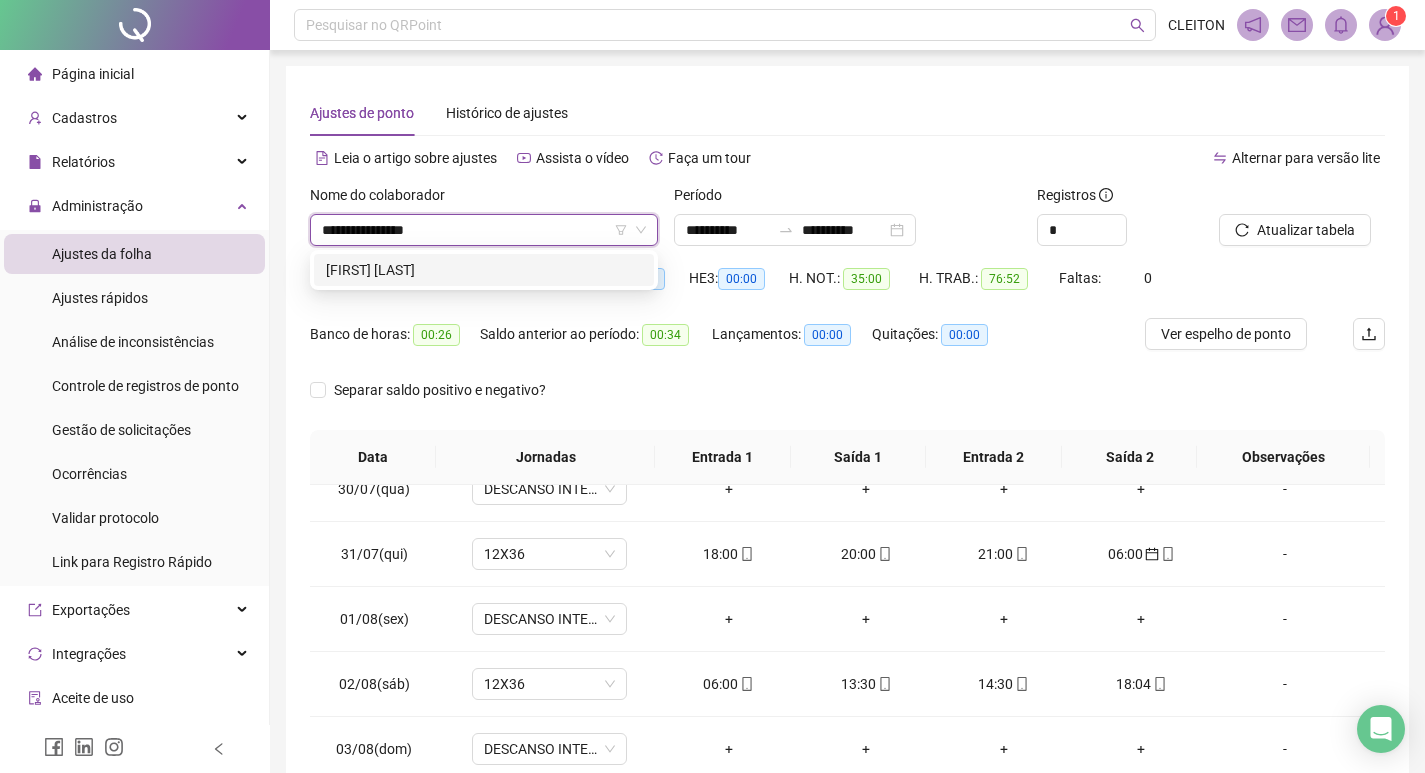 type on "**********" 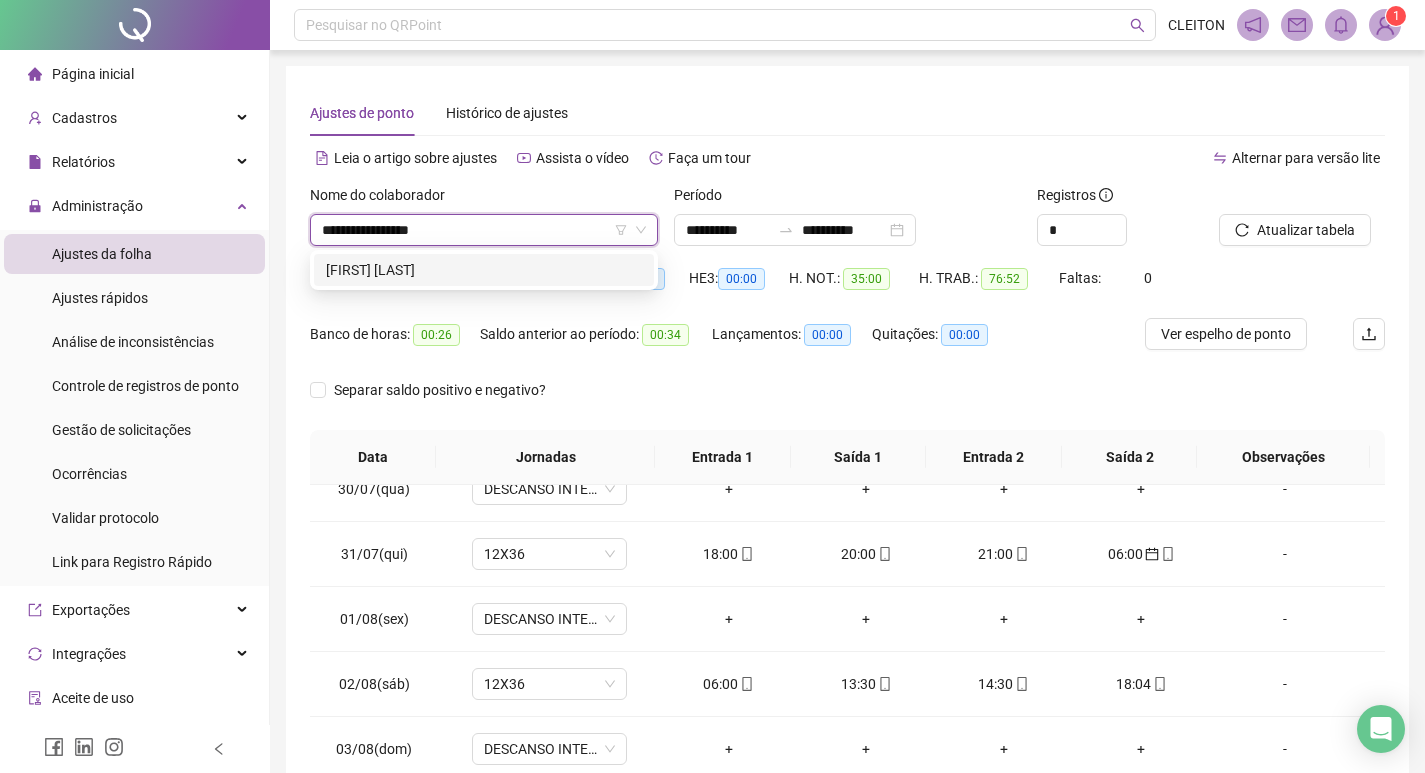 type 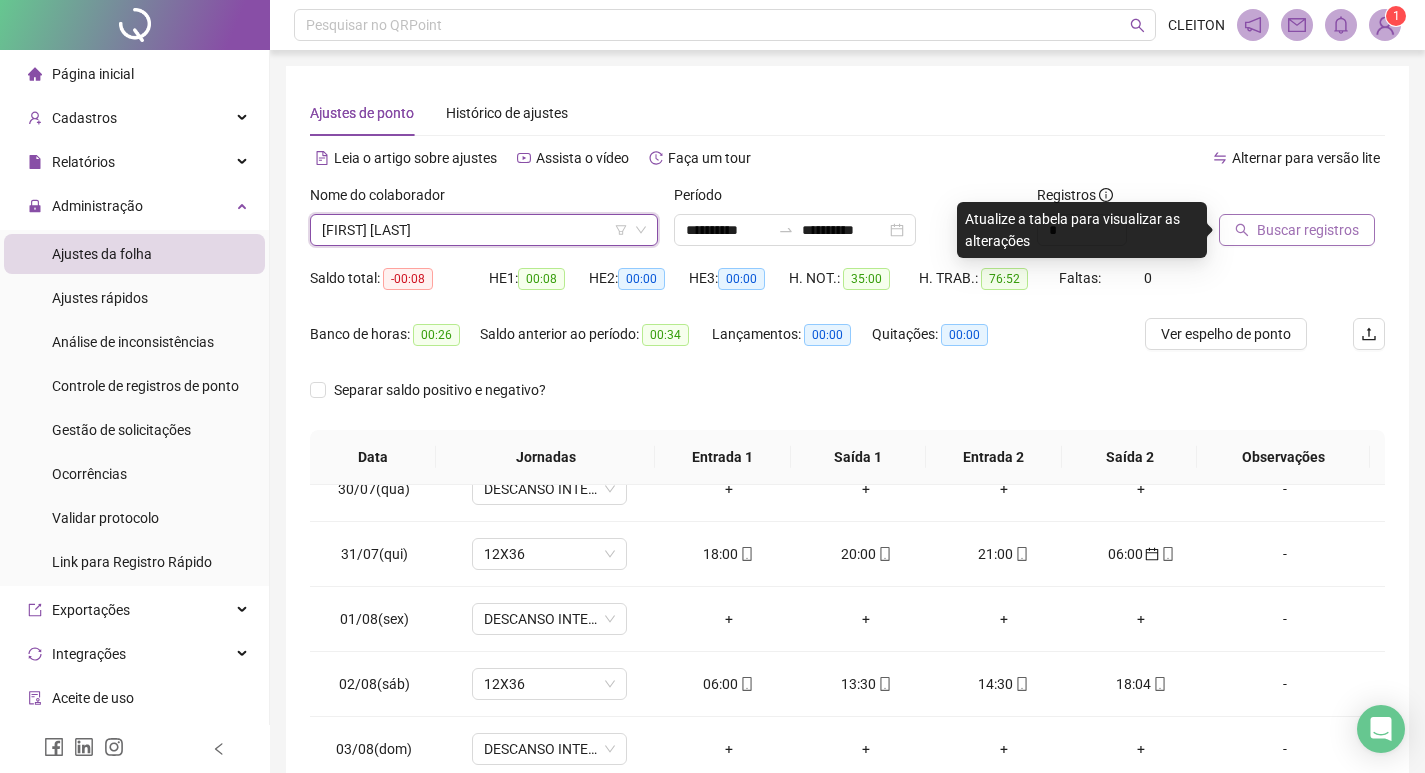 click on "Buscar registros" at bounding box center (1297, 230) 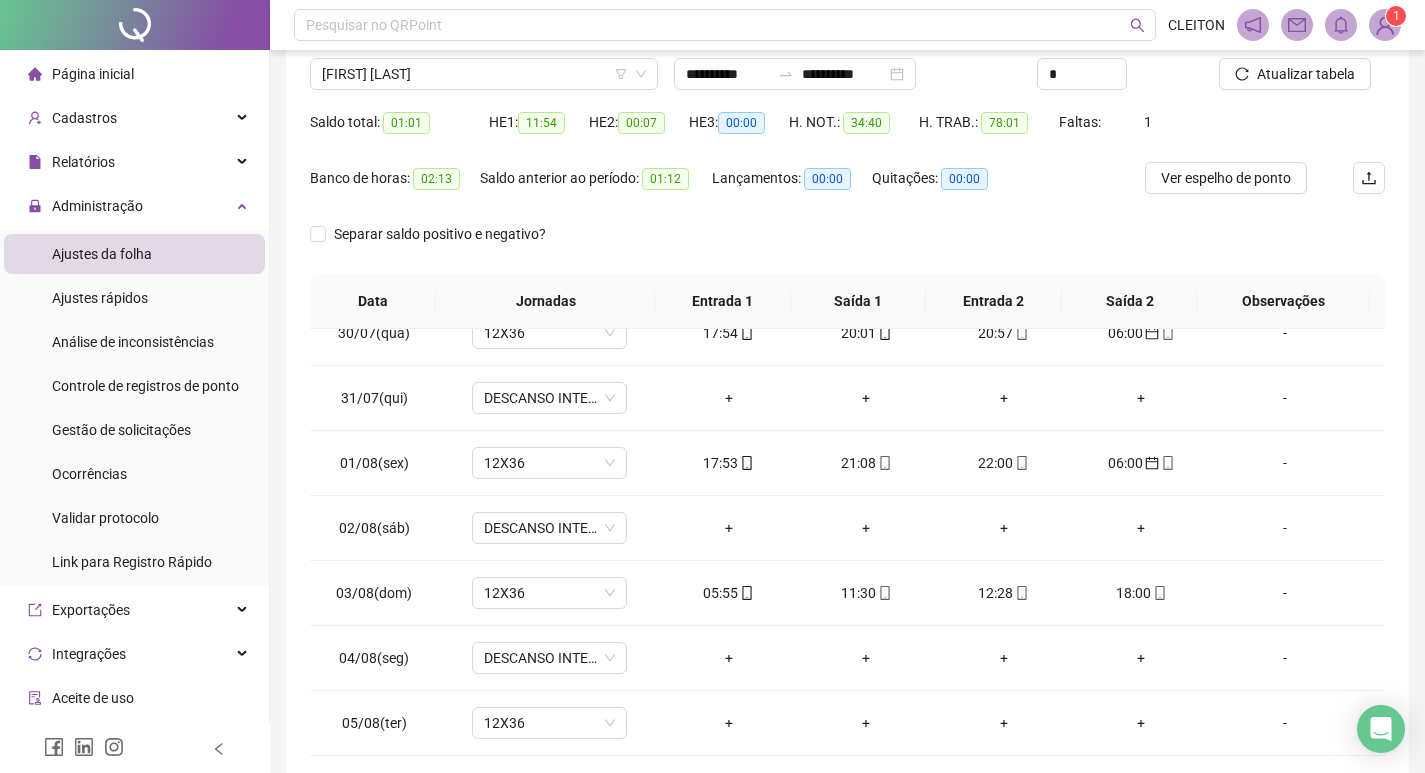 scroll, scrollTop: 249, scrollLeft: 0, axis: vertical 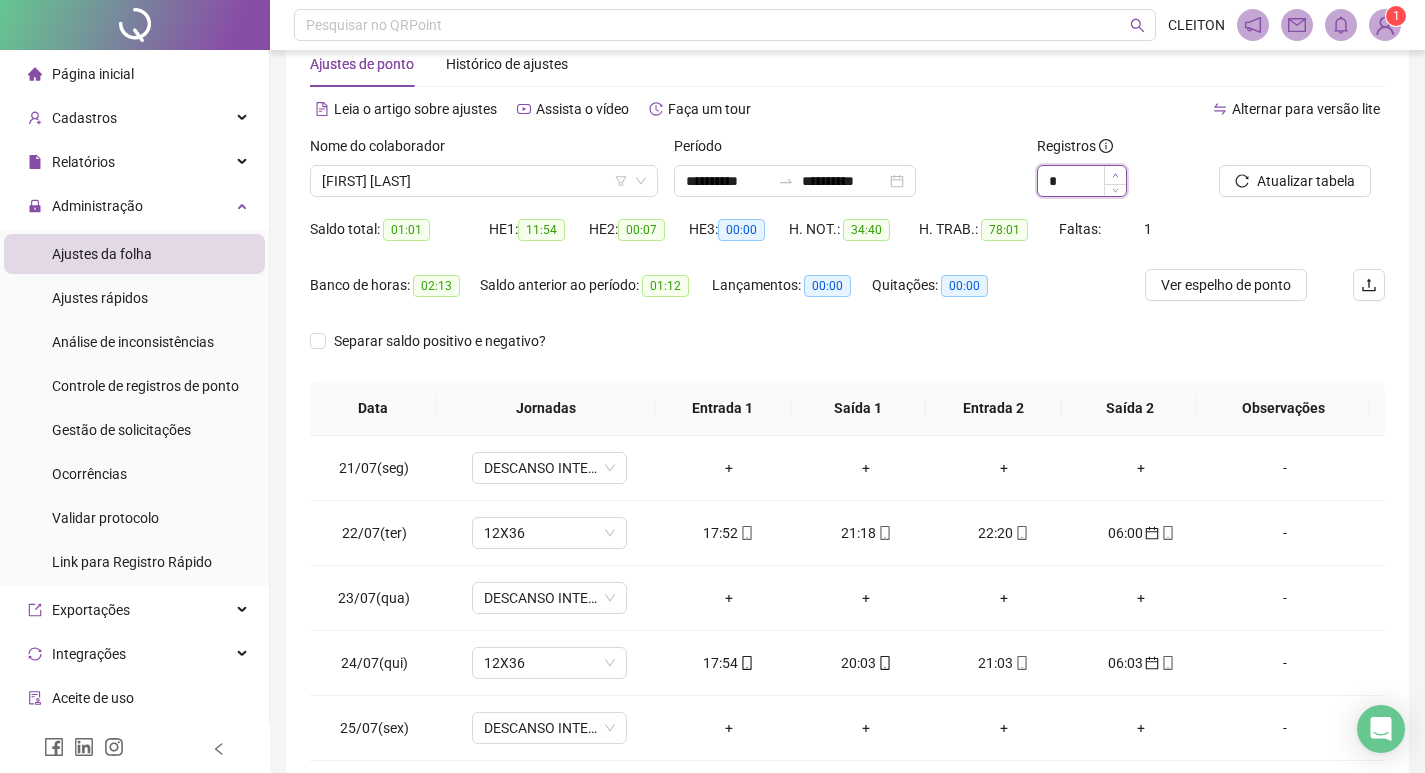 click 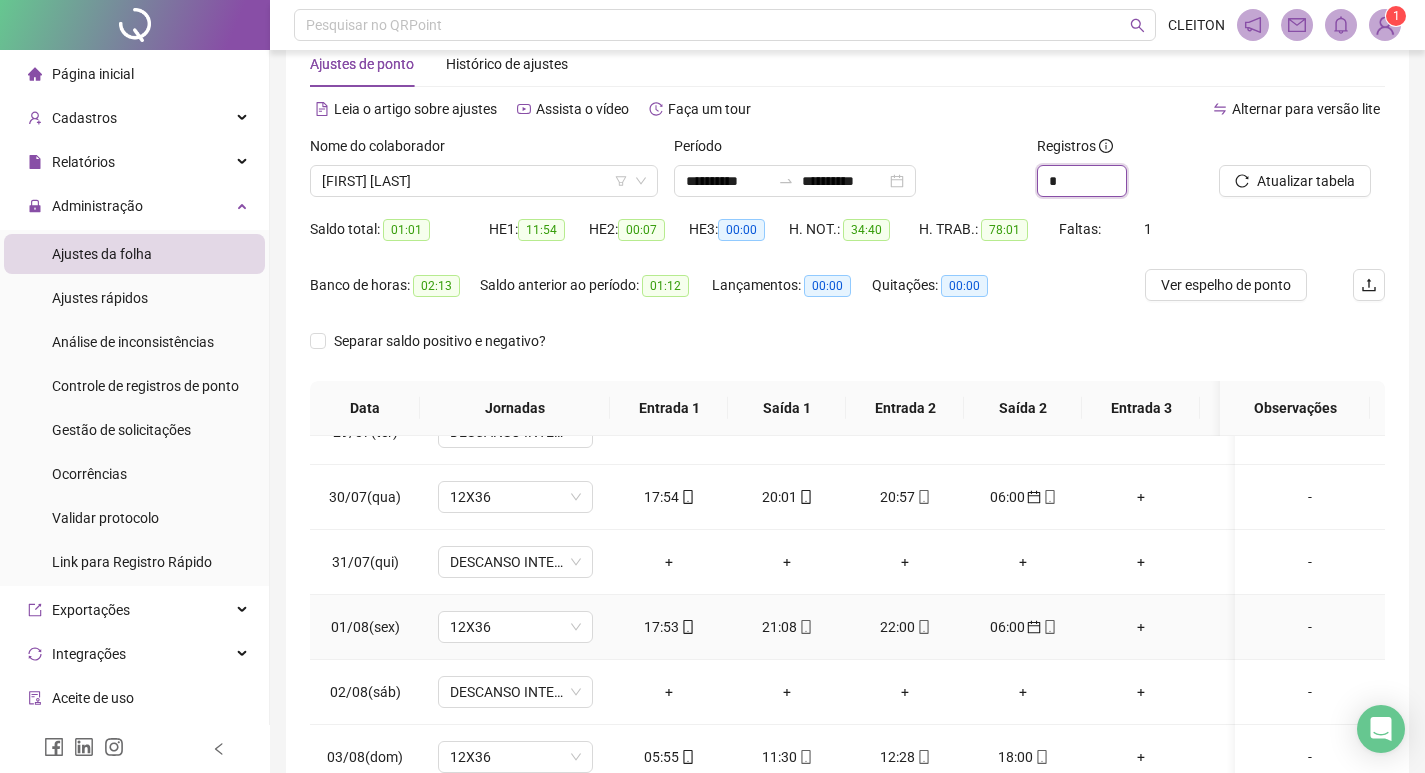 scroll, scrollTop: 628, scrollLeft: 0, axis: vertical 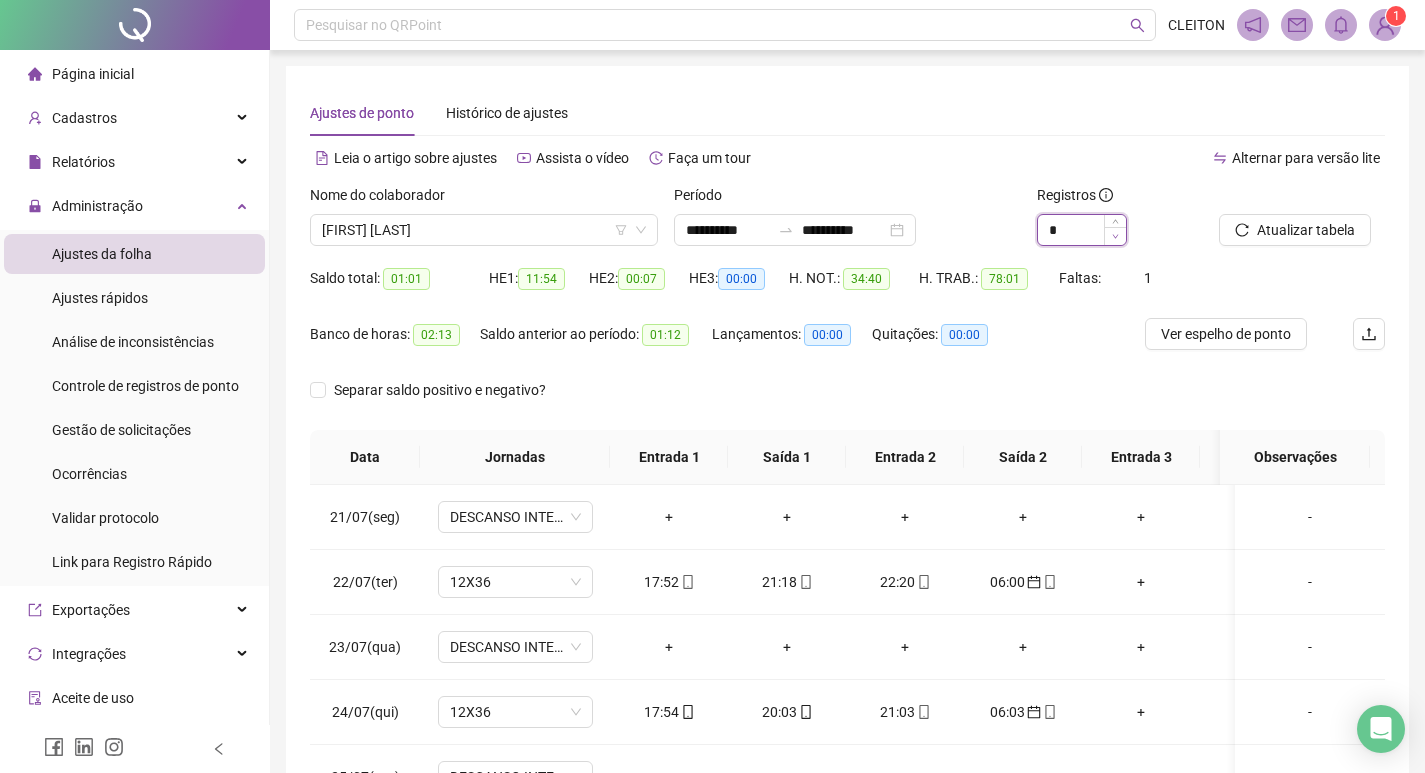 click 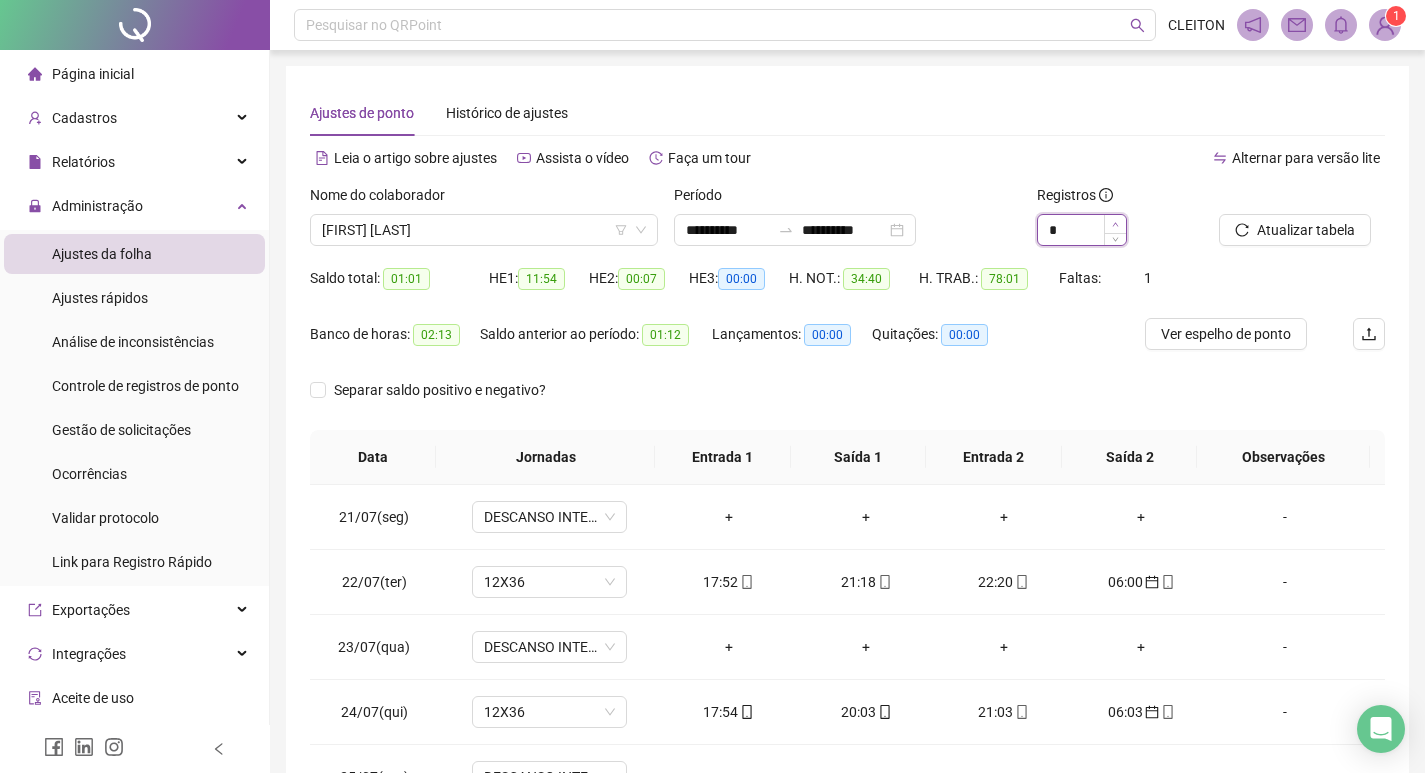 click at bounding box center (1115, 224) 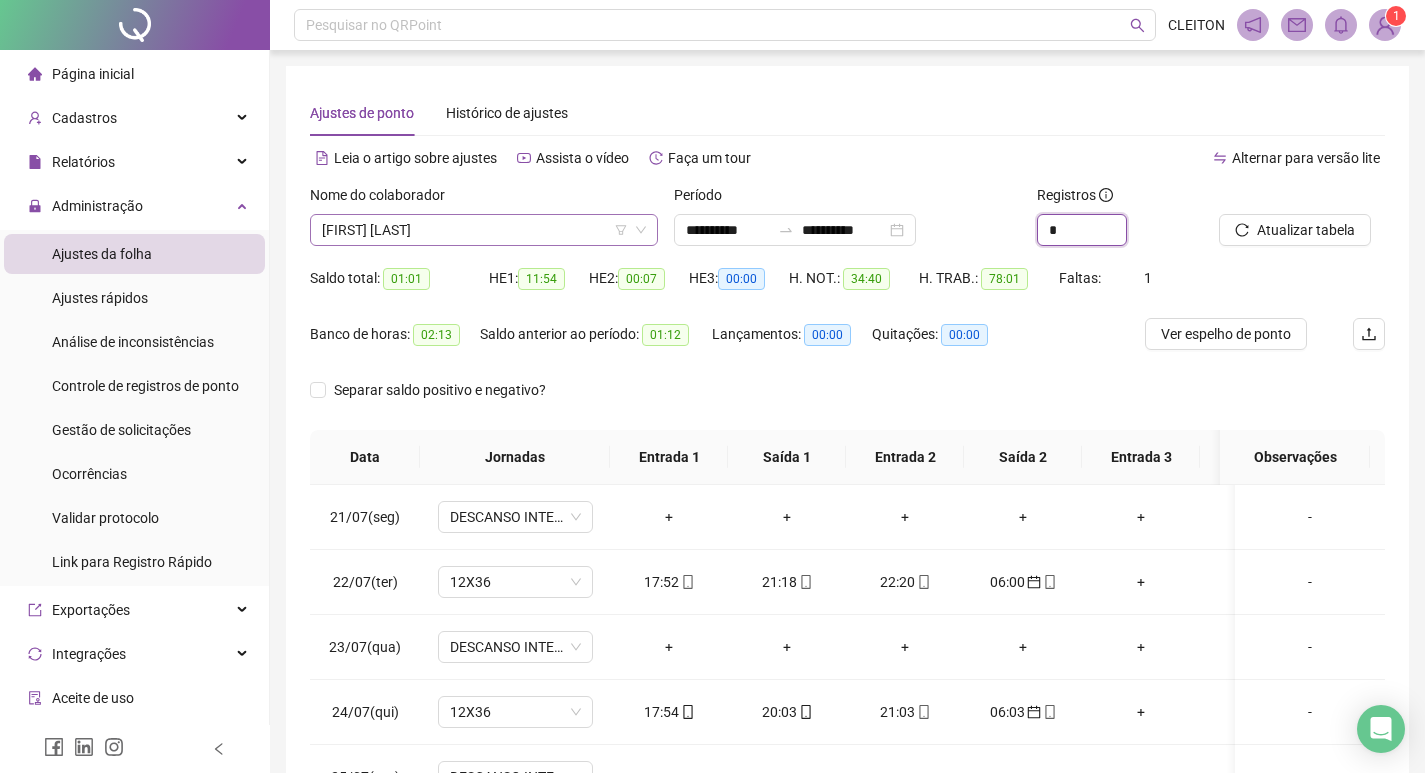 click on "[FIRST] [LAST]" at bounding box center [484, 230] 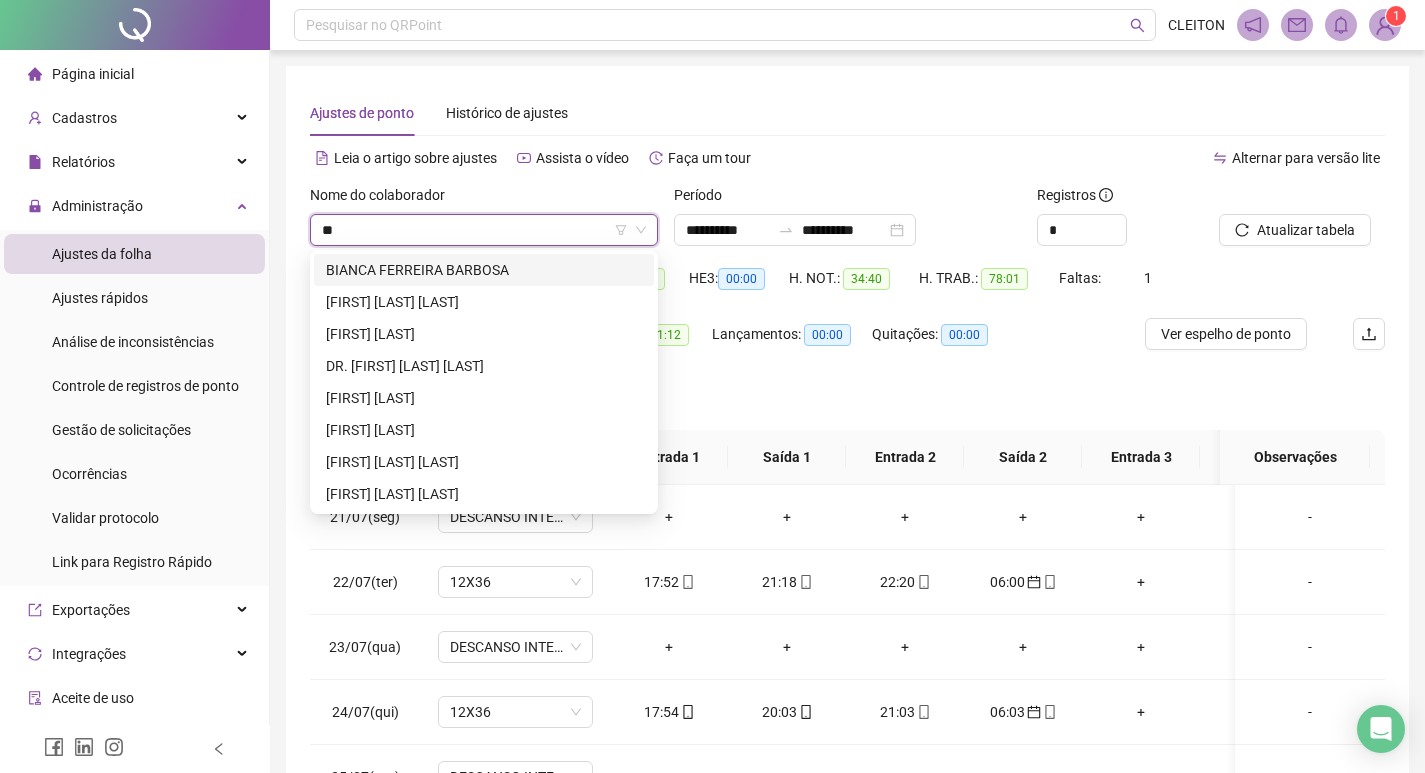 scroll, scrollTop: 0, scrollLeft: 0, axis: both 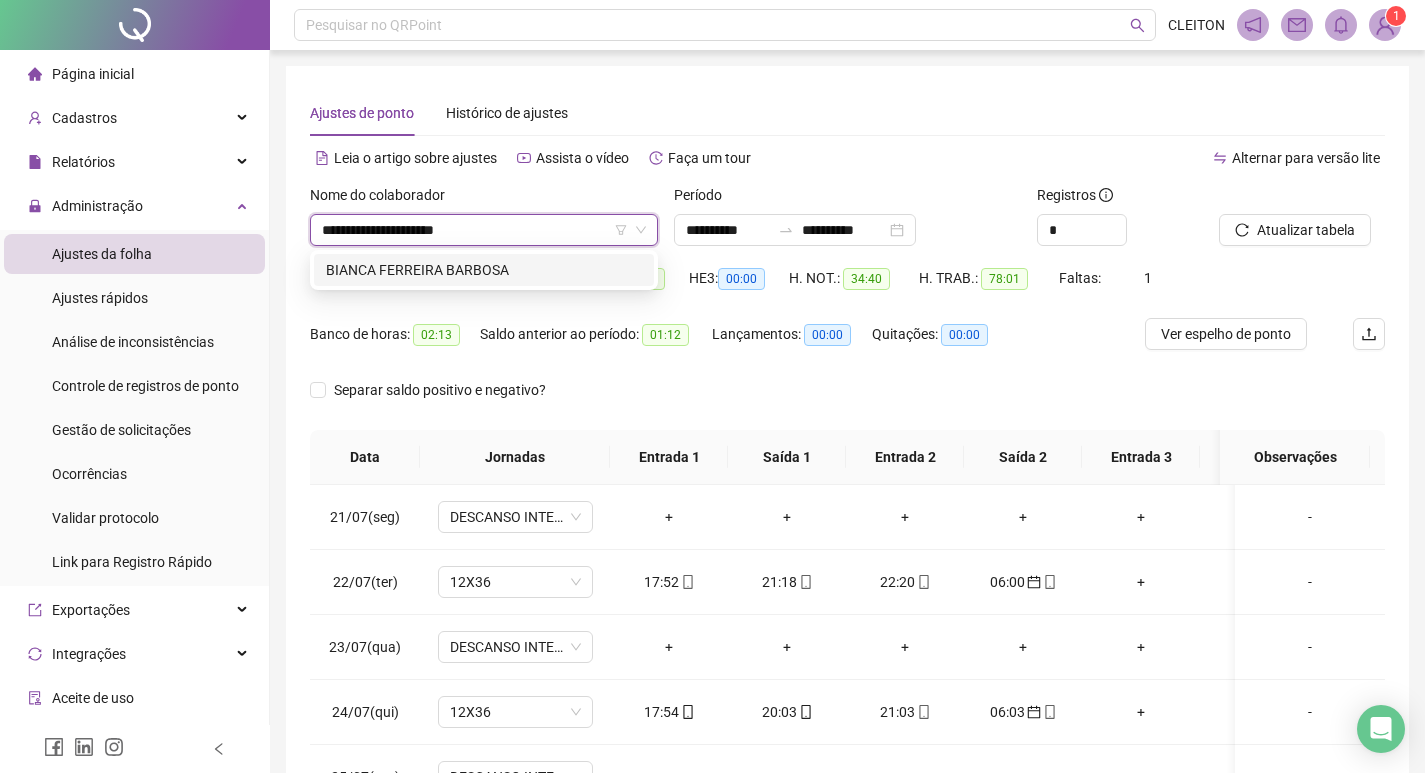 type on "**********" 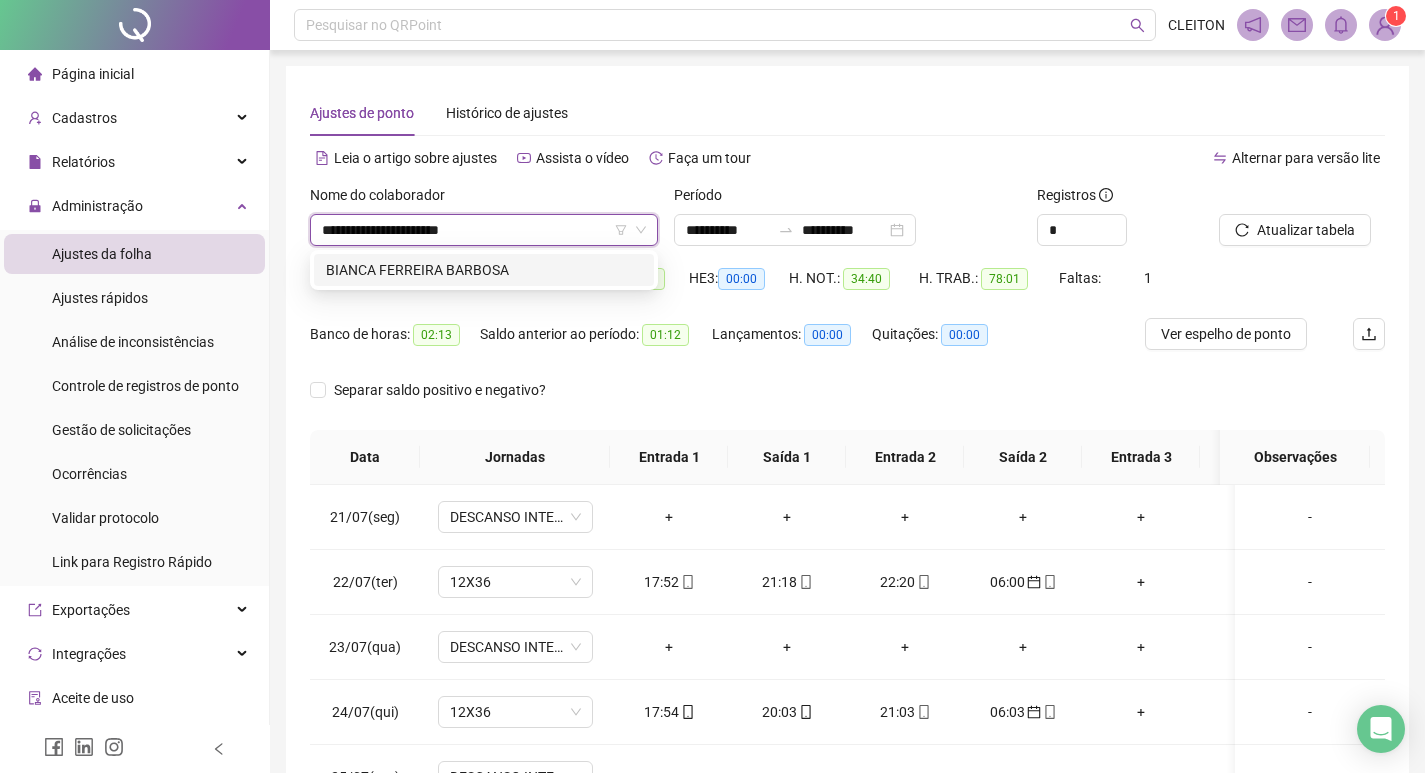 type 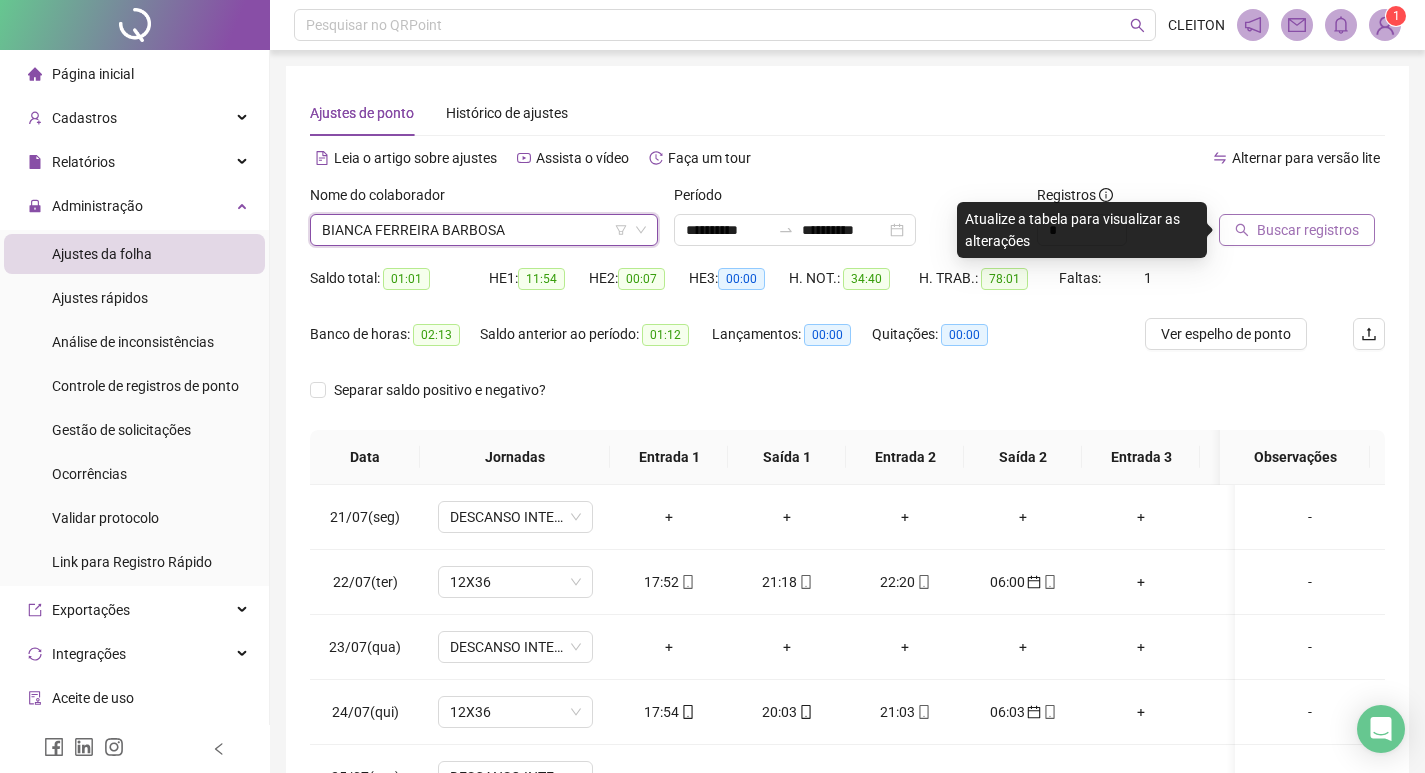 click on "Buscar registros" at bounding box center [1297, 230] 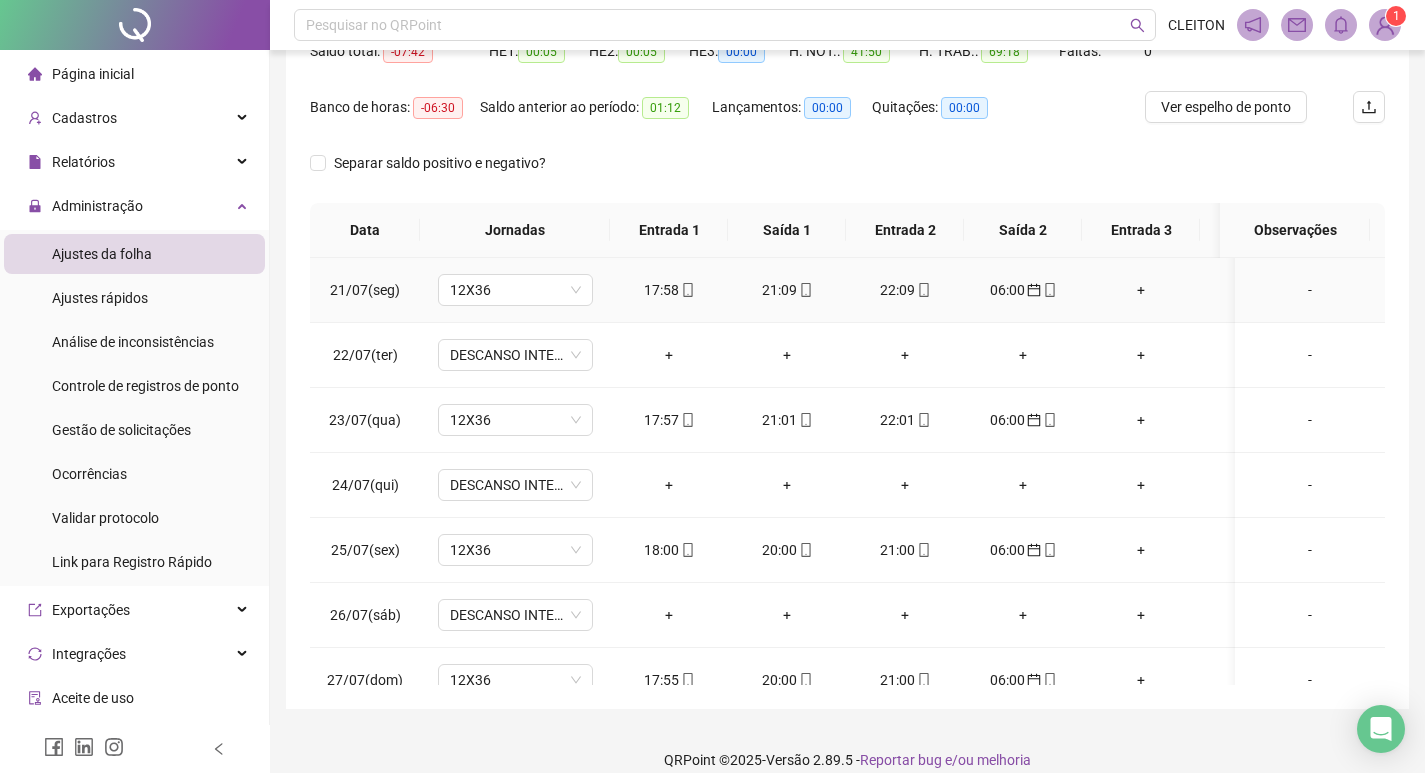 scroll, scrollTop: 249, scrollLeft: 0, axis: vertical 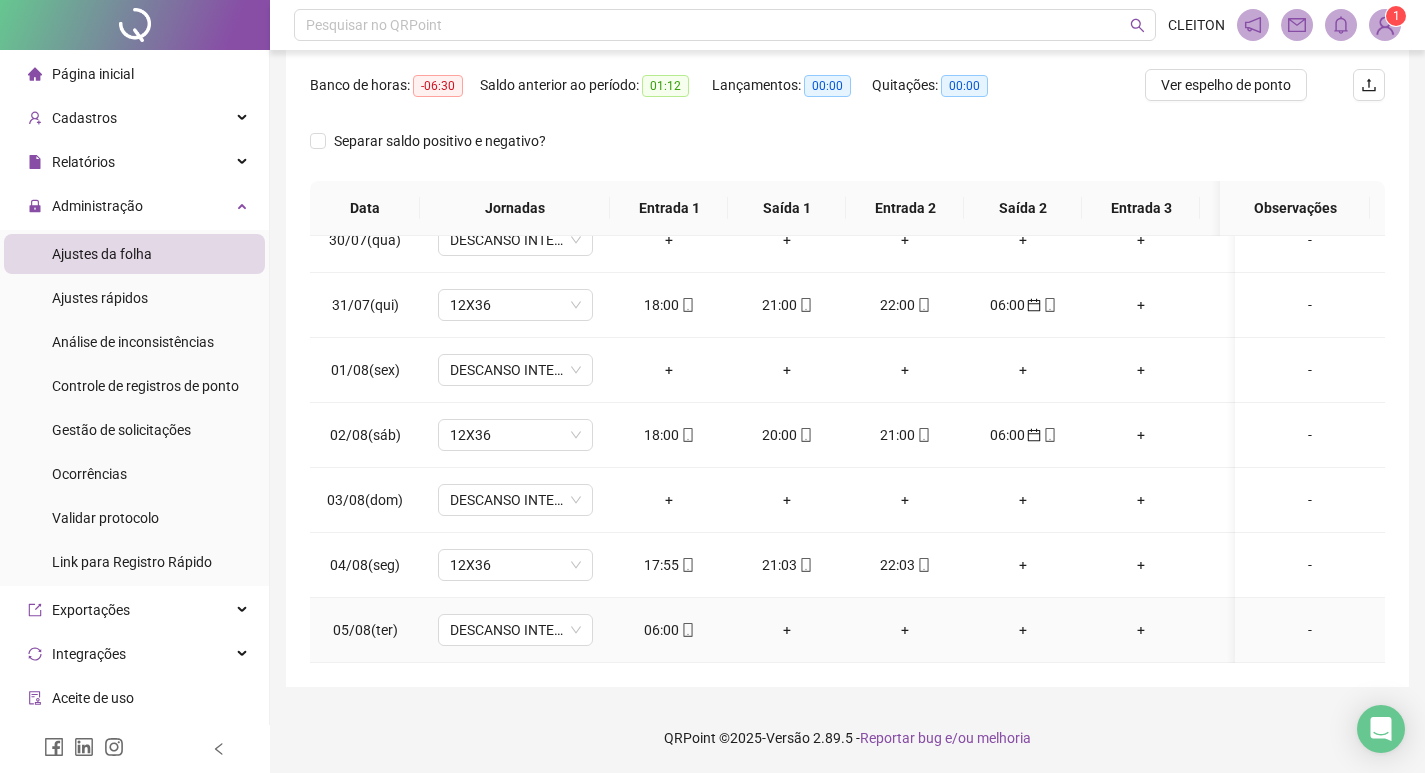 click on "06:00" at bounding box center (669, 630) 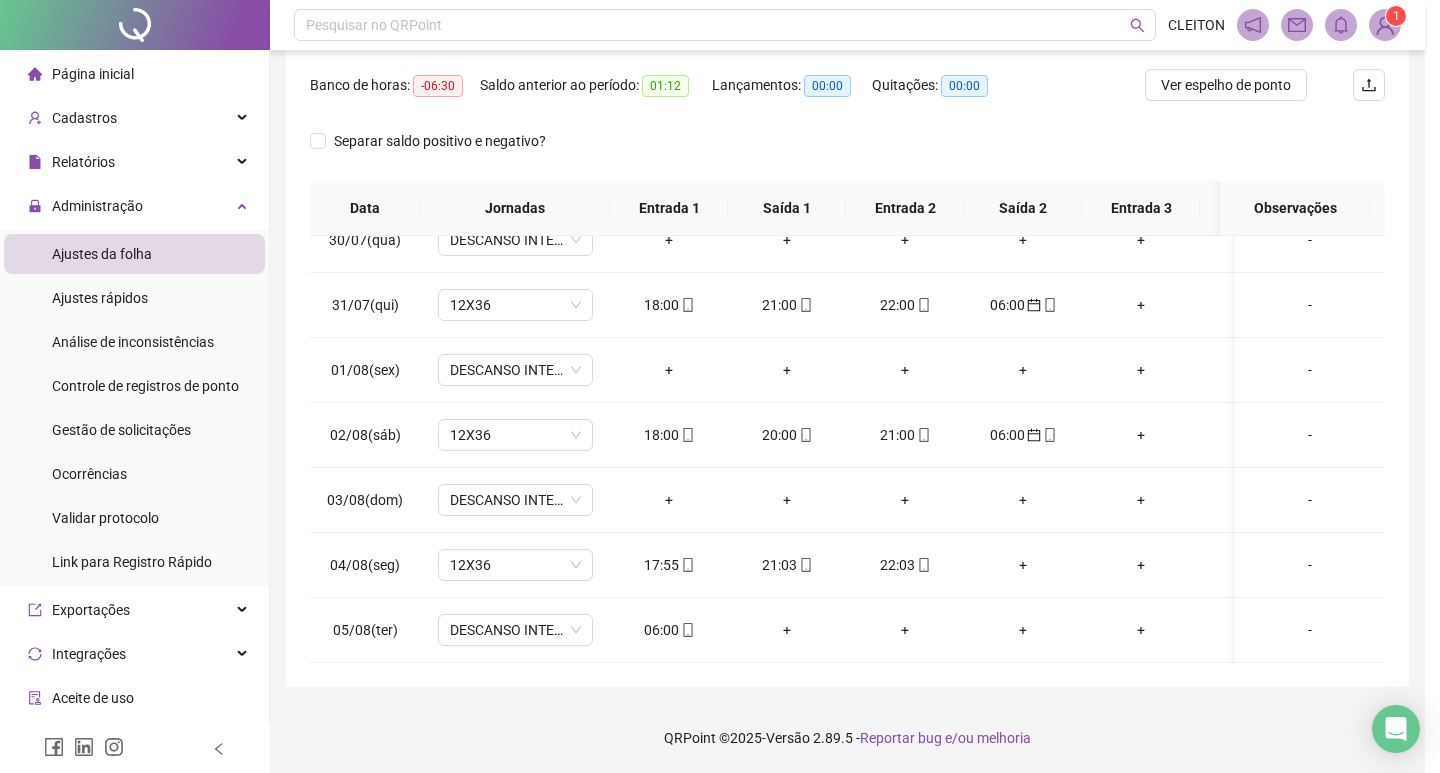 type on "**********" 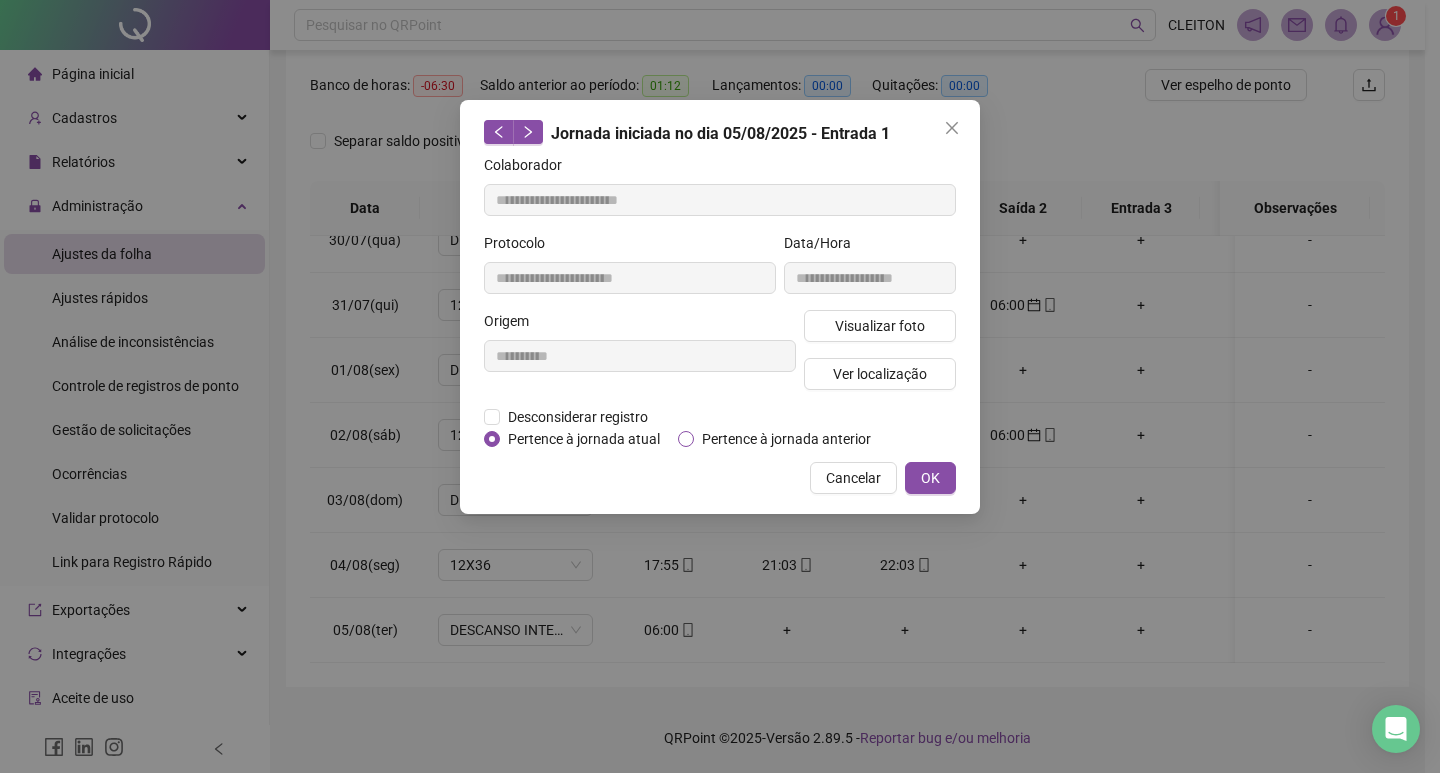 click on "Pertence à jornada anterior" at bounding box center (786, 439) 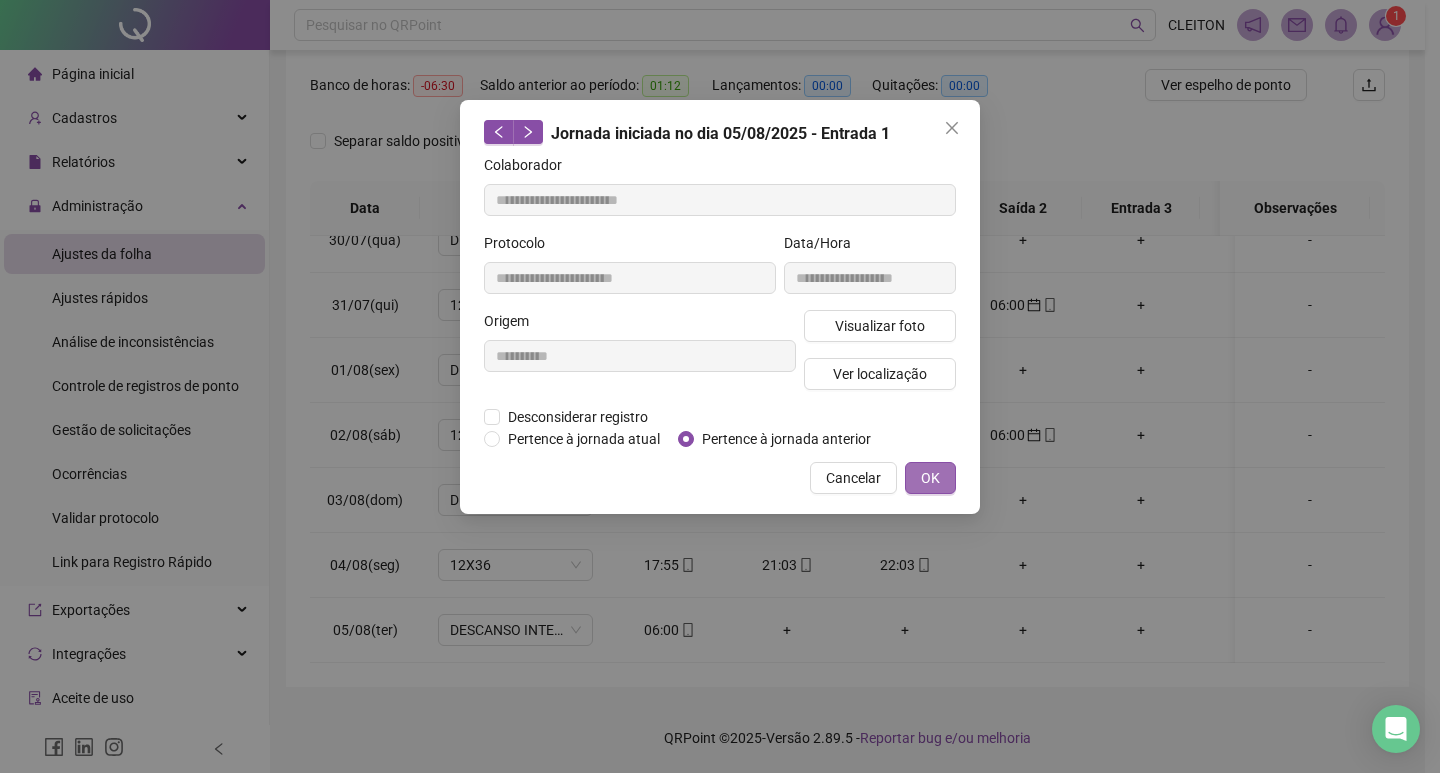 click on "OK" at bounding box center [930, 478] 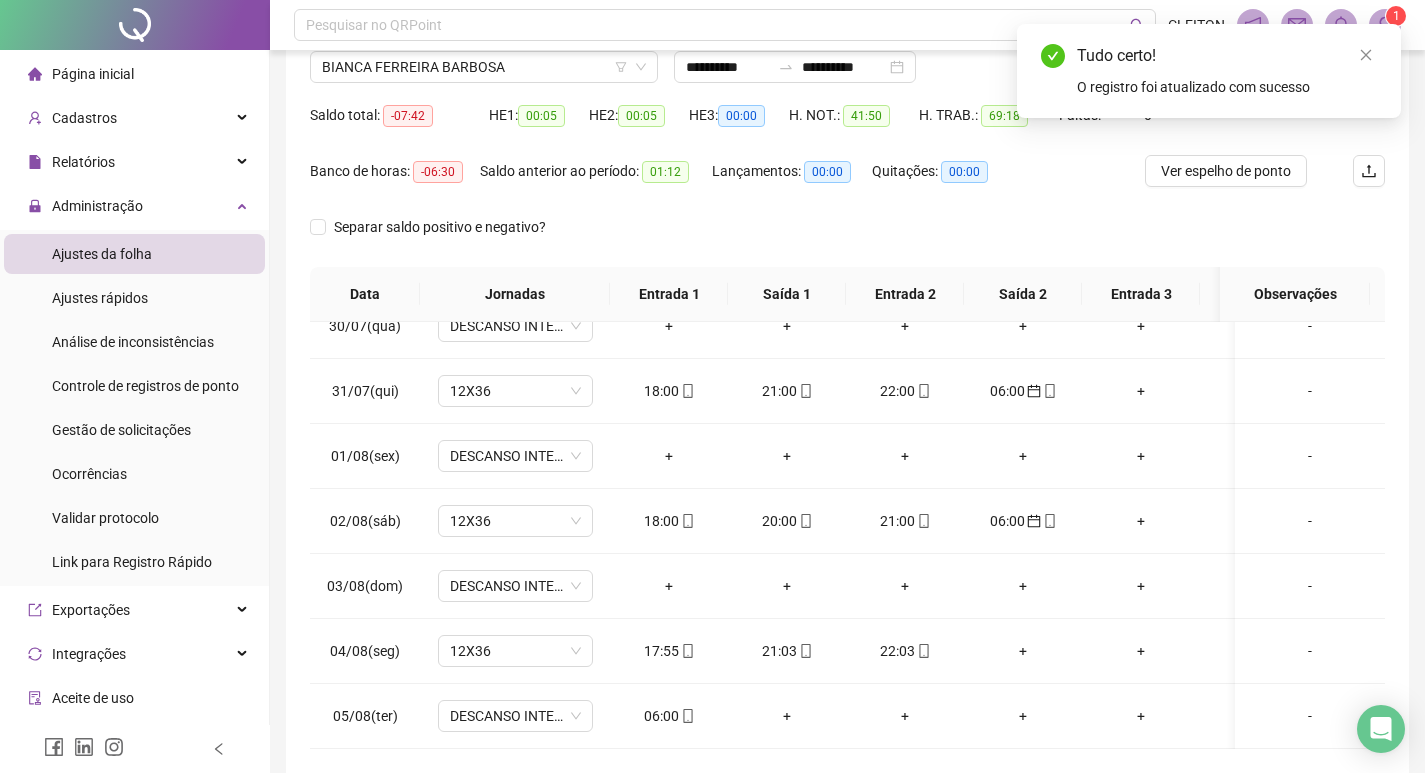 scroll, scrollTop: 0, scrollLeft: 0, axis: both 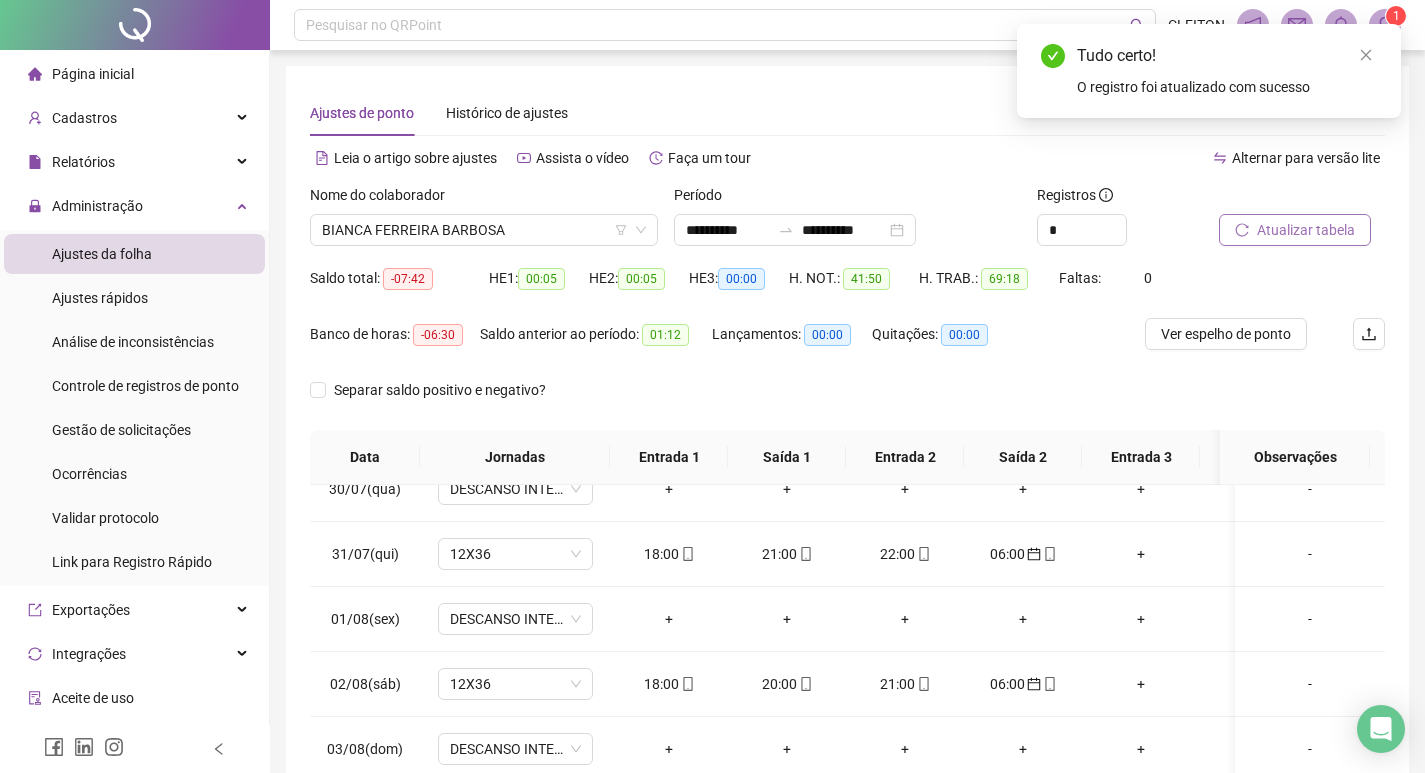click 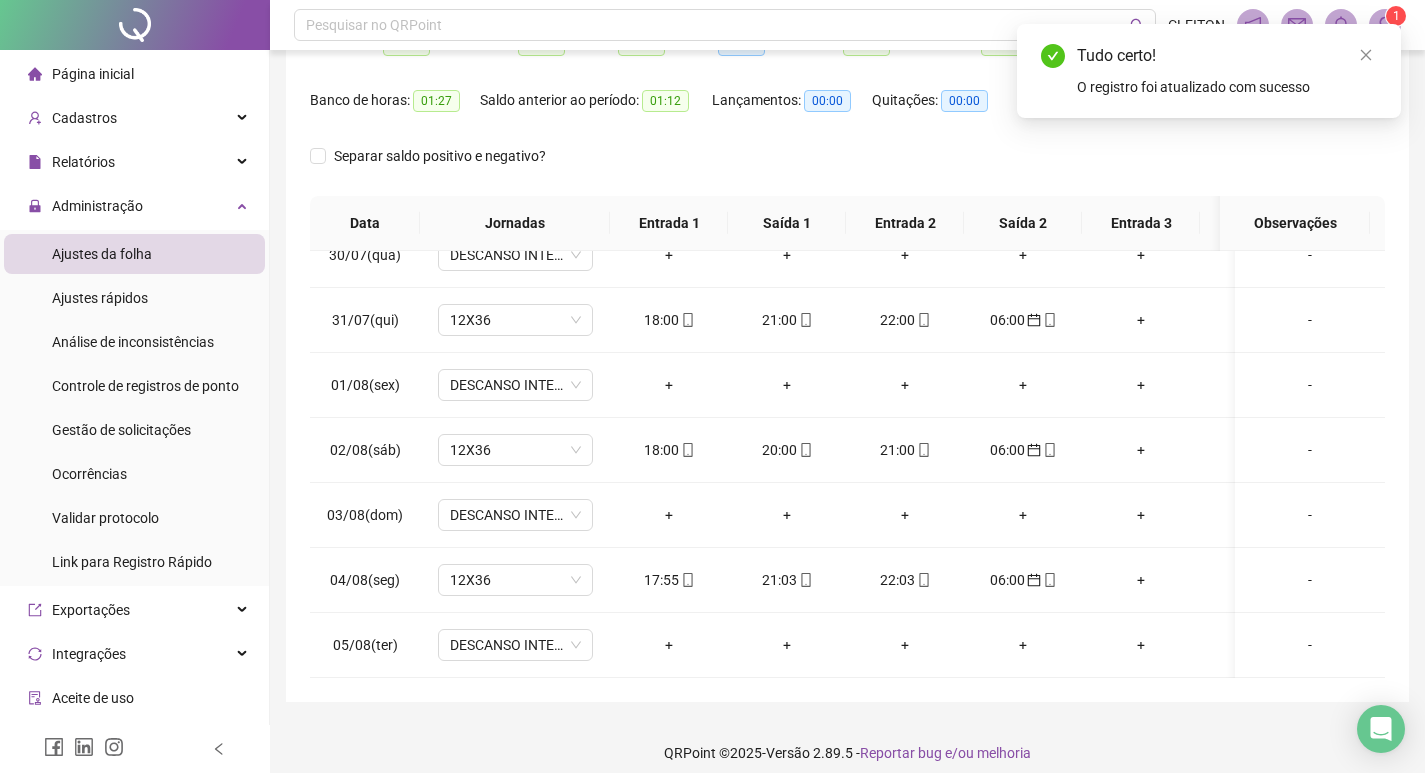 scroll, scrollTop: 249, scrollLeft: 0, axis: vertical 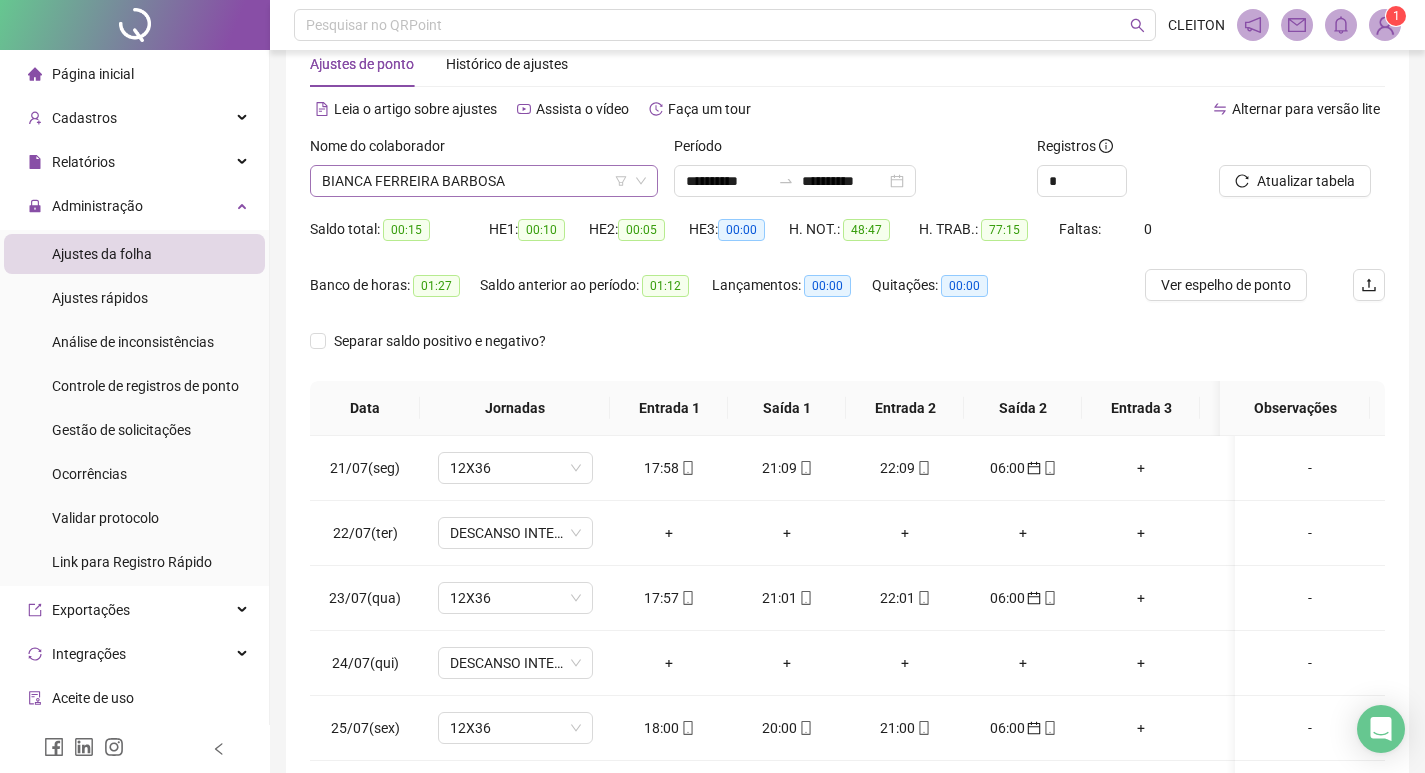 click on "BIANCA FERREIRA BARBOSA" at bounding box center (484, 181) 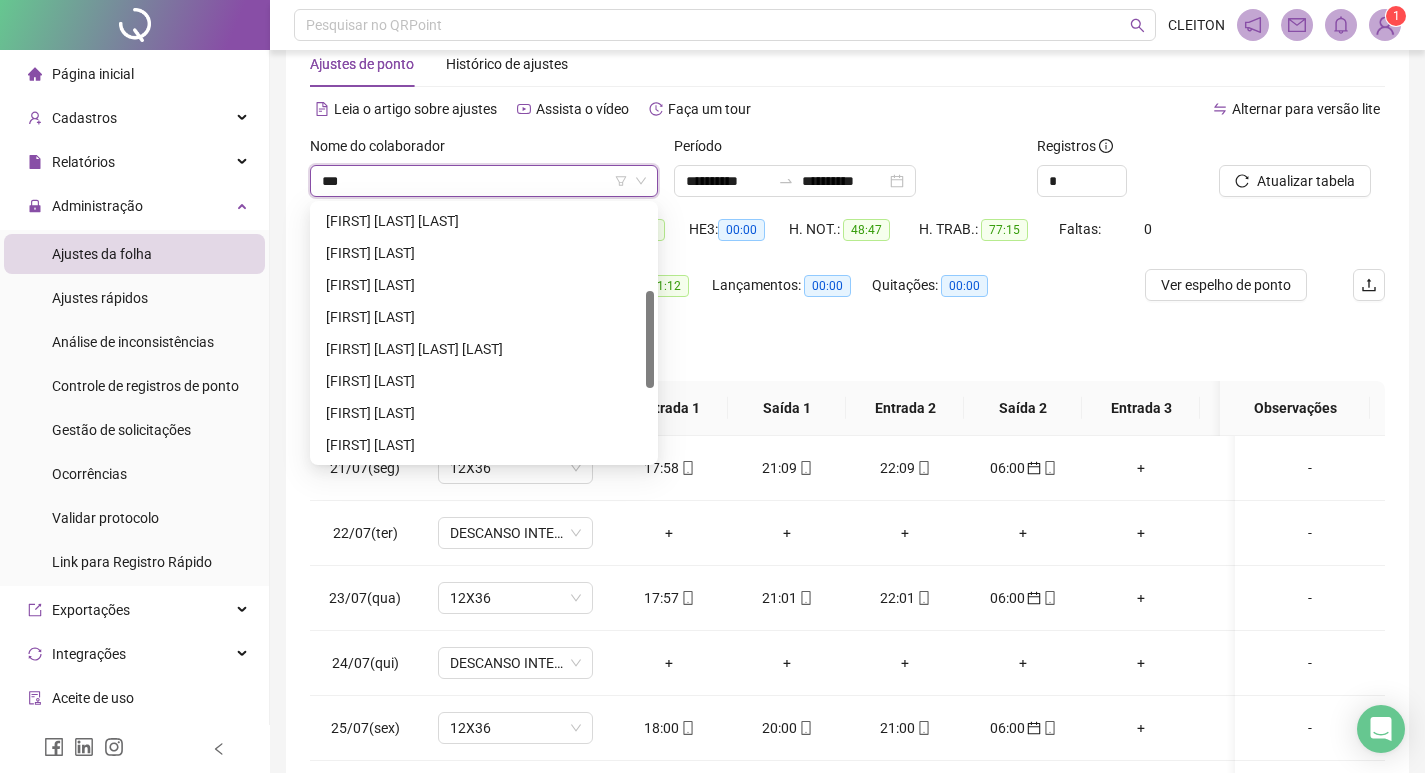 scroll, scrollTop: 0, scrollLeft: 0, axis: both 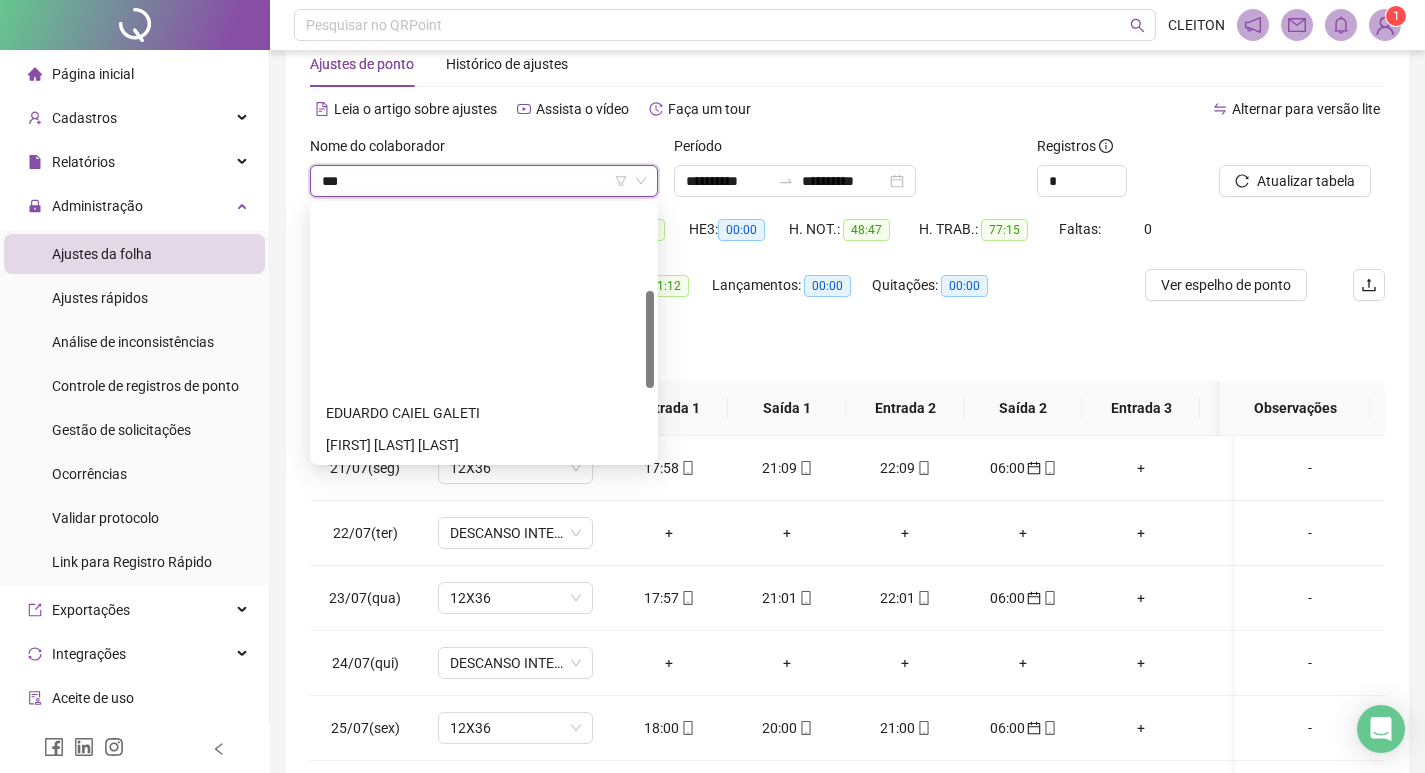 type on "****" 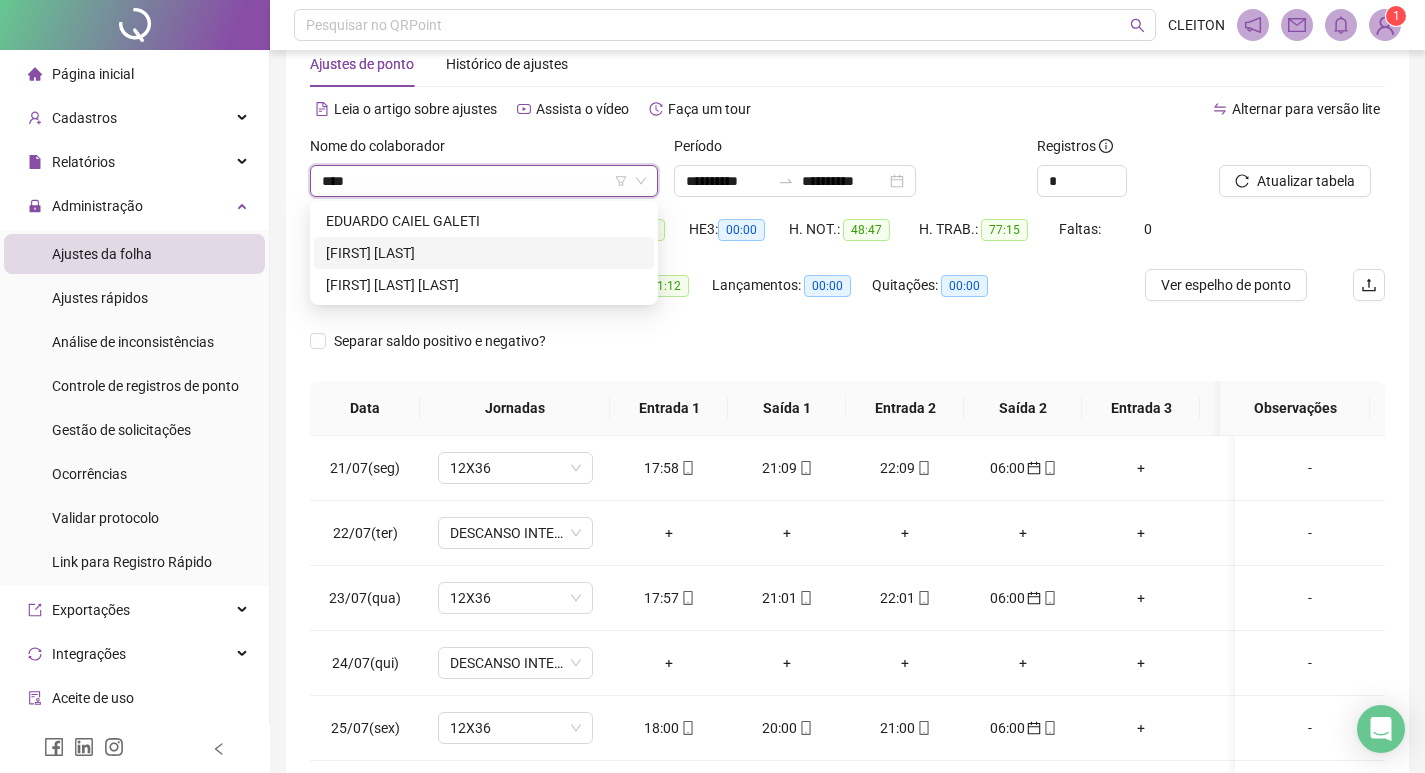 click on "[FIRST] [LAST] [LAST]" at bounding box center (484, 285) 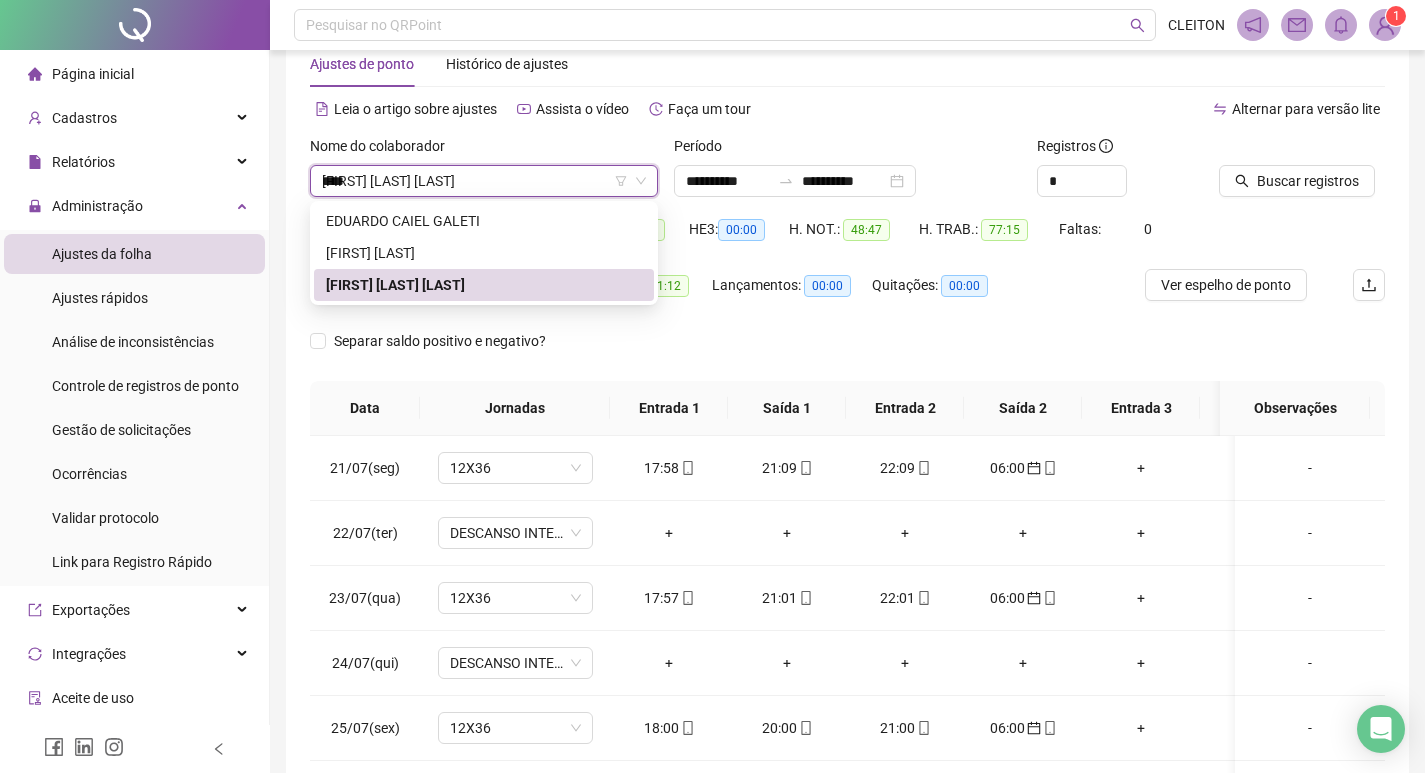 type 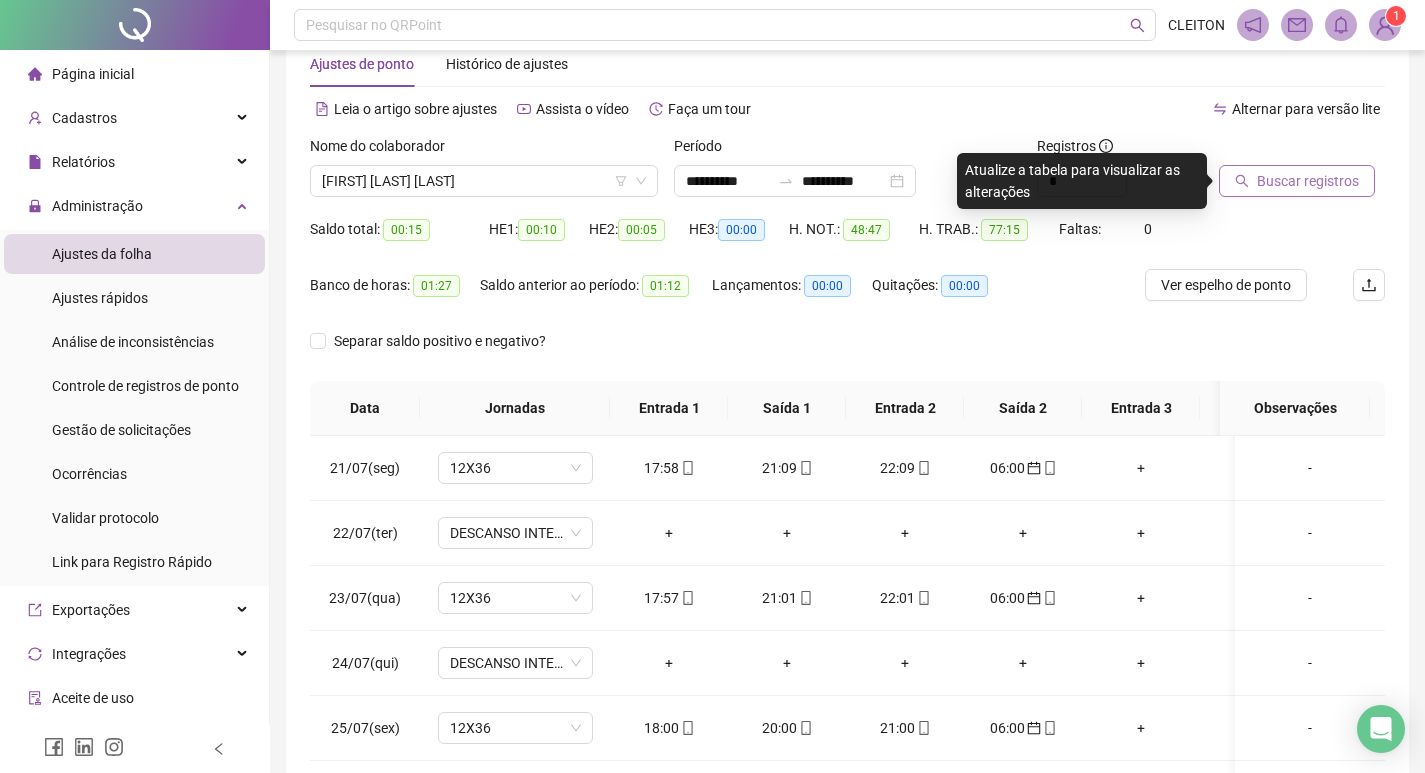 click on "Buscar registros" at bounding box center [1308, 181] 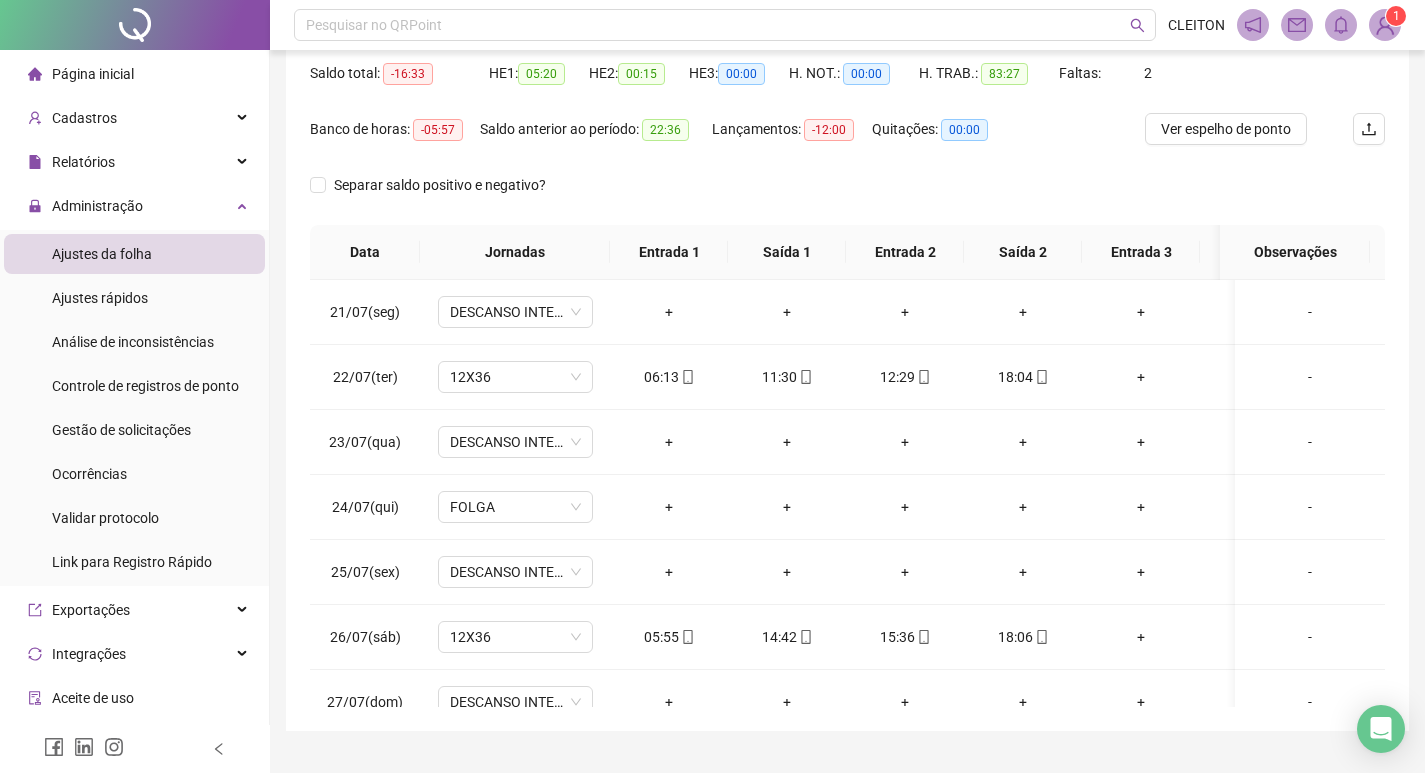 scroll, scrollTop: 249, scrollLeft: 0, axis: vertical 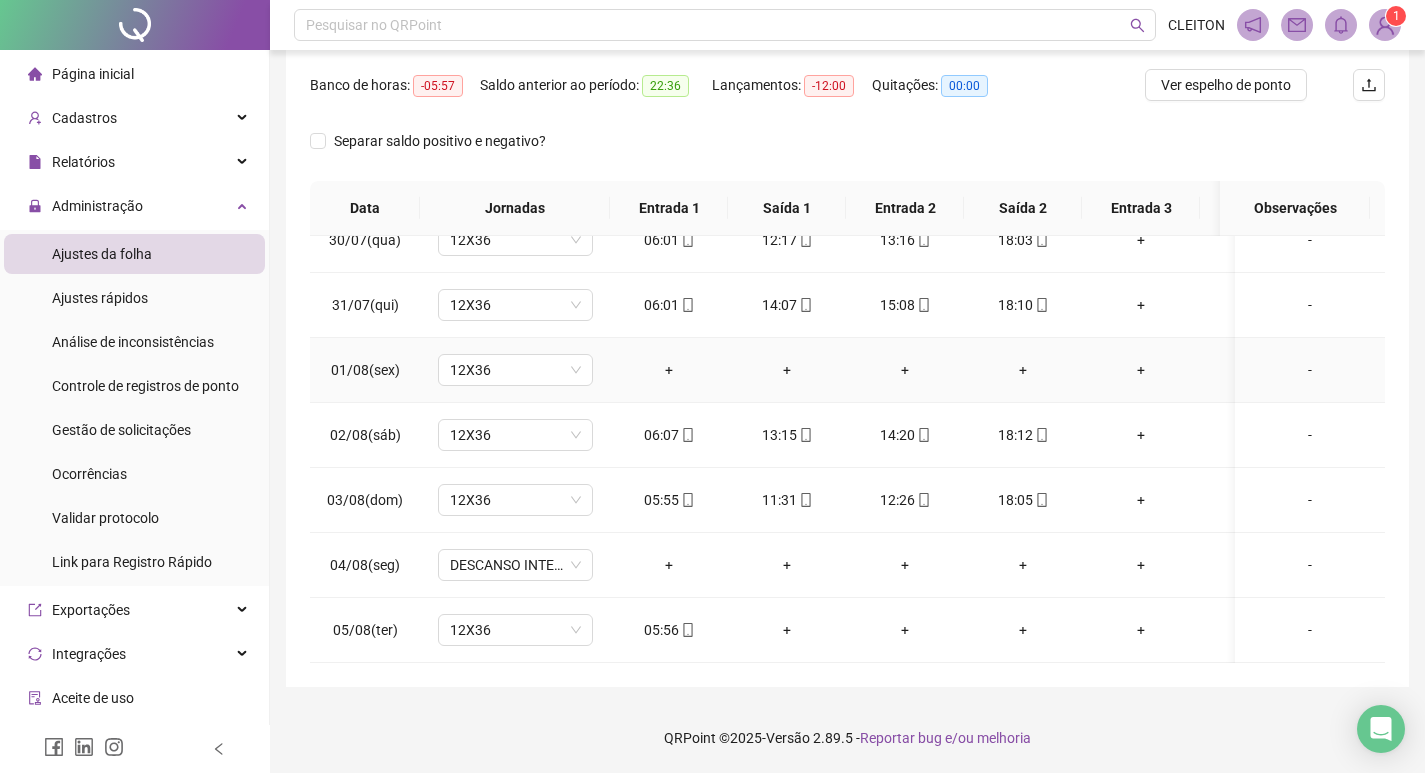 click on "-" at bounding box center (1310, 370) 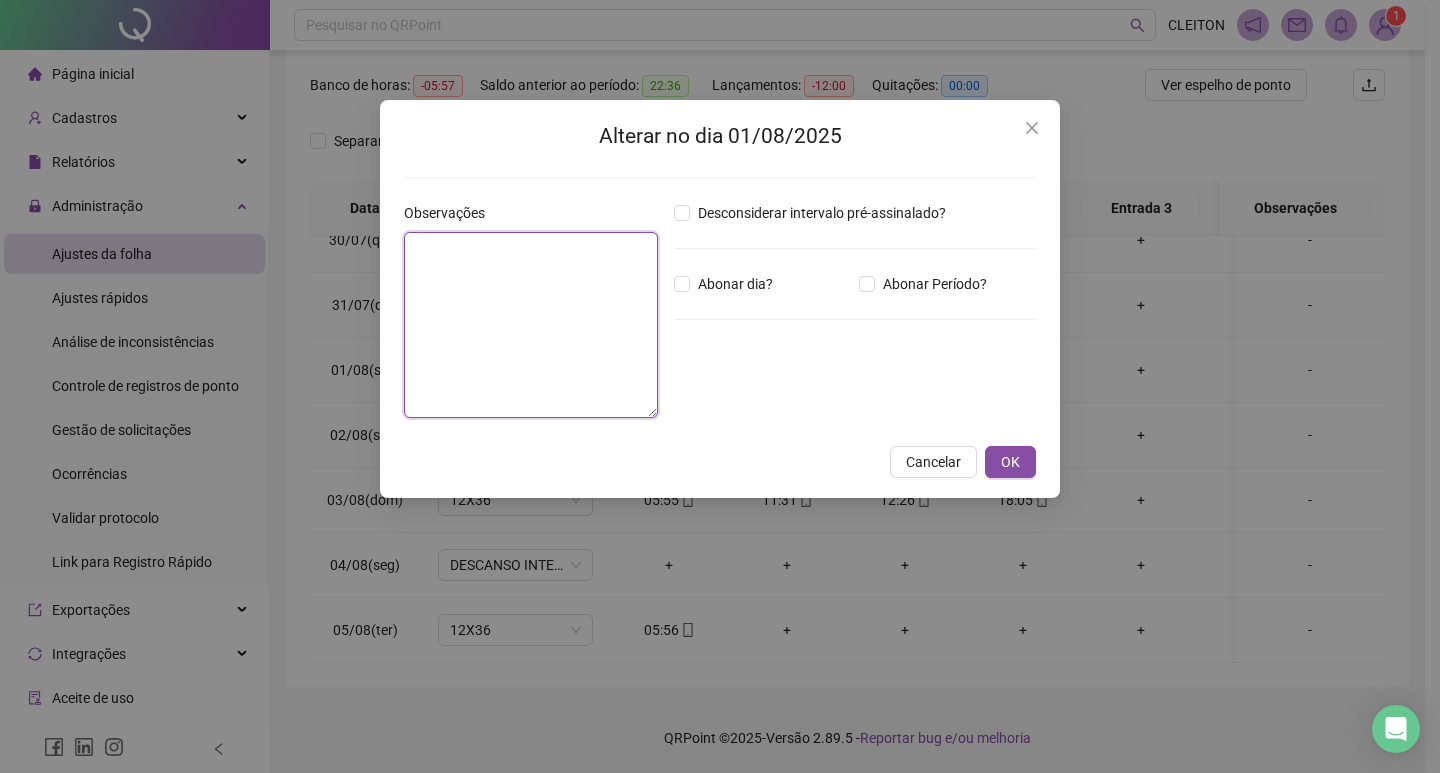click at bounding box center [531, 325] 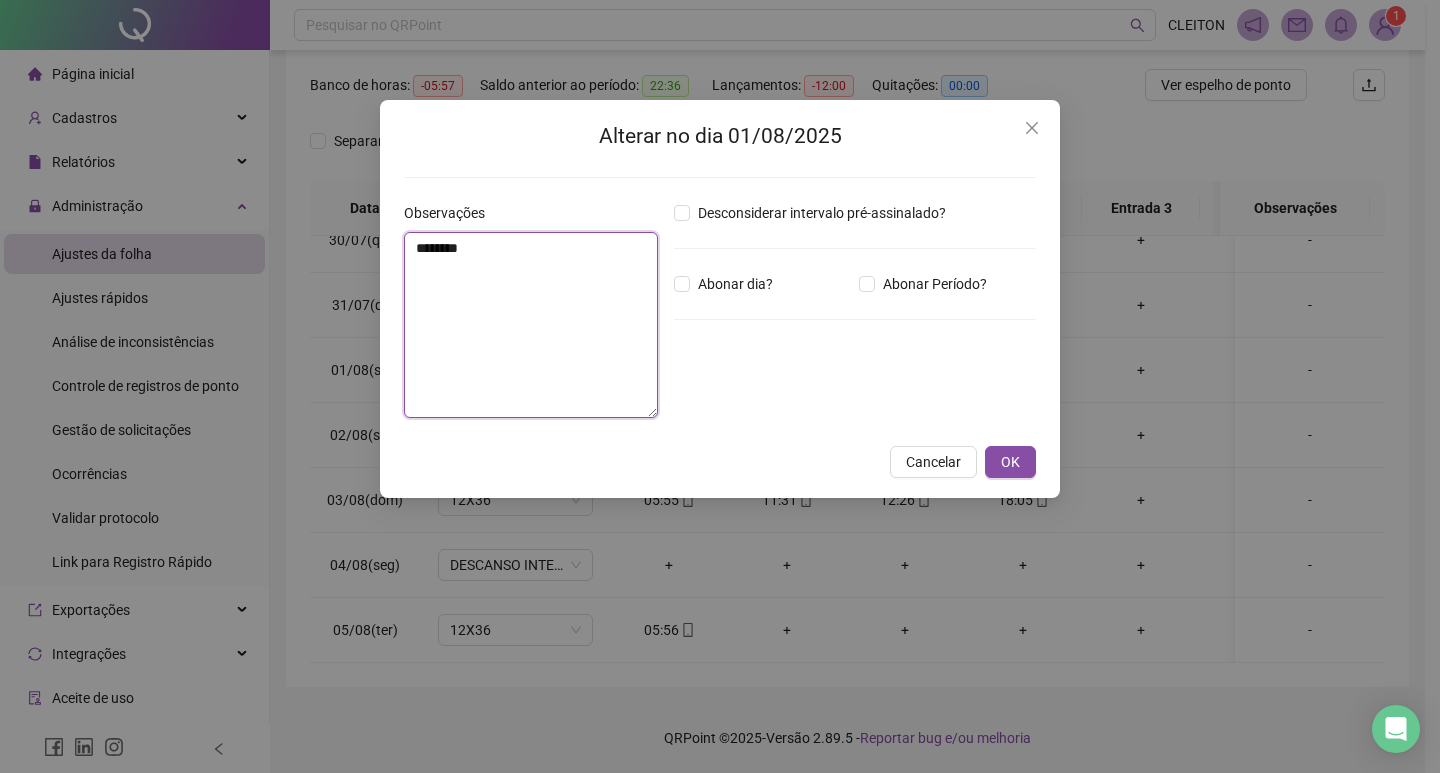 type on "********" 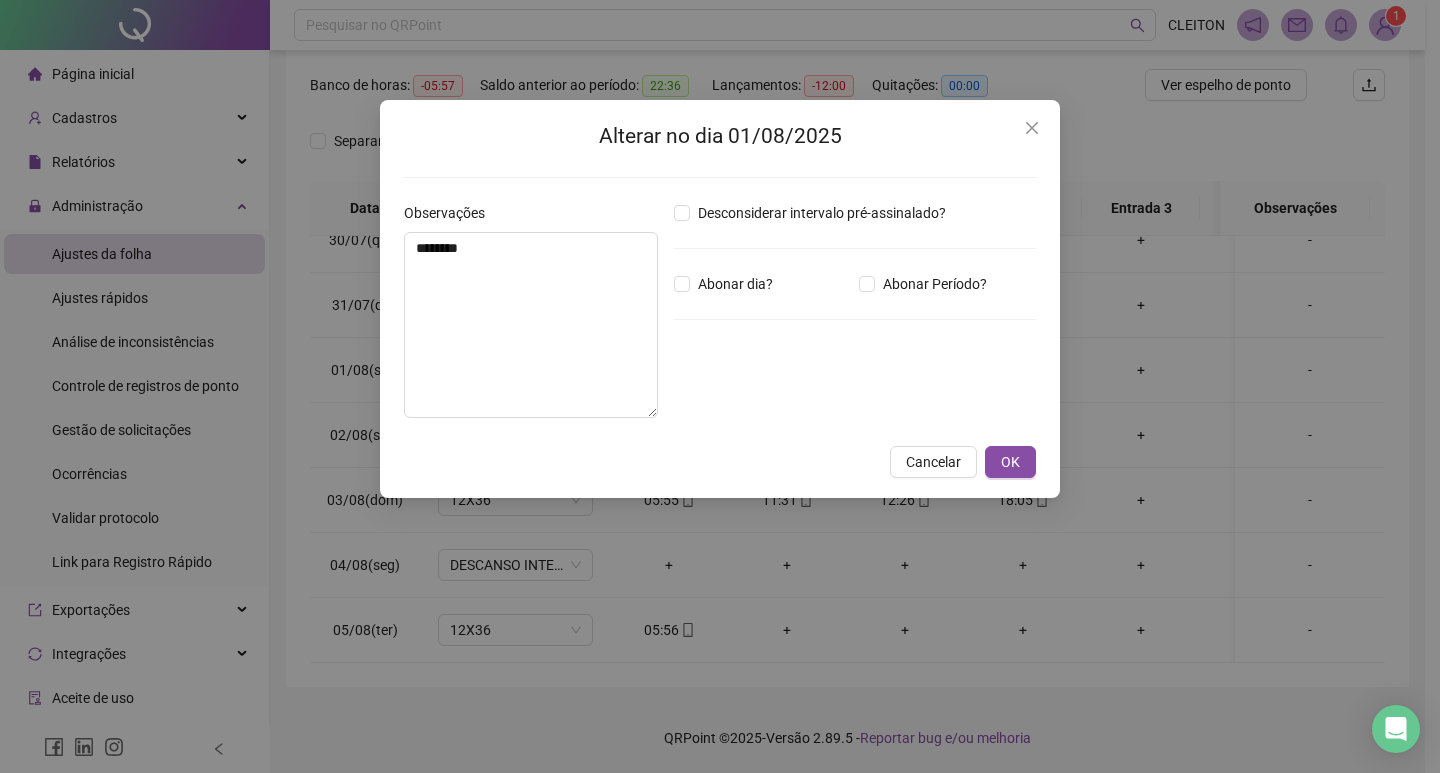 click on "Desconsiderar intervalo pré-assinalado? Abonar dia? Abonar Período? Horas a abonar ***** Aplicar regime de compensação" at bounding box center [855, 318] 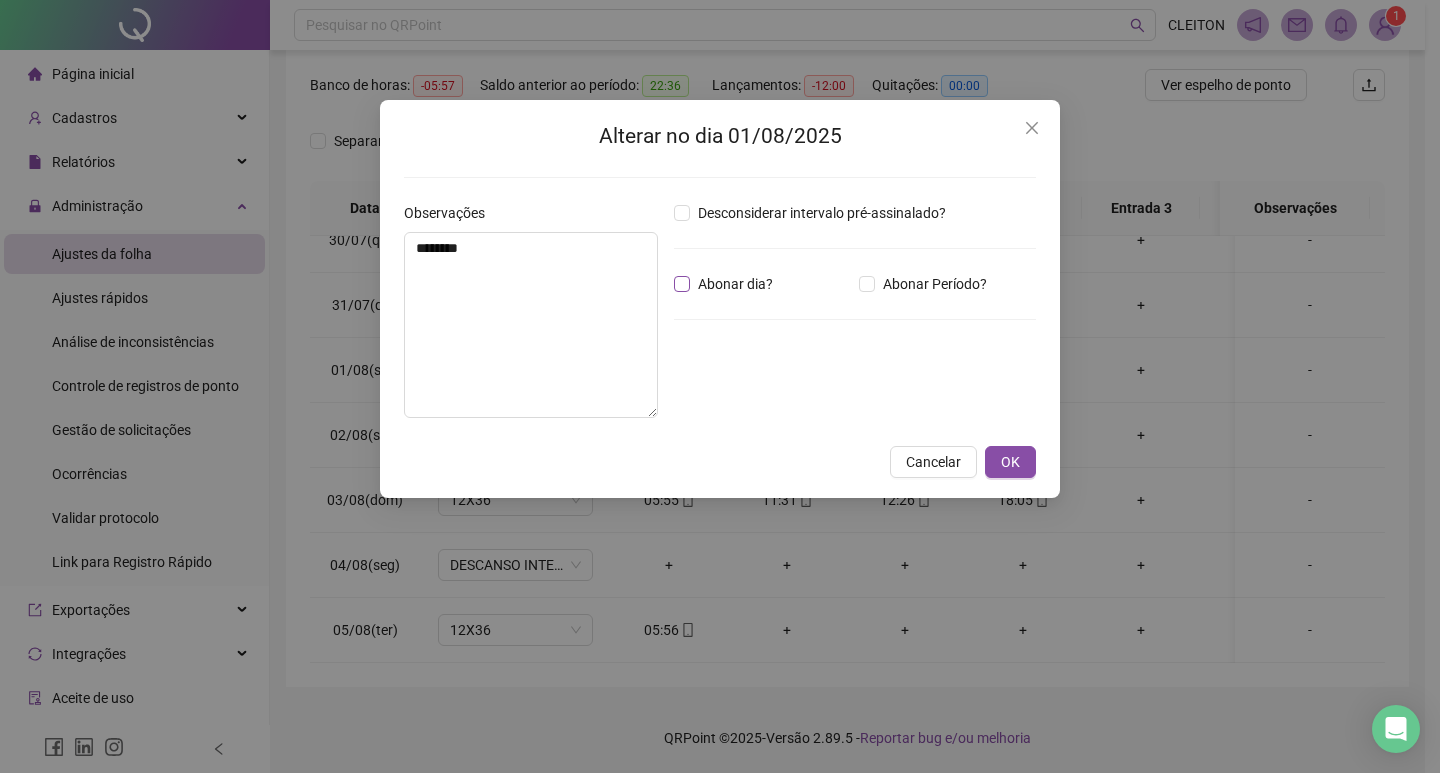 click on "Abonar dia?" at bounding box center (735, 284) 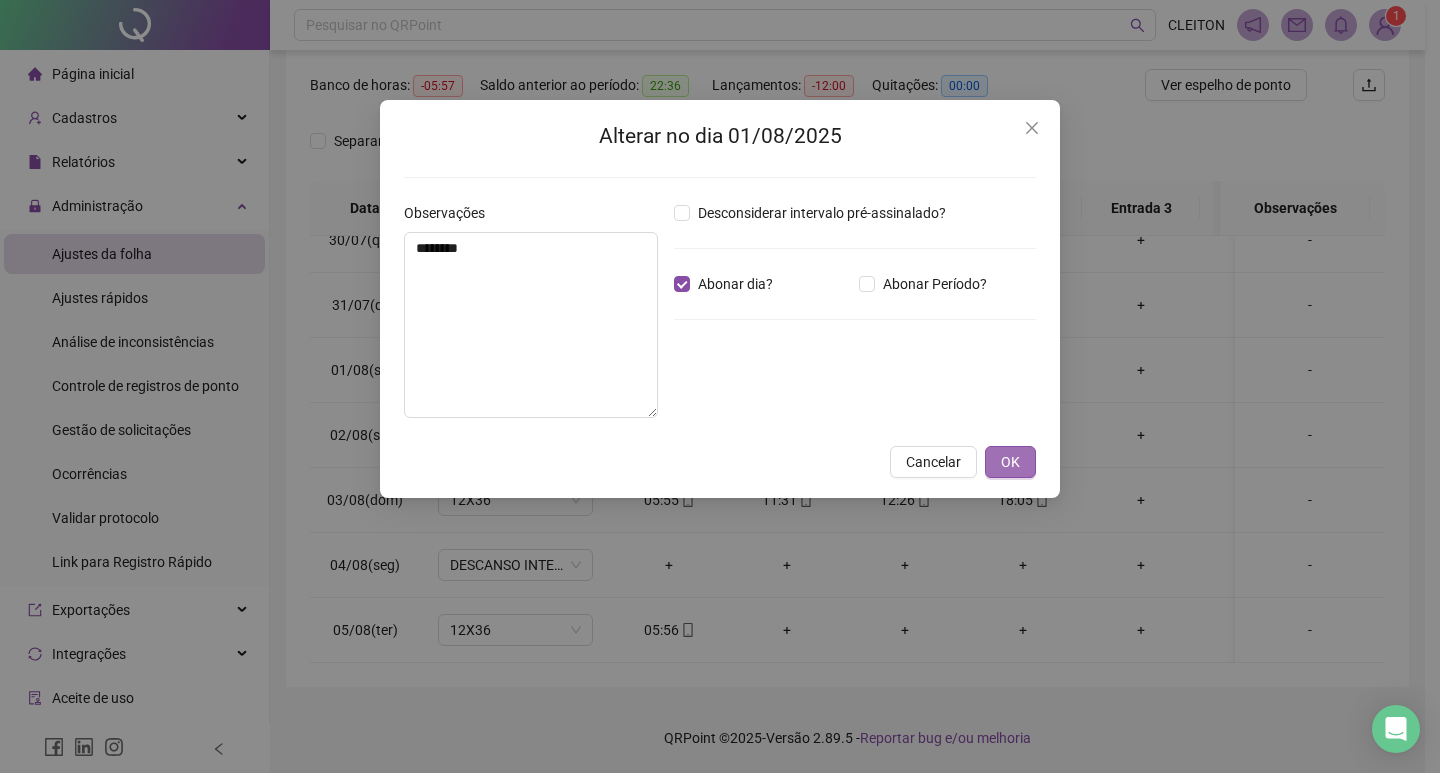 click on "OK" at bounding box center (1010, 462) 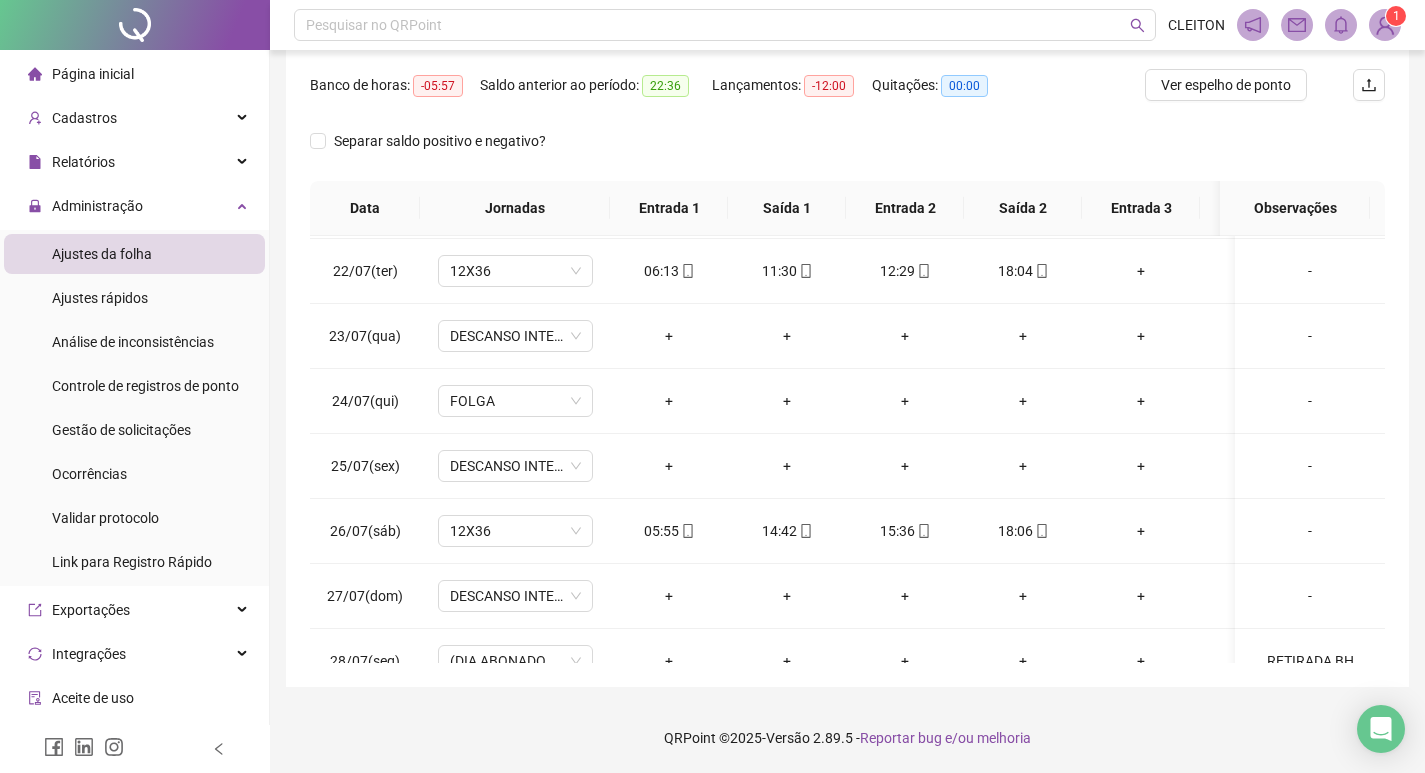 scroll, scrollTop: 0, scrollLeft: 0, axis: both 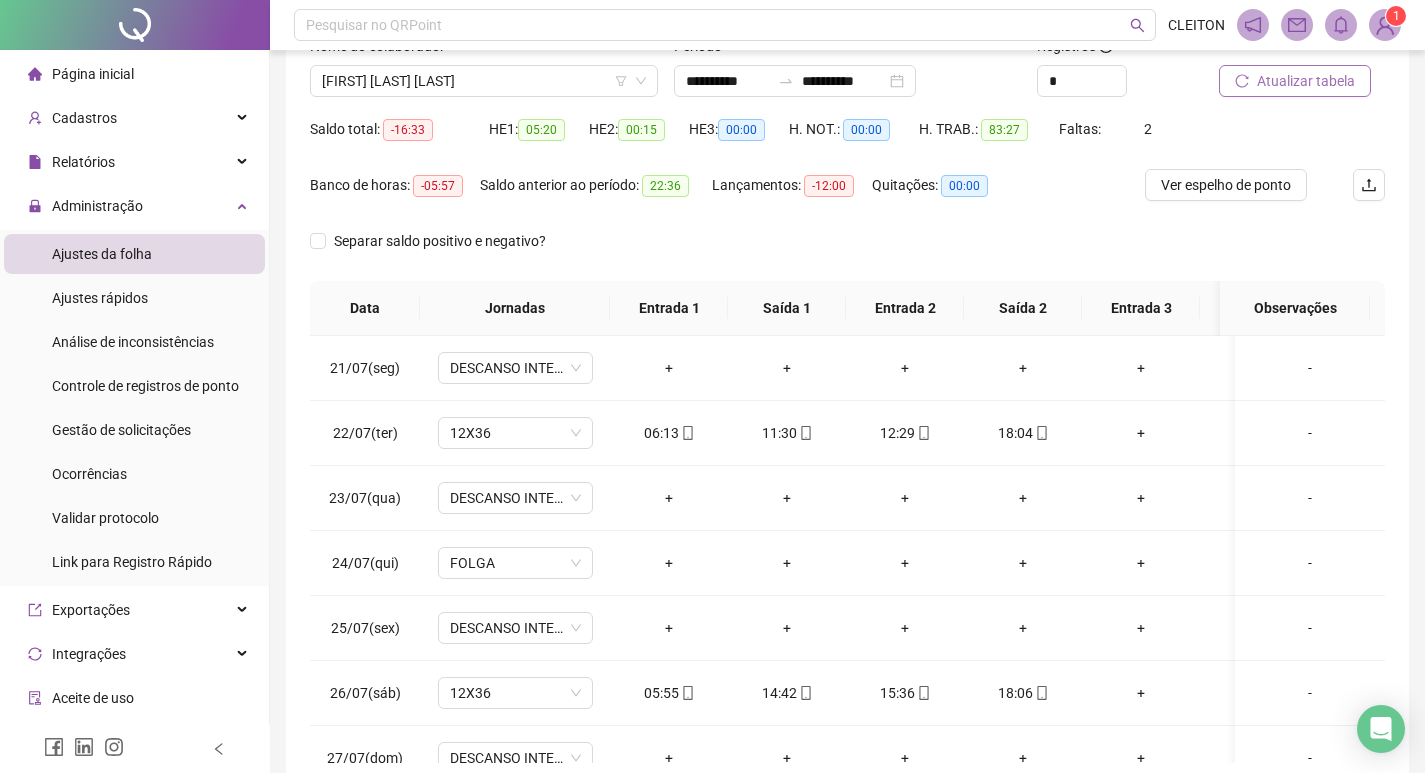 click on "Atualizar tabela" at bounding box center (1295, 81) 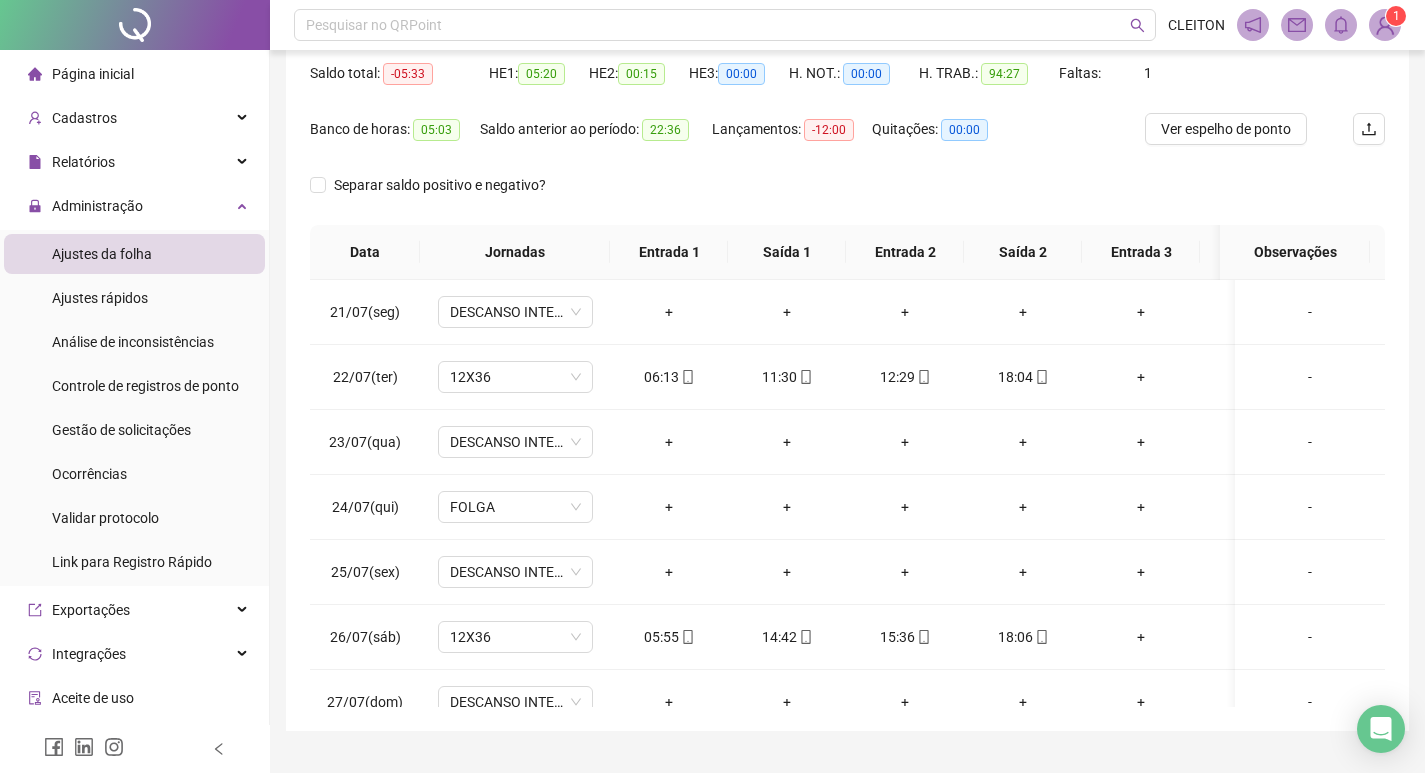 scroll, scrollTop: 249, scrollLeft: 0, axis: vertical 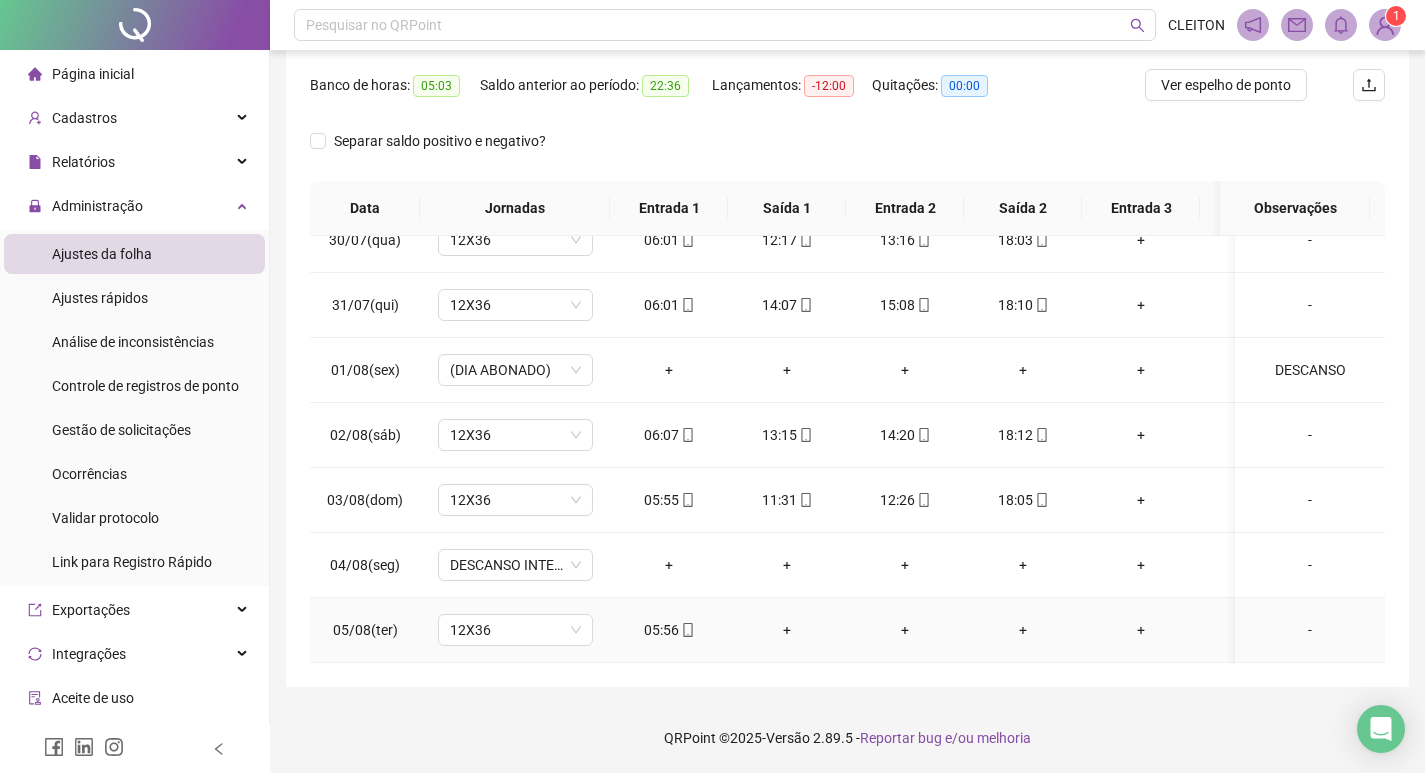 click on "-" at bounding box center (1310, 630) 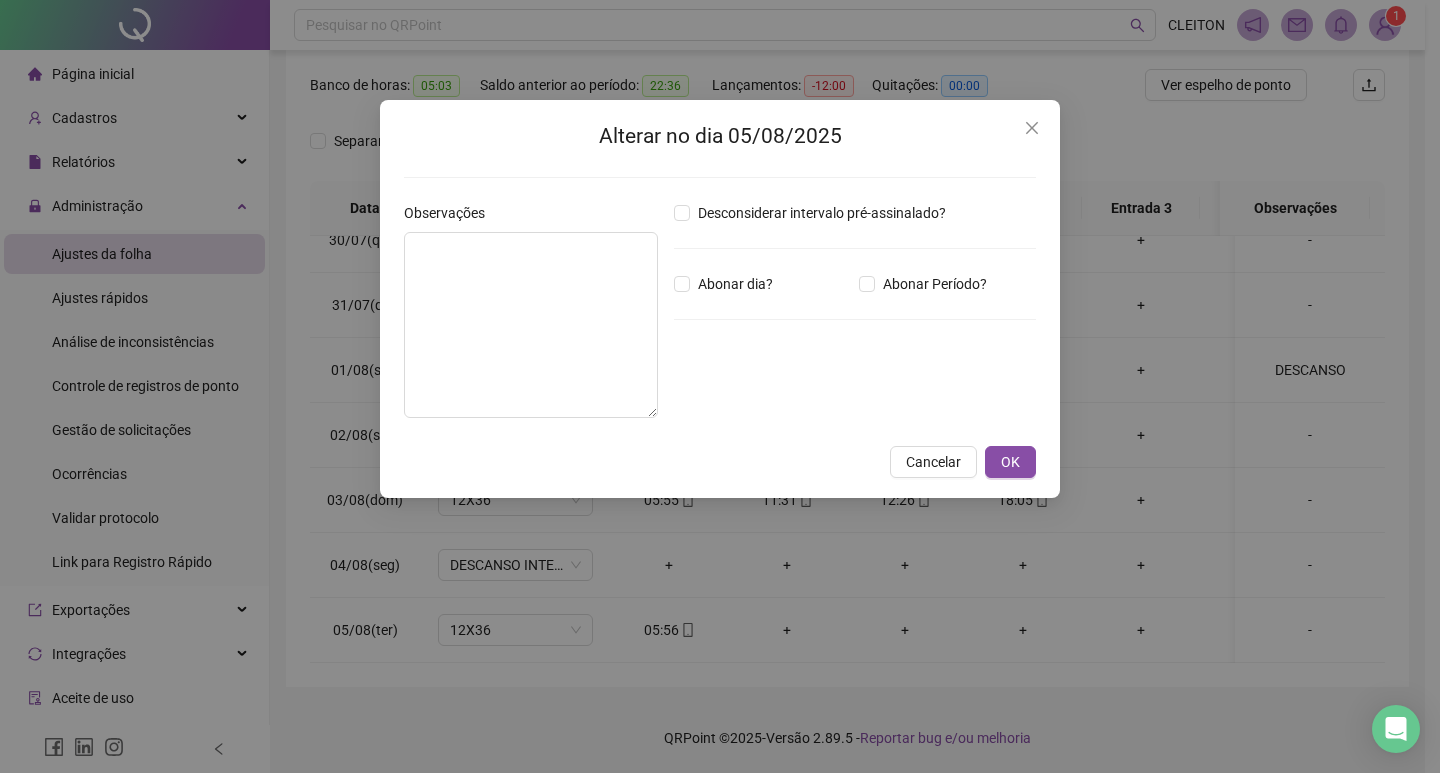 type 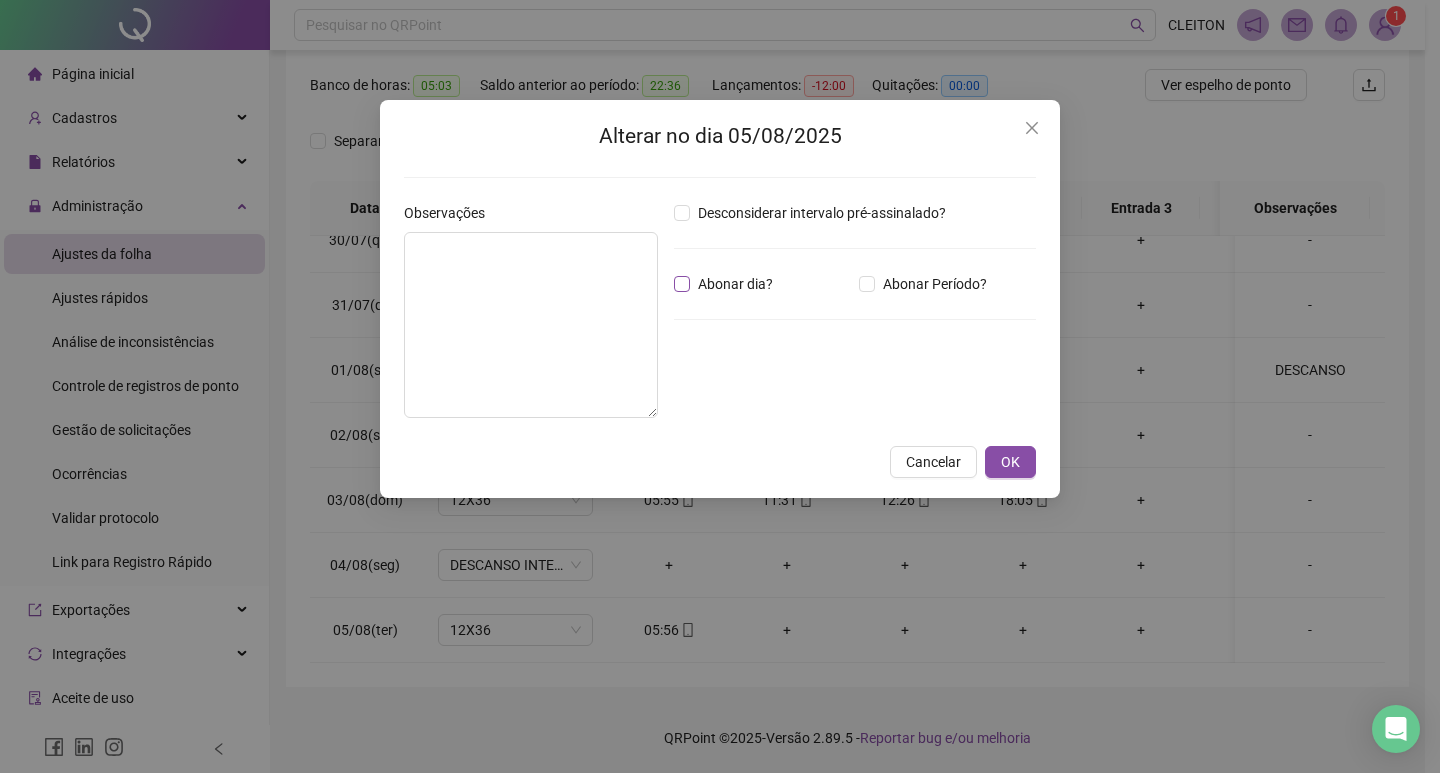 click on "Abonar dia?" at bounding box center [735, 284] 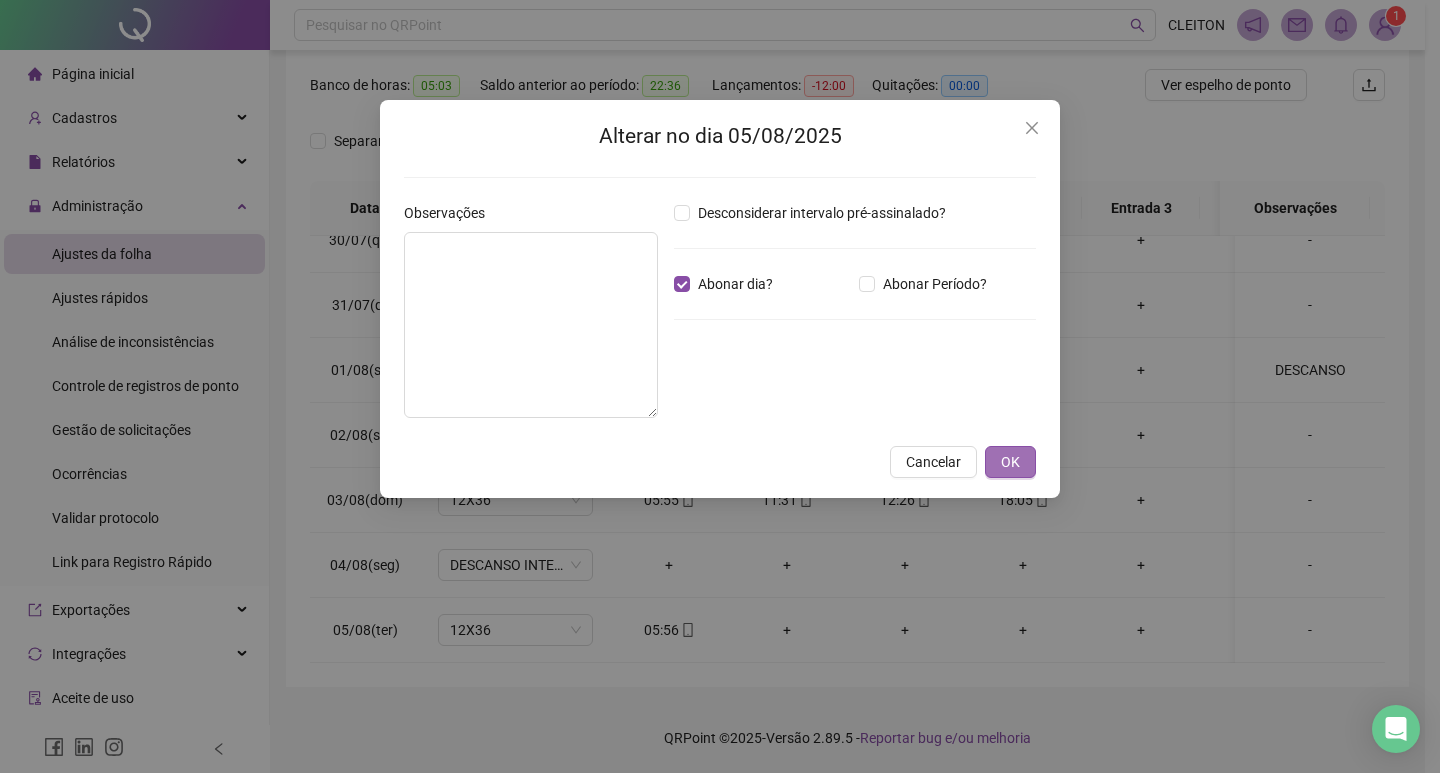 click on "OK" at bounding box center (1010, 462) 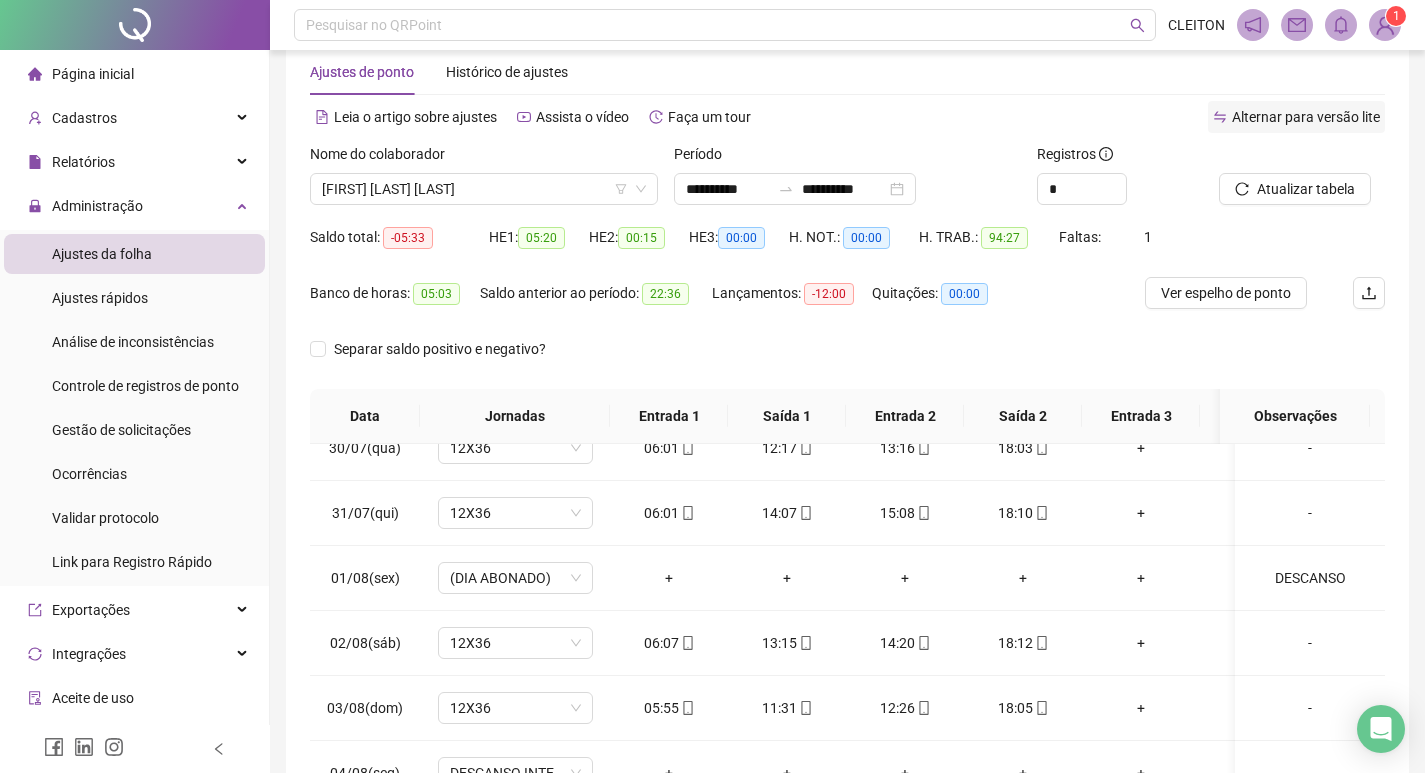 scroll, scrollTop: 0, scrollLeft: 0, axis: both 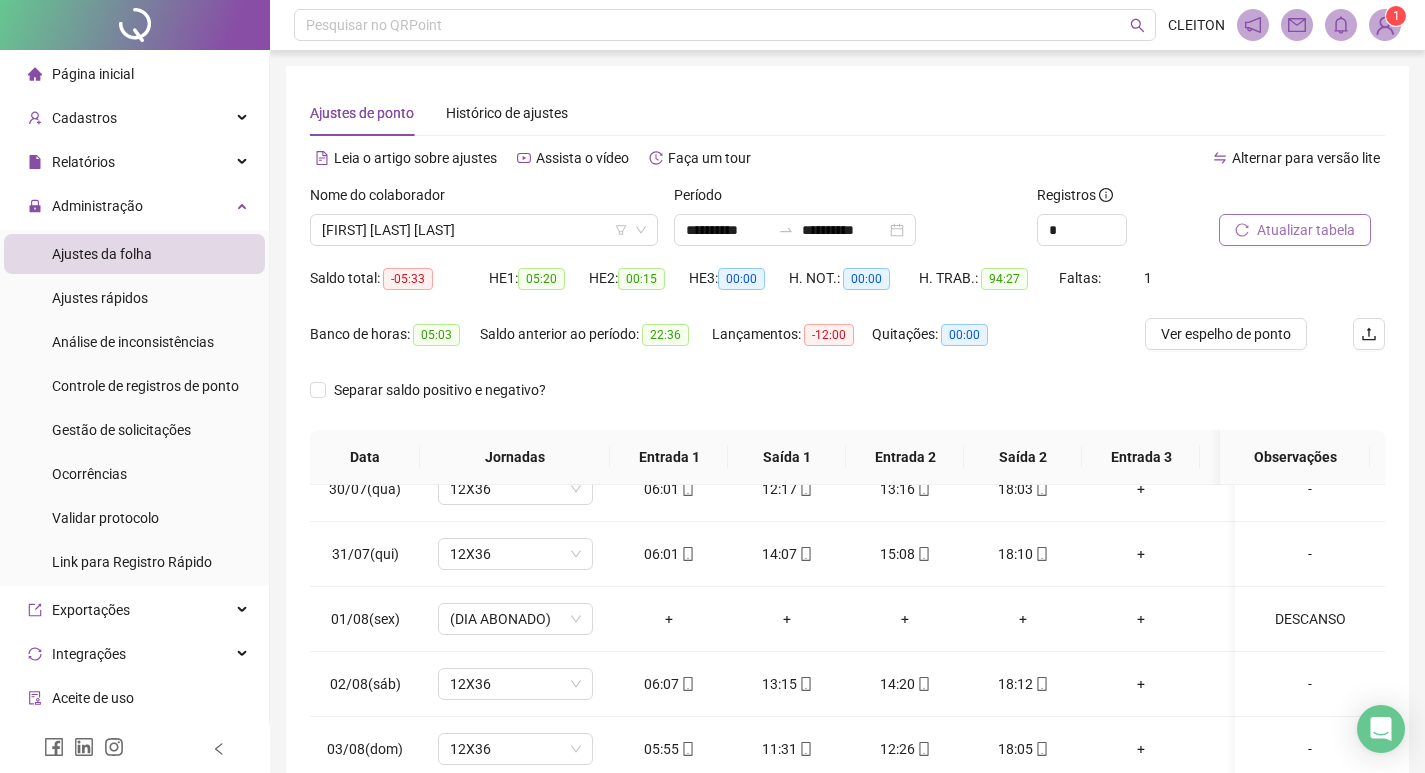 click at bounding box center [1277, 199] 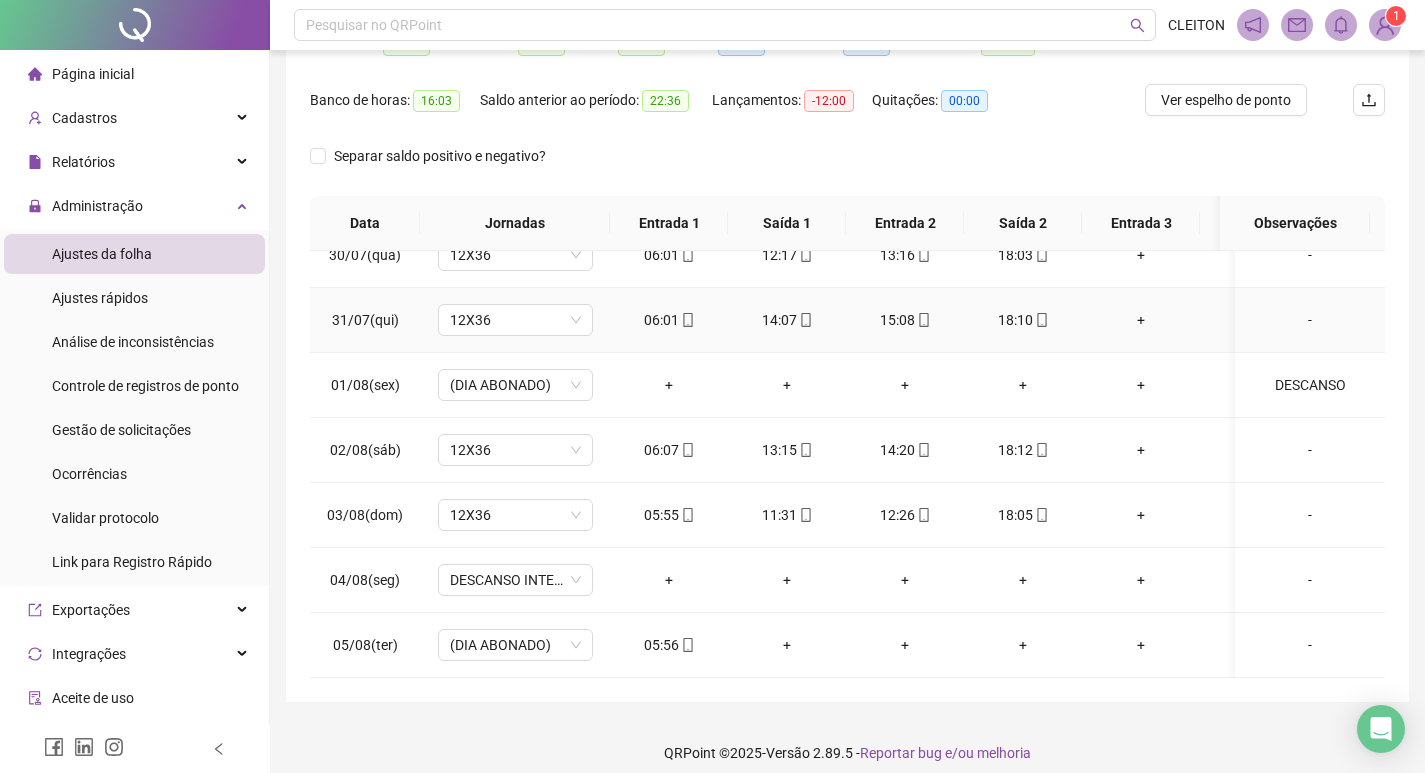 scroll, scrollTop: 249, scrollLeft: 0, axis: vertical 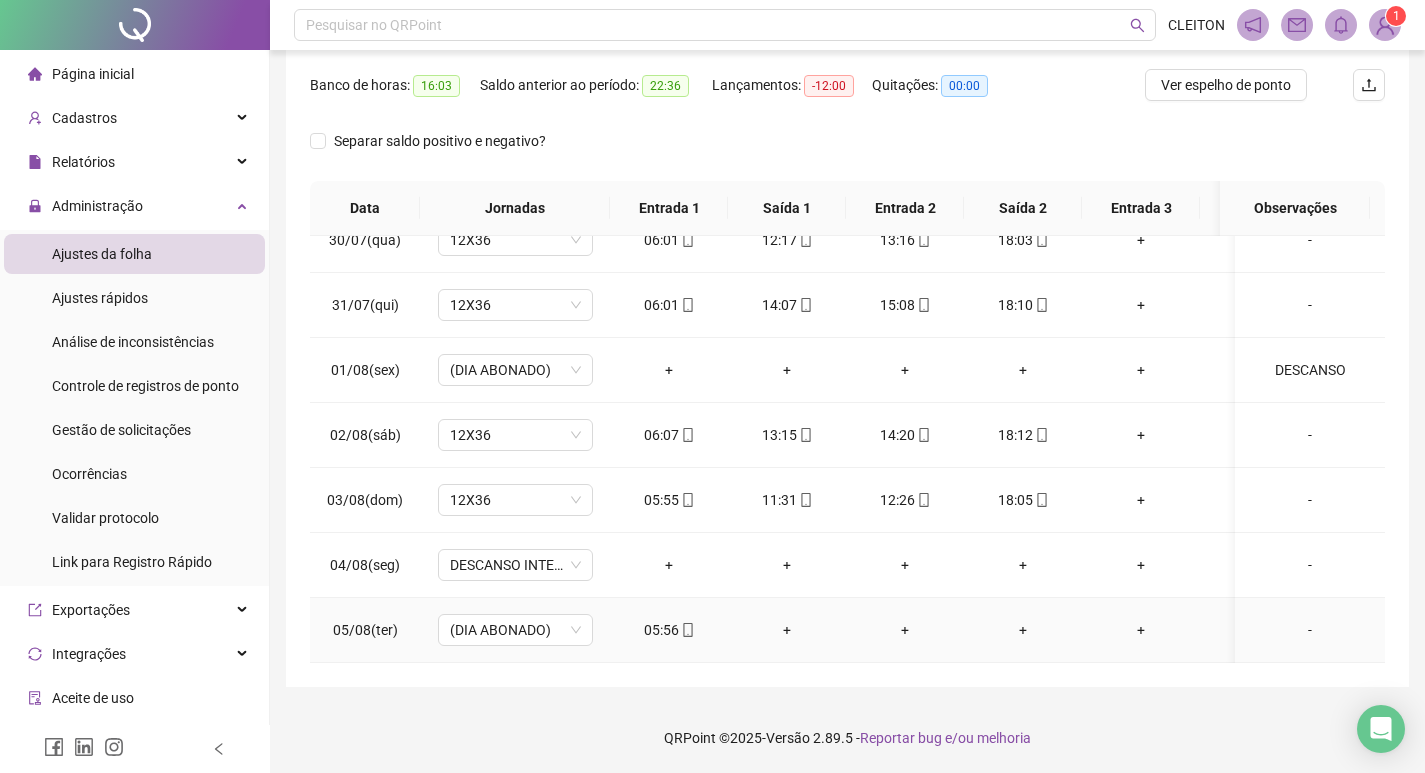 click on "-" at bounding box center (1310, 630) 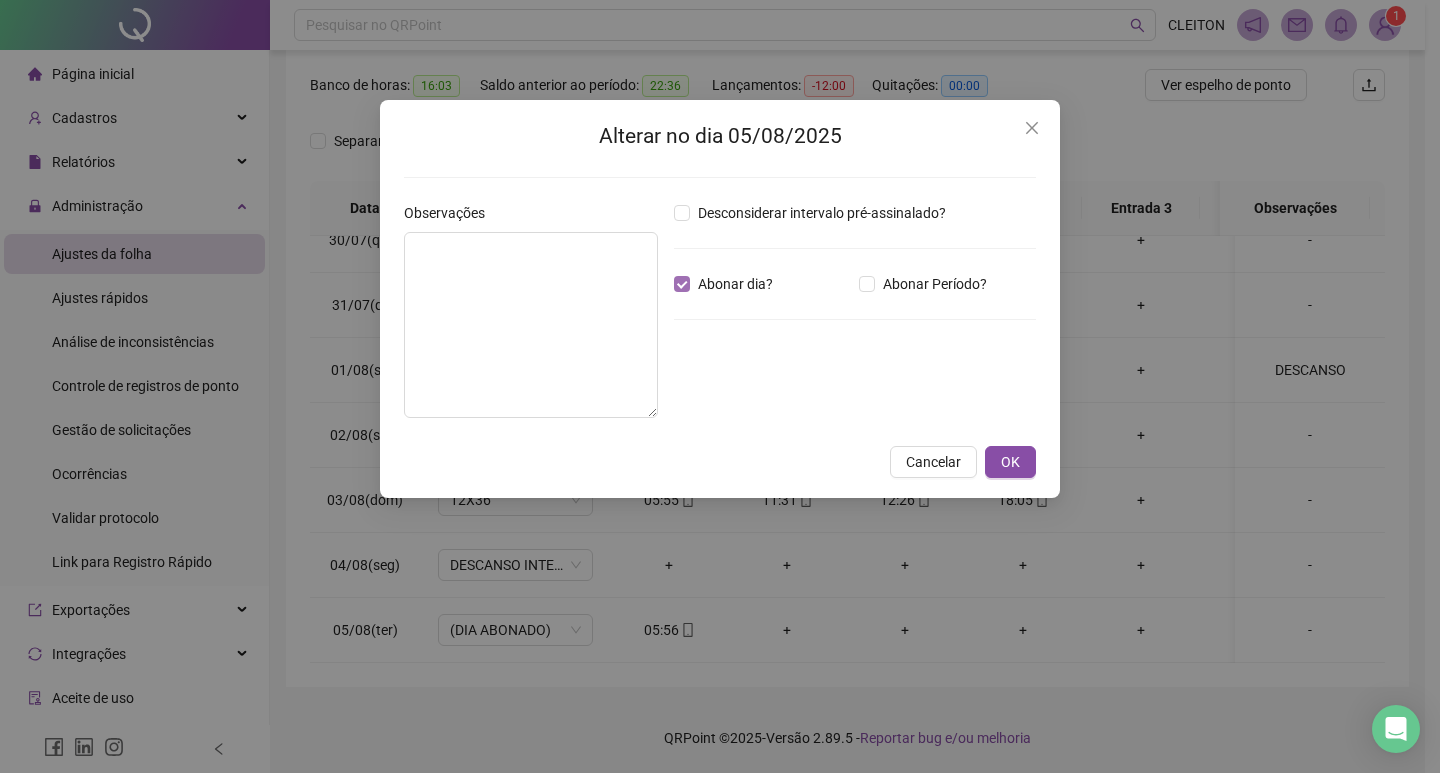 click on "Abonar dia?" at bounding box center (735, 284) 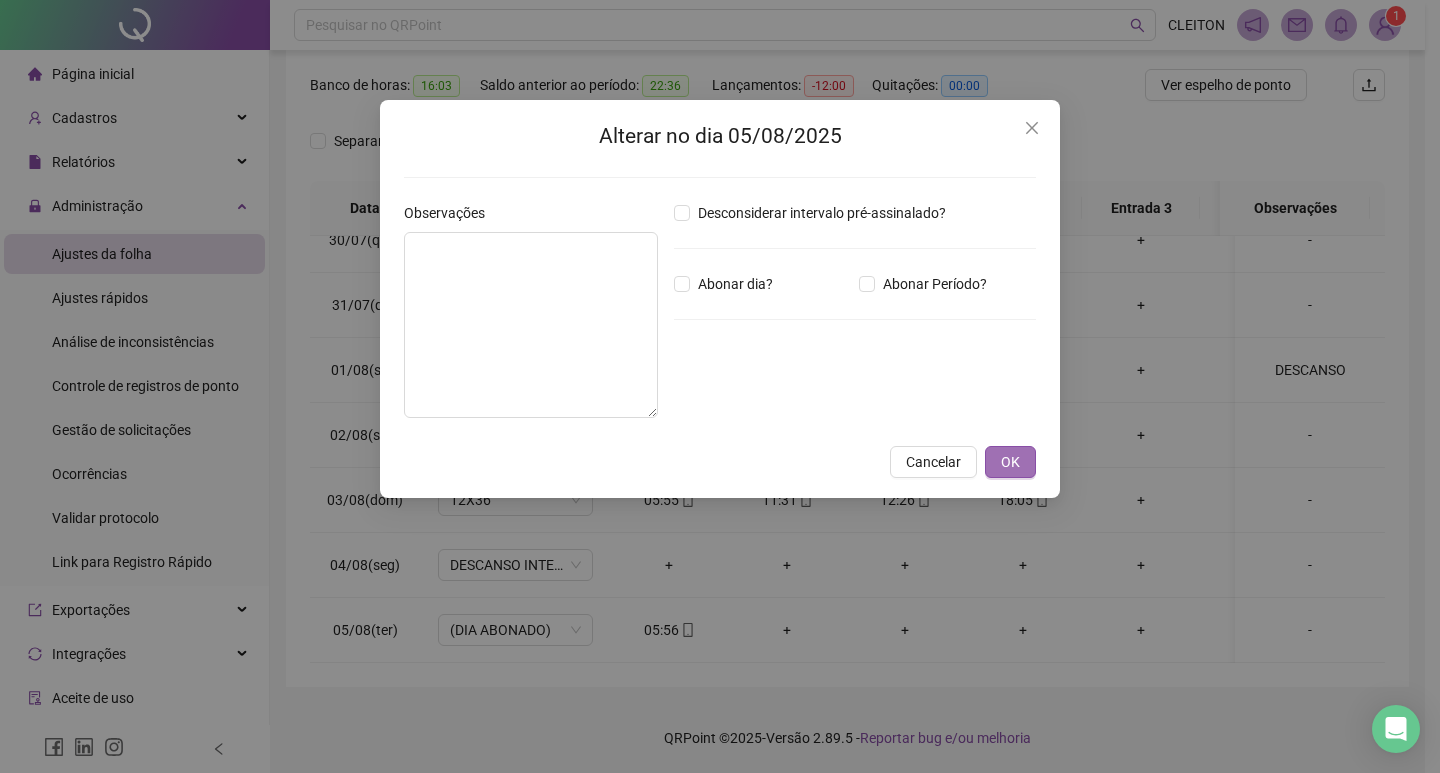 click on "OK" at bounding box center (1010, 462) 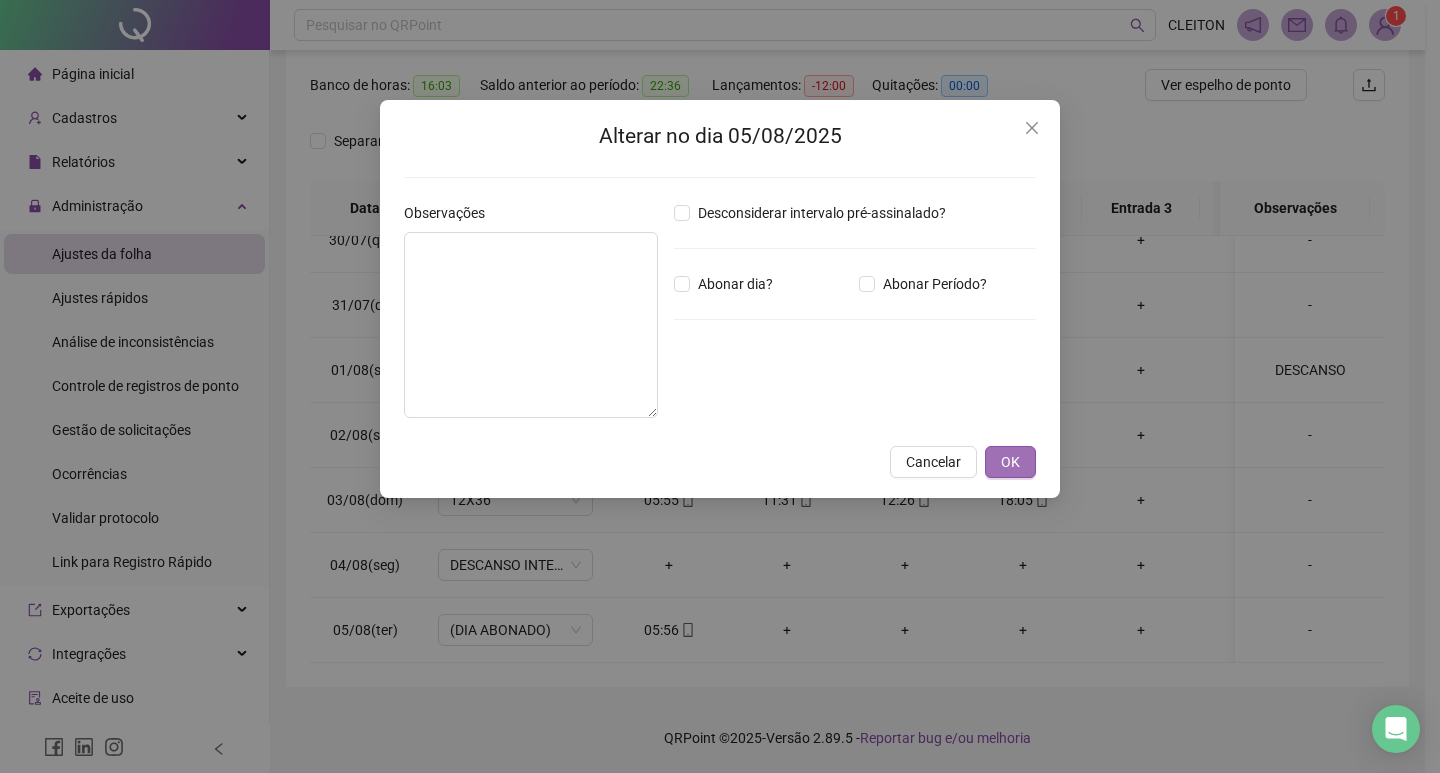 click on "OK" at bounding box center [1010, 462] 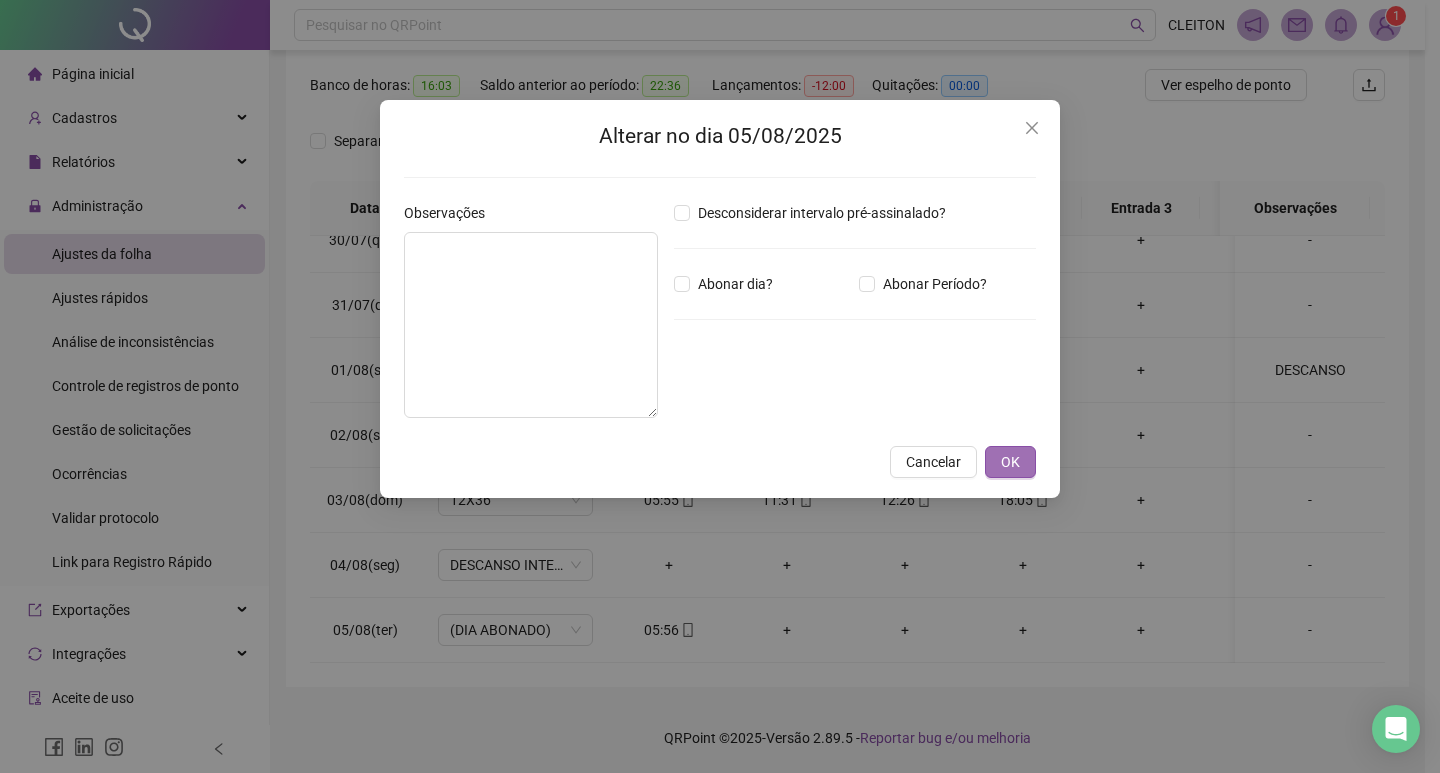click on "Alterar no dia   05/08/2025 Observações Desconsiderar intervalo pré-assinalado? Abonar dia? Abonar Período? Horas a abonar ***** Aplicar regime de compensação Cancelar OK" at bounding box center (720, 386) 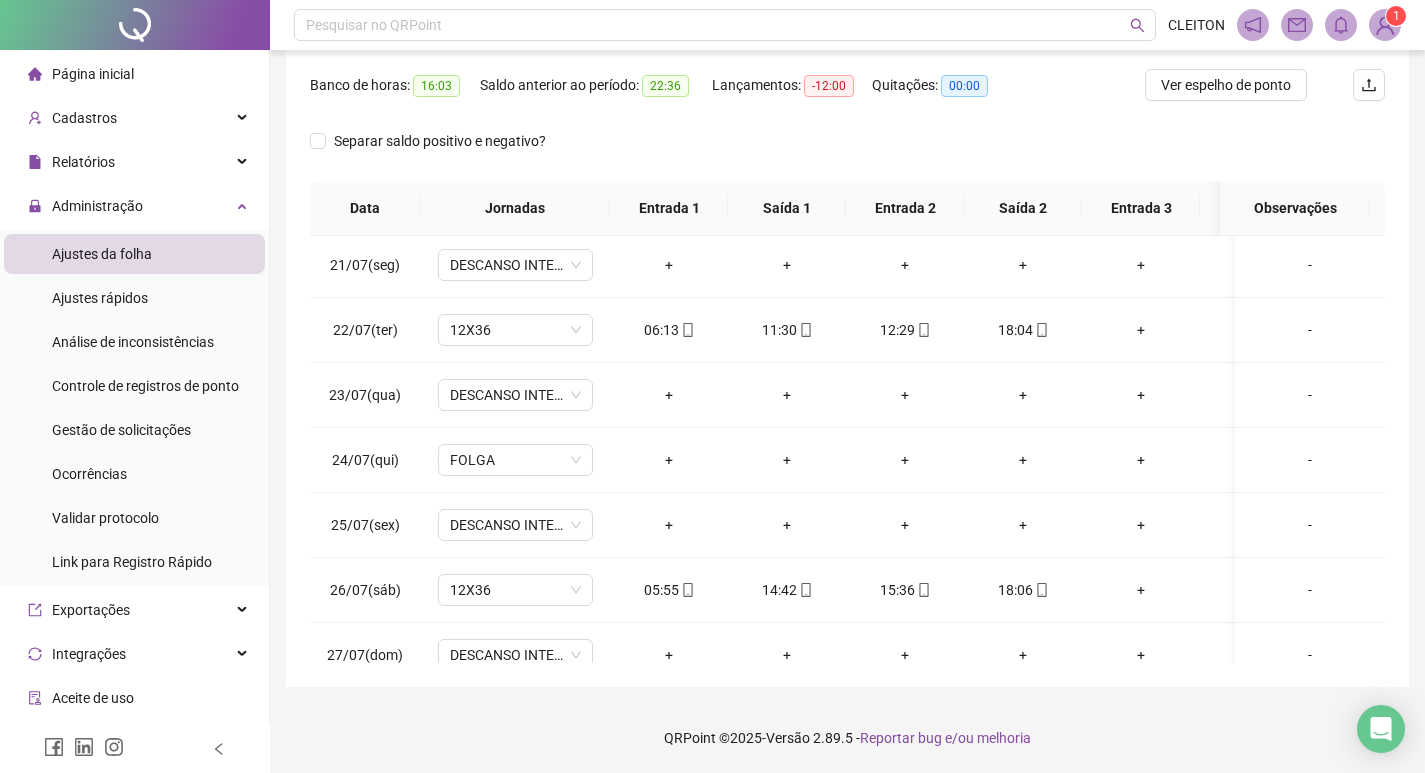 scroll, scrollTop: 0, scrollLeft: 0, axis: both 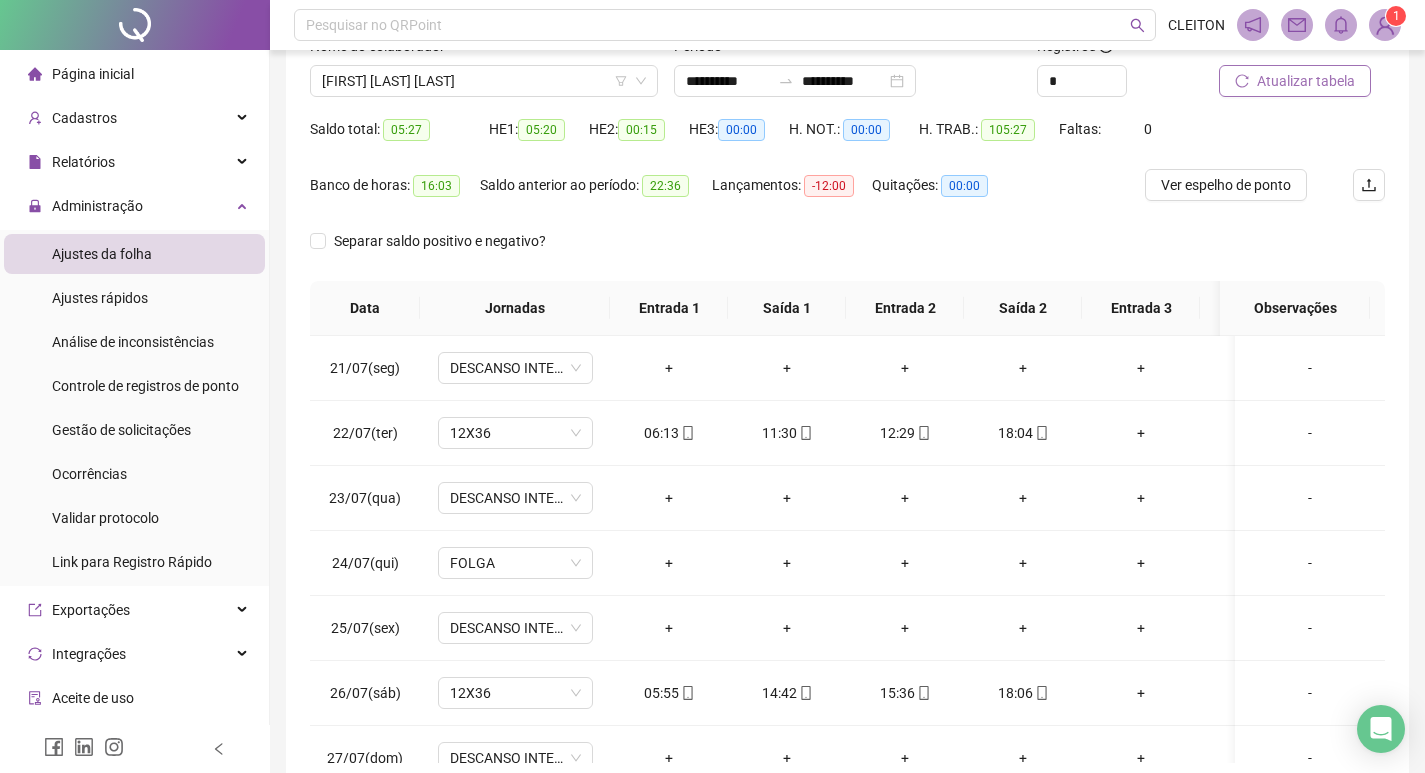 click on "Atualizar tabela" at bounding box center [1295, 81] 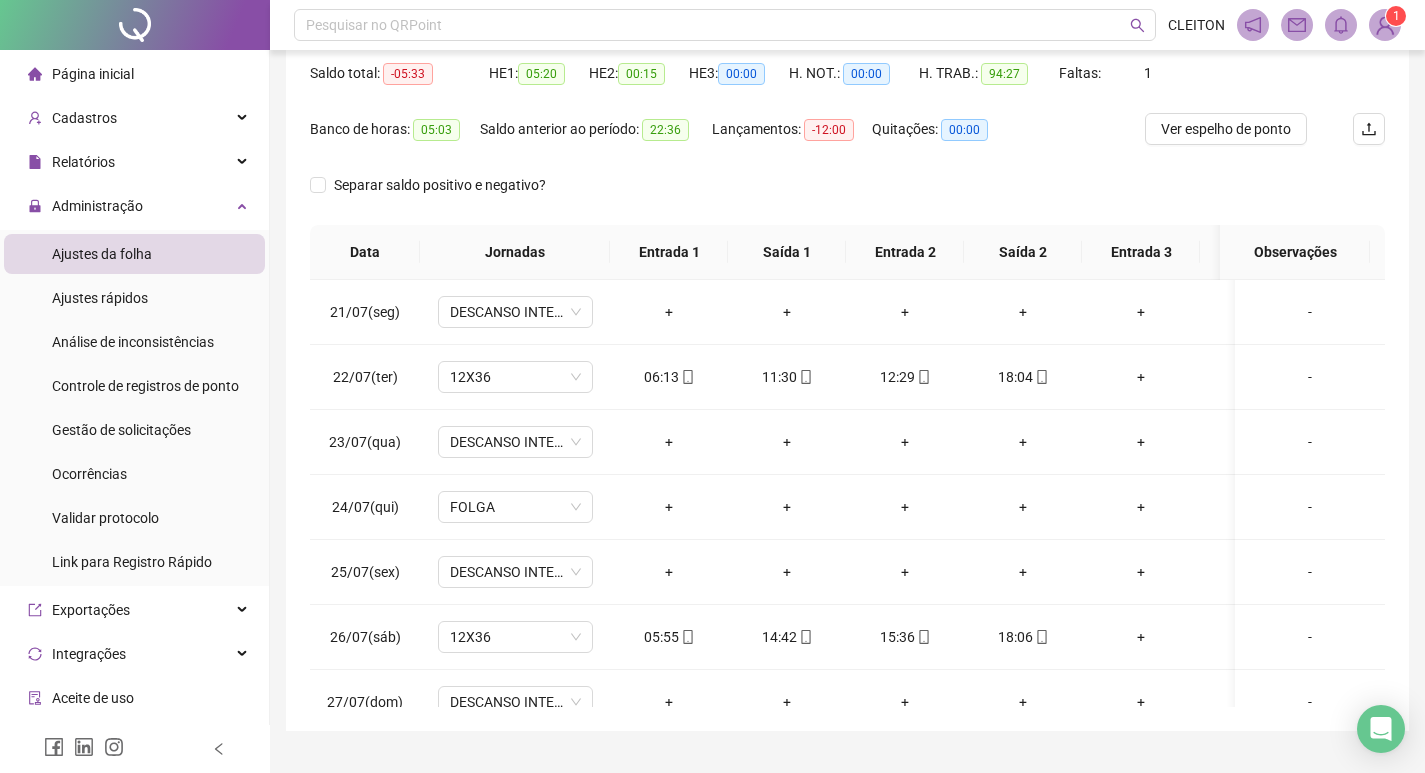 scroll, scrollTop: 249, scrollLeft: 0, axis: vertical 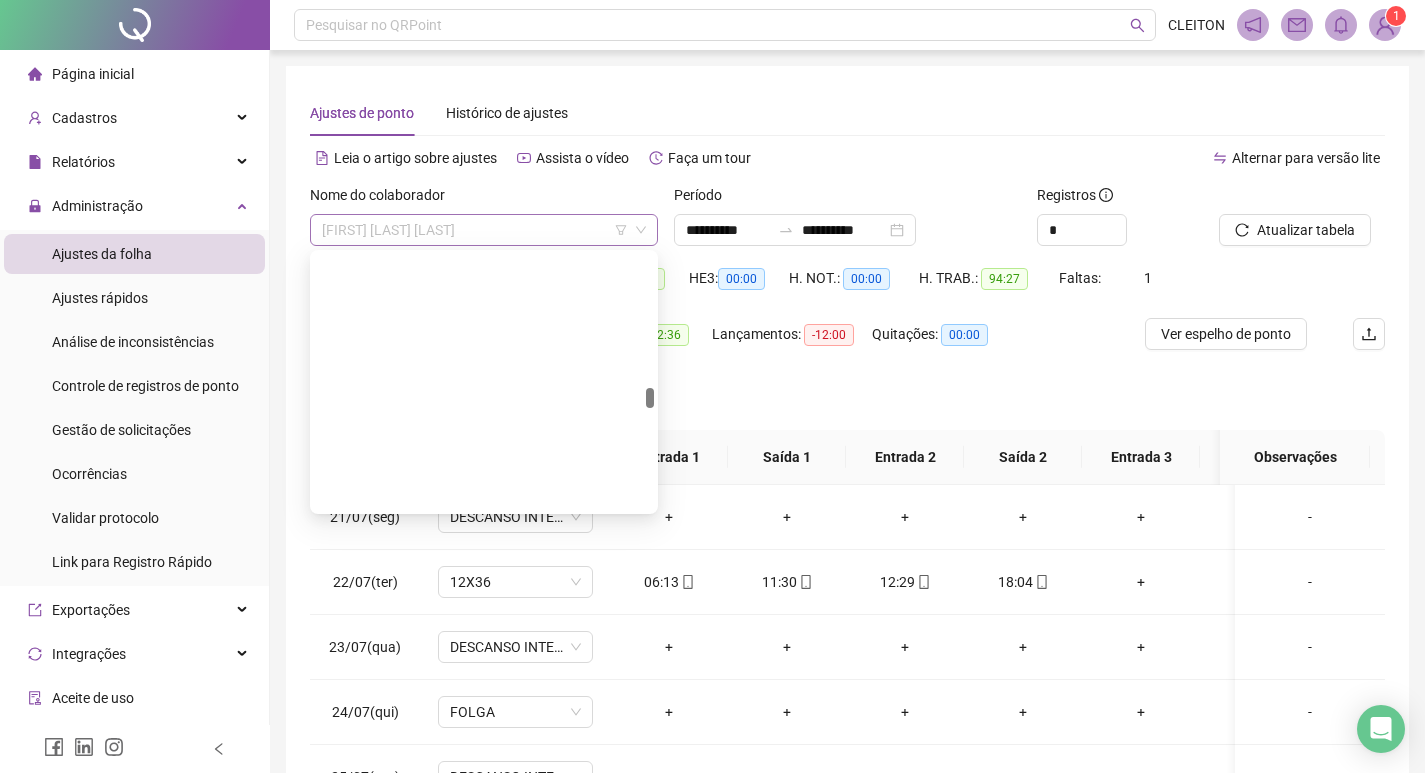 click on "[FIRST] [LAST] [LAST]" at bounding box center [484, 230] 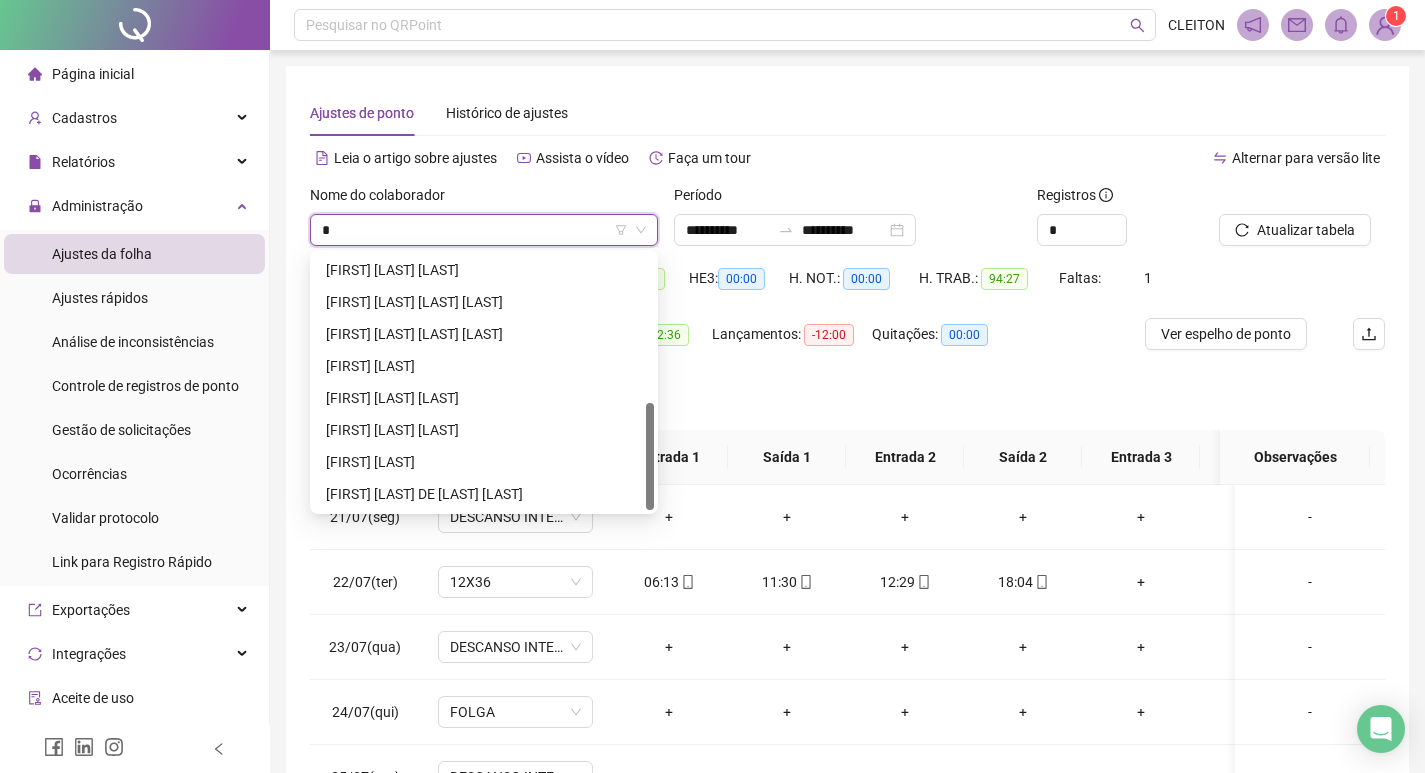 scroll, scrollTop: 0, scrollLeft: 0, axis: both 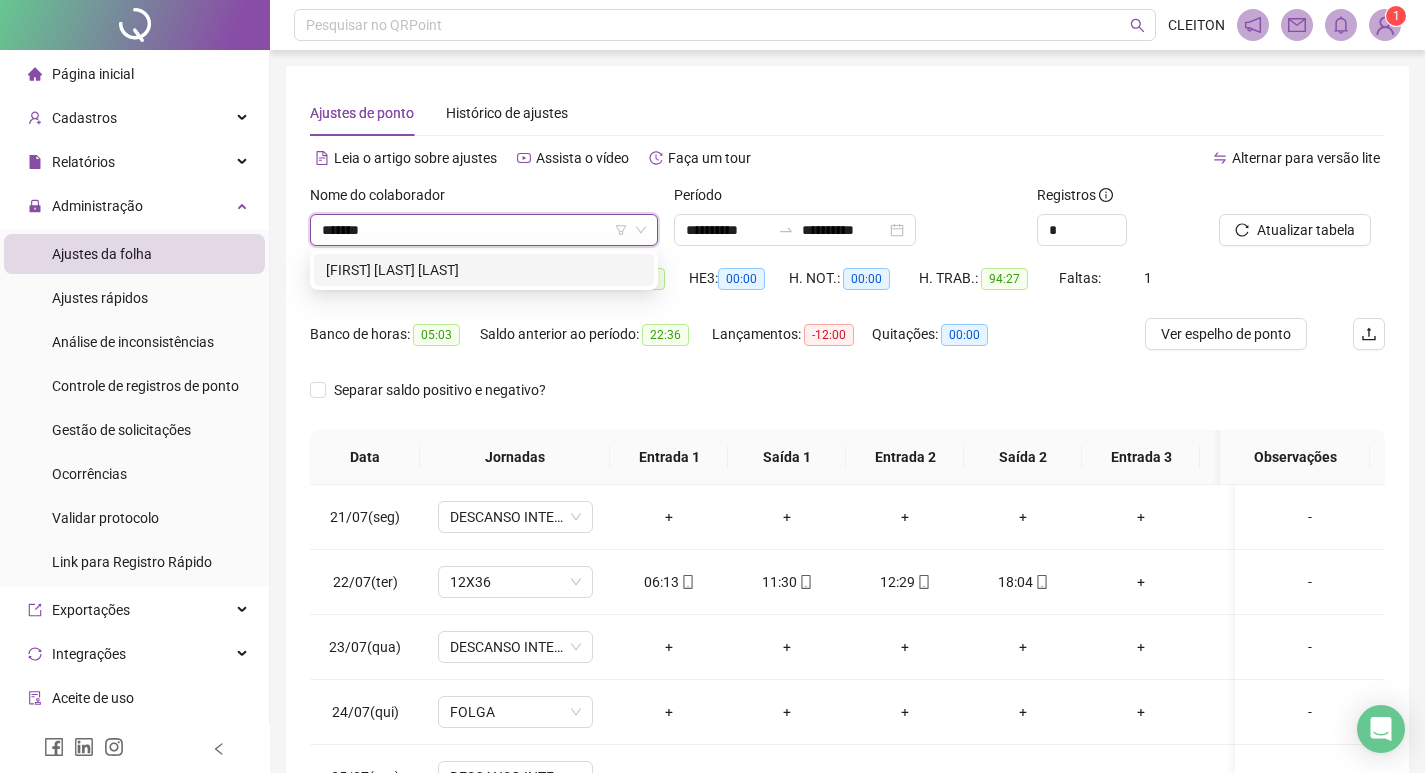 type on "********" 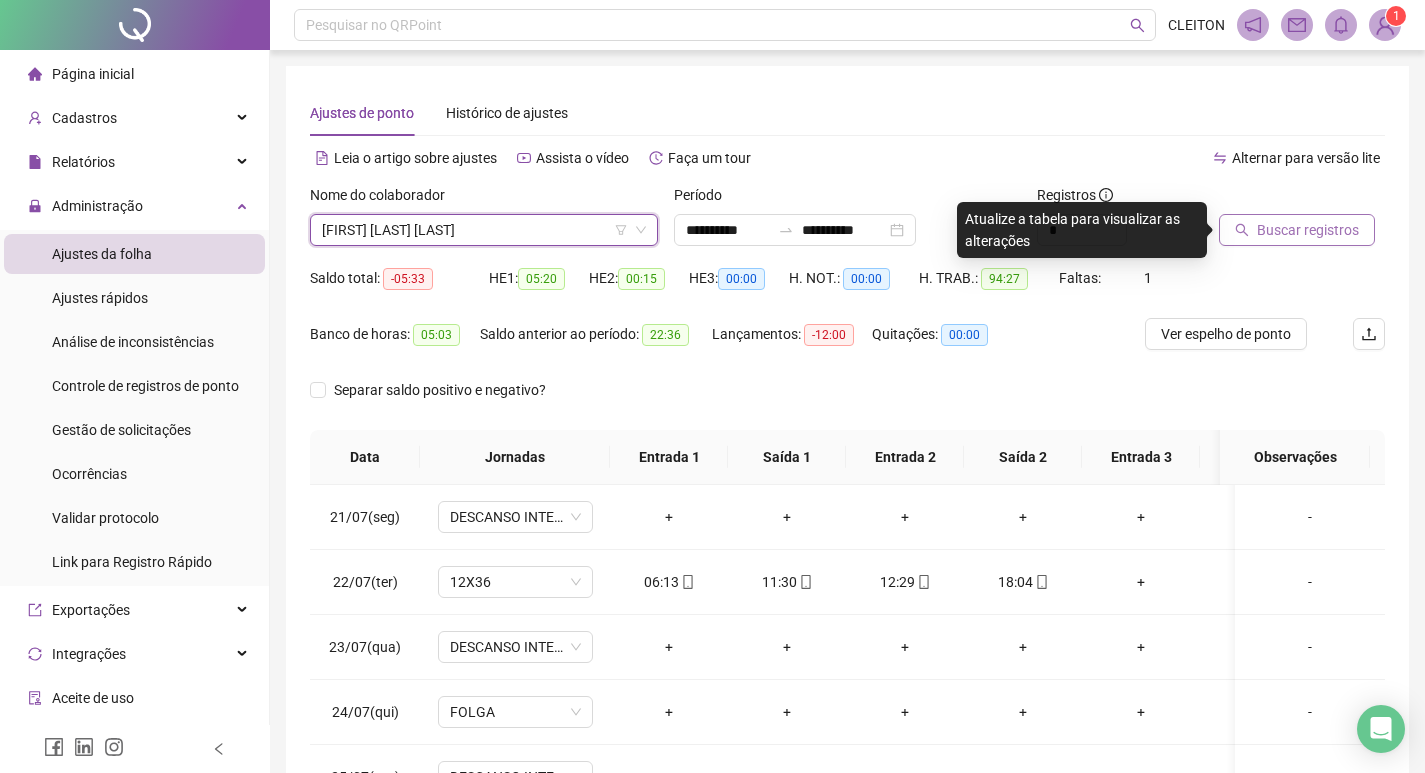 click 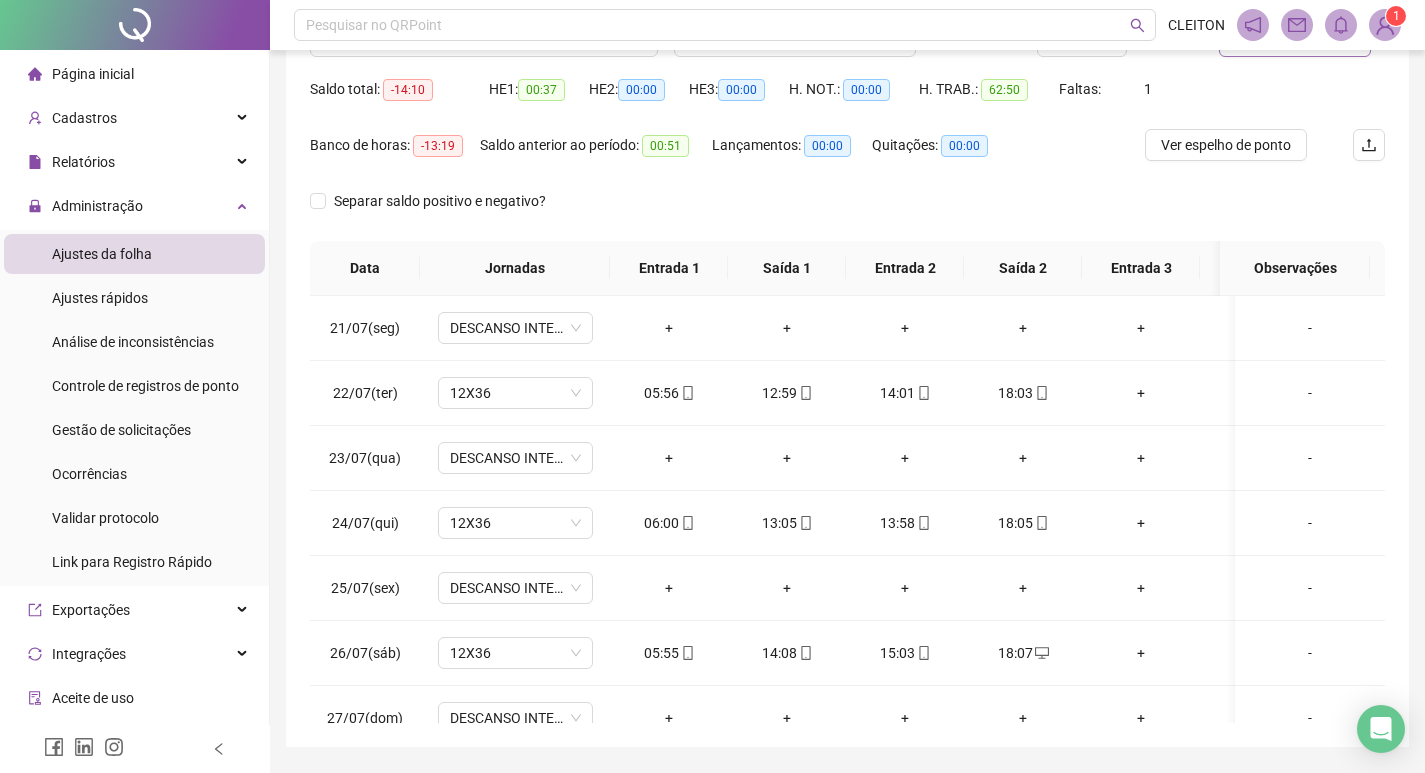 scroll, scrollTop: 200, scrollLeft: 0, axis: vertical 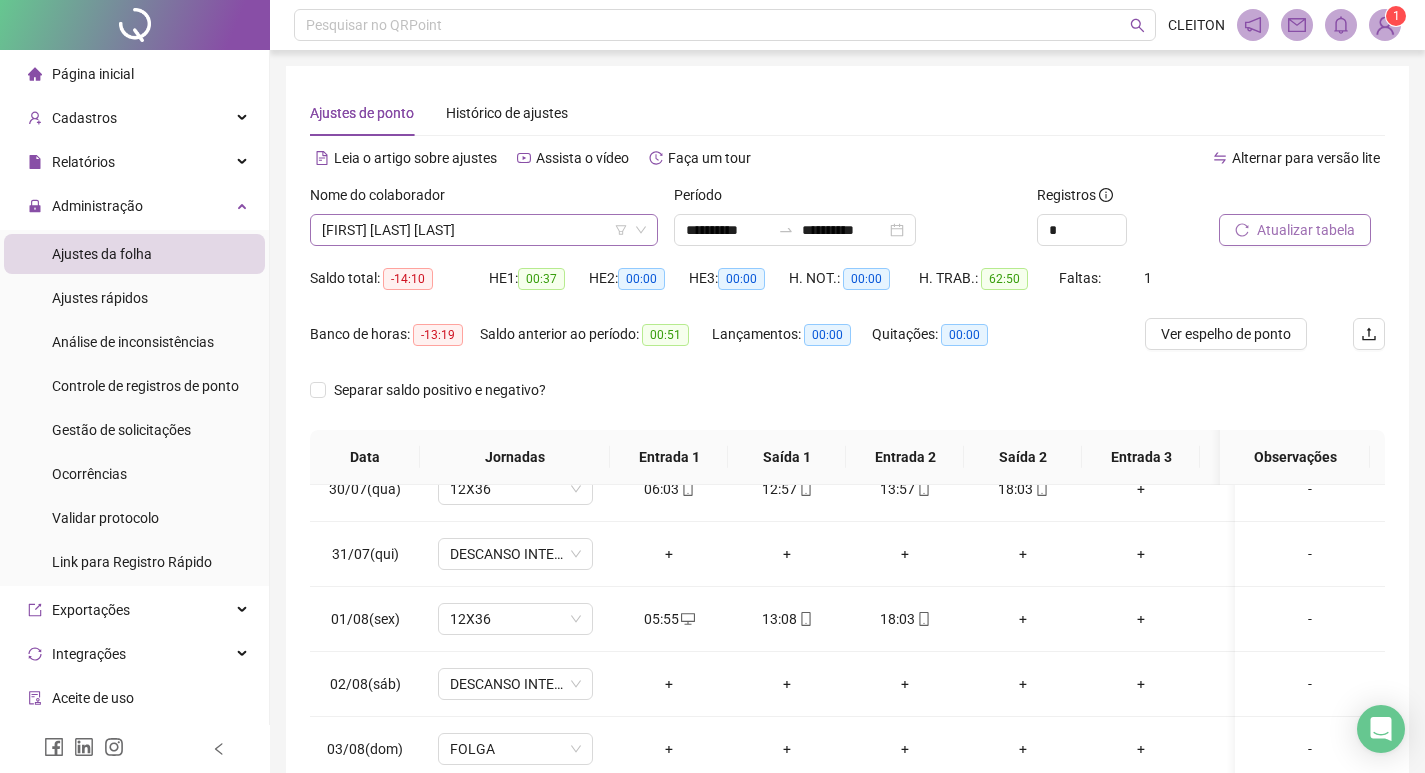 click on "[FIRST] [LAST] [LAST]" at bounding box center [484, 230] 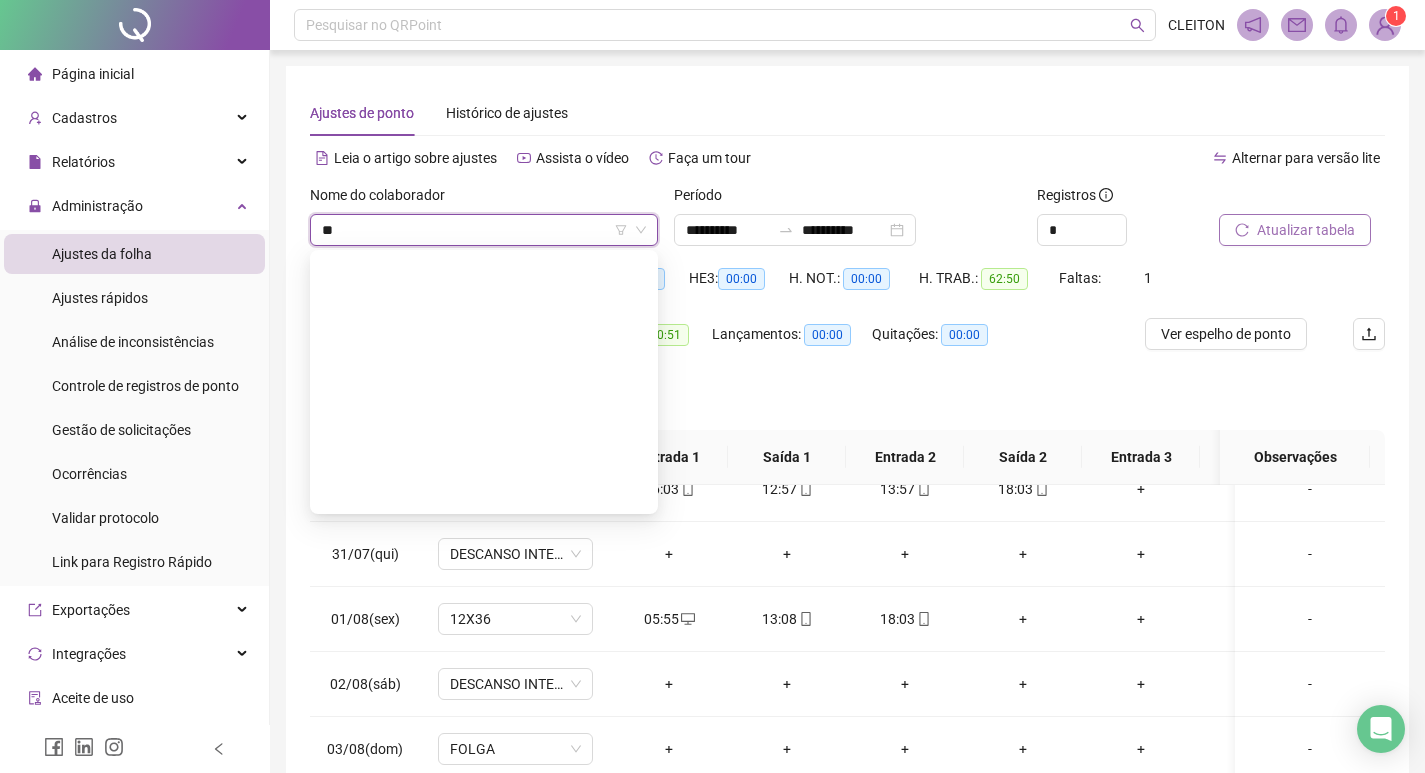 scroll, scrollTop: 0, scrollLeft: 0, axis: both 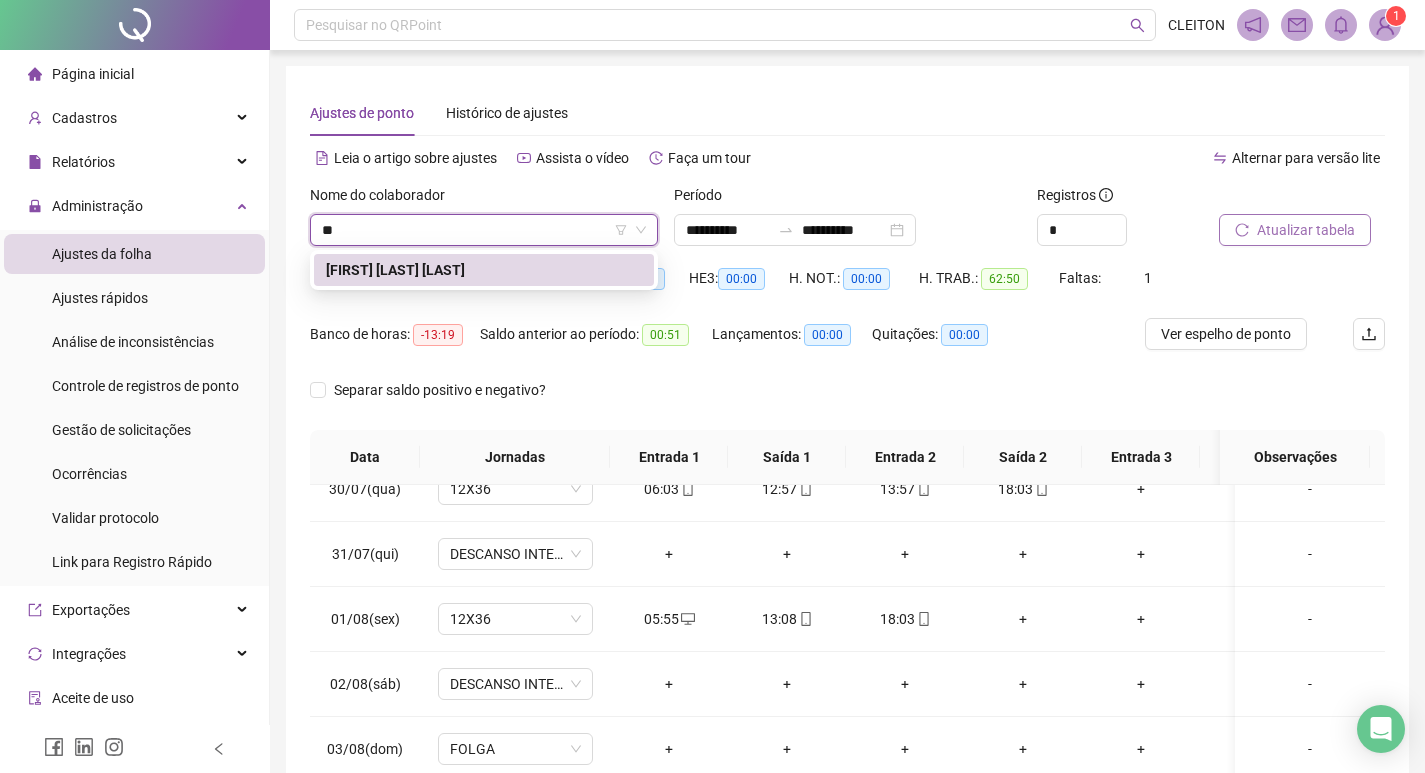 type on "*" 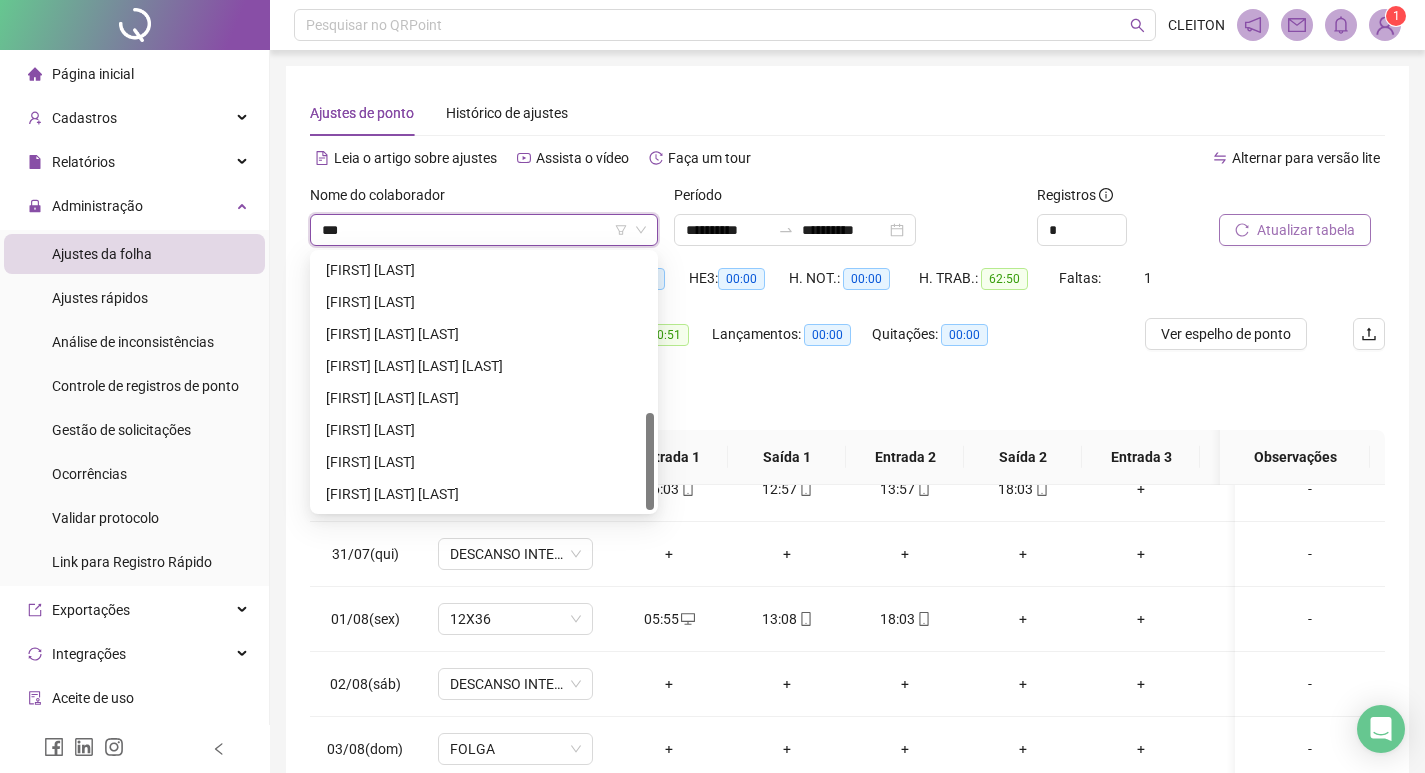scroll, scrollTop: 0, scrollLeft: 0, axis: both 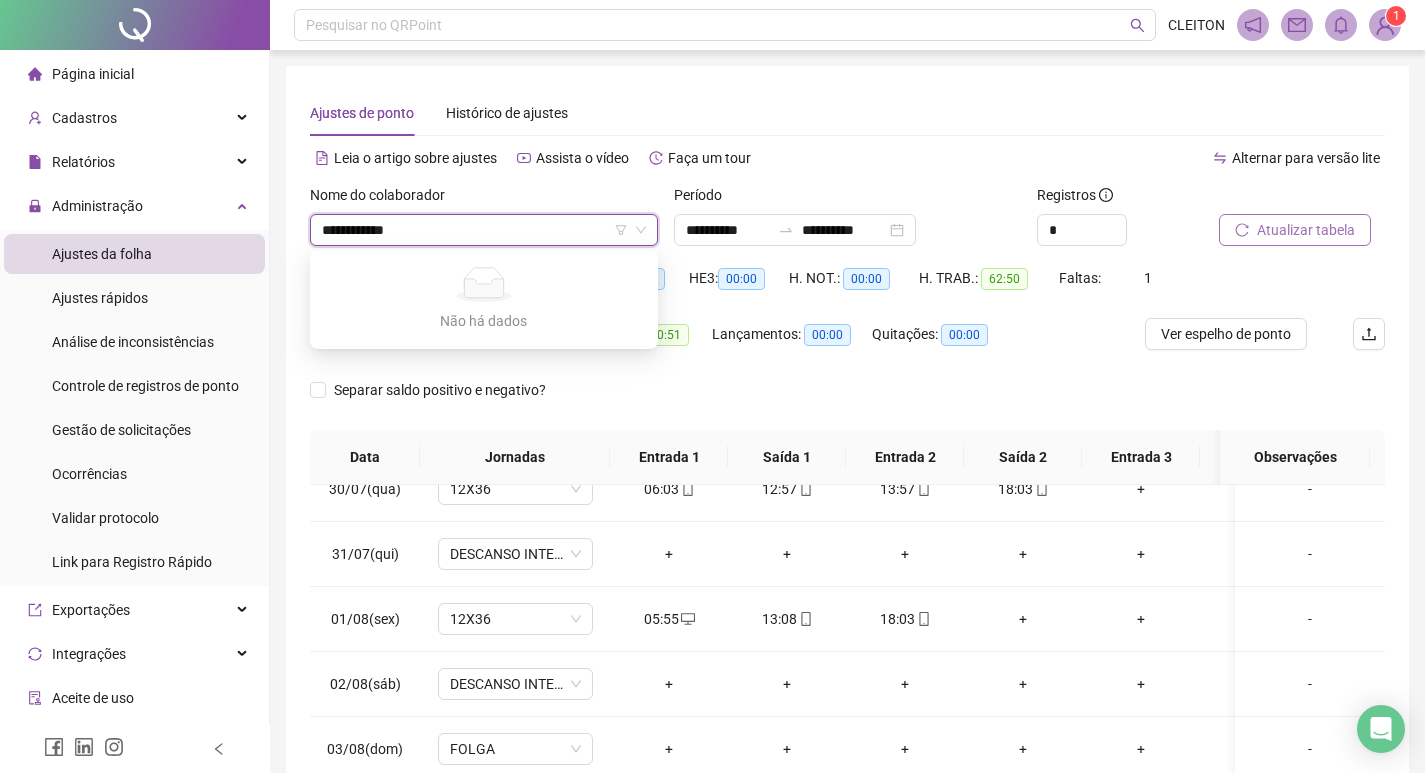 type on "**********" 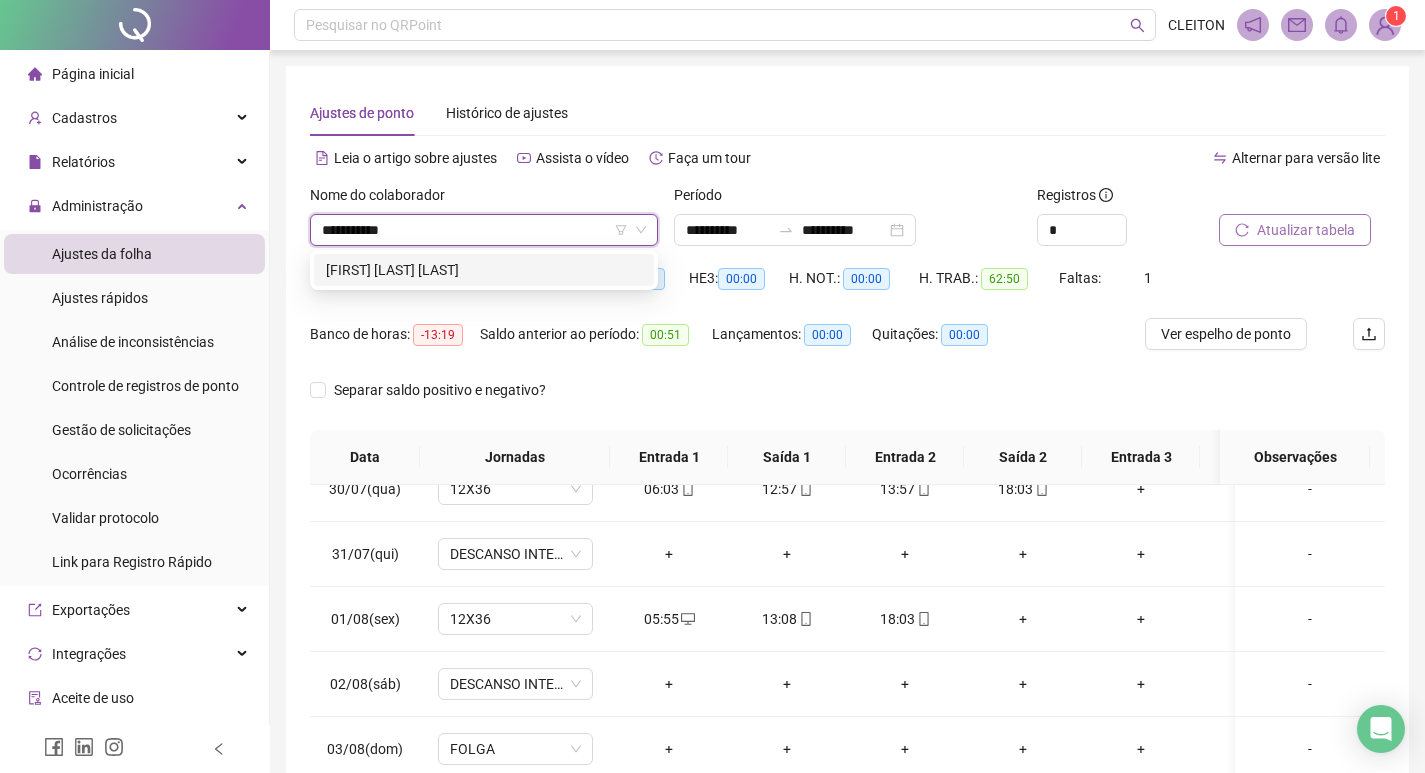 type 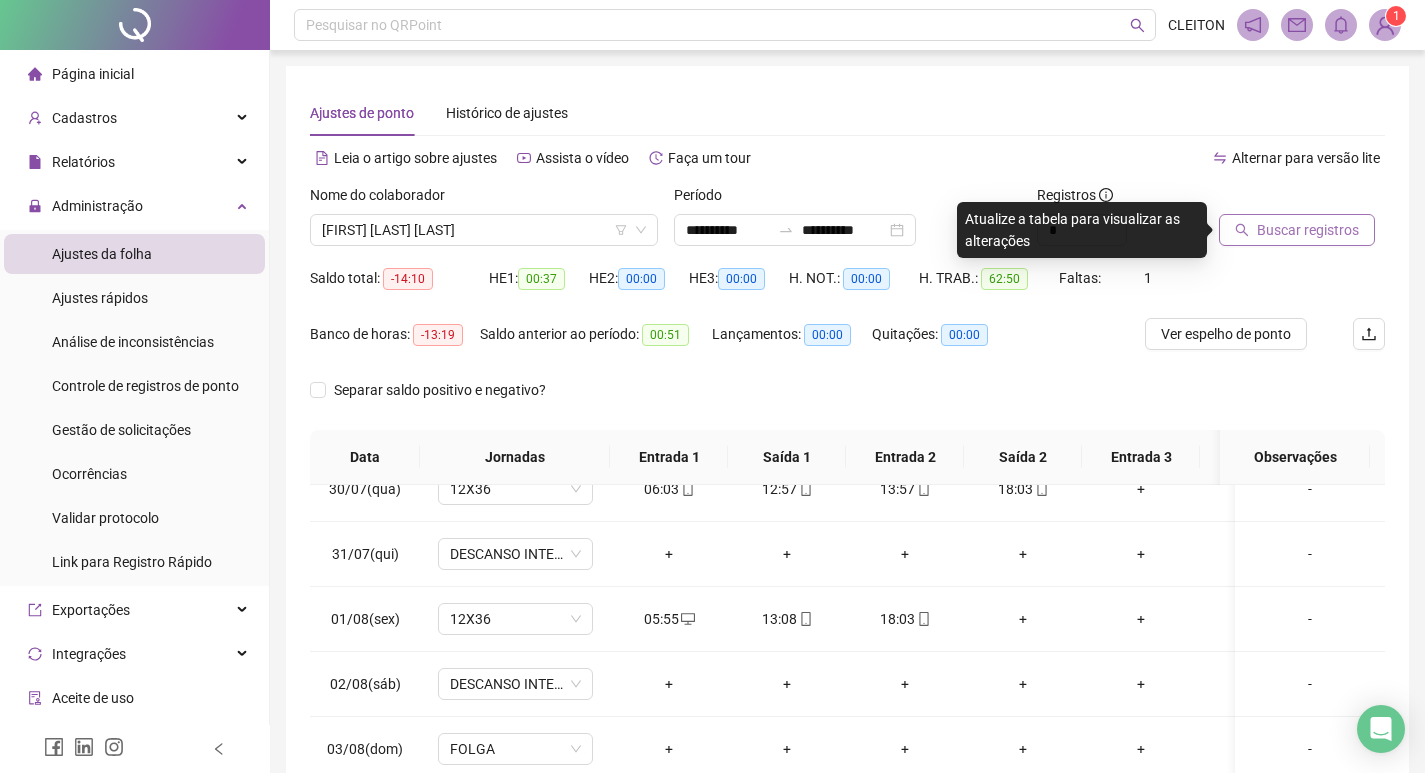 click on "Buscar registros" at bounding box center [1297, 230] 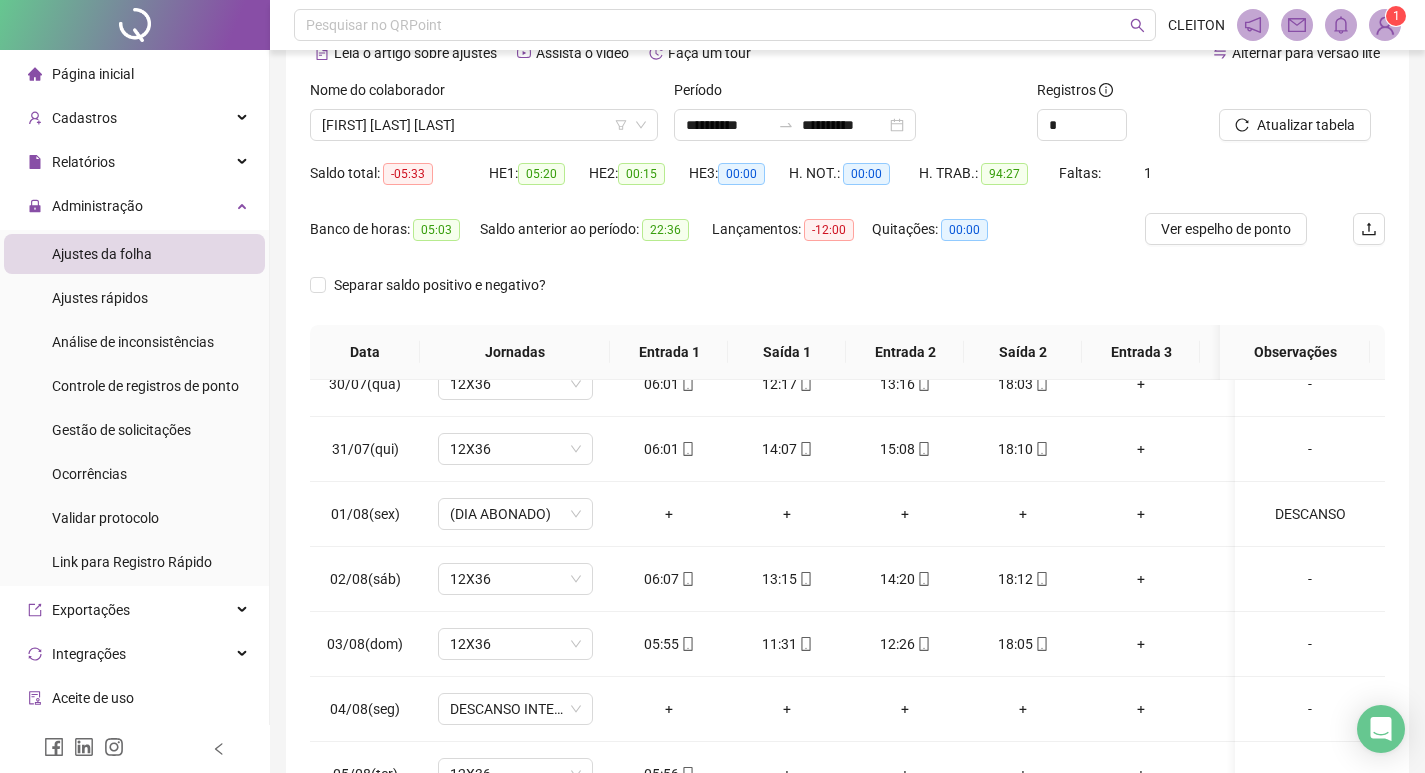 scroll, scrollTop: 249, scrollLeft: 0, axis: vertical 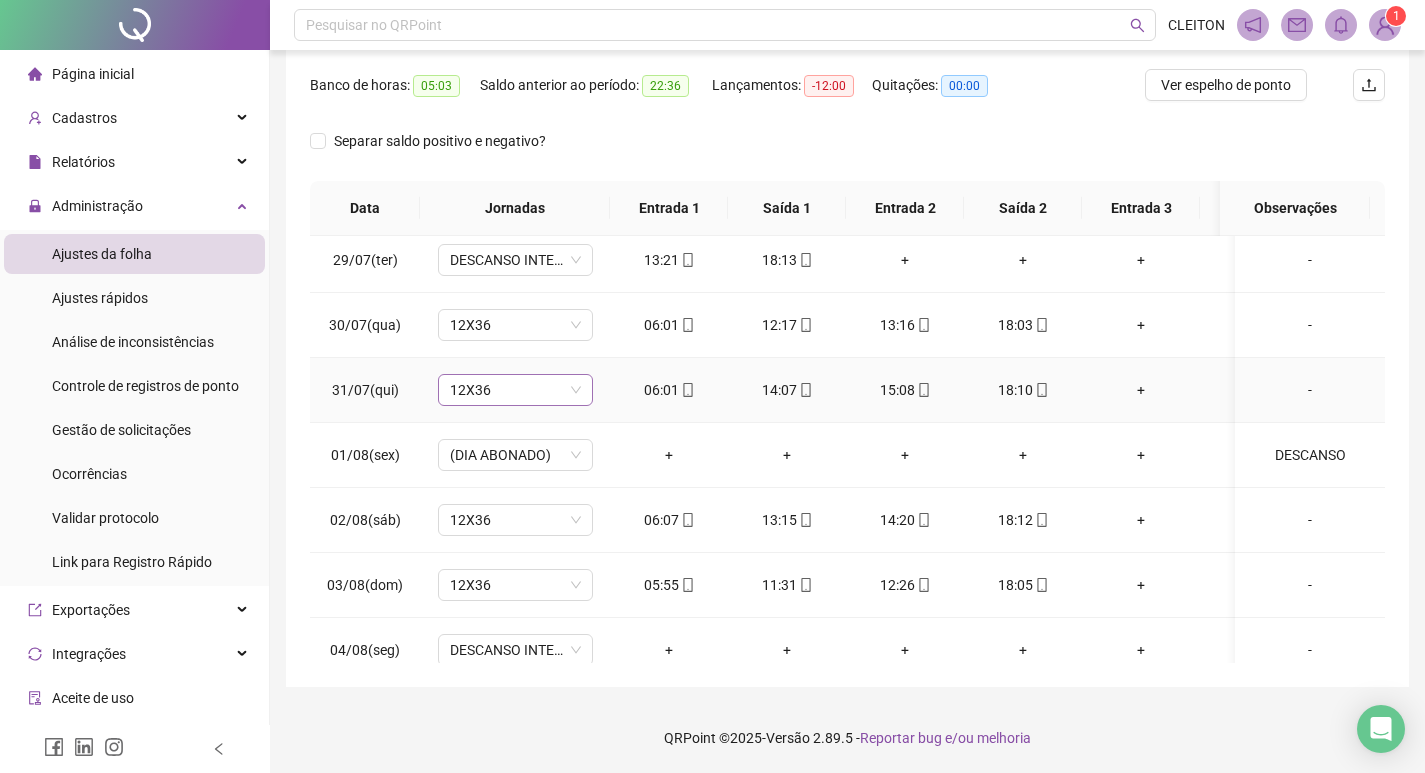 click on "12X36" at bounding box center (515, 390) 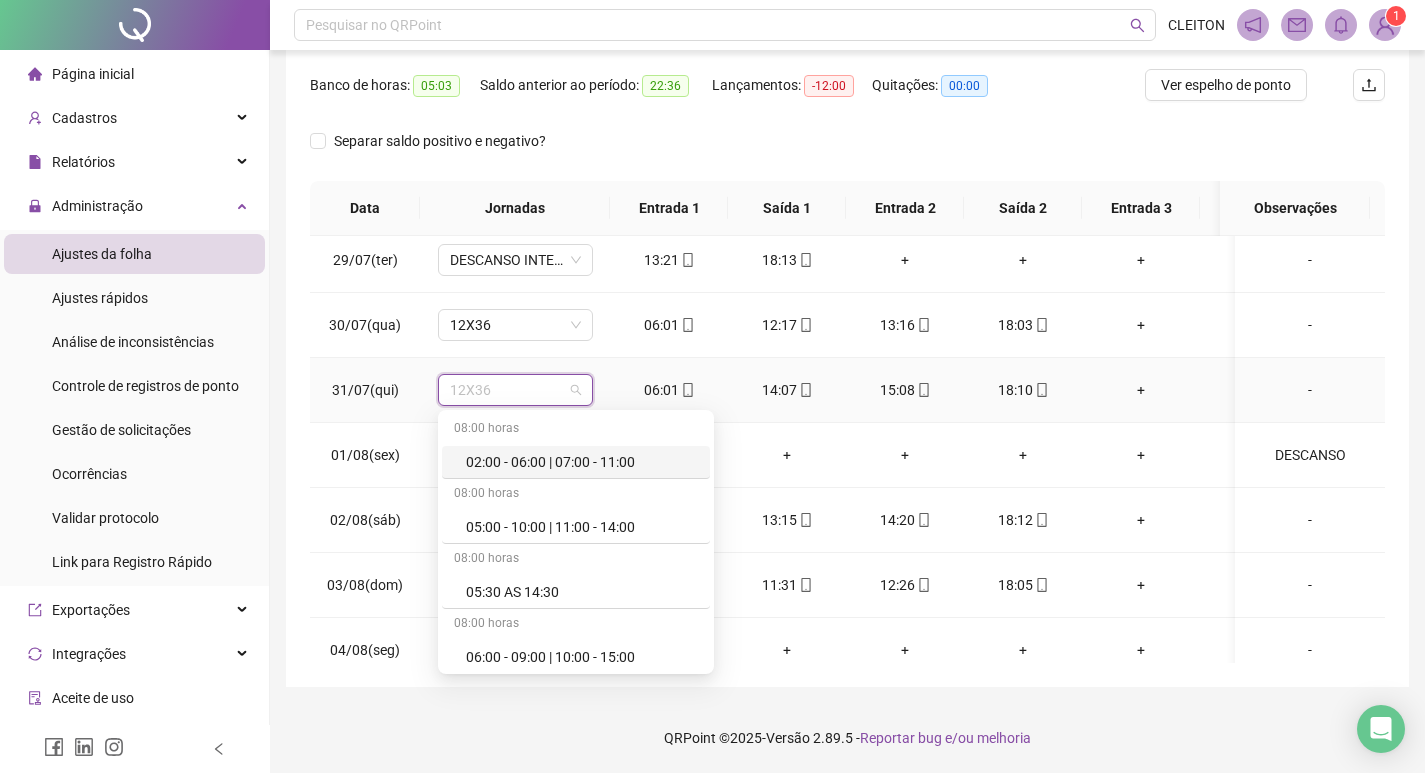 click on "-" at bounding box center [1310, 390] 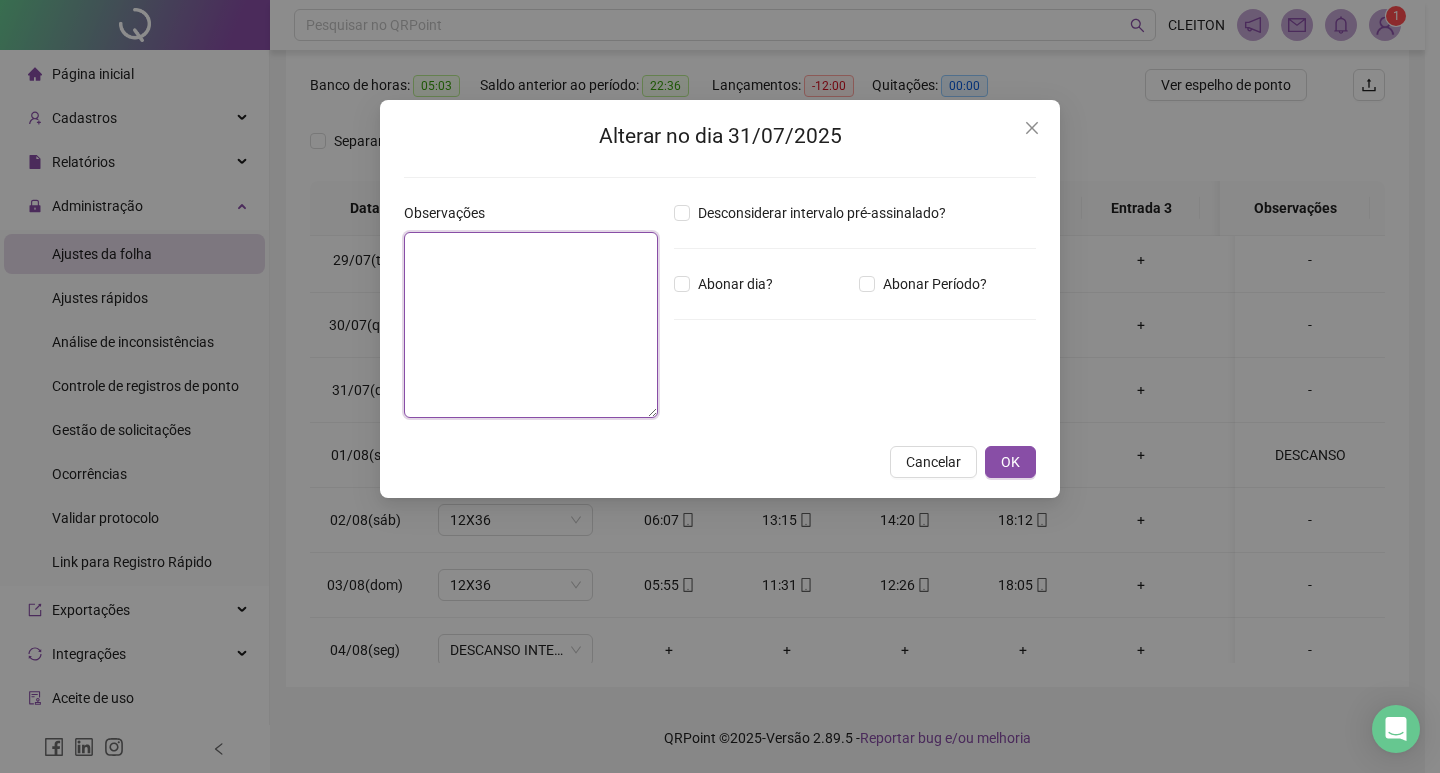 click at bounding box center [531, 325] 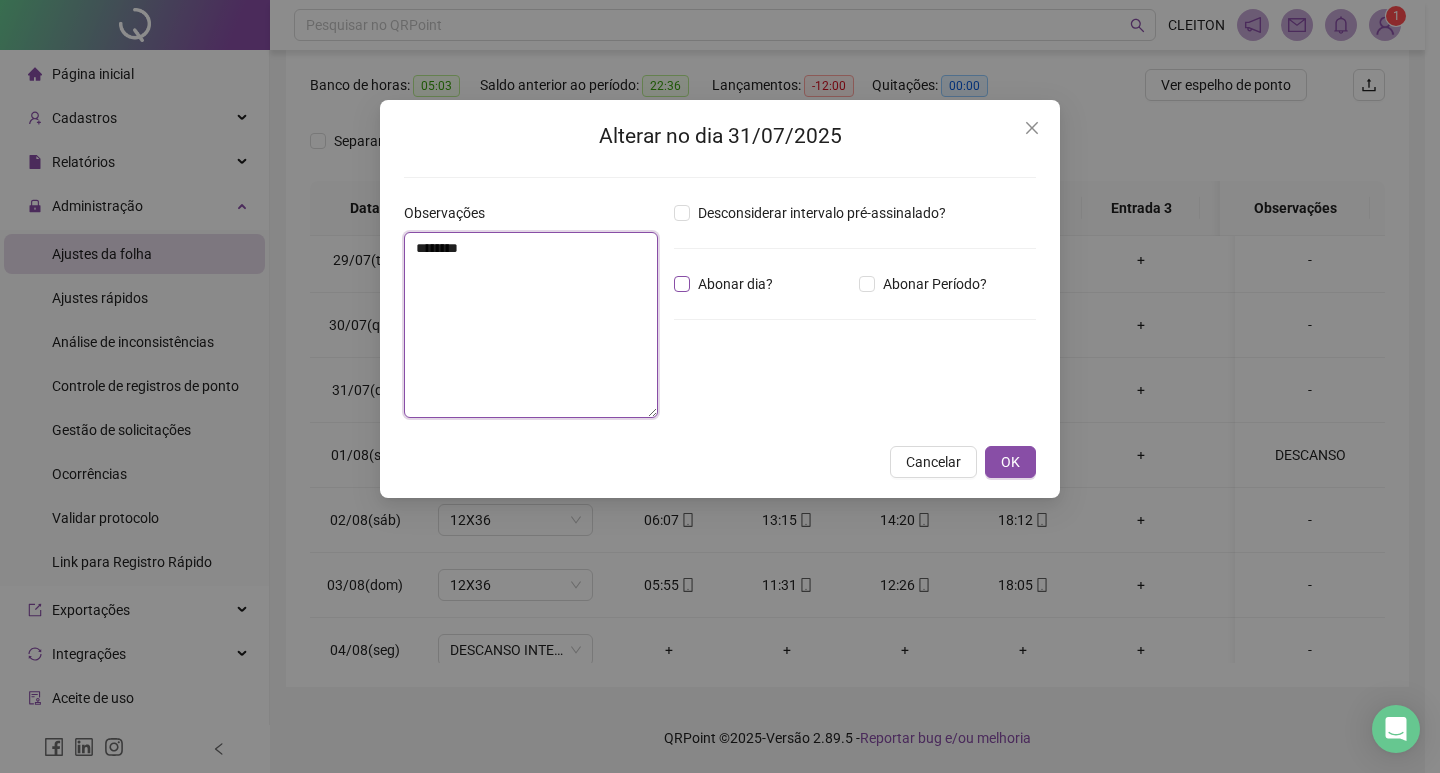 type on "********" 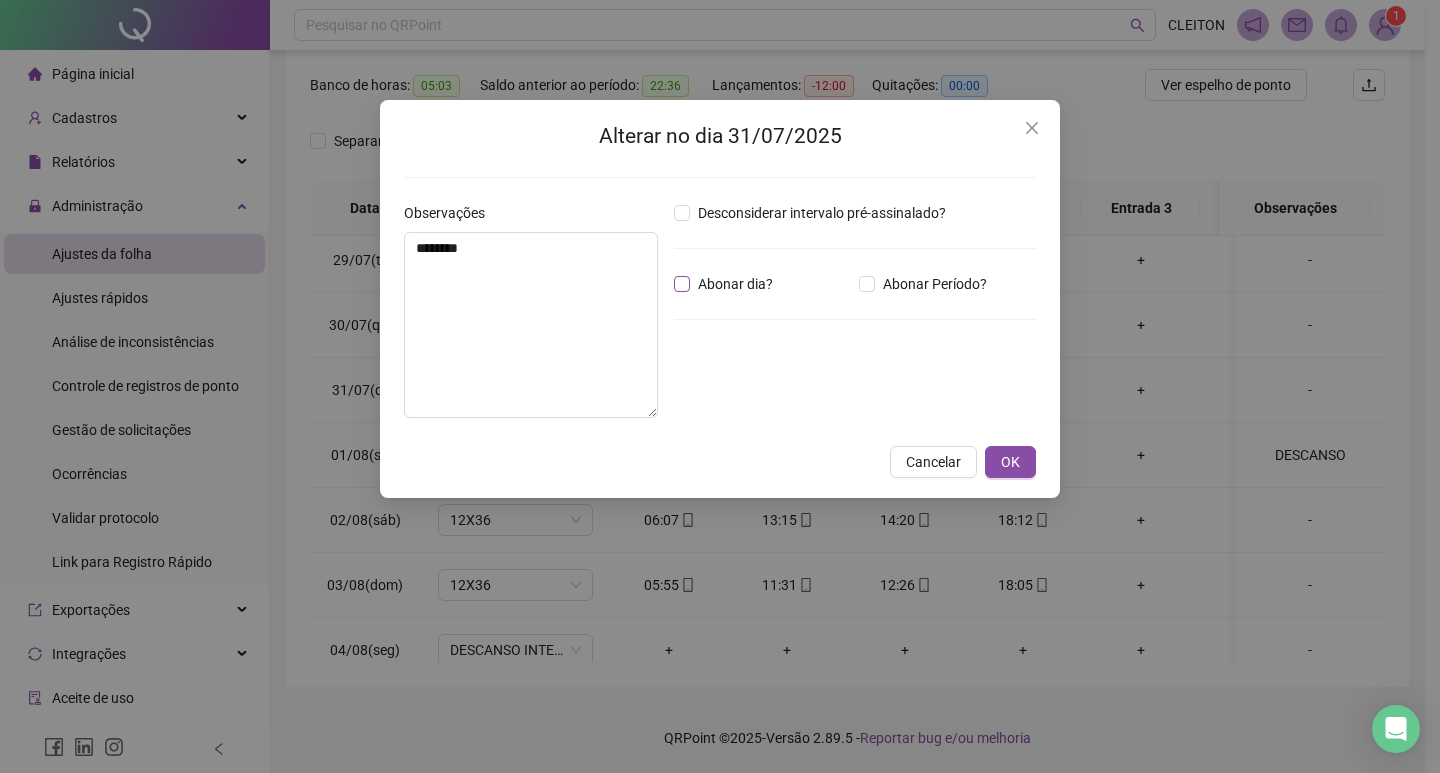 click on "Abonar dia?" at bounding box center [735, 284] 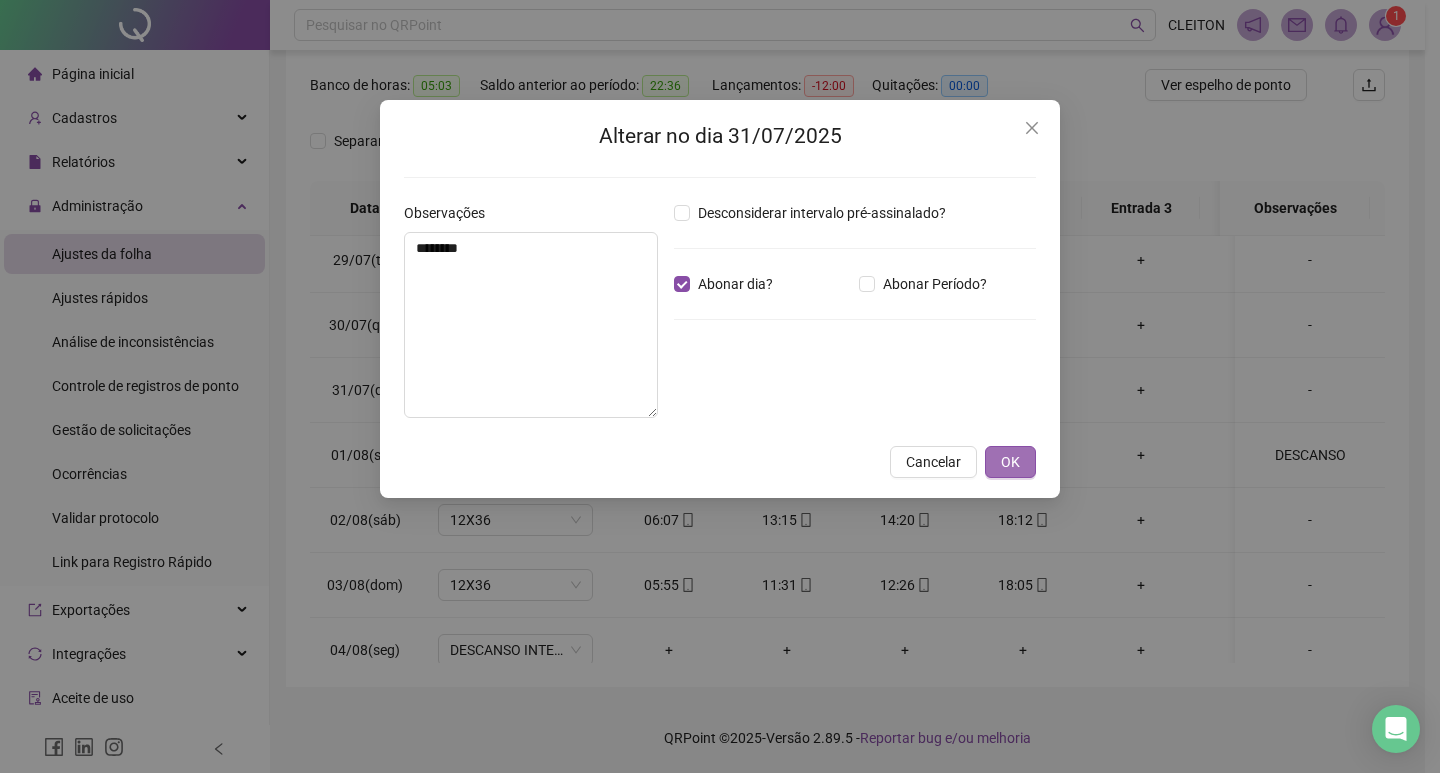 click on "OK" at bounding box center [1010, 462] 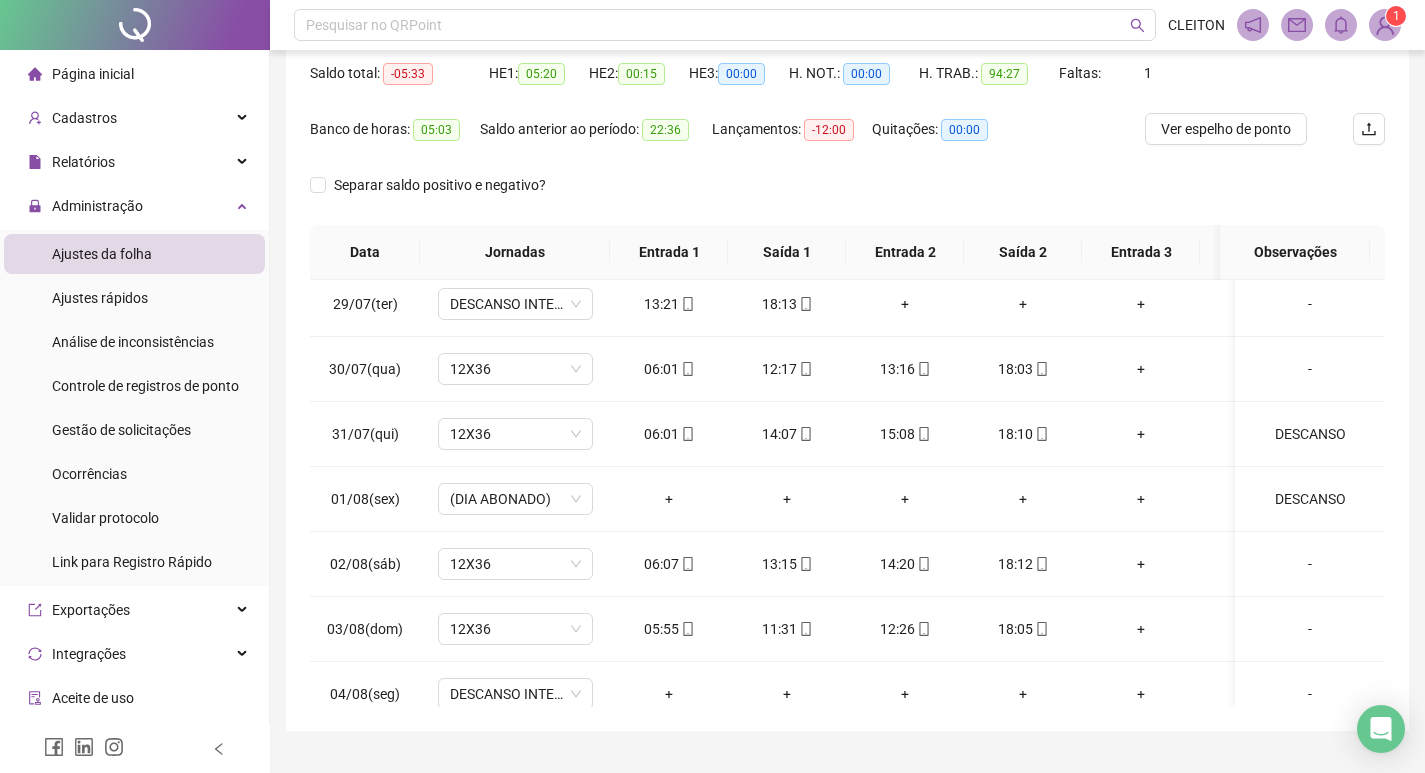 scroll, scrollTop: 149, scrollLeft: 0, axis: vertical 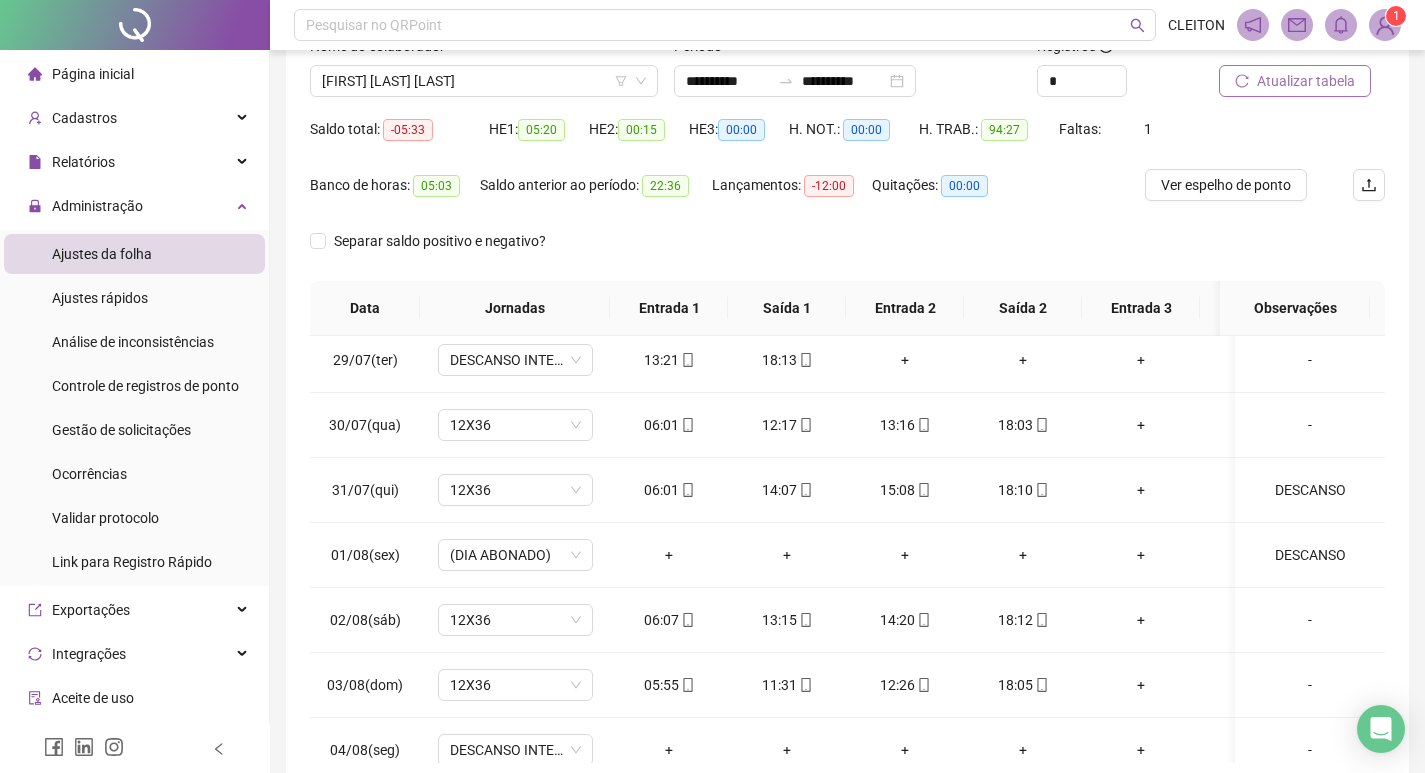 click on "Atualizar tabela" at bounding box center [1306, 81] 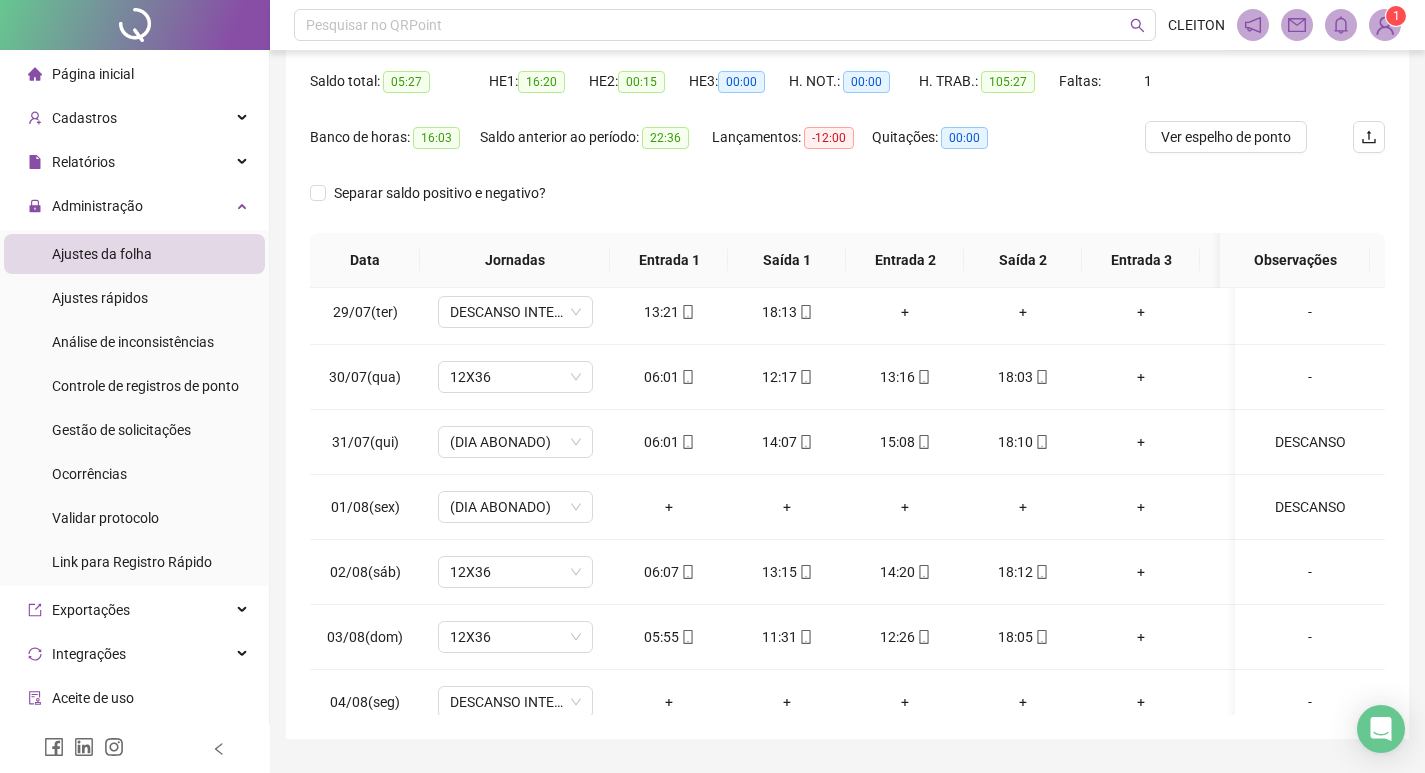 scroll, scrollTop: 249, scrollLeft: 0, axis: vertical 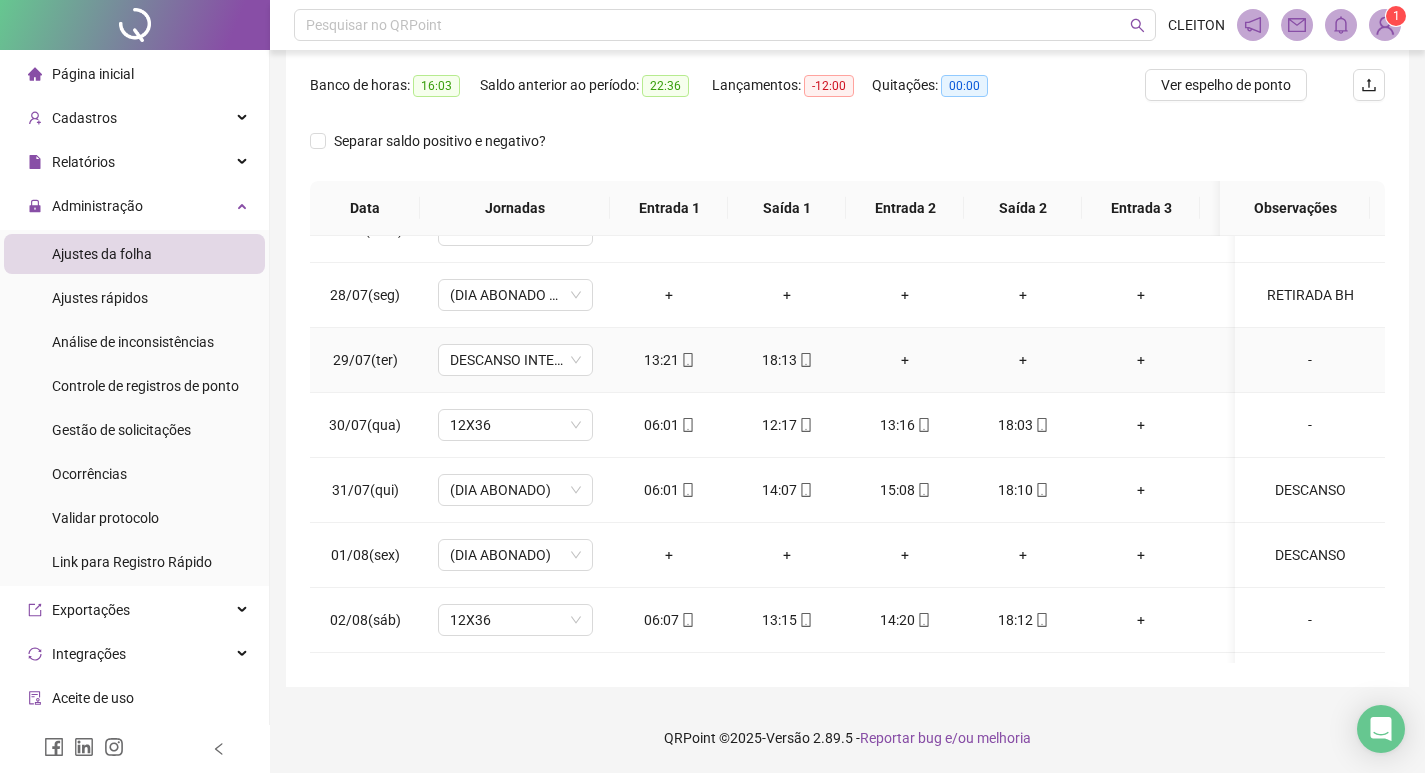 click on "-" at bounding box center [1310, 360] 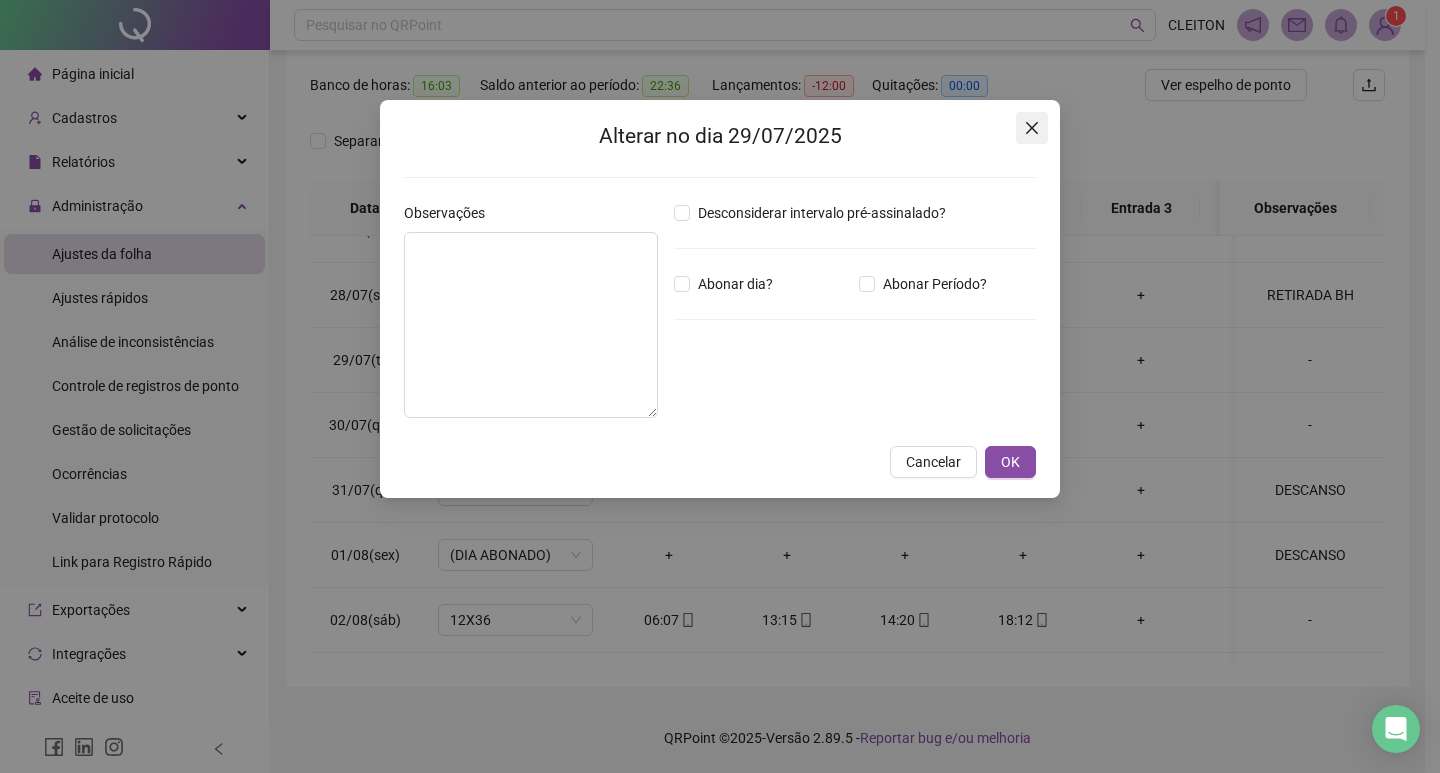 click 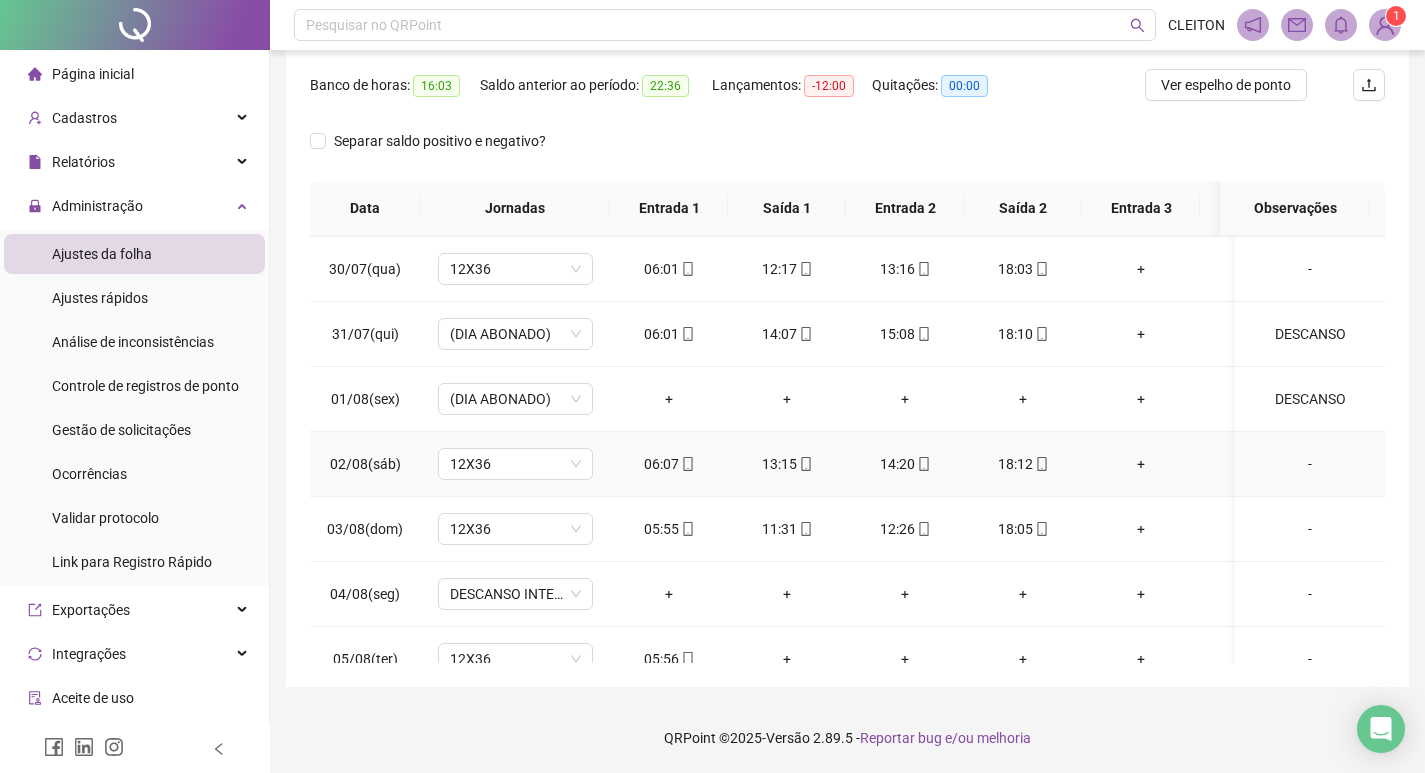 scroll, scrollTop: 628, scrollLeft: 0, axis: vertical 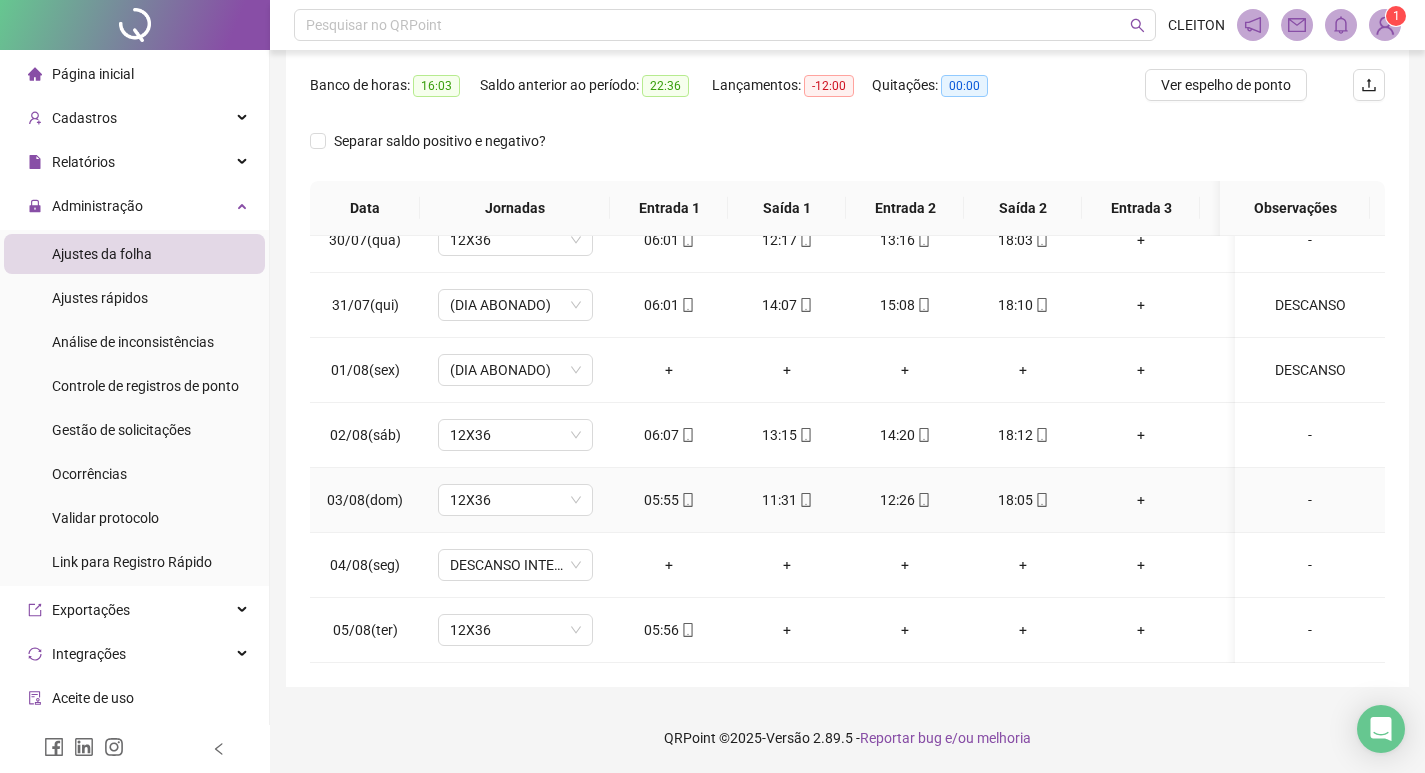 click on "-" at bounding box center (1310, 500) 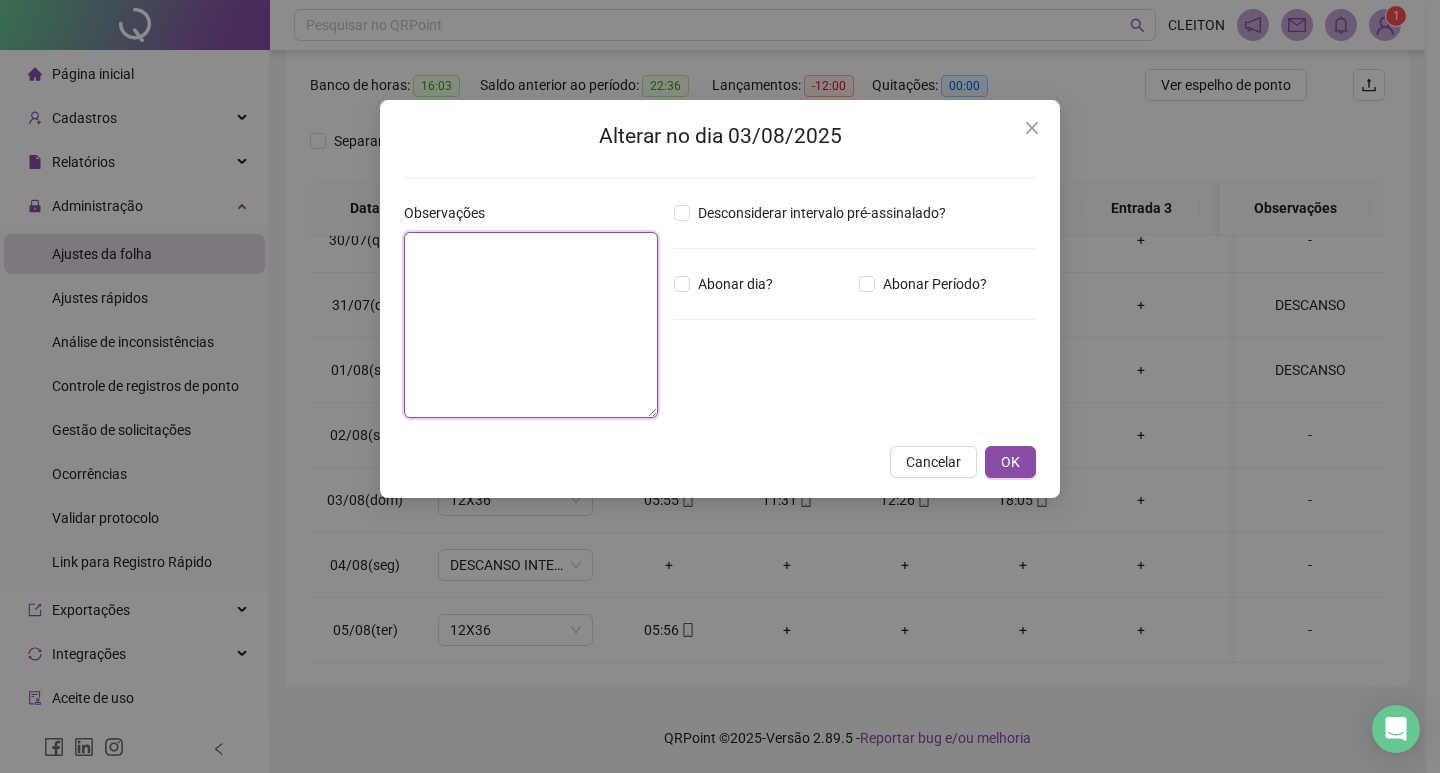 click at bounding box center (531, 325) 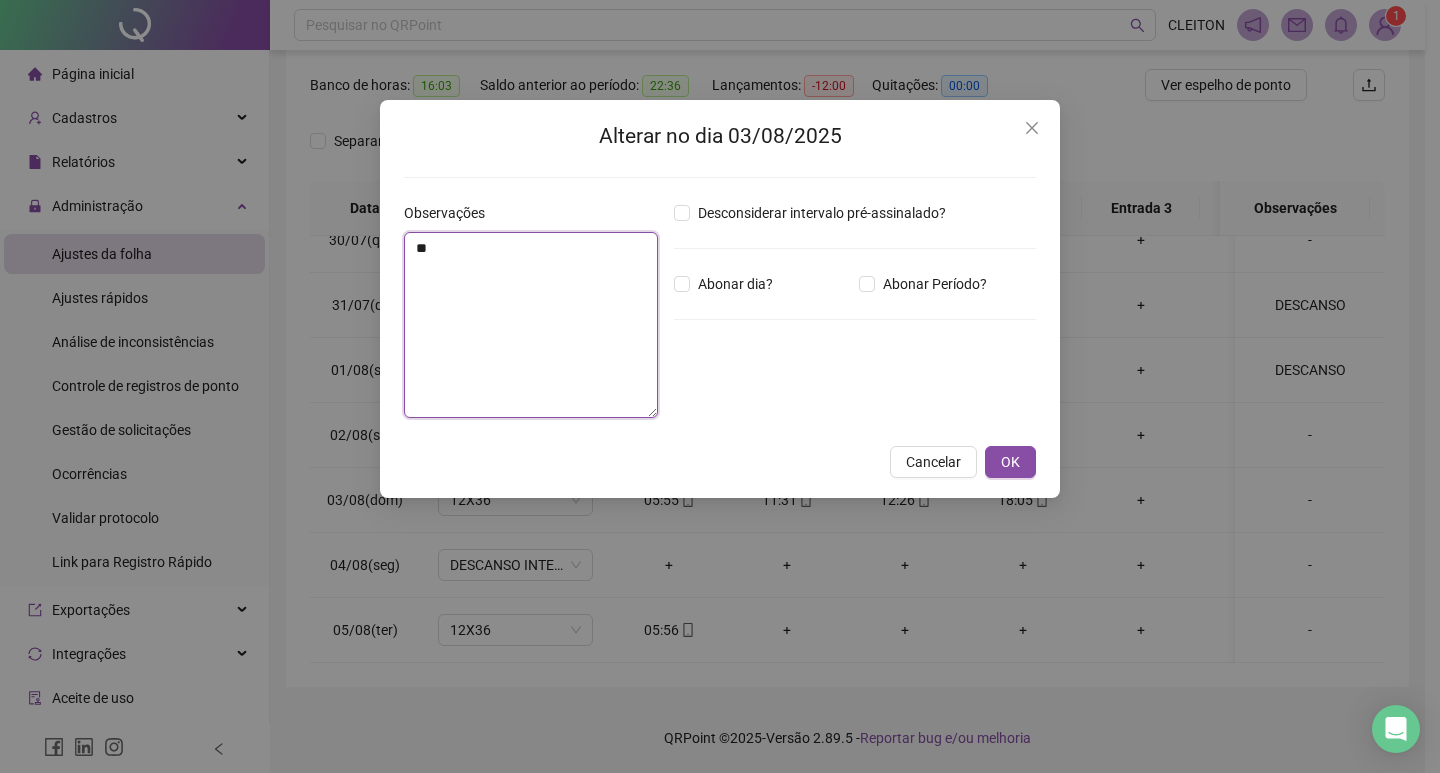 type on "*" 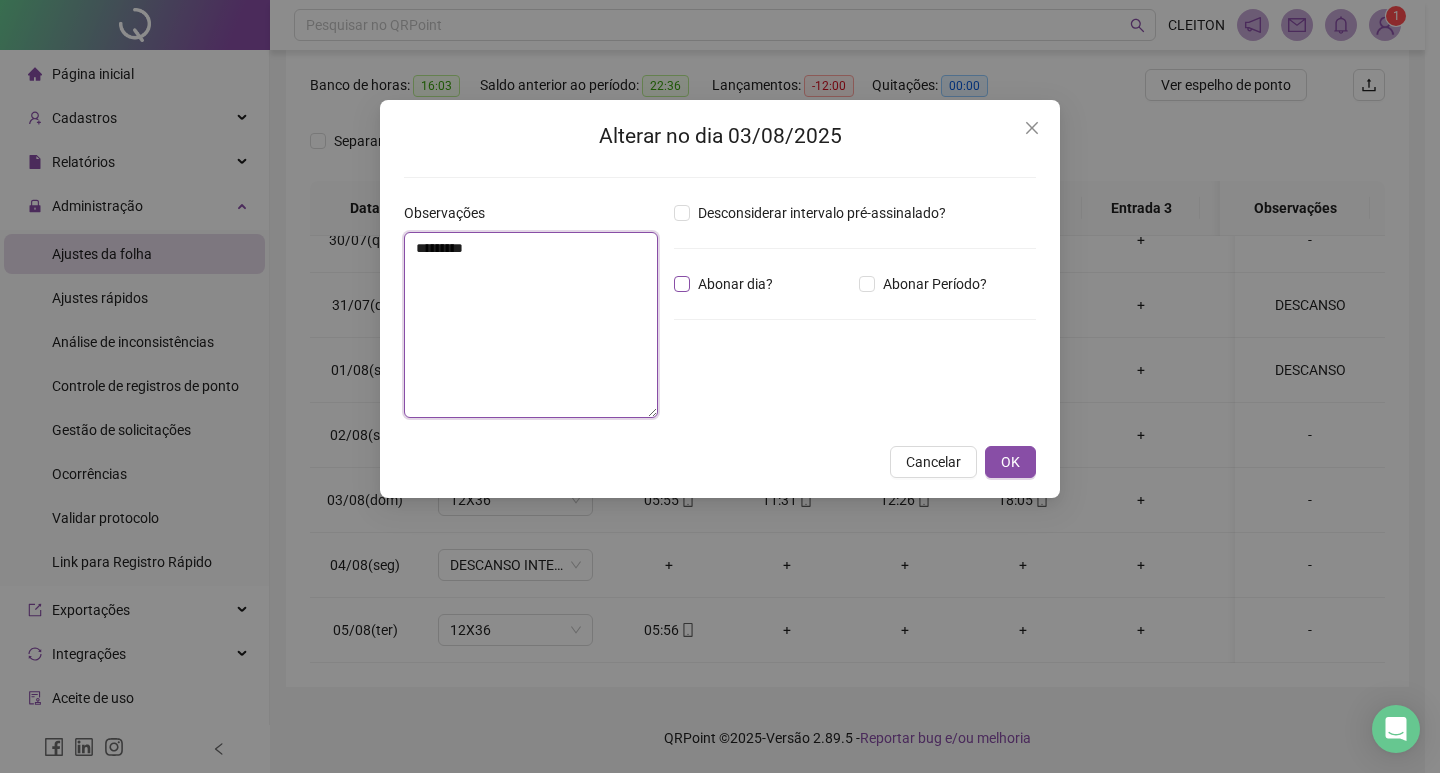 type on "********" 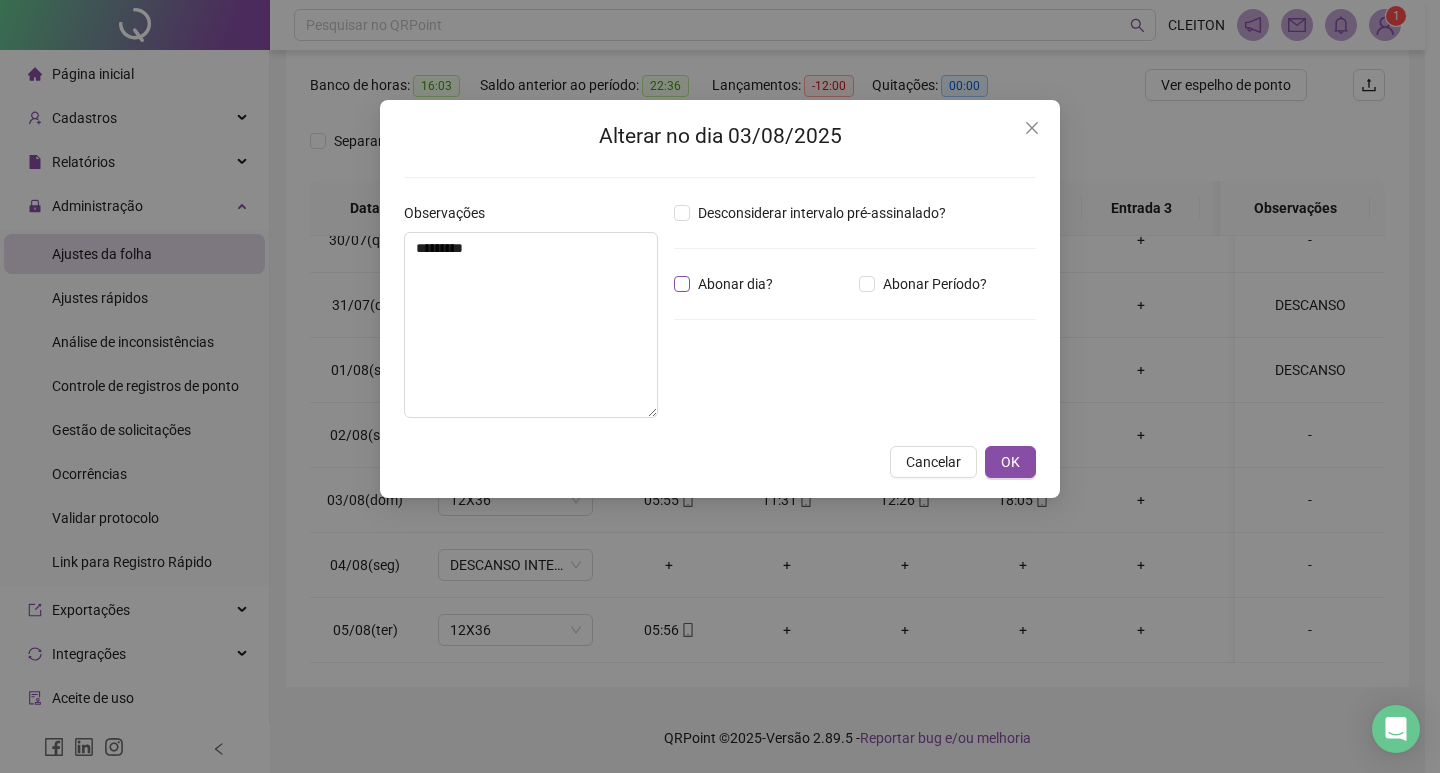 click on "Abonar dia?" at bounding box center [735, 284] 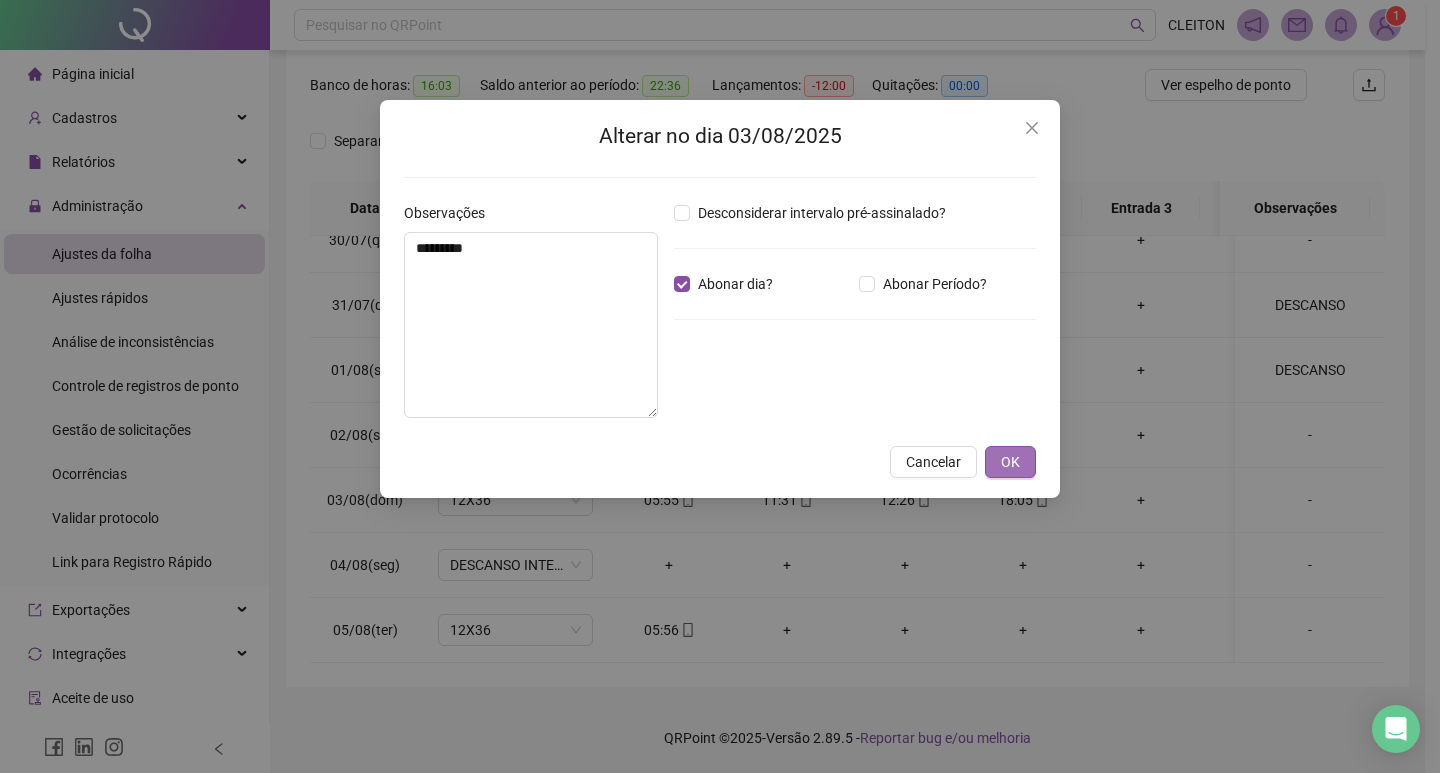 click on "OK" at bounding box center (1010, 462) 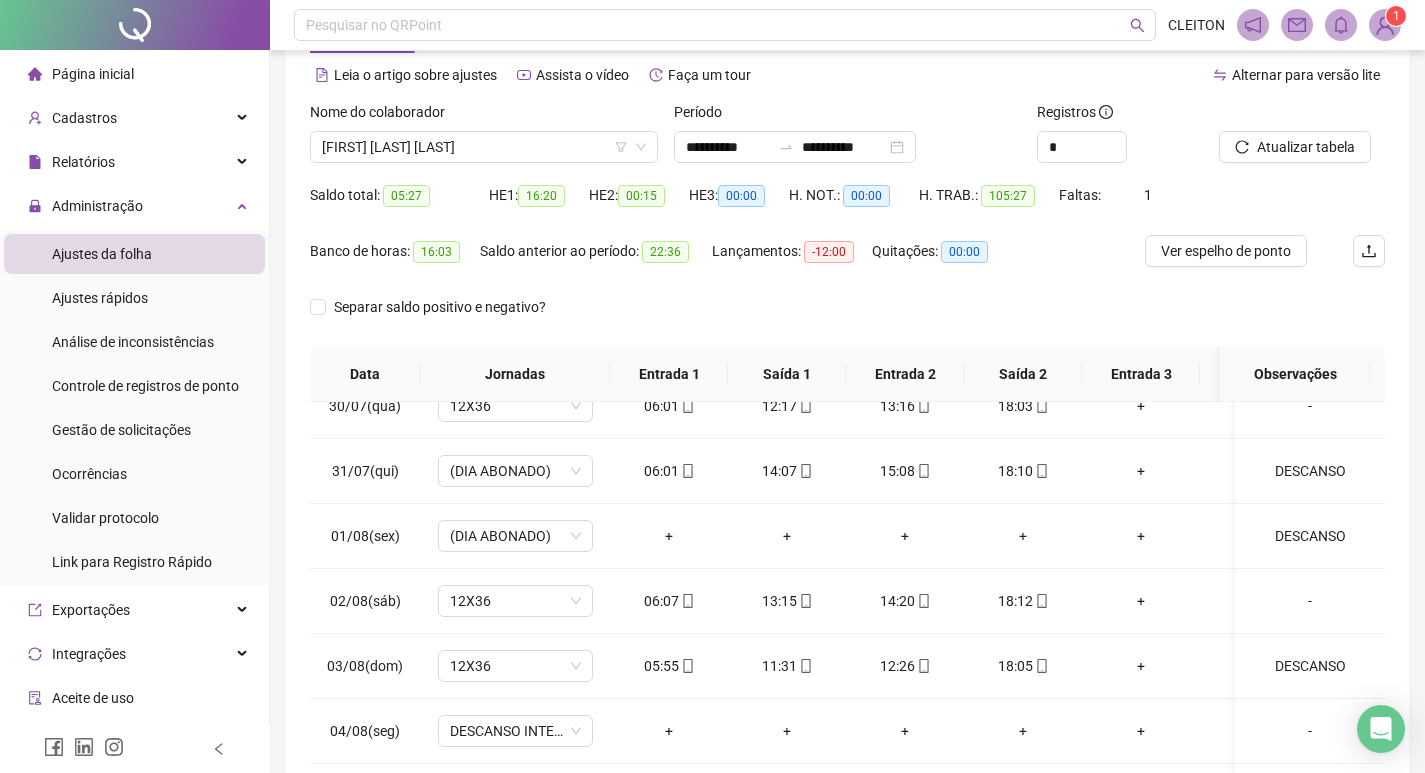 scroll, scrollTop: 49, scrollLeft: 0, axis: vertical 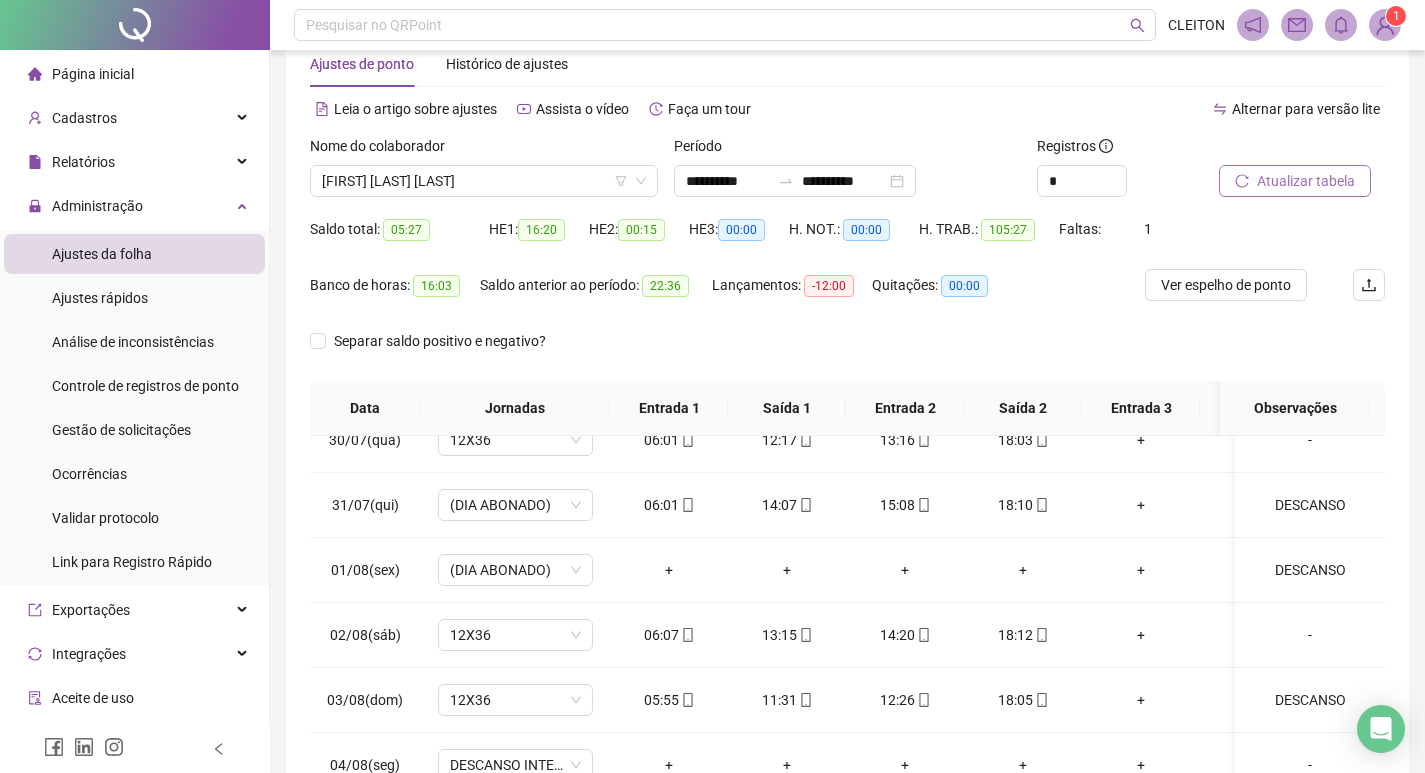 click on "Atualizar tabela" at bounding box center (1295, 181) 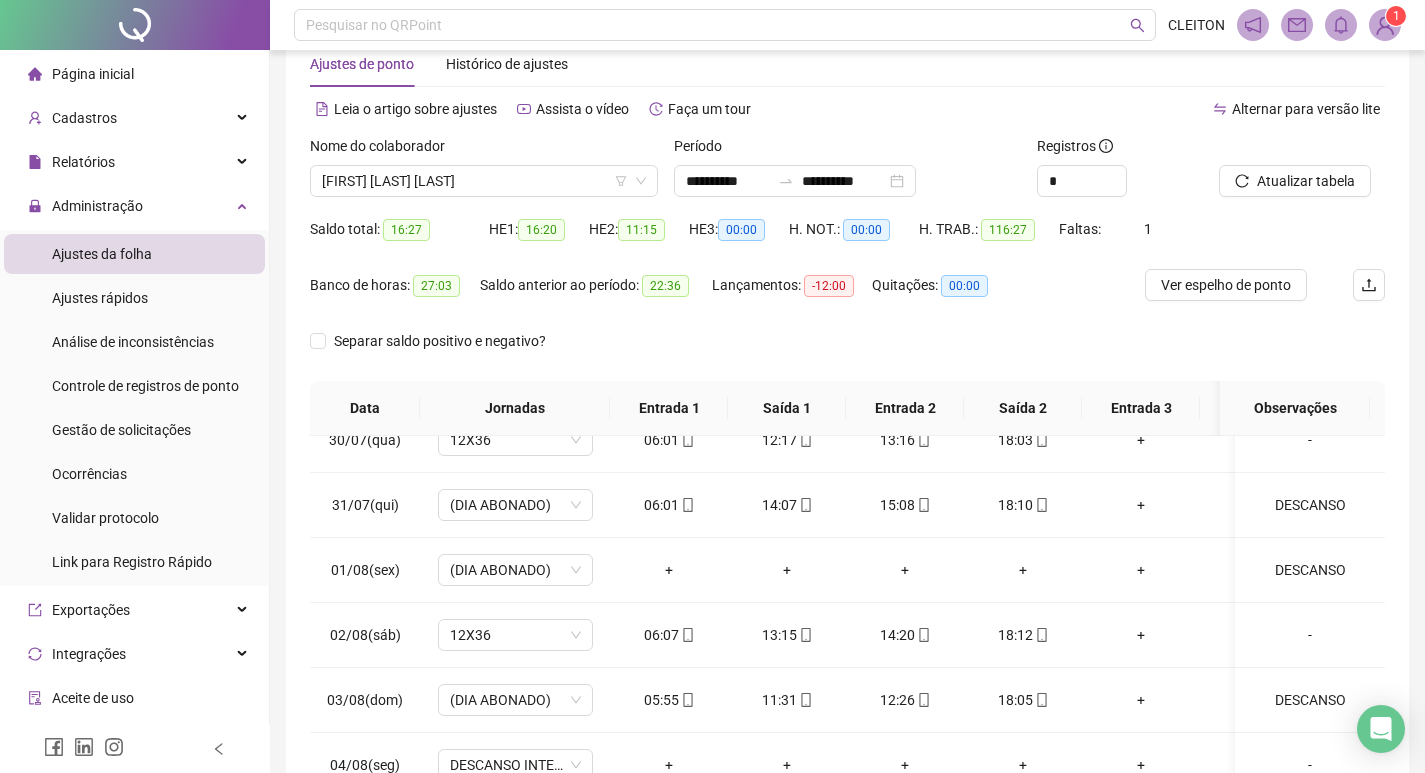 scroll, scrollTop: 249, scrollLeft: 0, axis: vertical 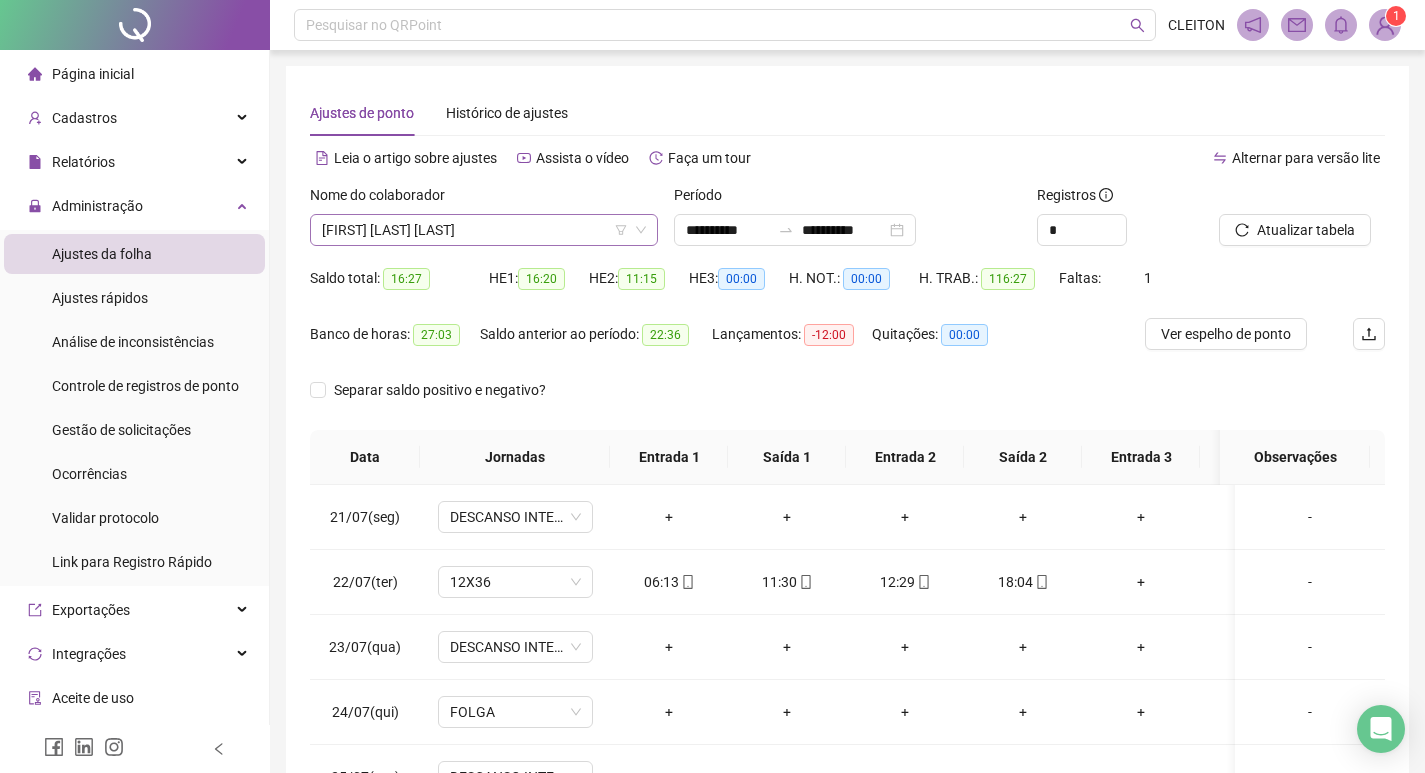 click on "[FIRST] [LAST] [LAST]" at bounding box center (484, 230) 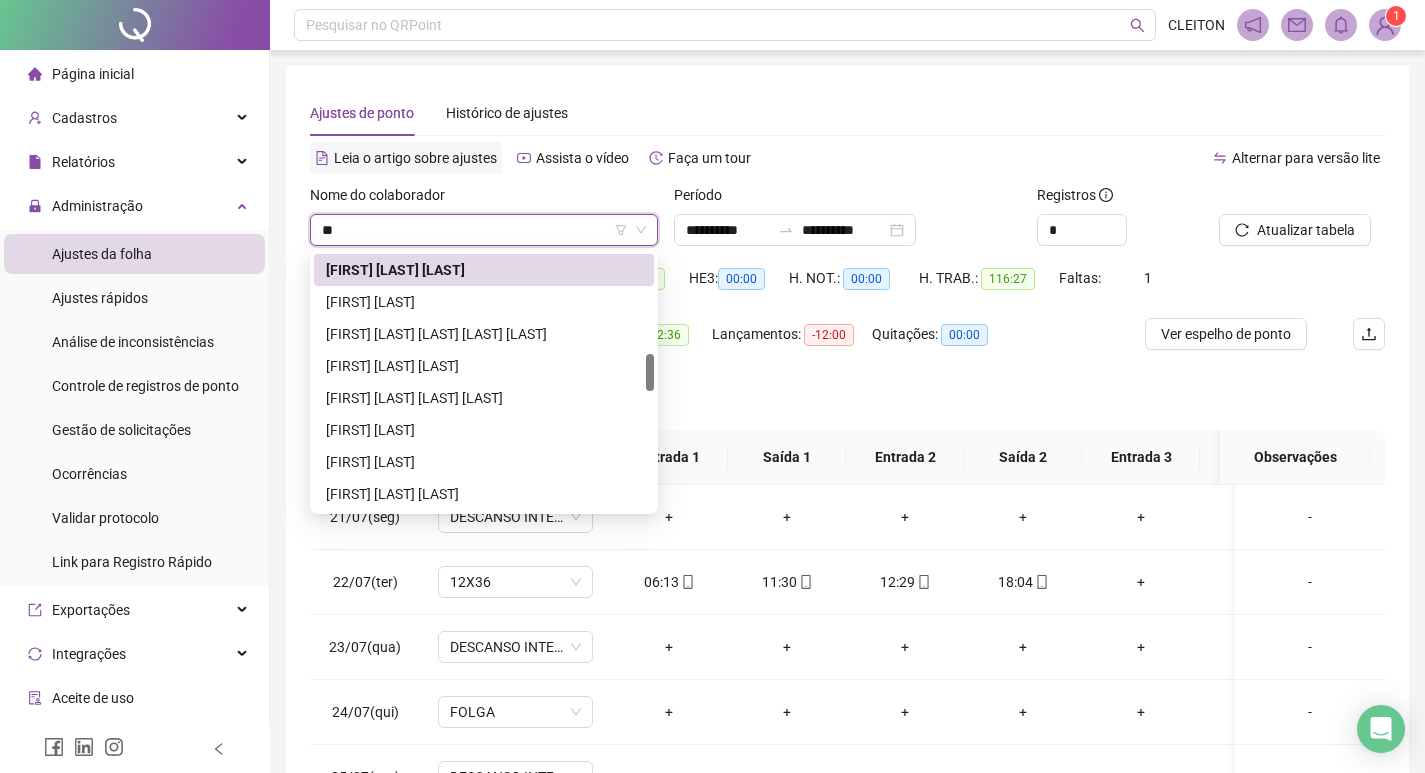 scroll, scrollTop: 0, scrollLeft: 0, axis: both 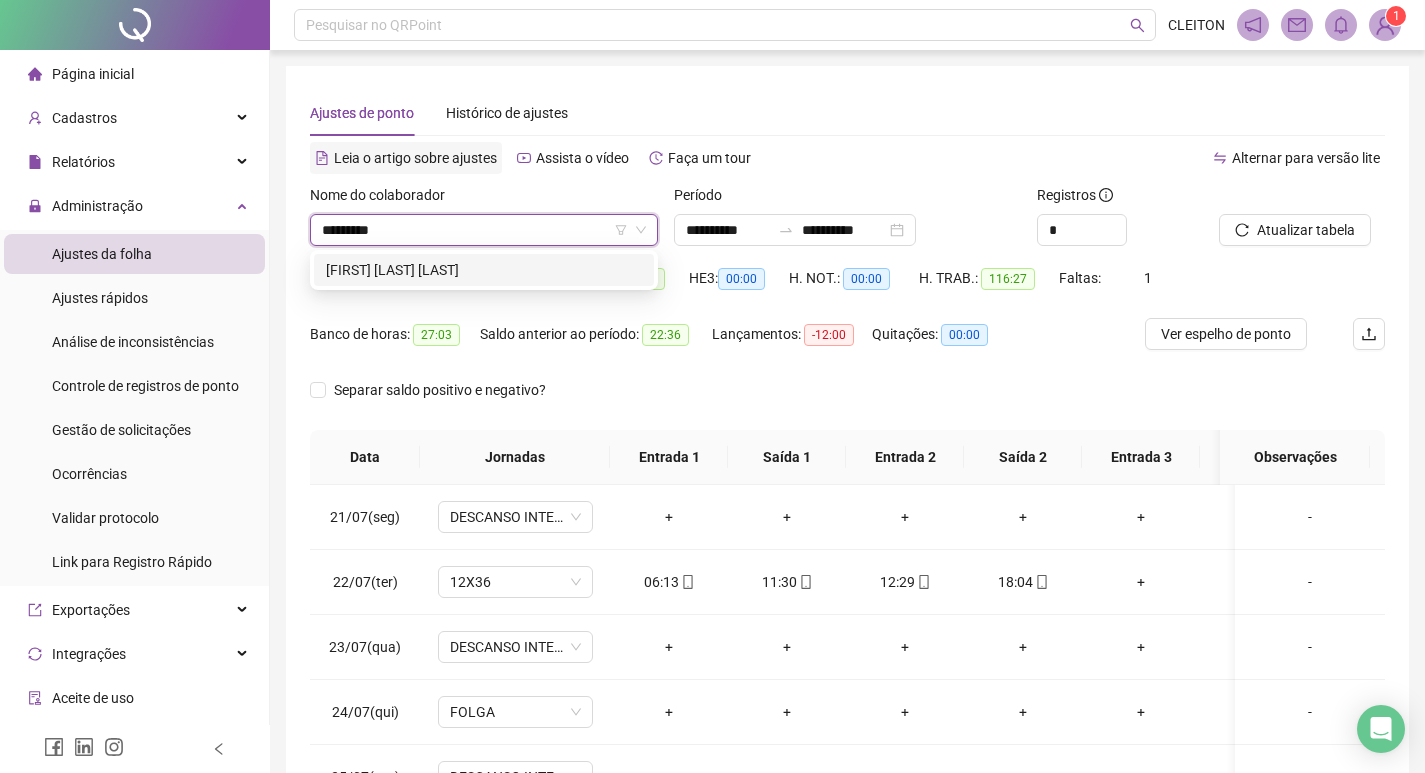 type on "**********" 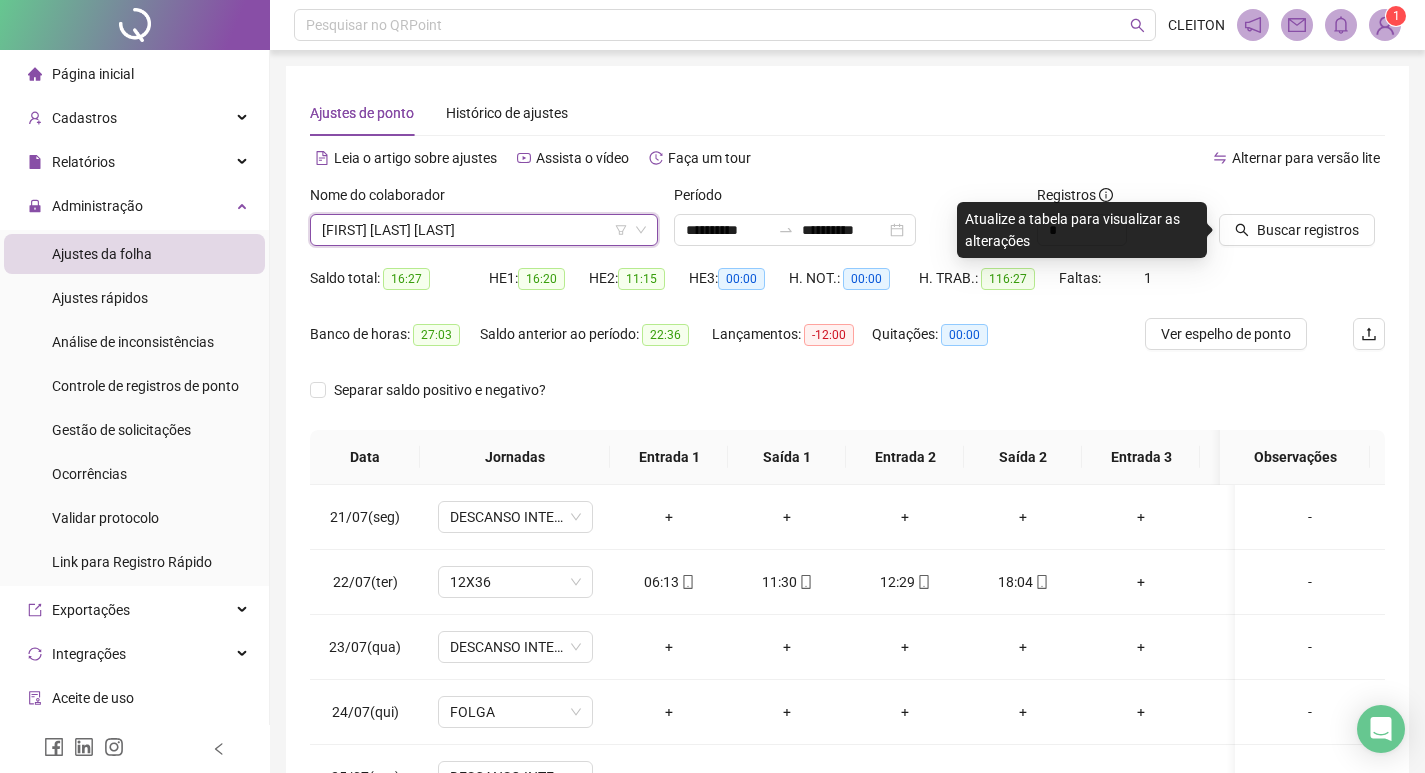 click at bounding box center [1277, 199] 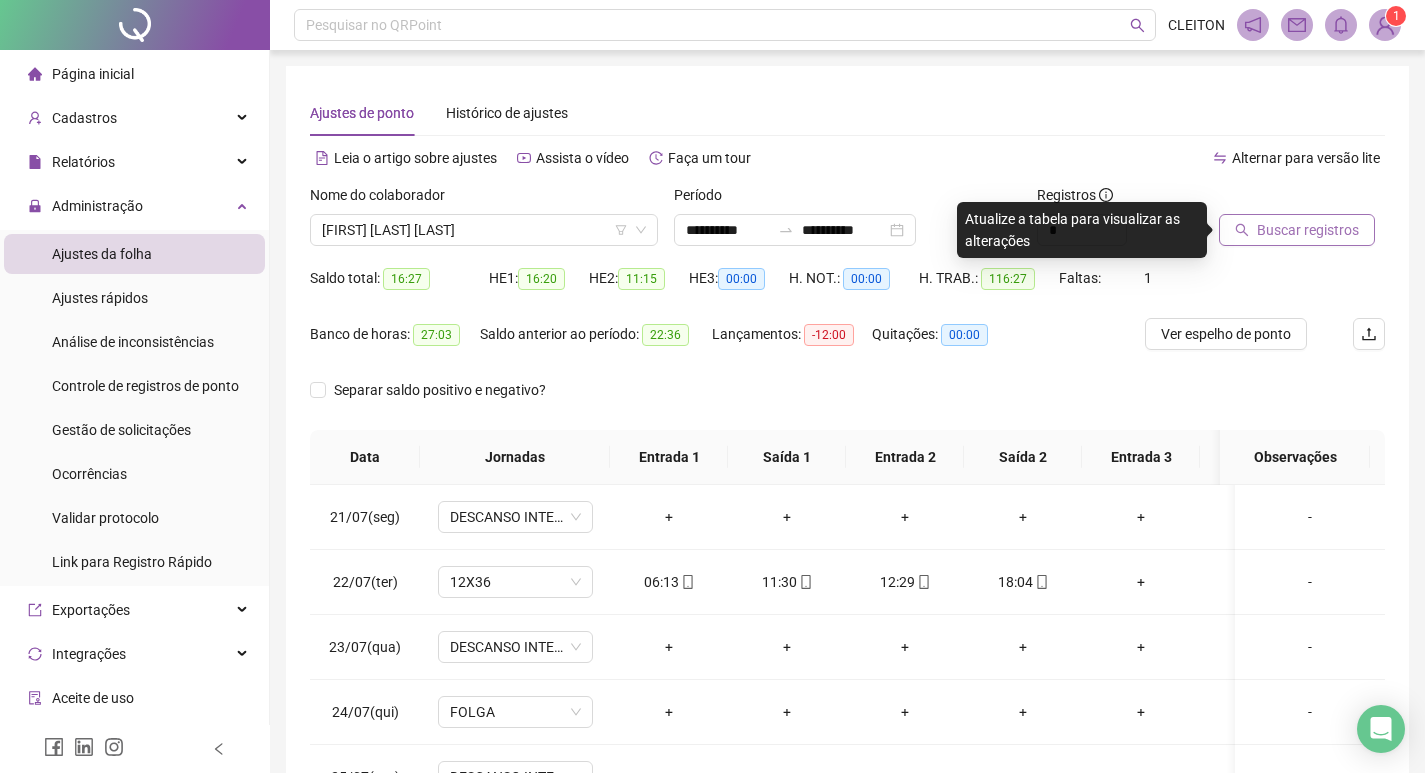 click on "Buscar registros" at bounding box center (1297, 230) 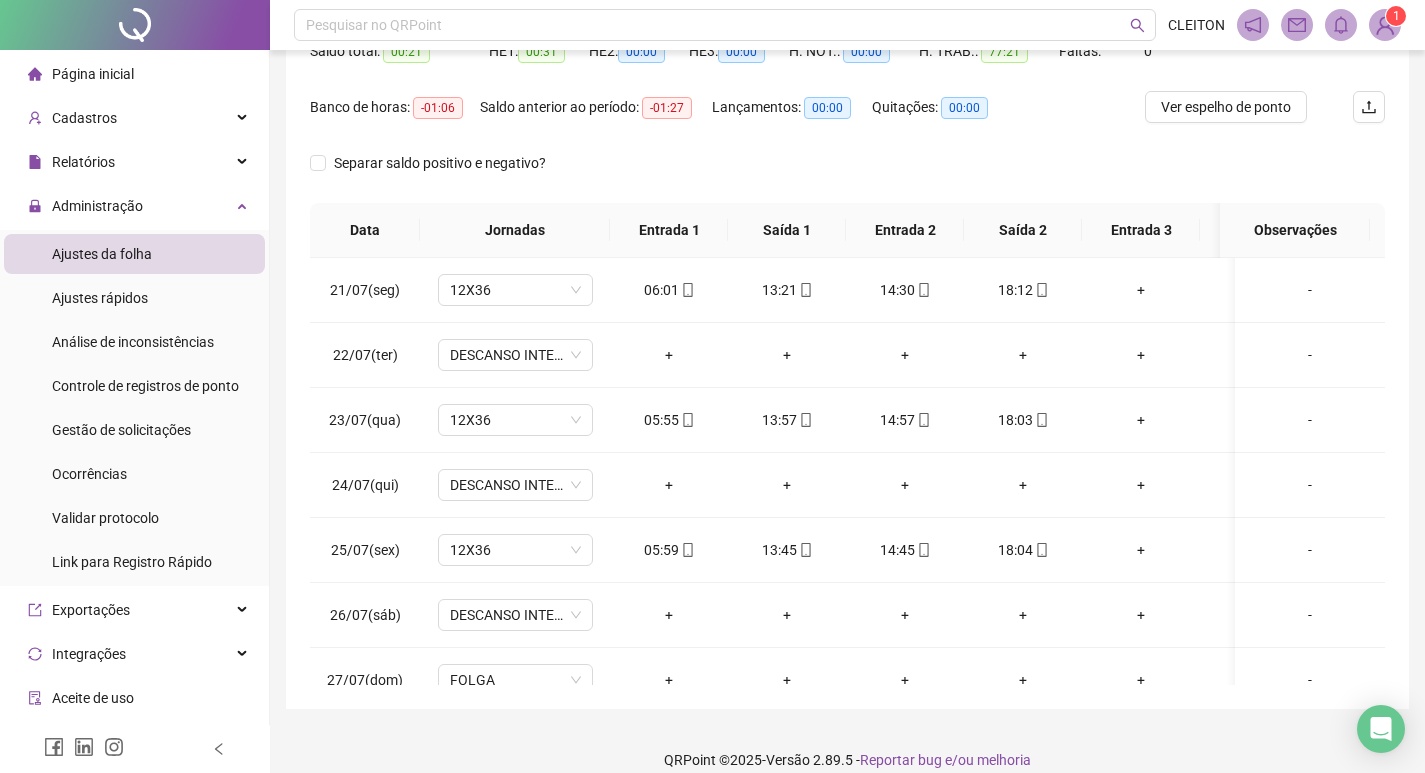 scroll, scrollTop: 249, scrollLeft: 0, axis: vertical 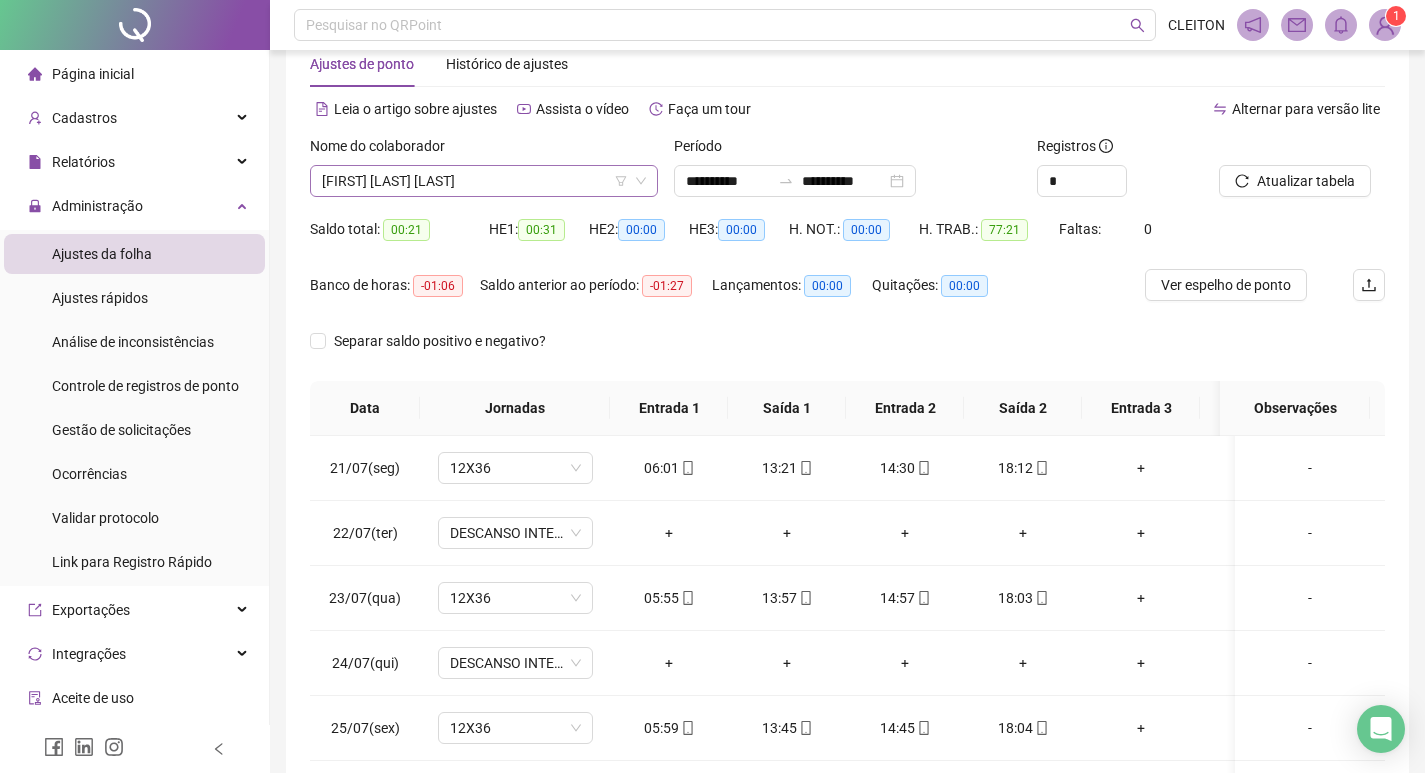 click on "[FIRST] [LAST] [LAST]" at bounding box center [484, 181] 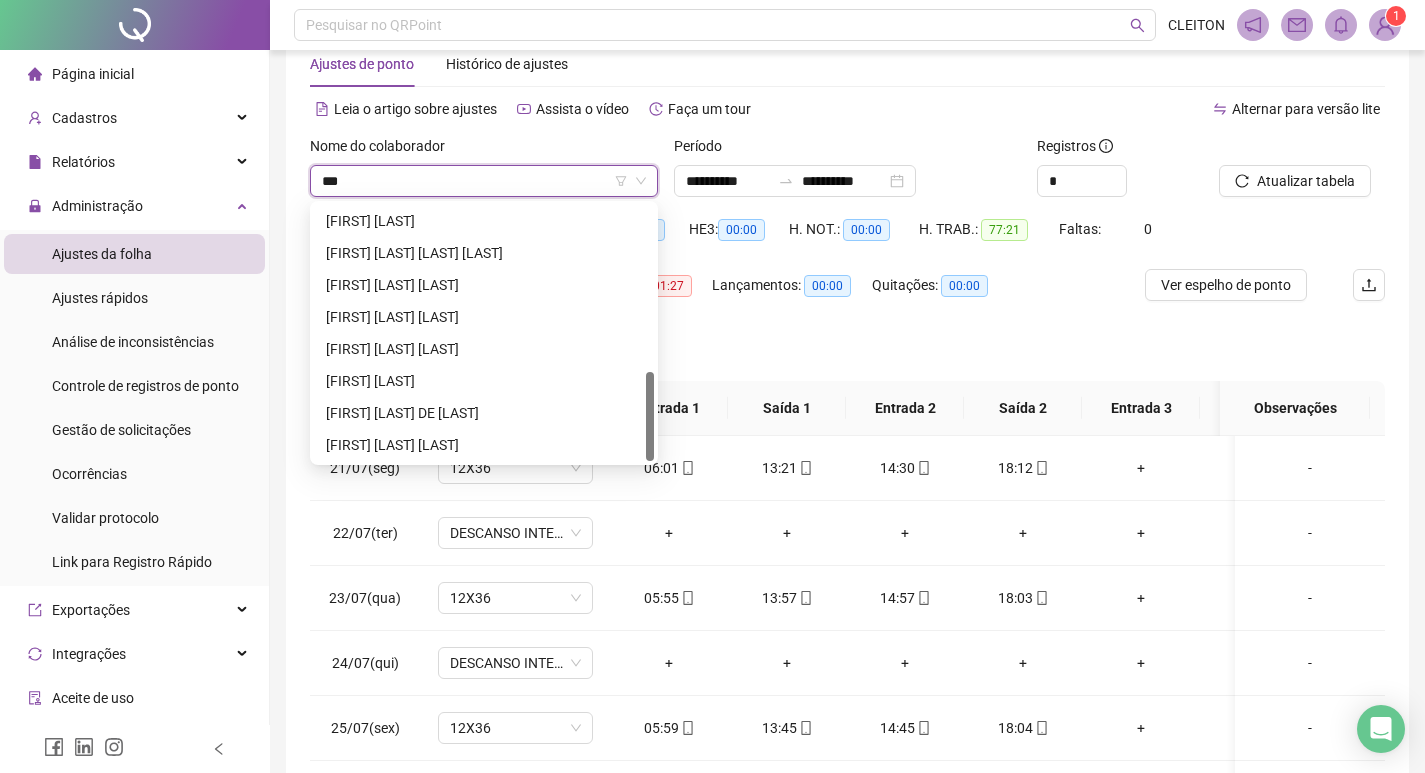 scroll, scrollTop: 0, scrollLeft: 0, axis: both 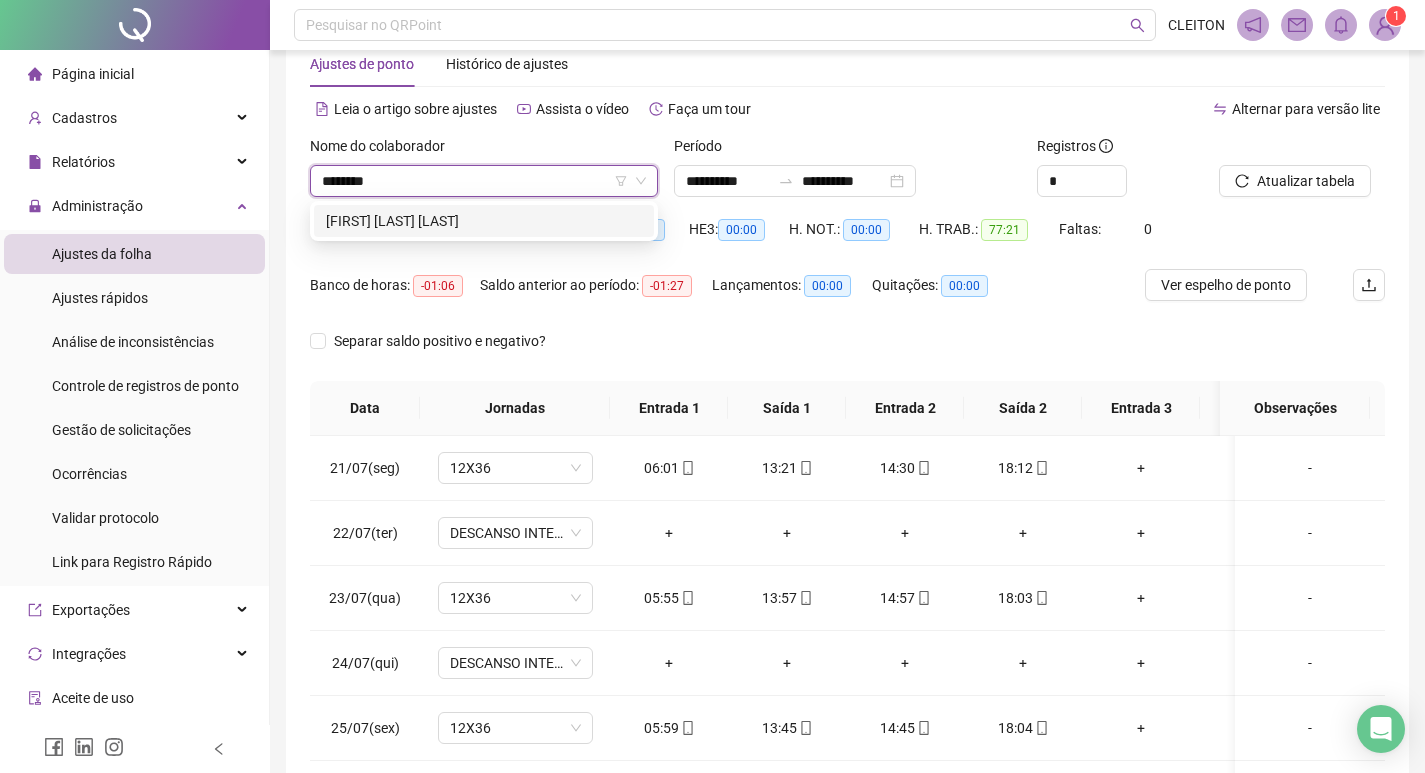 type on "*********" 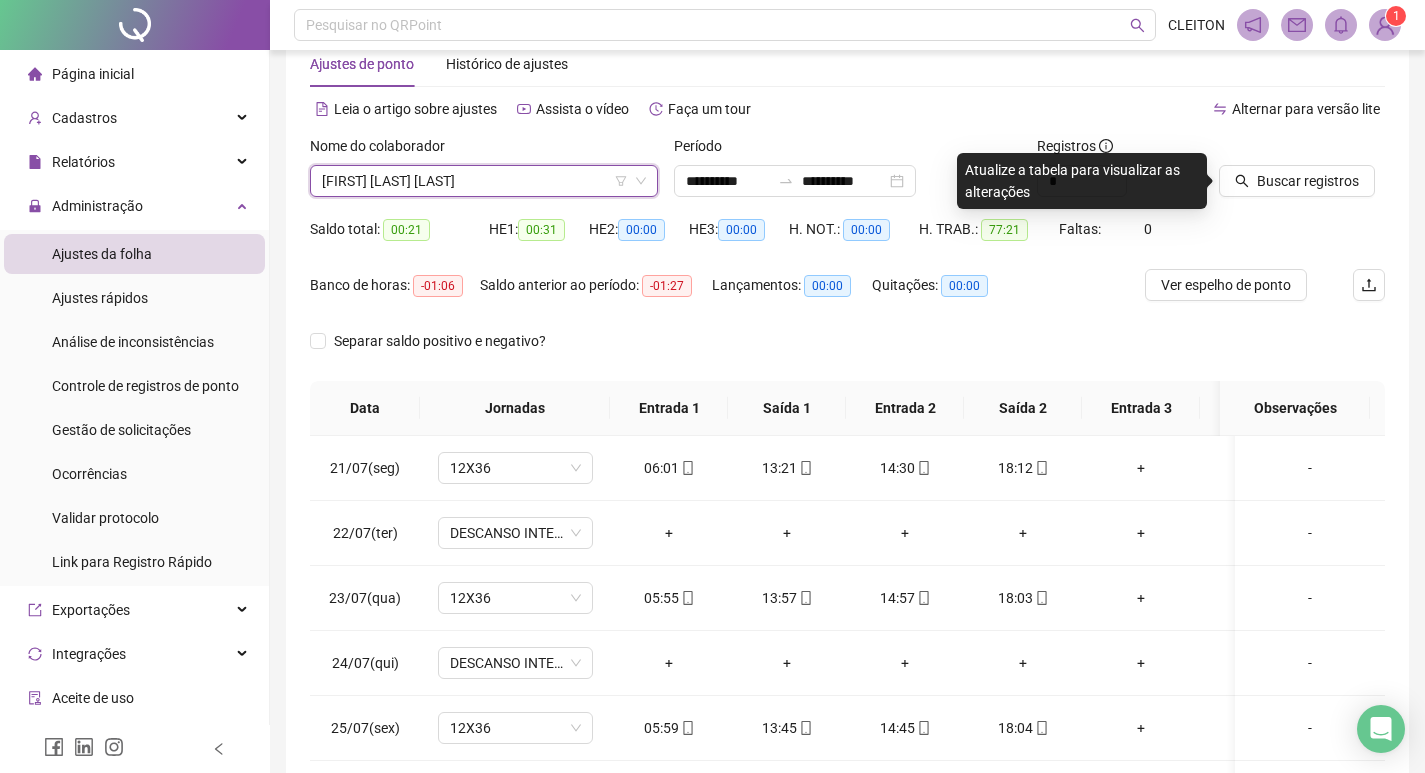 click 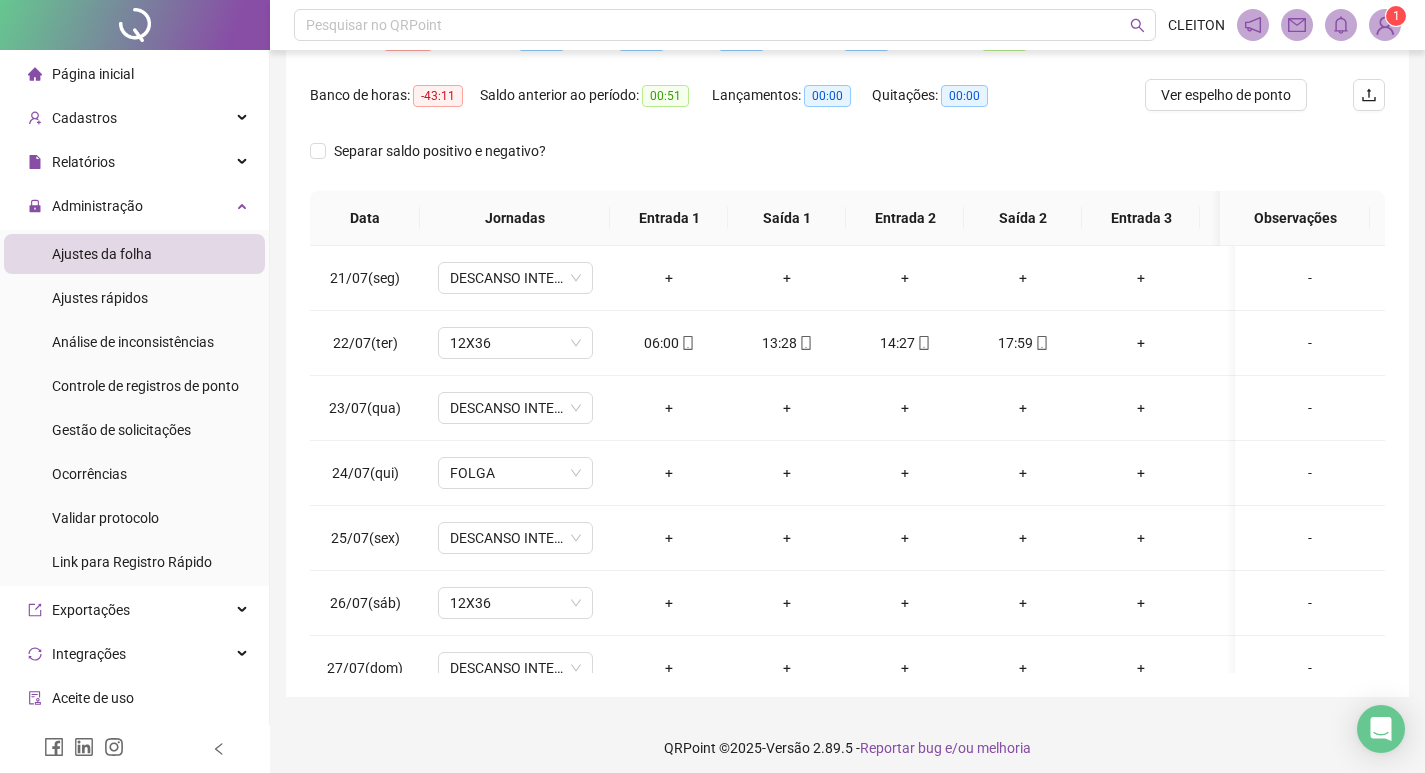 scroll, scrollTop: 249, scrollLeft: 0, axis: vertical 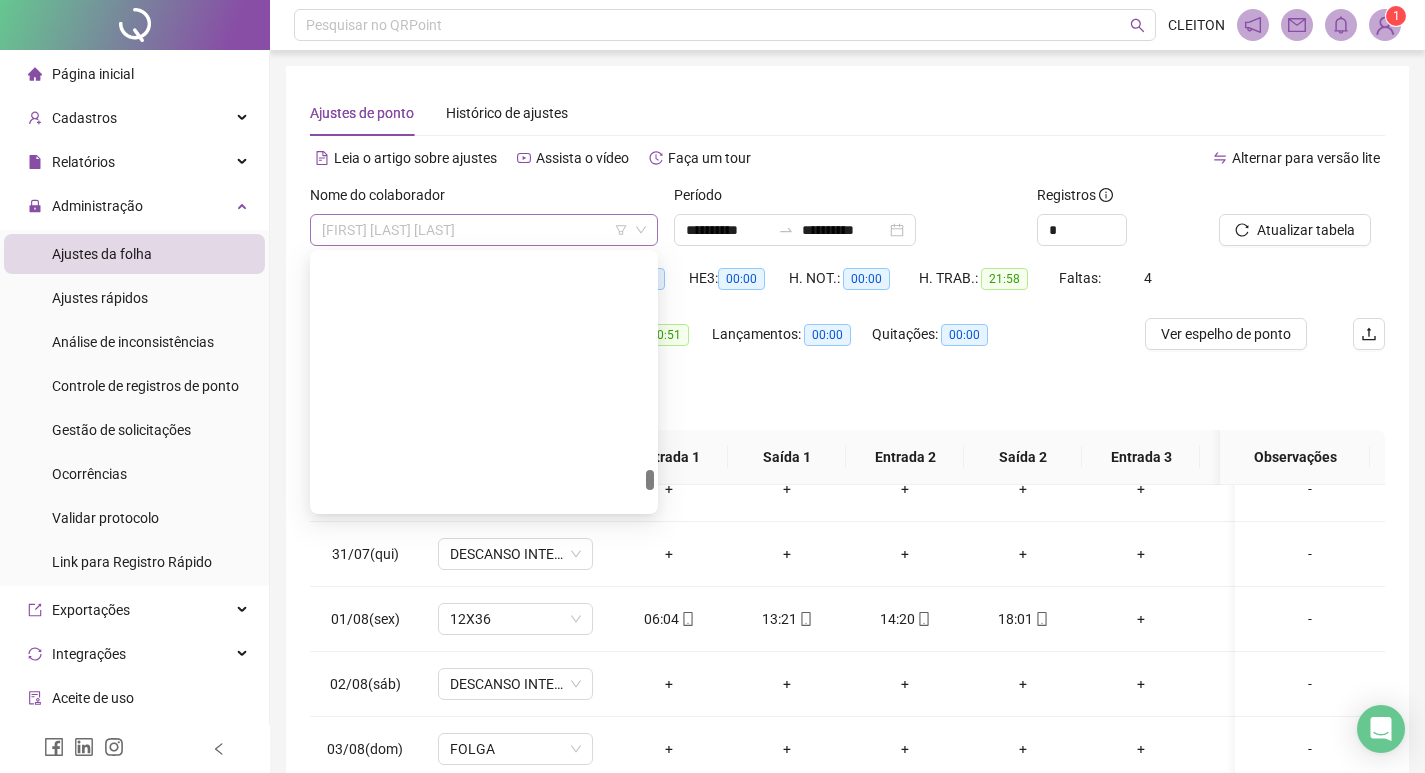 click on "[FIRST] [LAST] [LAST]" at bounding box center [484, 230] 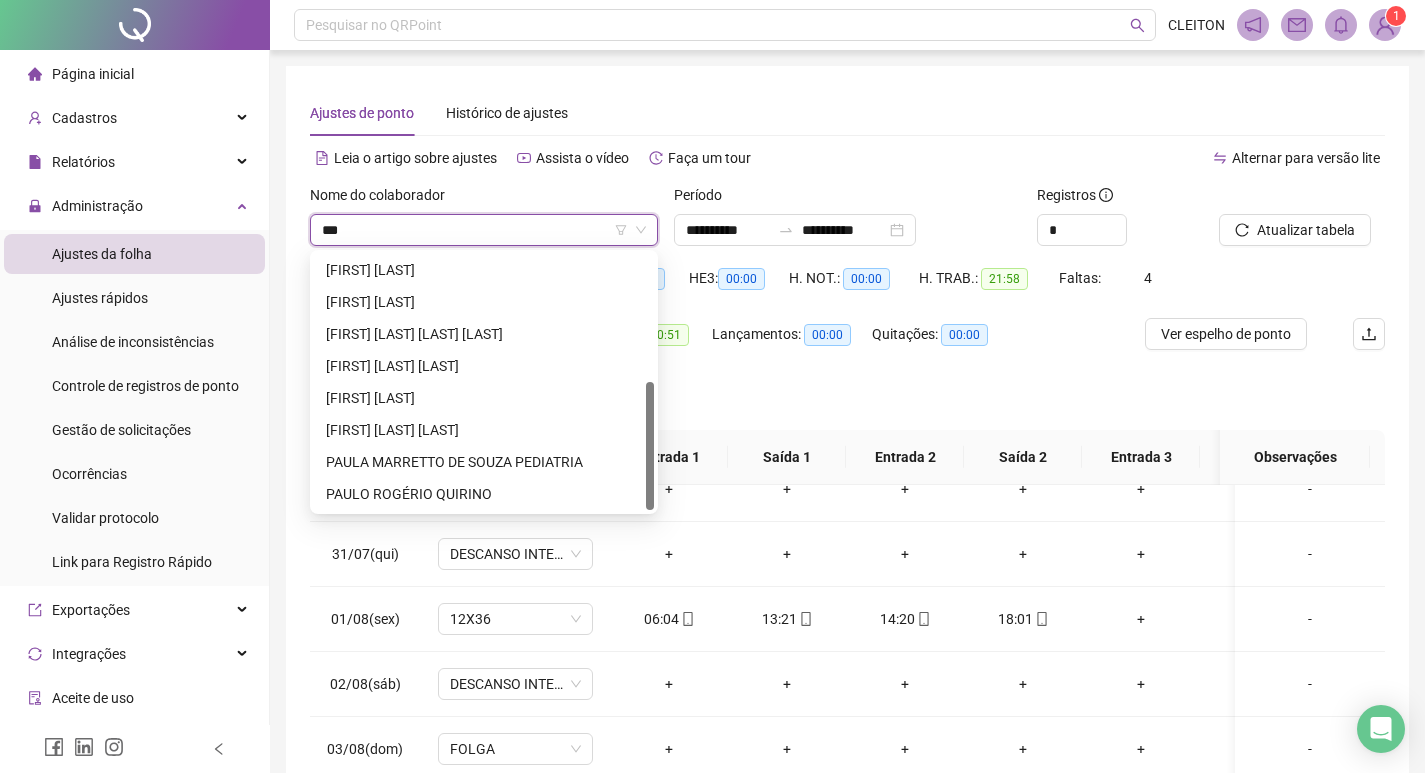 scroll, scrollTop: 0, scrollLeft: 0, axis: both 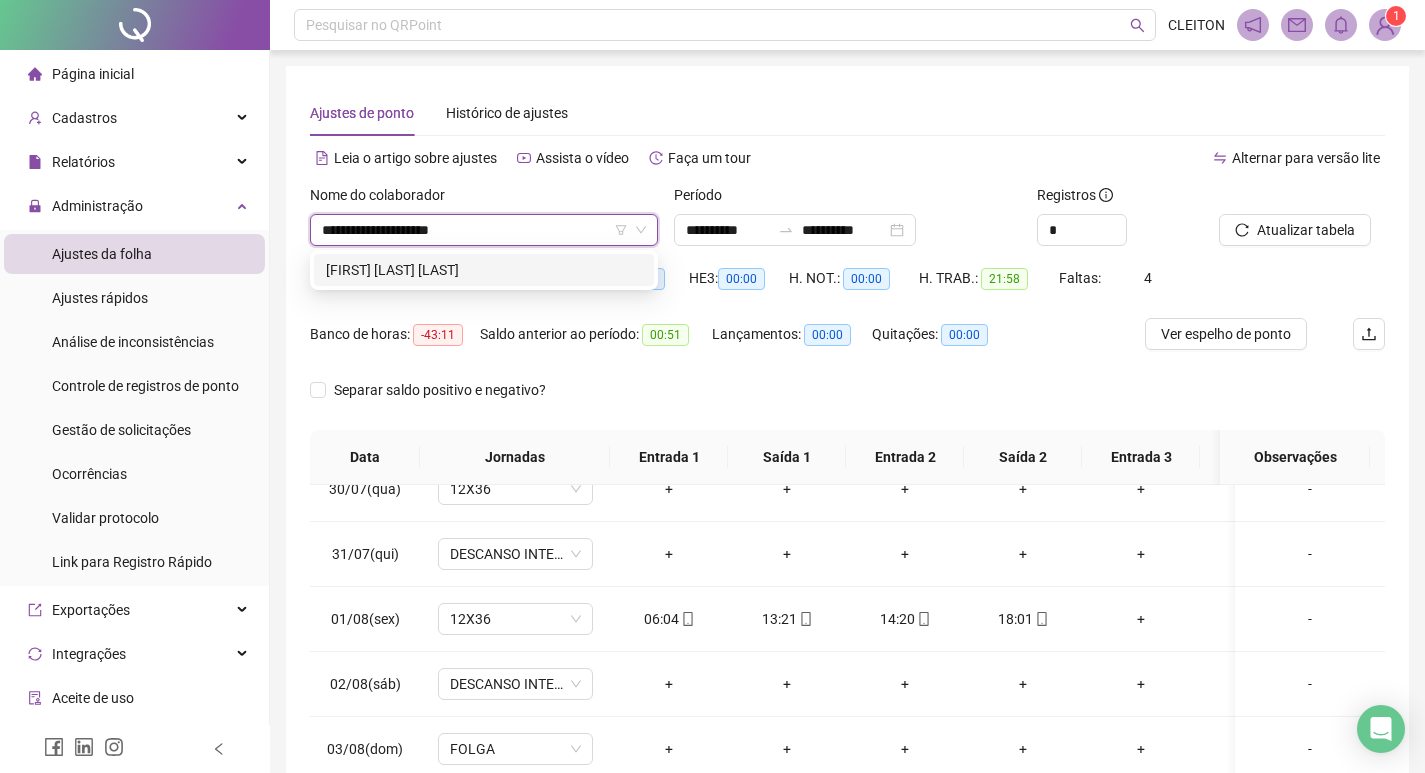 type on "**********" 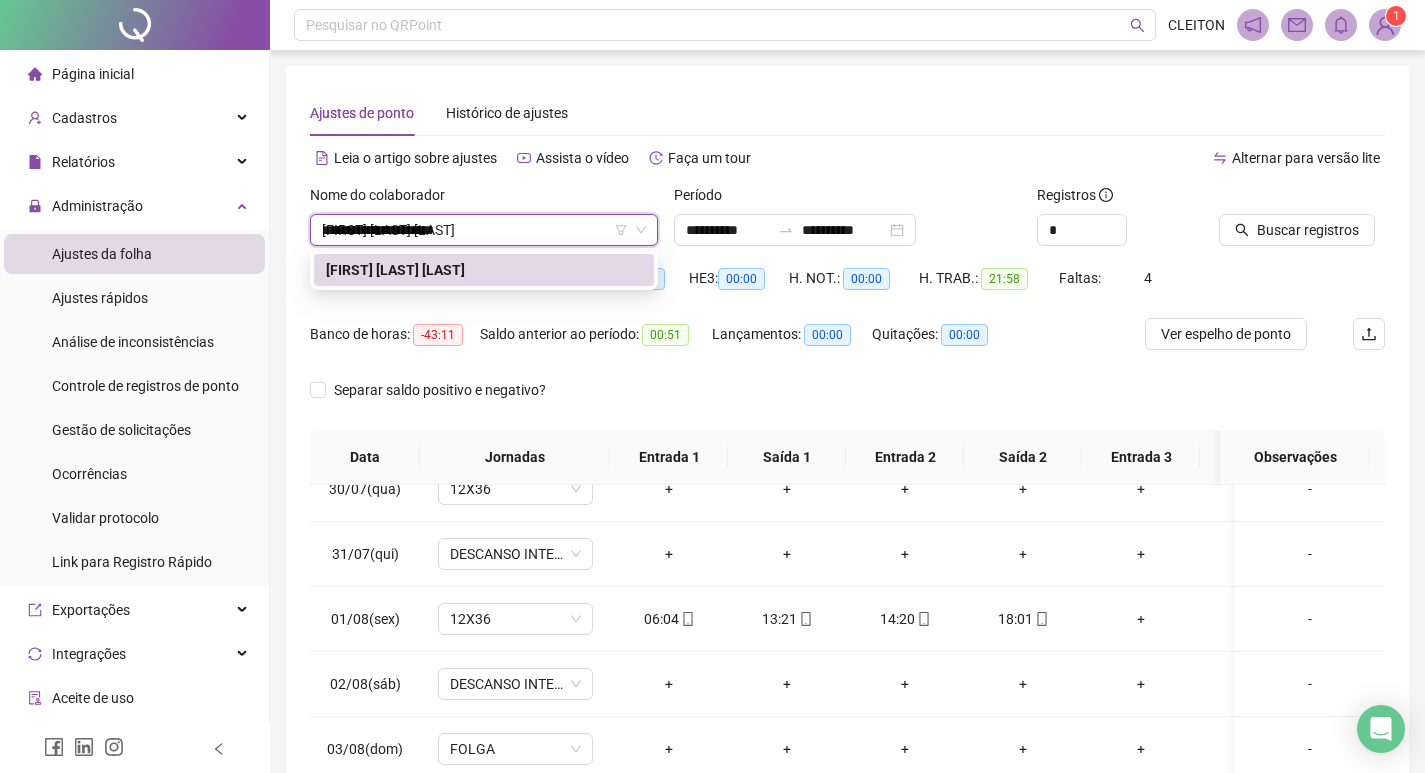 type 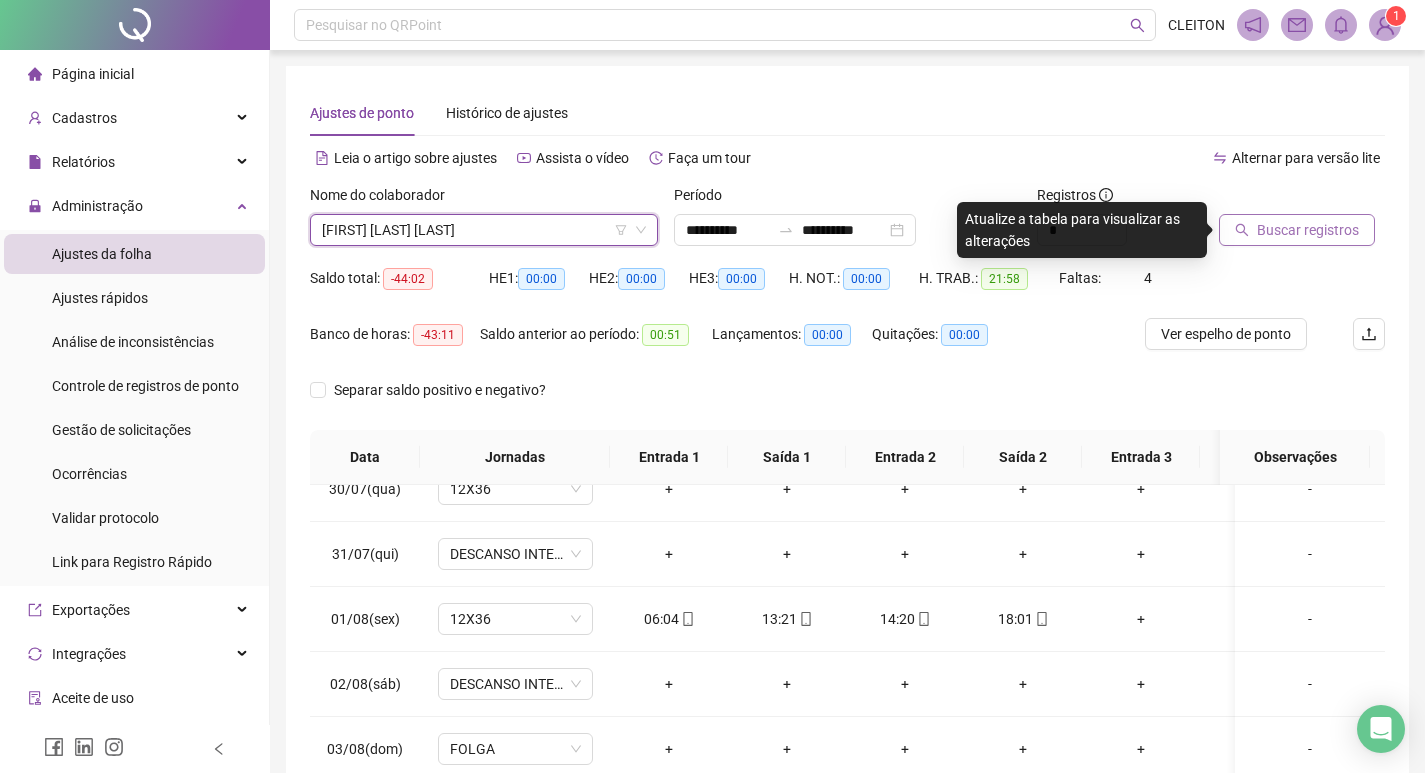 click on "Buscar registros" at bounding box center [1308, 230] 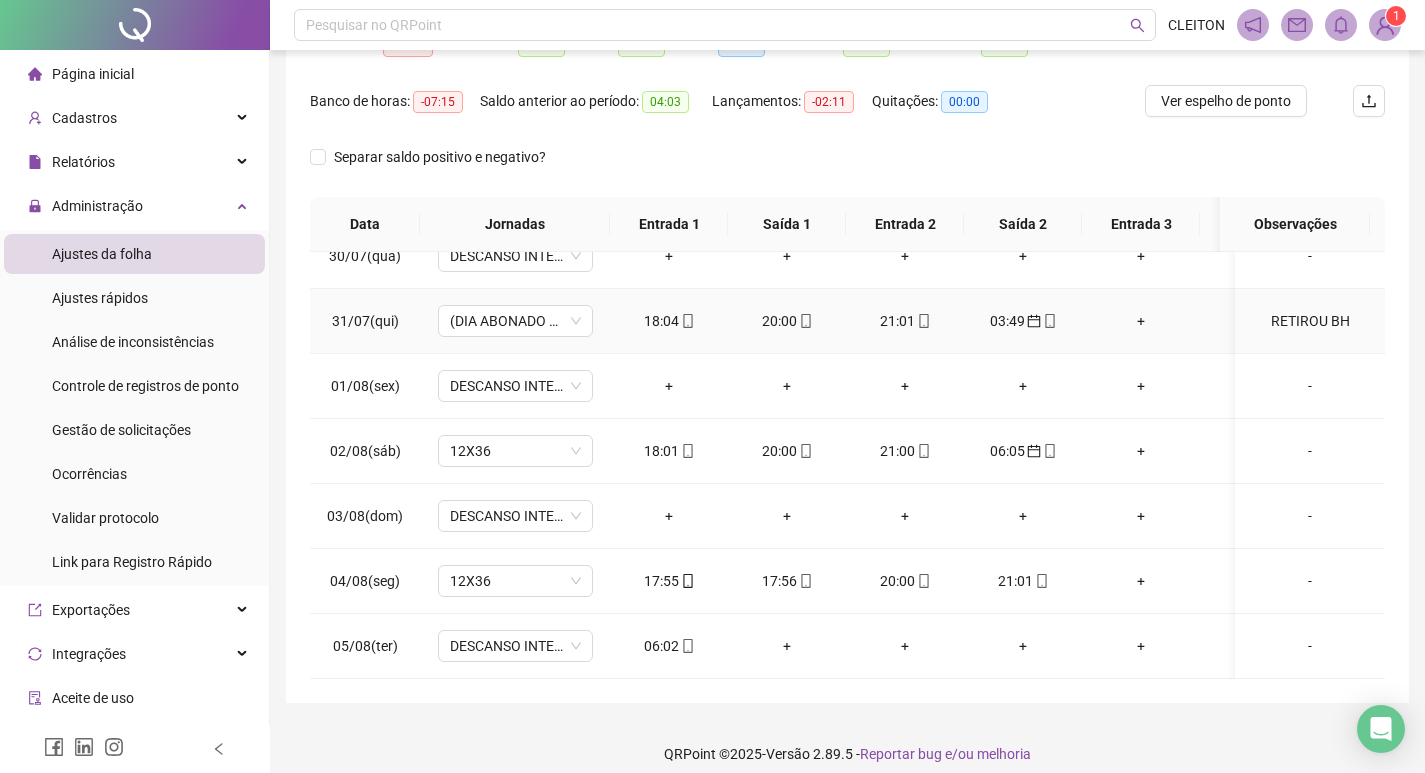 scroll, scrollTop: 249, scrollLeft: 0, axis: vertical 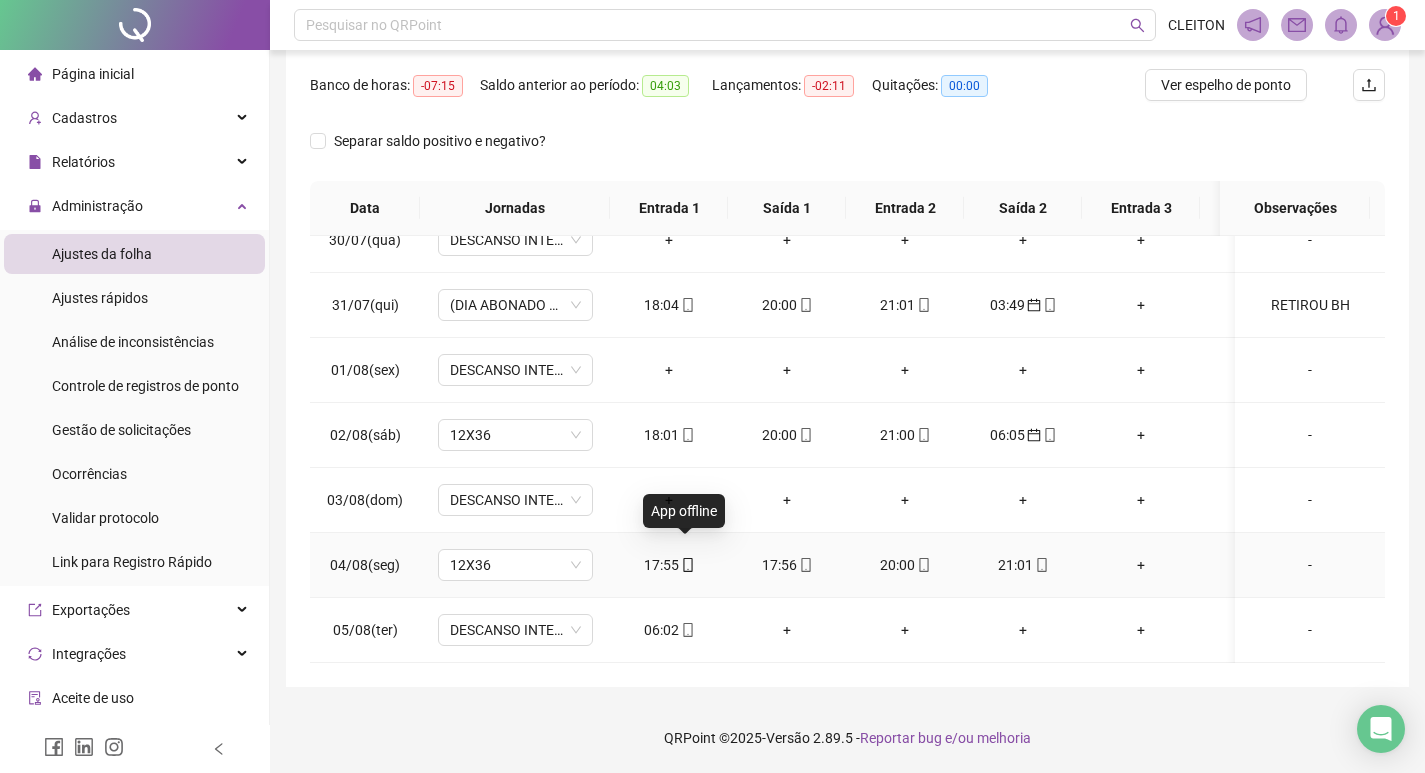 click 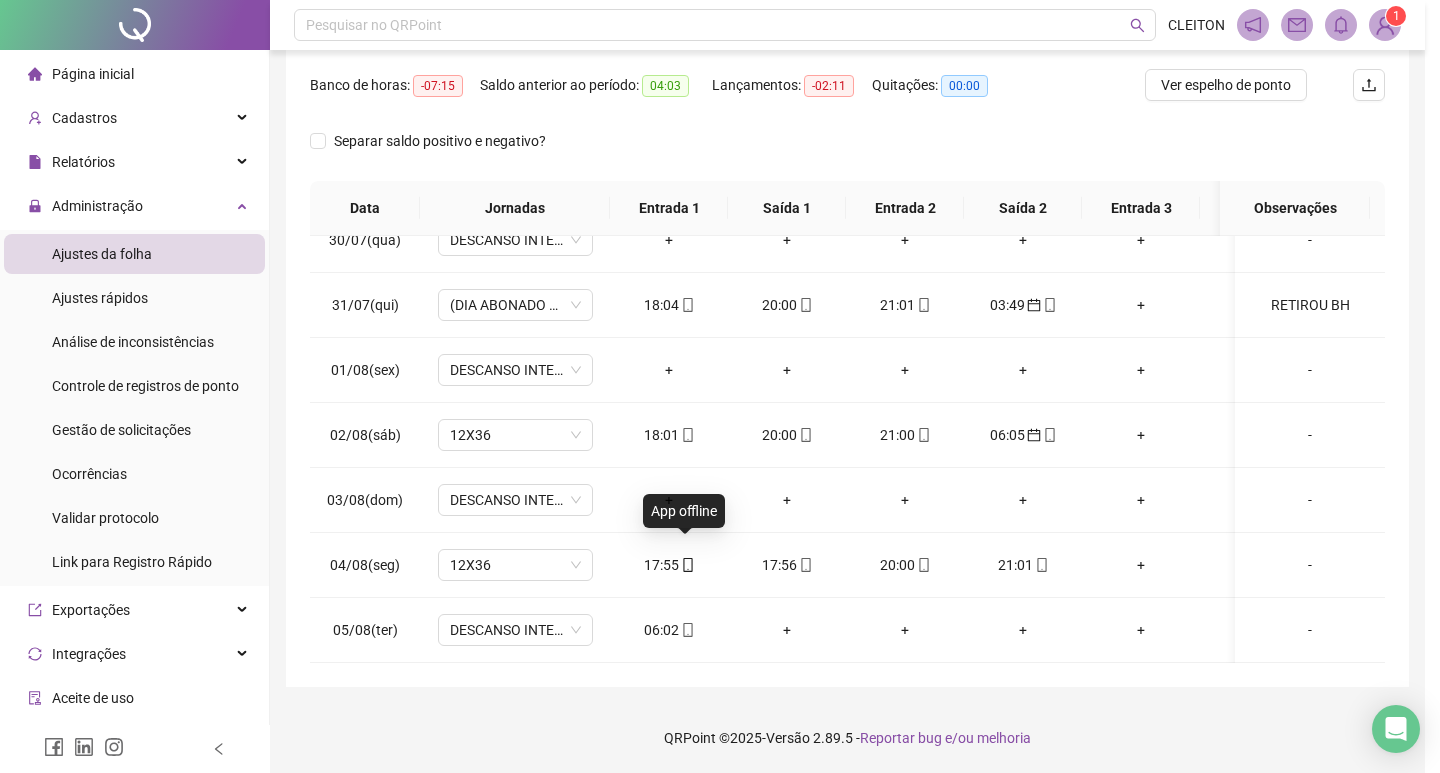 type on "**********" 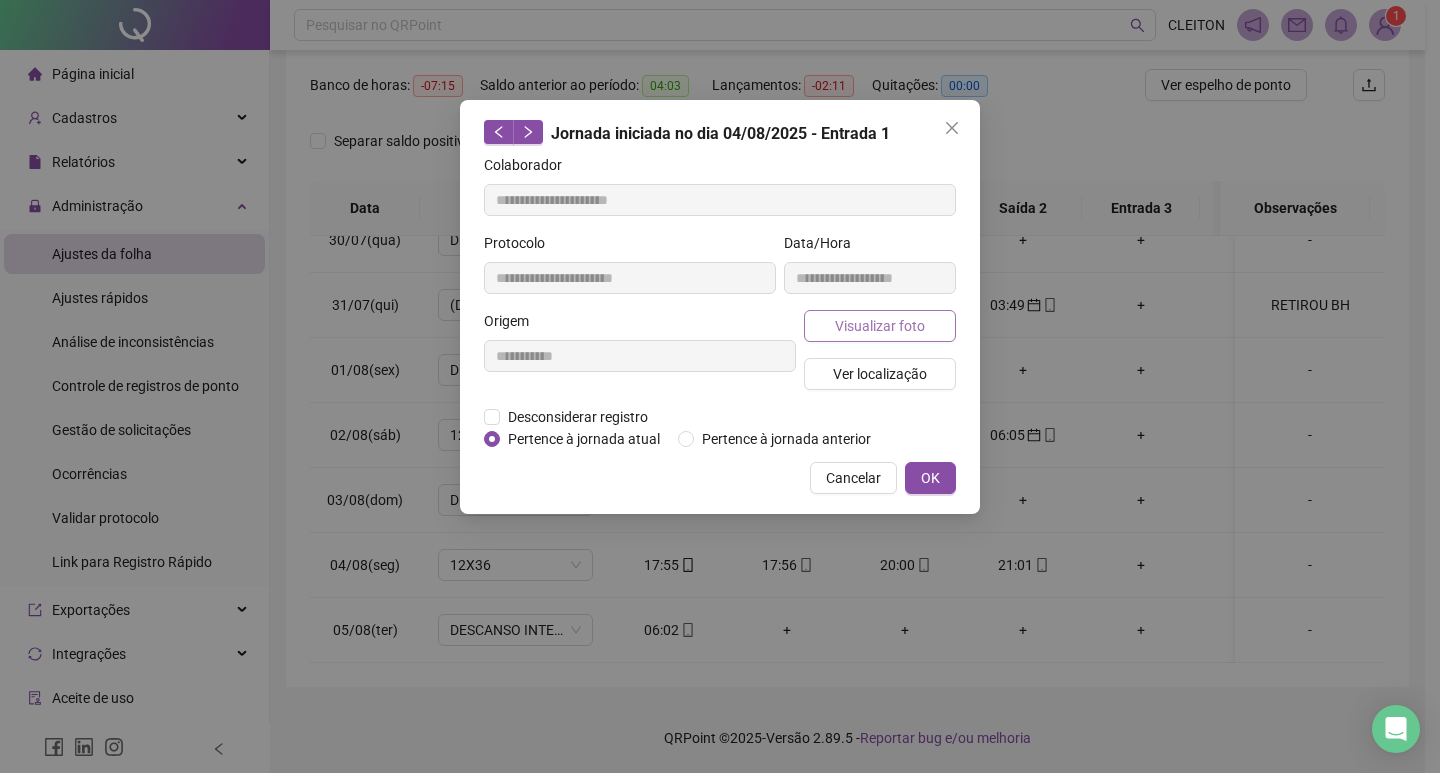 click on "Visualizar foto" at bounding box center (880, 326) 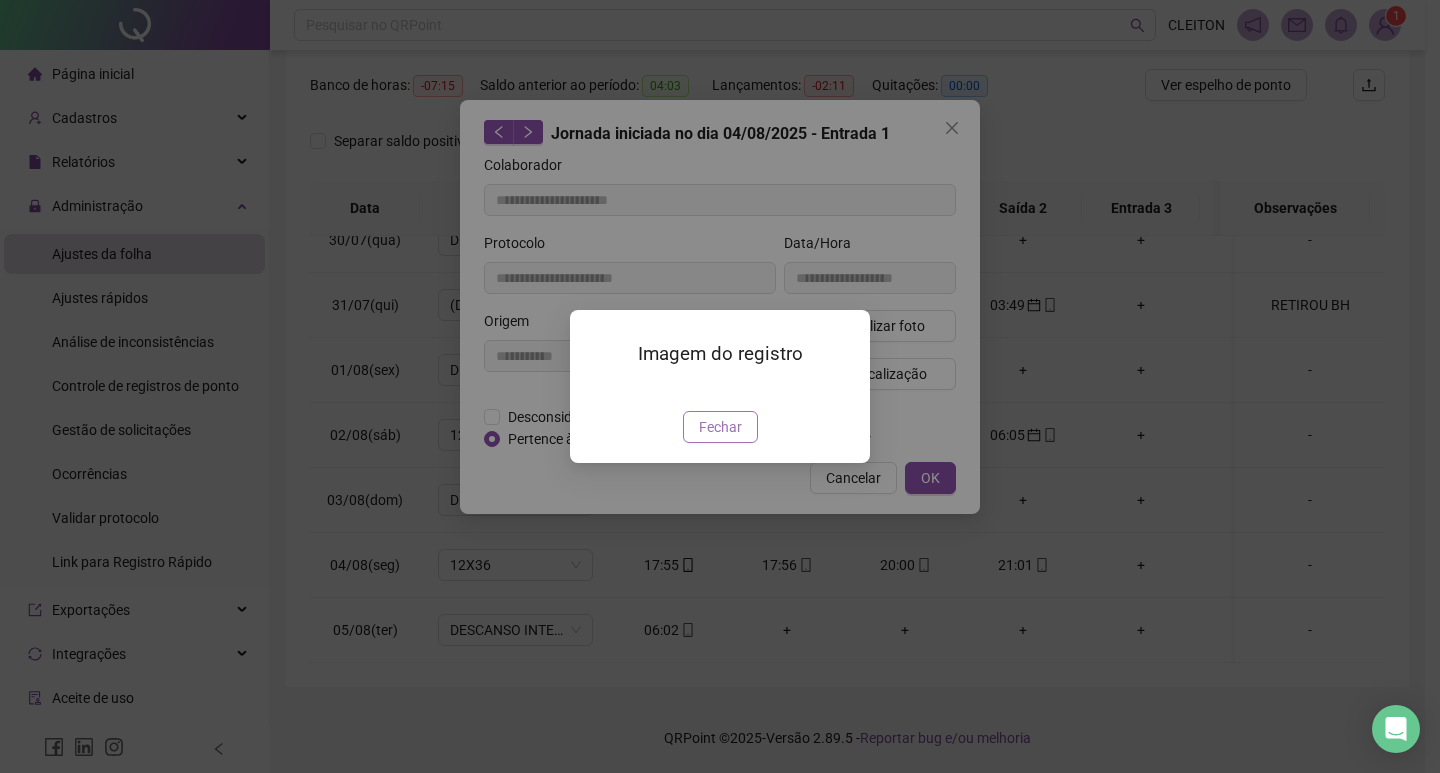 click on "Fechar" at bounding box center (720, 427) 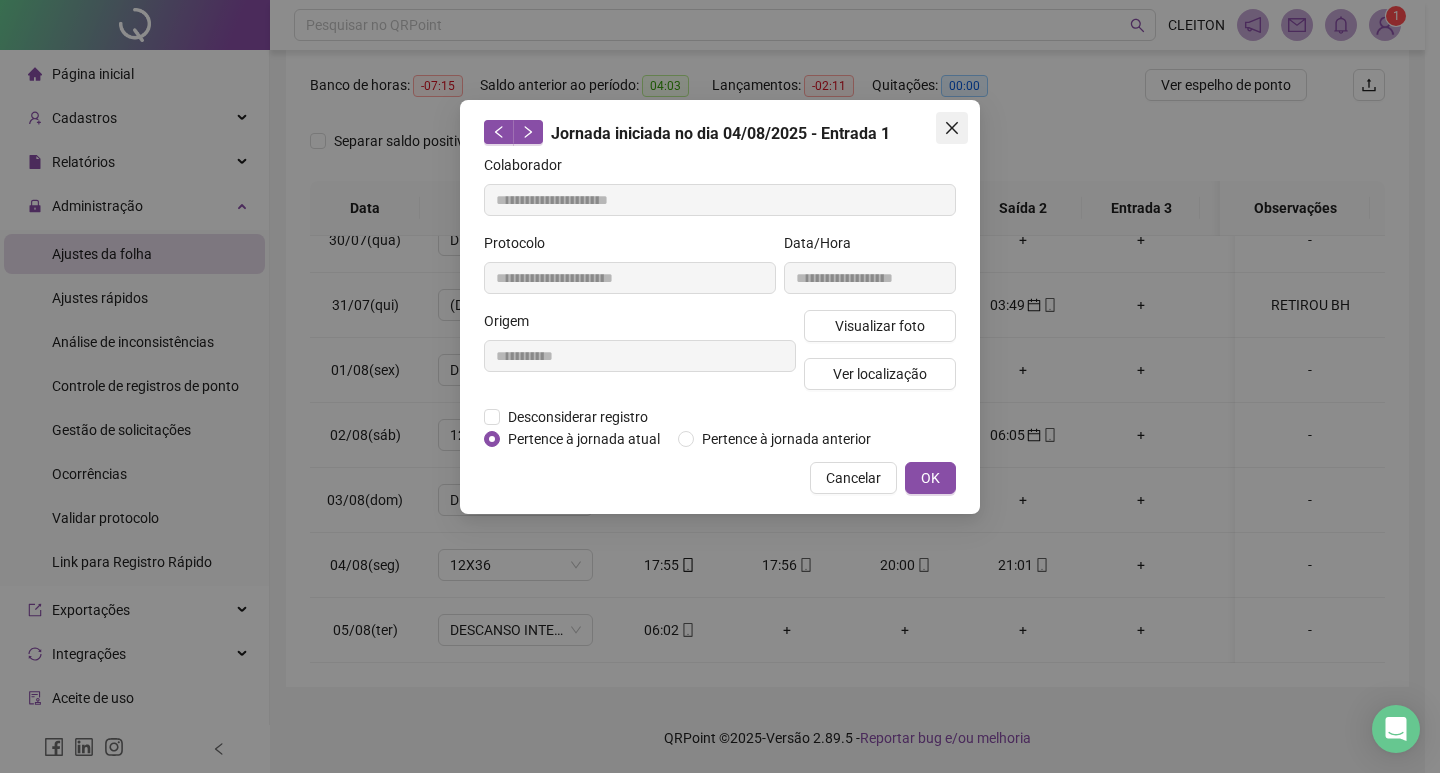 click 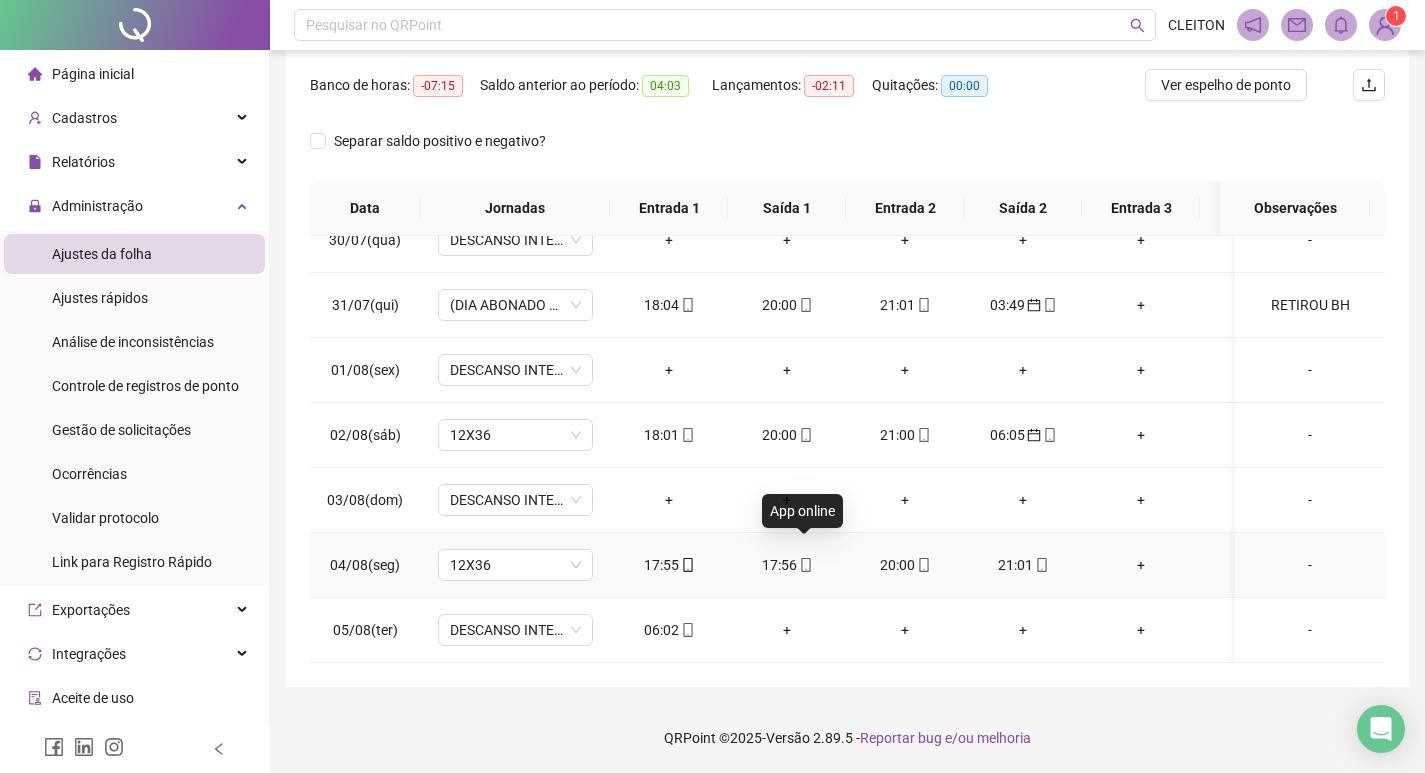 click 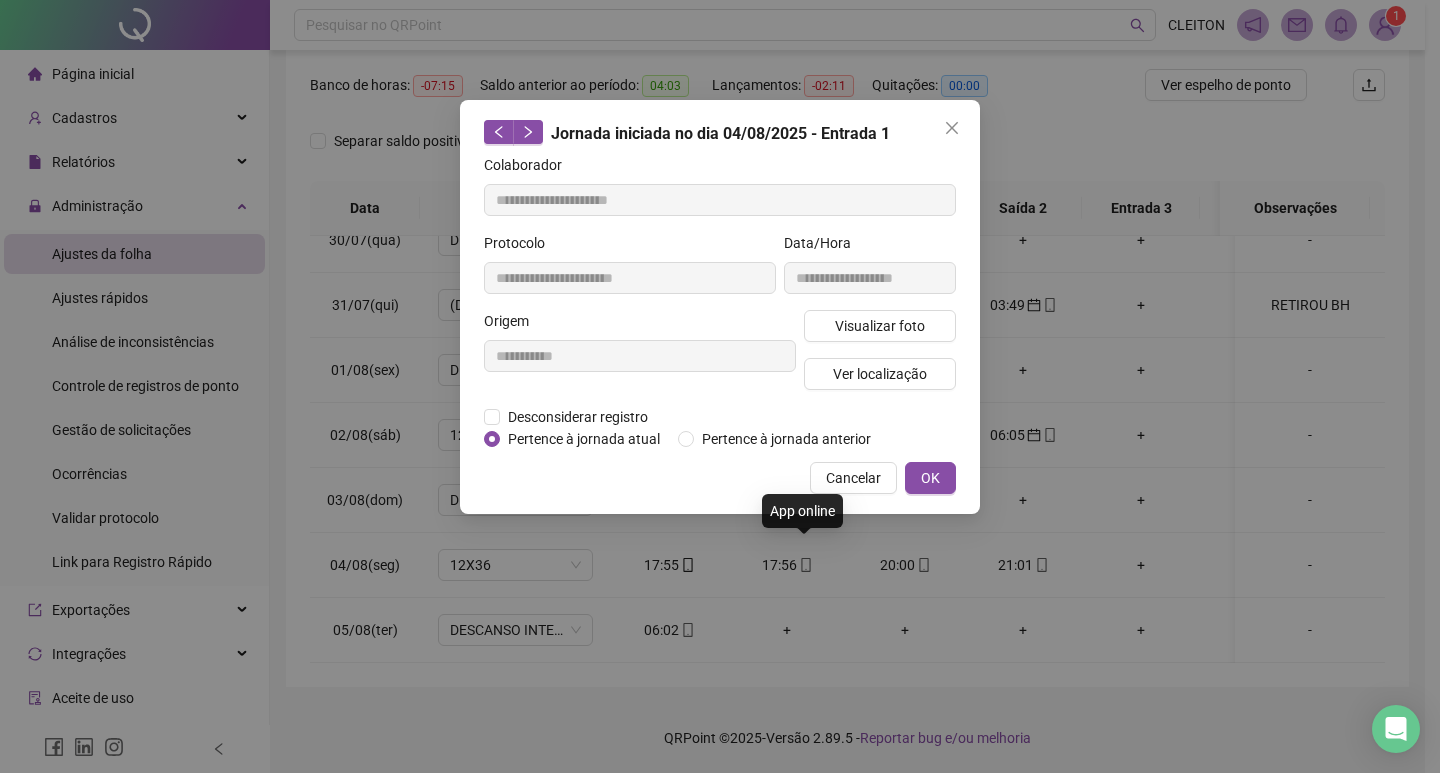 type on "**********" 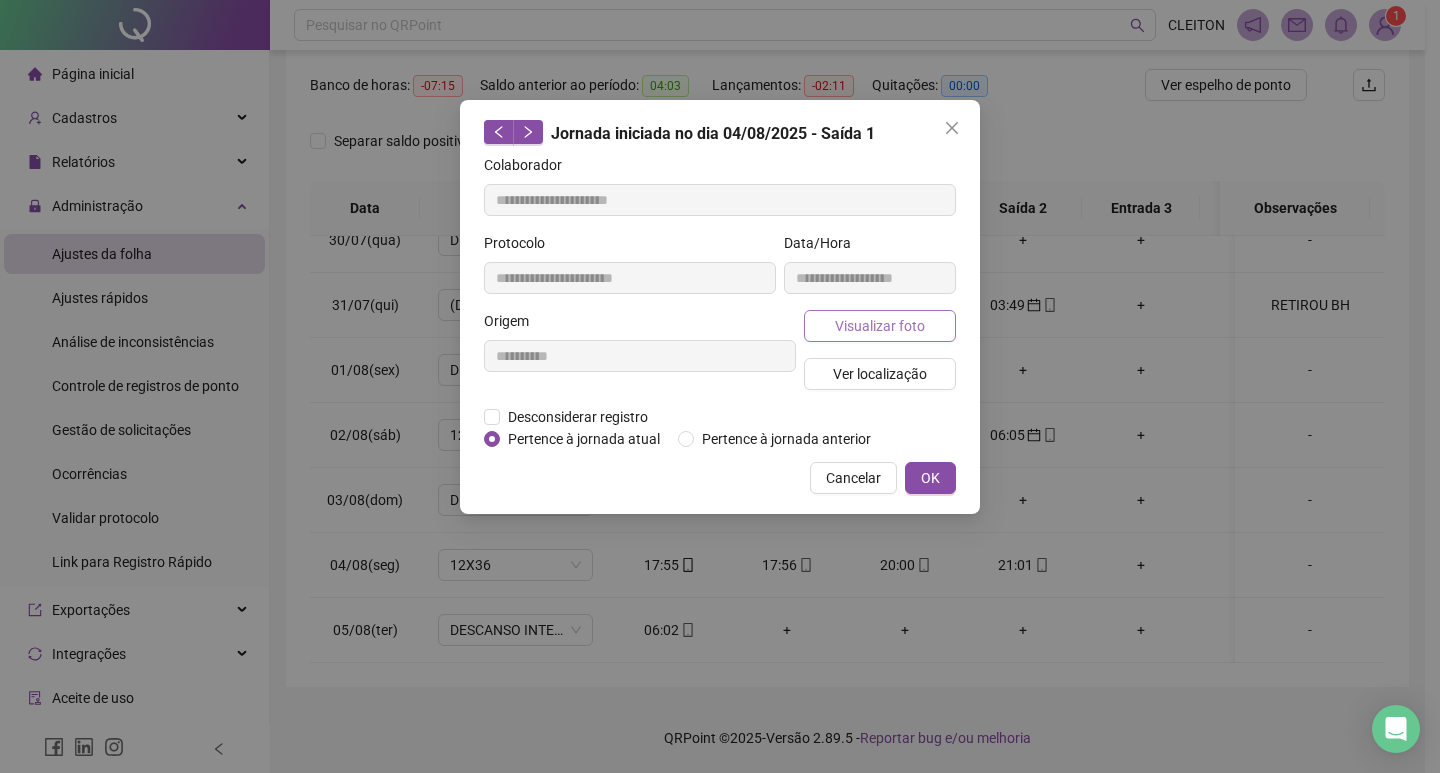 click on "Visualizar foto" at bounding box center (880, 326) 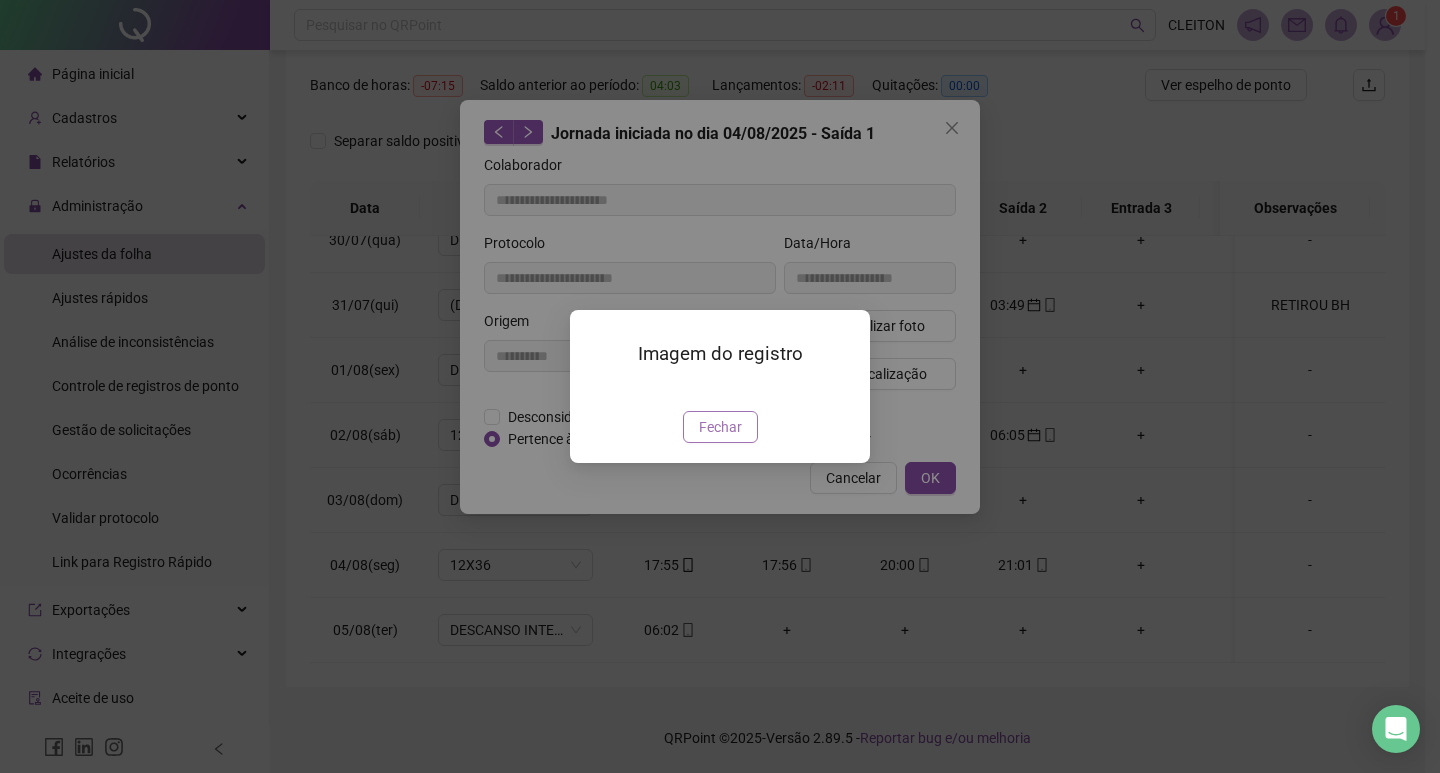 click on "Fechar" at bounding box center [720, 427] 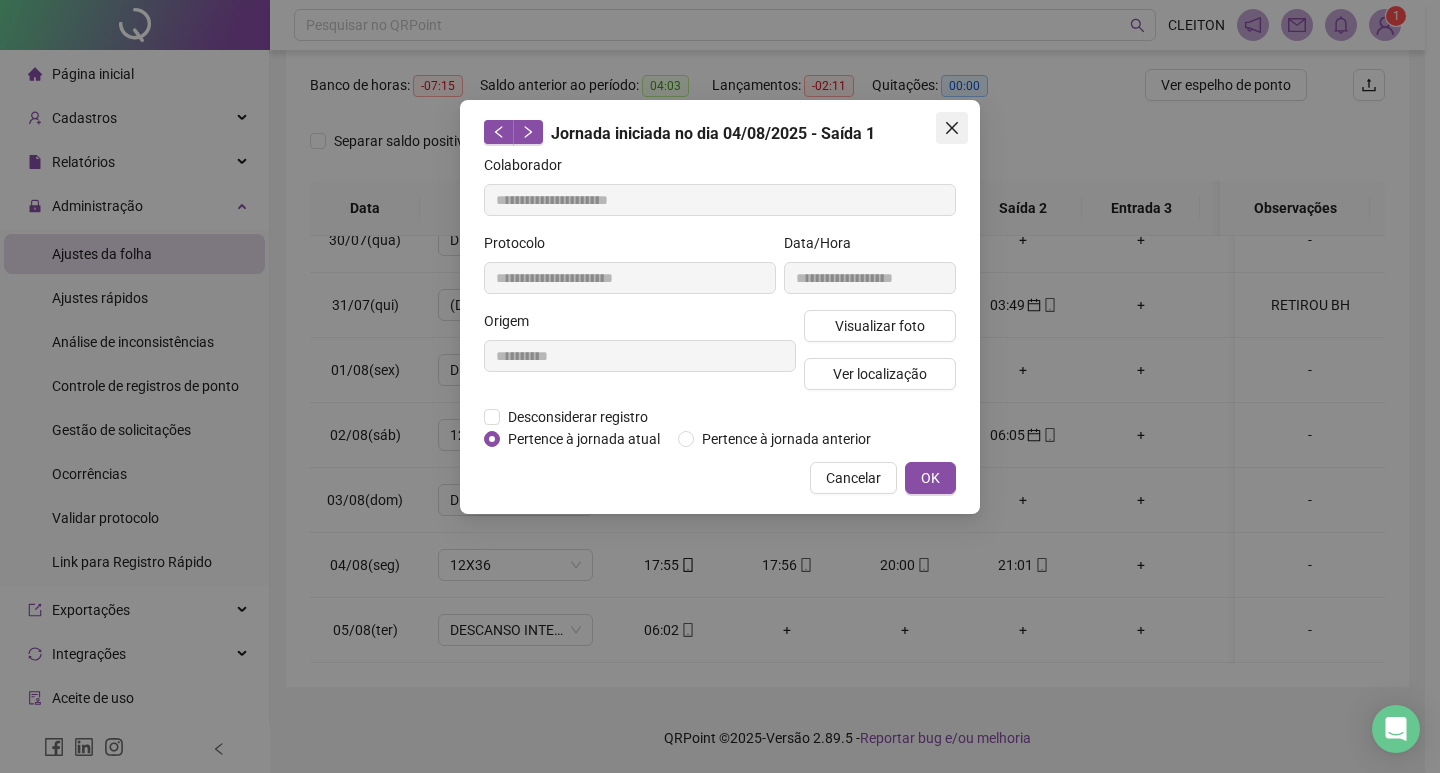 click 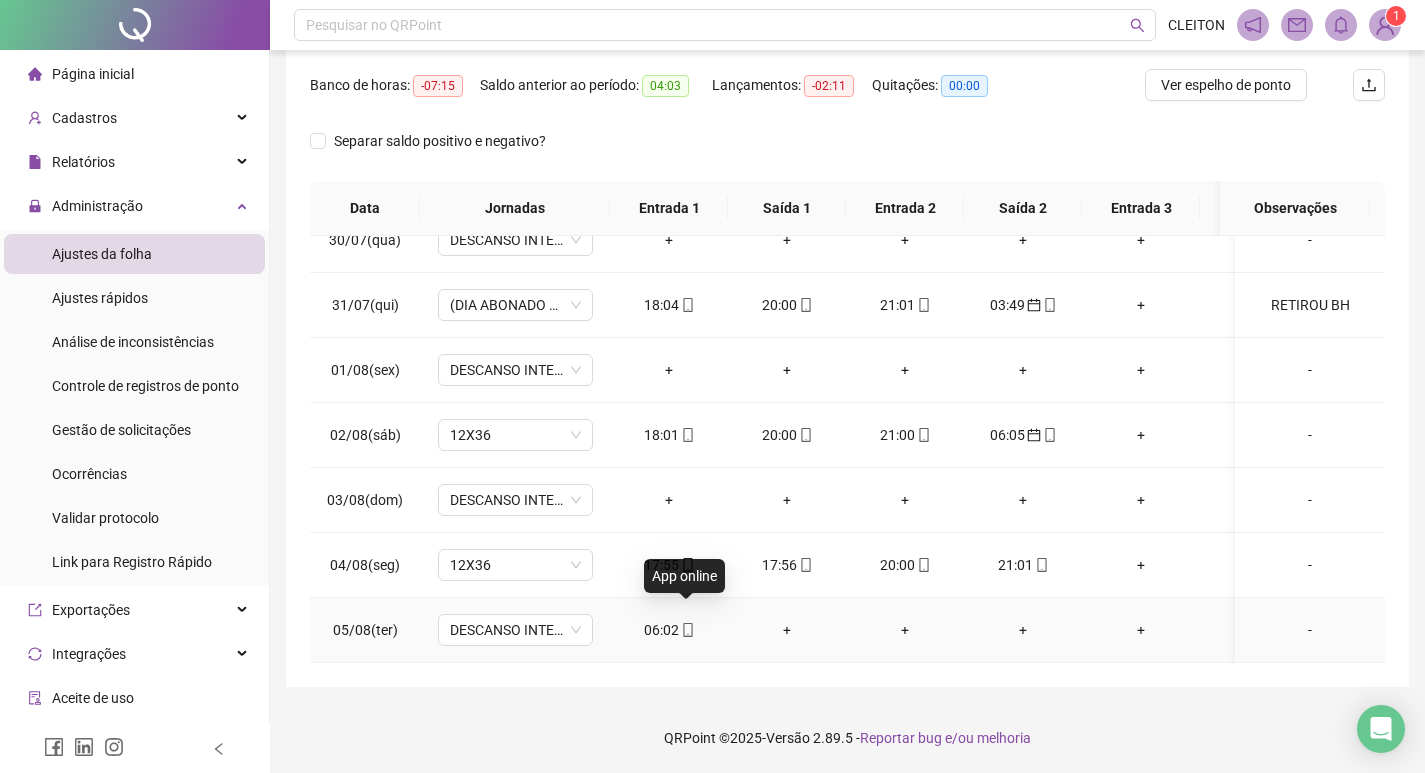 click 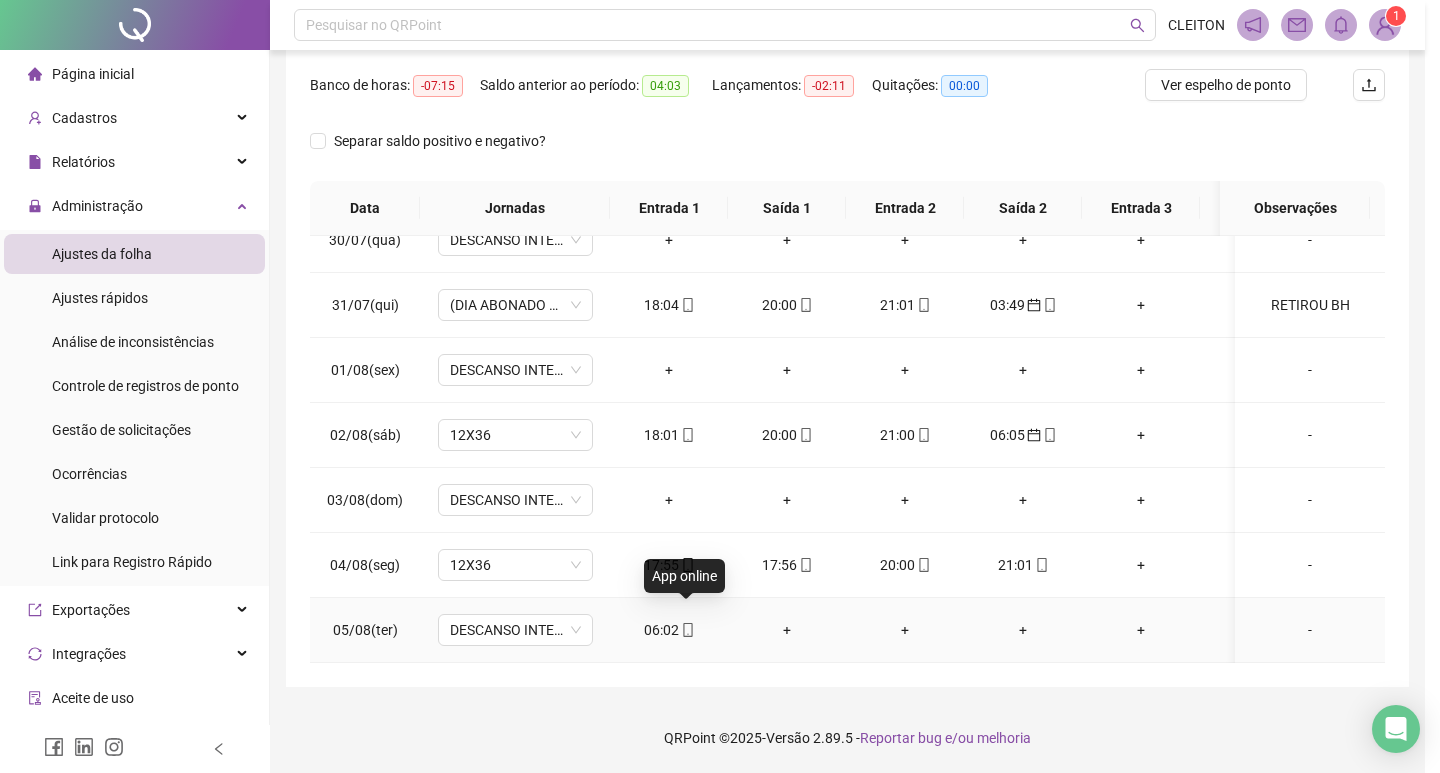type on "**********" 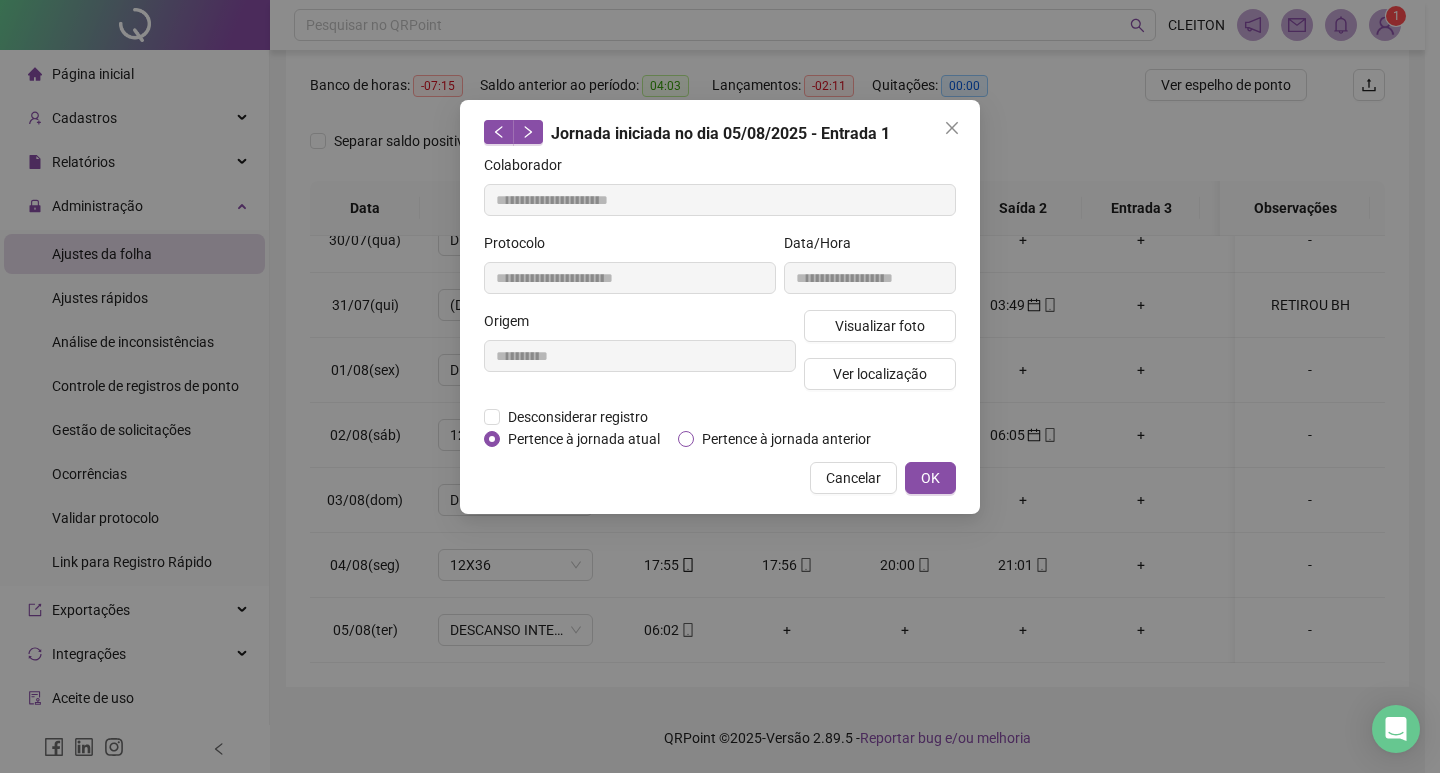 click on "Pertence à jornada anterior" at bounding box center (786, 439) 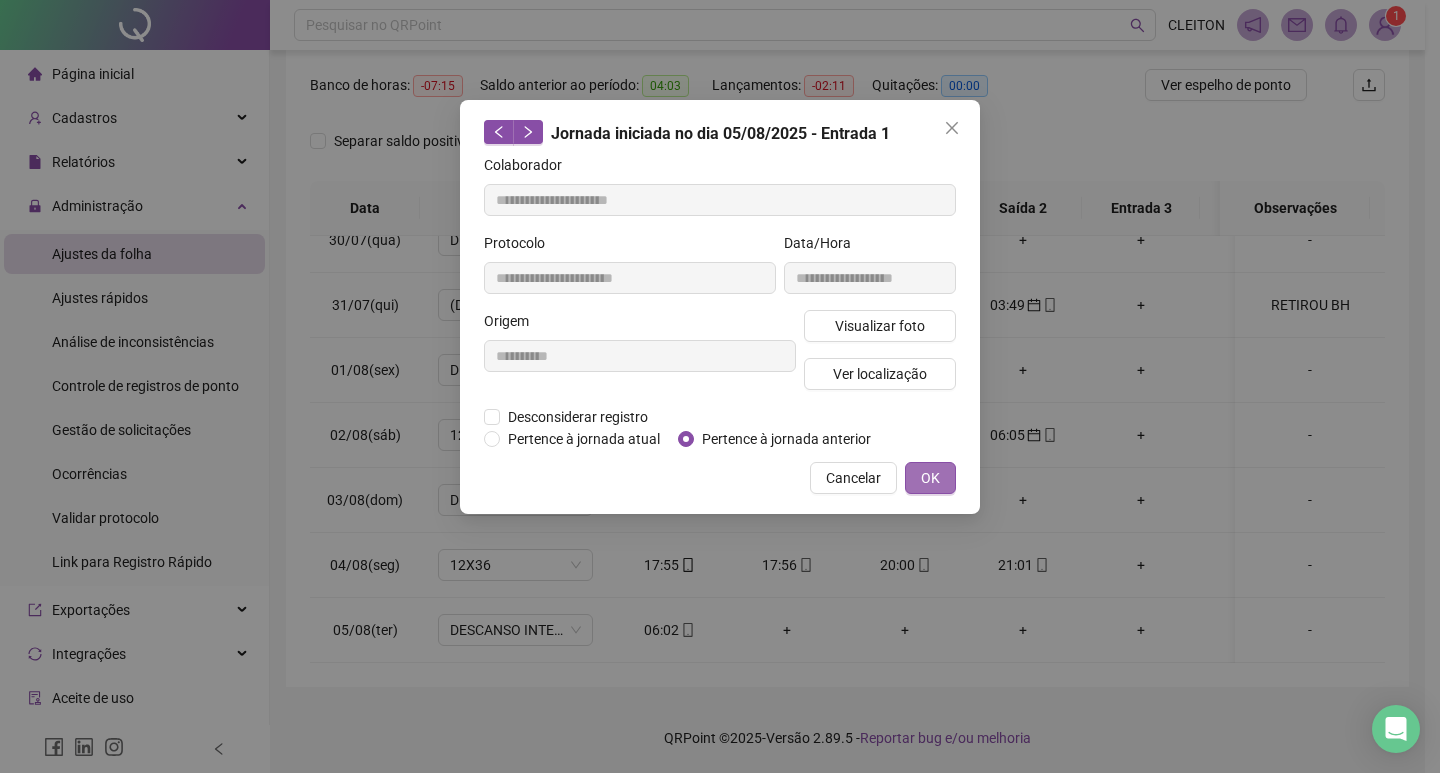 click on "OK" at bounding box center [930, 478] 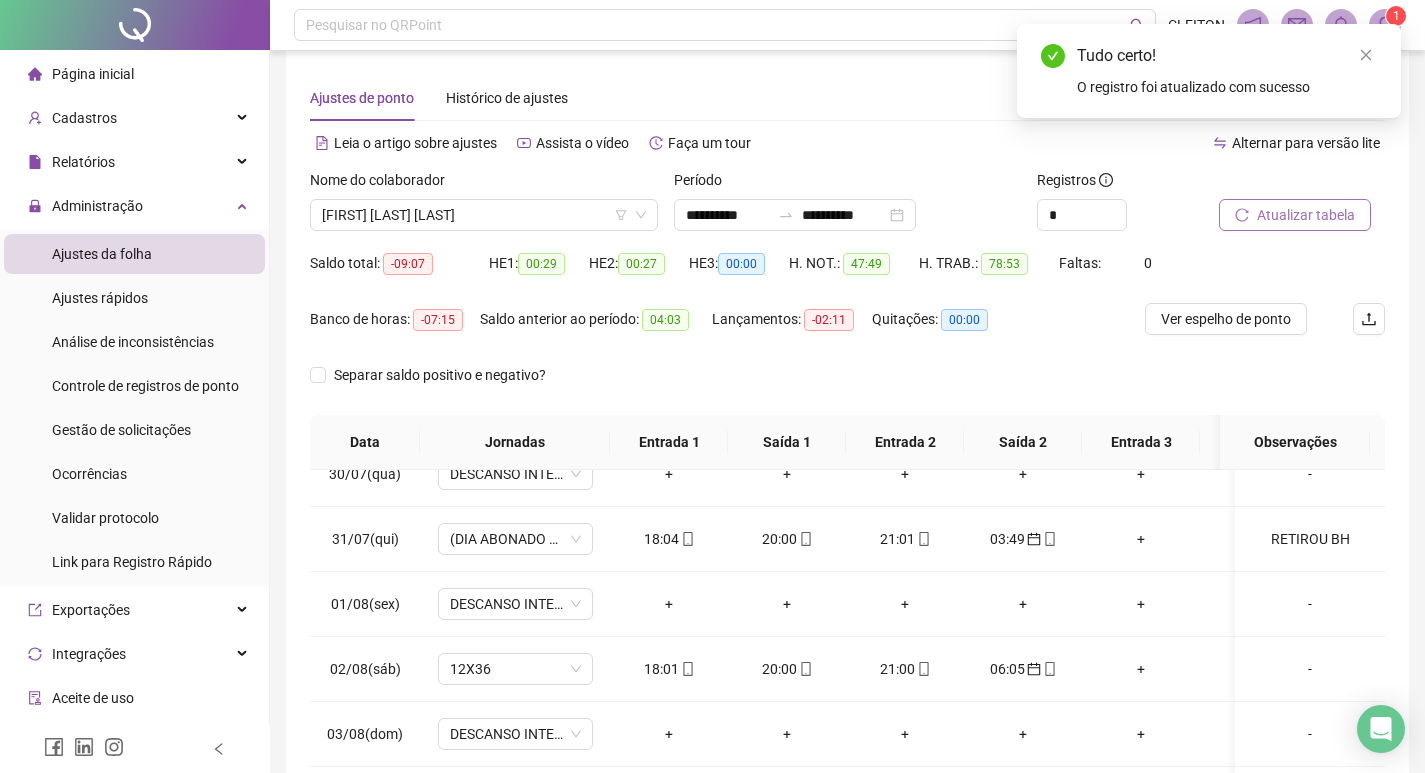 scroll, scrollTop: 0, scrollLeft: 0, axis: both 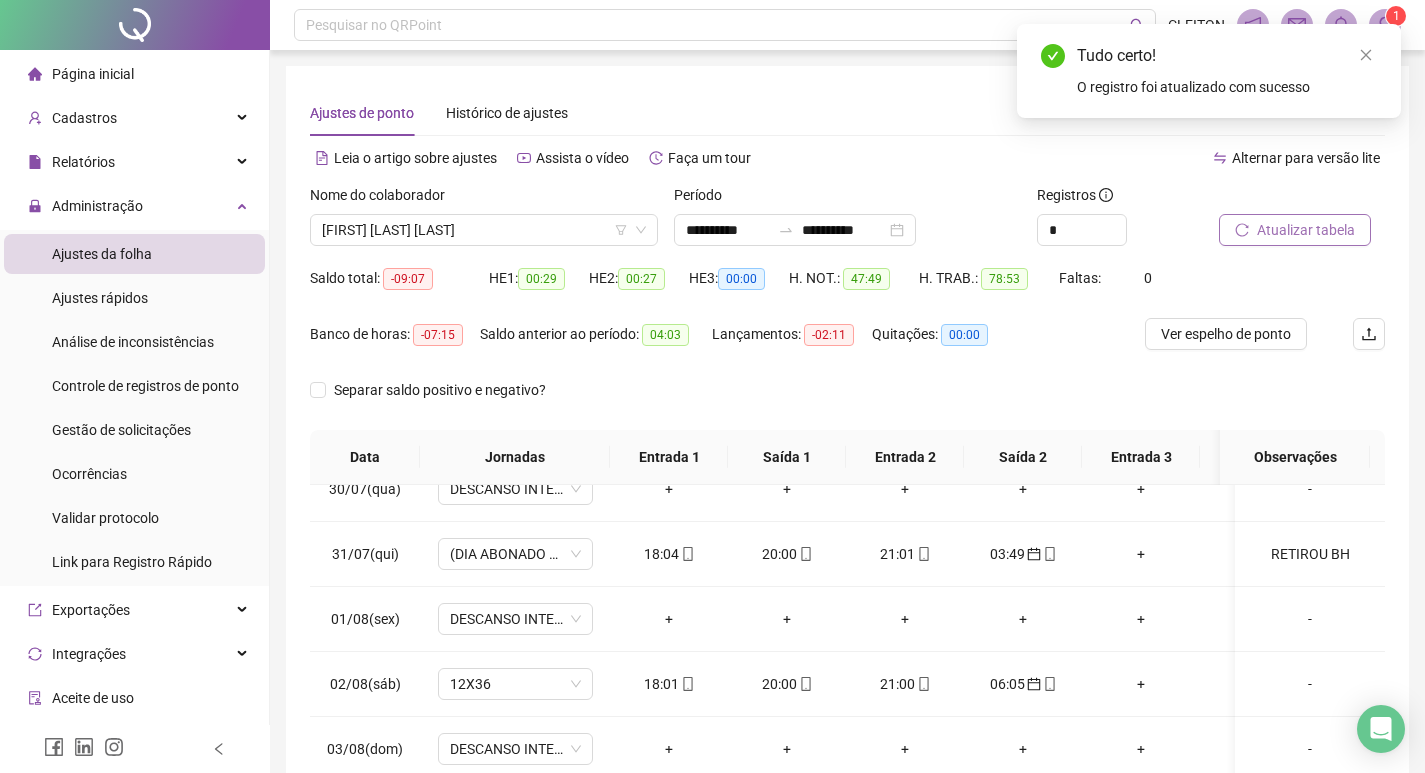 click on "Atualizar tabela" at bounding box center [1306, 230] 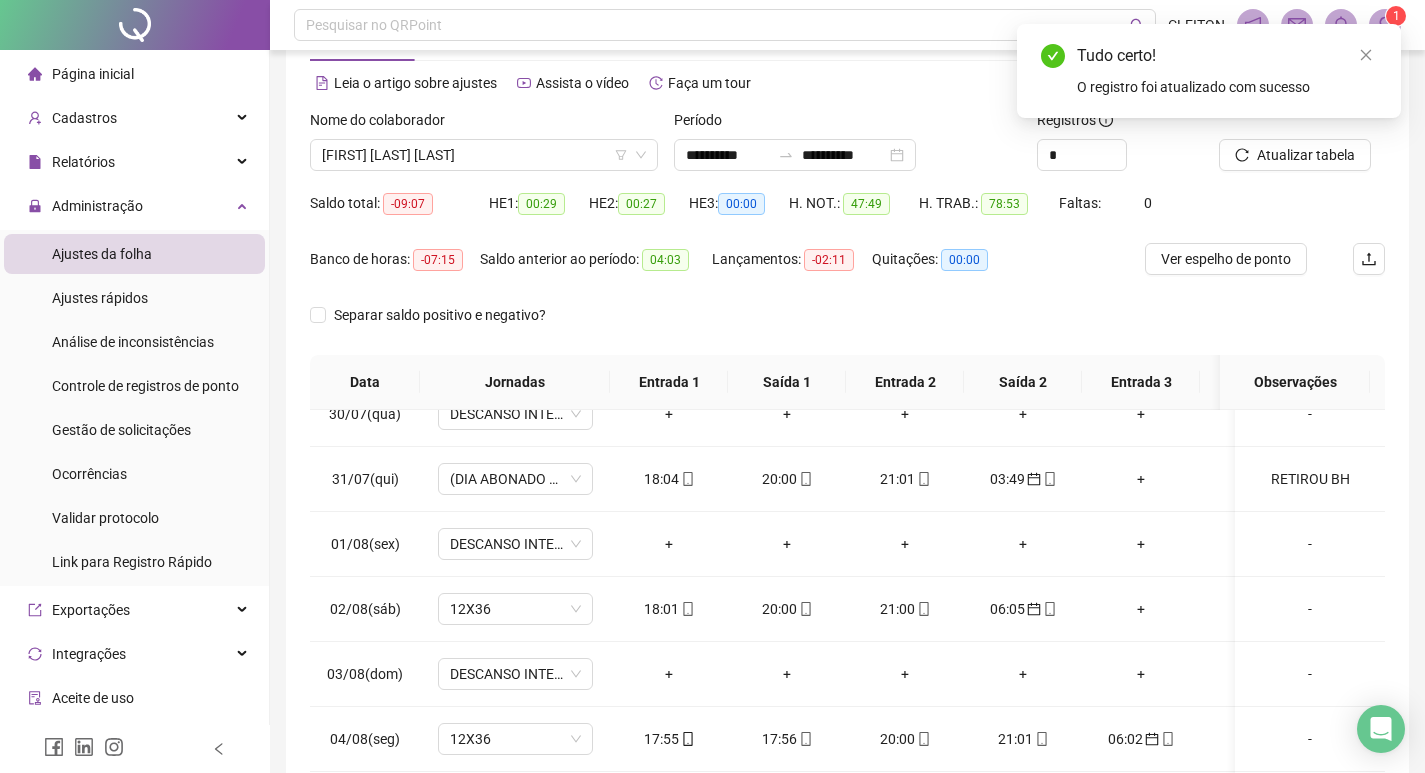 scroll, scrollTop: 249, scrollLeft: 0, axis: vertical 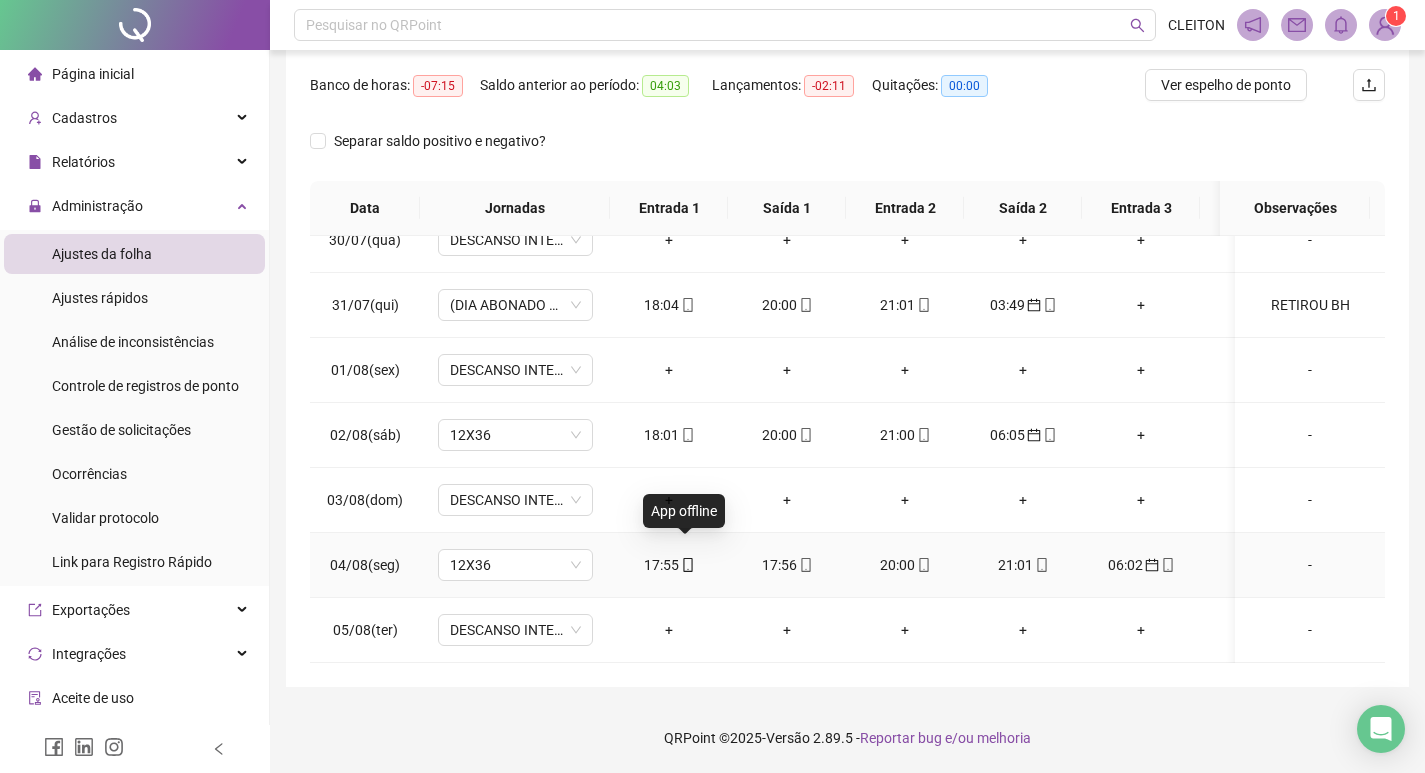 click 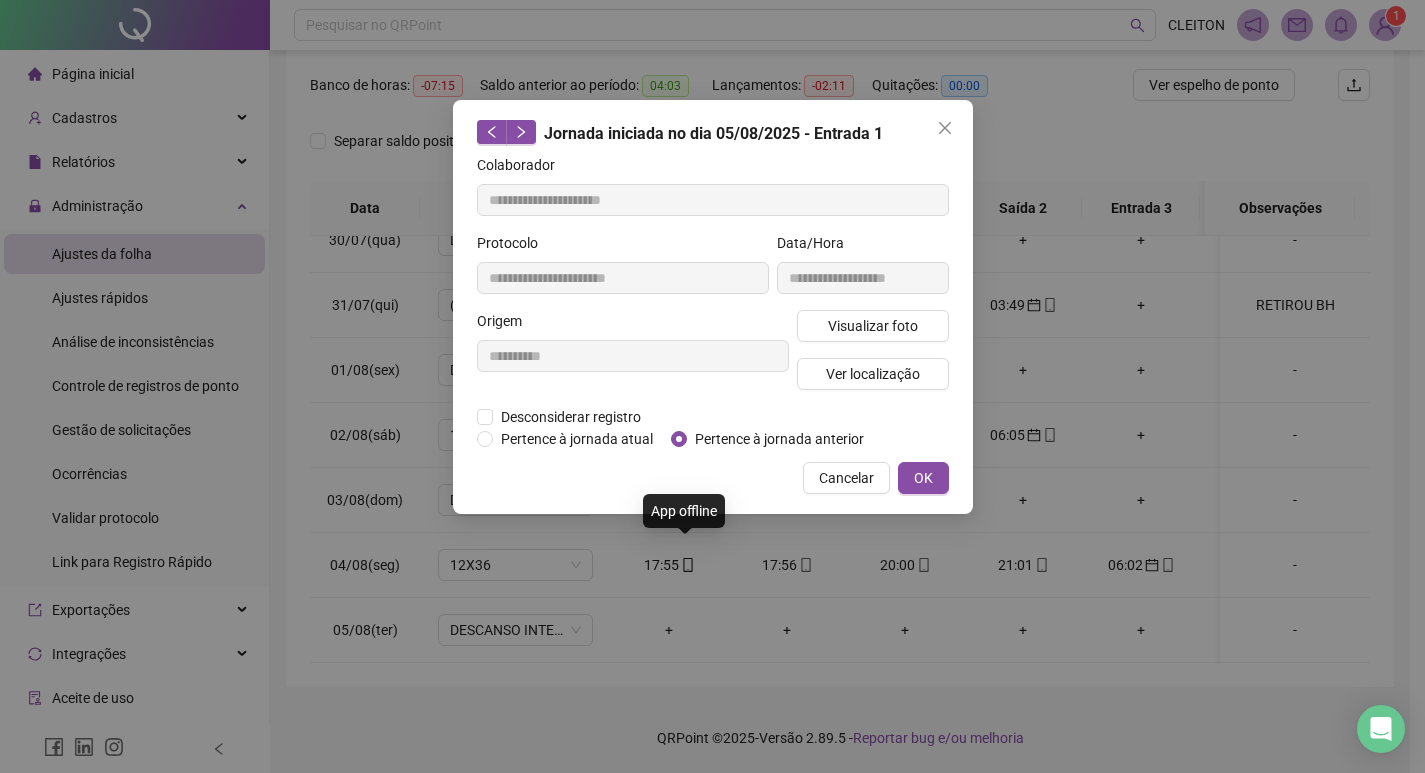 type on "**********" 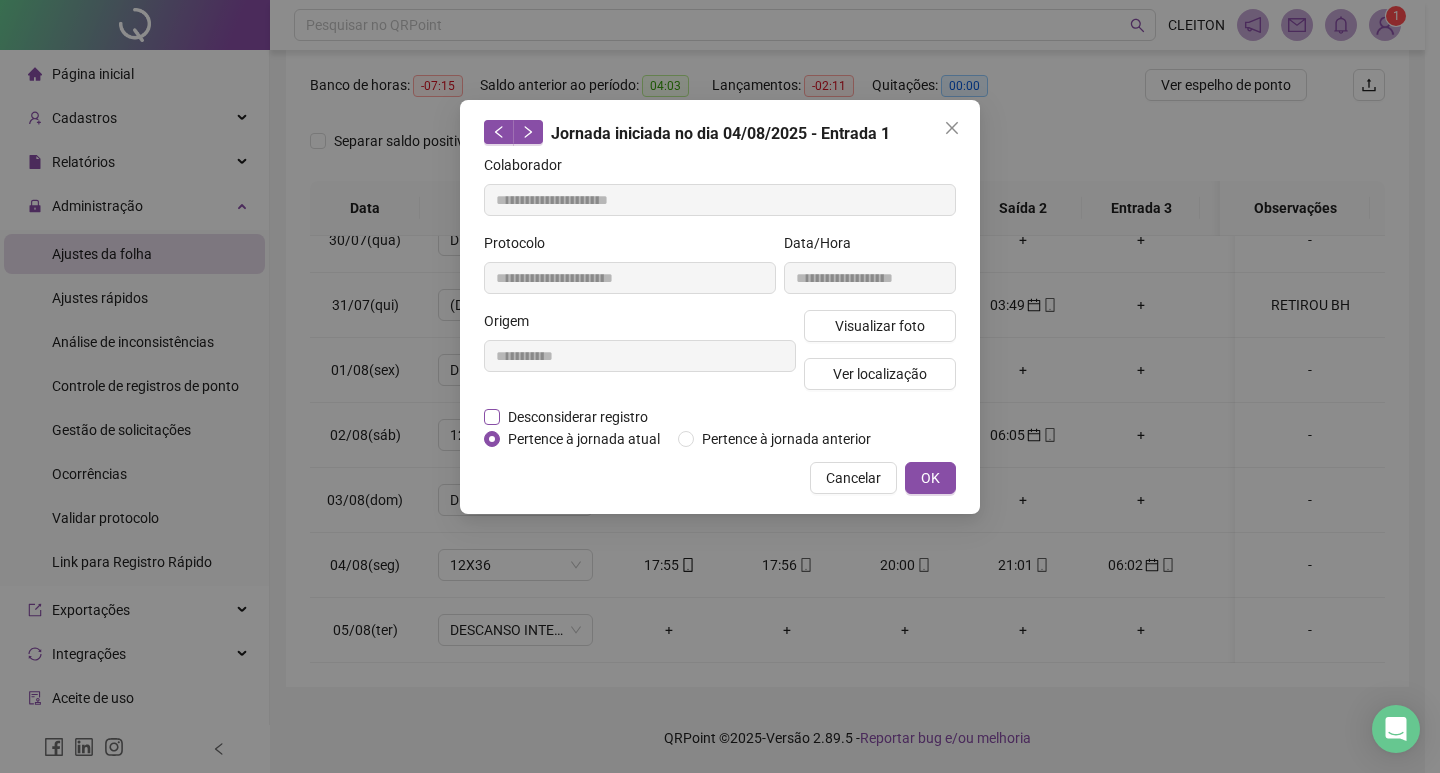 click on "Desconsiderar registro" at bounding box center [578, 417] 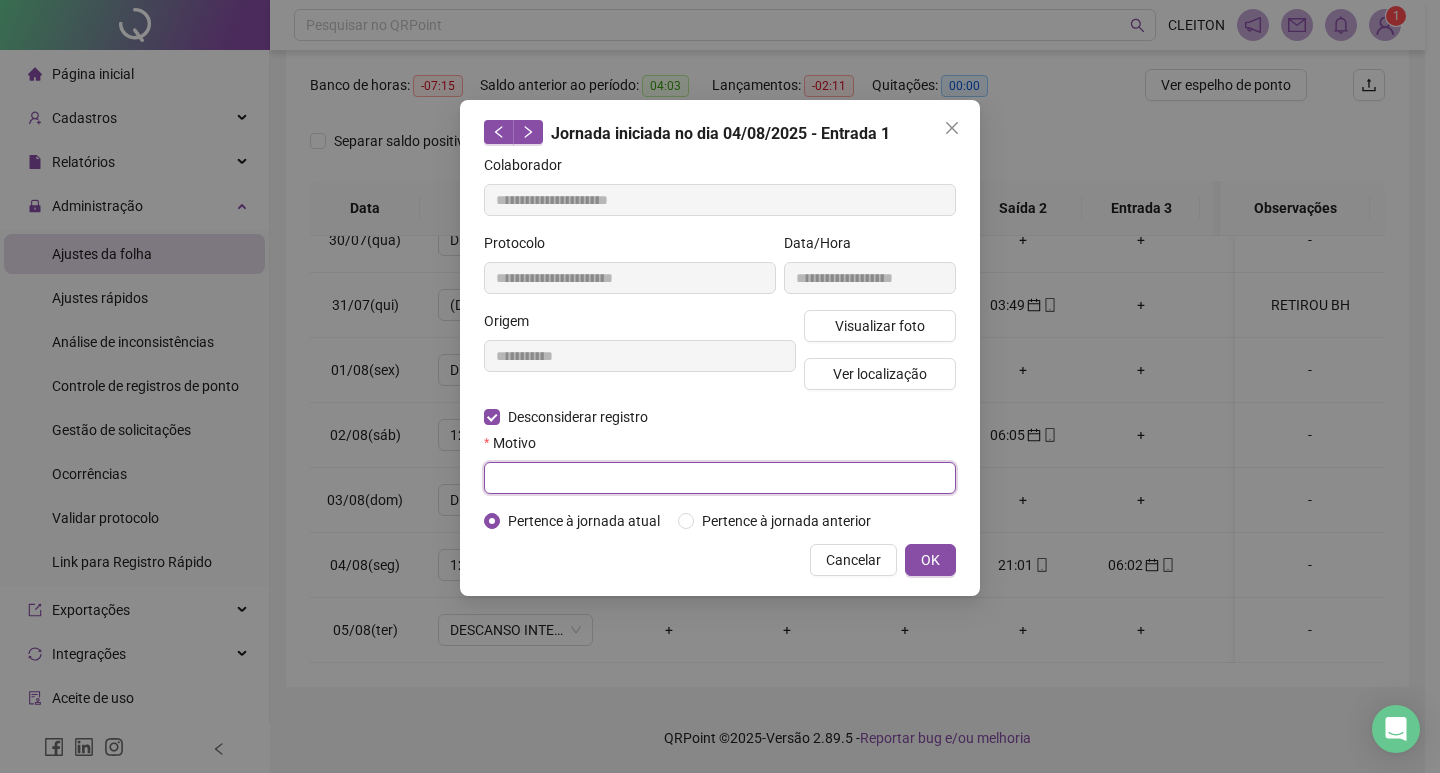 click at bounding box center [720, 478] 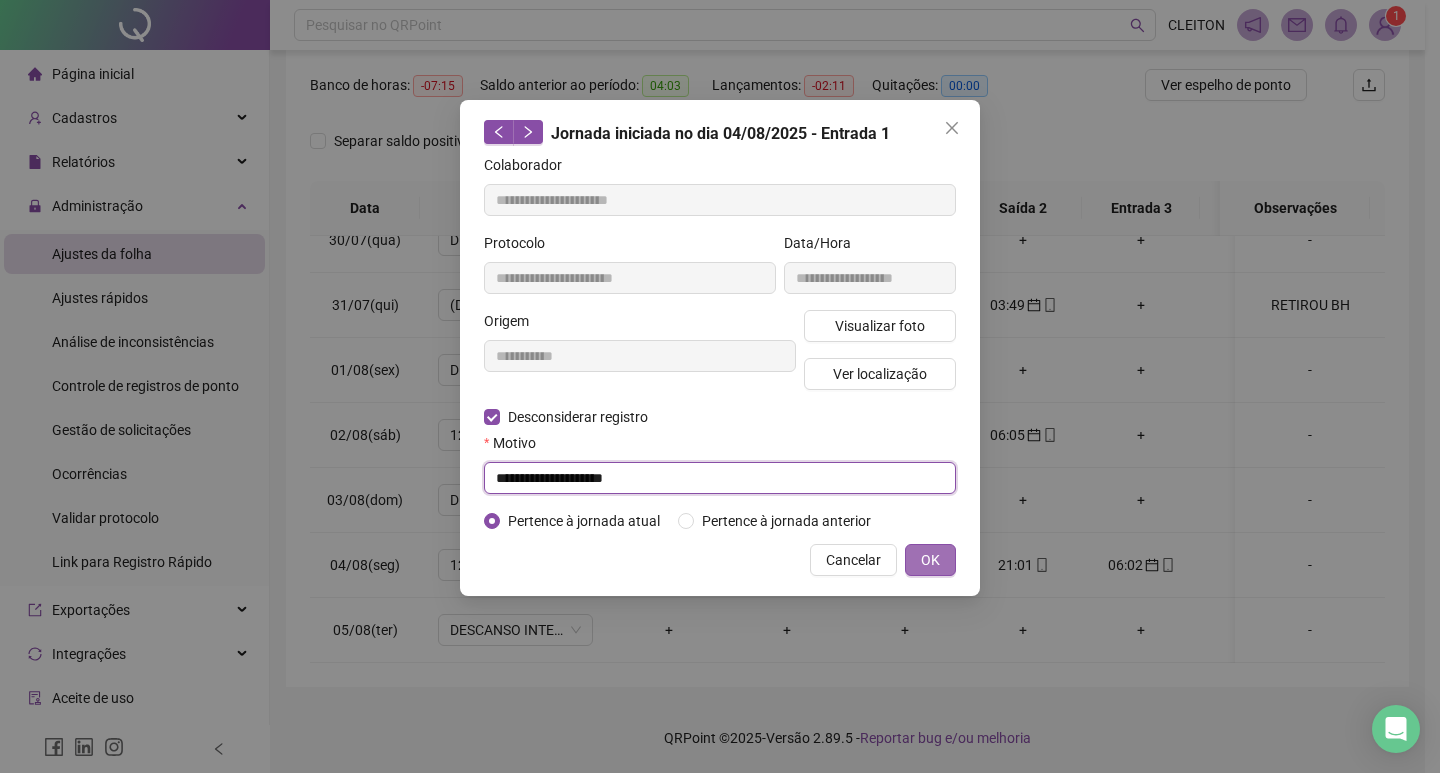 type on "**********" 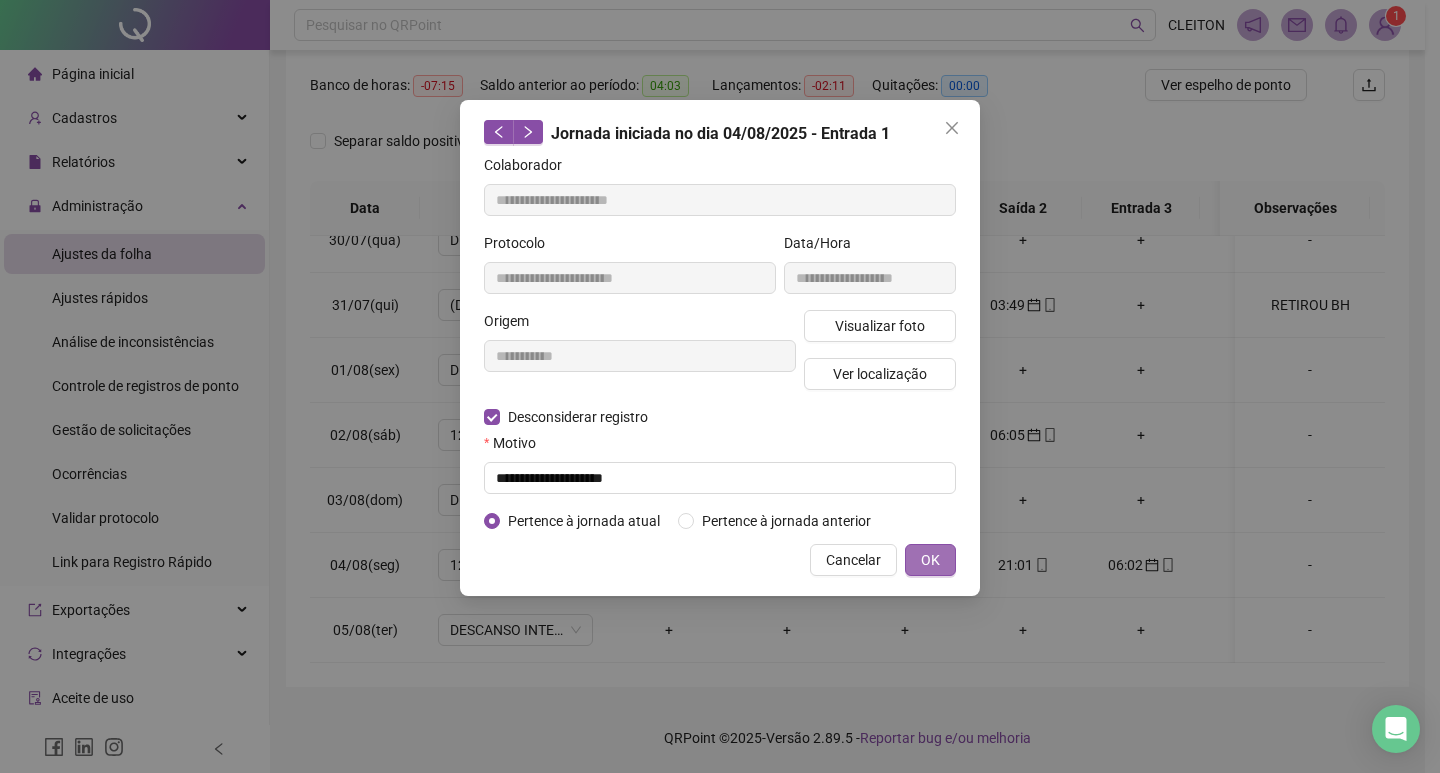 click on "OK" at bounding box center (930, 560) 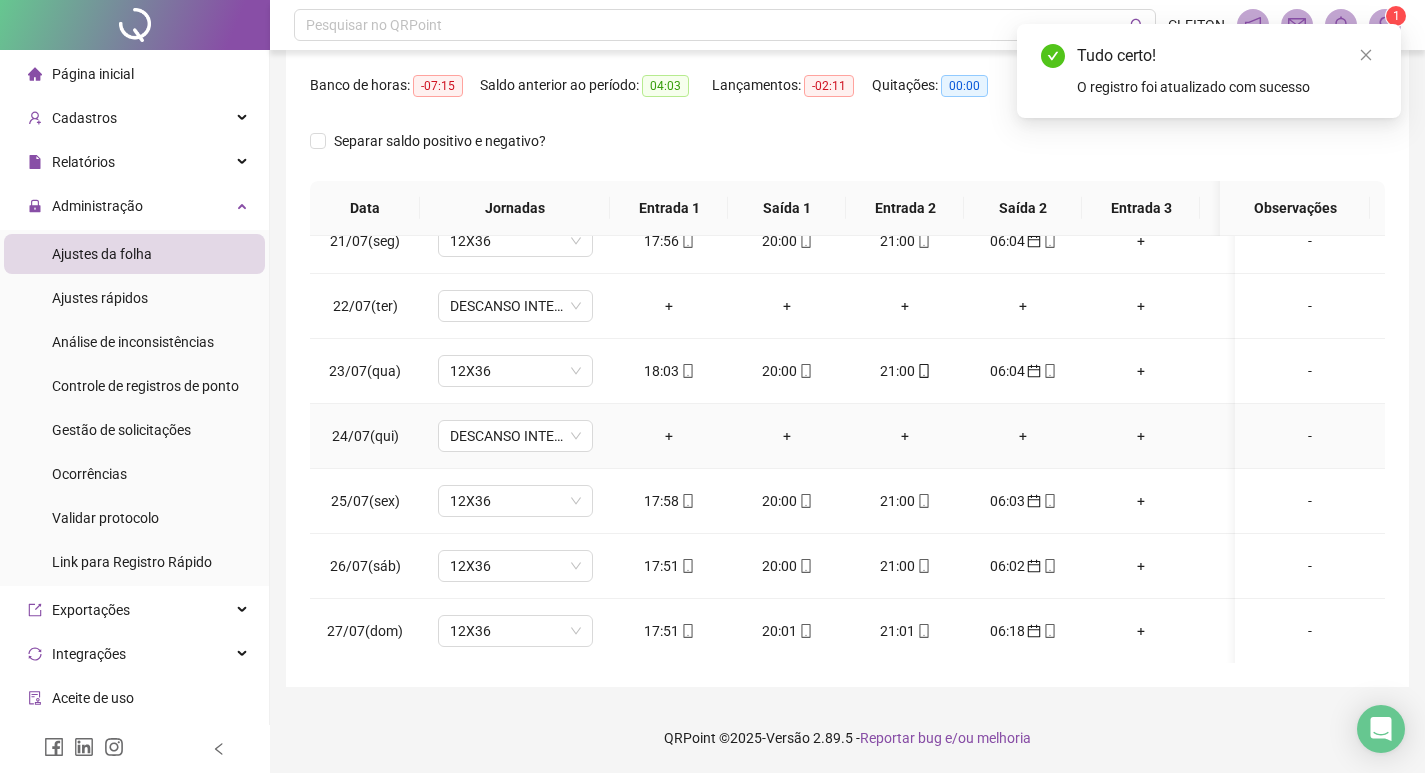 scroll, scrollTop: 0, scrollLeft: 0, axis: both 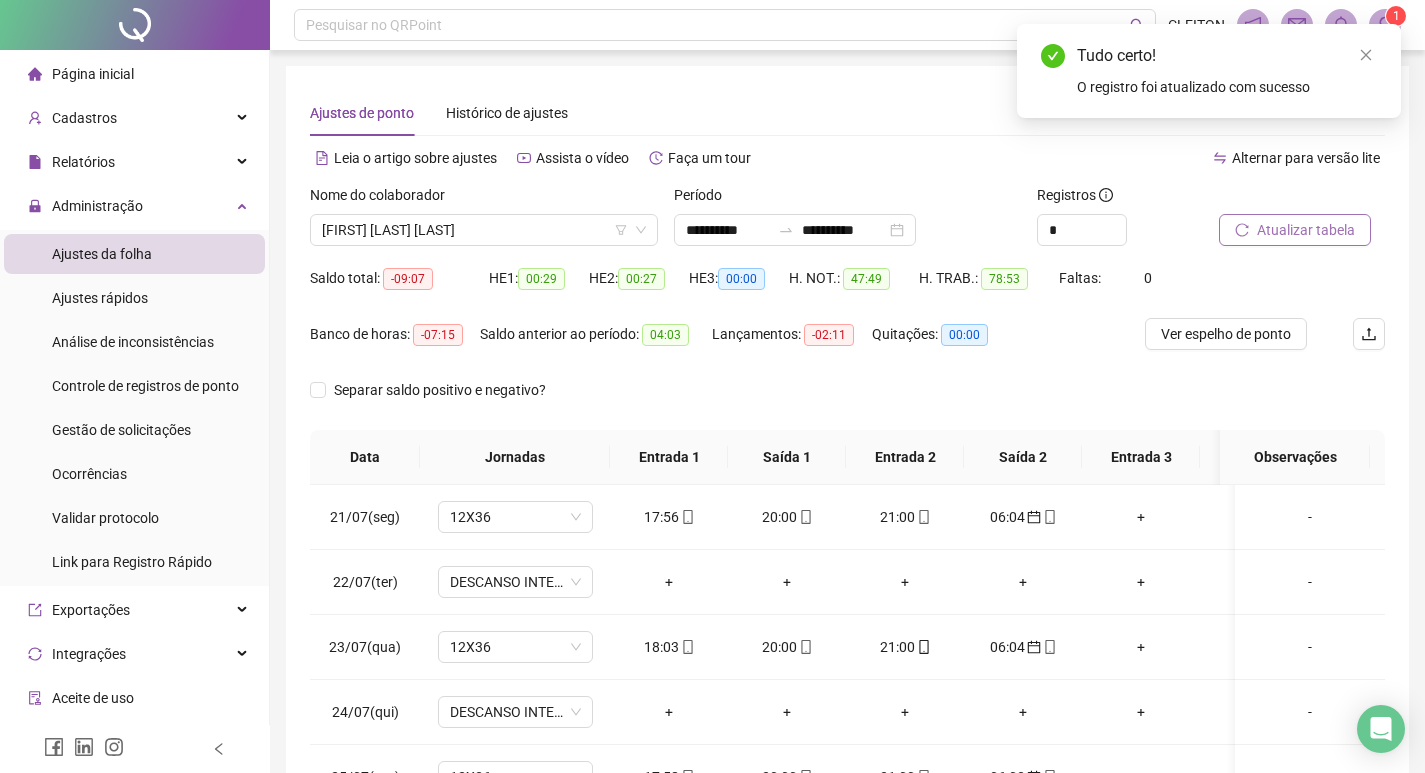 click on "Atualizar tabela" at bounding box center (1306, 230) 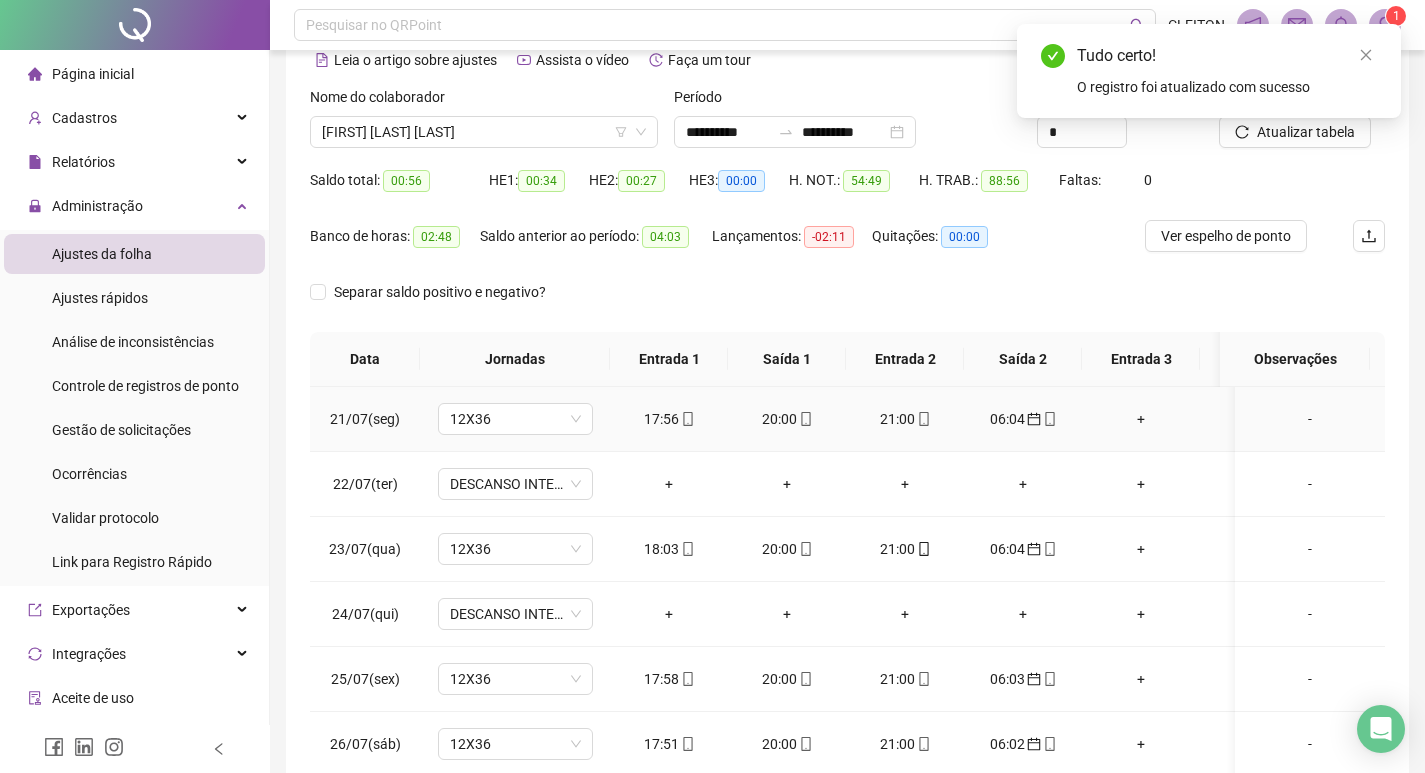 scroll, scrollTop: 249, scrollLeft: 0, axis: vertical 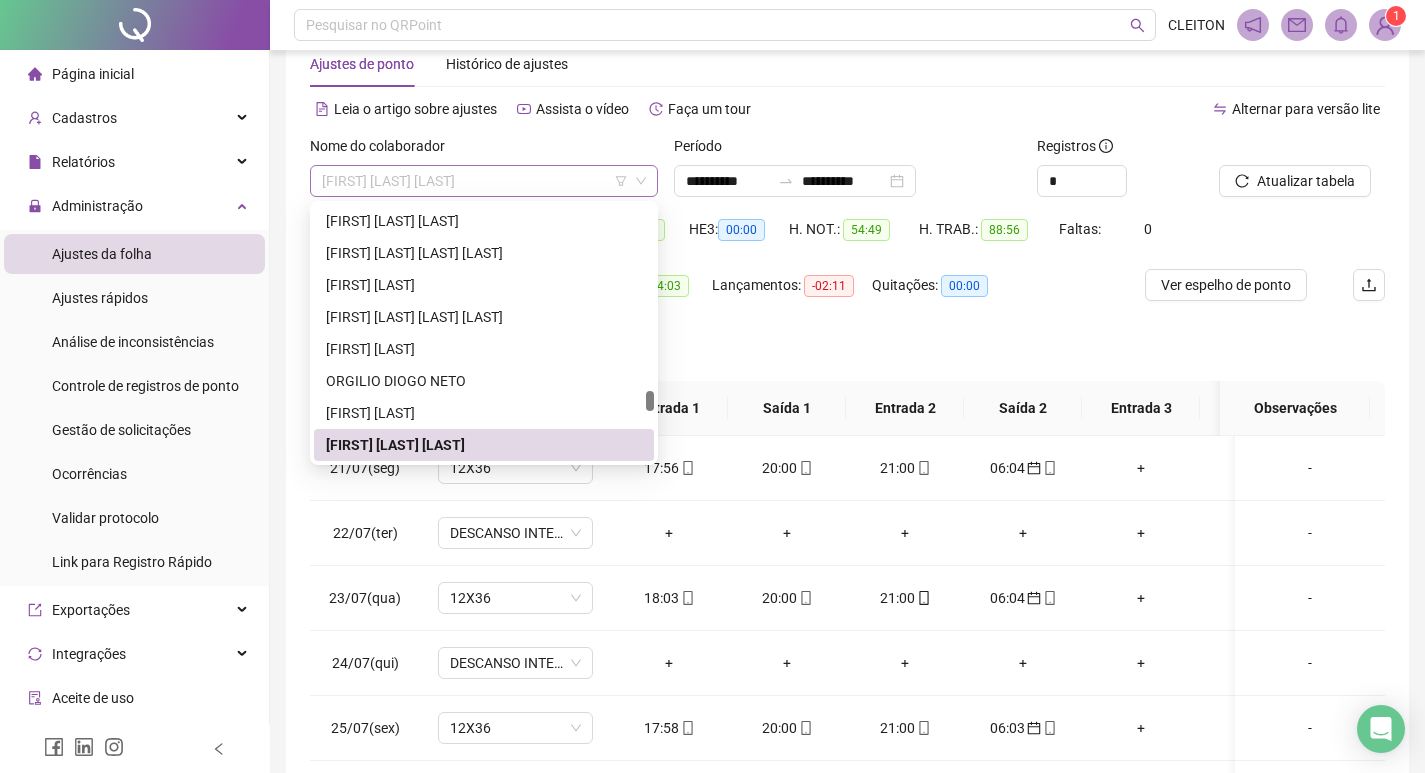 click on "[FIRST] [LAST] [LAST]" at bounding box center (484, 181) 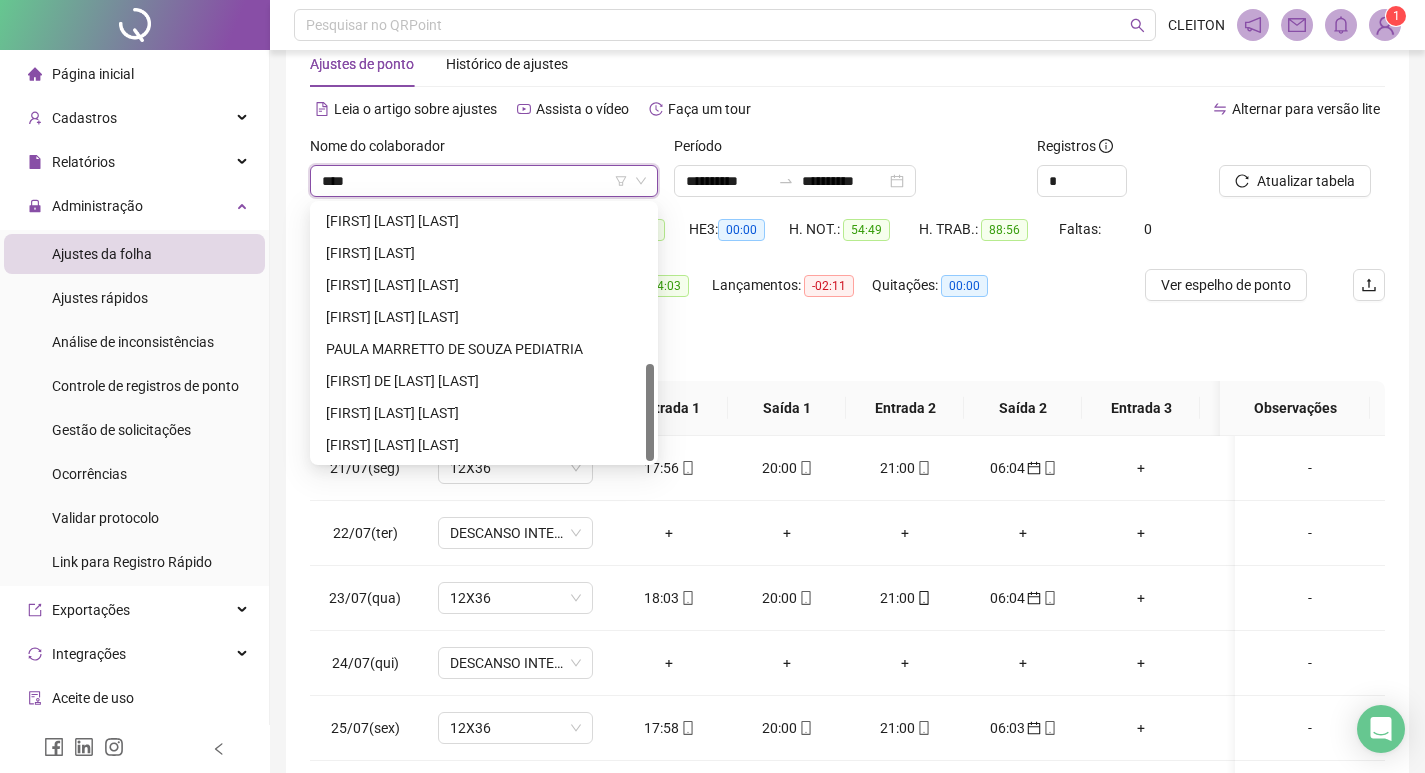 scroll, scrollTop: 0, scrollLeft: 0, axis: both 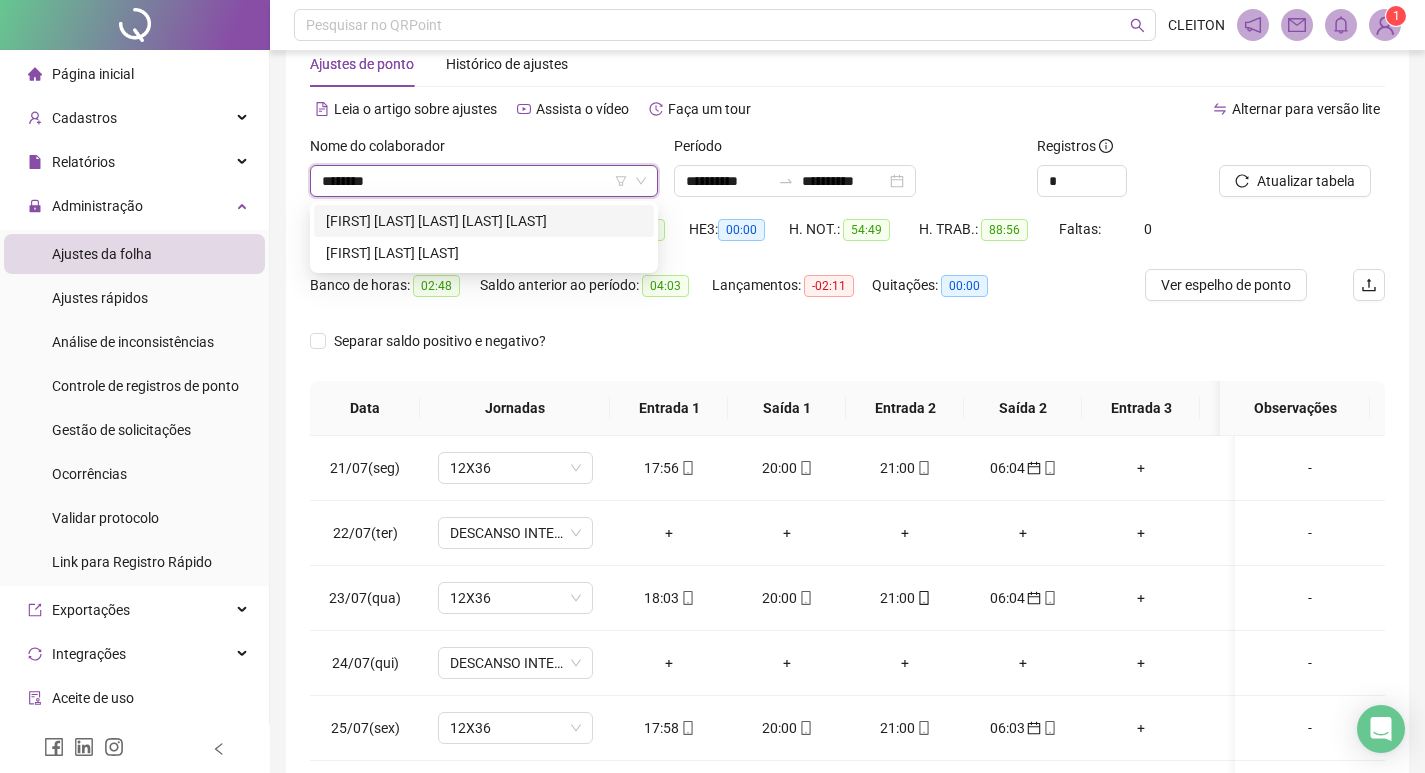 type on "*********" 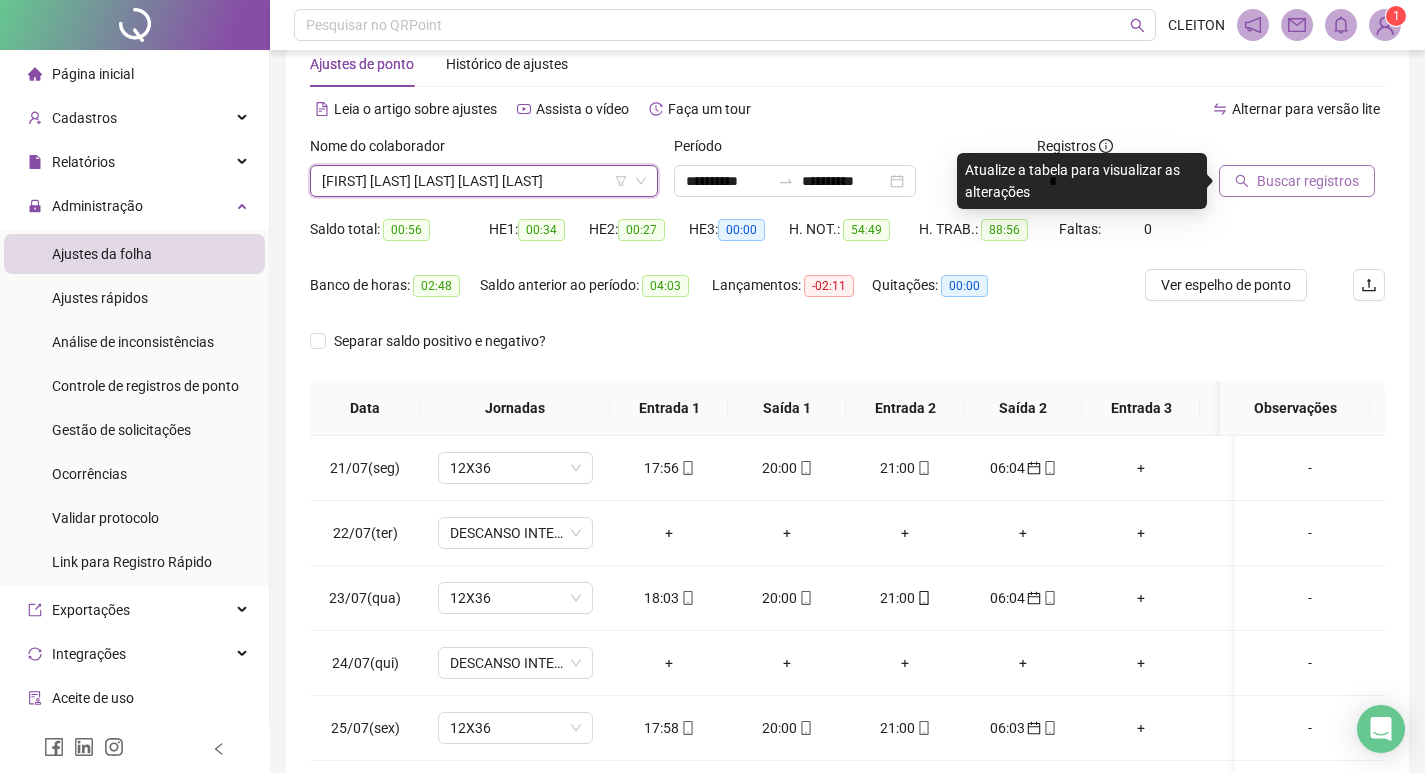click on "Buscar registros" at bounding box center [1297, 181] 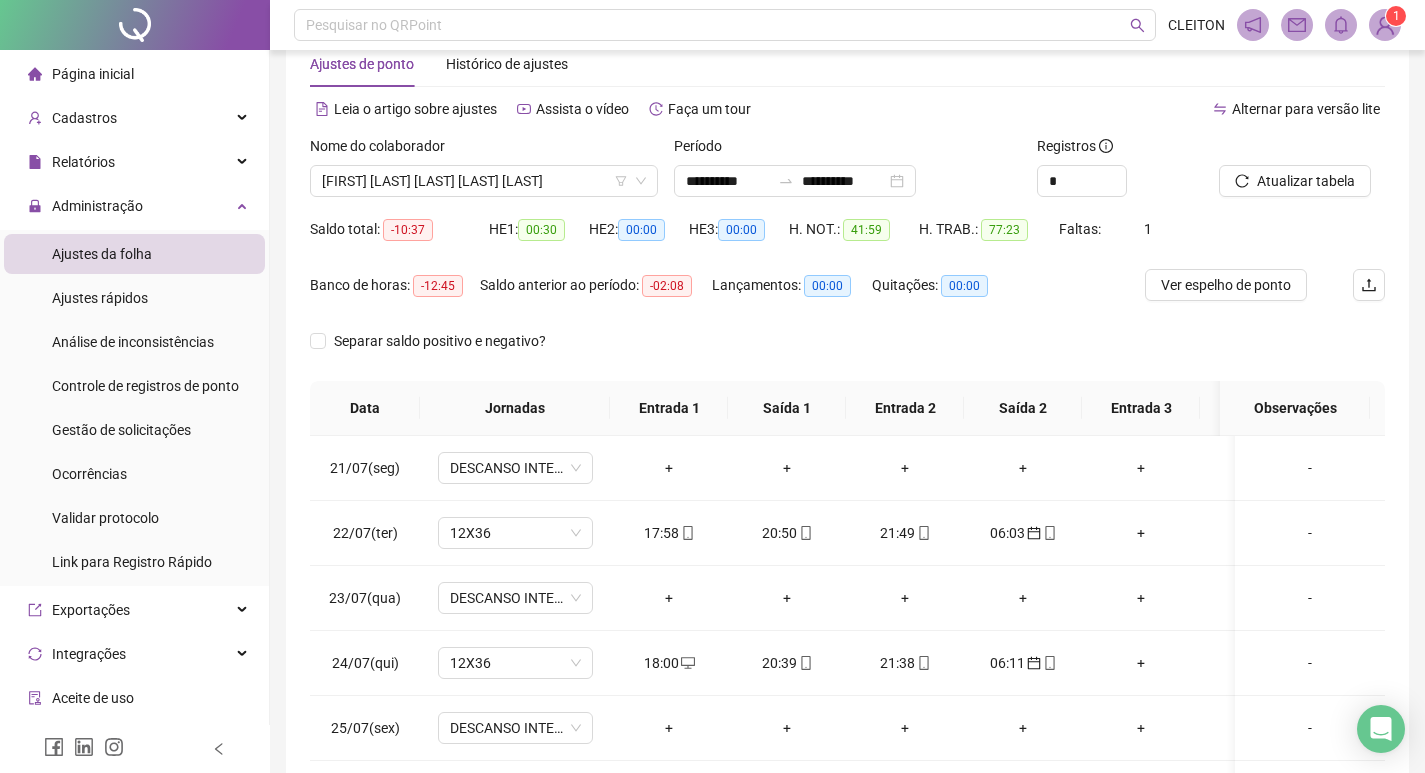 scroll, scrollTop: 249, scrollLeft: 0, axis: vertical 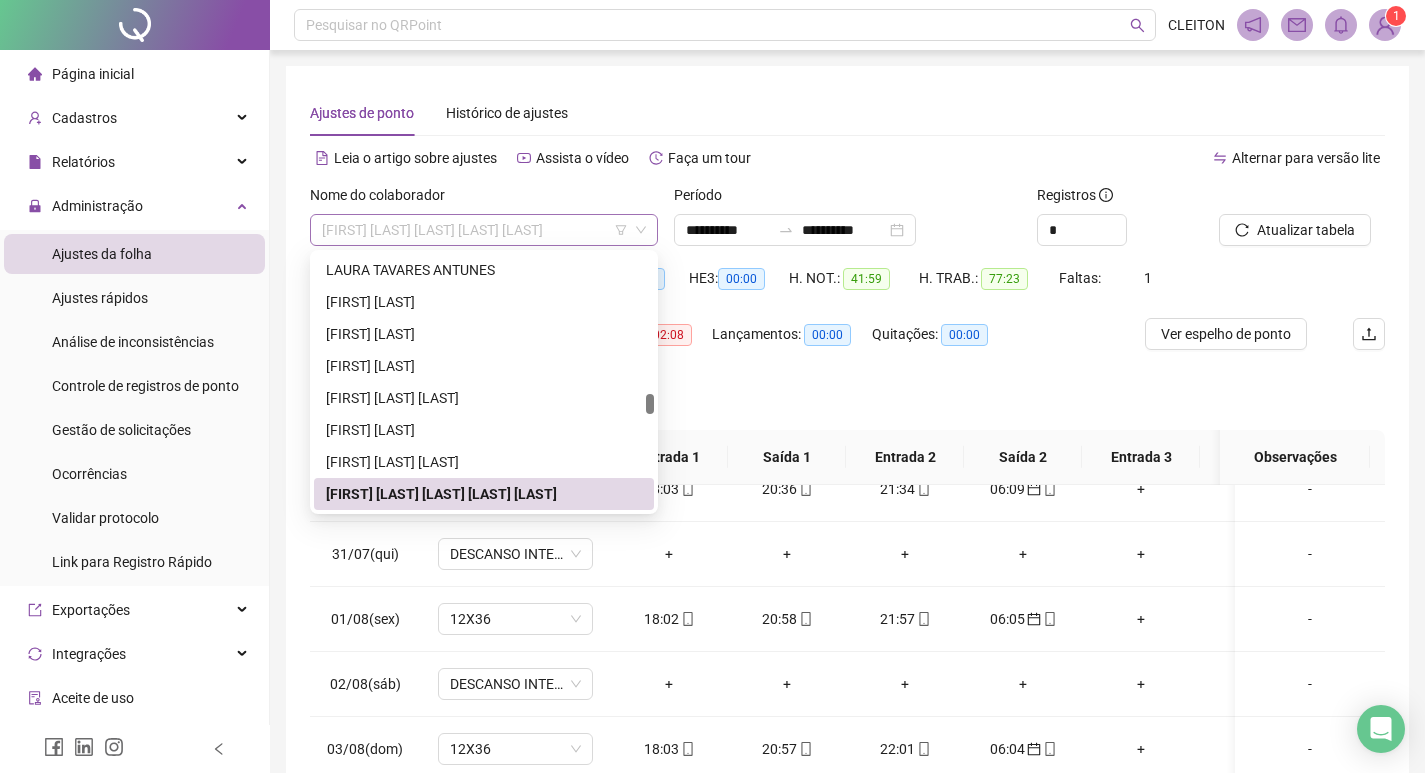 click on "[FIRST] [LAST] [LAST] [LAST] [LAST]" at bounding box center [484, 230] 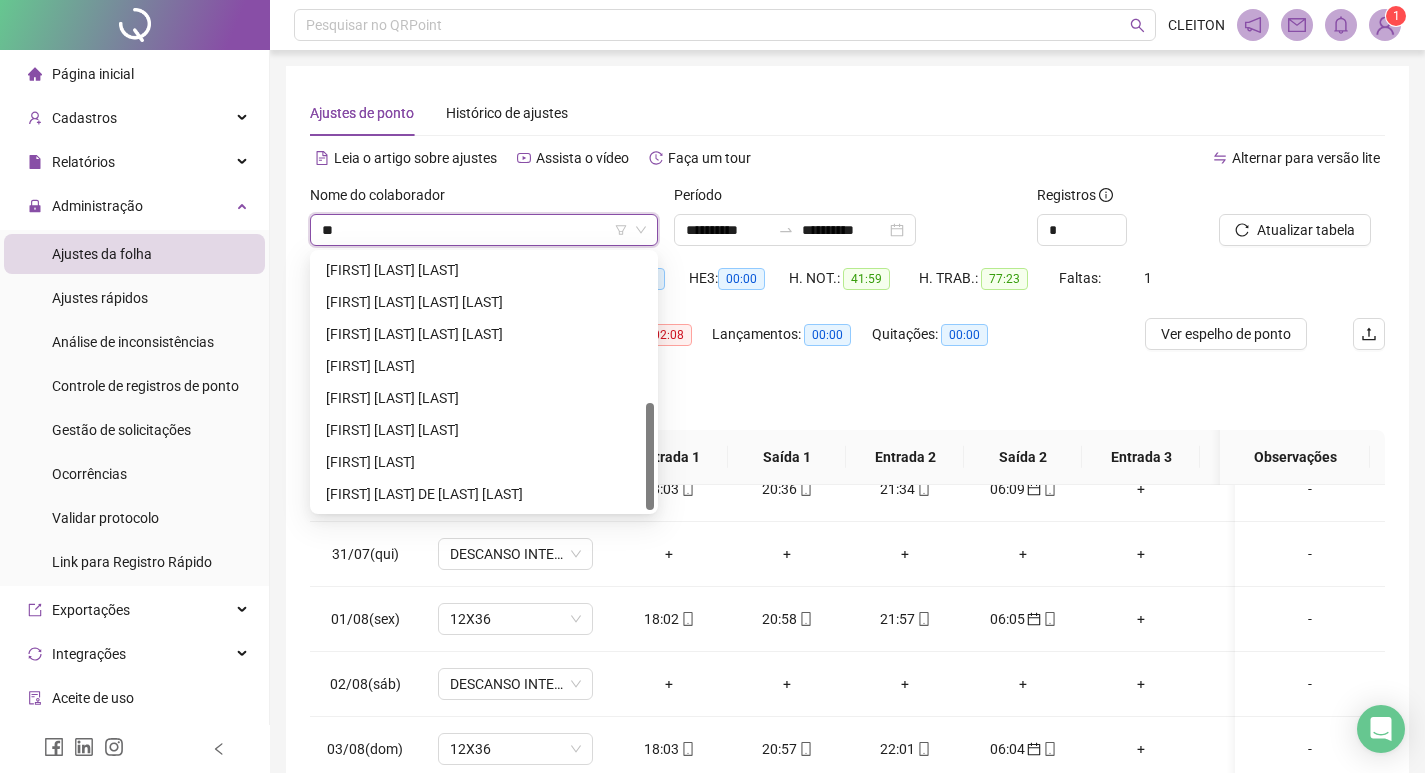 scroll, scrollTop: 0, scrollLeft: 0, axis: both 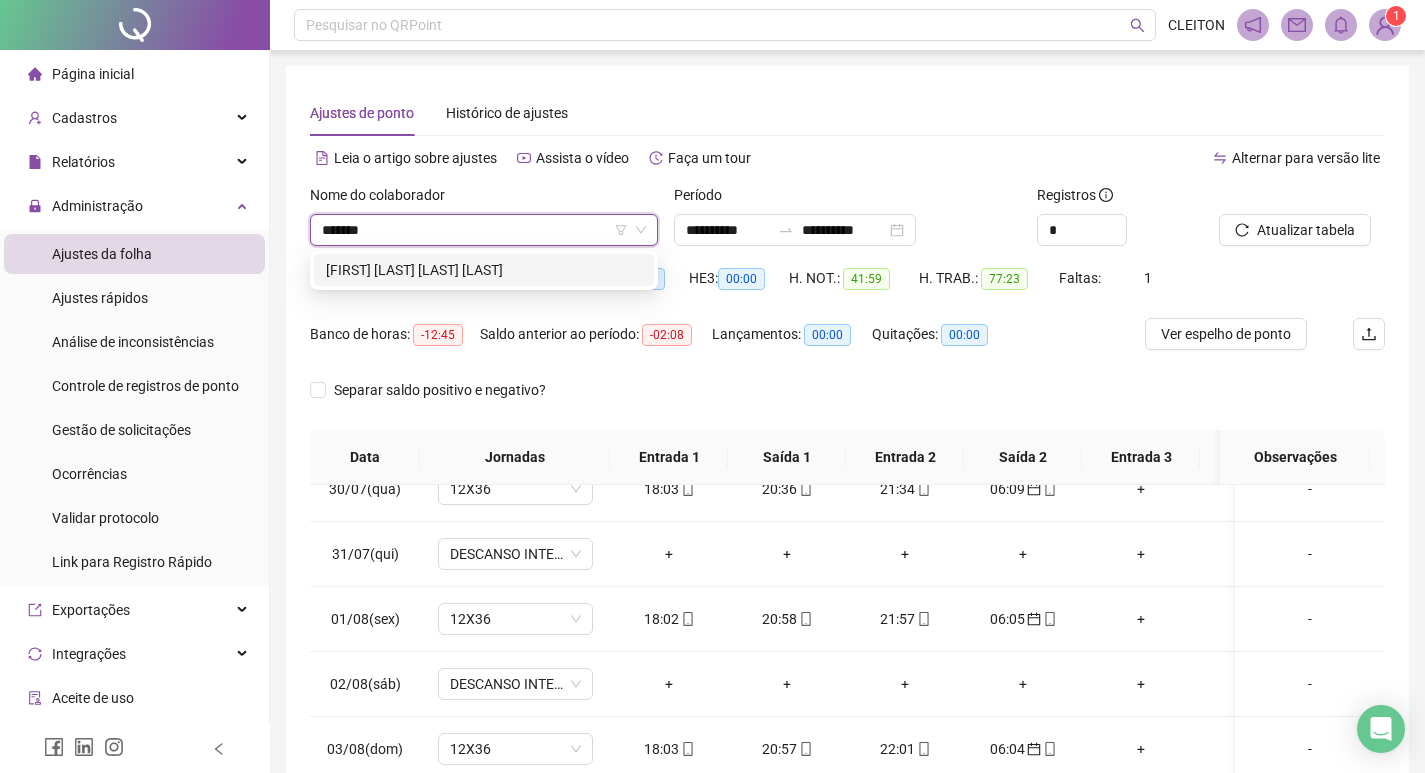 type on "*******" 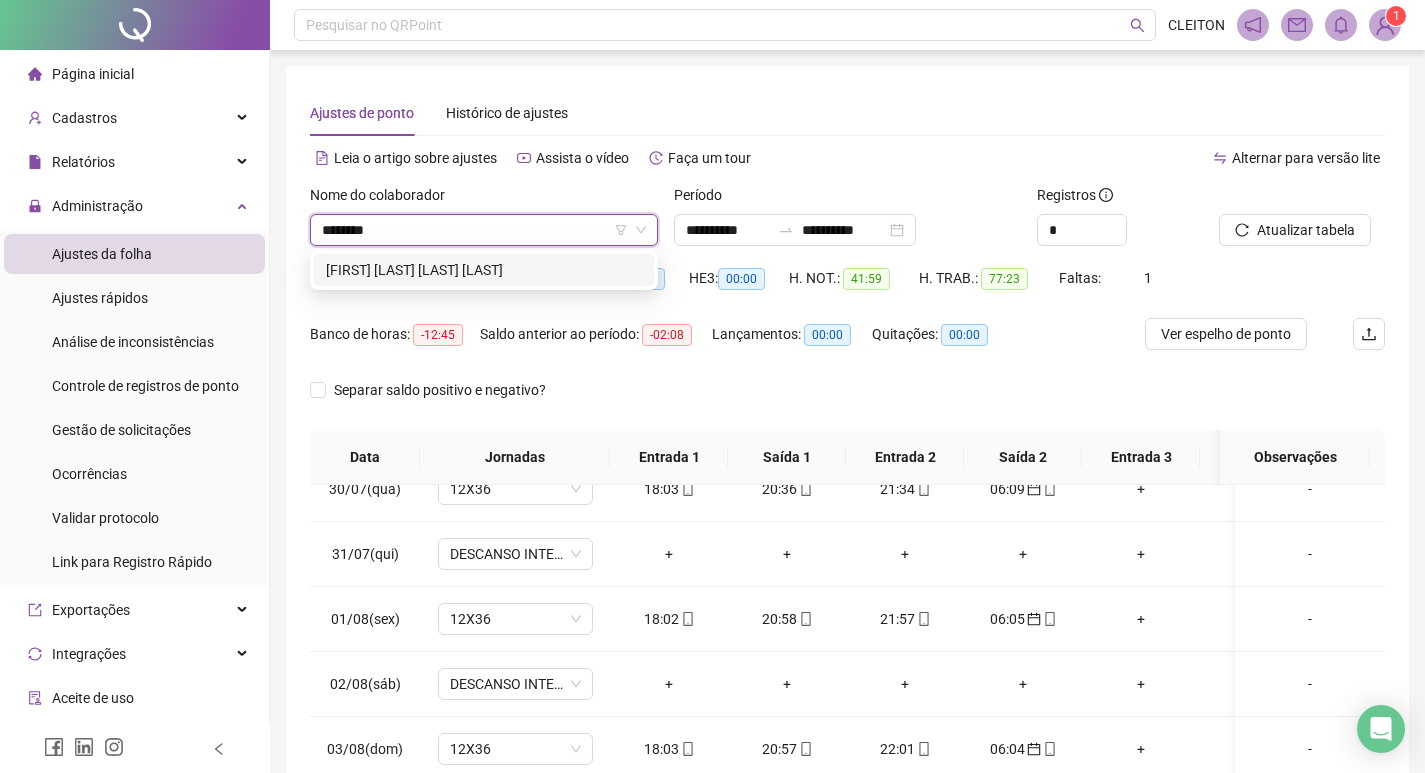 type 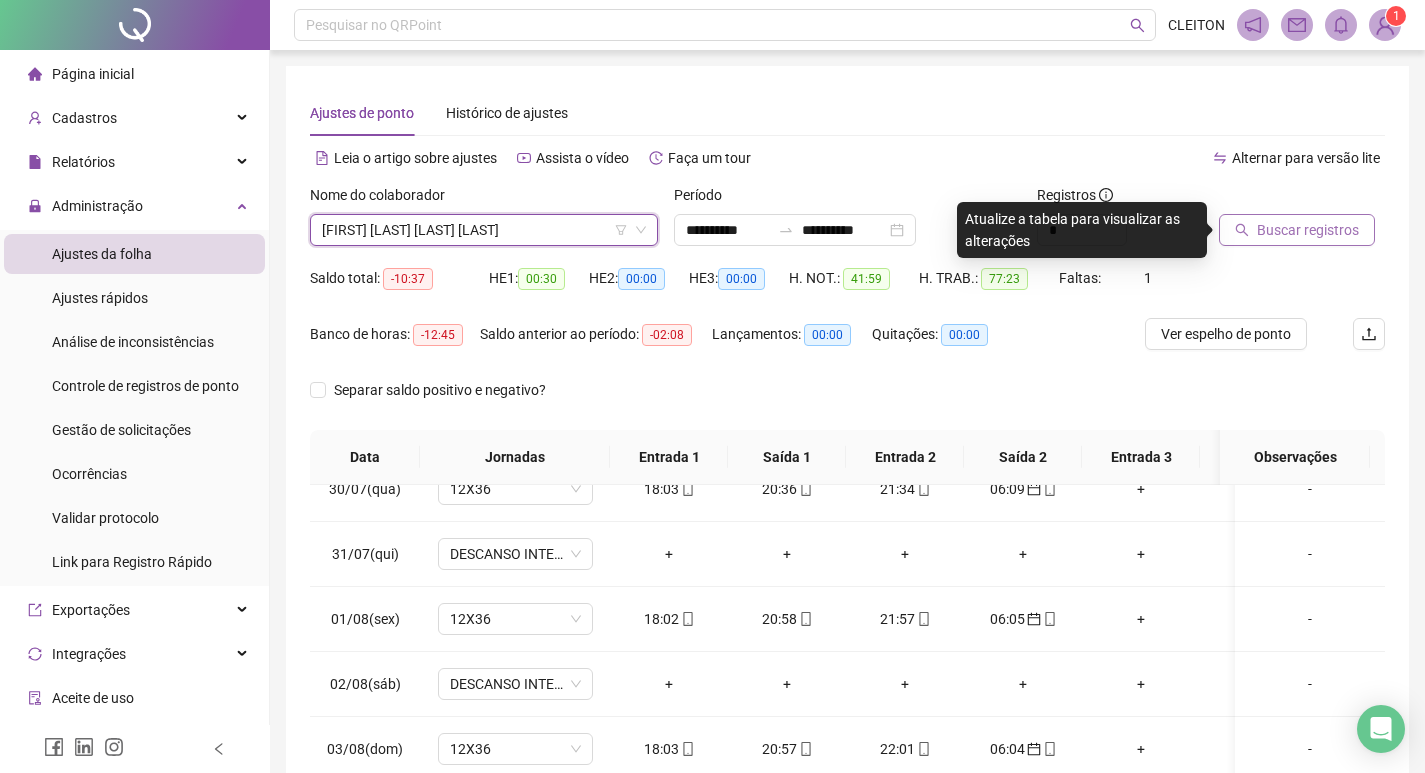 click on "Buscar registros" at bounding box center (1308, 230) 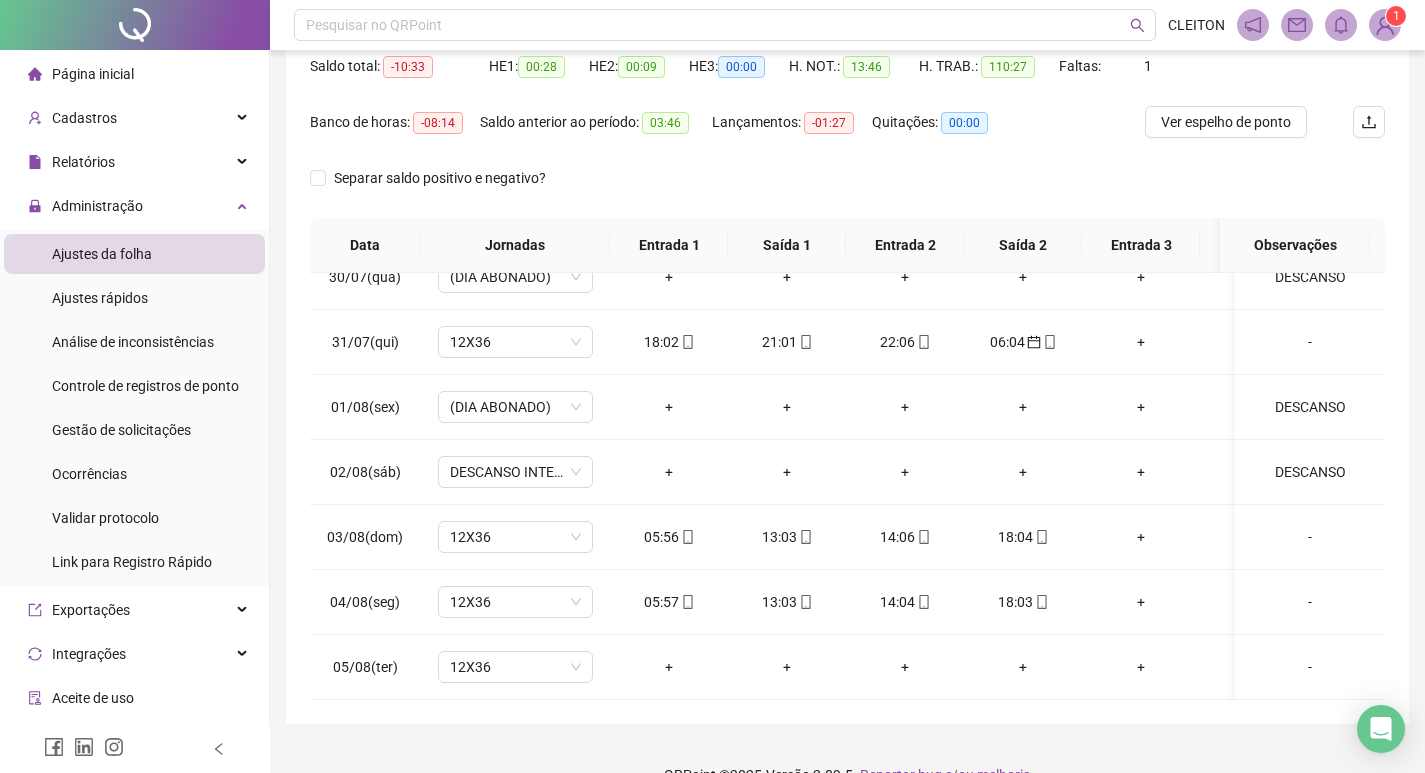 scroll, scrollTop: 249, scrollLeft: 0, axis: vertical 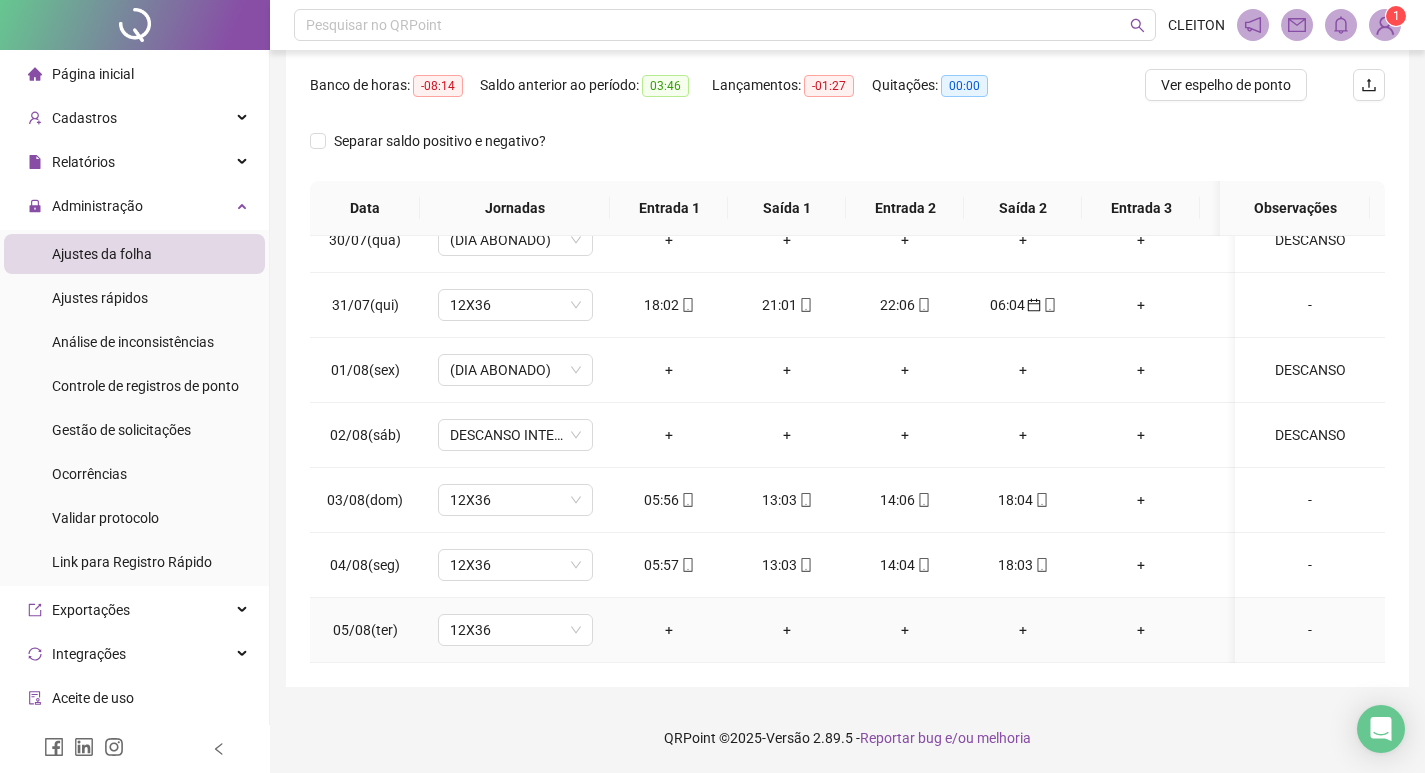 click on "-" at bounding box center [1310, 630] 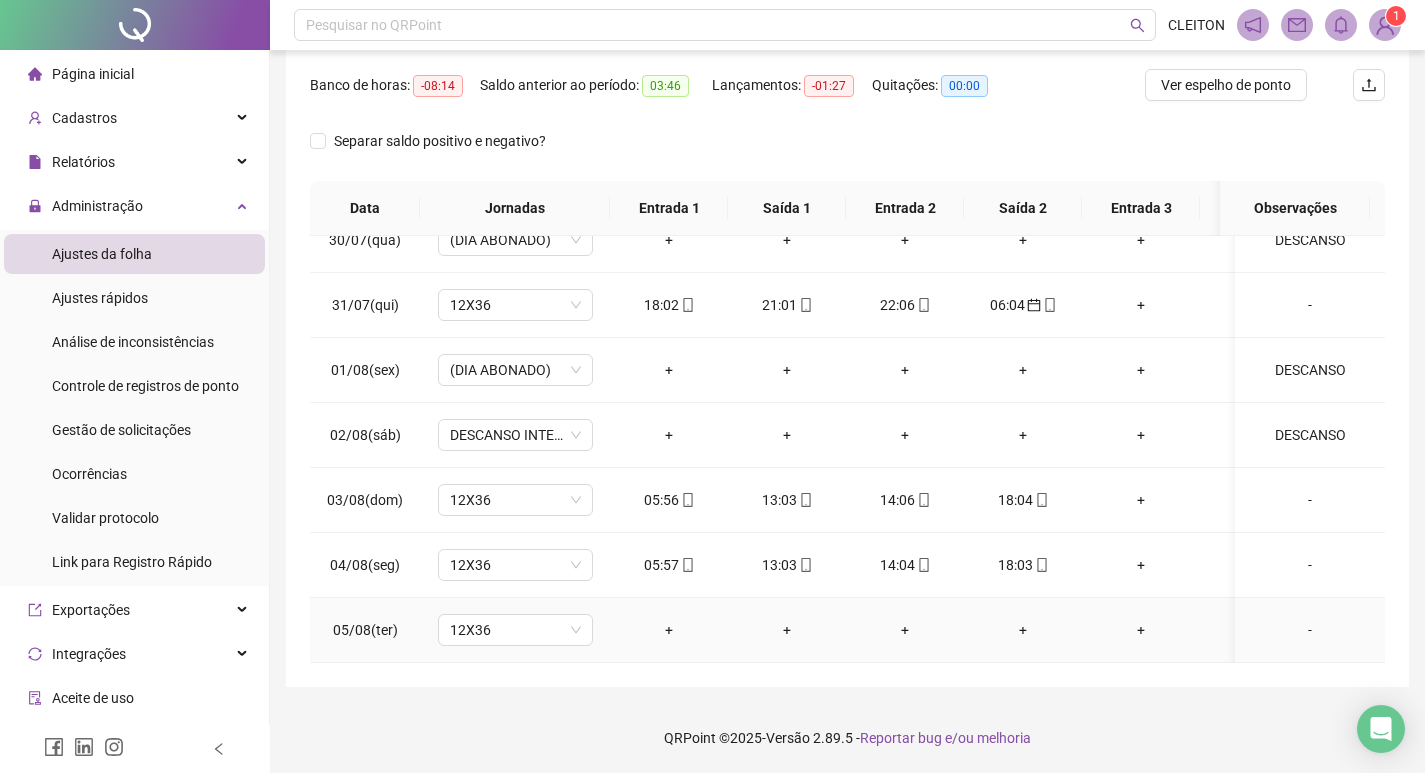 click on "-" at bounding box center [1310, 630] 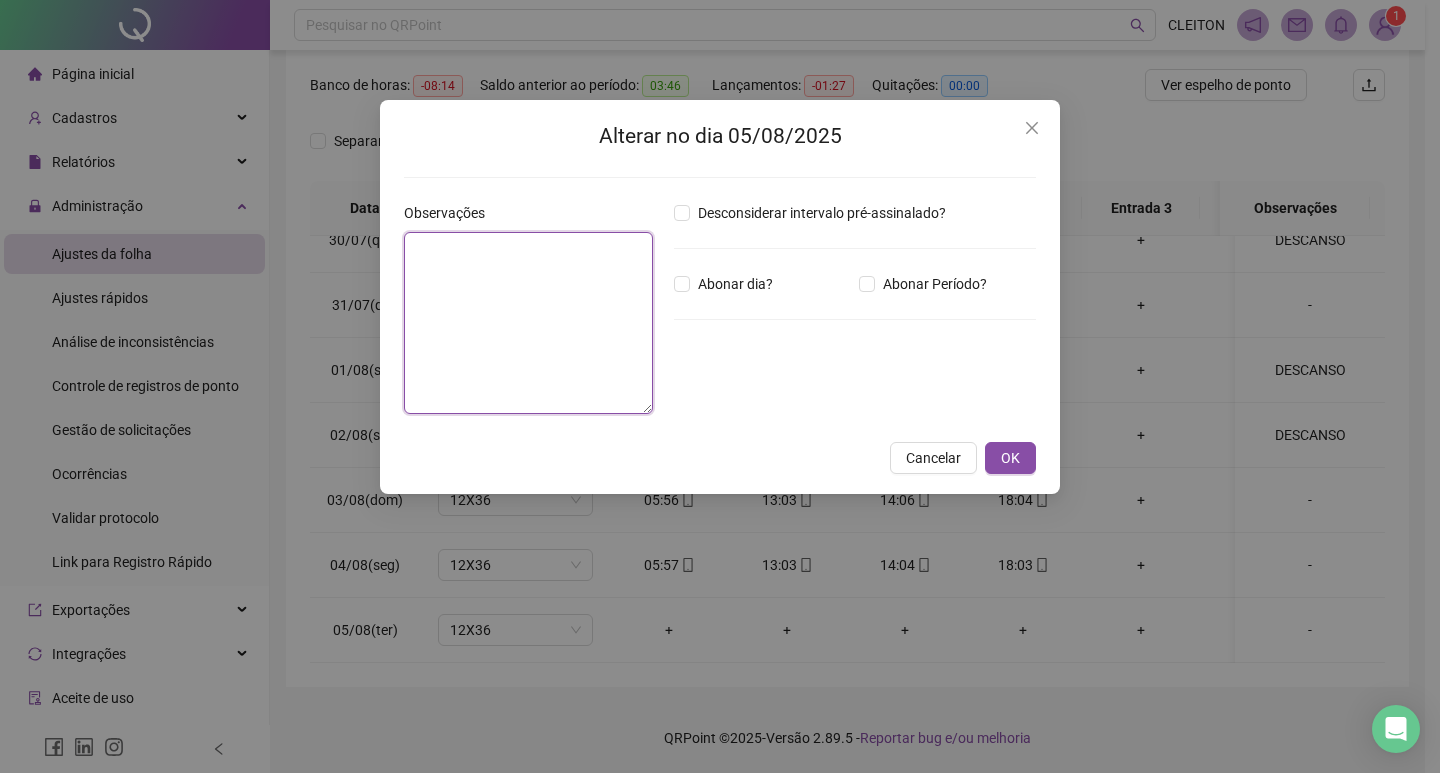 click at bounding box center [528, 323] 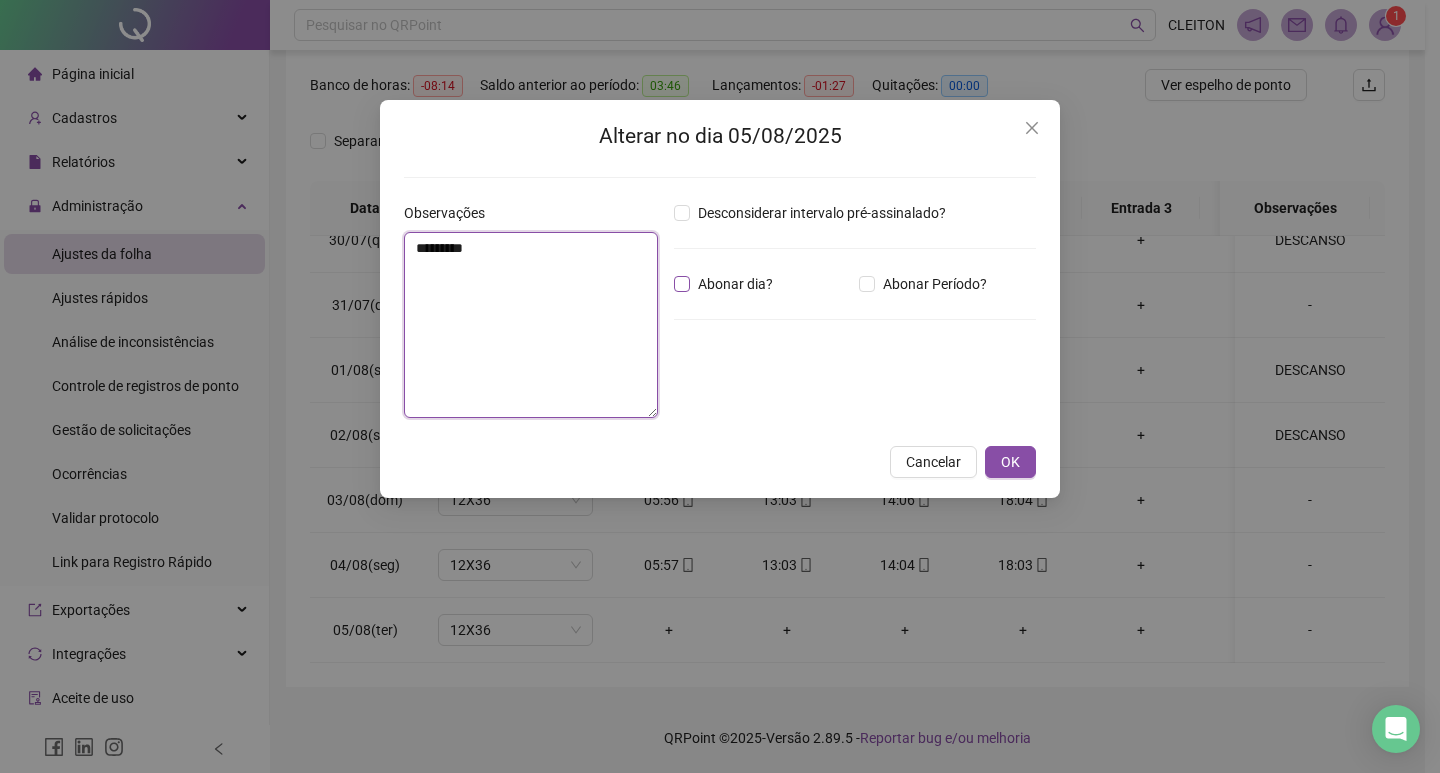 type on "********" 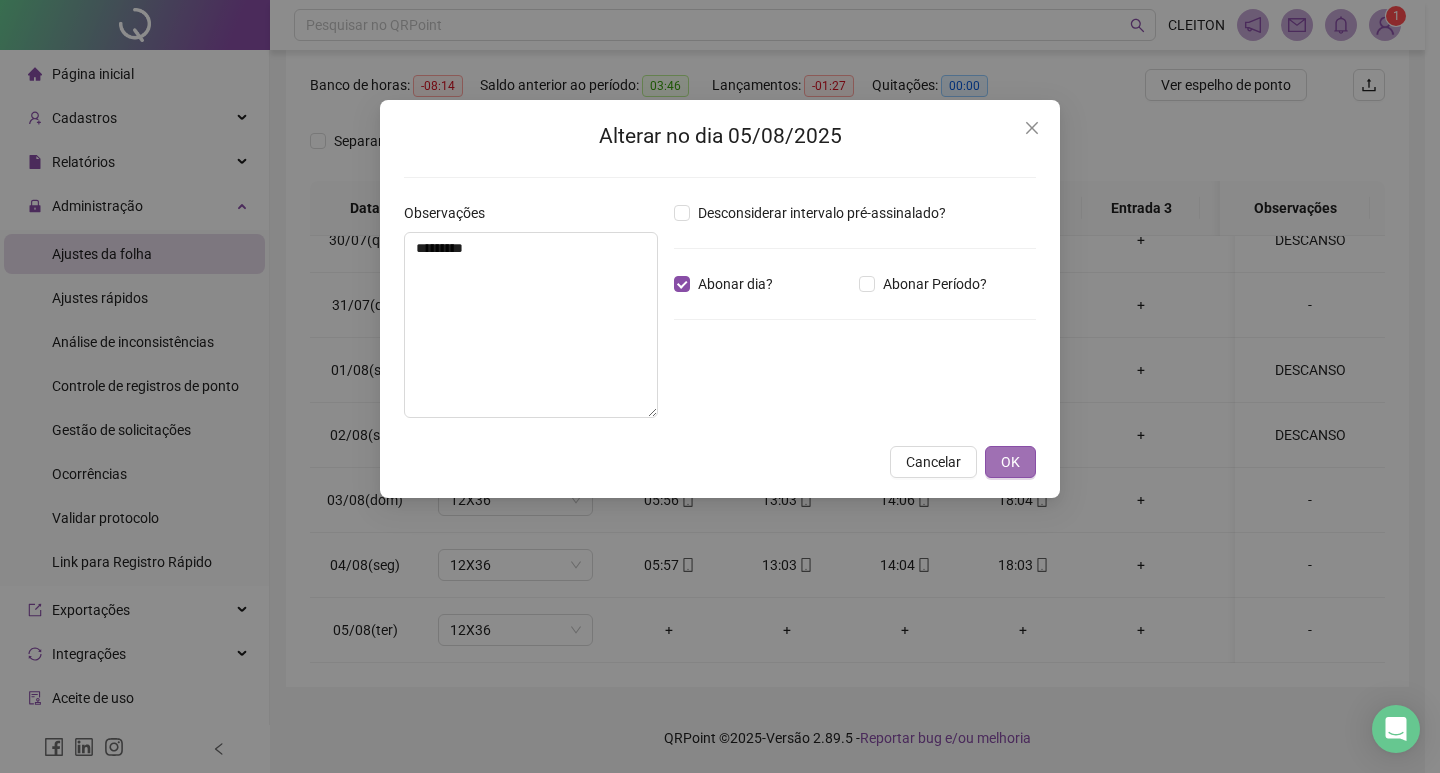 click on "OK" at bounding box center (1010, 462) 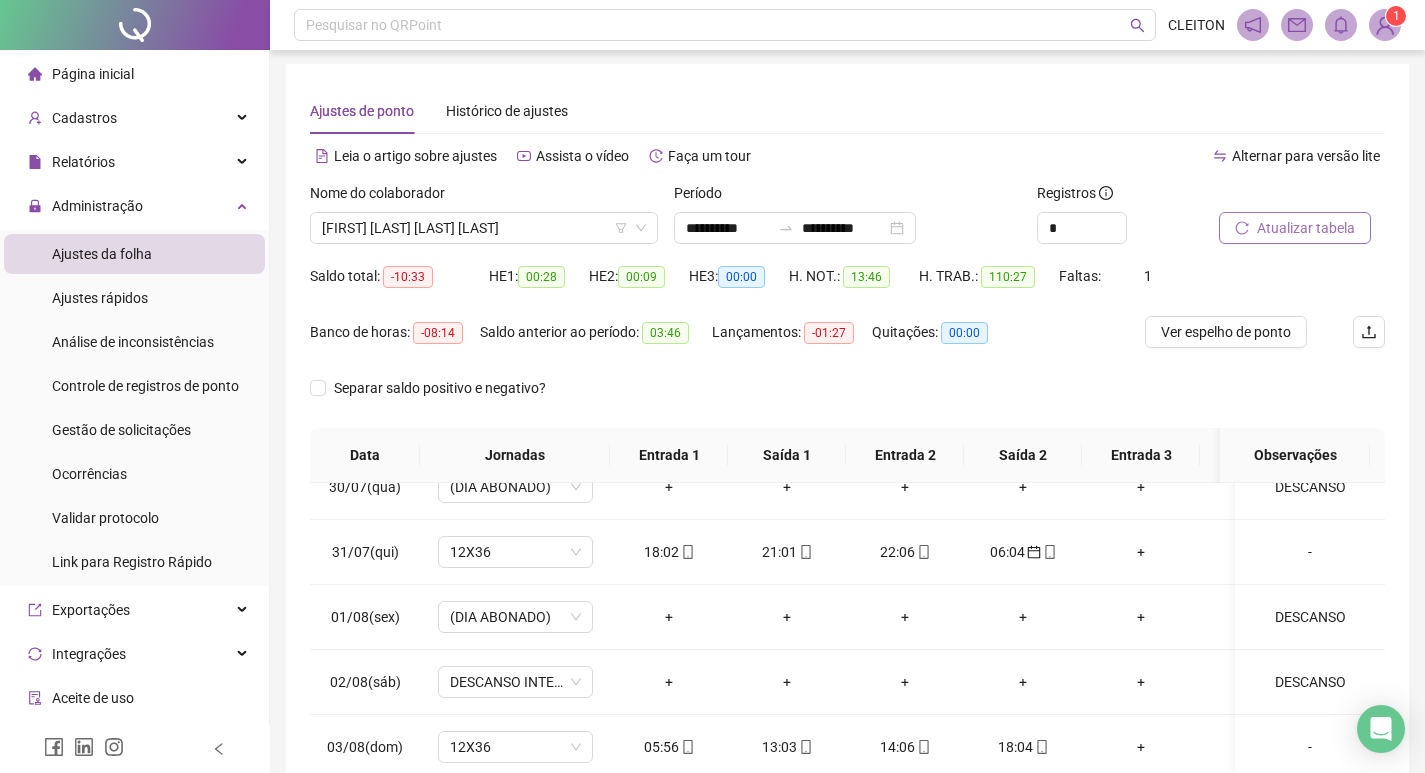 scroll, scrollTop: 0, scrollLeft: 0, axis: both 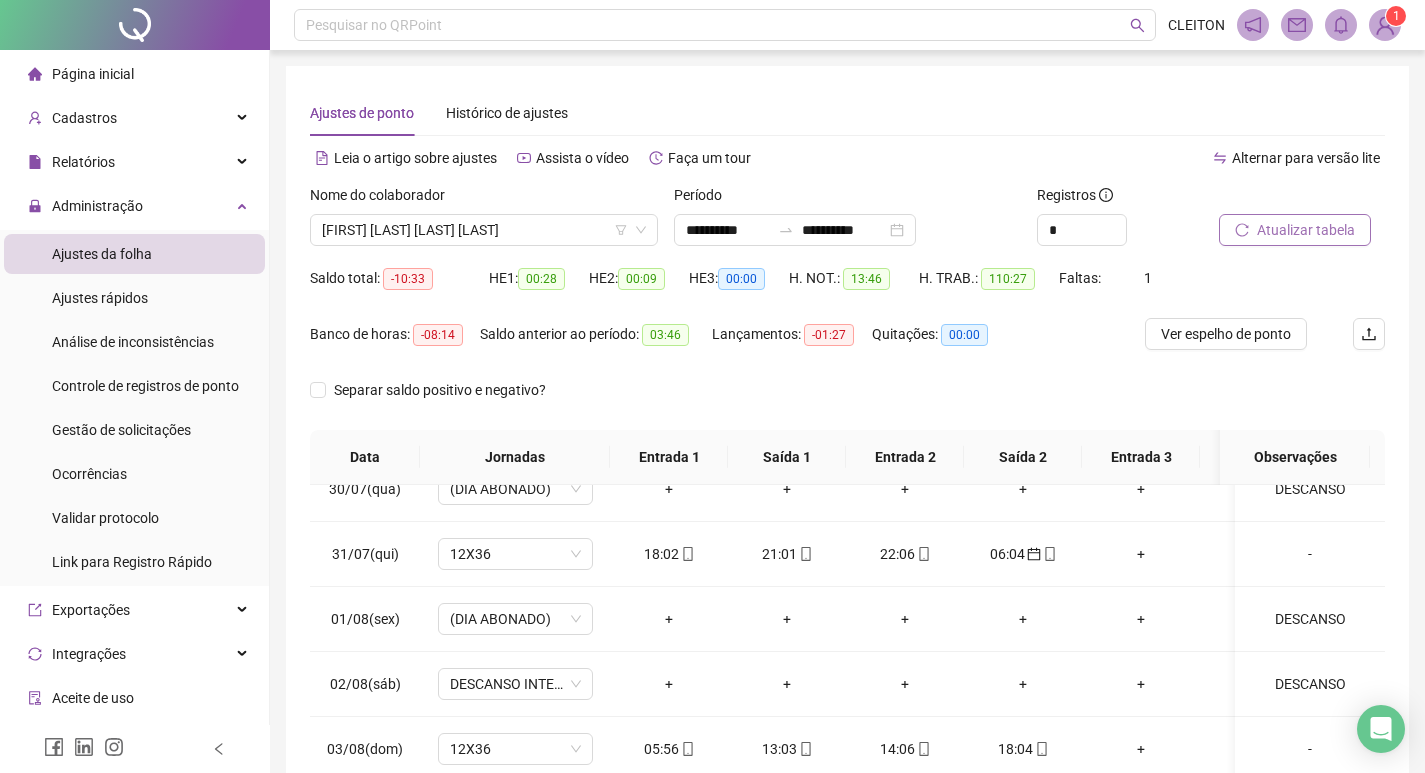 click on "Atualizar tabela" at bounding box center [1295, 230] 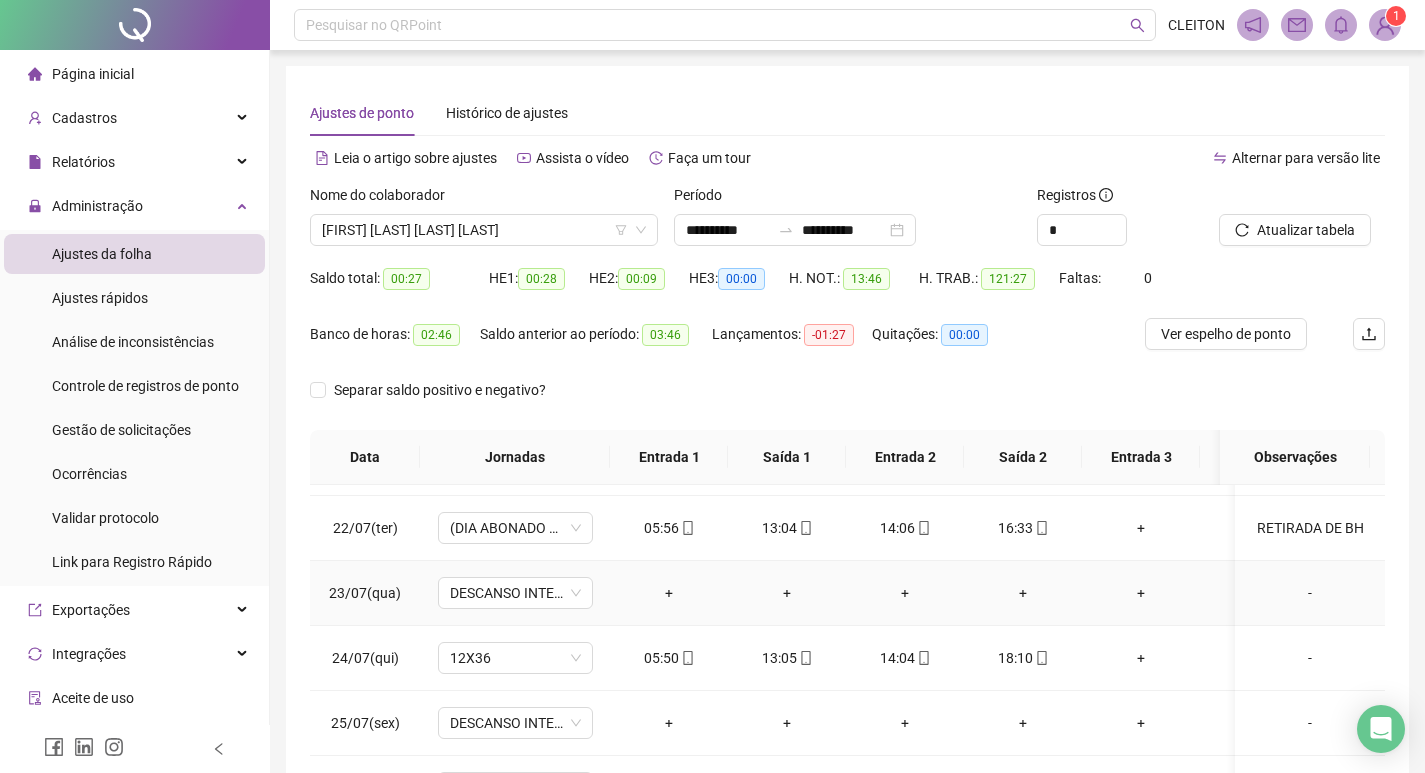 scroll, scrollTop: 0, scrollLeft: 0, axis: both 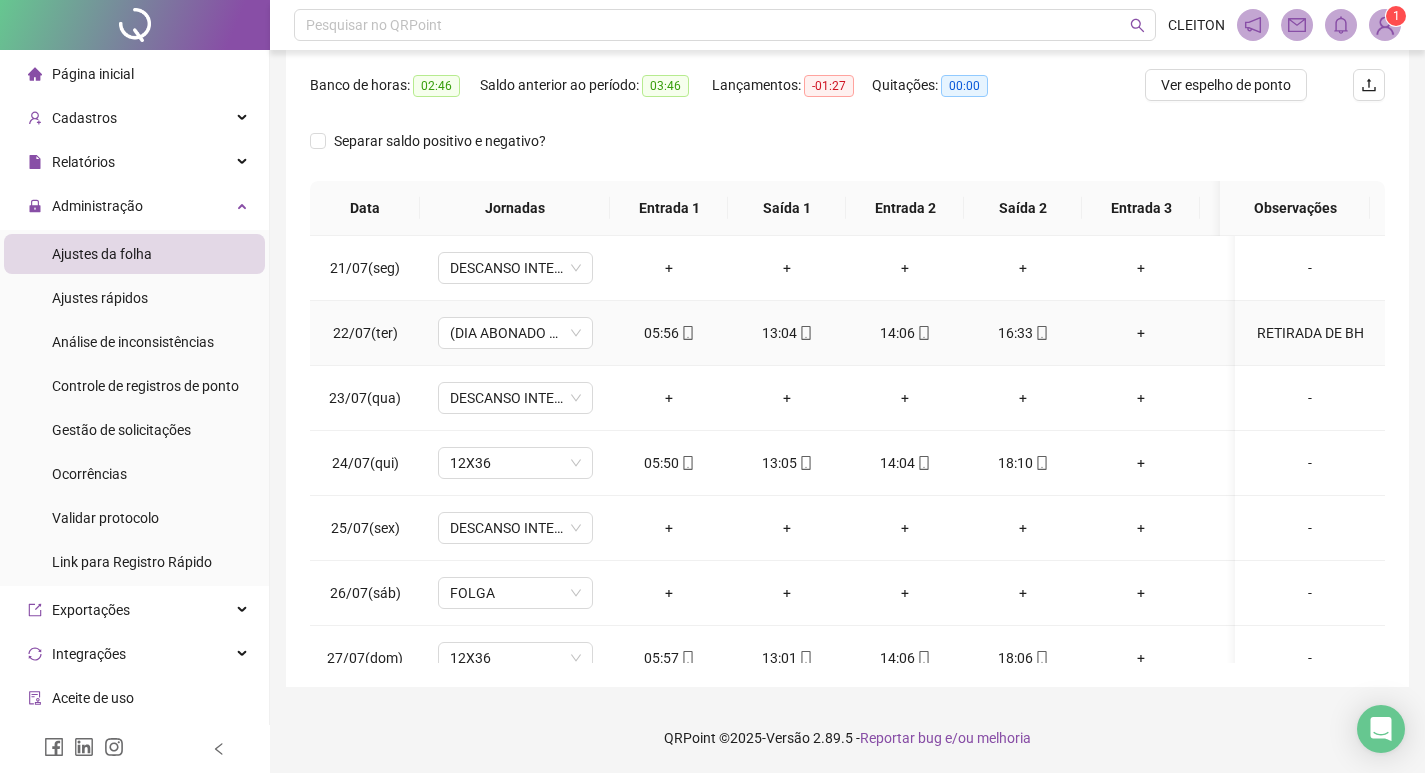 click on "RETIRADA DE BH" at bounding box center [1310, 333] 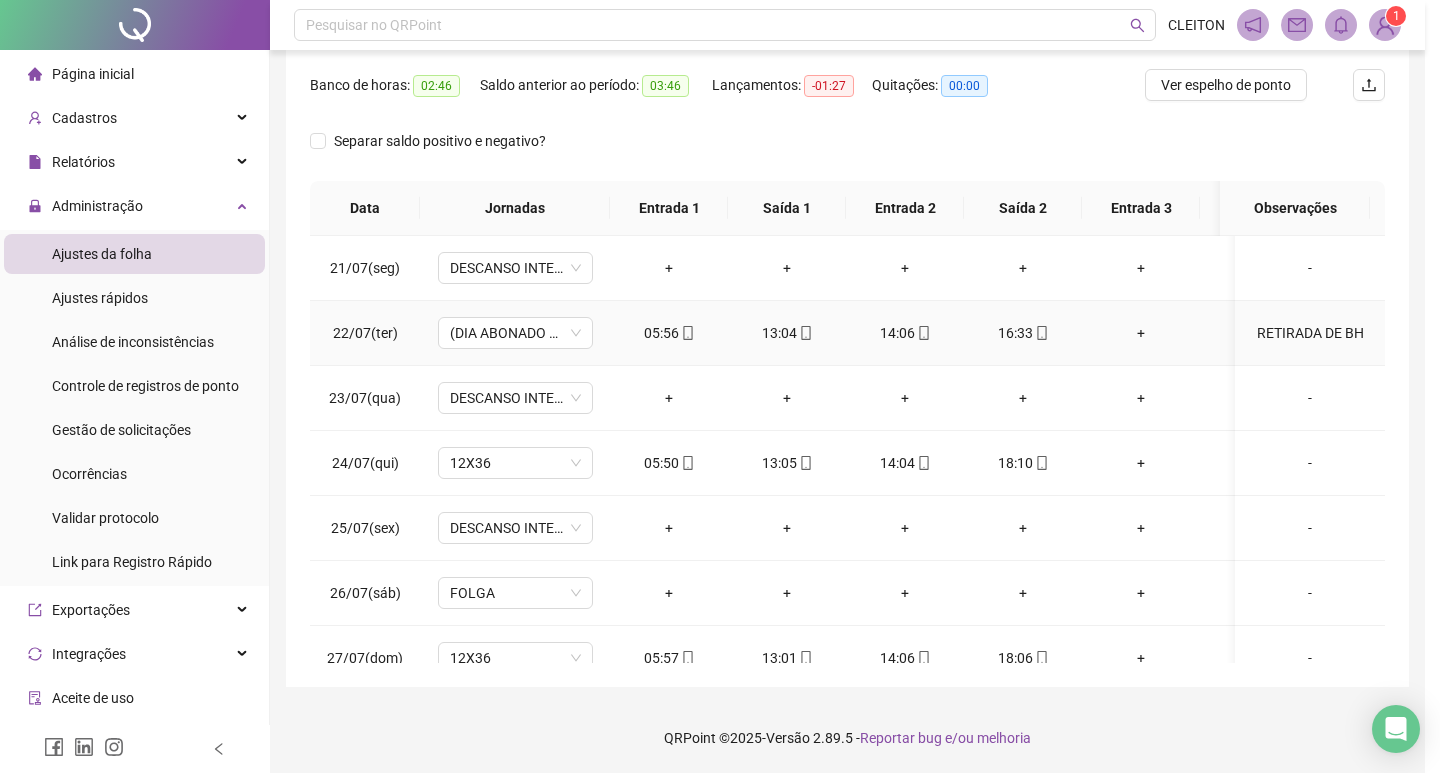 type on "**********" 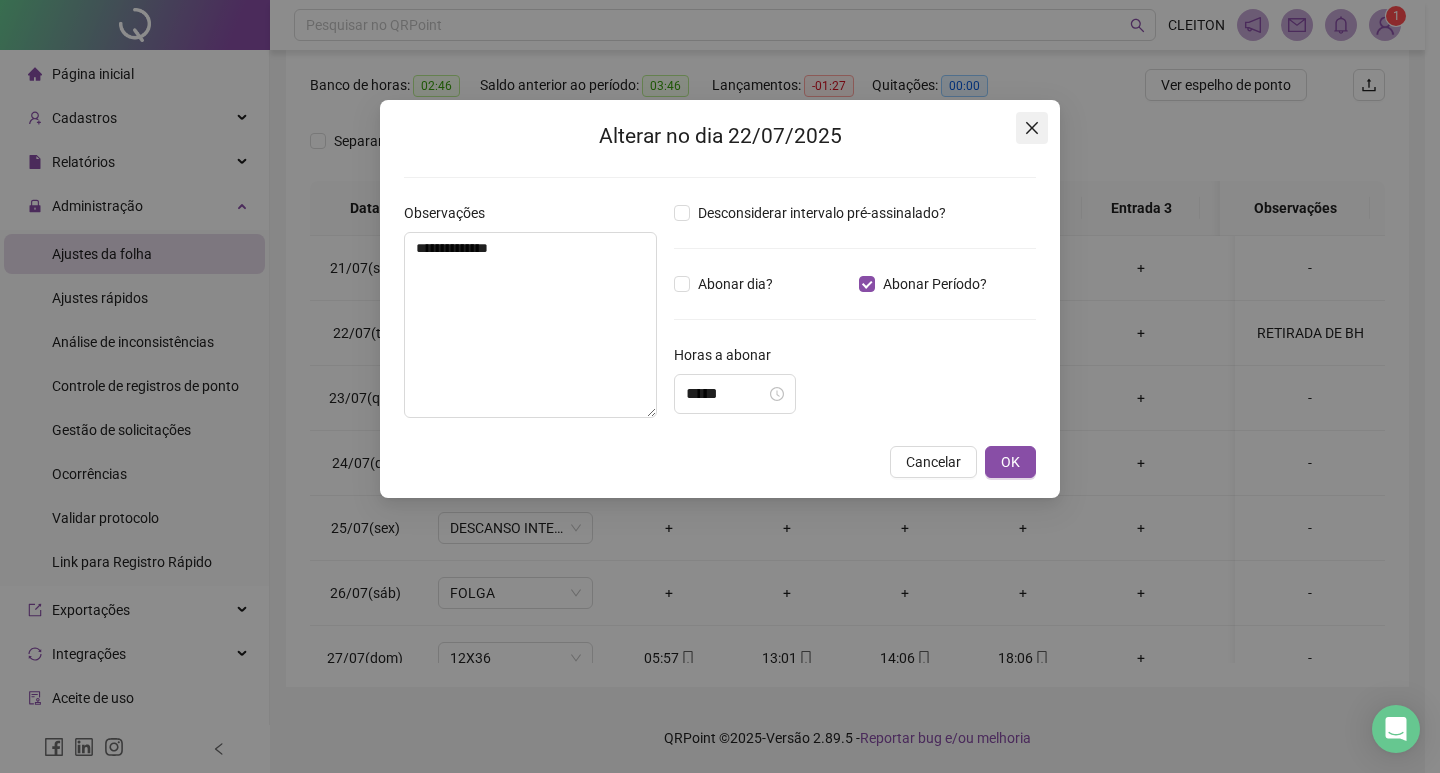 click 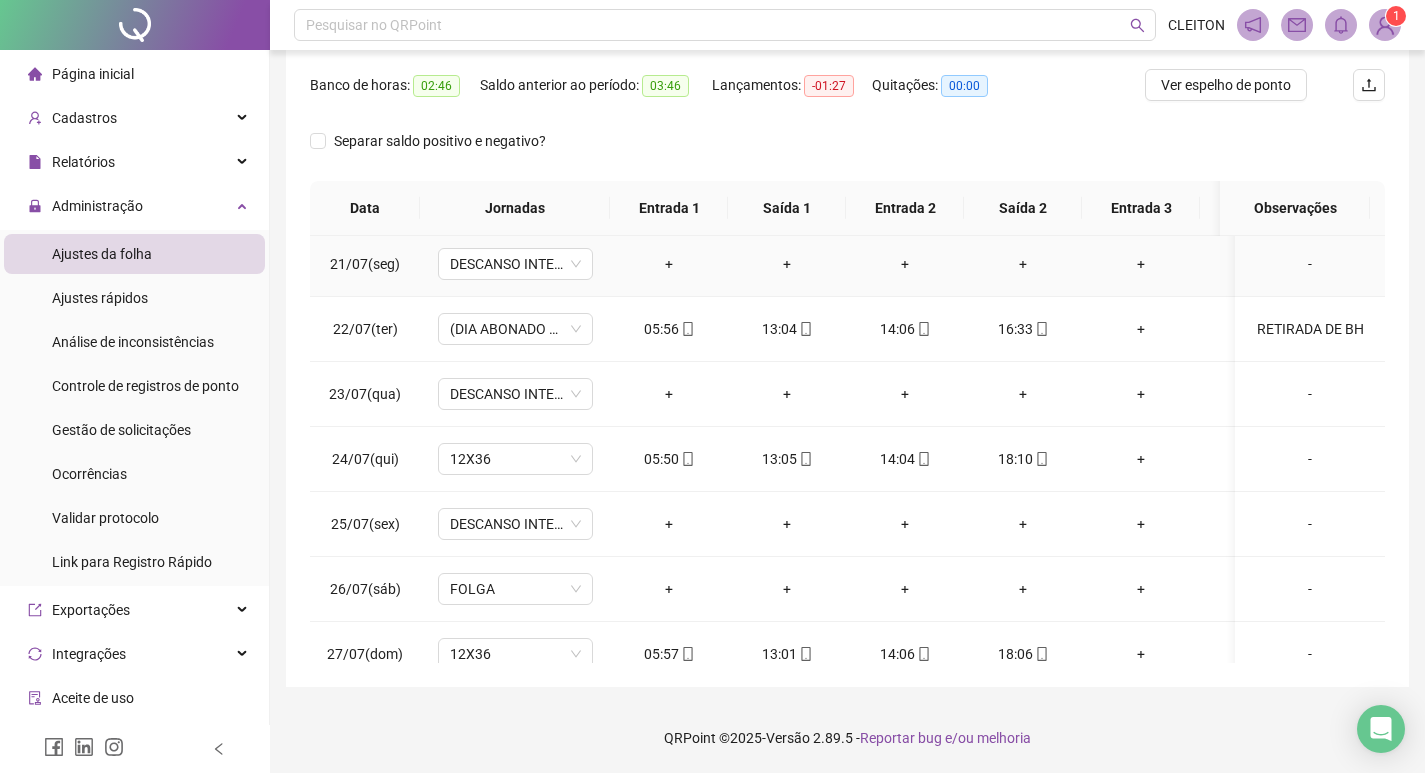 scroll, scrollTop: 0, scrollLeft: 0, axis: both 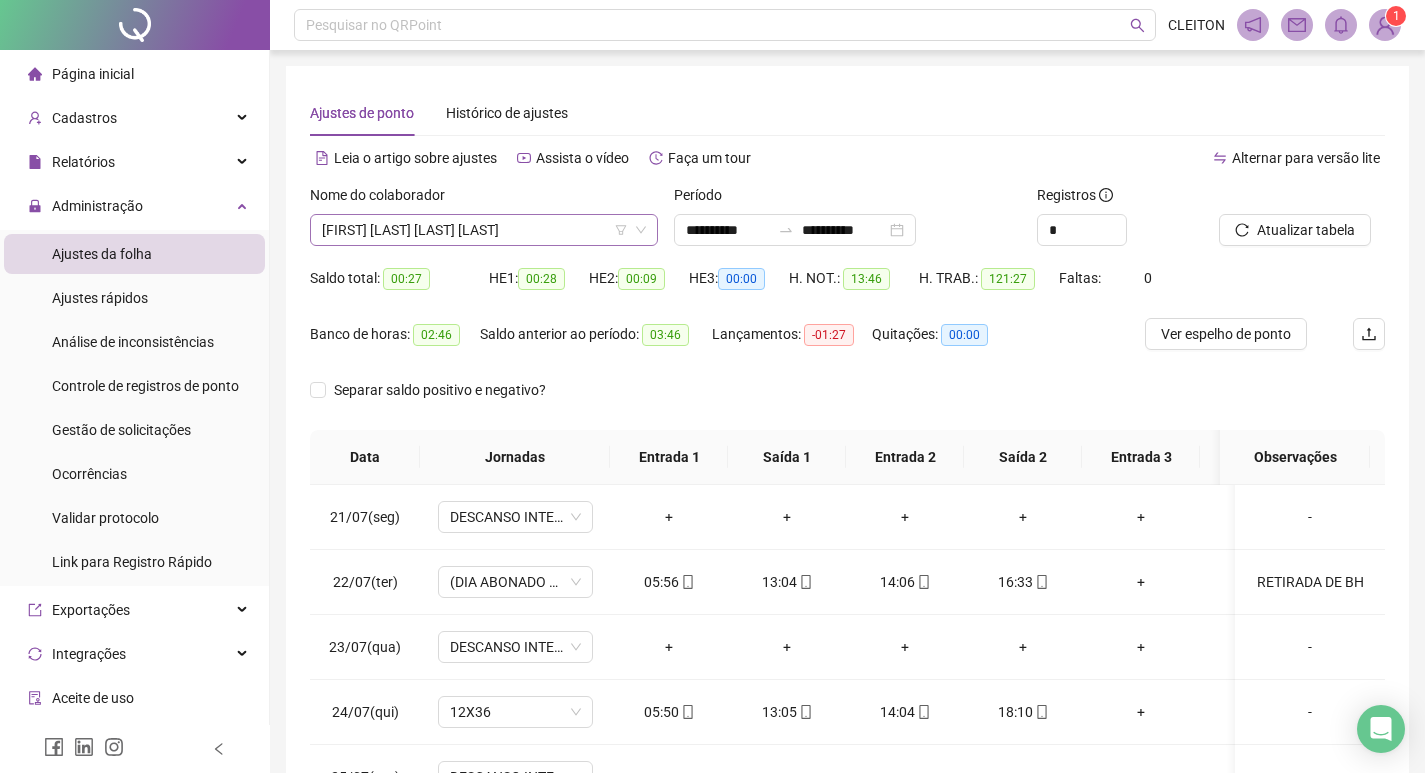 click on "[FIRST] [LAST] [LAST] [LAST]" at bounding box center (484, 230) 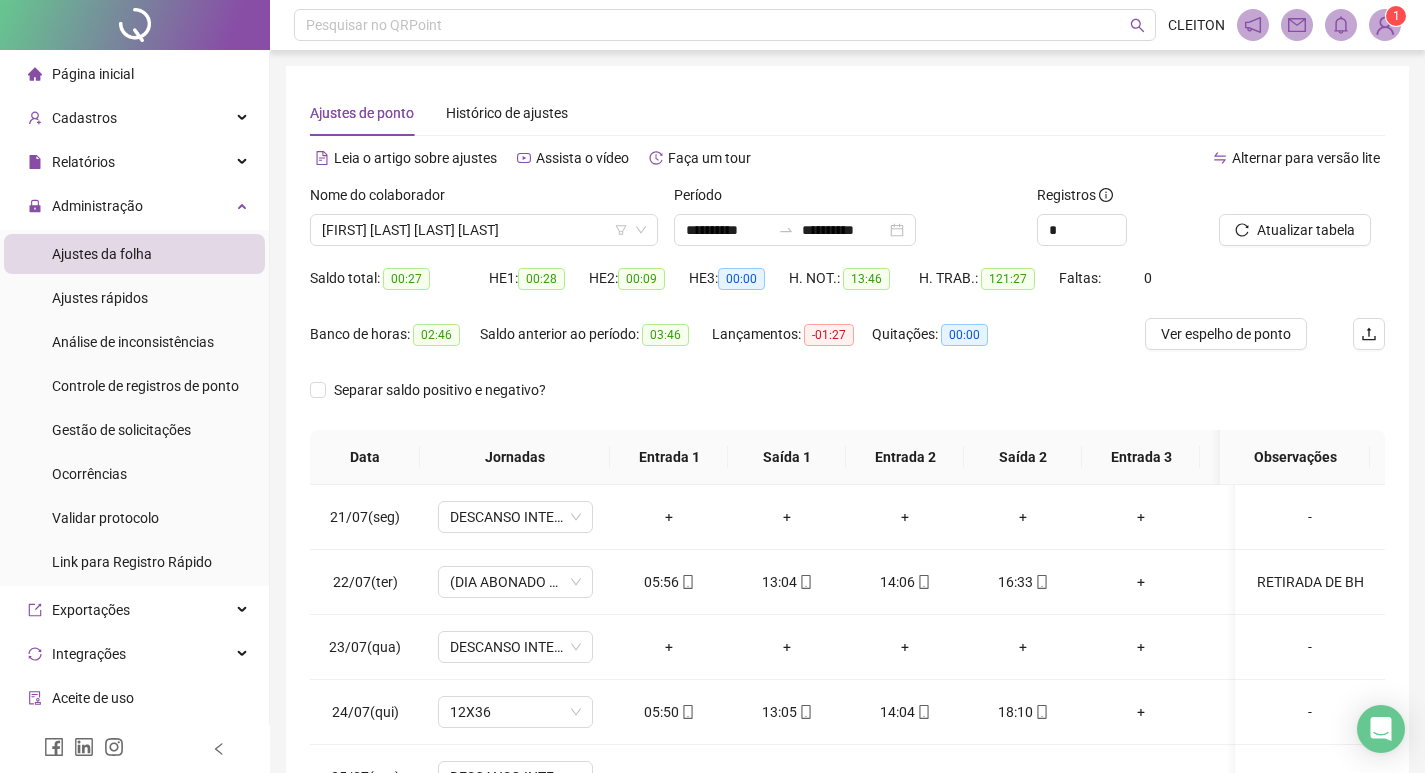 click on "Separar saldo positivo e negativo?" at bounding box center (847, 402) 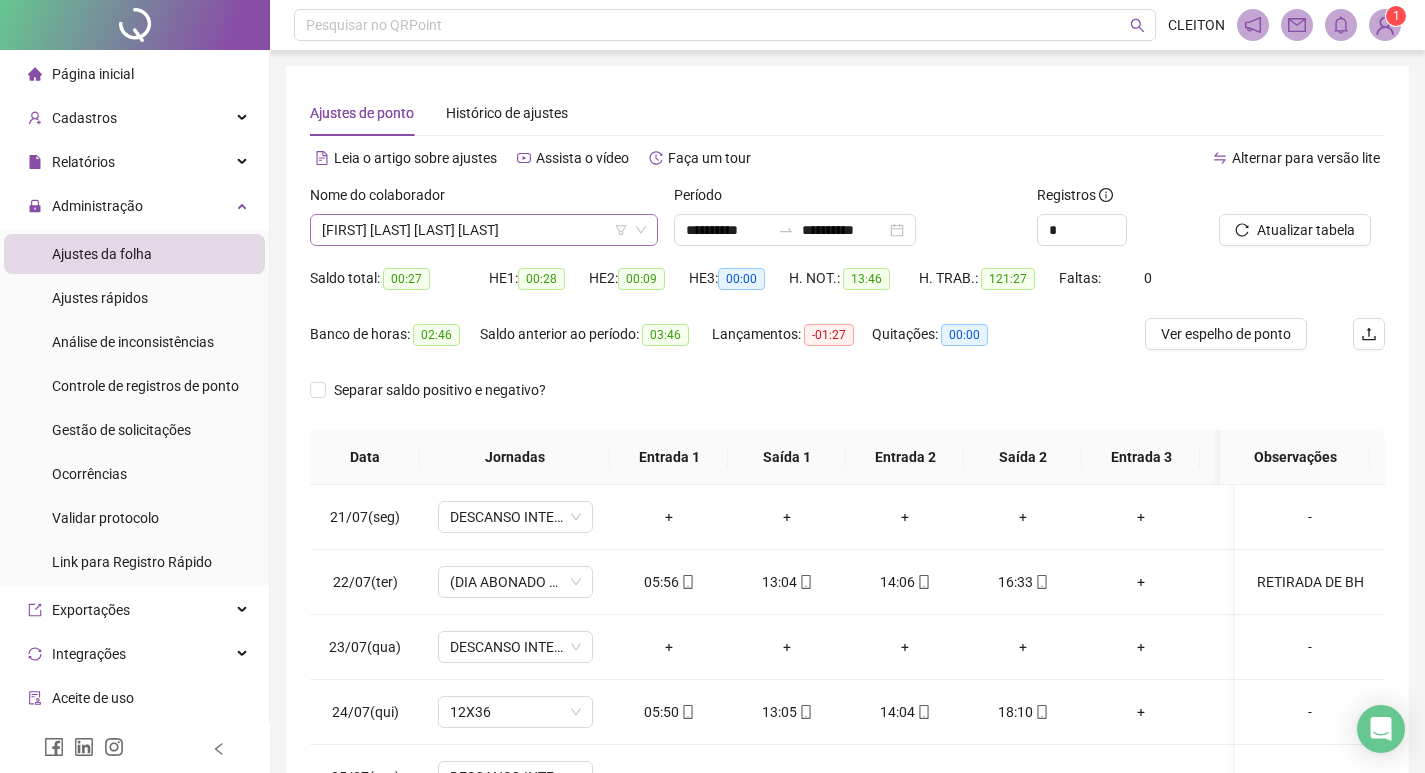 click on "[FIRST] [LAST] [LAST] [LAST]" at bounding box center [484, 230] 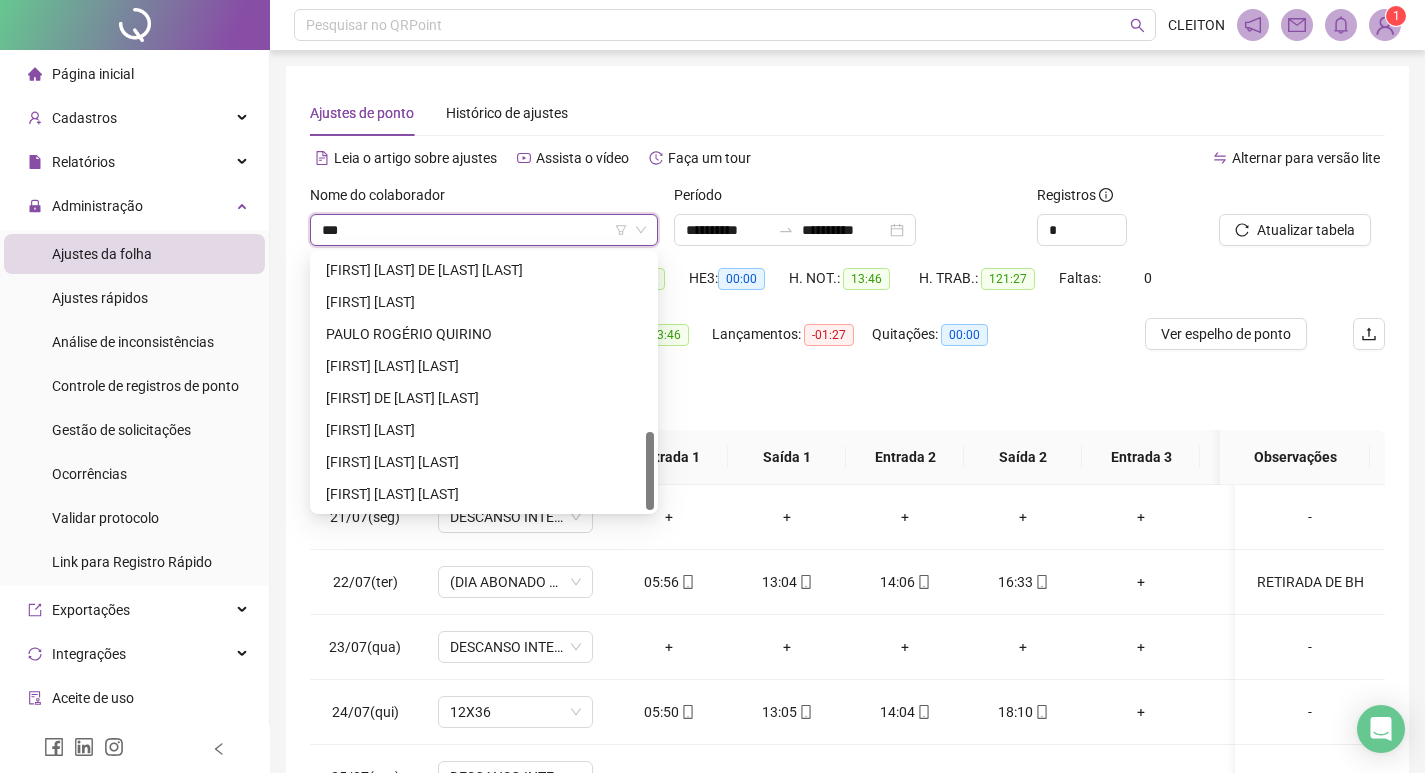 scroll, scrollTop: 0, scrollLeft: 0, axis: both 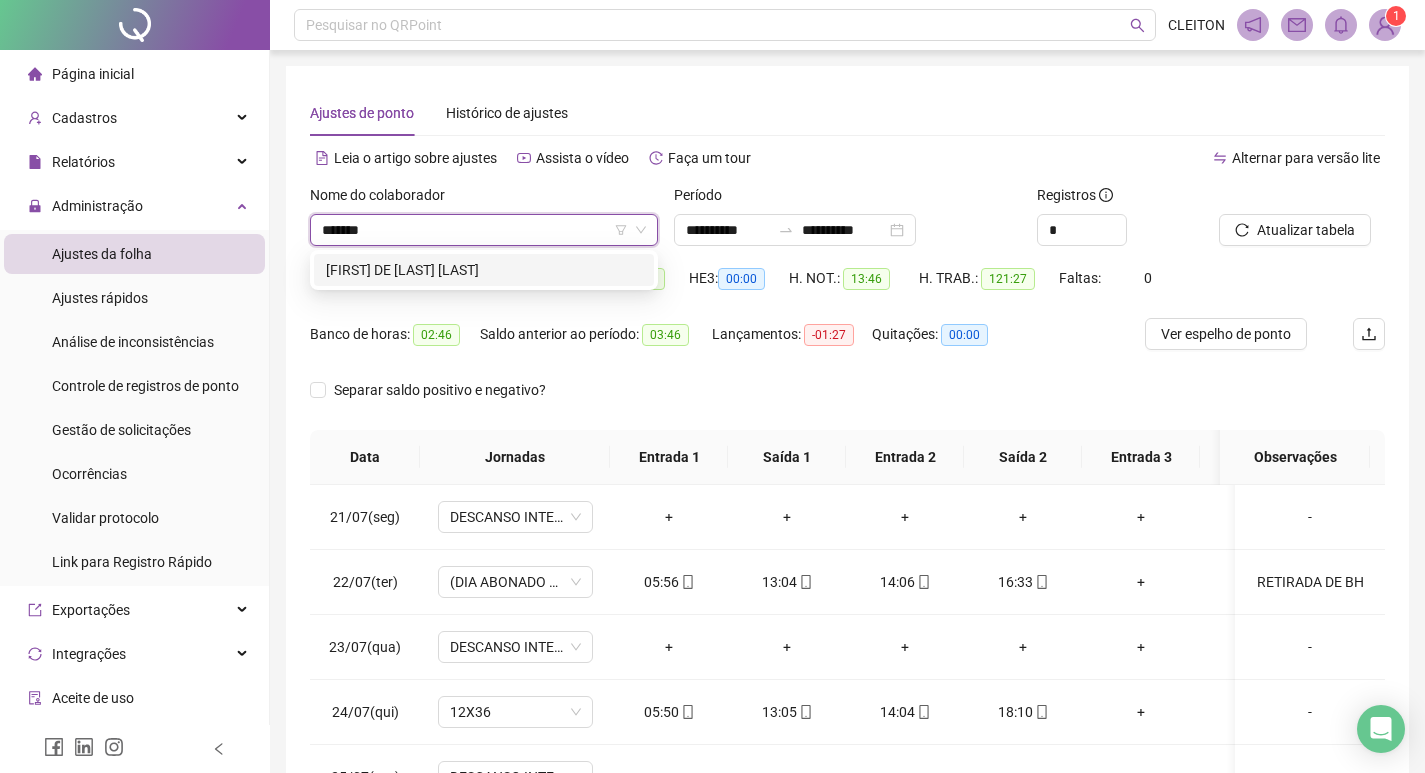 type on "*******" 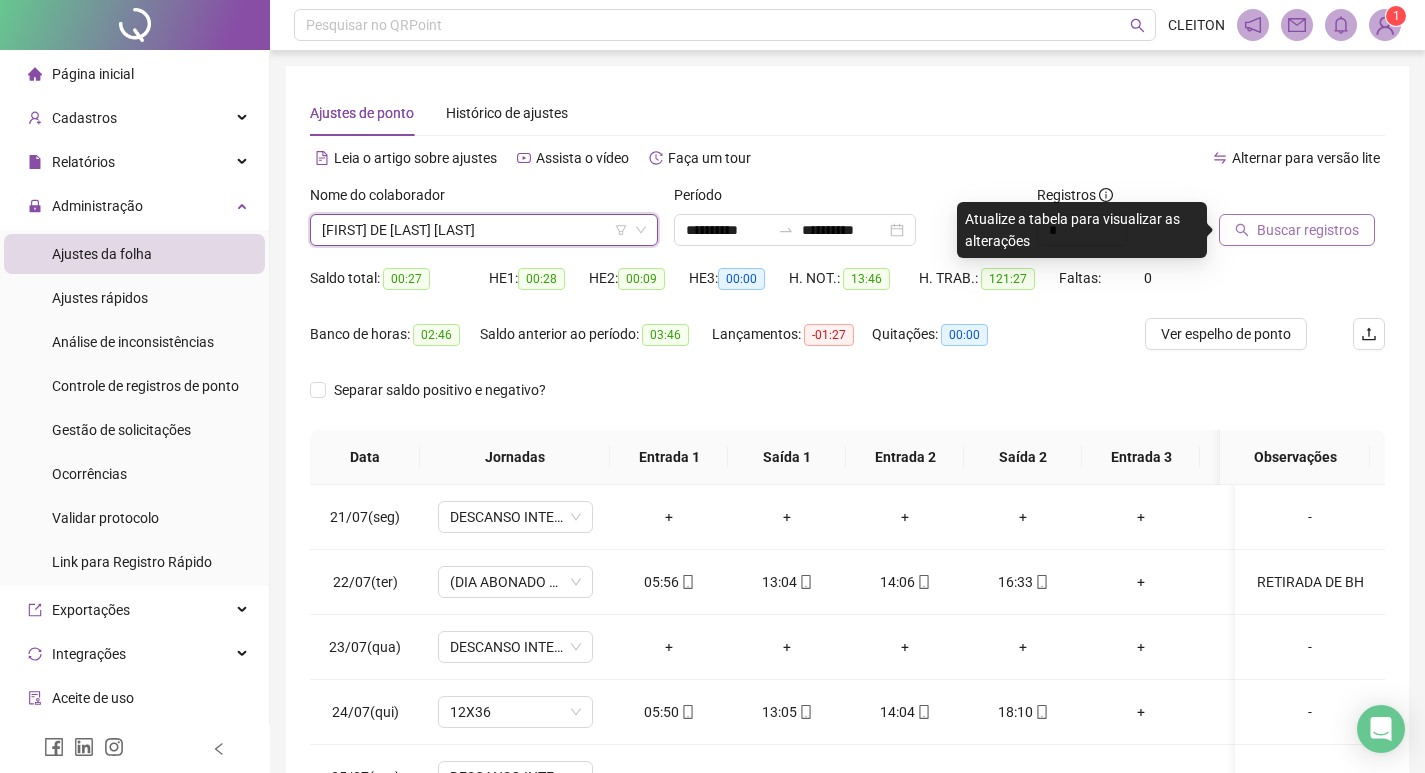 click 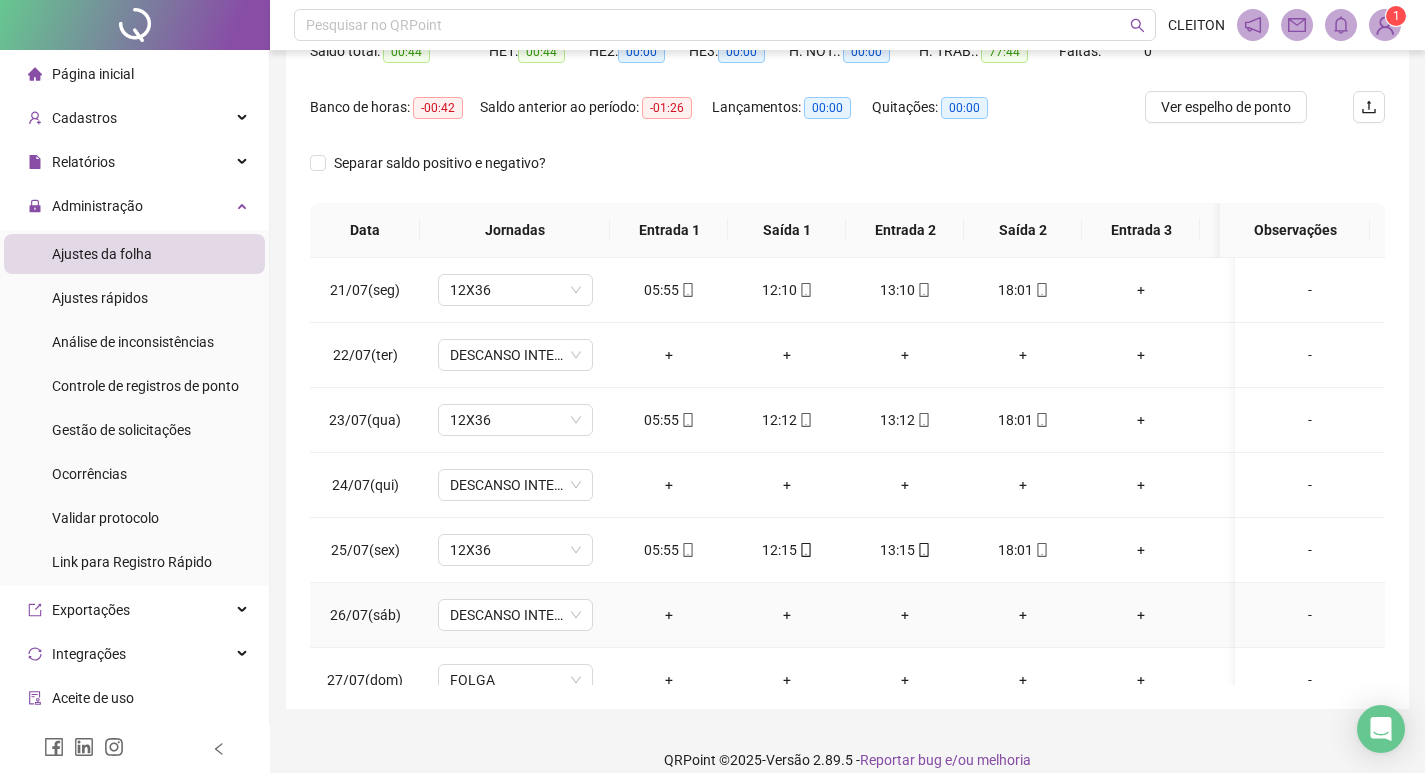 scroll, scrollTop: 249, scrollLeft: 0, axis: vertical 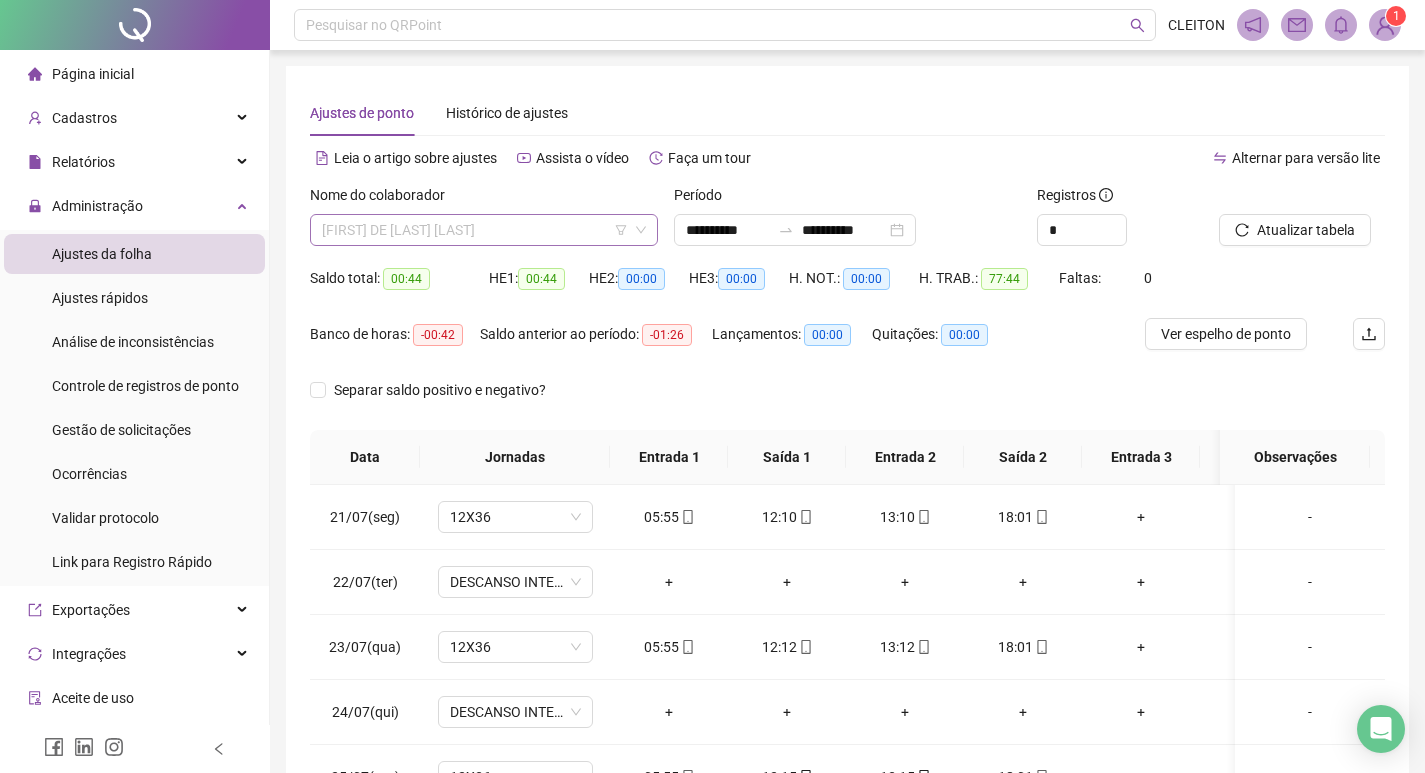 click on "[FIRST] DE [LAST] [LAST]" at bounding box center (484, 230) 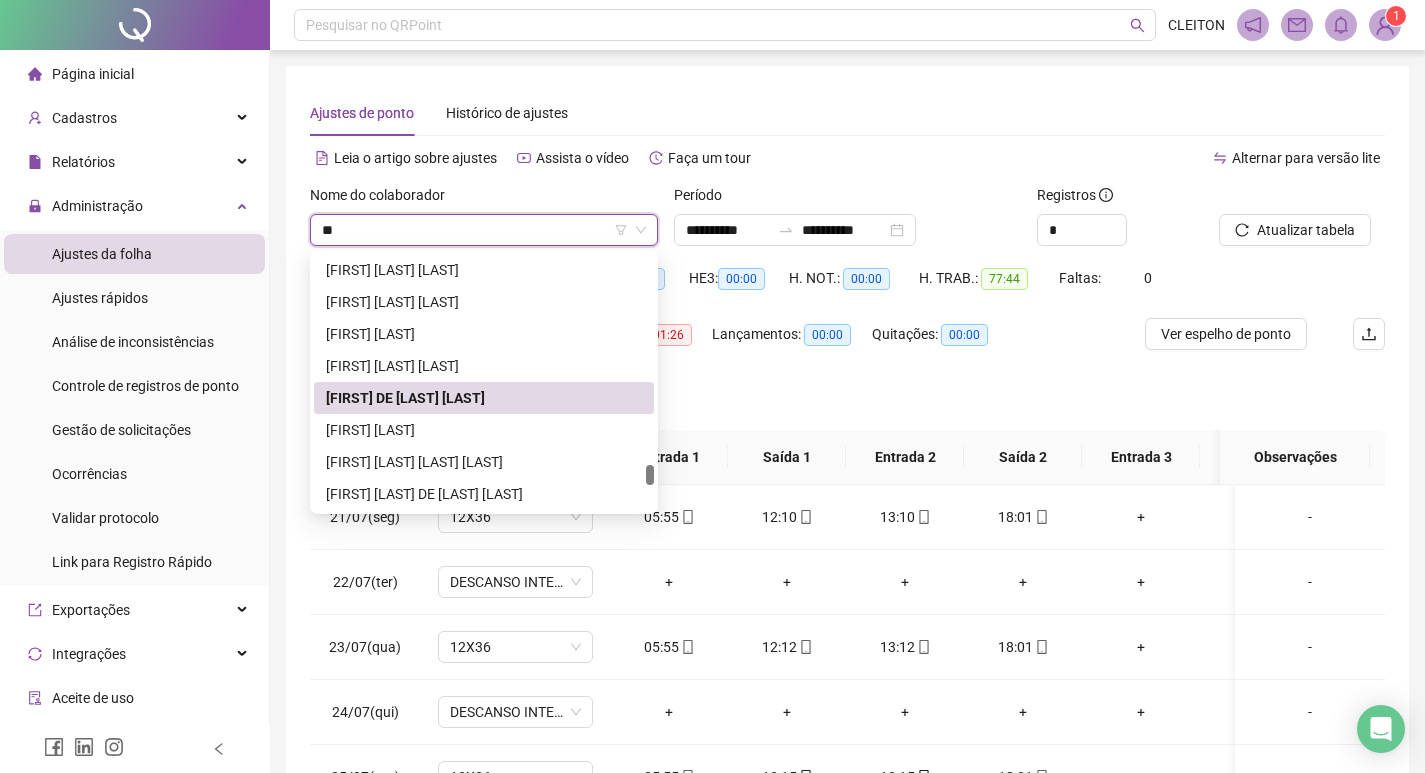 scroll, scrollTop: 0, scrollLeft: 0, axis: both 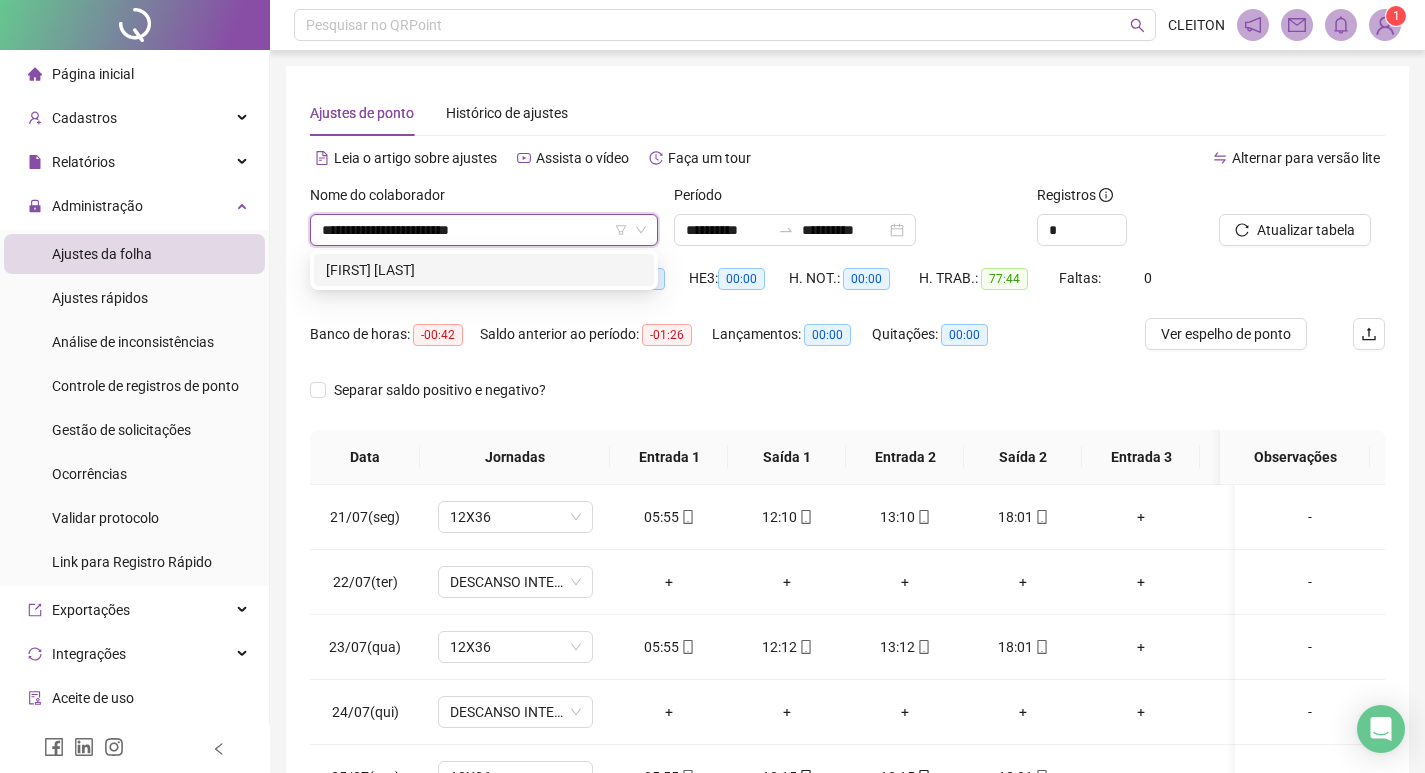 type on "**********" 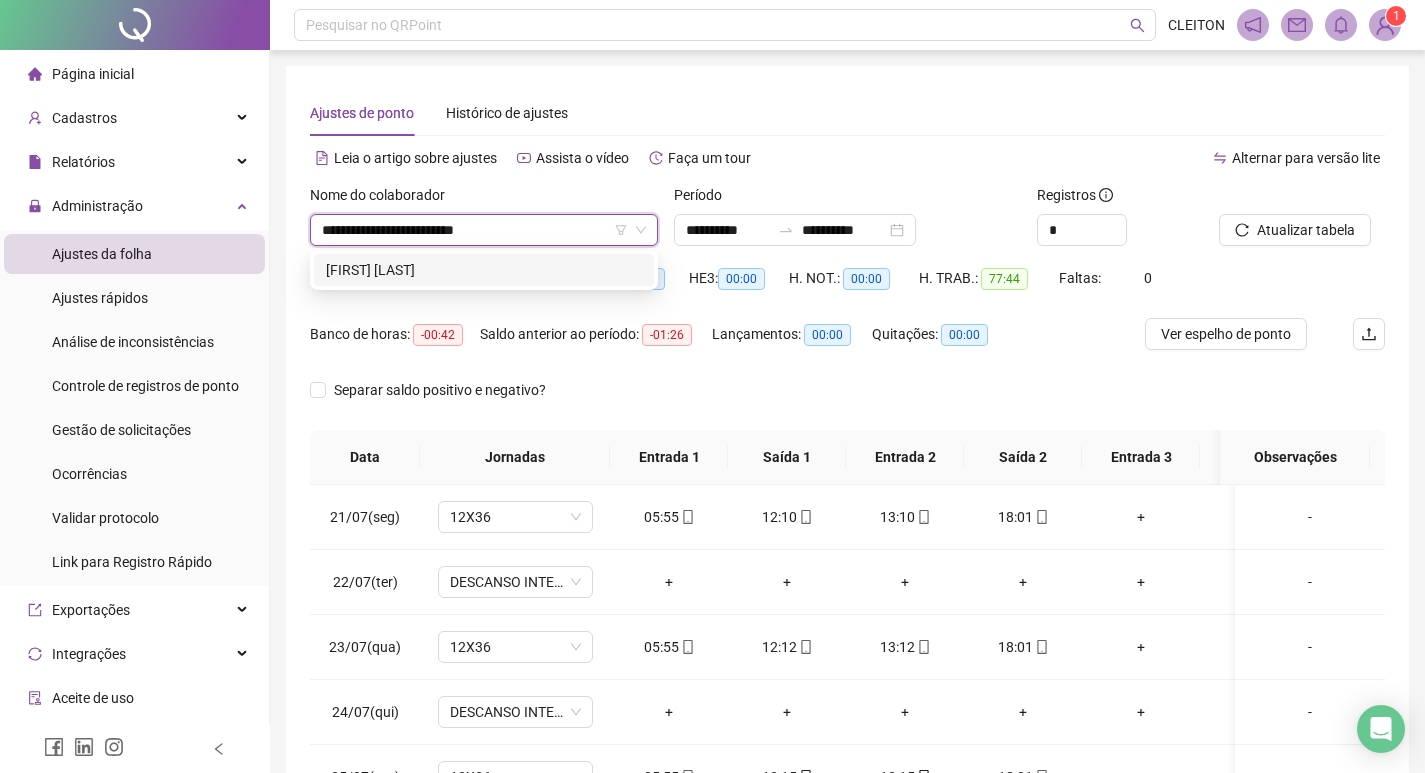 type 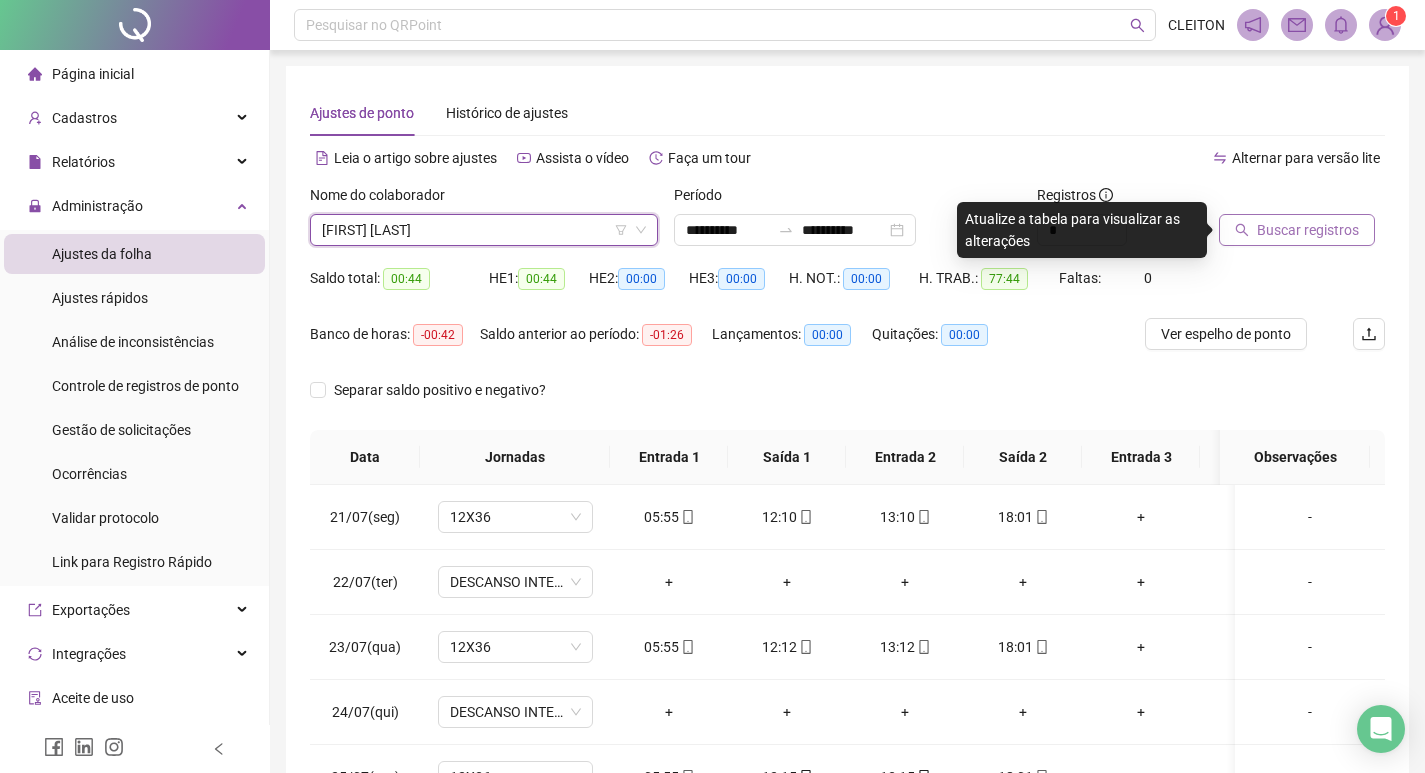 click on "Buscar registros" at bounding box center [1297, 230] 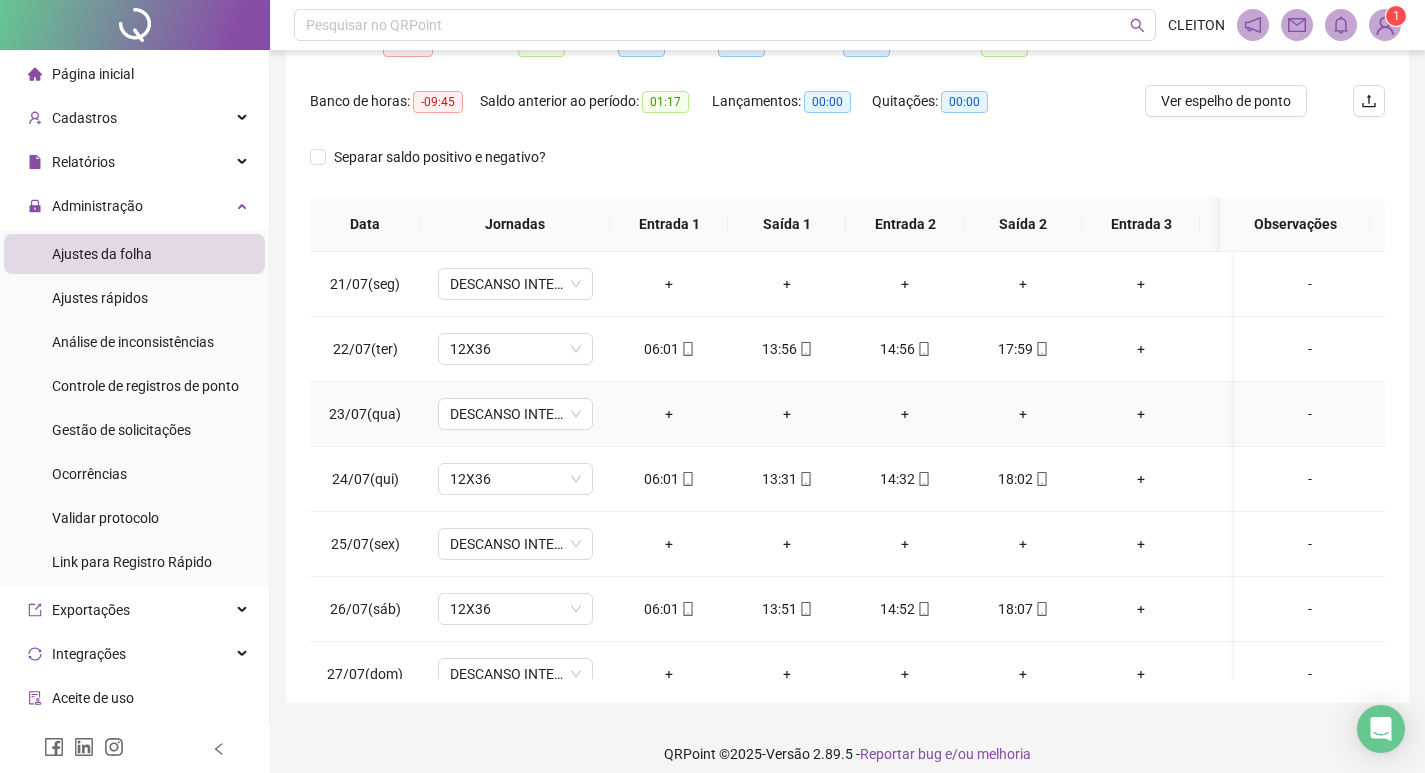 scroll, scrollTop: 249, scrollLeft: 0, axis: vertical 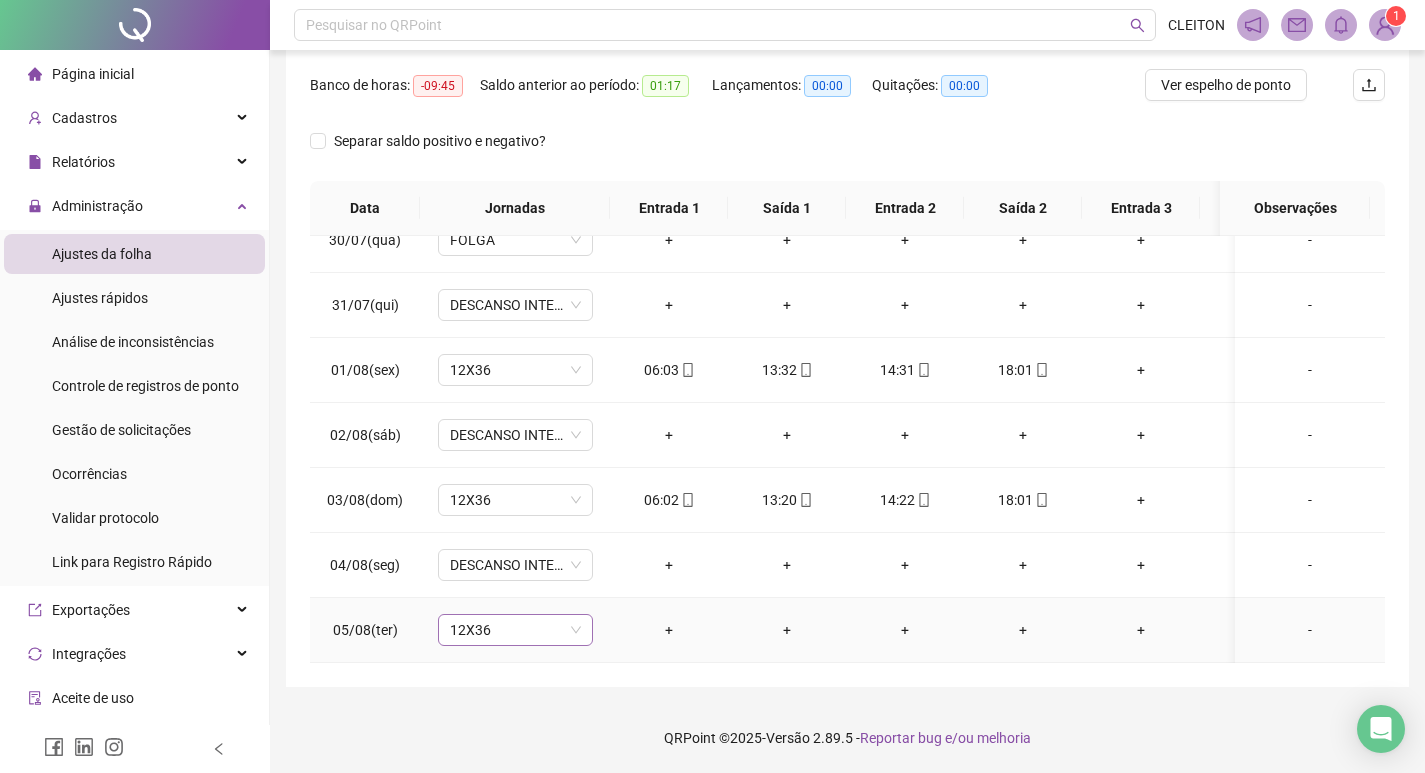 click on "12X36" at bounding box center [515, 630] 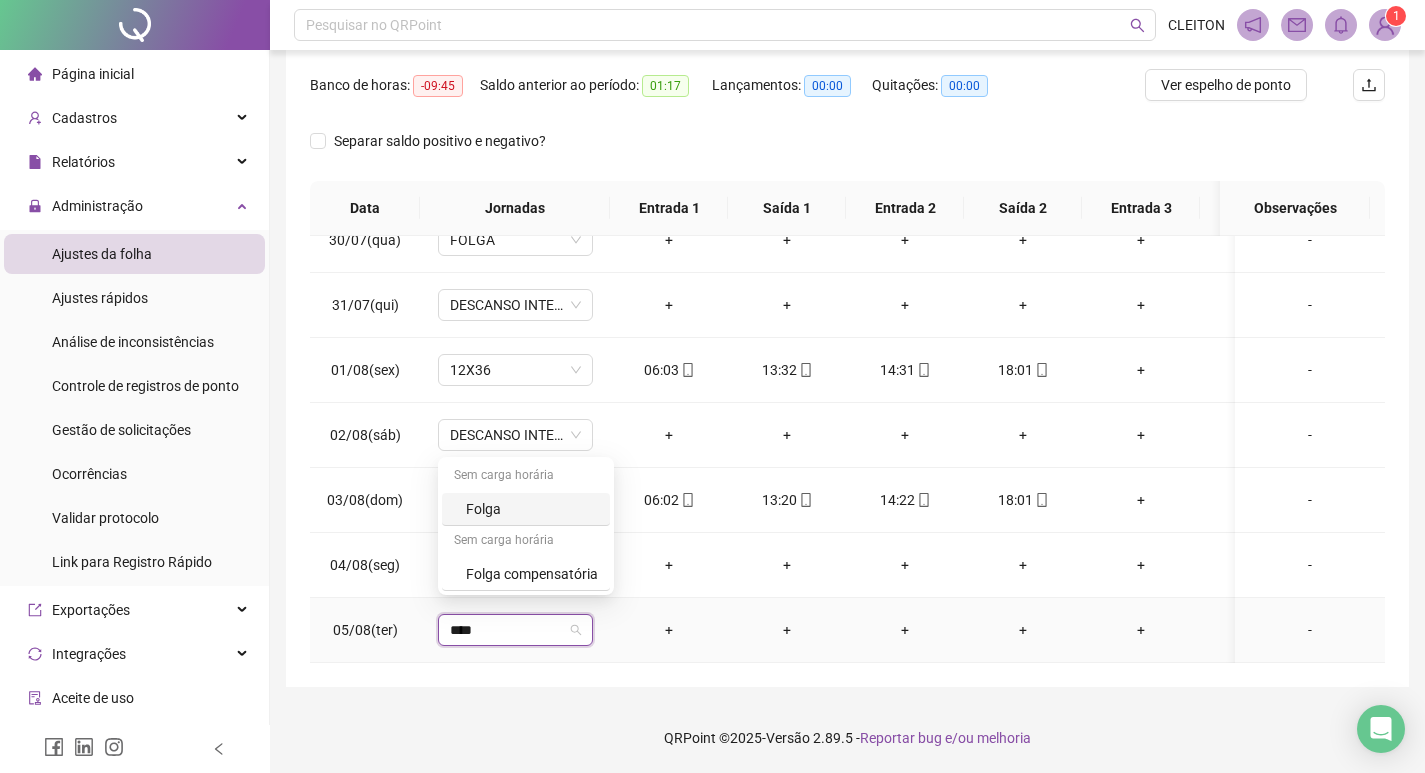 type on "*****" 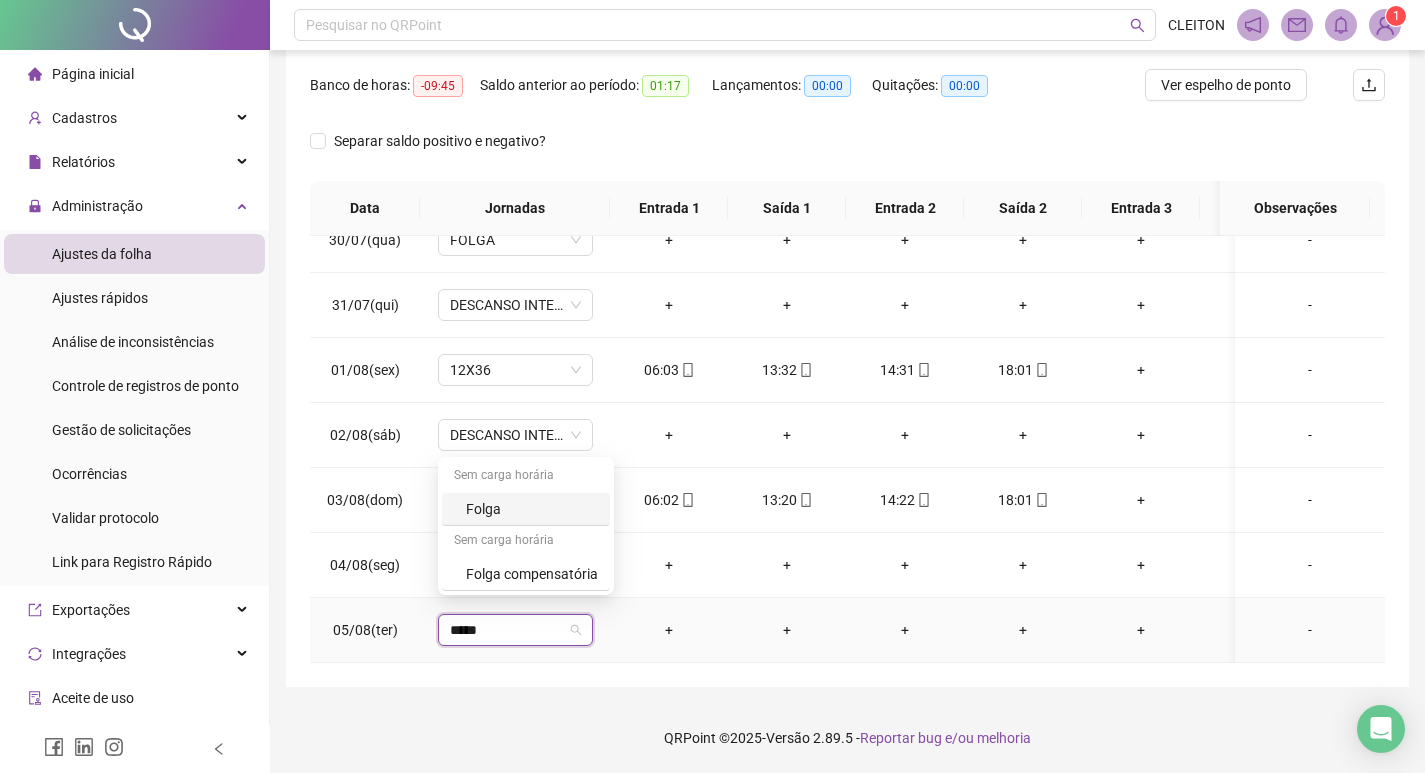 type 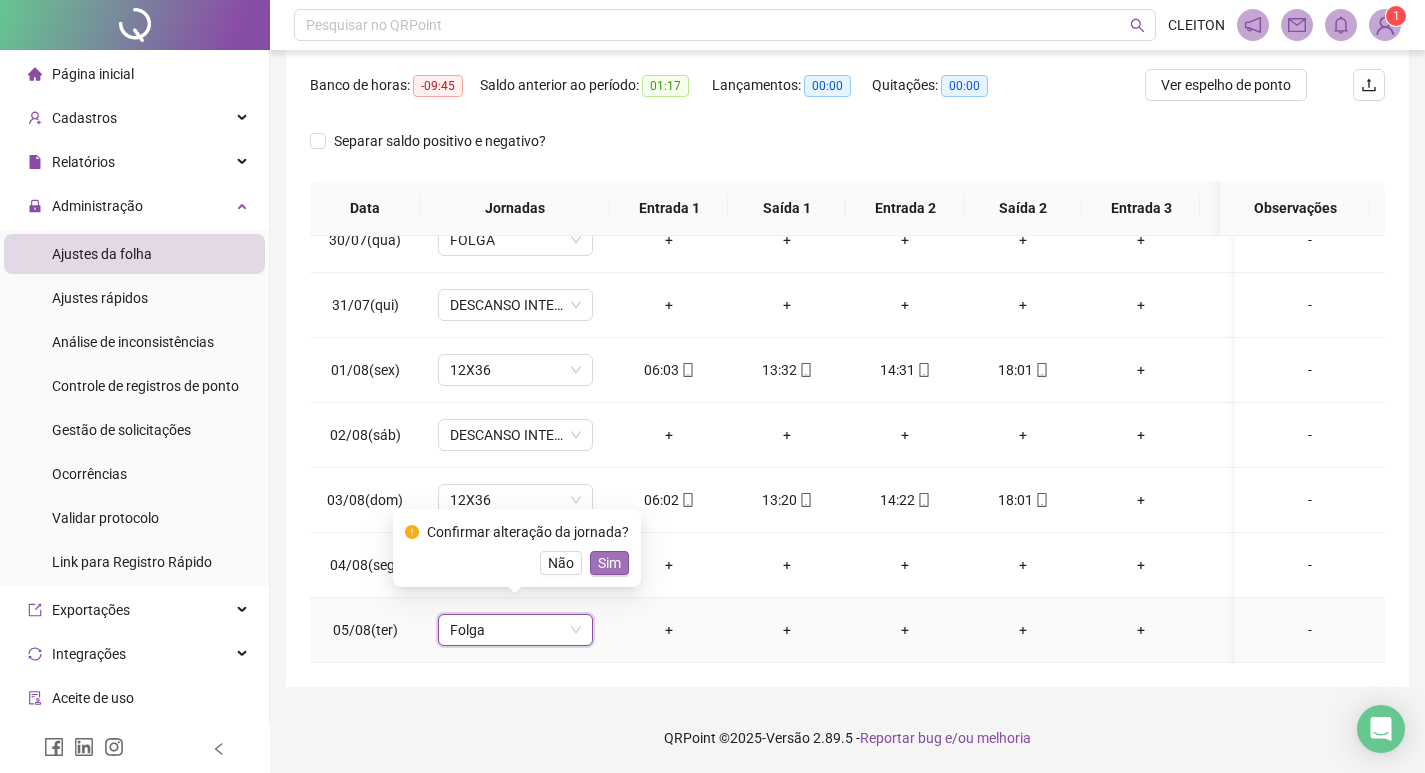 click on "Sim" at bounding box center (609, 563) 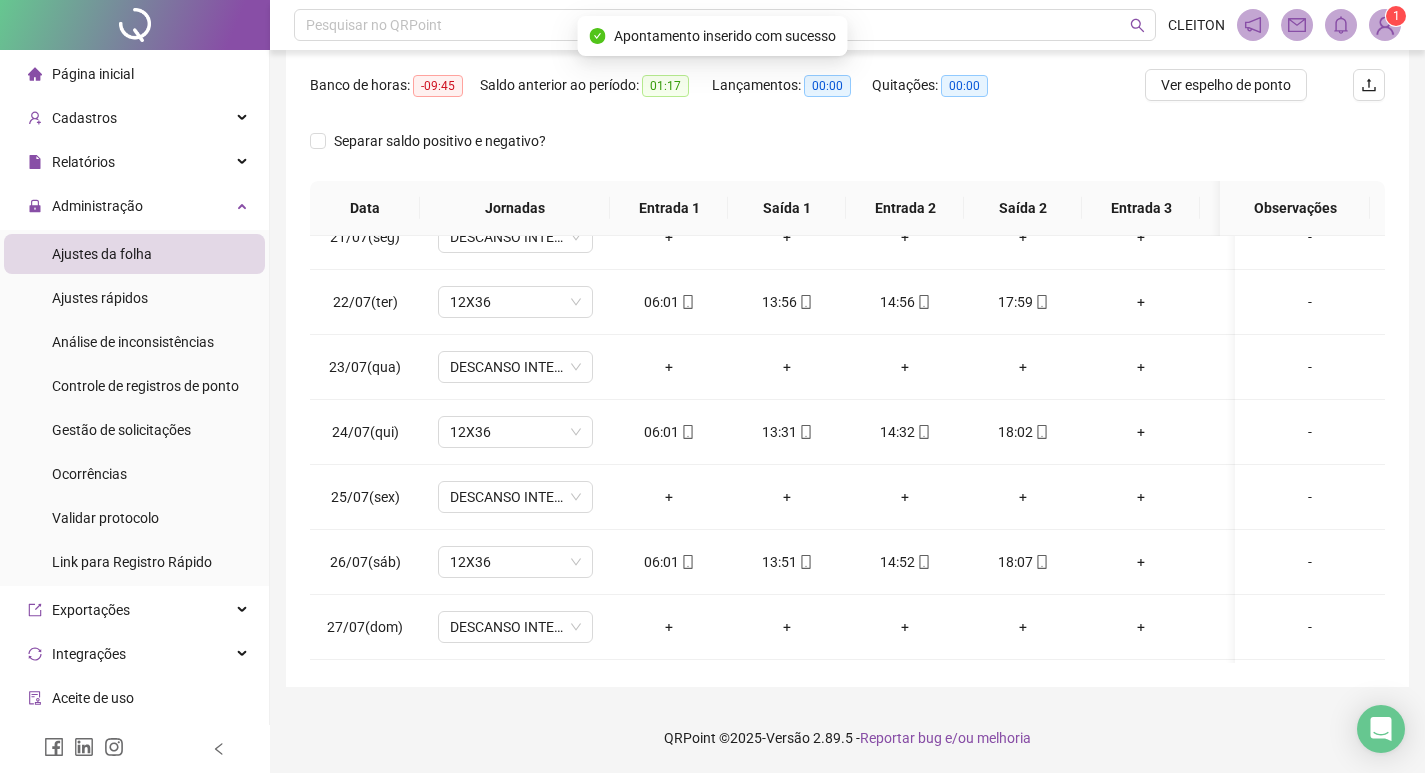scroll, scrollTop: 0, scrollLeft: 0, axis: both 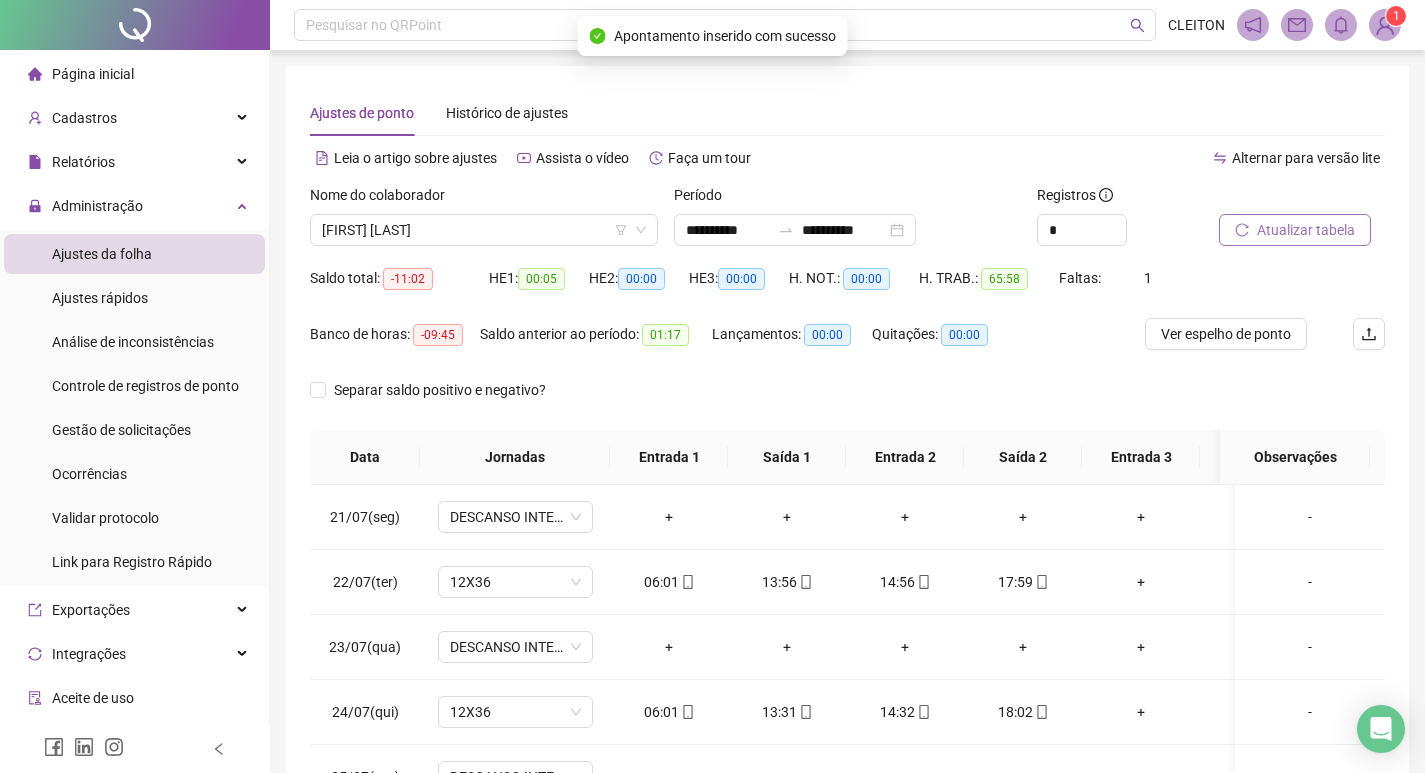 click on "Atualizar tabela" at bounding box center (1295, 230) 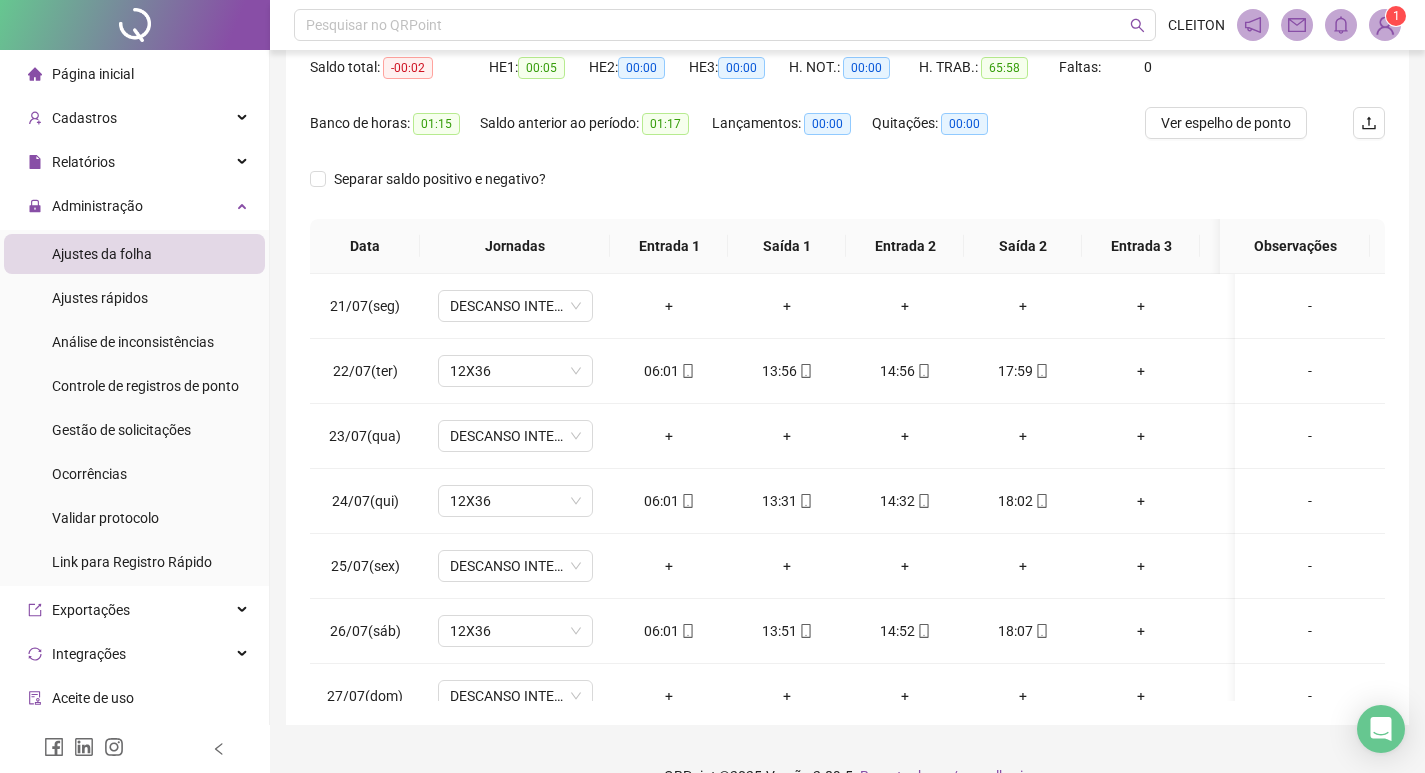 scroll, scrollTop: 249, scrollLeft: 0, axis: vertical 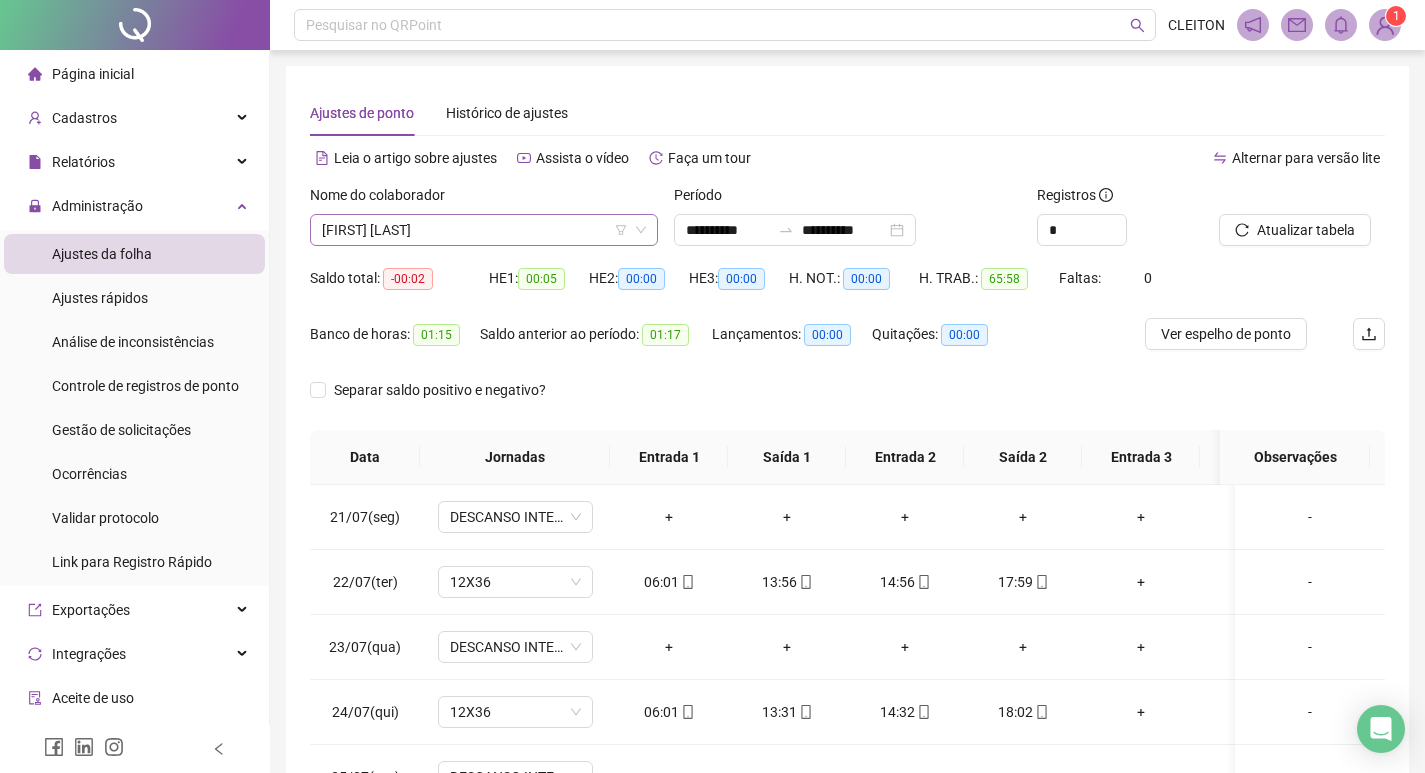 click on "[FIRST] [LAST]" at bounding box center [484, 230] 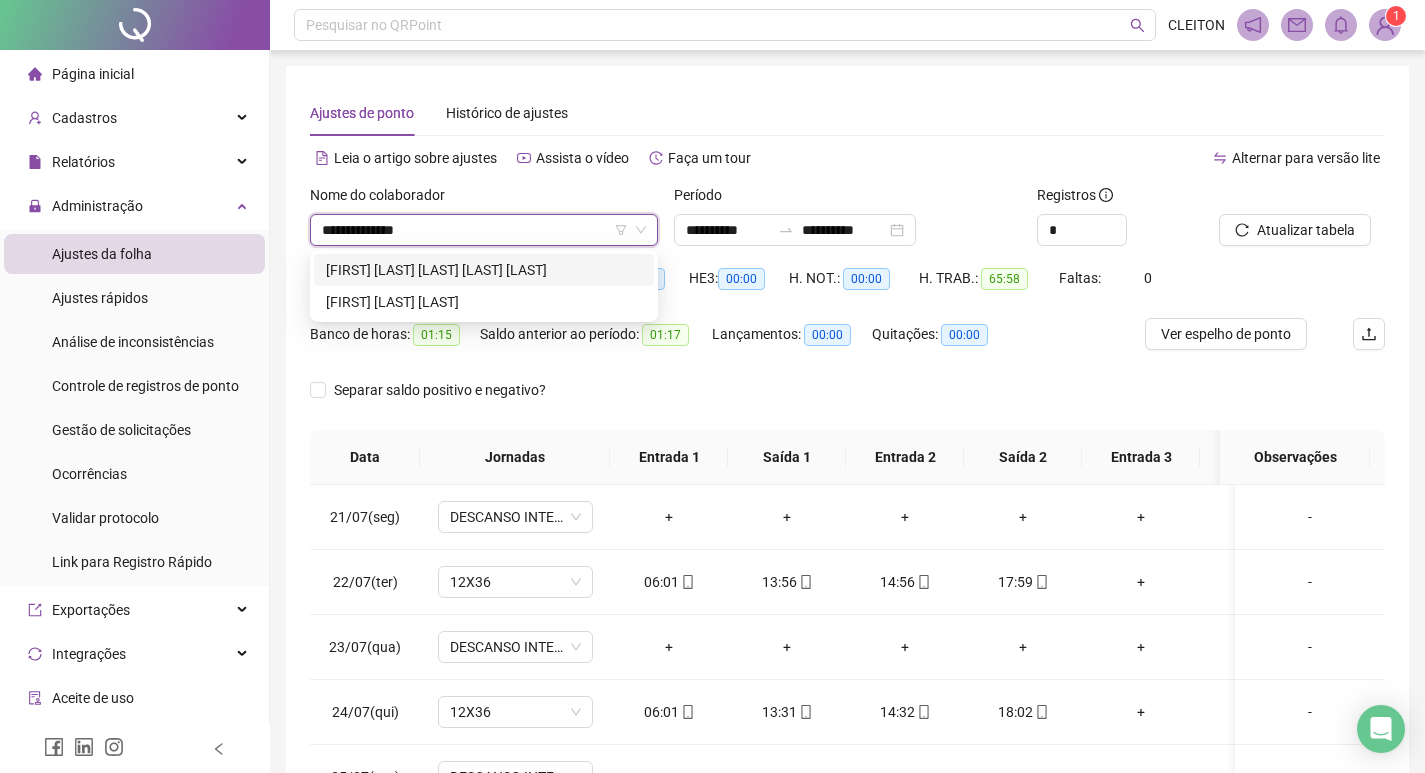 type on "**********" 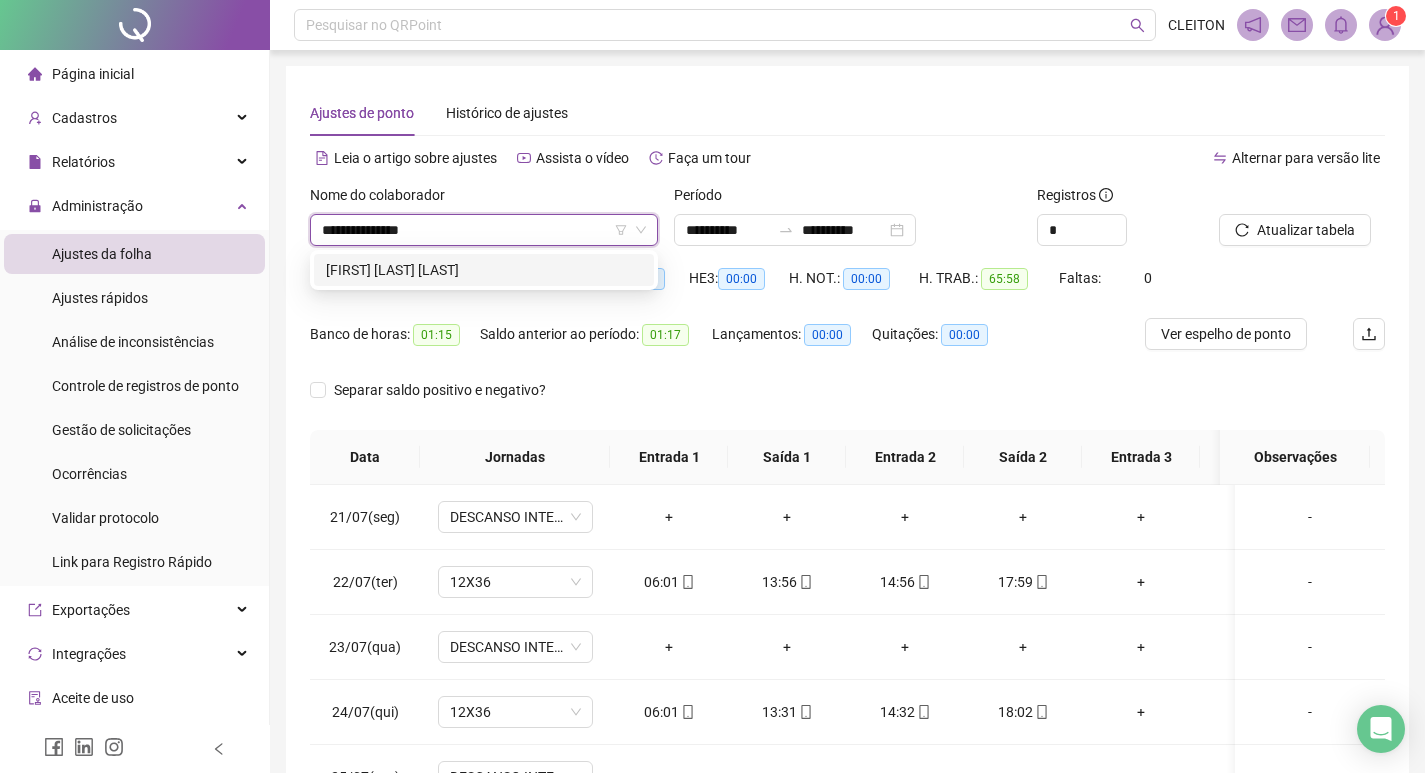 type 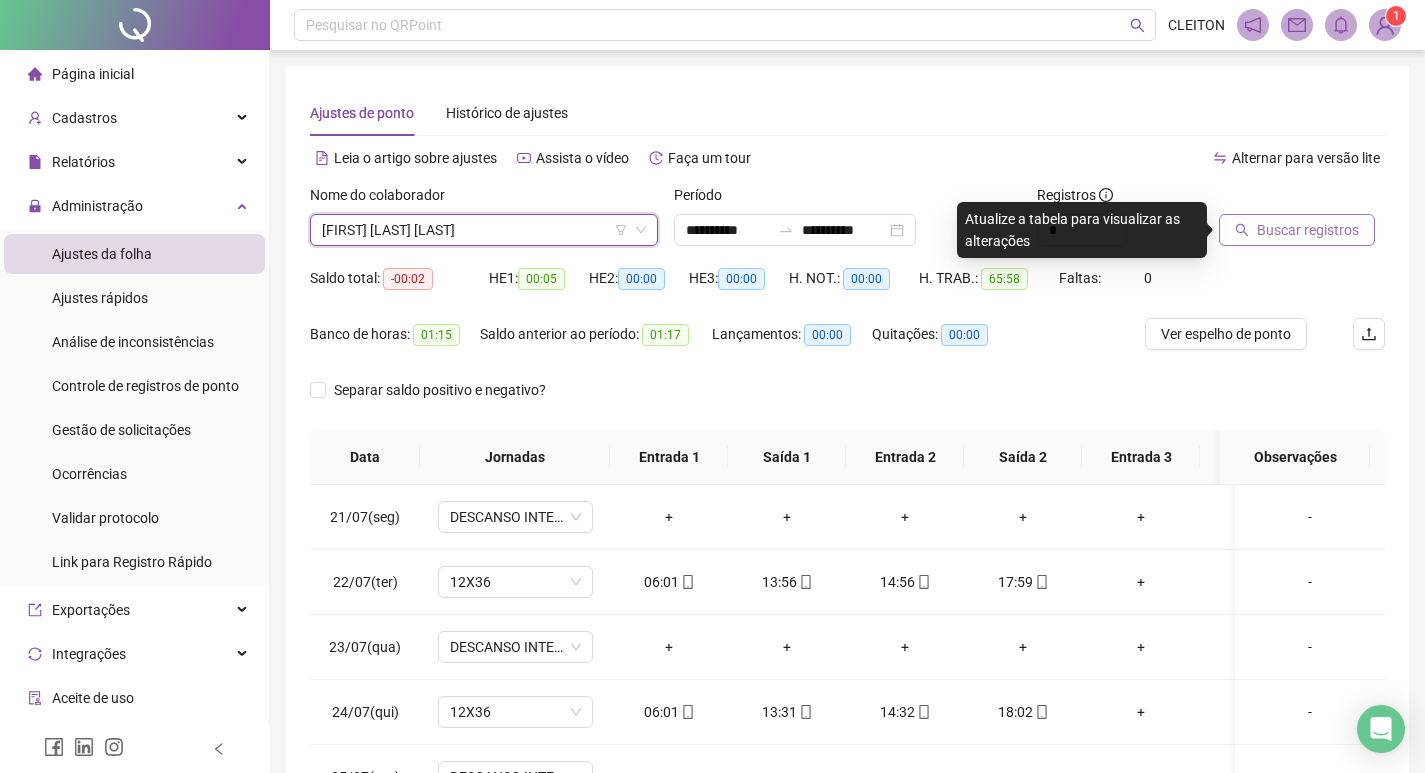 click on "Buscar registros" at bounding box center [1308, 230] 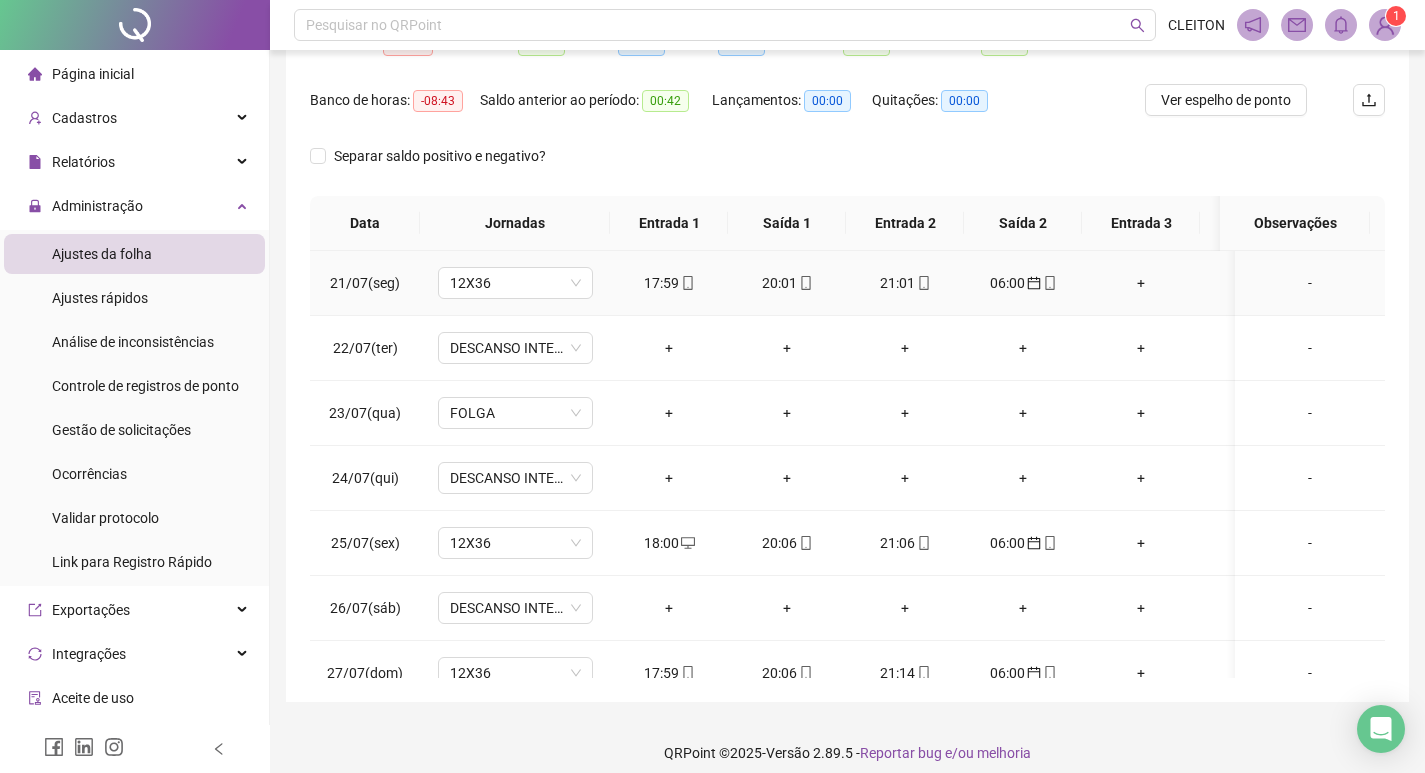 scroll, scrollTop: 249, scrollLeft: 0, axis: vertical 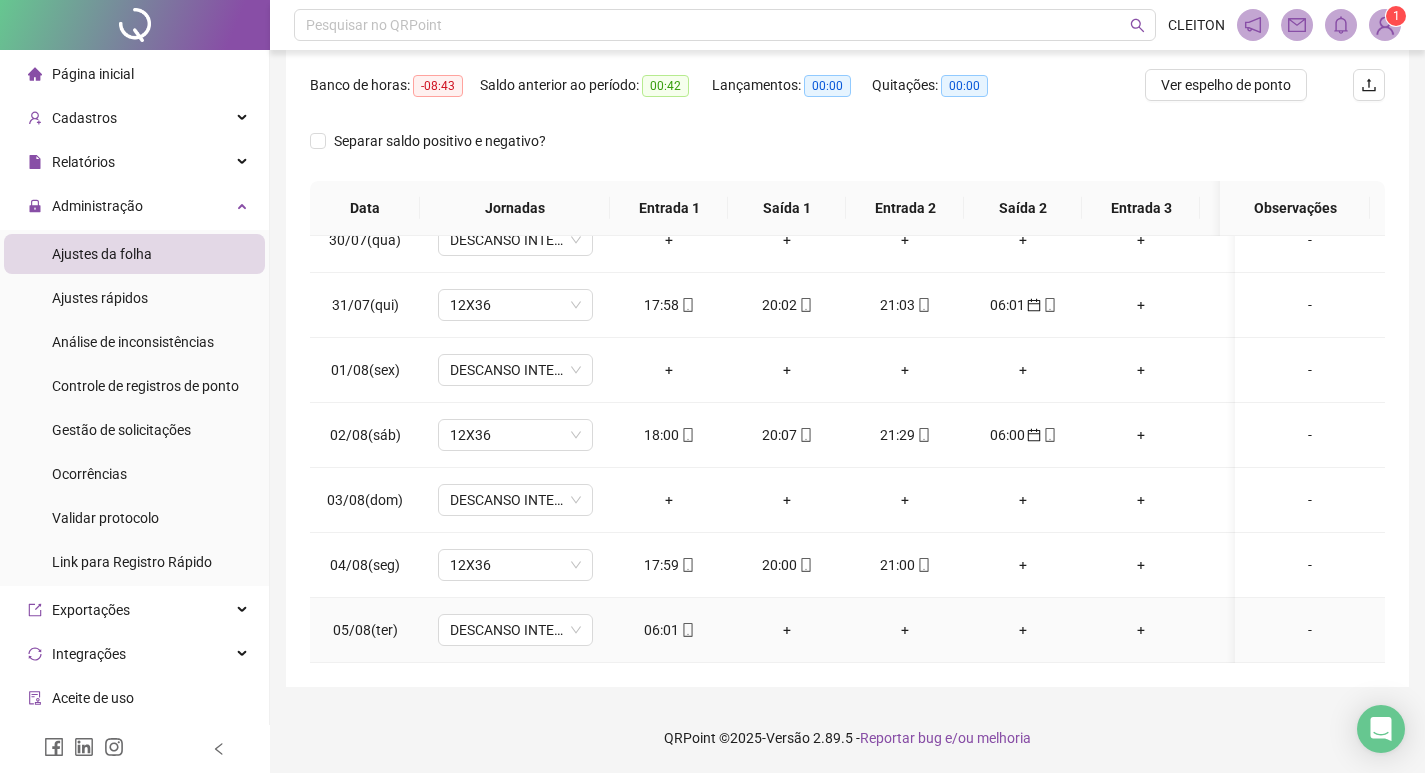 click on "06:01" at bounding box center (669, 630) 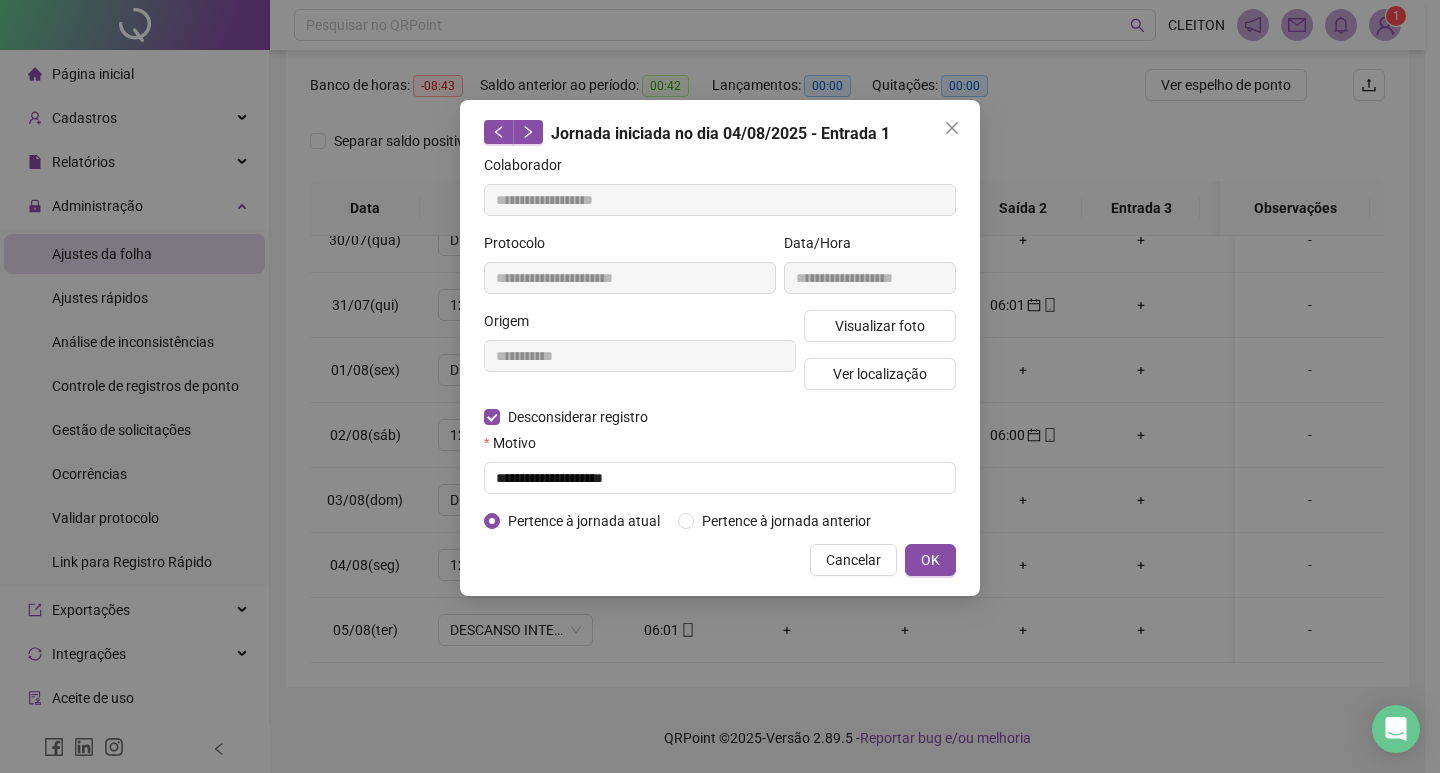 type on "**********" 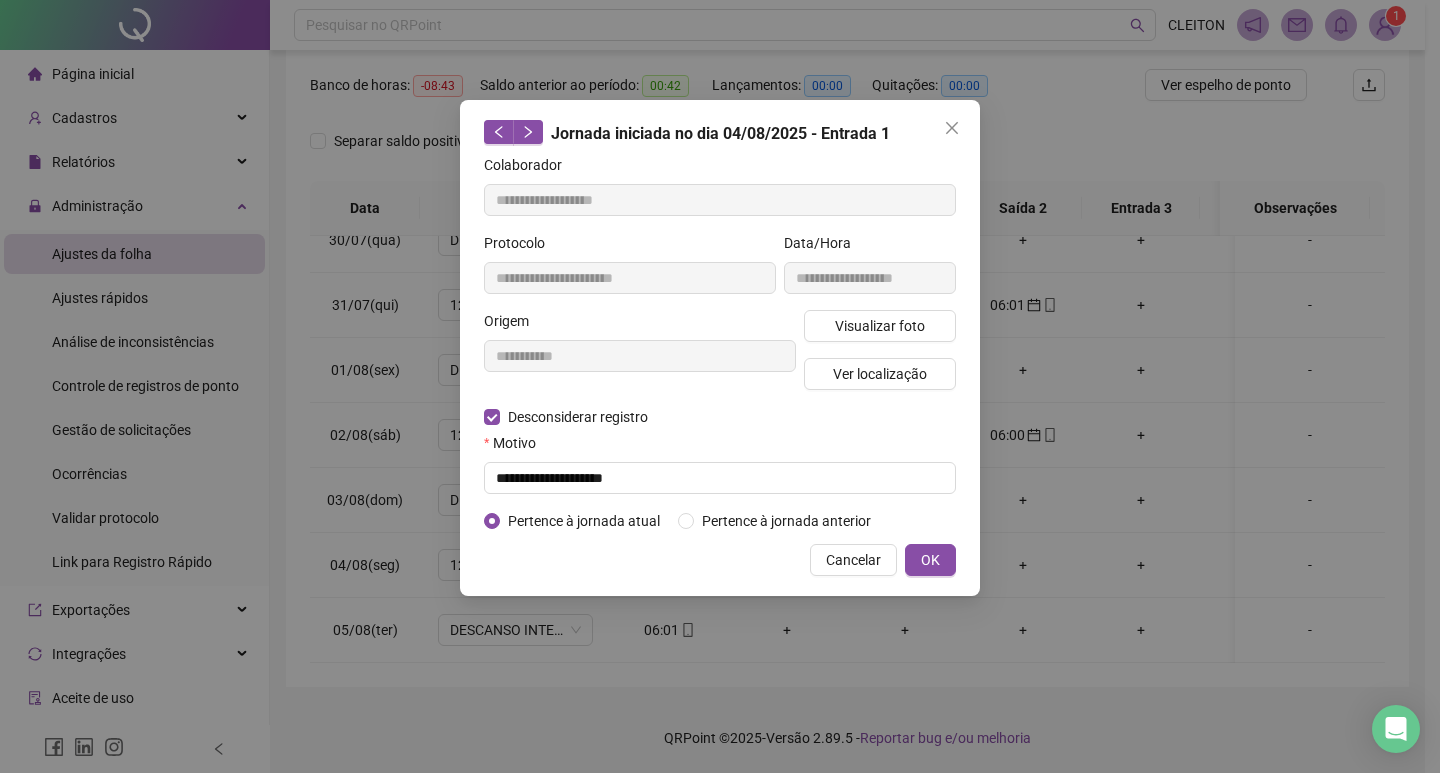 type on "**********" 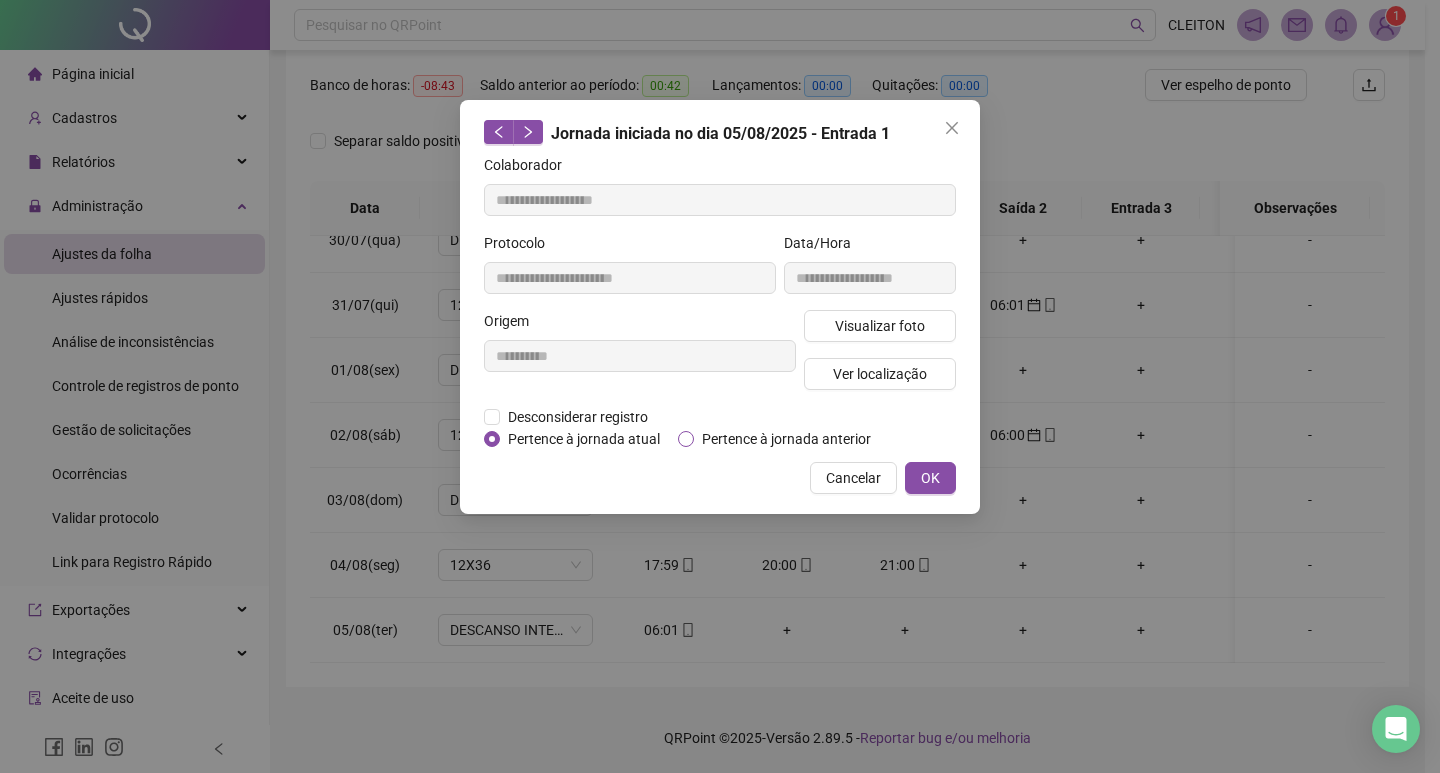 click on "Pertence à jornada anterior" at bounding box center [786, 439] 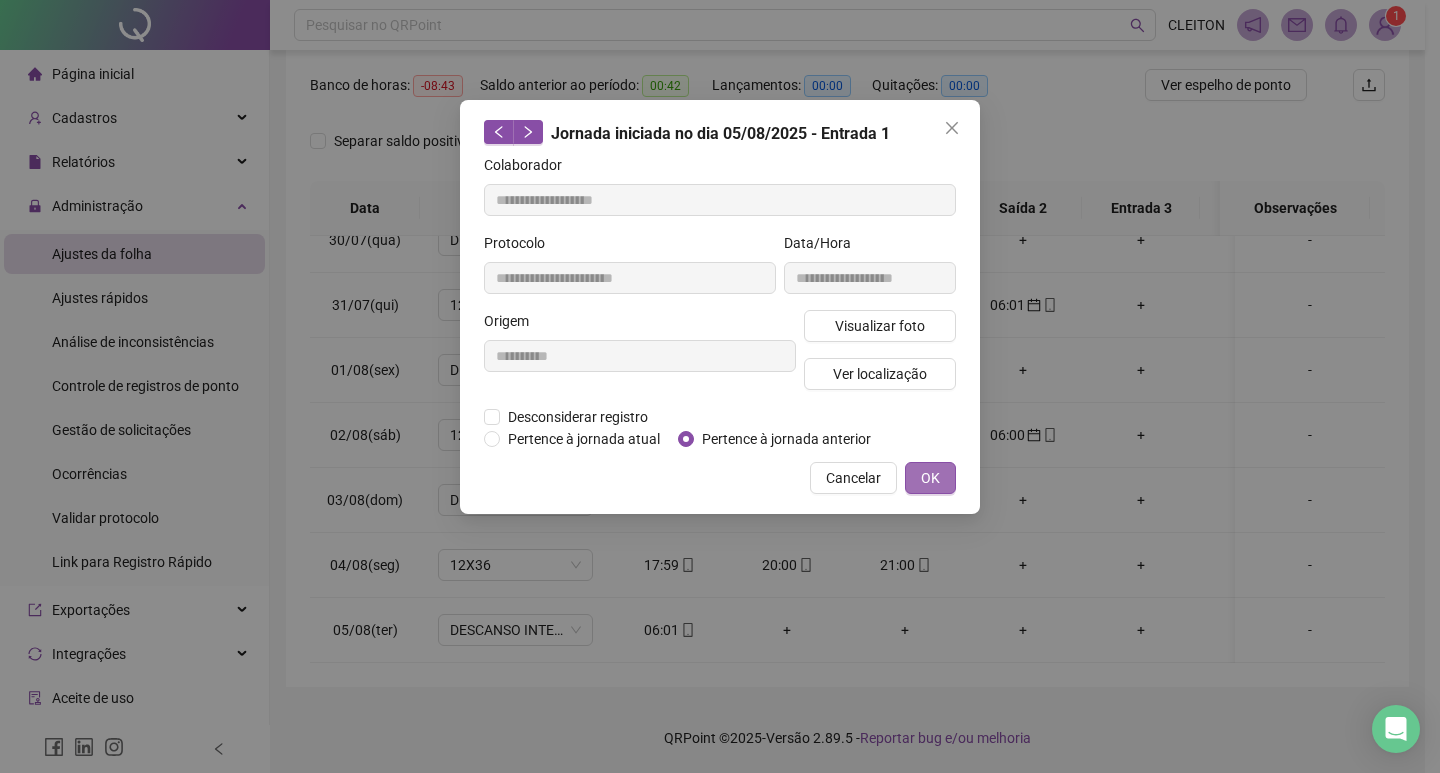 click on "OK" at bounding box center (930, 478) 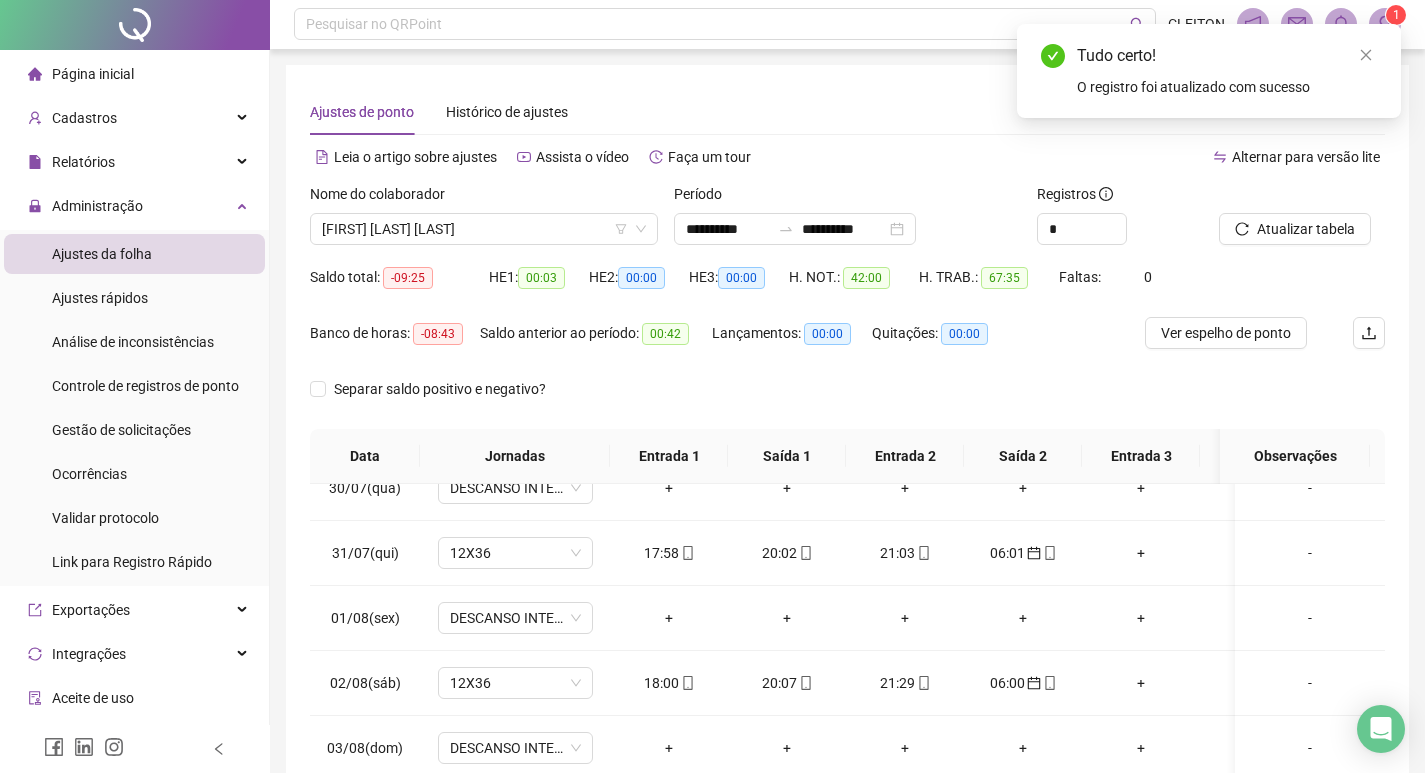 scroll, scrollTop: 0, scrollLeft: 0, axis: both 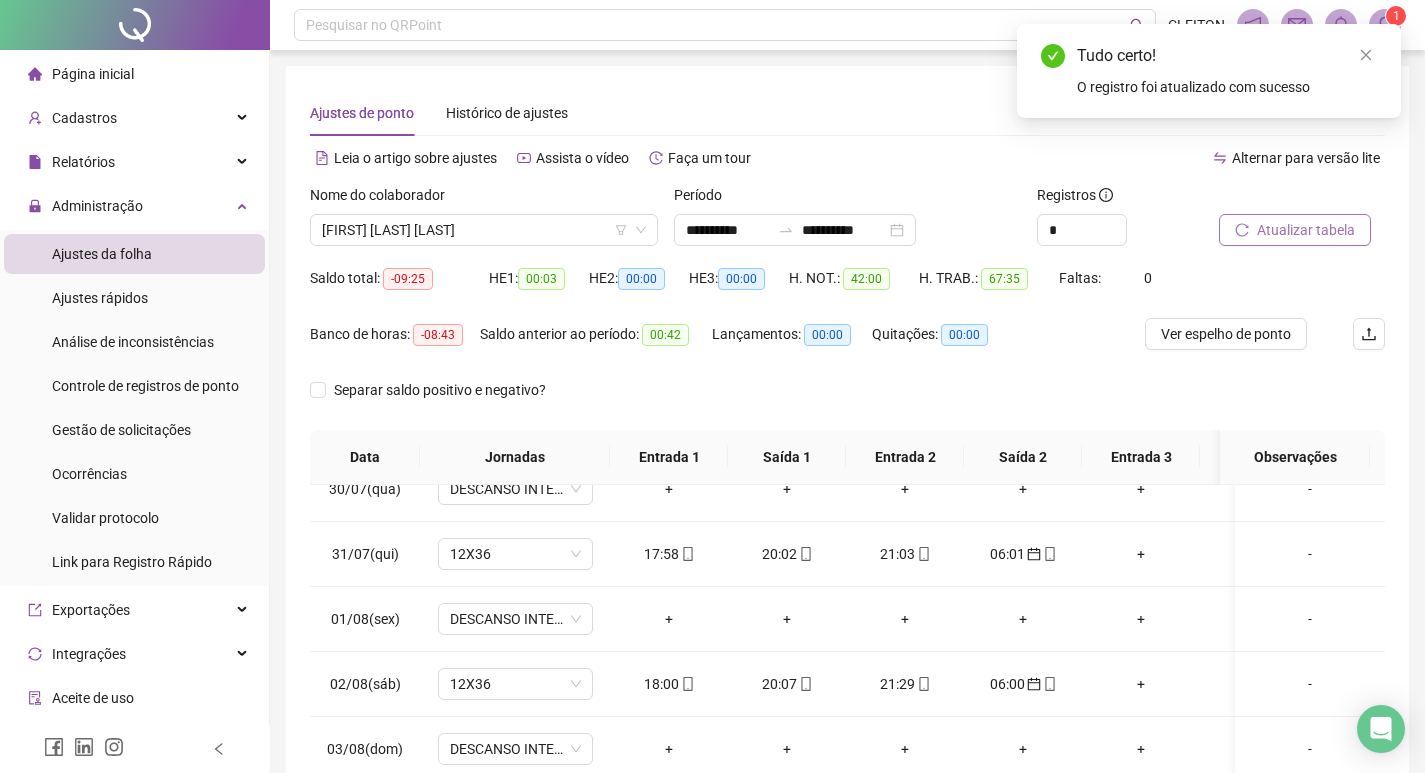 click on "Atualizar tabela" at bounding box center (1306, 230) 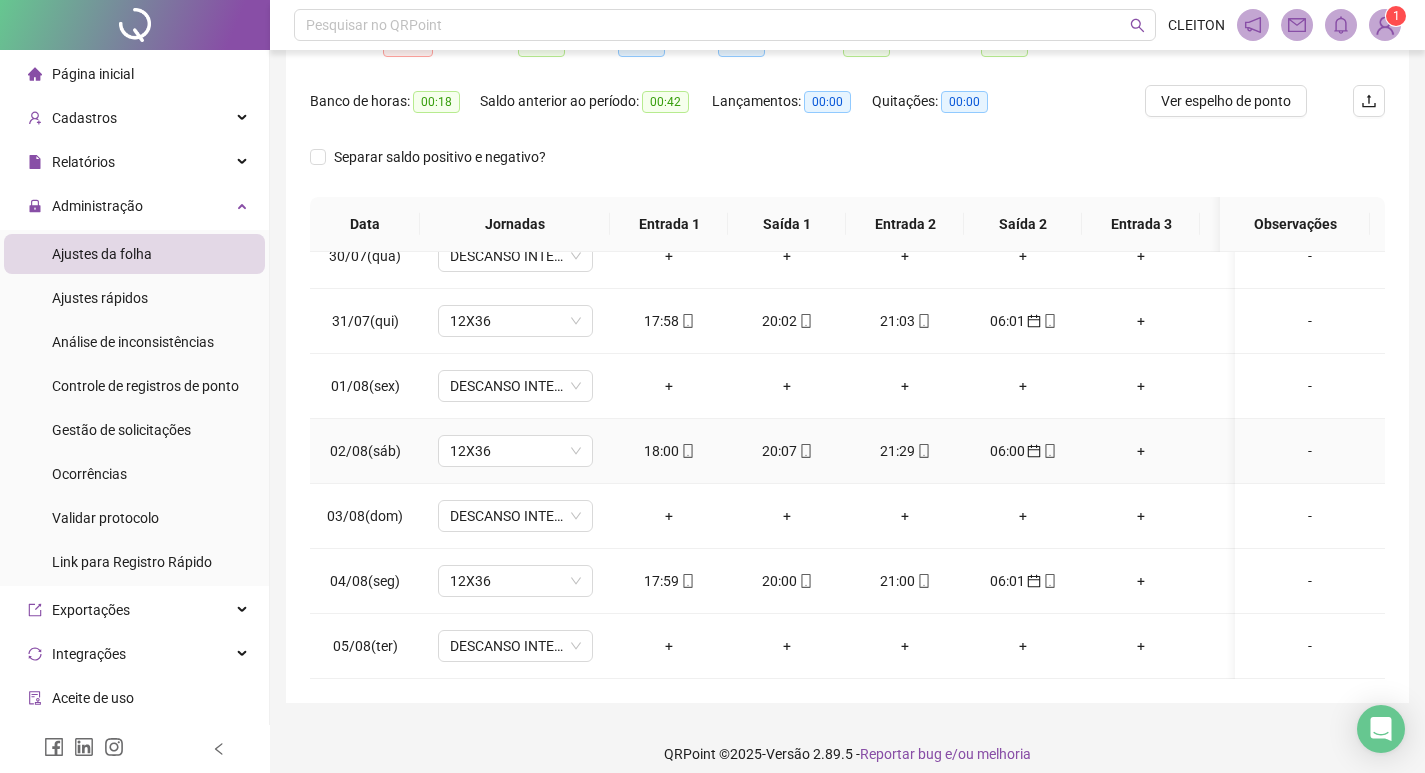 scroll, scrollTop: 249, scrollLeft: 0, axis: vertical 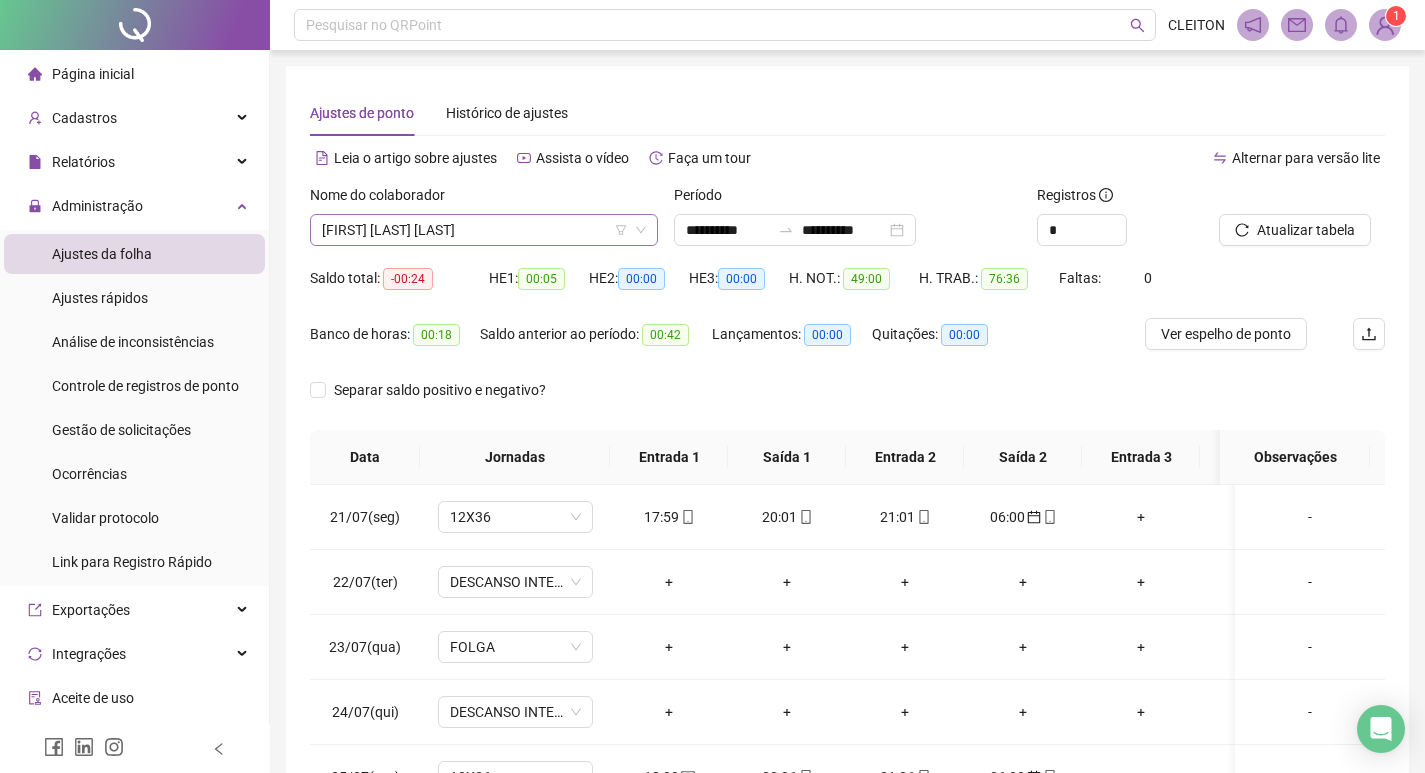 click on "[FIRST] [LAST] [LAST]" at bounding box center (484, 230) 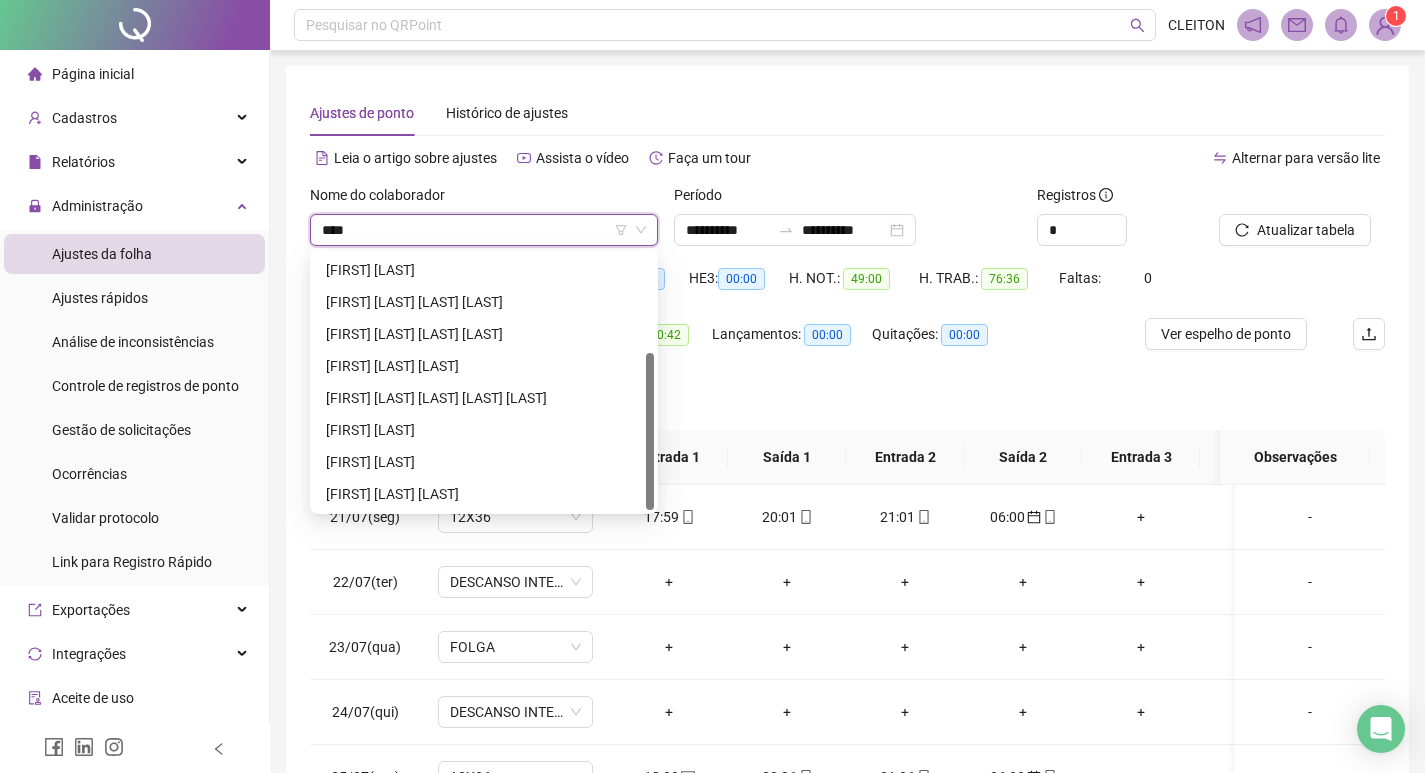 scroll, scrollTop: 0, scrollLeft: 0, axis: both 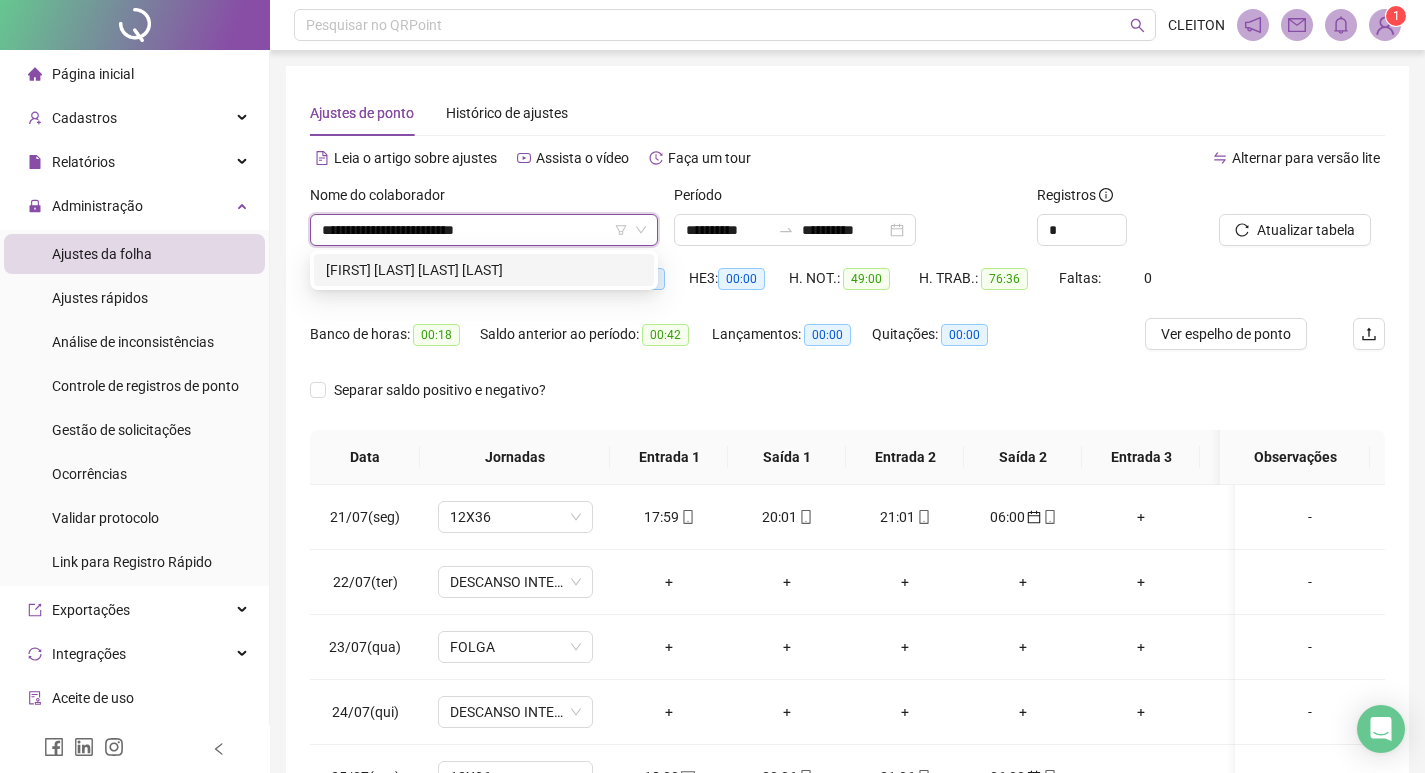 type on "**********" 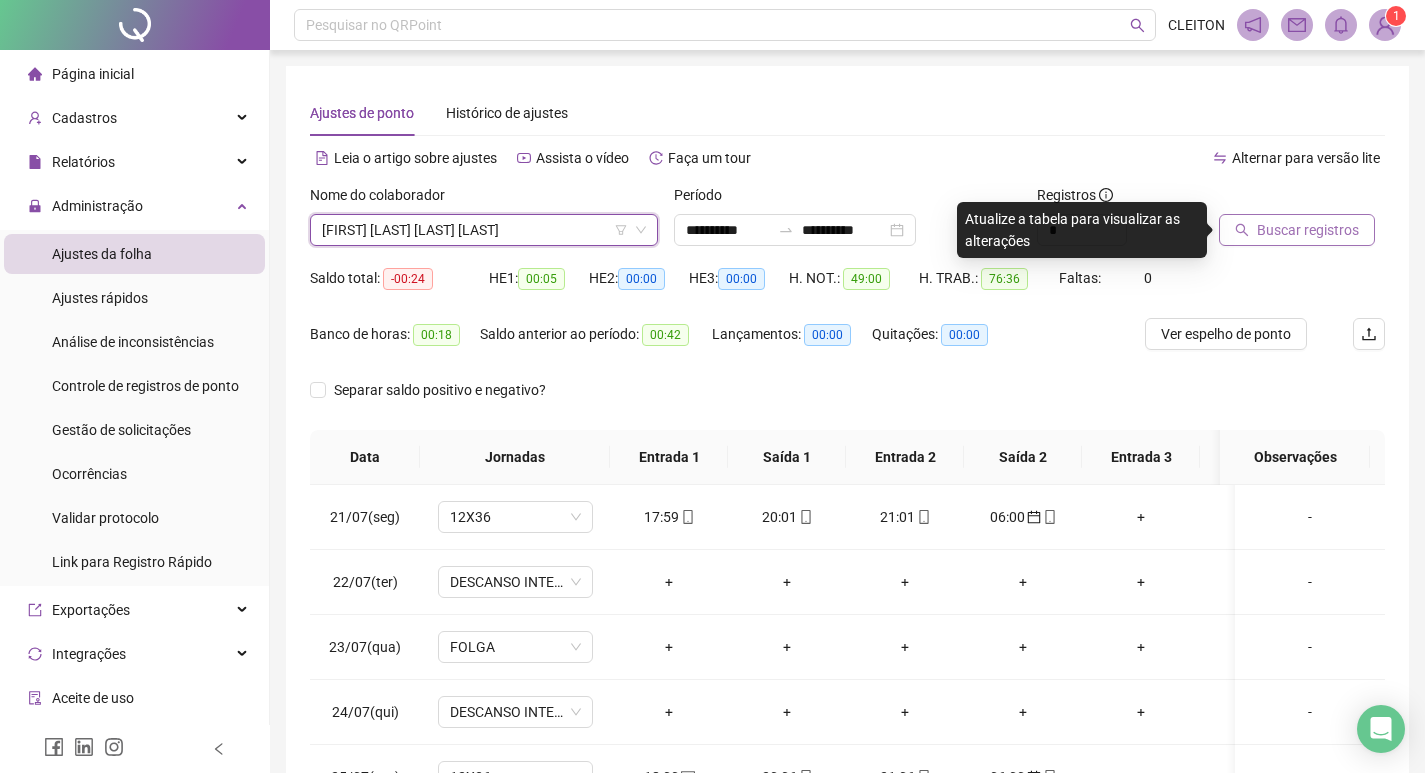 click on "Buscar registros" at bounding box center [1308, 230] 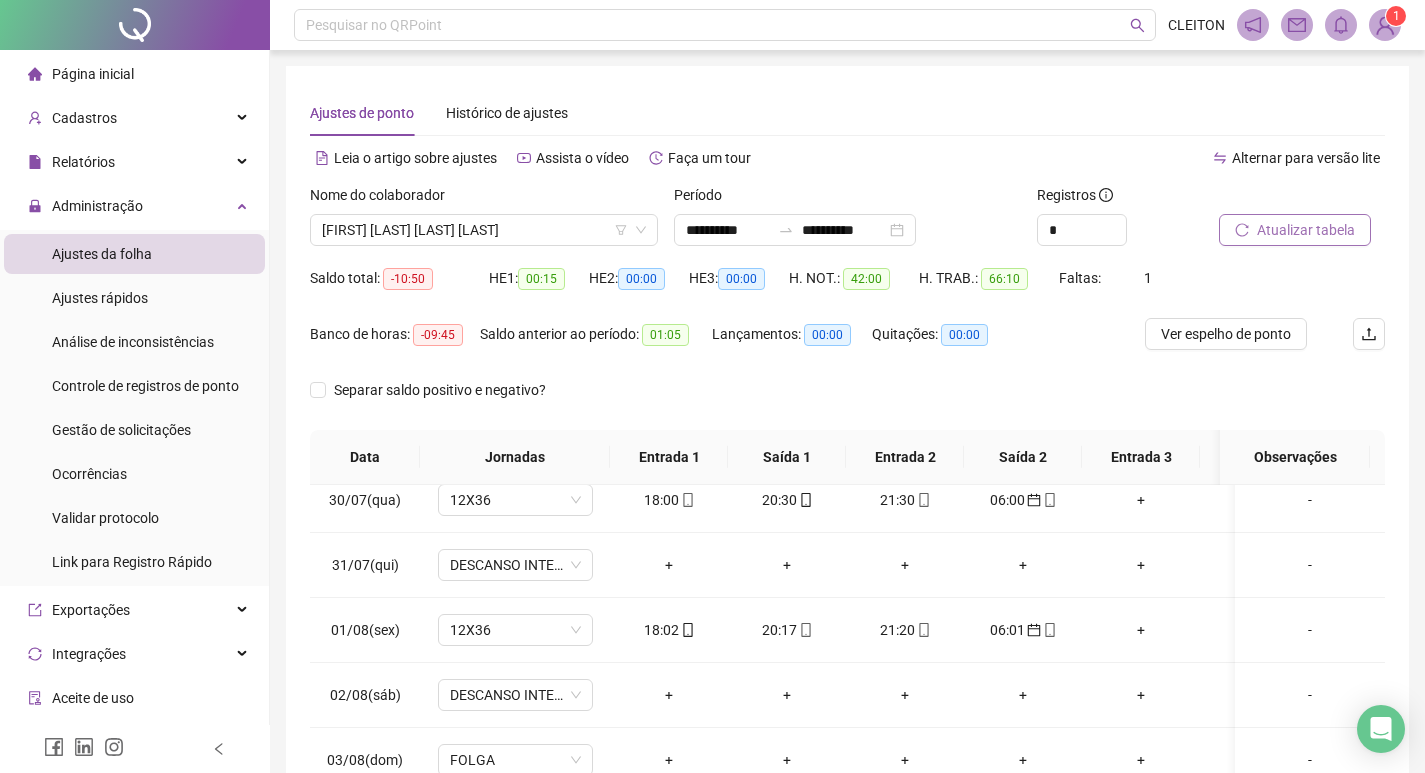 scroll, scrollTop: 628, scrollLeft: 0, axis: vertical 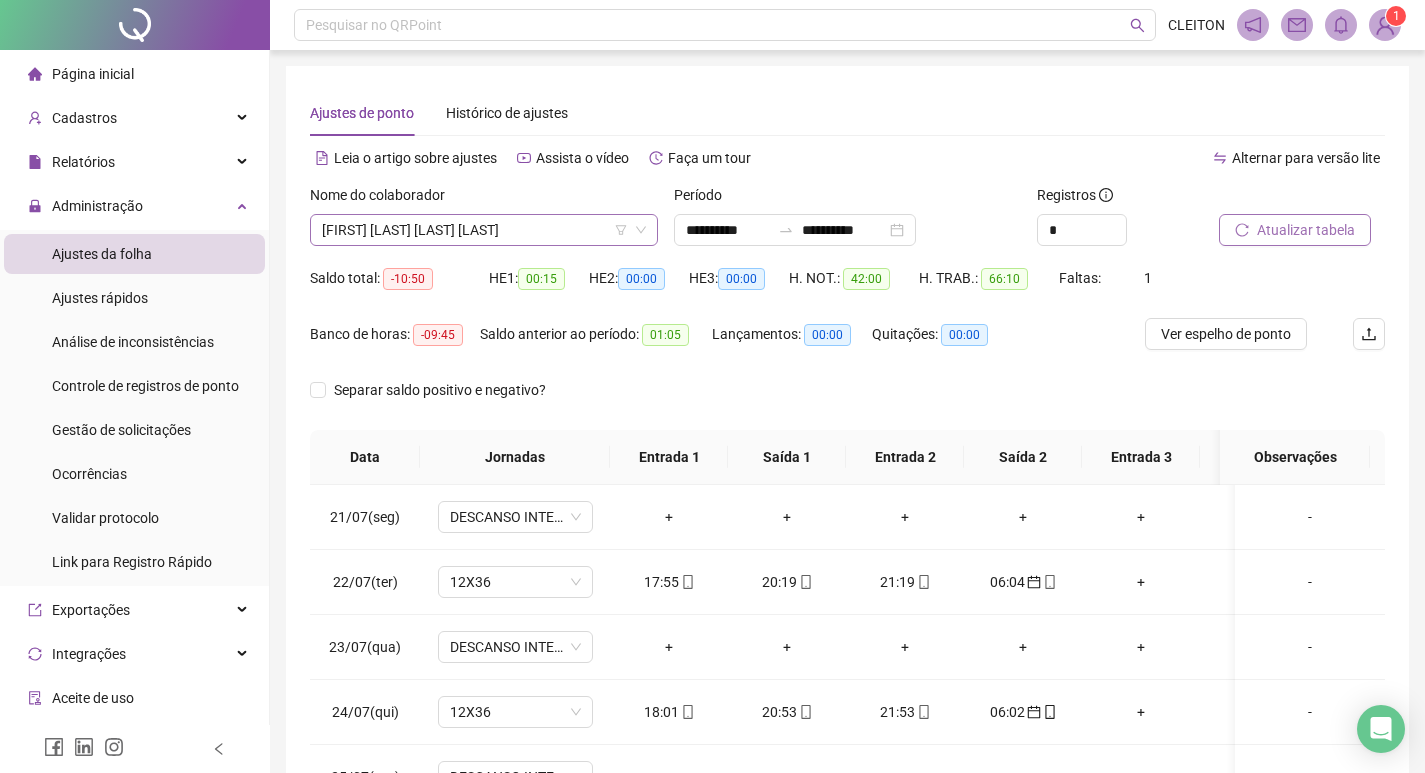 click on "[FIRST] [LAST] [LAST] [LAST]" at bounding box center (484, 230) 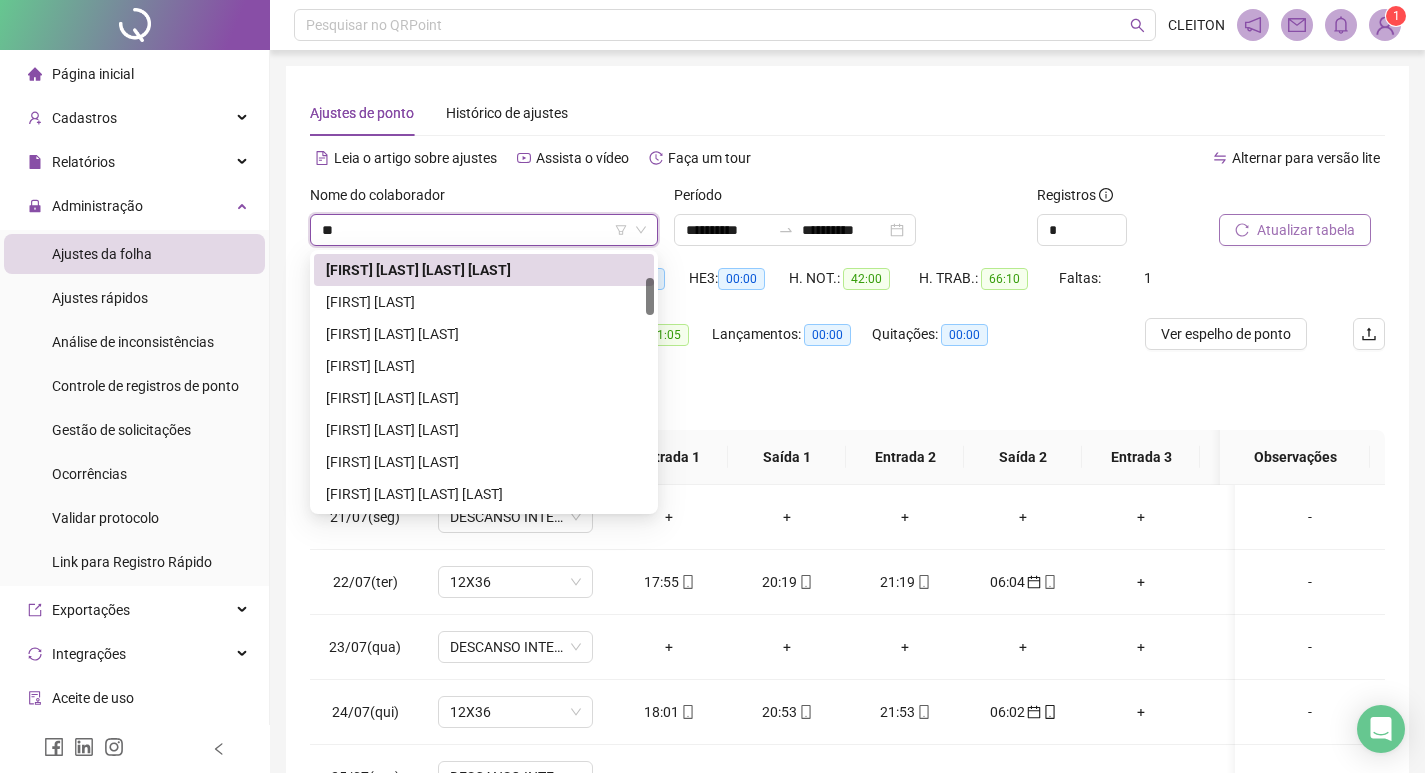 scroll, scrollTop: 0, scrollLeft: 0, axis: both 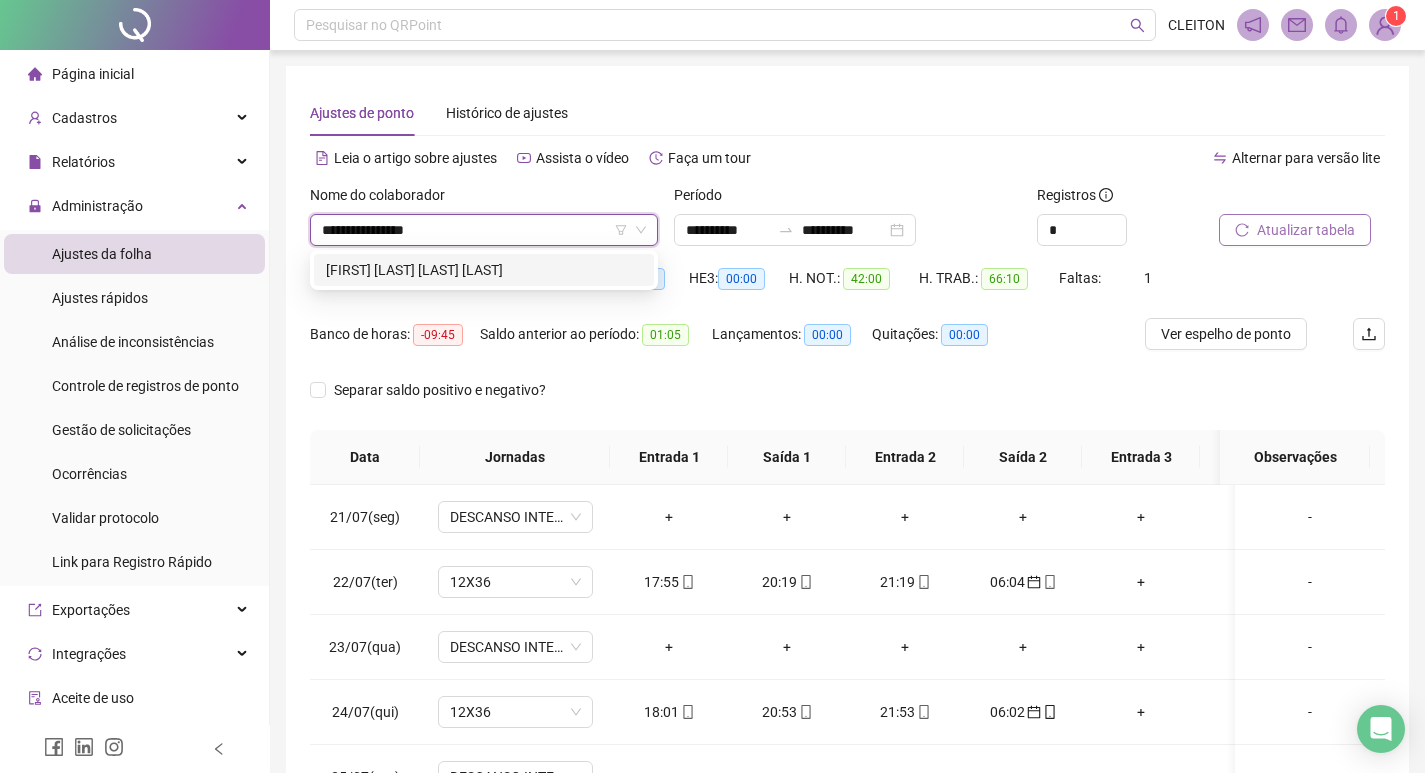 type on "**********" 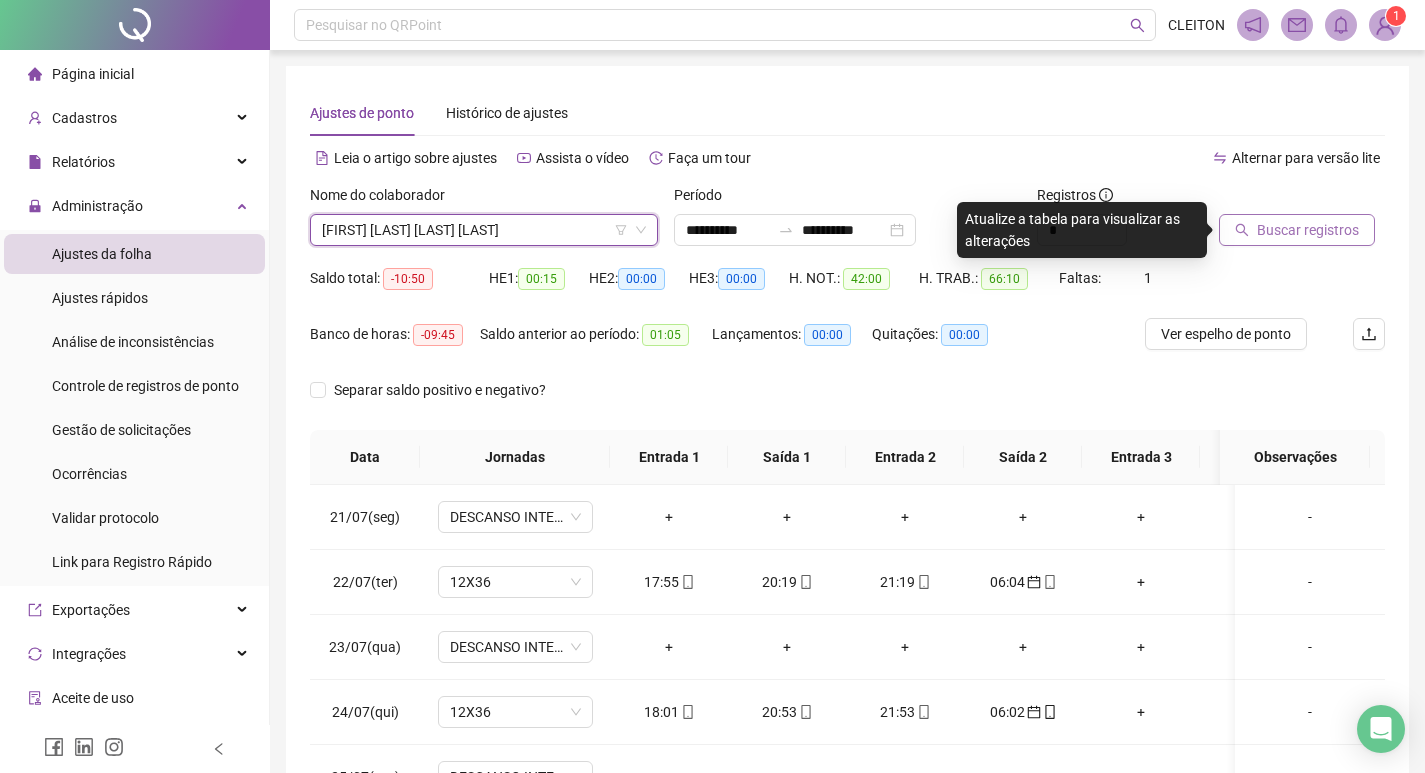 click on "Buscar registros" at bounding box center [1308, 230] 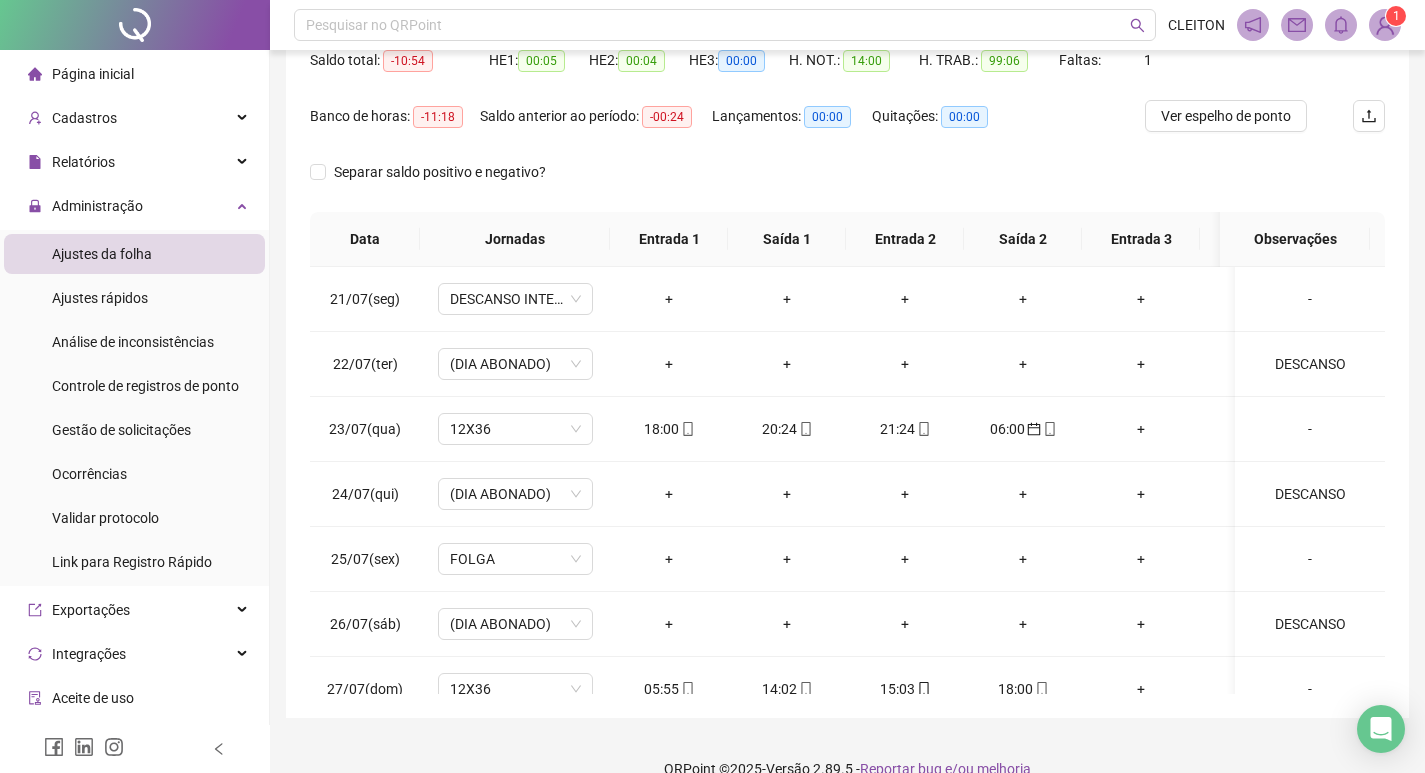 scroll, scrollTop: 249, scrollLeft: 0, axis: vertical 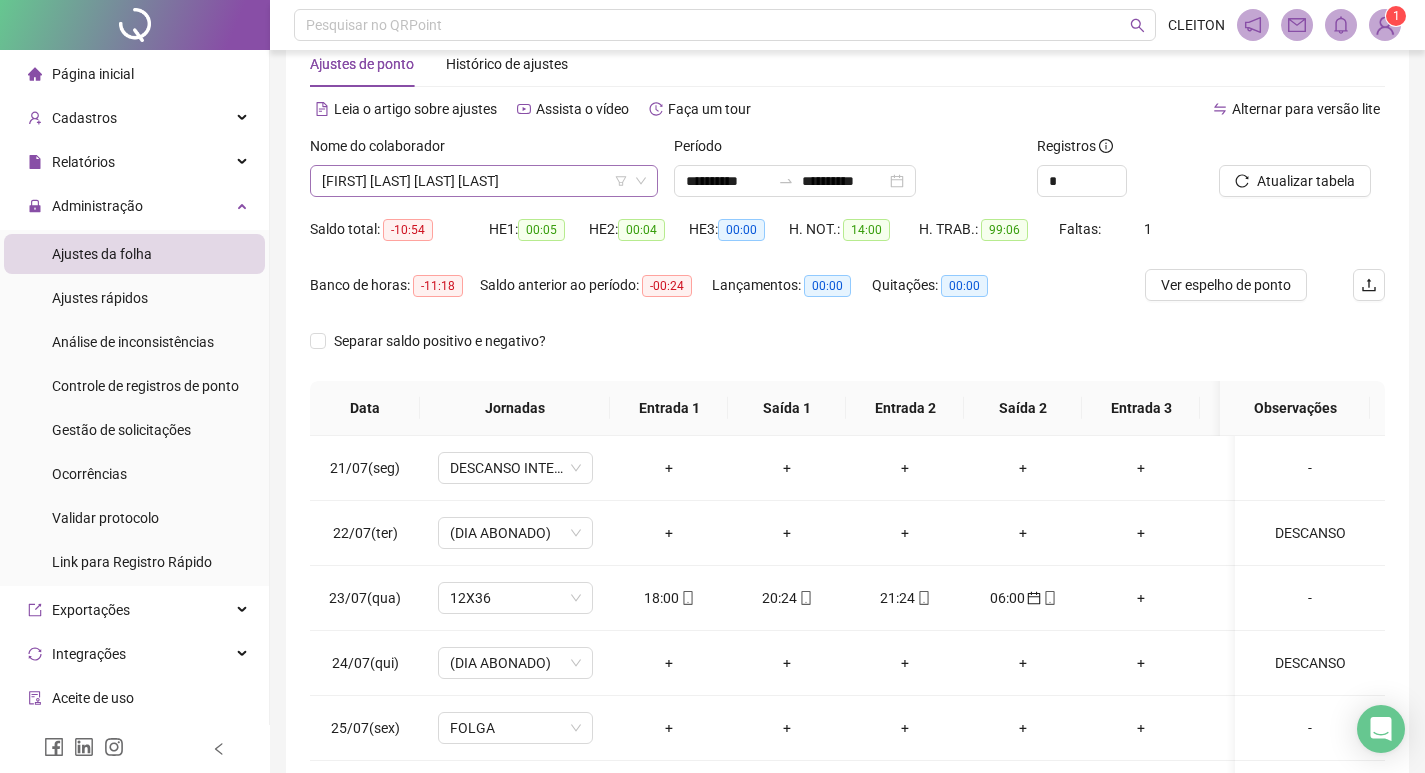 click on "[FIRST] [LAST] [LAST] [LAST]" at bounding box center [484, 181] 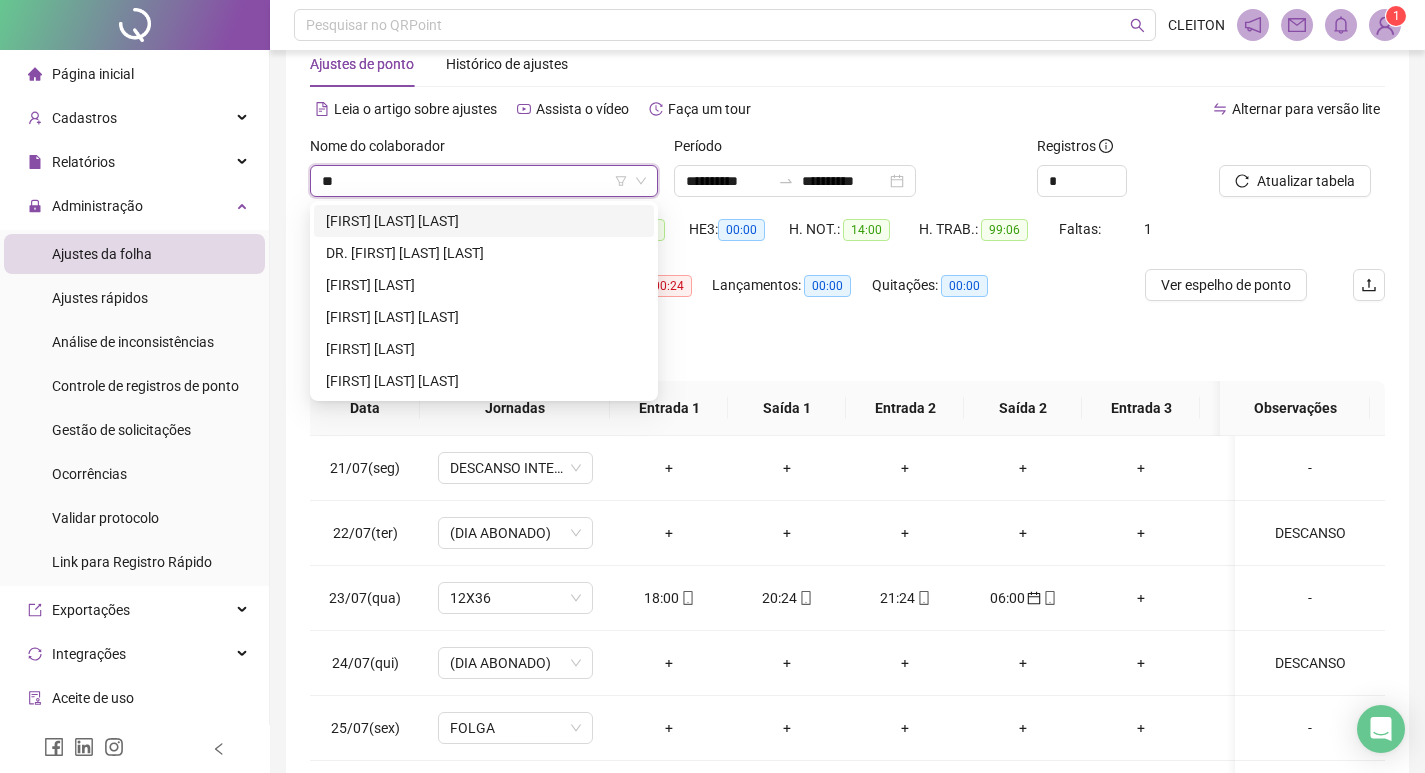 scroll, scrollTop: 0, scrollLeft: 0, axis: both 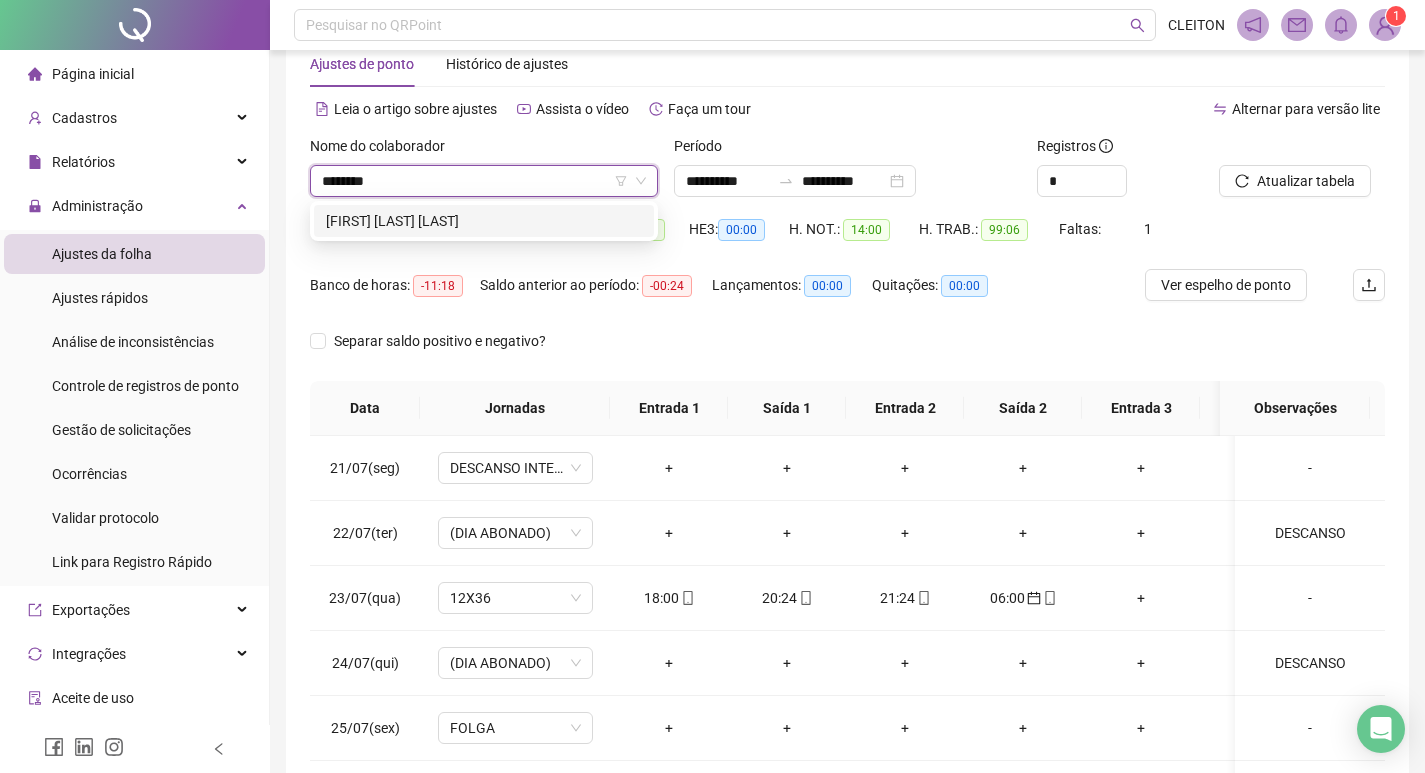 type on "*********" 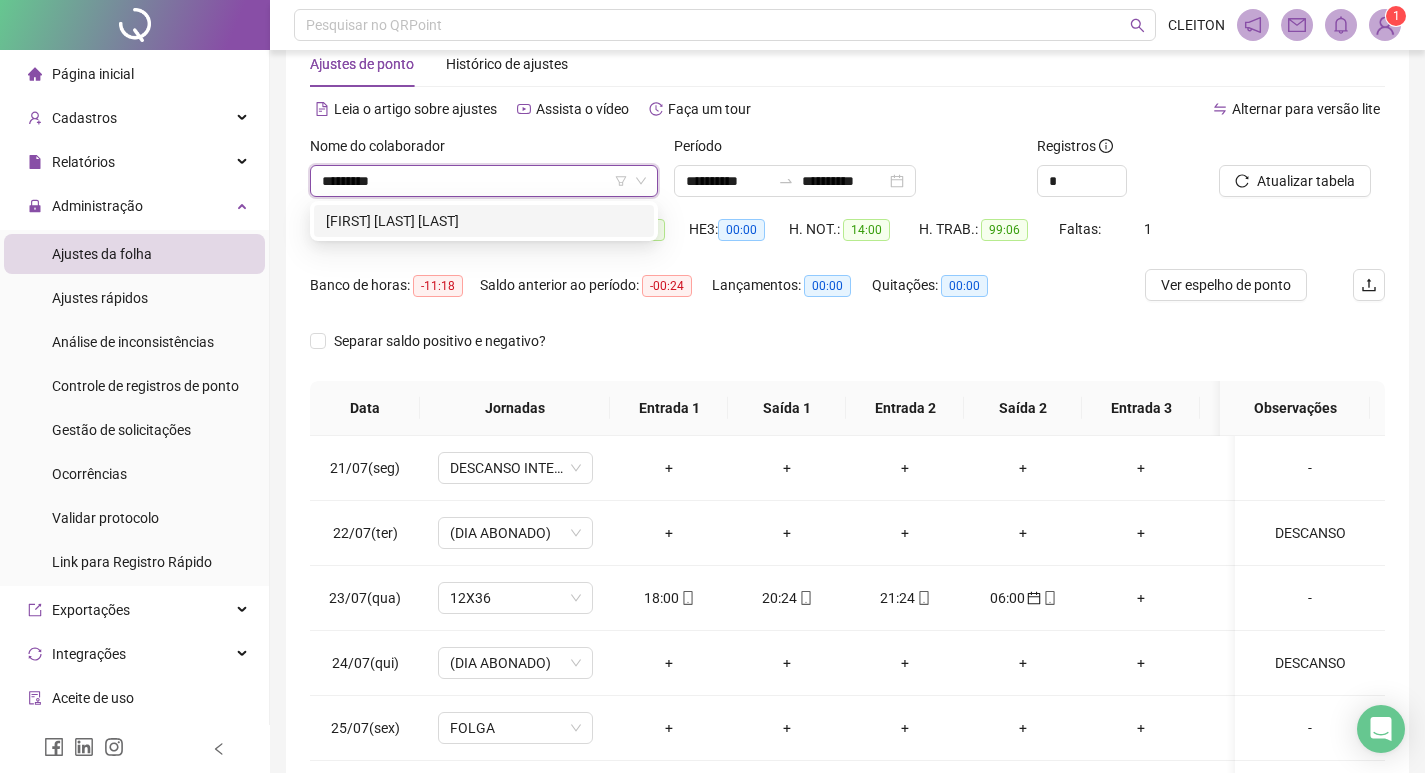 type 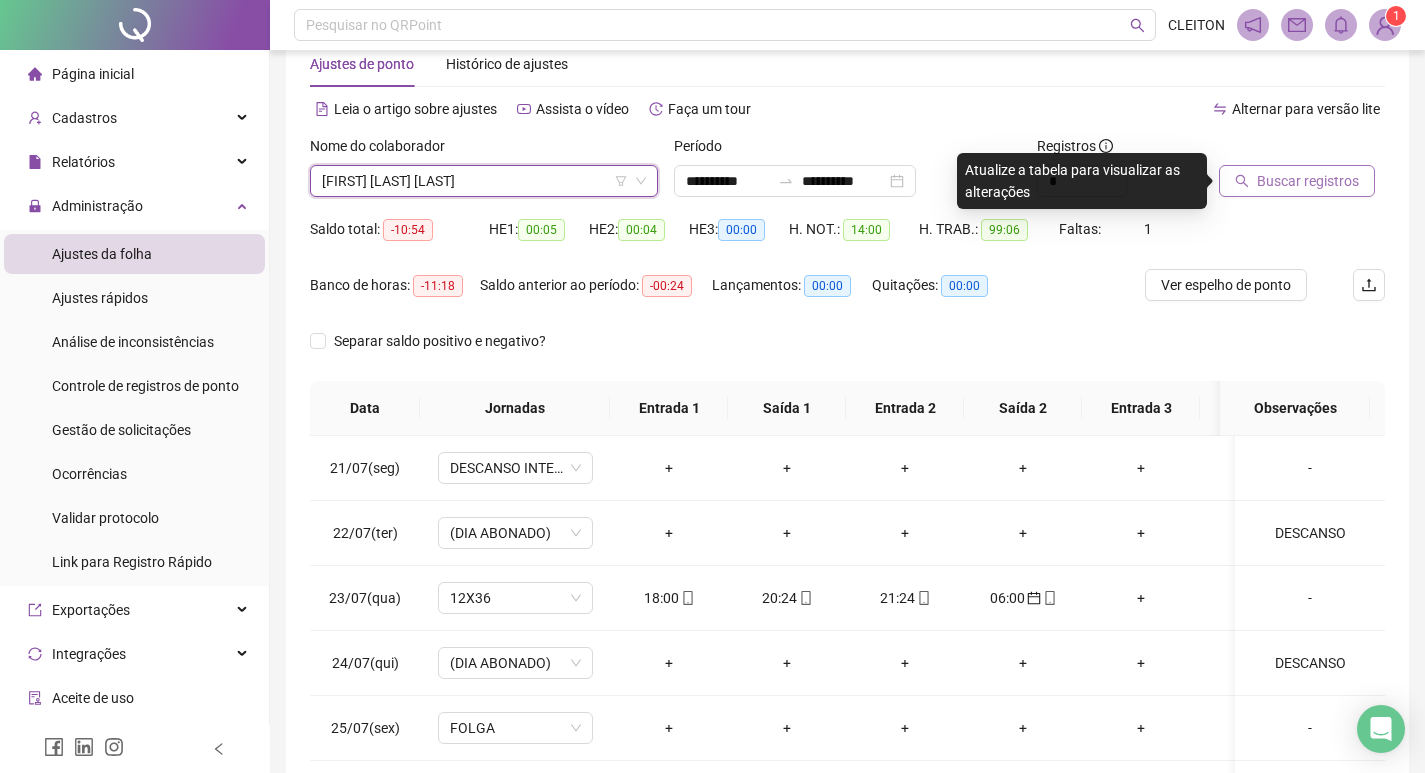 click on "Buscar registros" at bounding box center (1297, 181) 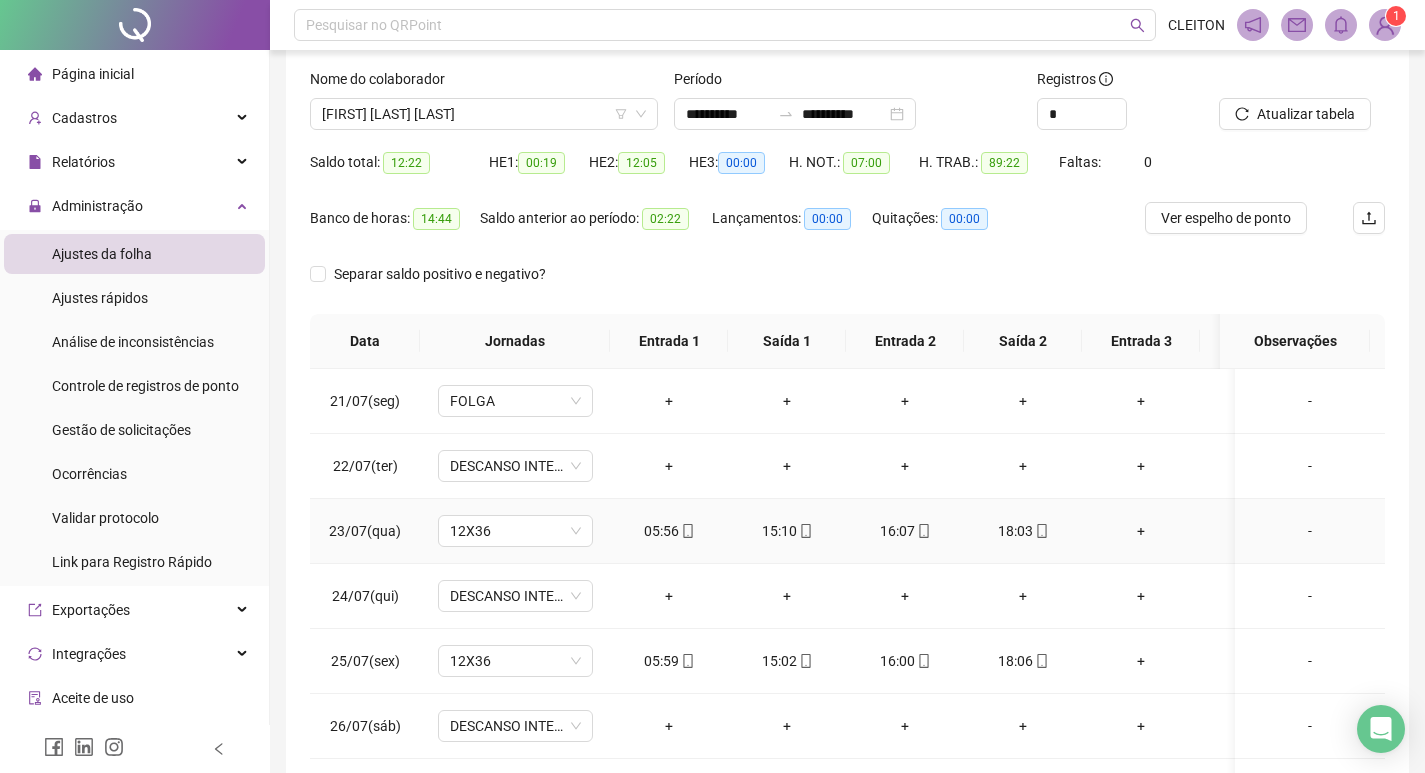 scroll, scrollTop: 249, scrollLeft: 0, axis: vertical 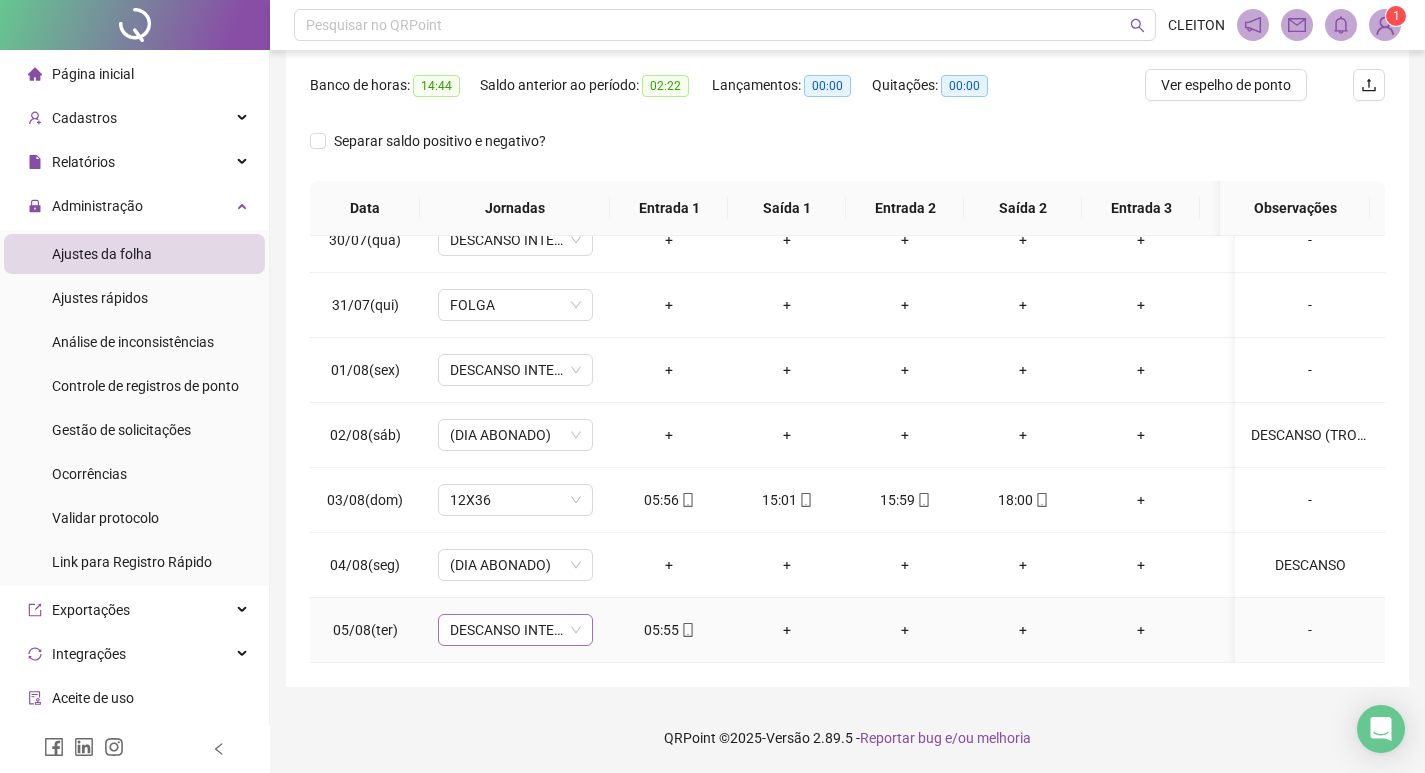 click on "DESCANSO INTER-JORNADA" at bounding box center (515, 630) 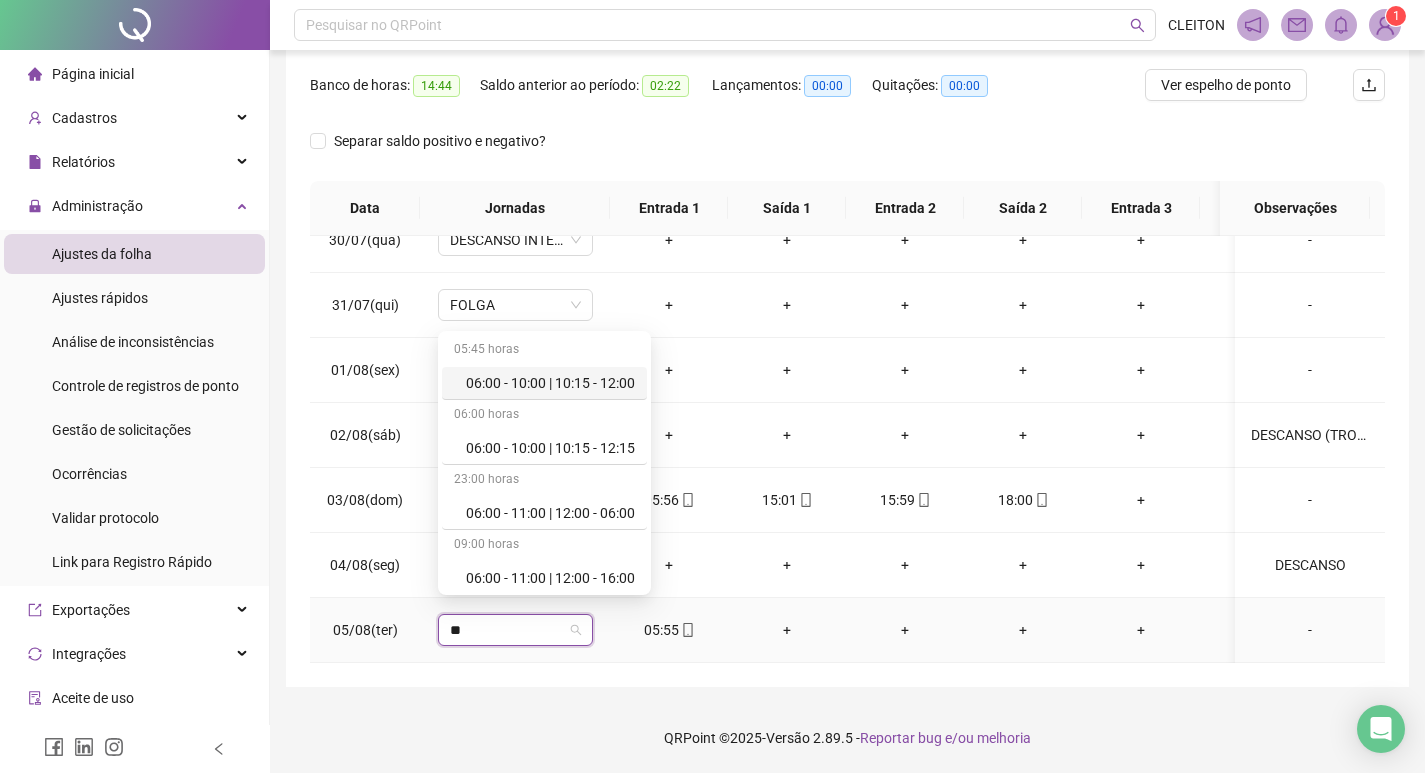 type on "***" 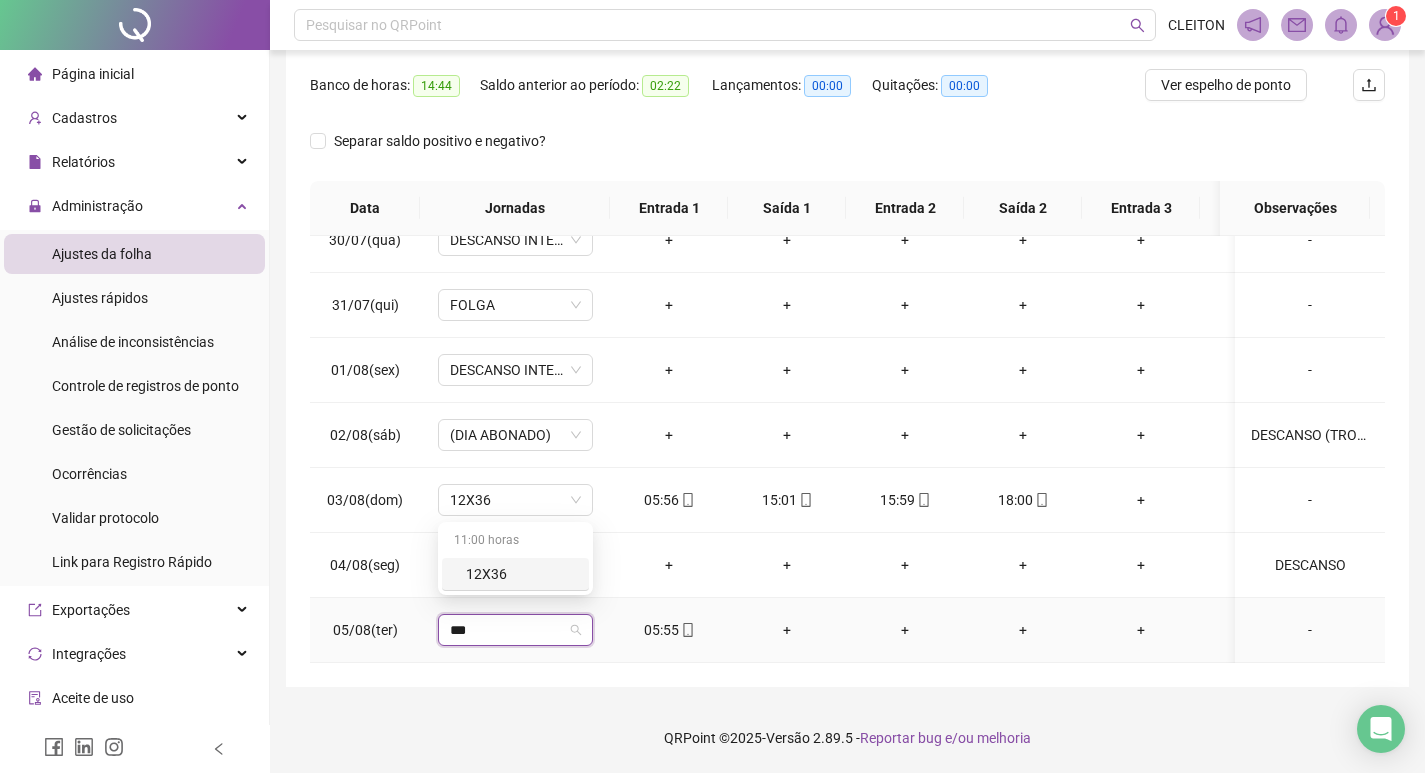 type 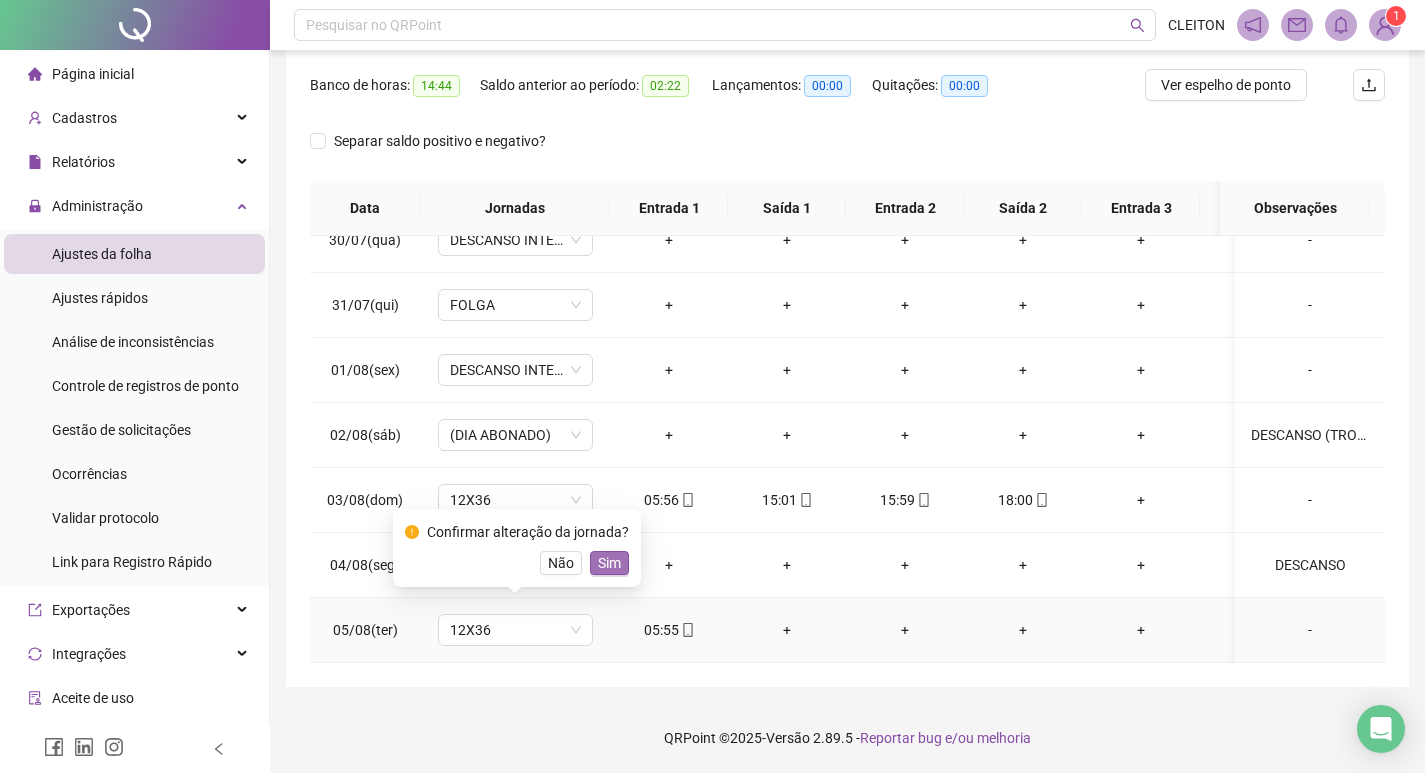 click on "Sim" at bounding box center (609, 563) 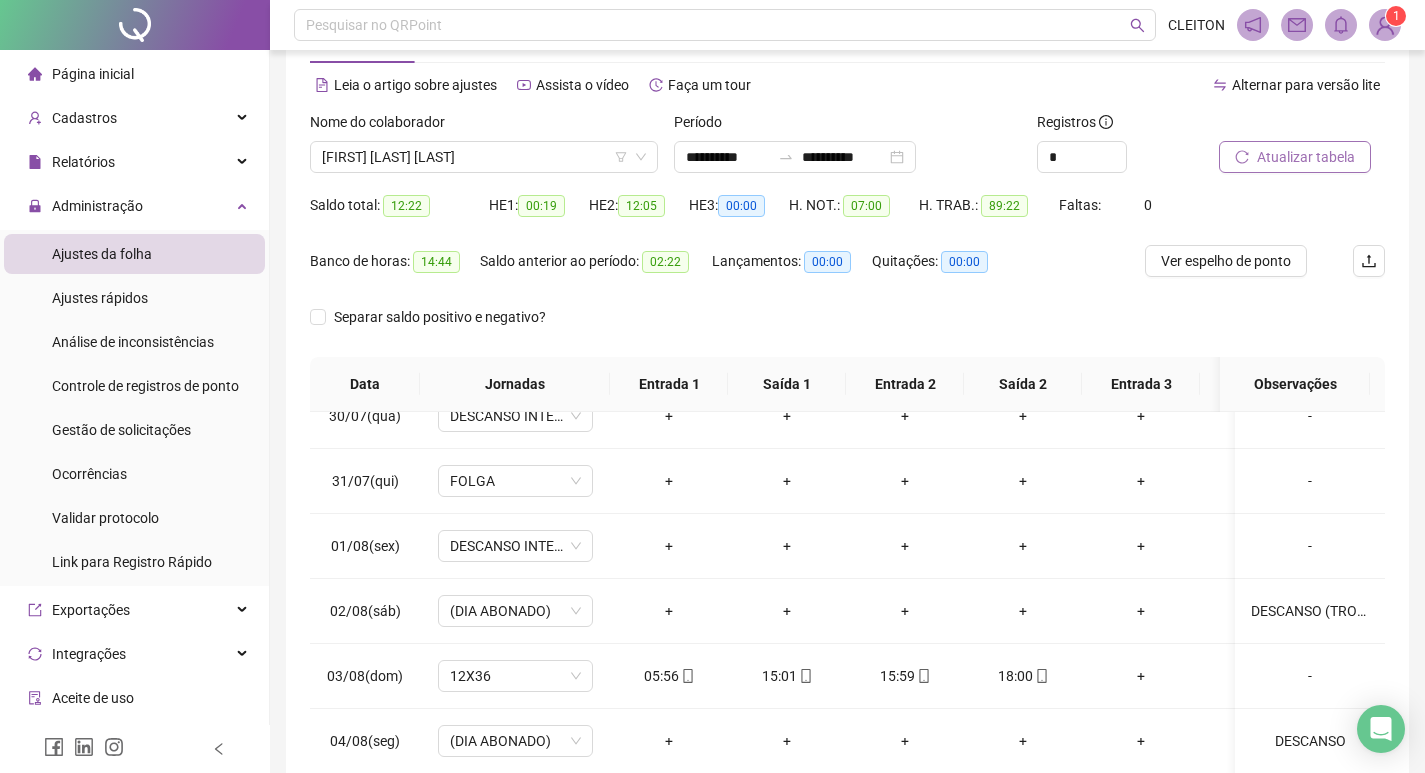 scroll, scrollTop: 0, scrollLeft: 0, axis: both 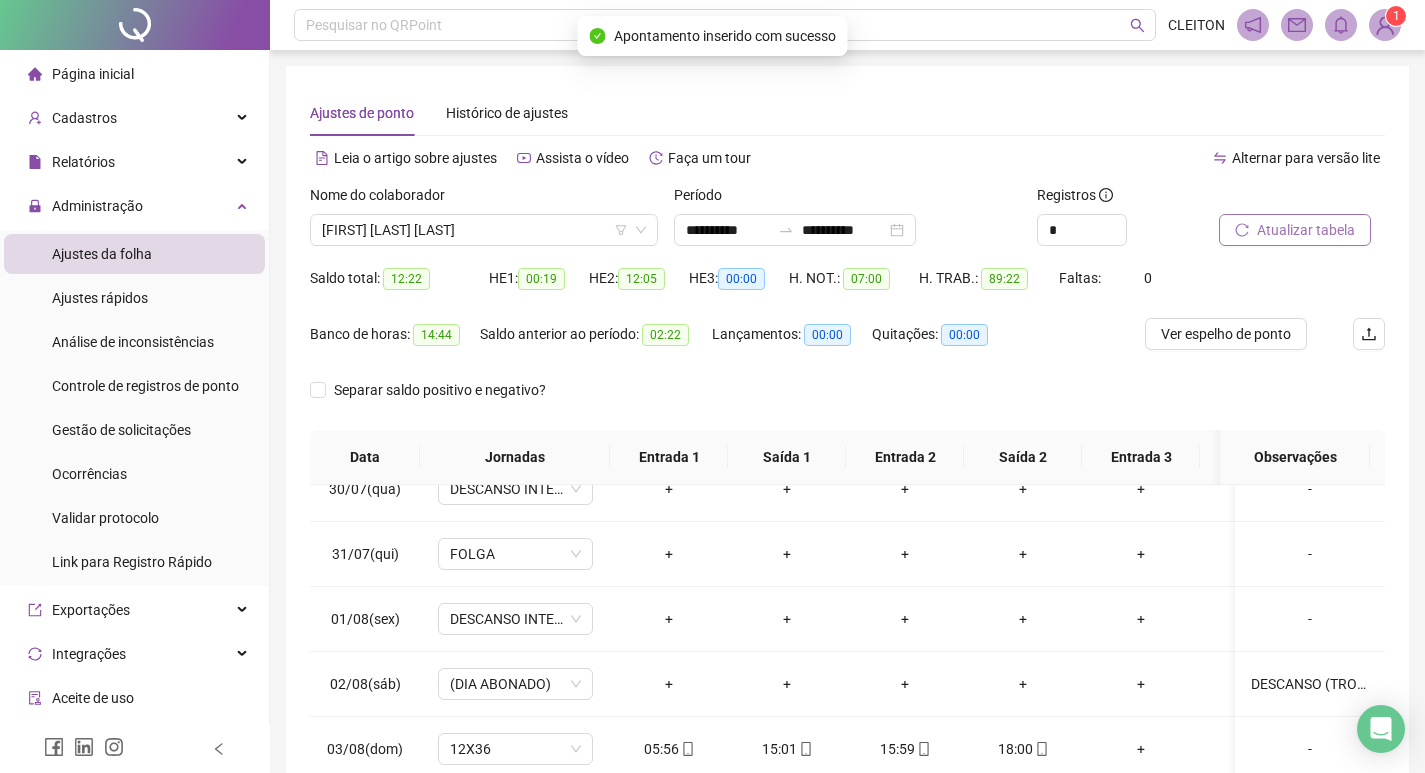 click on "Atualizar tabela" at bounding box center [1306, 230] 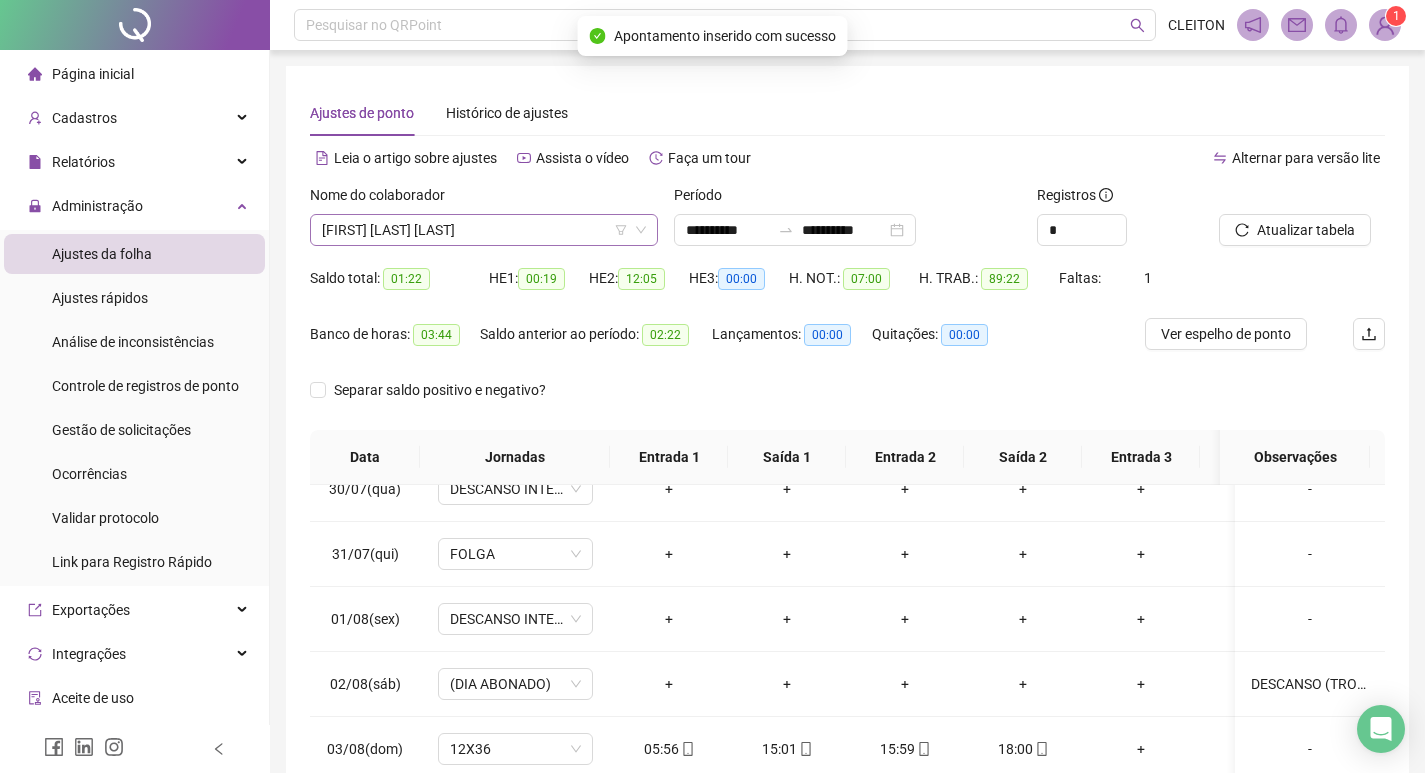 click on "[FIRST] [LAST] [LAST]" at bounding box center (484, 230) 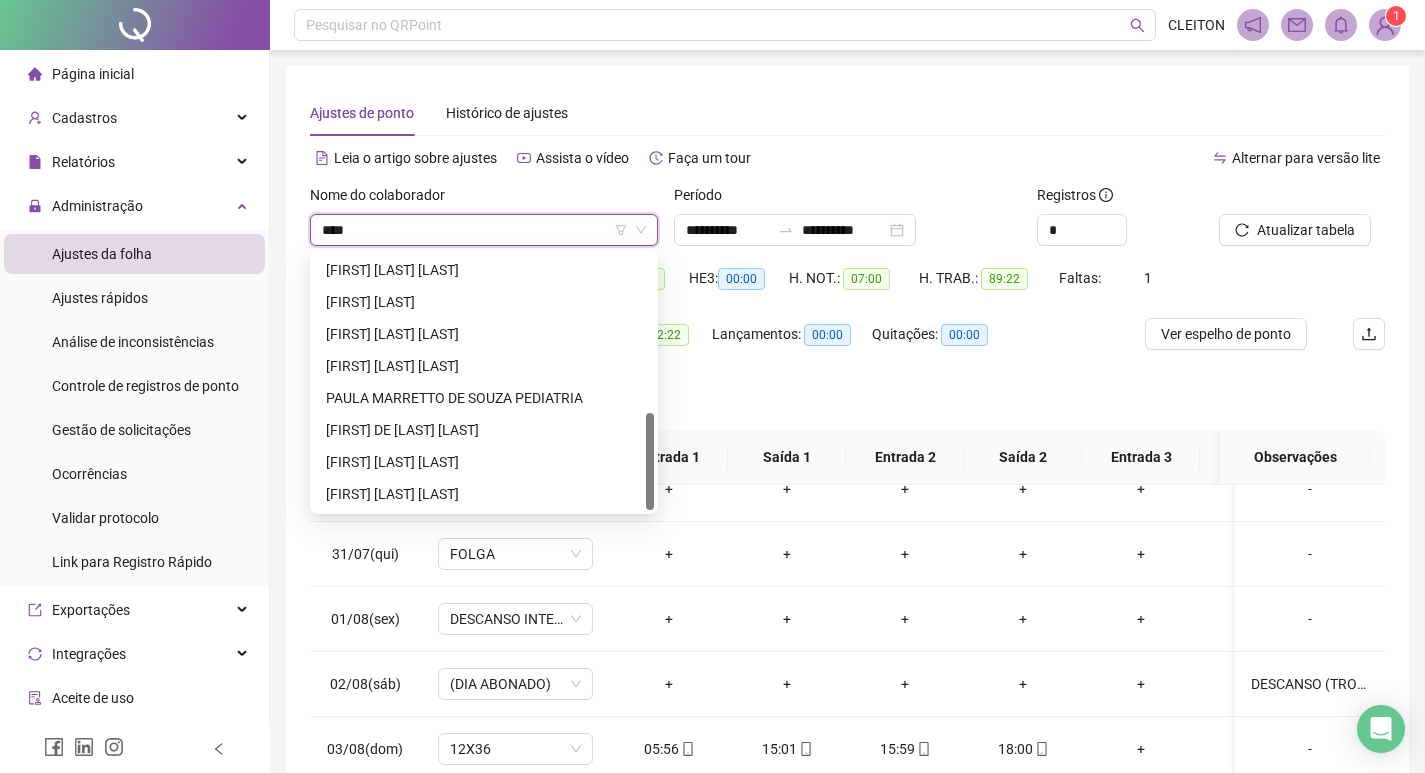 scroll, scrollTop: 0, scrollLeft: 0, axis: both 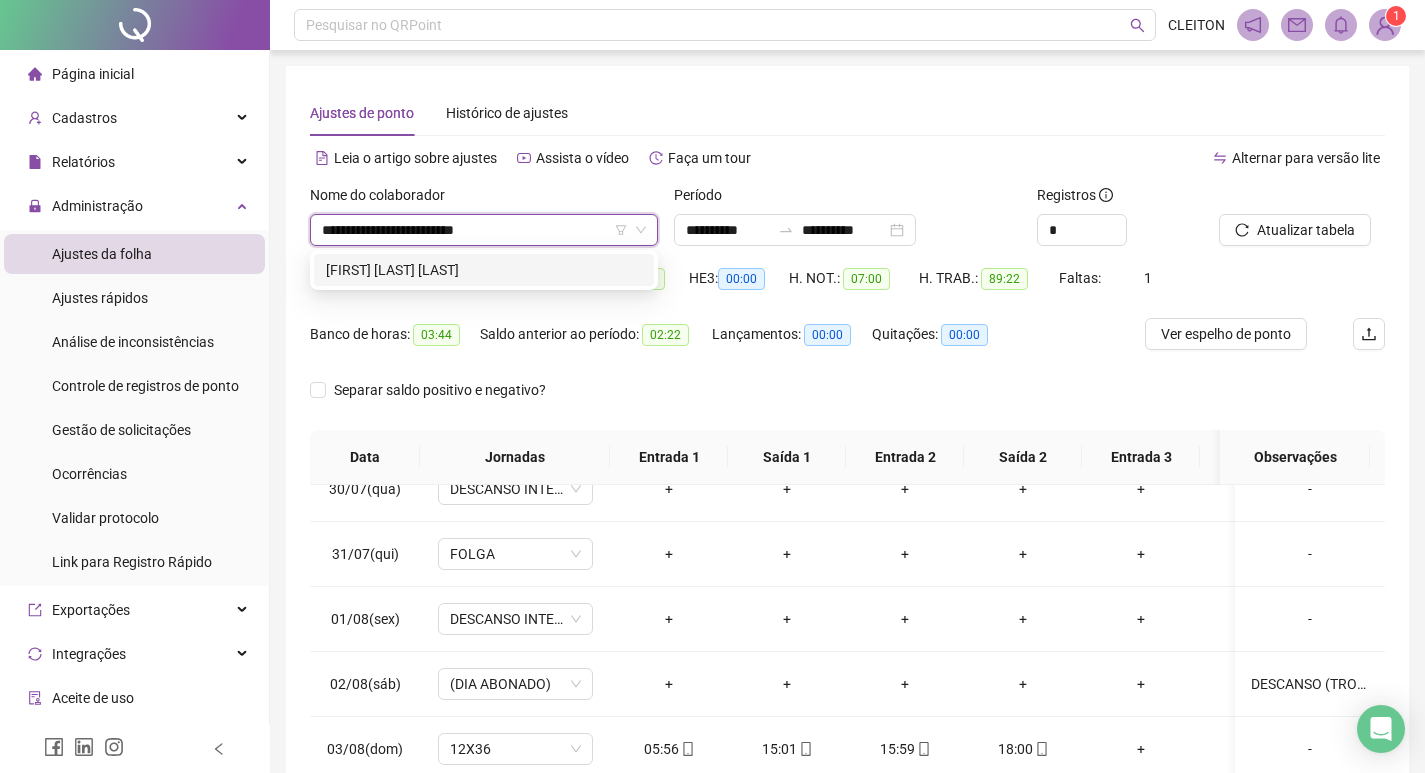 type on "**********" 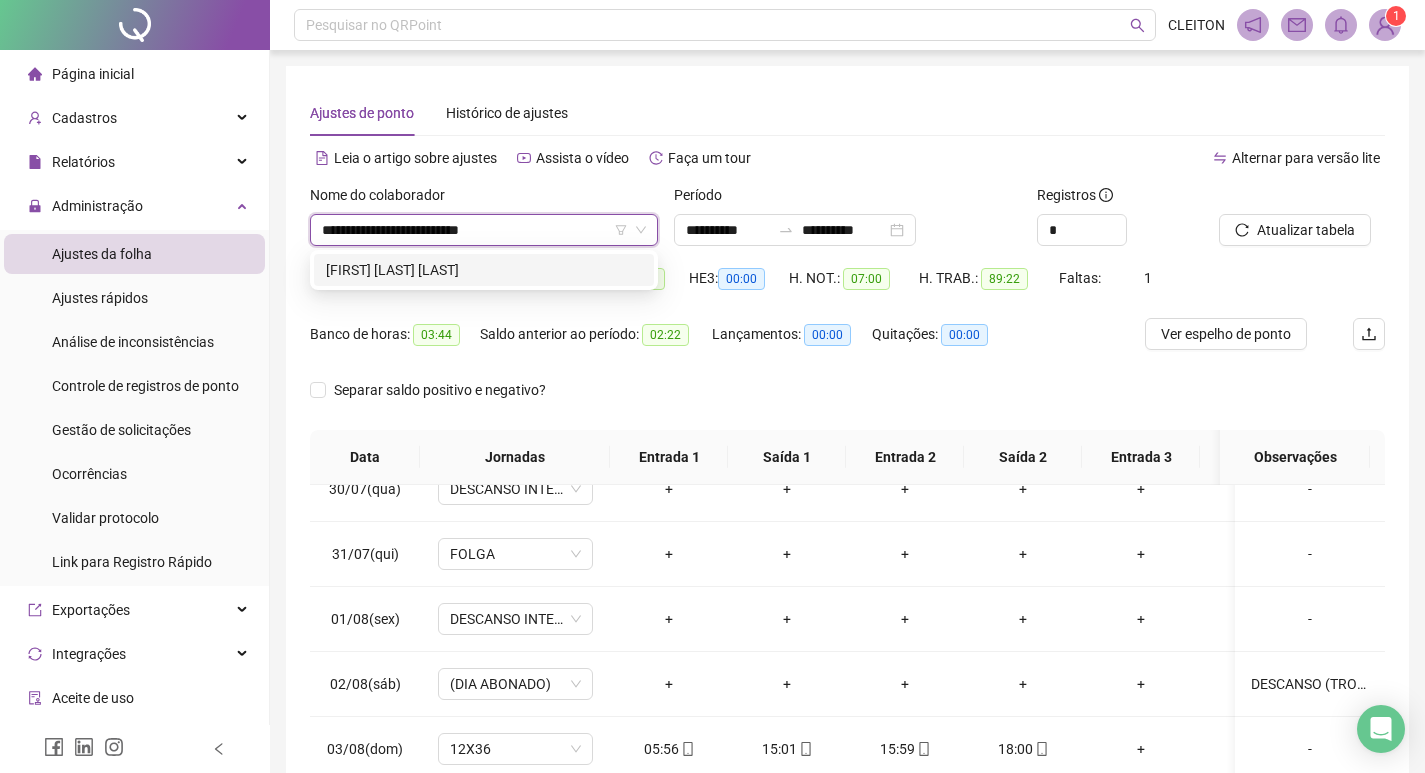 type 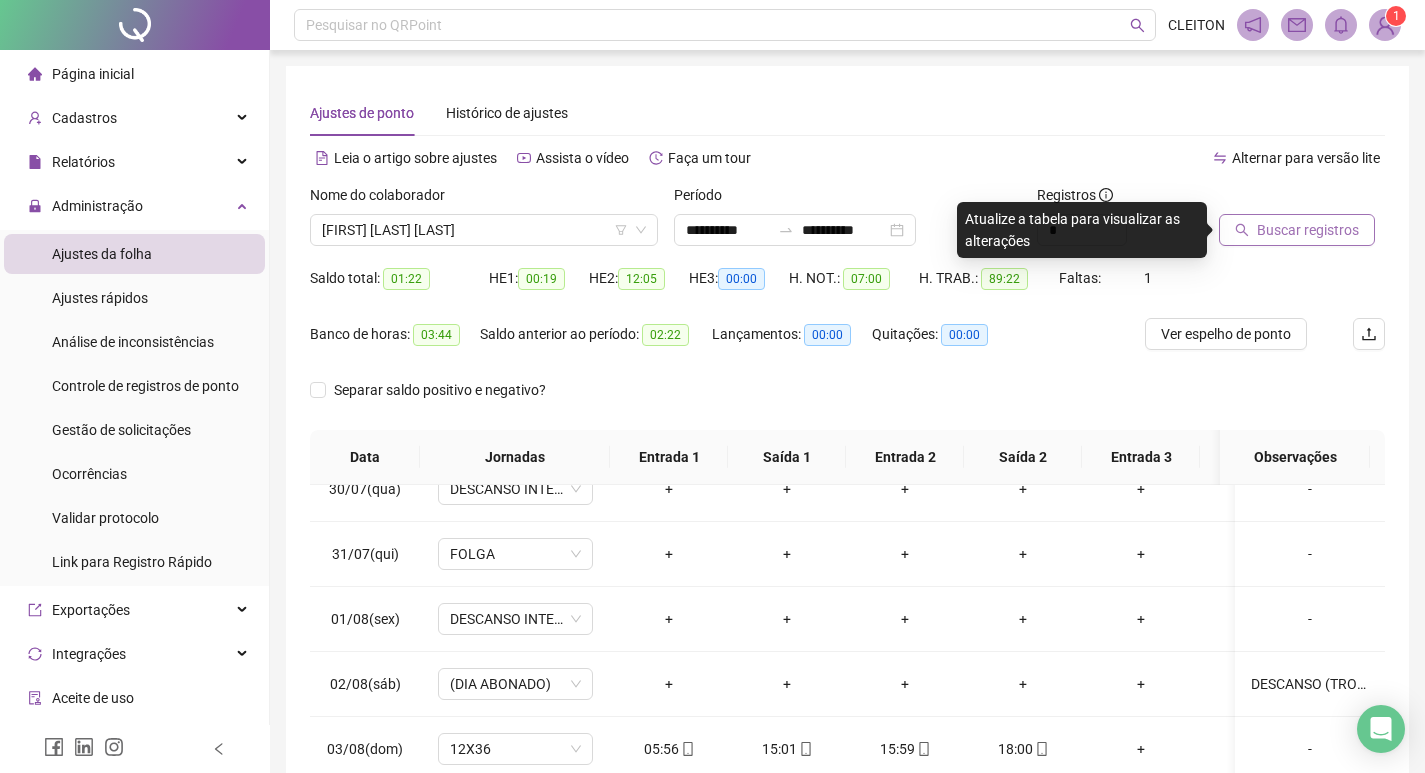 click on "Buscar registros" at bounding box center [1297, 230] 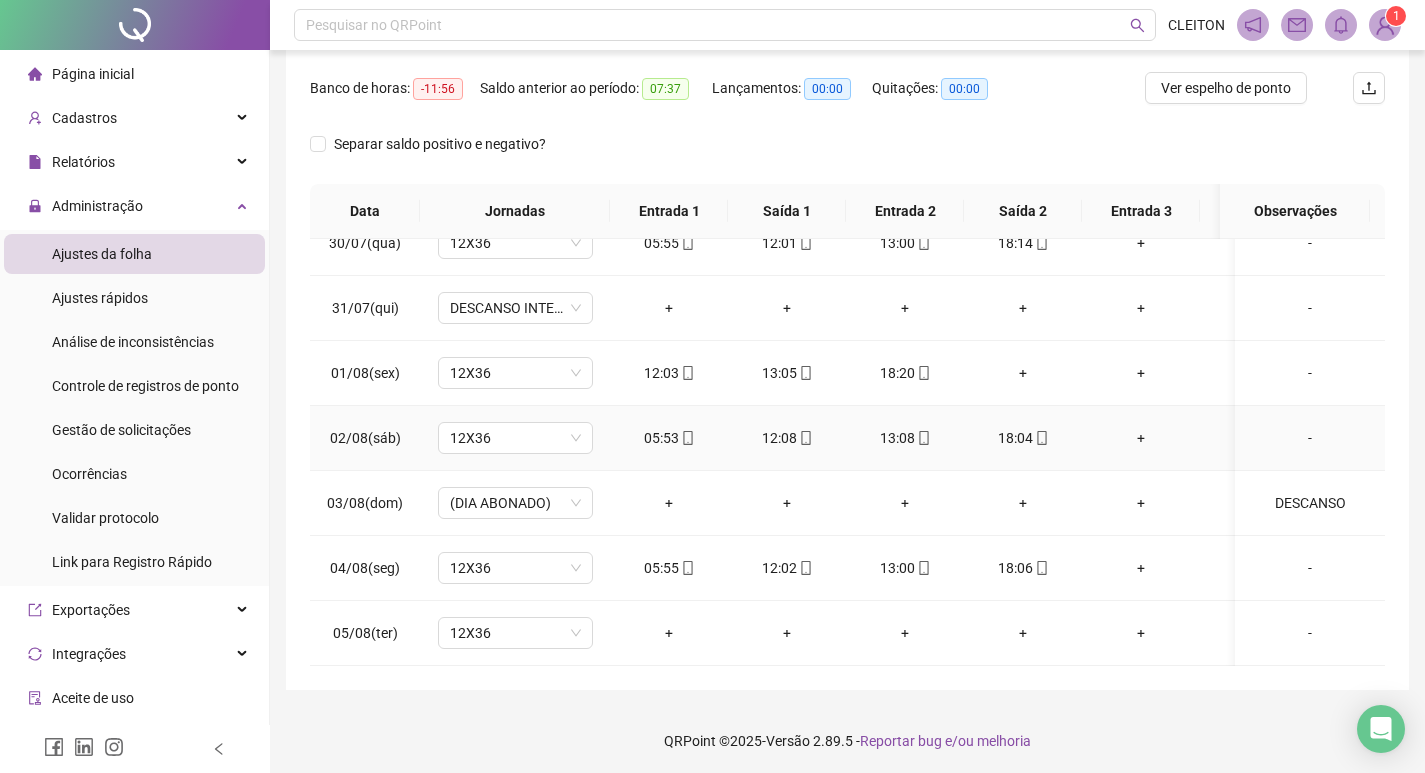 scroll, scrollTop: 249, scrollLeft: 0, axis: vertical 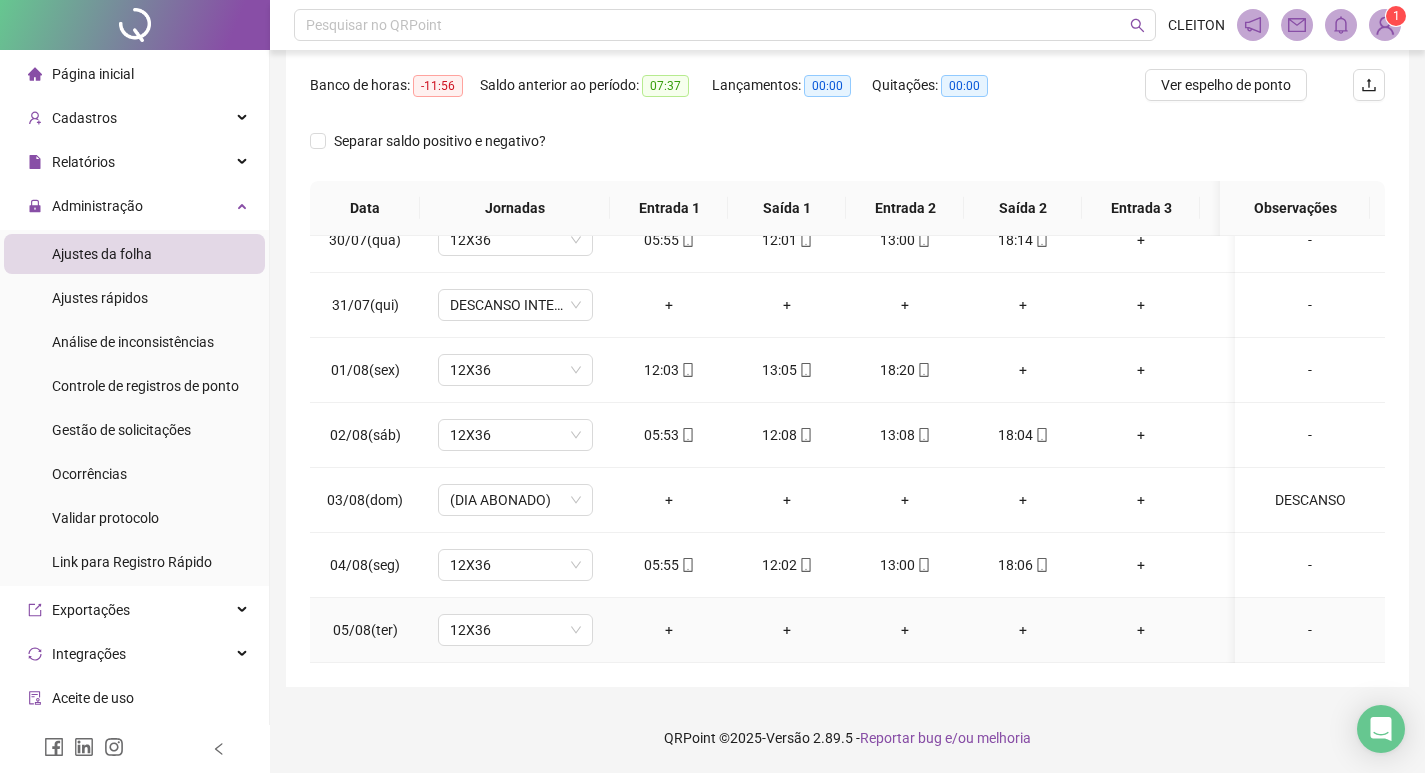 click on "-" at bounding box center [1310, 630] 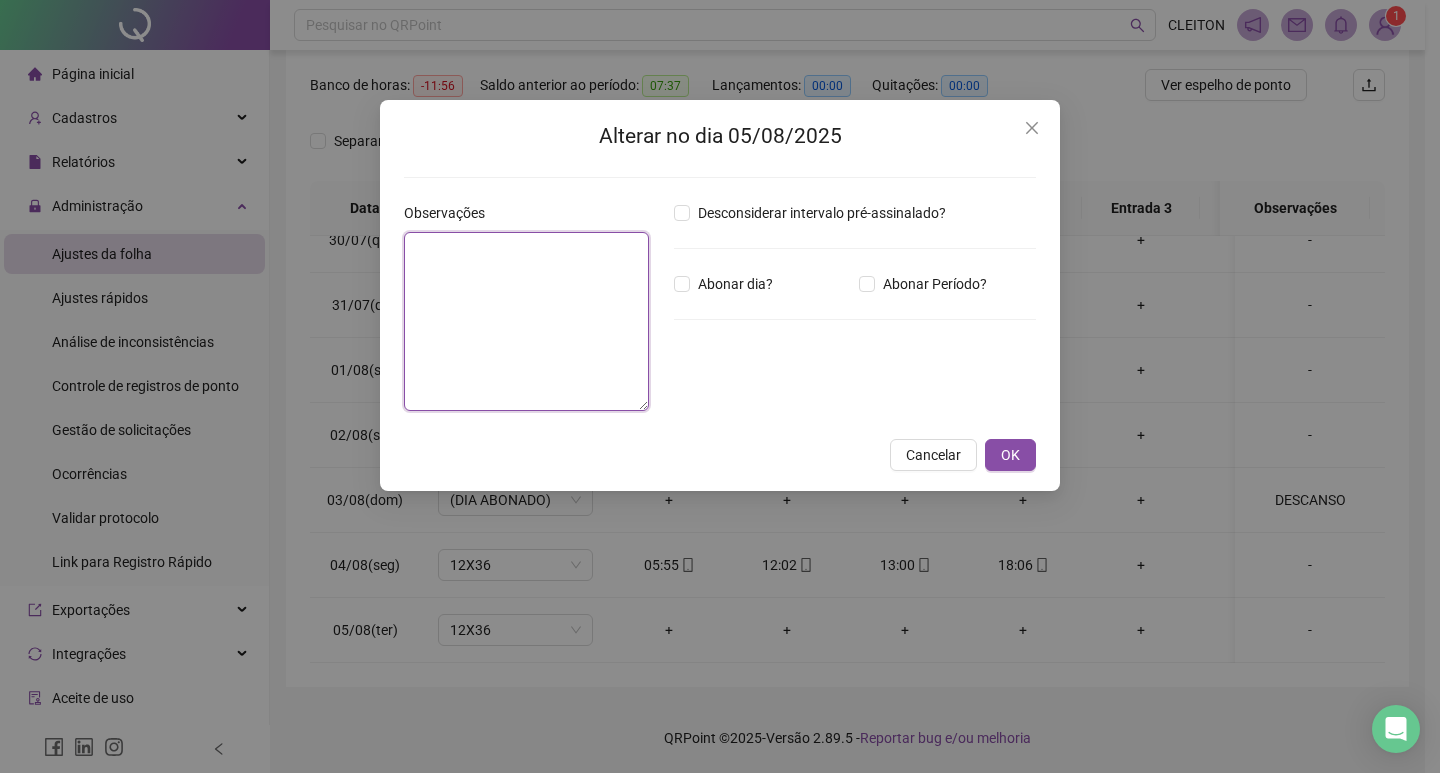 click at bounding box center [526, 321] 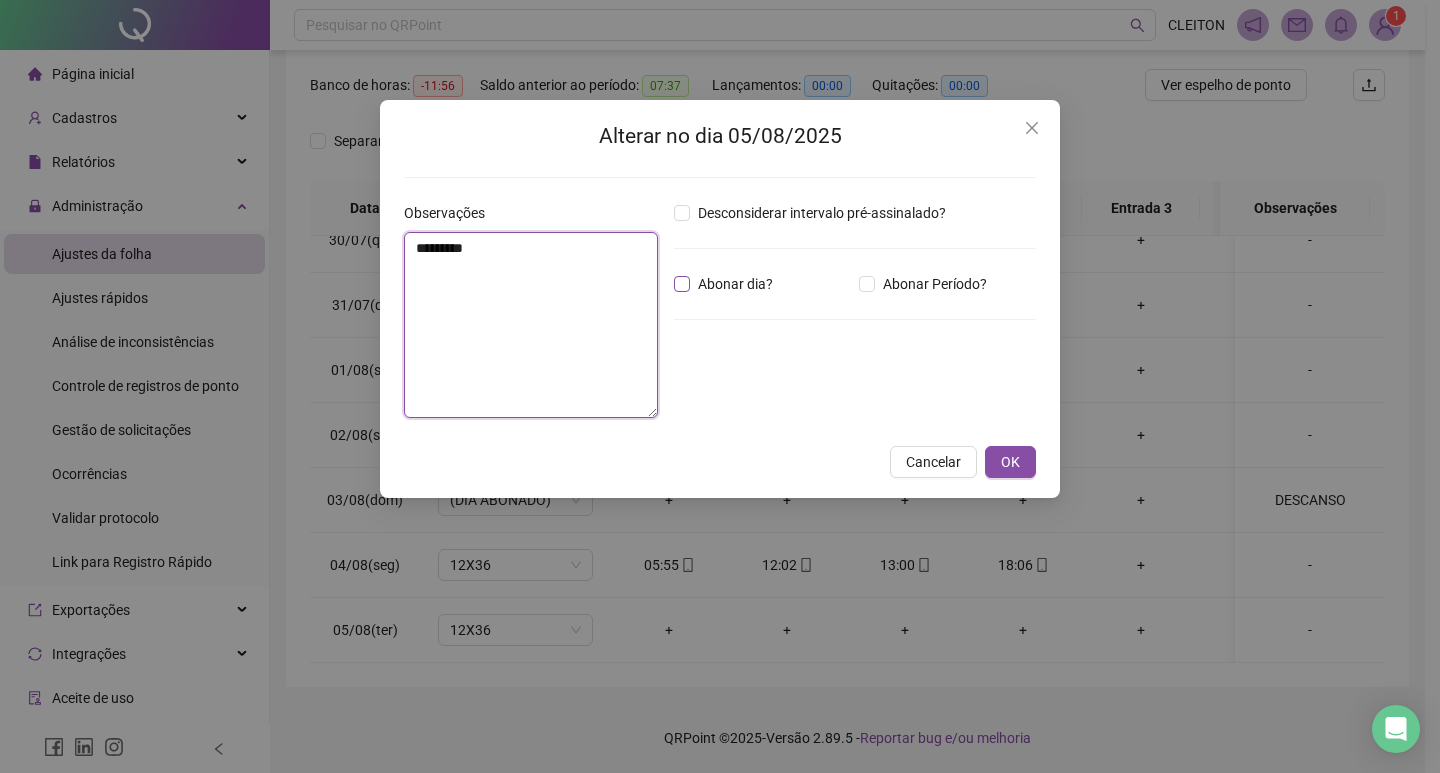 type on "********" 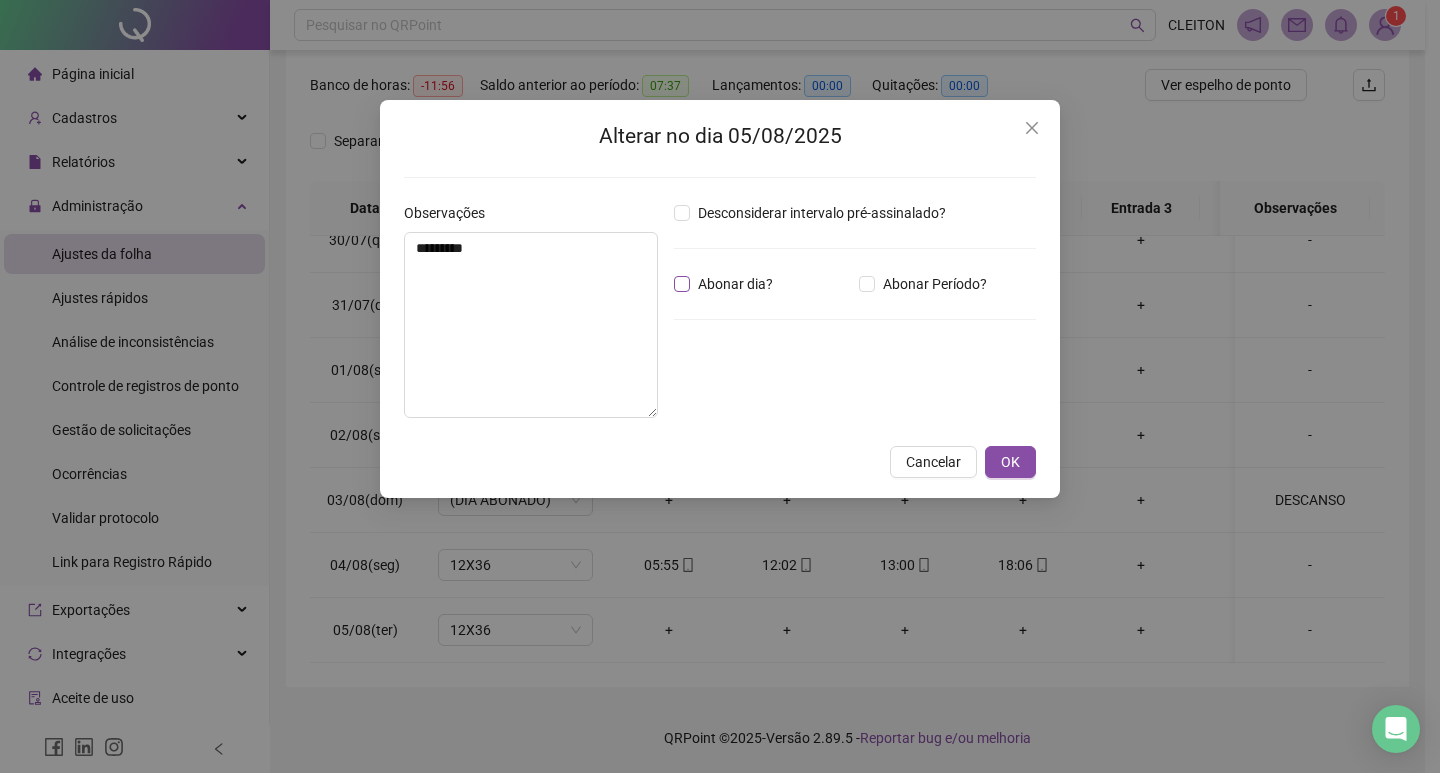 click on "Abonar dia?" at bounding box center (735, 284) 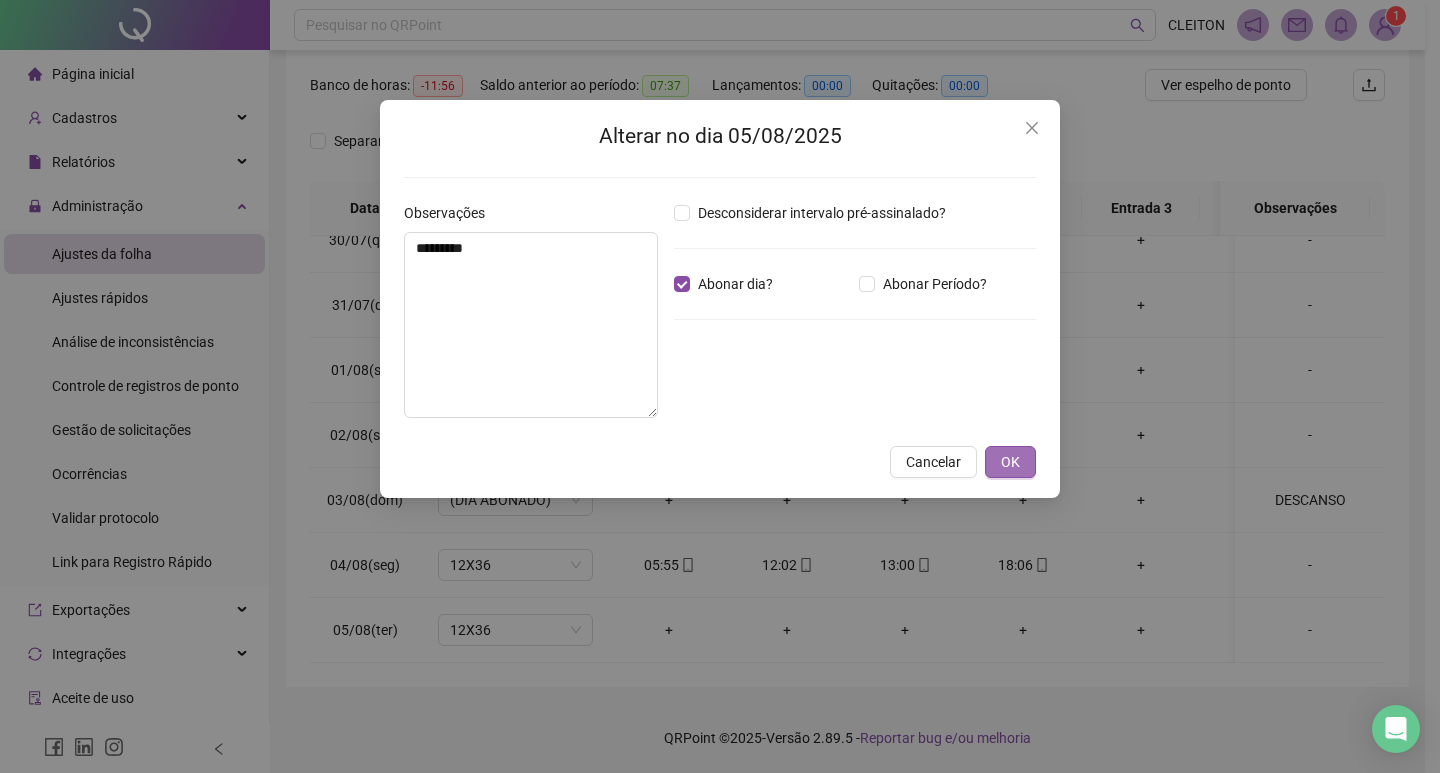 click on "OK" at bounding box center (1010, 462) 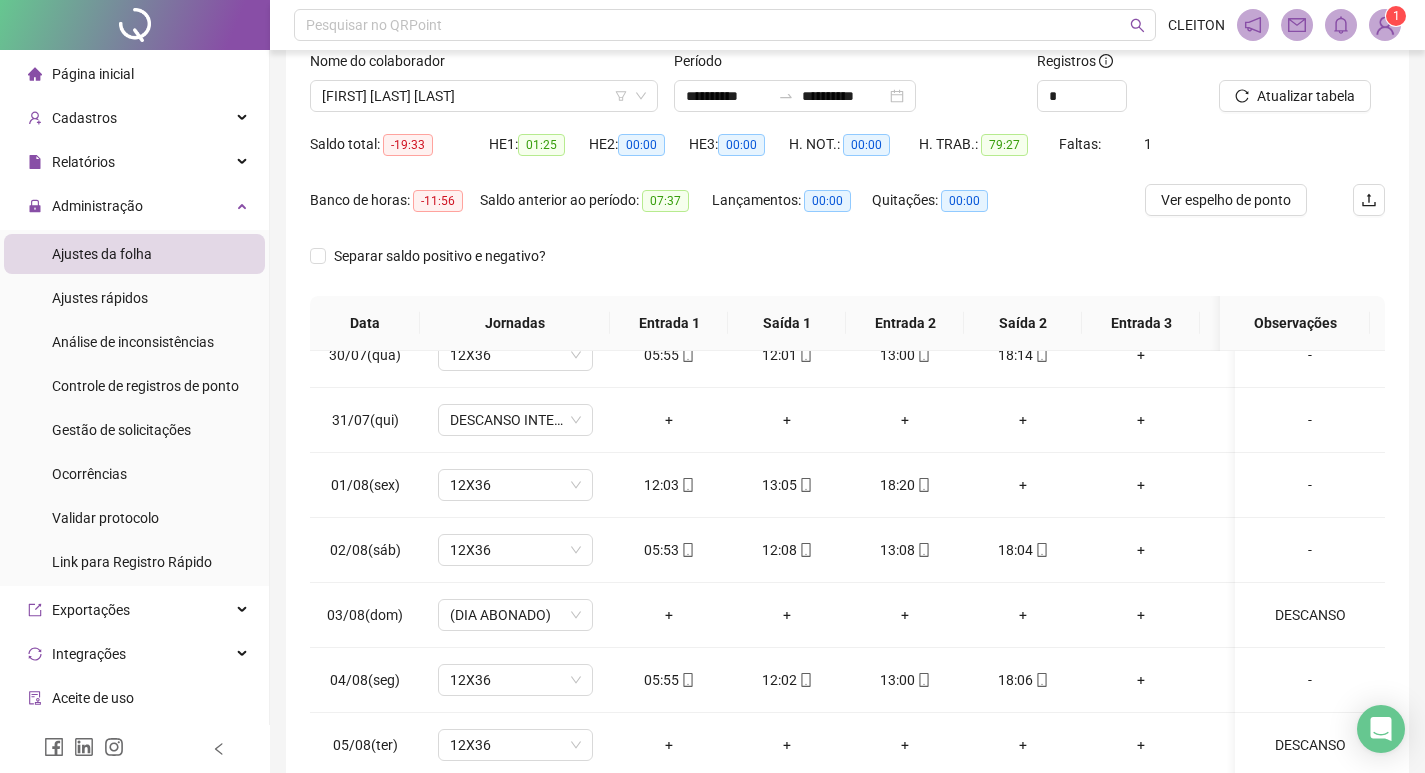 scroll, scrollTop: 0, scrollLeft: 0, axis: both 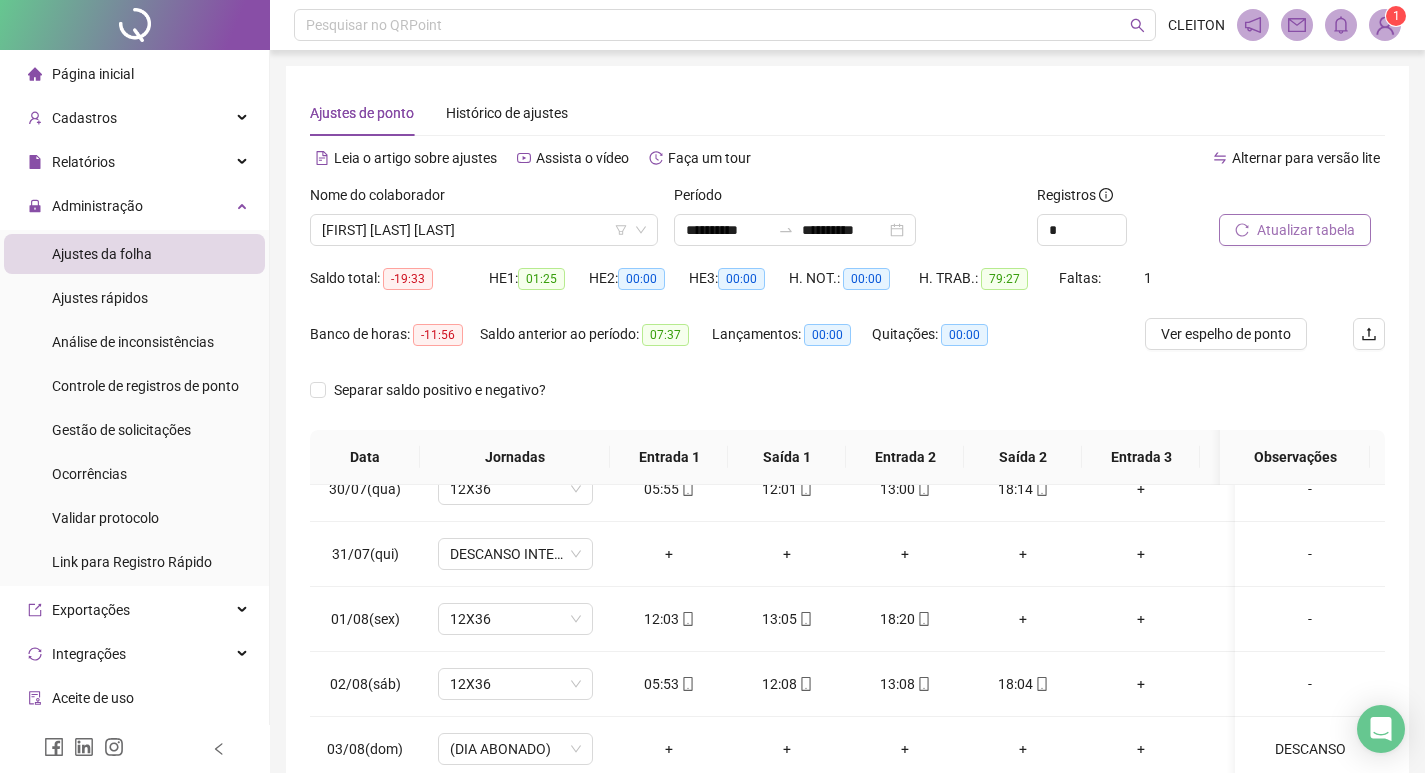 click on "Atualizar tabela" at bounding box center (1306, 230) 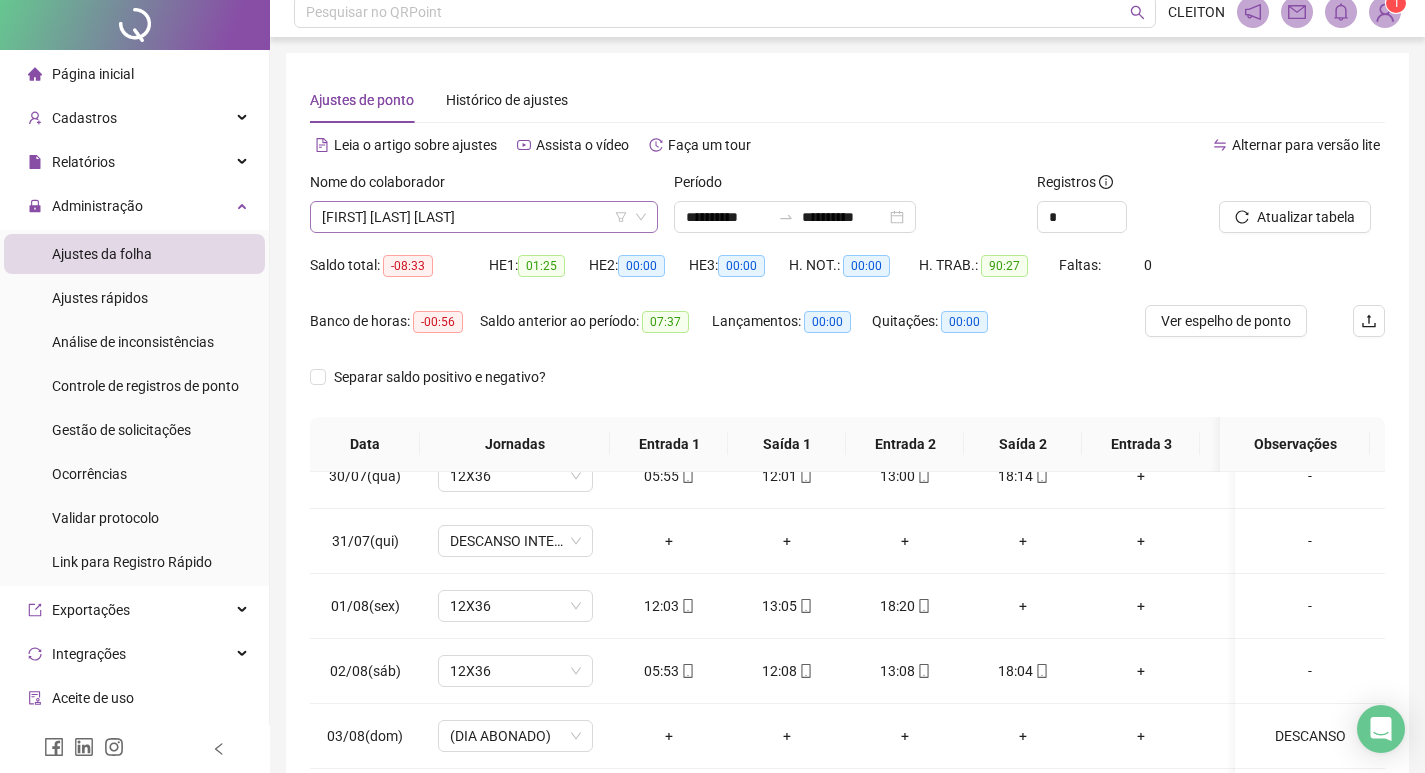 scroll, scrollTop: 0, scrollLeft: 0, axis: both 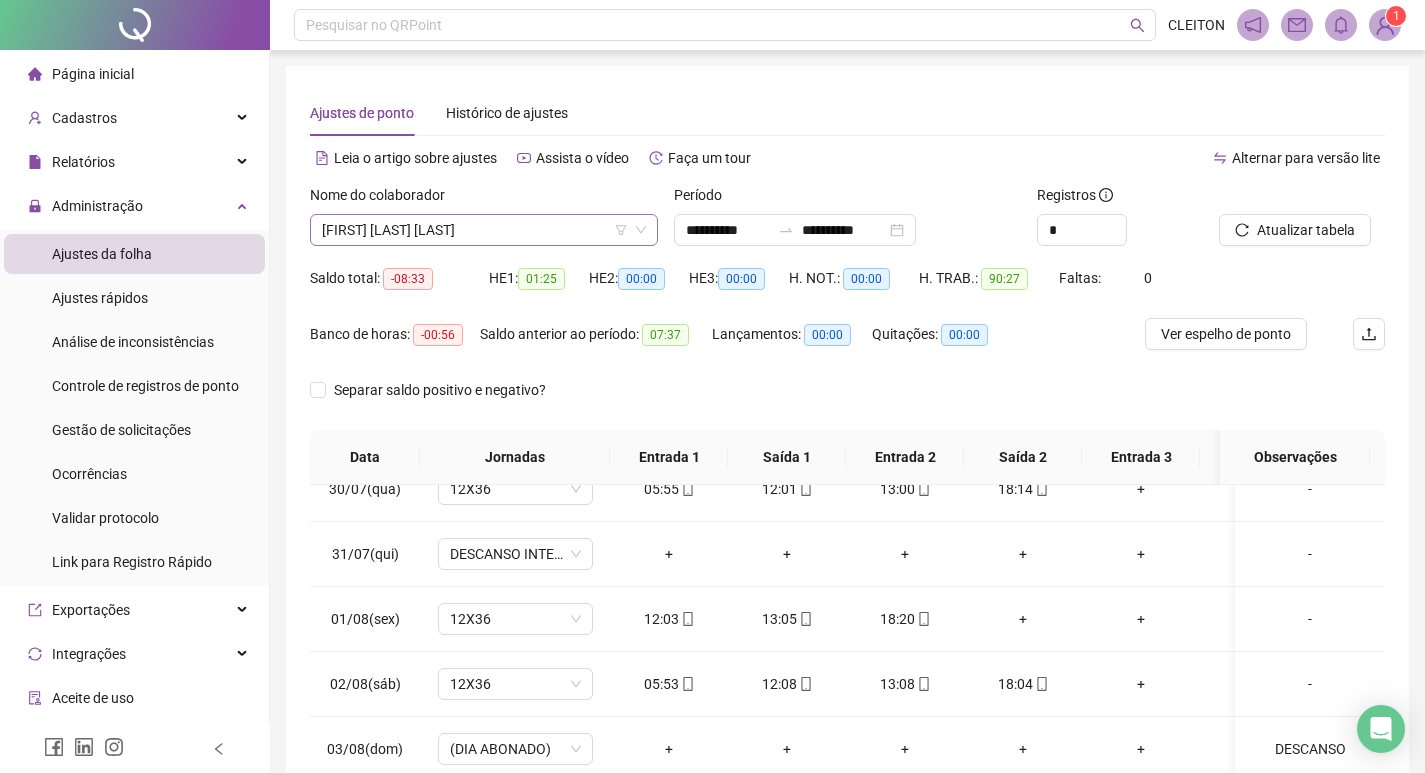 click on "[FIRST] [LAST] [LAST]" at bounding box center [484, 230] 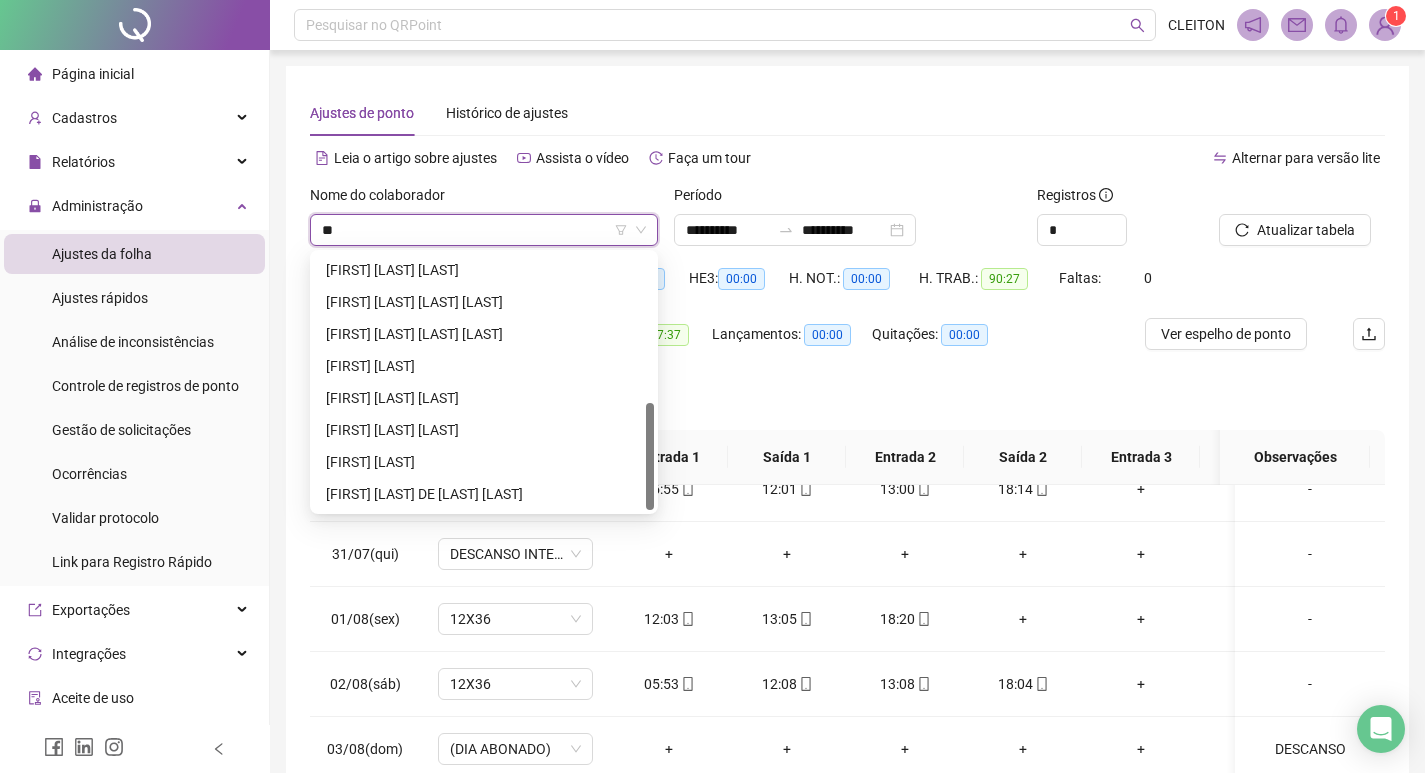 scroll, scrollTop: 0, scrollLeft: 0, axis: both 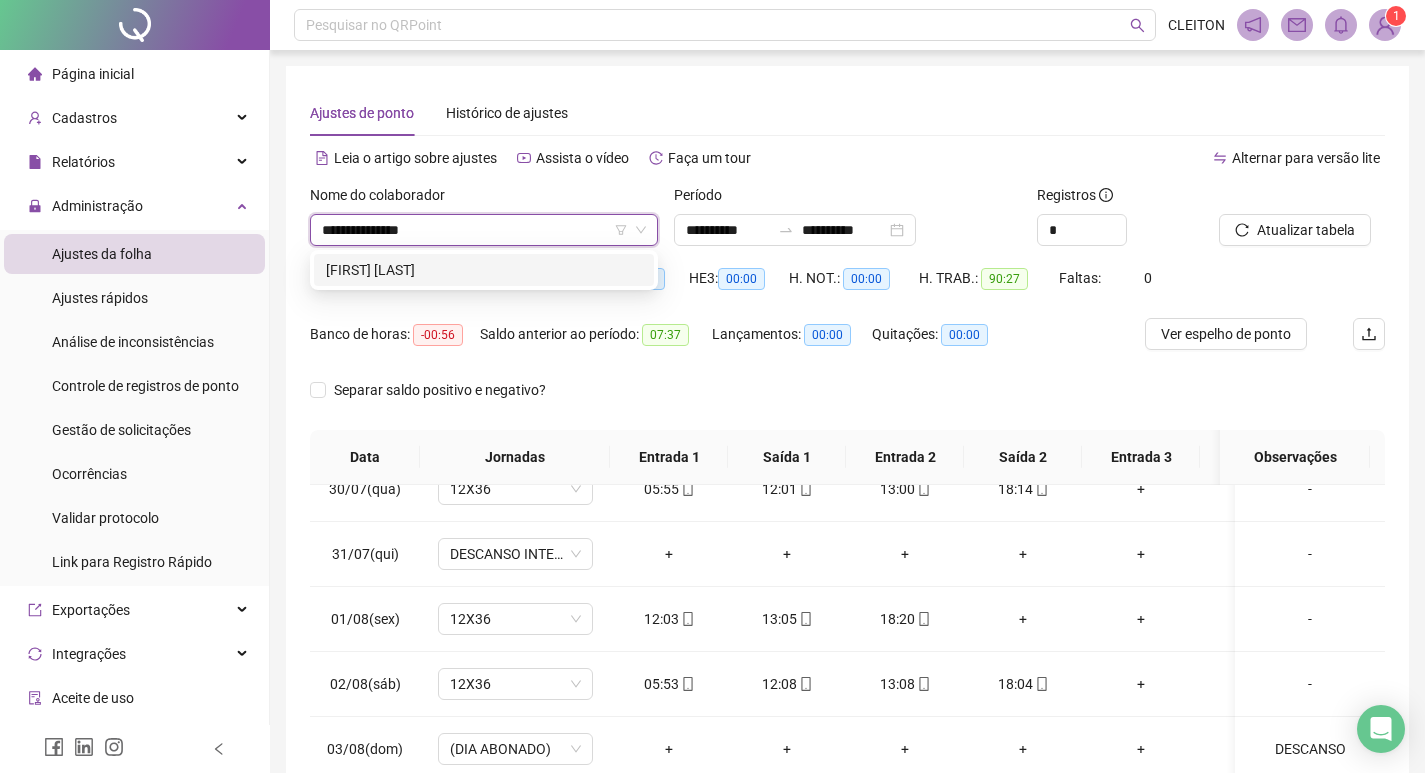 type on "**********" 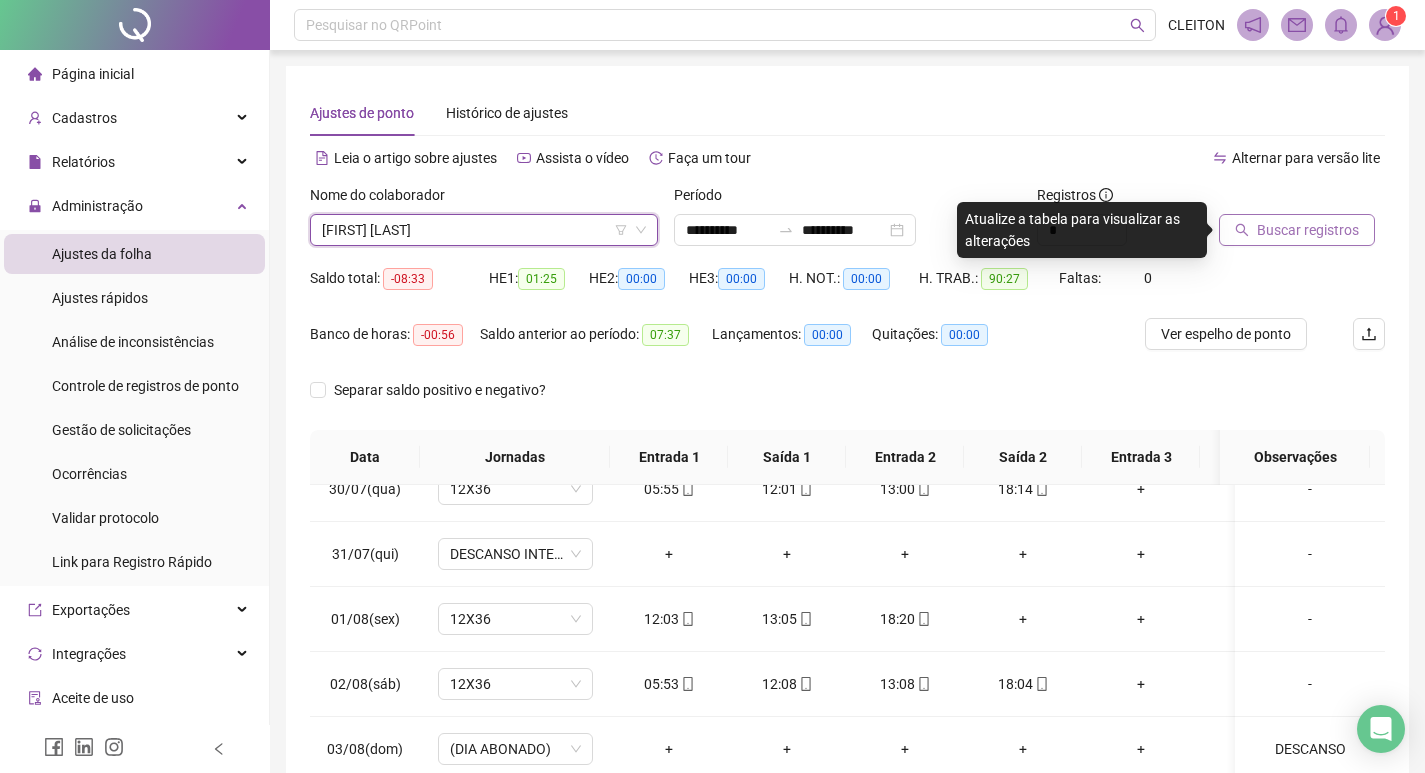 click on "Buscar registros" at bounding box center (1308, 230) 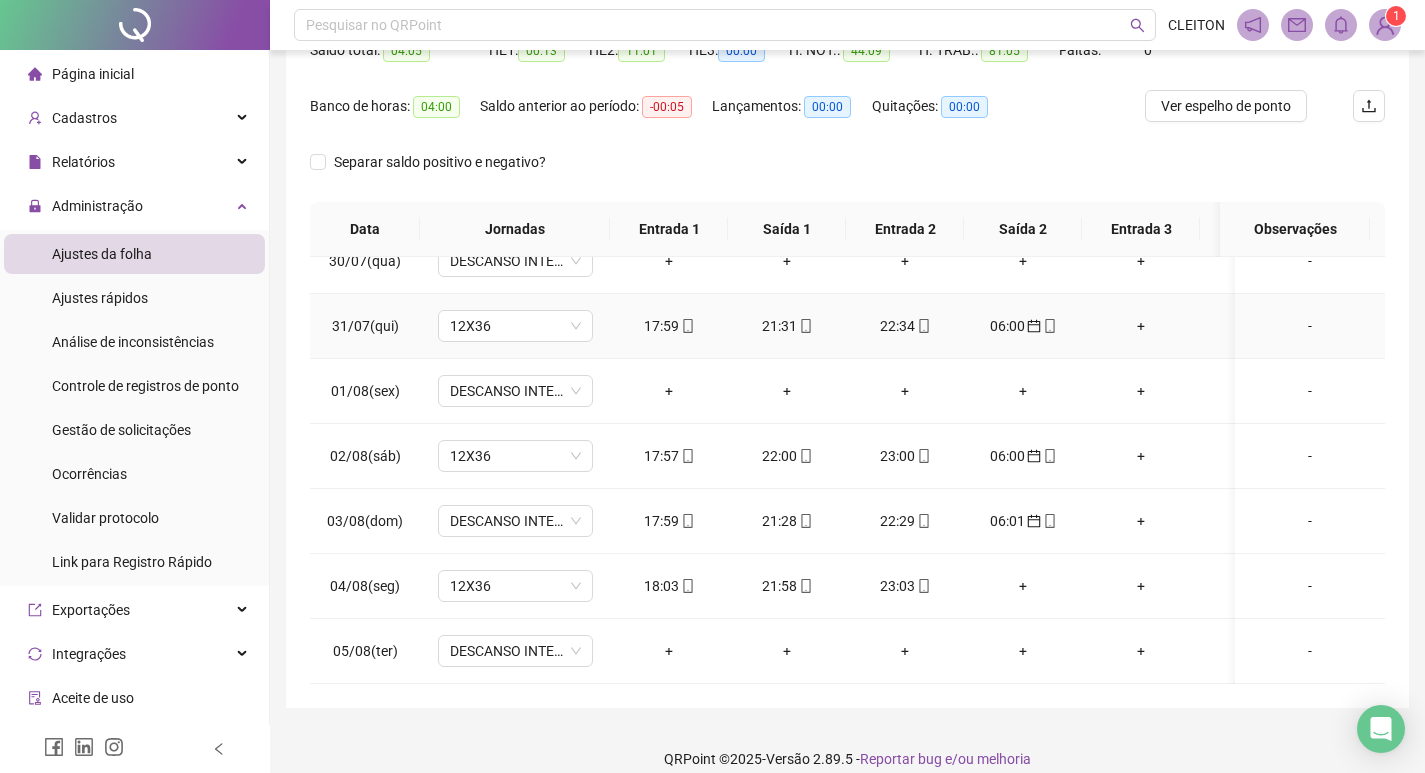 scroll, scrollTop: 249, scrollLeft: 0, axis: vertical 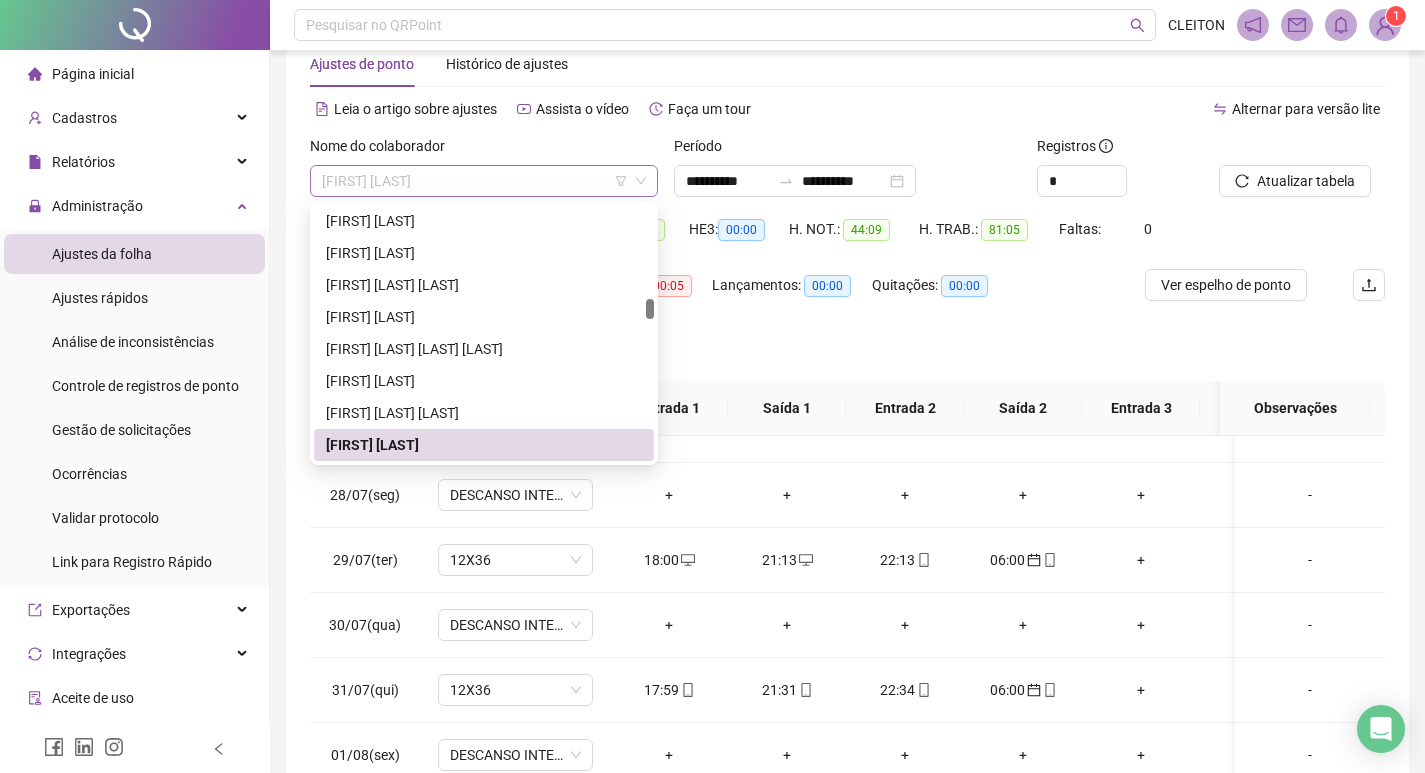 click on "[FIRST] [LAST]" at bounding box center [484, 181] 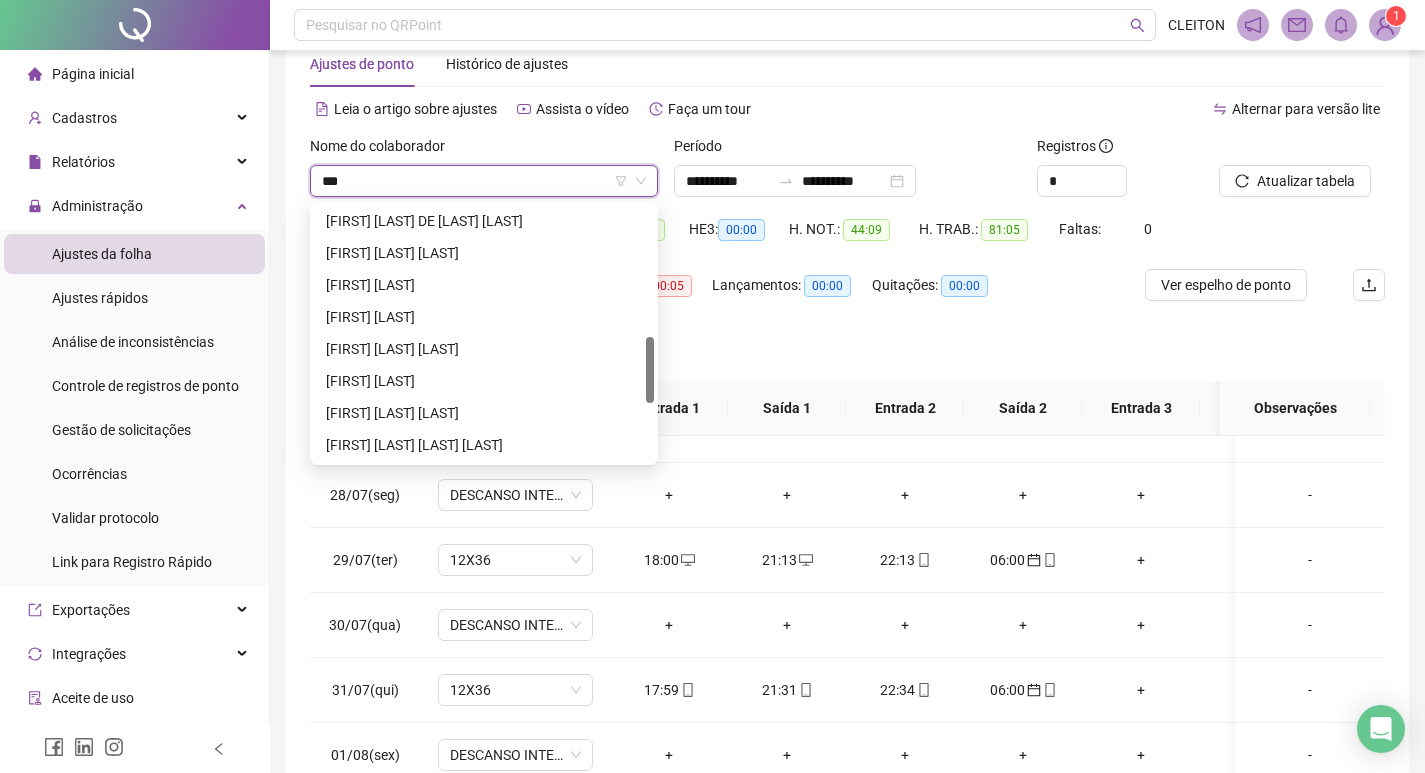 scroll, scrollTop: 0, scrollLeft: 0, axis: both 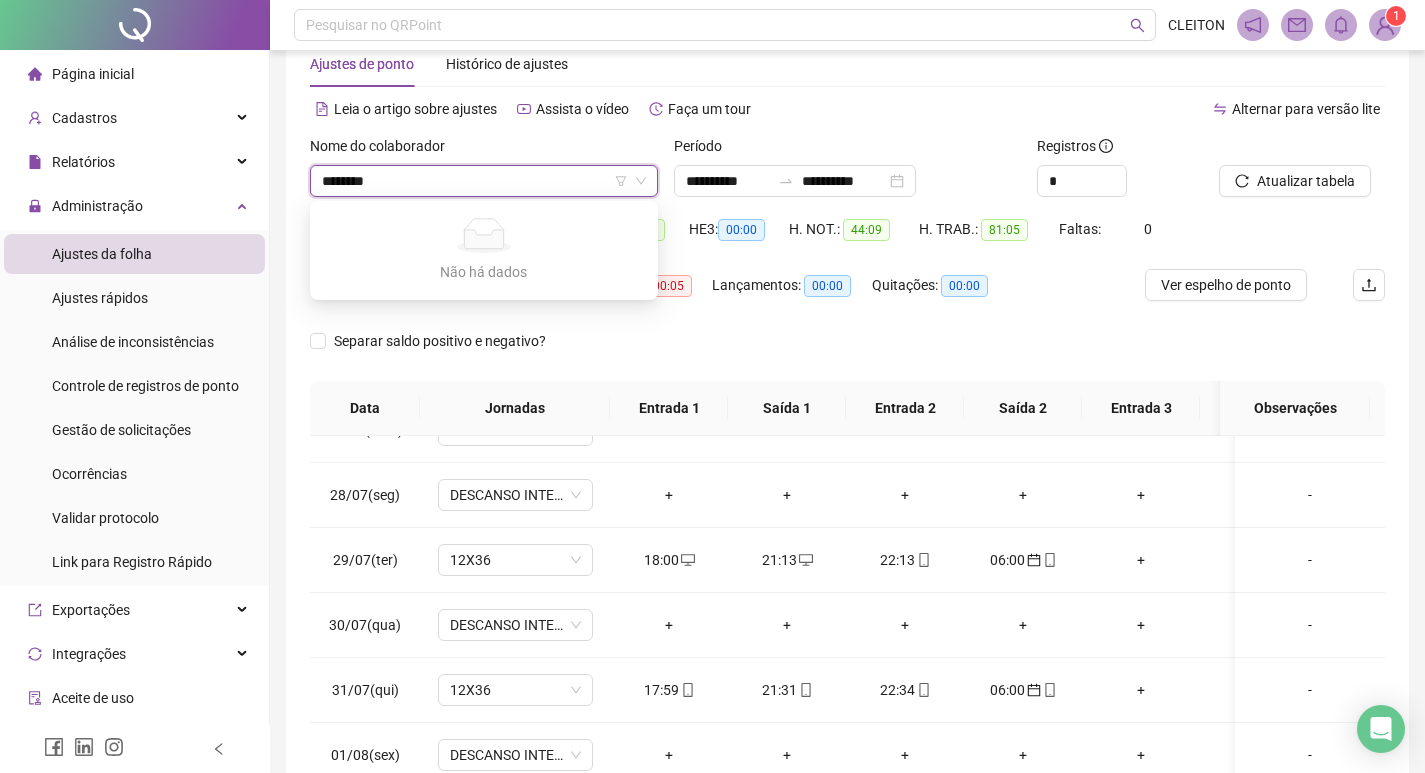 type on "******" 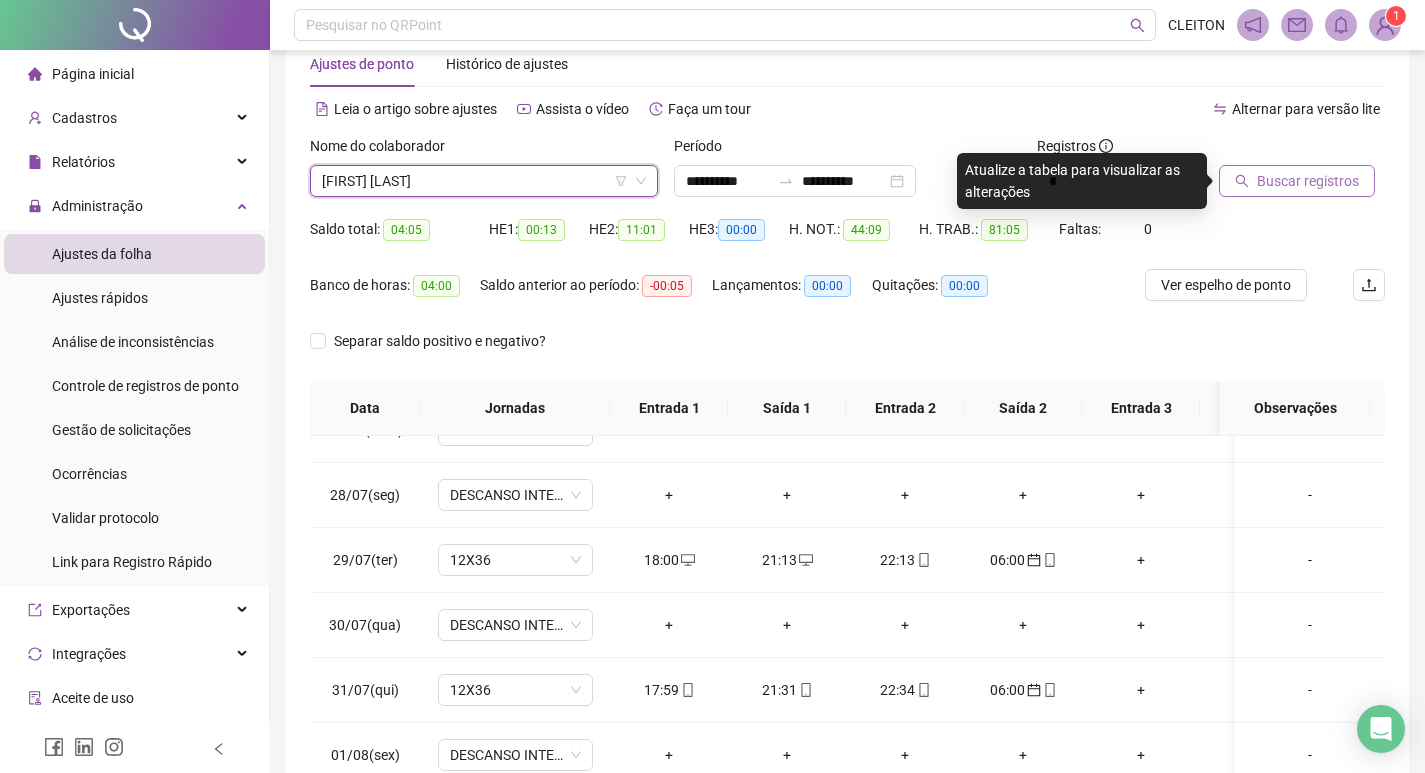 click on "Buscar registros" at bounding box center [1308, 181] 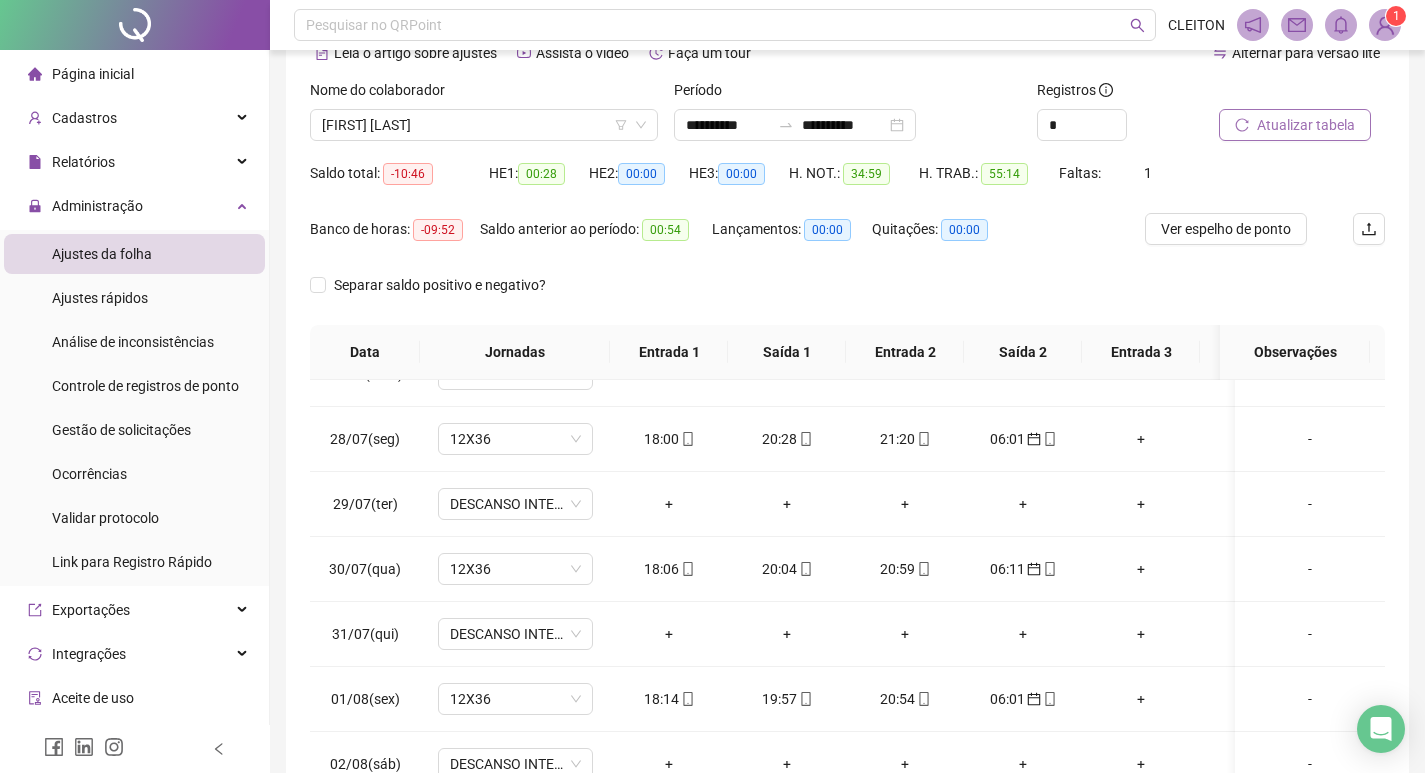 scroll, scrollTop: 149, scrollLeft: 0, axis: vertical 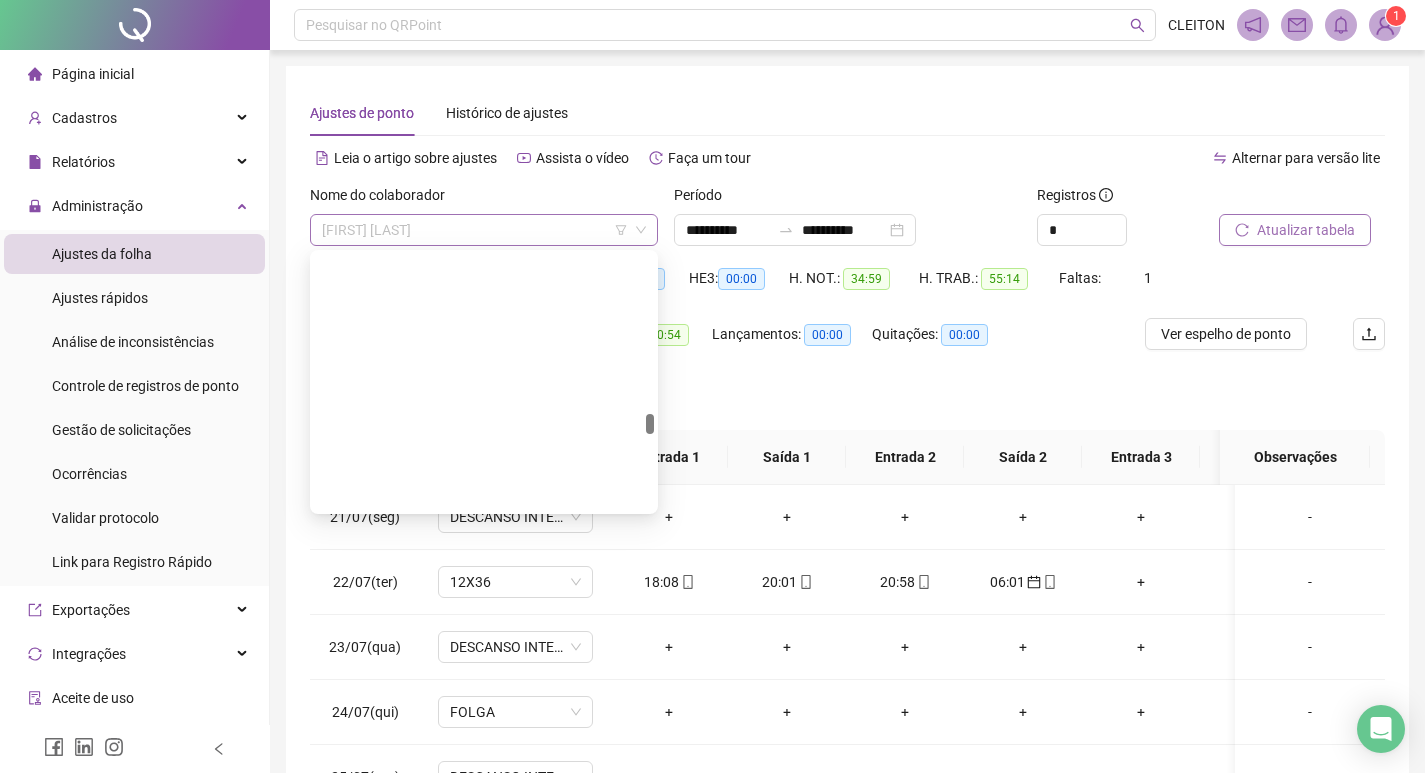 click on "[FIRST] [LAST]" at bounding box center (484, 230) 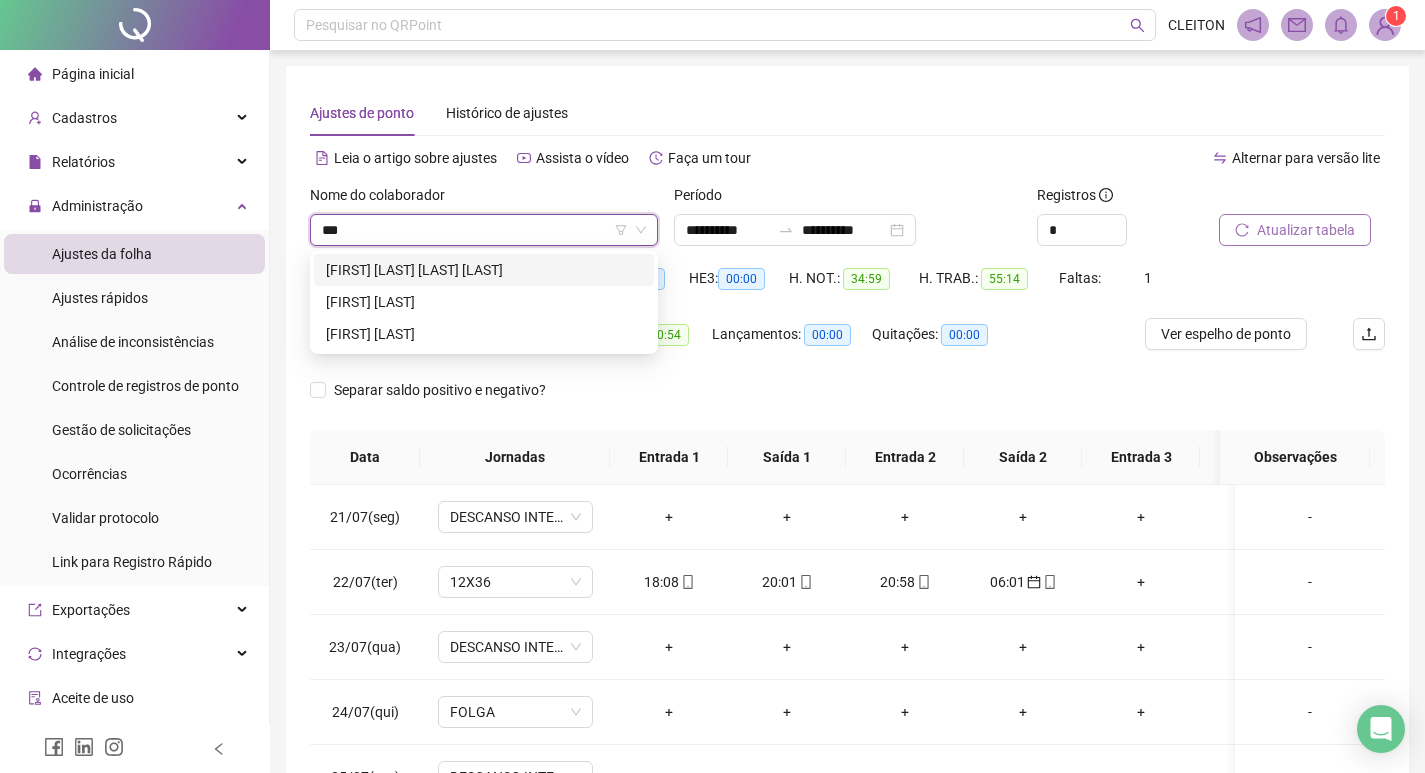 scroll, scrollTop: 0, scrollLeft: 0, axis: both 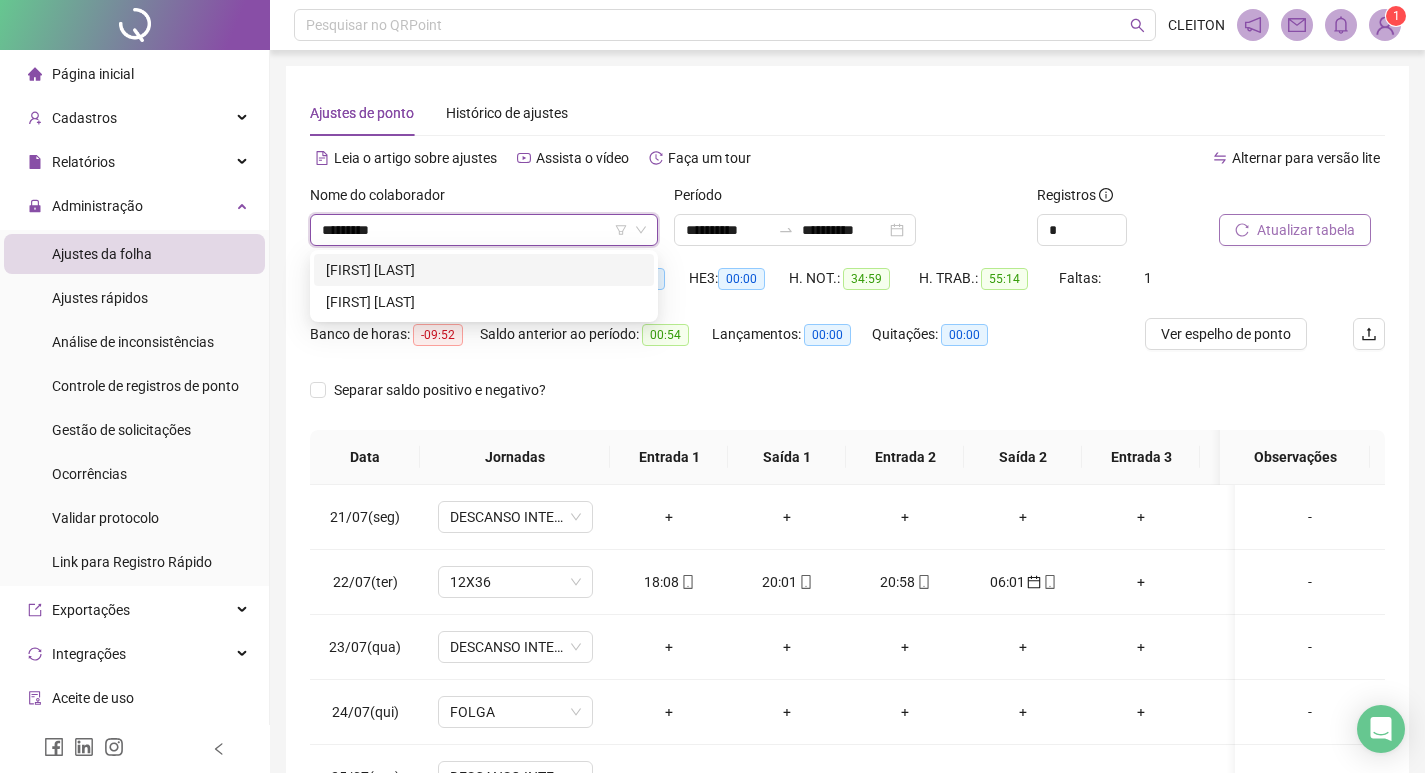 type on "**********" 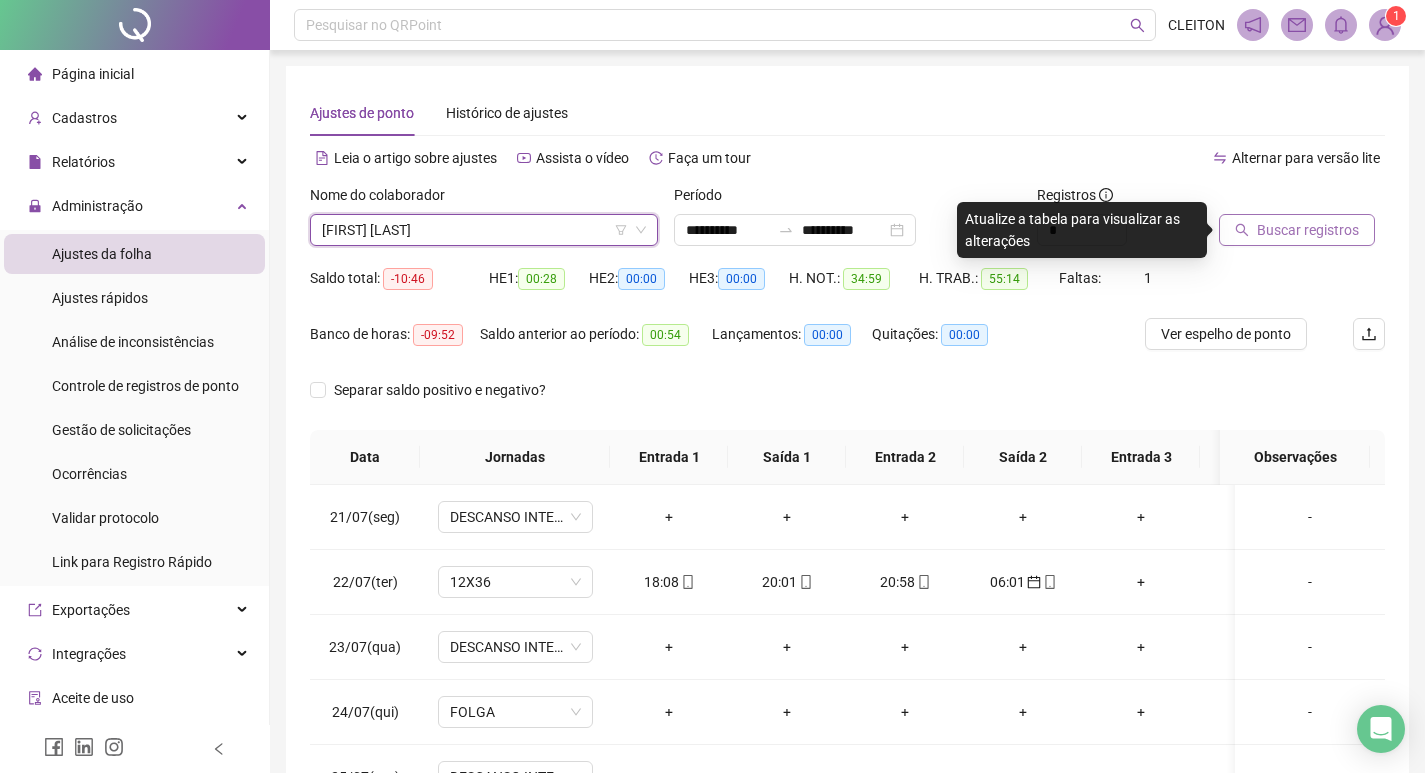 click on "Buscar registros" at bounding box center (1308, 230) 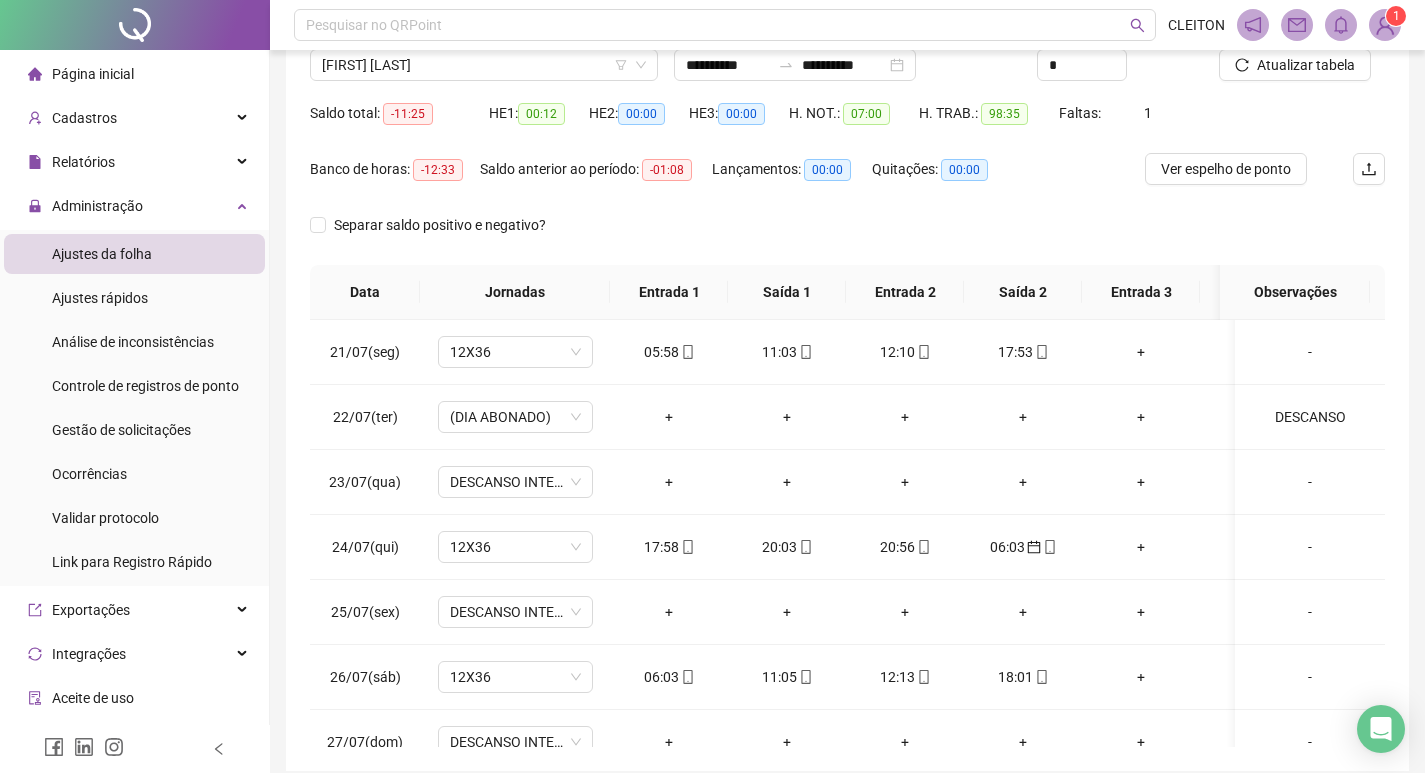 scroll, scrollTop: 249, scrollLeft: 0, axis: vertical 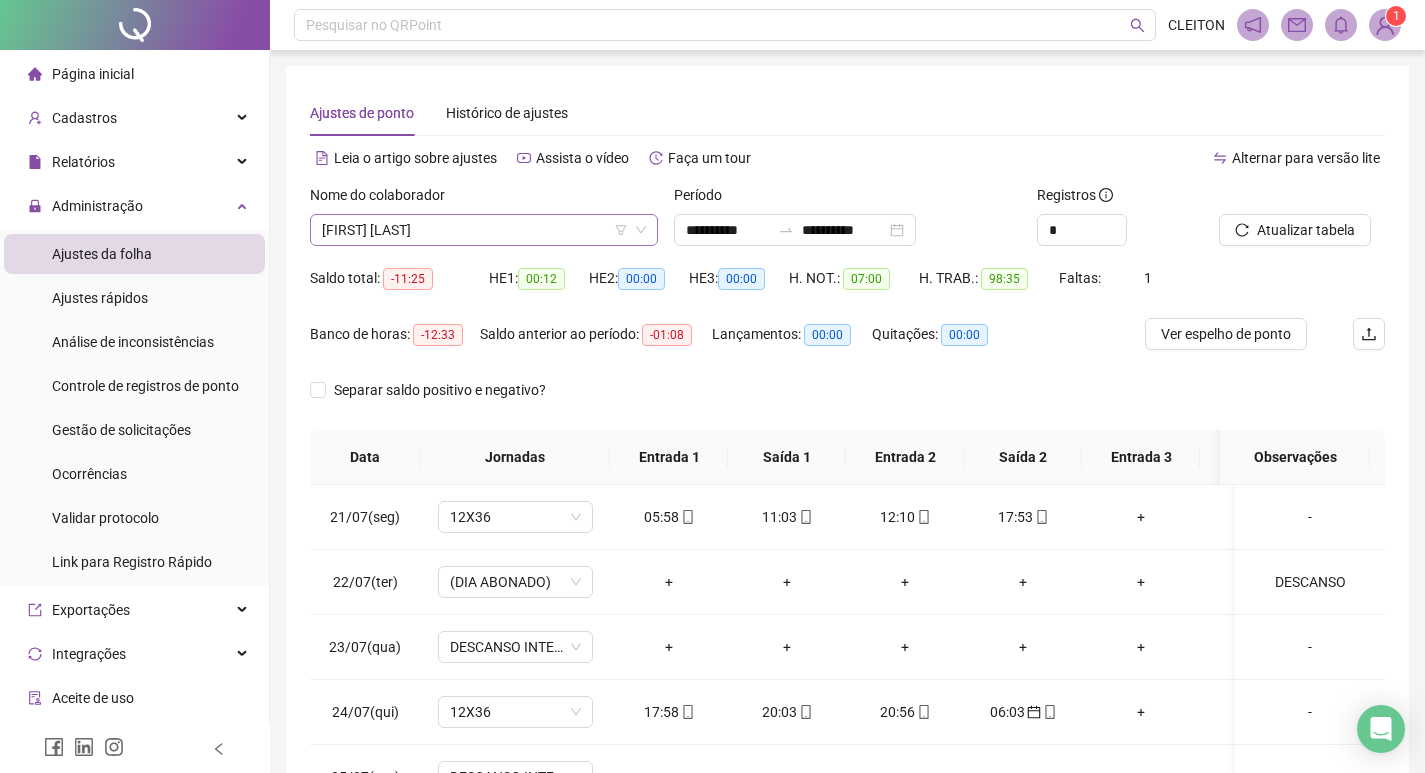 click on "[FIRST] [LAST]" at bounding box center (484, 230) 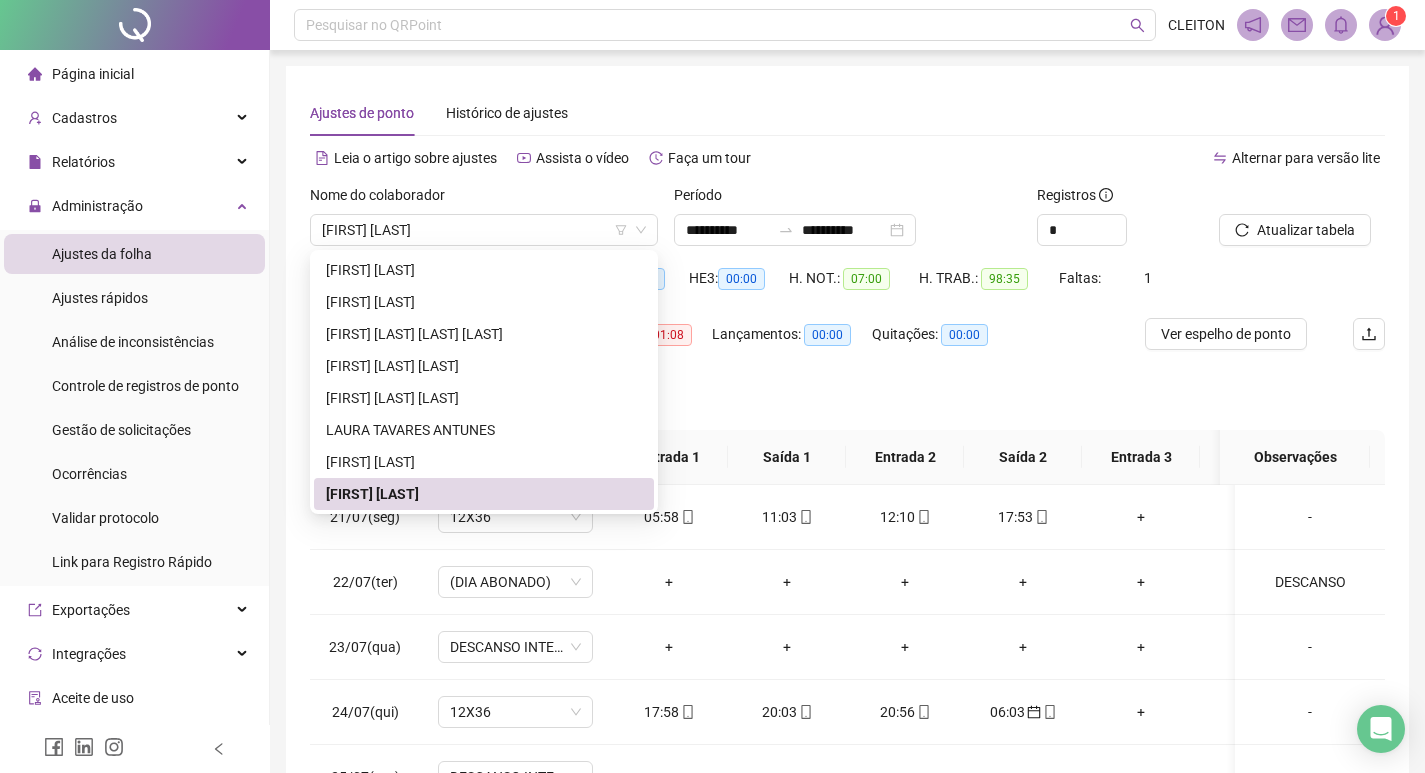 click on "Ajustes de ponto Histórico de ajustes" at bounding box center [847, 113] 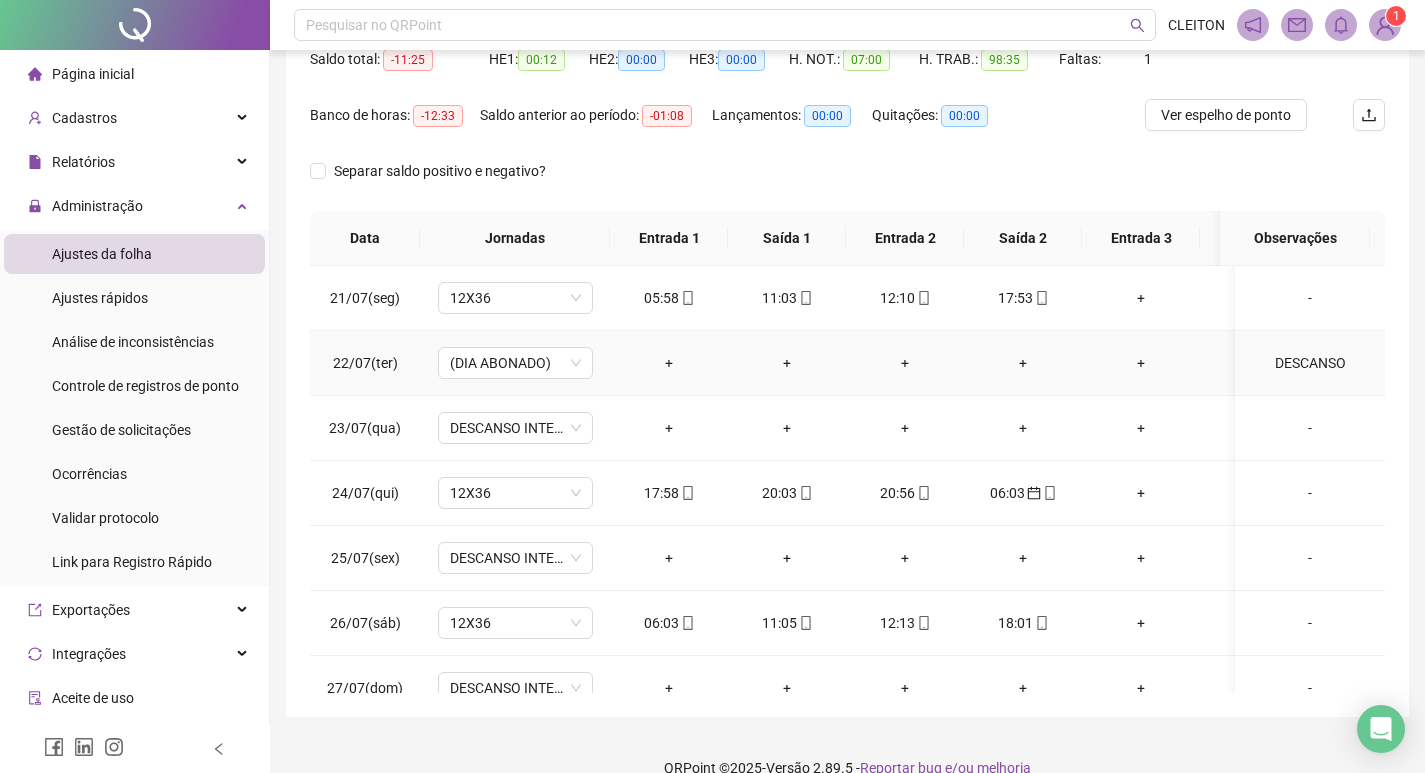 scroll, scrollTop: 249, scrollLeft: 0, axis: vertical 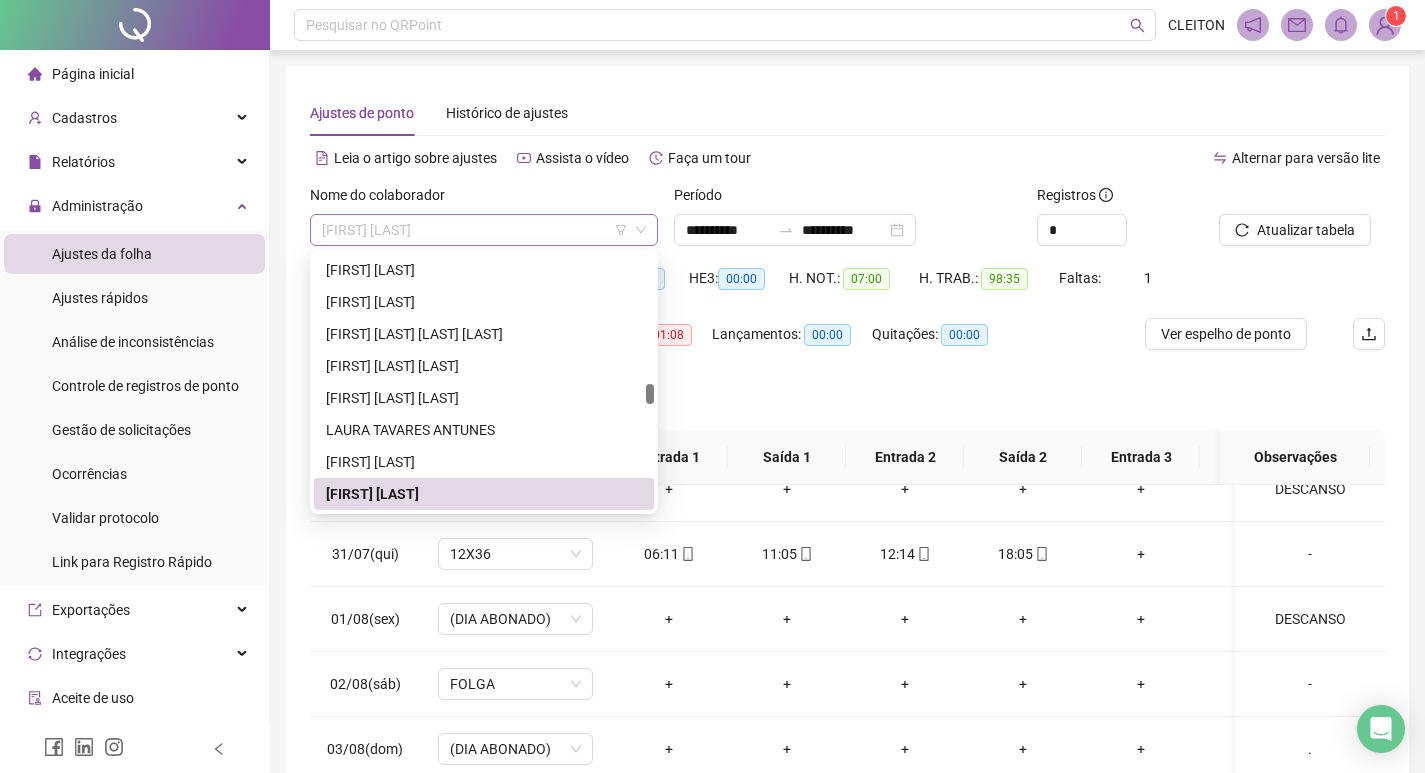 click on "[FIRST] [LAST]" at bounding box center [484, 230] 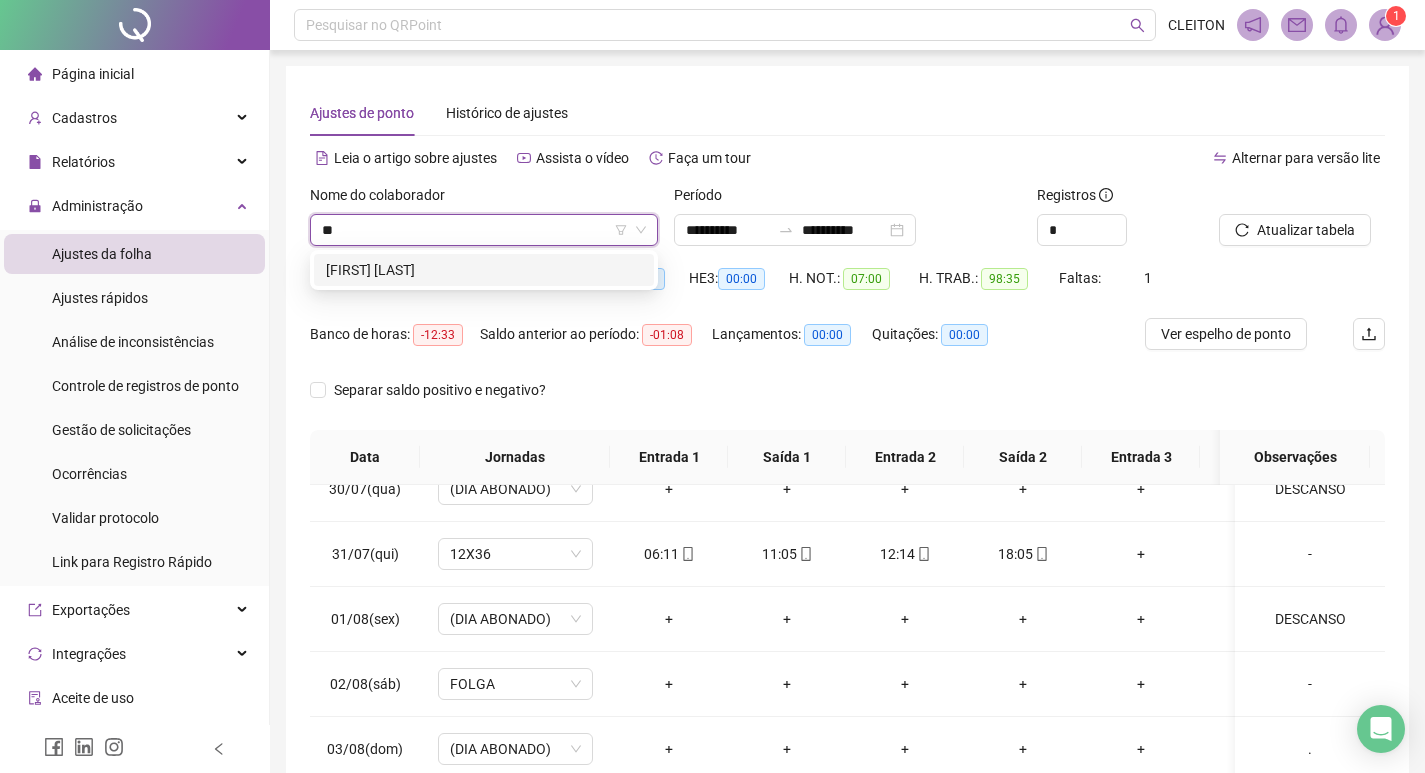 scroll, scrollTop: 0, scrollLeft: 0, axis: both 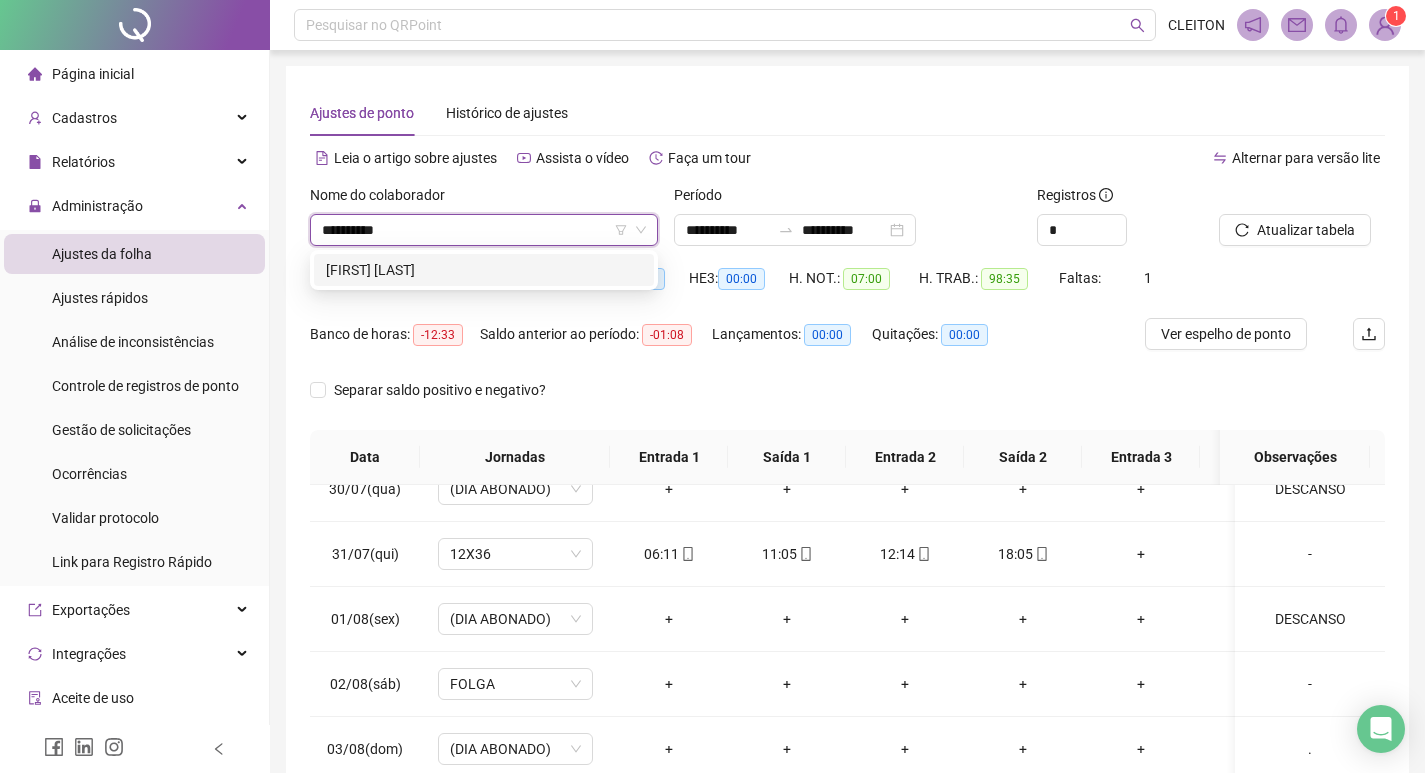 type on "**********" 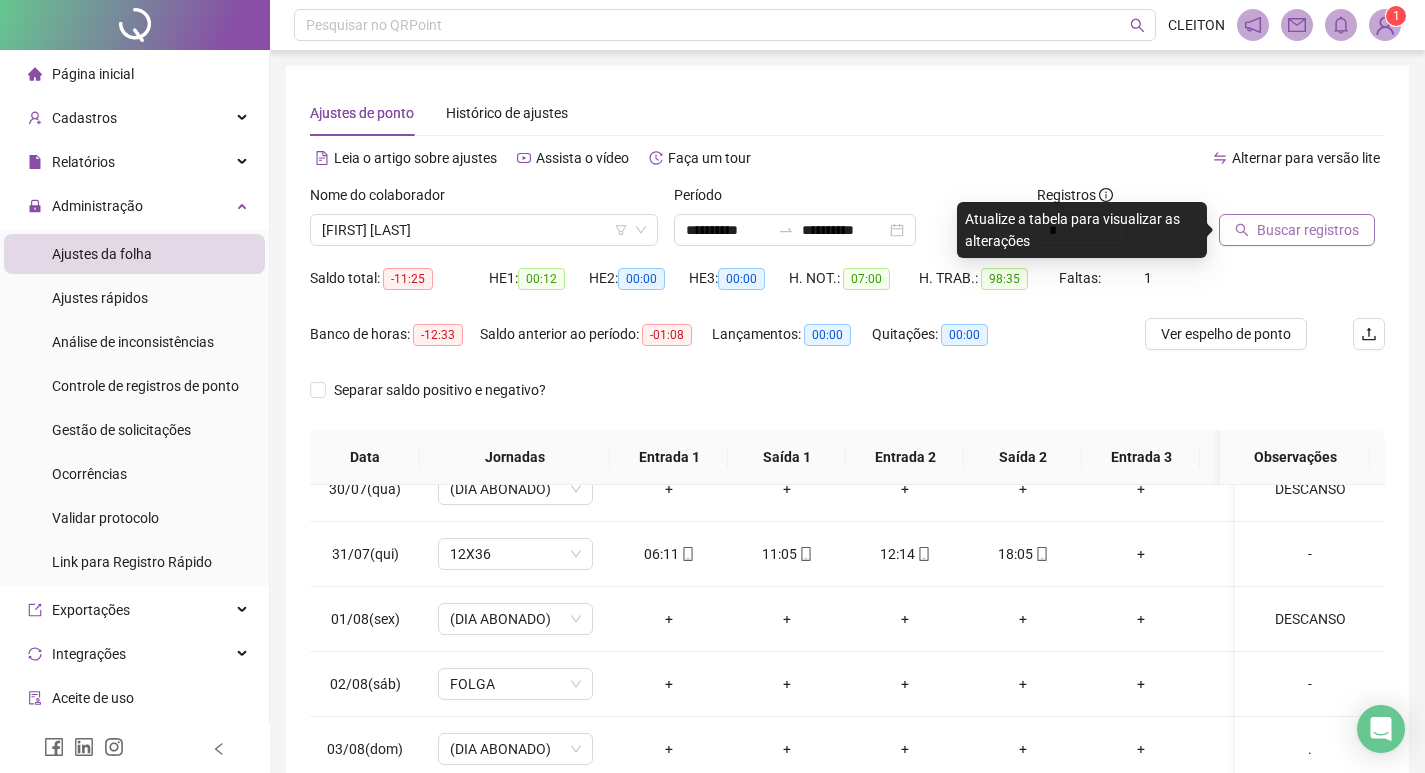 click on "Buscar registros" at bounding box center [1297, 230] 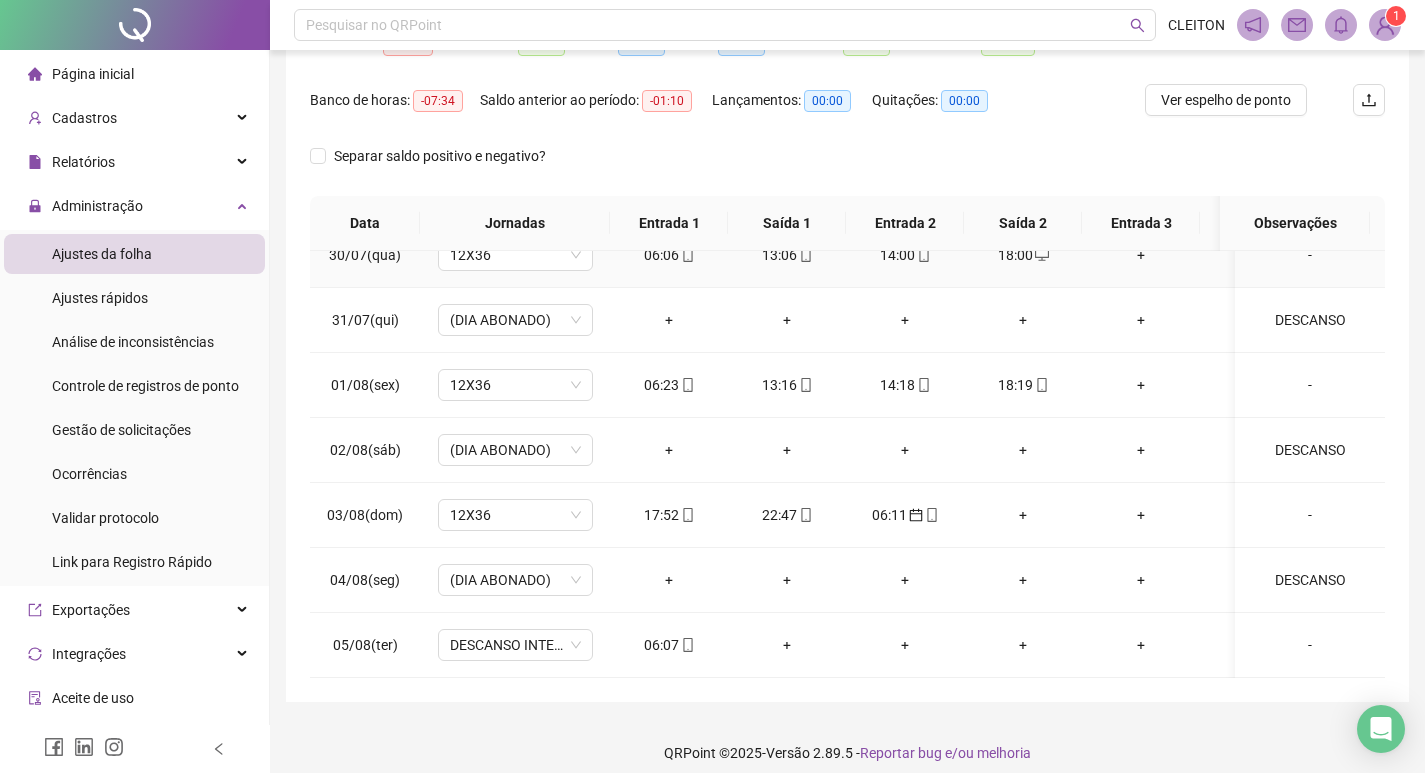 scroll, scrollTop: 249, scrollLeft: 0, axis: vertical 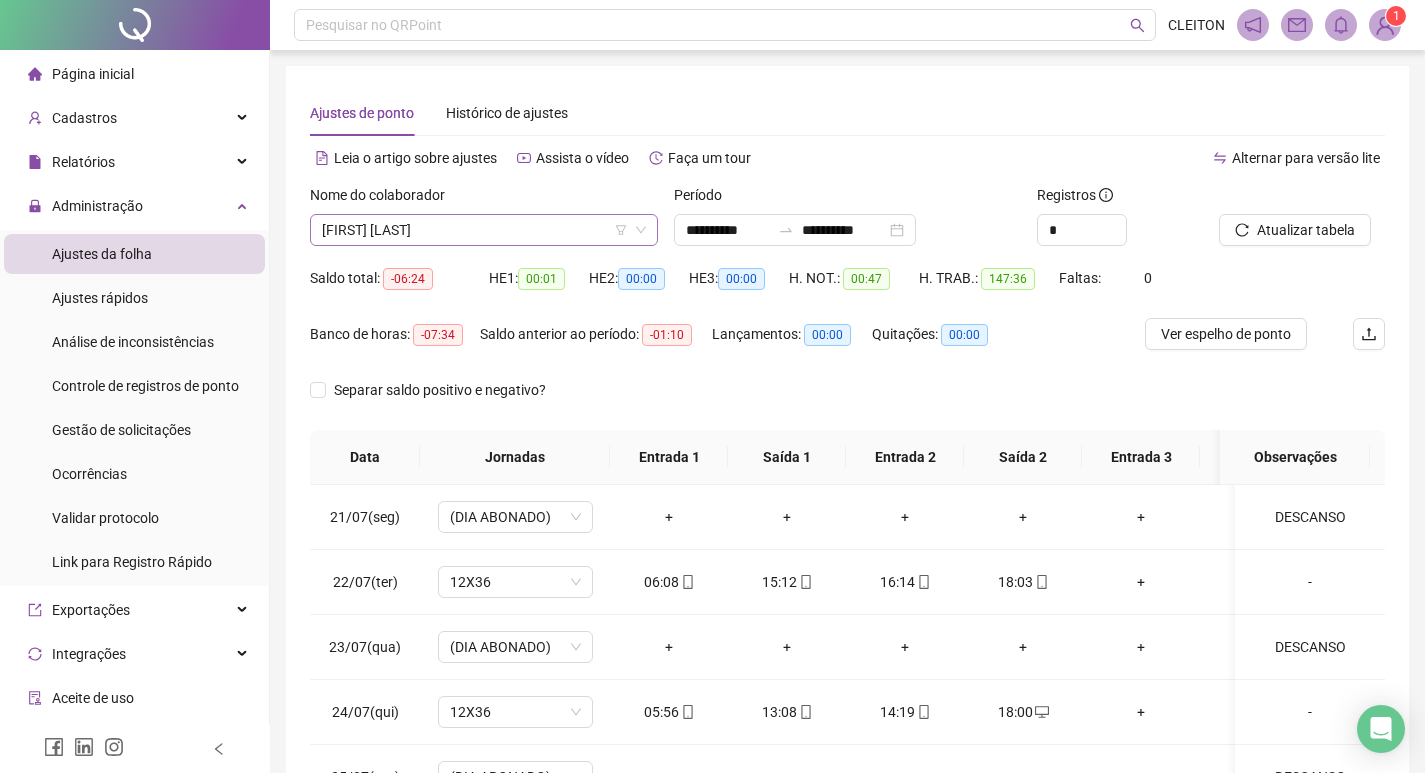 click on "[FIRST] [LAST]" at bounding box center (484, 230) 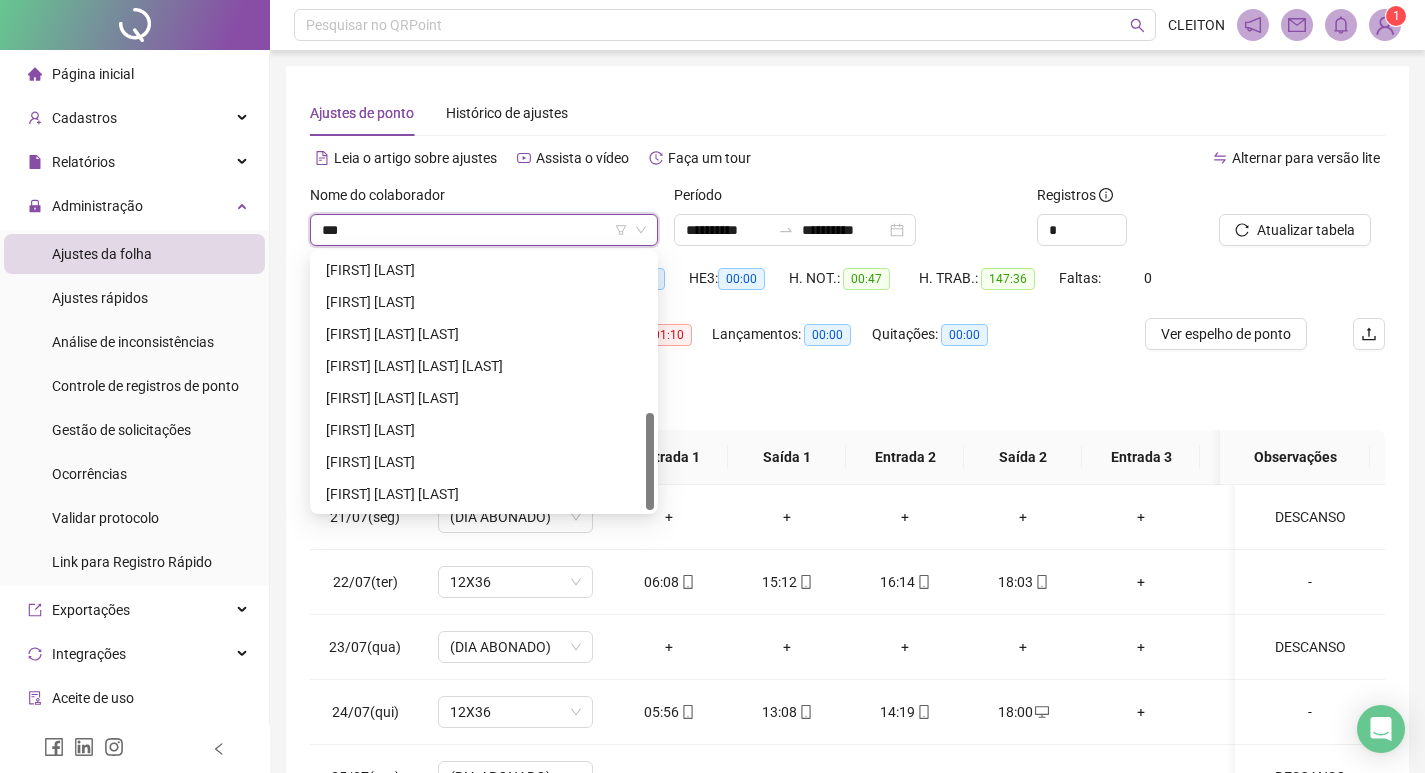 scroll, scrollTop: 0, scrollLeft: 0, axis: both 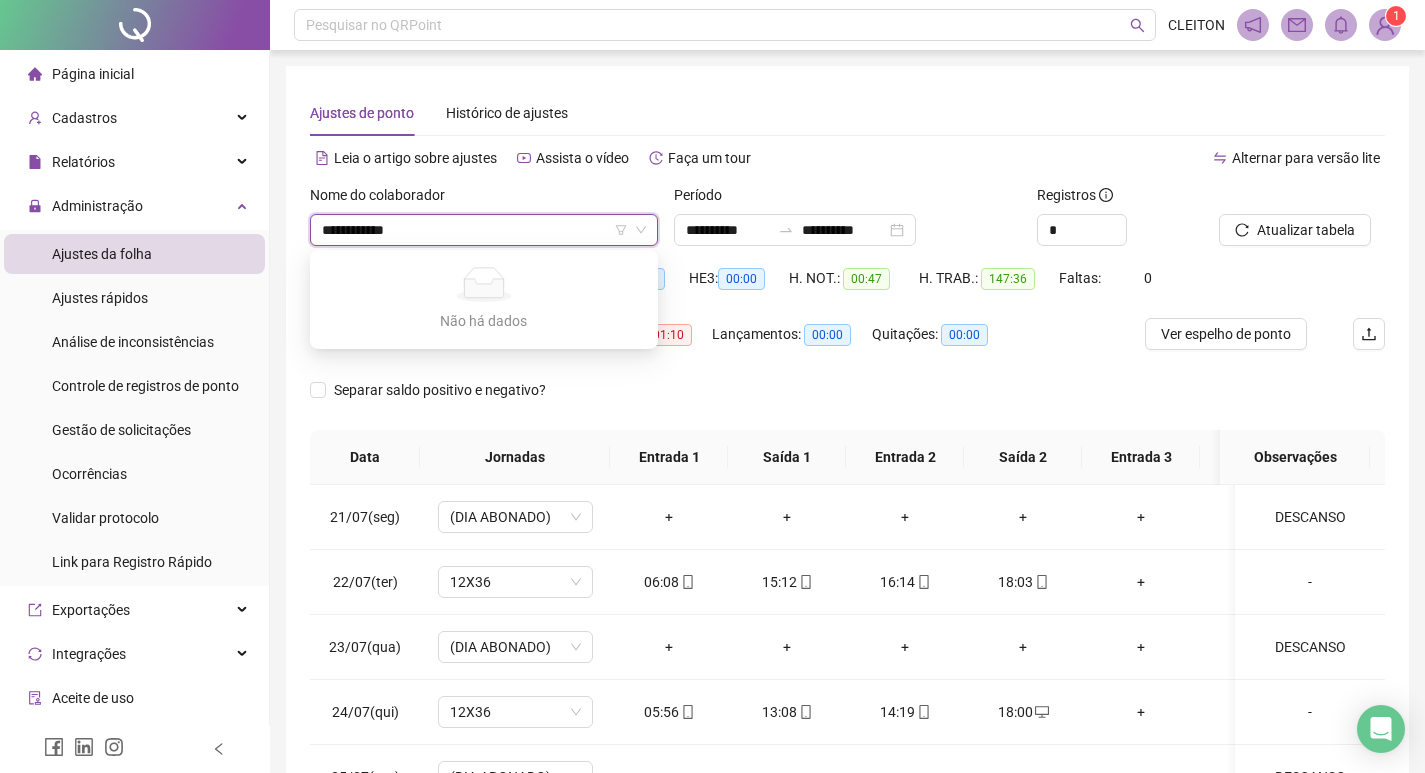 type on "**********" 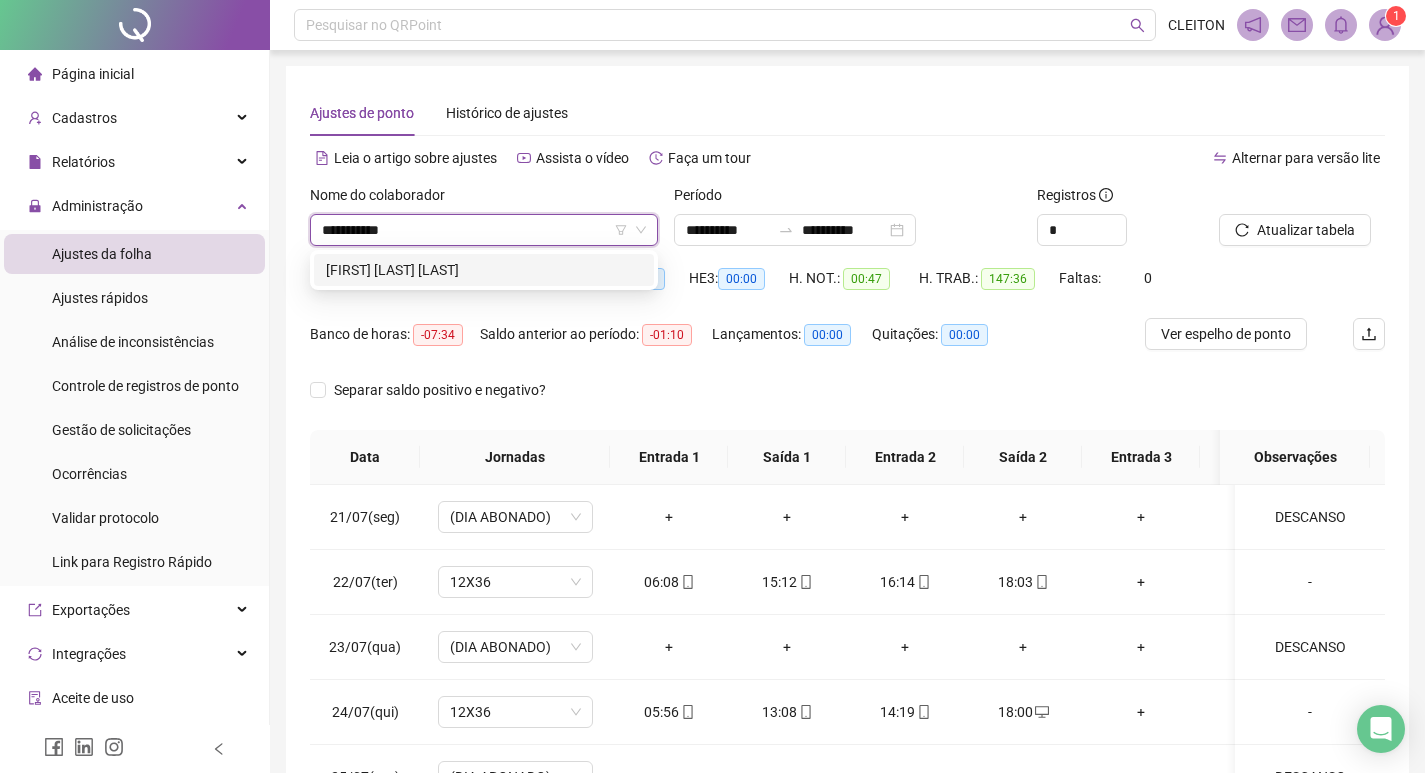 type 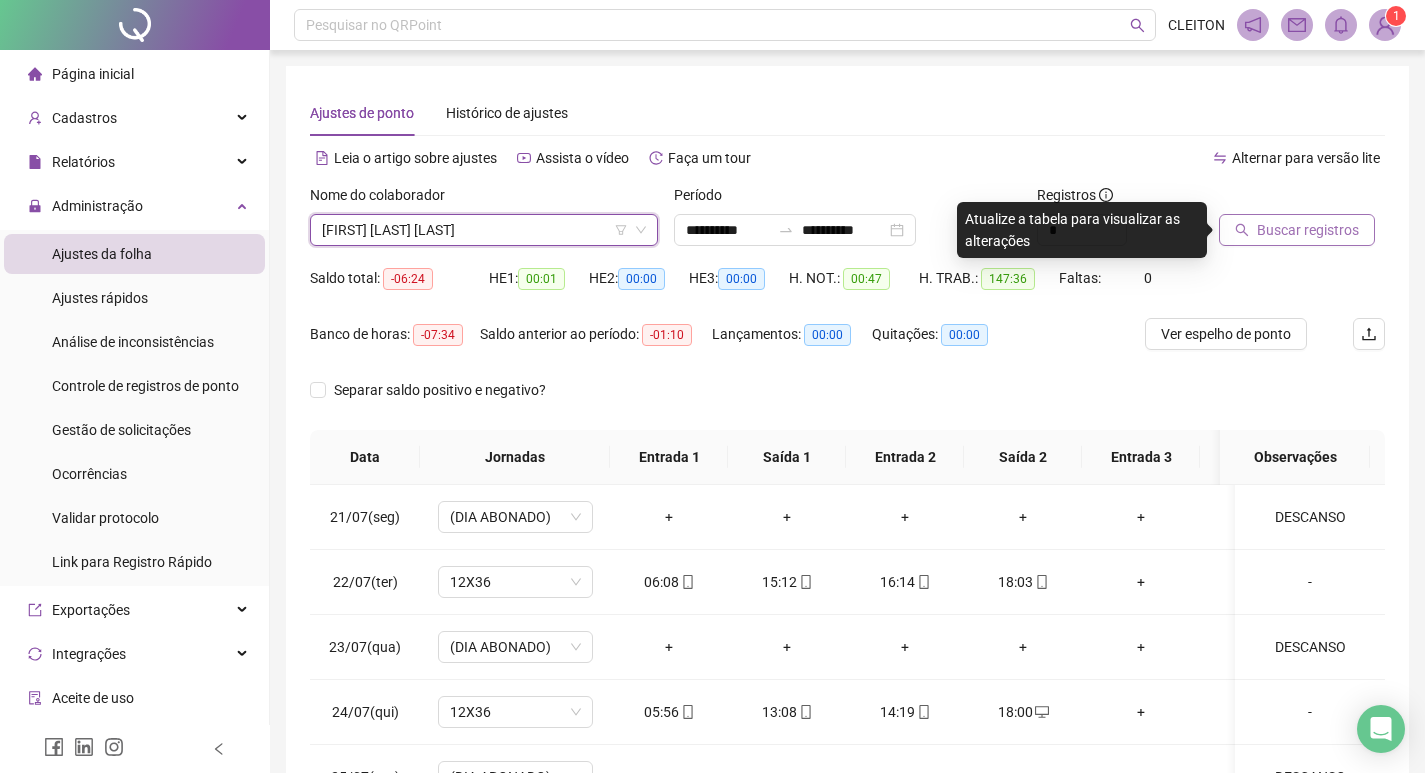click on "Buscar registros" at bounding box center (1308, 230) 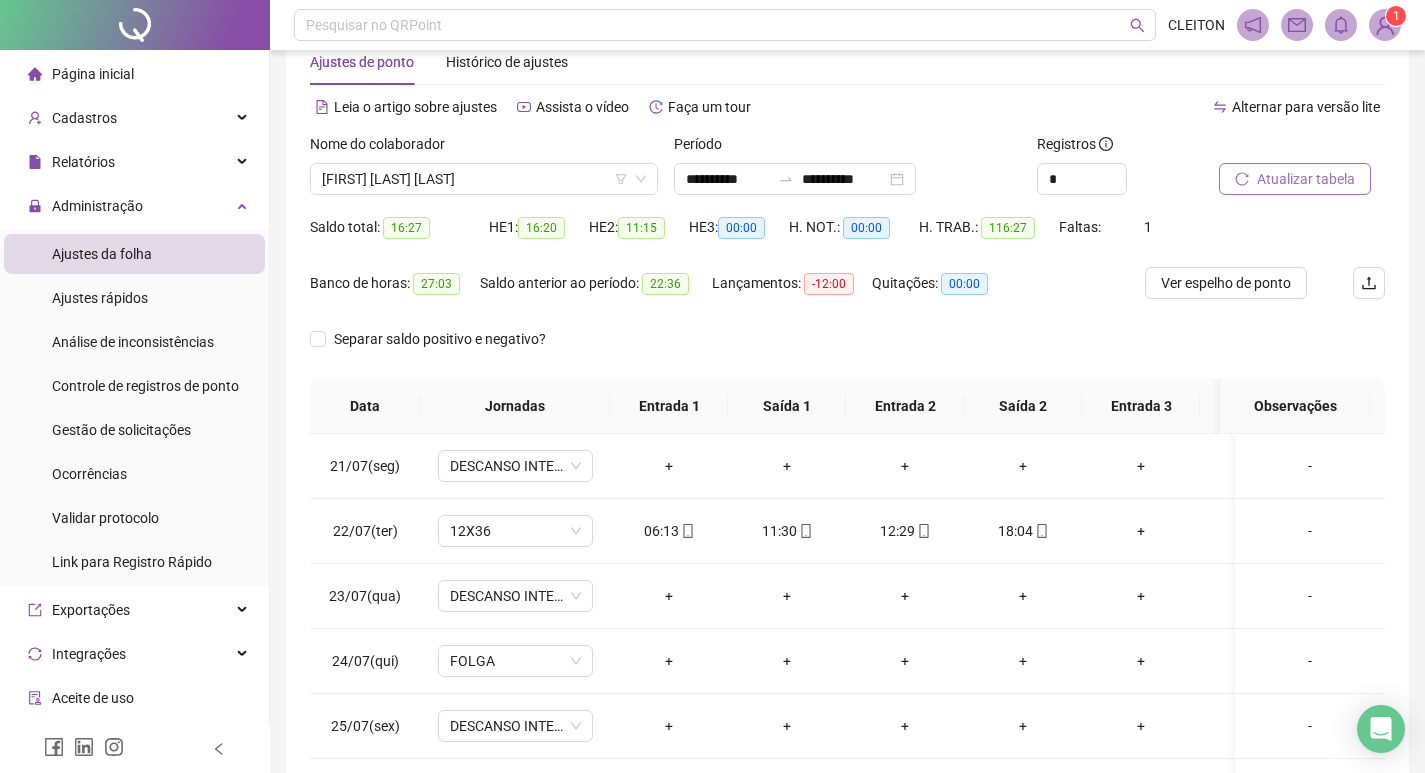 scroll, scrollTop: 249, scrollLeft: 0, axis: vertical 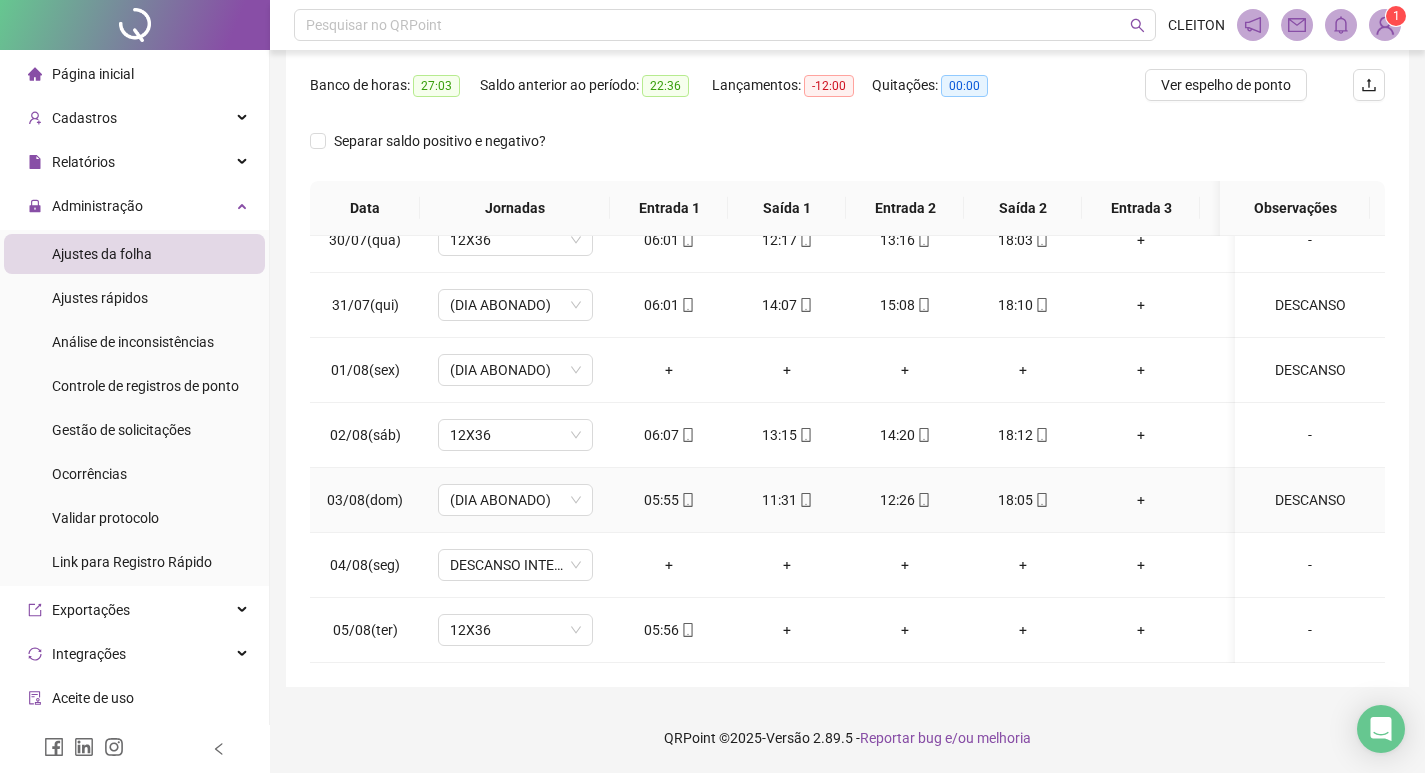 click on "DESCANSO" at bounding box center [1310, 500] 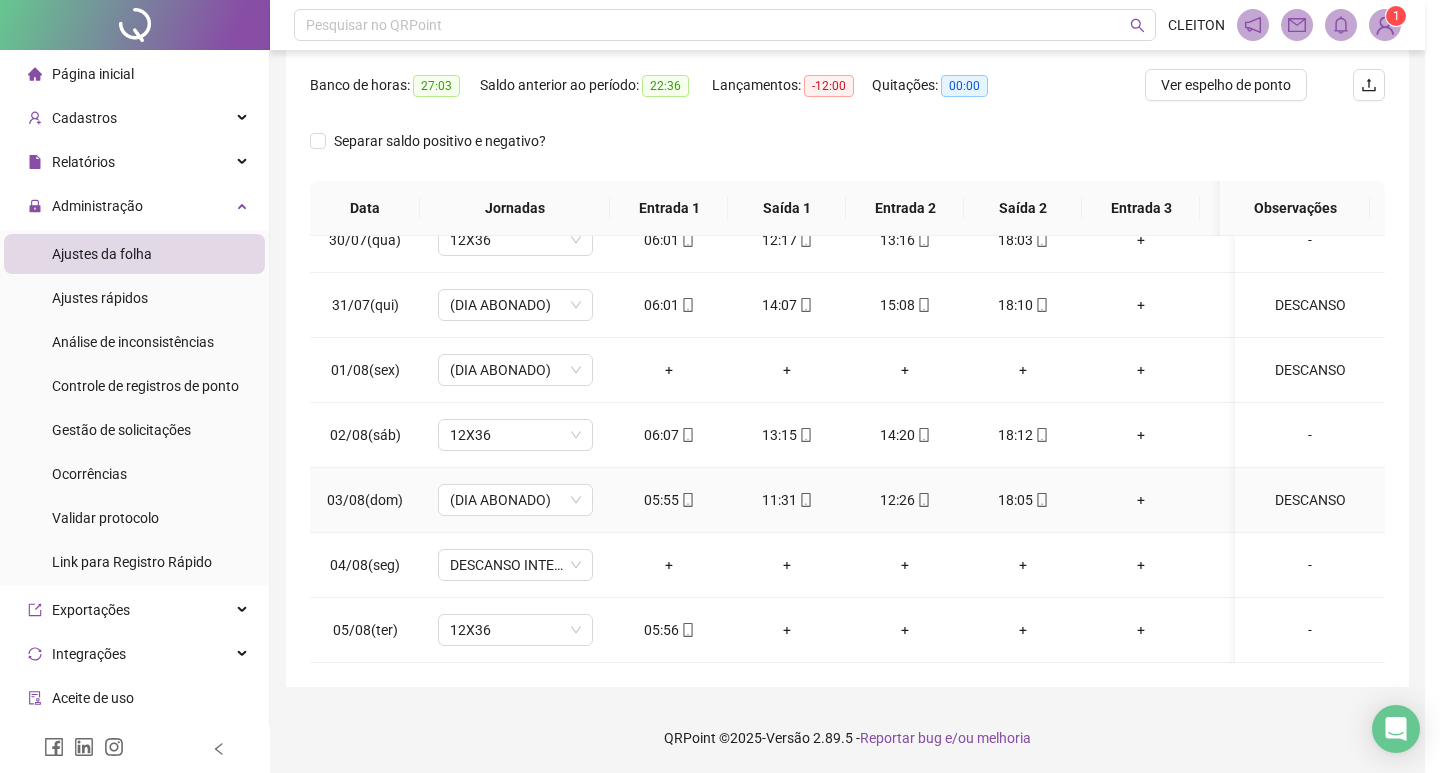type on "********" 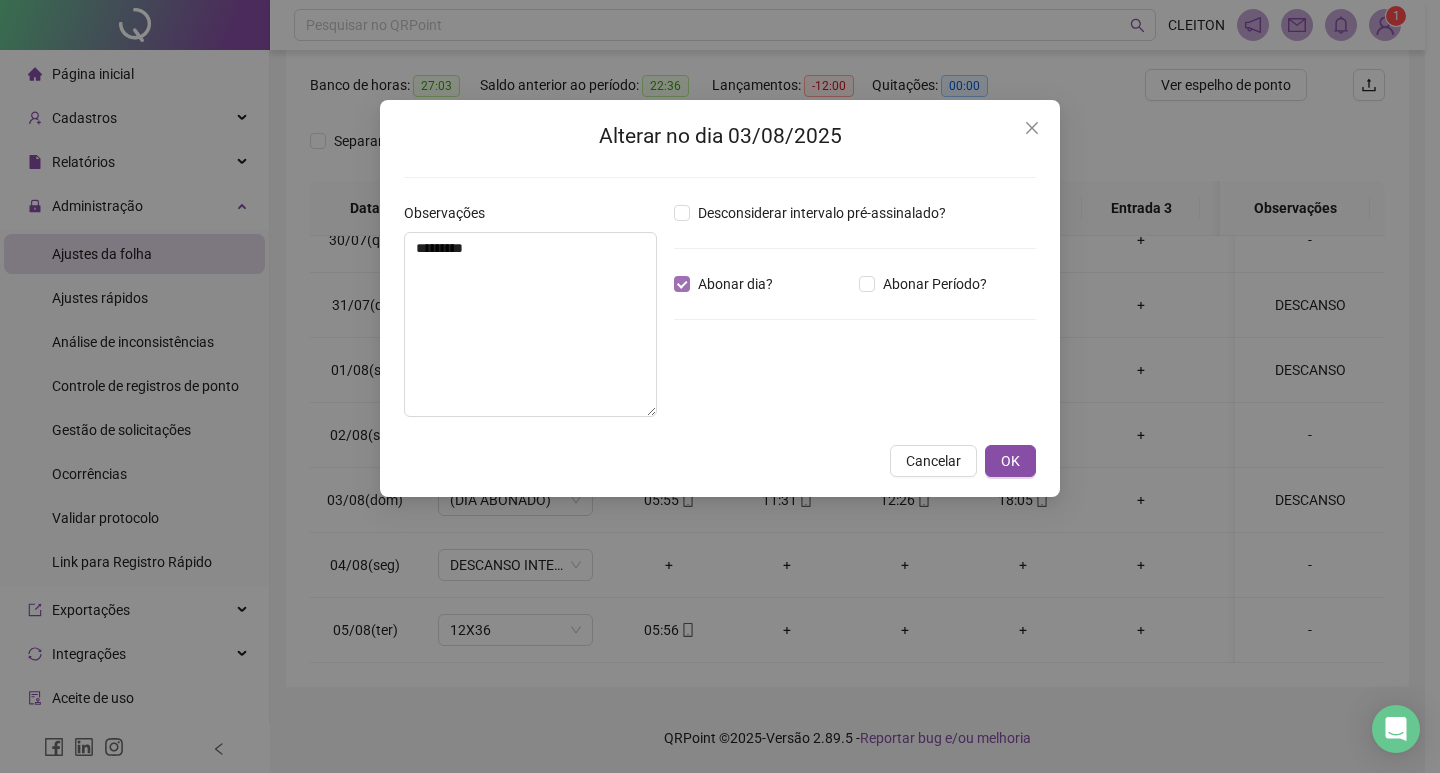 click on "Abonar dia?" at bounding box center [735, 284] 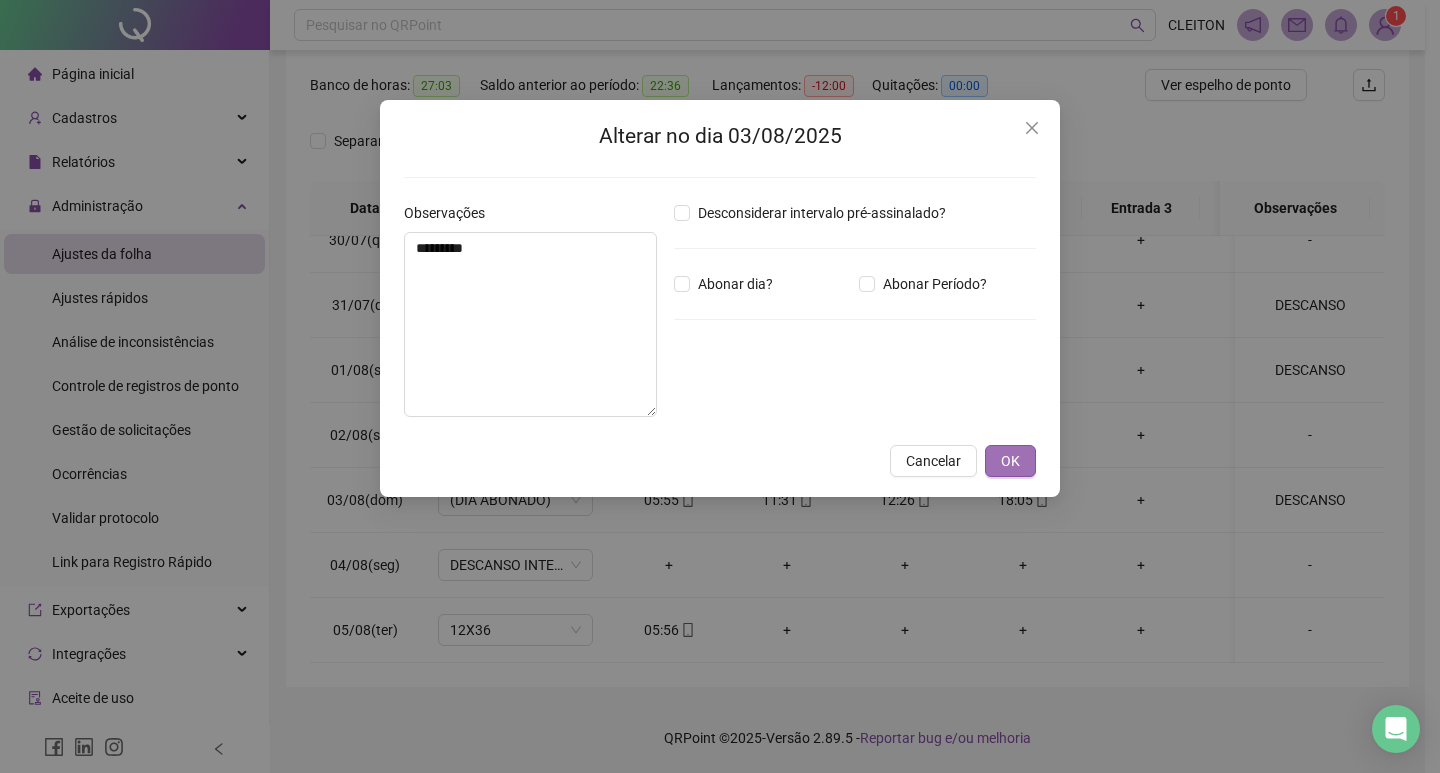 click on "OK" at bounding box center (1010, 461) 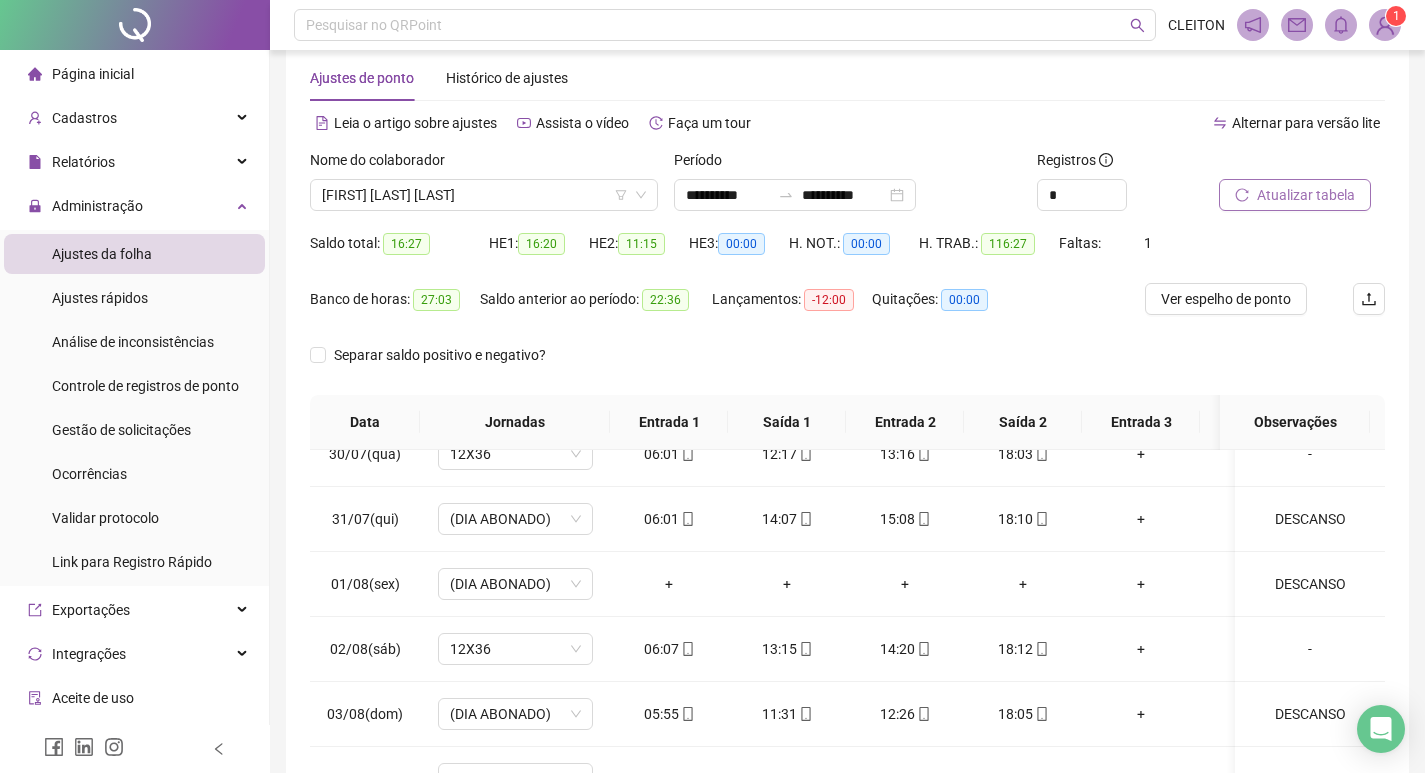 scroll, scrollTop: 0, scrollLeft: 0, axis: both 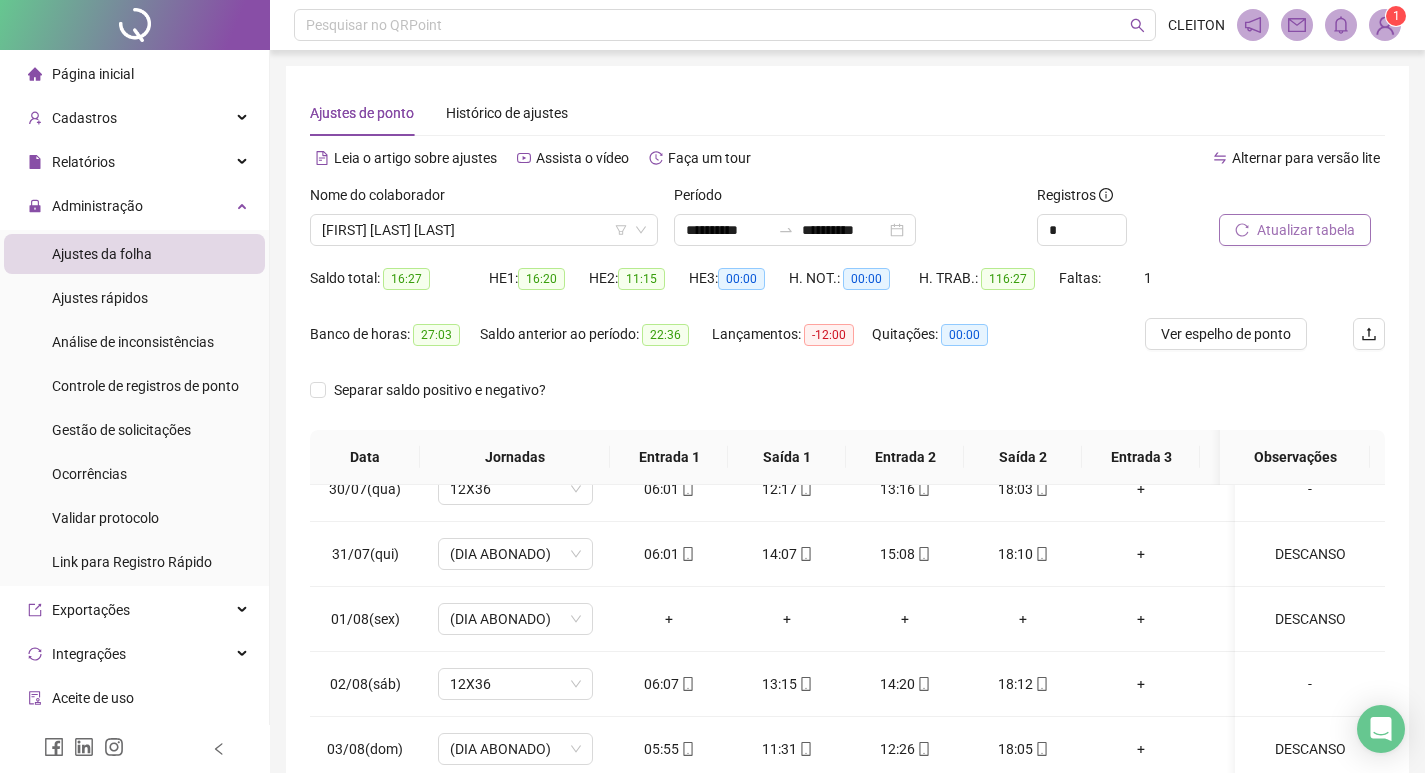 click on "Atualizar tabela" at bounding box center [1295, 230] 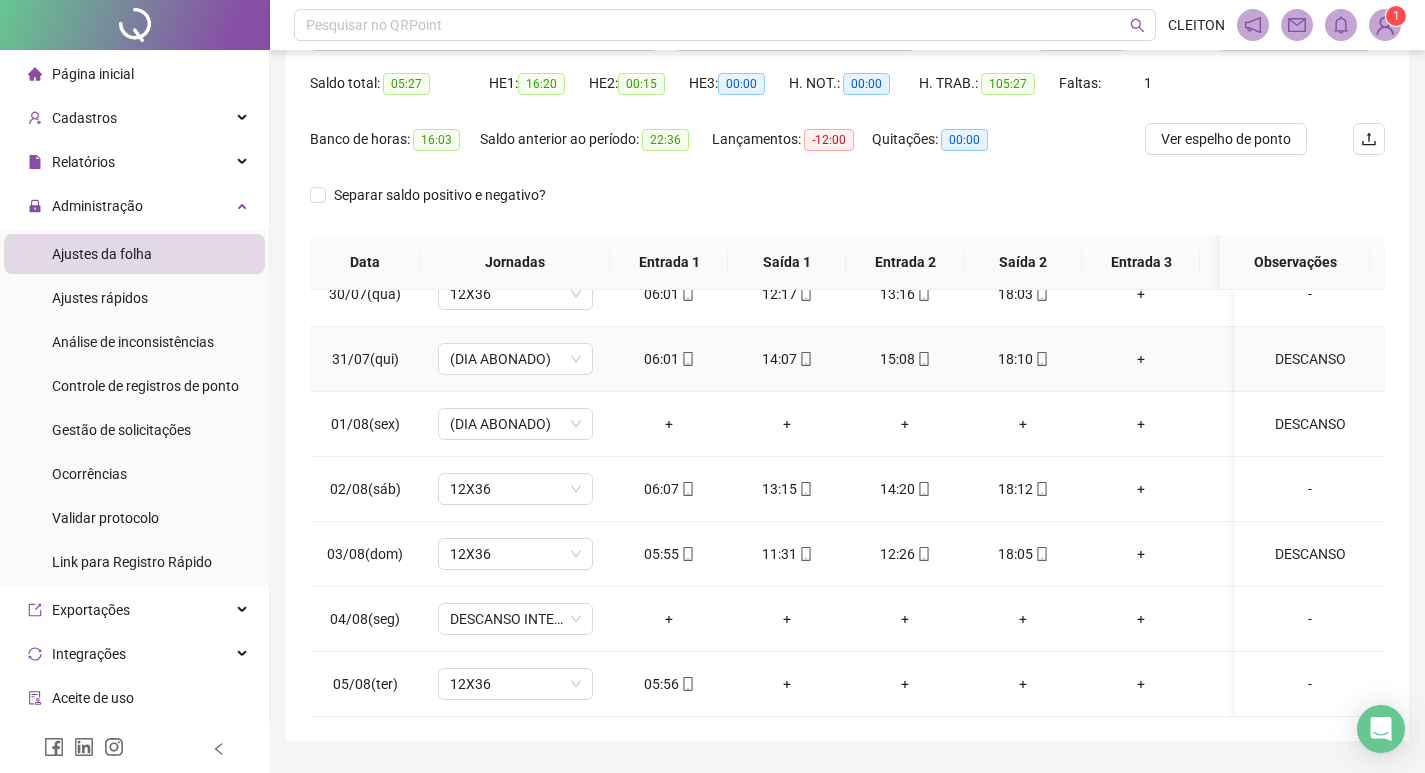 scroll, scrollTop: 249, scrollLeft: 0, axis: vertical 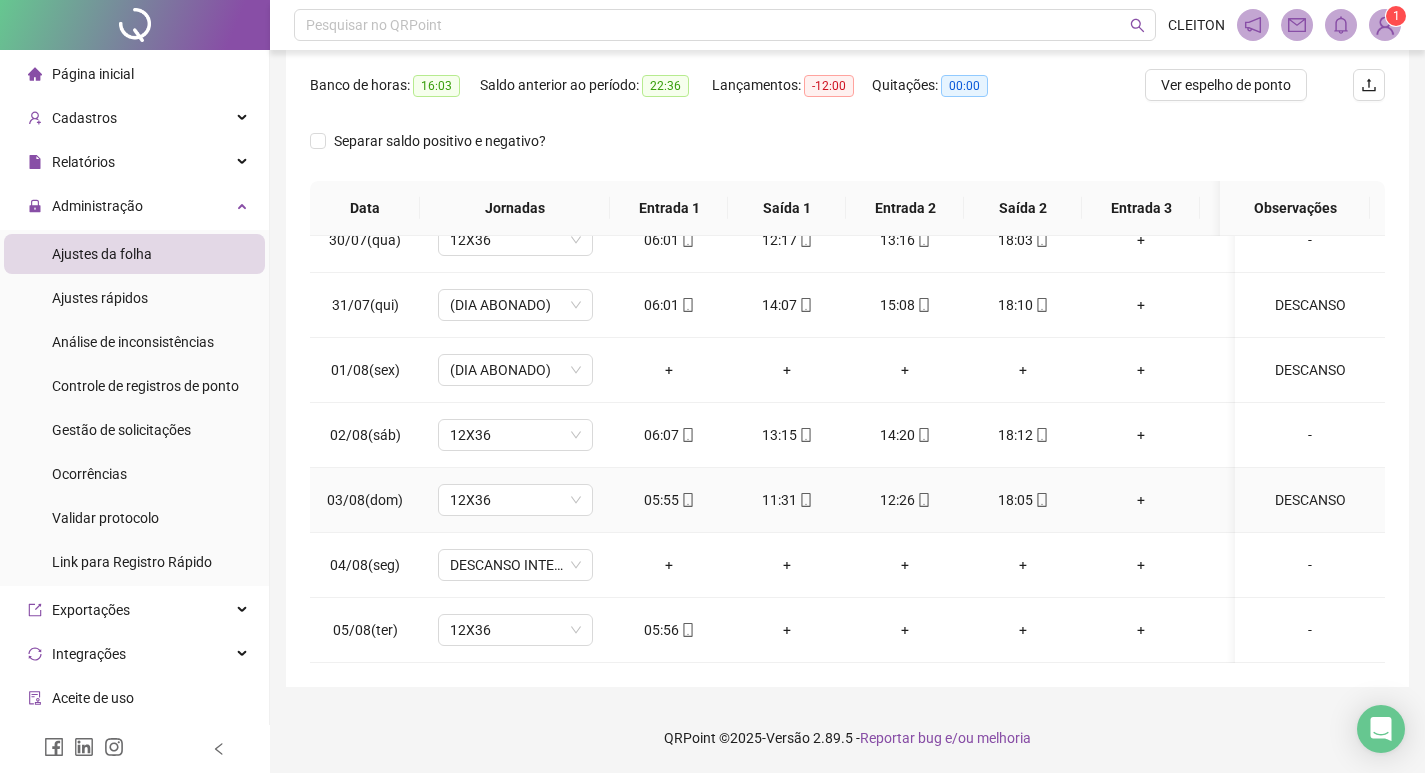 click on "DESCANSO" at bounding box center (1310, 500) 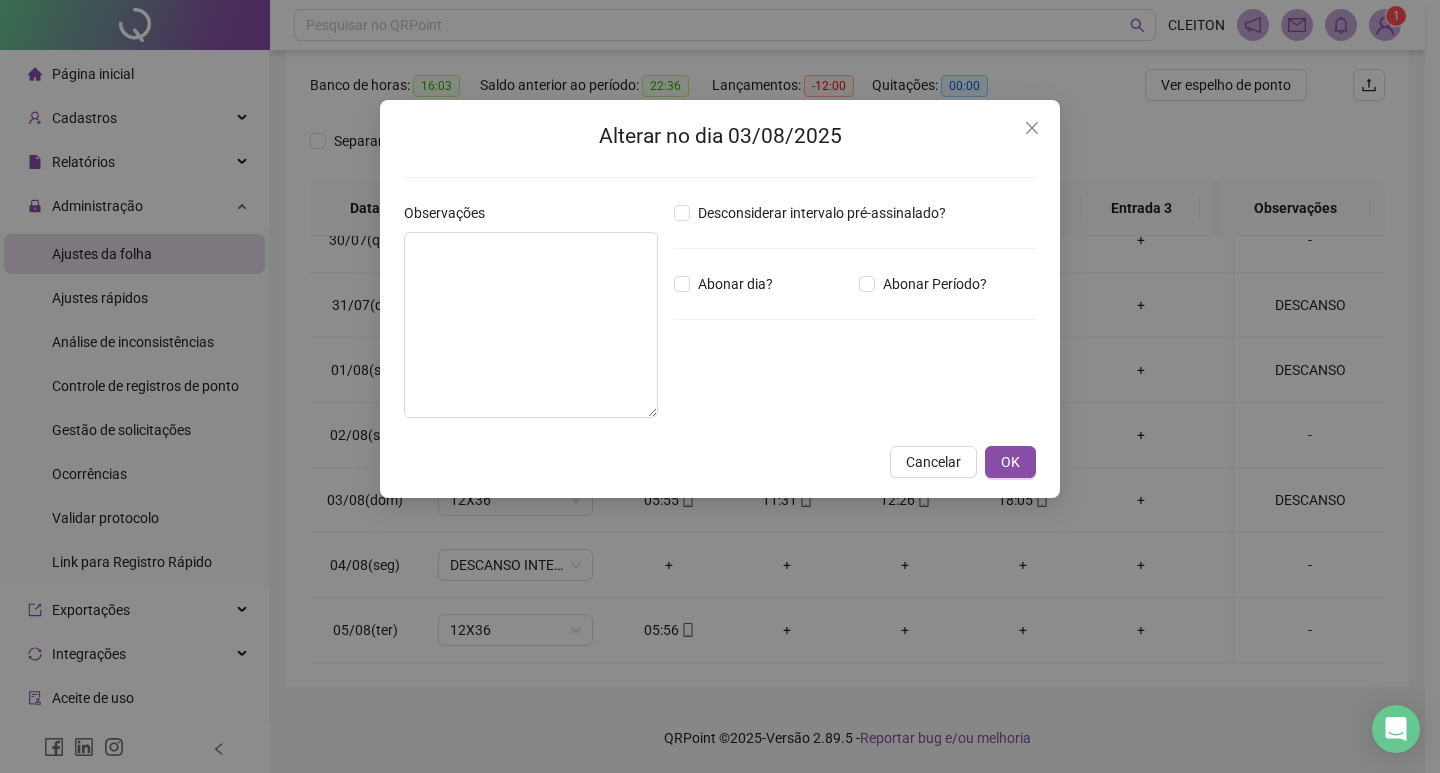 type on "********" 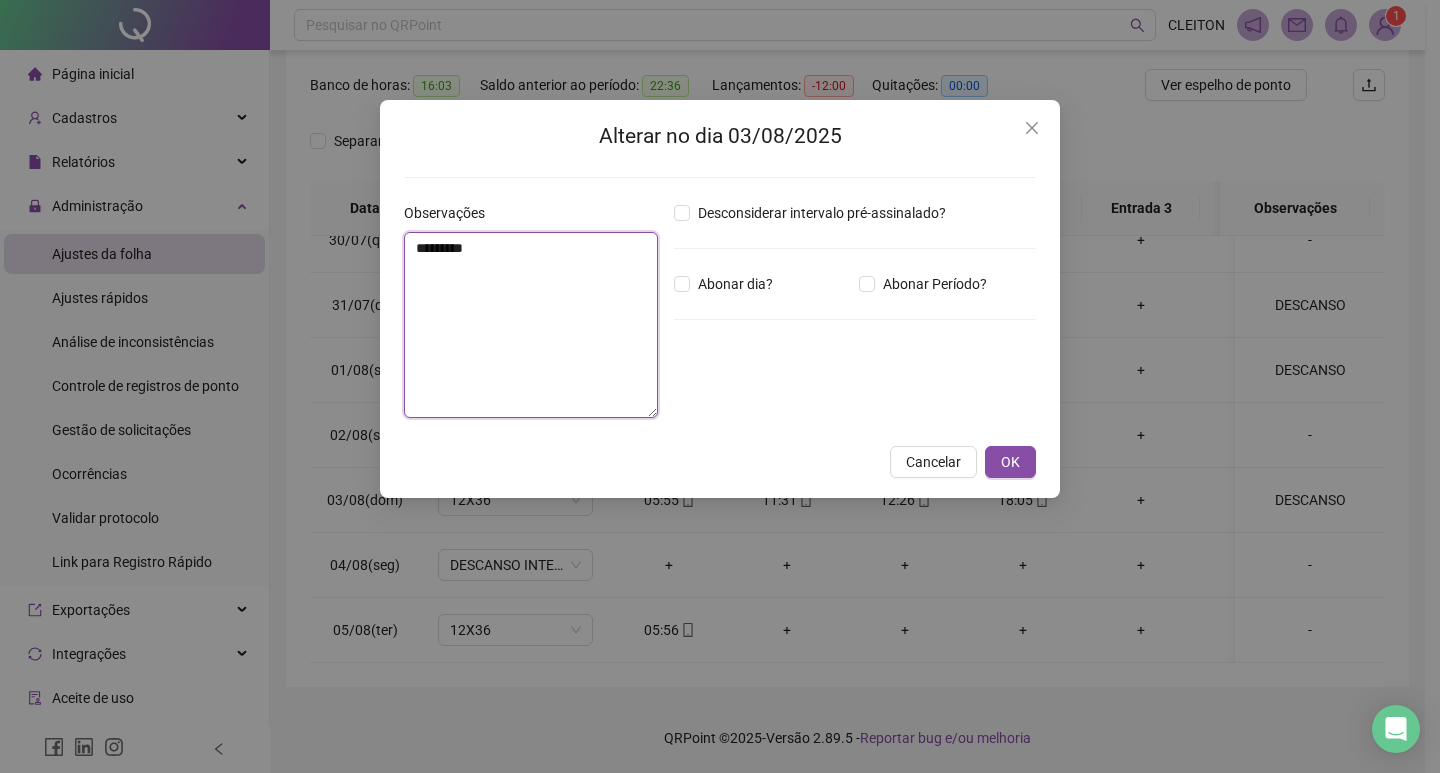 drag, startPoint x: 486, startPoint y: 249, endPoint x: 318, endPoint y: 242, distance: 168.14577 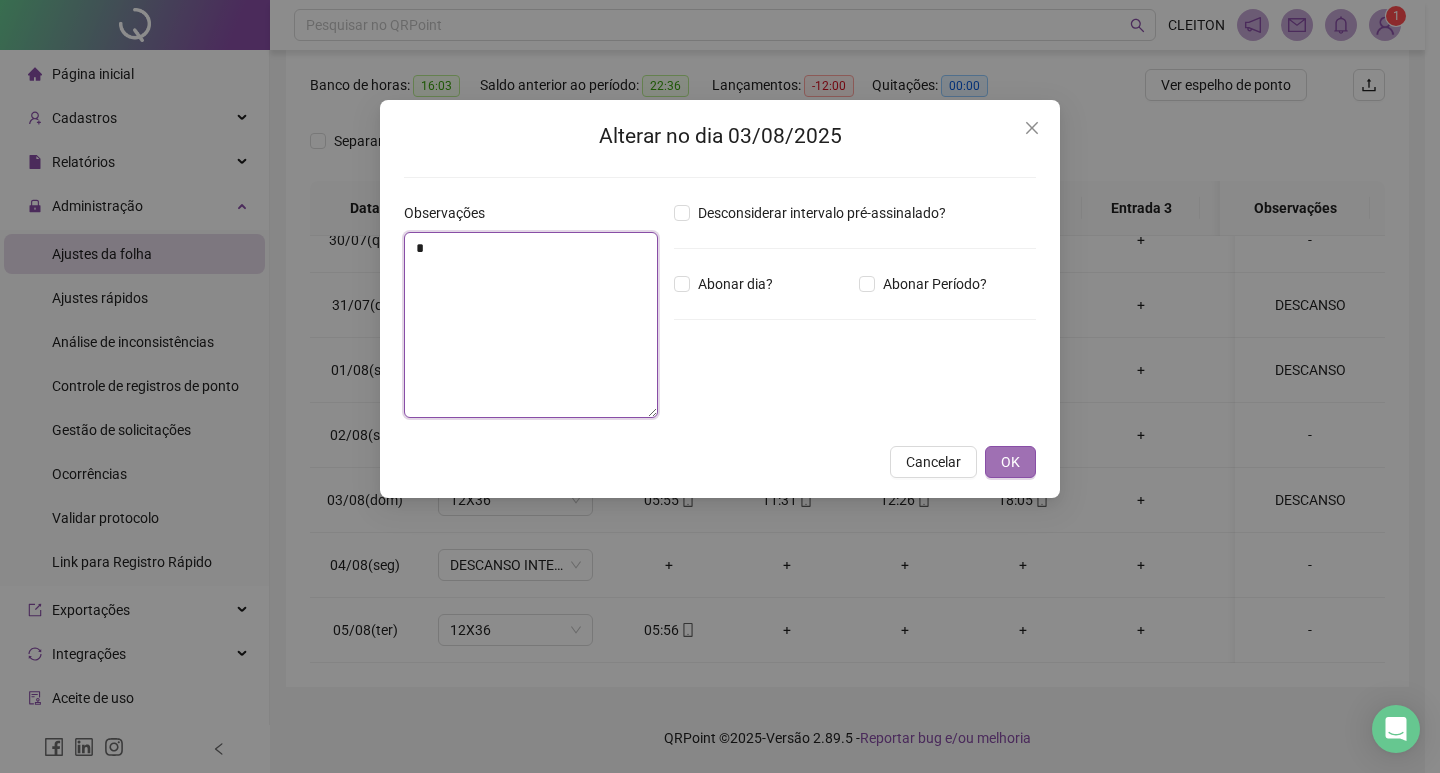 type 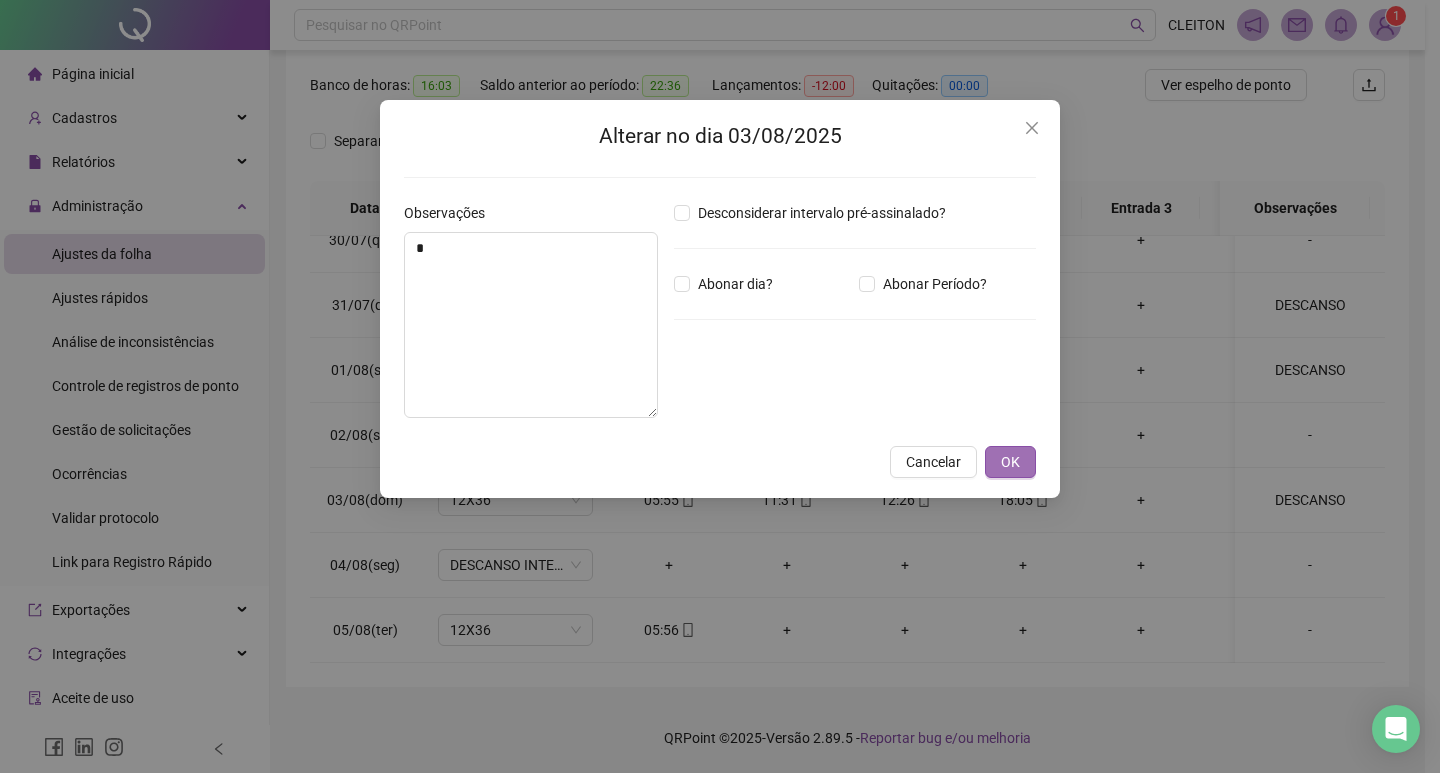 click on "OK" at bounding box center [1010, 462] 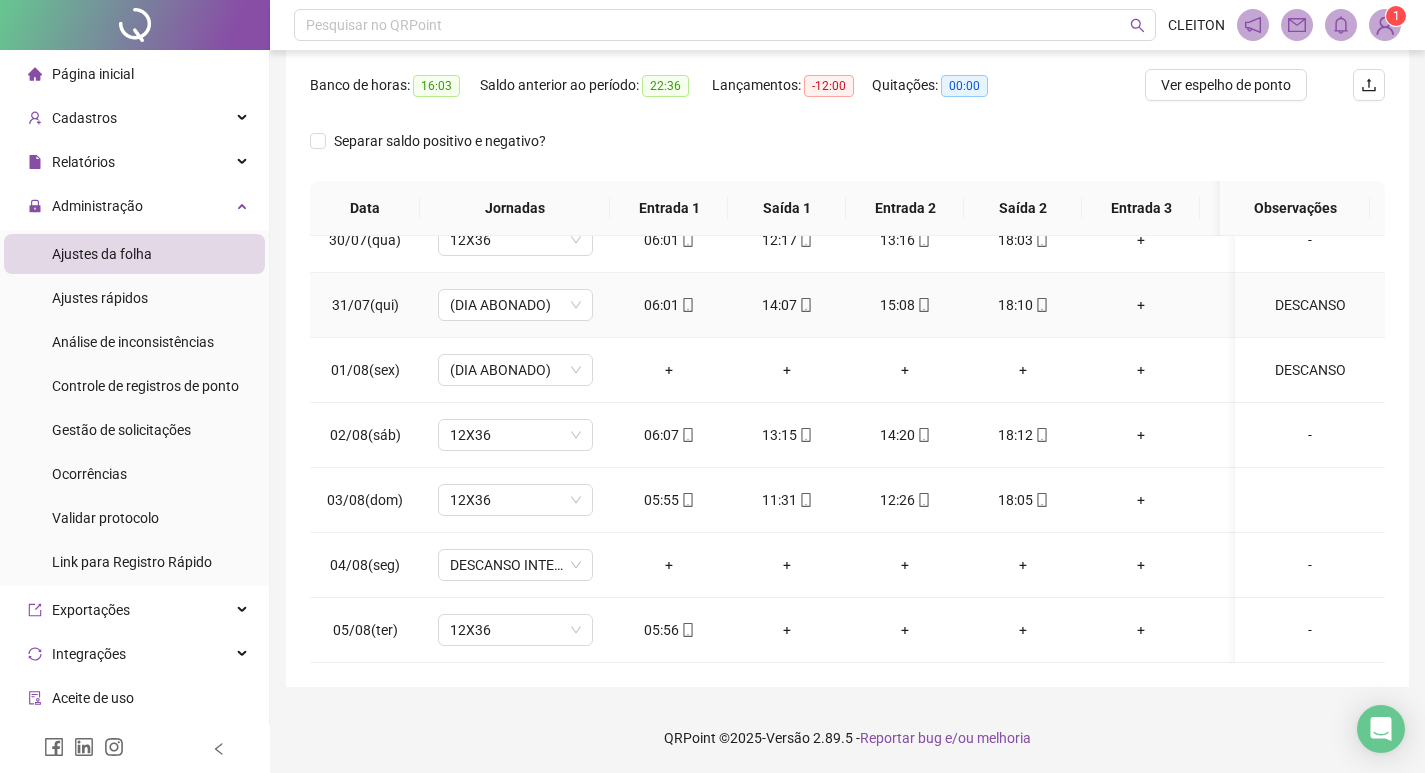 scroll, scrollTop: 628, scrollLeft: 0, axis: vertical 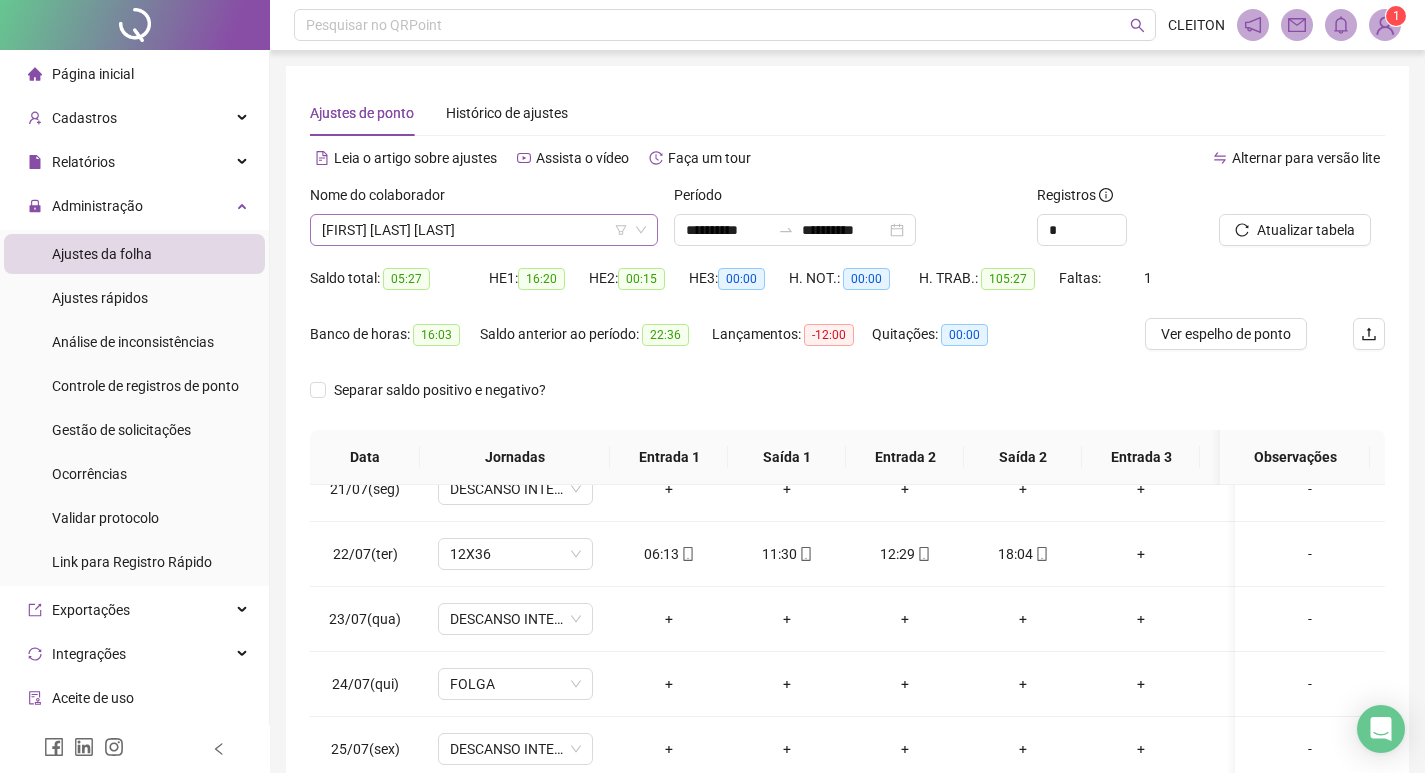click on "[FIRST] [LAST] [LAST]" at bounding box center (484, 230) 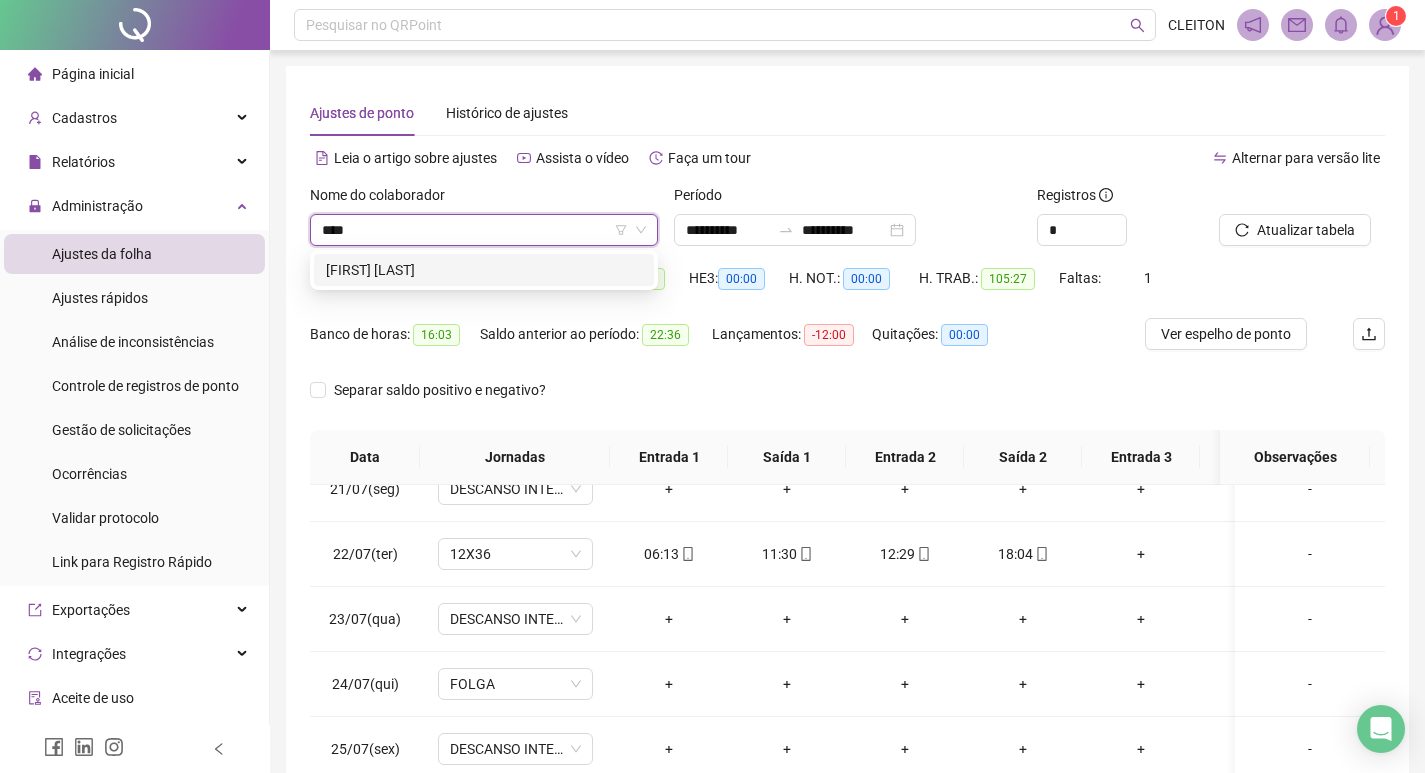 scroll, scrollTop: 0, scrollLeft: 0, axis: both 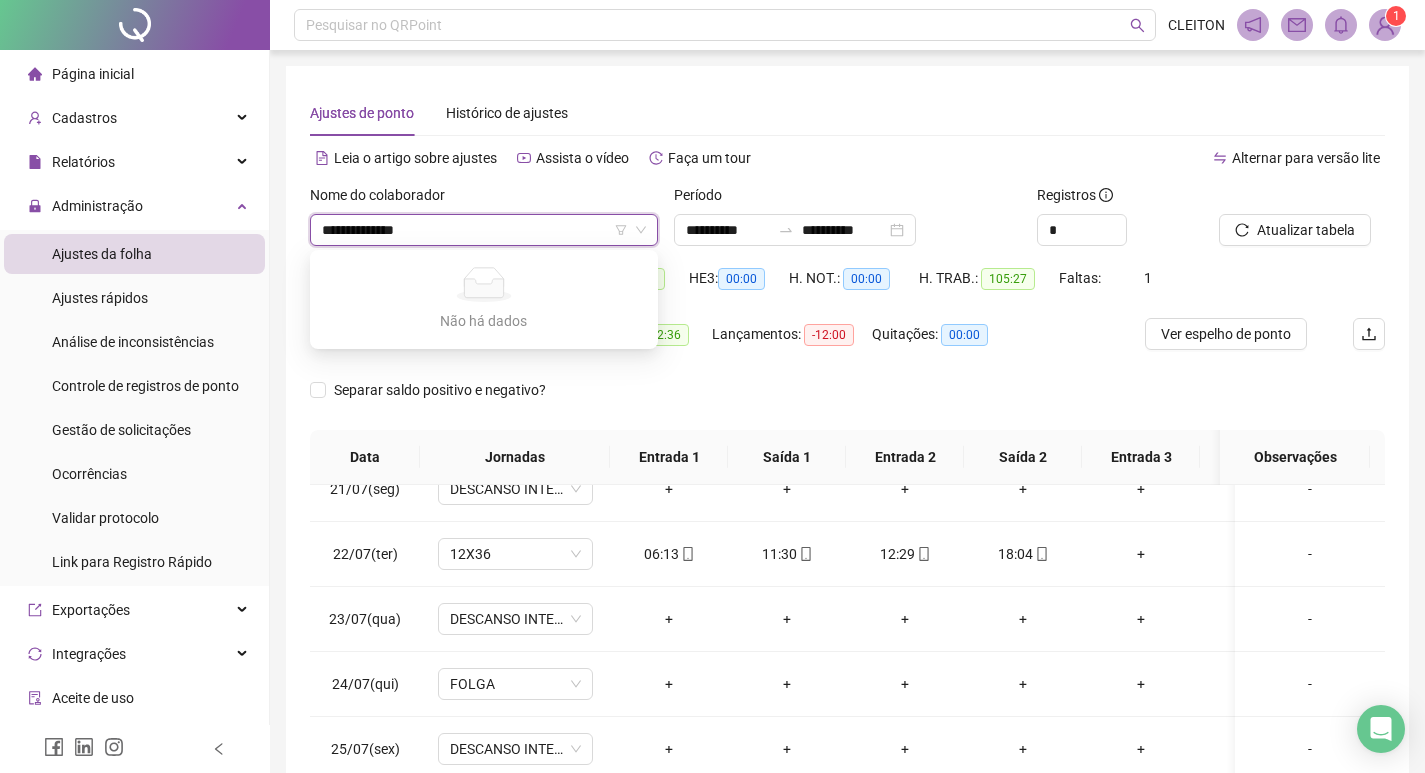 type on "**********" 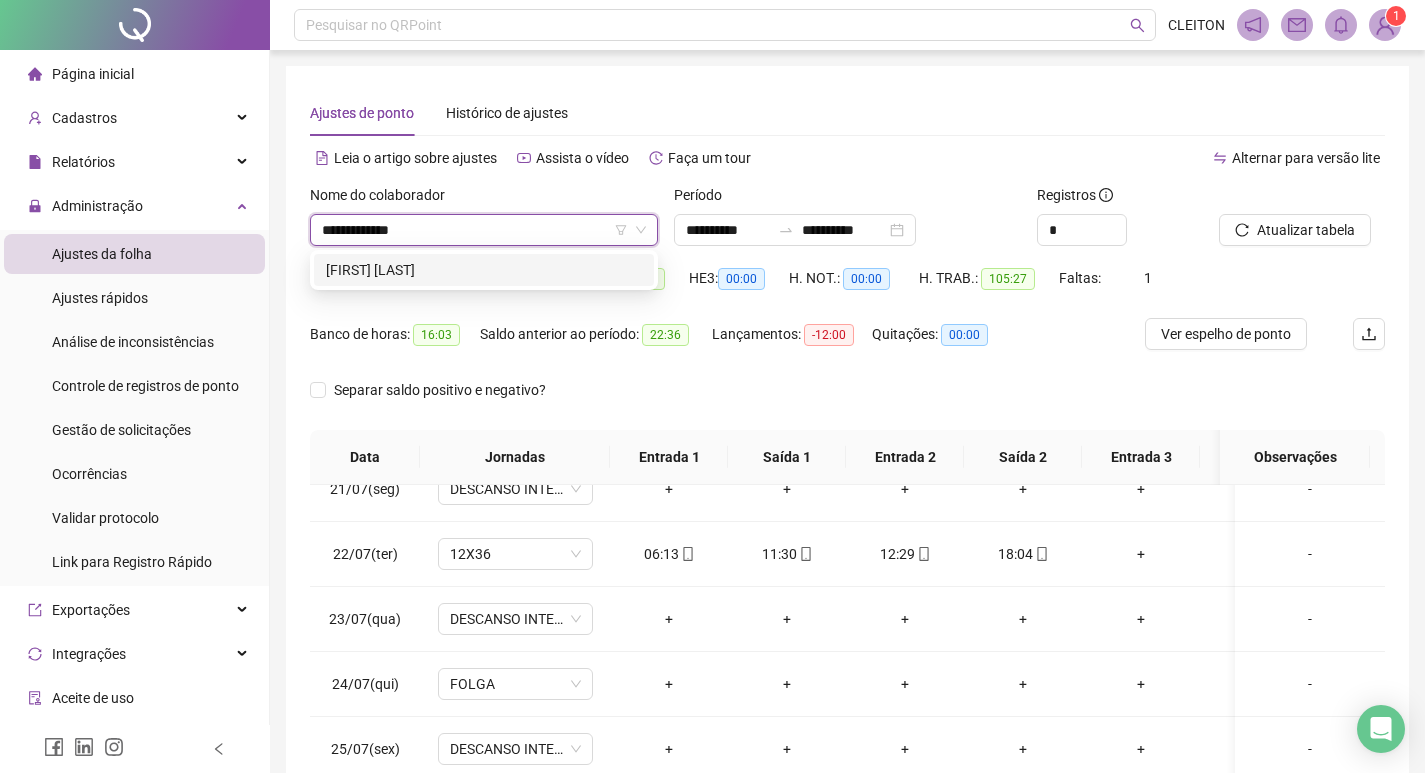 type 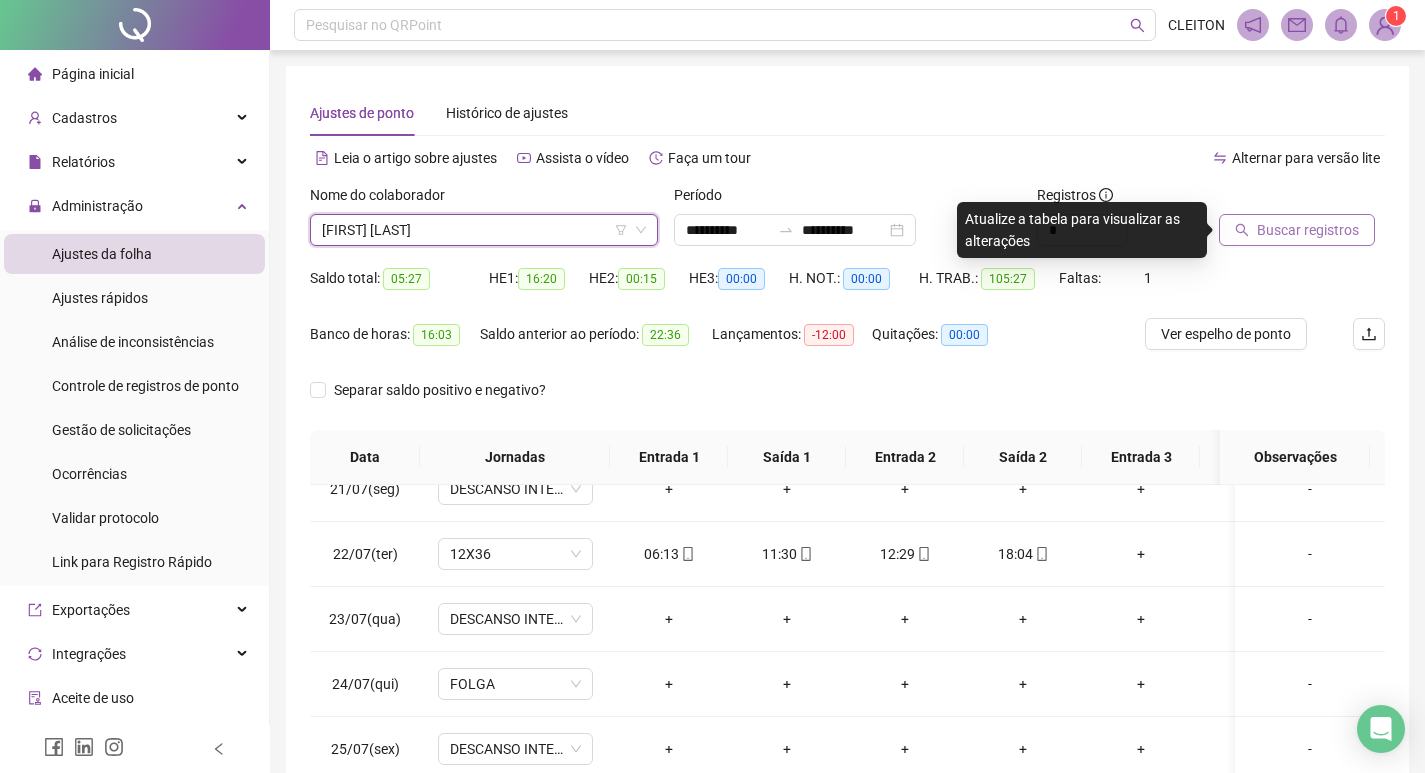 click on "Buscar registros" at bounding box center [1308, 230] 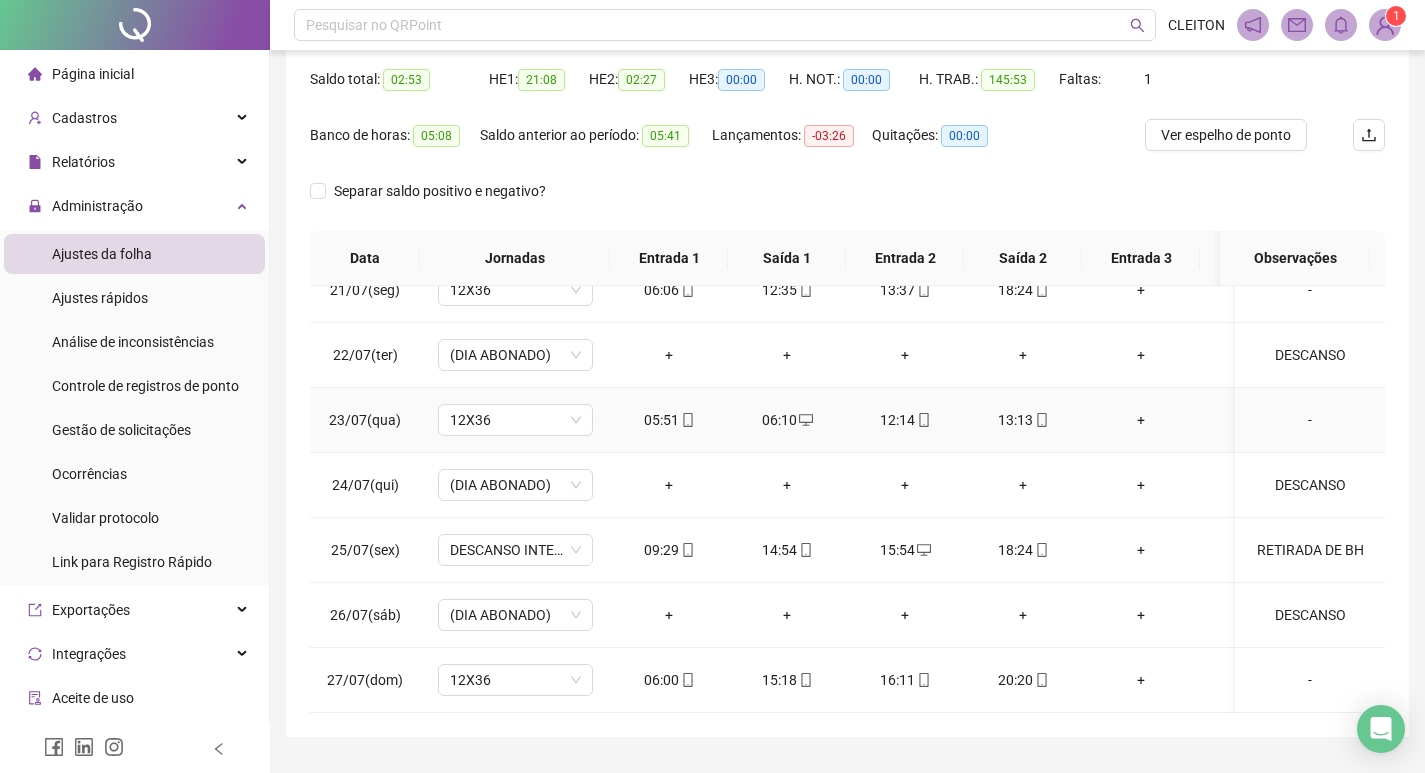 scroll, scrollTop: 200, scrollLeft: 0, axis: vertical 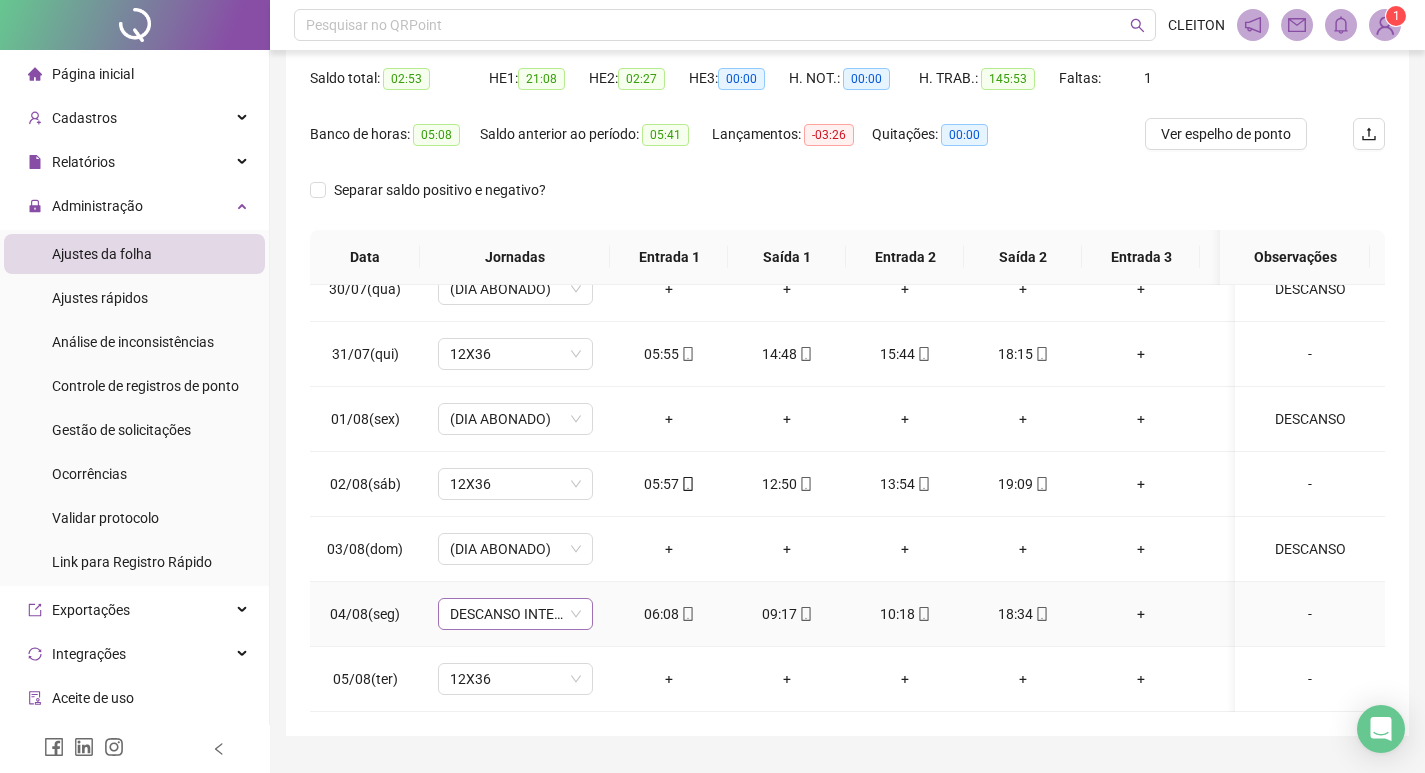 click on "DESCANSO INTER-JORNADA" at bounding box center (515, 614) 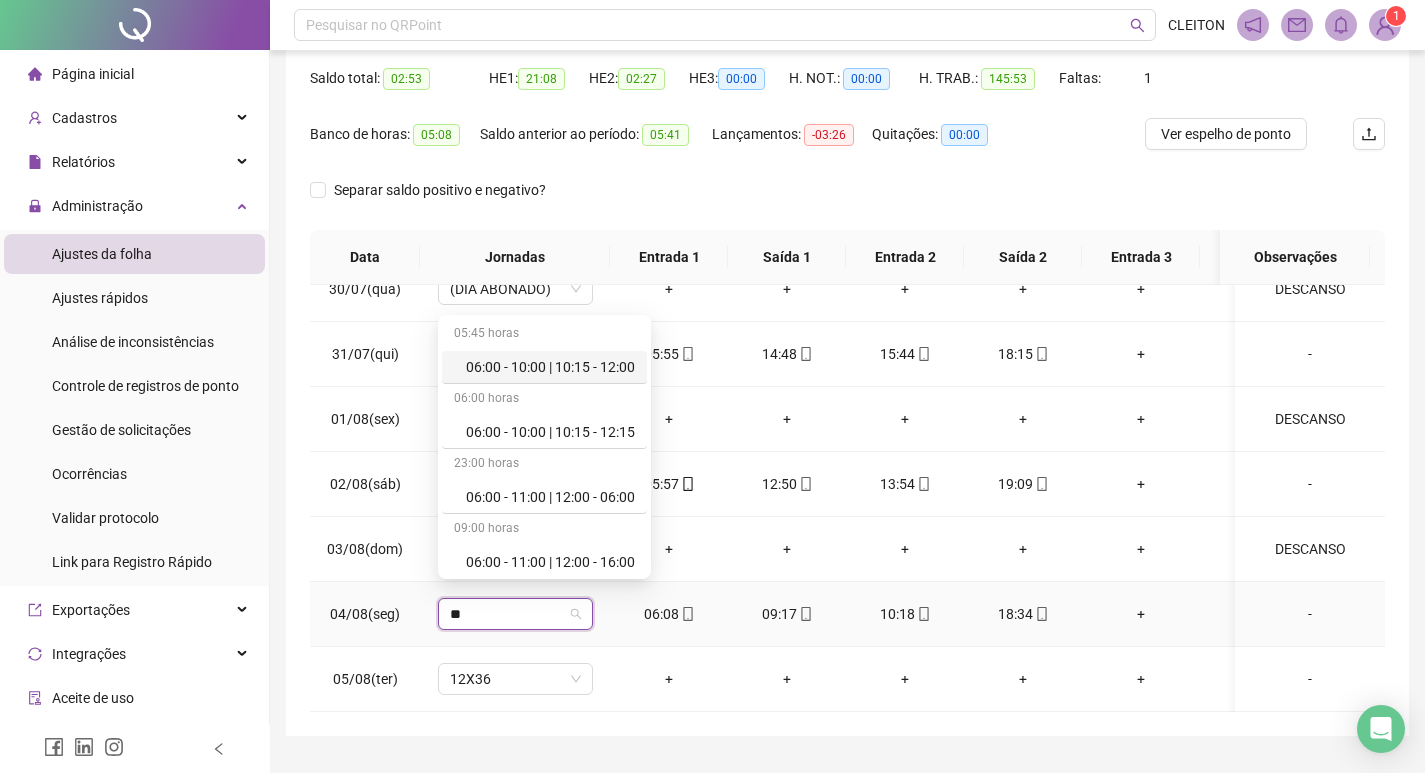 type on "***" 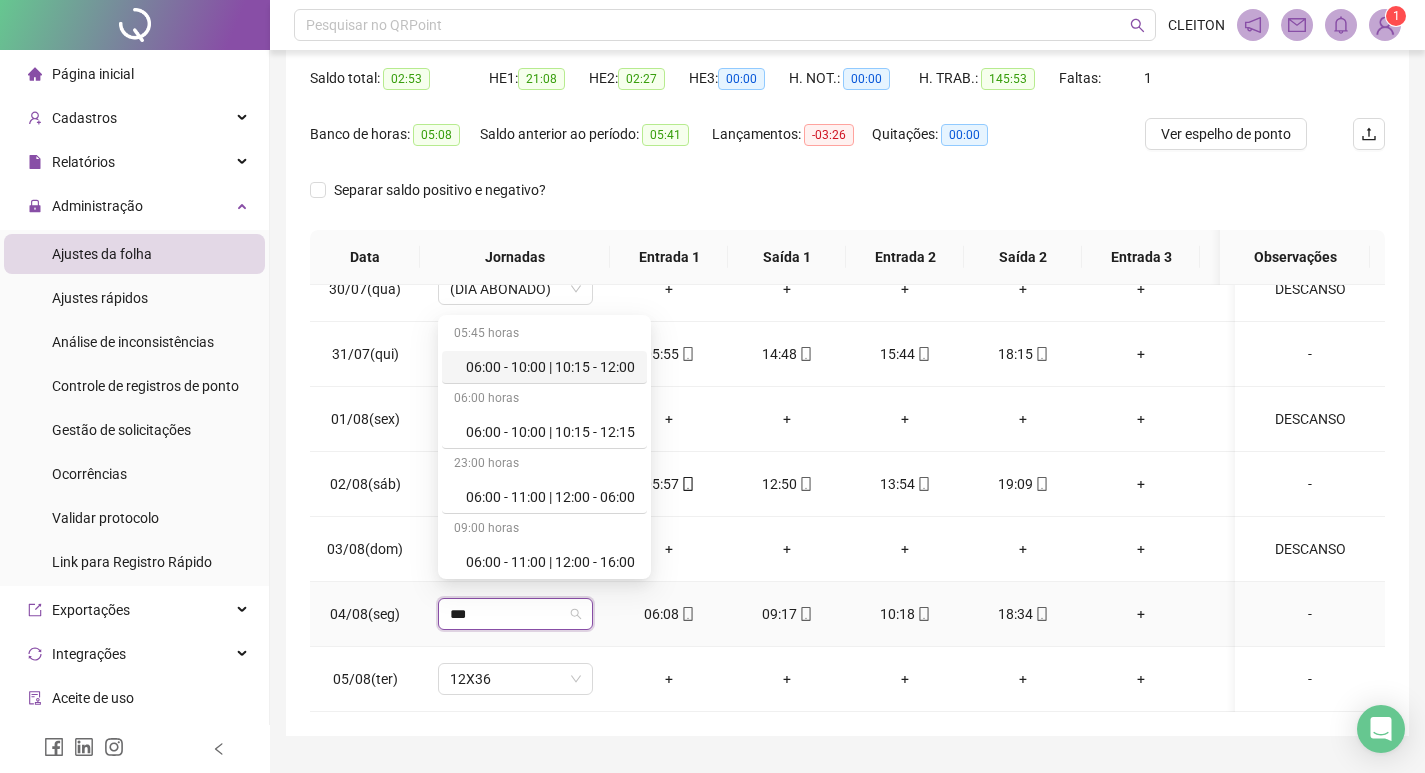 type 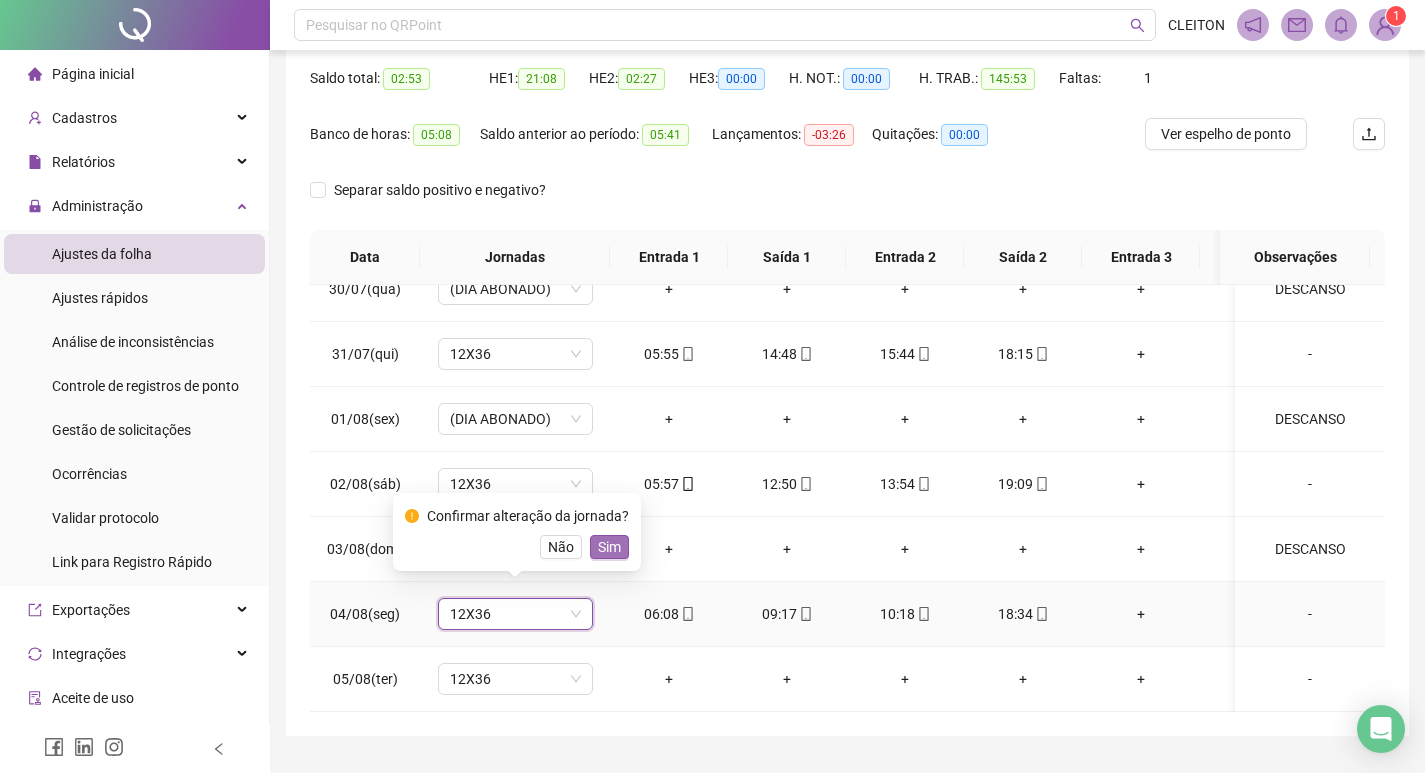 click on "Sim" at bounding box center (609, 547) 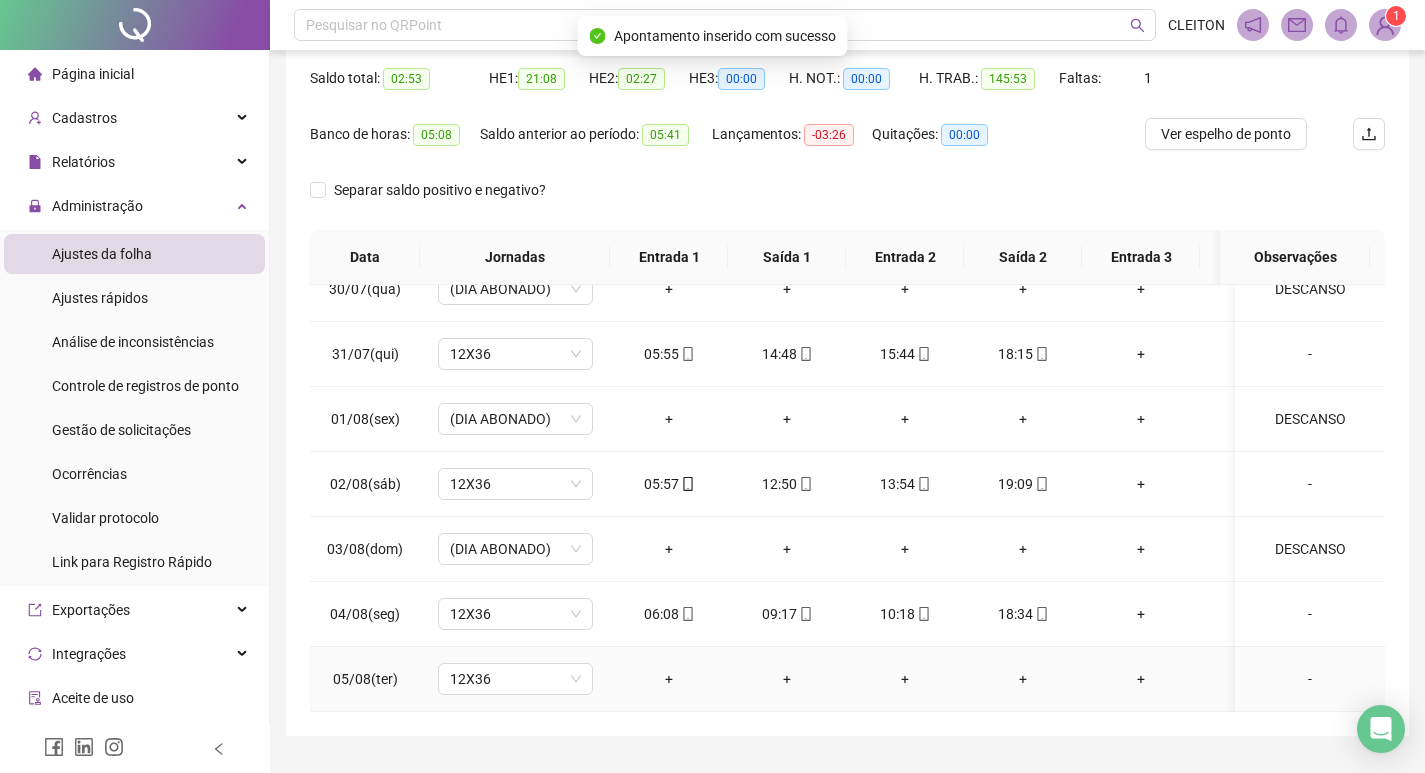 click on "-" at bounding box center [1310, 679] 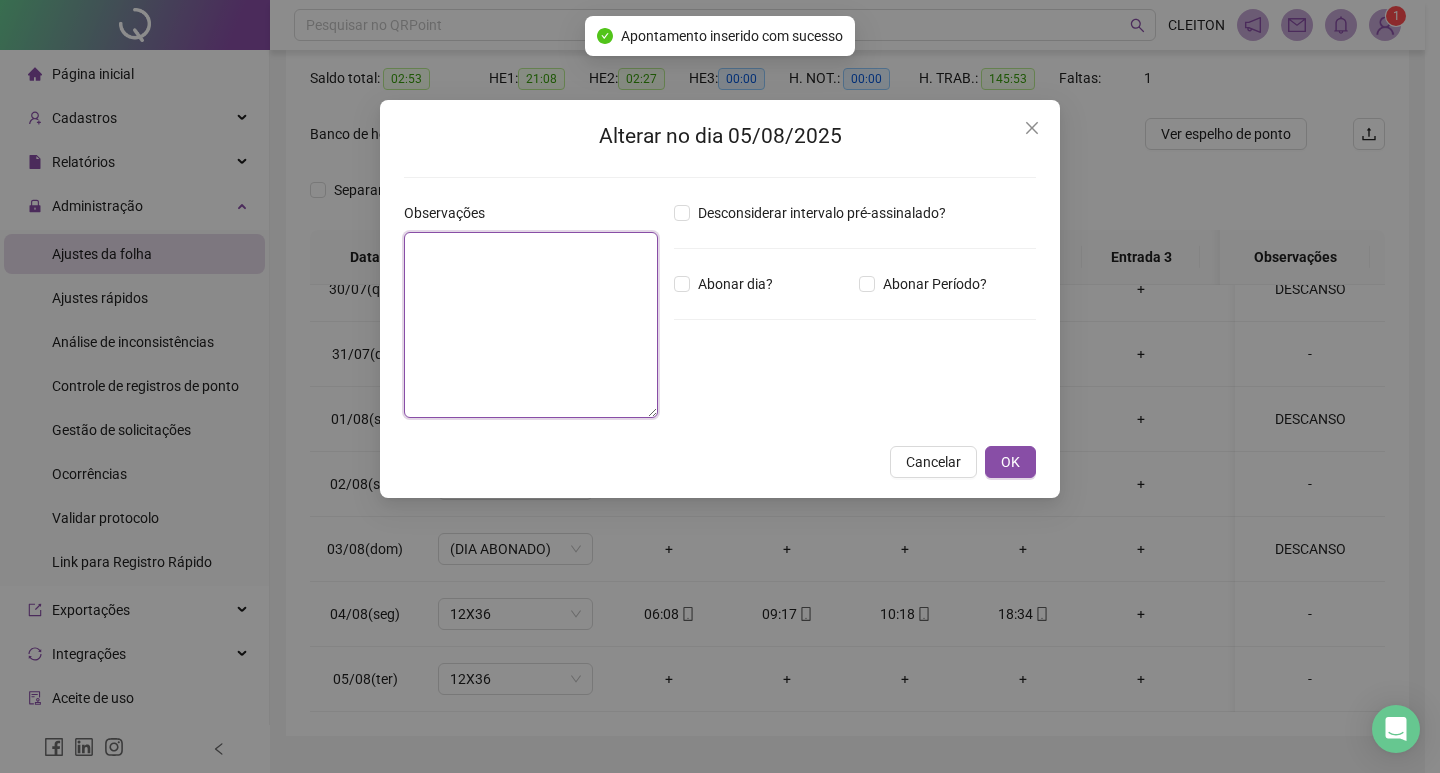 click at bounding box center (531, 325) 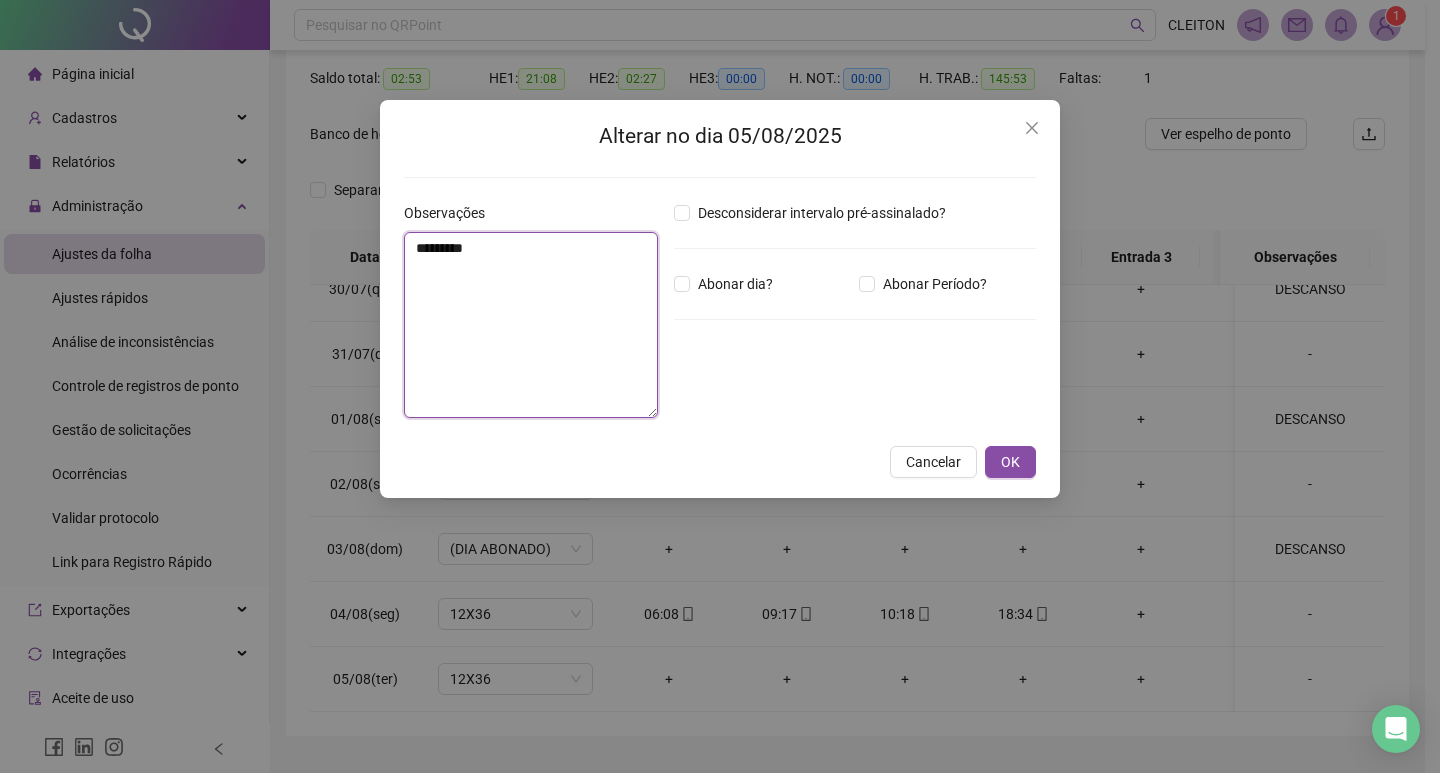 type on "********" 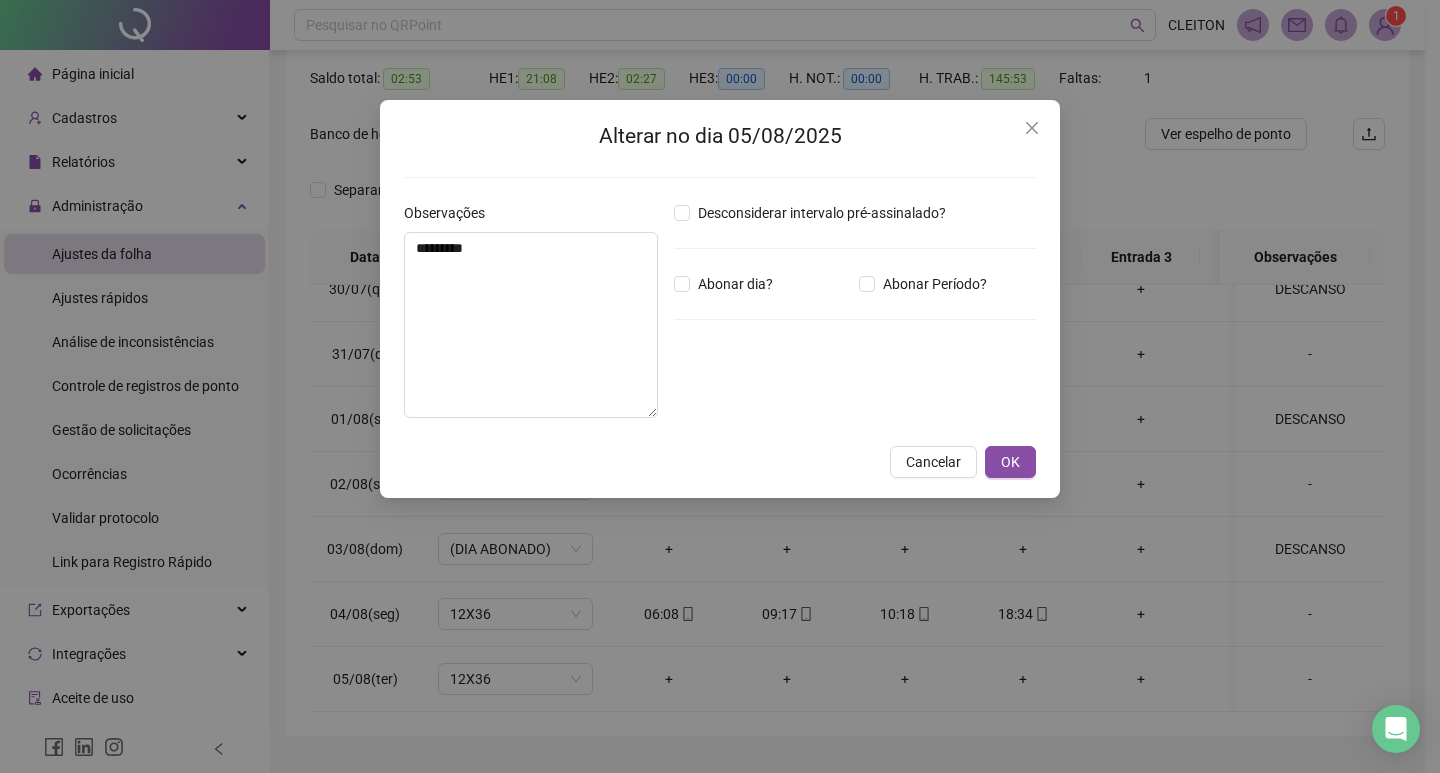click on "Desconsiderar intervalo pré-assinalado? Abonar dia? Abonar Período? Horas a abonar ***** Aplicar regime de compensação" at bounding box center [855, 318] 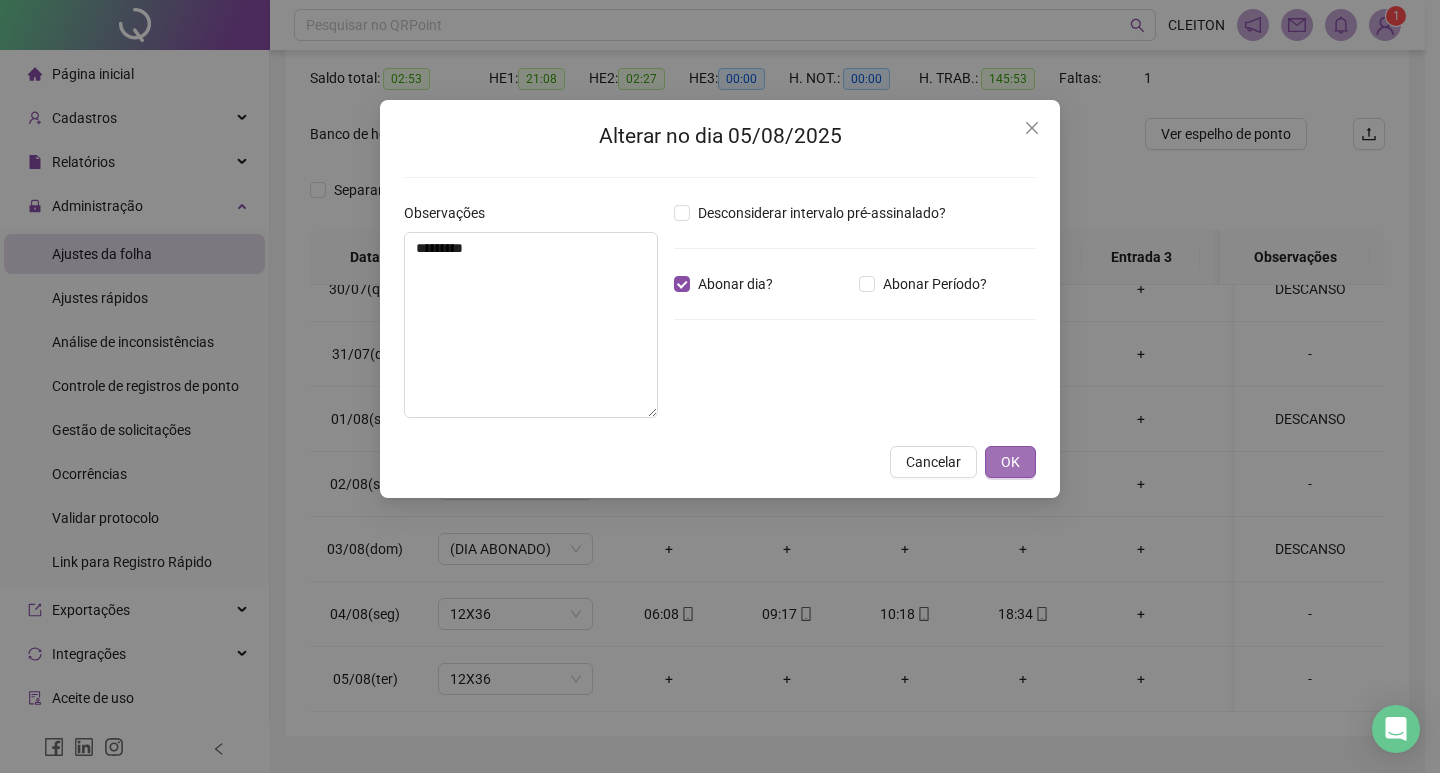 click on "OK" at bounding box center [1010, 462] 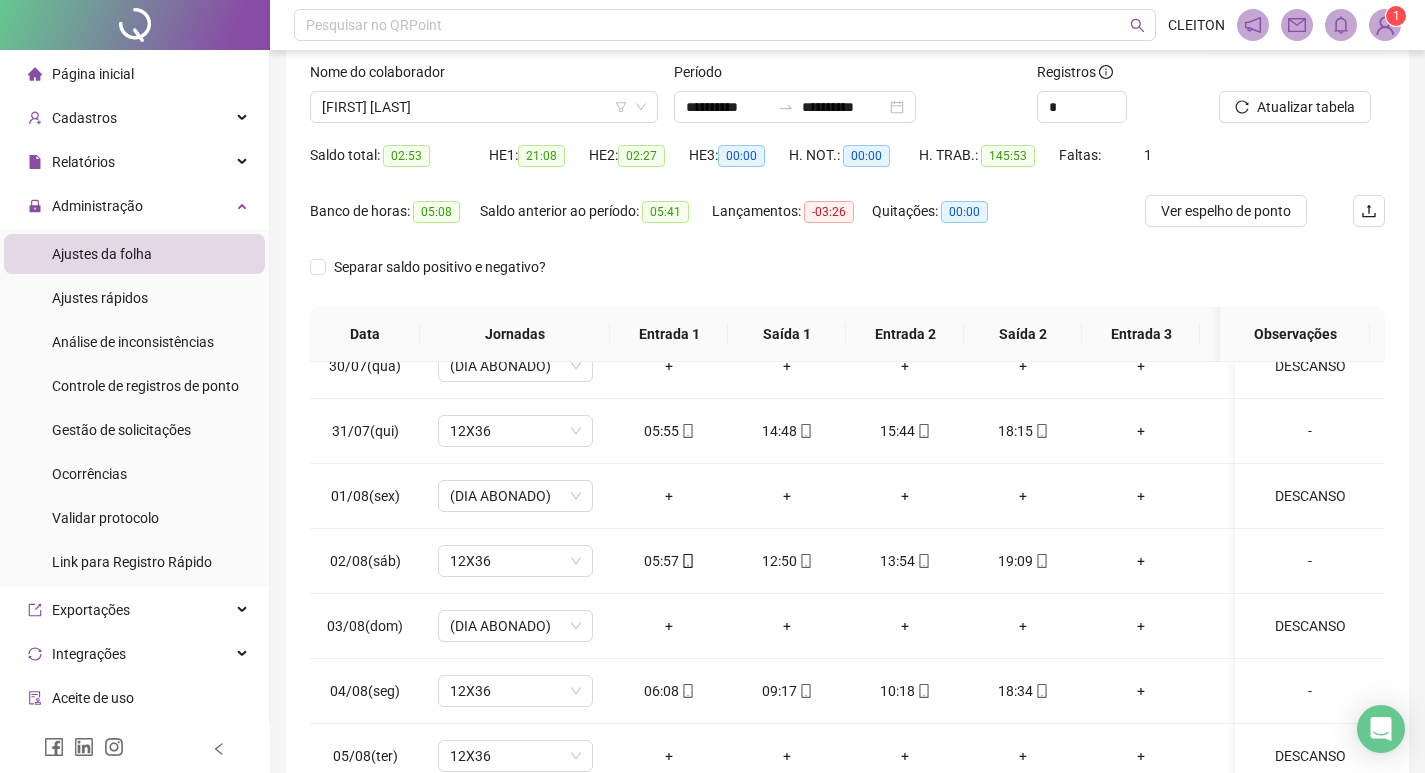 scroll, scrollTop: 0, scrollLeft: 0, axis: both 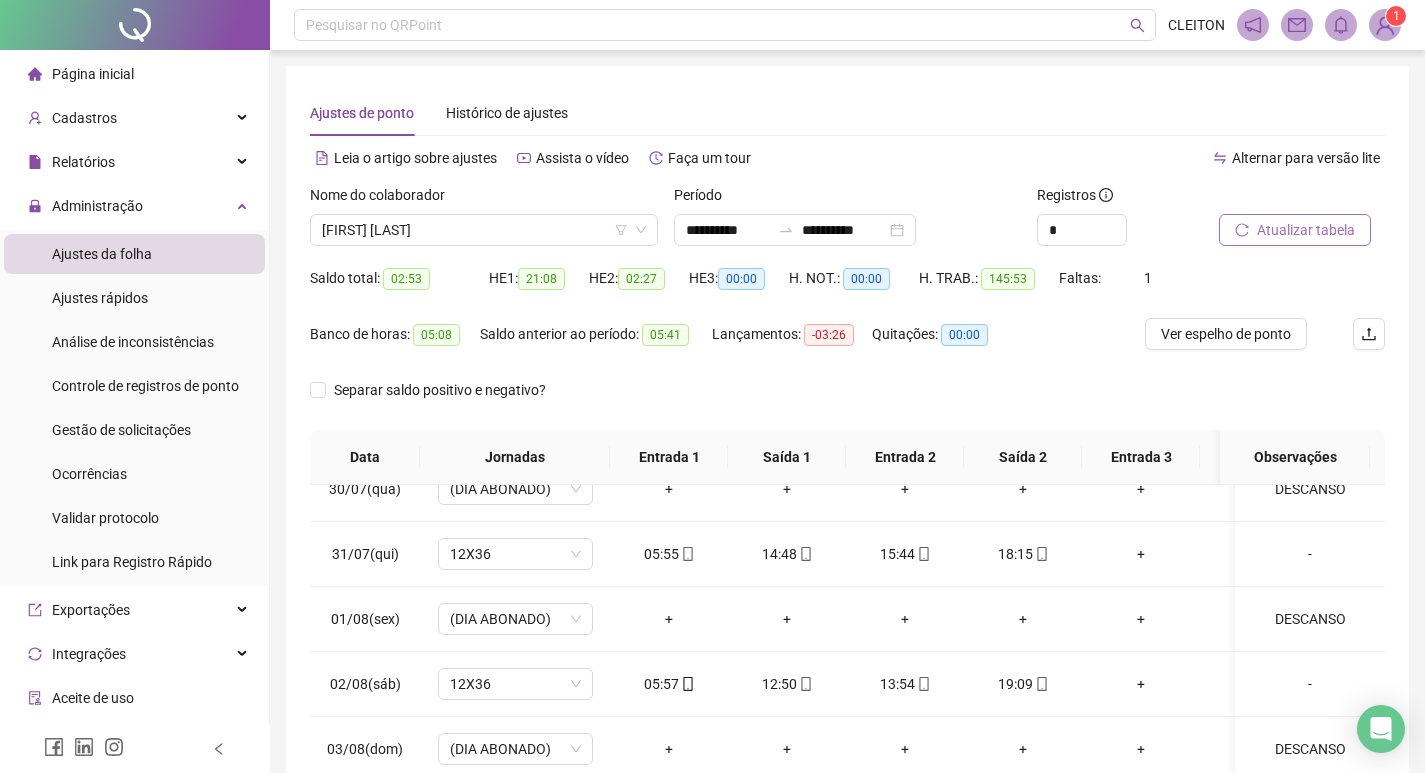click on "Atualizar tabela" at bounding box center (1306, 230) 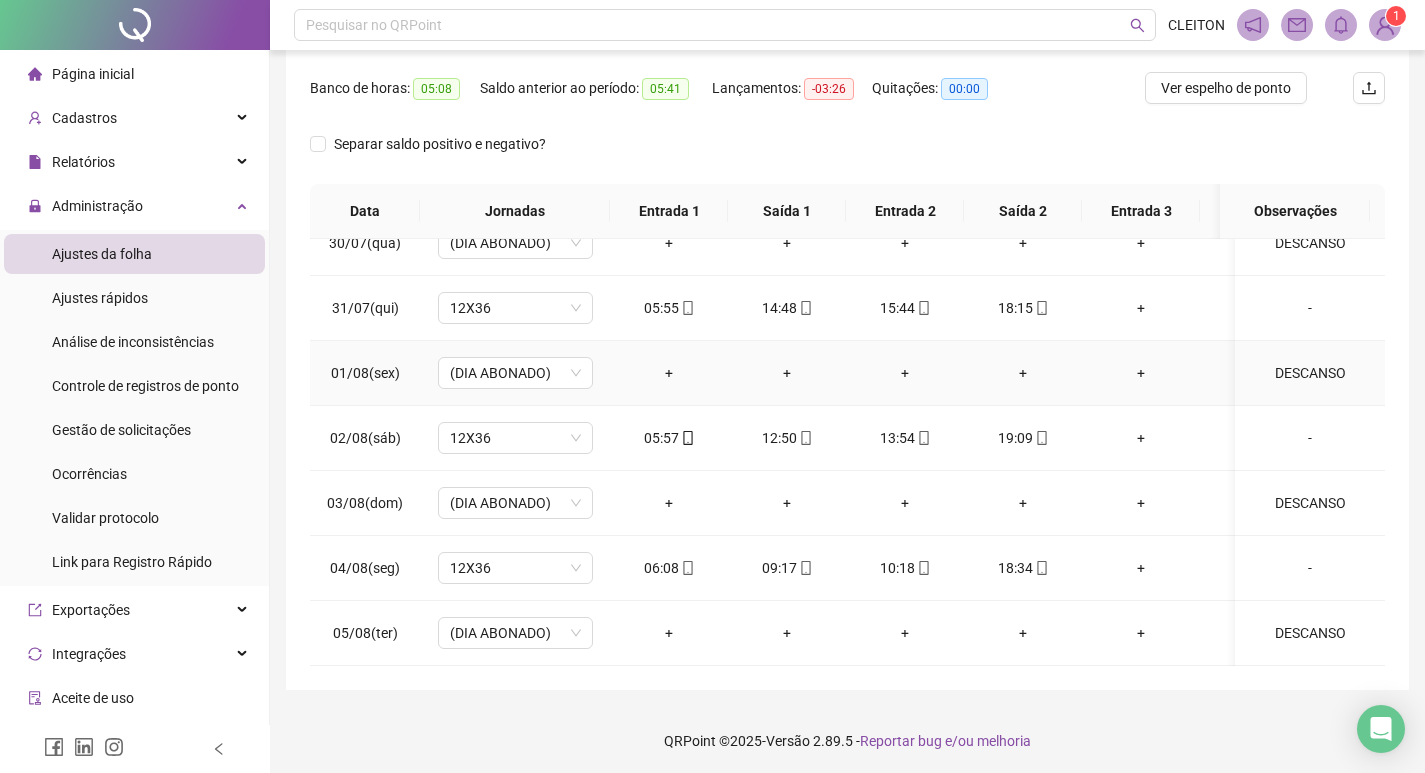 scroll, scrollTop: 249, scrollLeft: 0, axis: vertical 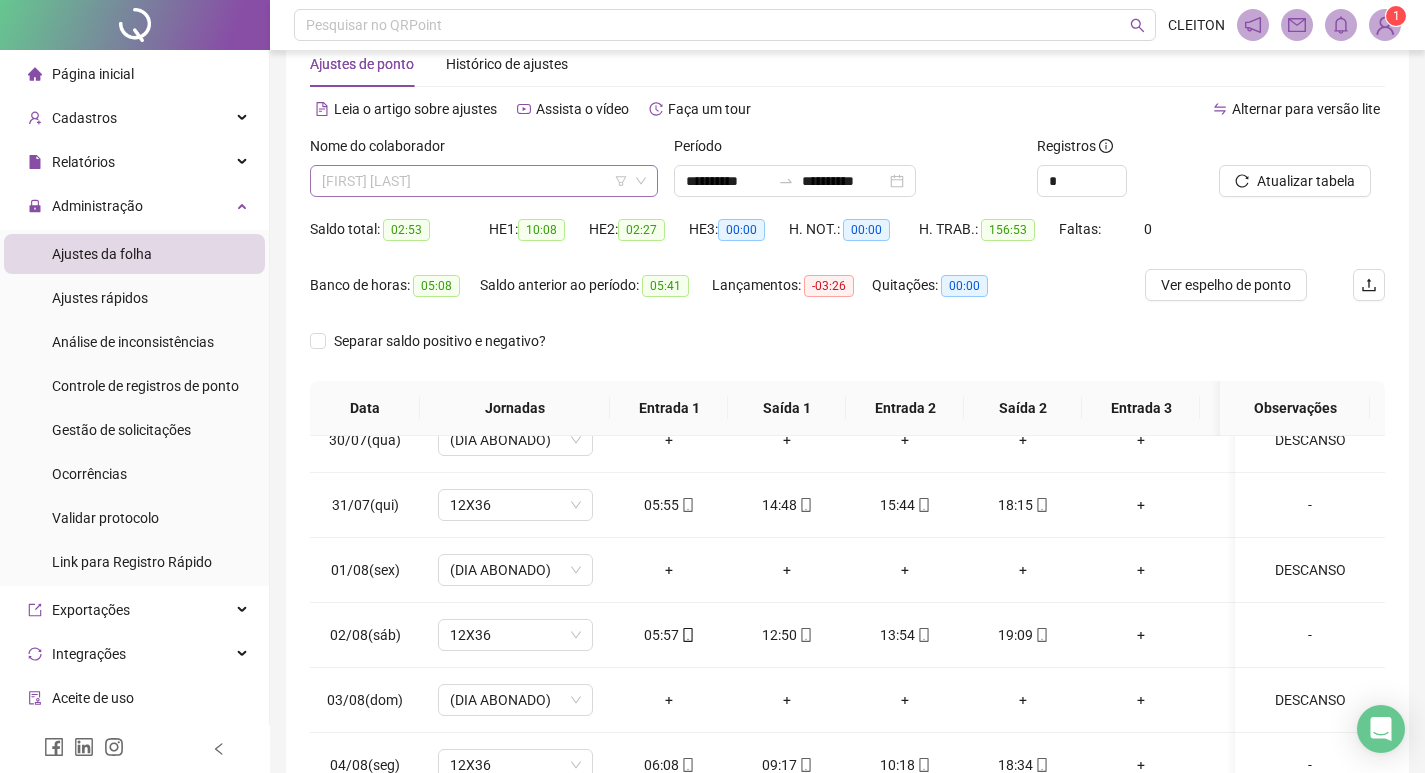 click on "[FIRST] [LAST]" at bounding box center (484, 181) 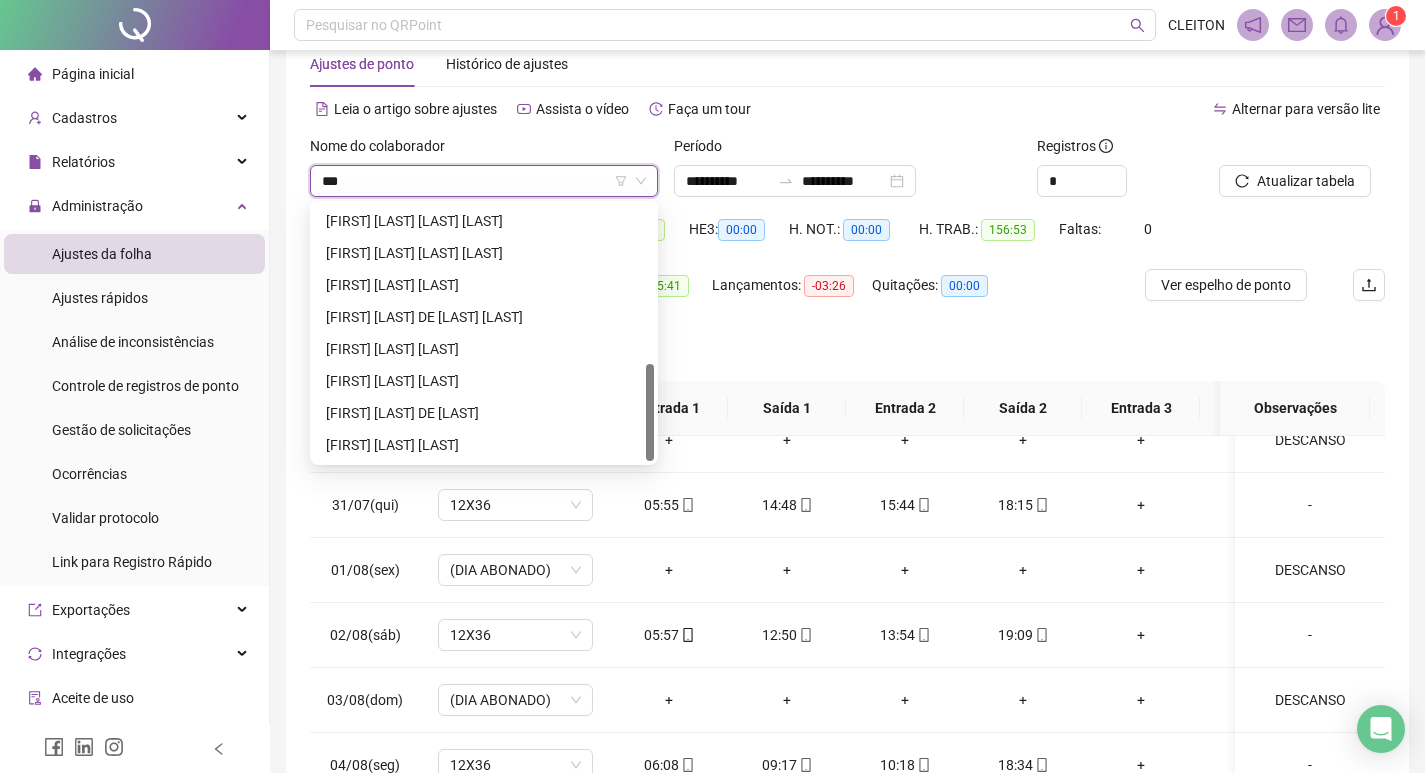 scroll, scrollTop: 0, scrollLeft: 0, axis: both 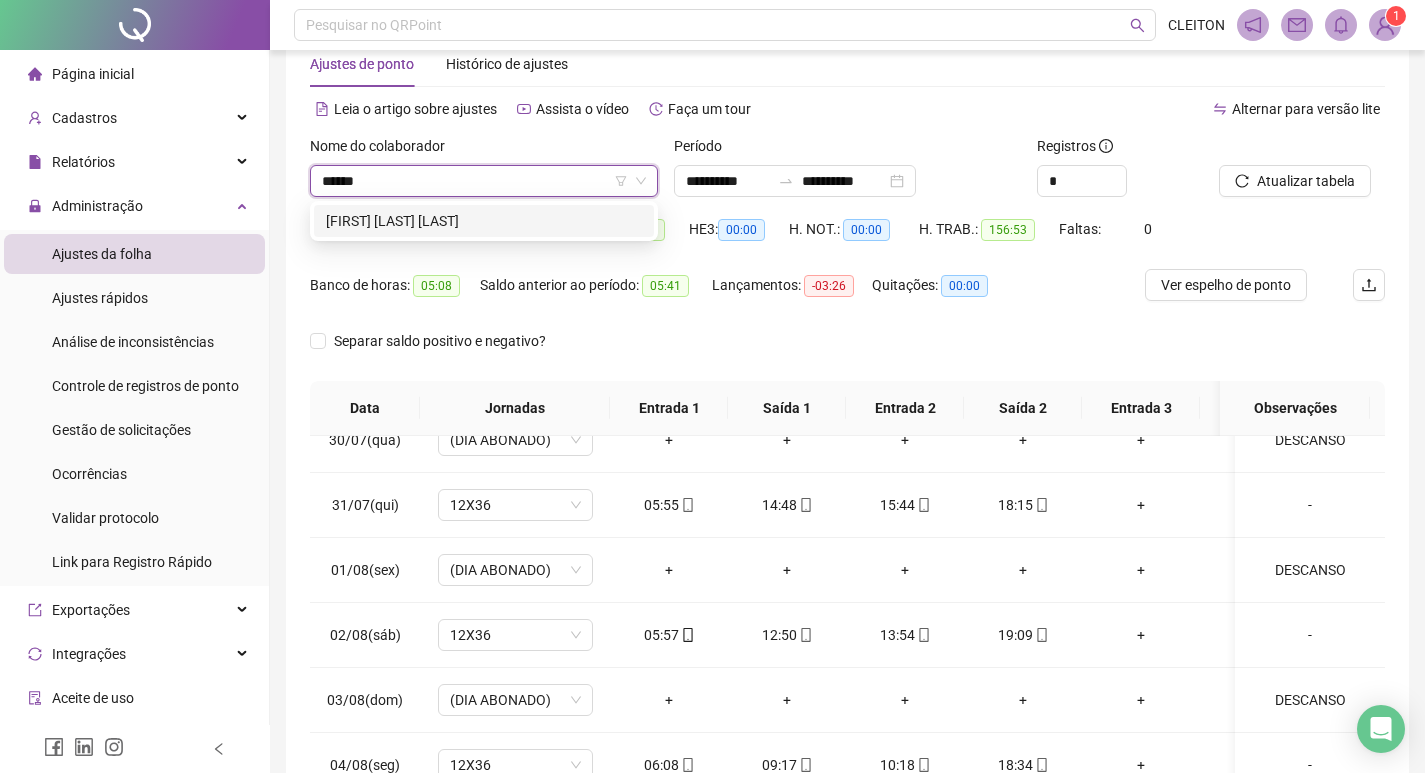 type on "******" 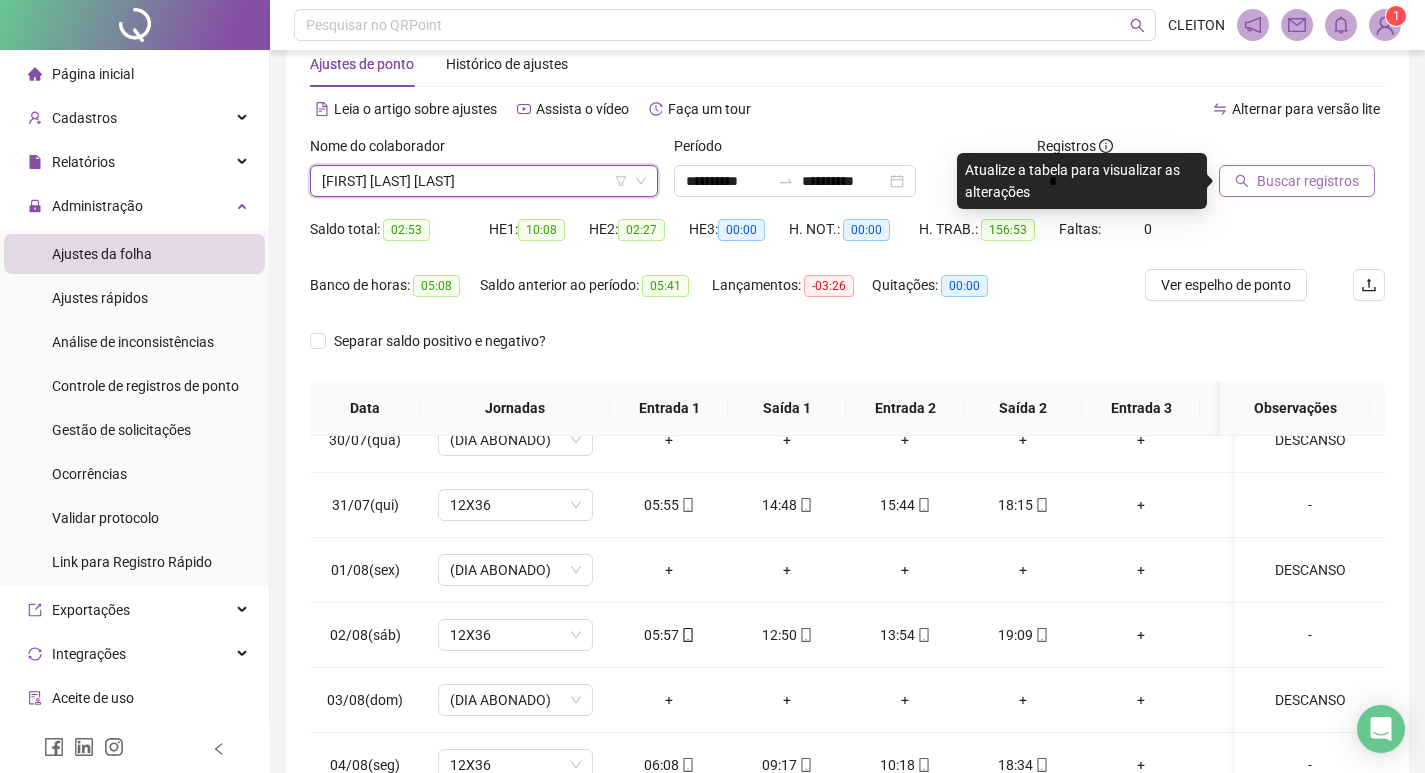 click on "Buscar registros" at bounding box center (1297, 181) 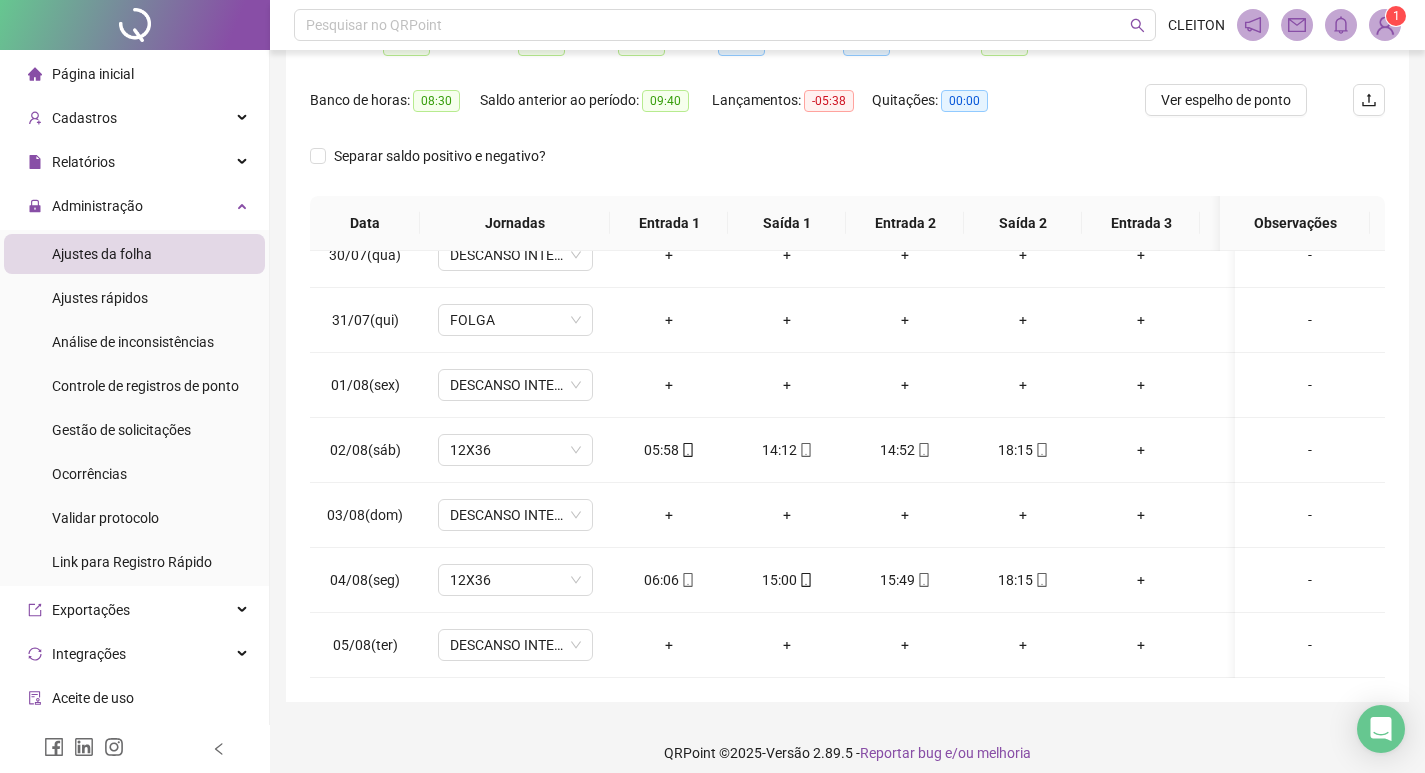 scroll, scrollTop: 249, scrollLeft: 0, axis: vertical 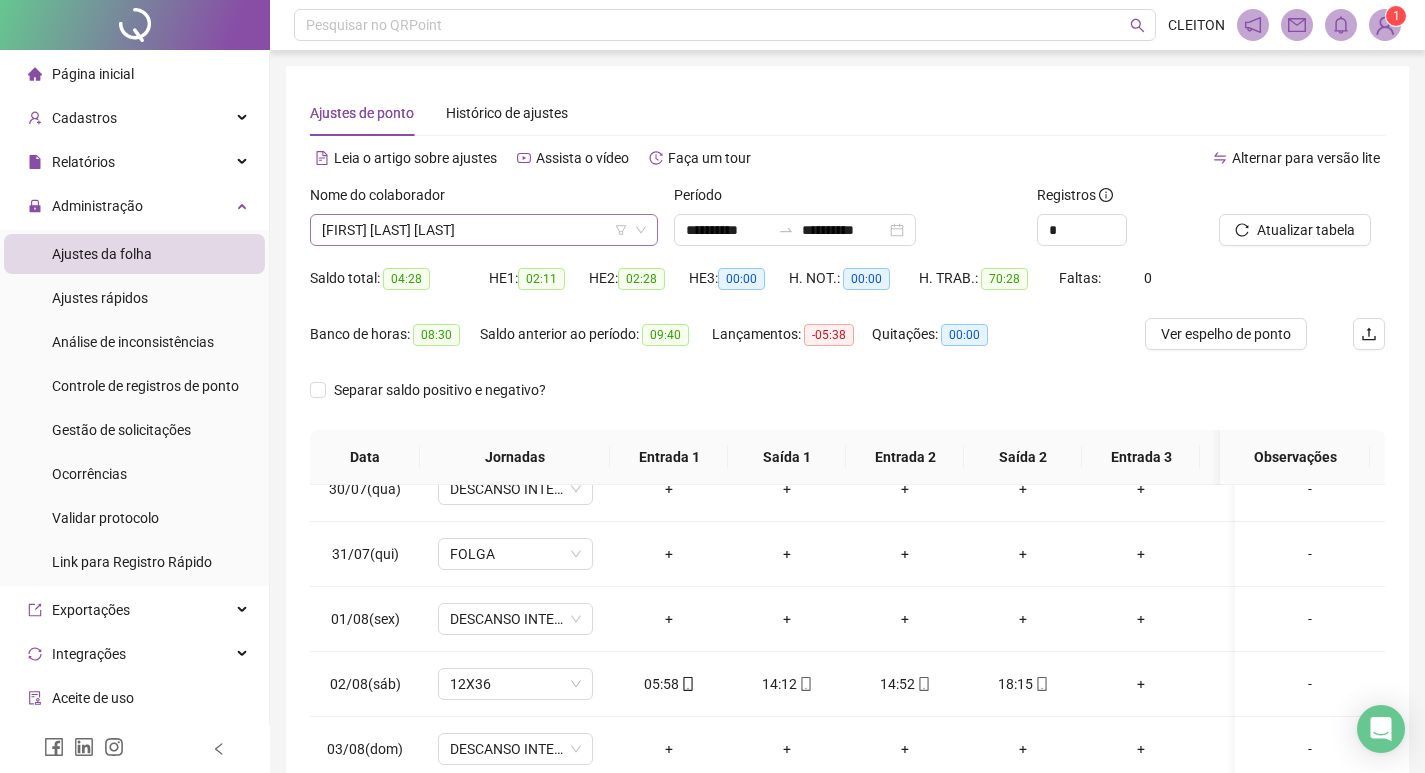 click on "[FIRST] [LAST] [LAST]" at bounding box center (484, 230) 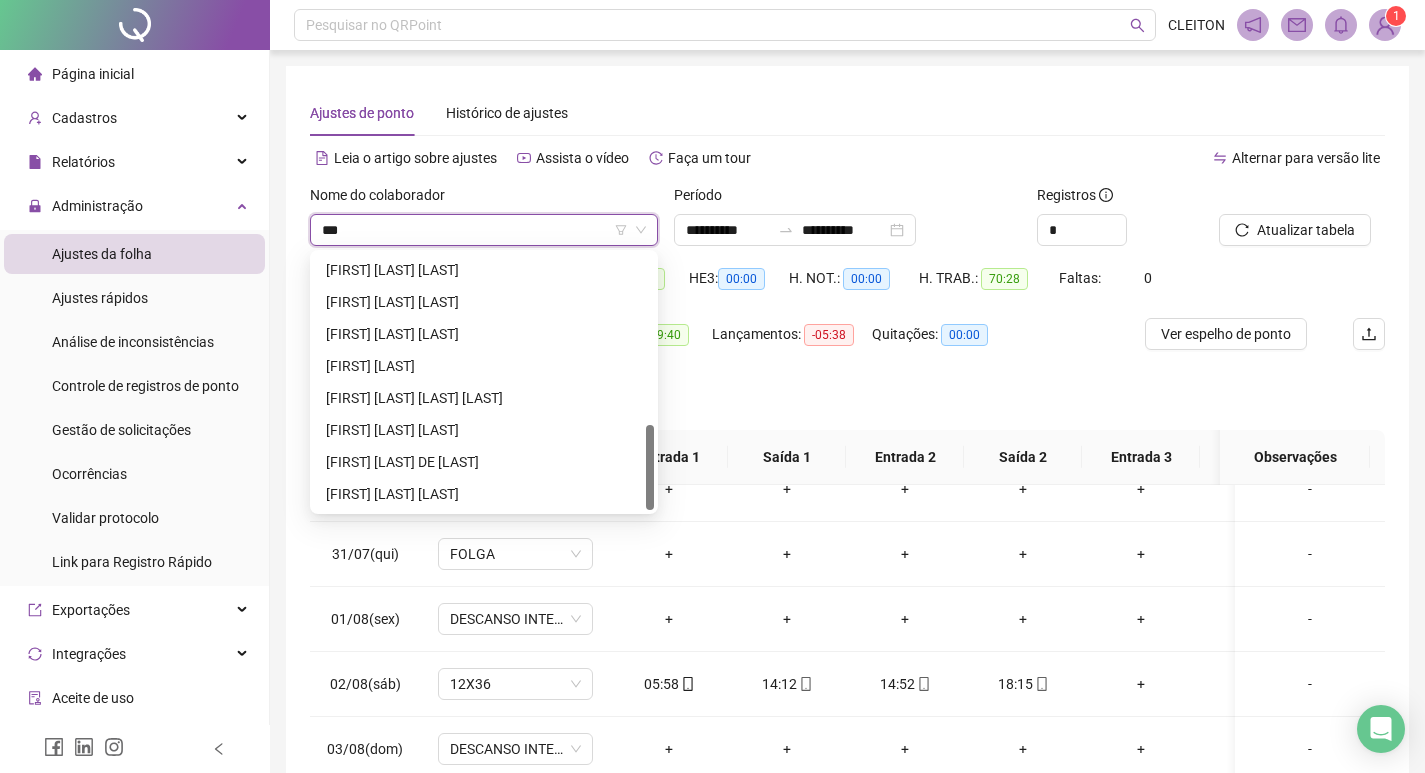 scroll, scrollTop: 0, scrollLeft: 0, axis: both 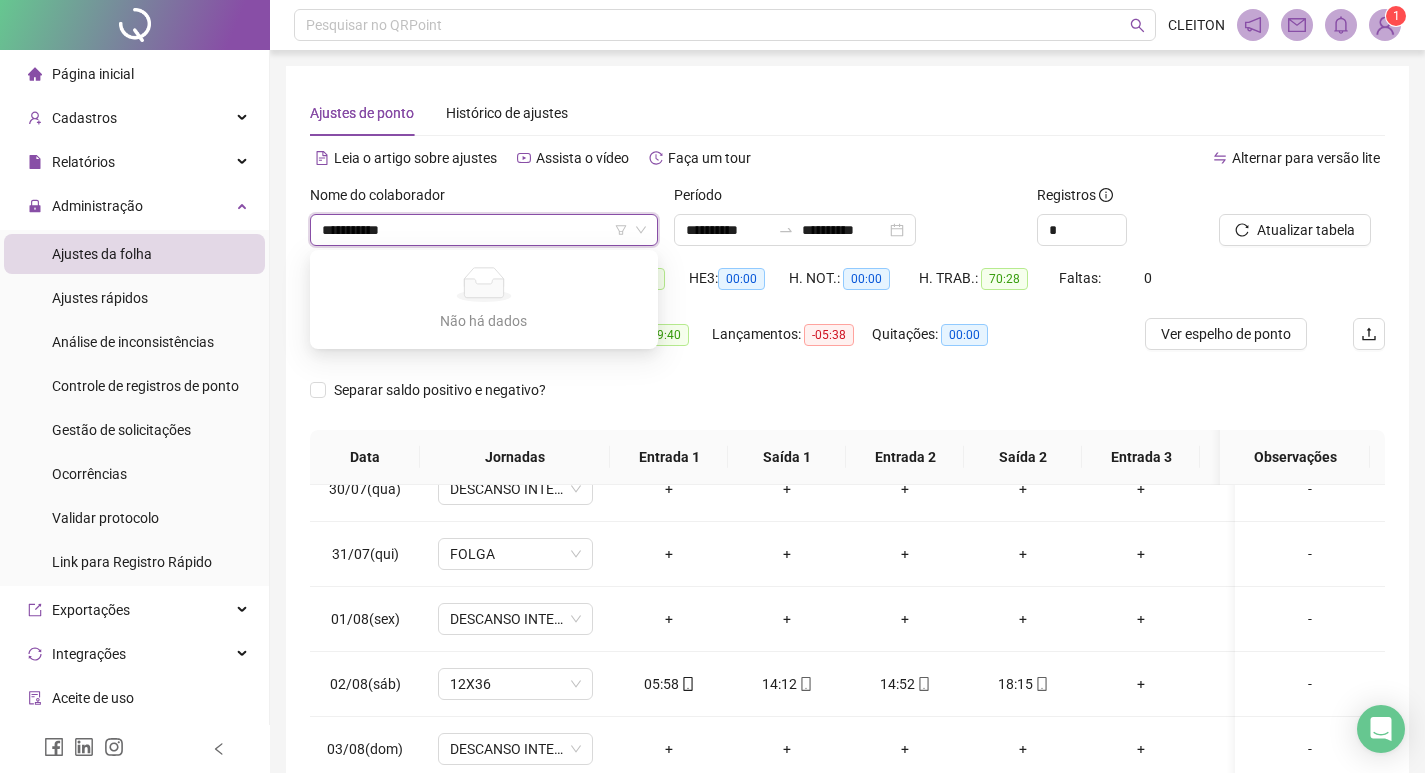 type on "**********" 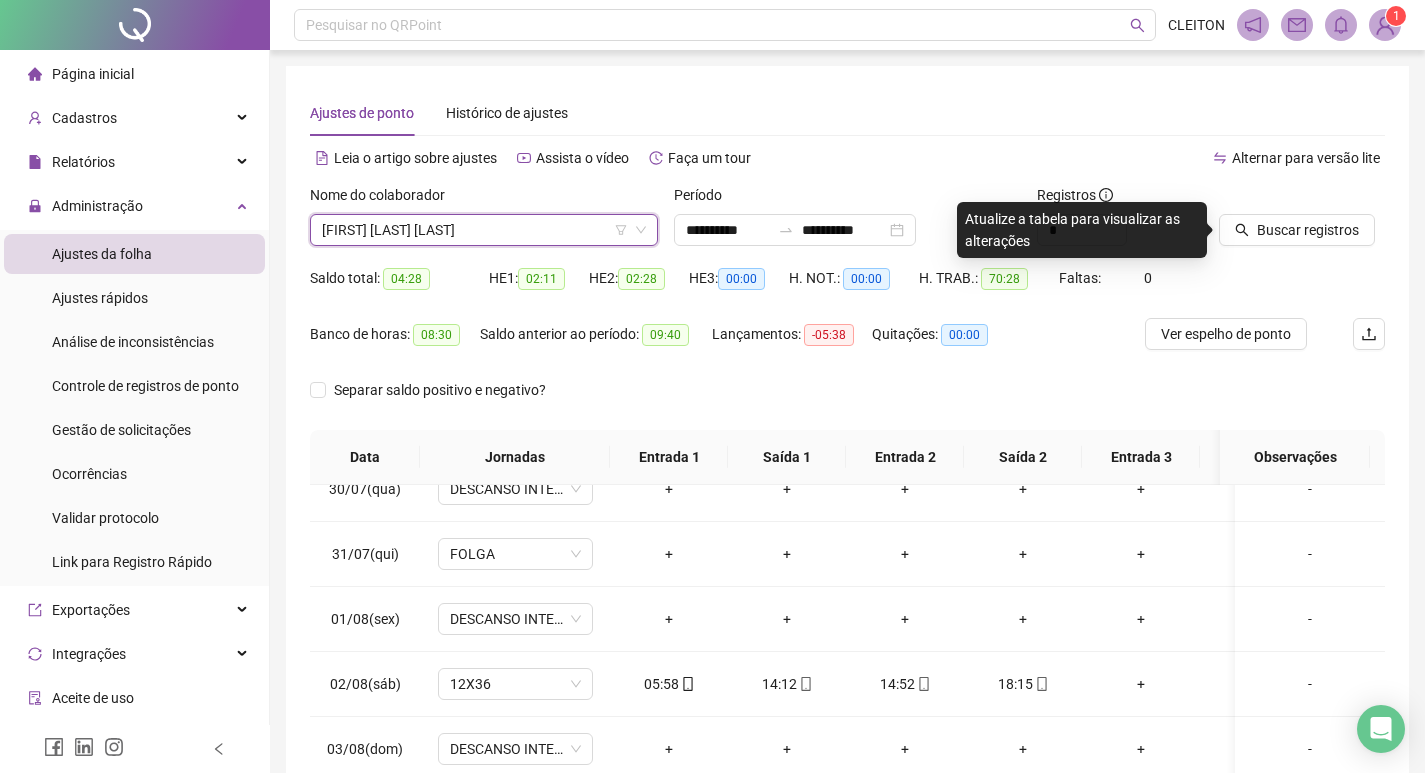 click at bounding box center (1277, 199) 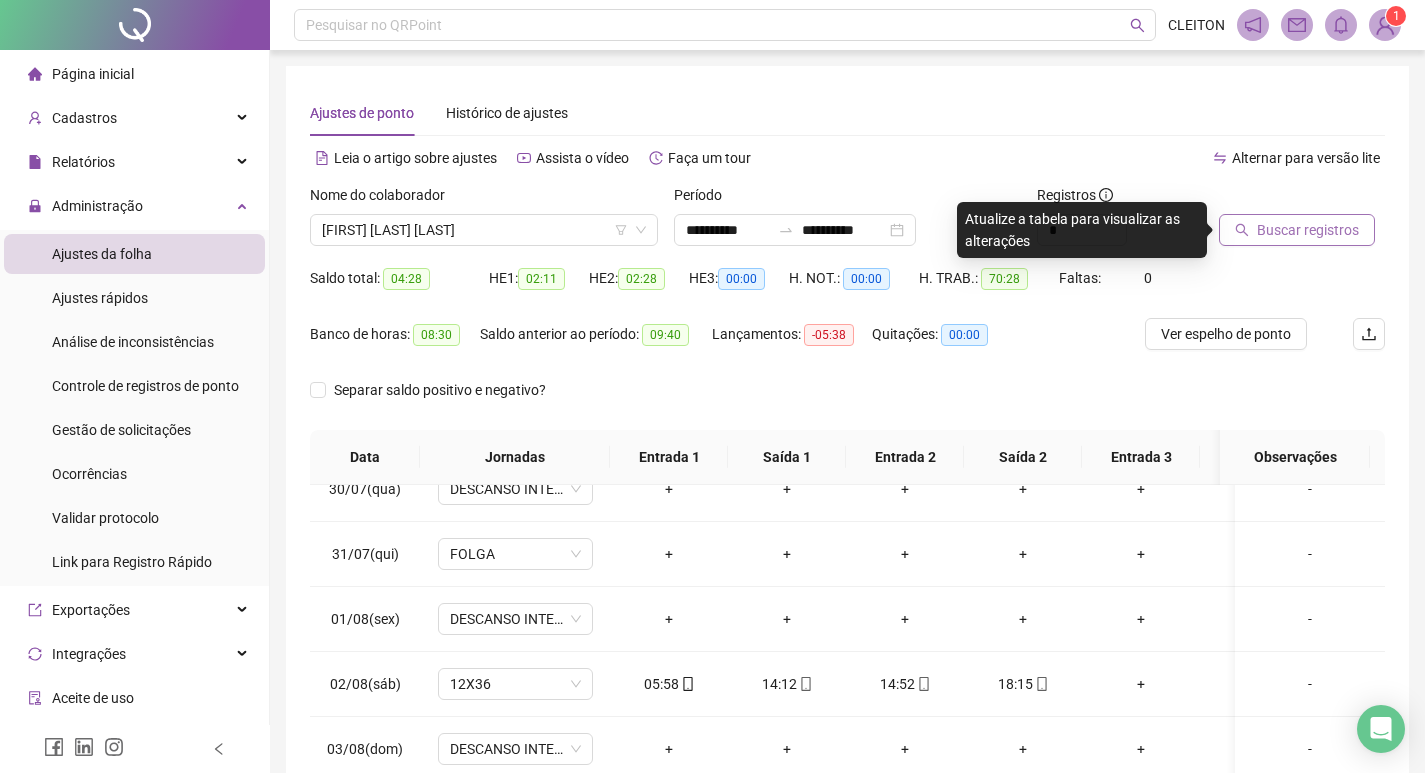 click on "Buscar registros" at bounding box center (1297, 230) 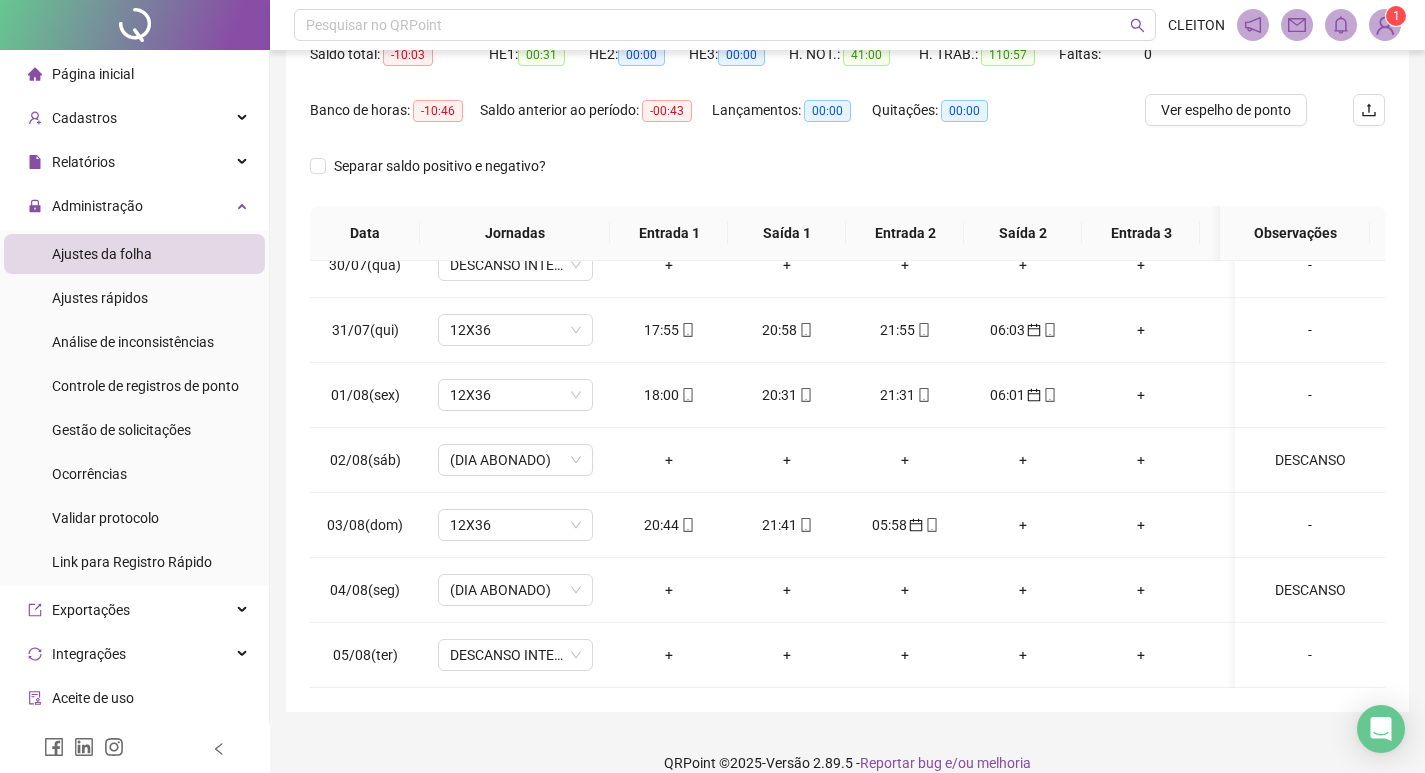 scroll, scrollTop: 249, scrollLeft: 0, axis: vertical 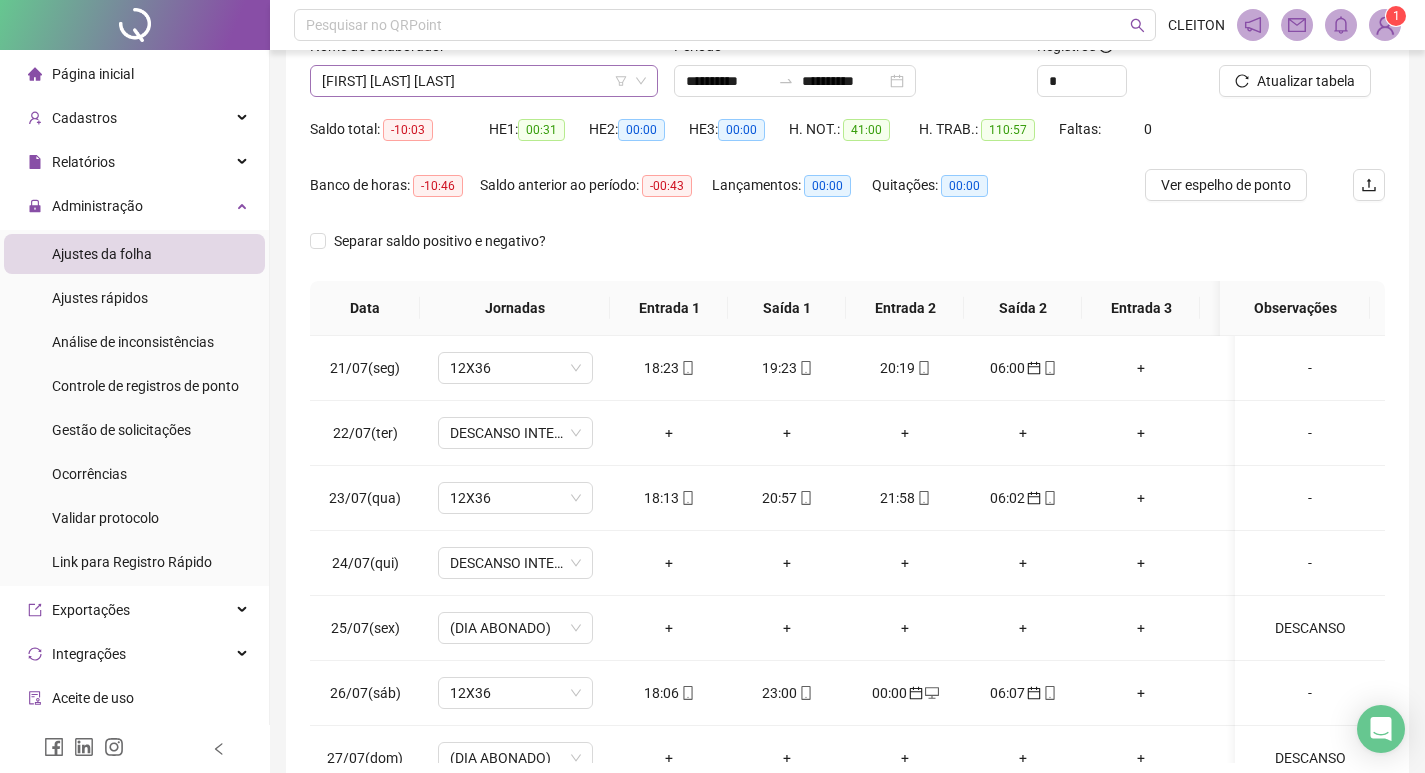 click on "[FIRST] [LAST] [LAST]" at bounding box center [484, 81] 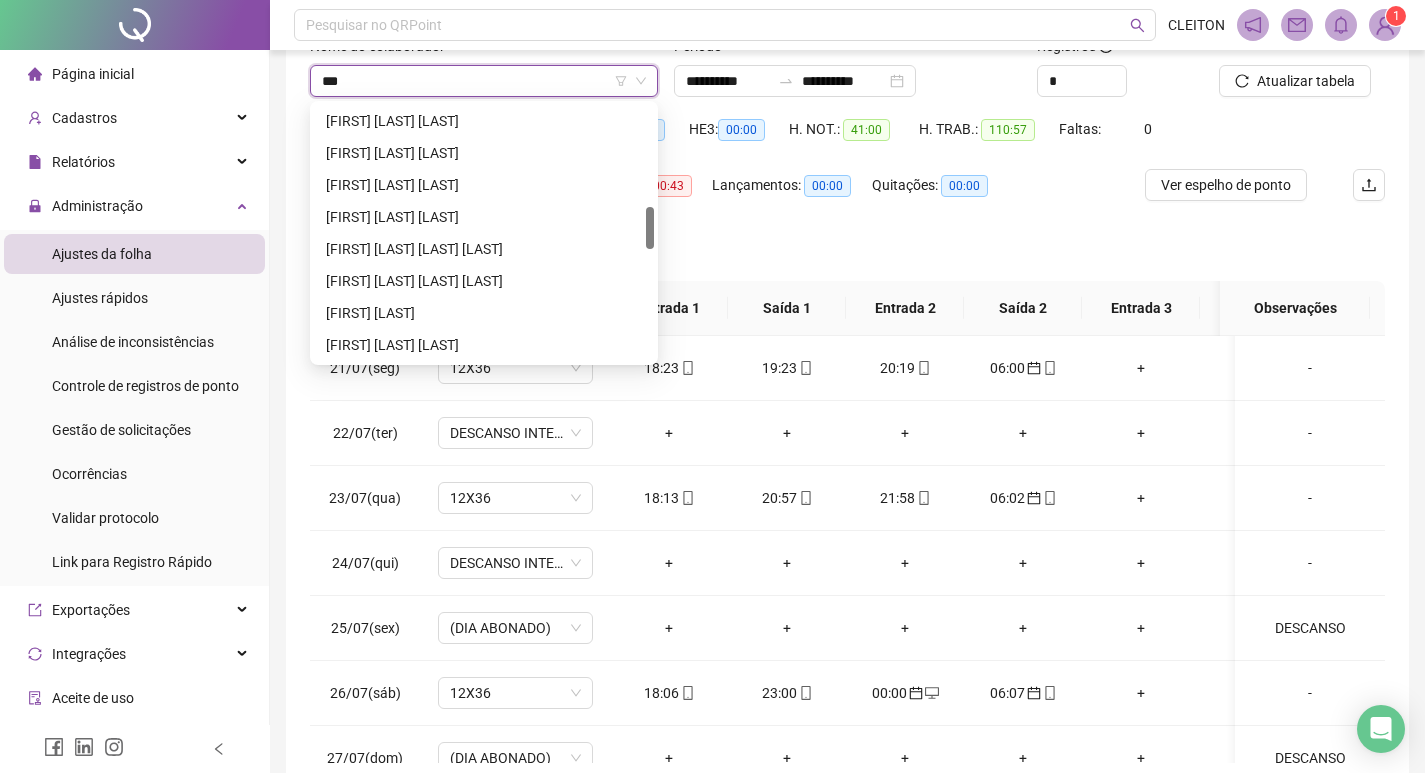 scroll, scrollTop: 0, scrollLeft: 0, axis: both 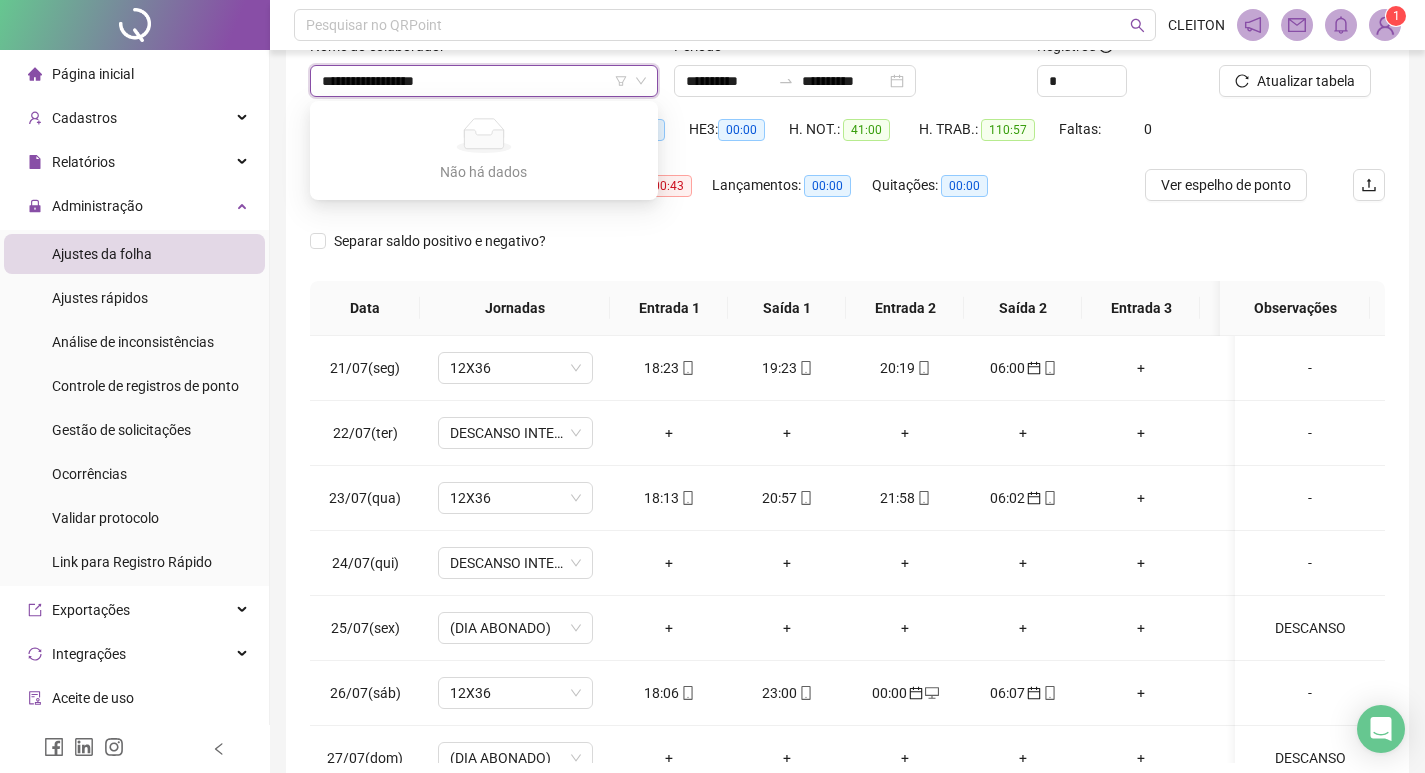 type on "**********" 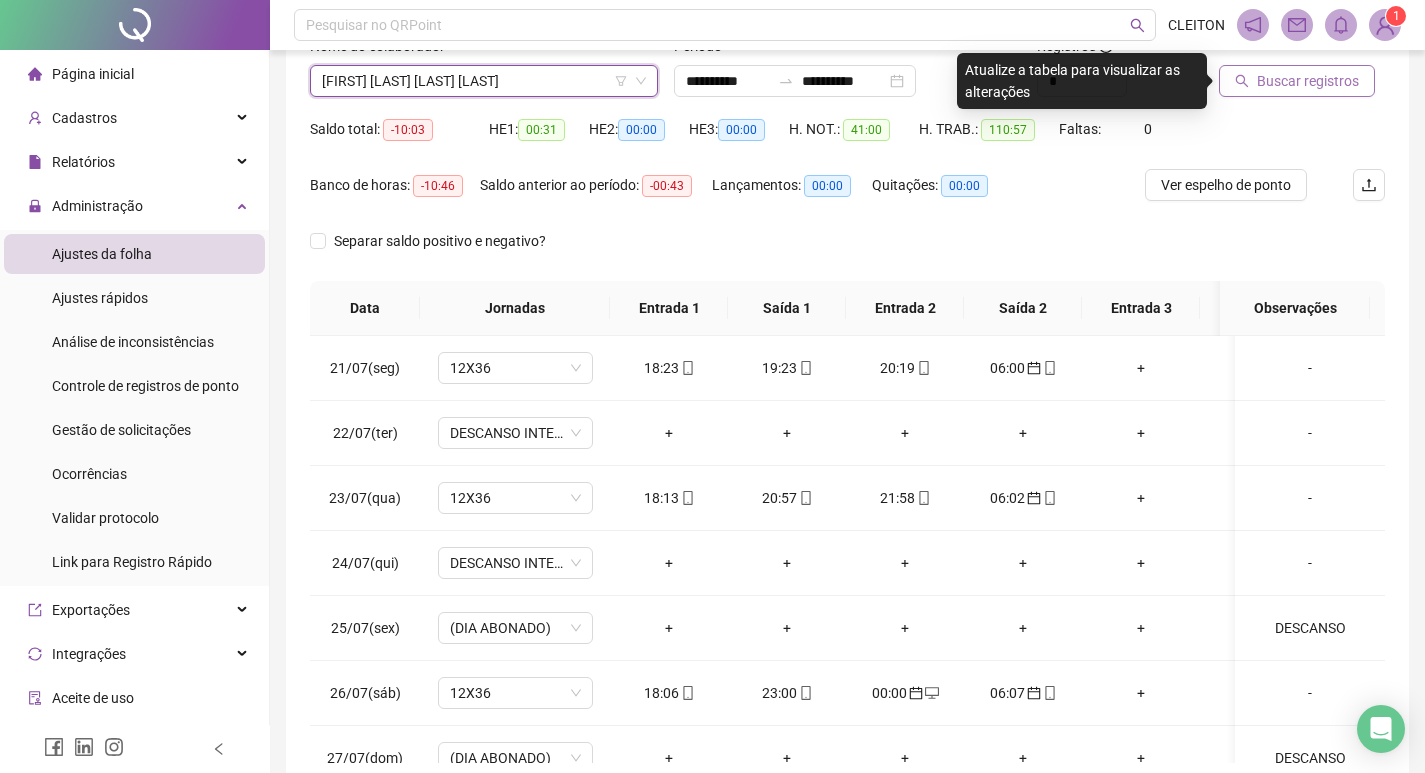 click on "Buscar registros" at bounding box center (1308, 81) 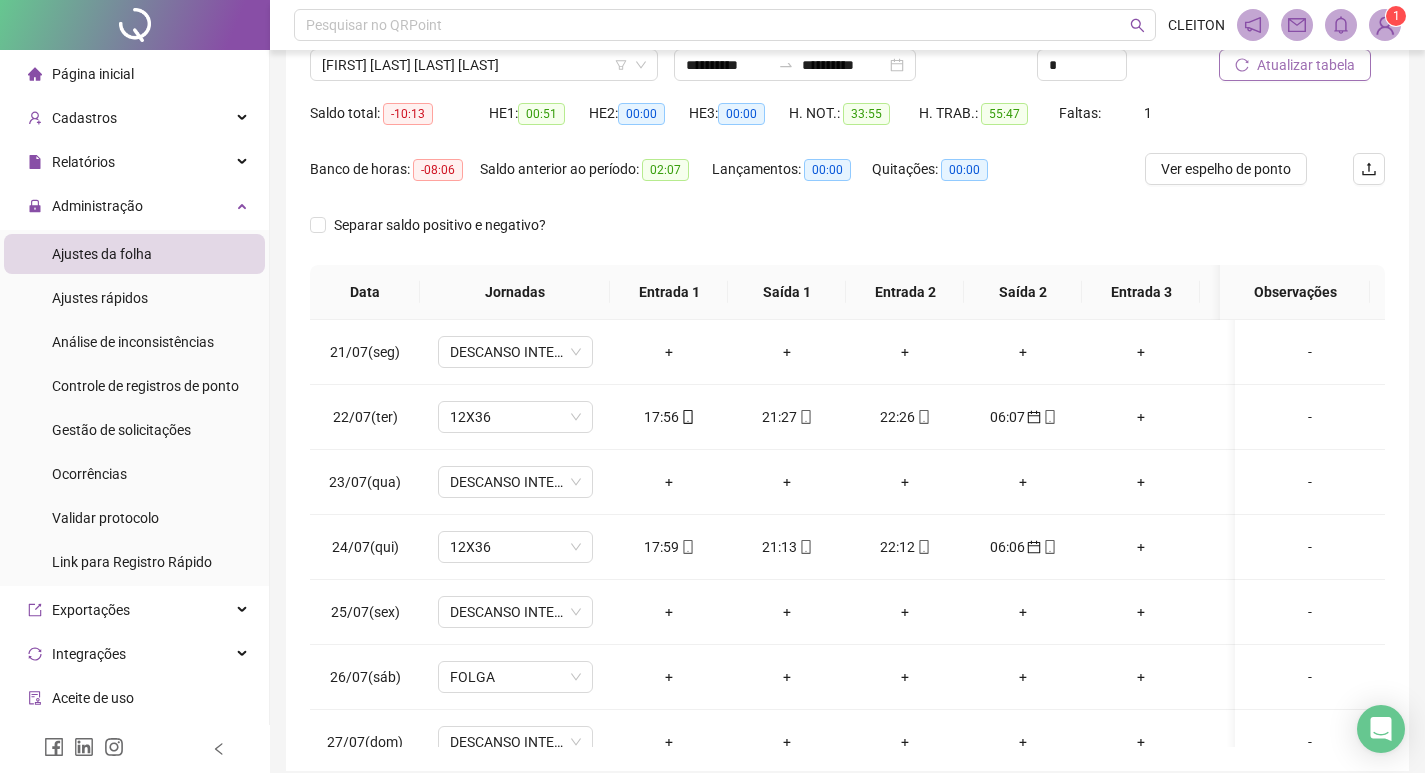 scroll, scrollTop: 249, scrollLeft: 0, axis: vertical 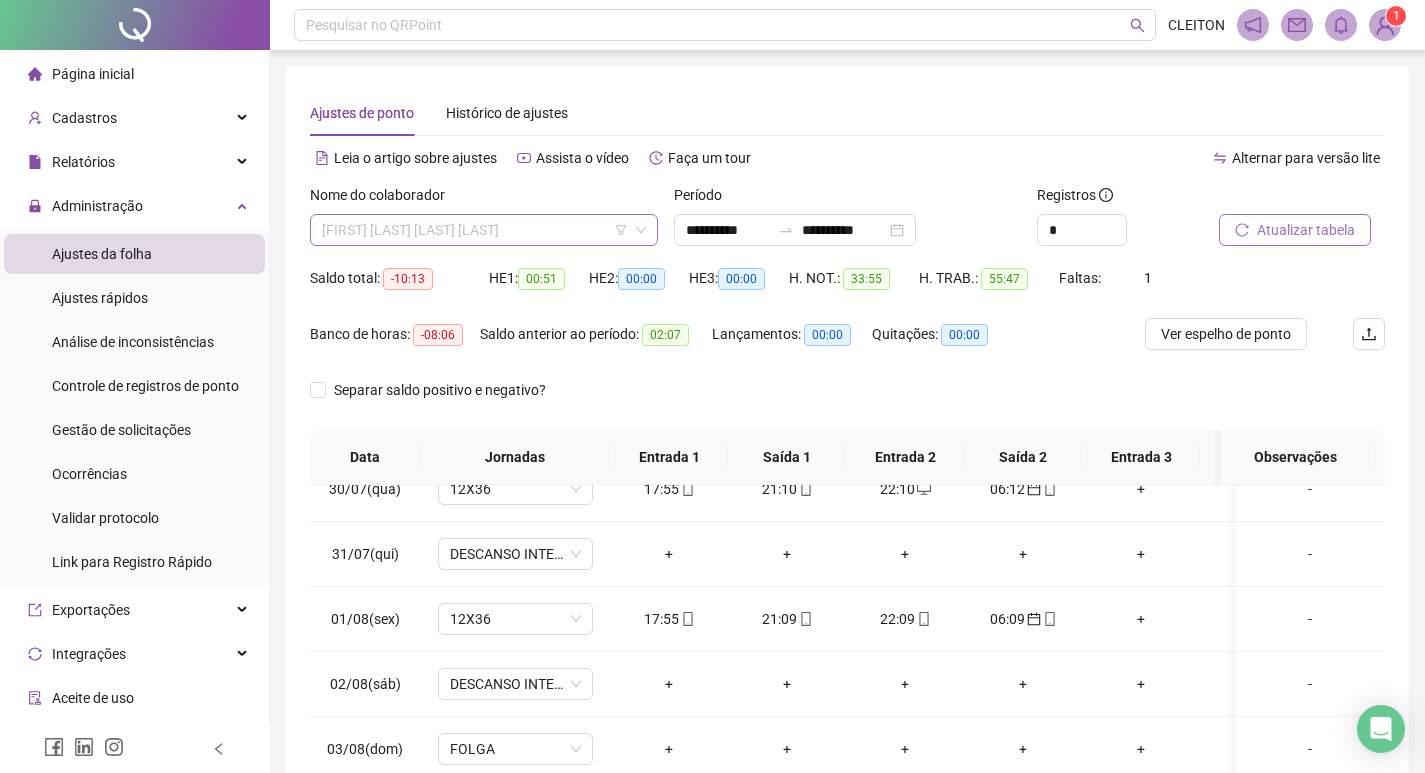 click on "[FIRST] [LAST] [LAST] [LAST]" at bounding box center [484, 230] 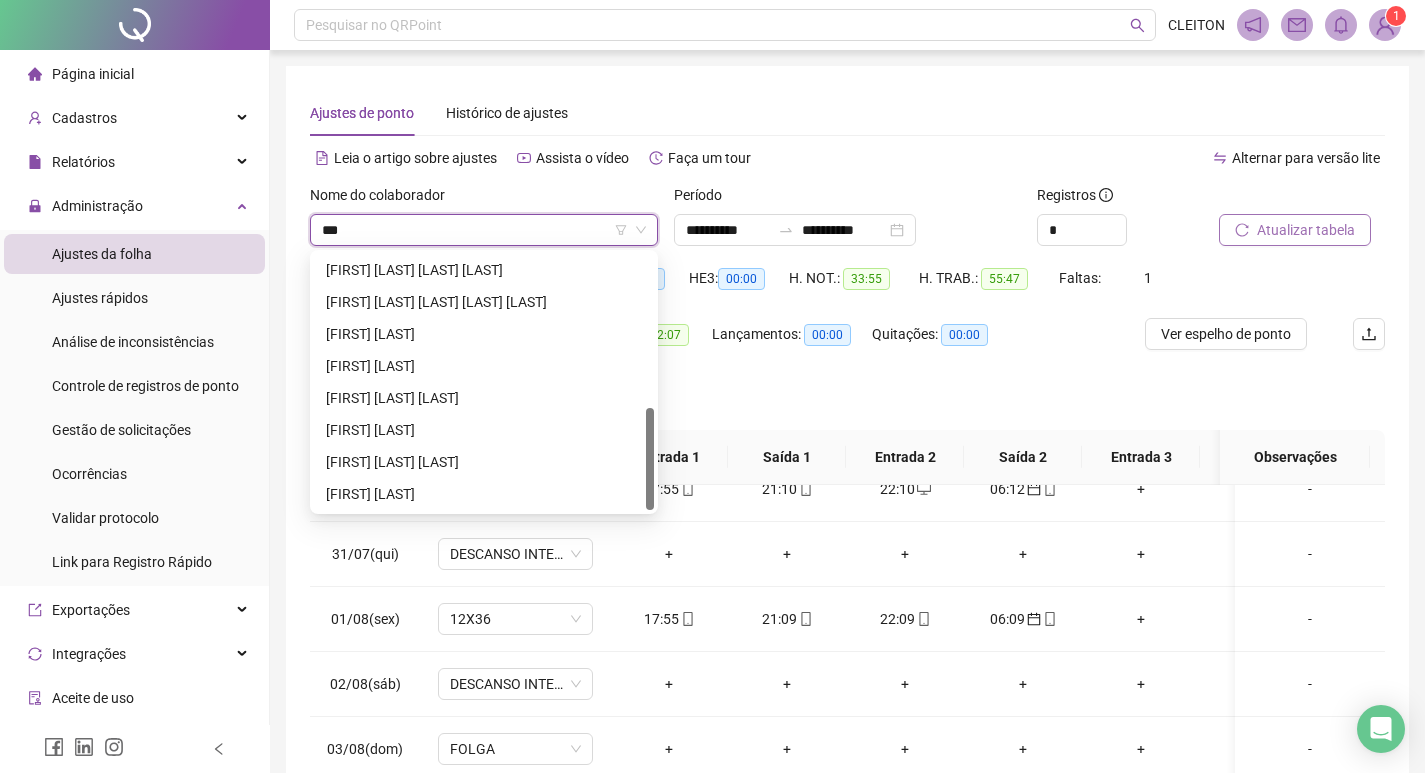 scroll, scrollTop: 0, scrollLeft: 0, axis: both 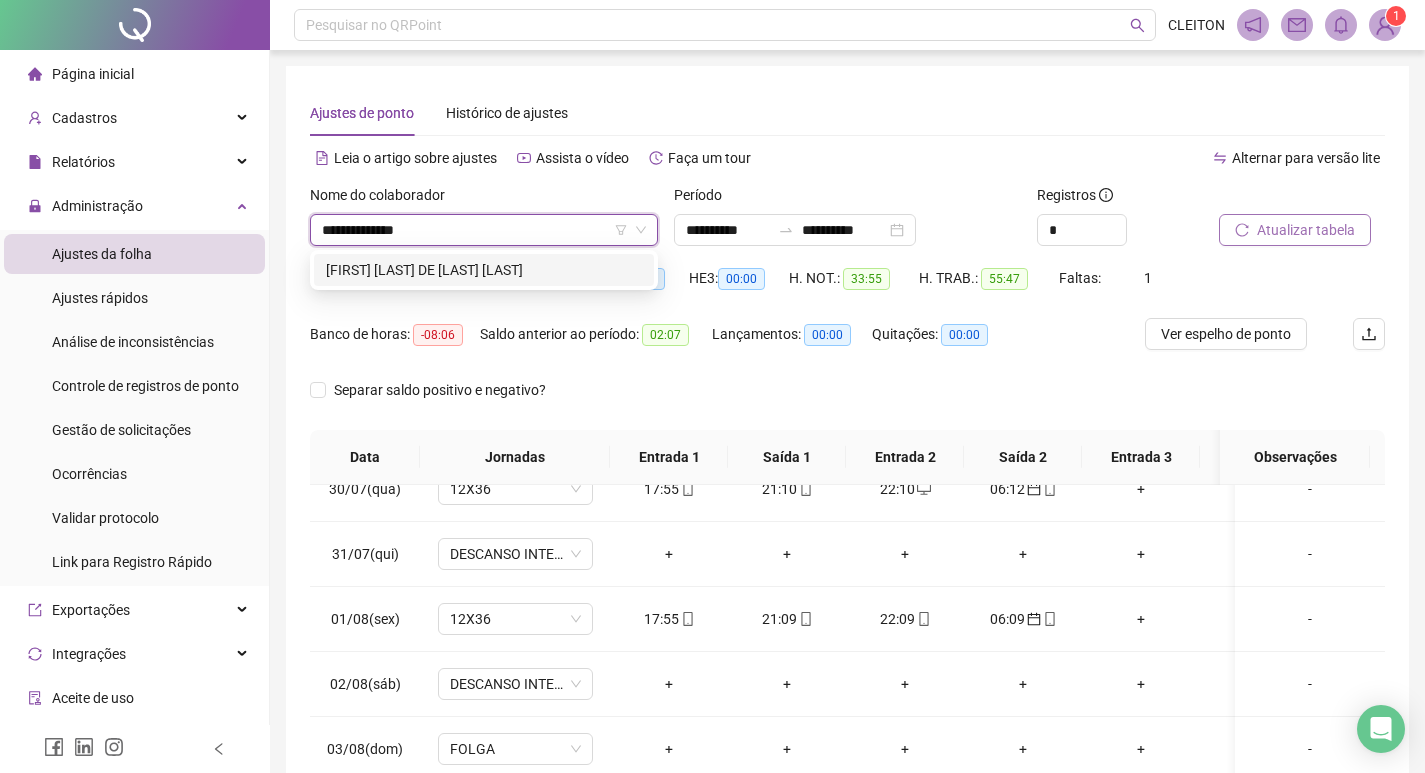 type on "**********" 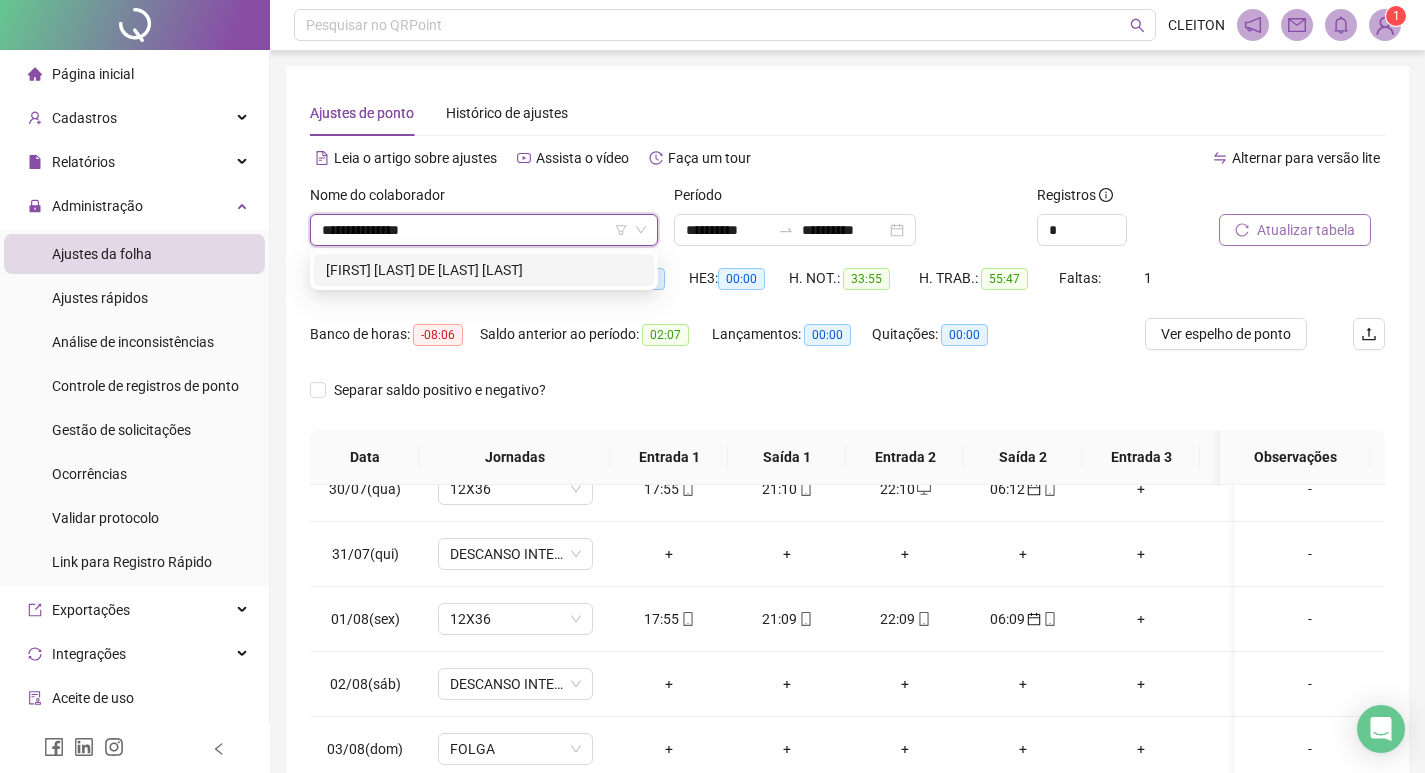 type 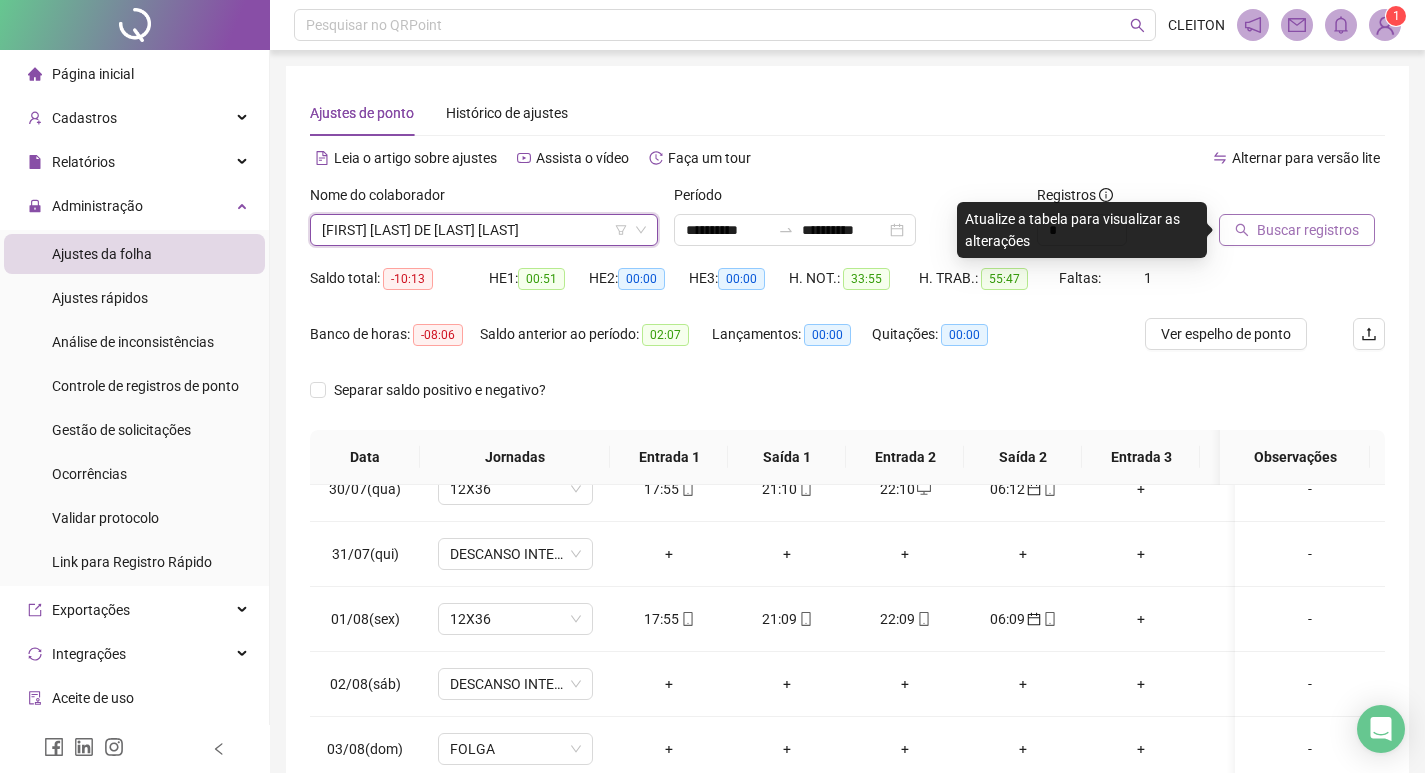 click on "Buscar registros" at bounding box center [1308, 230] 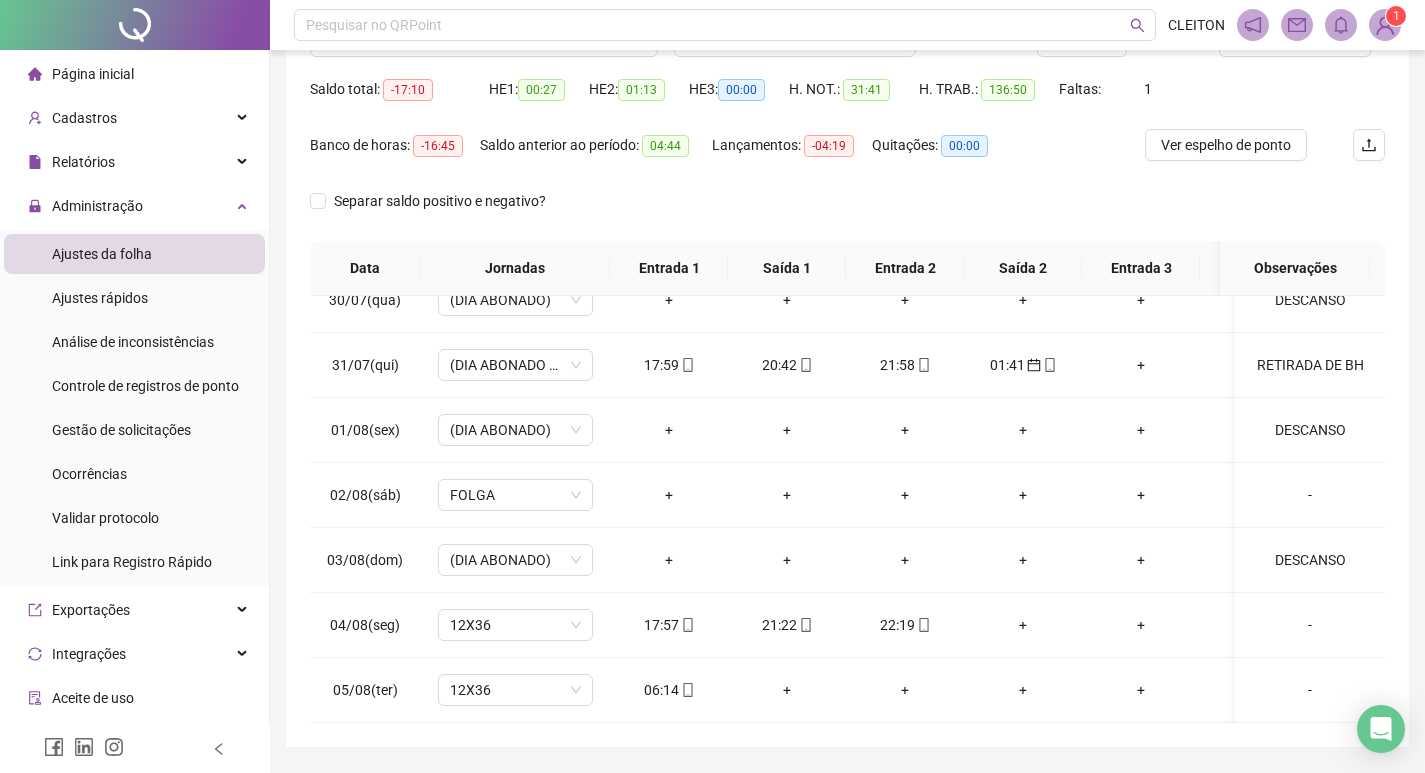 scroll, scrollTop: 249, scrollLeft: 0, axis: vertical 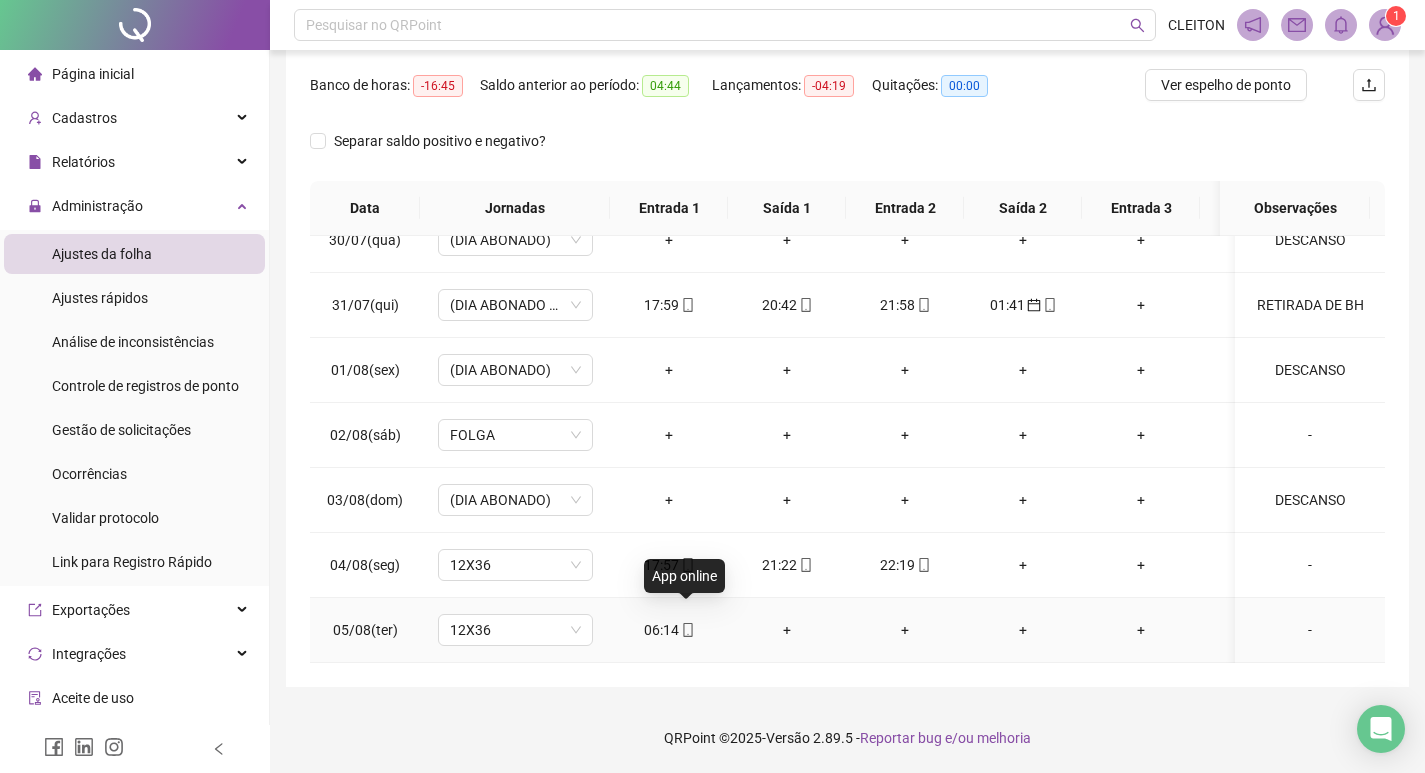 click 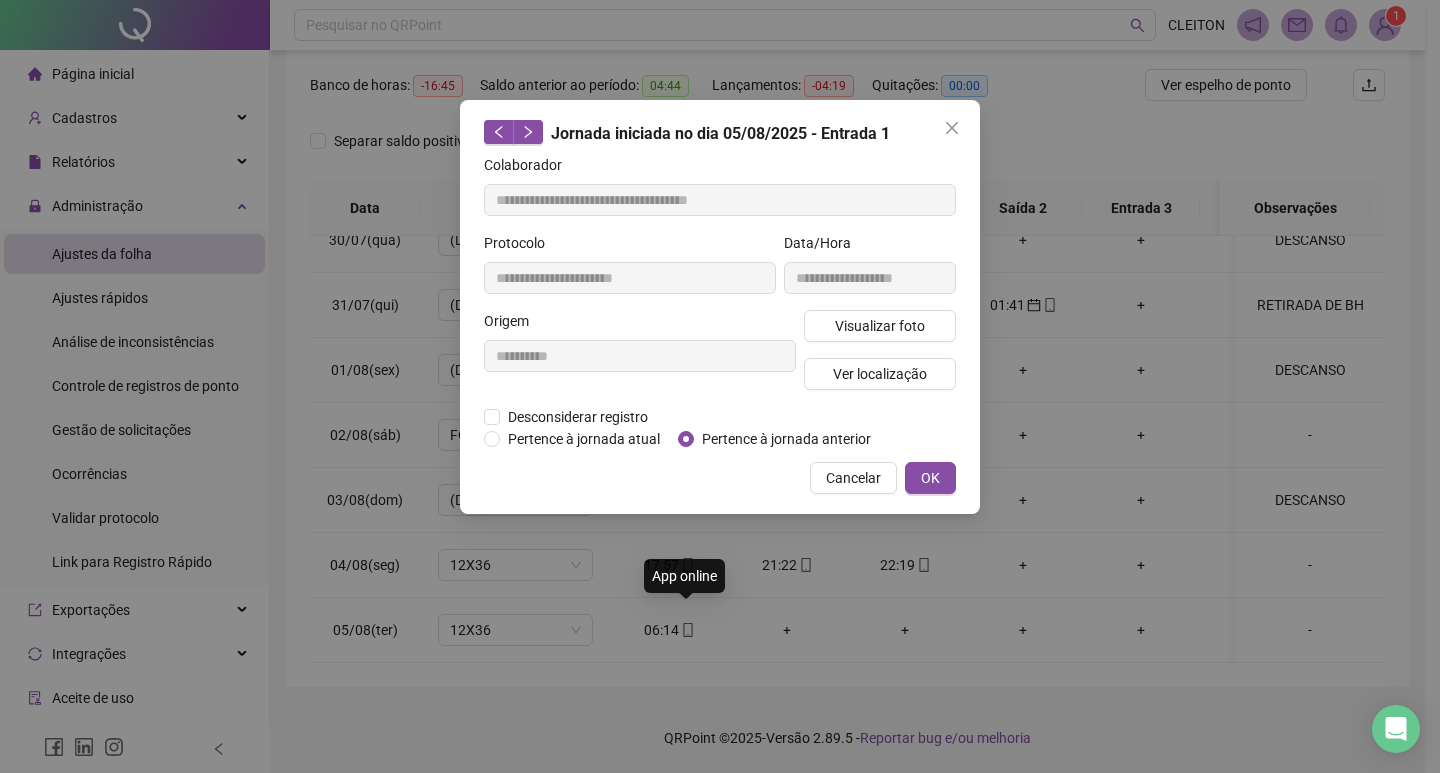 type on "**********" 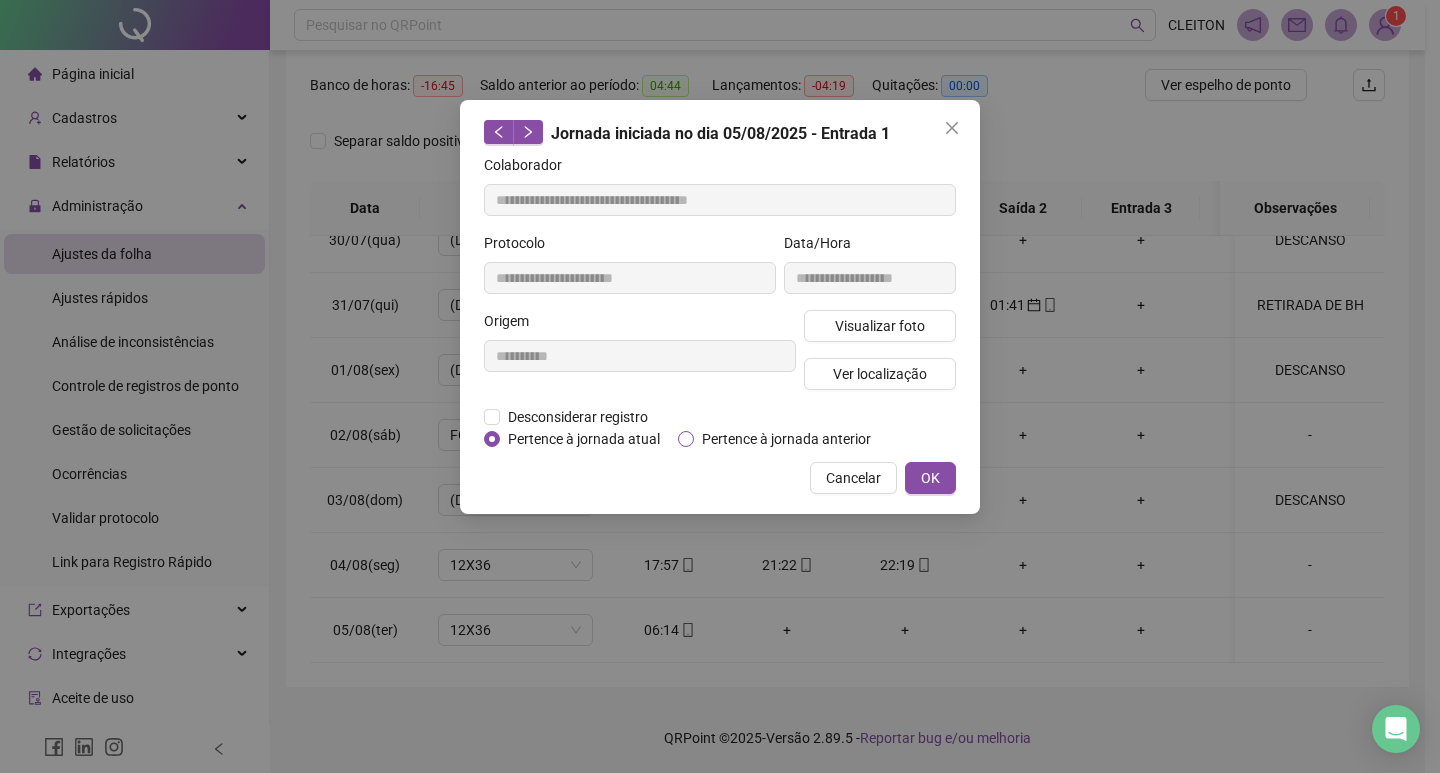 click on "Pertence à jornada anterior" at bounding box center (786, 439) 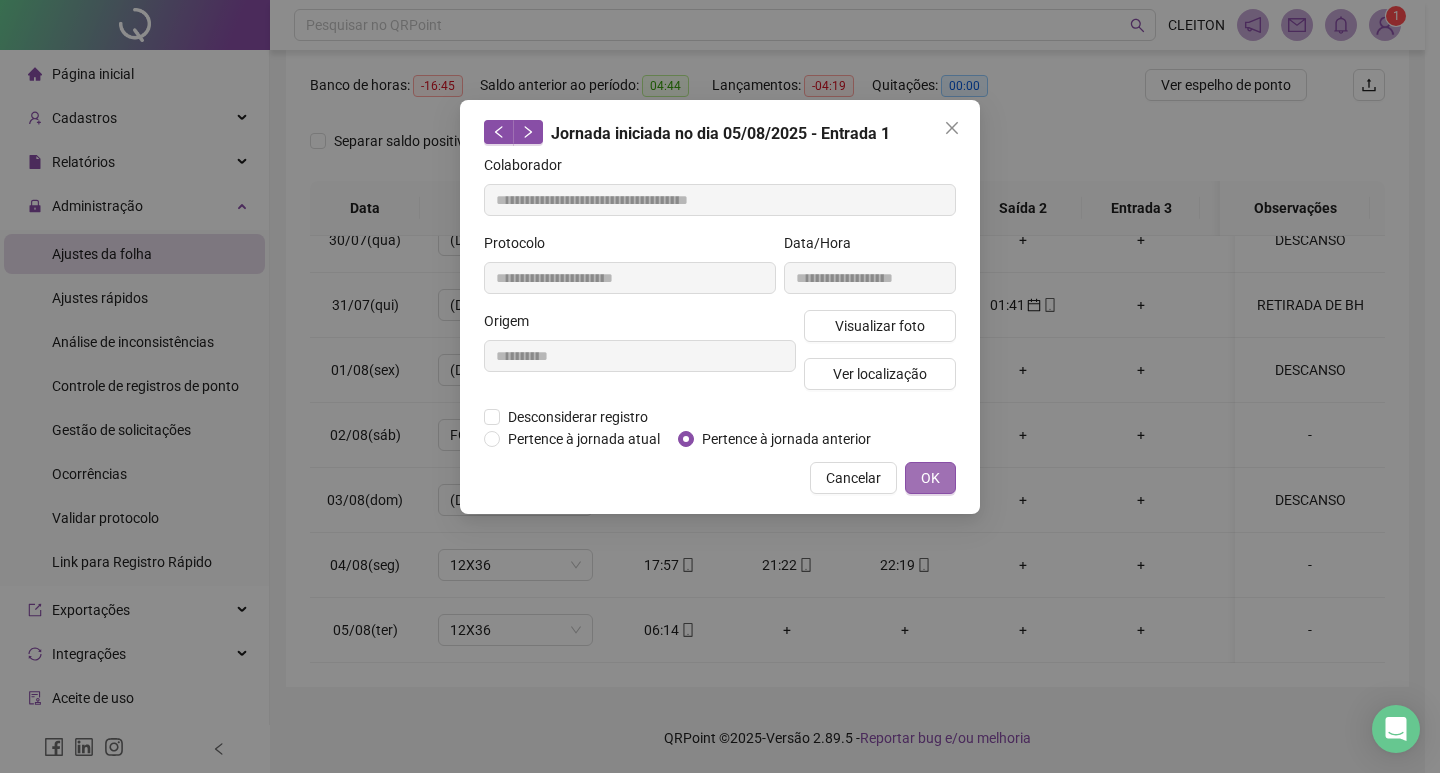 click on "OK" at bounding box center [930, 478] 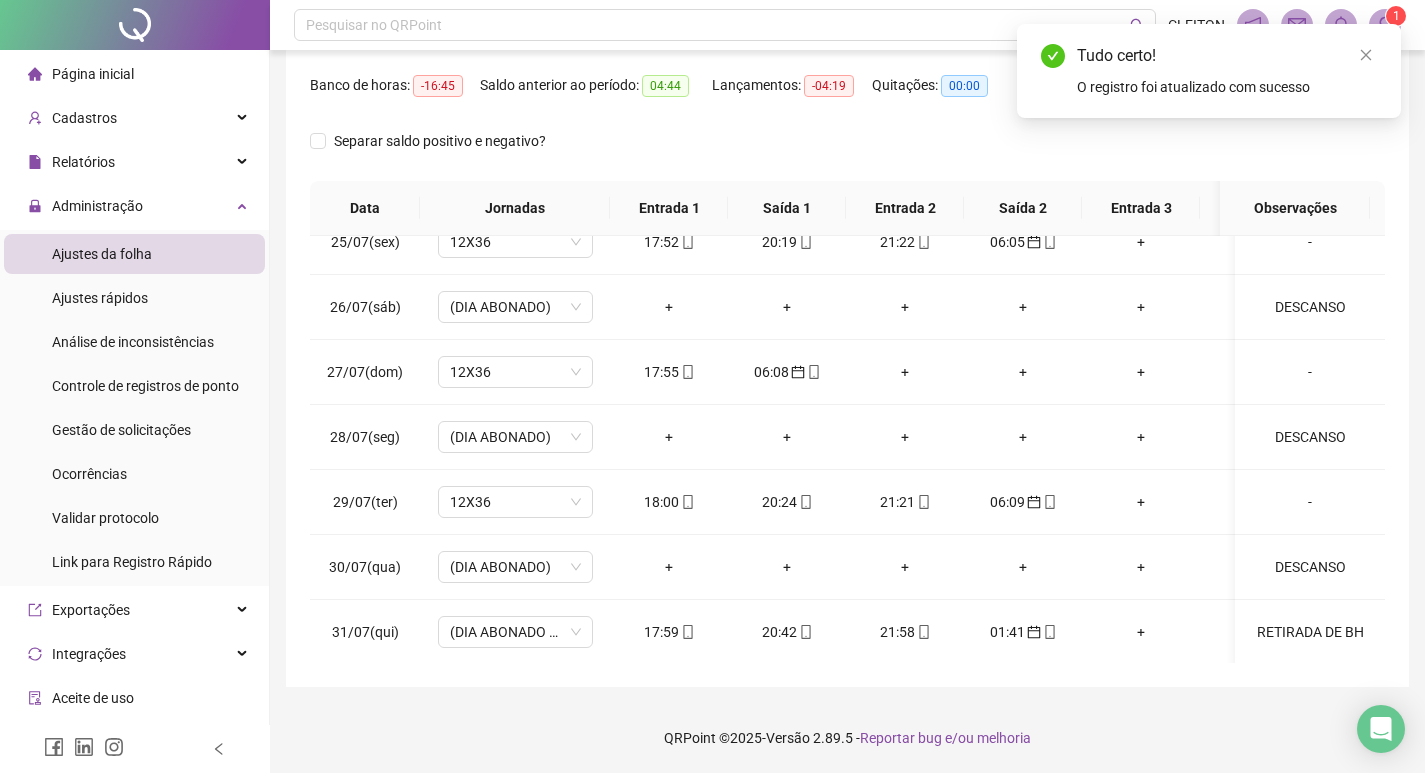 scroll, scrollTop: 228, scrollLeft: 0, axis: vertical 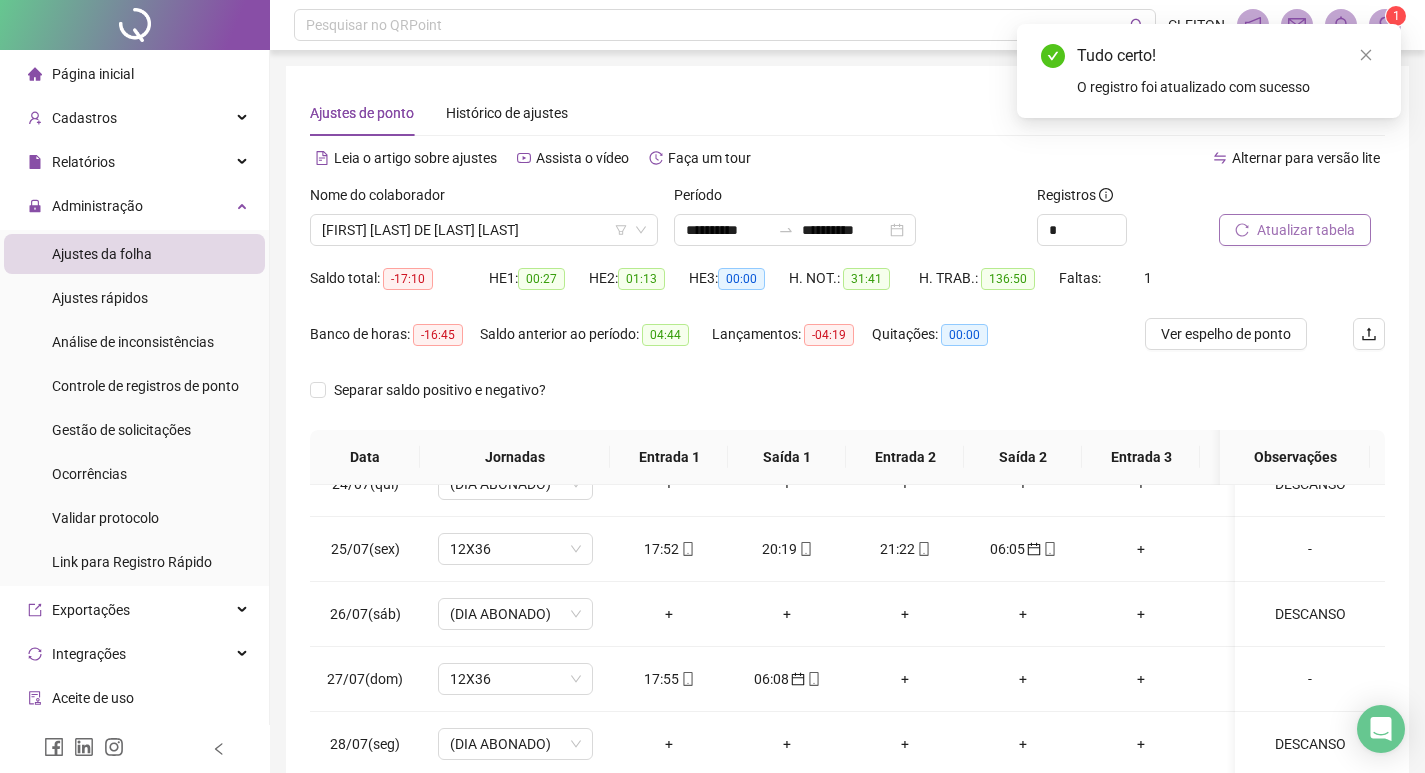 click on "Atualizar tabela" at bounding box center [1306, 230] 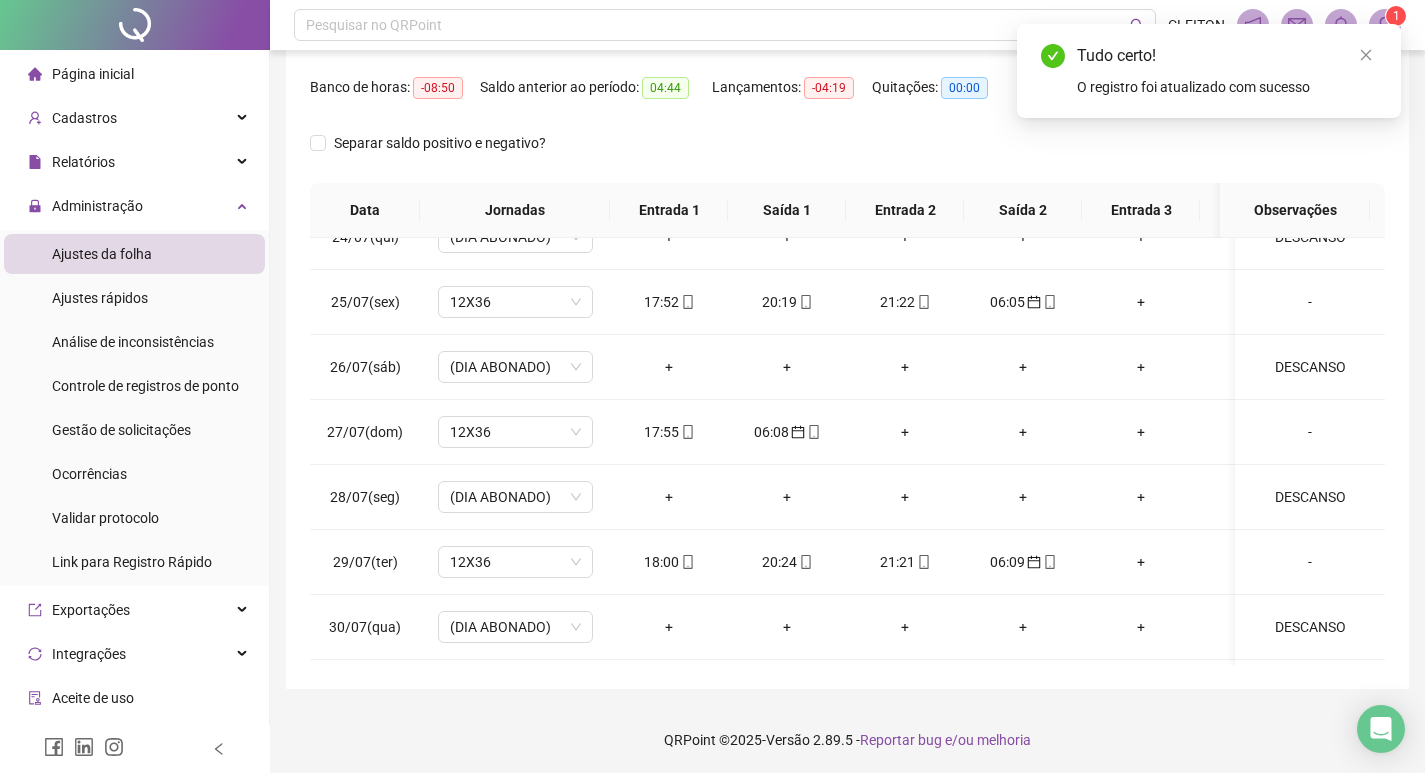 scroll, scrollTop: 249, scrollLeft: 0, axis: vertical 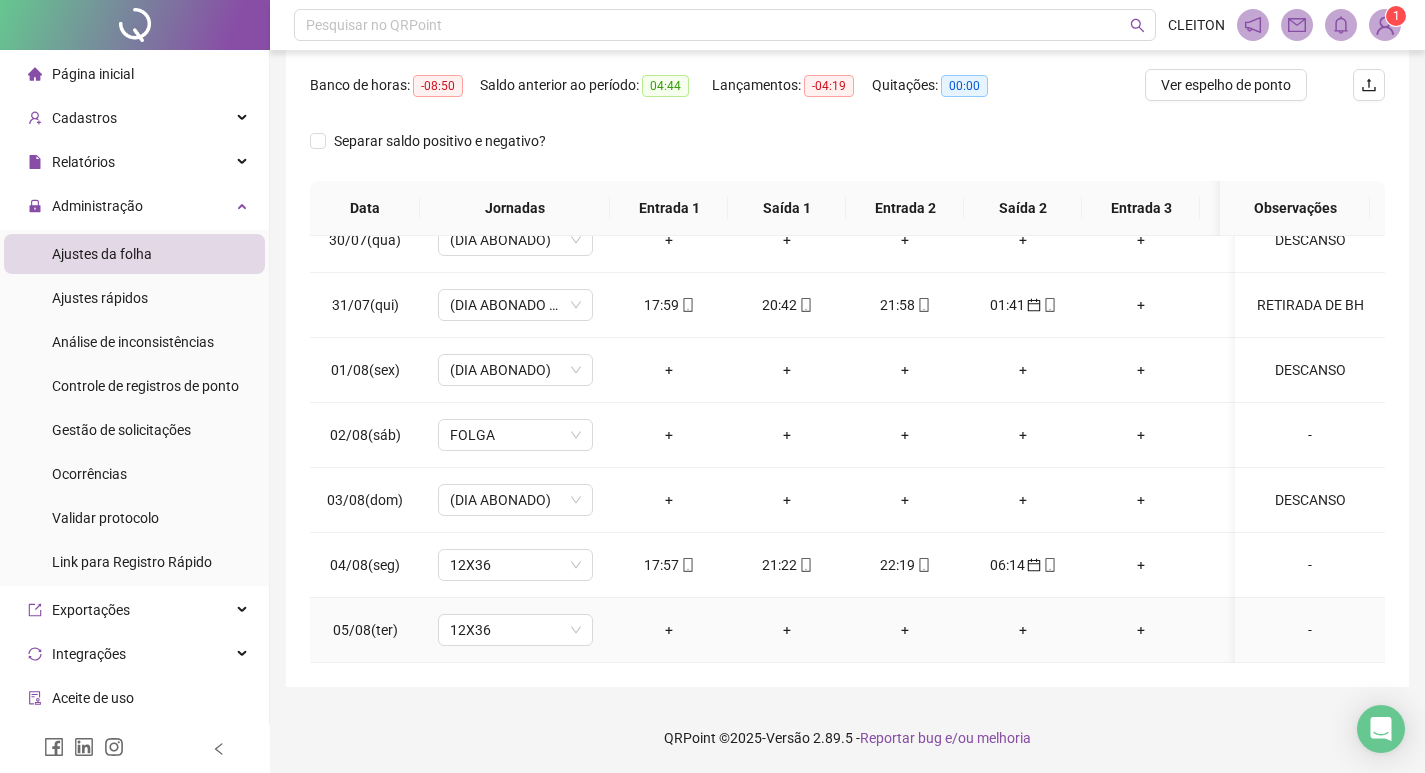 click on "-" at bounding box center [1310, 630] 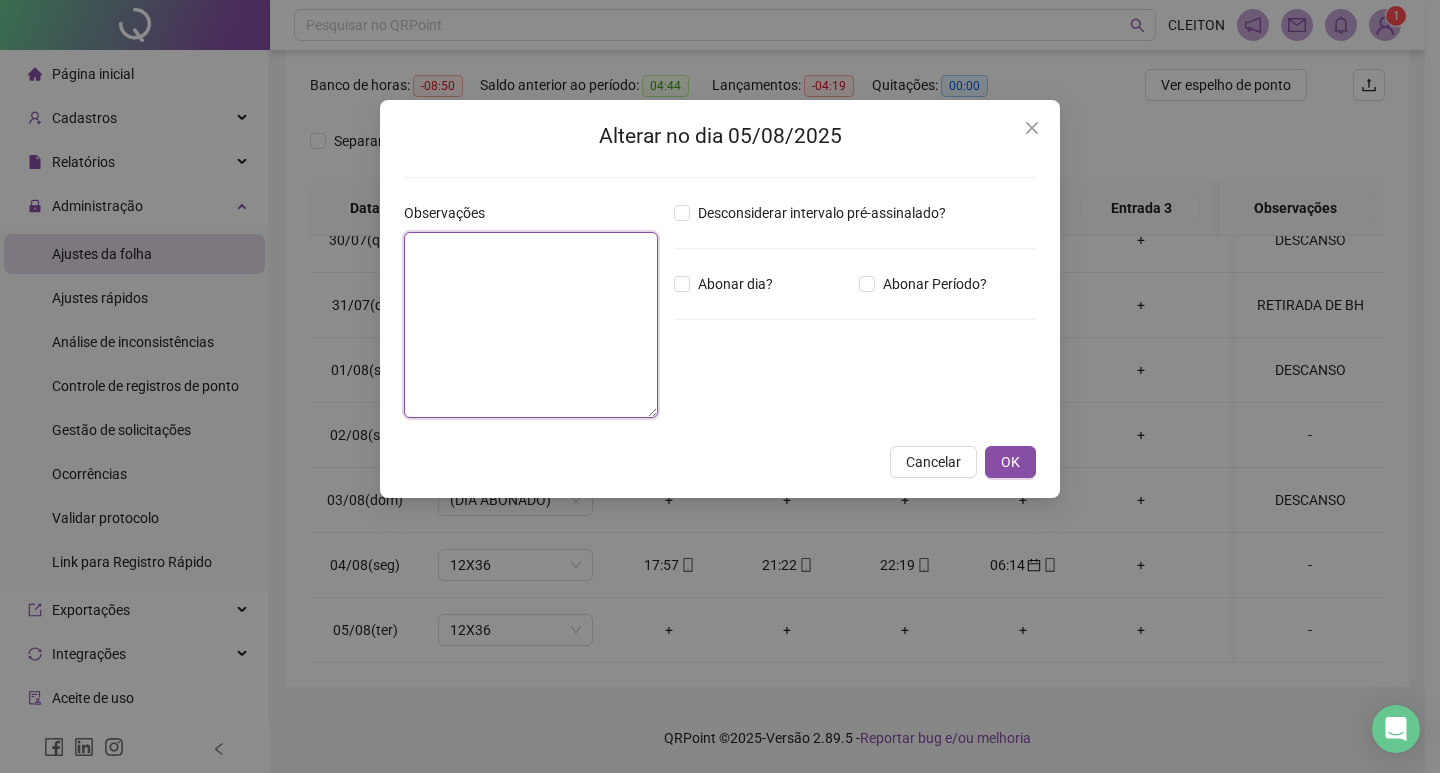 click at bounding box center [531, 325] 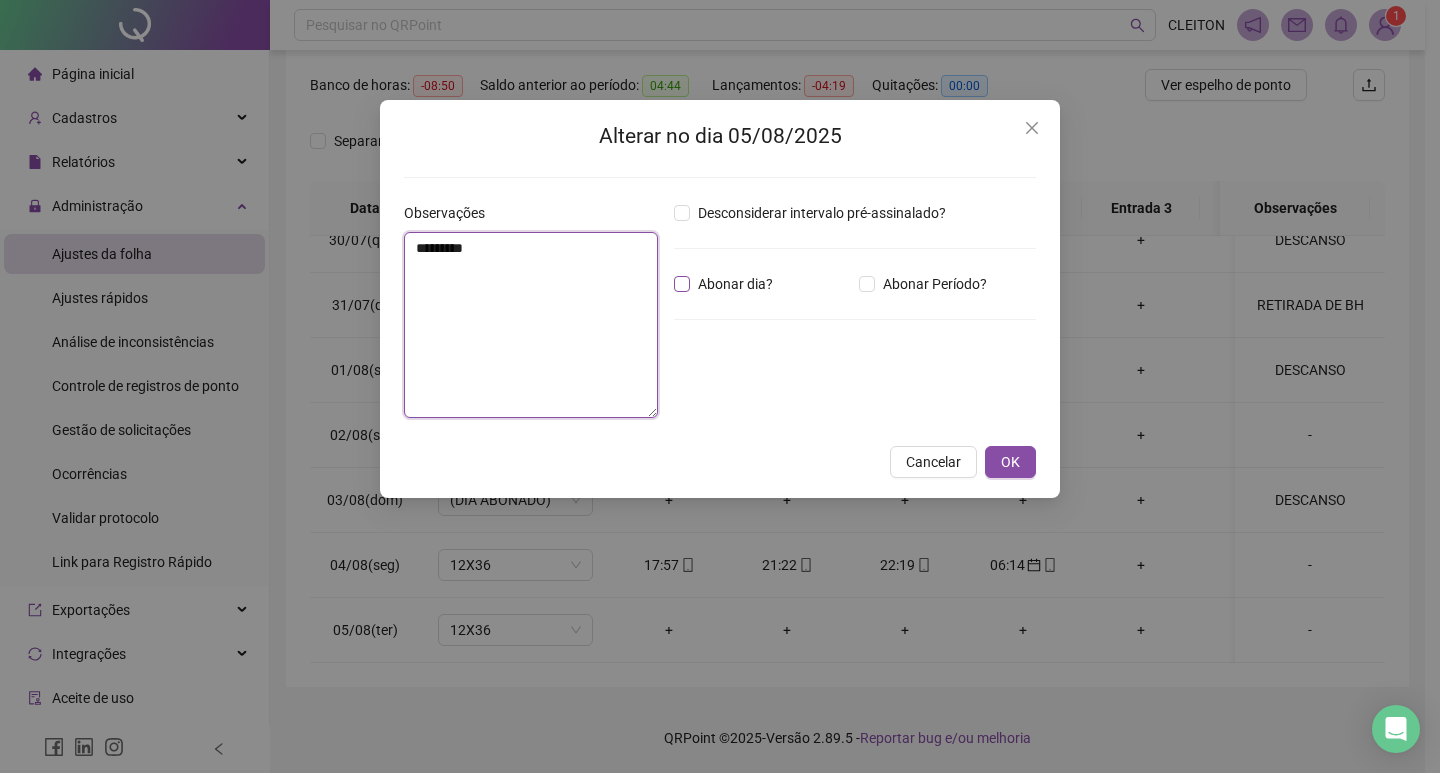type on "********" 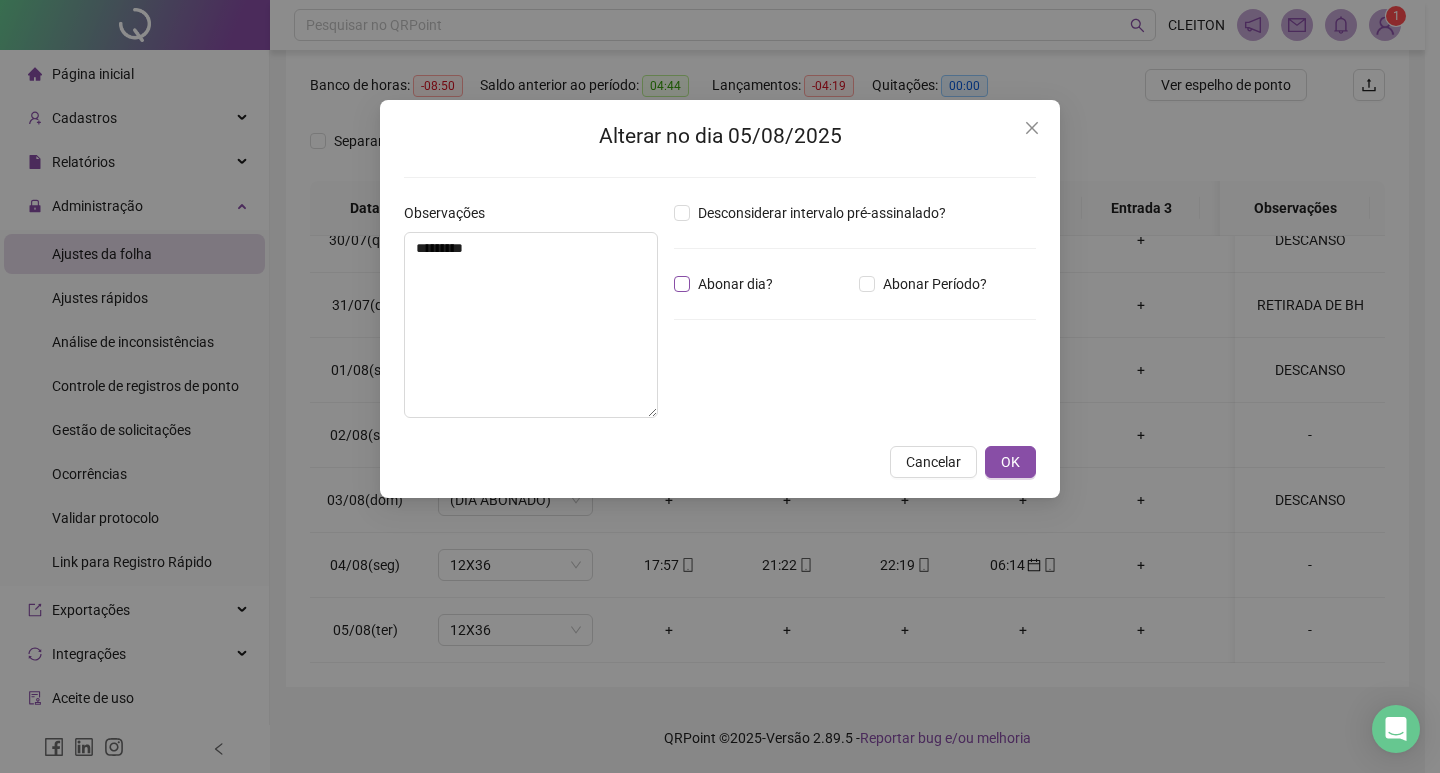 click on "Abonar dia?" at bounding box center (735, 284) 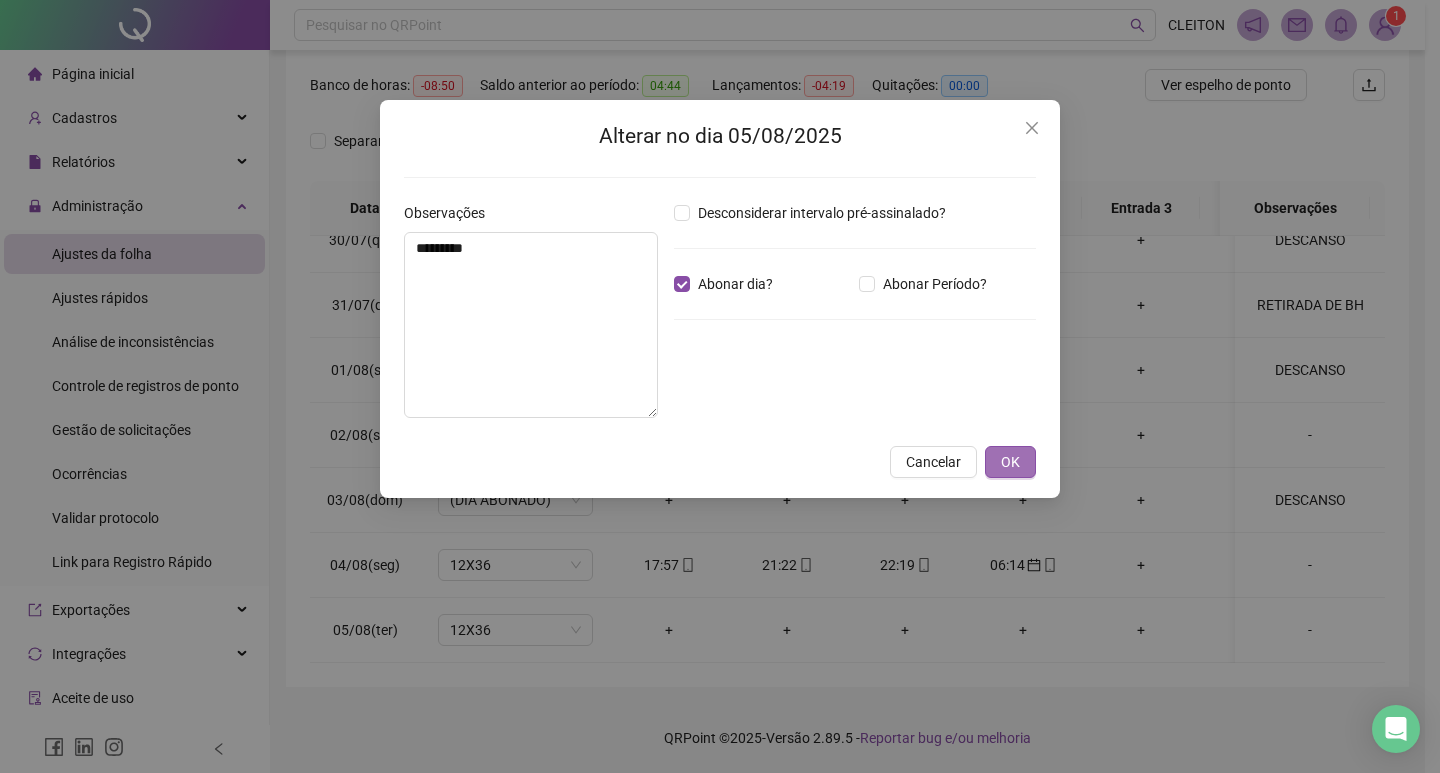 click on "OK" at bounding box center [1010, 462] 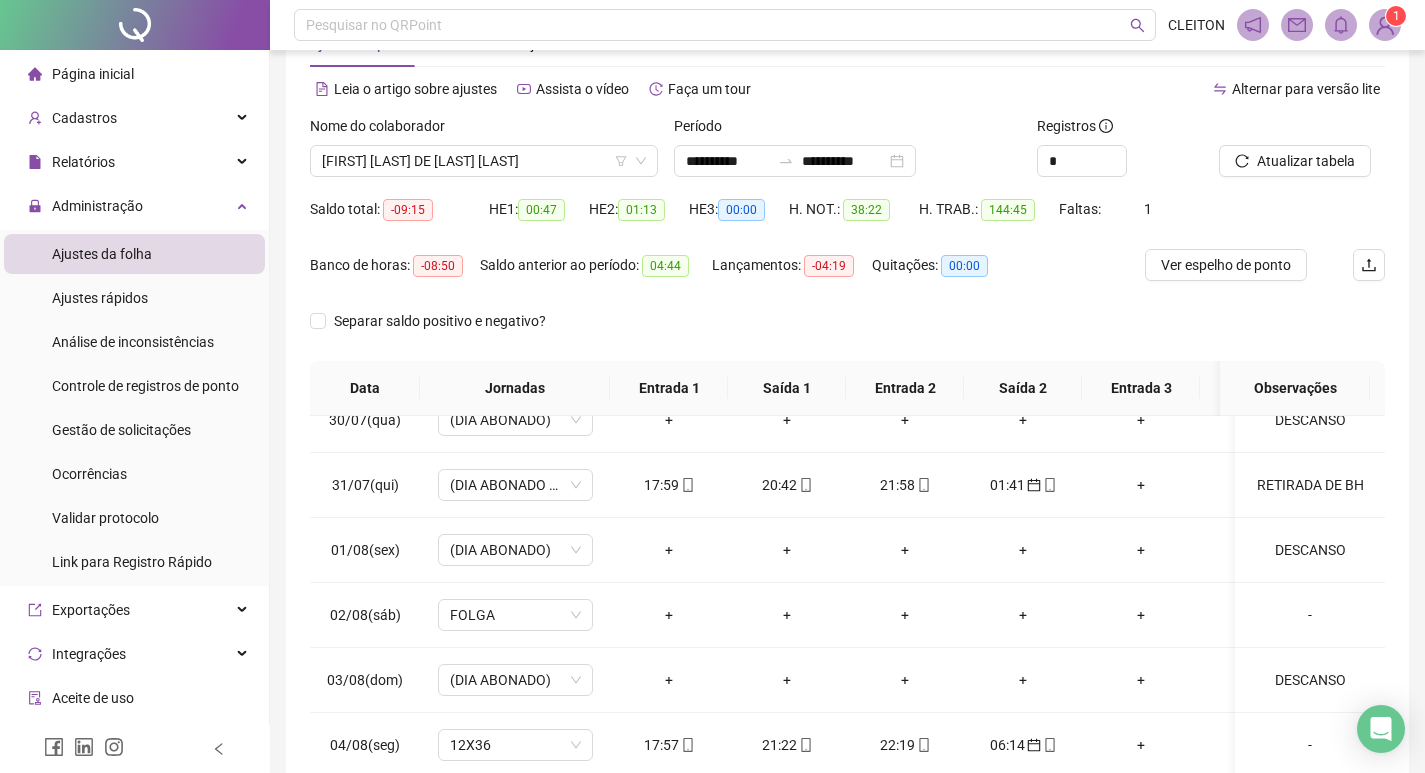 scroll, scrollTop: 49, scrollLeft: 0, axis: vertical 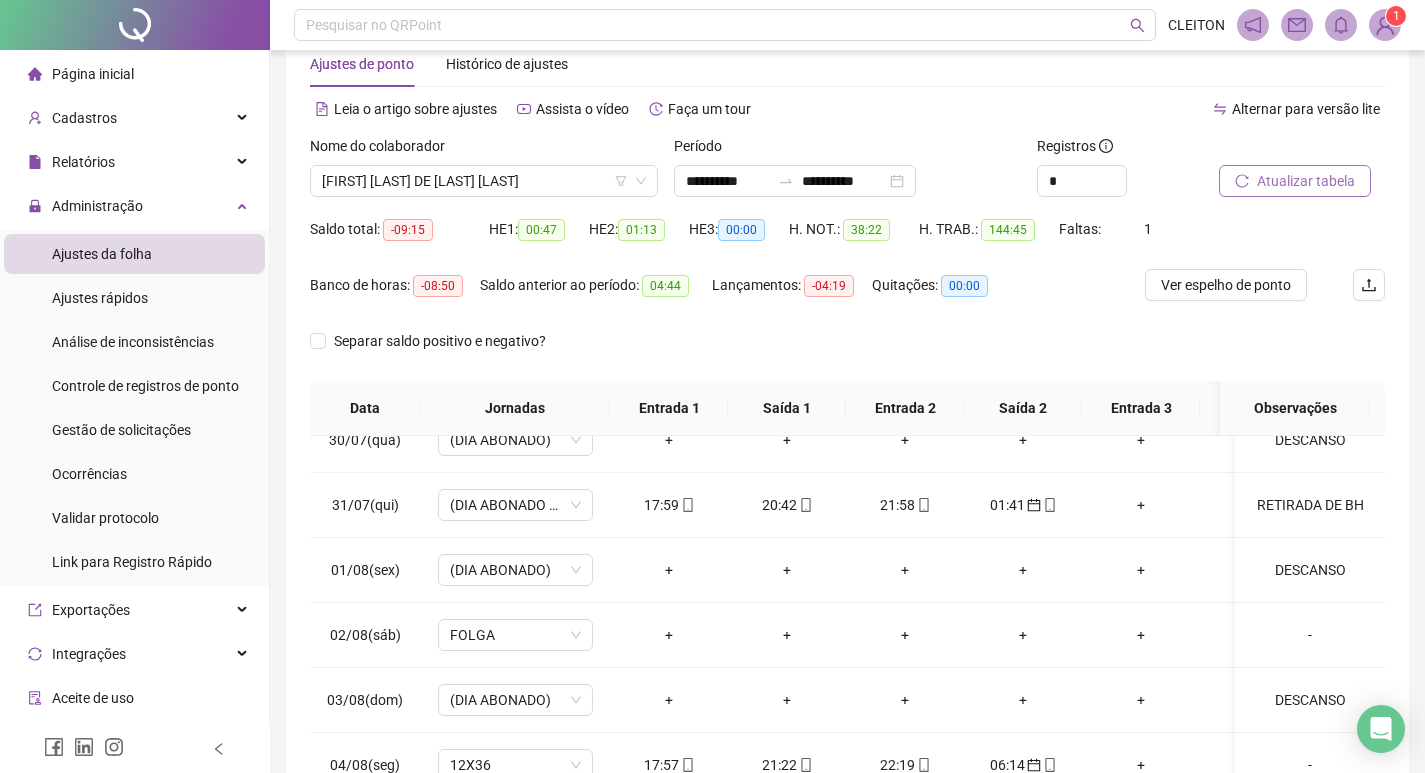 click on "Atualizar tabela" at bounding box center (1295, 181) 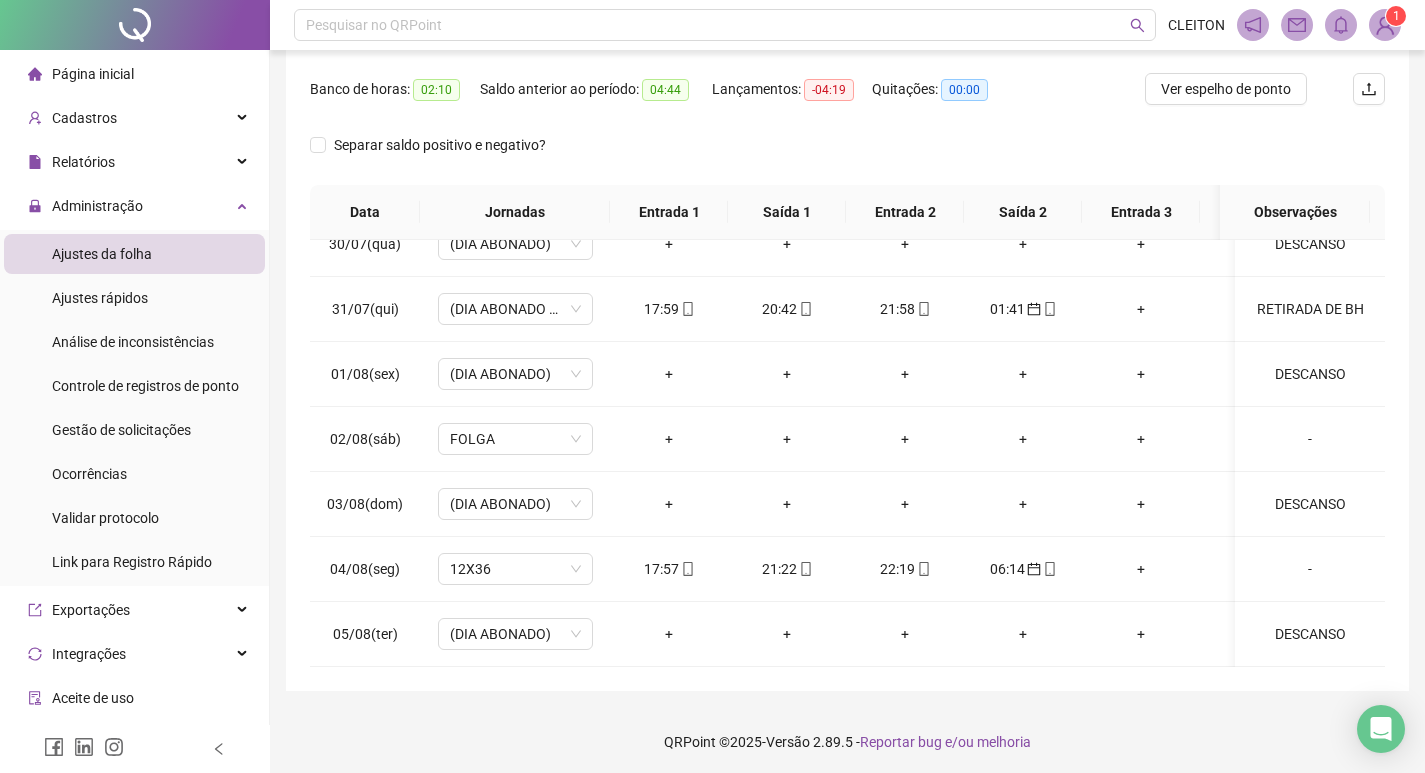scroll, scrollTop: 249, scrollLeft: 0, axis: vertical 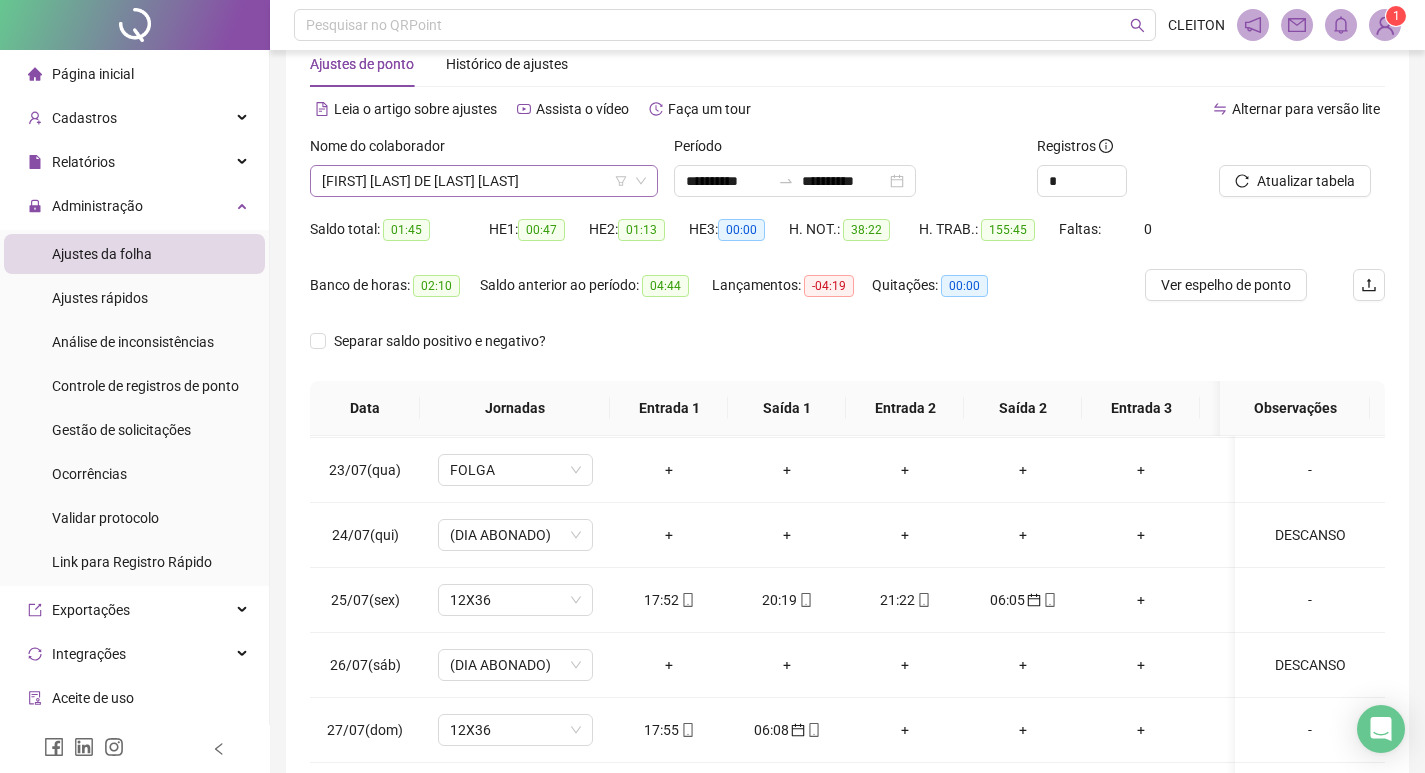 click on "[FIRST] [LAST] DE [LAST] [LAST]" at bounding box center [484, 181] 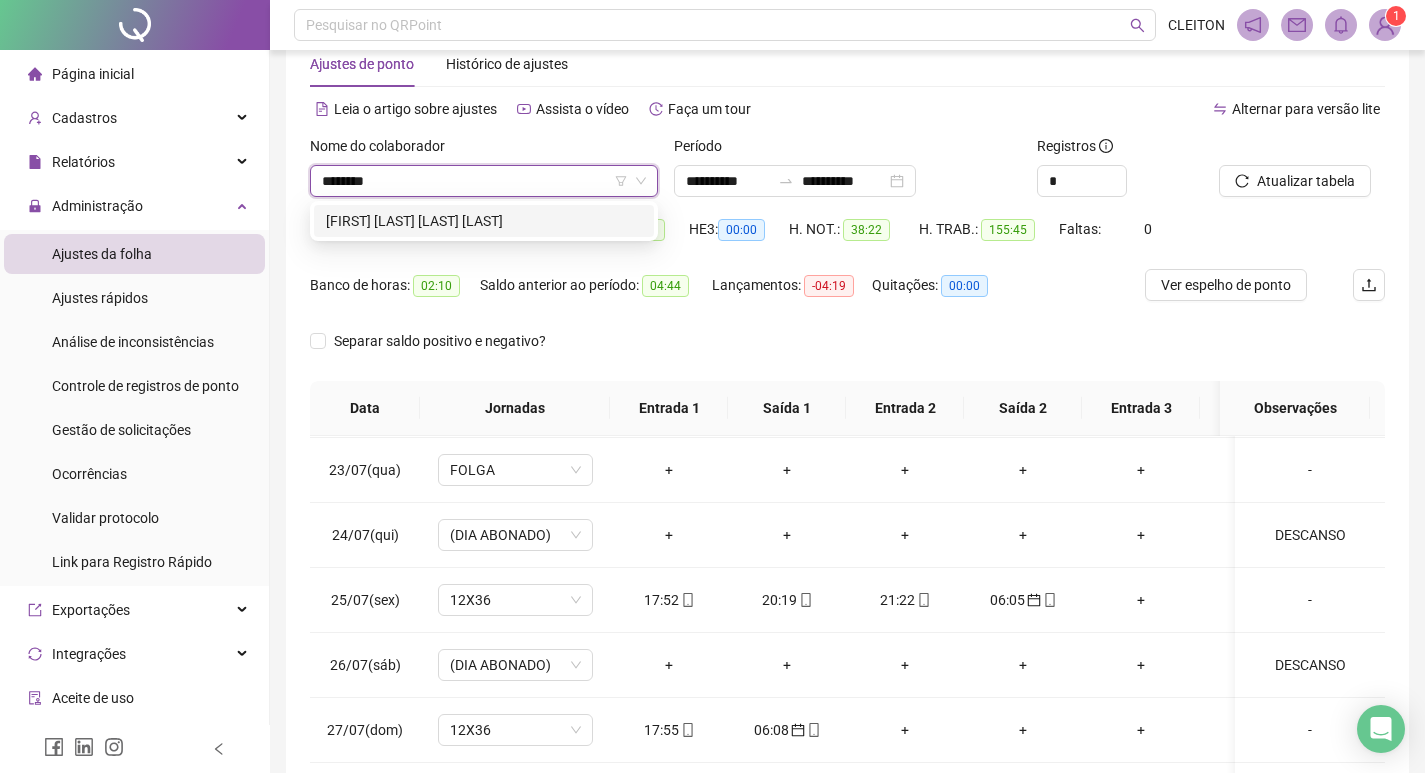type on "*********" 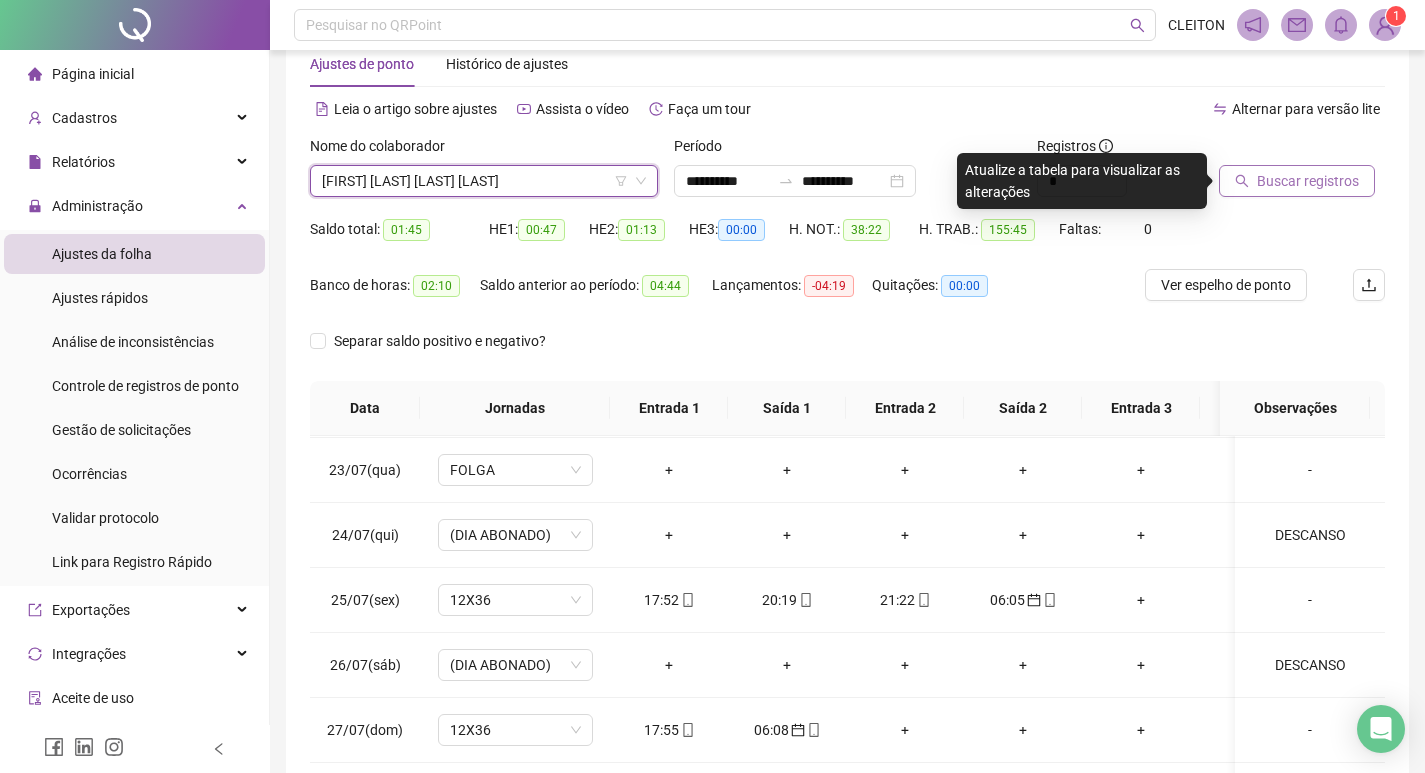 click on "Buscar registros" at bounding box center (1308, 181) 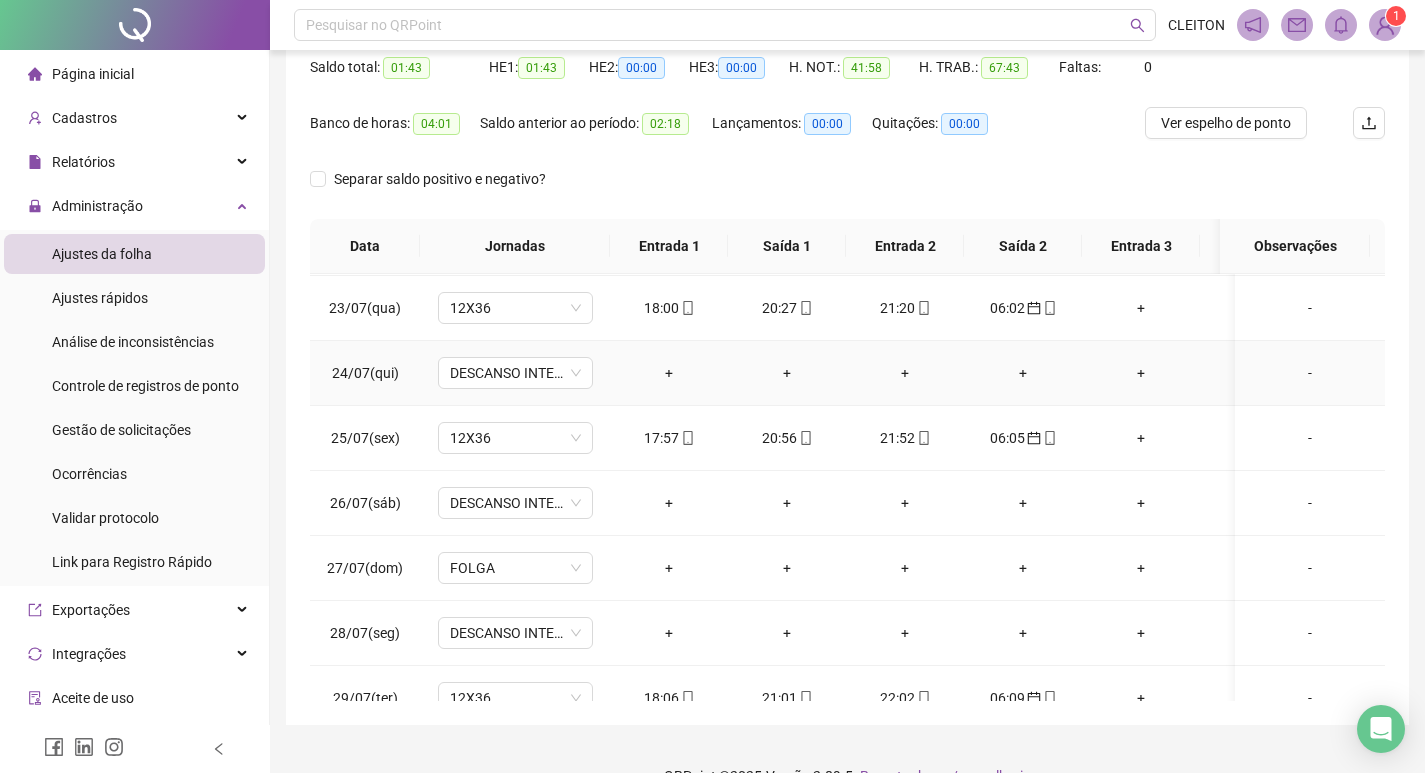 scroll, scrollTop: 249, scrollLeft: 0, axis: vertical 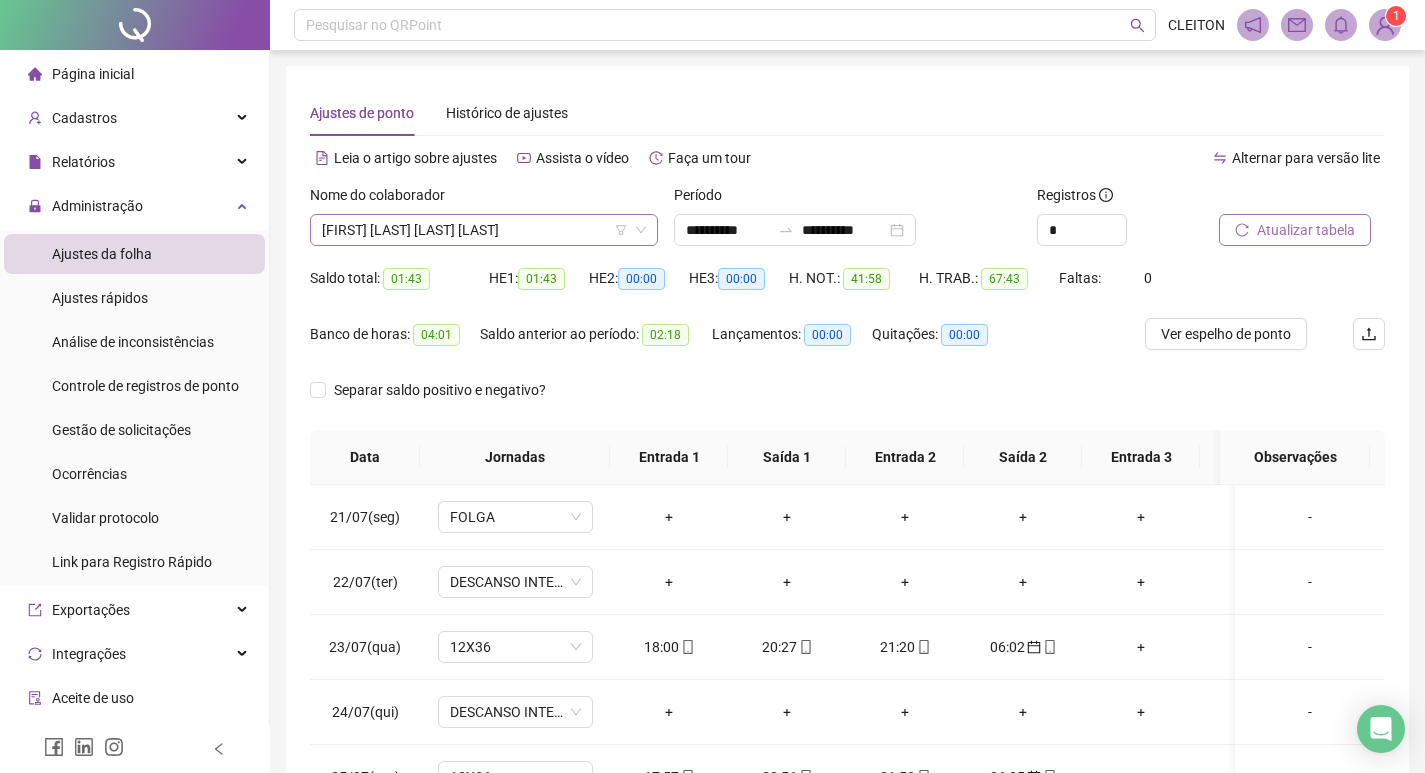 click on "[FIRST] [LAST] [LAST] [LAST]" at bounding box center [484, 230] 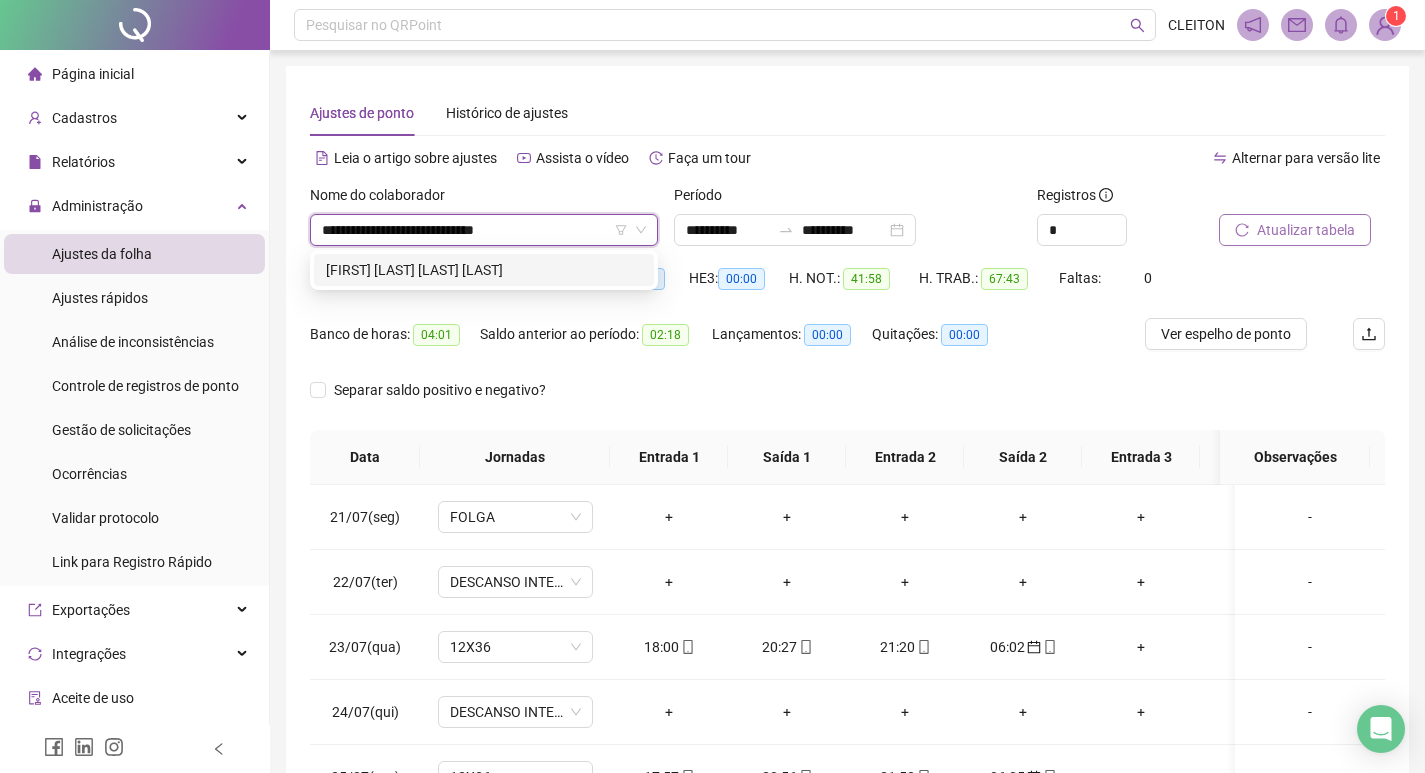 type on "**********" 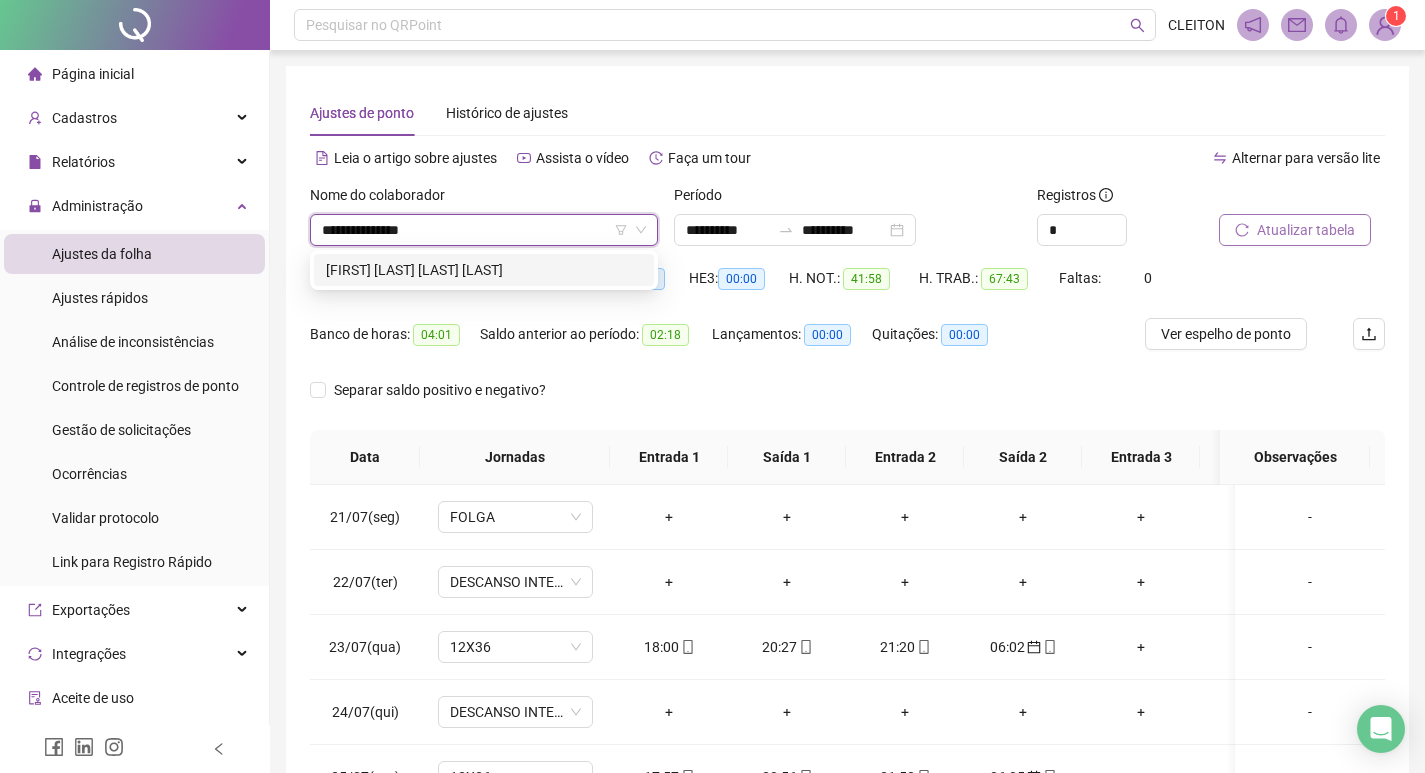type on "**********" 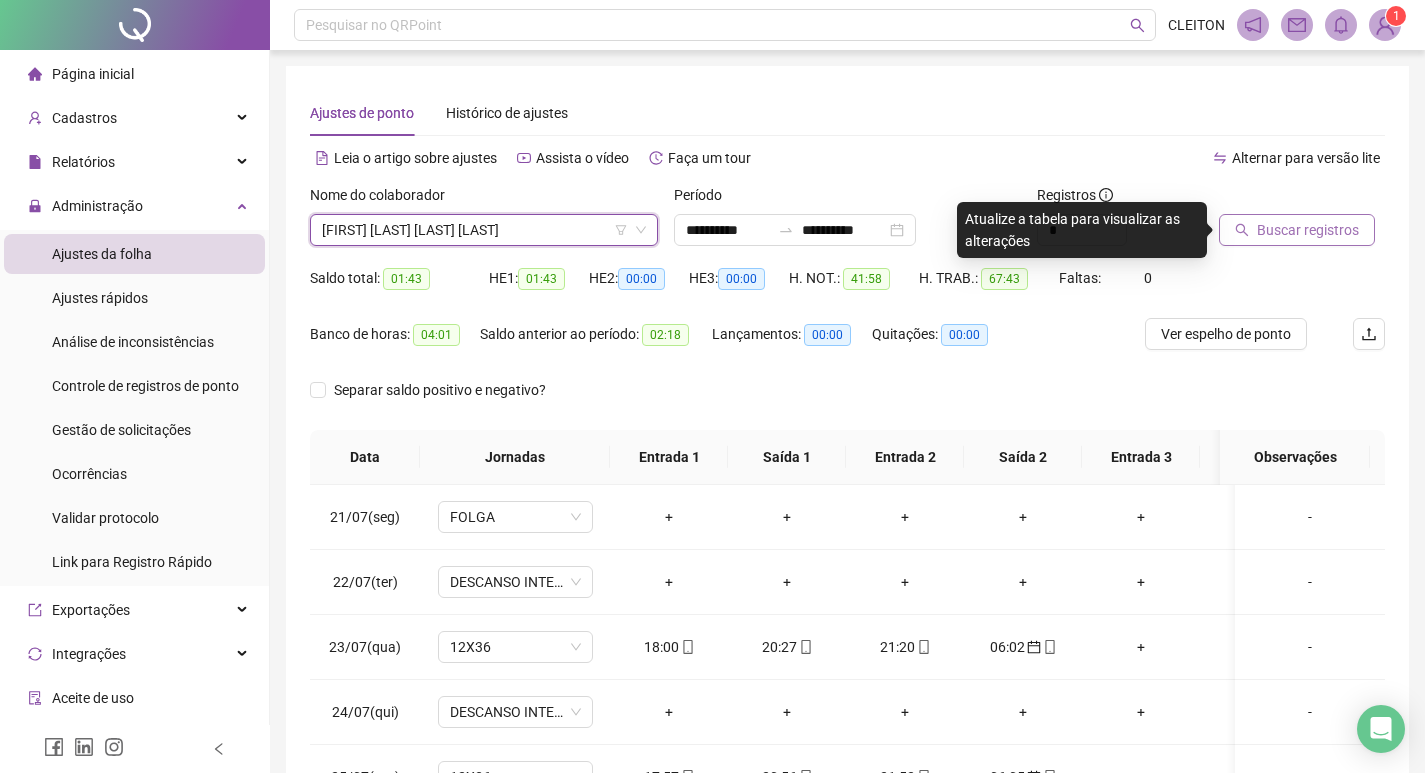 click on "Buscar registros" at bounding box center [1308, 230] 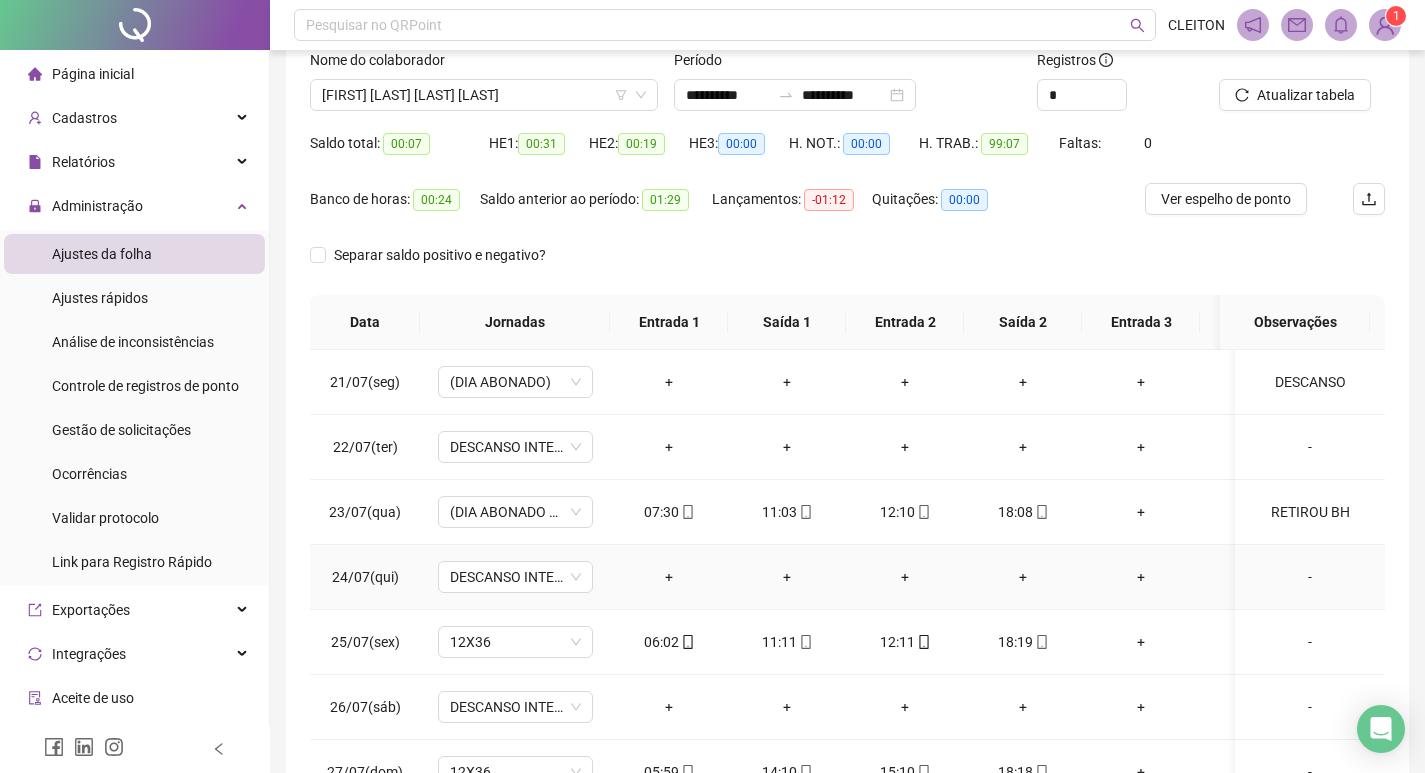 scroll, scrollTop: 249, scrollLeft: 0, axis: vertical 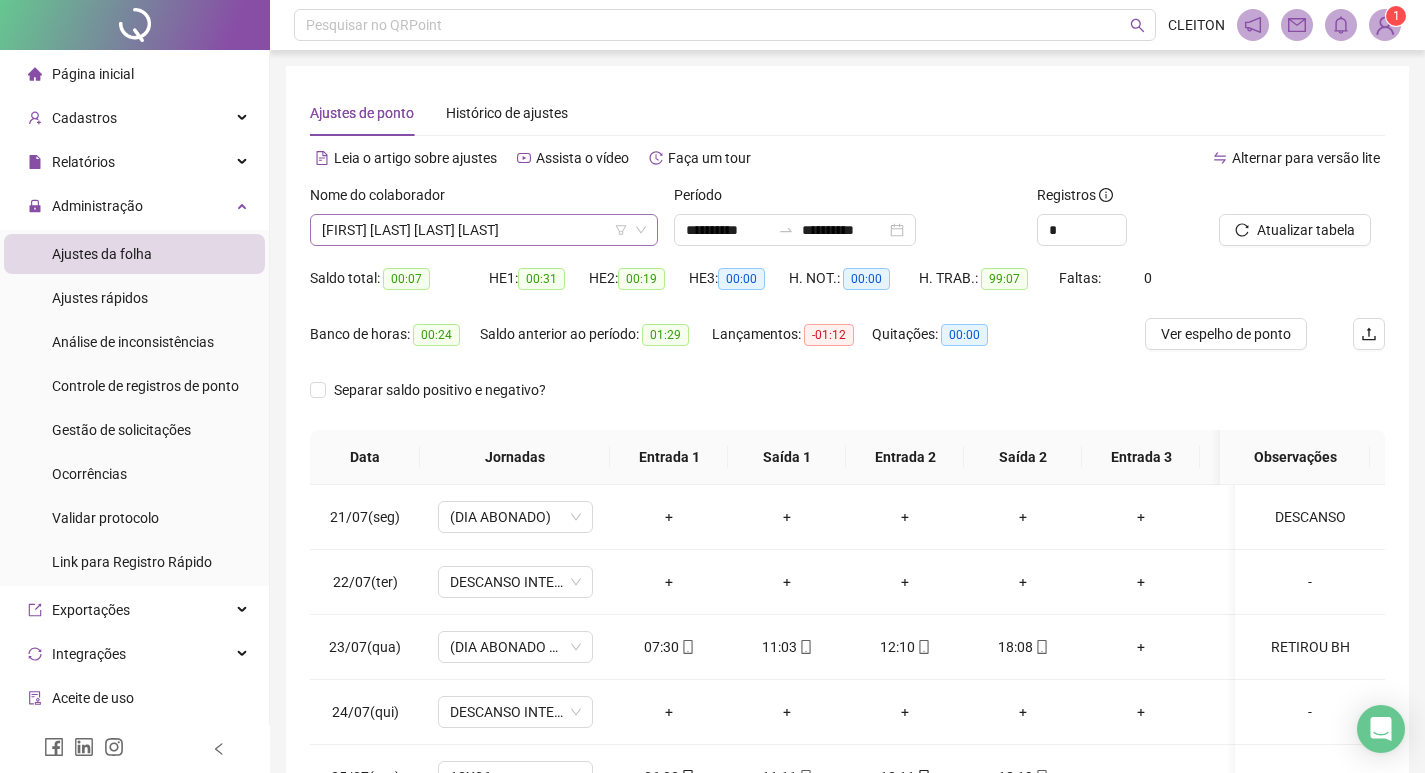 click on "[FIRST] [LAST] [LAST] [LAST]" at bounding box center (484, 230) 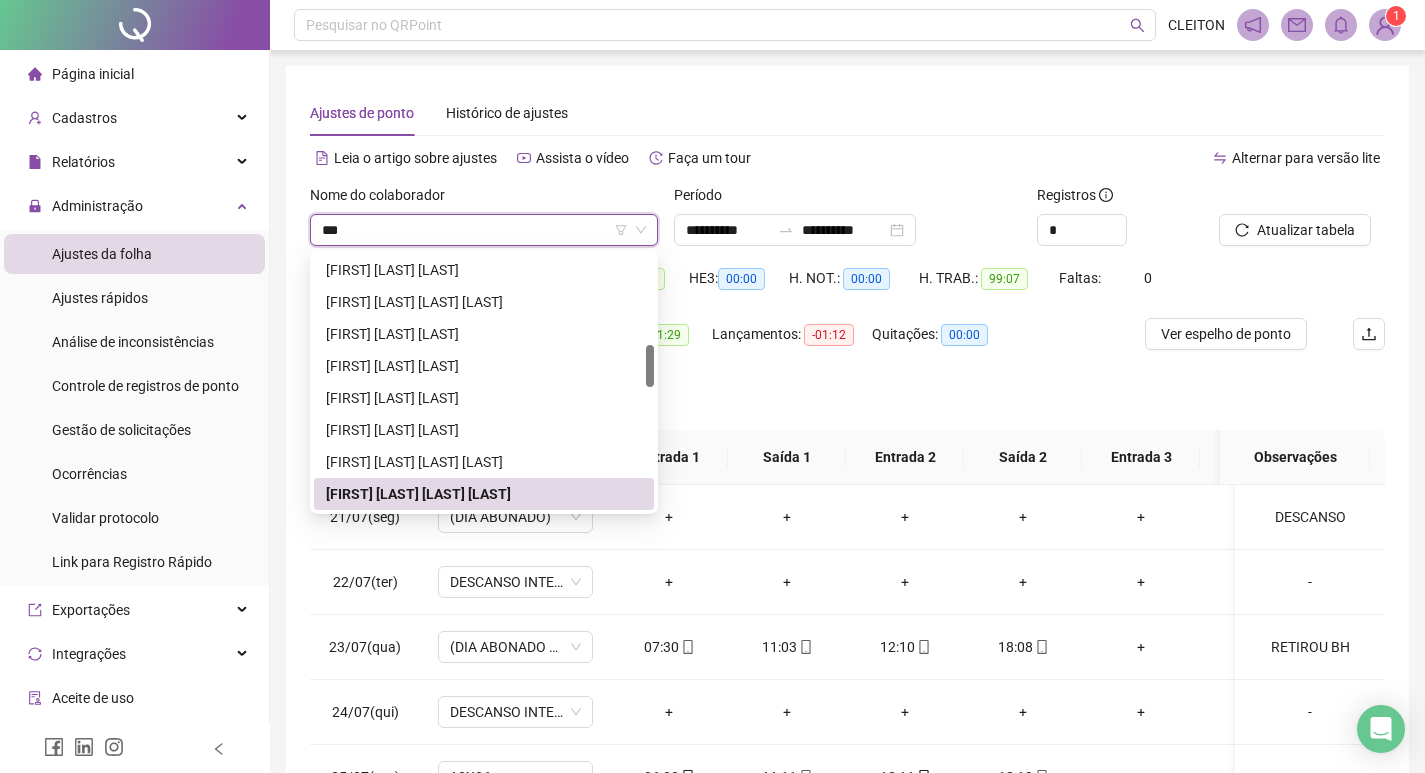 scroll, scrollTop: 0, scrollLeft: 0, axis: both 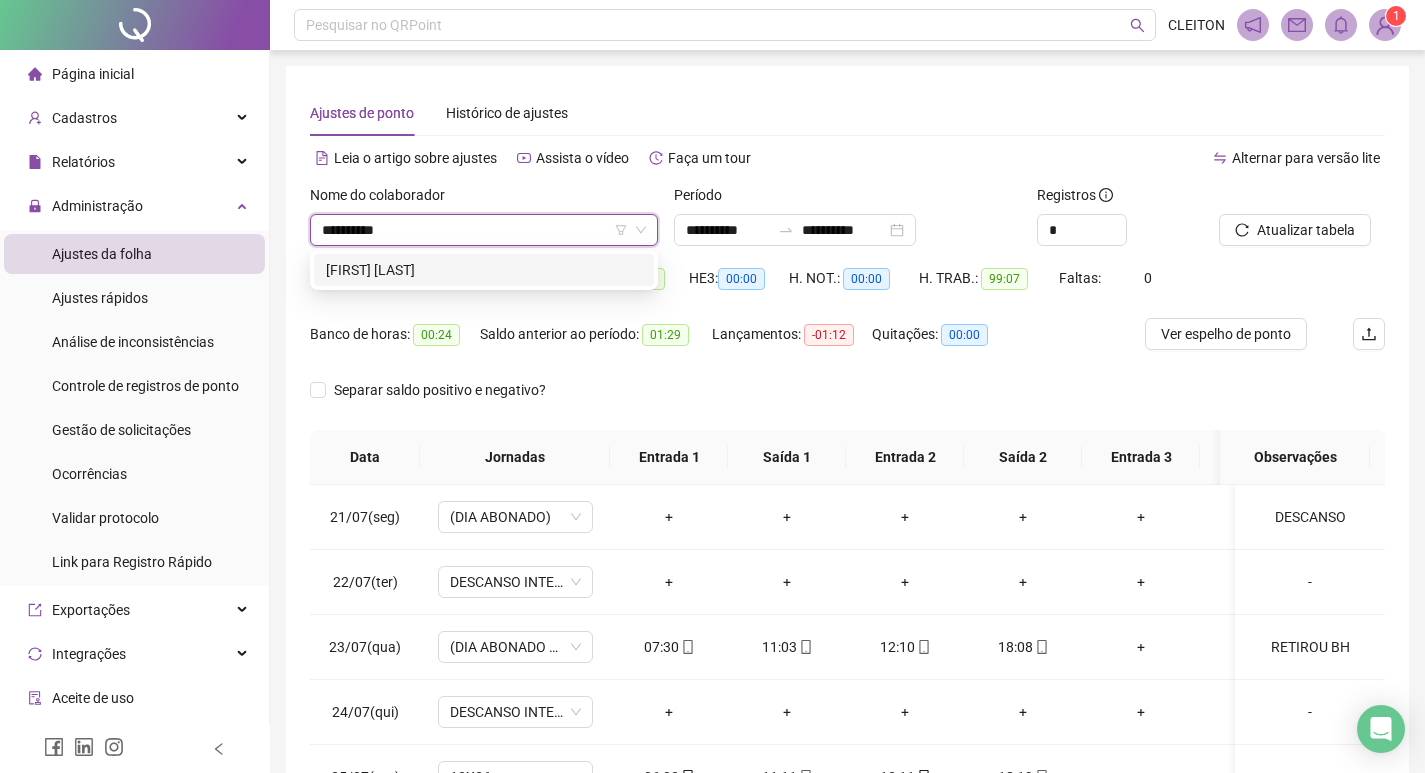 type on "**********" 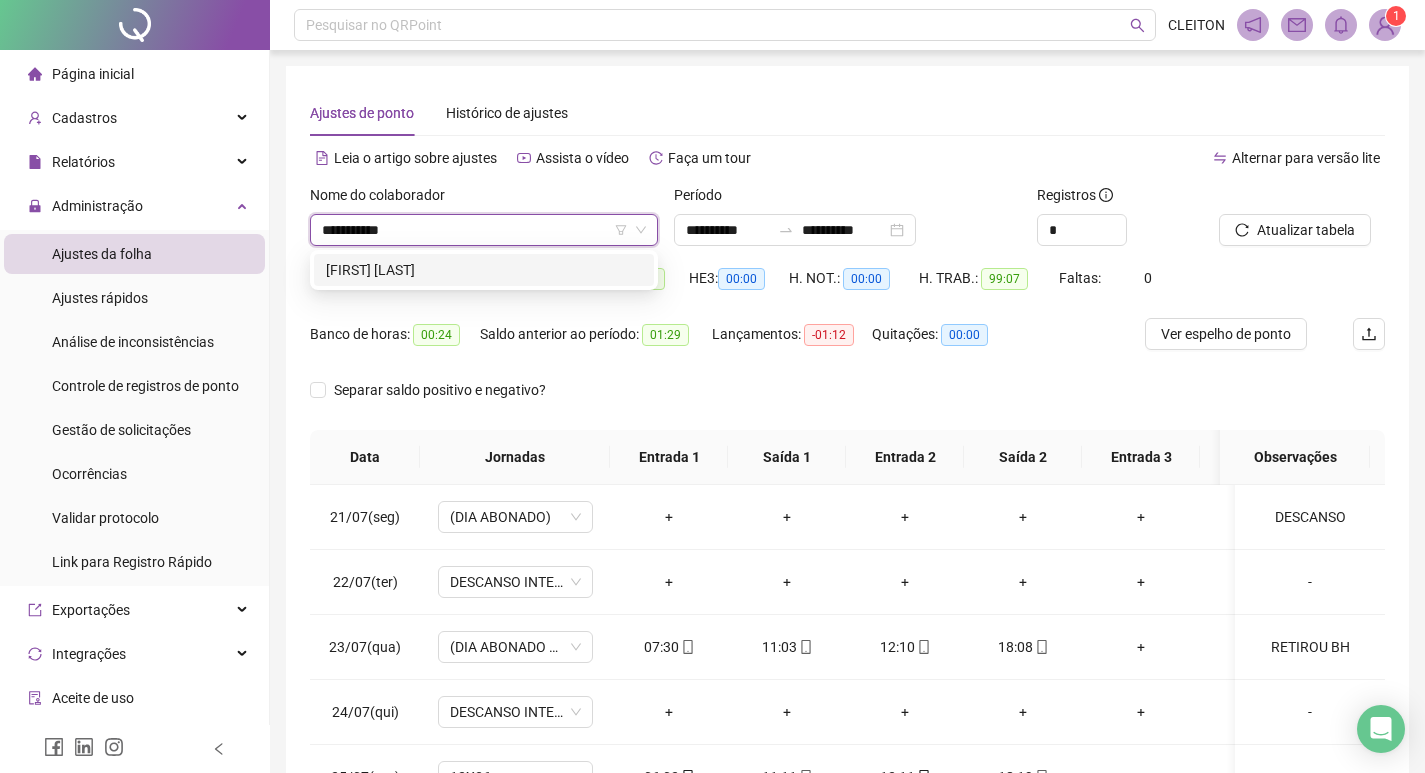 type 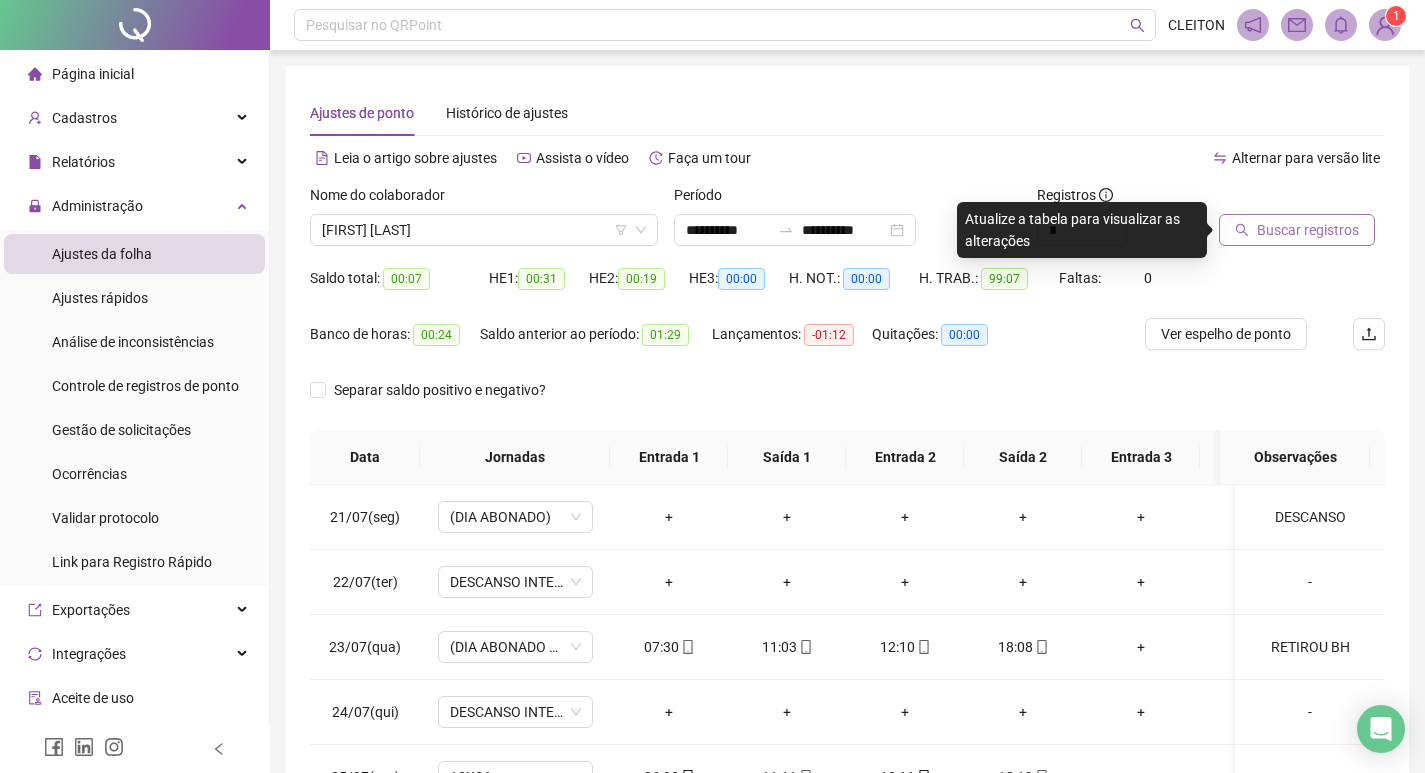 click on "Buscar registros" at bounding box center [1308, 230] 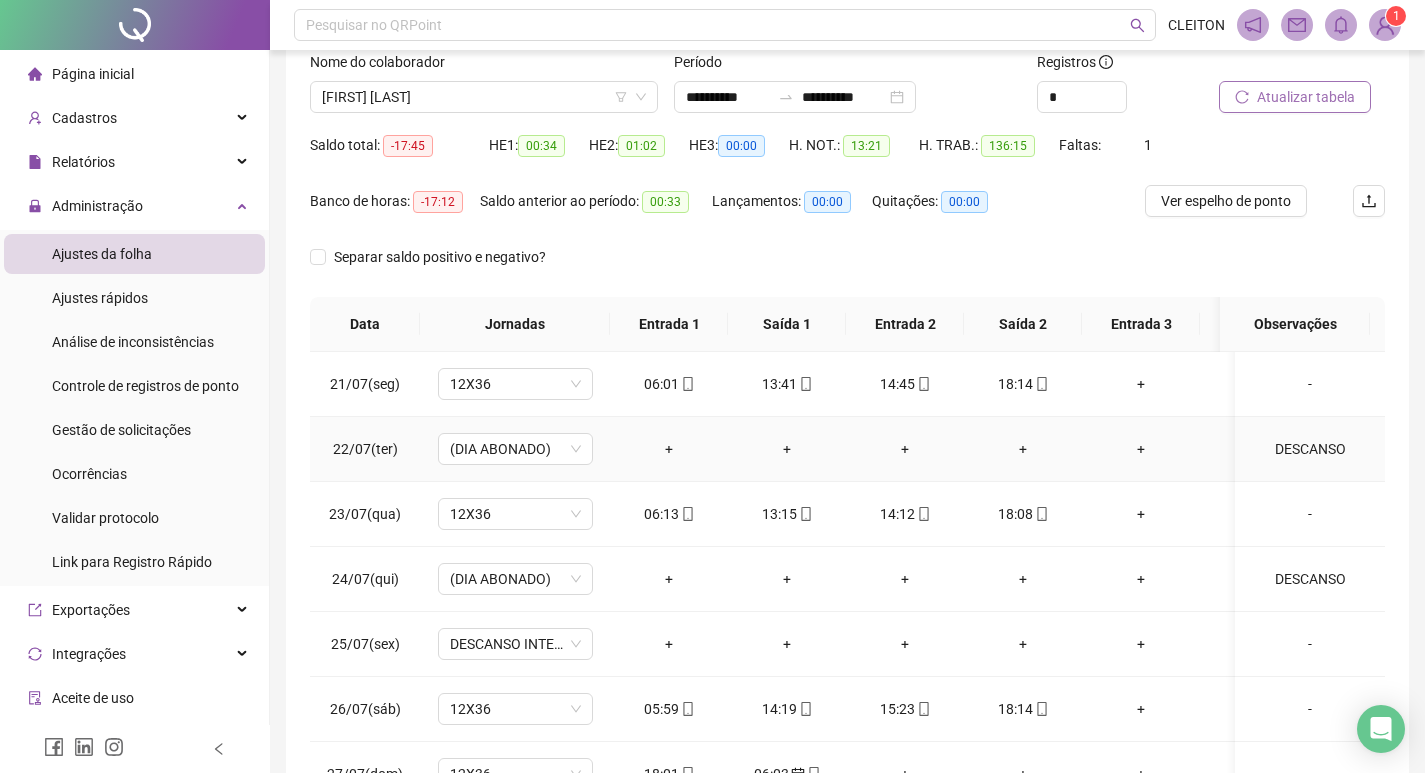 scroll, scrollTop: 249, scrollLeft: 0, axis: vertical 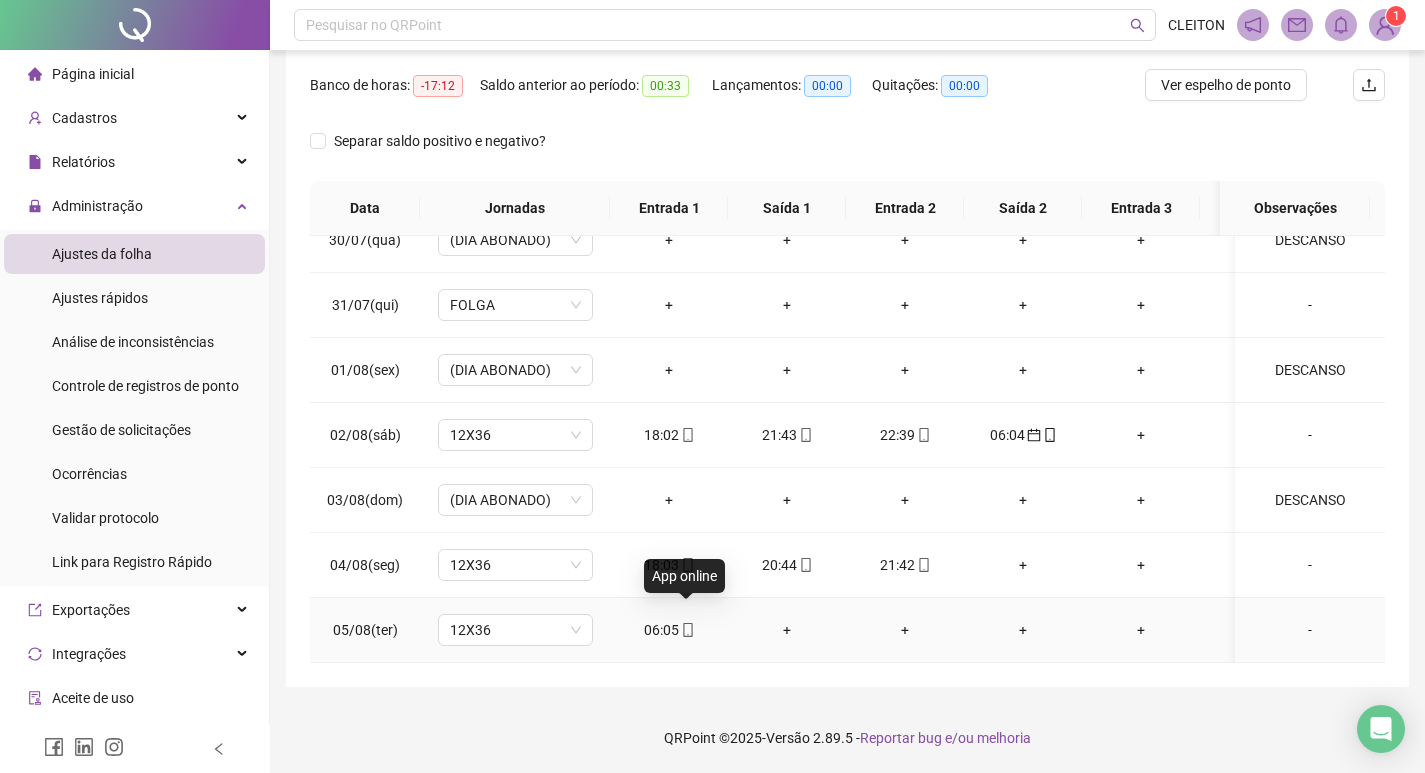 drag, startPoint x: 678, startPoint y: 620, endPoint x: 678, endPoint y: 590, distance: 30 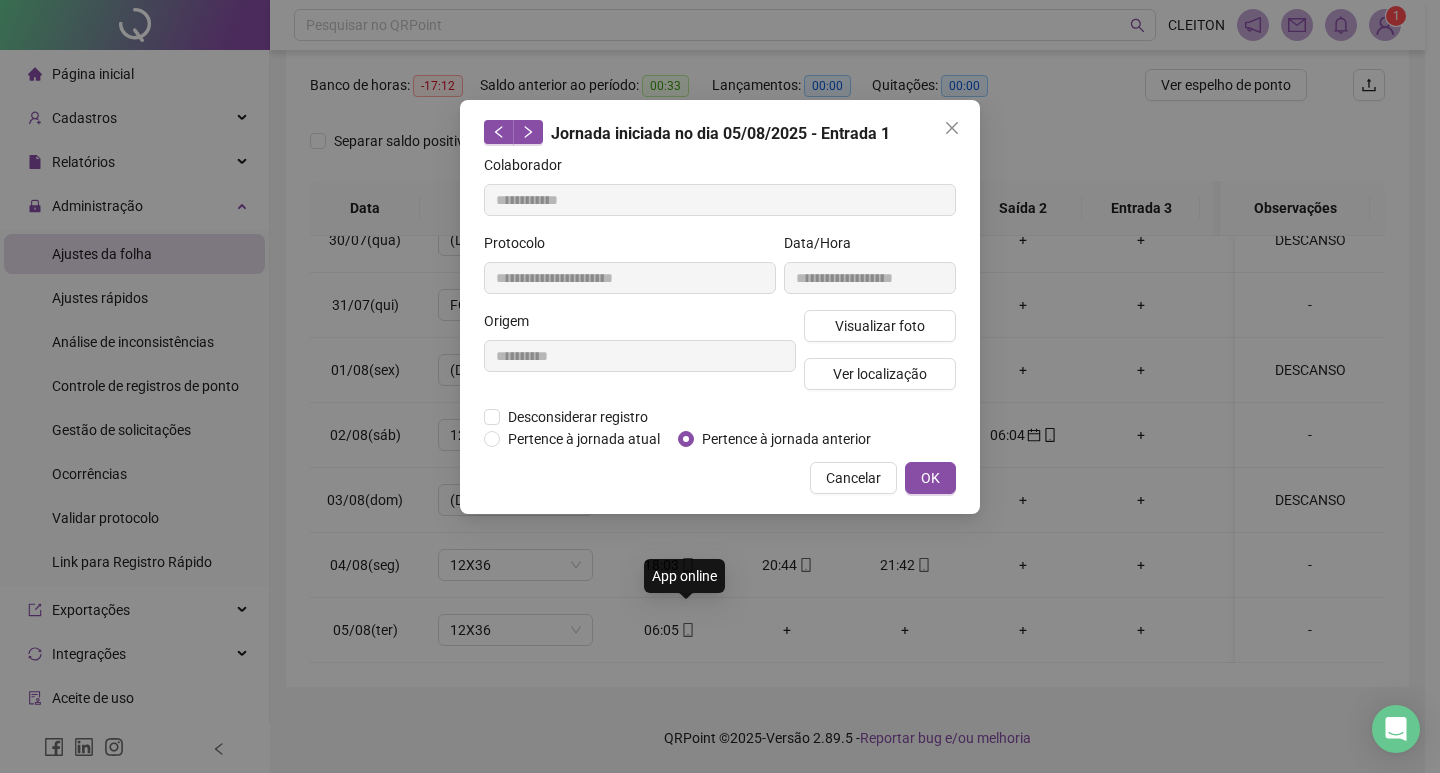type on "**********" 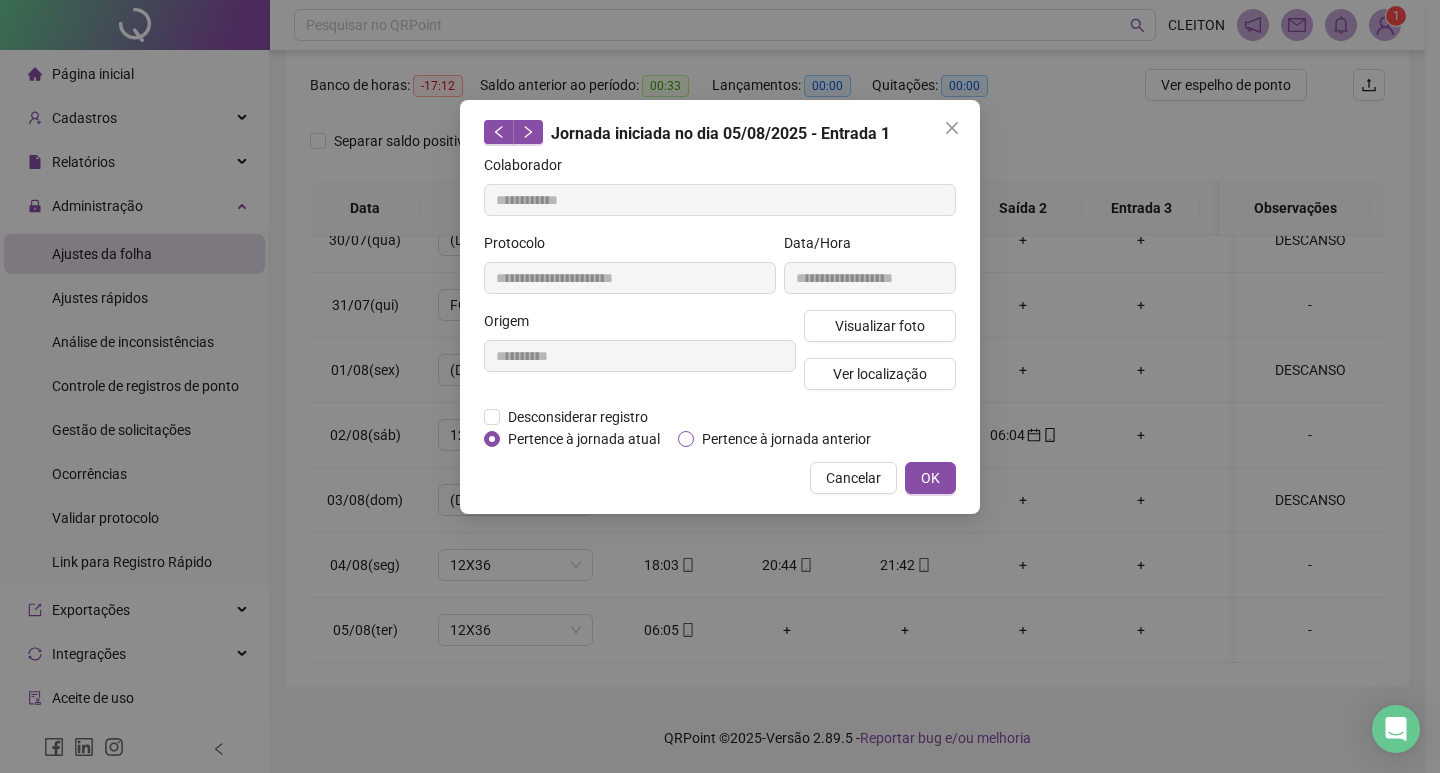 click on "Pertence à jornada anterior" at bounding box center (786, 439) 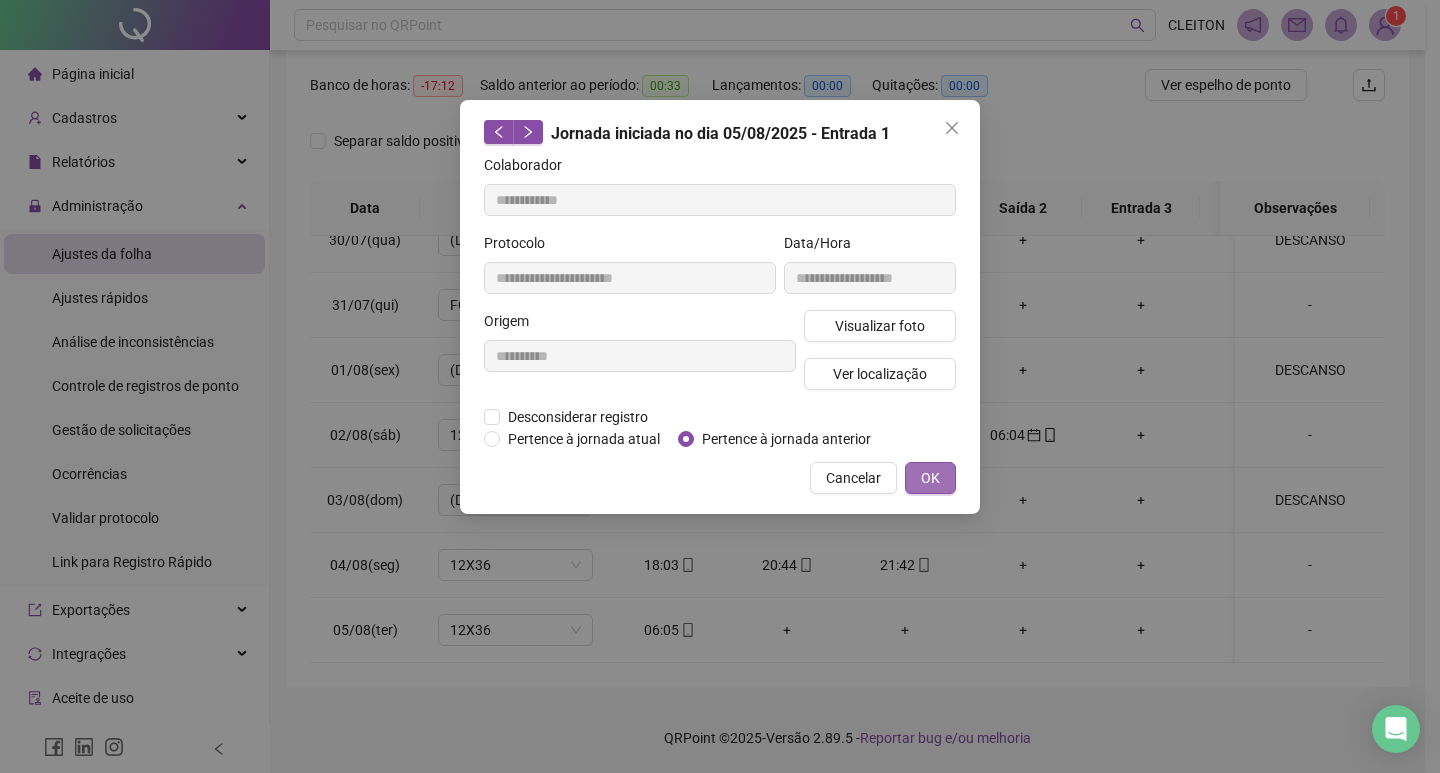 click on "OK" at bounding box center [930, 478] 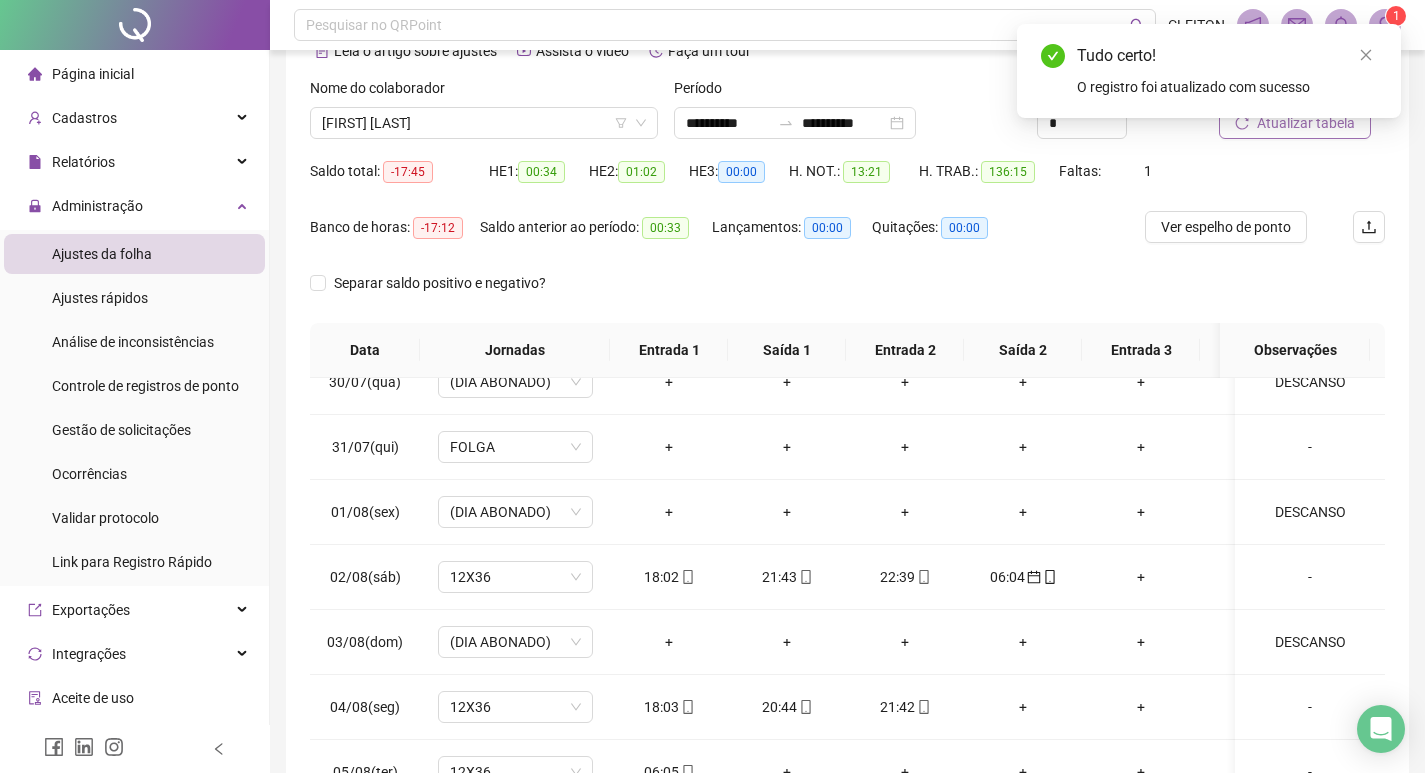 scroll, scrollTop: 49, scrollLeft: 0, axis: vertical 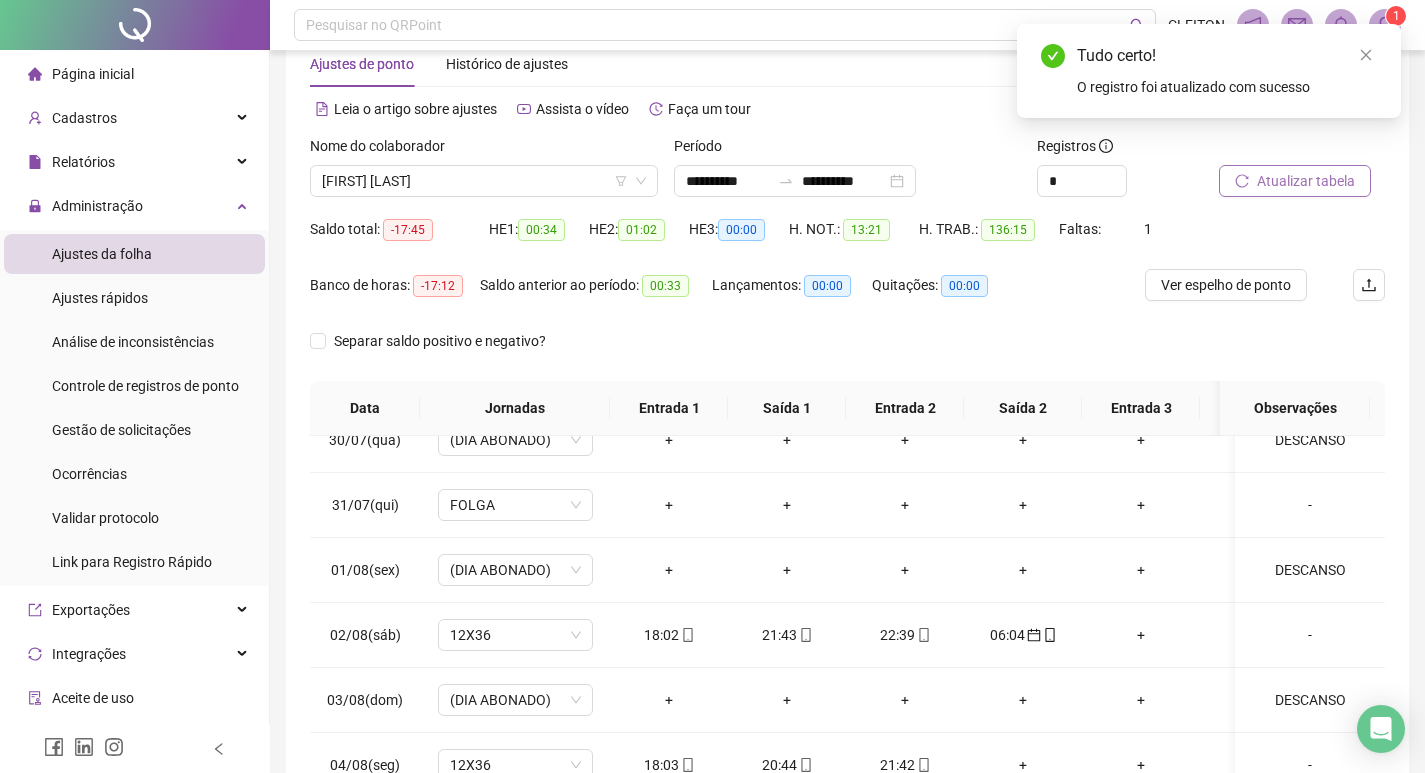 click on "Atualizar tabela" at bounding box center (1306, 181) 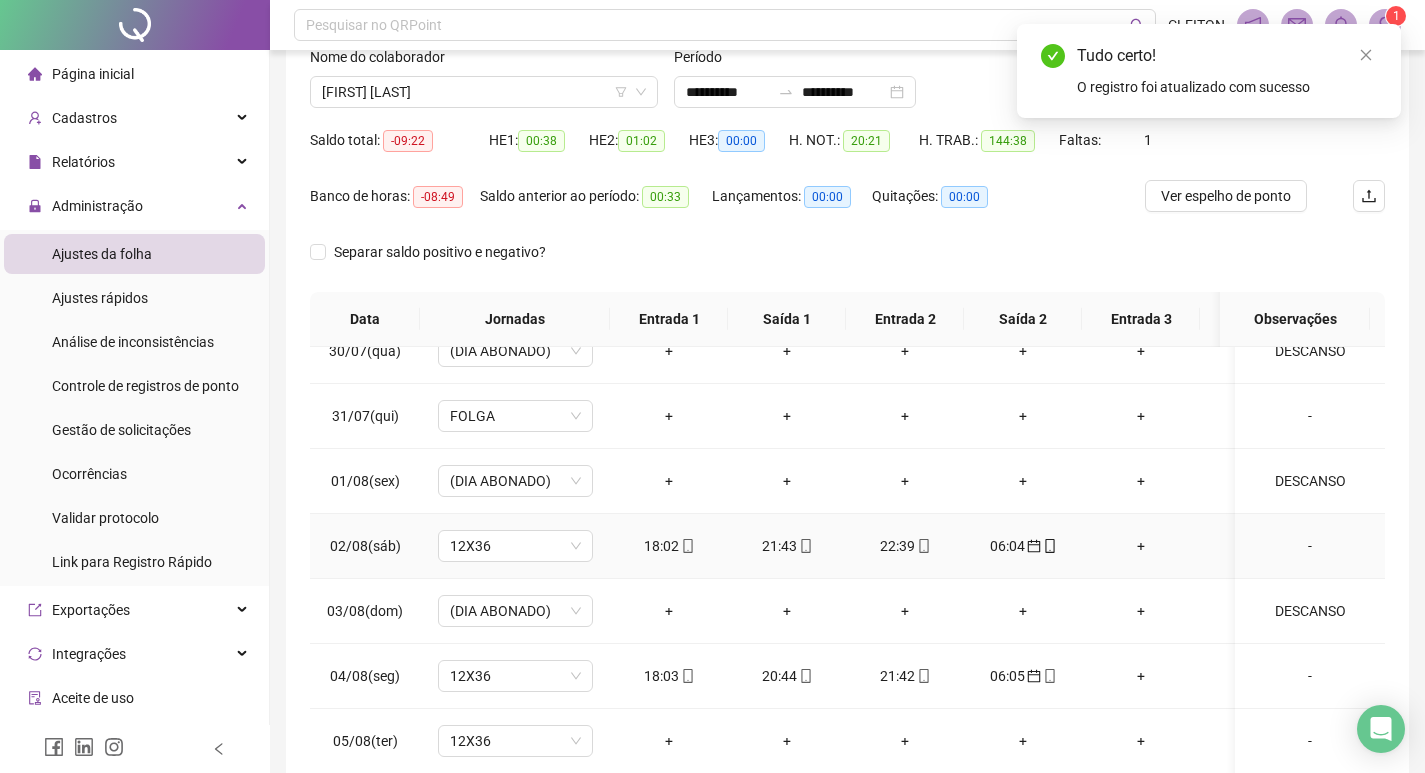 scroll, scrollTop: 249, scrollLeft: 0, axis: vertical 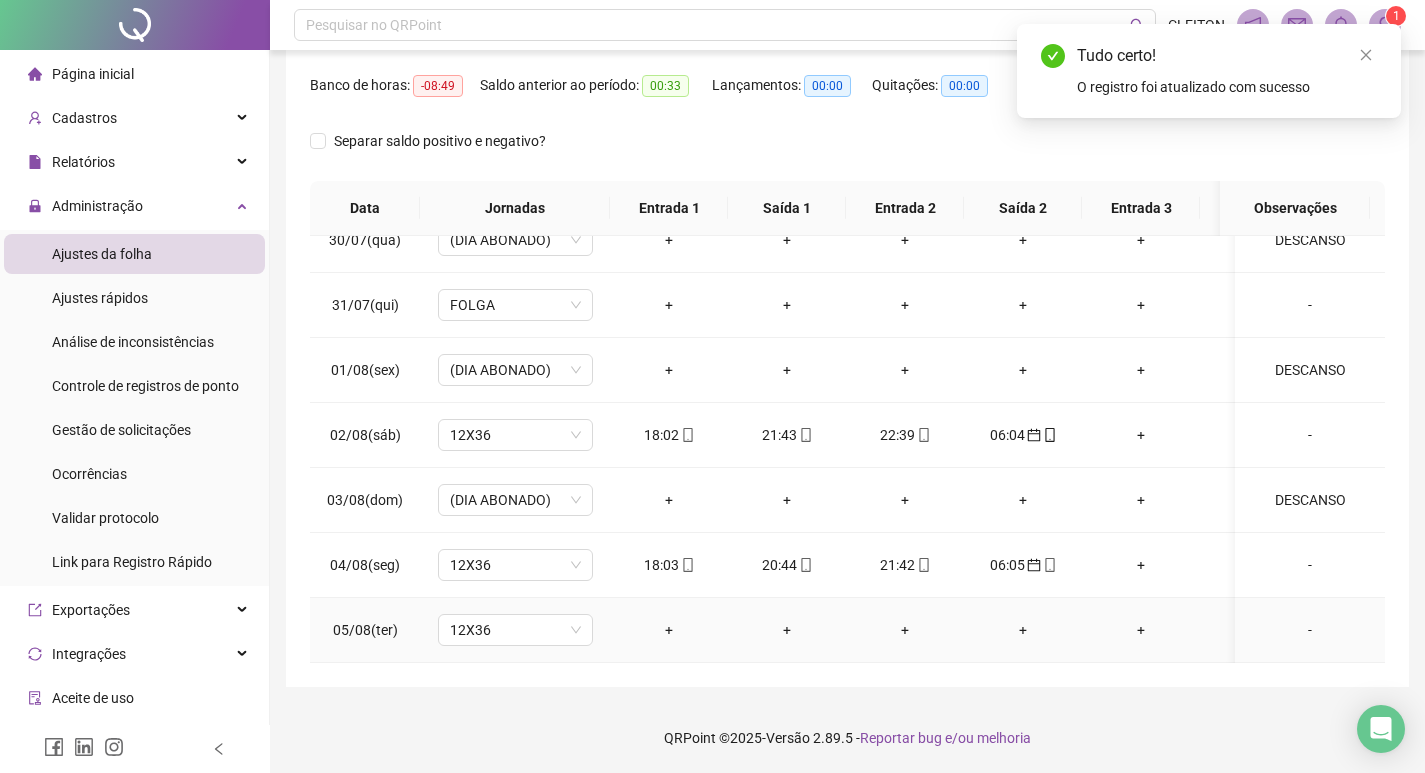 click on "-" at bounding box center (1310, 630) 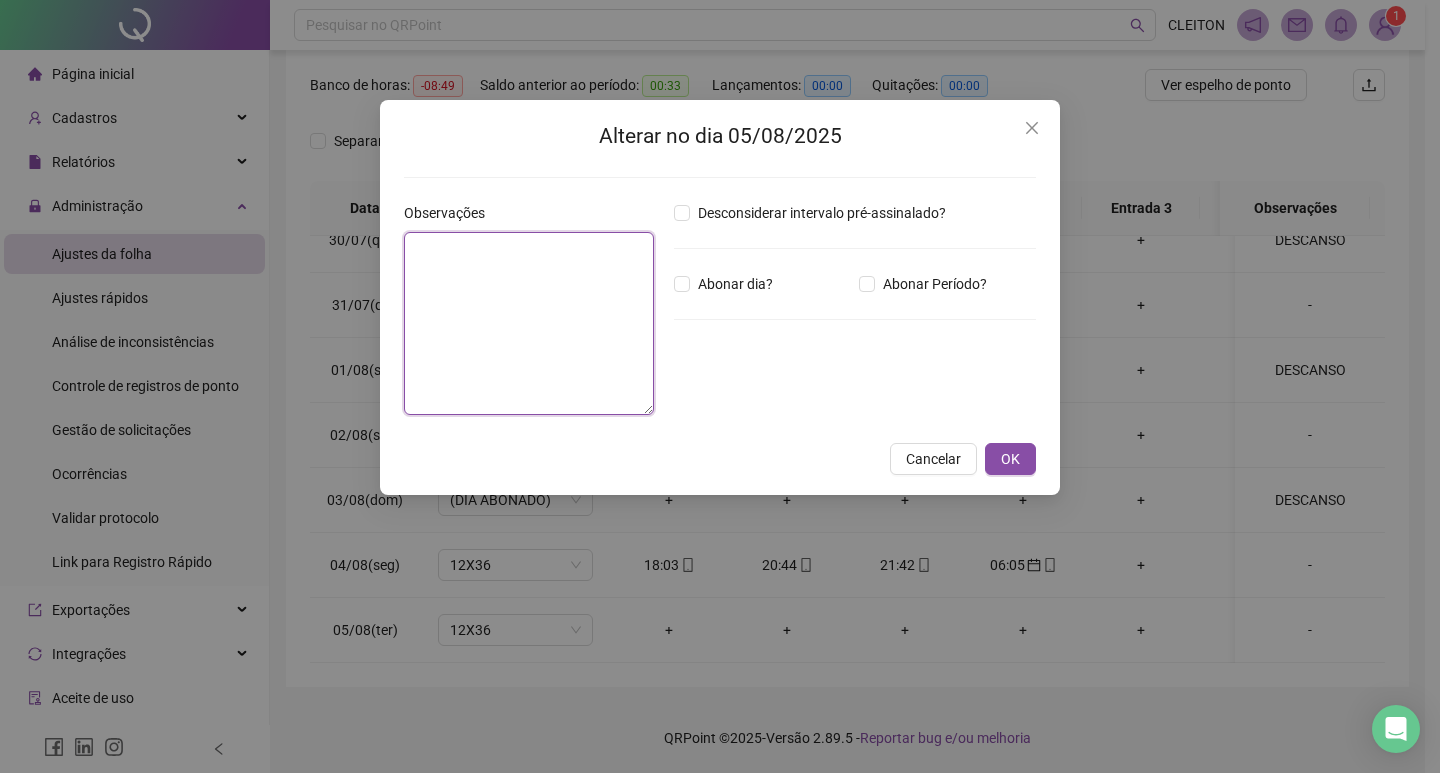 click at bounding box center (529, 323) 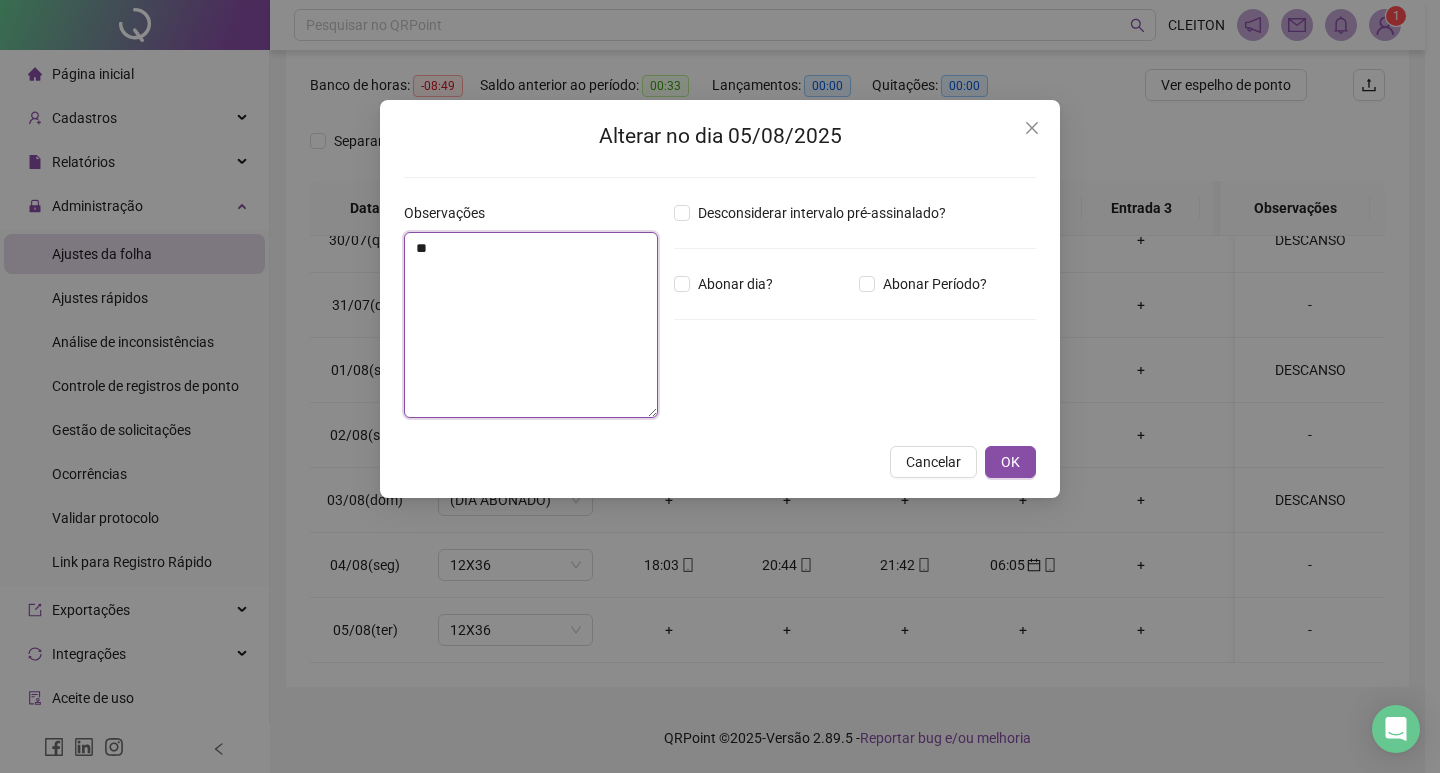 type on "*" 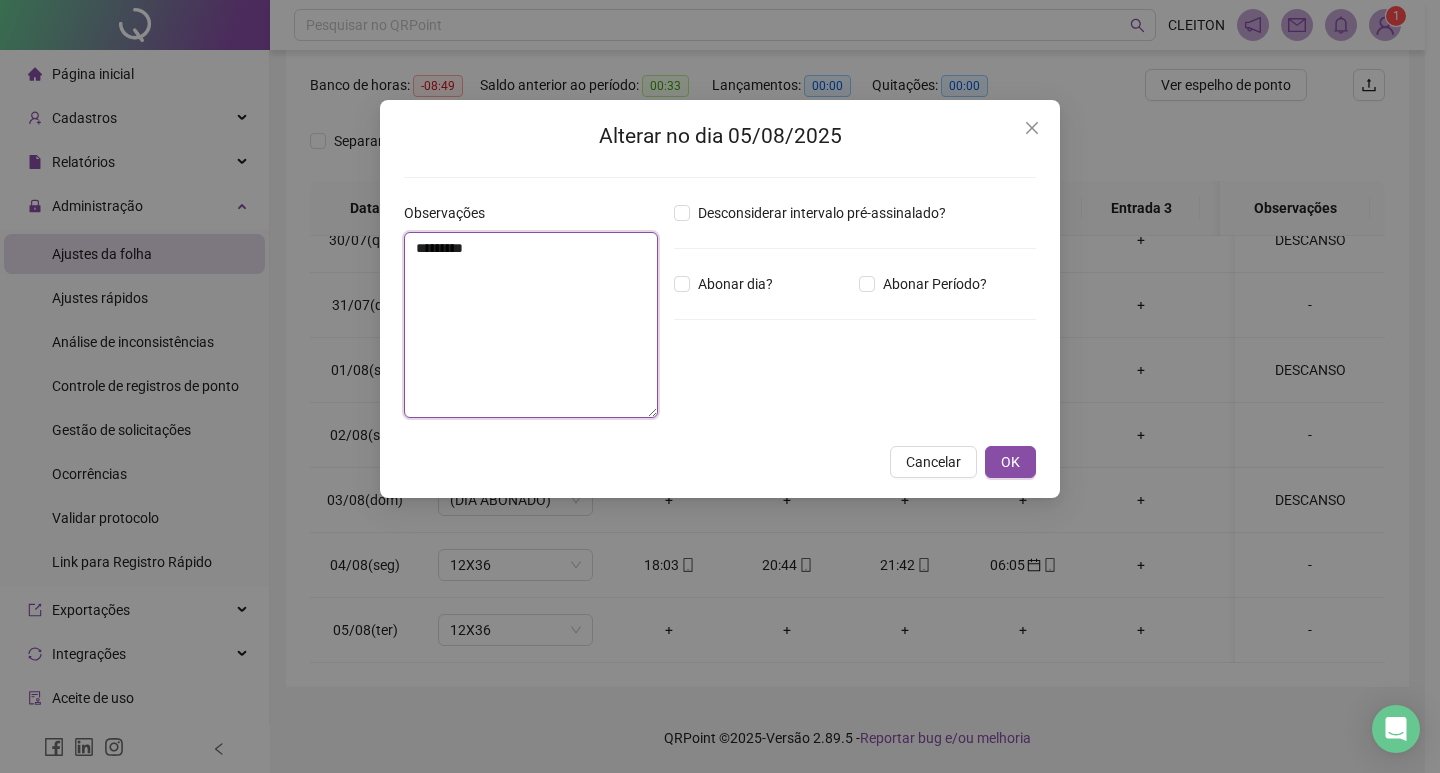 type on "********" 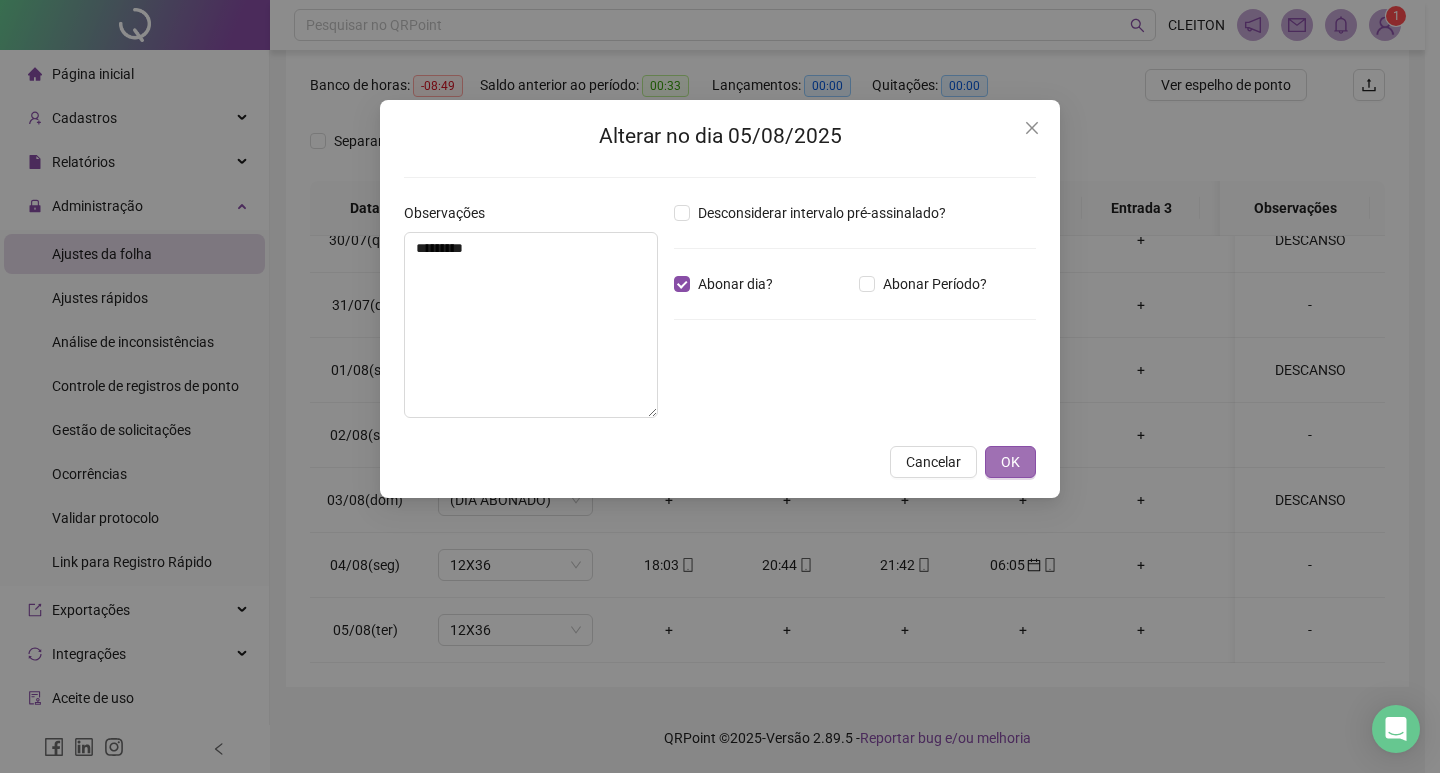 click on "OK" at bounding box center [1010, 462] 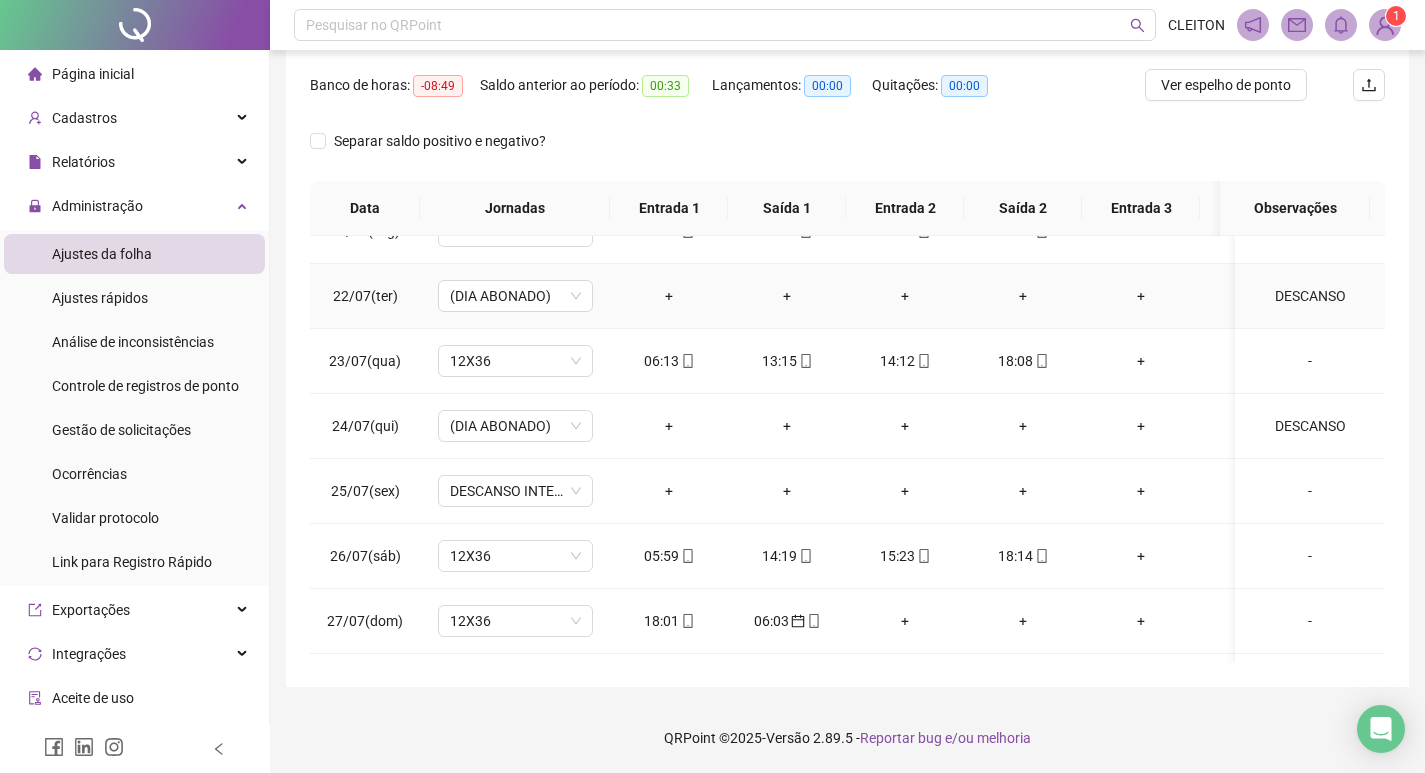 scroll, scrollTop: 28, scrollLeft: 0, axis: vertical 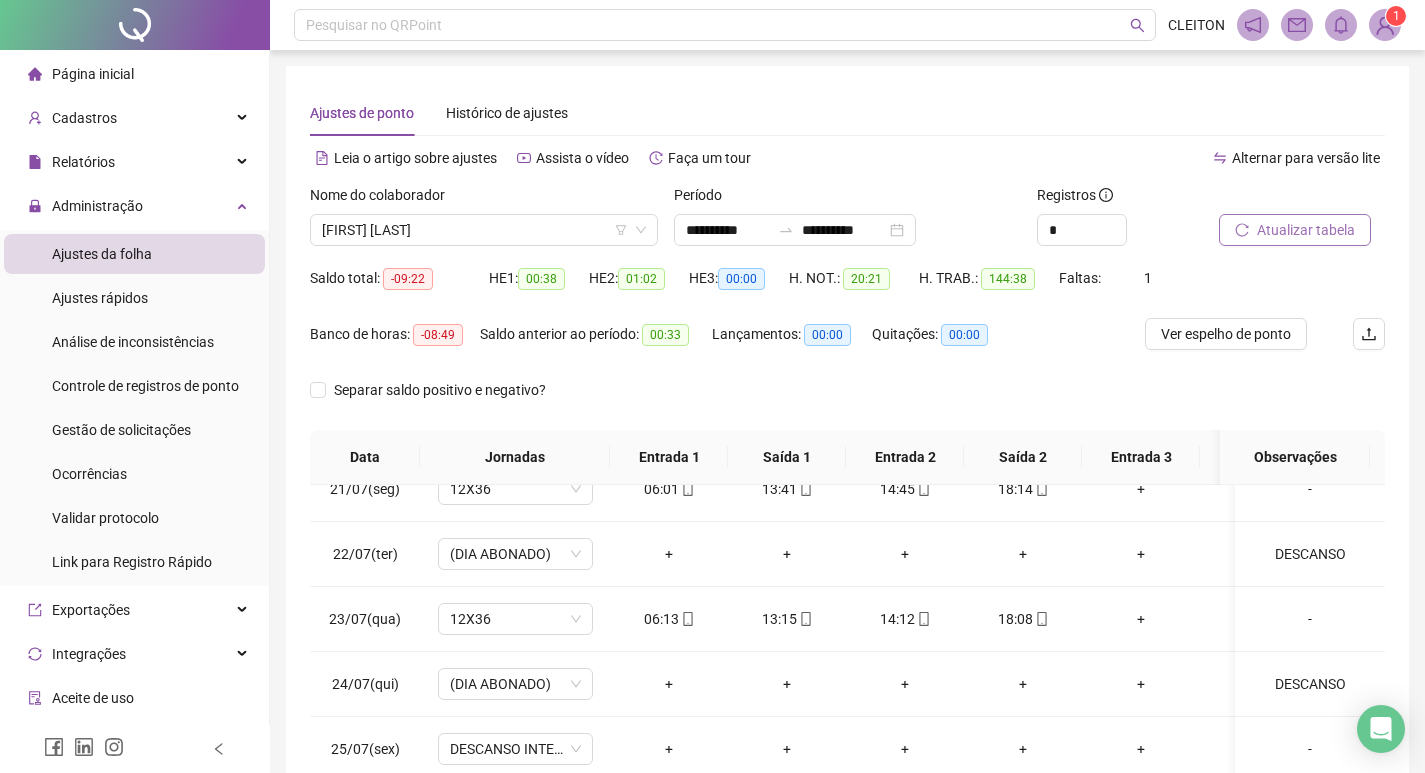 click on "Atualizar tabela" at bounding box center [1295, 230] 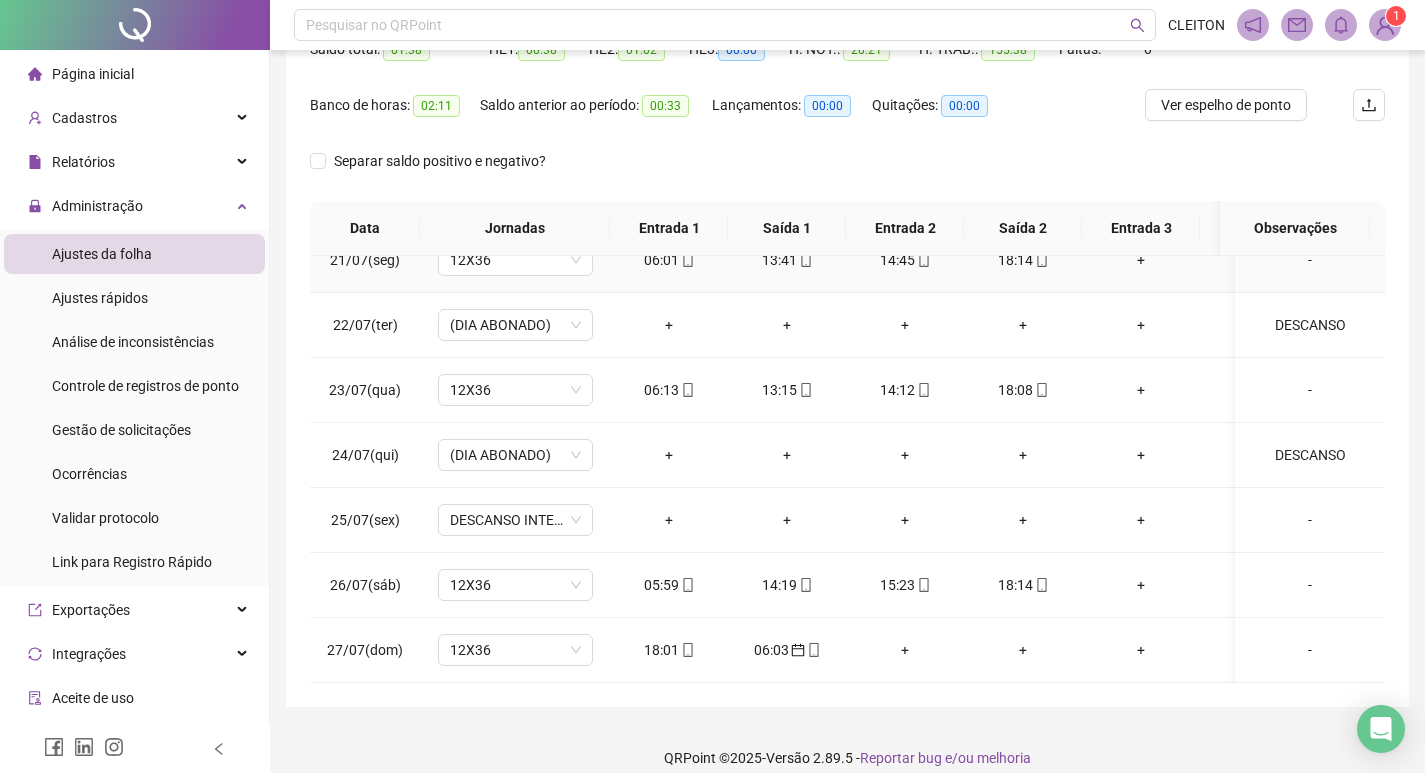 scroll, scrollTop: 249, scrollLeft: 0, axis: vertical 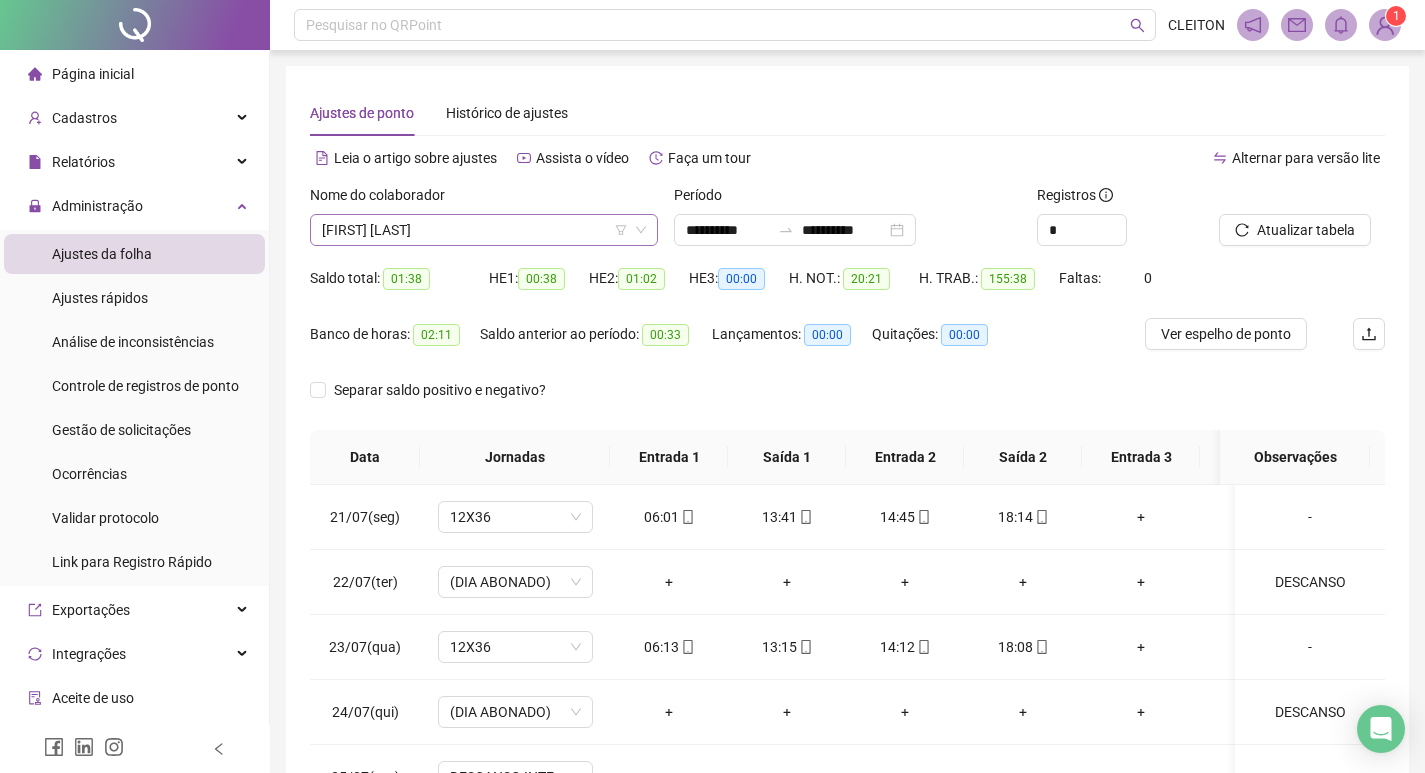 click on "[FIRST] [LAST]" at bounding box center [484, 230] 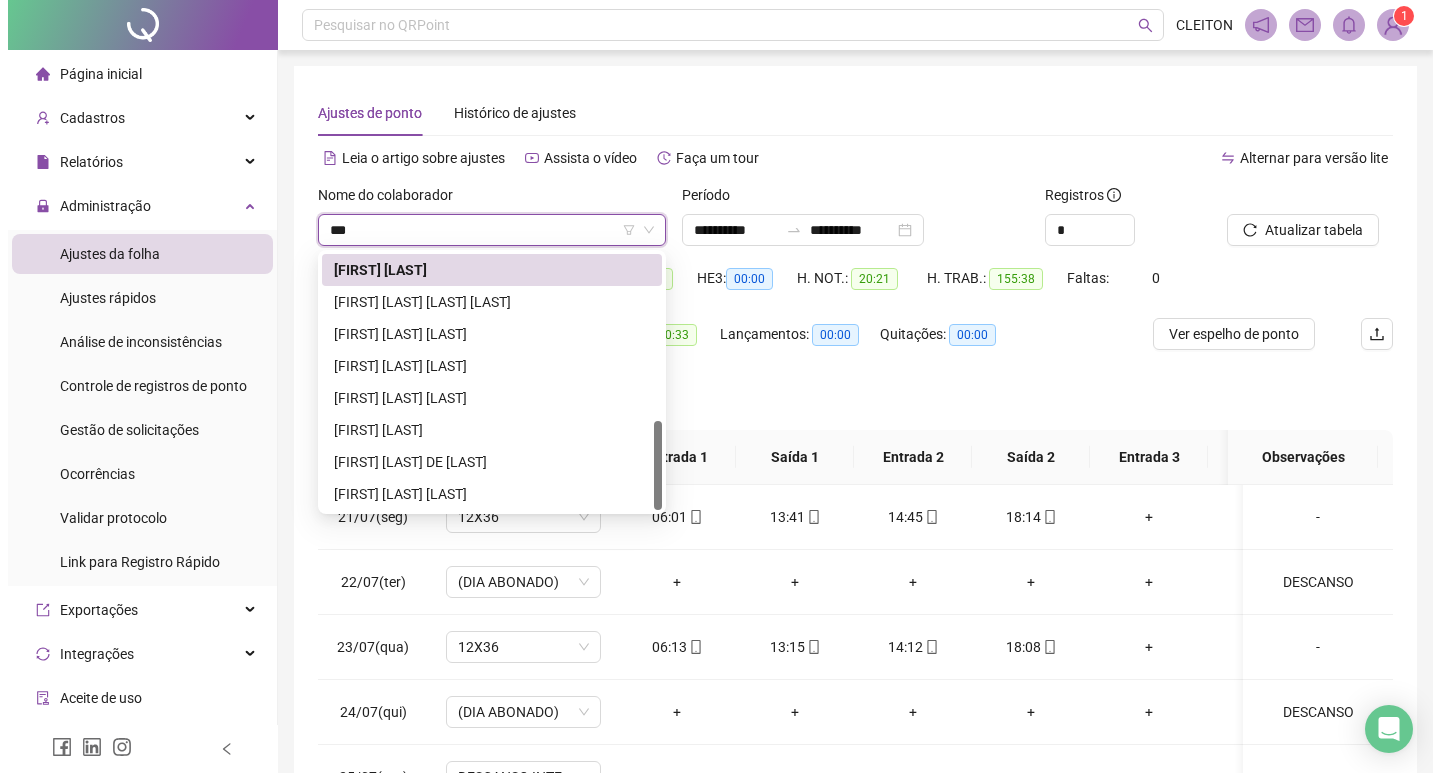 scroll, scrollTop: 0, scrollLeft: 0, axis: both 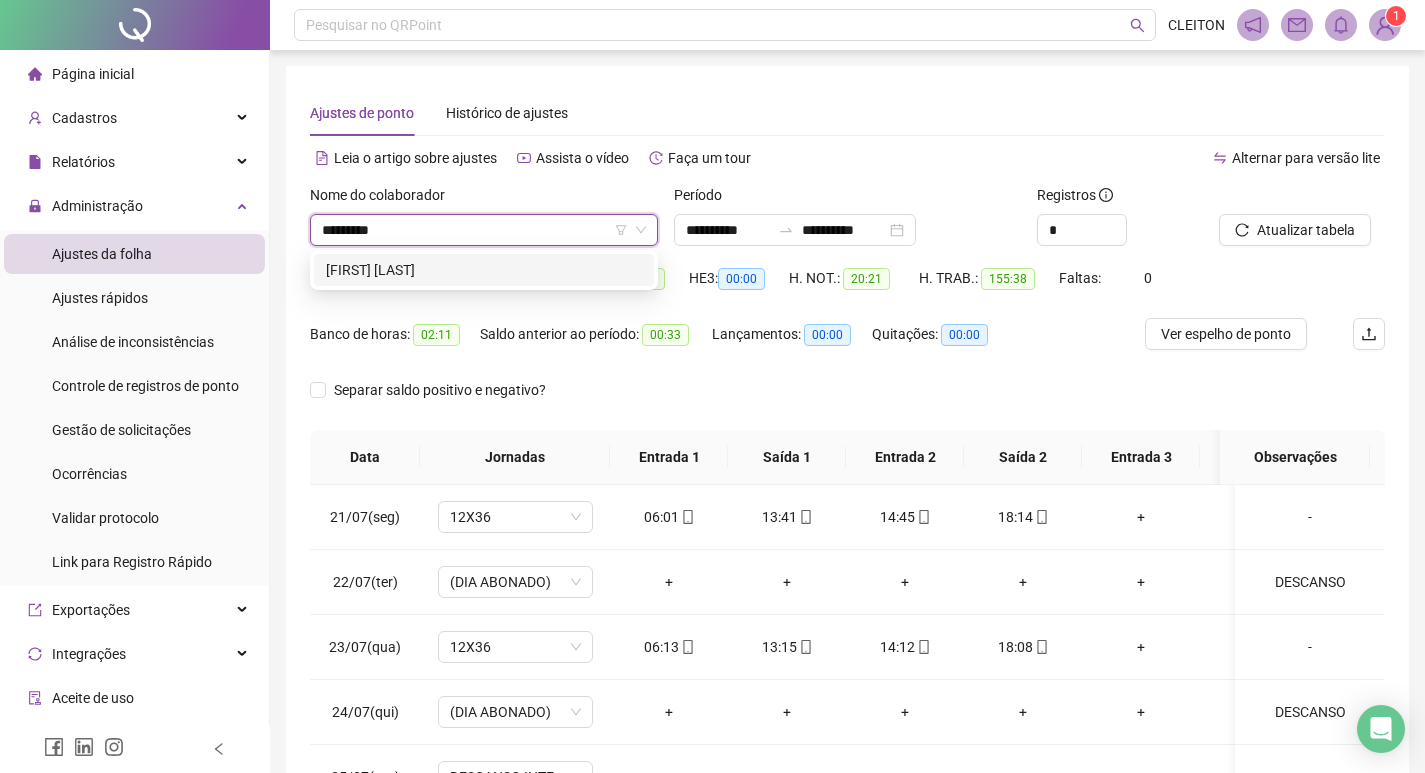 type on "*********" 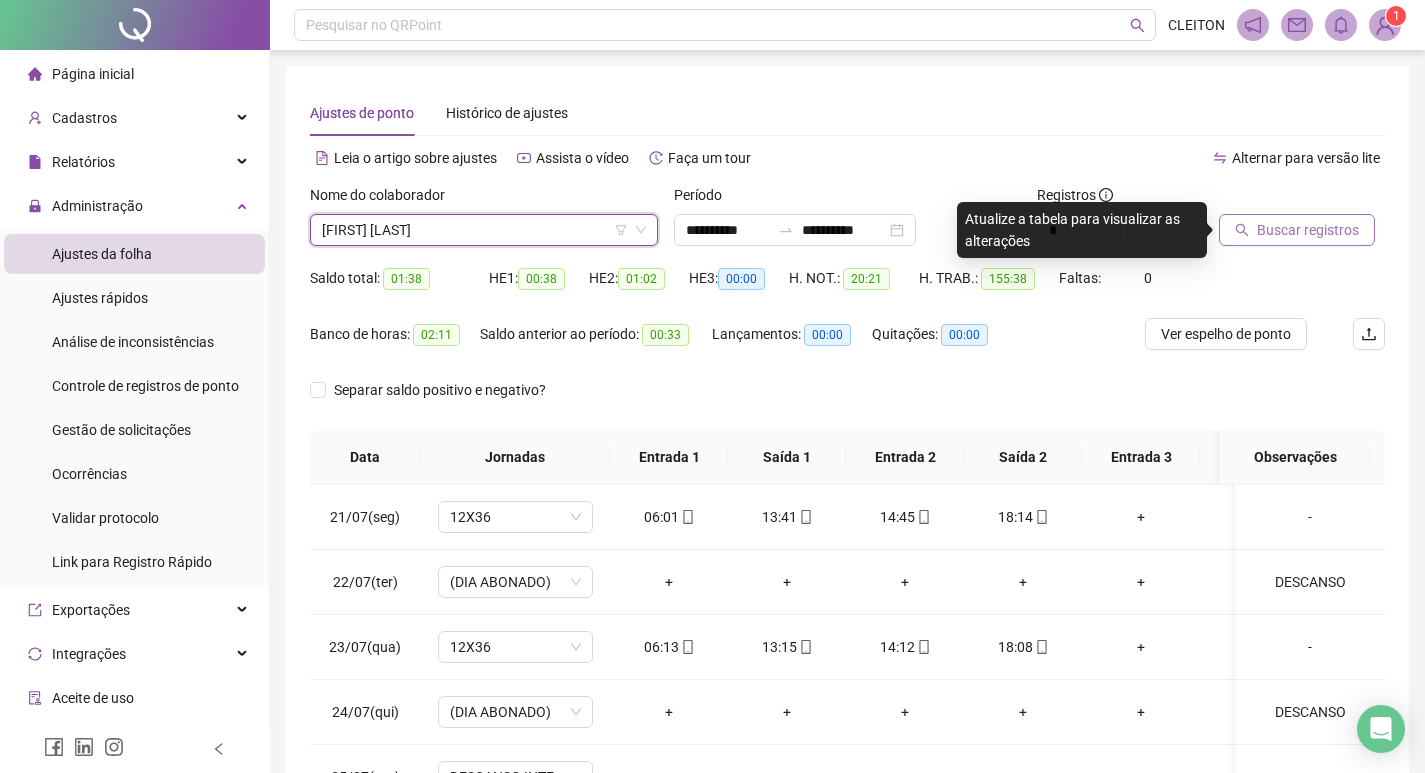 click on "Buscar registros" at bounding box center [1297, 230] 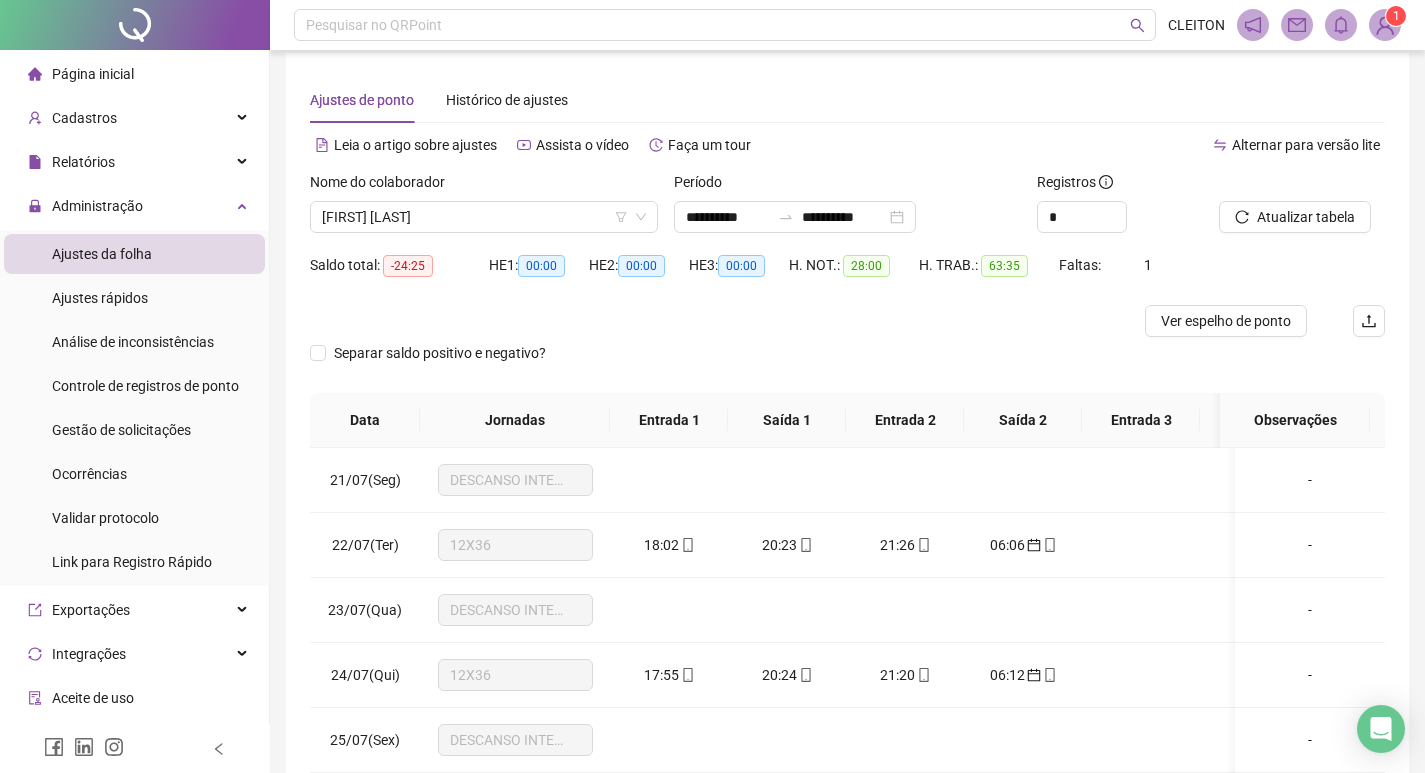 scroll, scrollTop: 225, scrollLeft: 0, axis: vertical 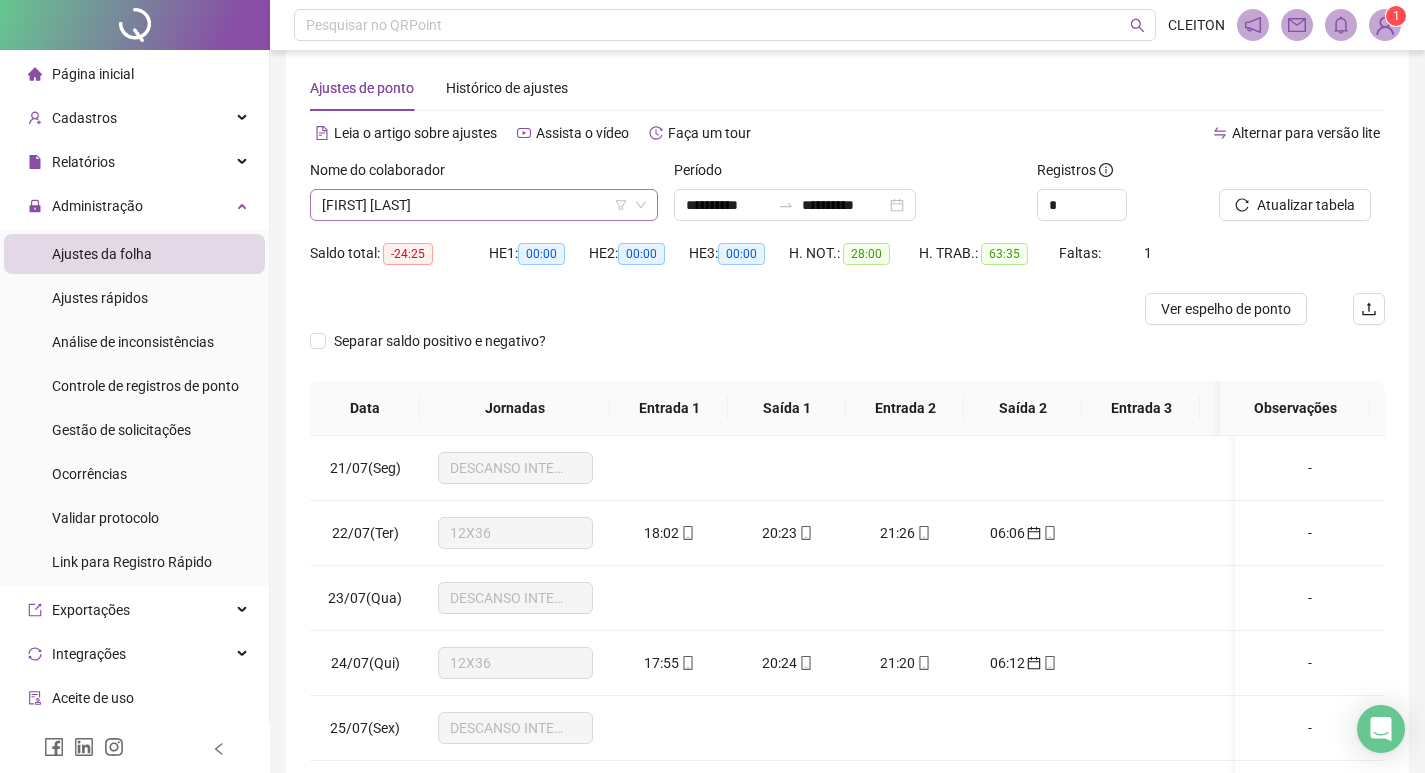 click on "[FIRST] [LAST]" at bounding box center [484, 205] 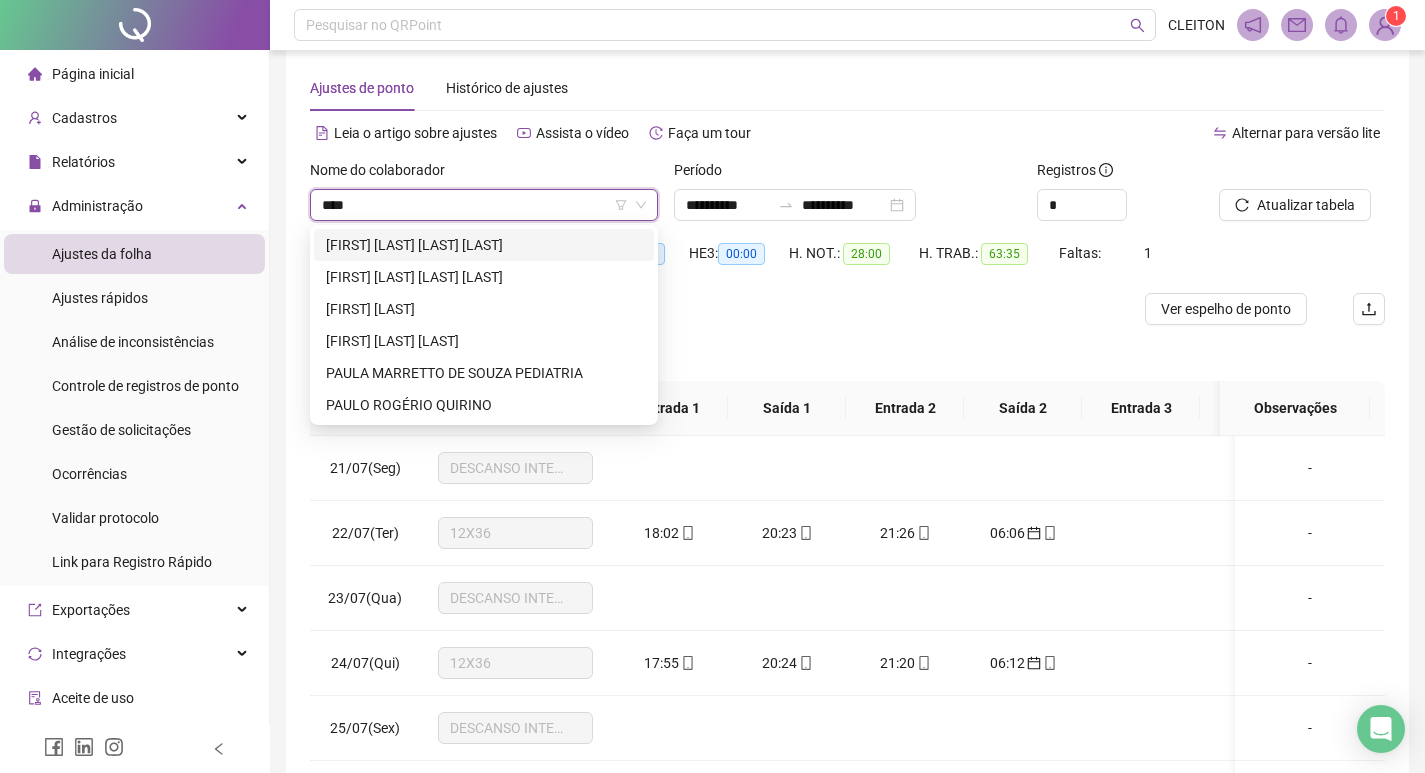 scroll, scrollTop: 0, scrollLeft: 0, axis: both 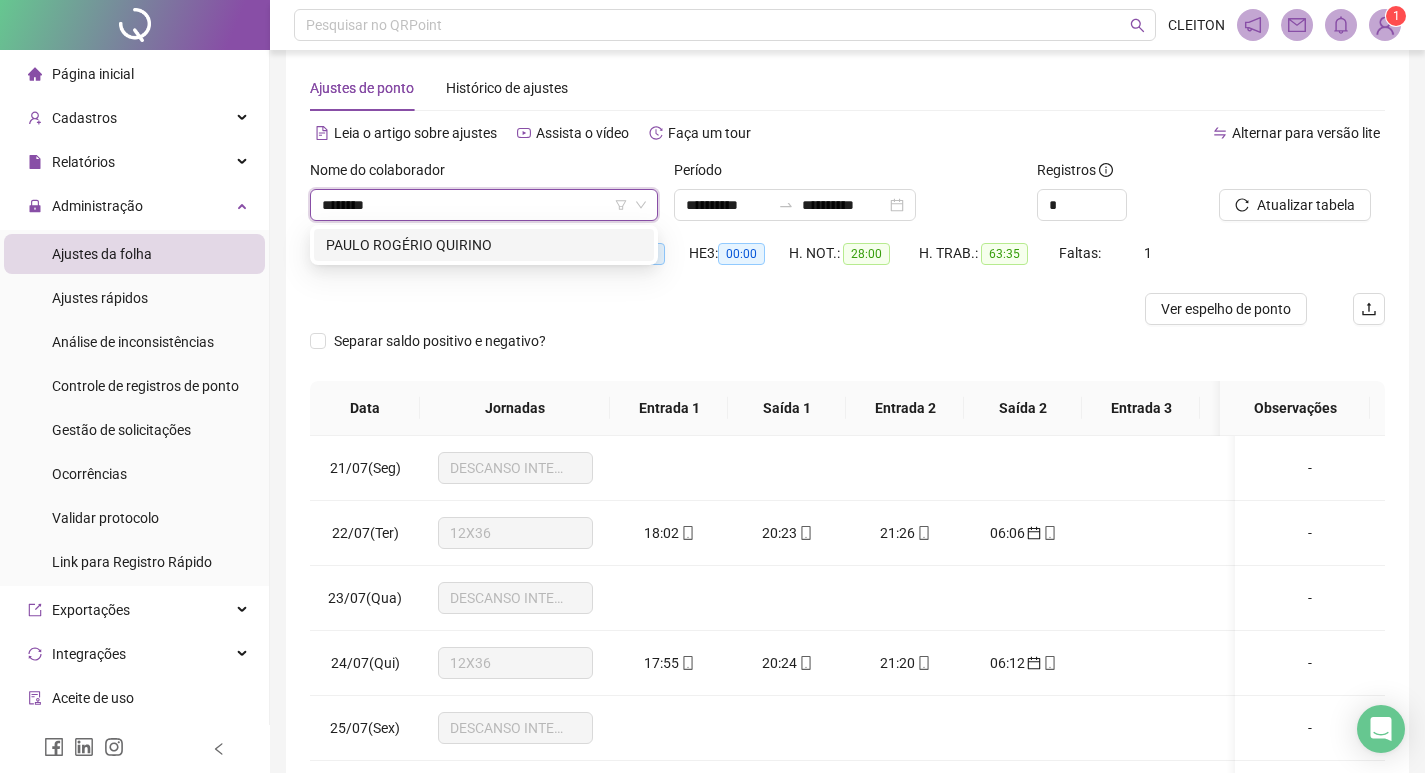 type on "*********" 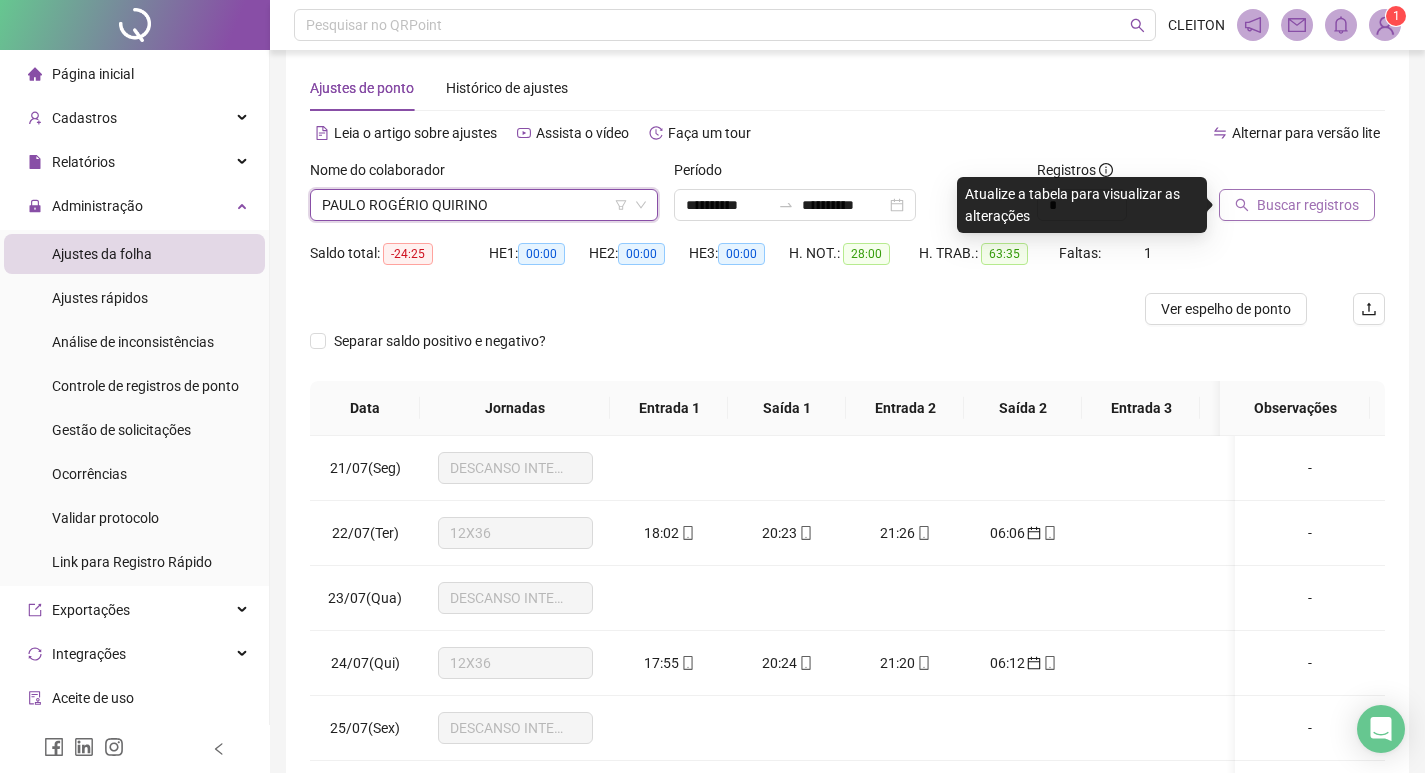 click on "Buscar registros" at bounding box center (1297, 205) 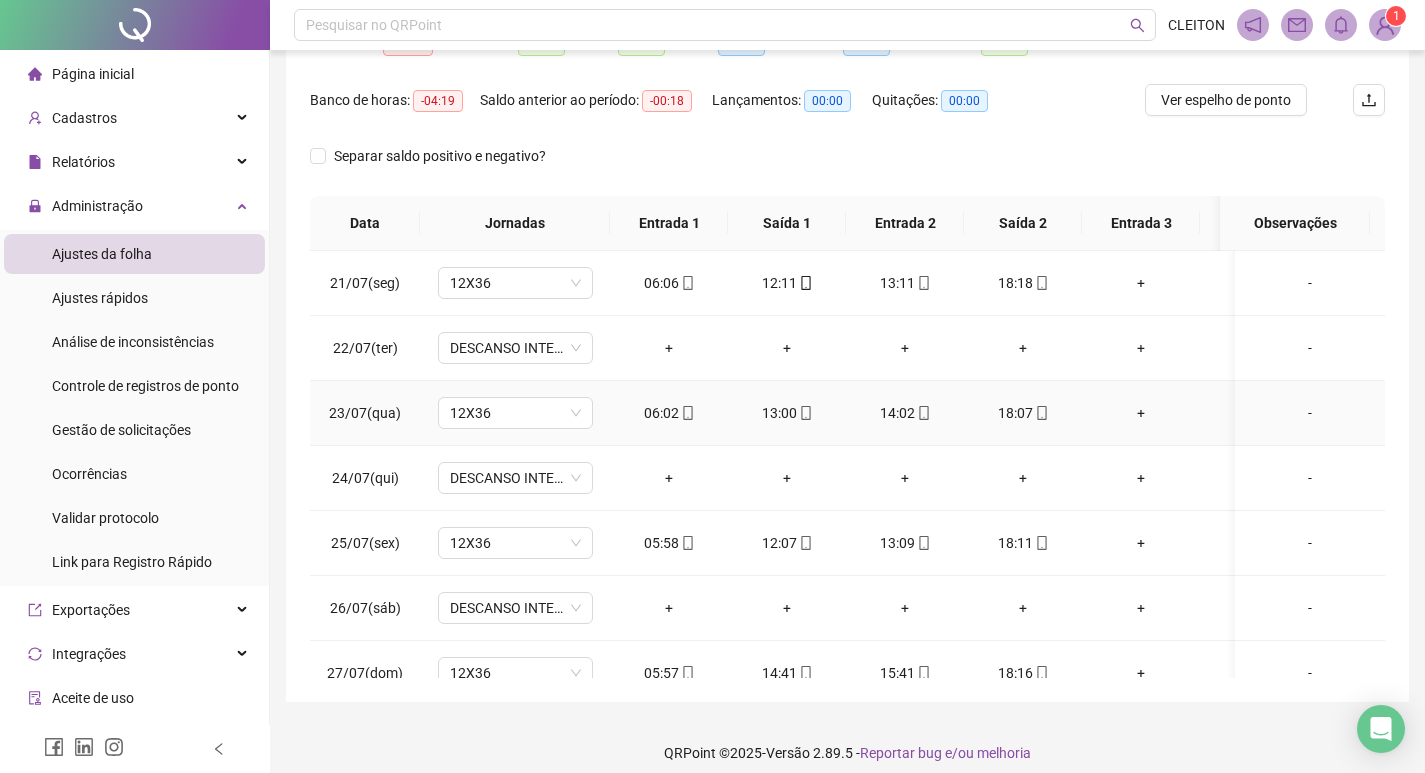 scroll, scrollTop: 249, scrollLeft: 0, axis: vertical 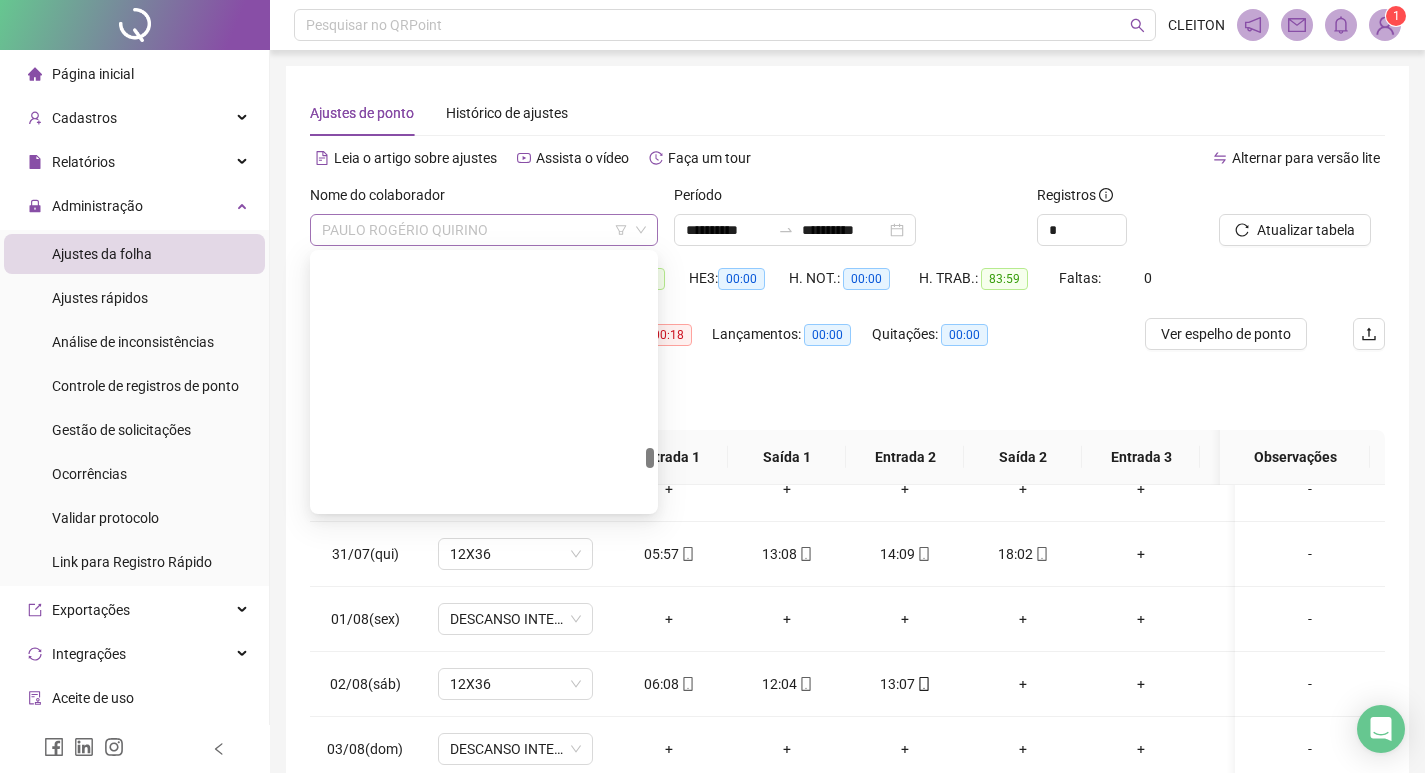 click on "PAULO ROGÉRIO QUIRINO" at bounding box center [484, 230] 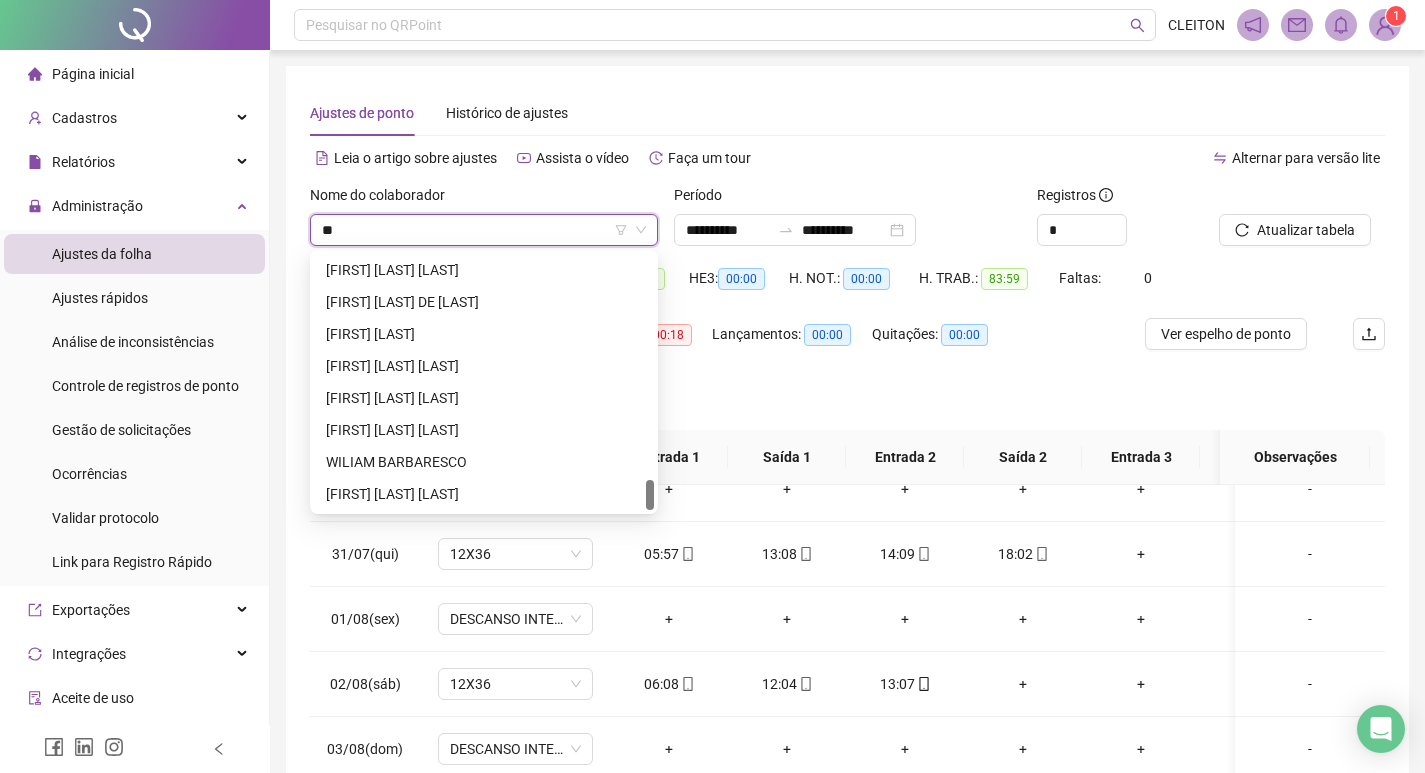 scroll, scrollTop: 0, scrollLeft: 0, axis: both 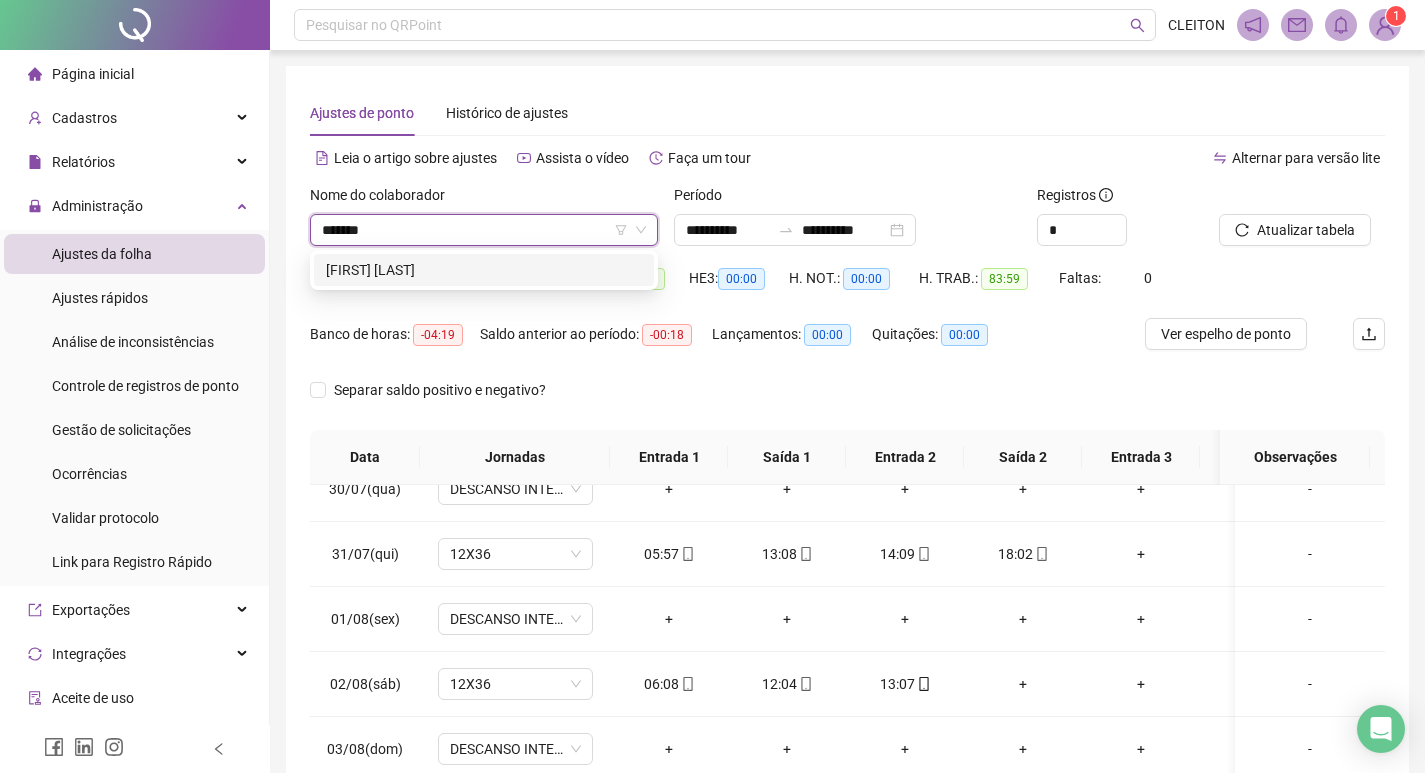type on "*******" 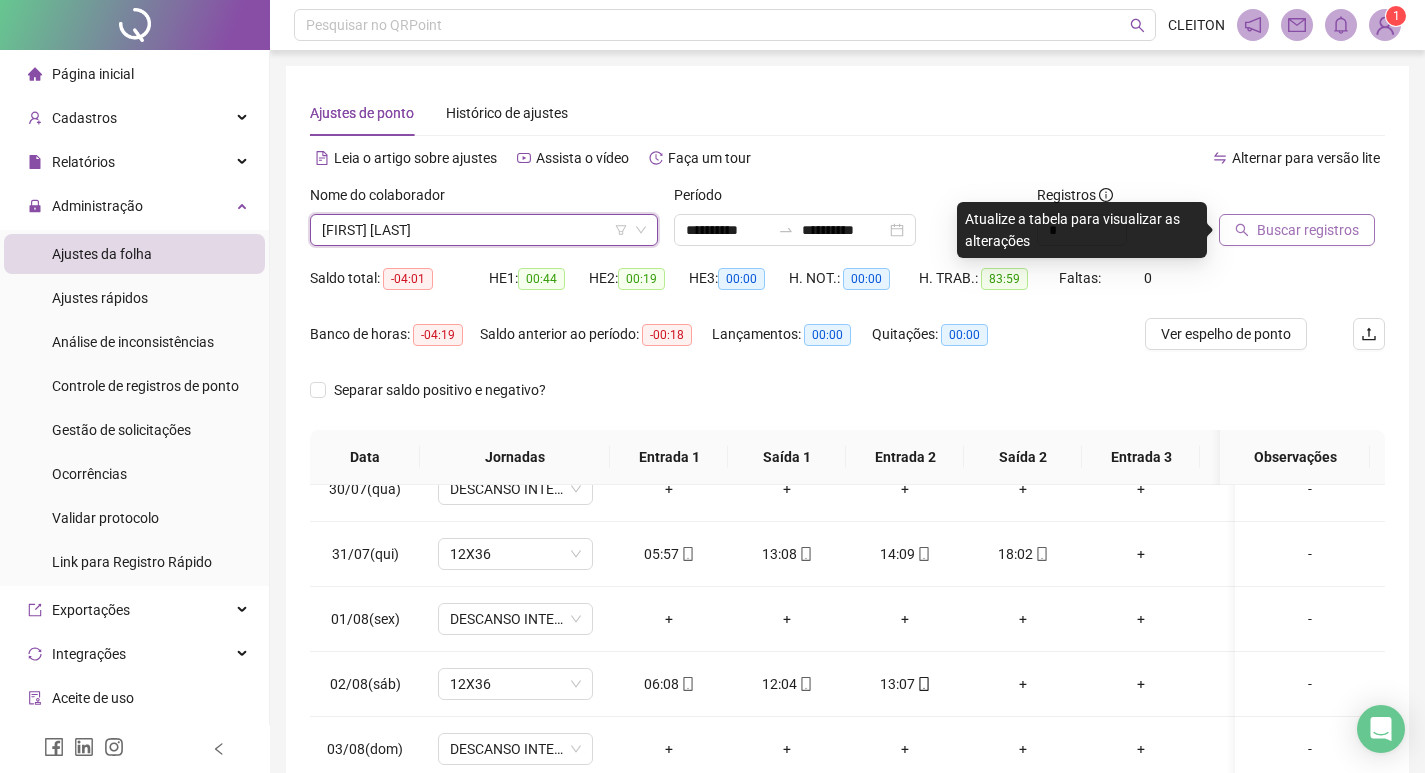 click on "Buscar registros" at bounding box center [1297, 230] 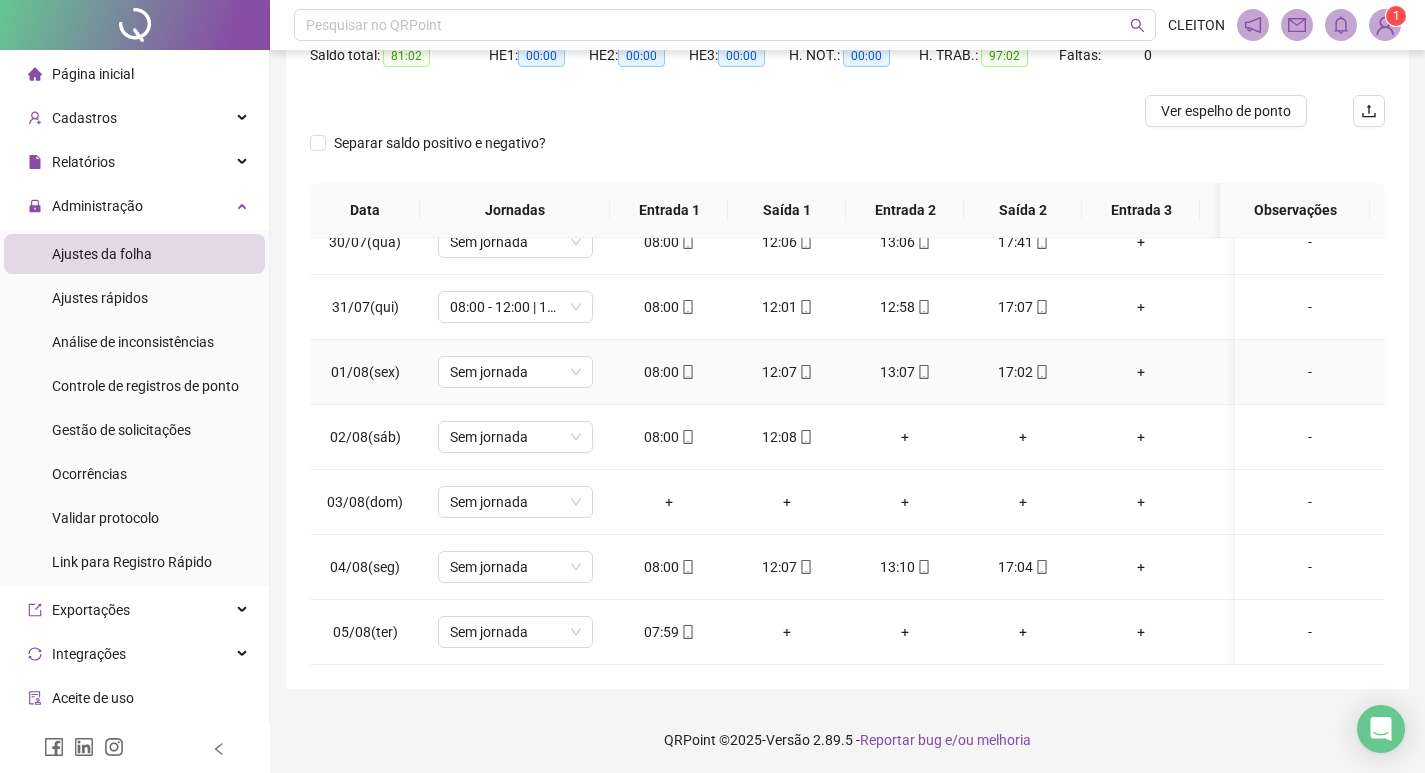 scroll, scrollTop: 225, scrollLeft: 0, axis: vertical 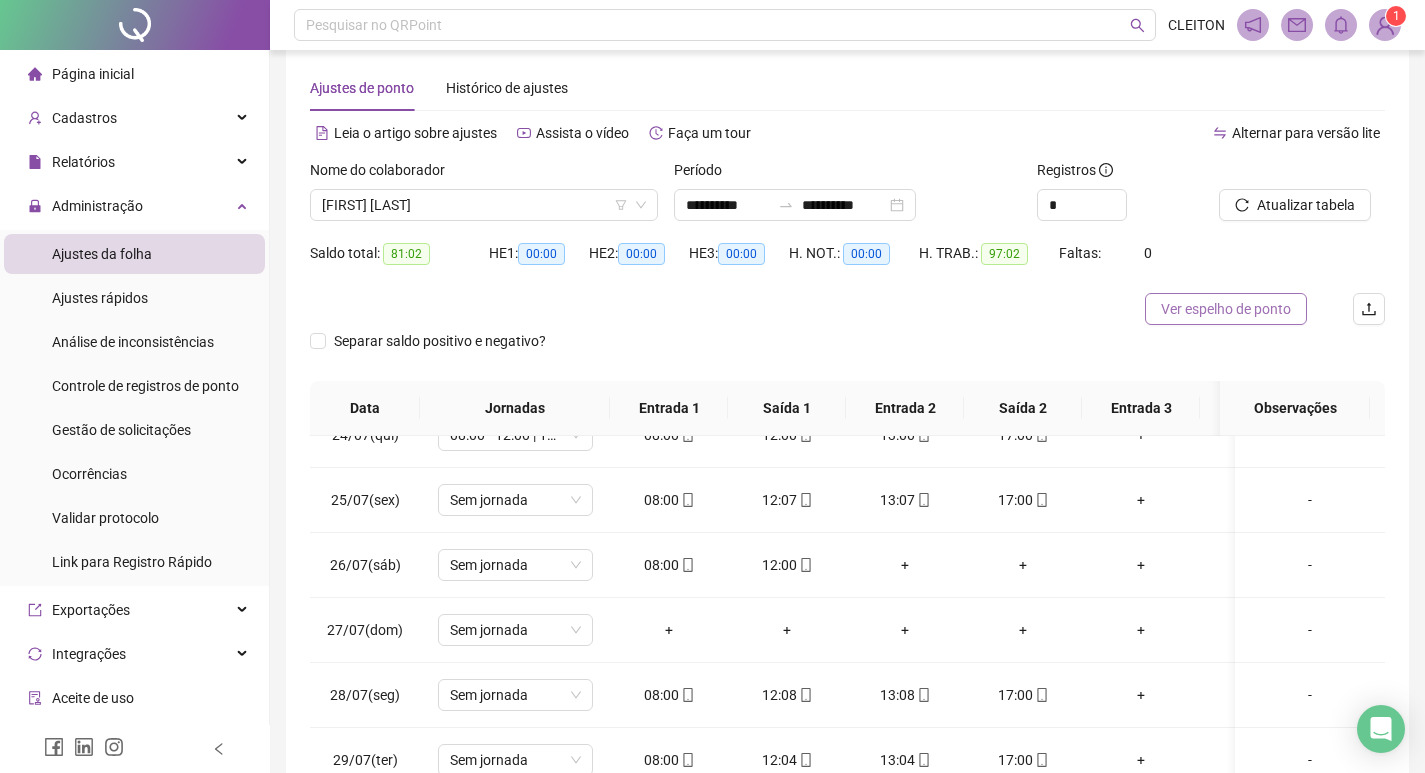 click on "Ver espelho de ponto" at bounding box center (1226, 309) 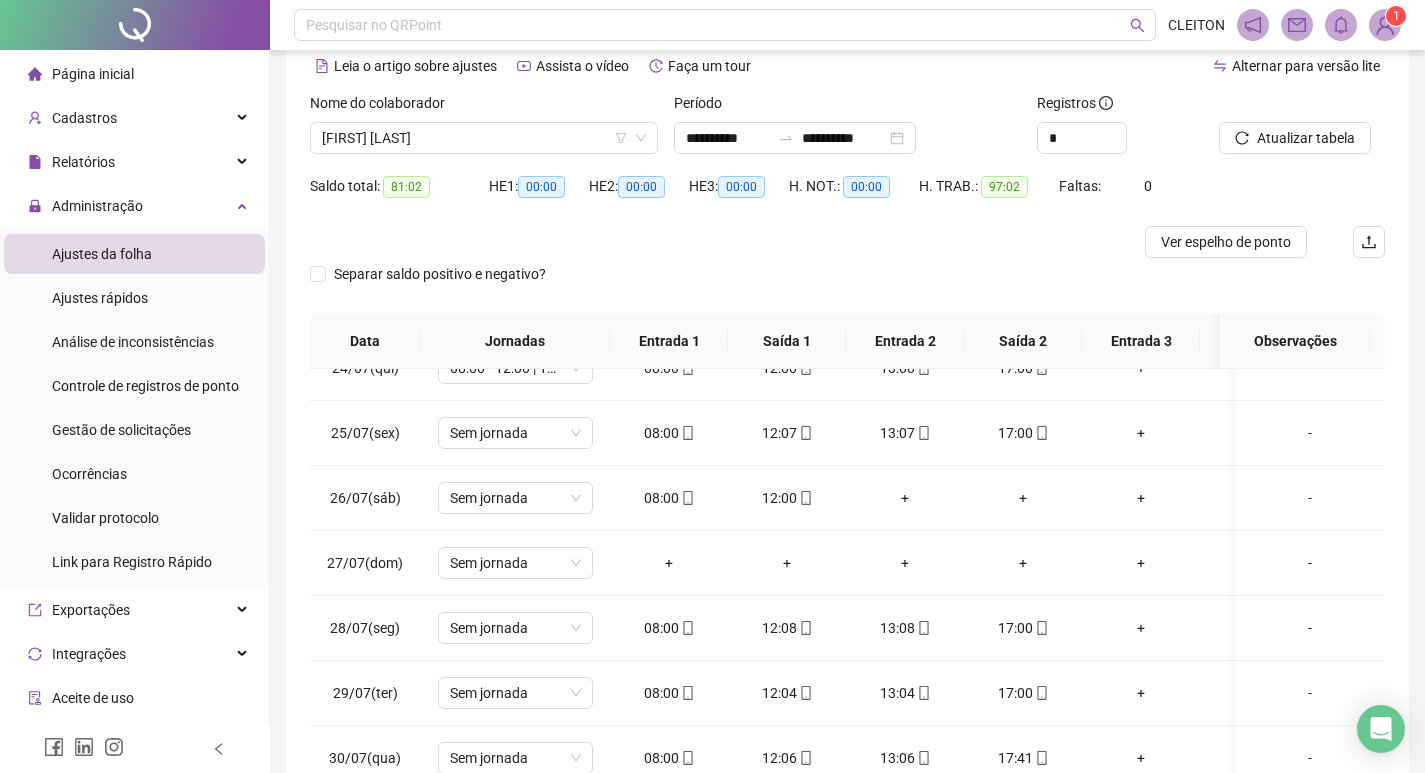 scroll, scrollTop: 225, scrollLeft: 0, axis: vertical 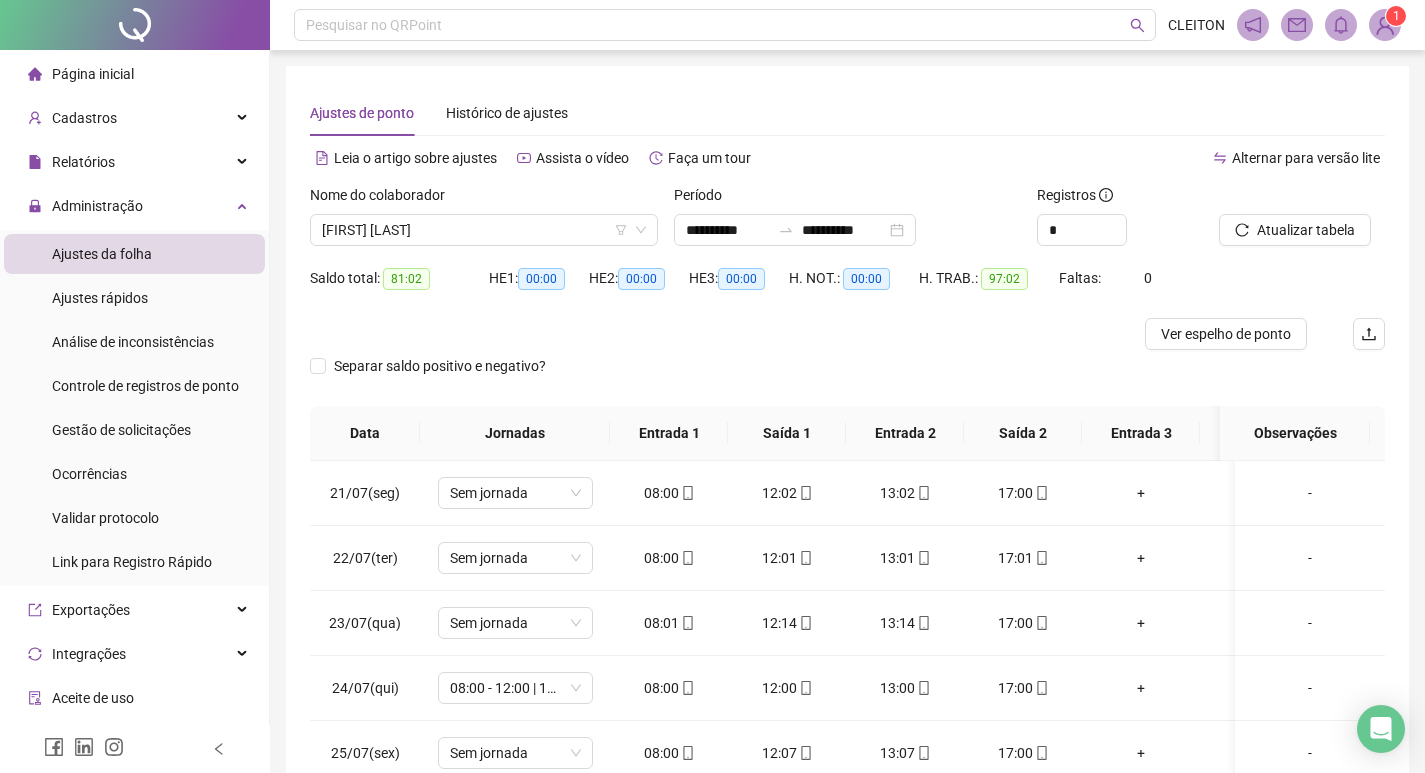 click on "Nome do colaborador" at bounding box center [484, 199] 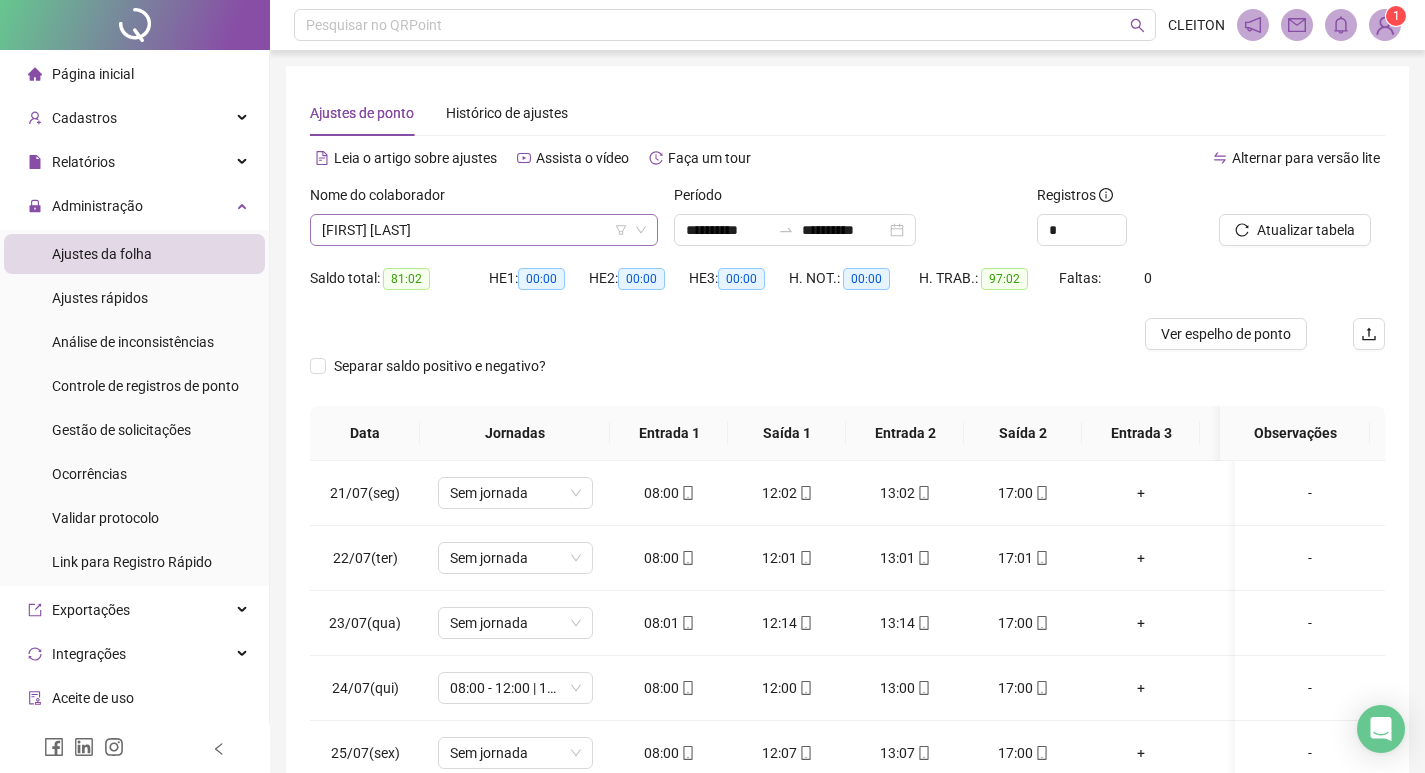 click on "[FIRST] [LAST]" at bounding box center [484, 230] 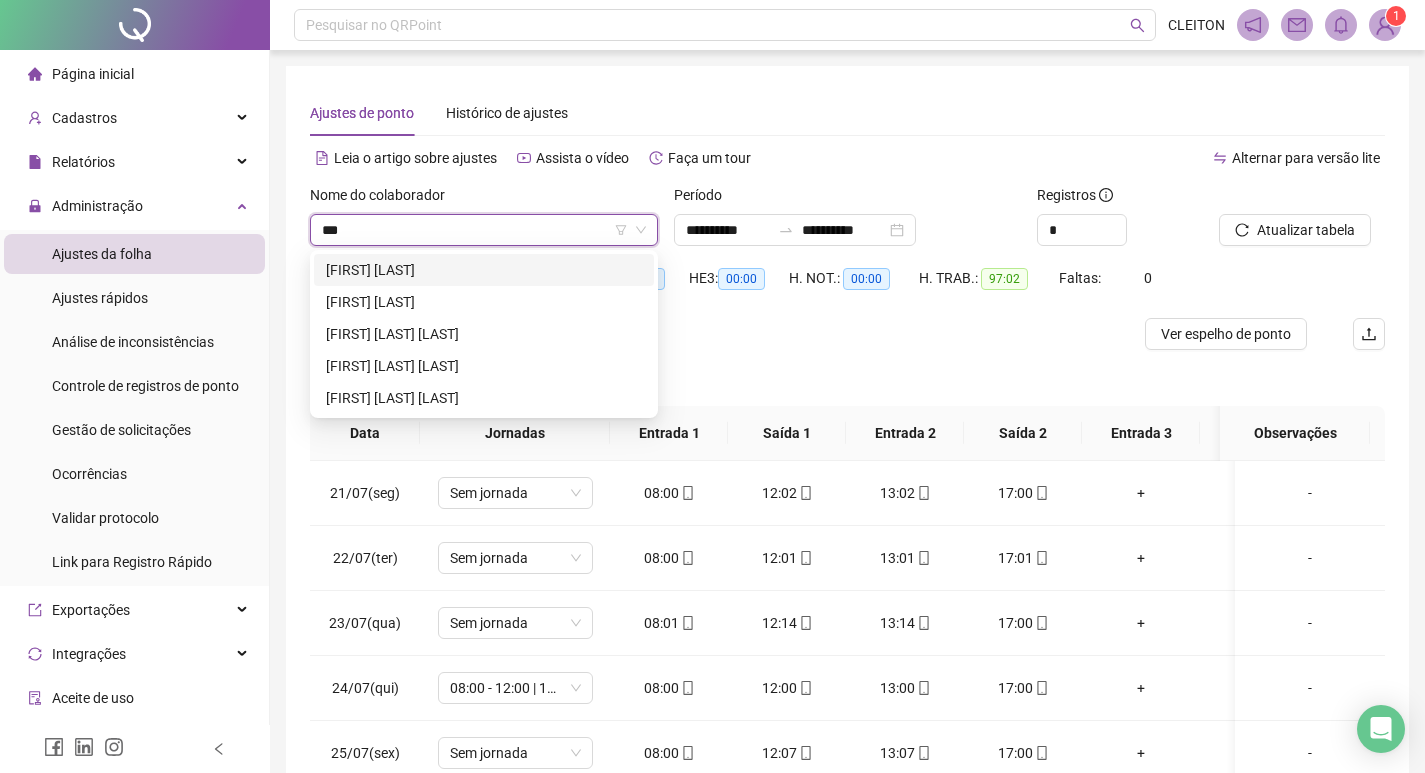 scroll, scrollTop: 0, scrollLeft: 0, axis: both 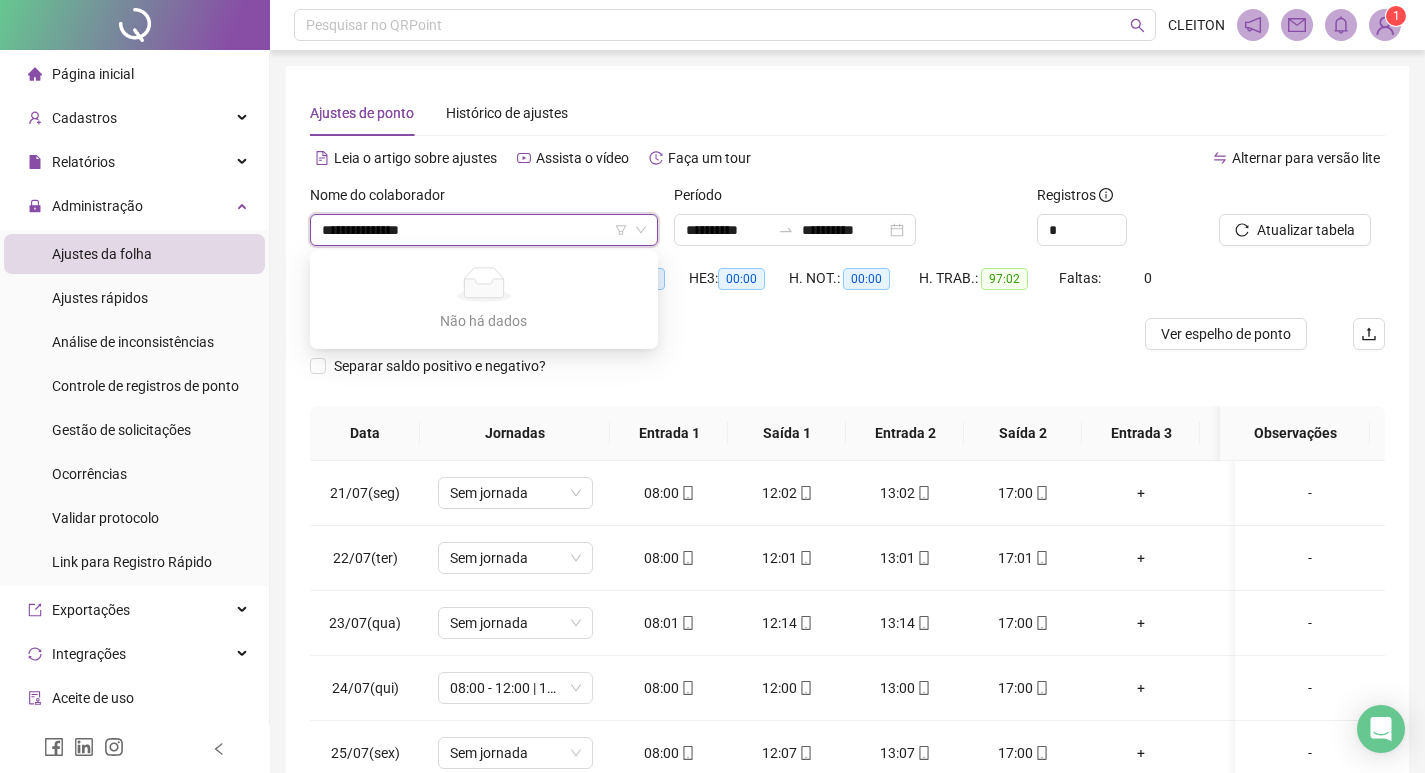 type on "**********" 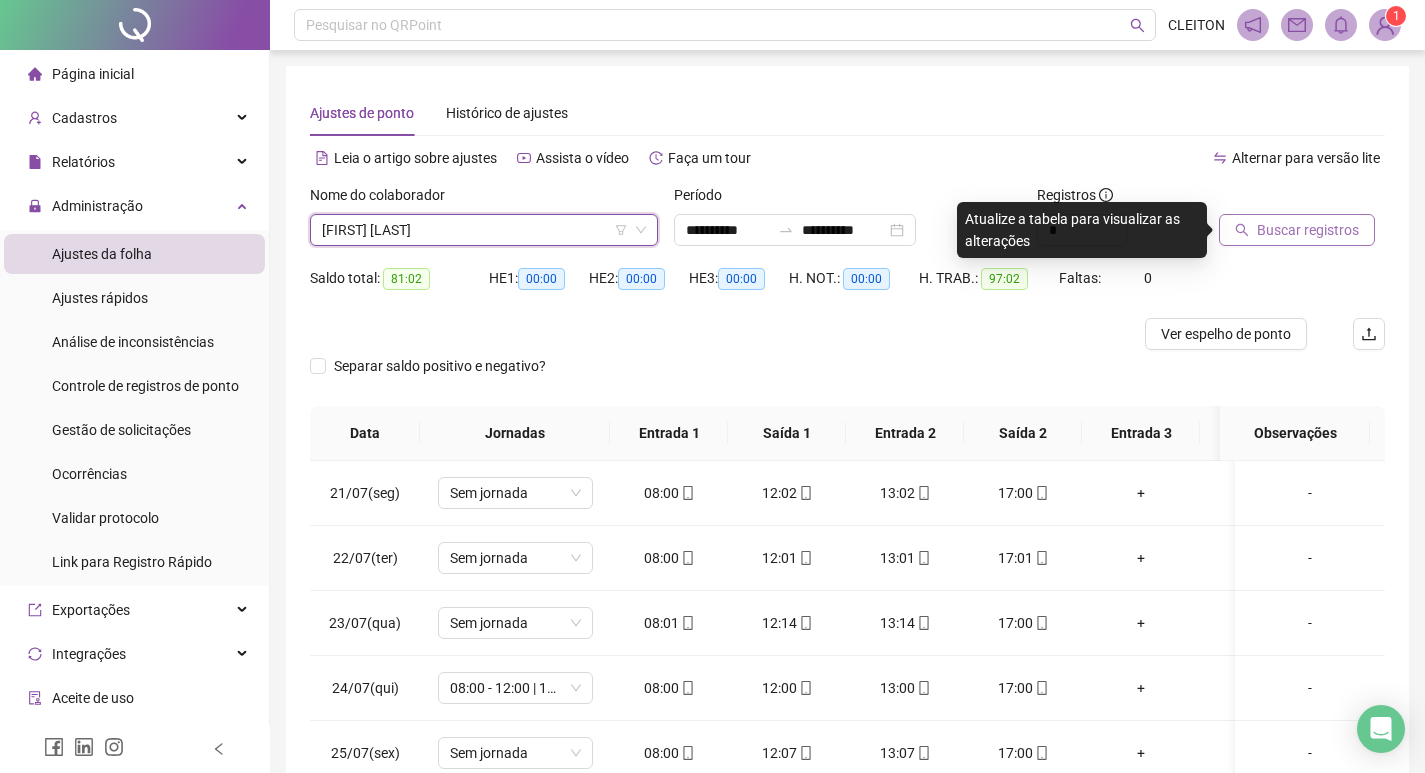 click 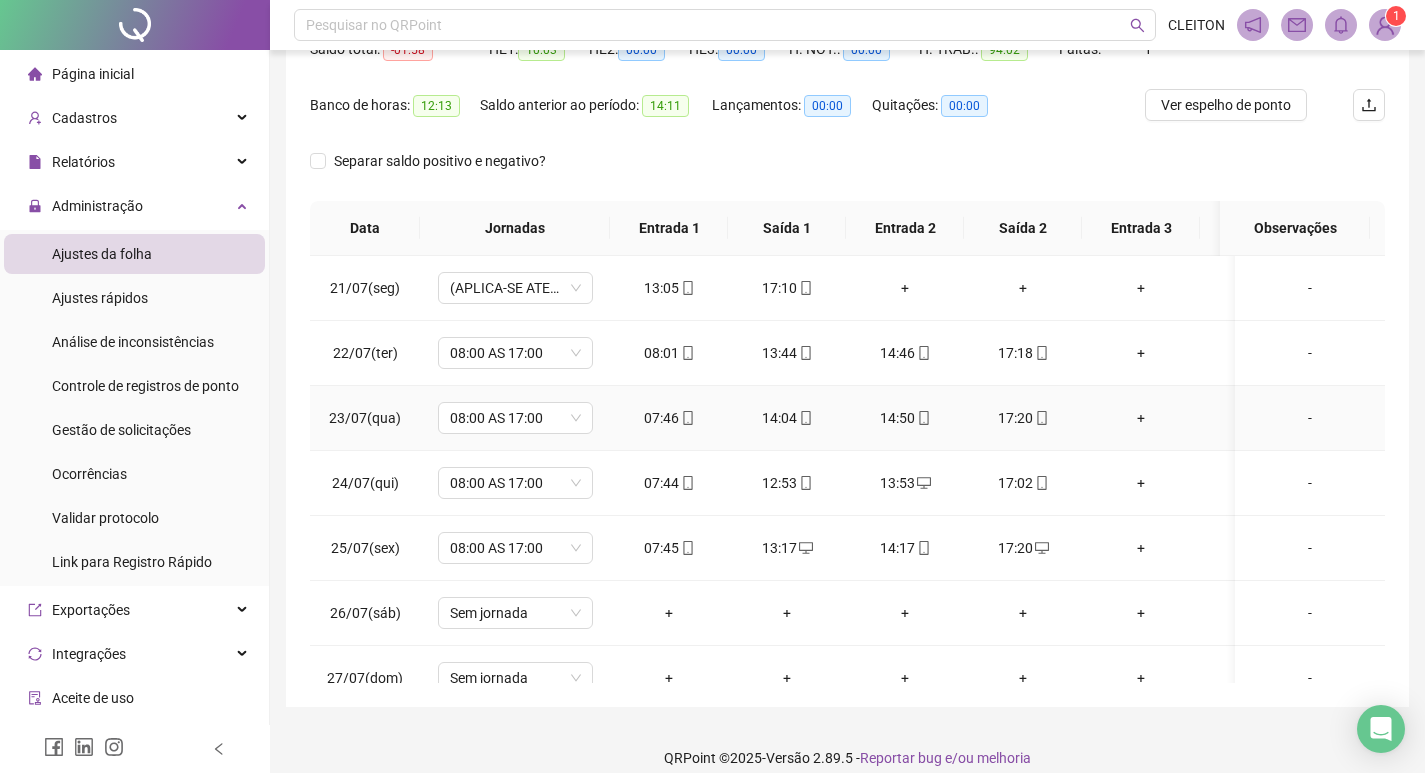 scroll, scrollTop: 249, scrollLeft: 0, axis: vertical 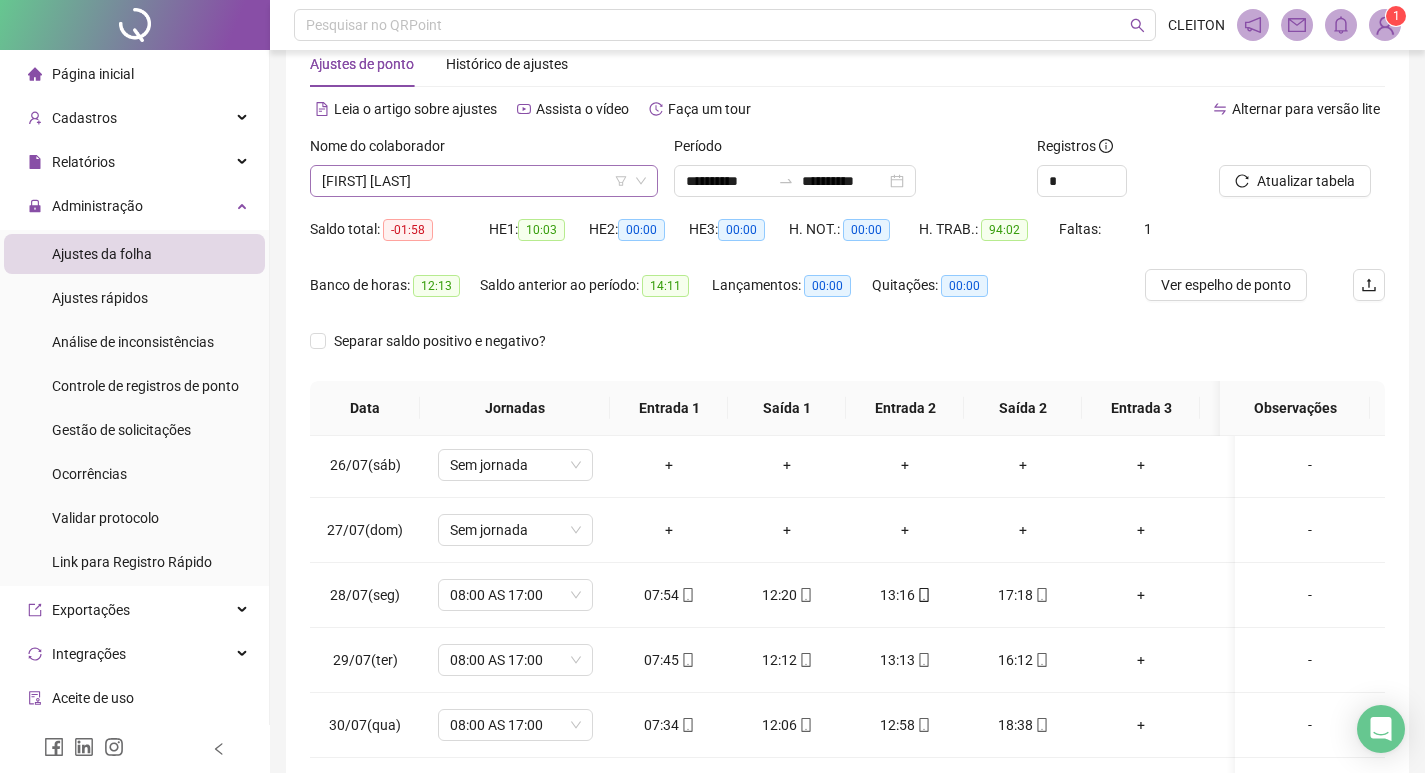 click on "[FIRST] [LAST]" at bounding box center [484, 181] 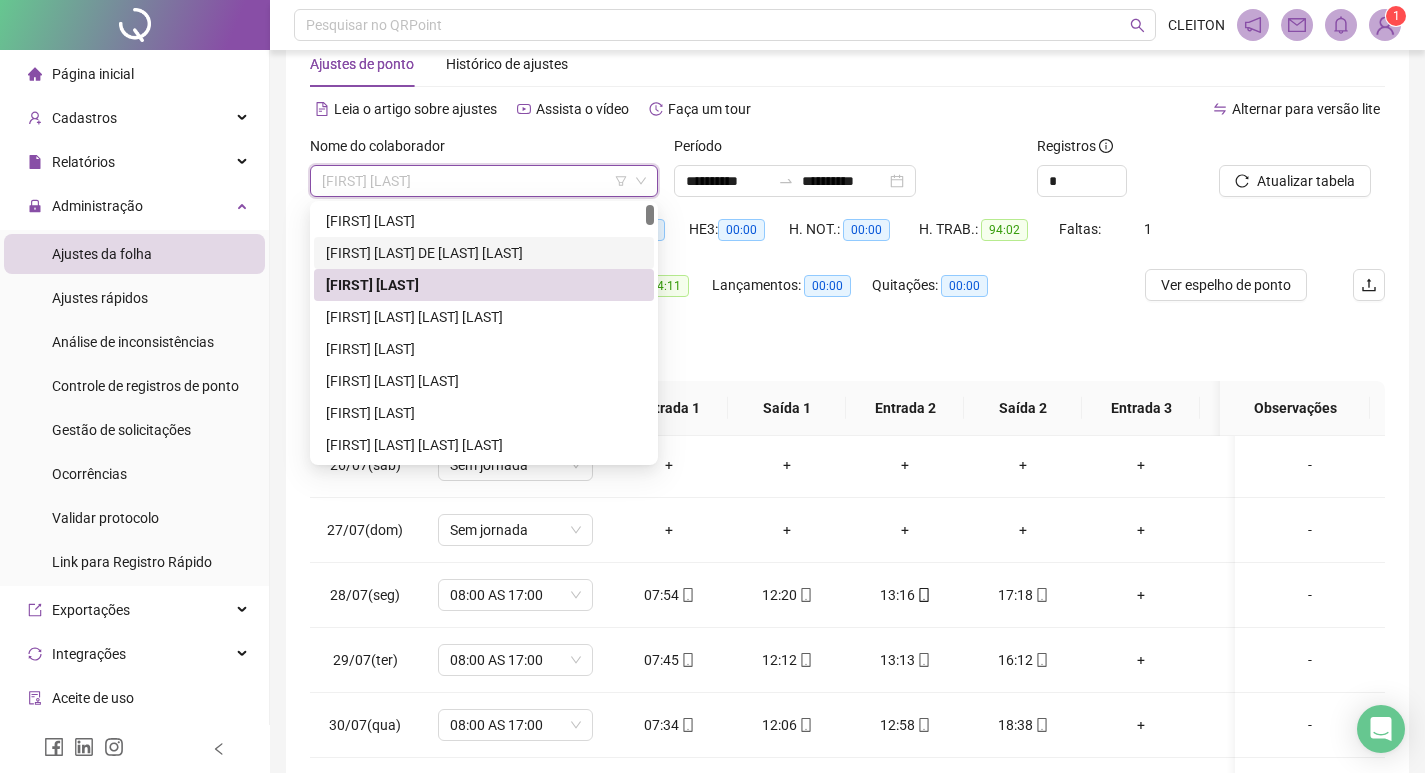 click on "Separar saldo positivo e negativo?" at bounding box center [847, 353] 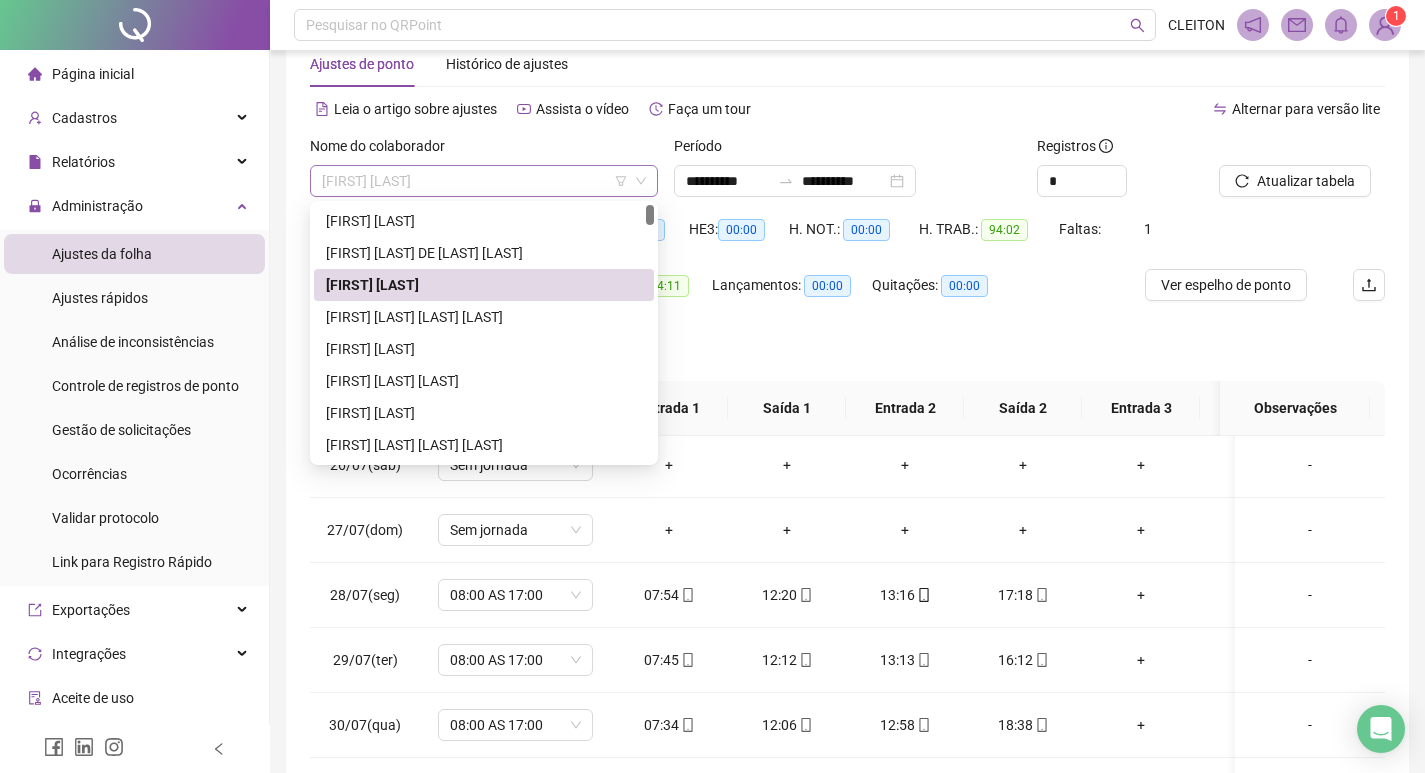click on "[FIRST] [LAST]" at bounding box center (484, 181) 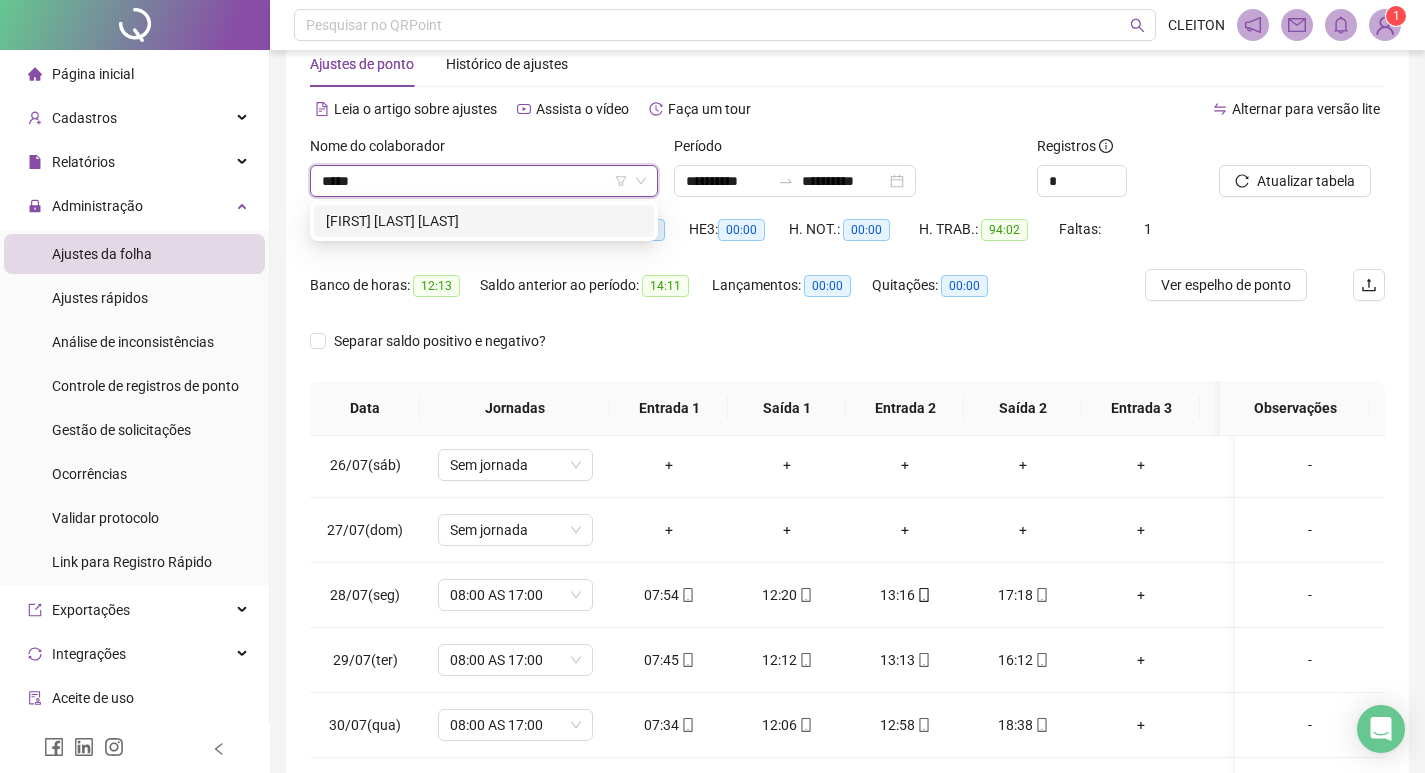 type on "*****" 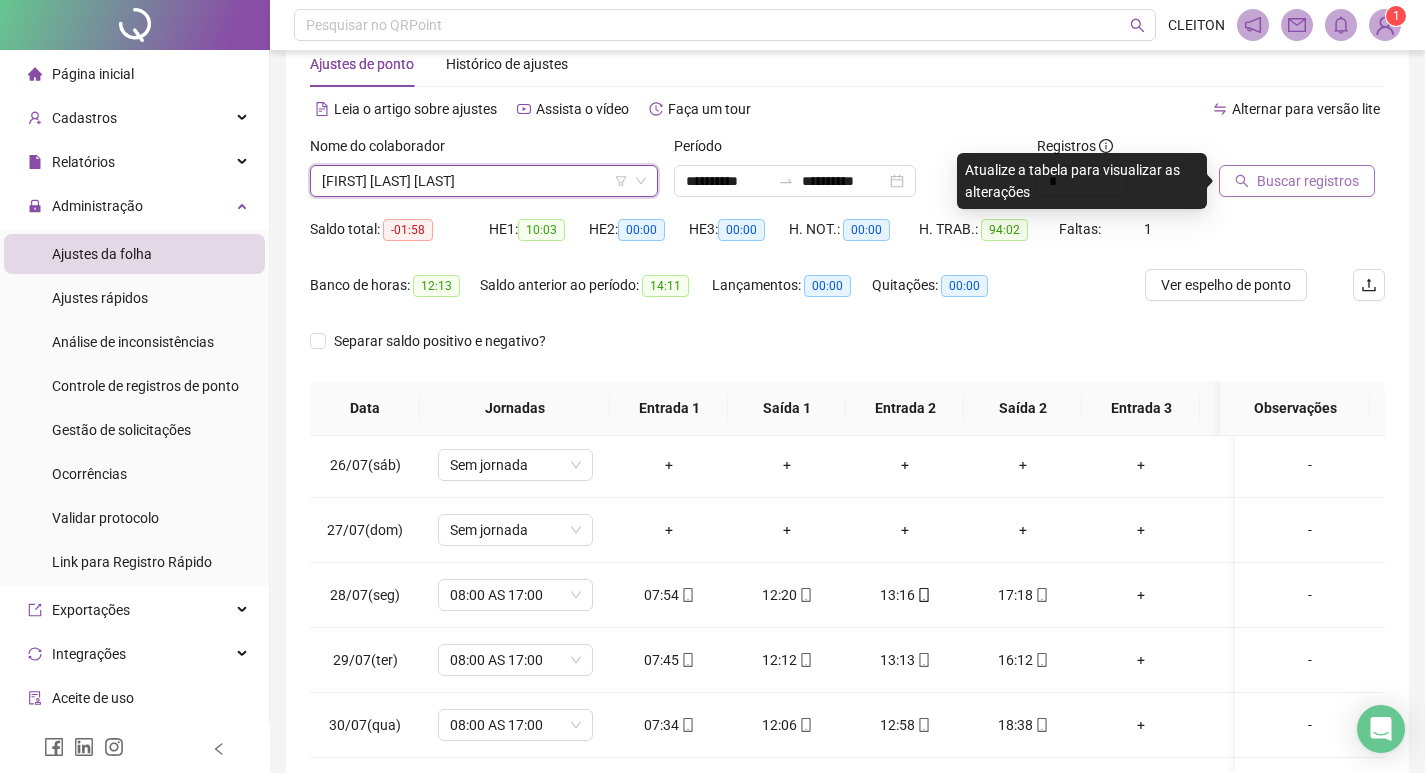 click on "Buscar registros" at bounding box center (1308, 181) 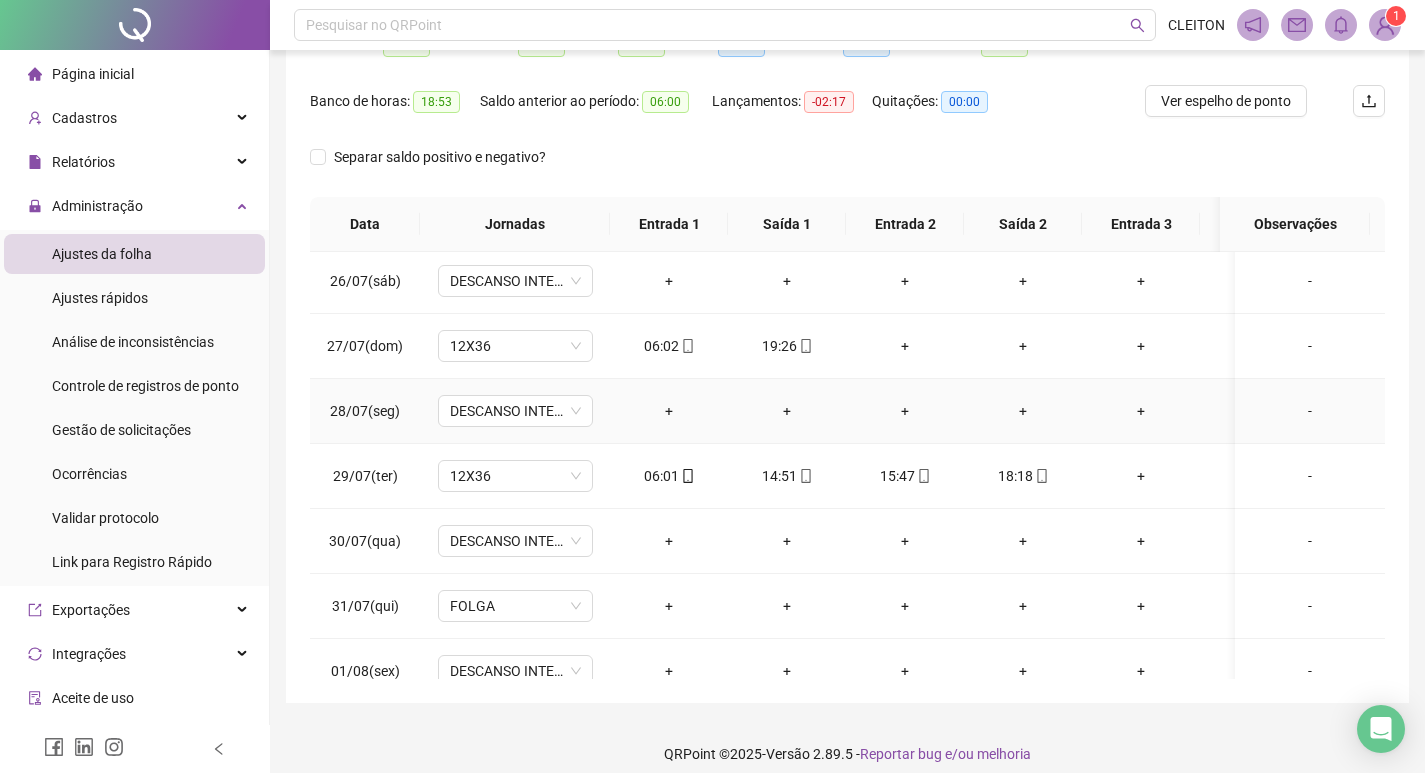 scroll, scrollTop: 249, scrollLeft: 0, axis: vertical 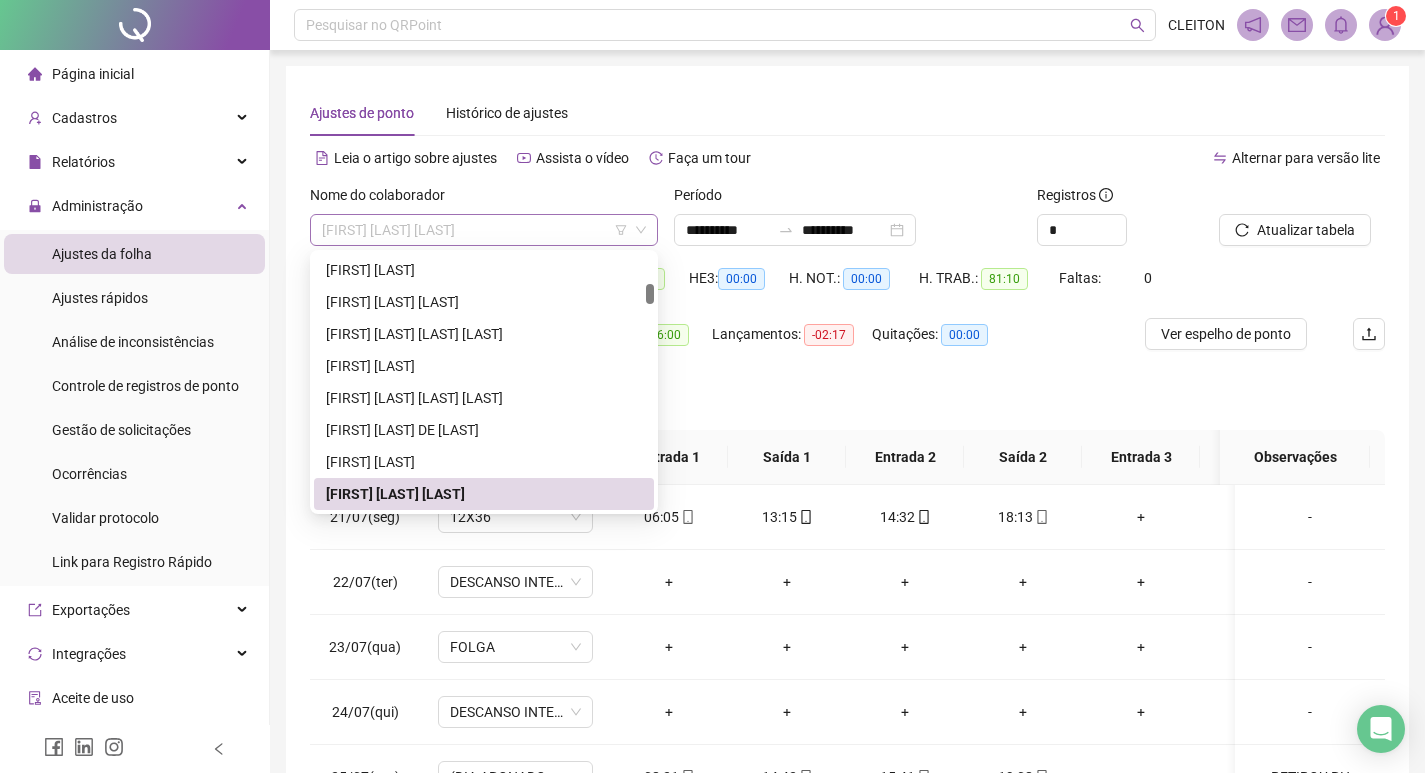 click on "[FIRST] [LAST] [LAST]" at bounding box center [484, 230] 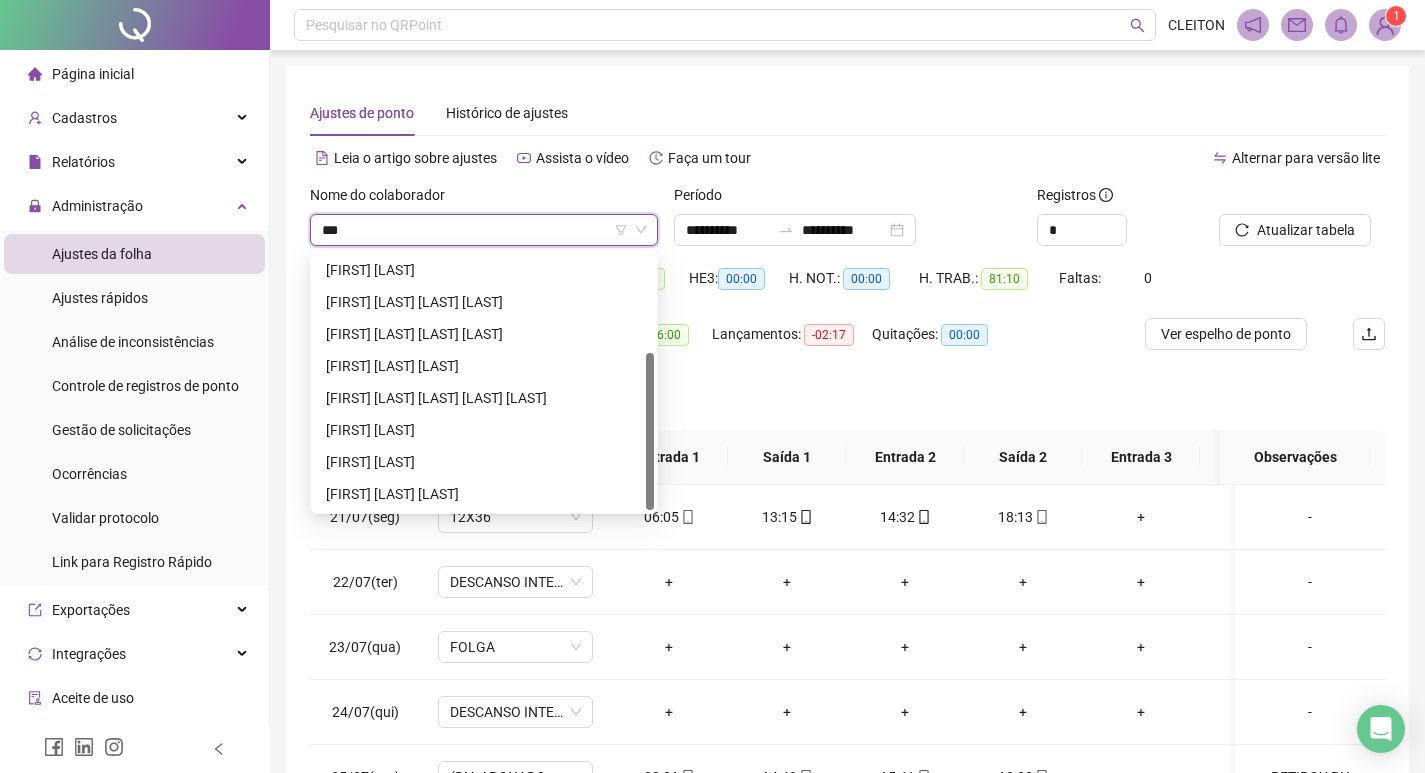 scroll, scrollTop: 0, scrollLeft: 0, axis: both 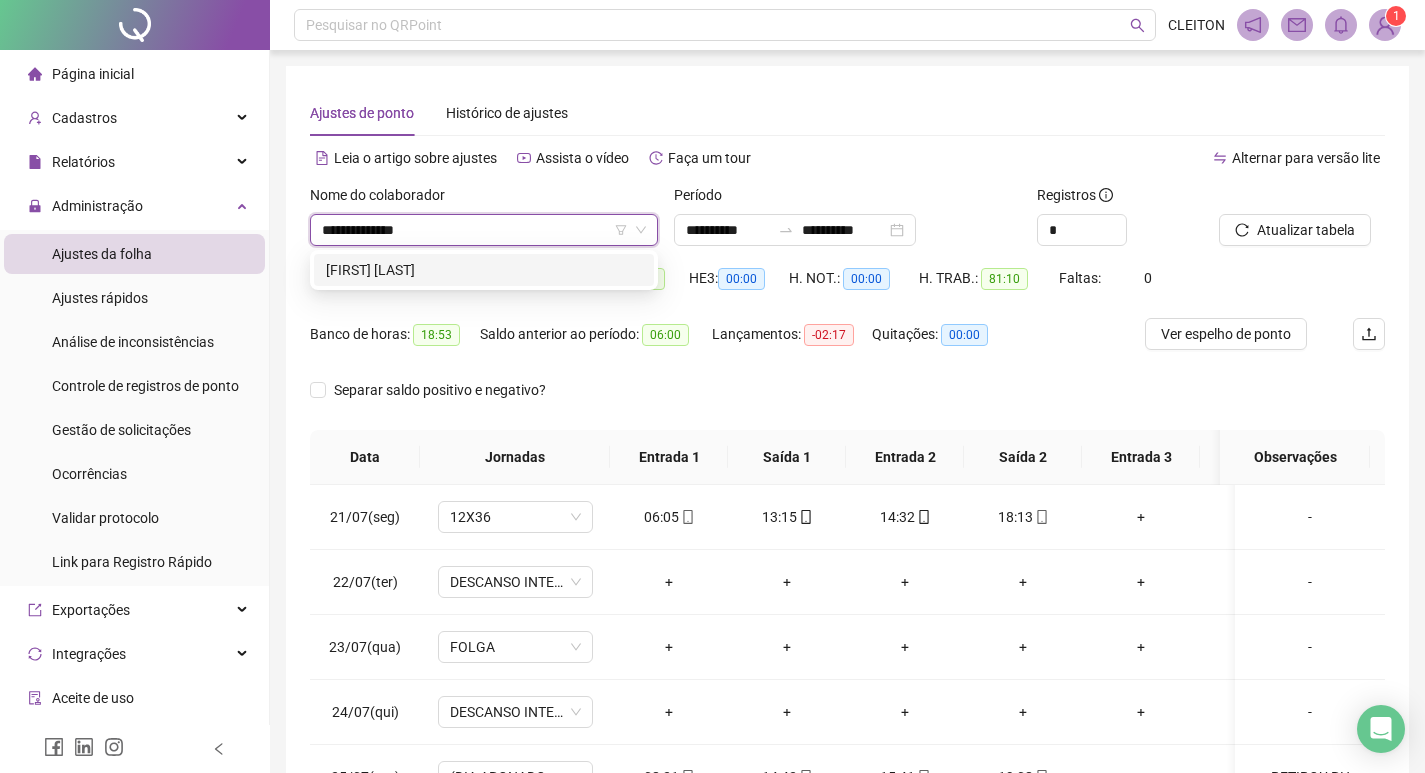 type on "**********" 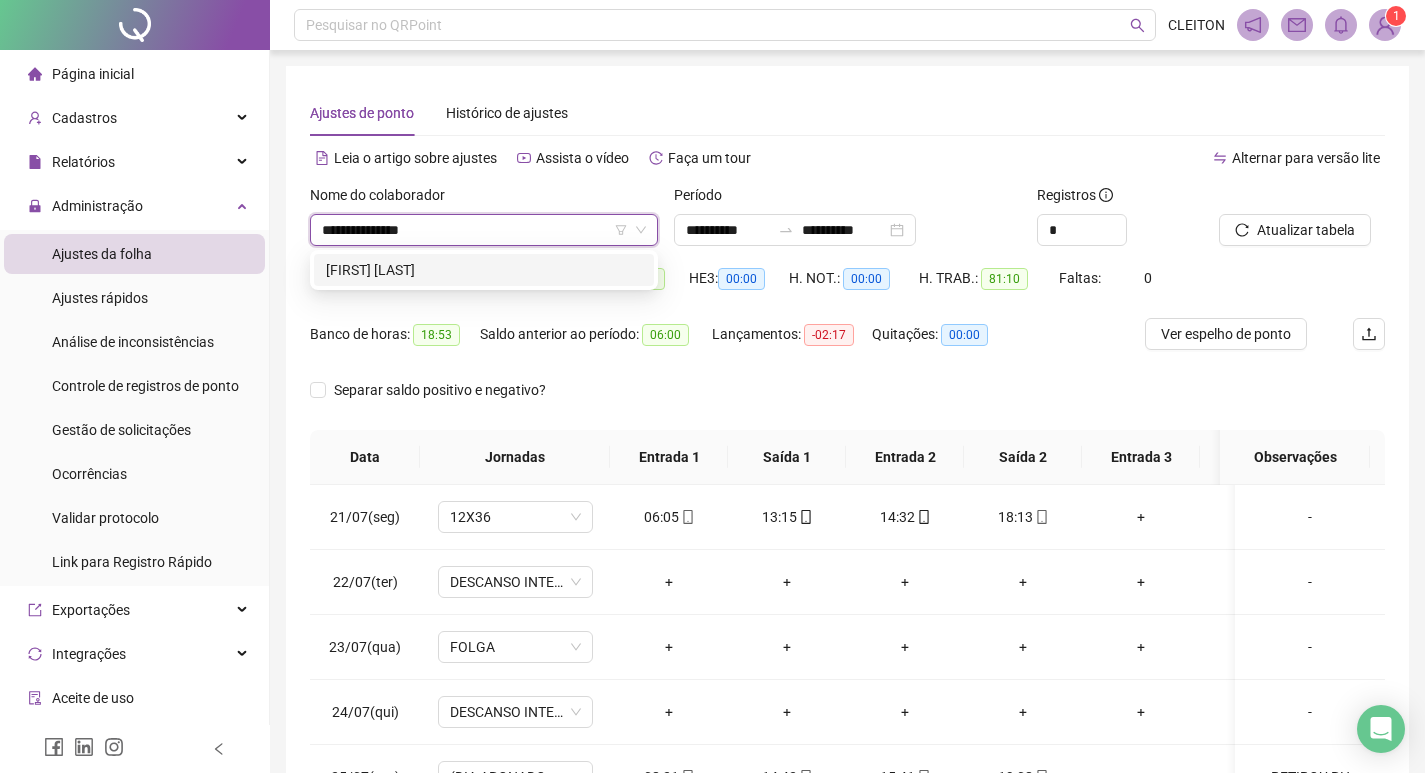 type 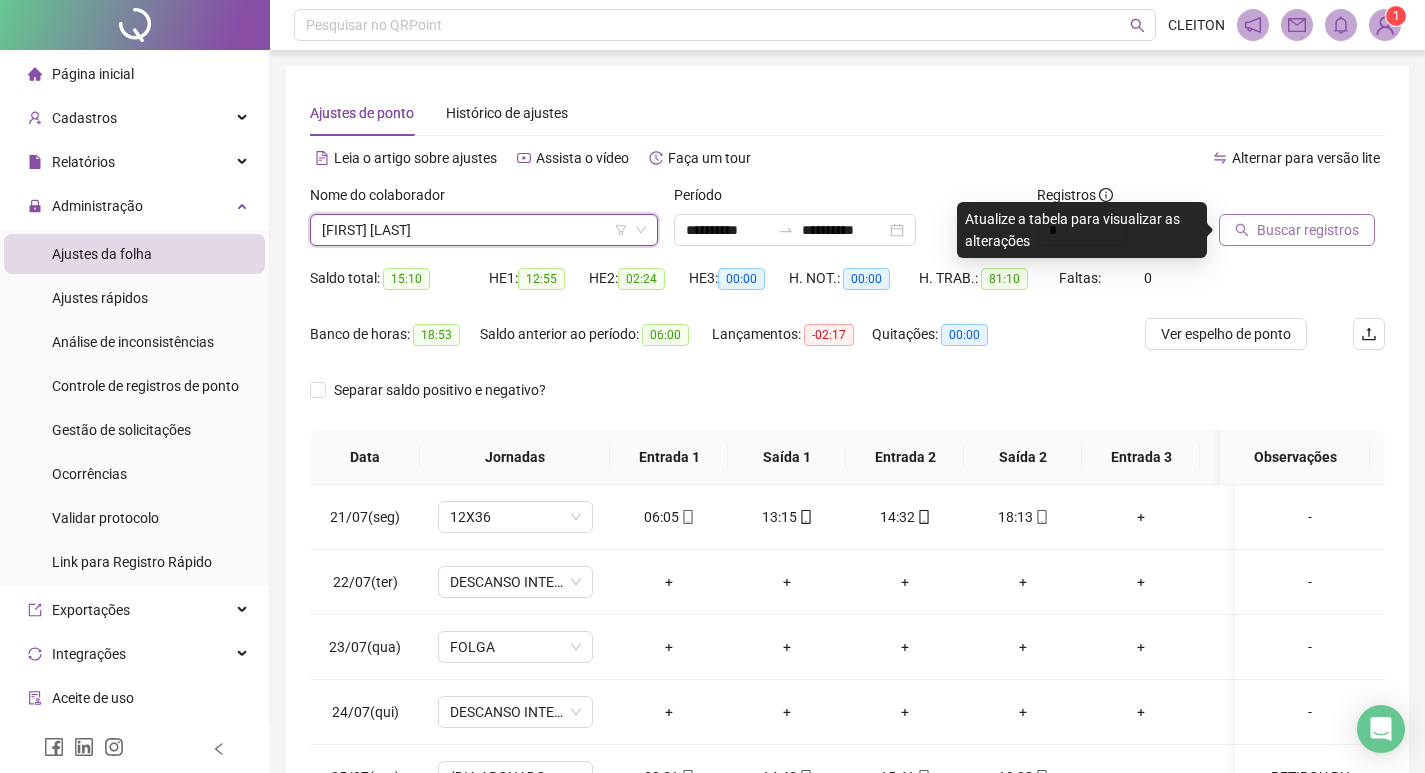click on "Buscar registros" at bounding box center (1308, 230) 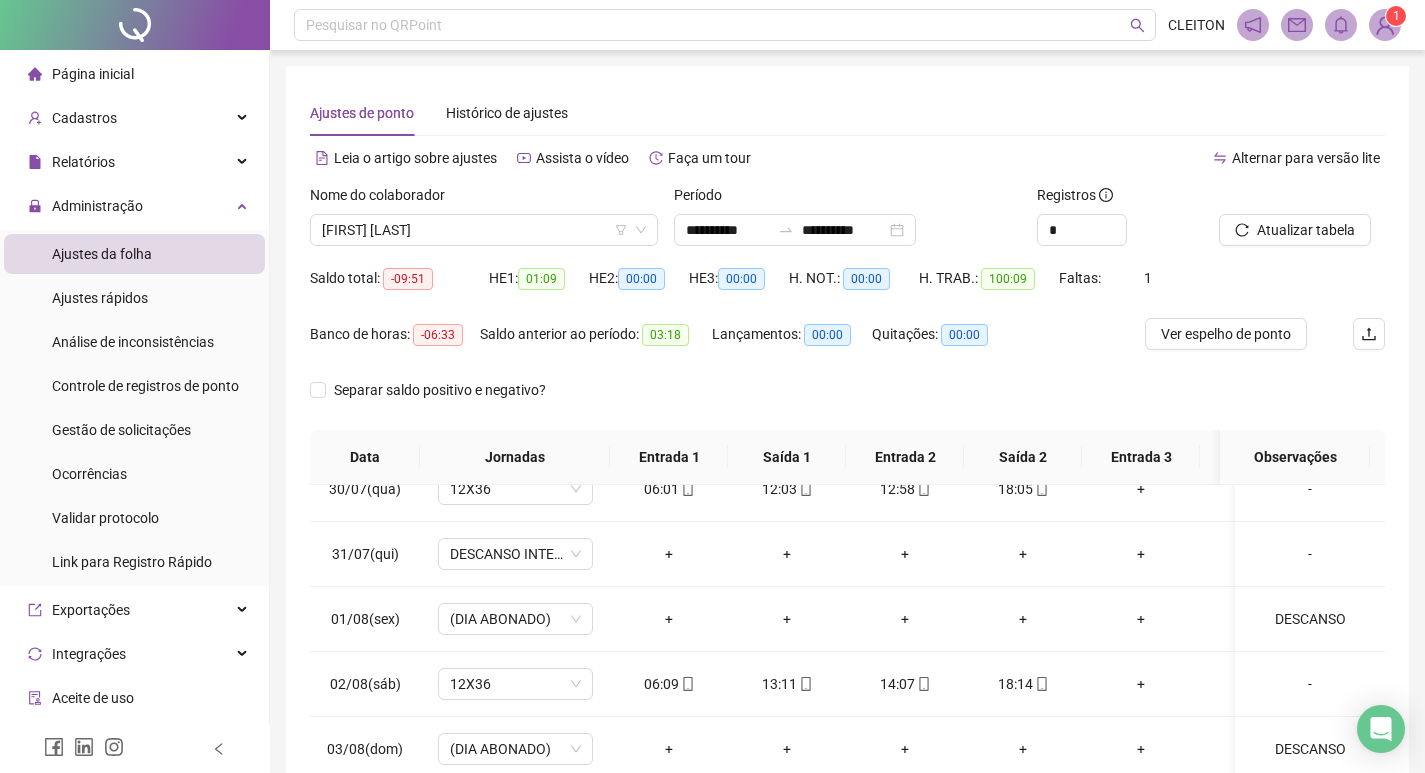 scroll, scrollTop: 628, scrollLeft: 0, axis: vertical 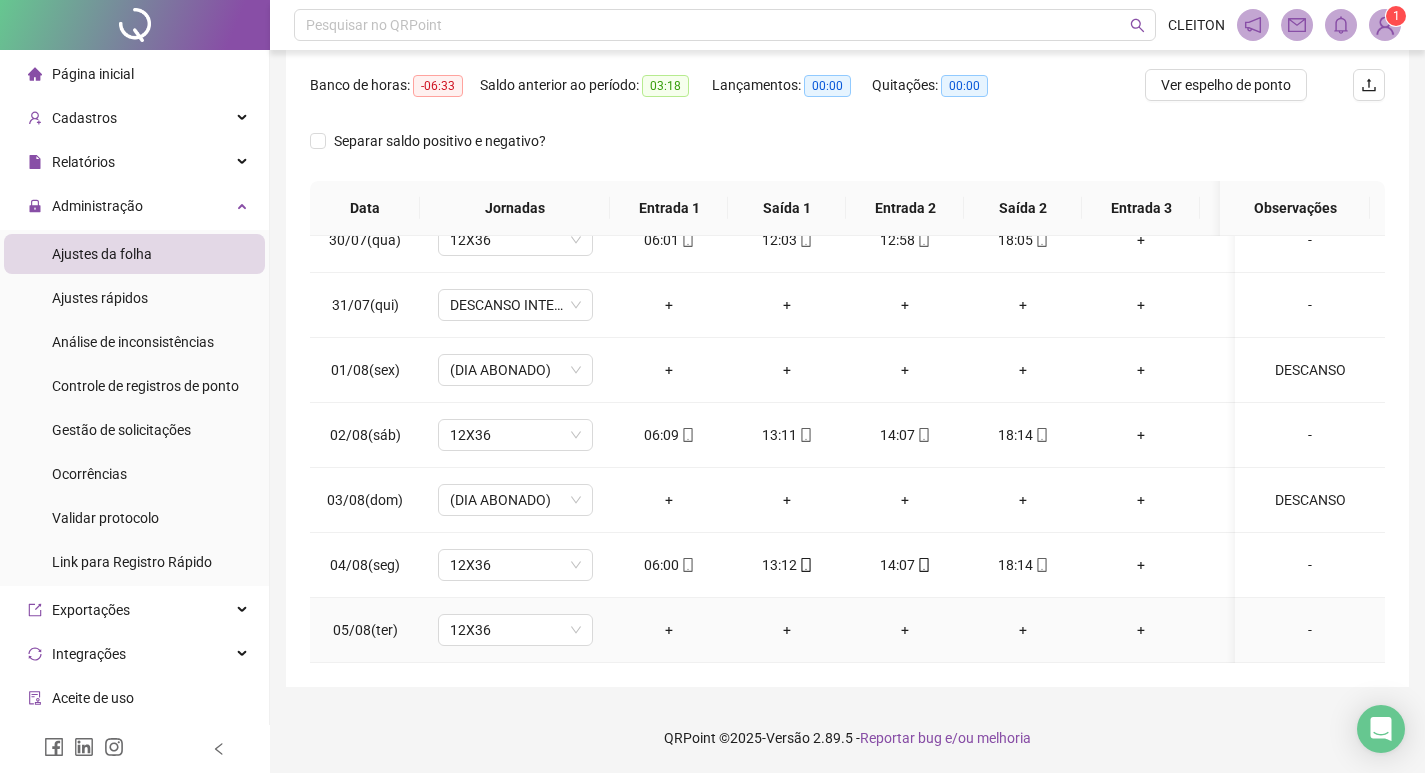 click on "-" at bounding box center (1310, 630) 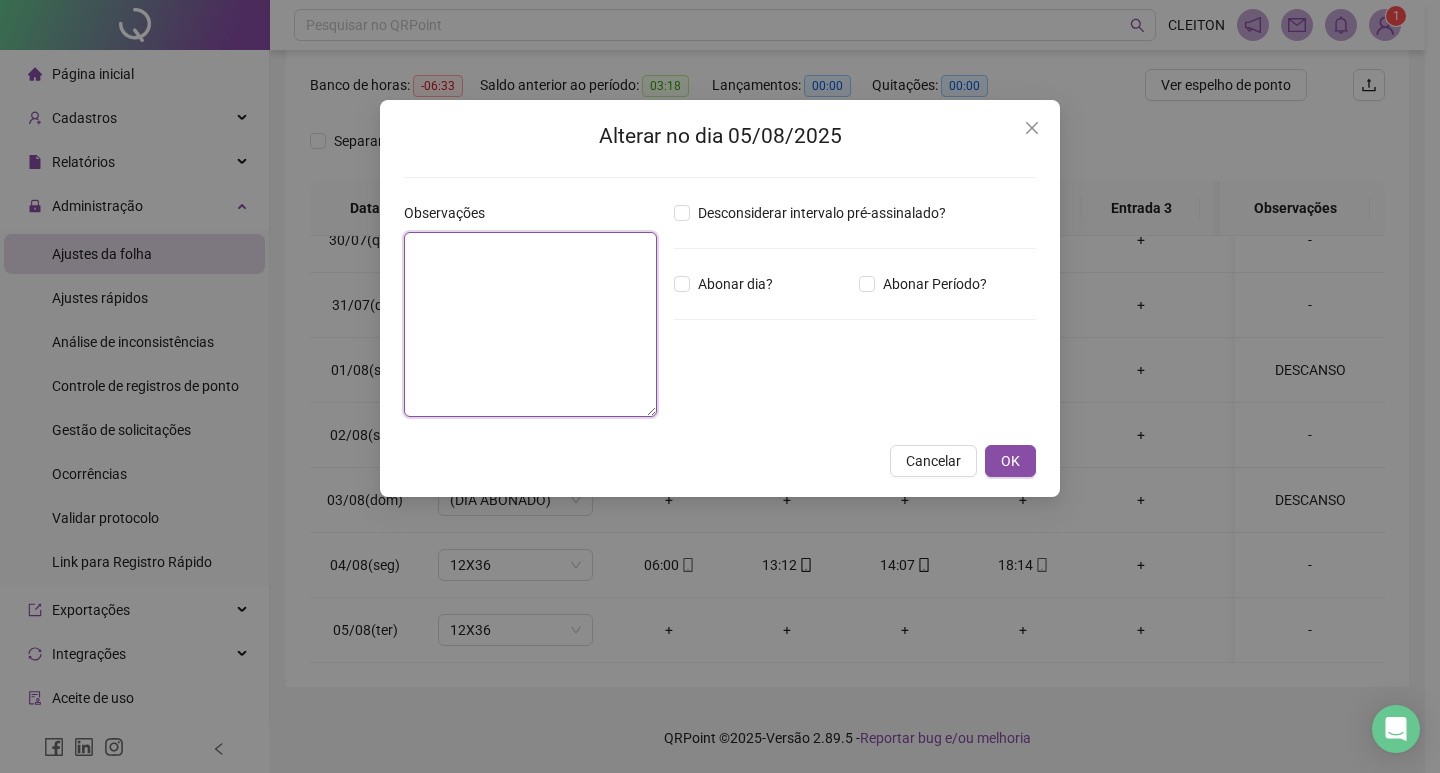 click at bounding box center [530, 324] 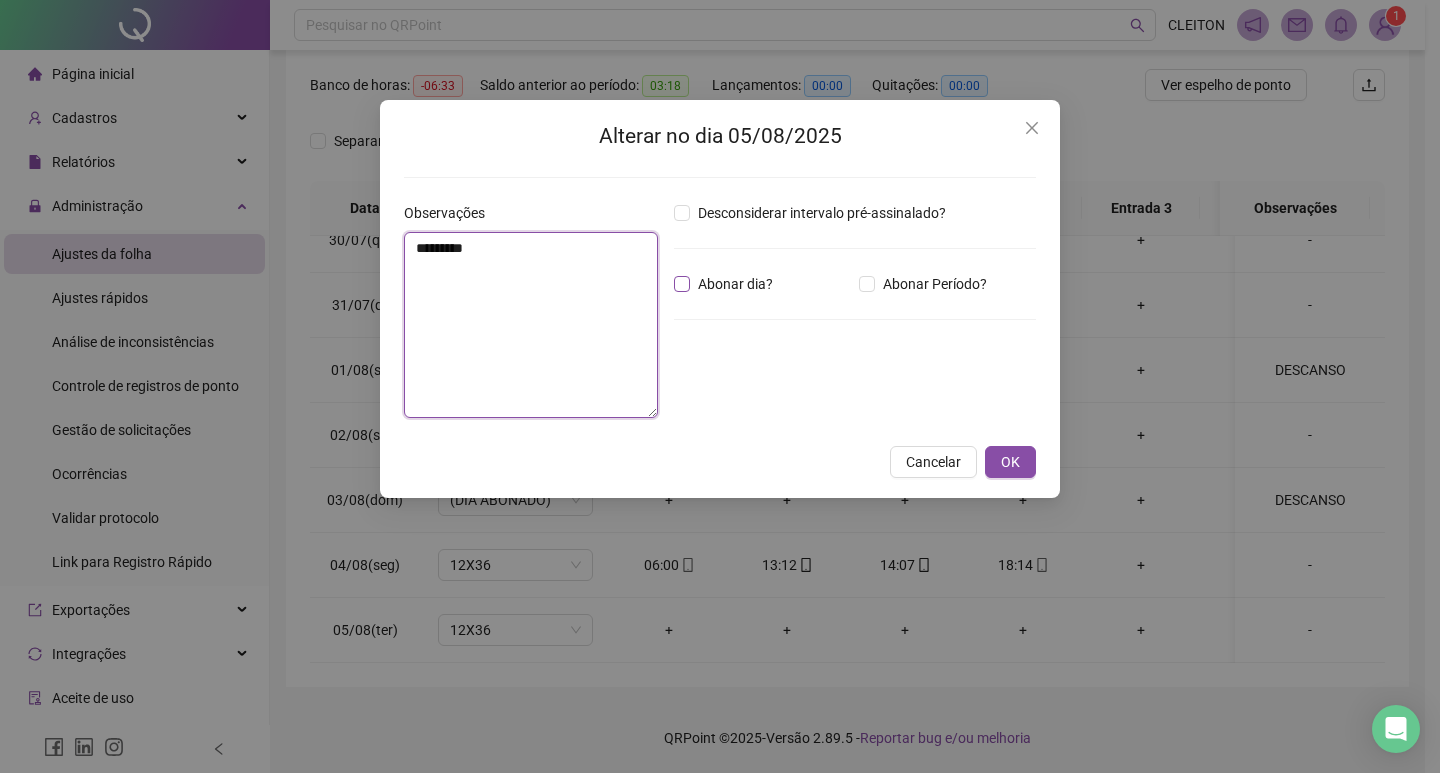 type on "********" 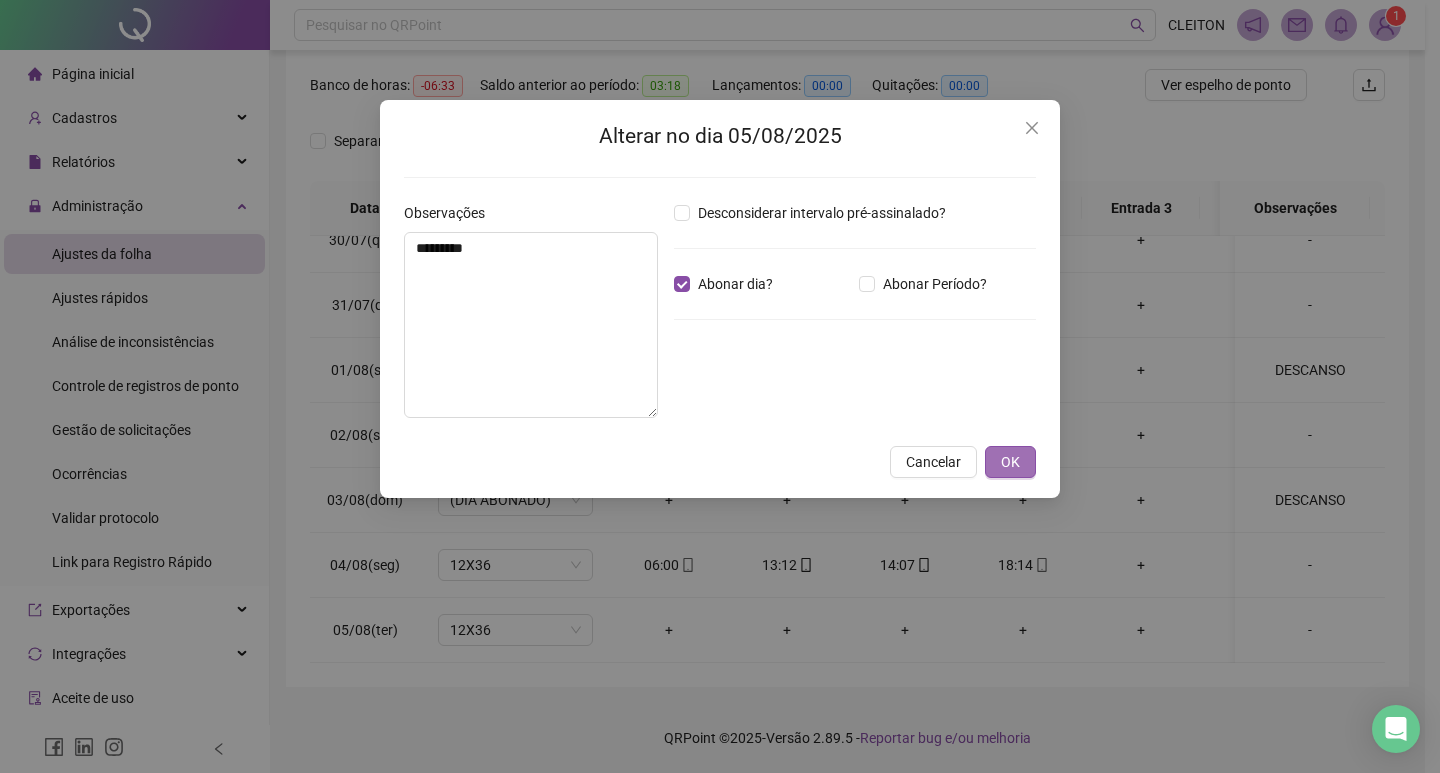 click on "OK" at bounding box center [1010, 462] 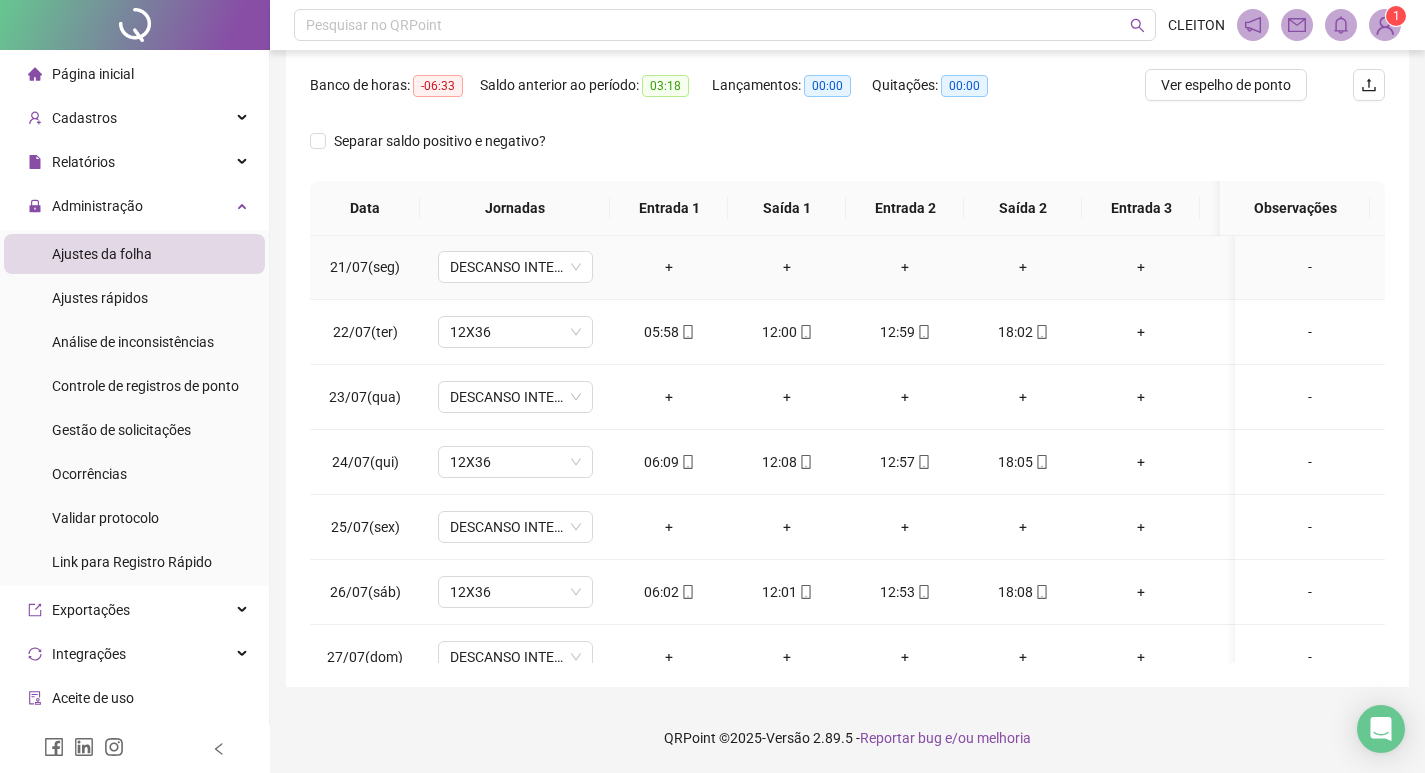 scroll, scrollTop: 0, scrollLeft: 0, axis: both 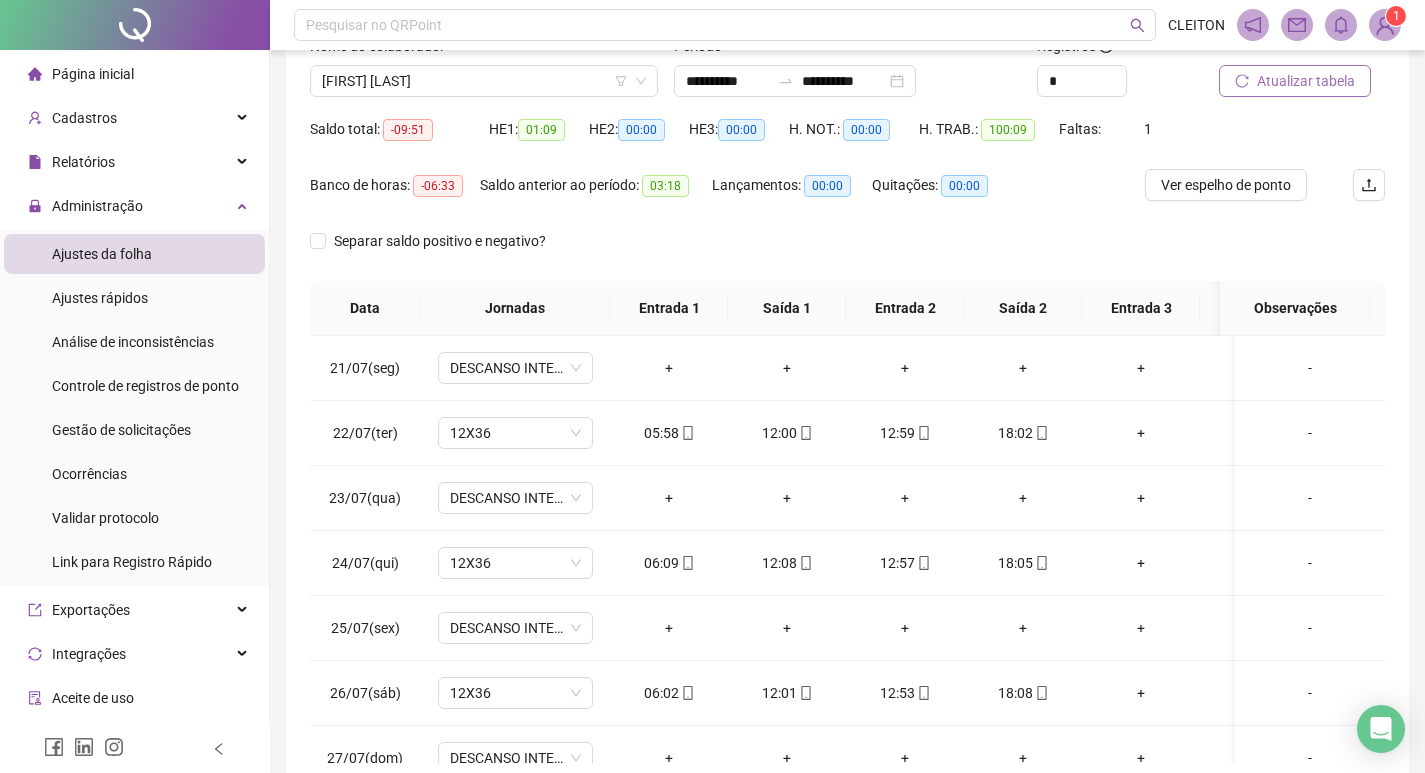 click on "Atualizar tabela" at bounding box center [1295, 81] 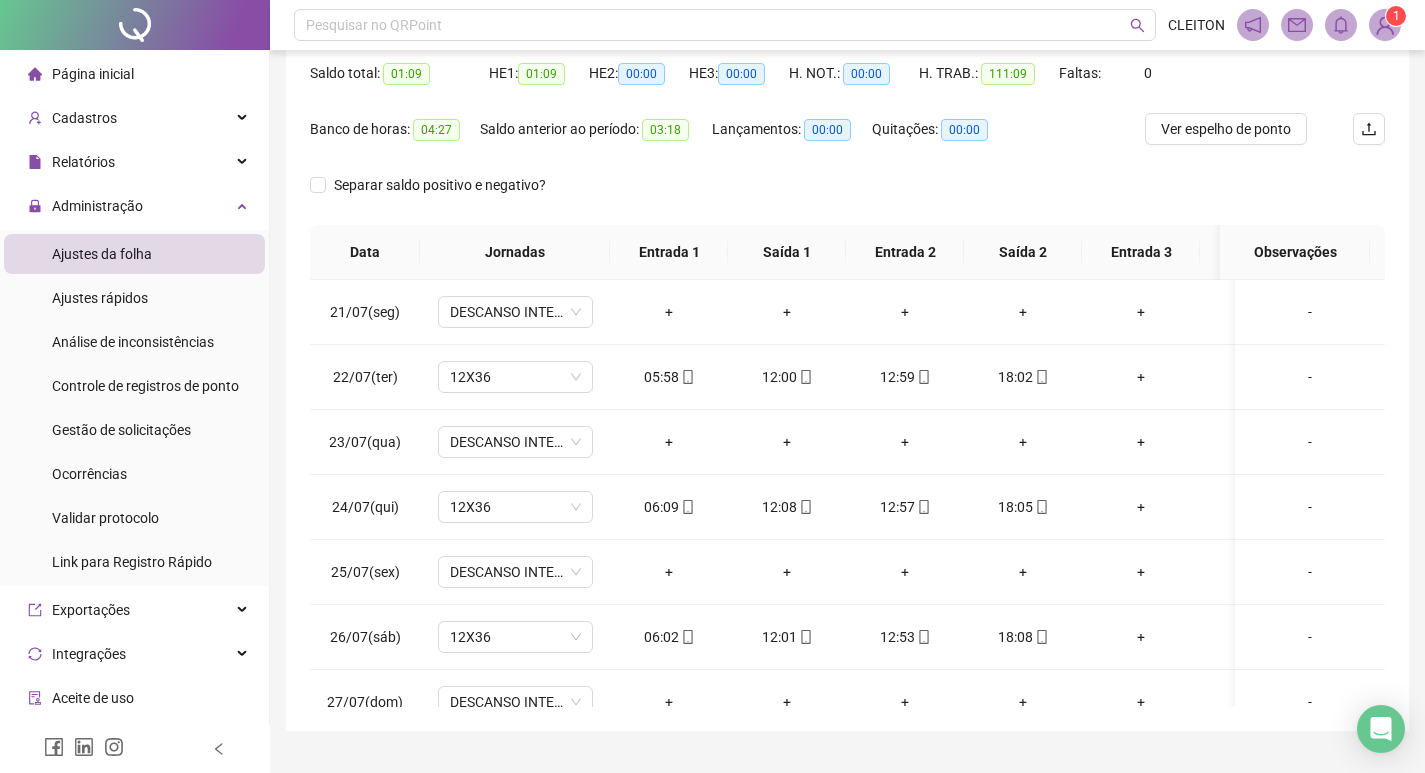 scroll, scrollTop: 249, scrollLeft: 0, axis: vertical 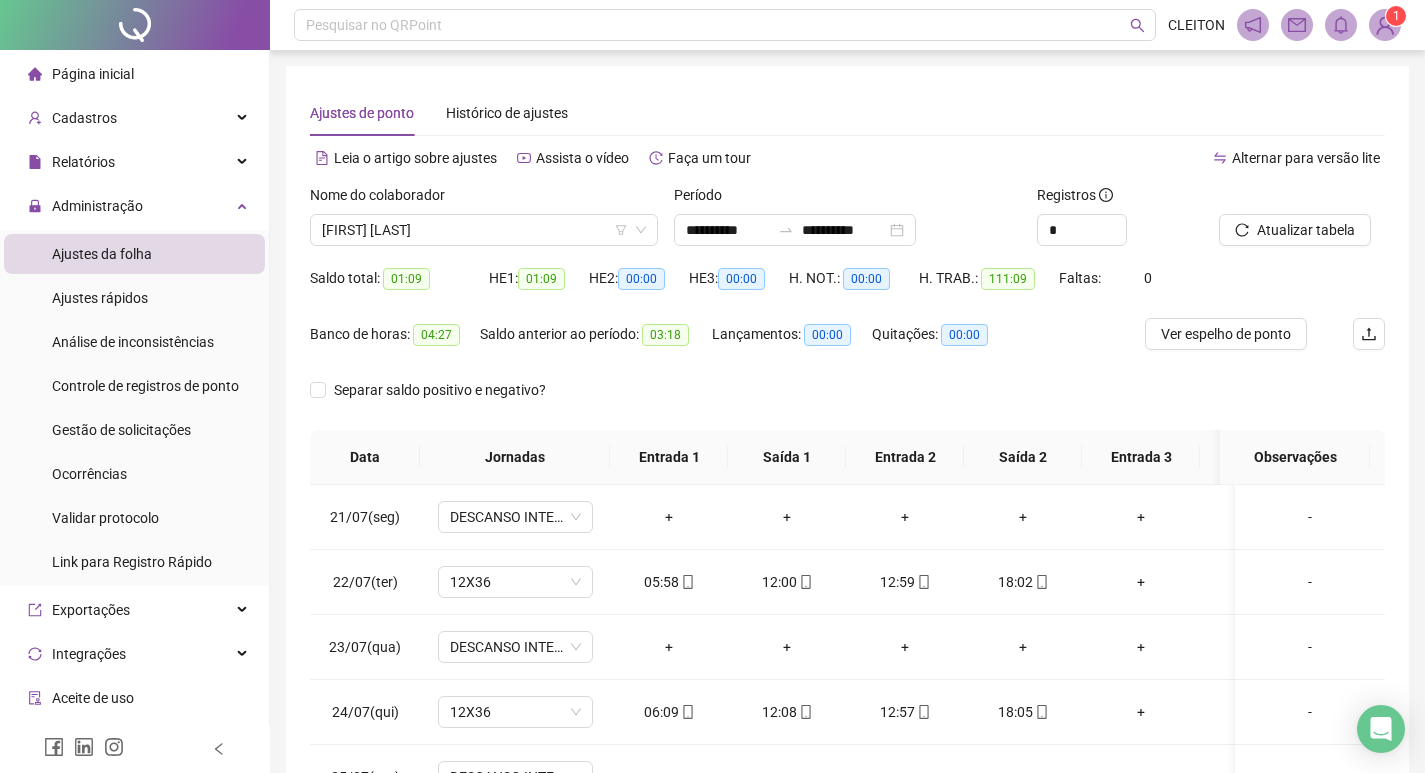 click on "Nome do colaborador" at bounding box center (484, 199) 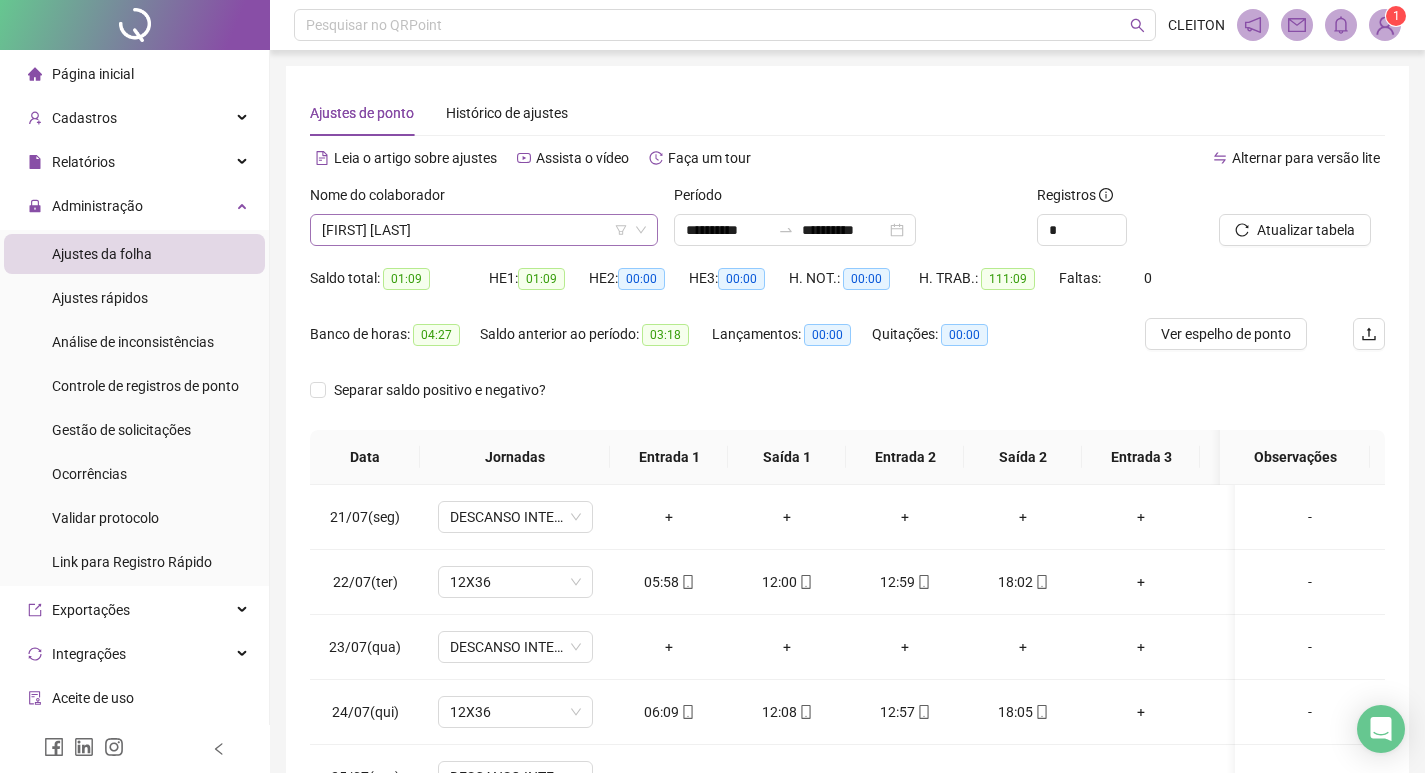 click on "[FIRST] [LAST]" at bounding box center [484, 230] 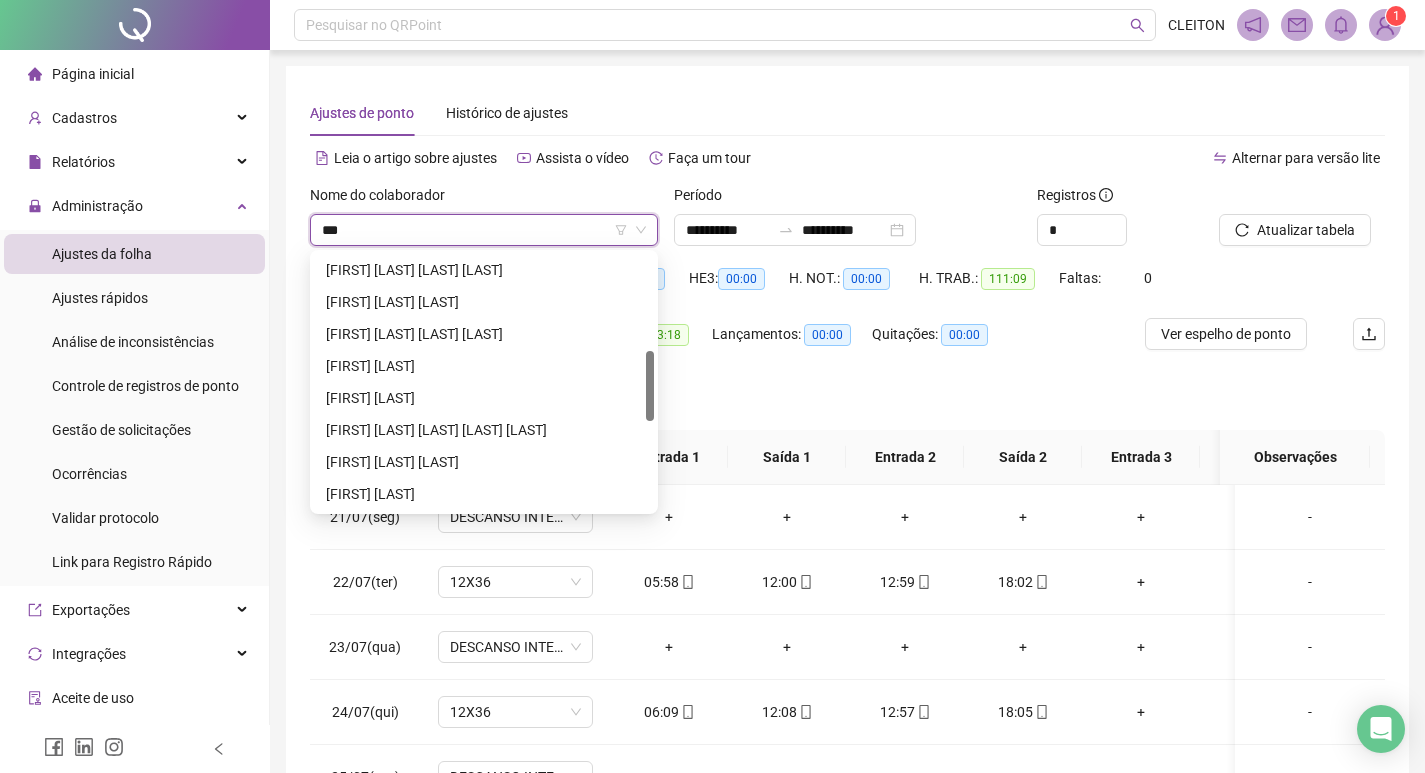 scroll, scrollTop: 0, scrollLeft: 0, axis: both 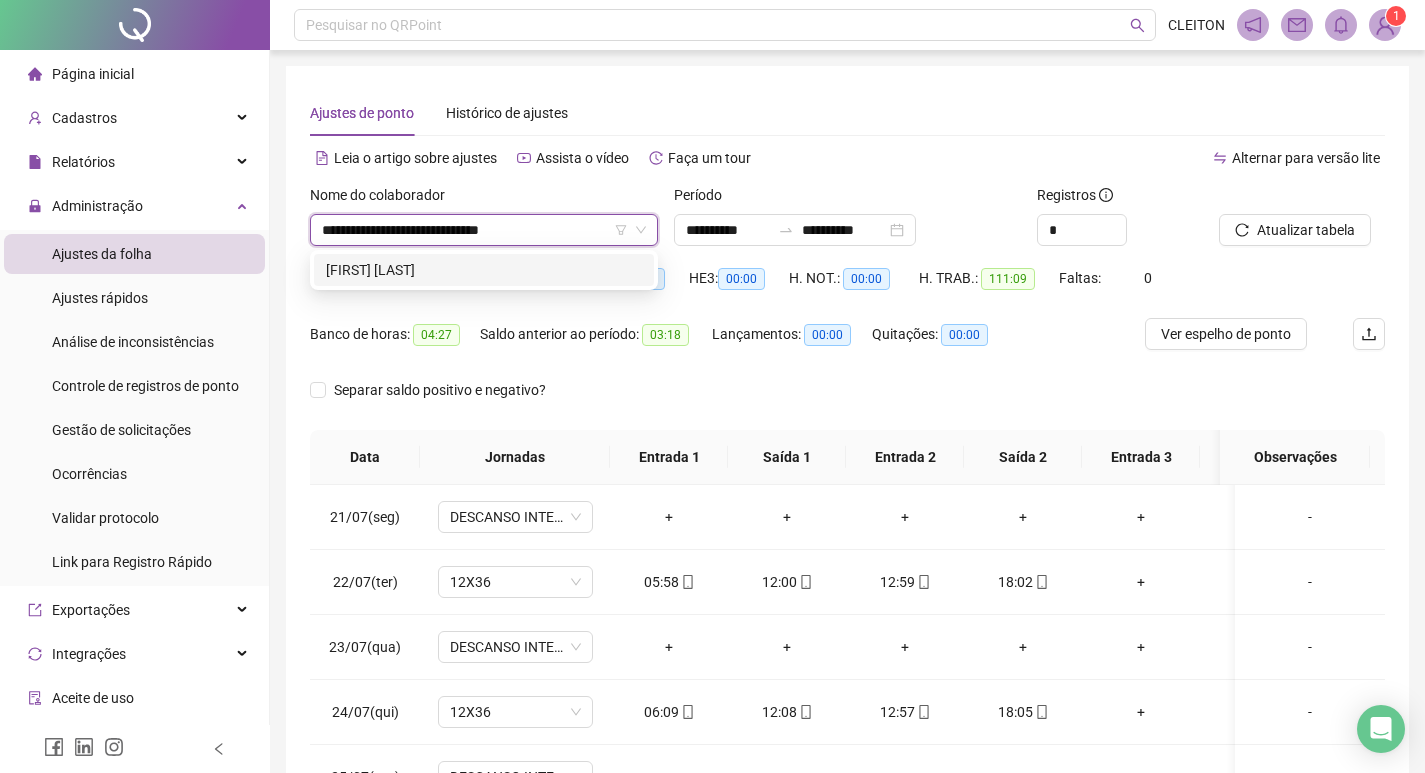 type on "**********" 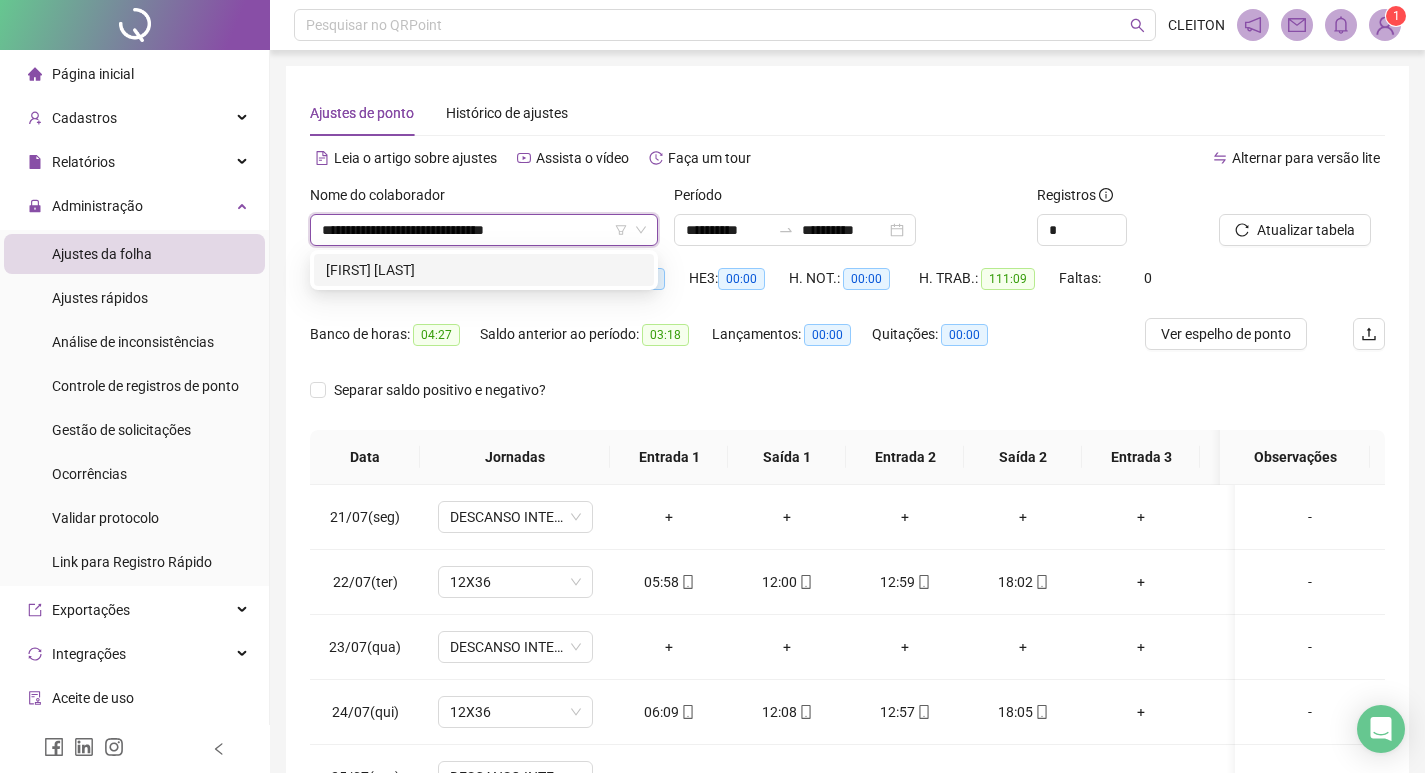 type 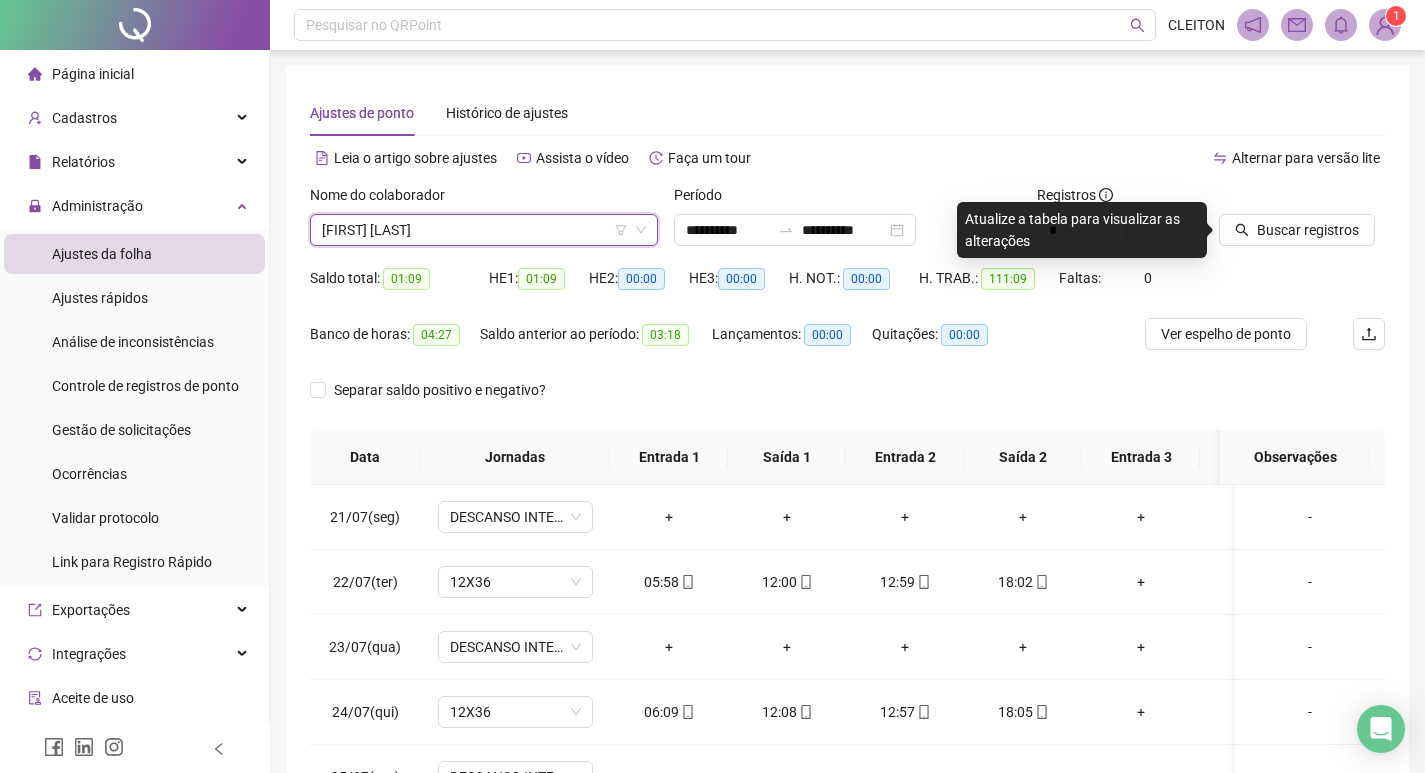 click at bounding box center (1277, 199) 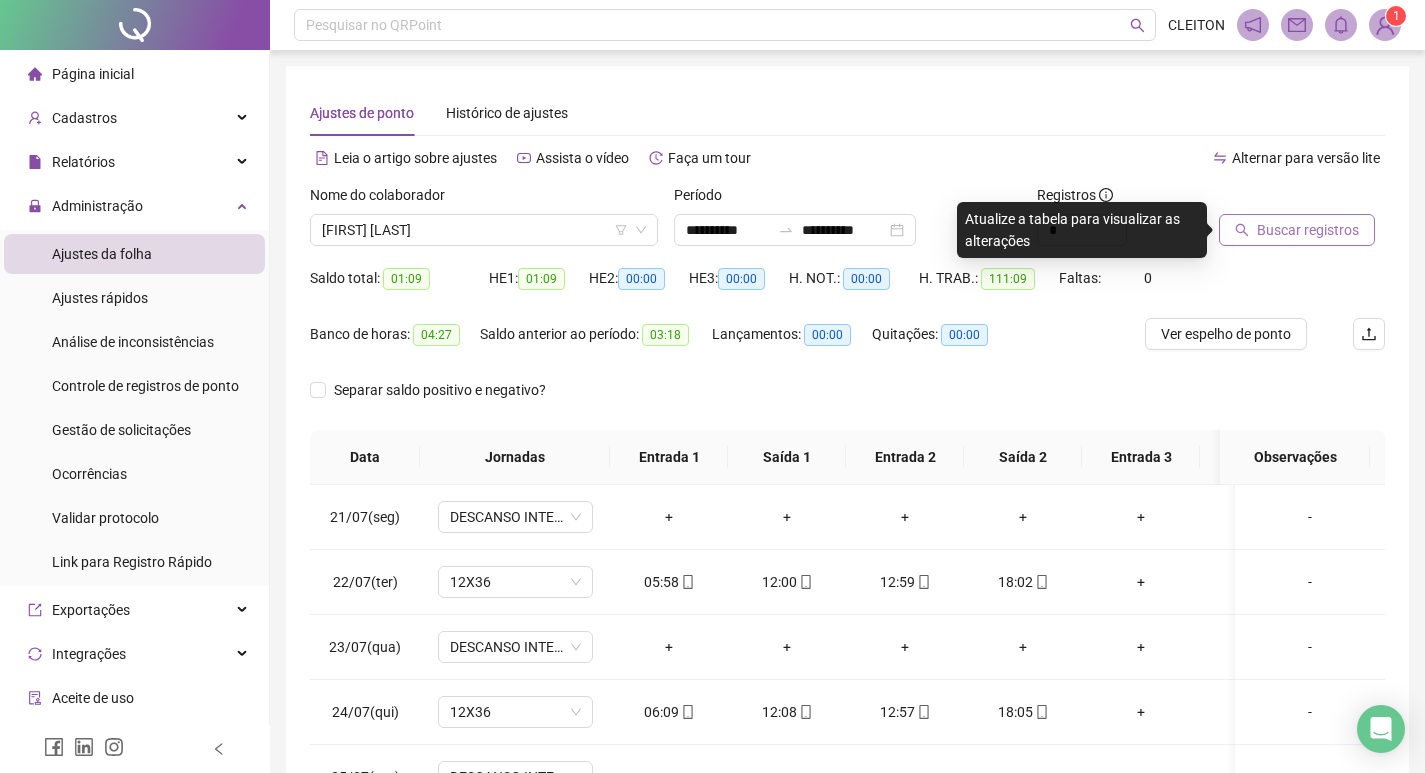 click on "Buscar registros" at bounding box center [1308, 230] 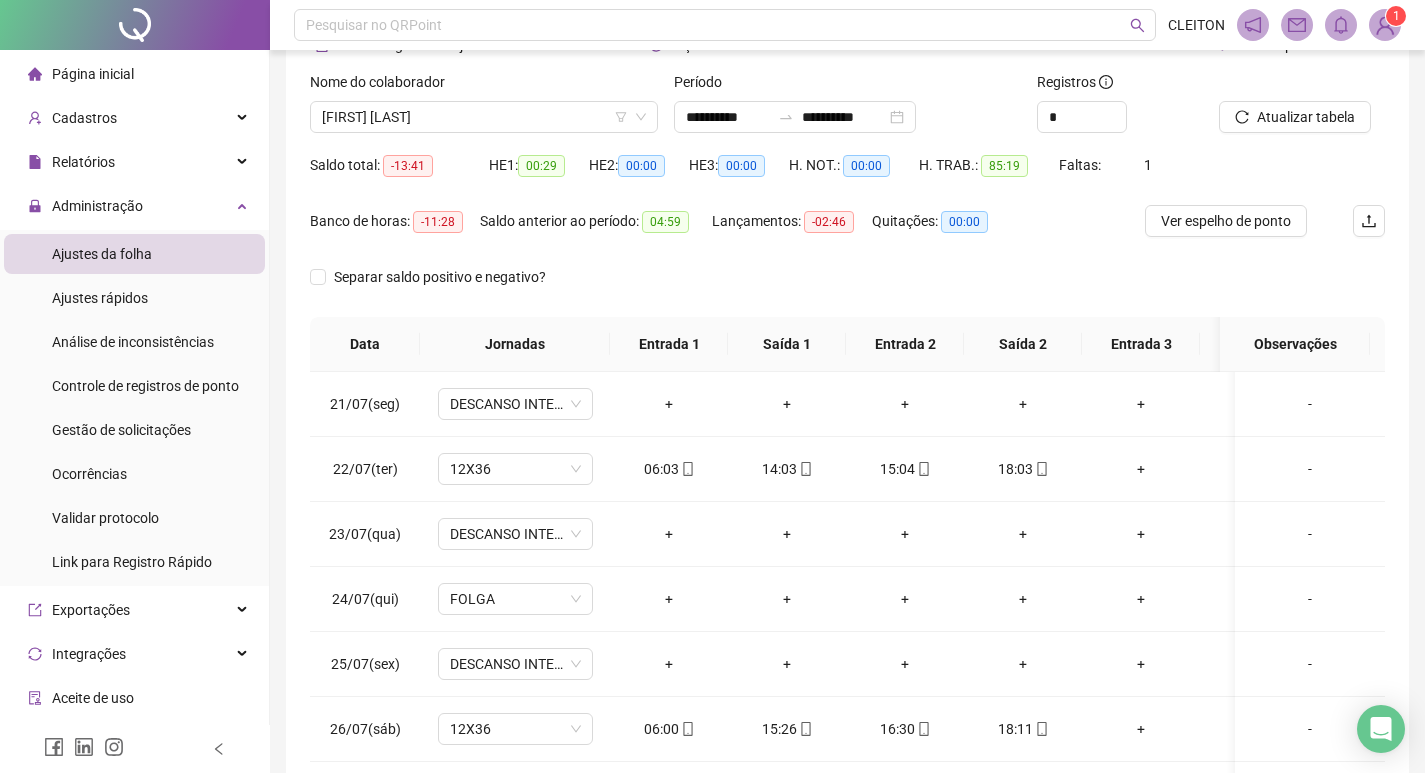 scroll, scrollTop: 200, scrollLeft: 0, axis: vertical 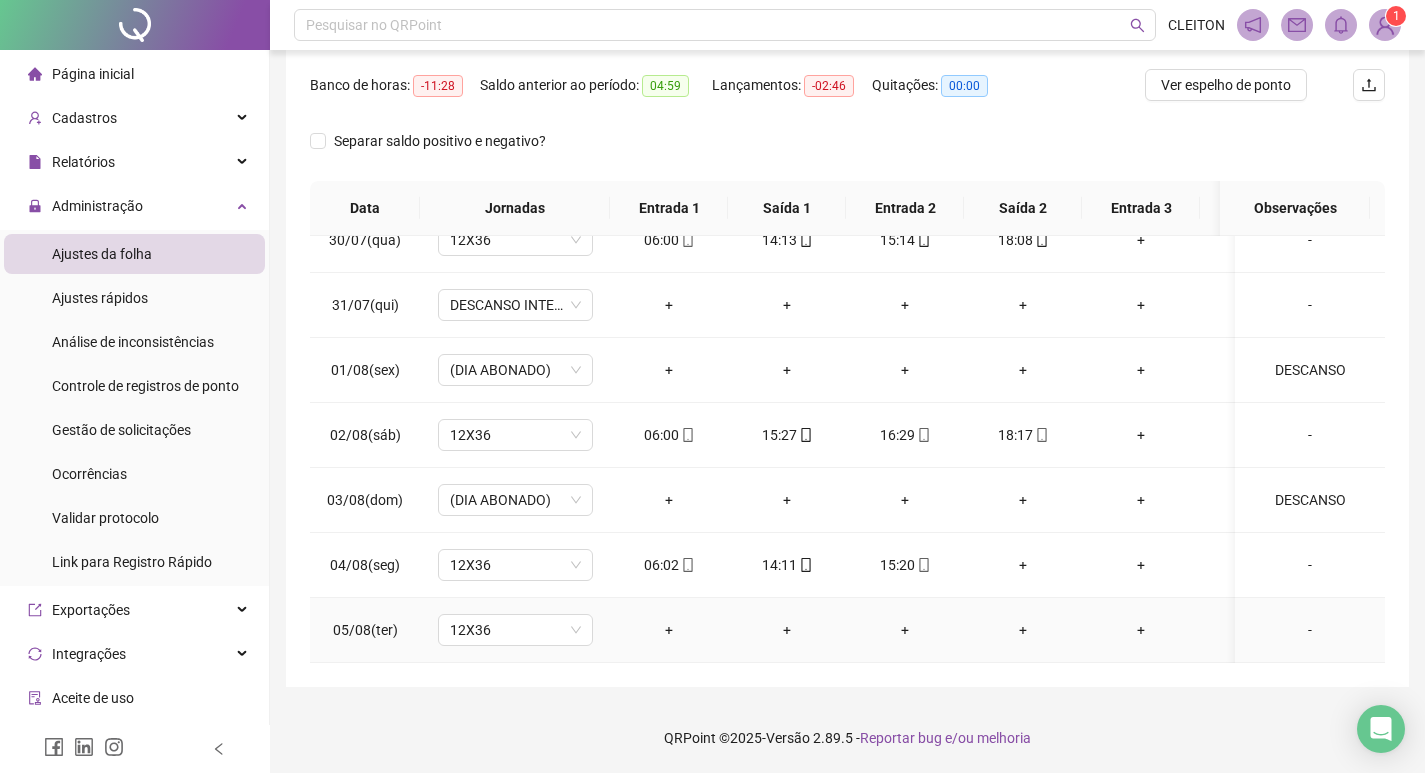 click on "-" at bounding box center (1310, 630) 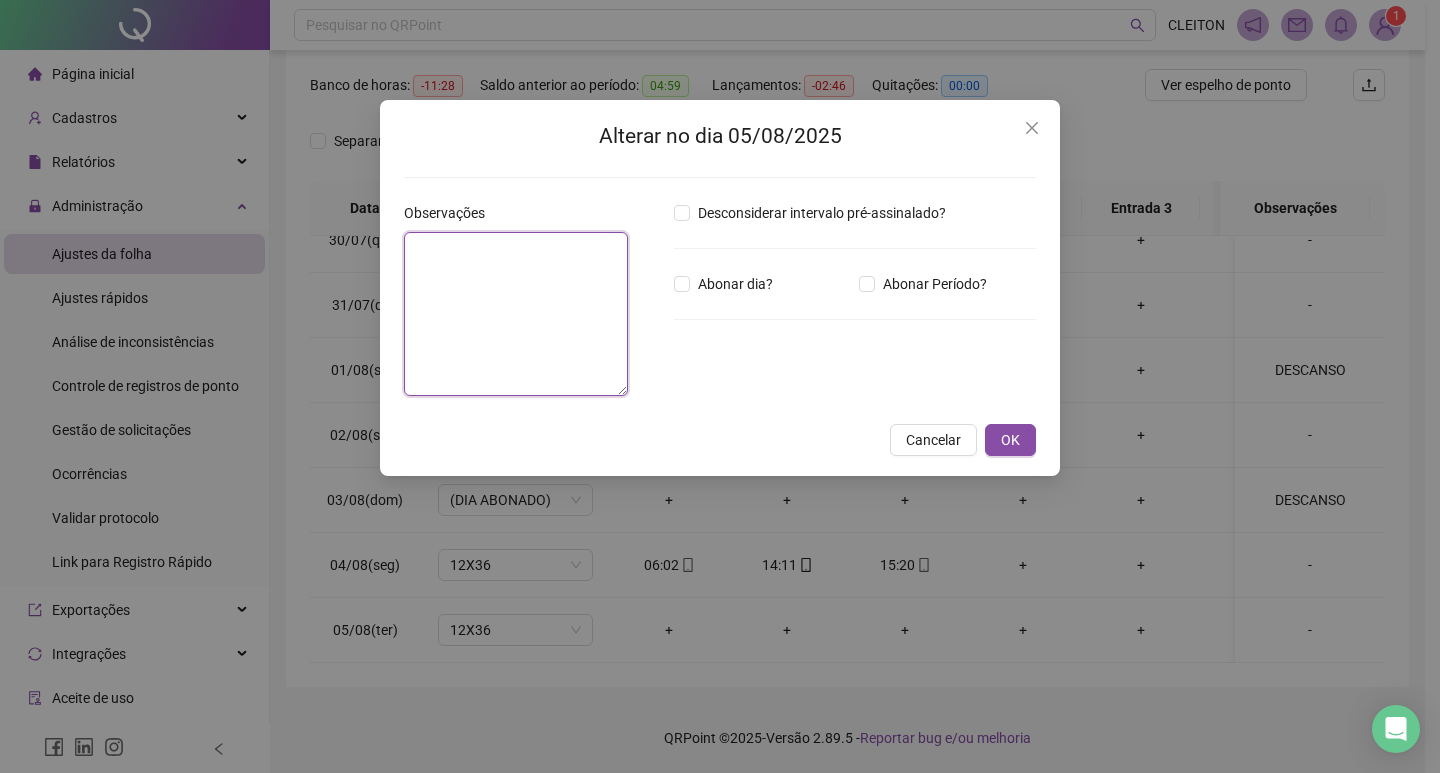 click at bounding box center (516, 314) 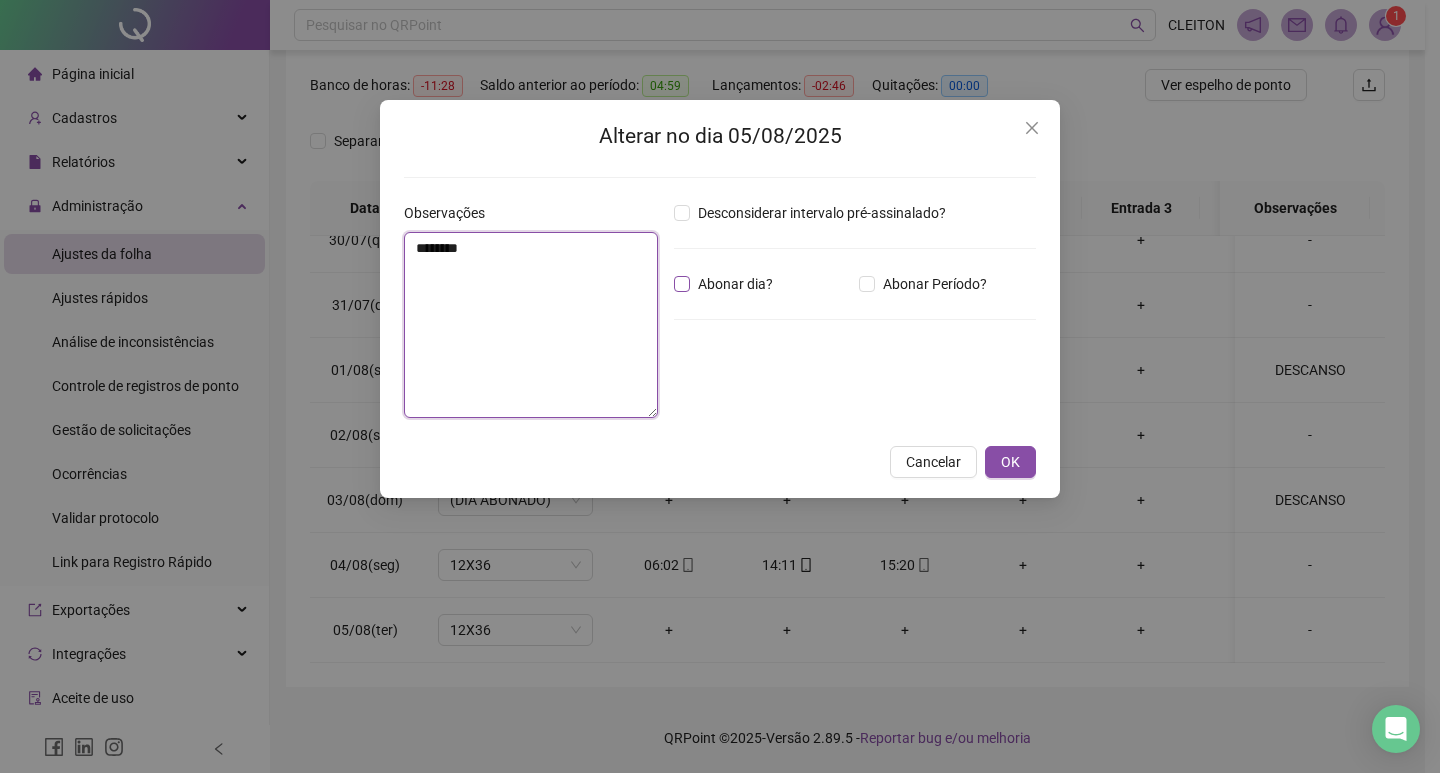 type on "********" 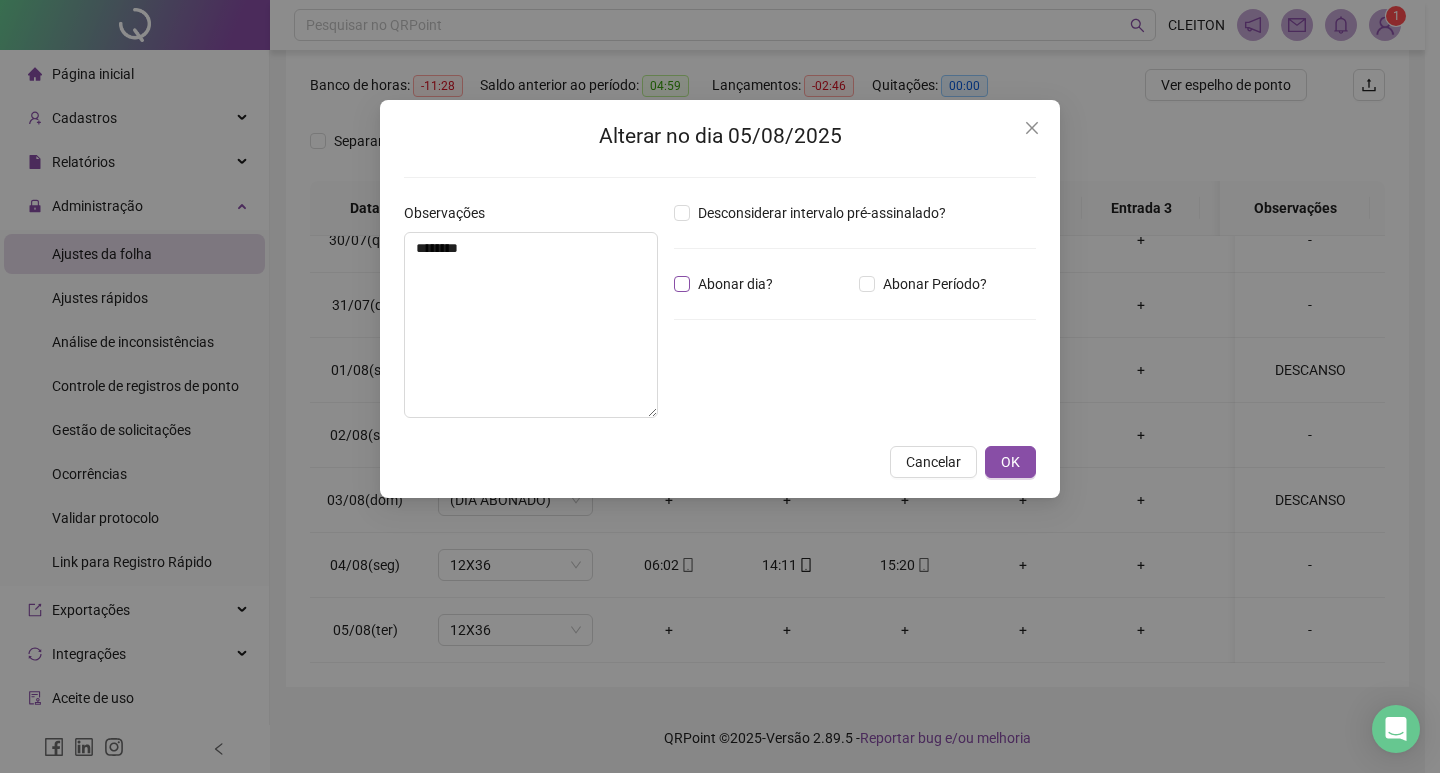 click on "Abonar dia?" at bounding box center (727, 284) 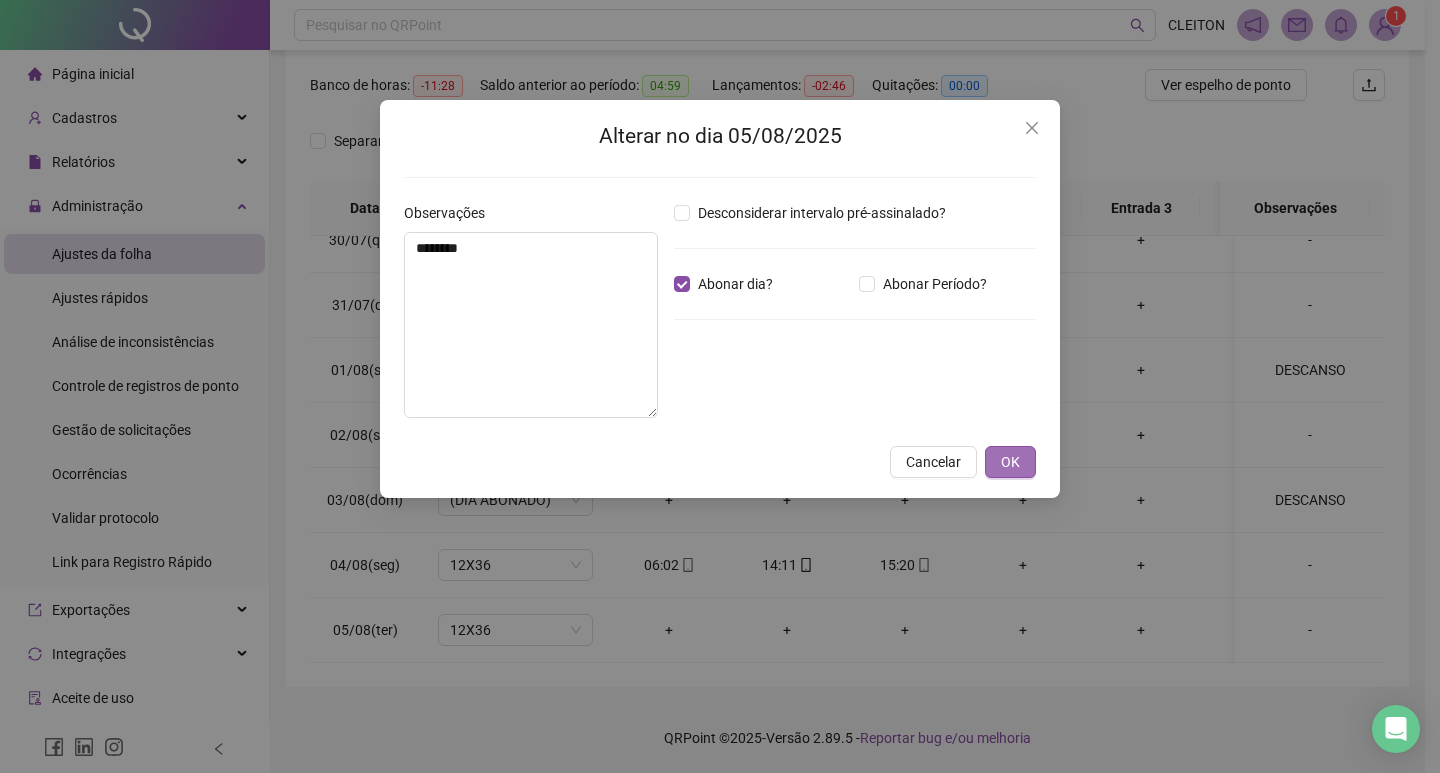 click on "OK" at bounding box center [1010, 462] 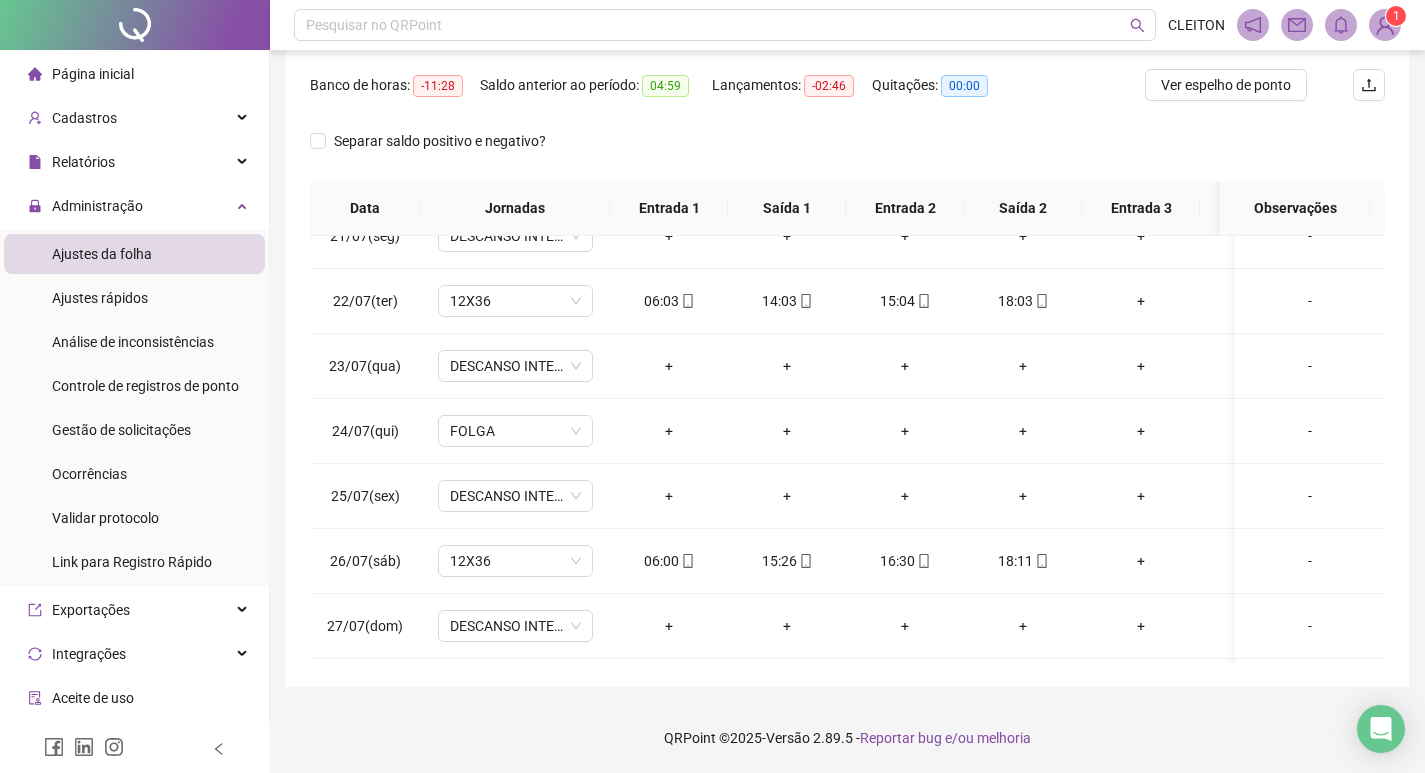 scroll, scrollTop: 28, scrollLeft: 0, axis: vertical 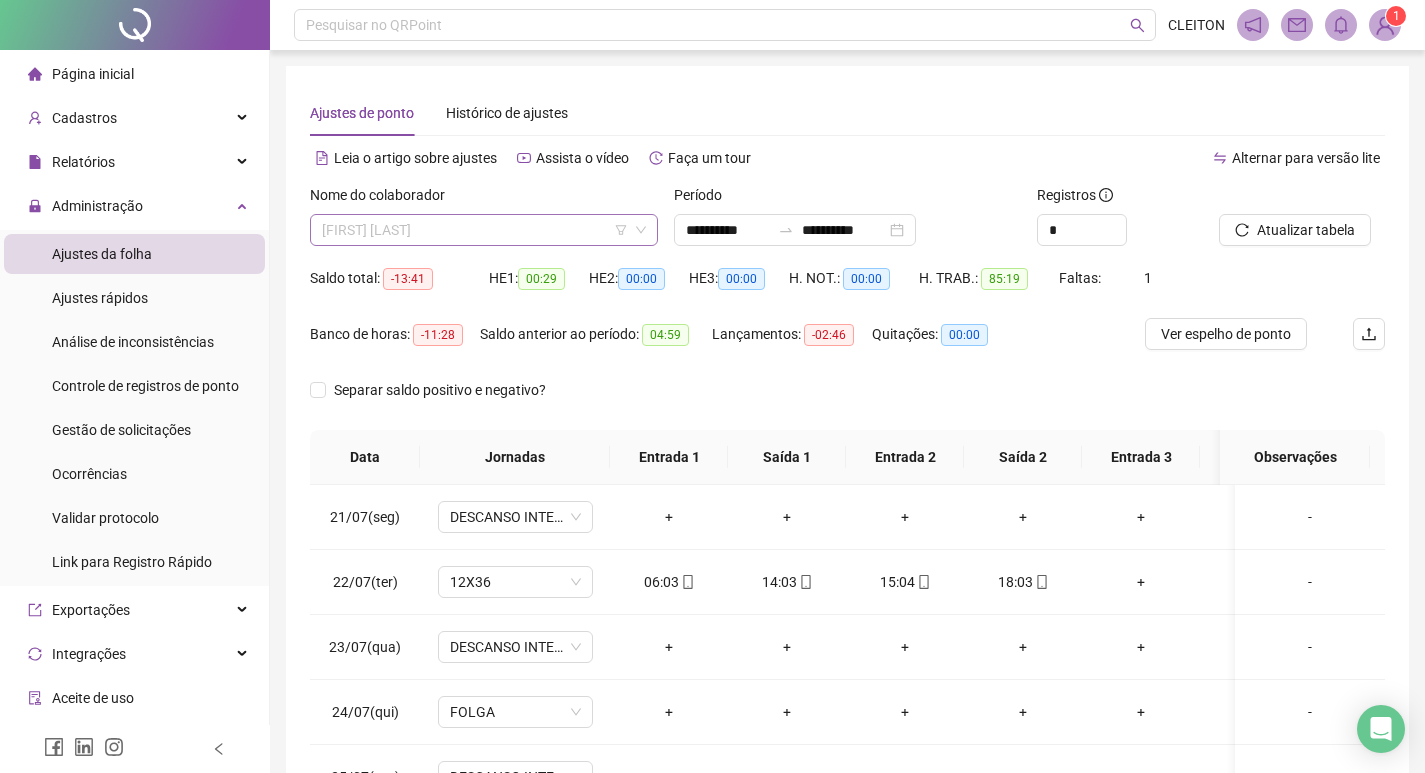 click on "[FIRST] [LAST]" at bounding box center [484, 230] 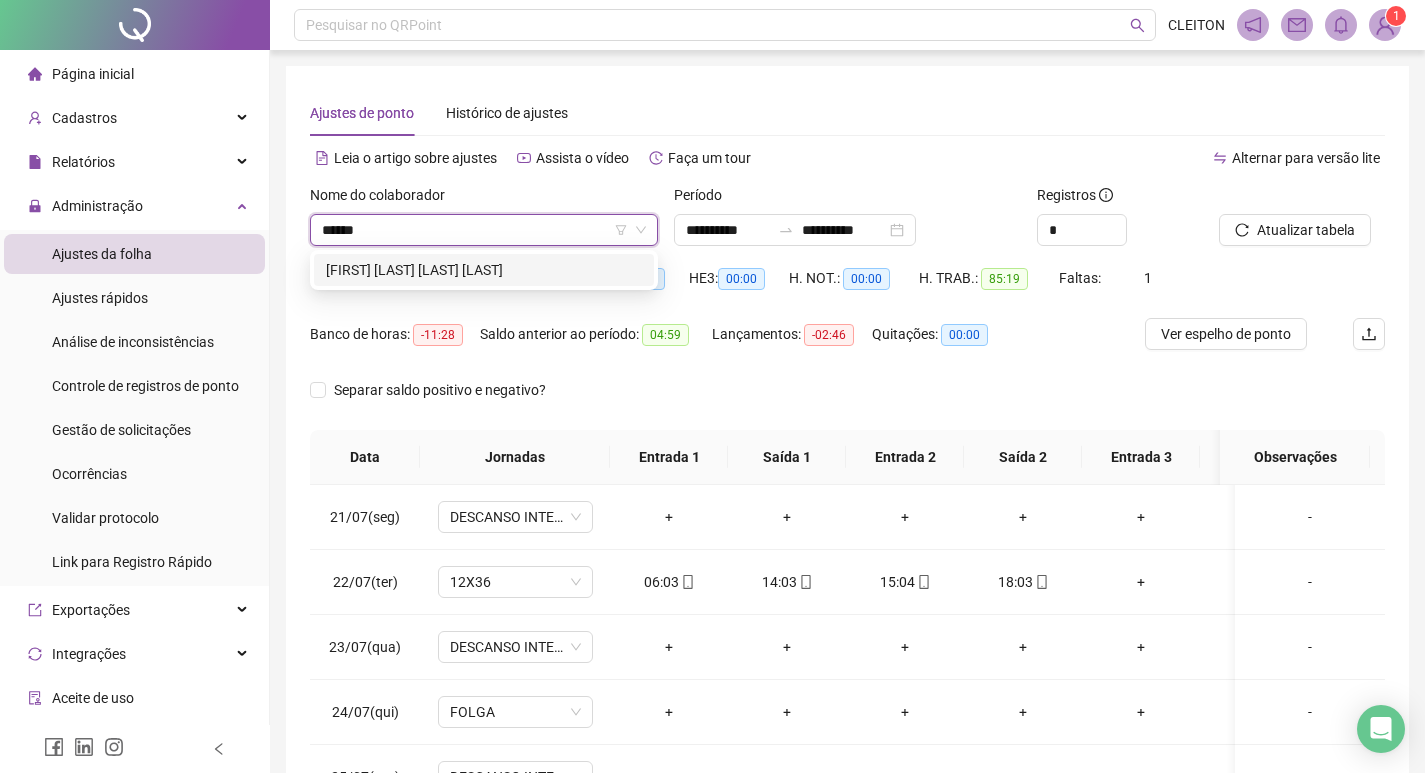 scroll, scrollTop: 0, scrollLeft: 0, axis: both 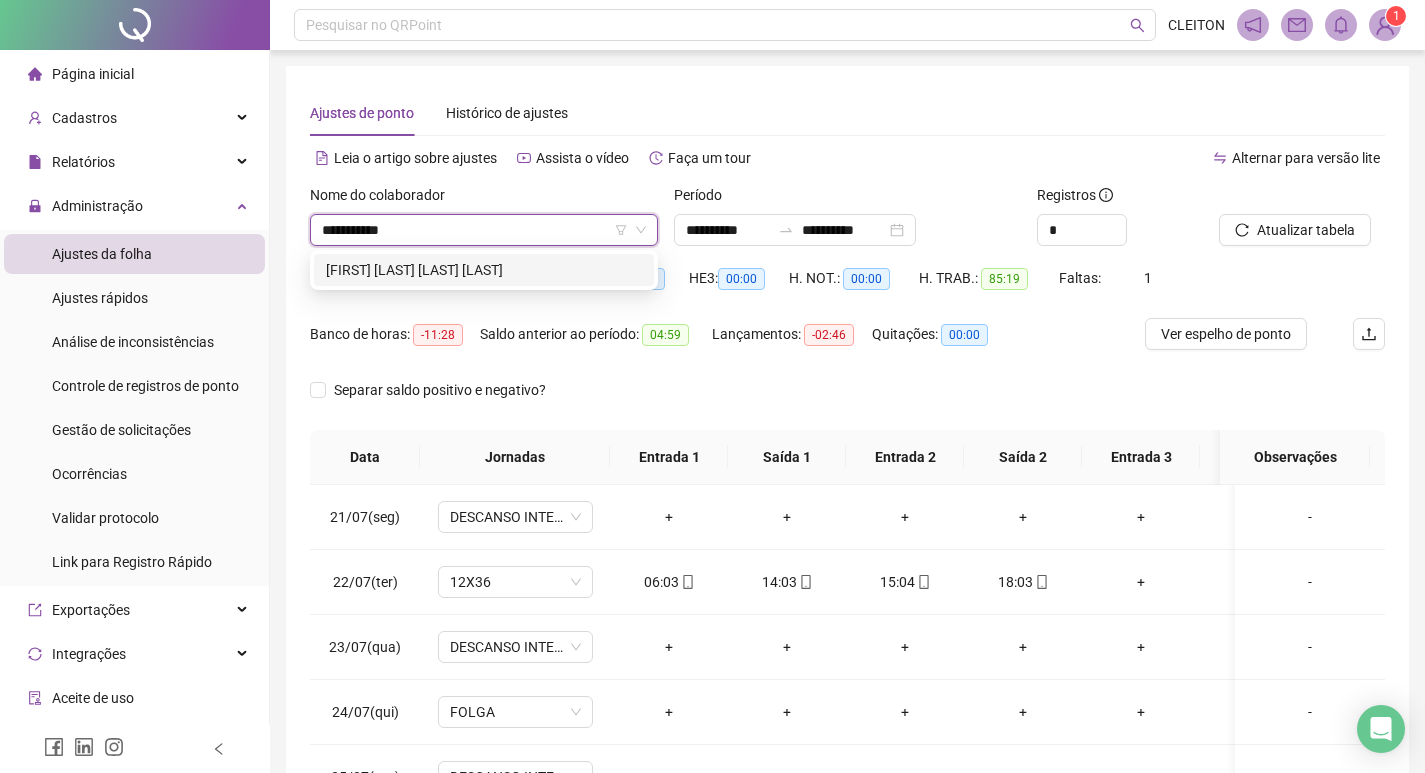 type on "**********" 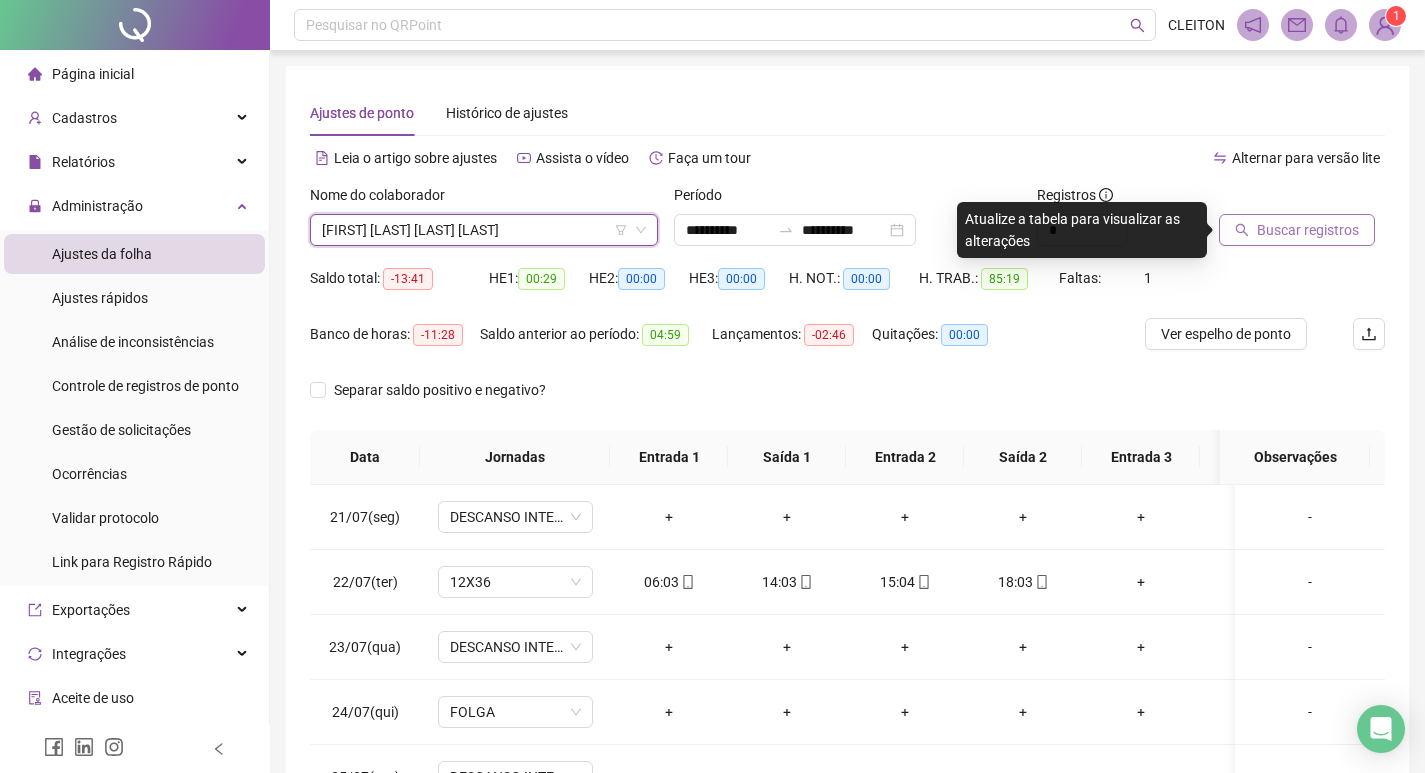 click on "Buscar registros" at bounding box center (1297, 230) 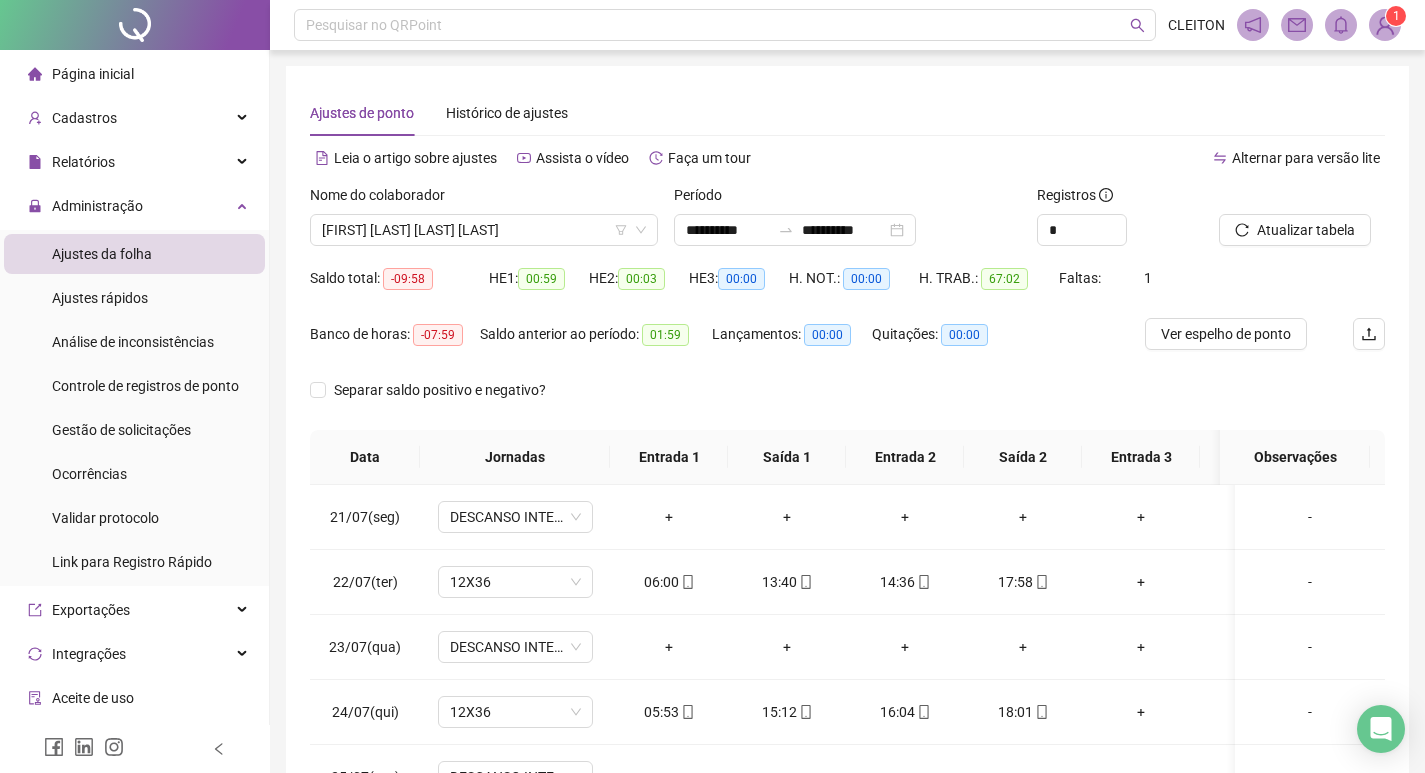 scroll, scrollTop: 249, scrollLeft: 0, axis: vertical 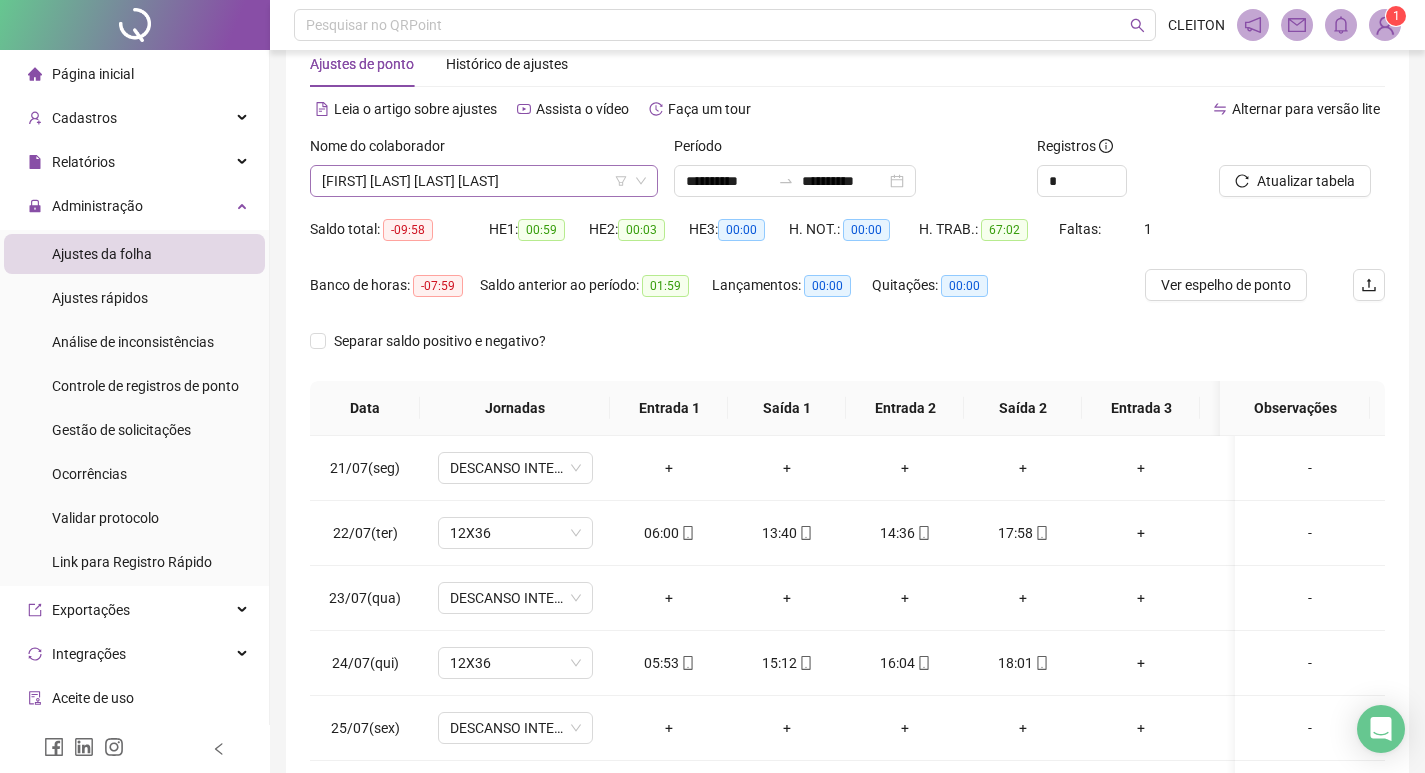 click on "[FIRST] [LAST] [LAST] [LAST]" at bounding box center (484, 181) 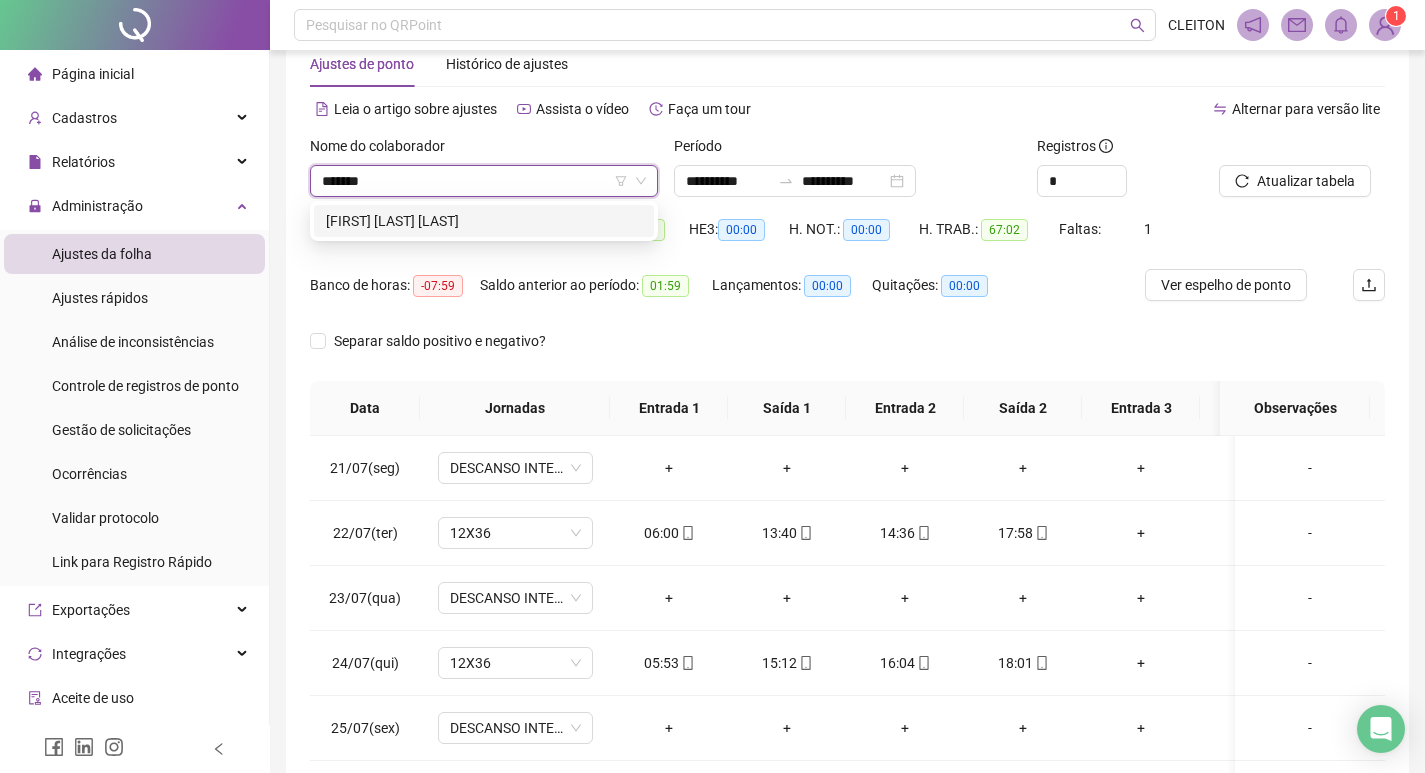 type on "*******" 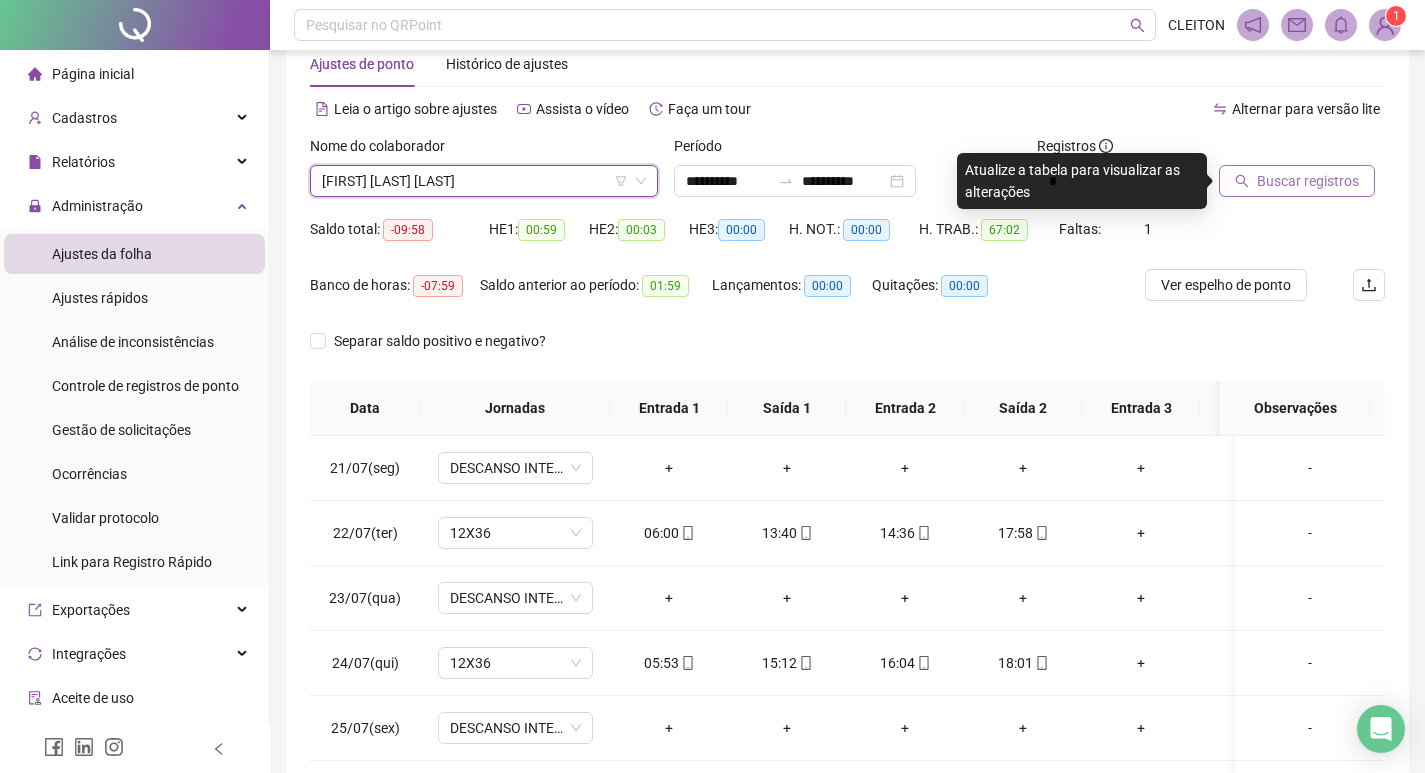 click on "Buscar registros" at bounding box center (1308, 181) 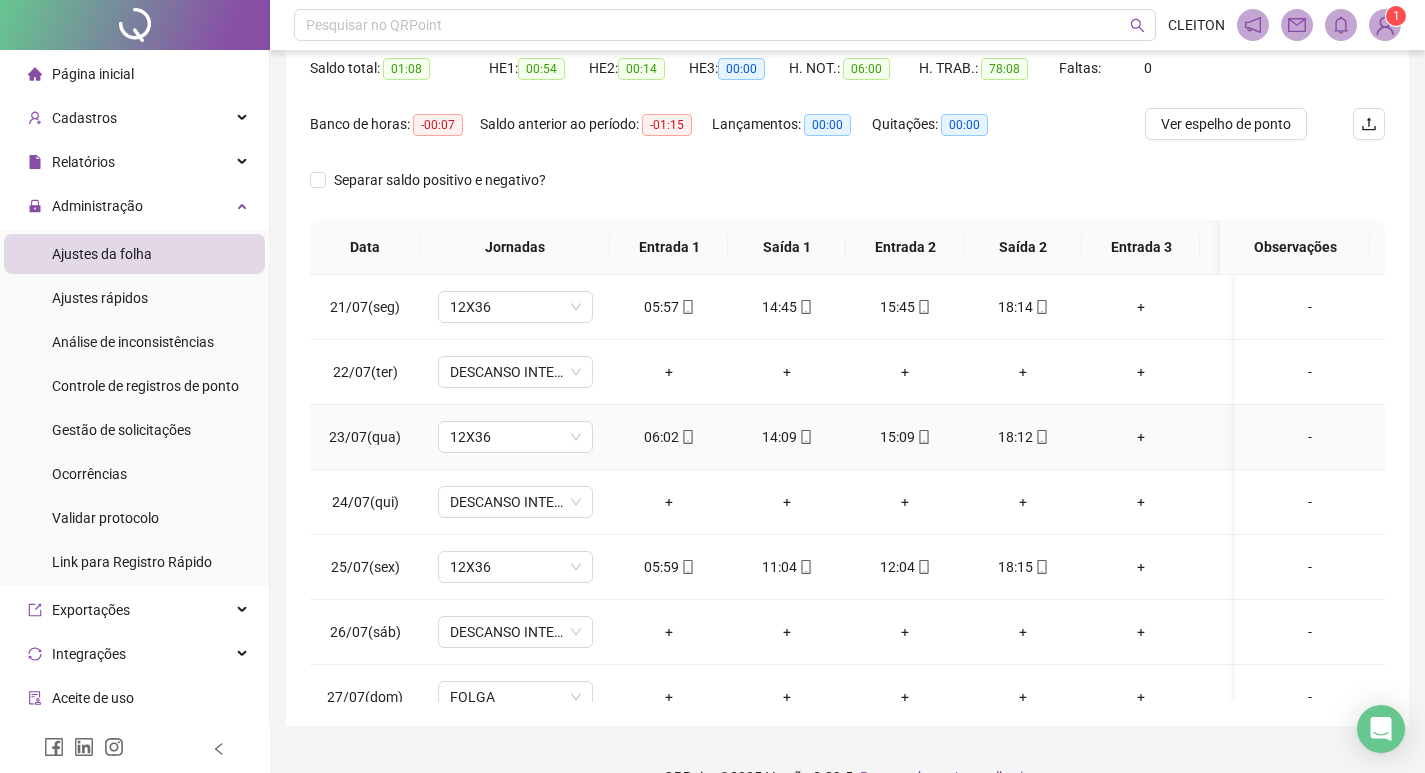 scroll, scrollTop: 249, scrollLeft: 0, axis: vertical 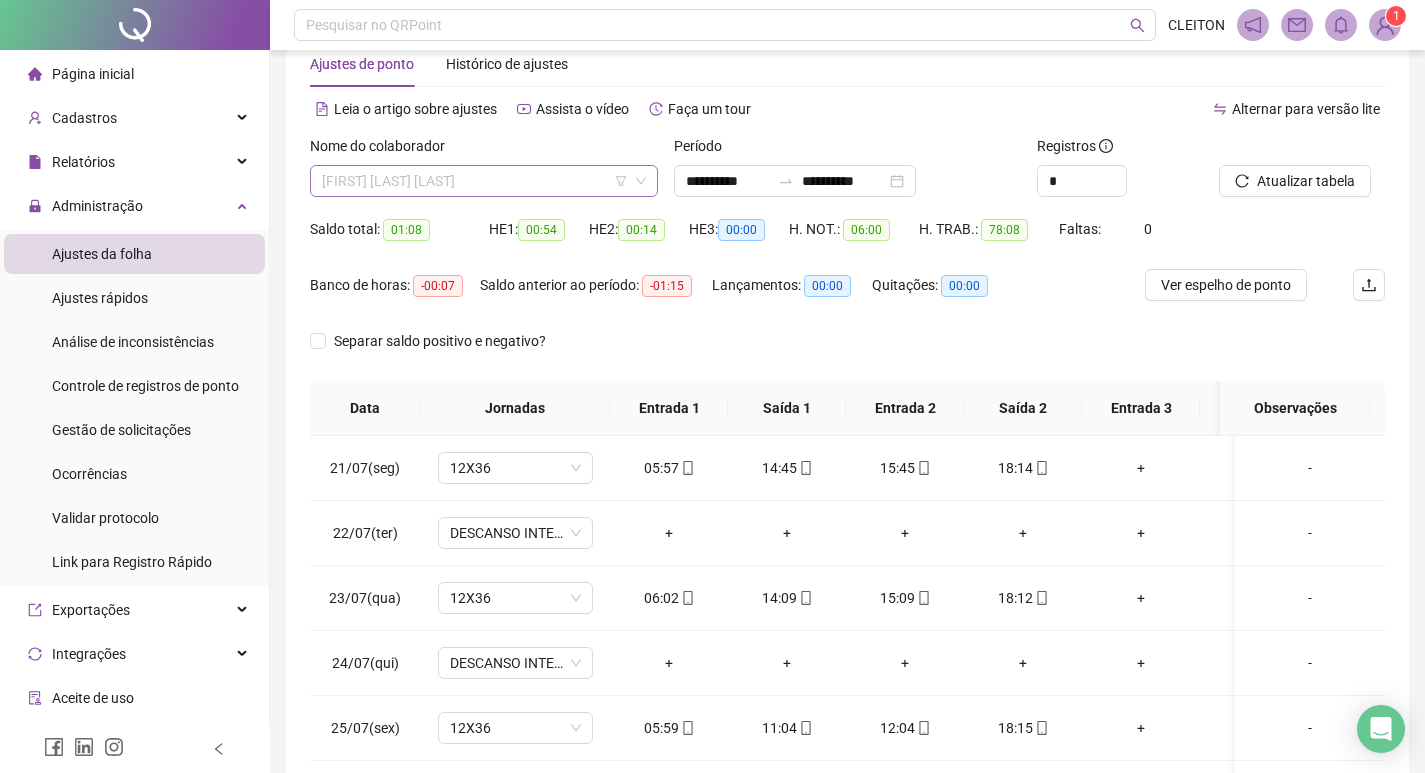 click on "[FIRST] [LAST] [LAST]" at bounding box center [484, 181] 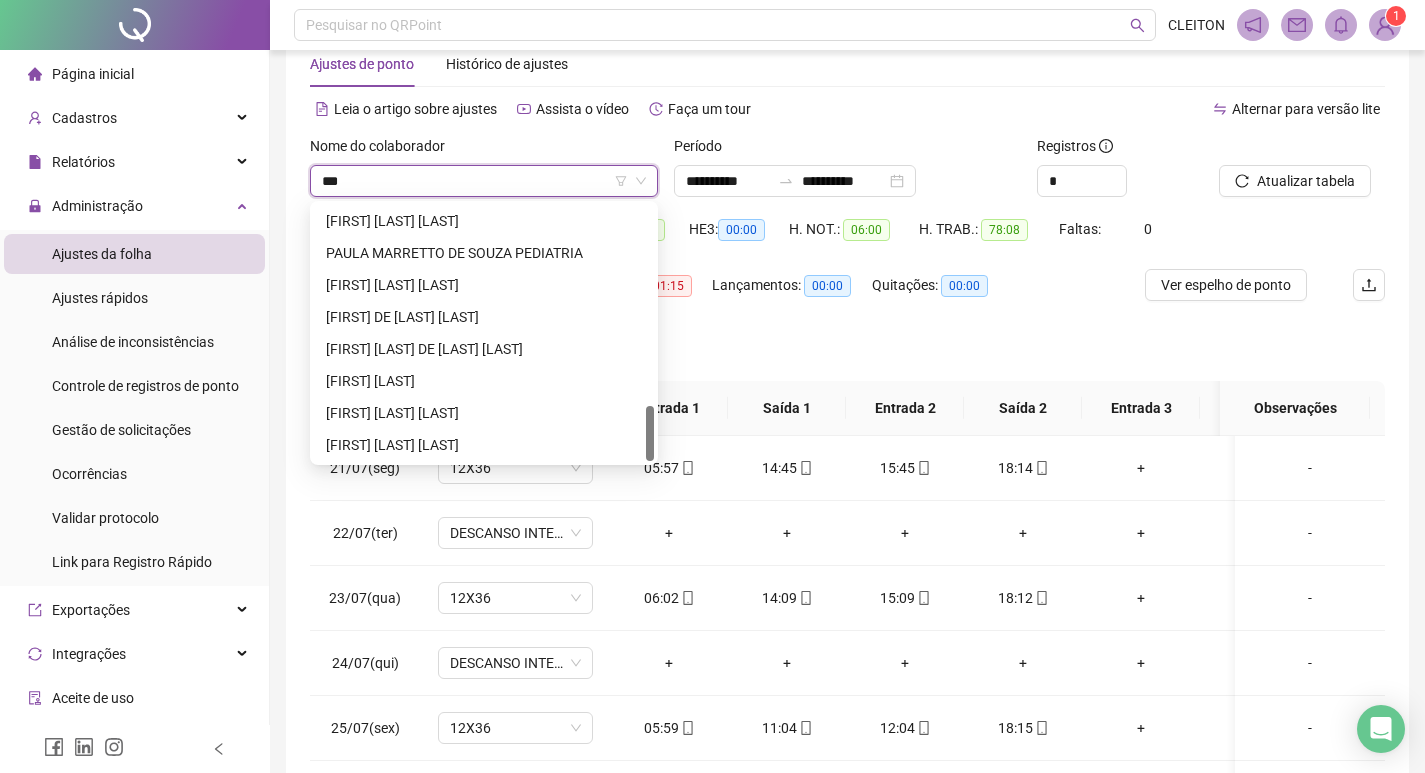 scroll, scrollTop: 0, scrollLeft: 0, axis: both 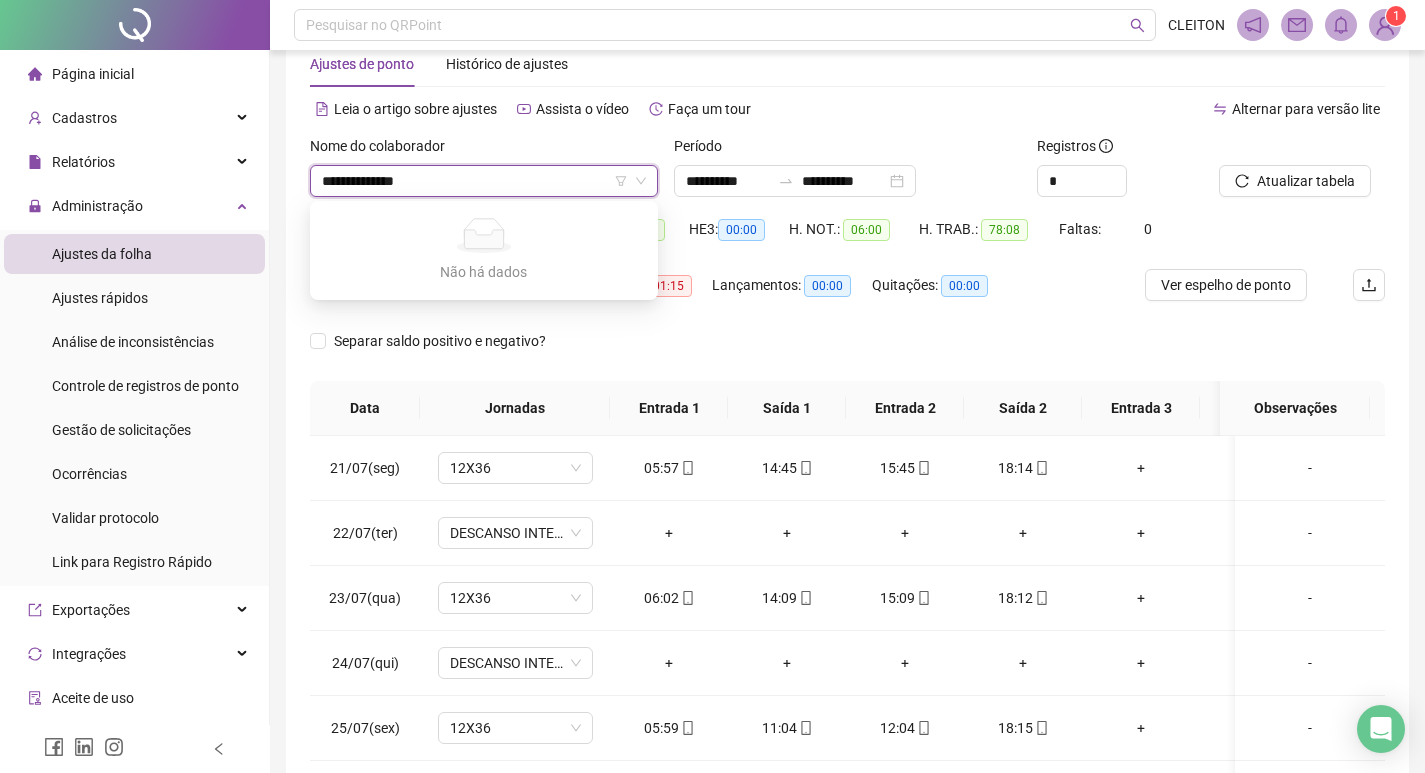 type on "**********" 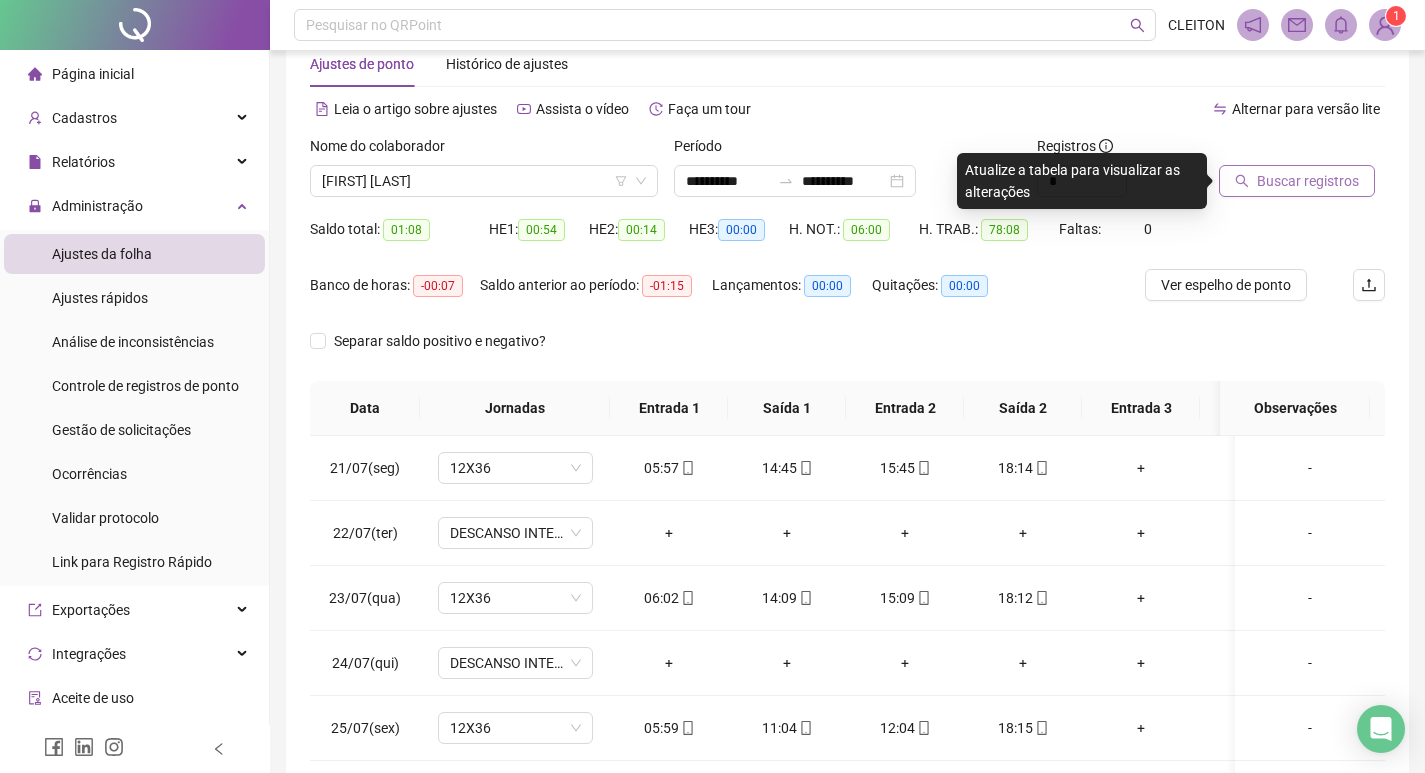 click on "Buscar registros" at bounding box center (1308, 181) 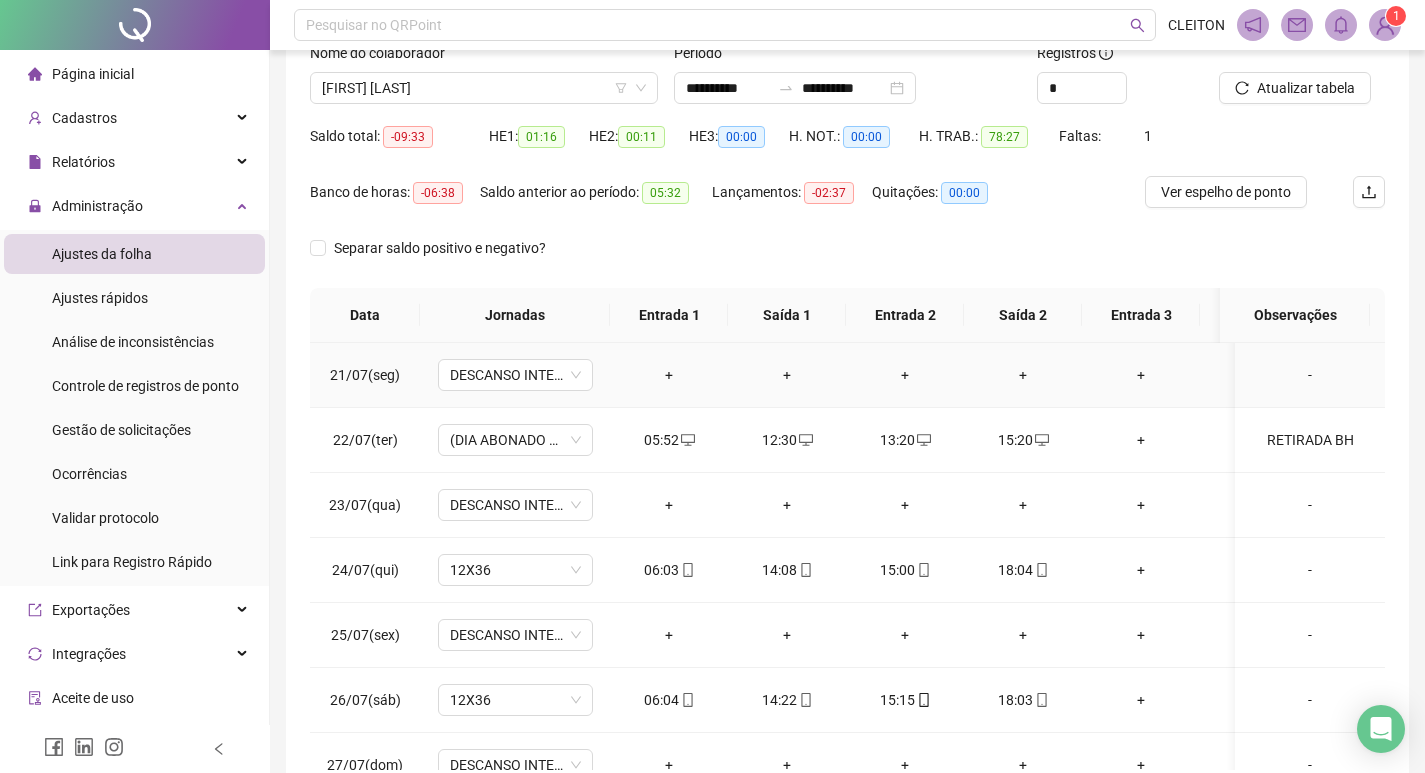 scroll, scrollTop: 249, scrollLeft: 0, axis: vertical 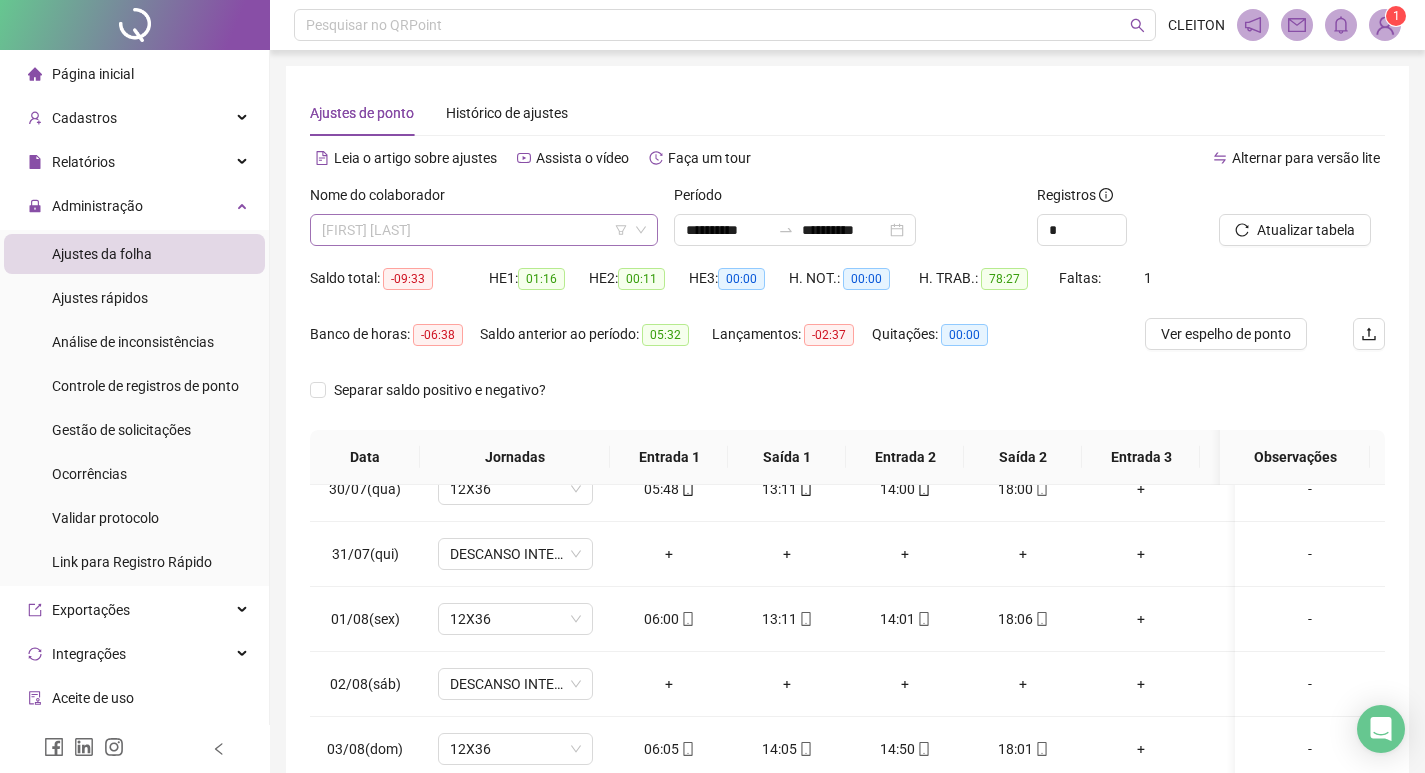 click on "[FIRST] [LAST]" at bounding box center (484, 230) 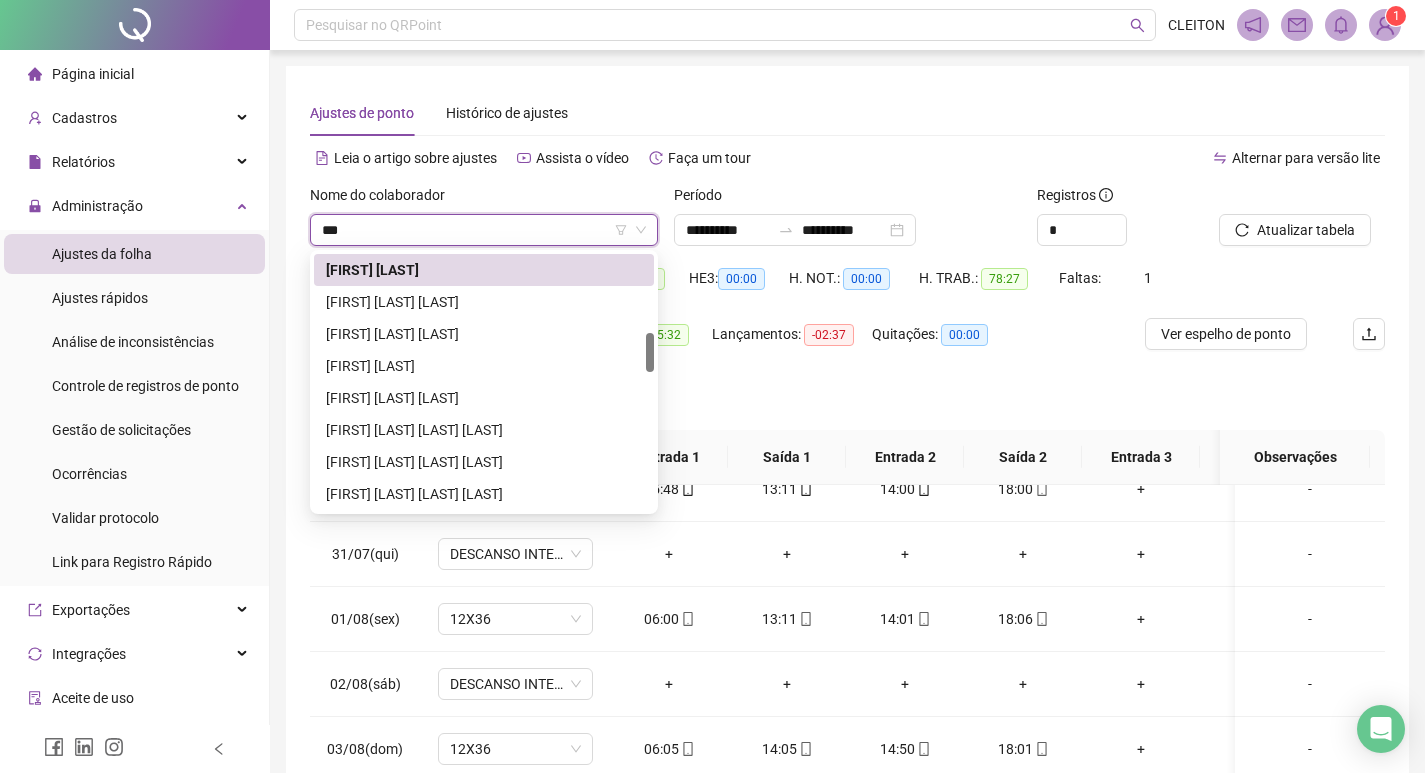 scroll, scrollTop: 0, scrollLeft: 0, axis: both 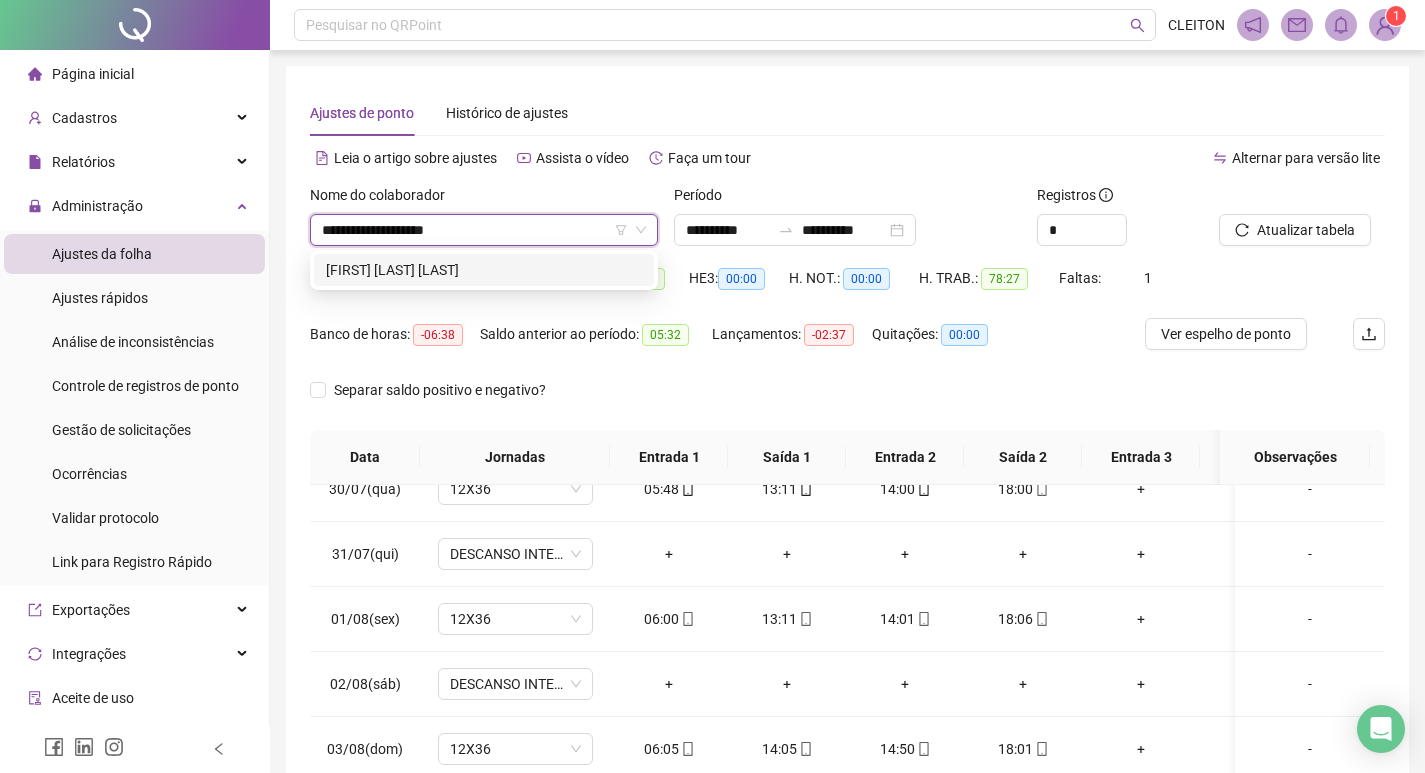 type on "**********" 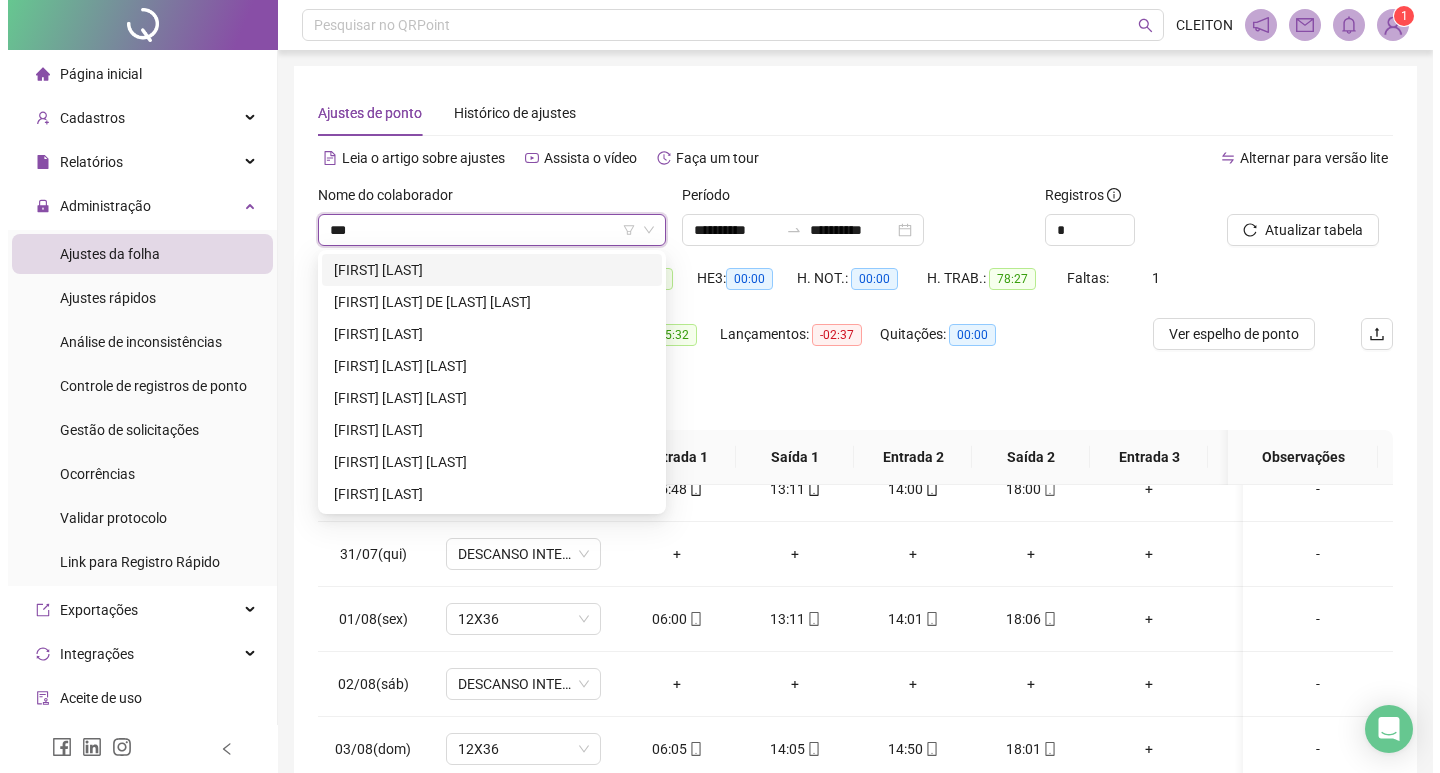 scroll, scrollTop: 0, scrollLeft: 0, axis: both 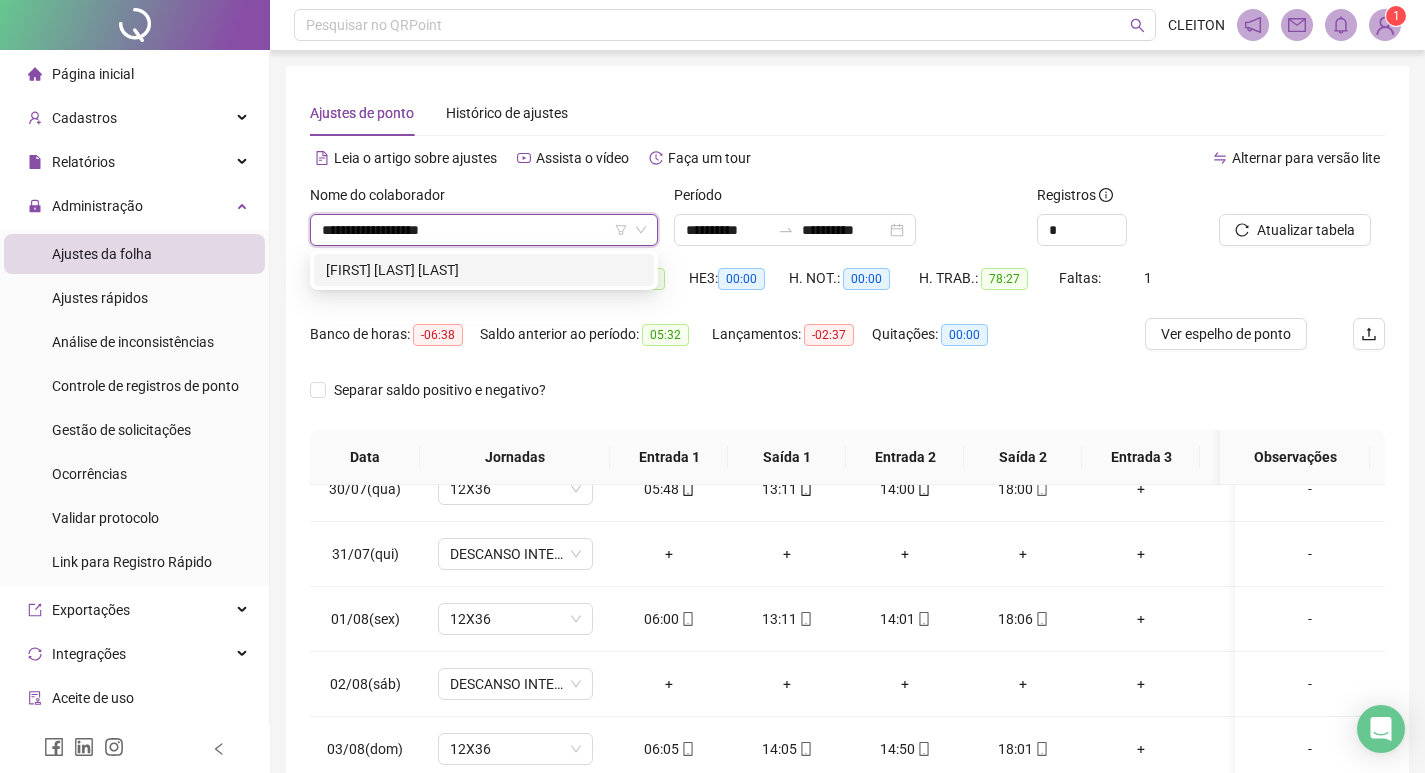 type on "**********" 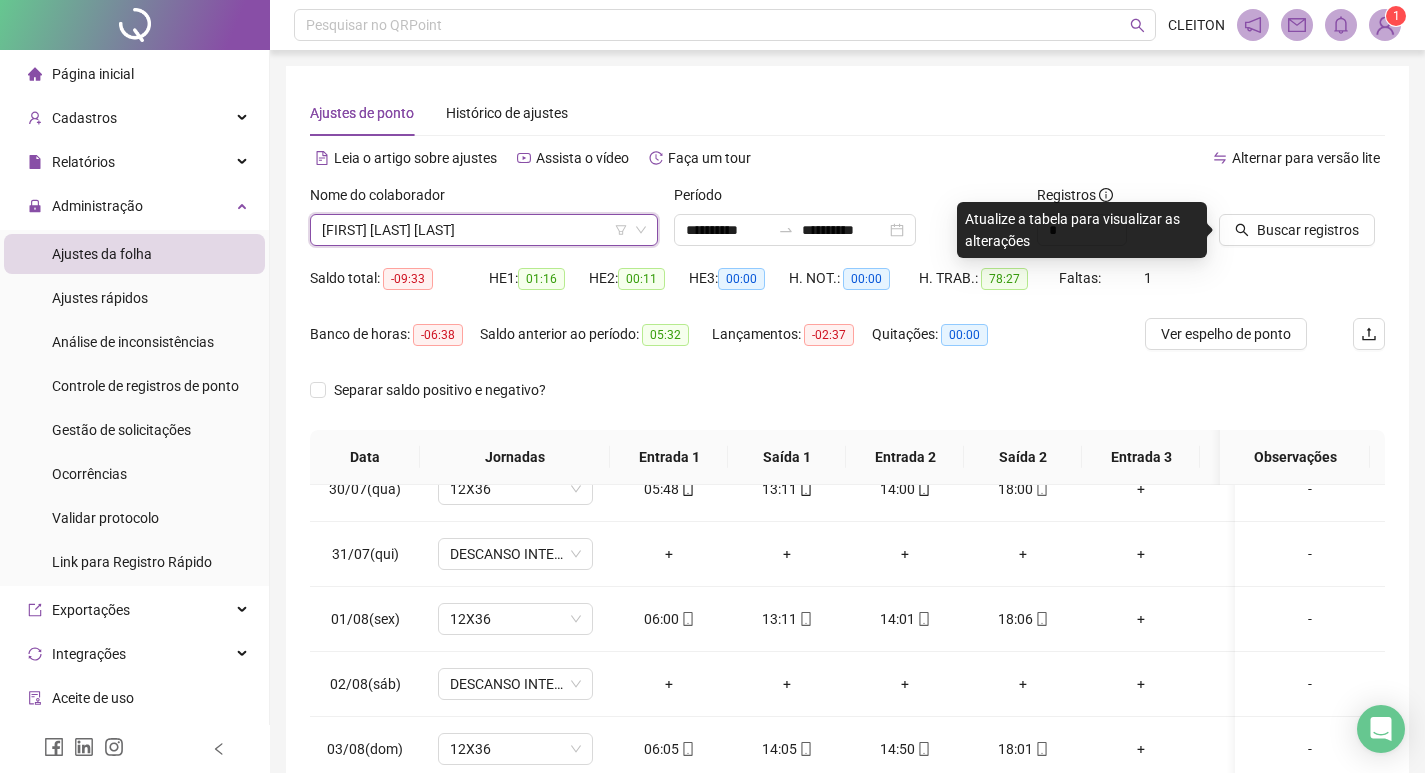 click at bounding box center [1277, 199] 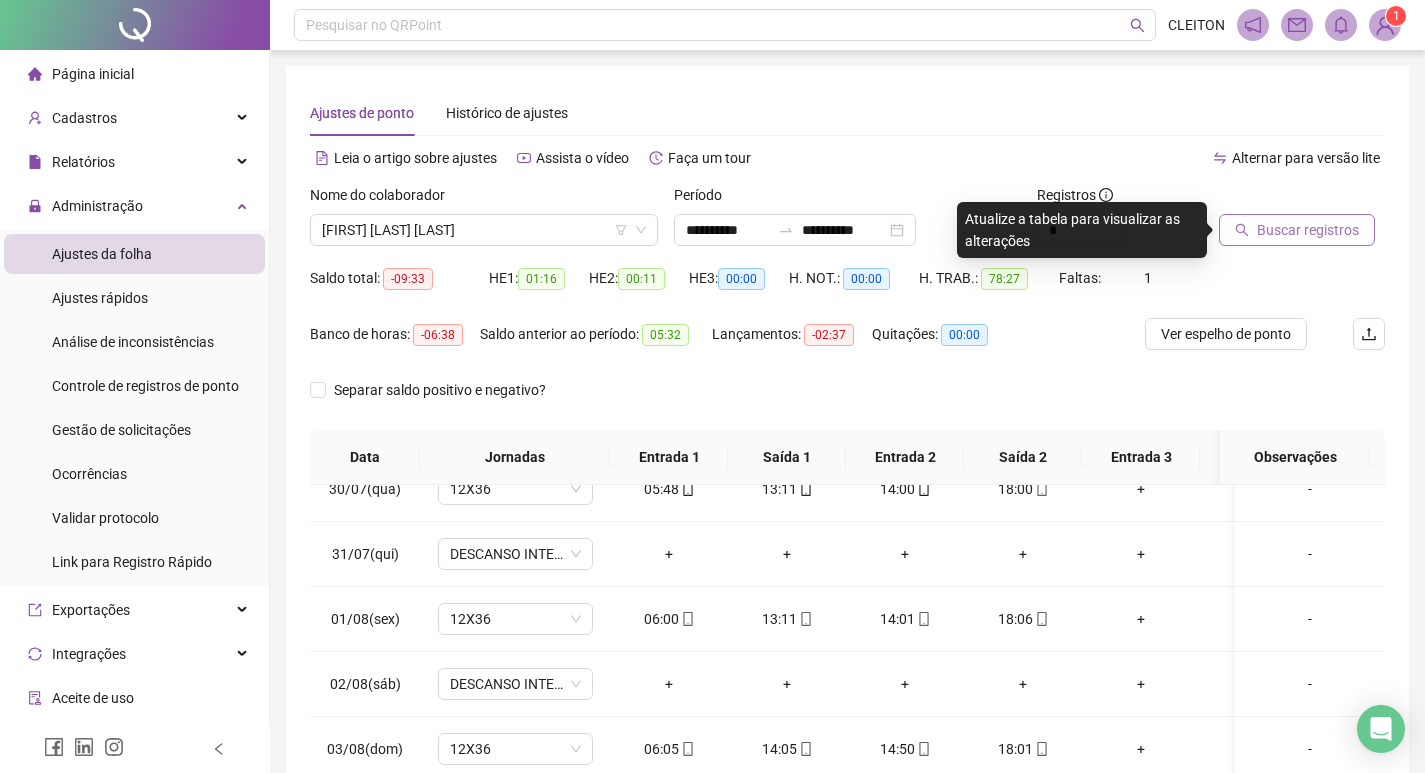 click on "Buscar registros" at bounding box center (1297, 230) 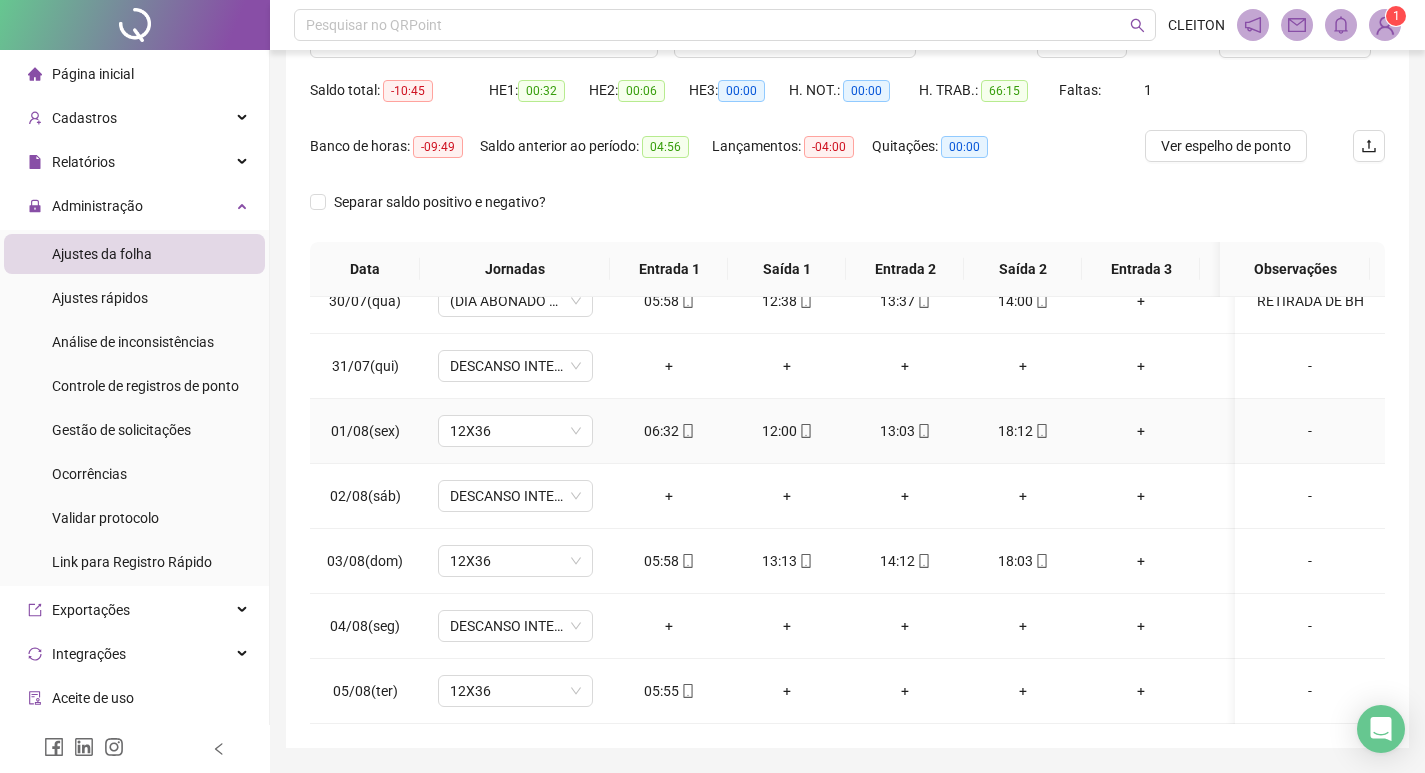 scroll, scrollTop: 249, scrollLeft: 0, axis: vertical 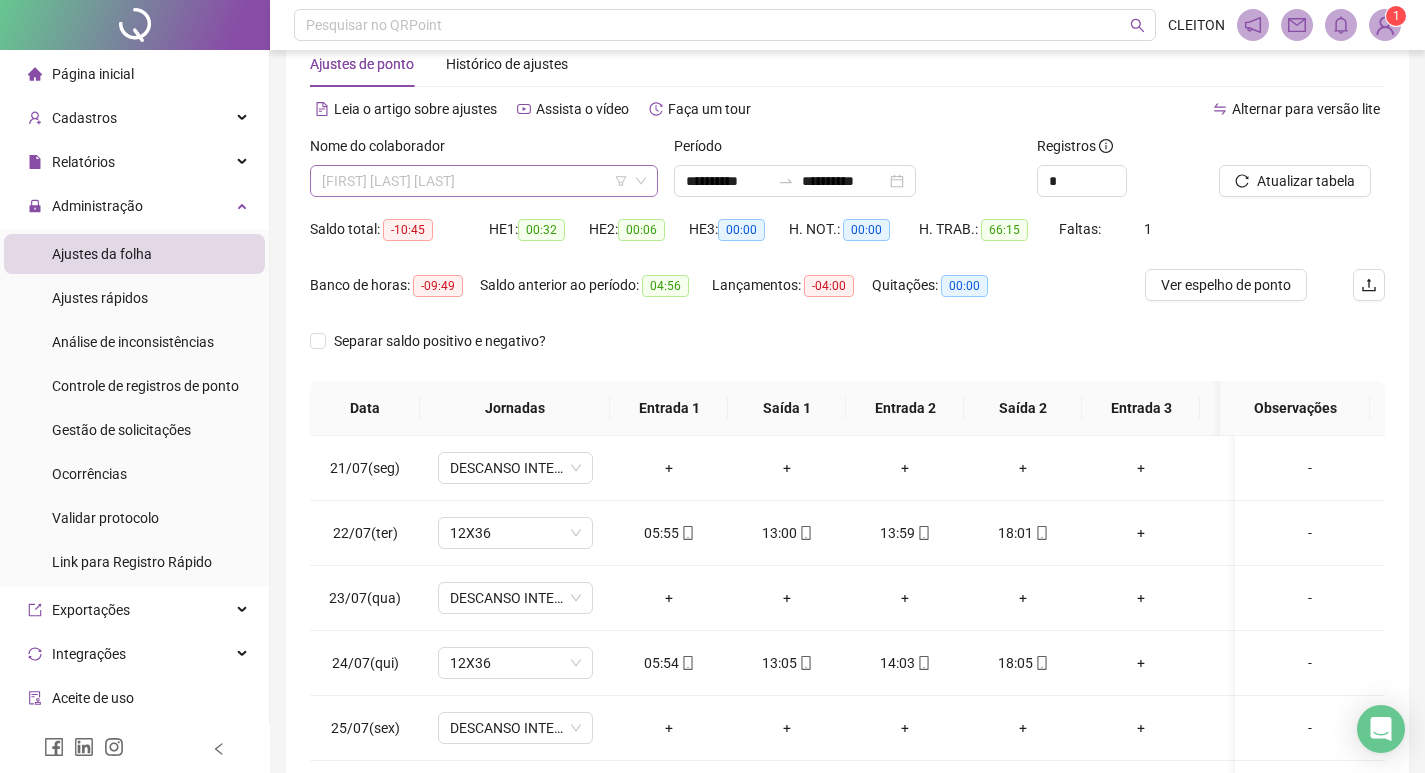 click on "[FIRST] [LAST] [LAST]" at bounding box center (484, 181) 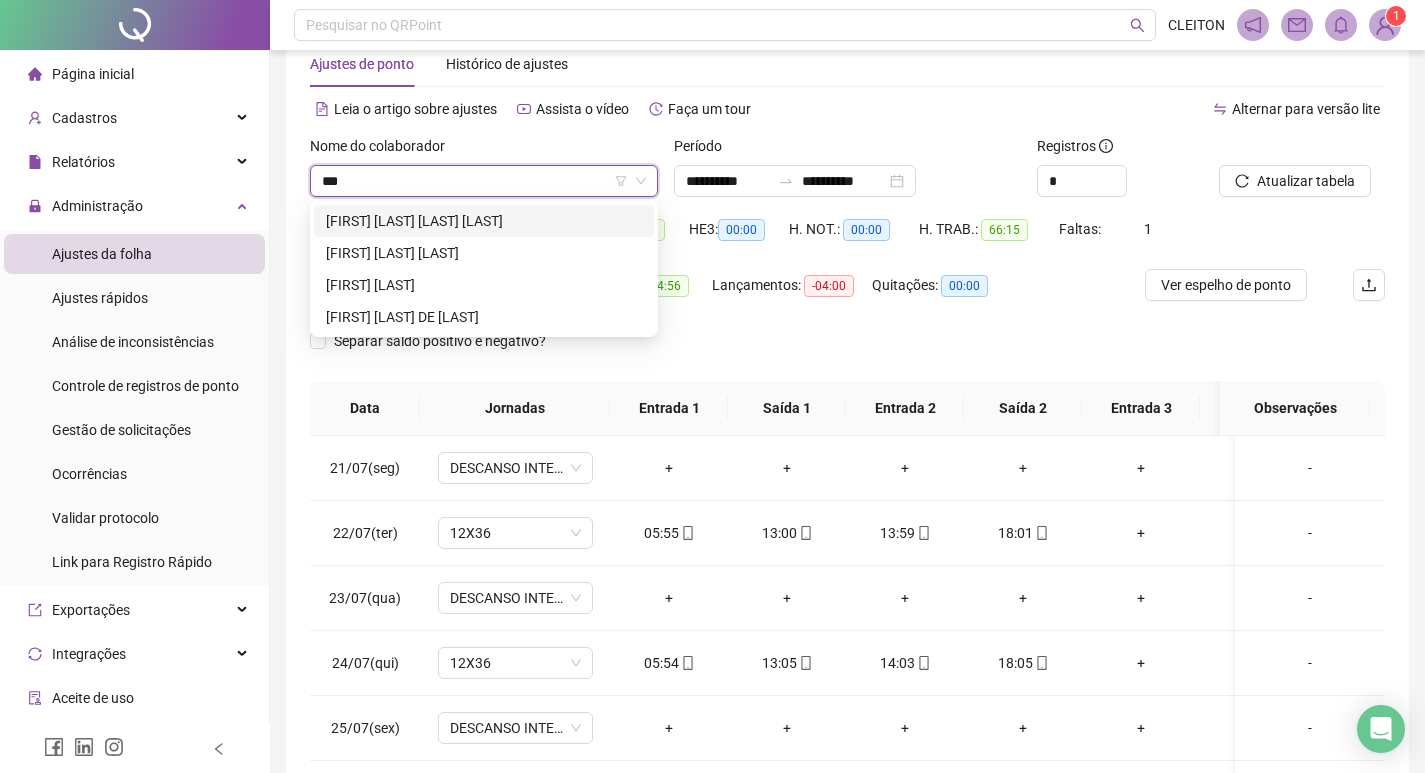 scroll, scrollTop: 0, scrollLeft: 0, axis: both 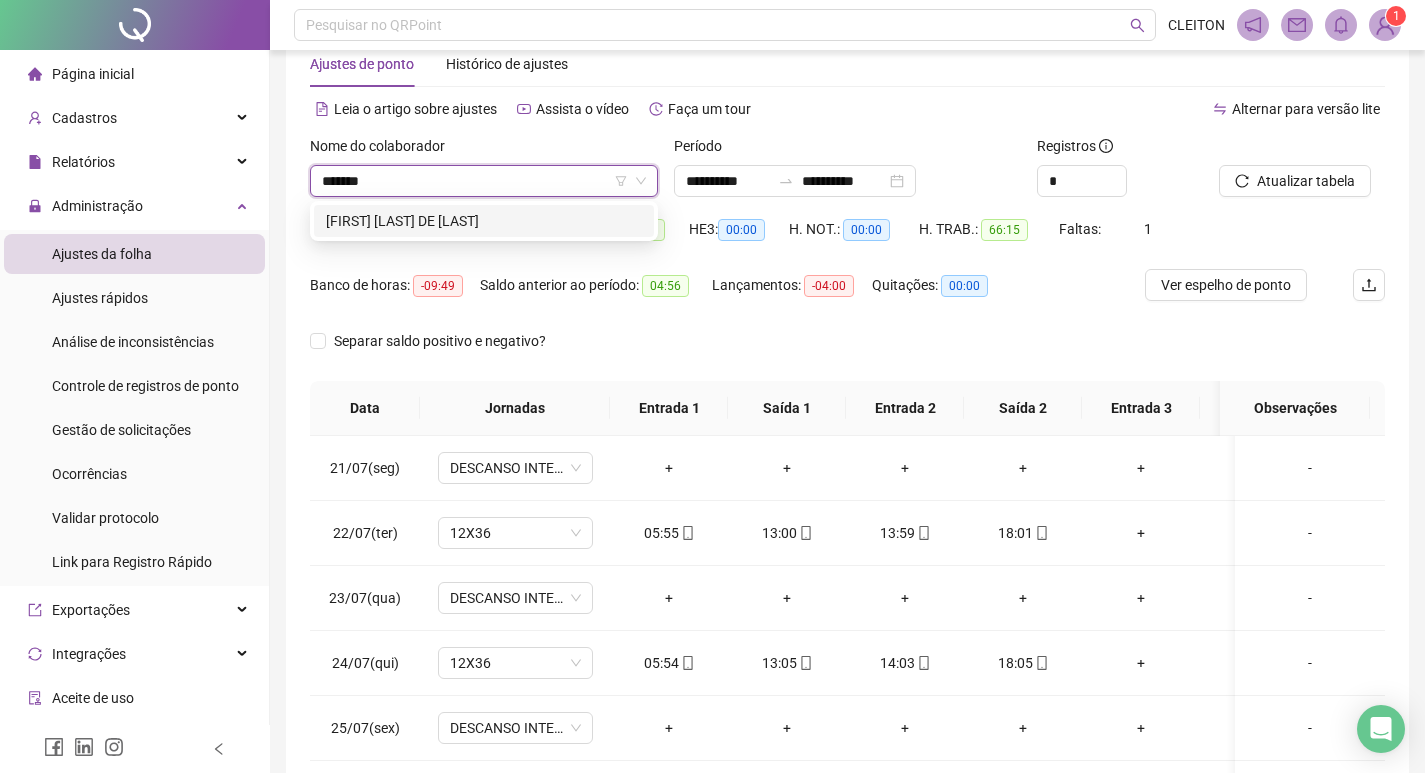 type on "*******" 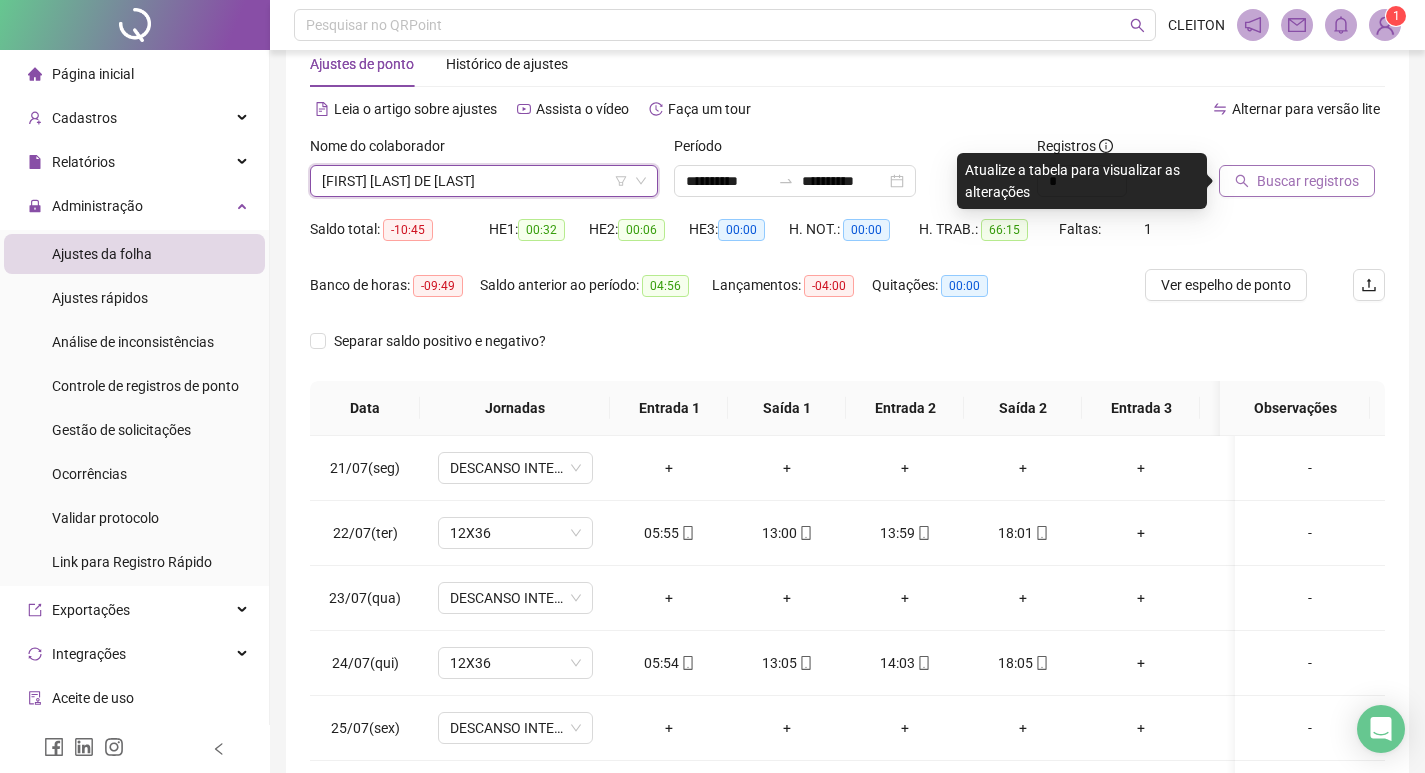 click on "Buscar registros" at bounding box center [1297, 181] 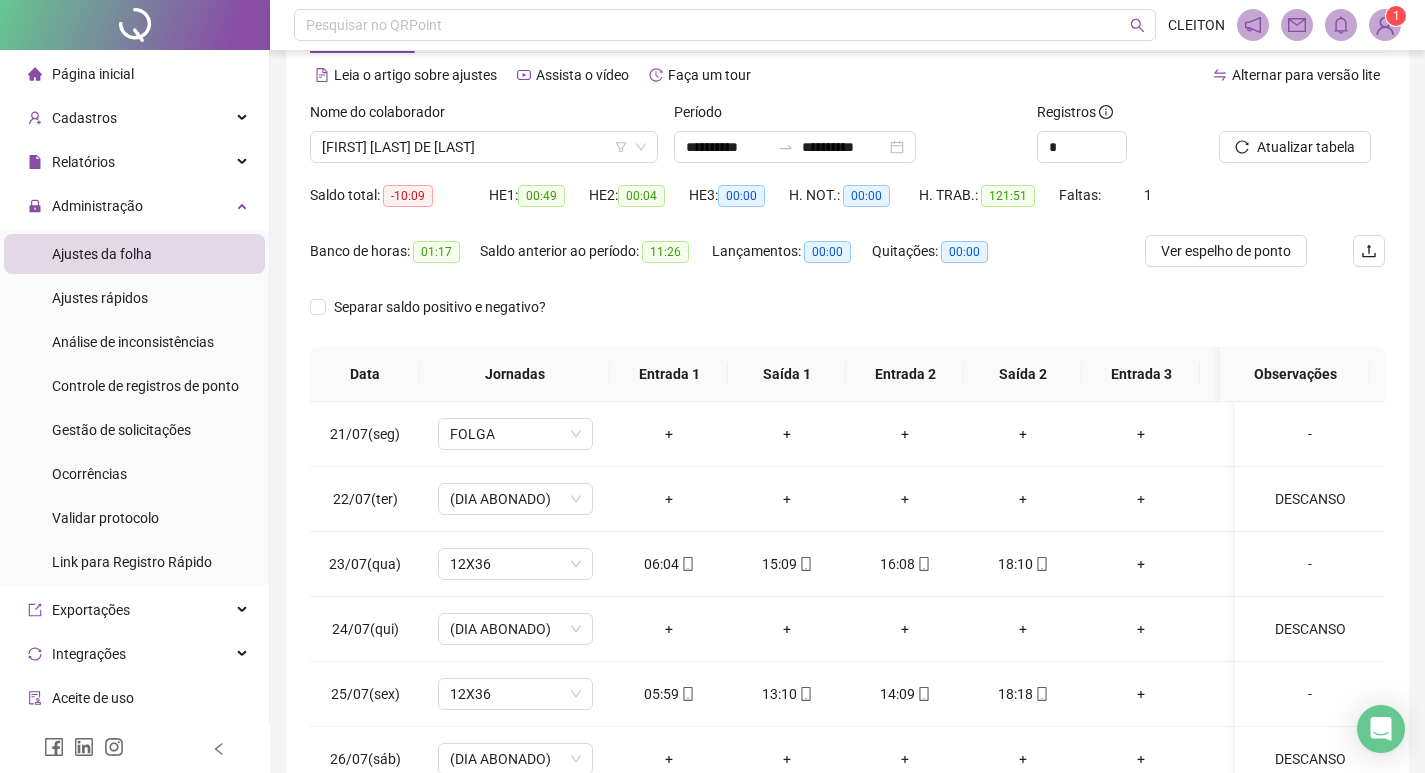 scroll, scrollTop: 249, scrollLeft: 0, axis: vertical 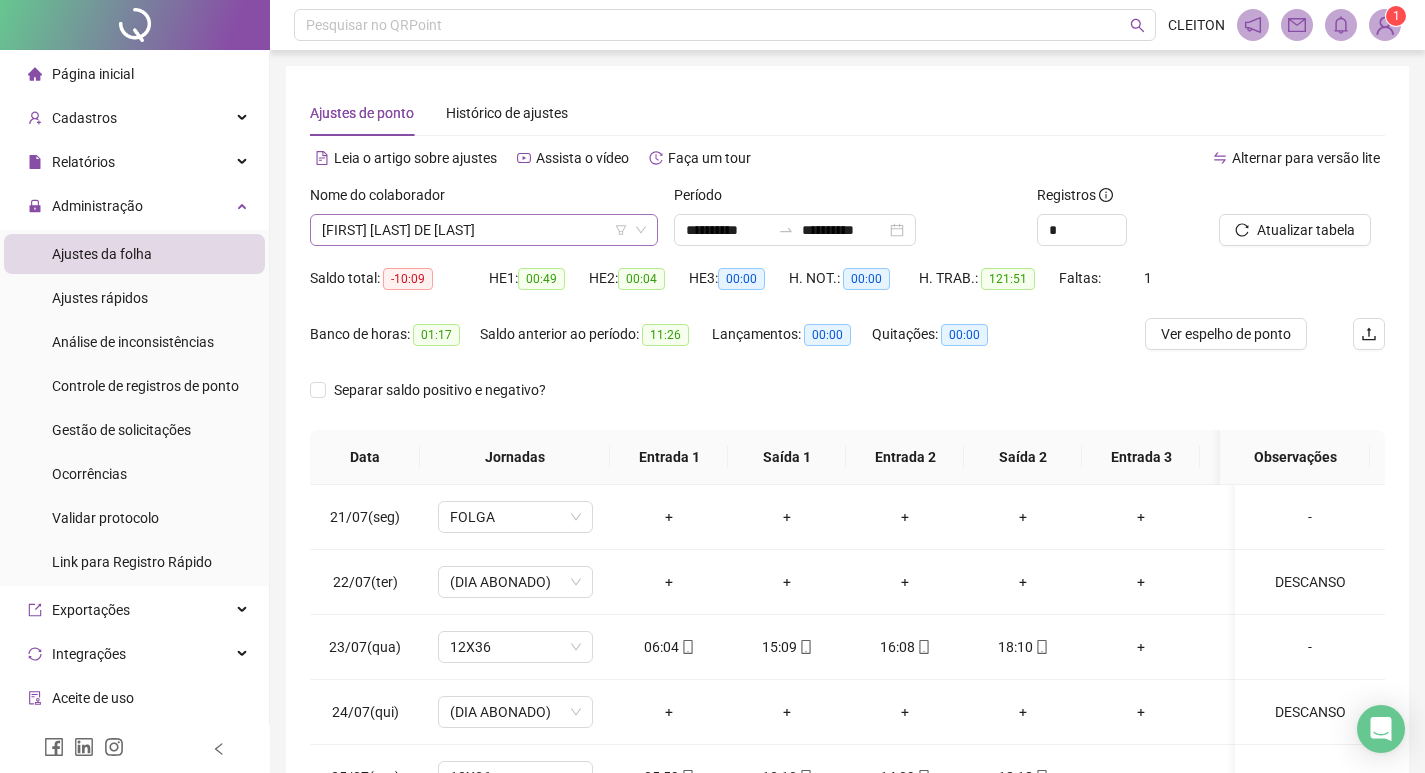 click on "[FIRST] [LAST] DE [LAST]" at bounding box center (484, 230) 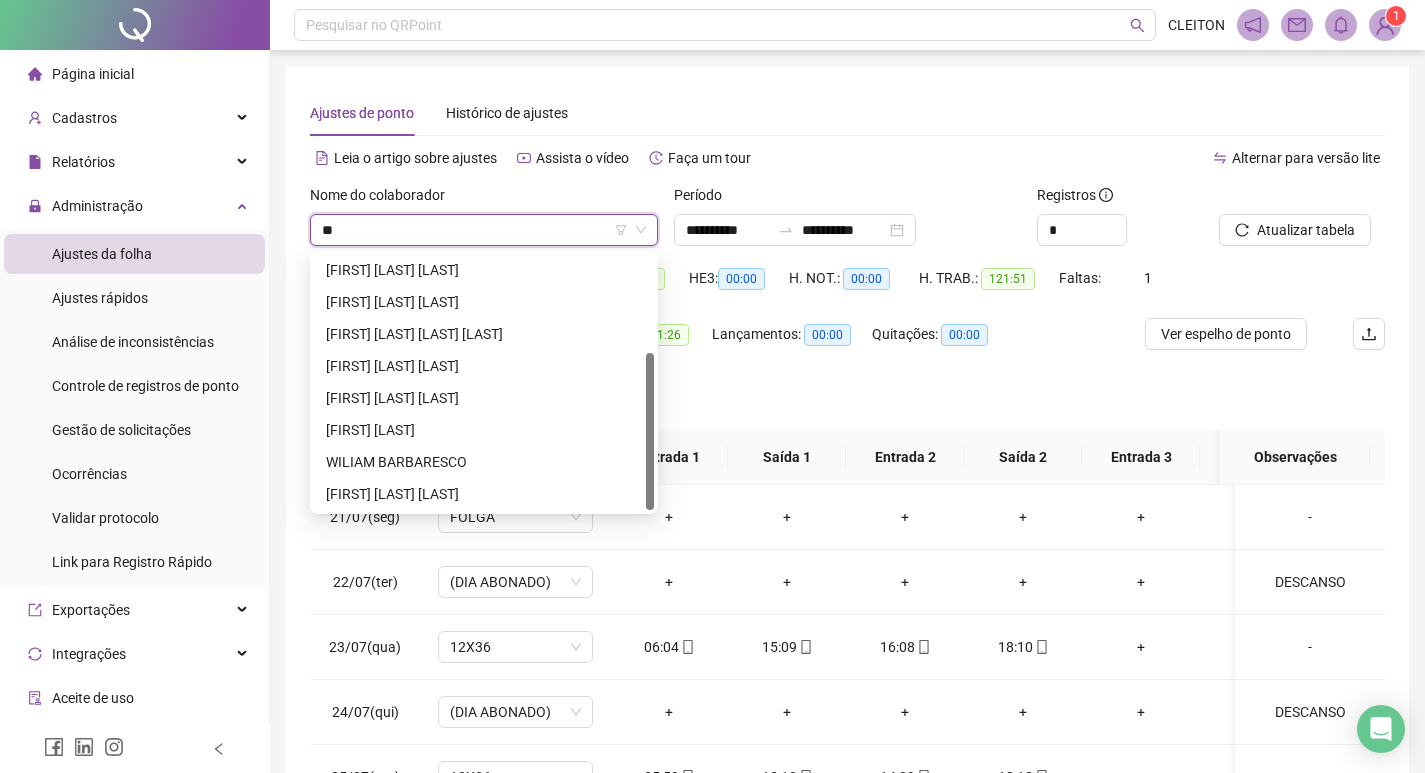 type on "*" 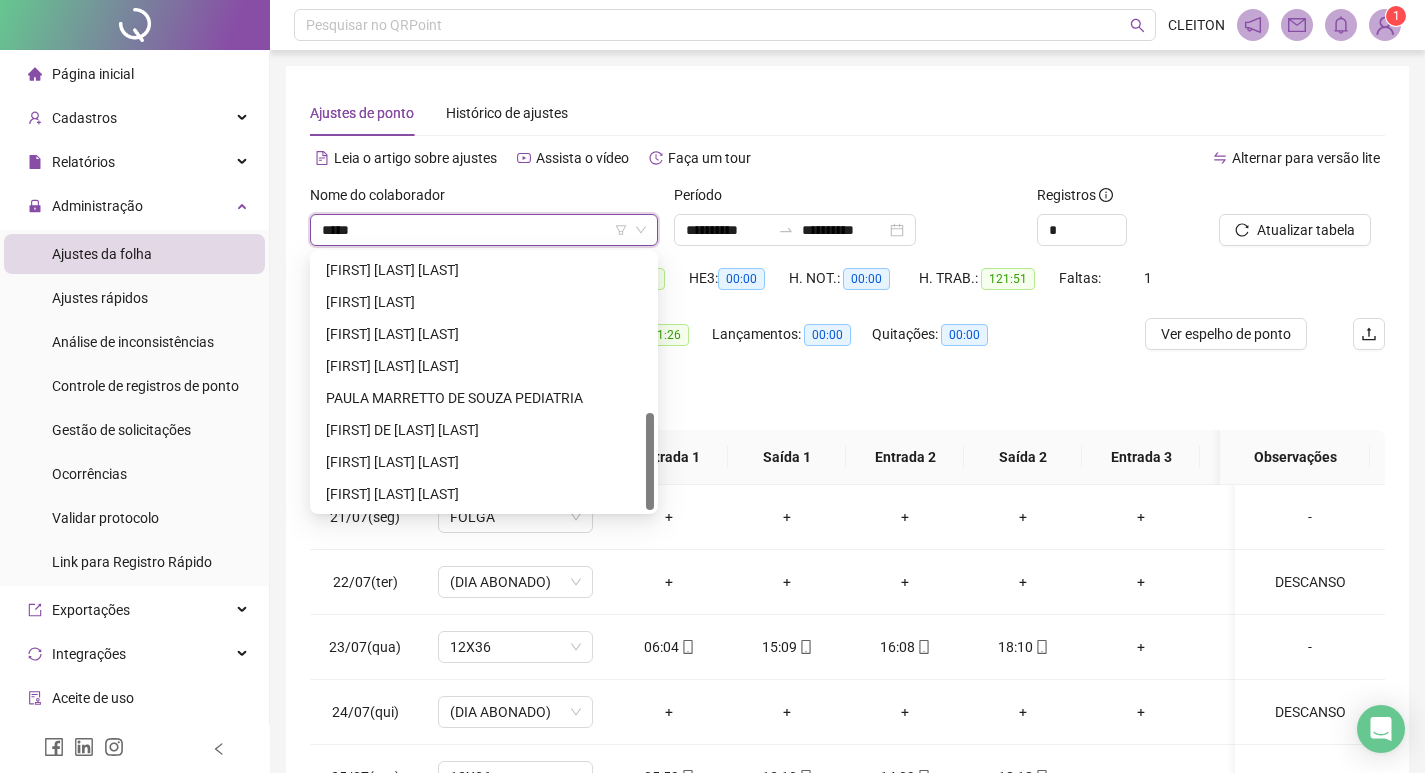 scroll, scrollTop: 0, scrollLeft: 0, axis: both 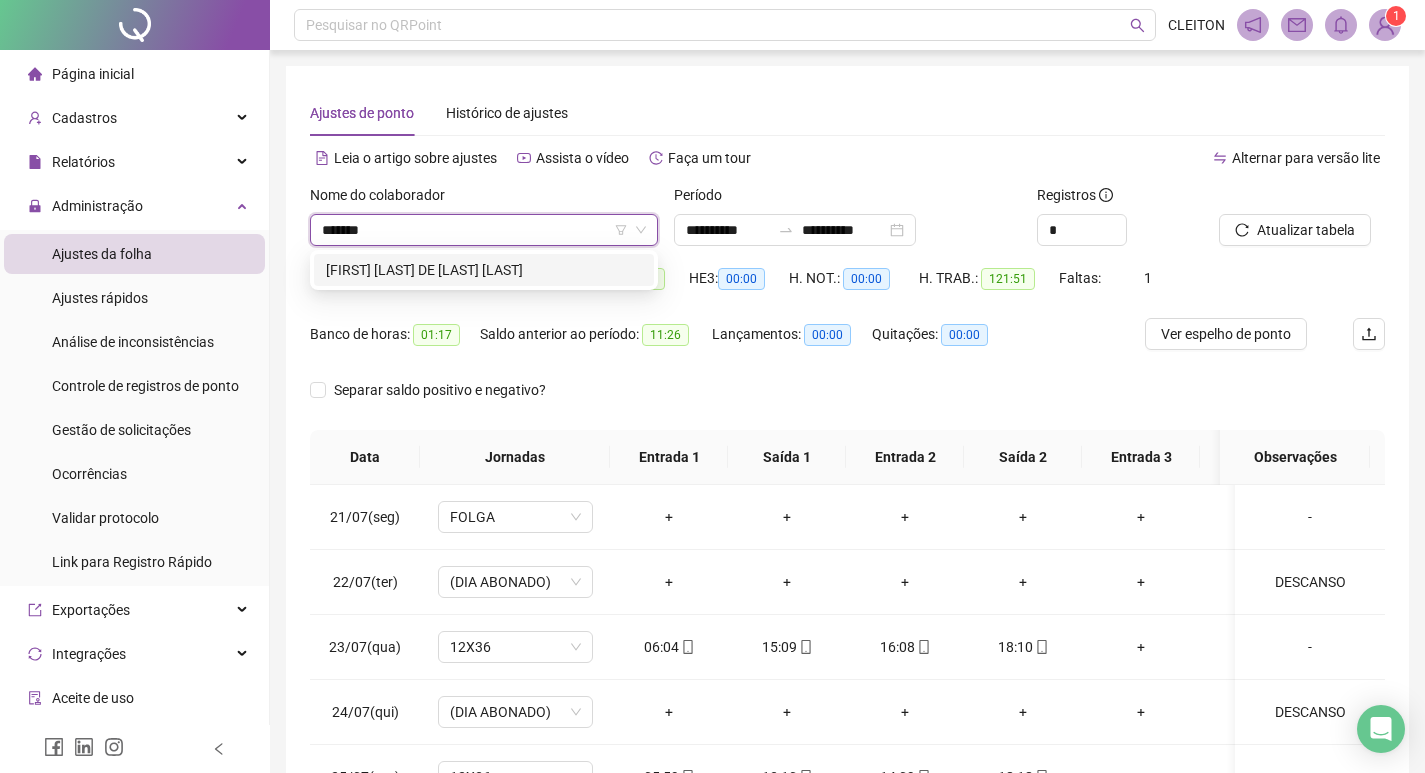 type on "********" 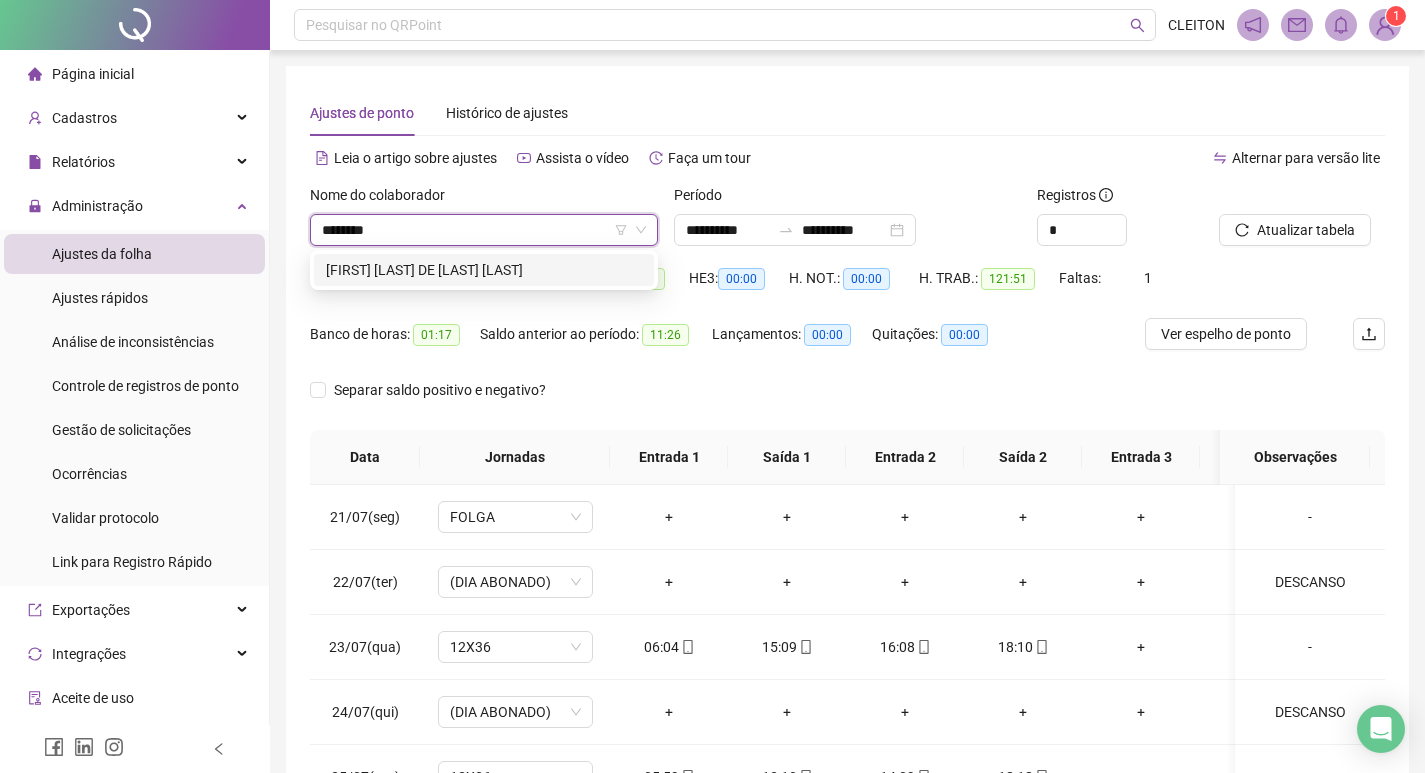 type 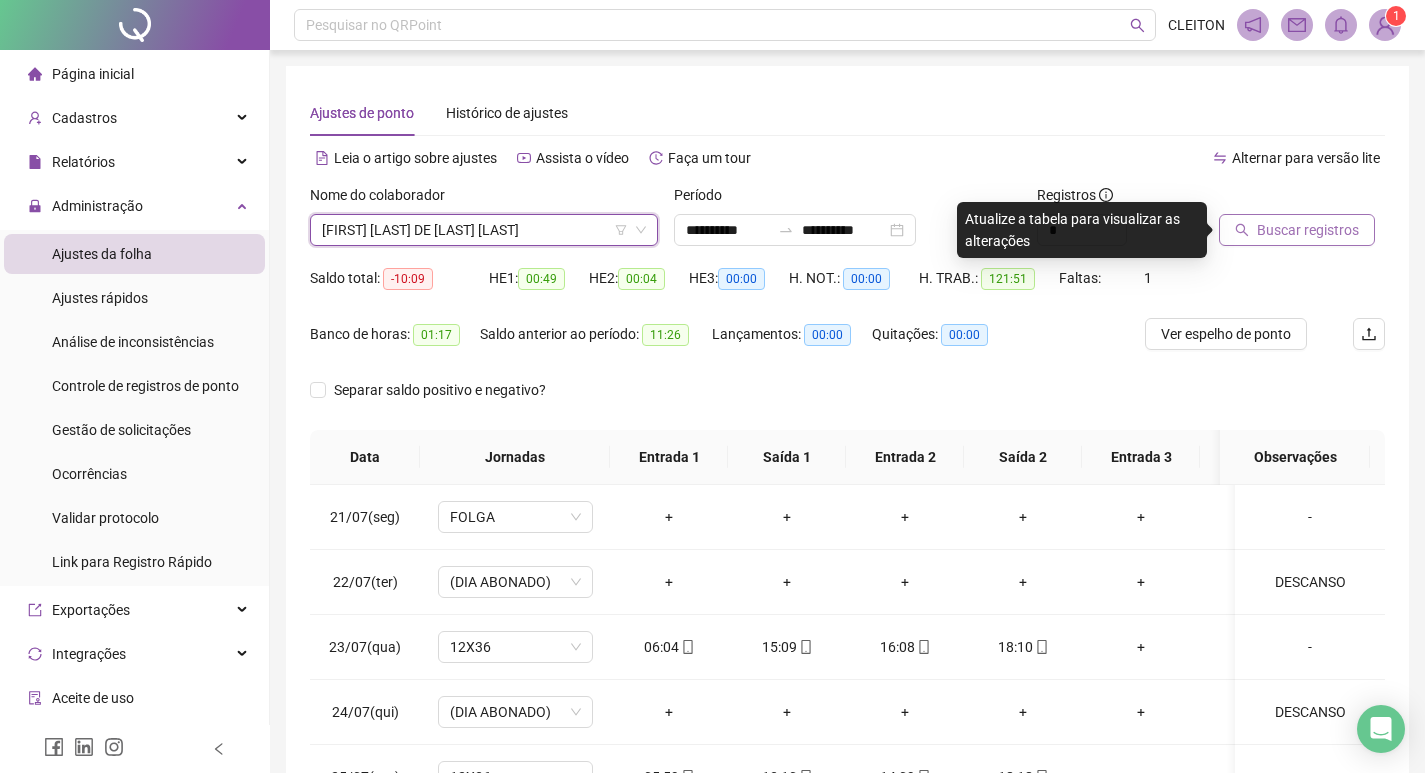 click on "Buscar registros" at bounding box center (1297, 230) 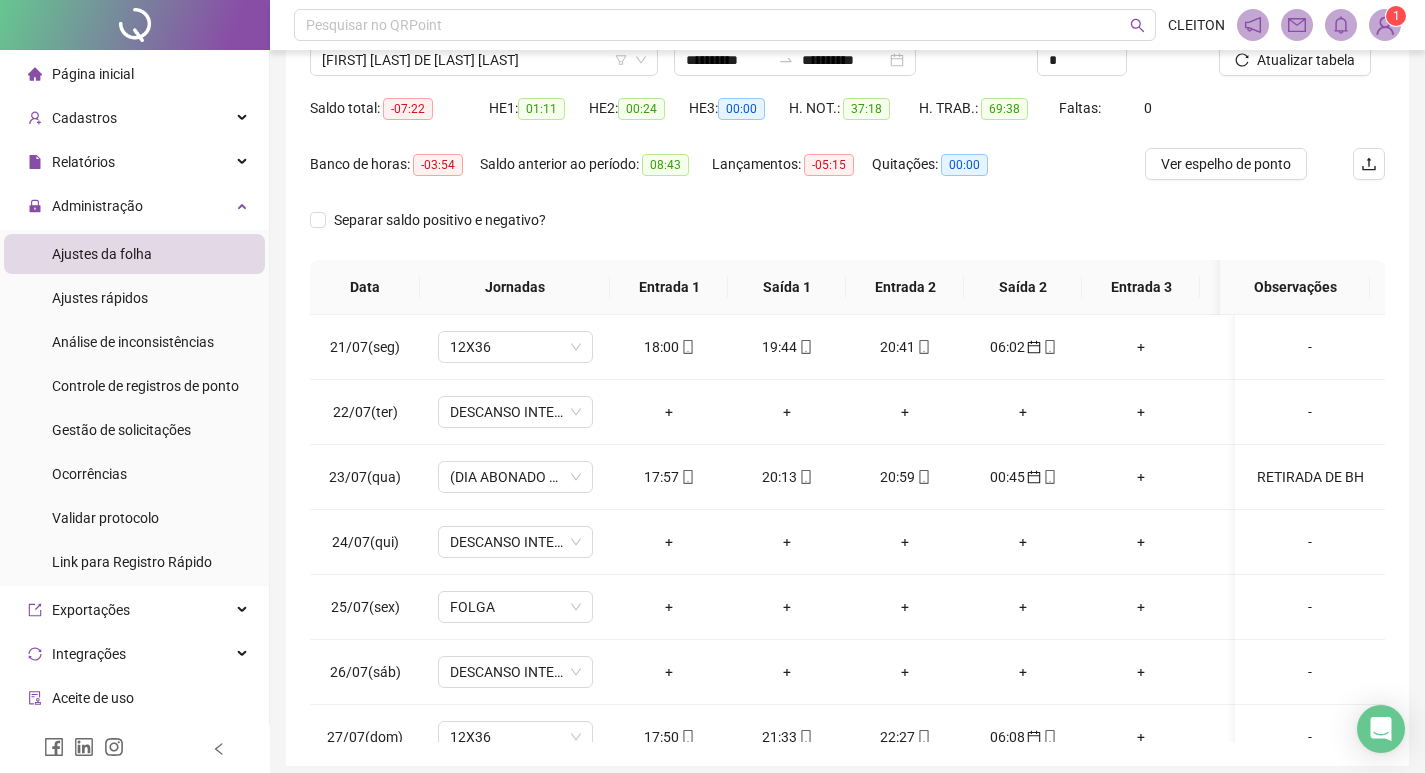 scroll, scrollTop: 200, scrollLeft: 0, axis: vertical 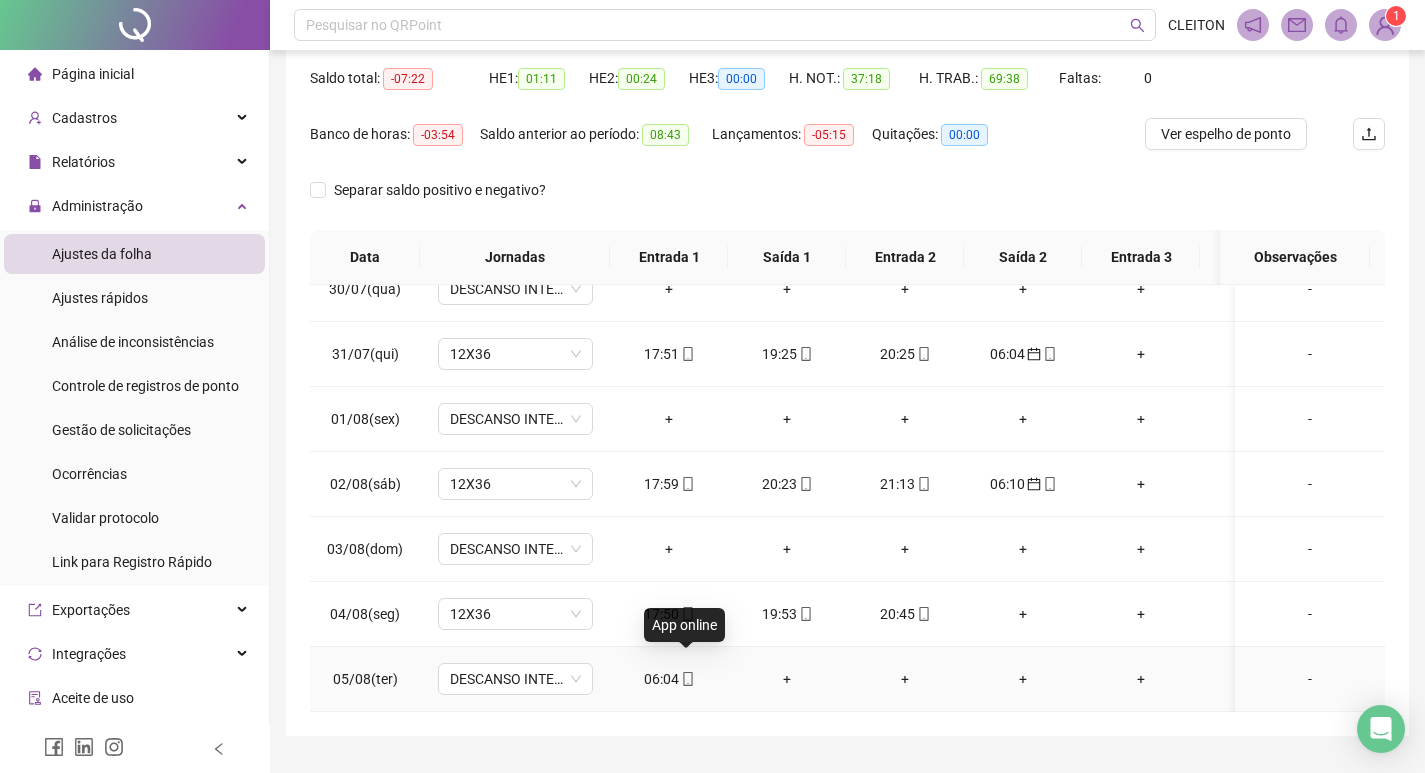 click 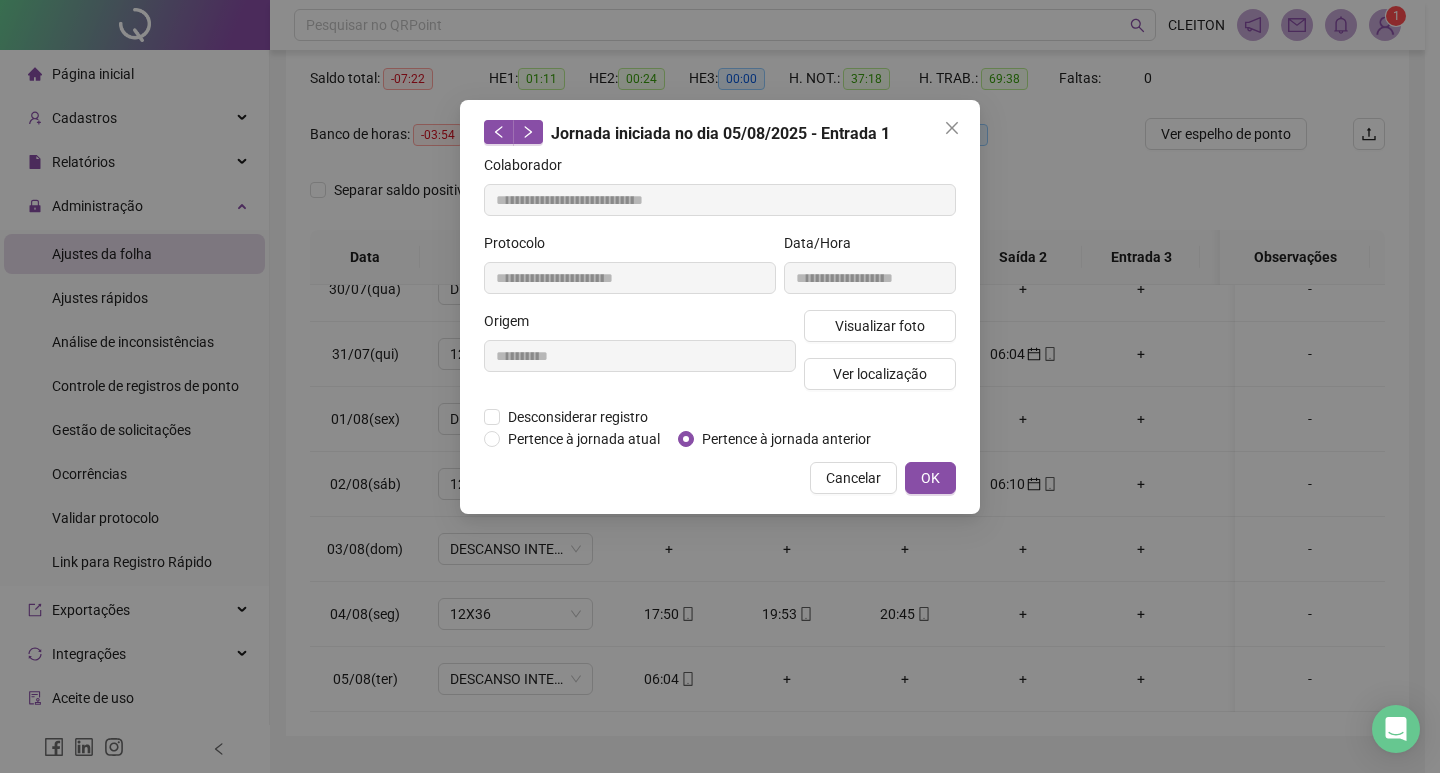 type on "**********" 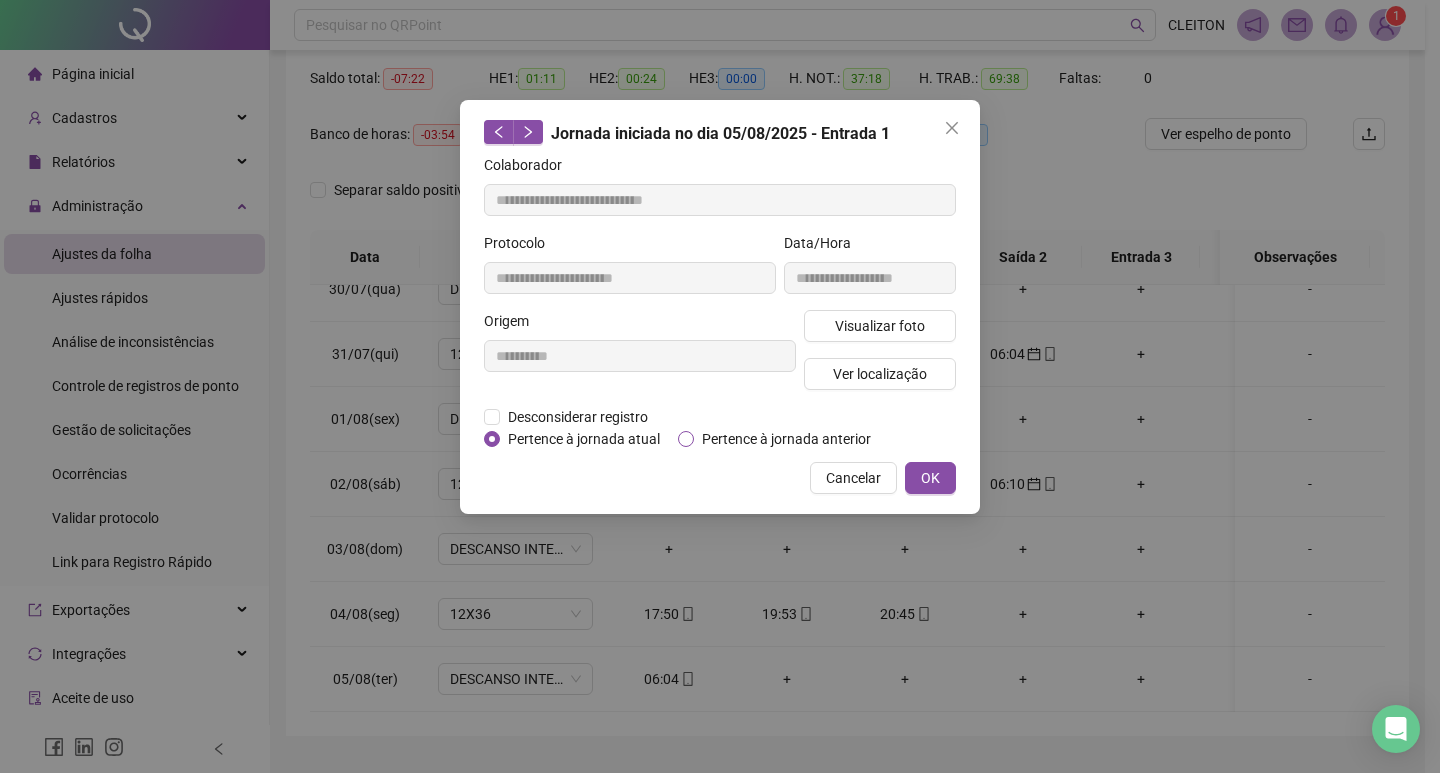 click on "Pertence à jornada anterior" at bounding box center [786, 439] 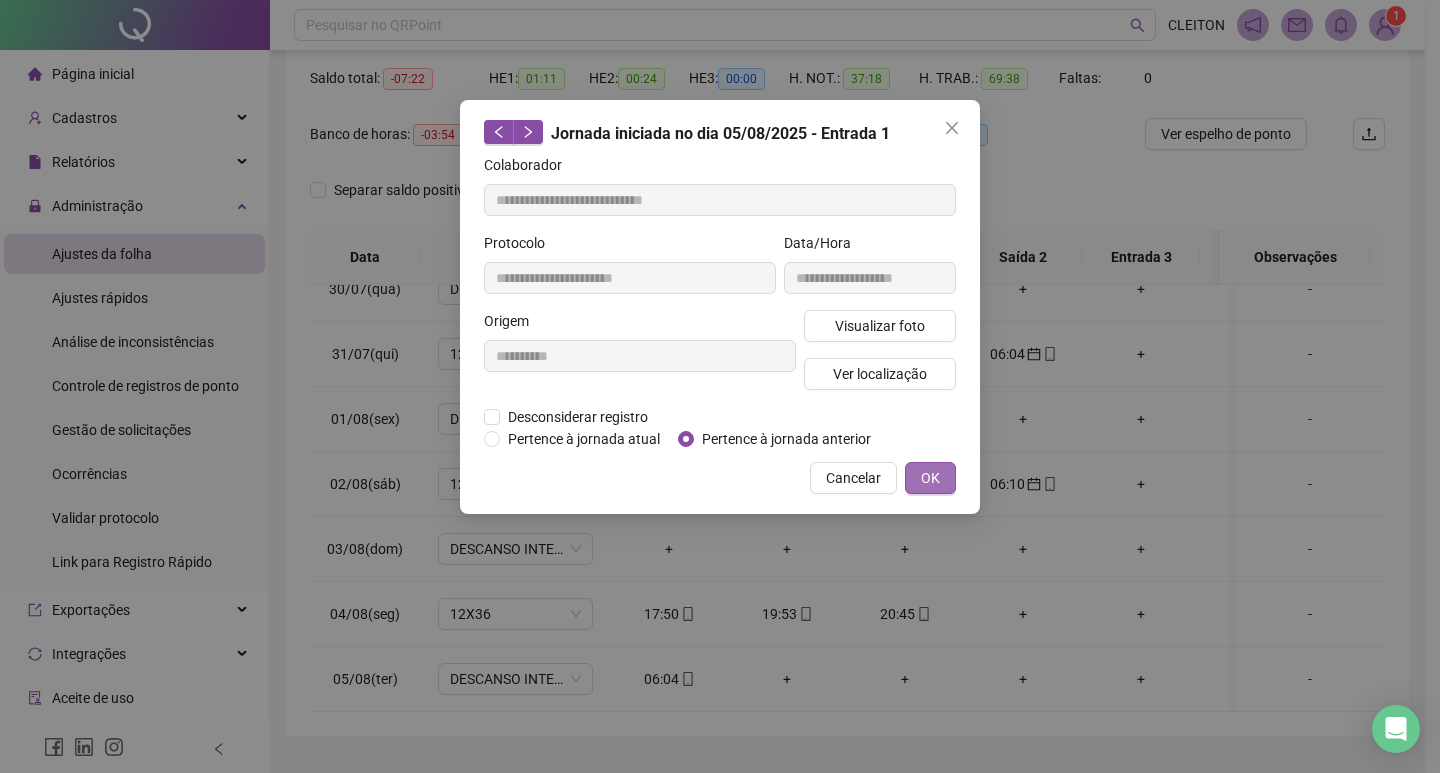click on "OK" at bounding box center [930, 478] 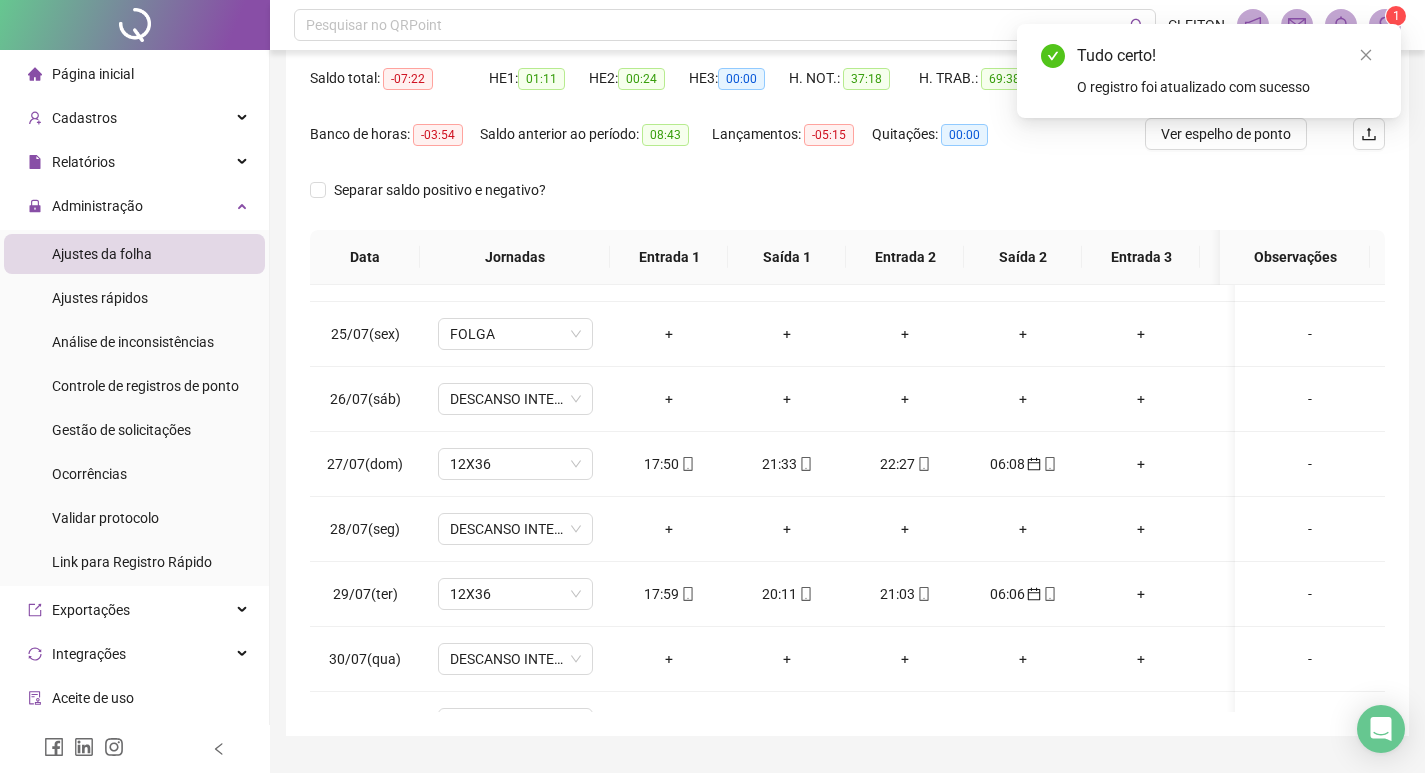 scroll, scrollTop: 0, scrollLeft: 0, axis: both 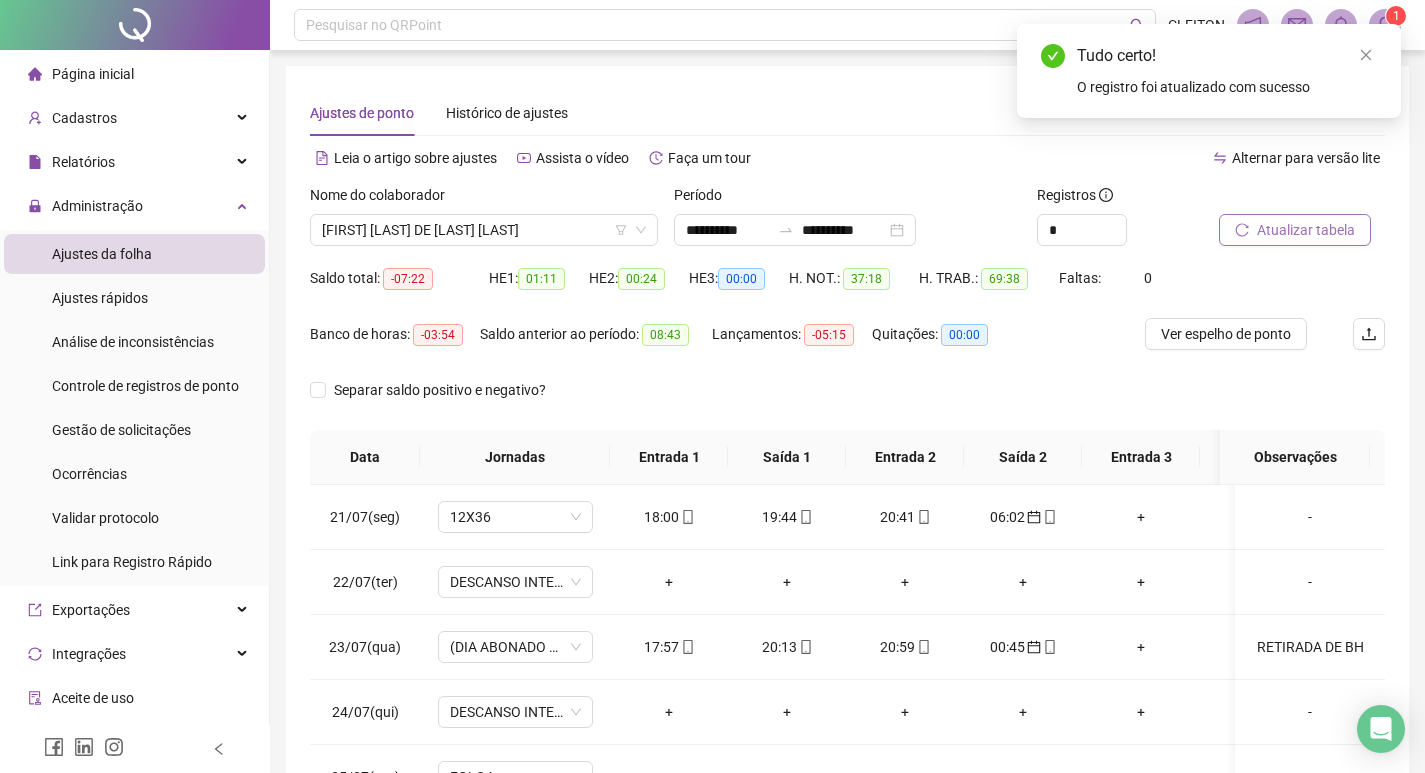 click on "Atualizar tabela" at bounding box center (1306, 230) 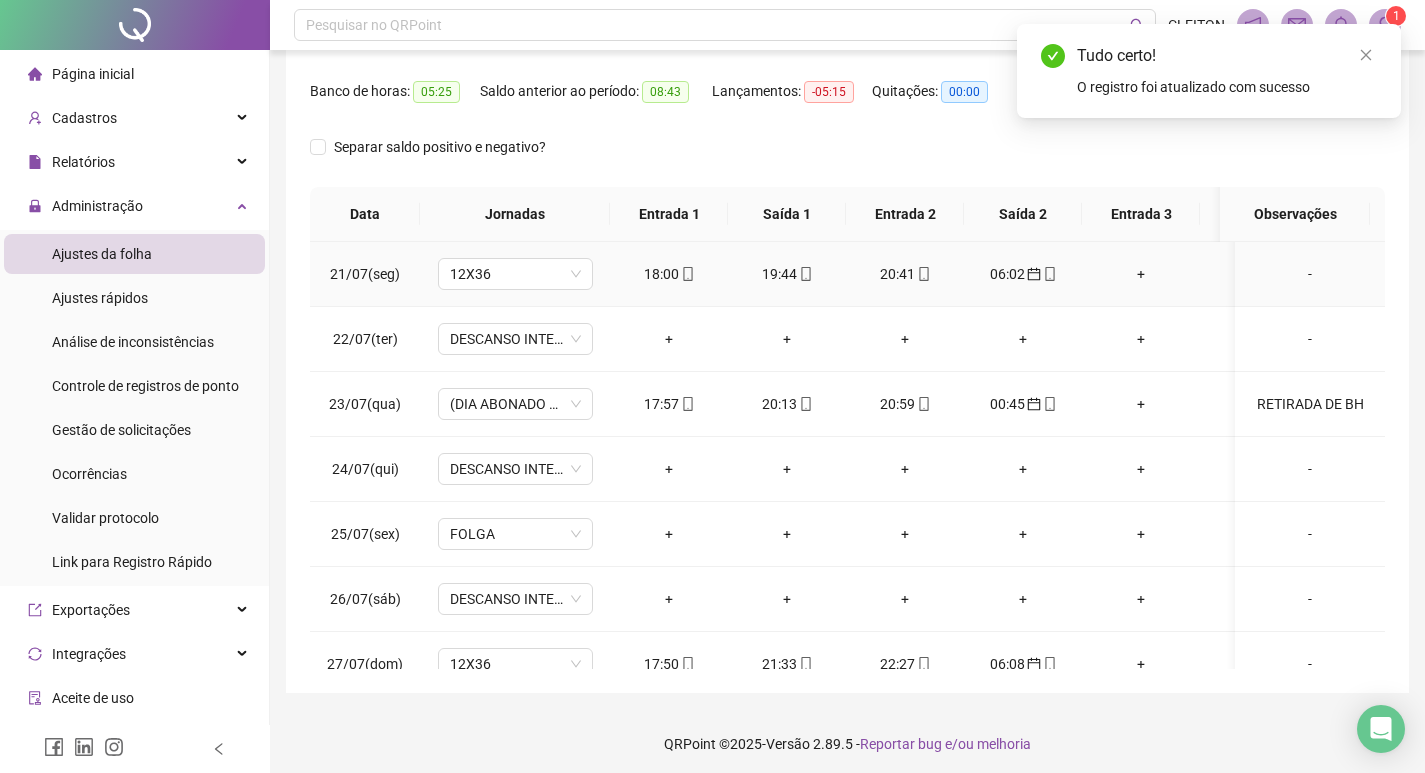 scroll, scrollTop: 249, scrollLeft: 0, axis: vertical 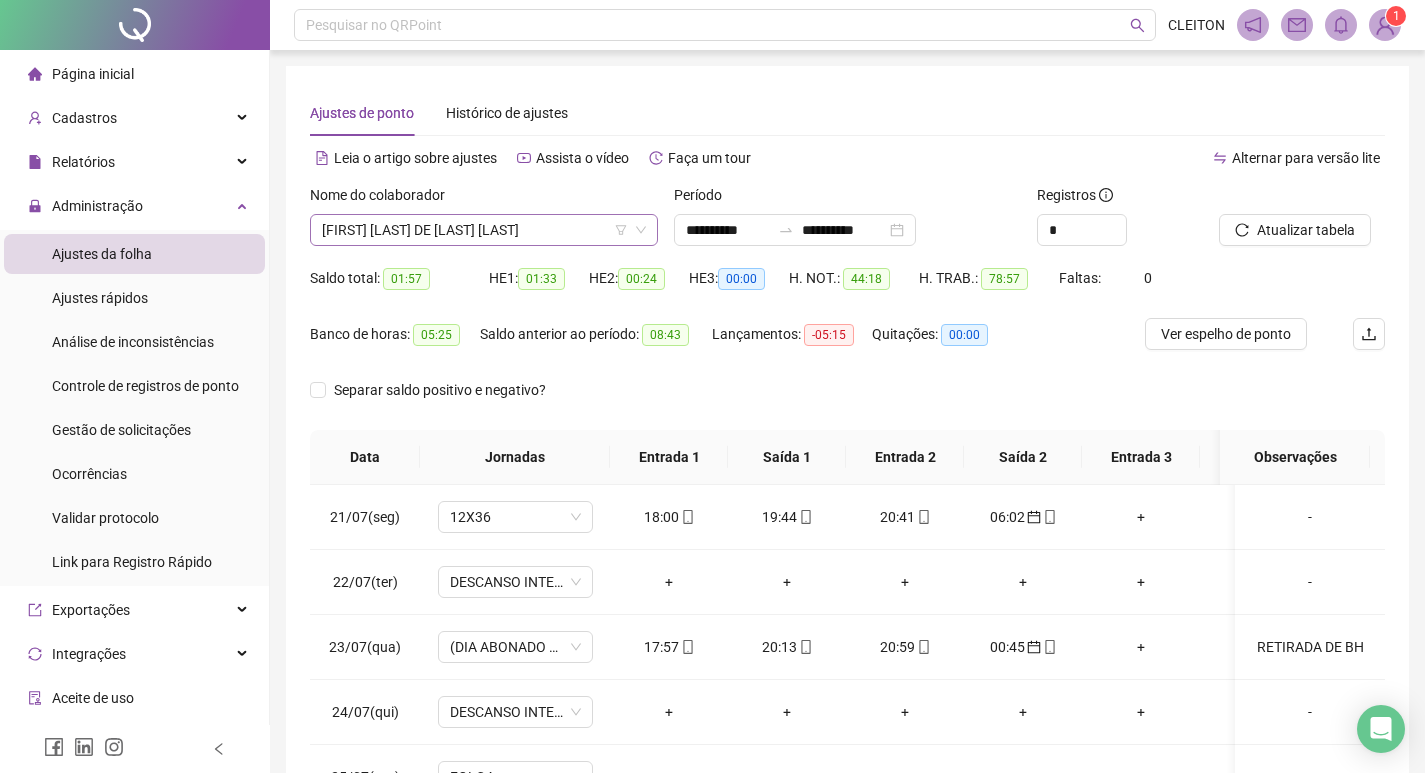 click on "[FIRST] [LAST] DE [LAST] [LAST]" at bounding box center [484, 230] 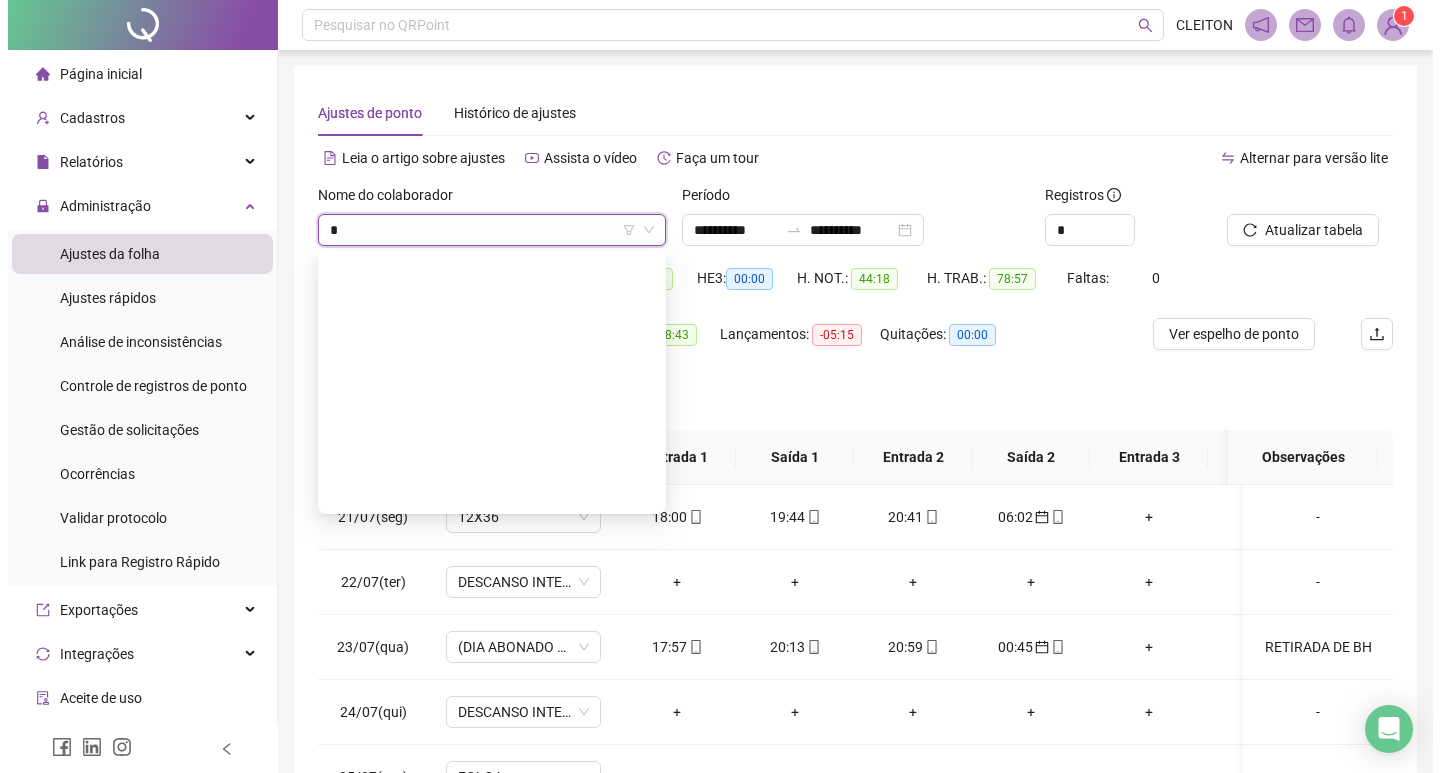 scroll, scrollTop: 0, scrollLeft: 0, axis: both 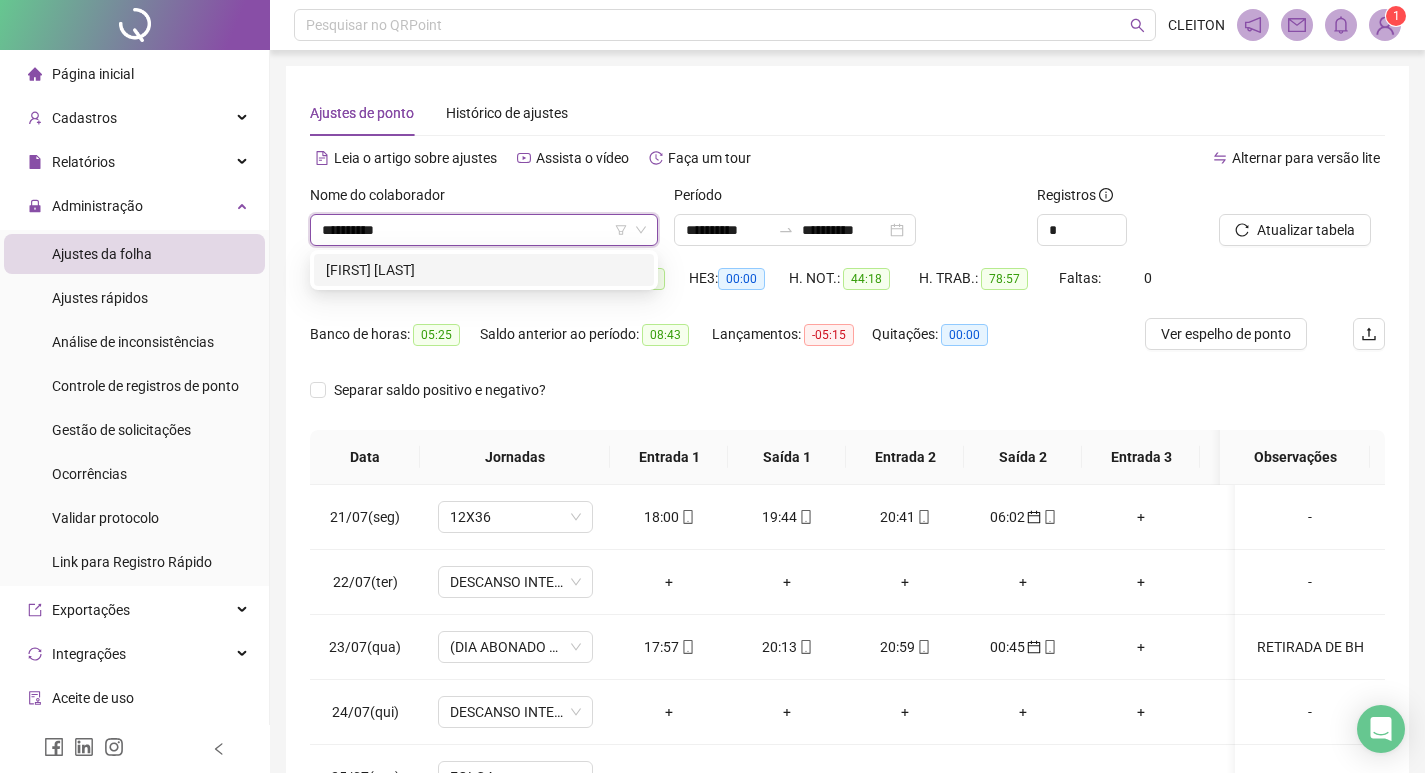 type on "*********" 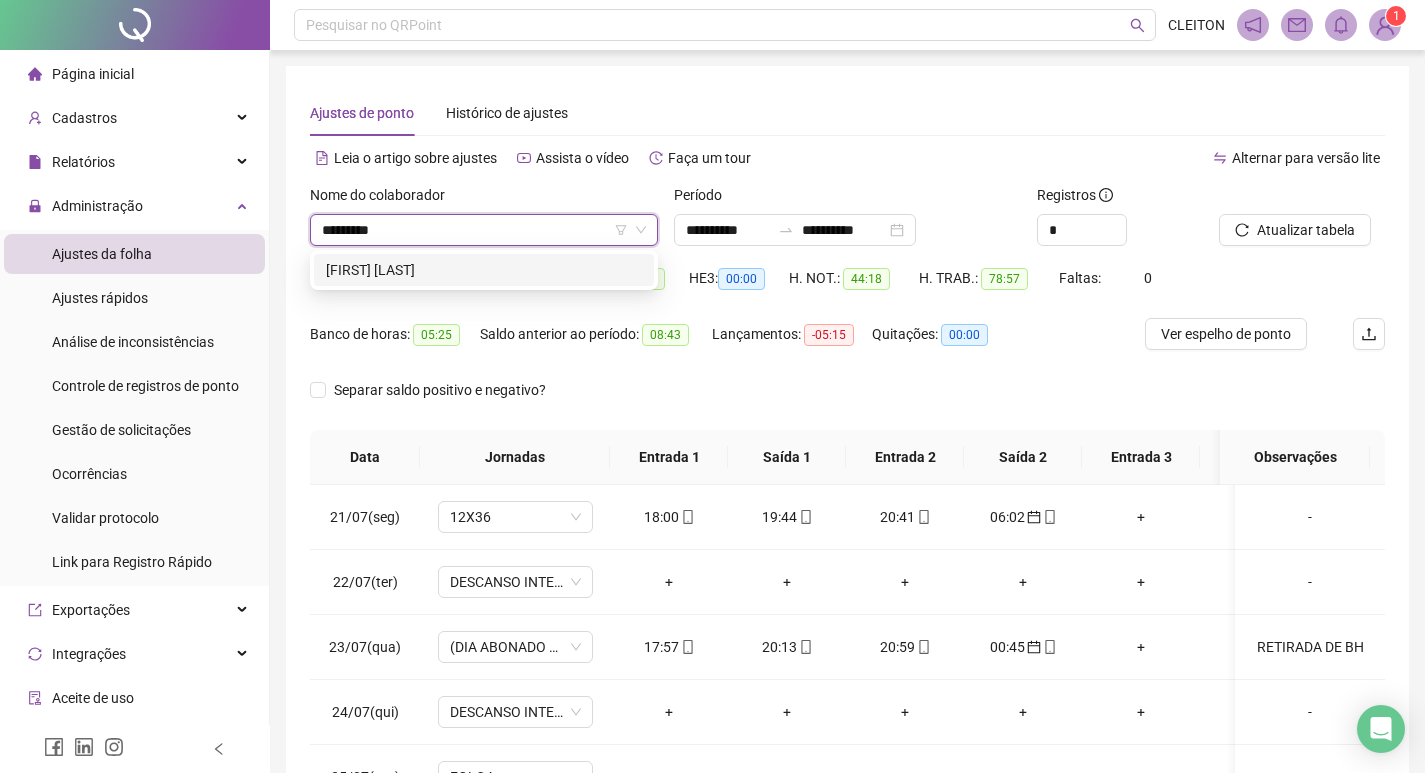 type 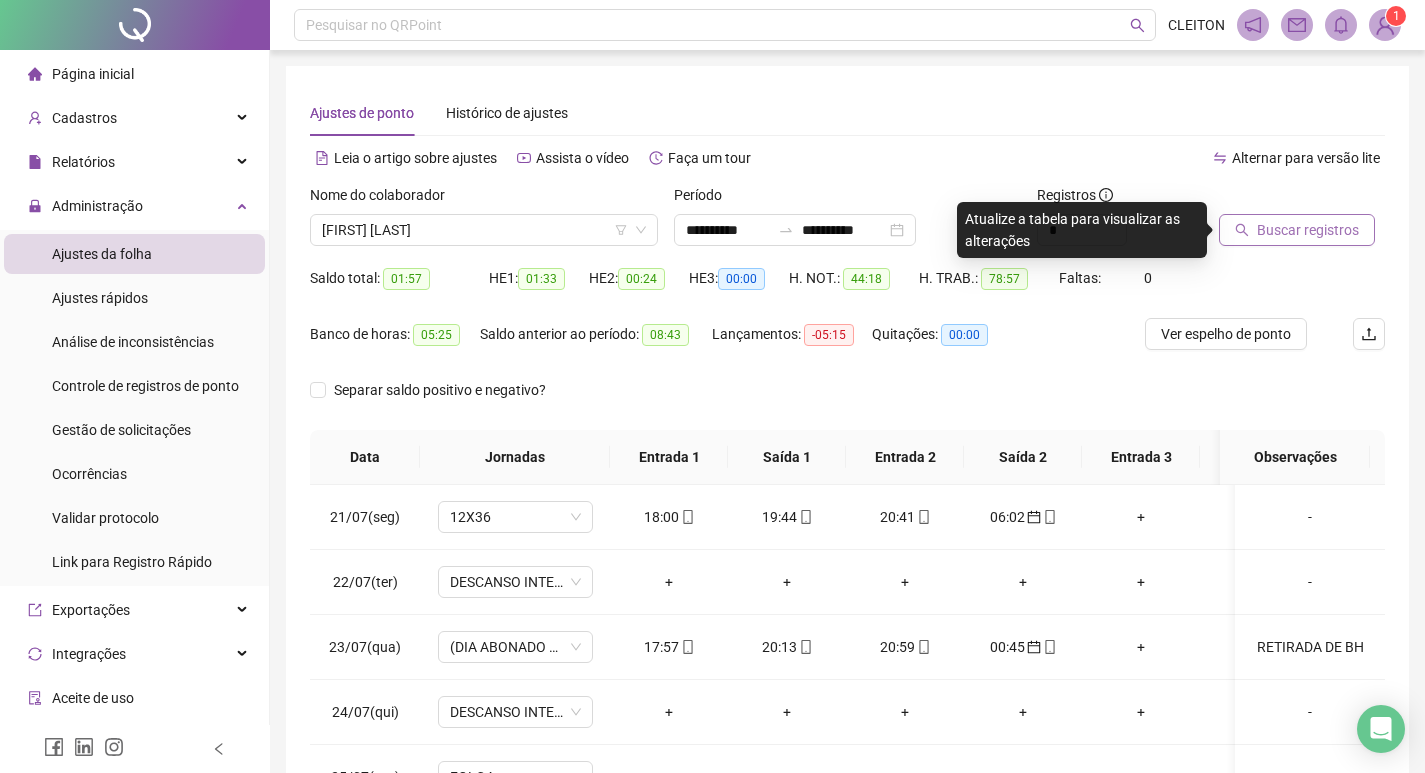 click on "Buscar registros" at bounding box center (1308, 230) 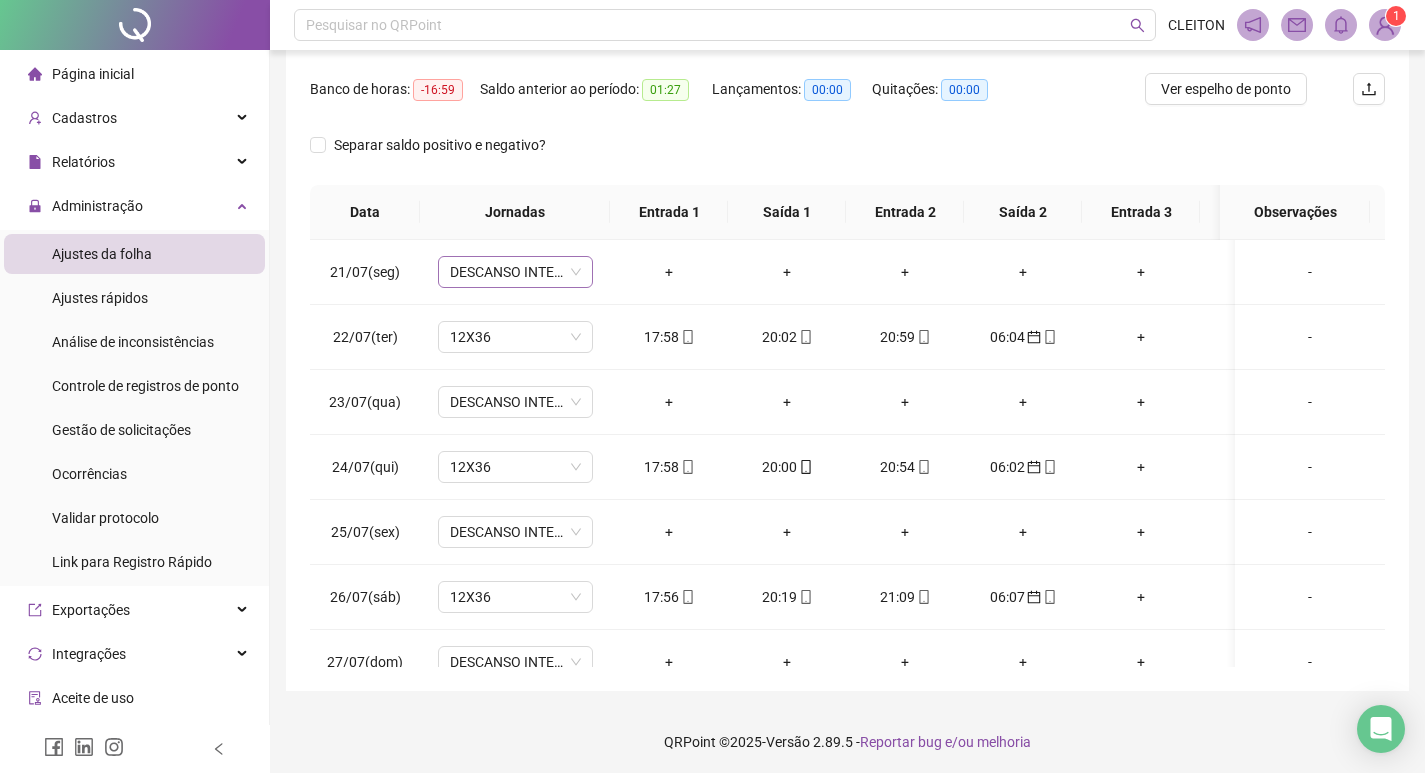 scroll, scrollTop: 249, scrollLeft: 0, axis: vertical 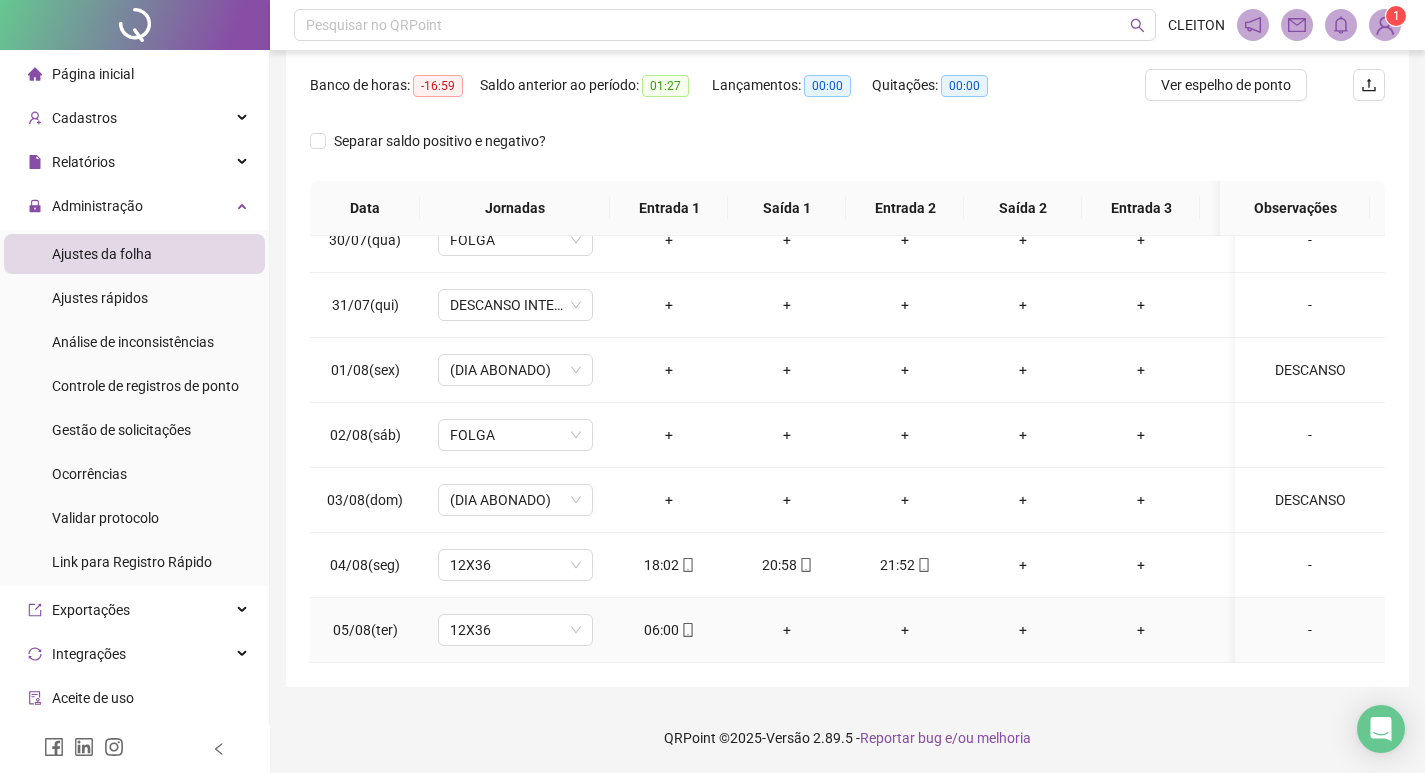 click 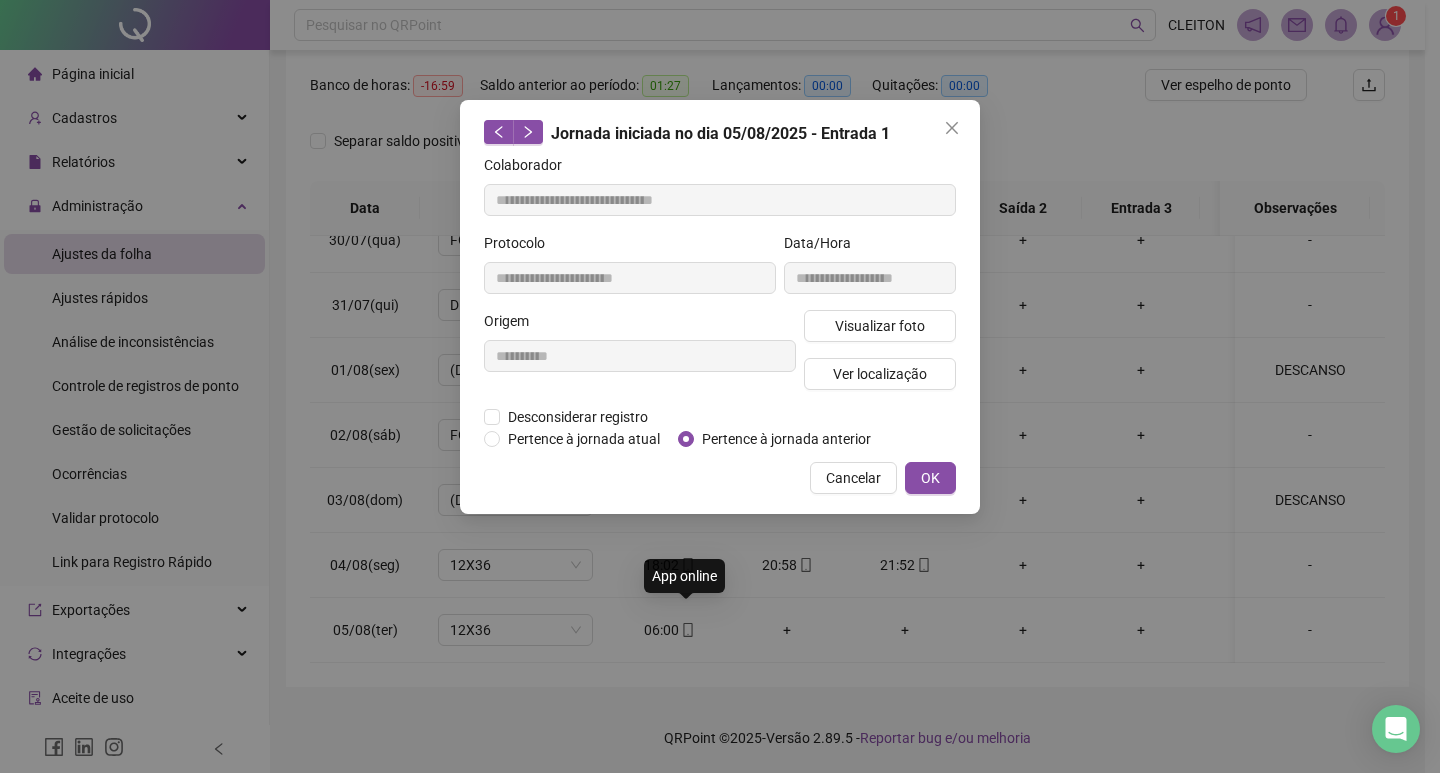type on "**********" 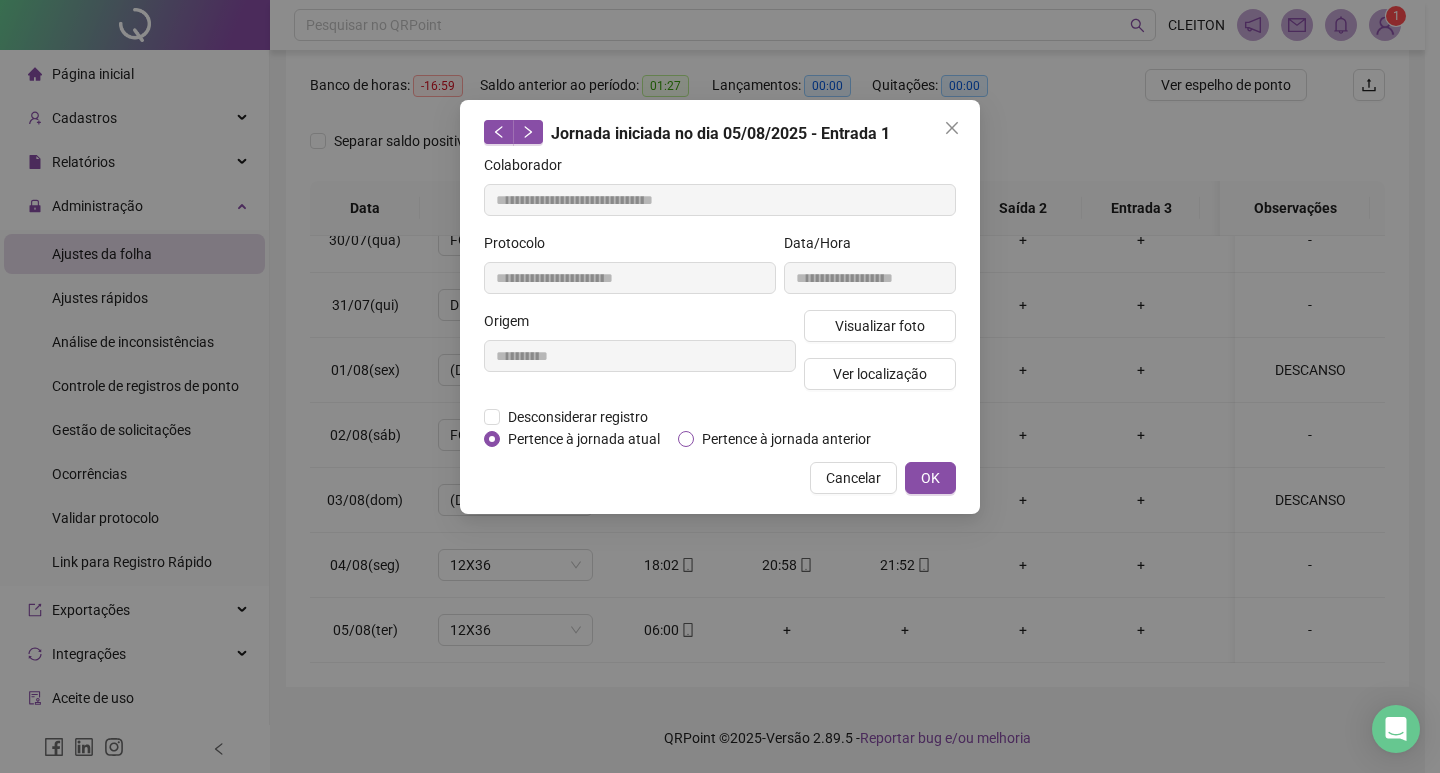 click on "Pertence à jornada anterior" at bounding box center [786, 439] 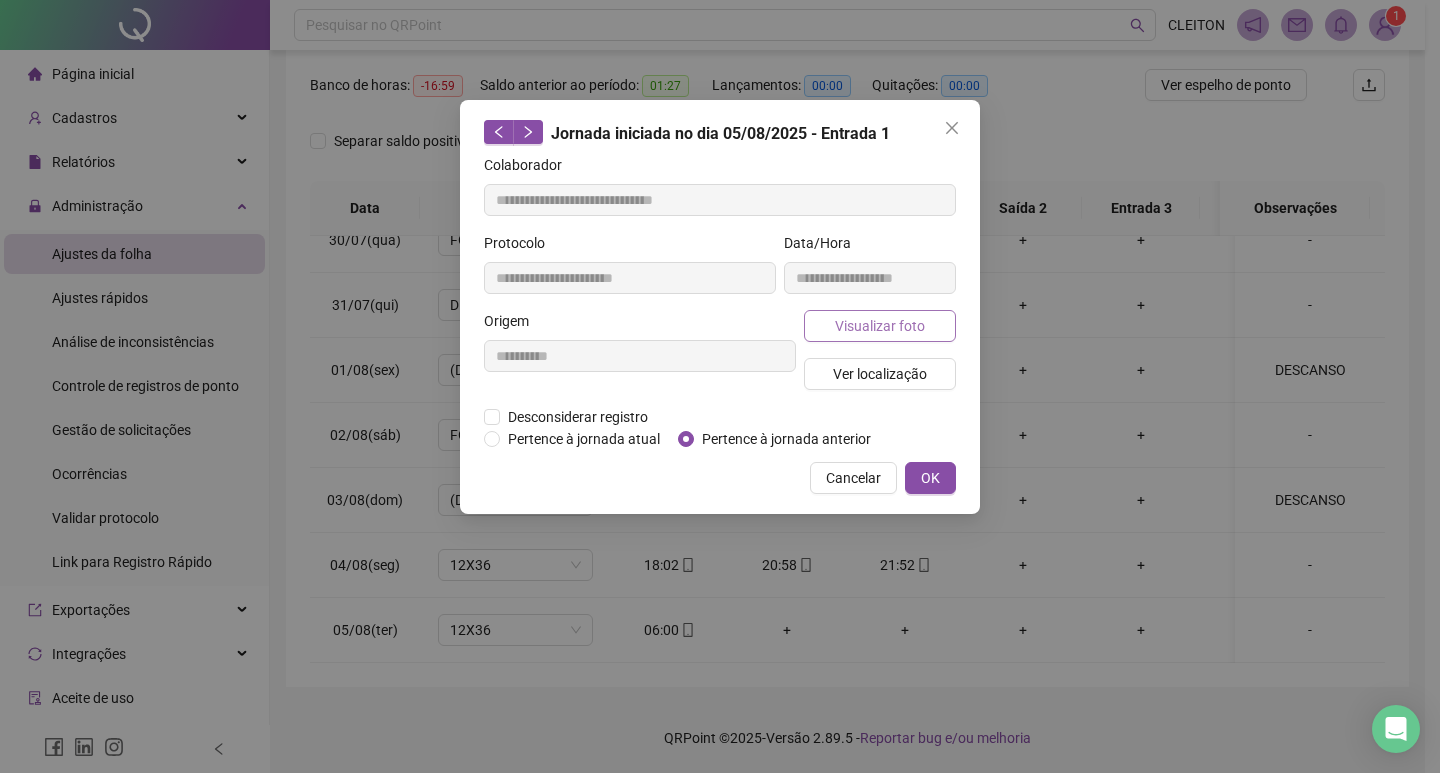 click on "Visualizar foto" at bounding box center [880, 326] 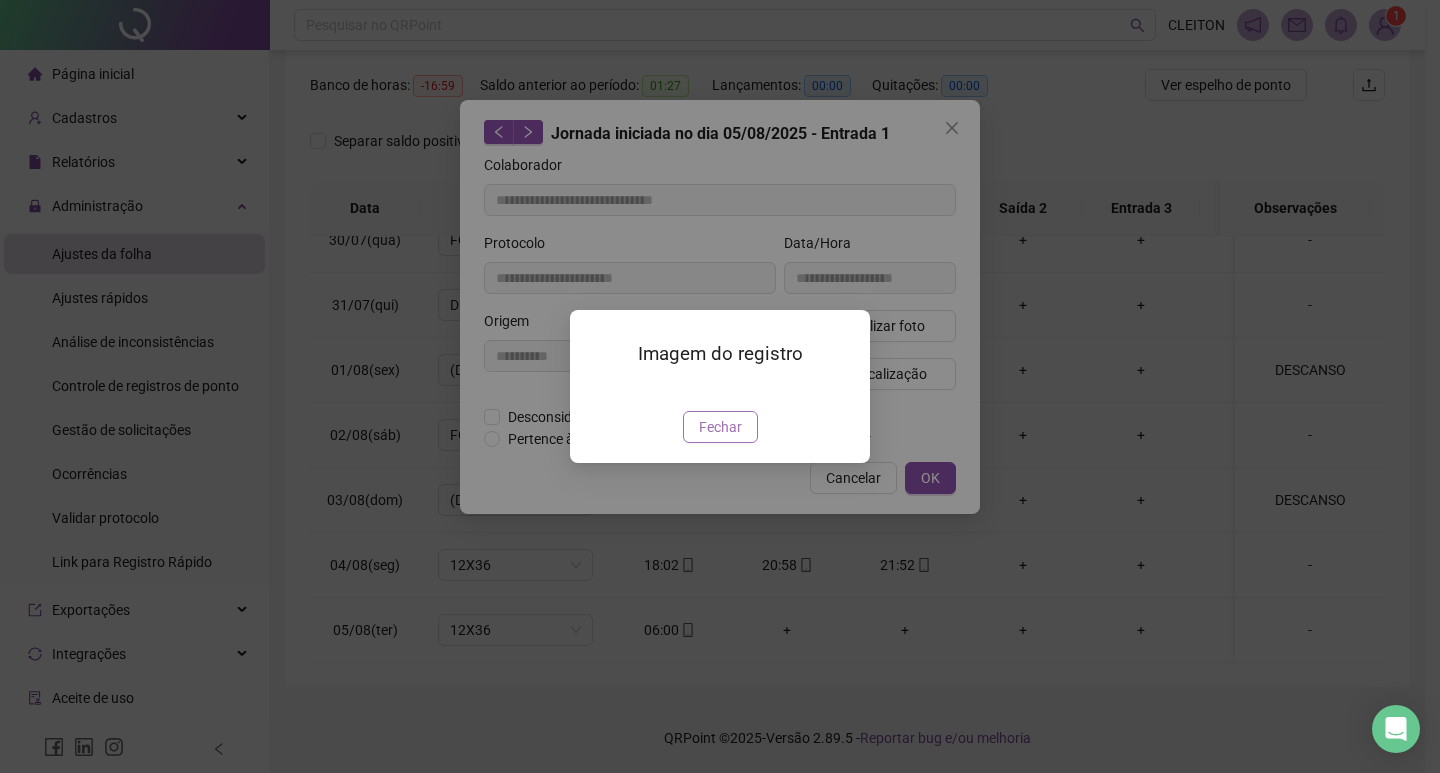drag, startPoint x: 705, startPoint y: 536, endPoint x: 815, endPoint y: 523, distance: 110.76552 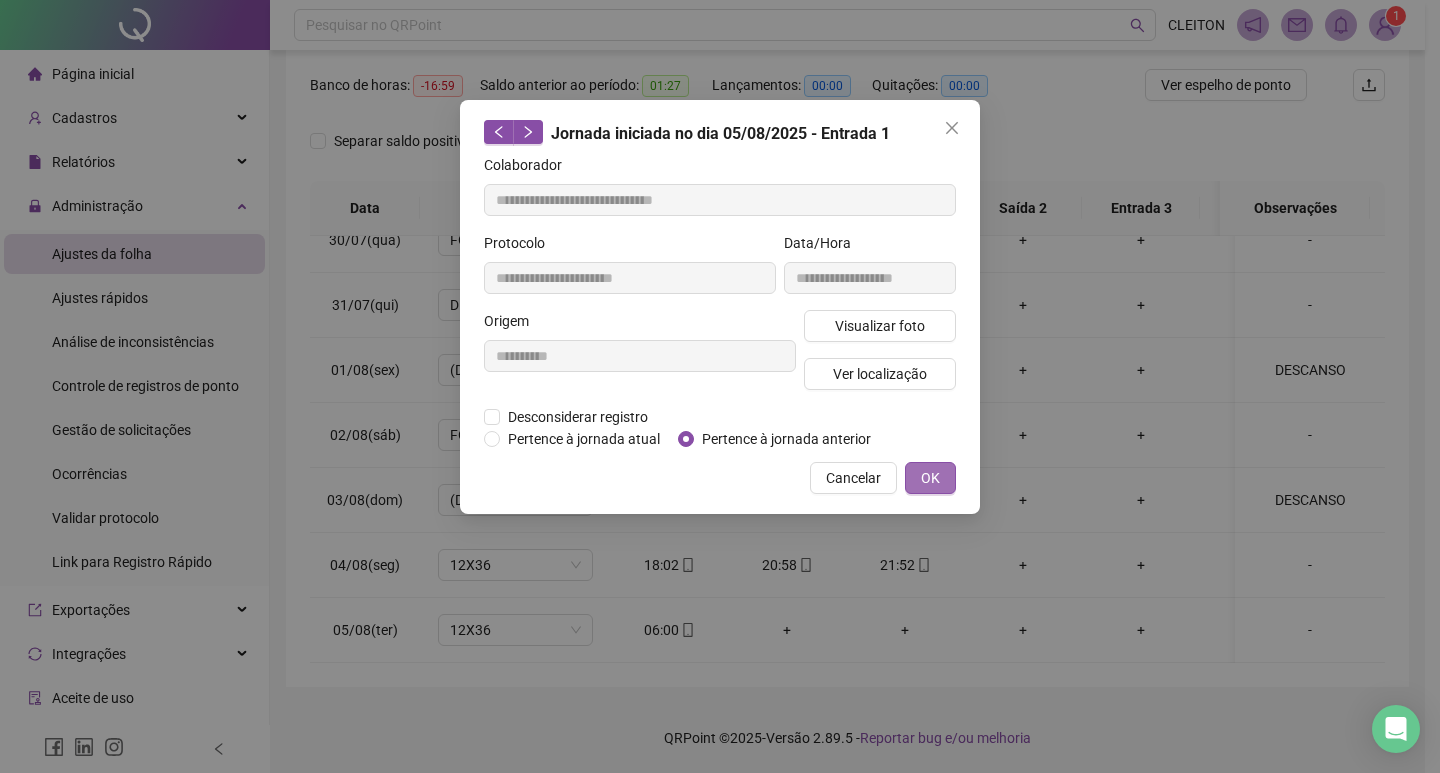 click on "OK" at bounding box center (930, 478) 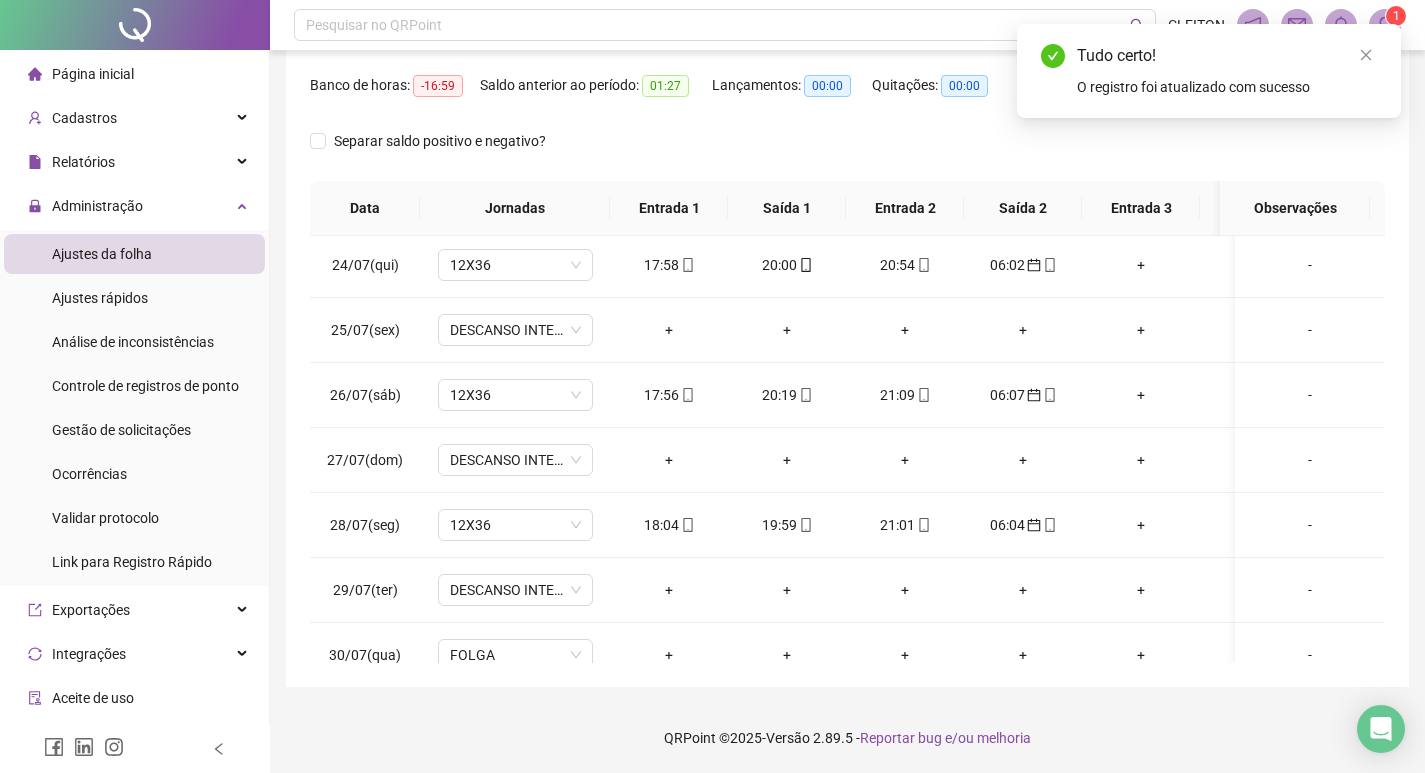 scroll, scrollTop: 0, scrollLeft: 0, axis: both 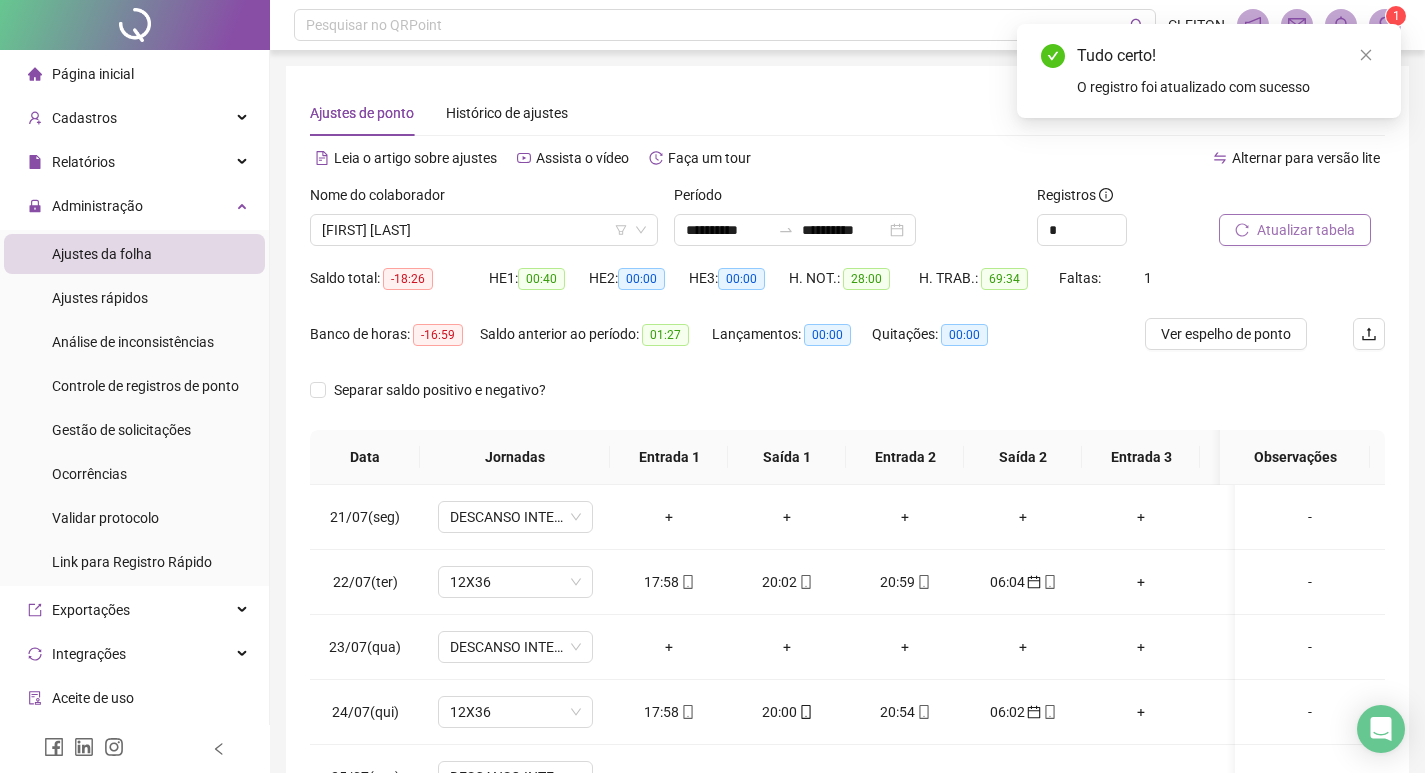 click on "Atualizar tabela" at bounding box center (1306, 230) 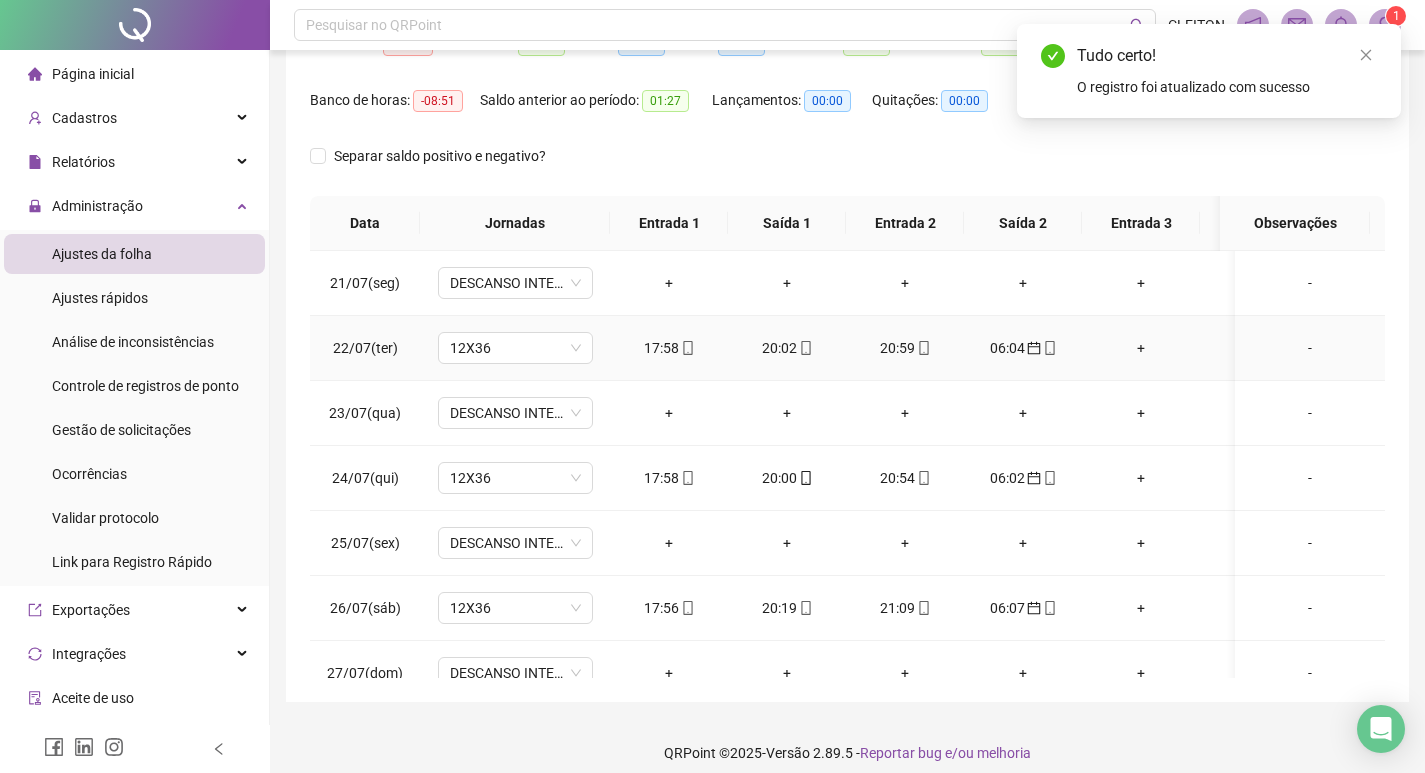scroll, scrollTop: 249, scrollLeft: 0, axis: vertical 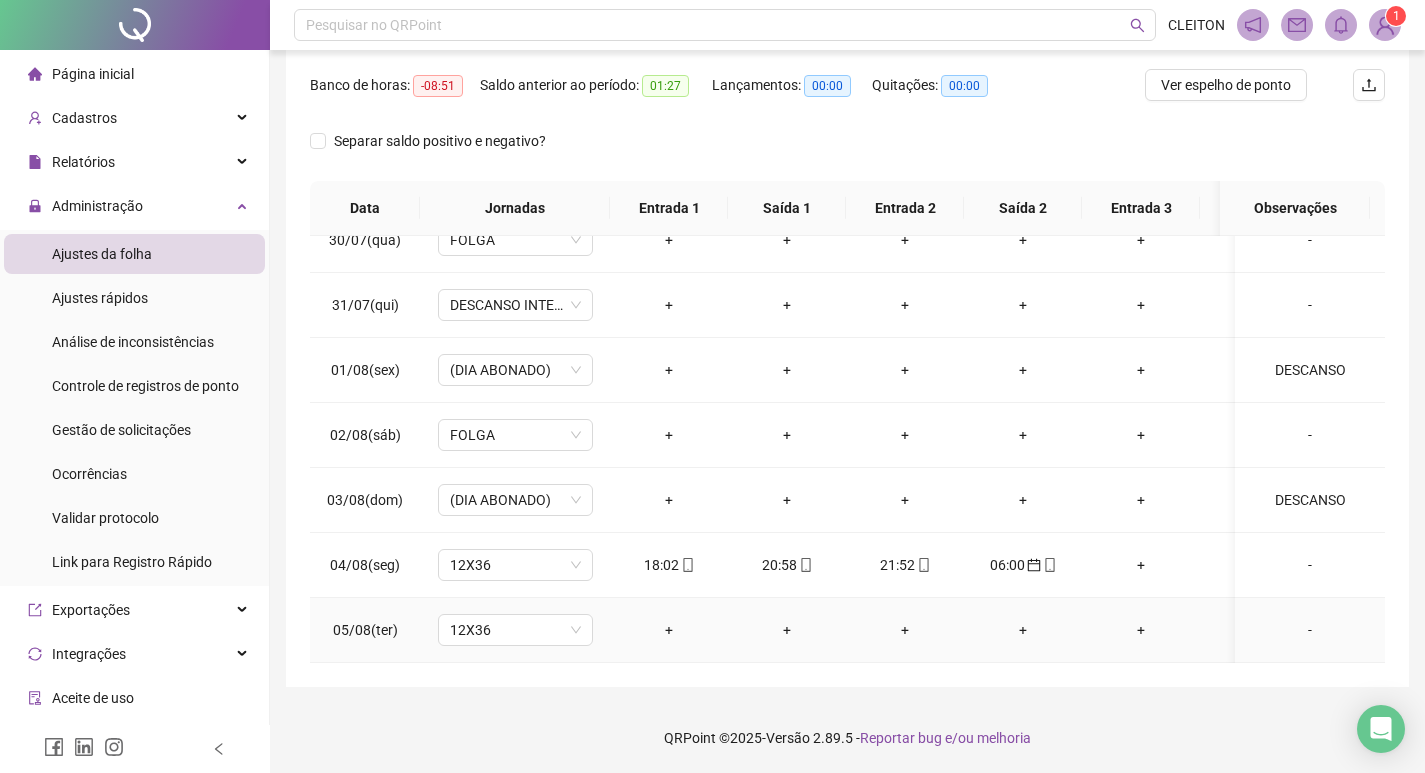 click on "-" at bounding box center (1310, 630) 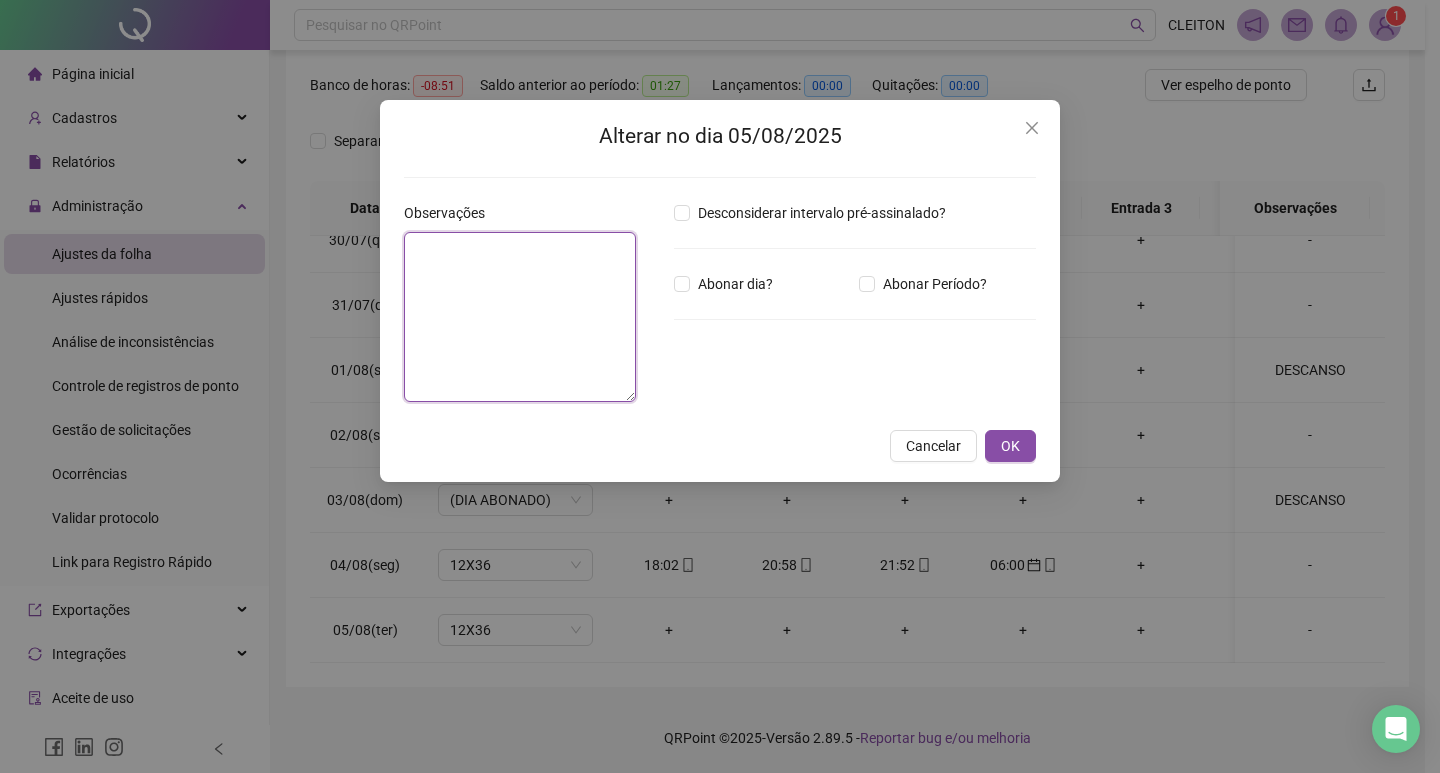 click at bounding box center (520, 317) 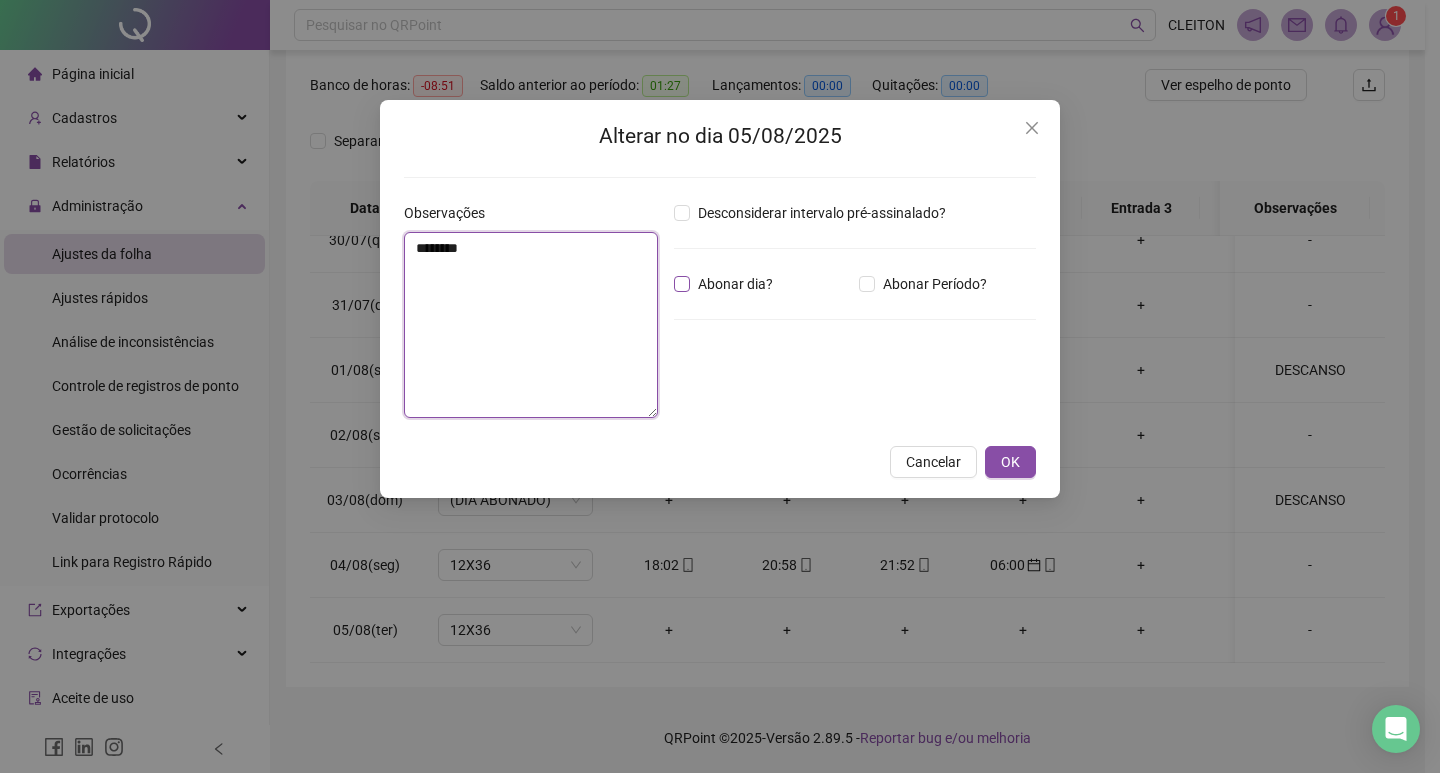 type on "********" 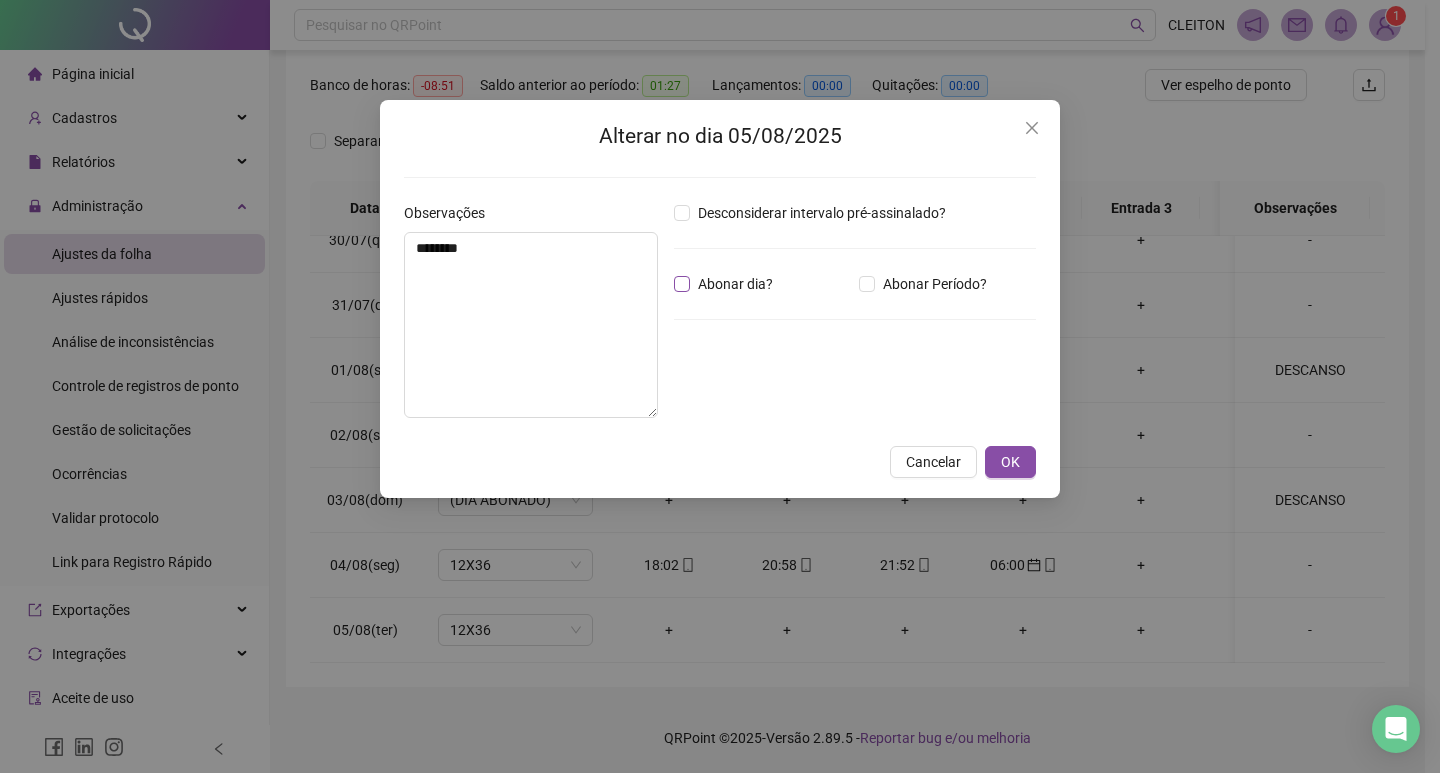click on "Abonar dia?" at bounding box center (735, 284) 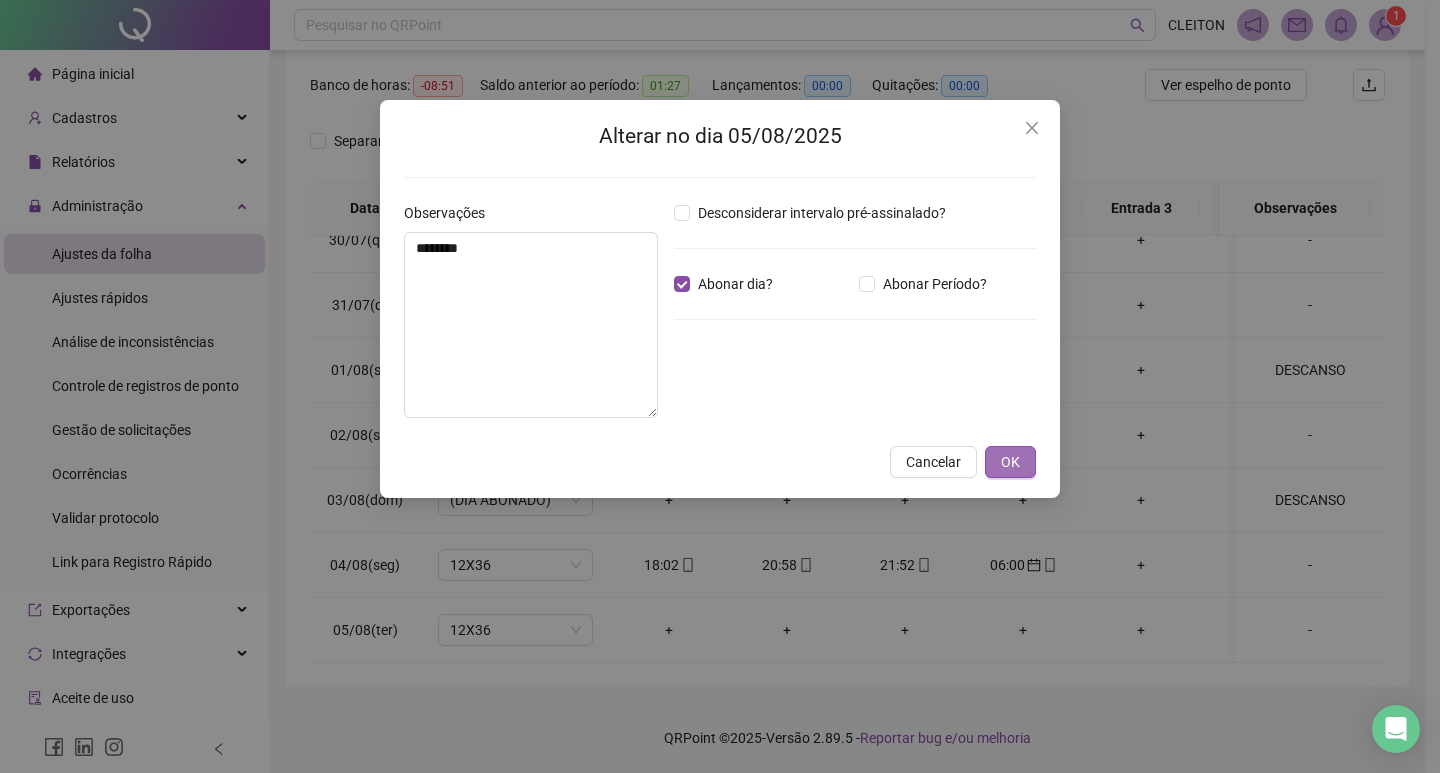 click on "OK" at bounding box center [1010, 462] 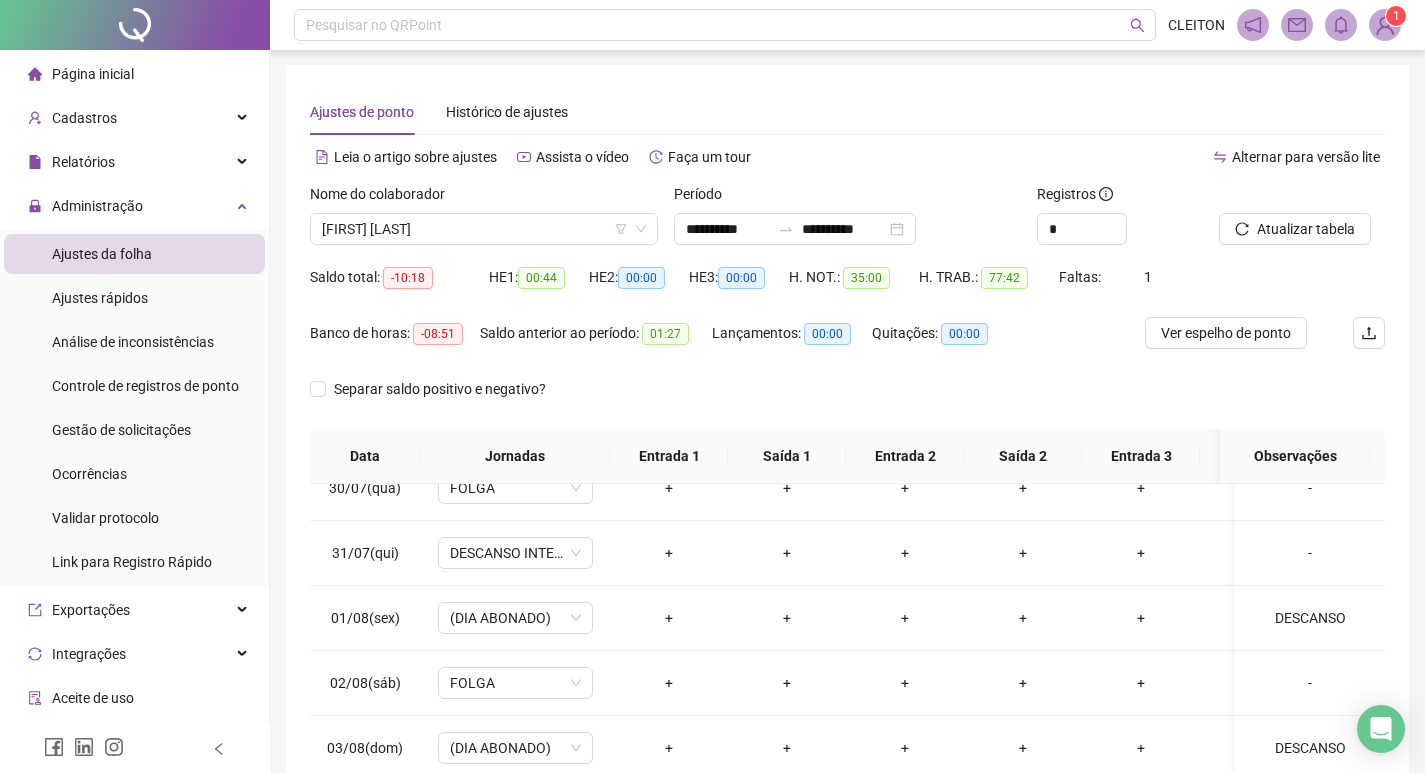 scroll, scrollTop: 0, scrollLeft: 0, axis: both 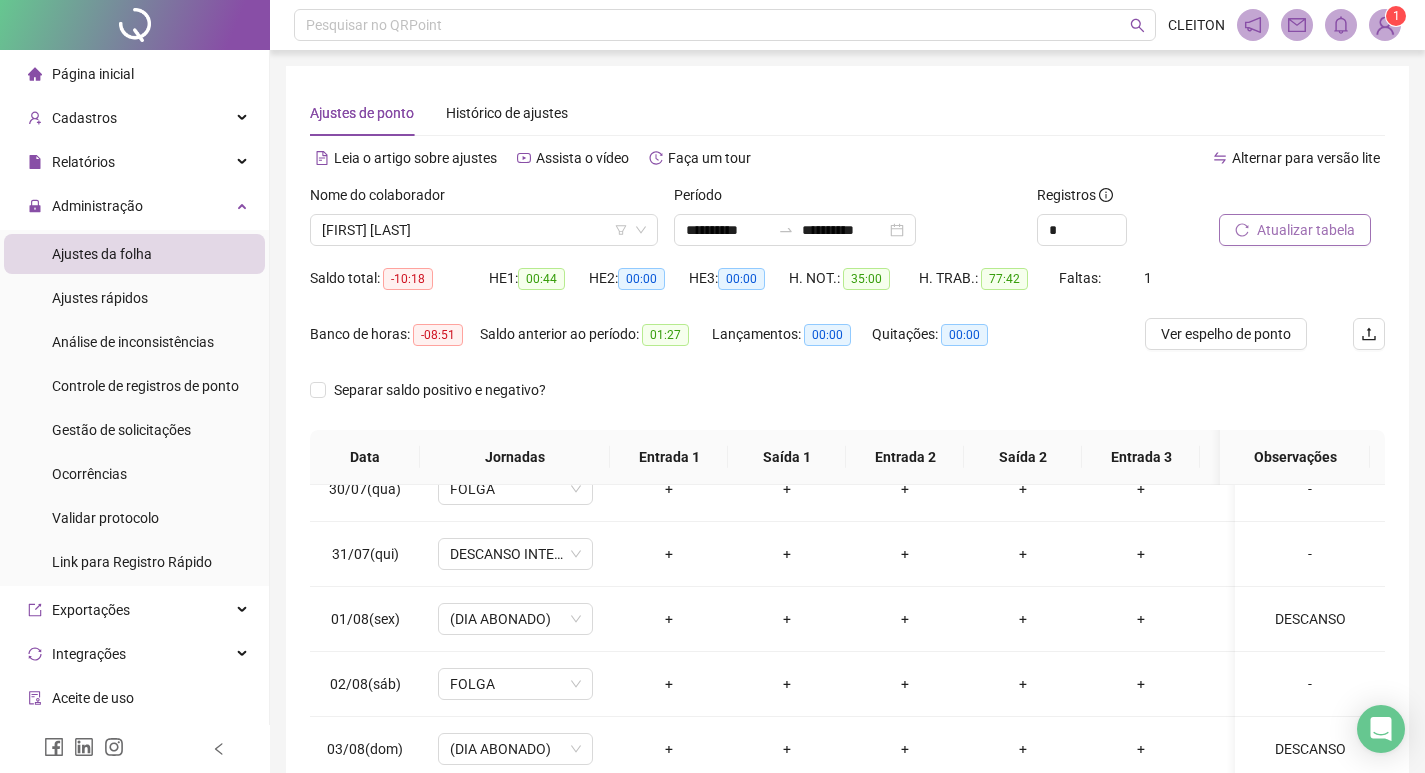 click on "Atualizar tabela" at bounding box center (1306, 230) 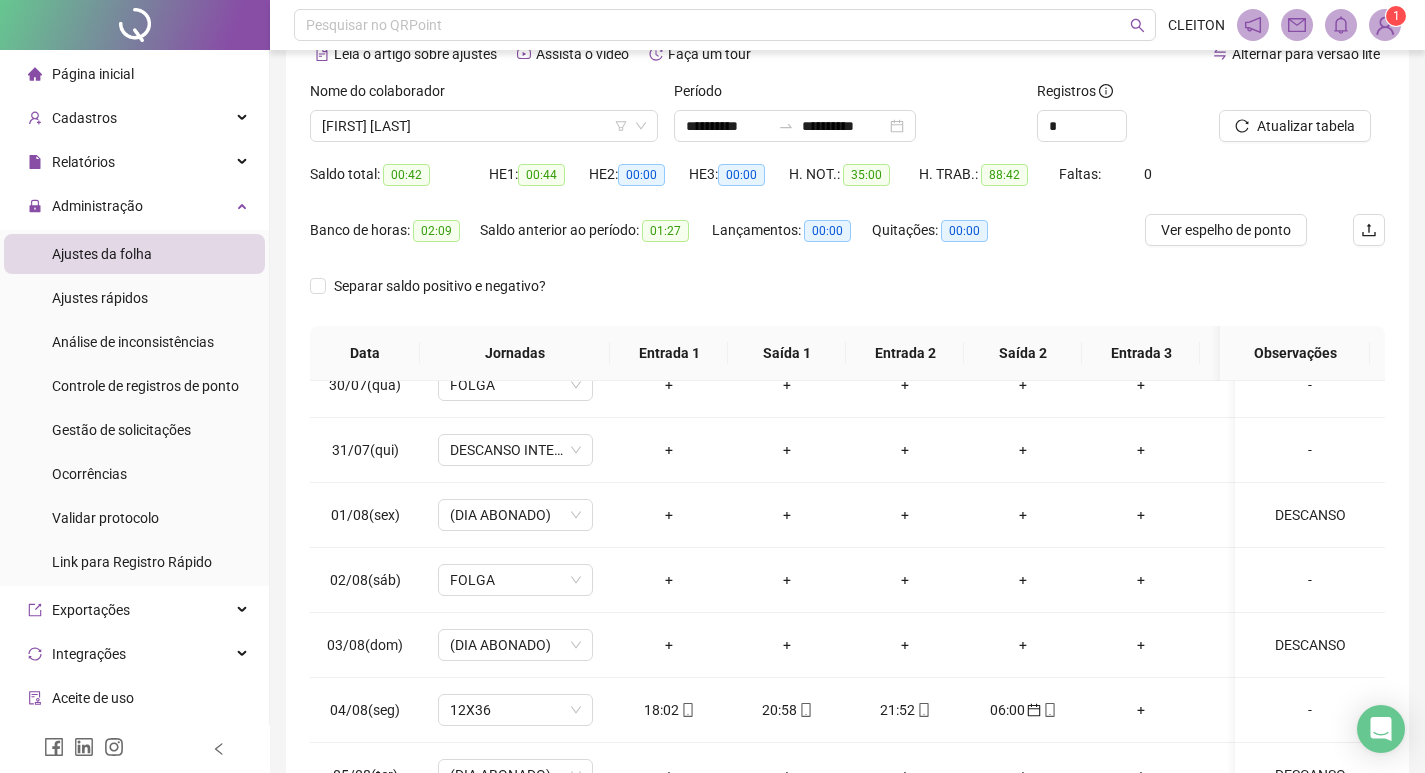 scroll, scrollTop: 249, scrollLeft: 0, axis: vertical 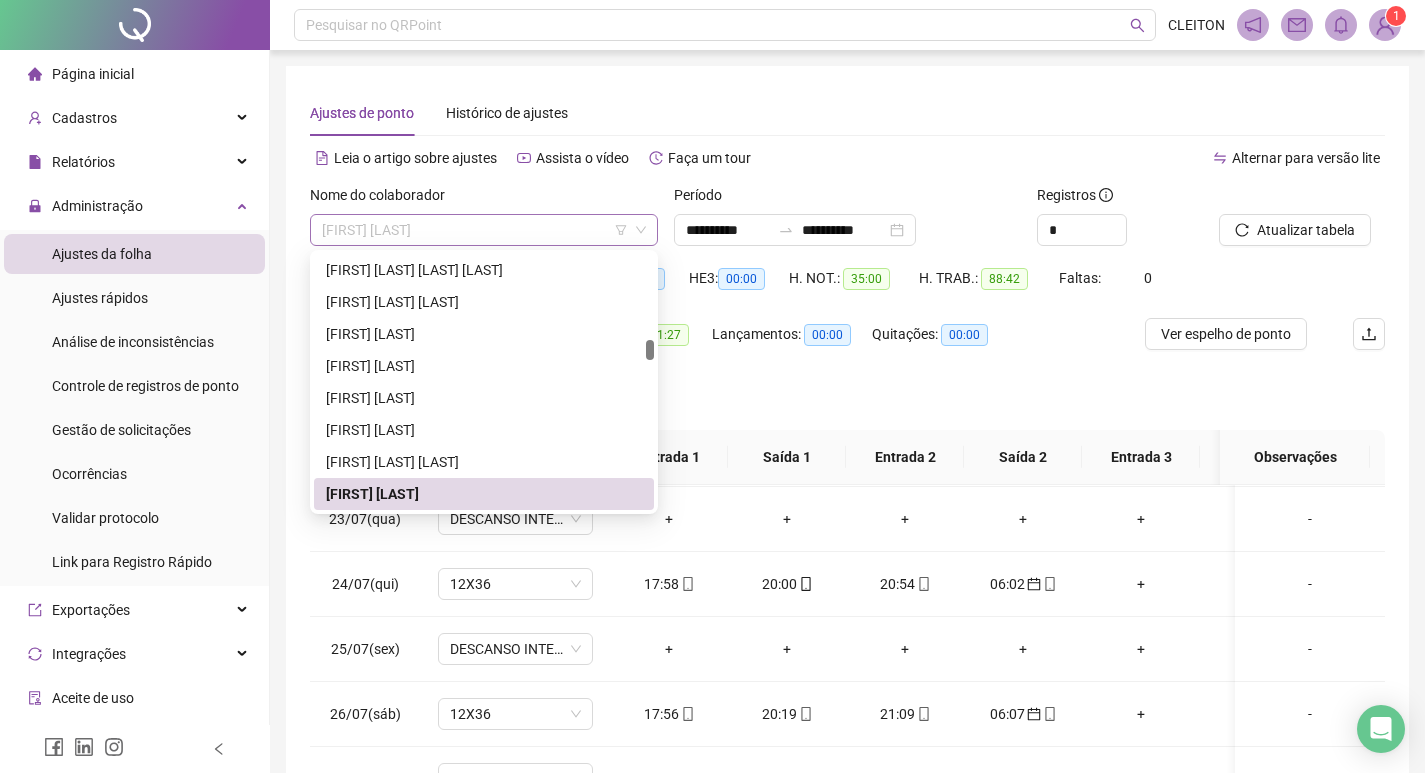 click on "[FIRST] [LAST]" at bounding box center [484, 230] 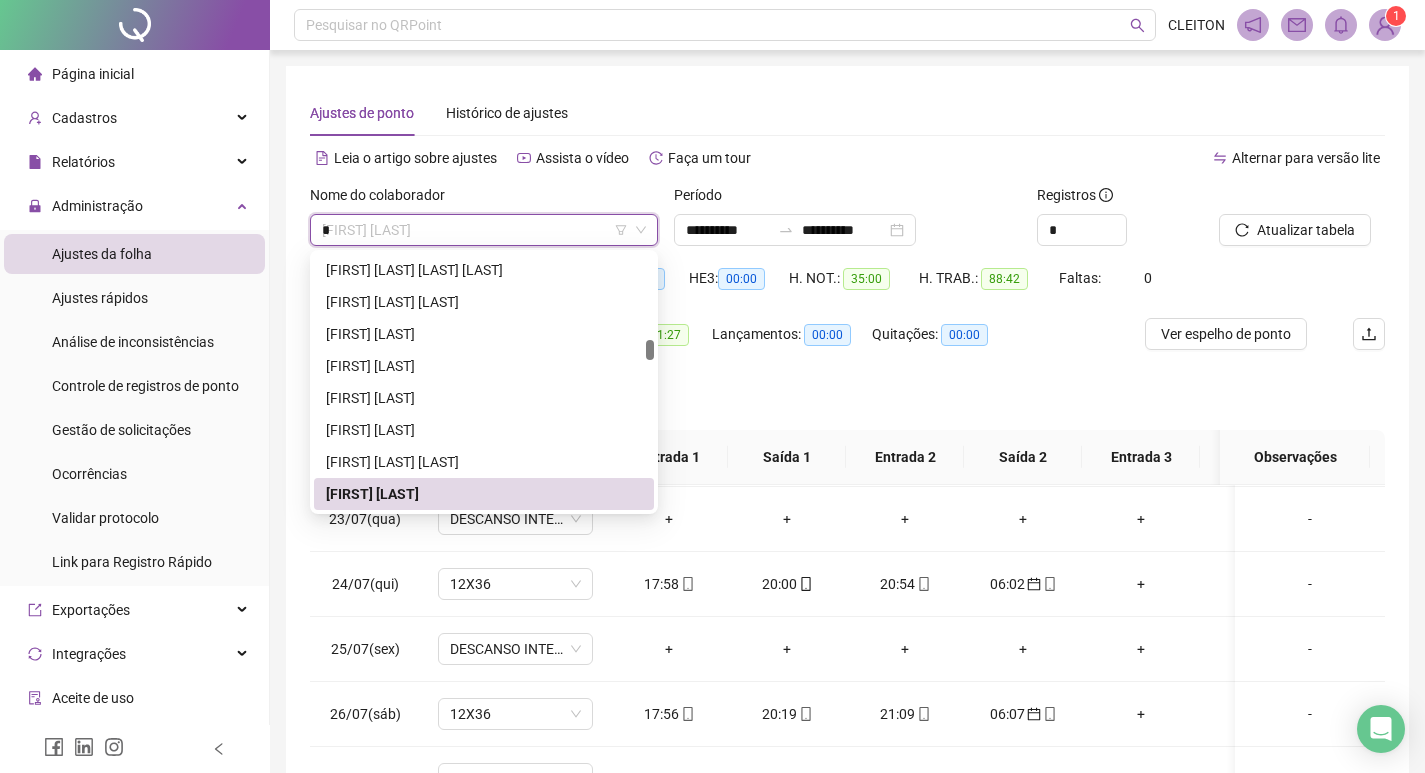 scroll, scrollTop: 0, scrollLeft: 0, axis: both 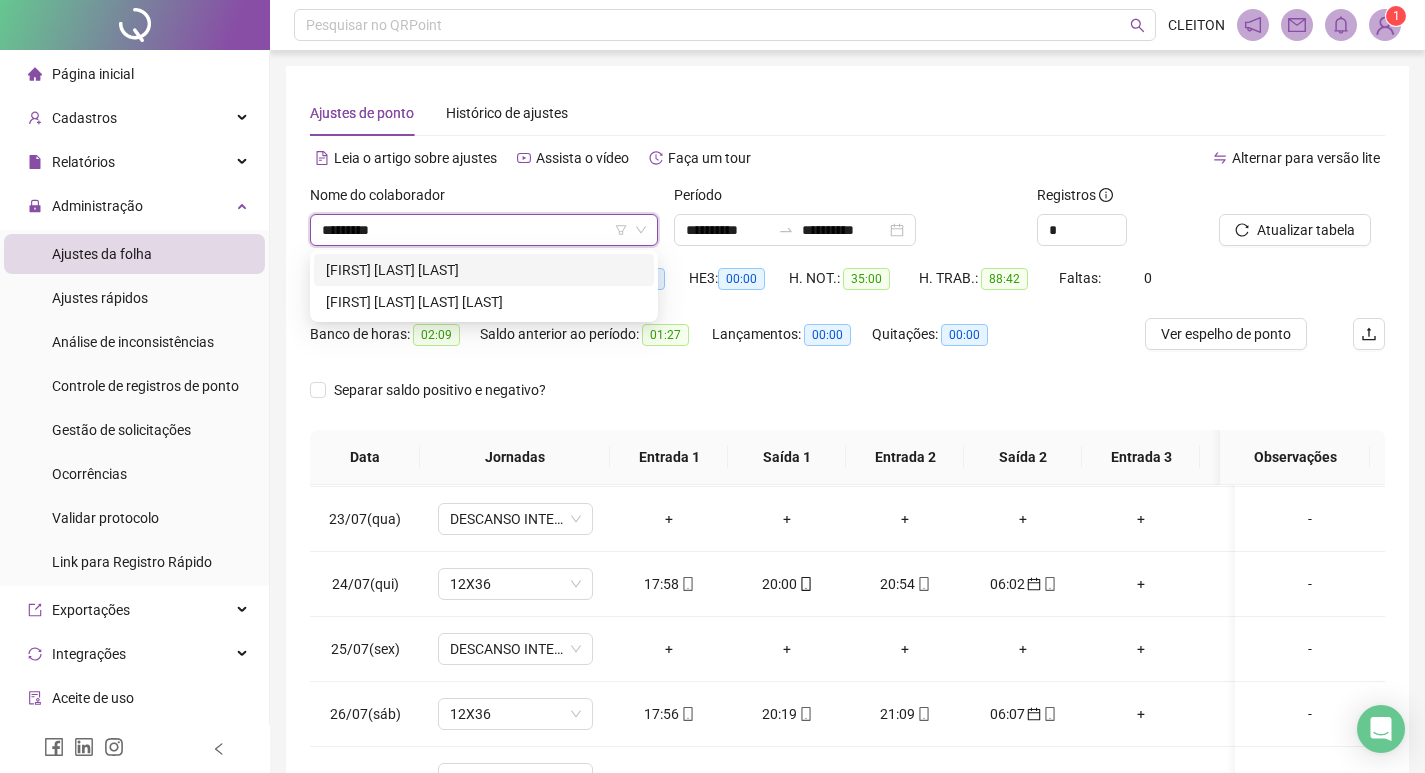 type on "**********" 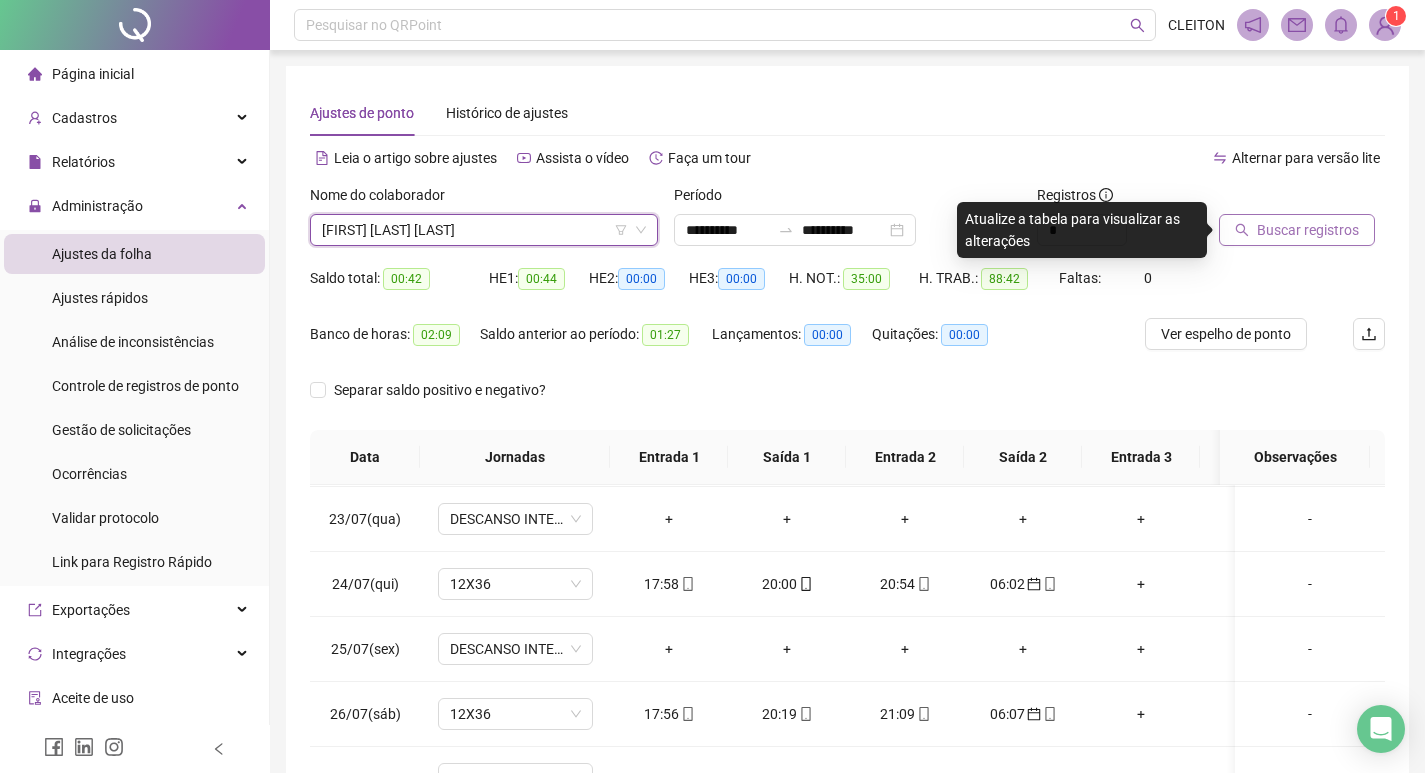 click on "Buscar registros" at bounding box center [1308, 230] 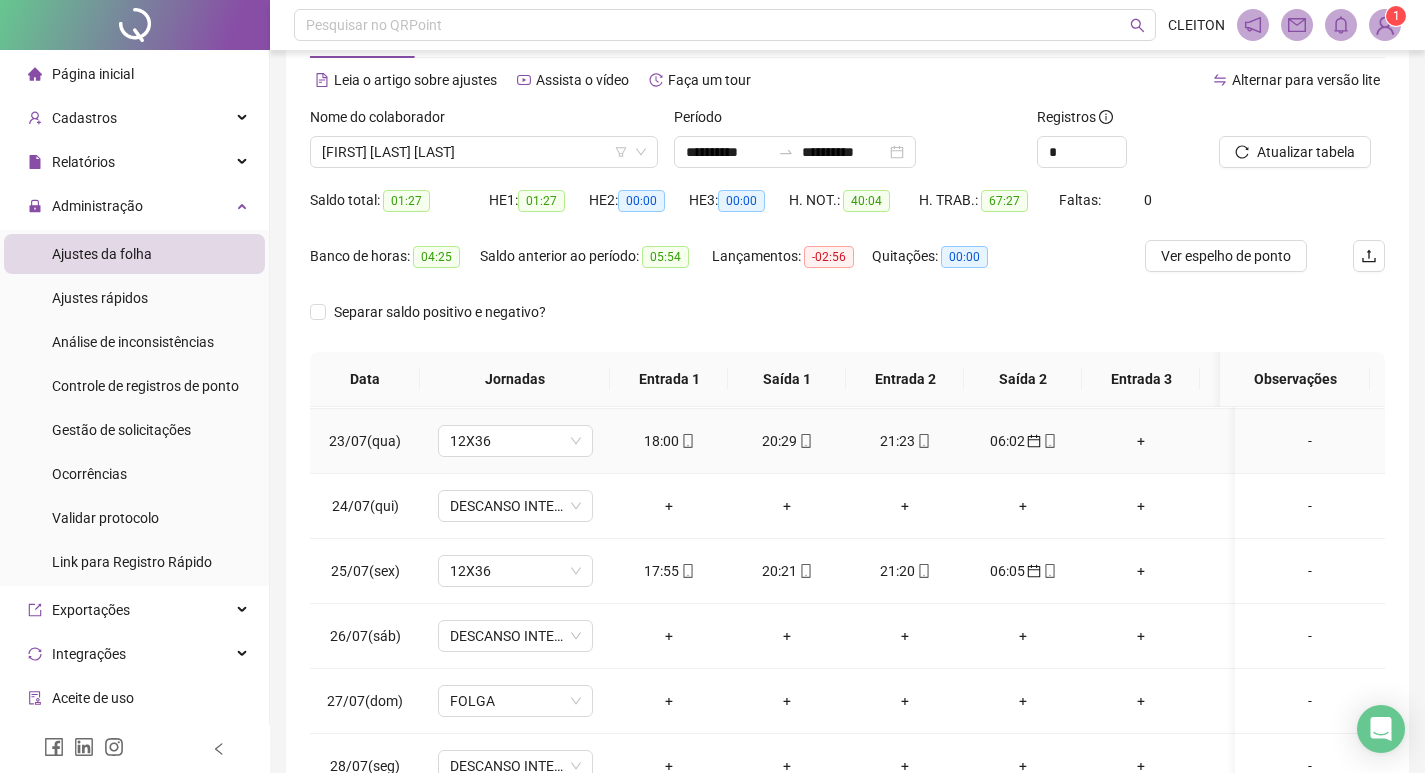 scroll, scrollTop: 249, scrollLeft: 0, axis: vertical 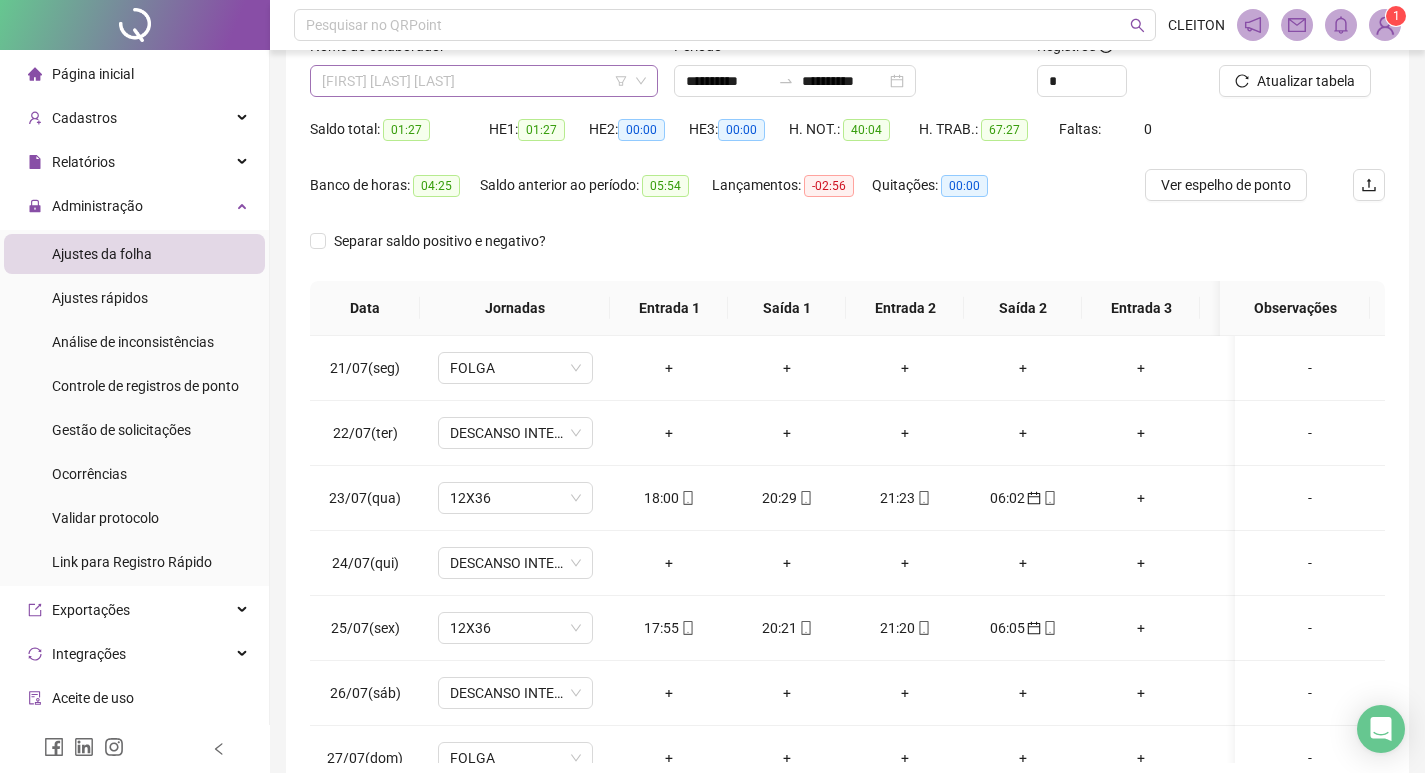 click on "[FIRST] [LAST] [LAST]" at bounding box center (484, 81) 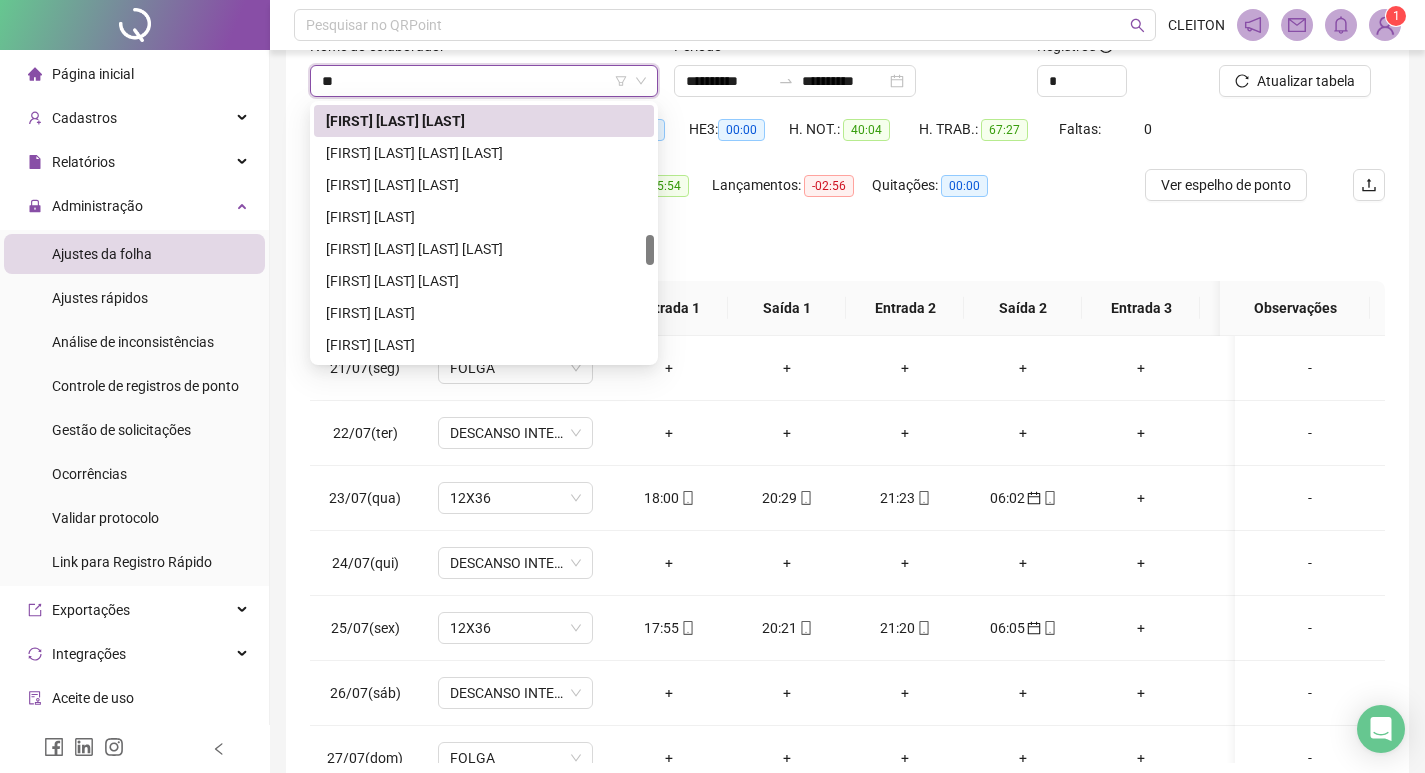 scroll, scrollTop: 0, scrollLeft: 0, axis: both 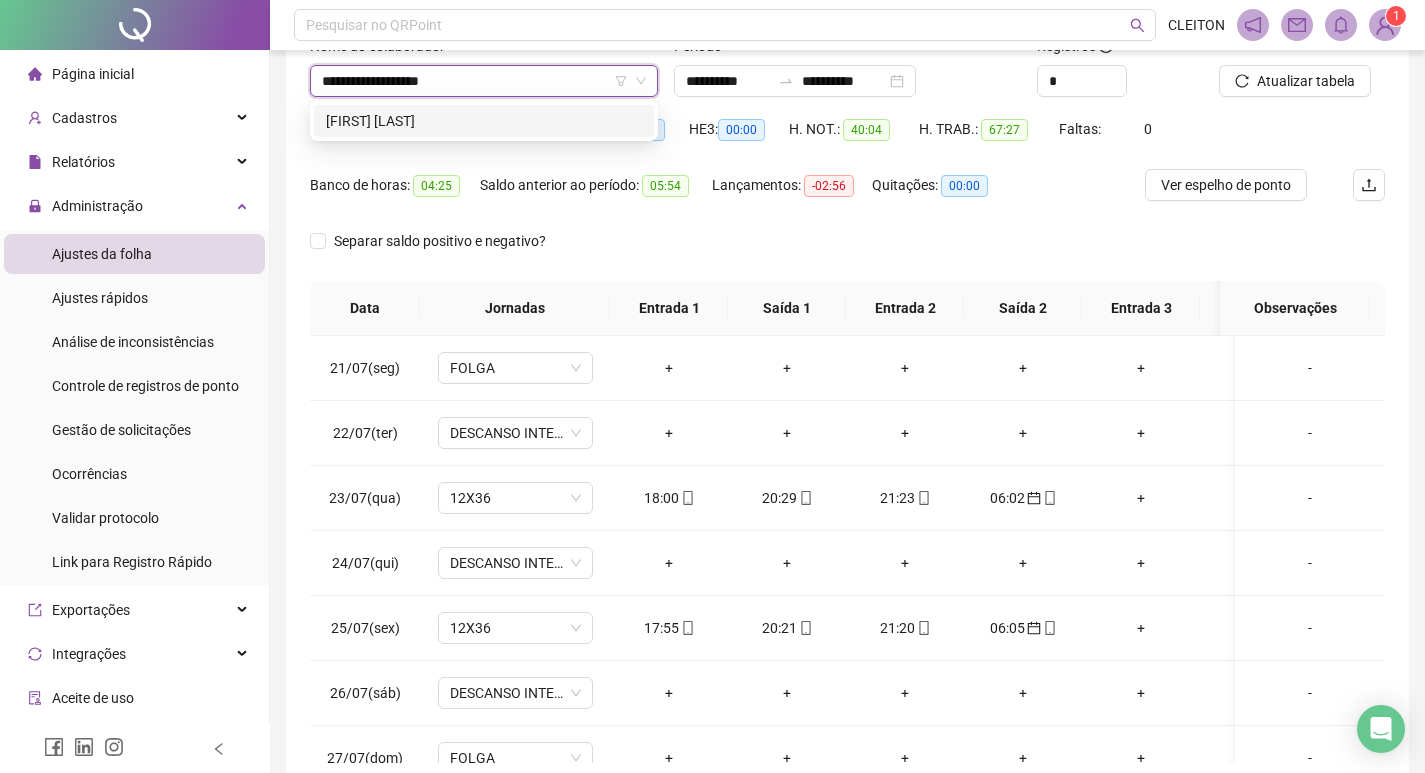 type on "**********" 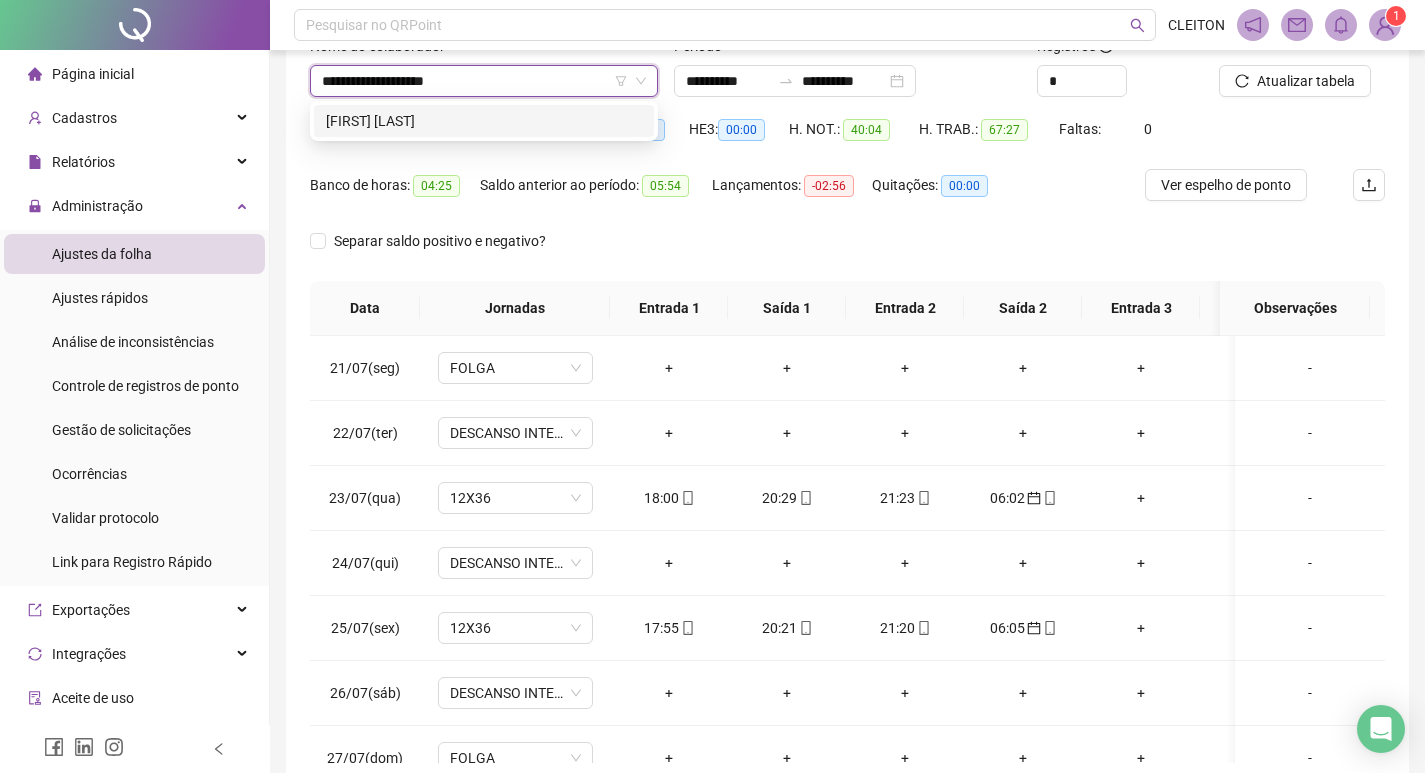 type 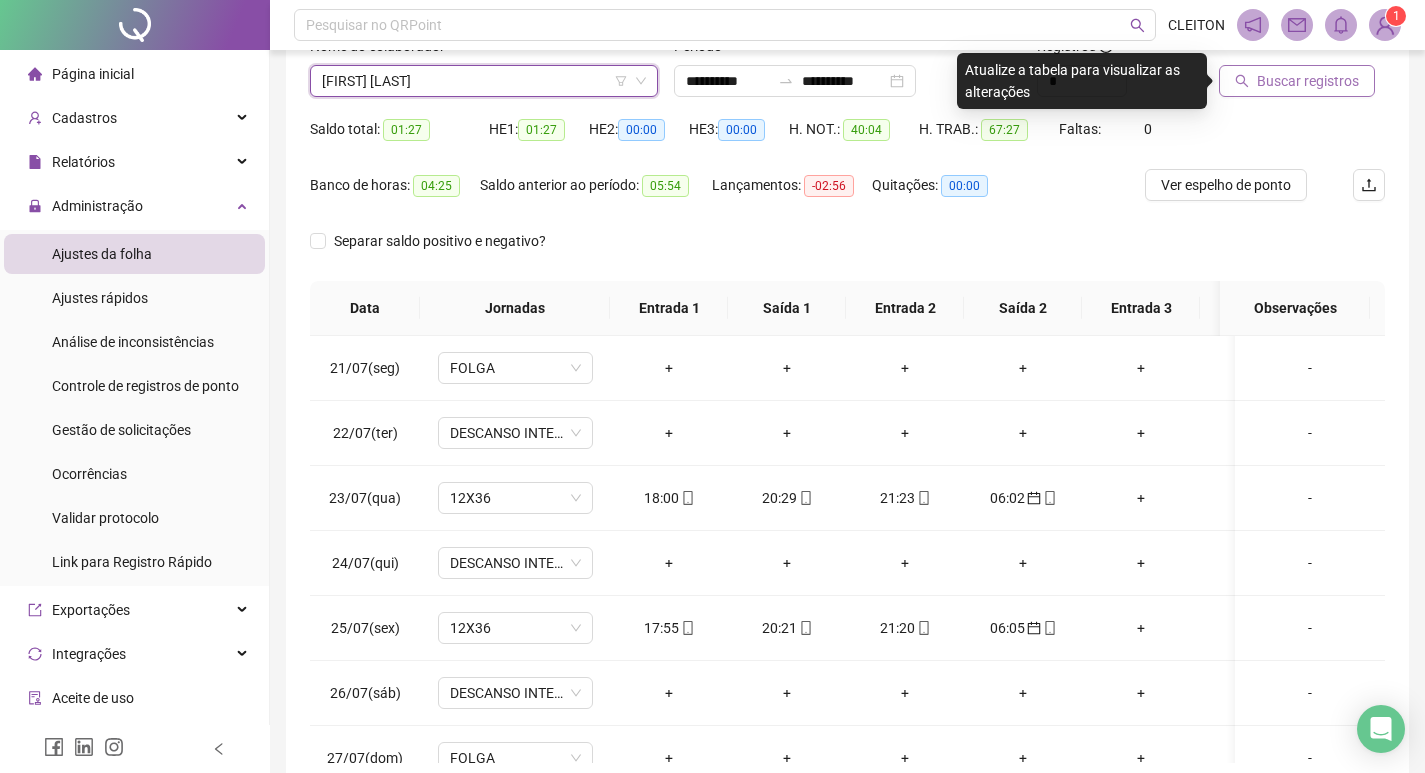 click on "Buscar registros" at bounding box center (1297, 81) 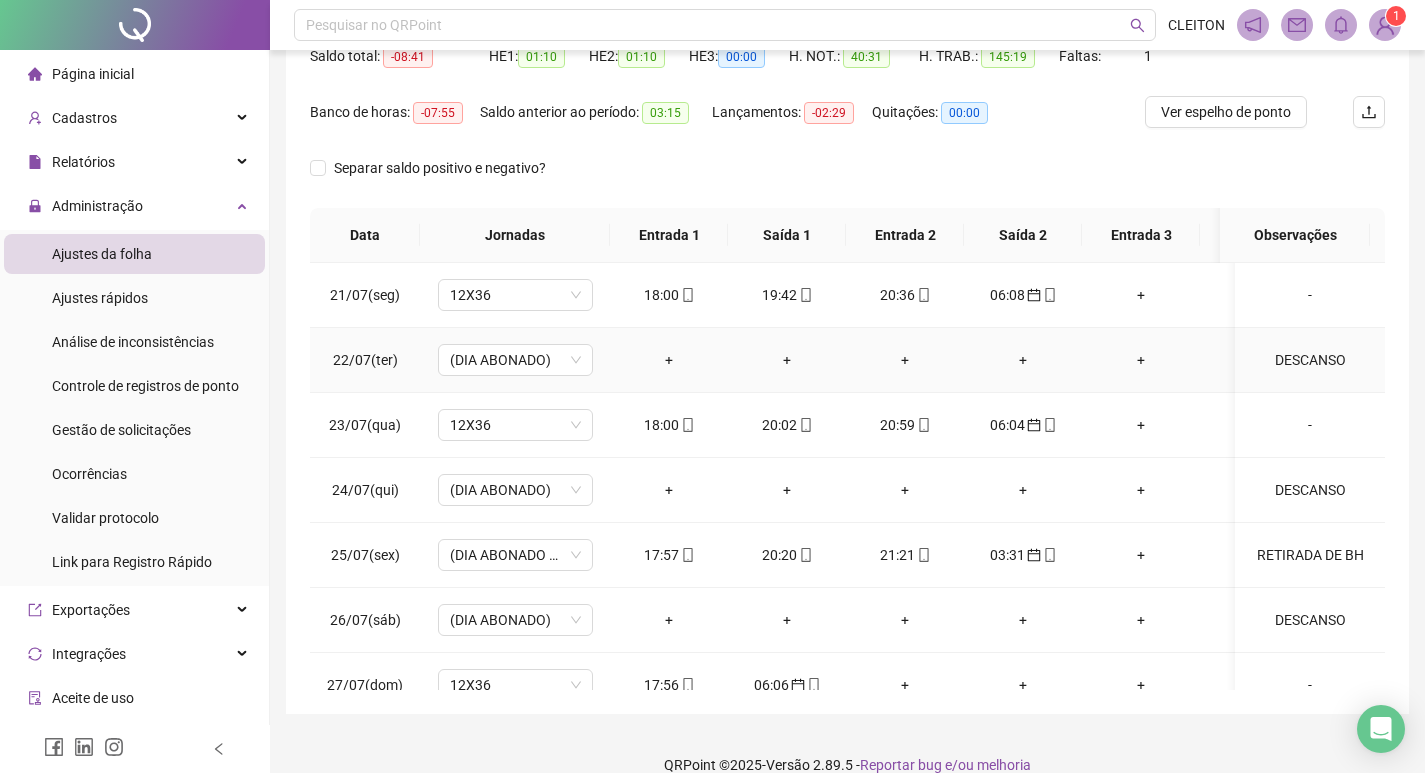 scroll, scrollTop: 249, scrollLeft: 0, axis: vertical 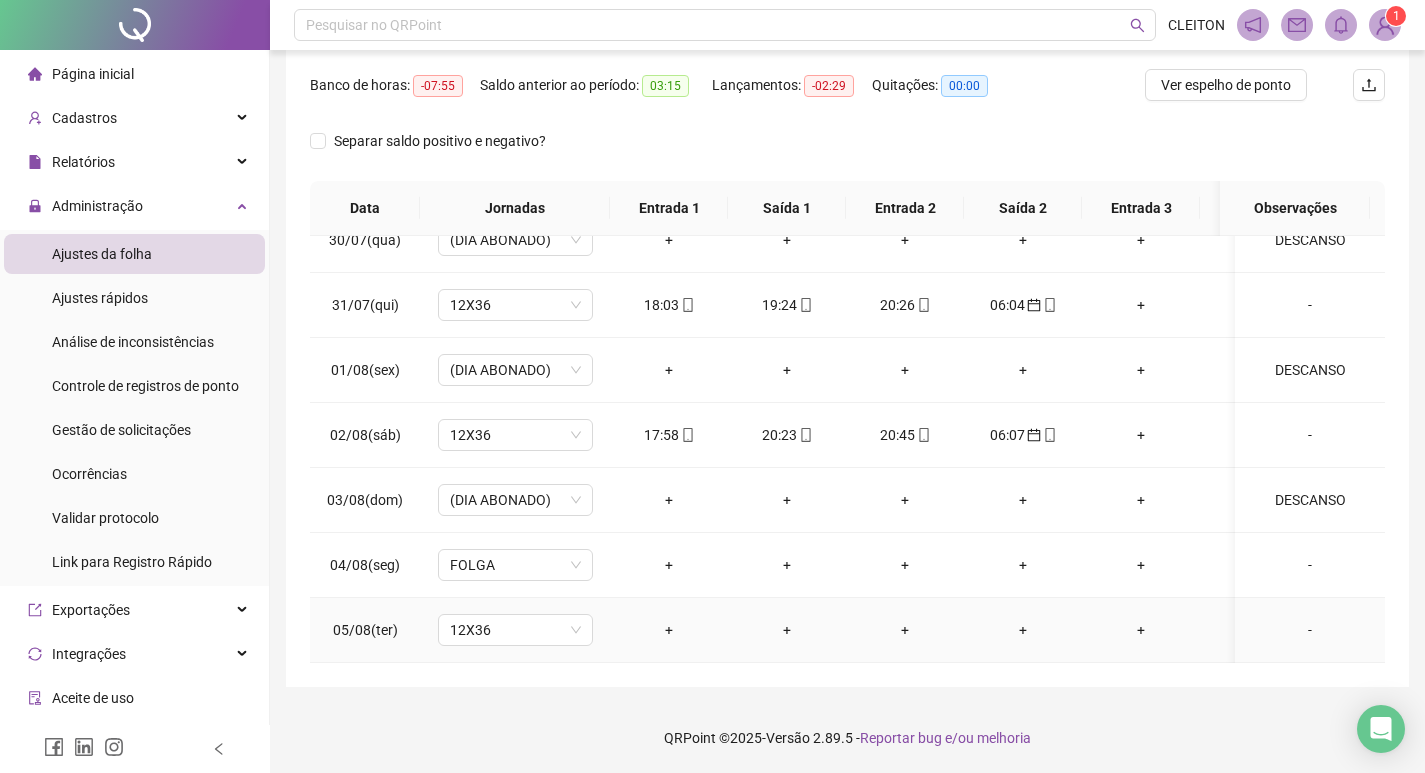 click on "-" at bounding box center [1310, 630] 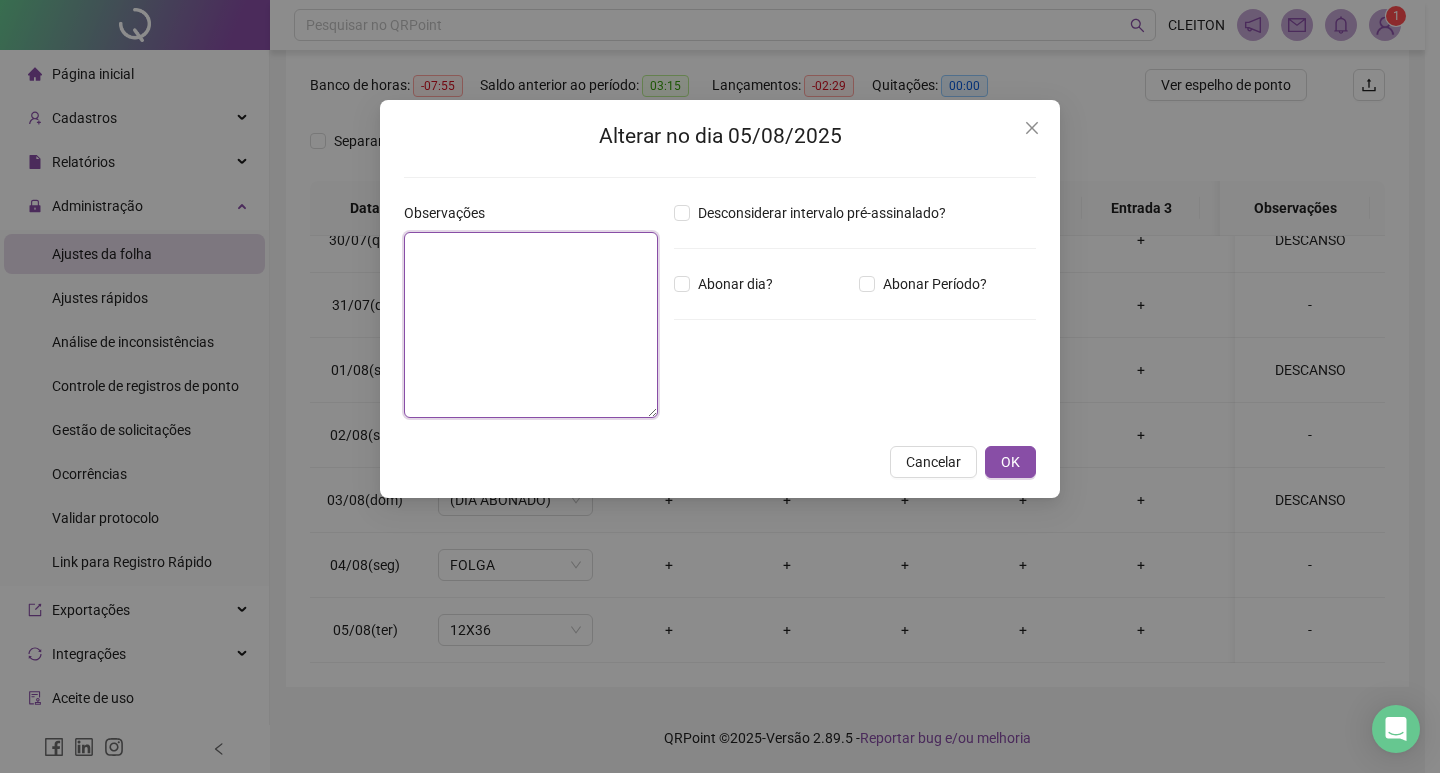 click at bounding box center [531, 325] 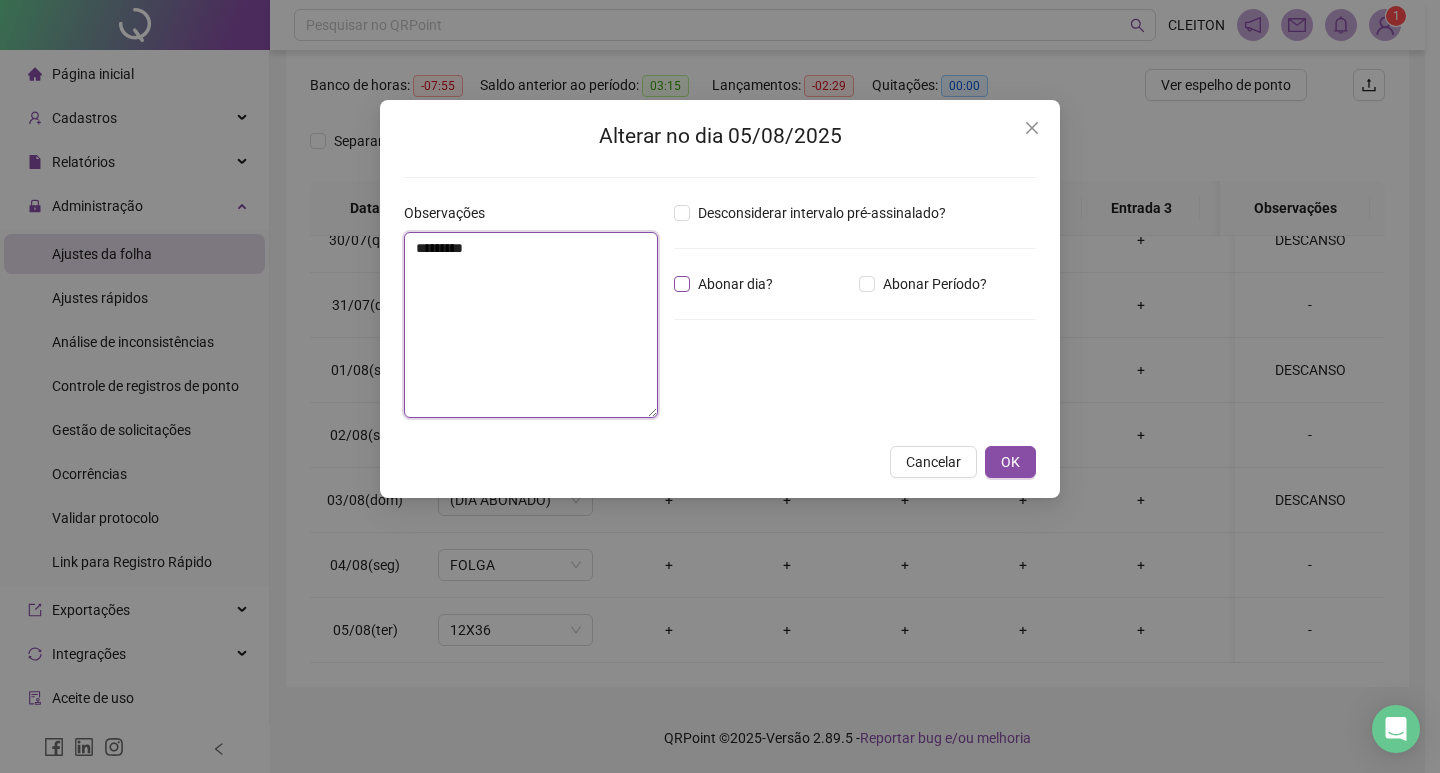 type on "********" 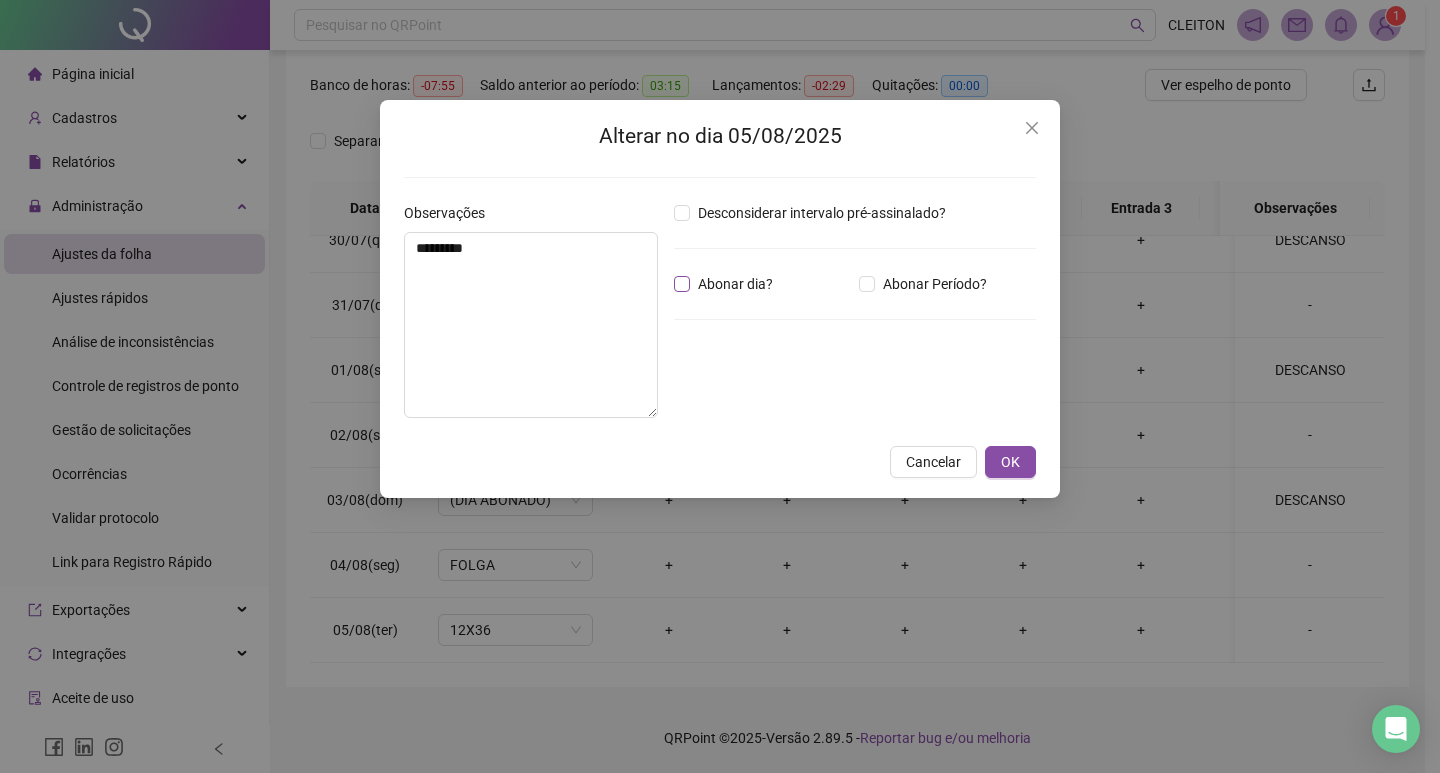 click on "Abonar dia?" at bounding box center [735, 284] 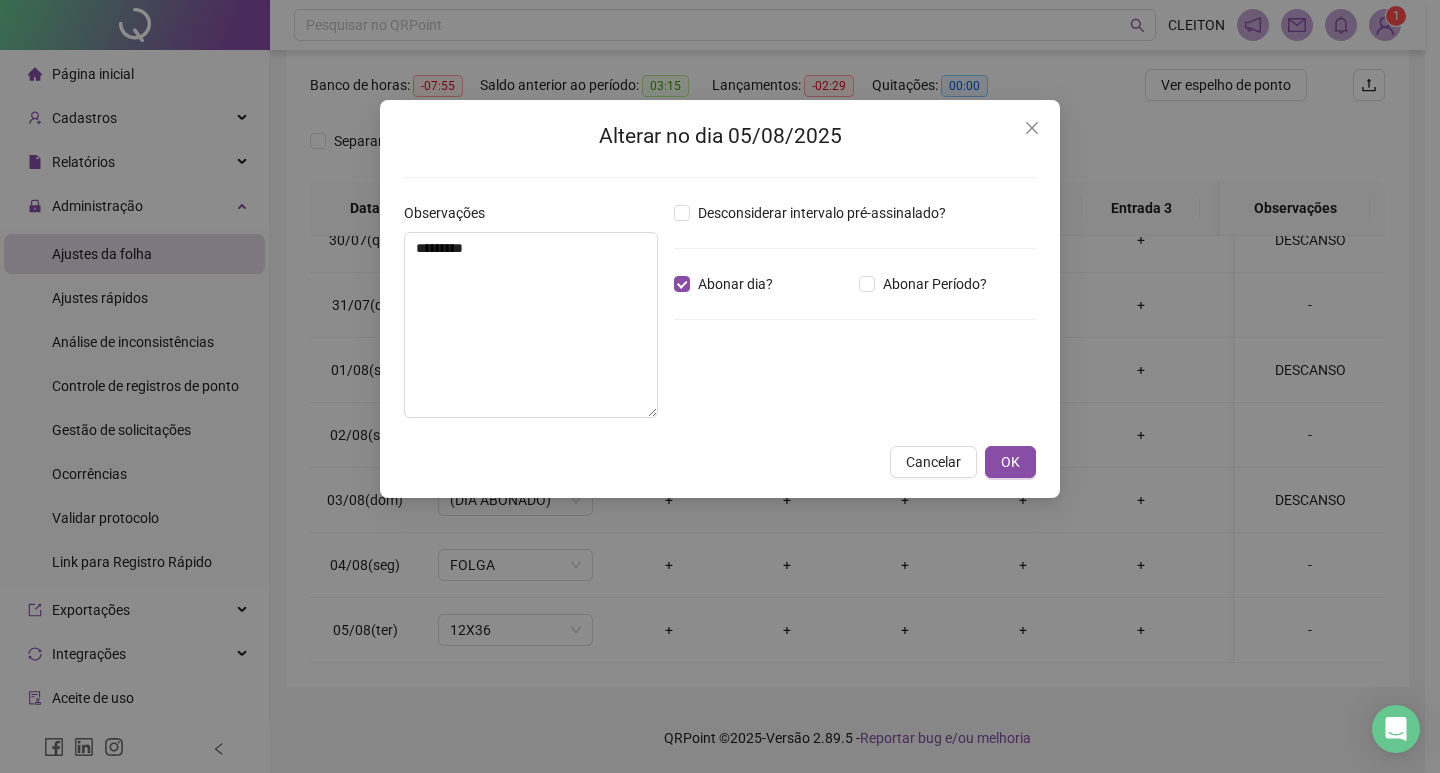 click on "Cancelar OK" at bounding box center (720, 462) 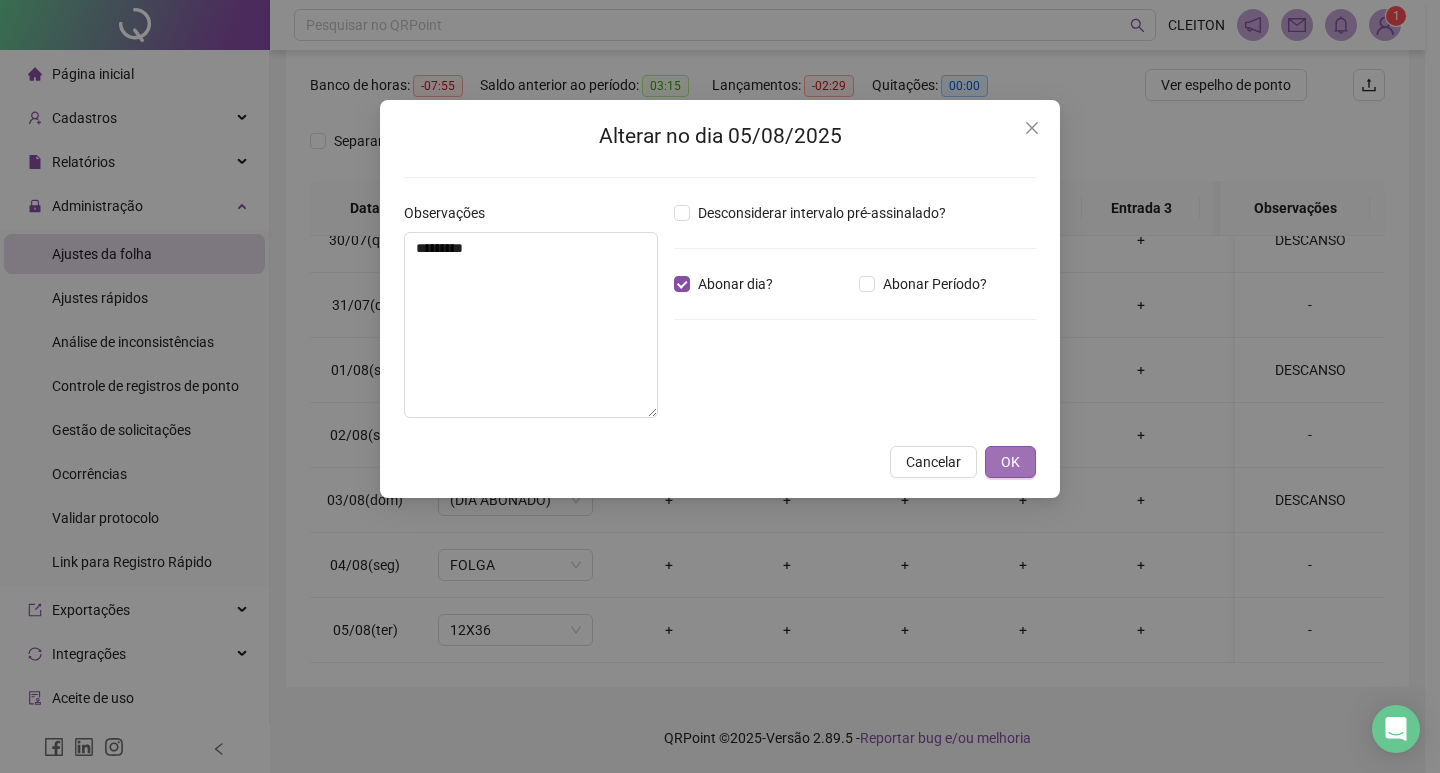 click on "OK" at bounding box center (1010, 462) 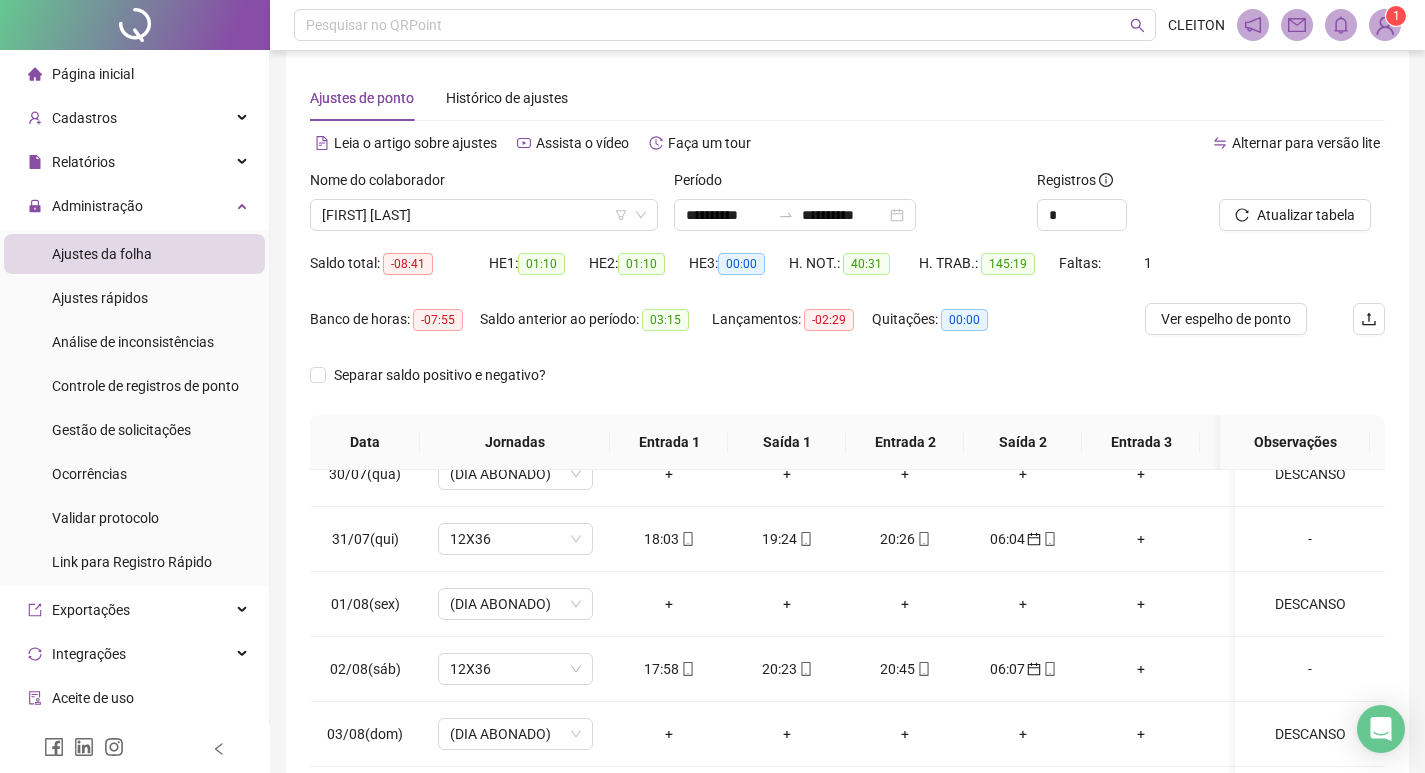 scroll, scrollTop: 0, scrollLeft: 0, axis: both 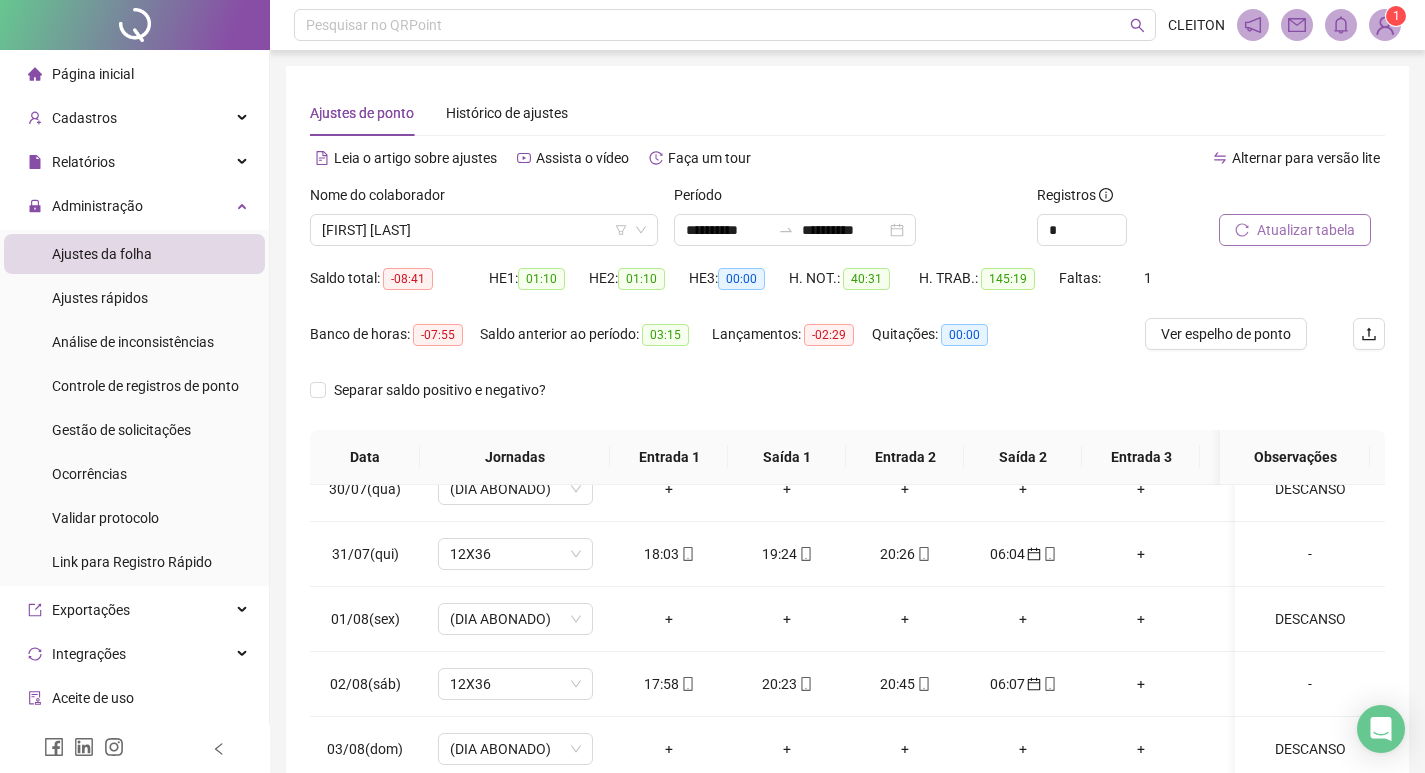 click on "Atualizar tabela" at bounding box center [1295, 230] 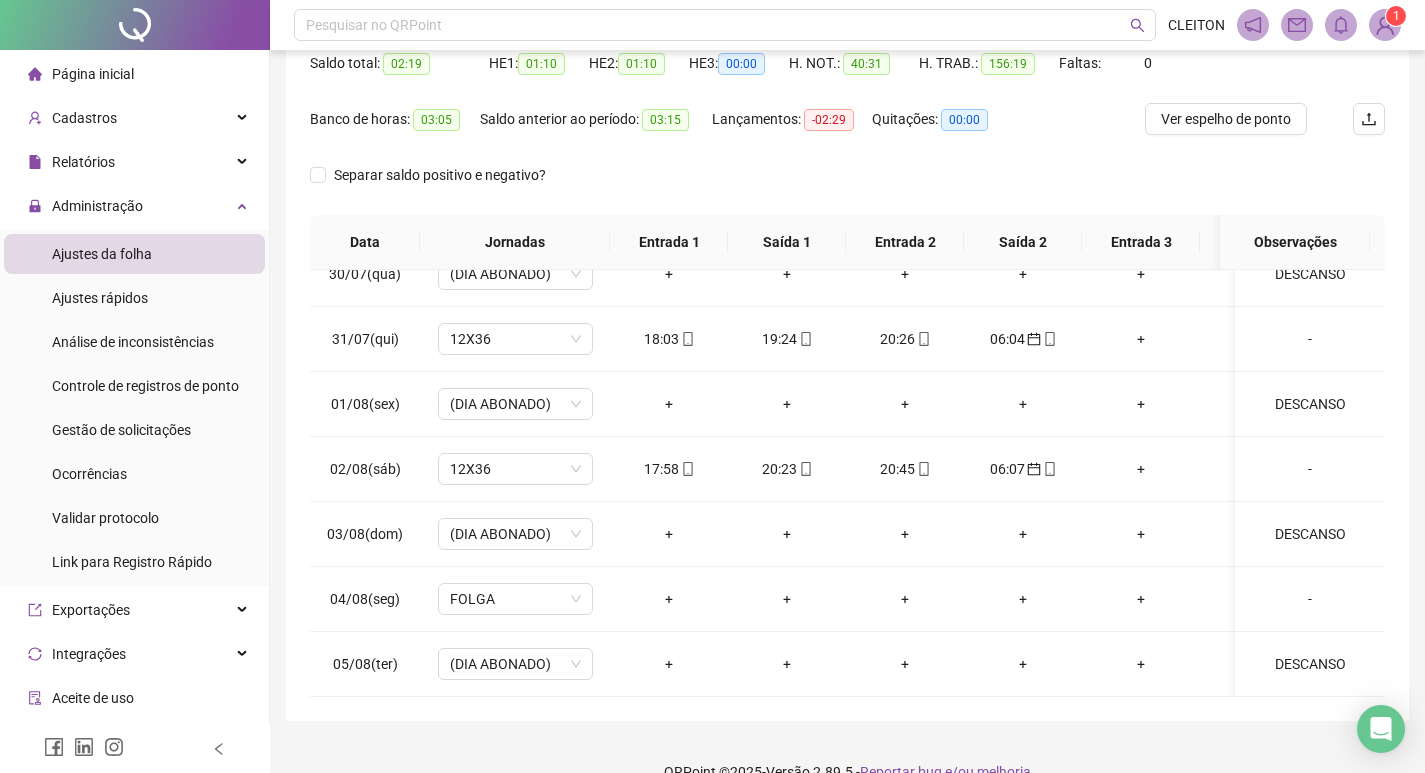 scroll, scrollTop: 0, scrollLeft: 0, axis: both 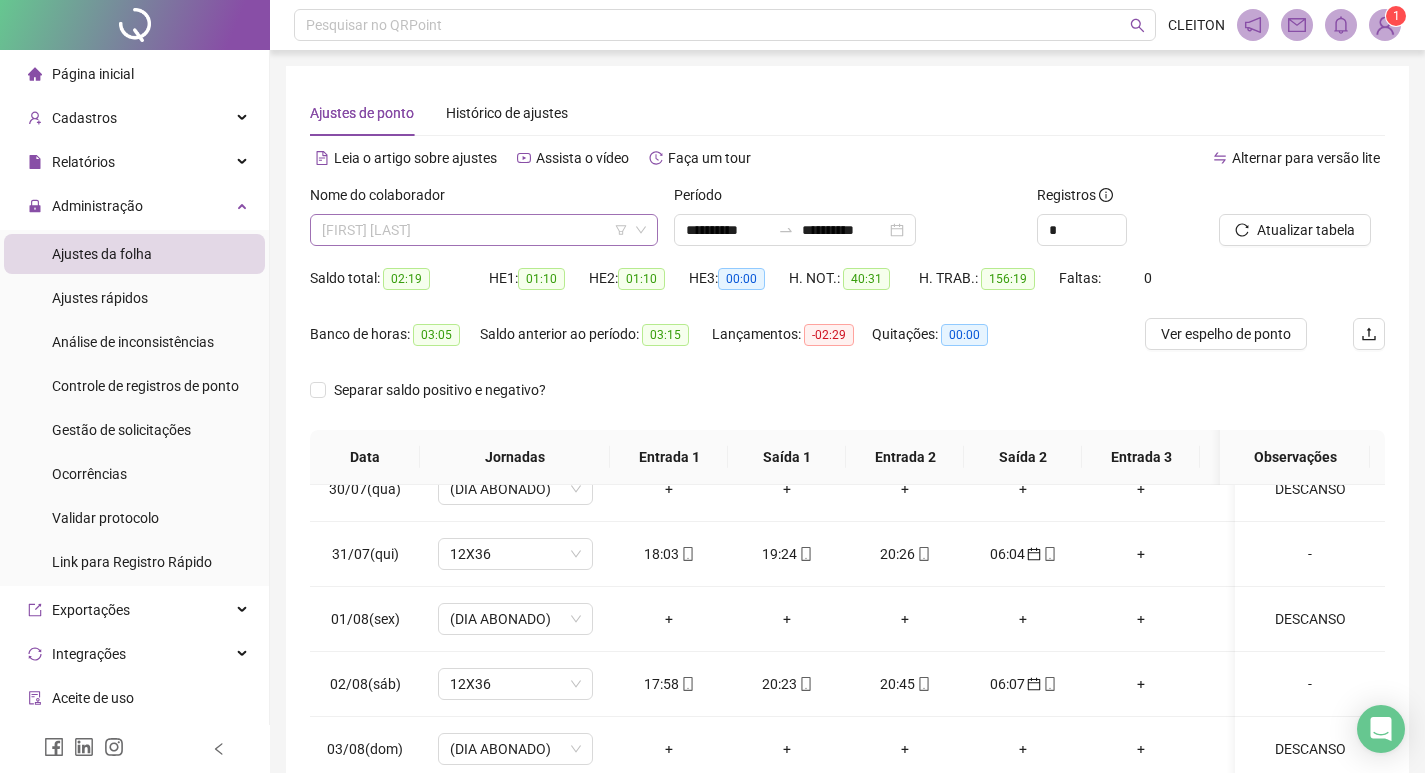 click on "[FIRST] [LAST]" at bounding box center [484, 230] 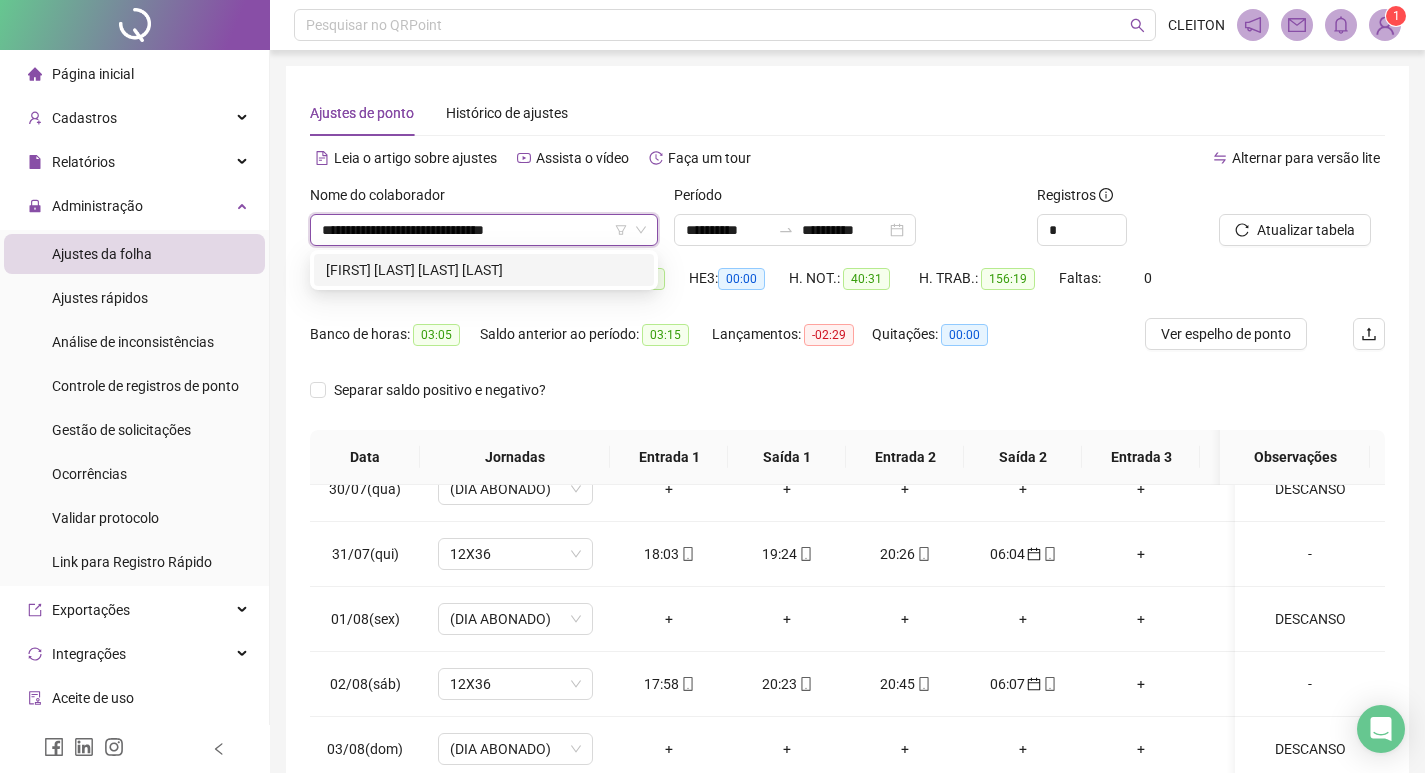 type on "**********" 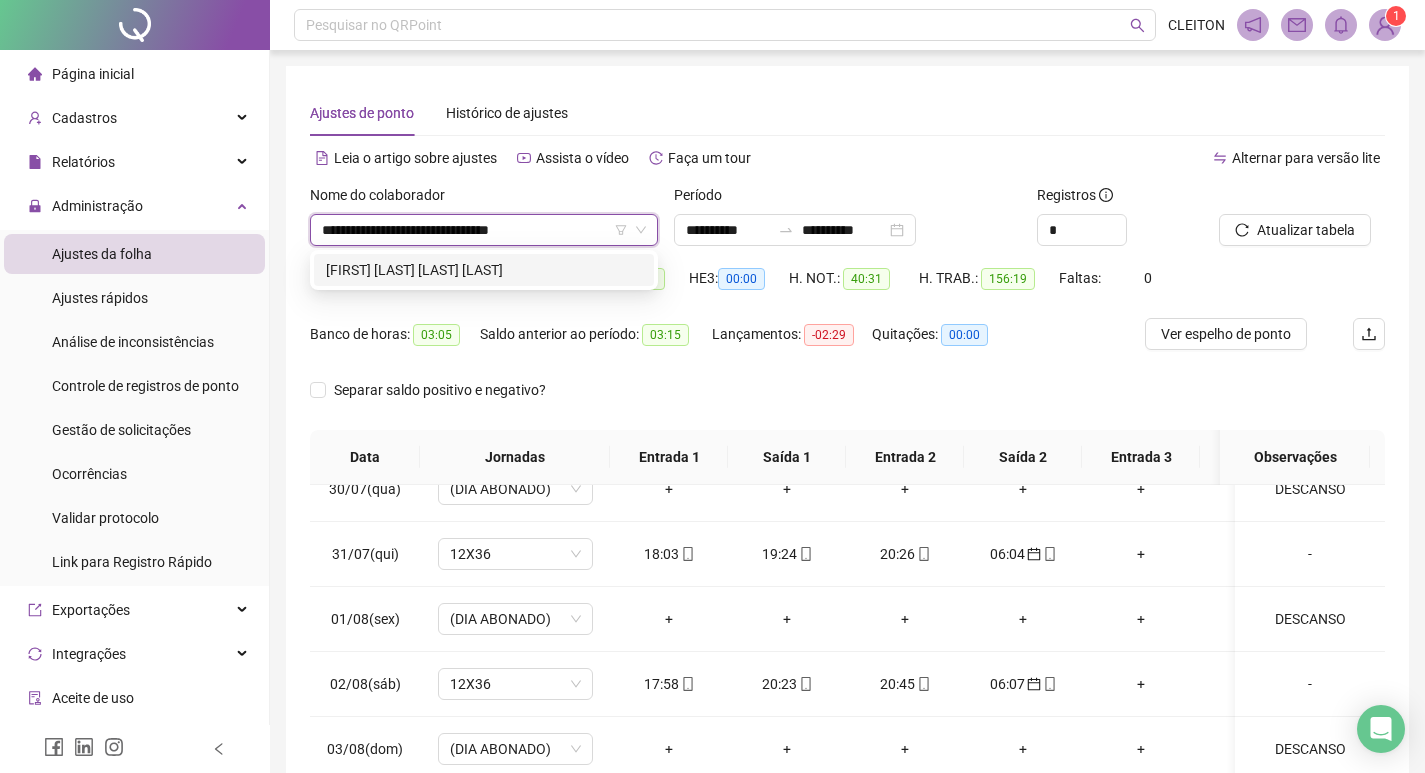 type 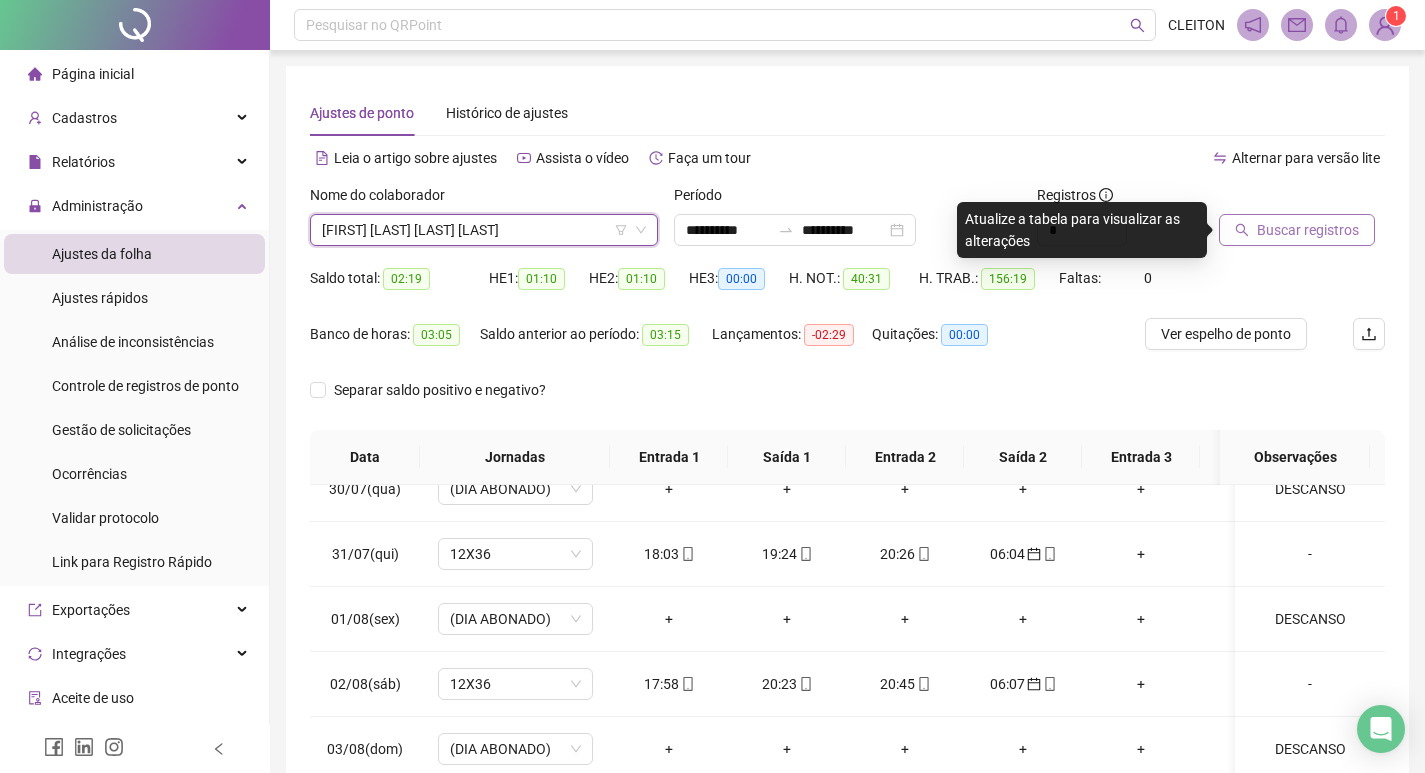 click on "Buscar registros" at bounding box center (1308, 230) 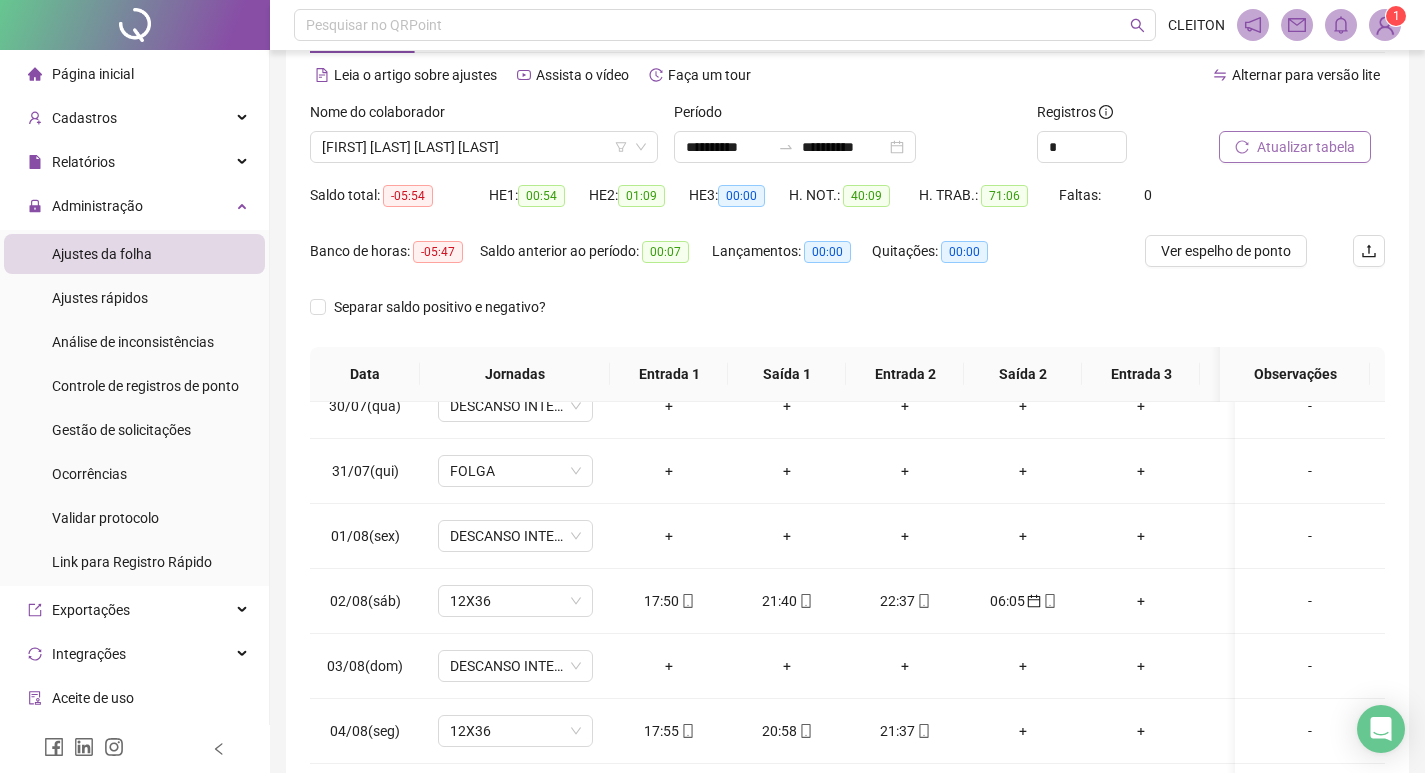scroll, scrollTop: 249, scrollLeft: 0, axis: vertical 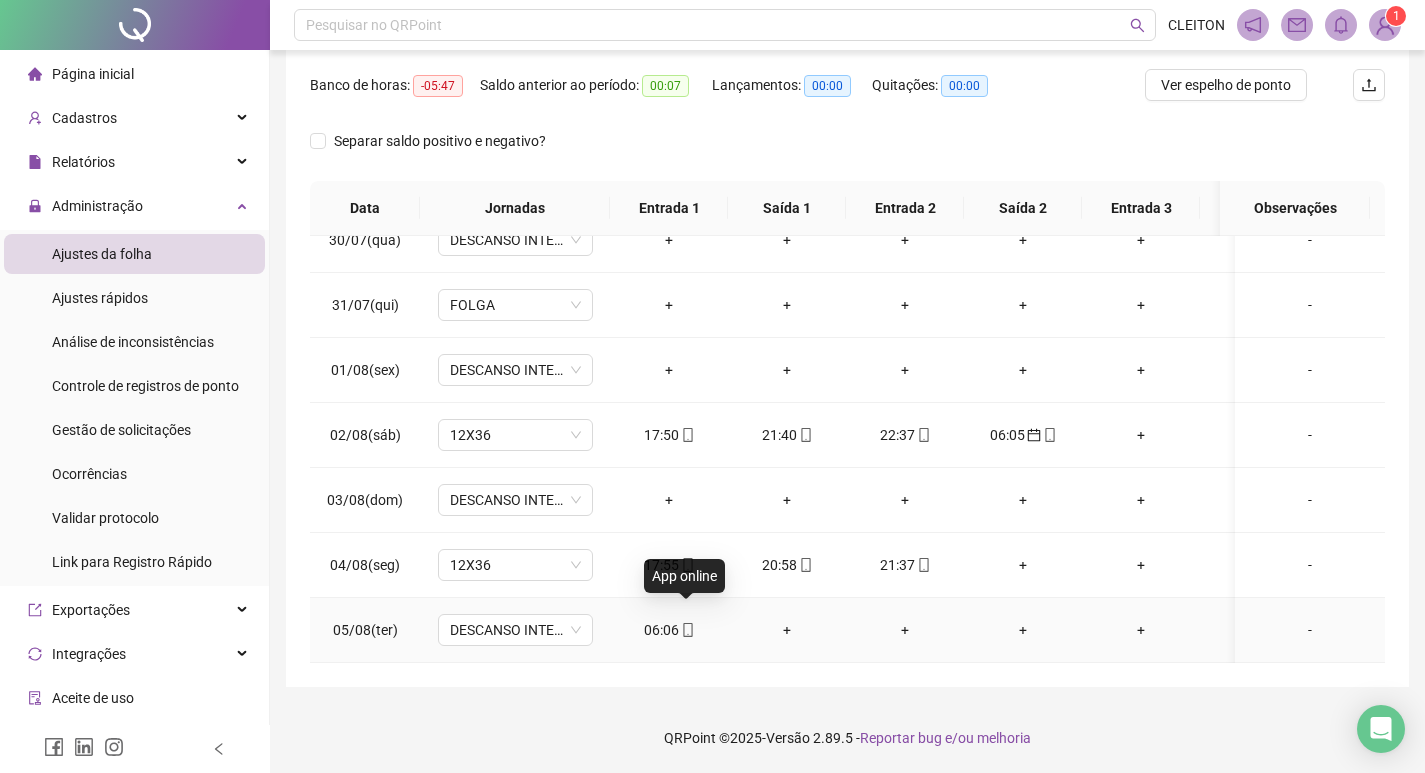 click 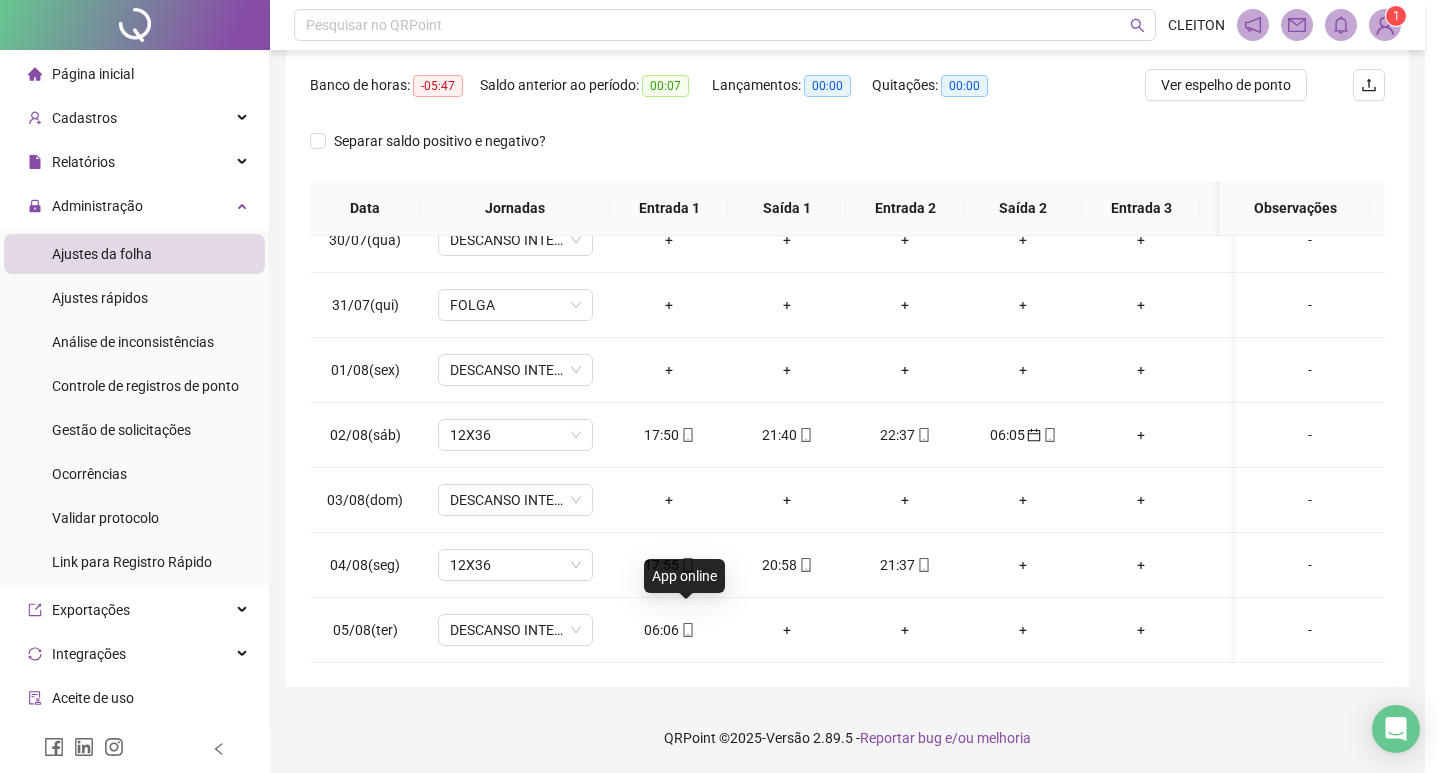 type on "**********" 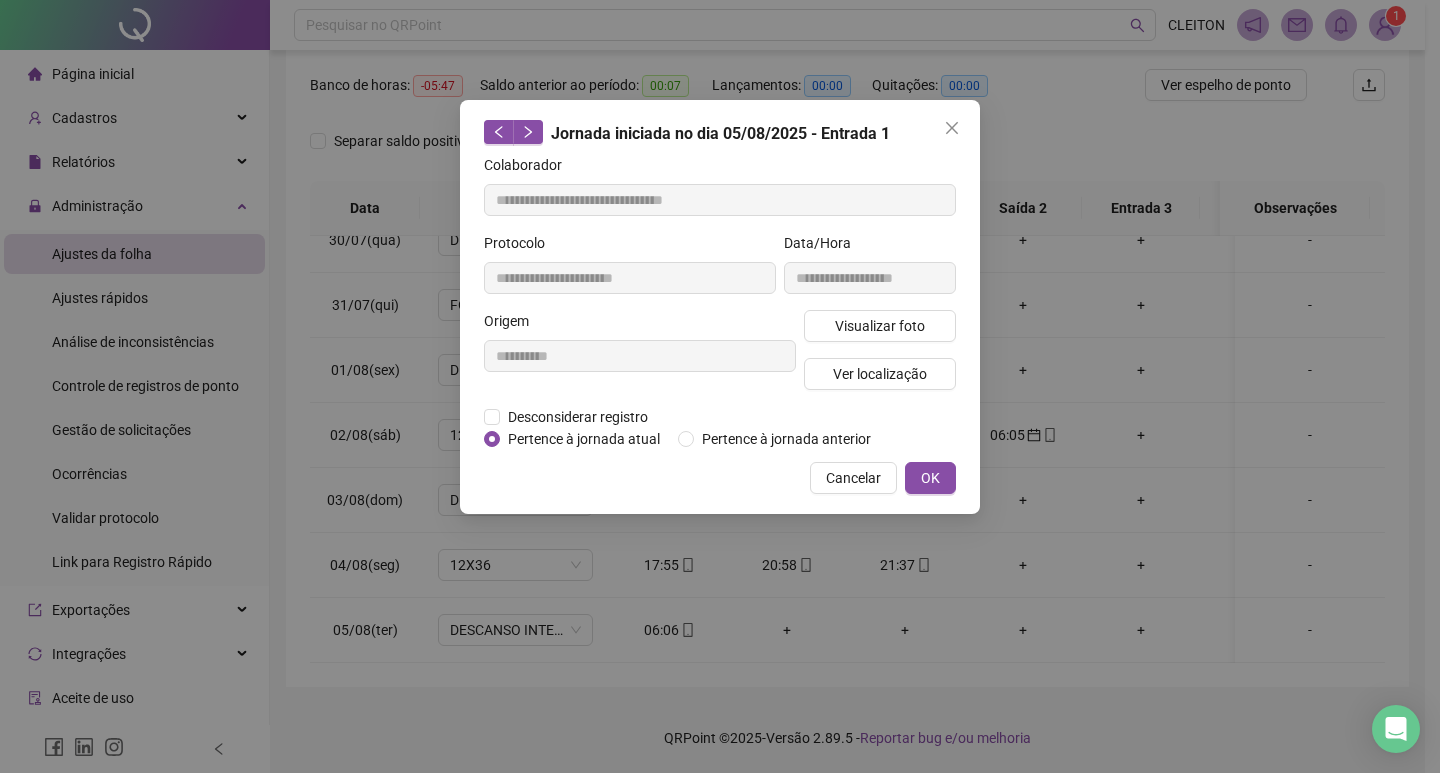 click on "**********" at bounding box center [720, 307] 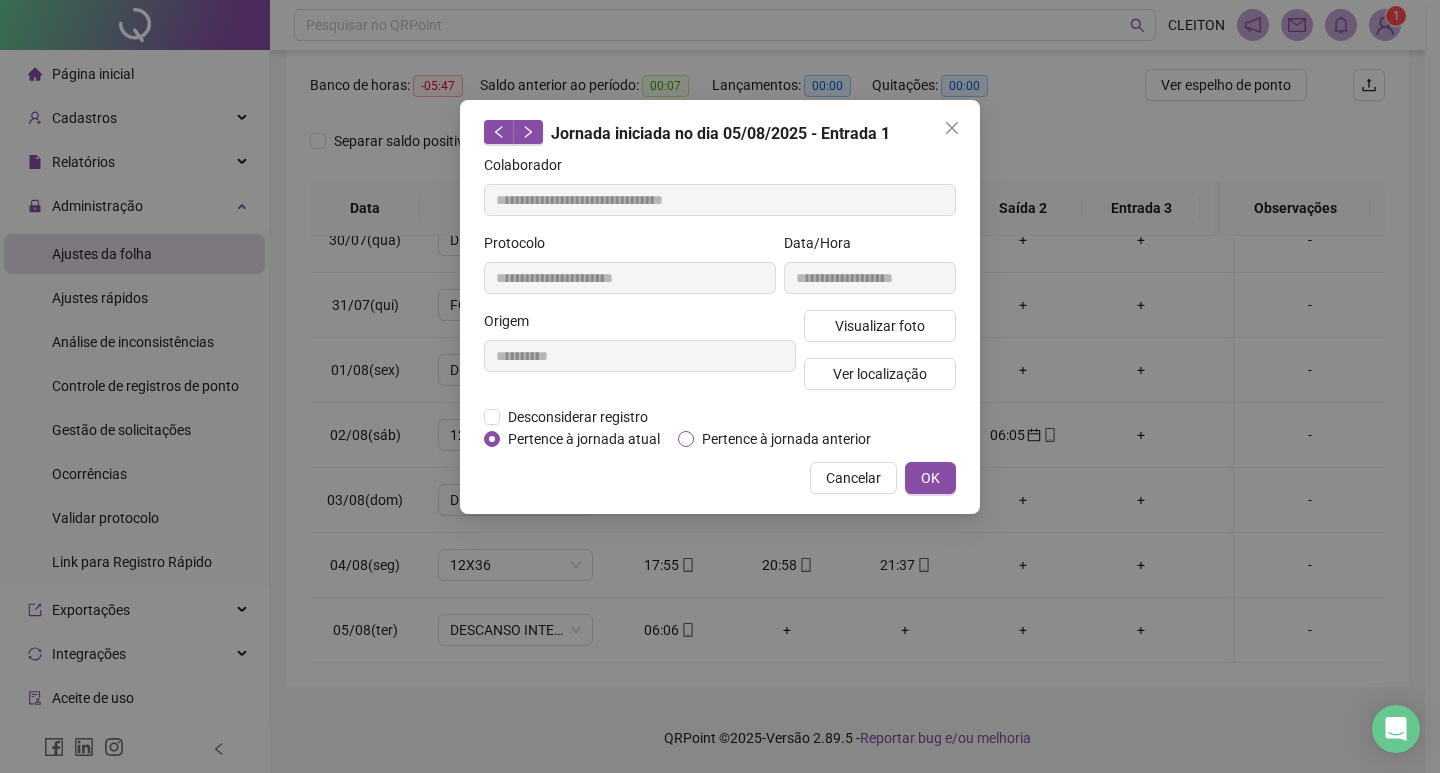 click on "Pertence à jornada anterior" at bounding box center (778, 439) 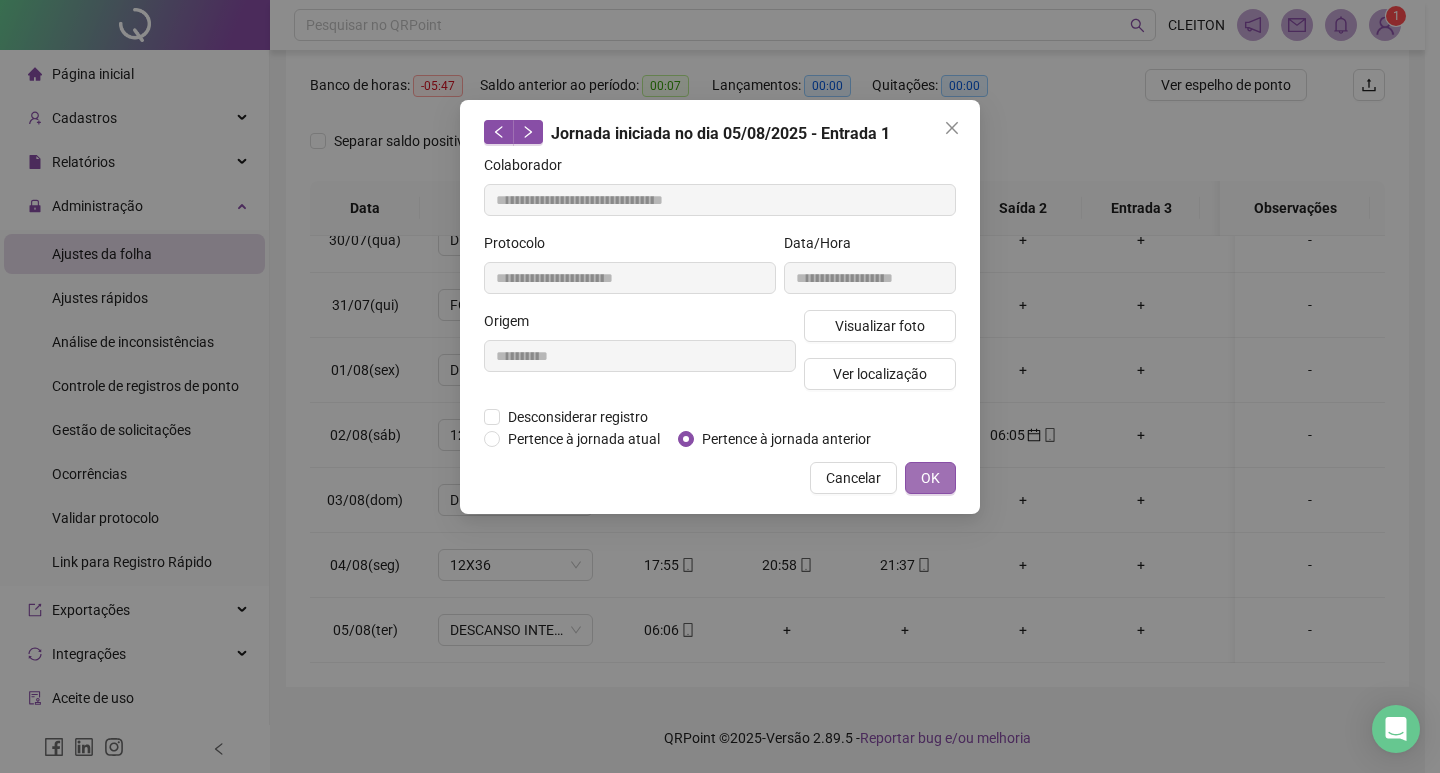 click on "OK" at bounding box center [930, 478] 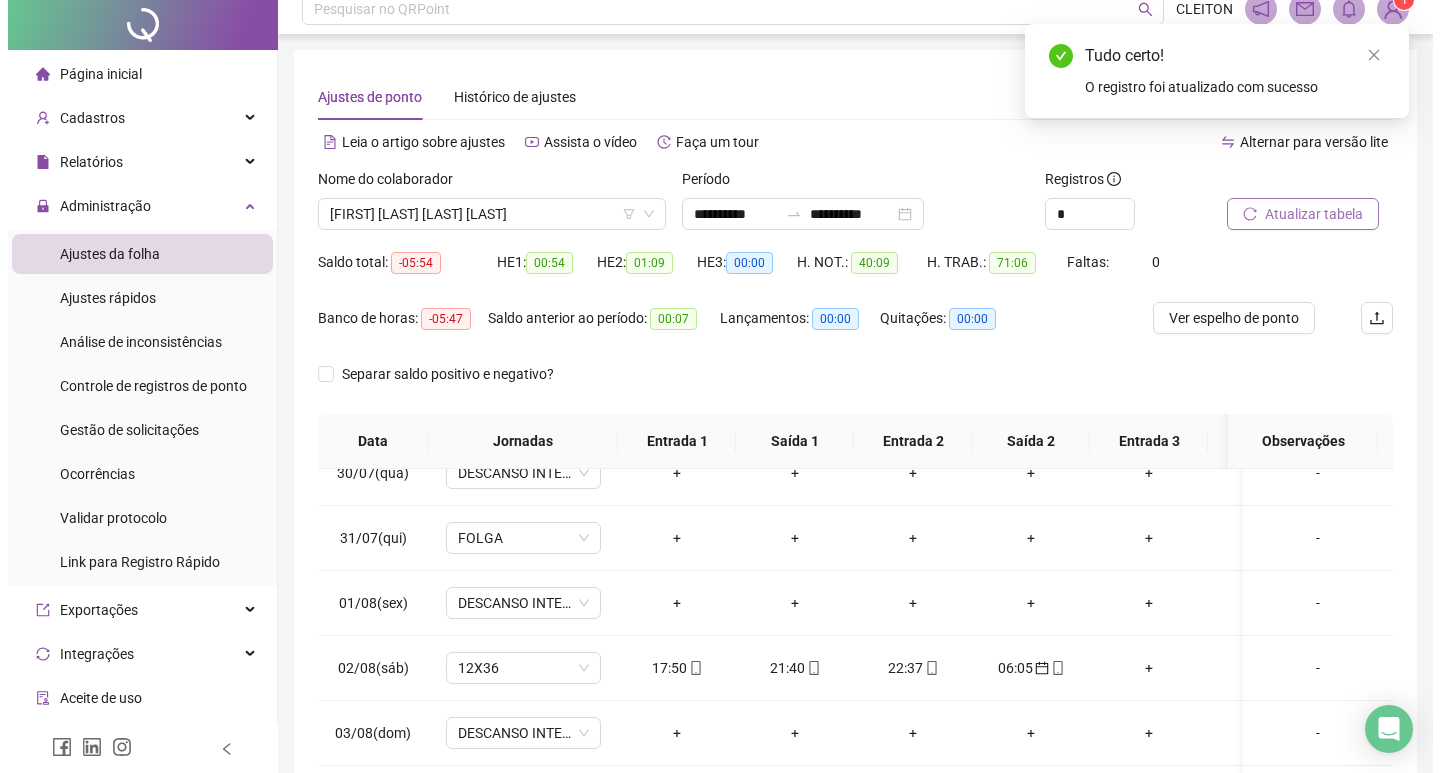 scroll, scrollTop: 0, scrollLeft: 0, axis: both 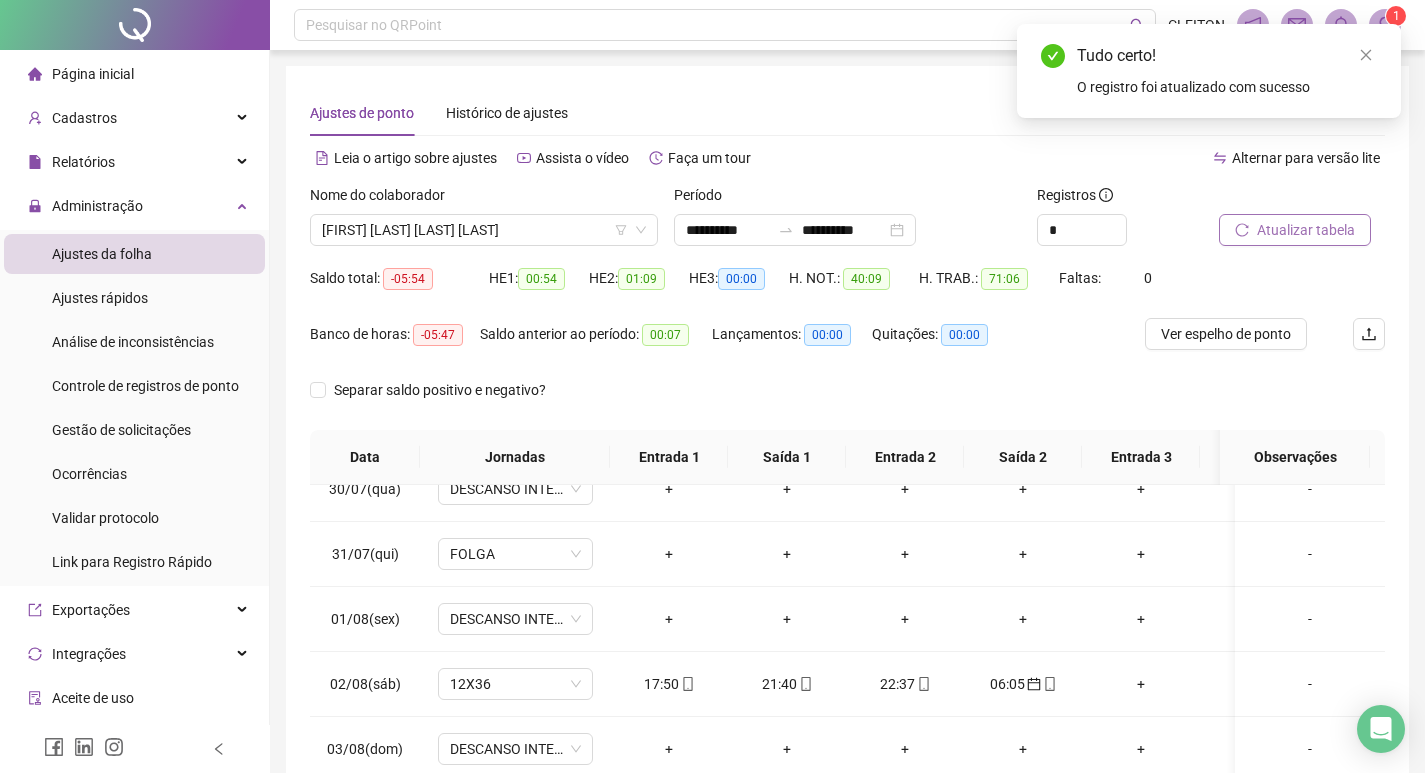 click on "Atualizar tabela" at bounding box center (1295, 230) 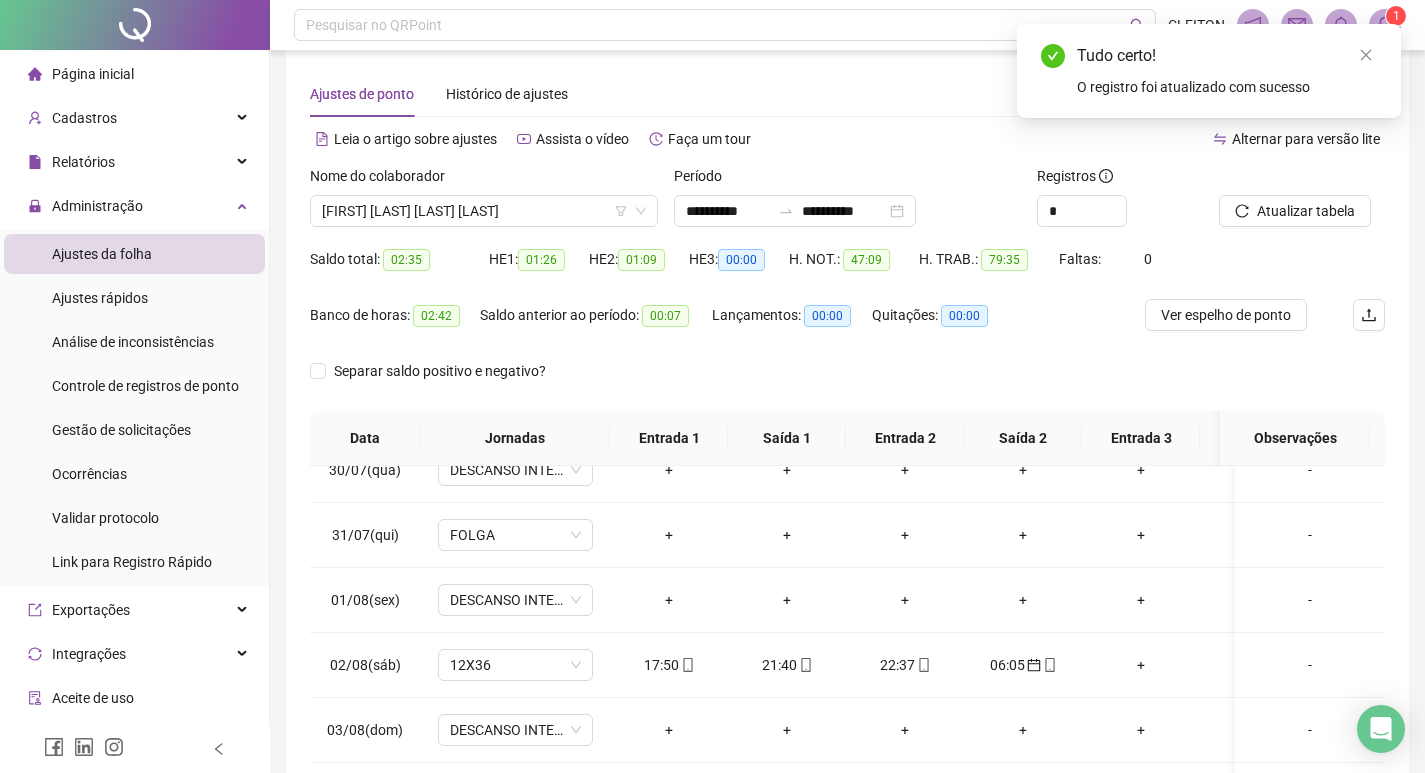scroll, scrollTop: 249, scrollLeft: 0, axis: vertical 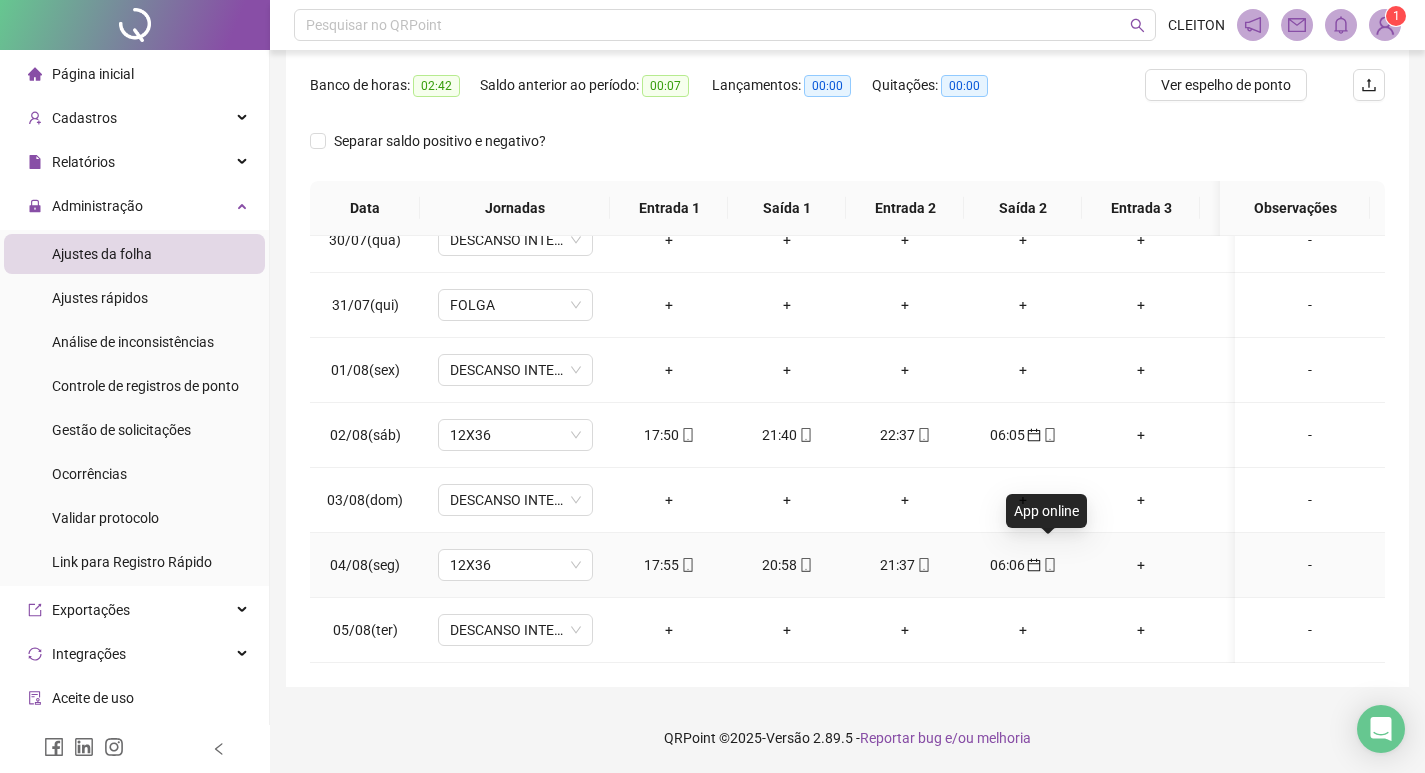 click 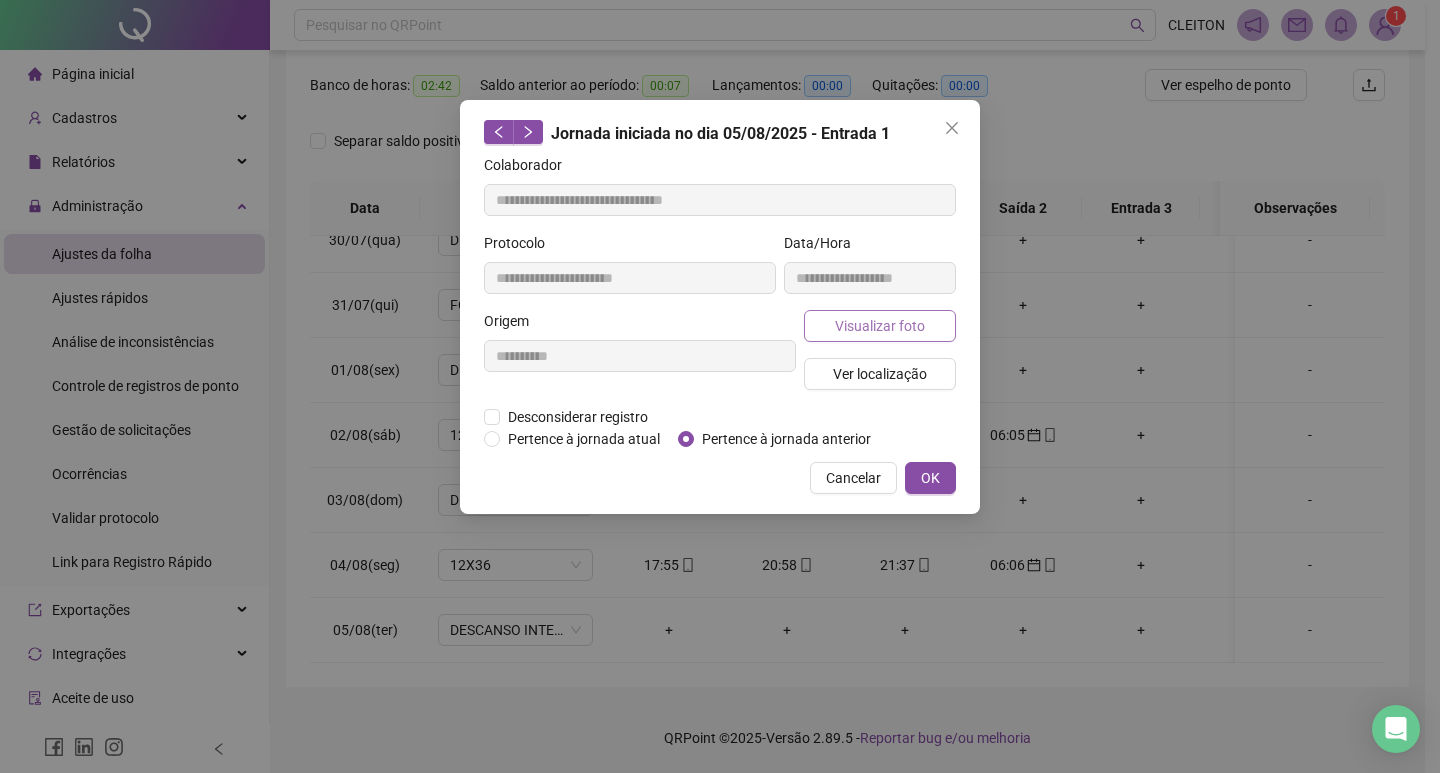 click on "Visualizar foto" at bounding box center [880, 326] 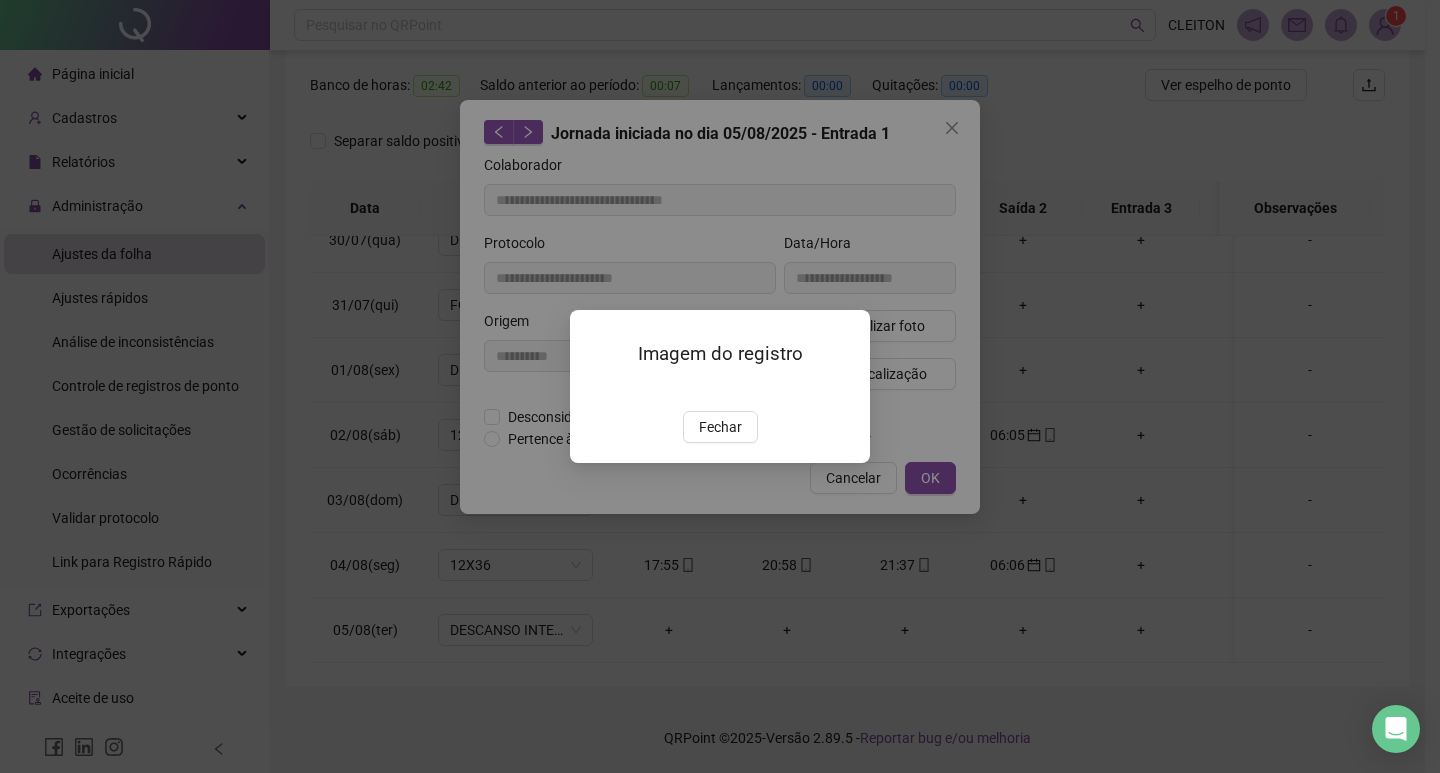 click on "Fechar" at bounding box center [720, 427] 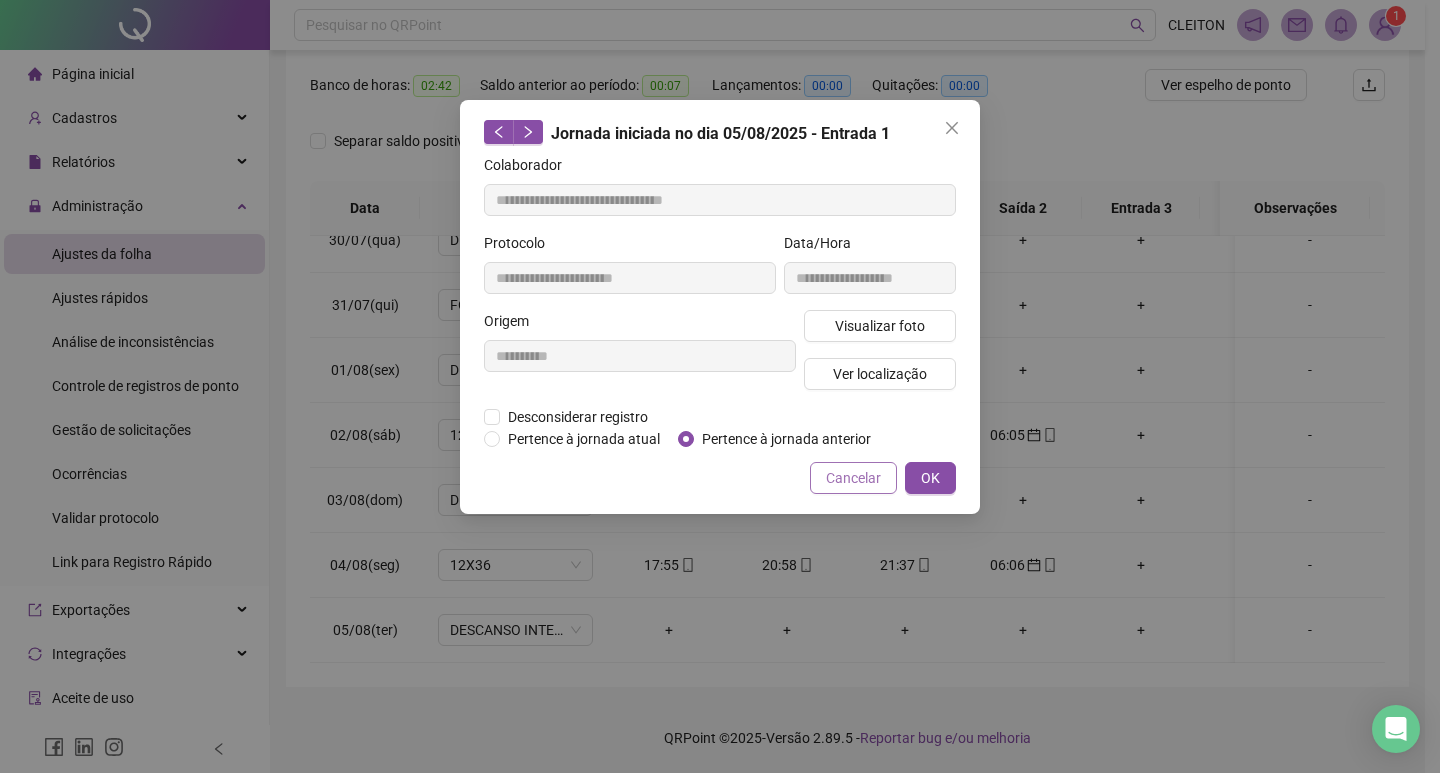 click on "Cancelar" at bounding box center [853, 478] 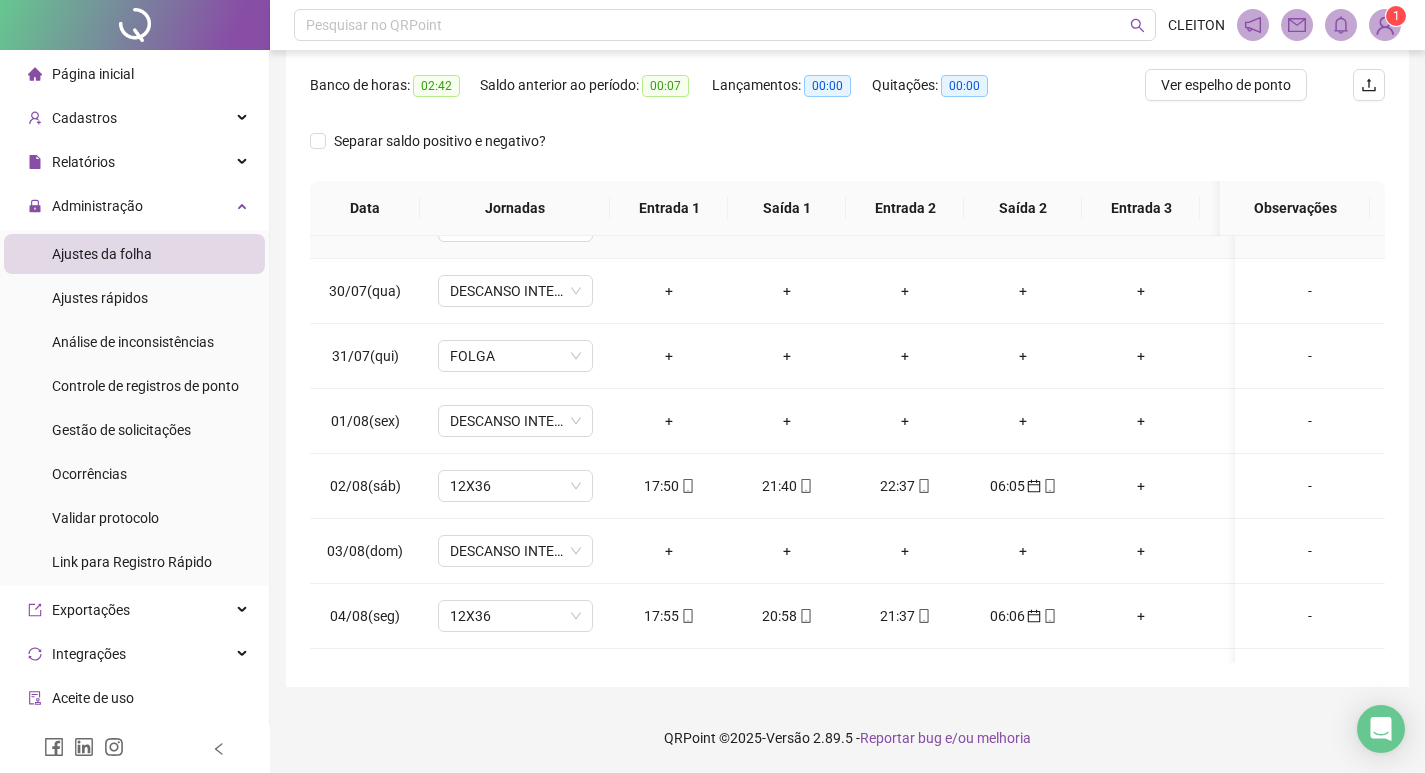 scroll, scrollTop: 0, scrollLeft: 0, axis: both 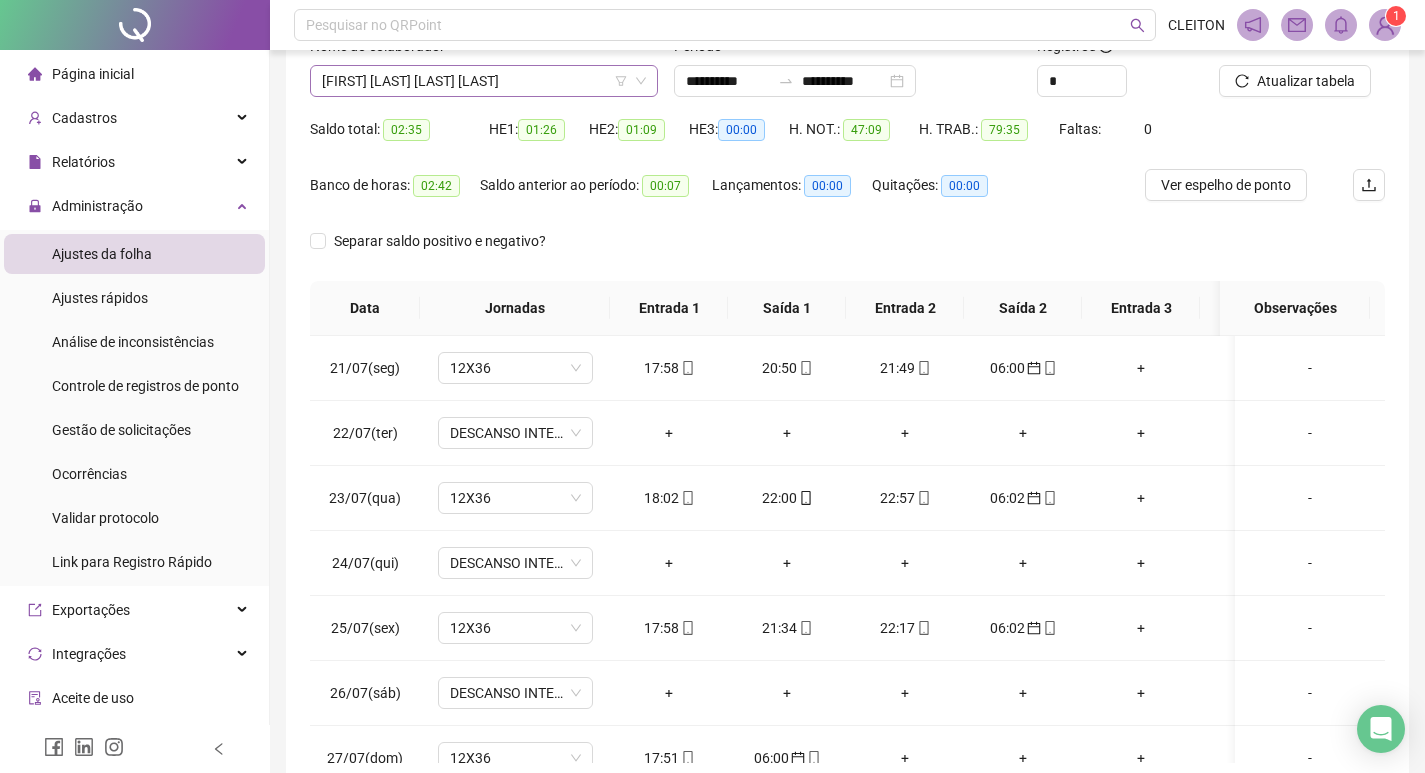 click on "[FIRST] [LAST] [LAST] [LAST]" at bounding box center (484, 81) 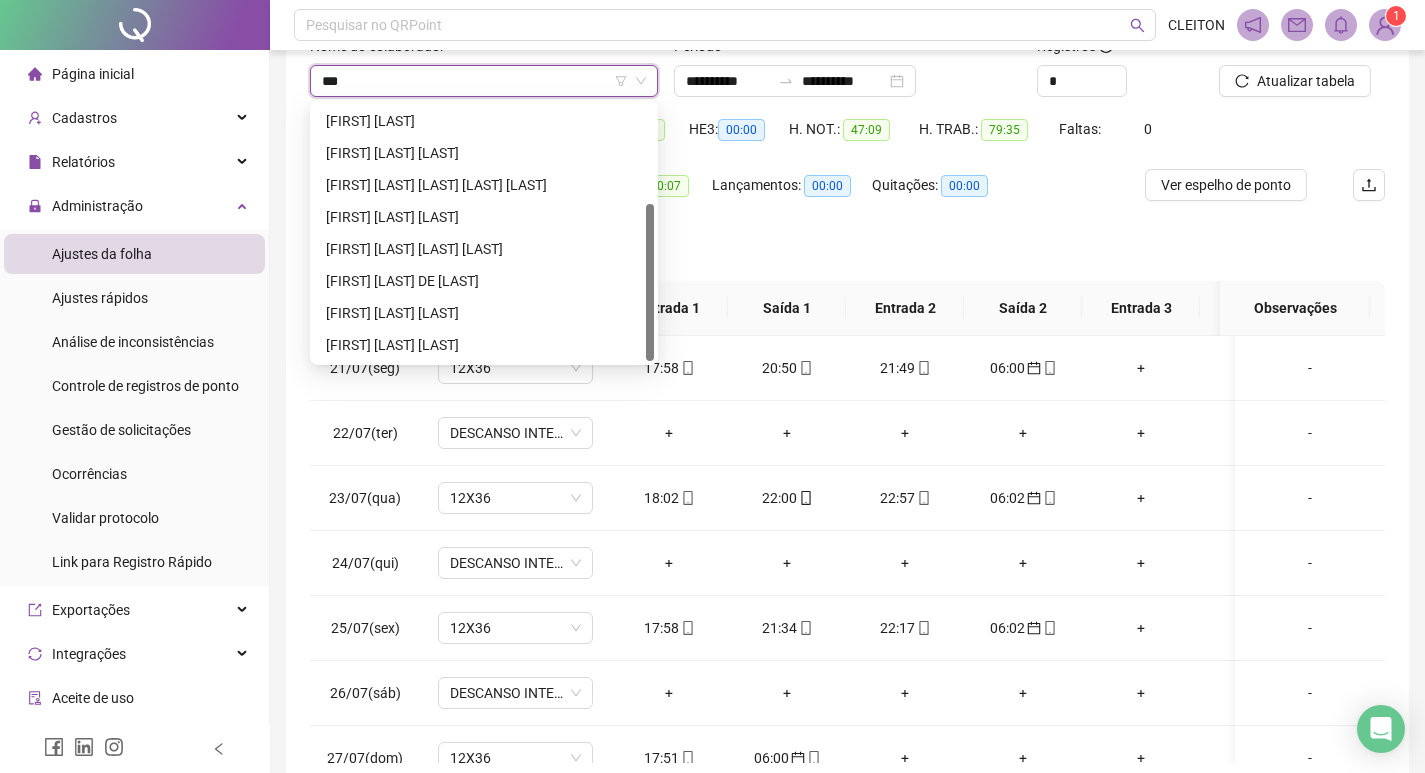 scroll, scrollTop: 0, scrollLeft: 0, axis: both 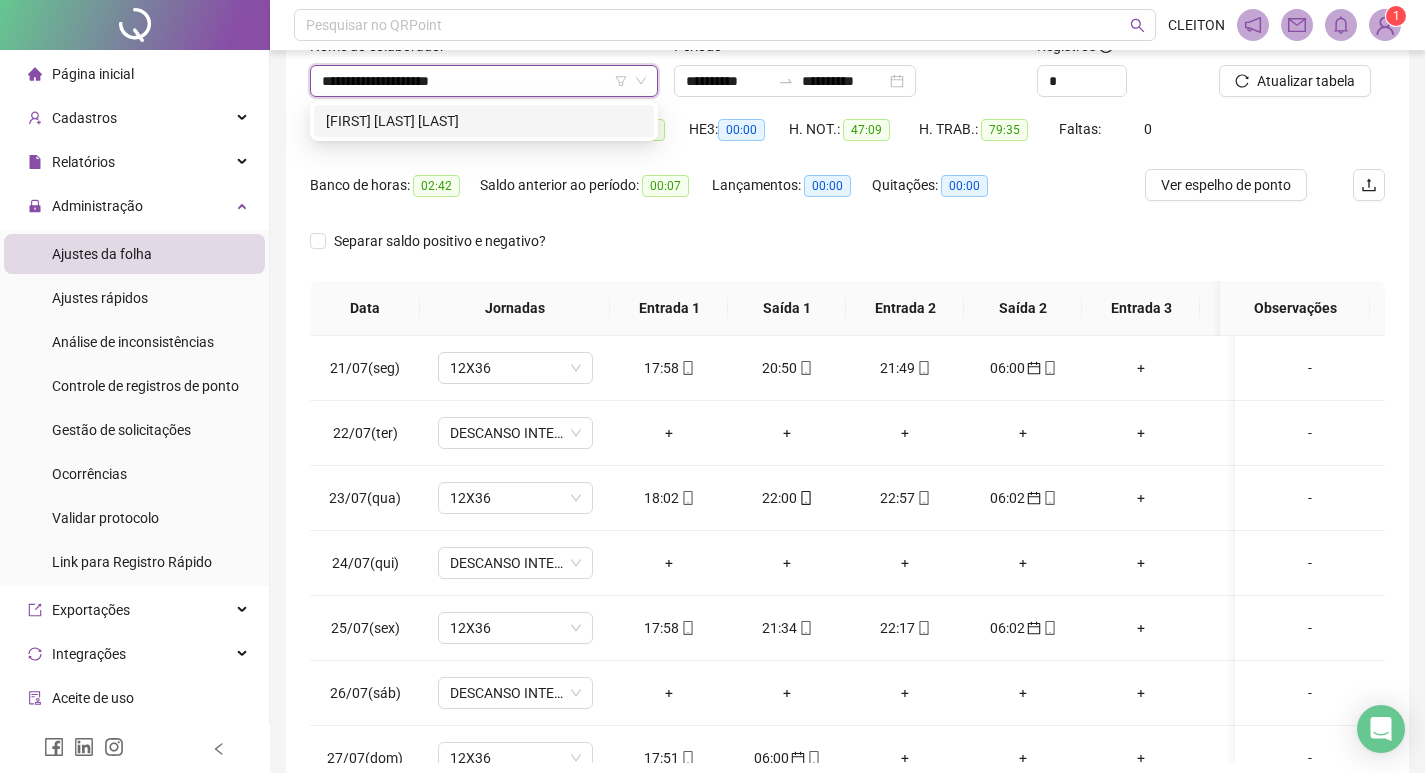 type on "**********" 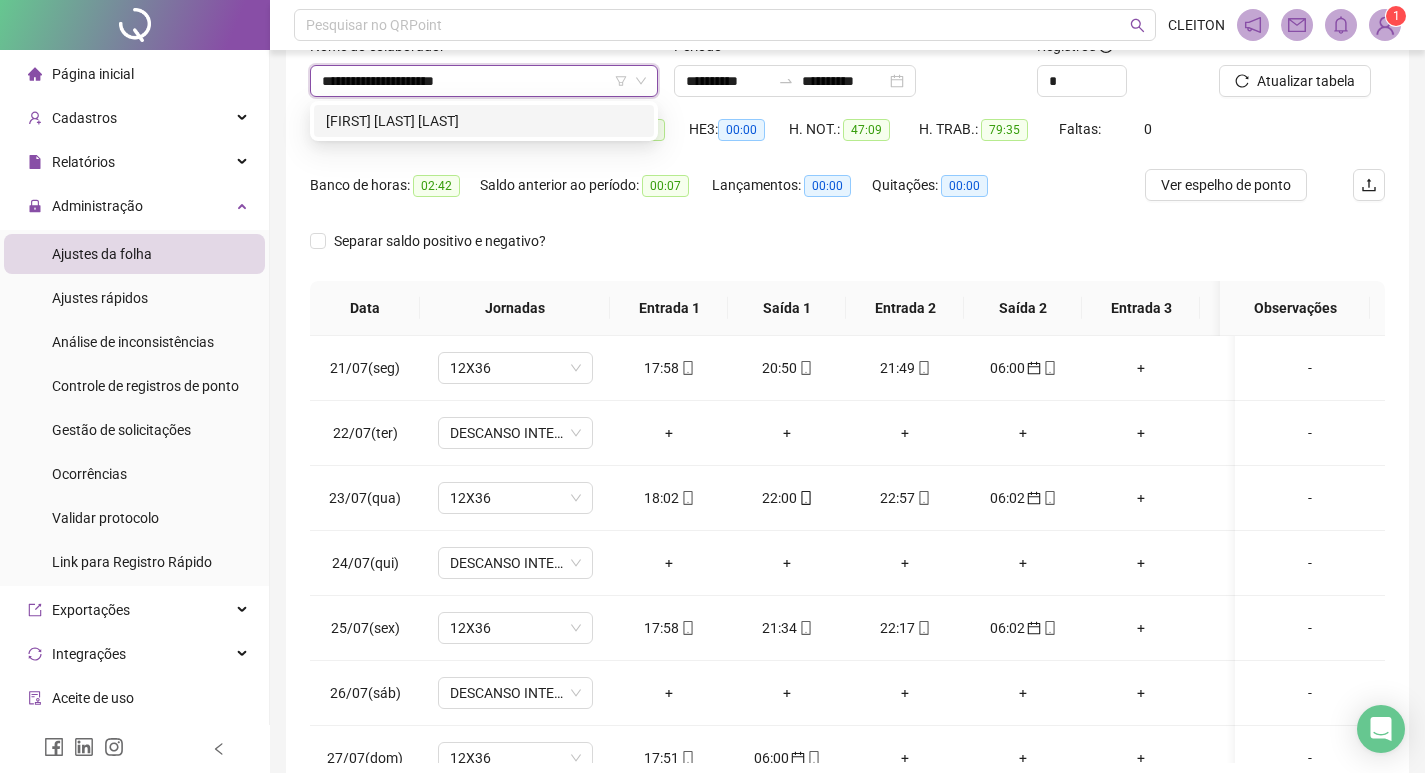 type 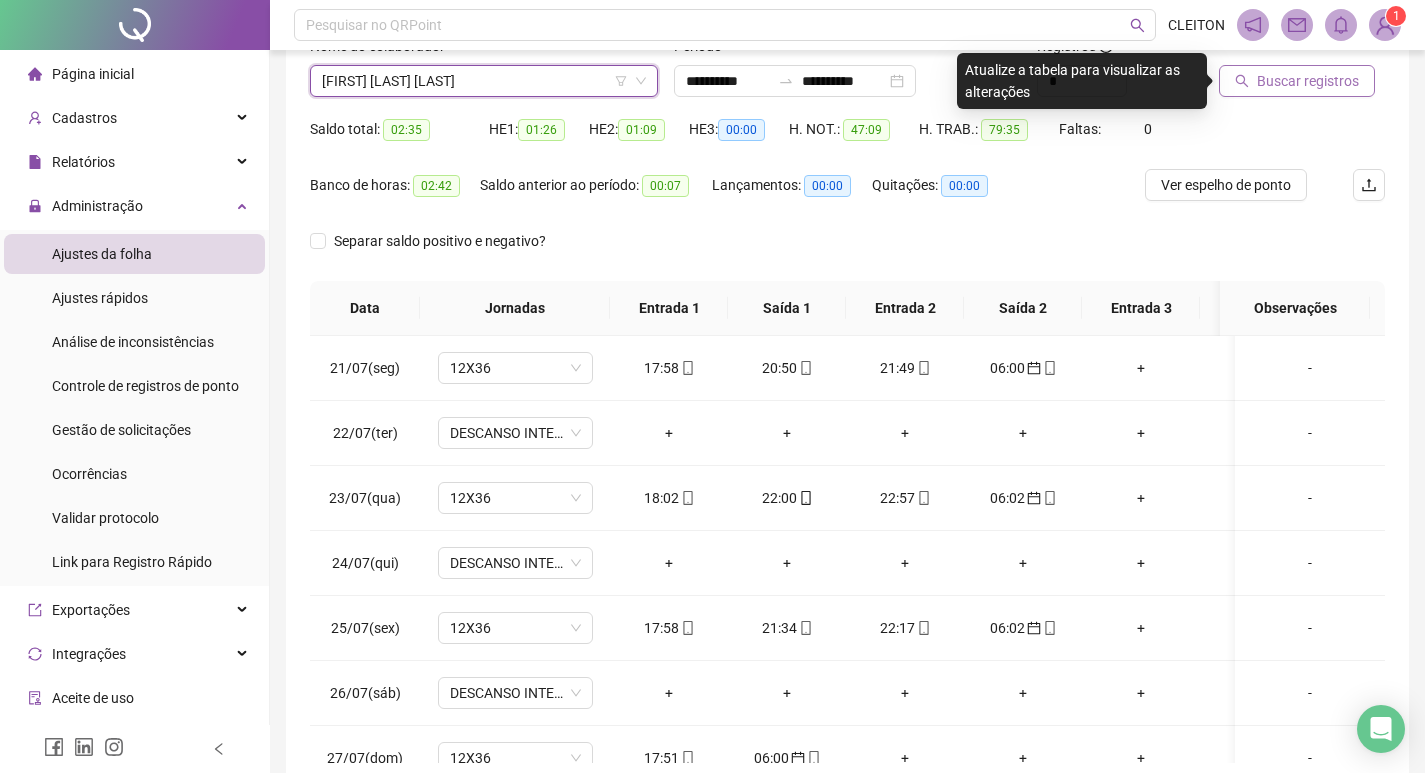 click on "Buscar registros" at bounding box center (1308, 81) 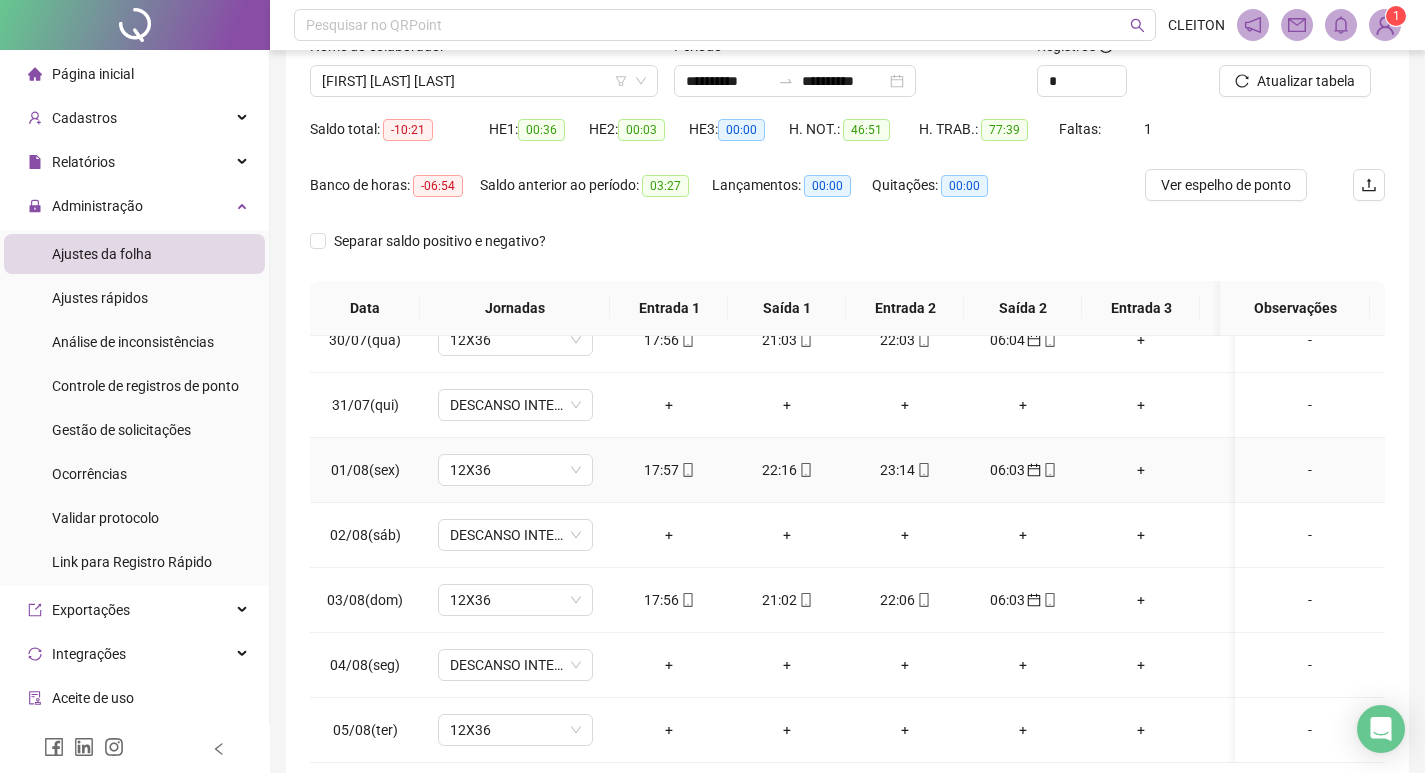 scroll, scrollTop: 628, scrollLeft: 0, axis: vertical 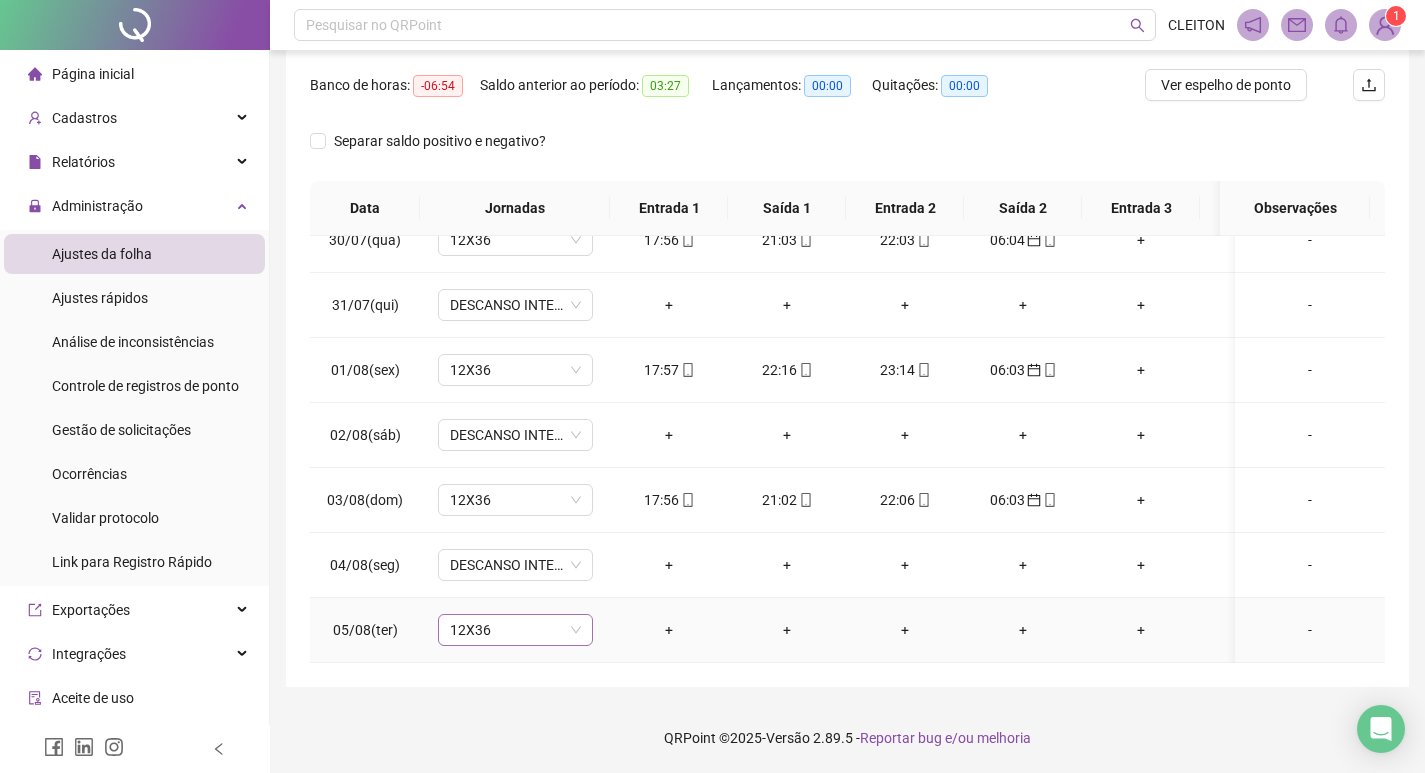 click on "12X36" at bounding box center [515, 630] 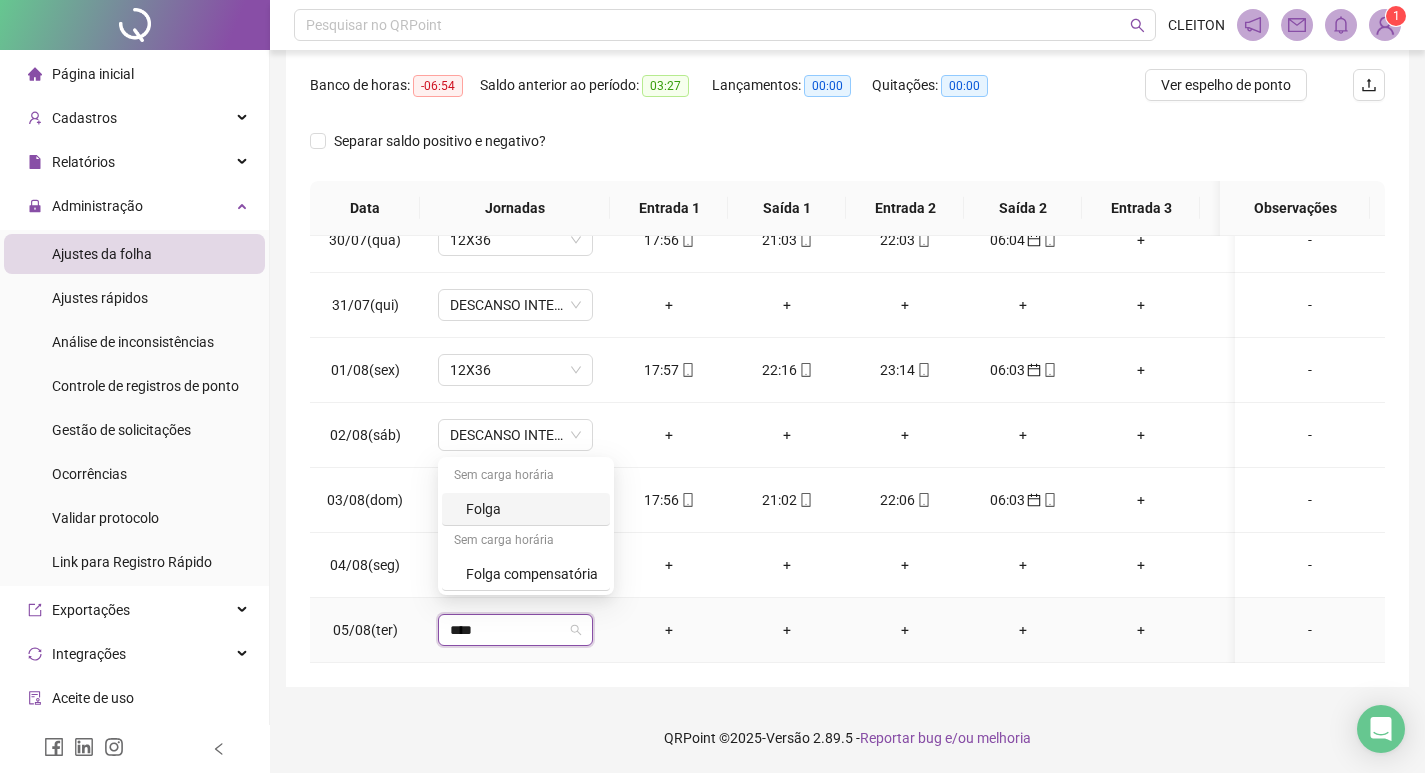 type on "*****" 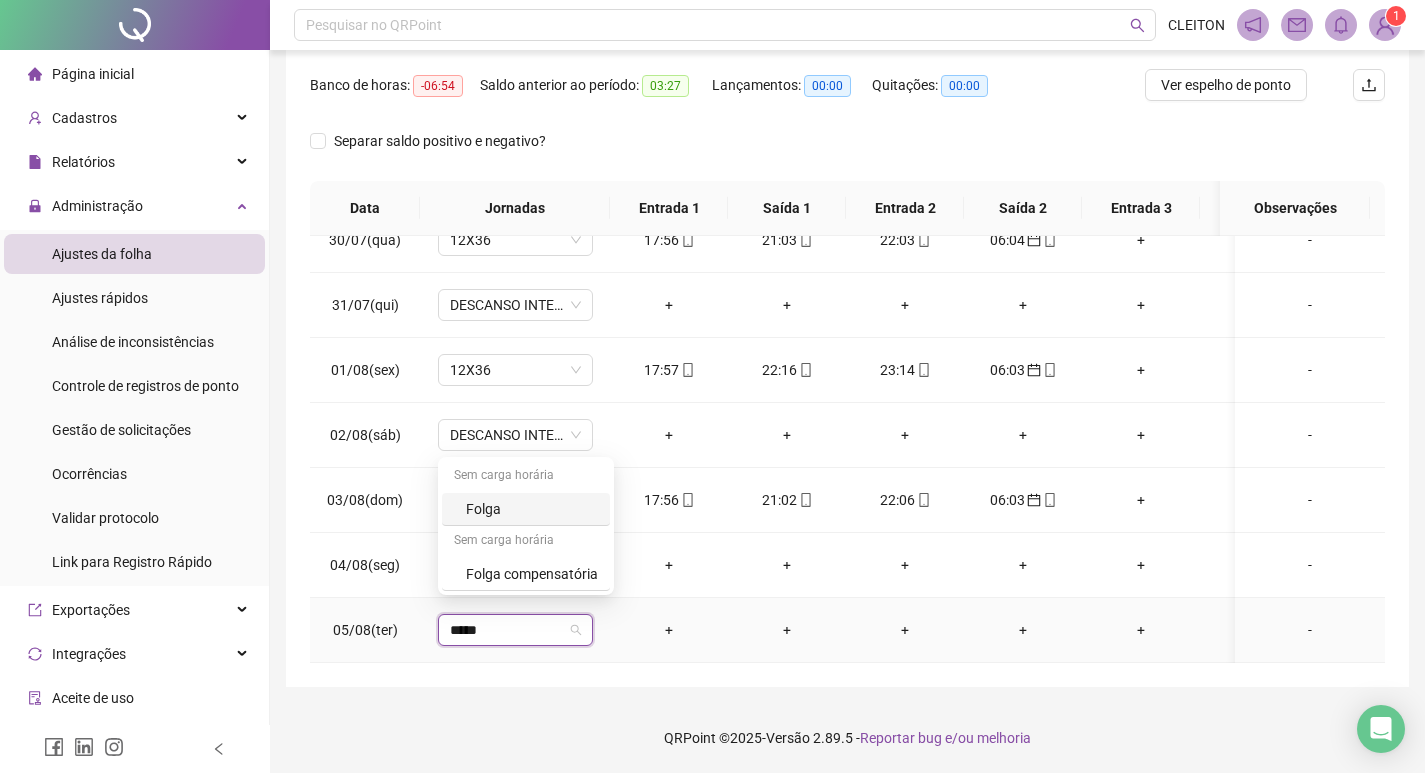 type 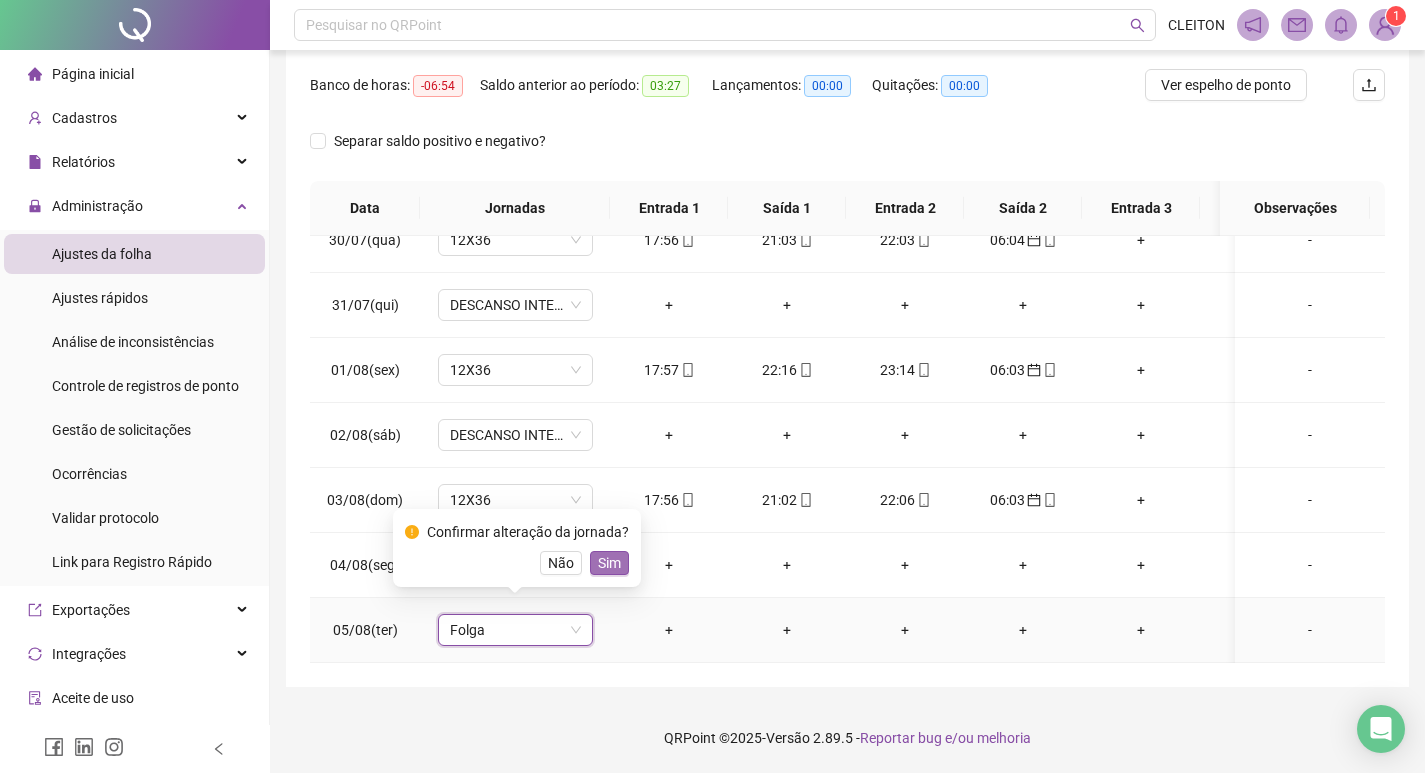 click on "Sim" at bounding box center [609, 563] 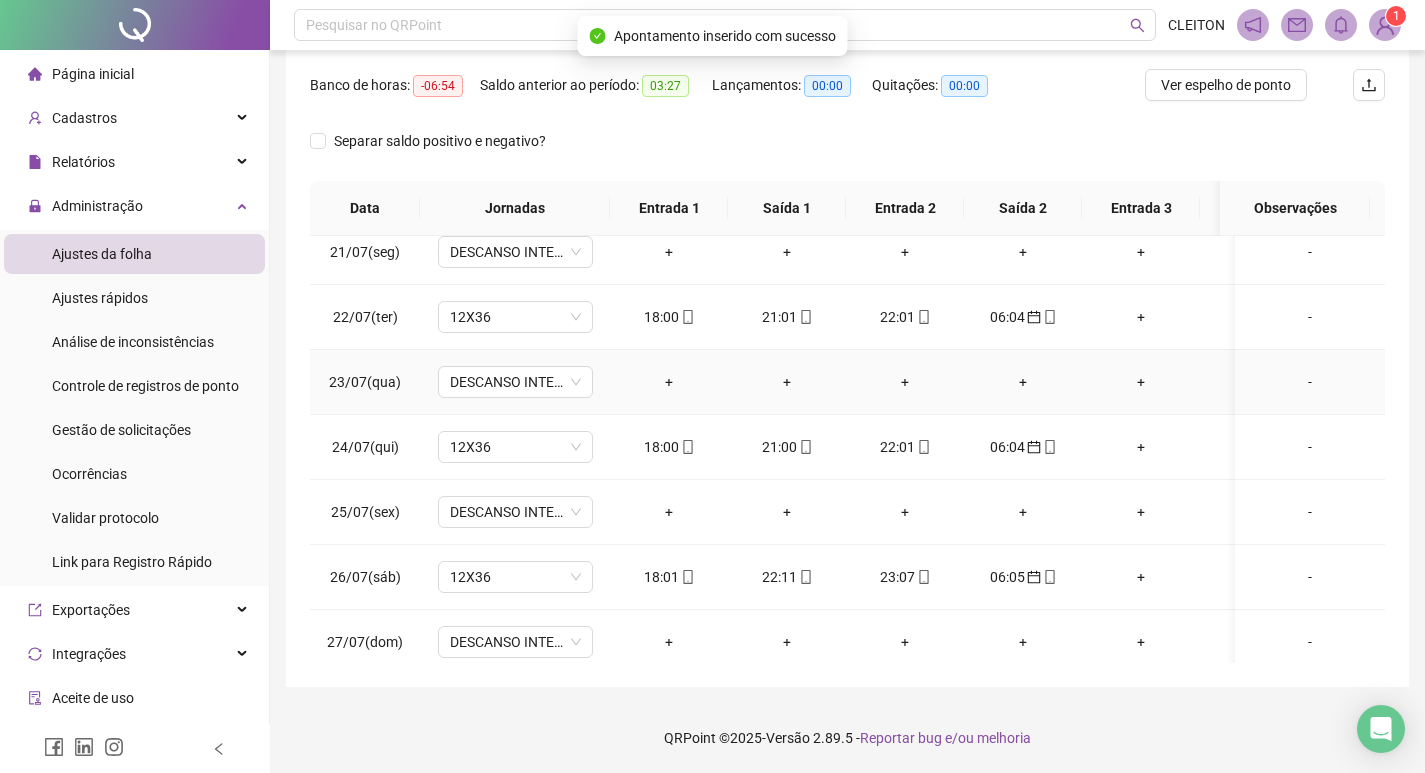 scroll, scrollTop: 0, scrollLeft: 0, axis: both 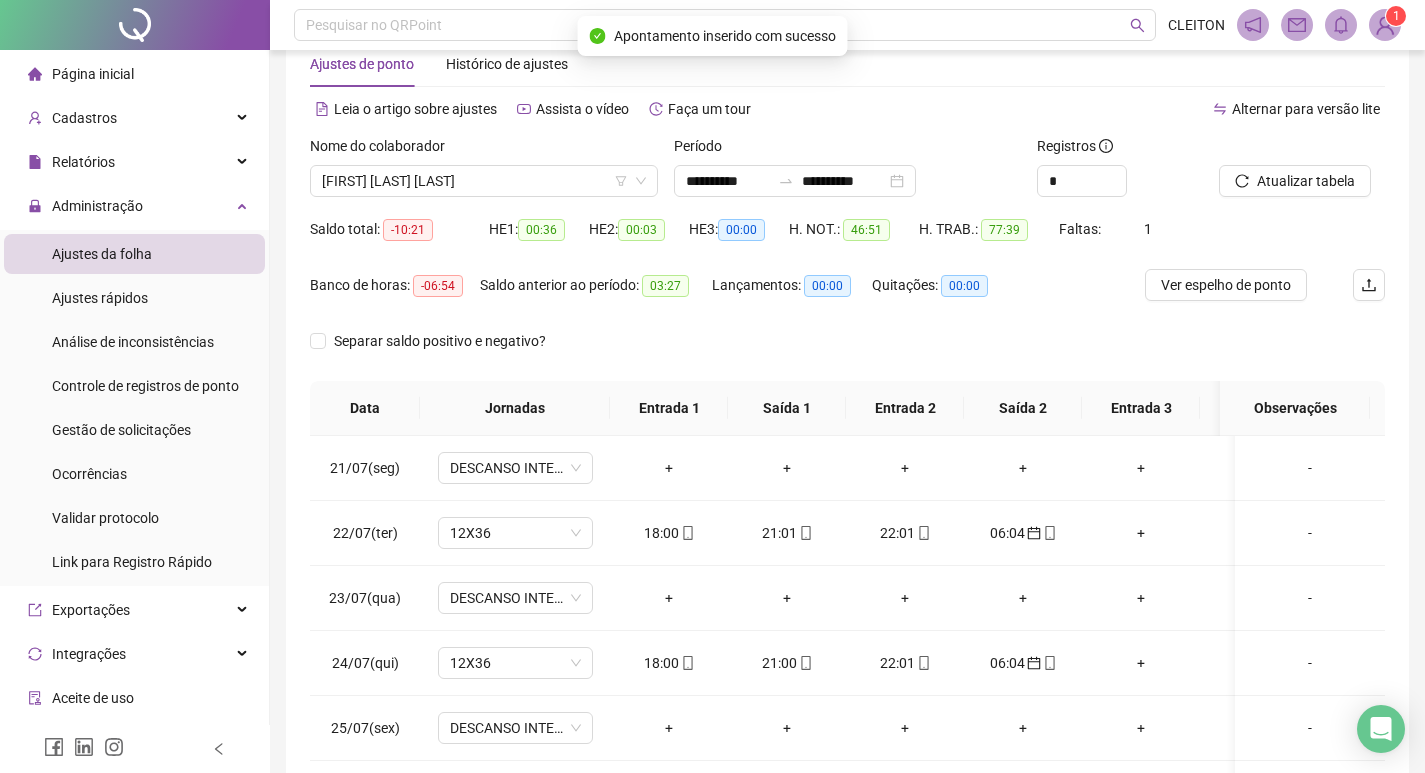 click on "Atualizar tabela" at bounding box center [1302, 174] 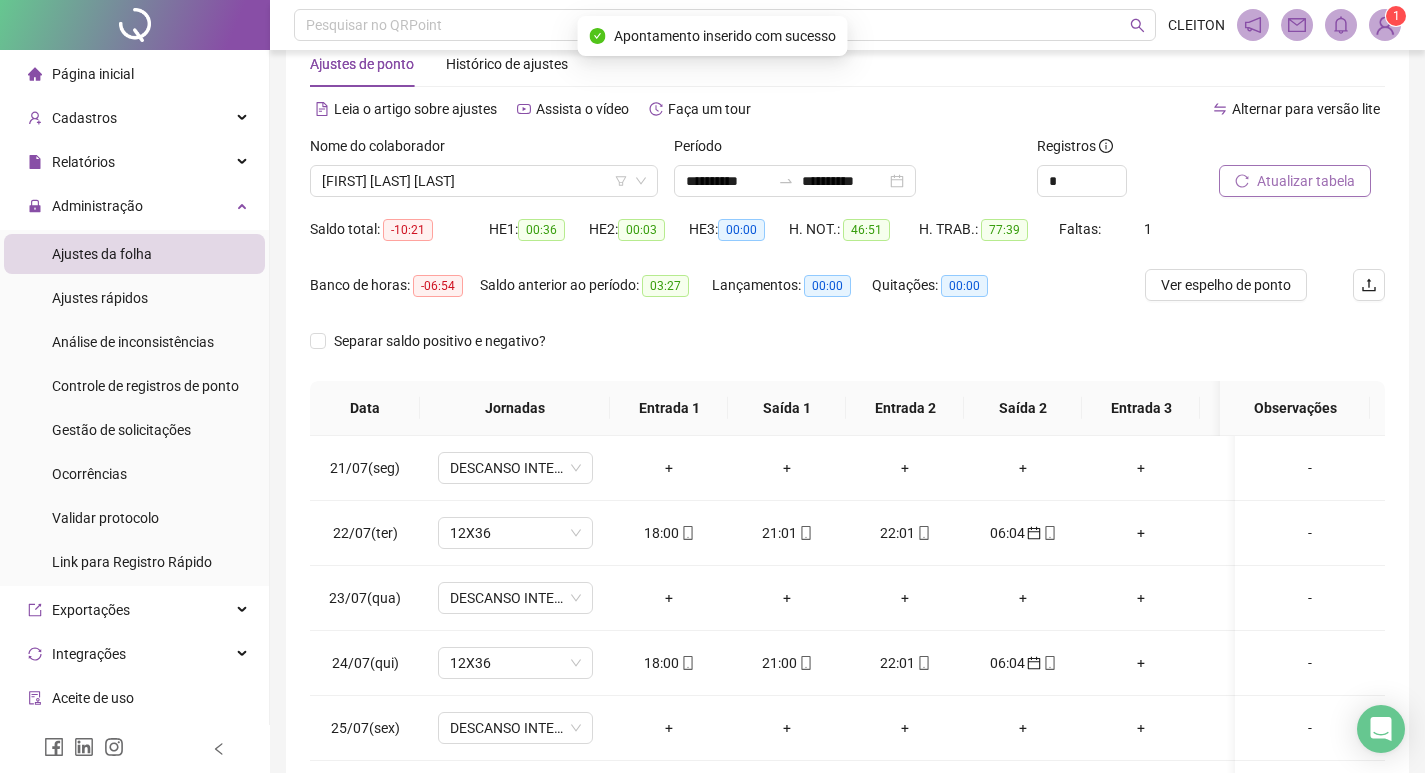 click on "Atualizar tabela" at bounding box center [1295, 181] 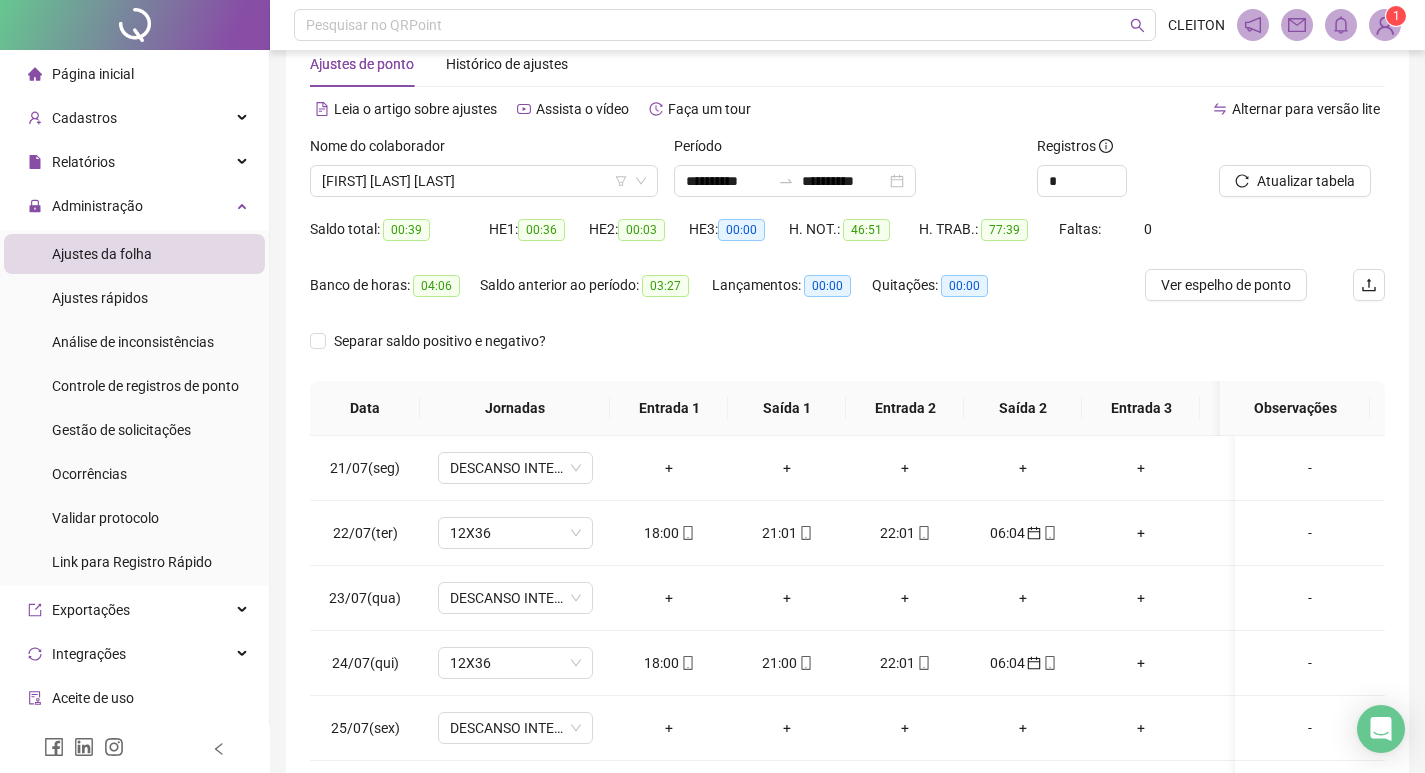 click on "[FIRST] [LAST] [LAST]" at bounding box center (484, 181) 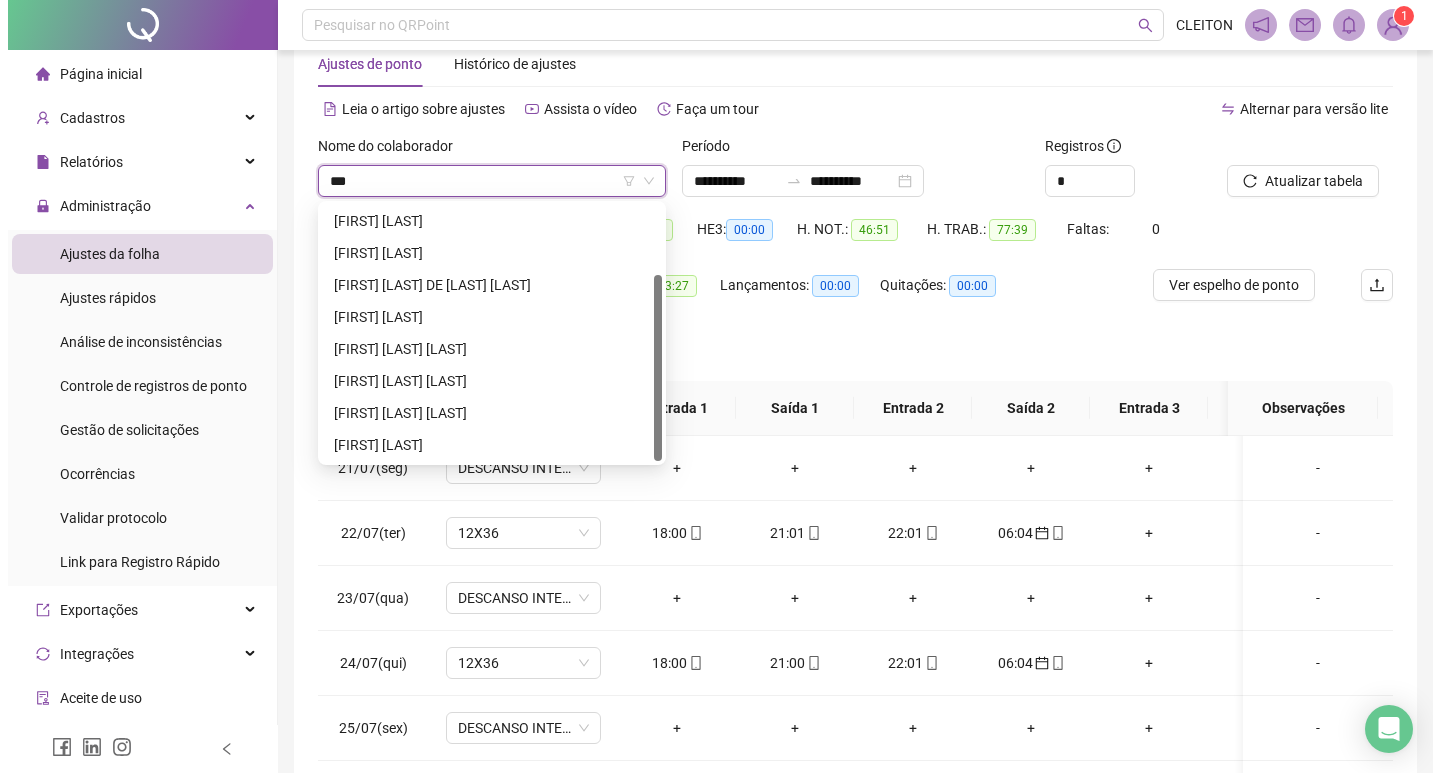 scroll, scrollTop: 0, scrollLeft: 0, axis: both 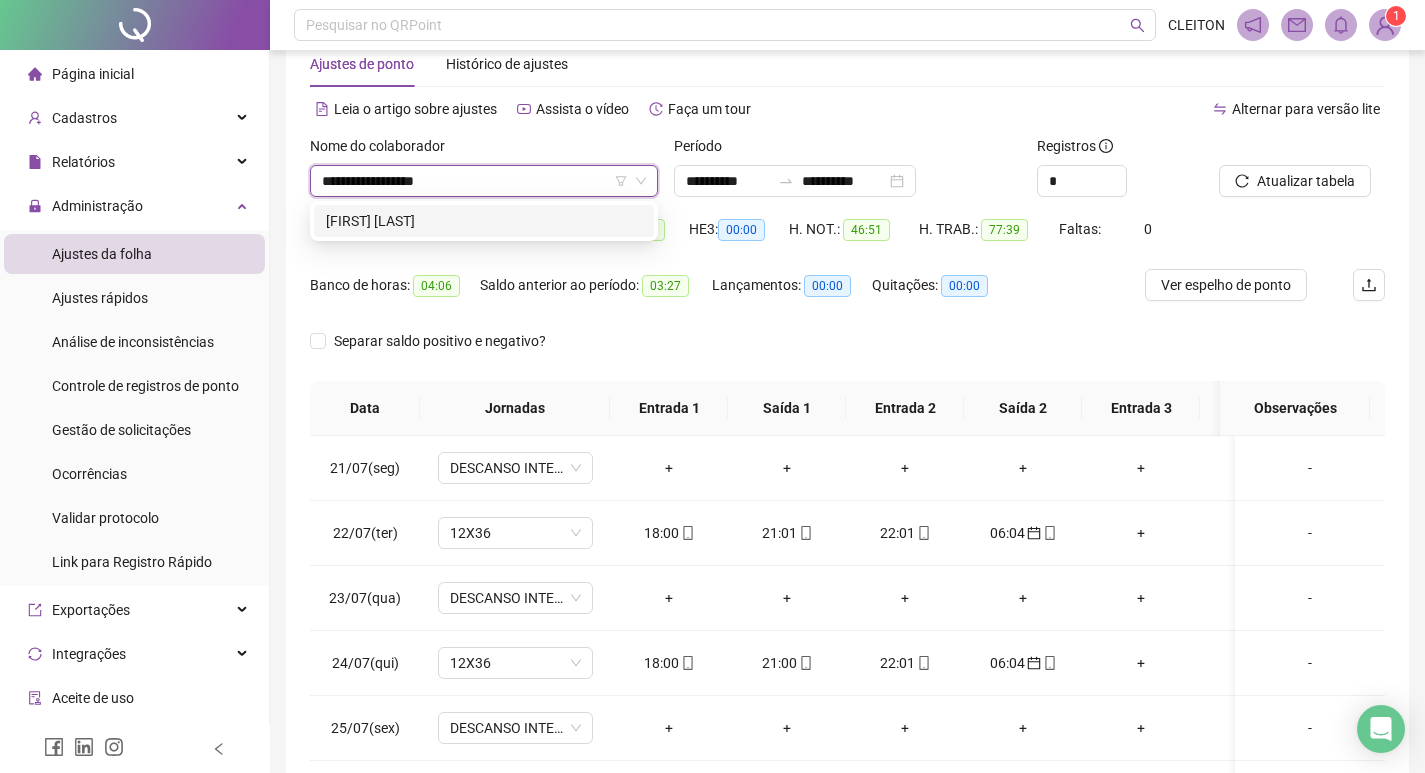 type on "**********" 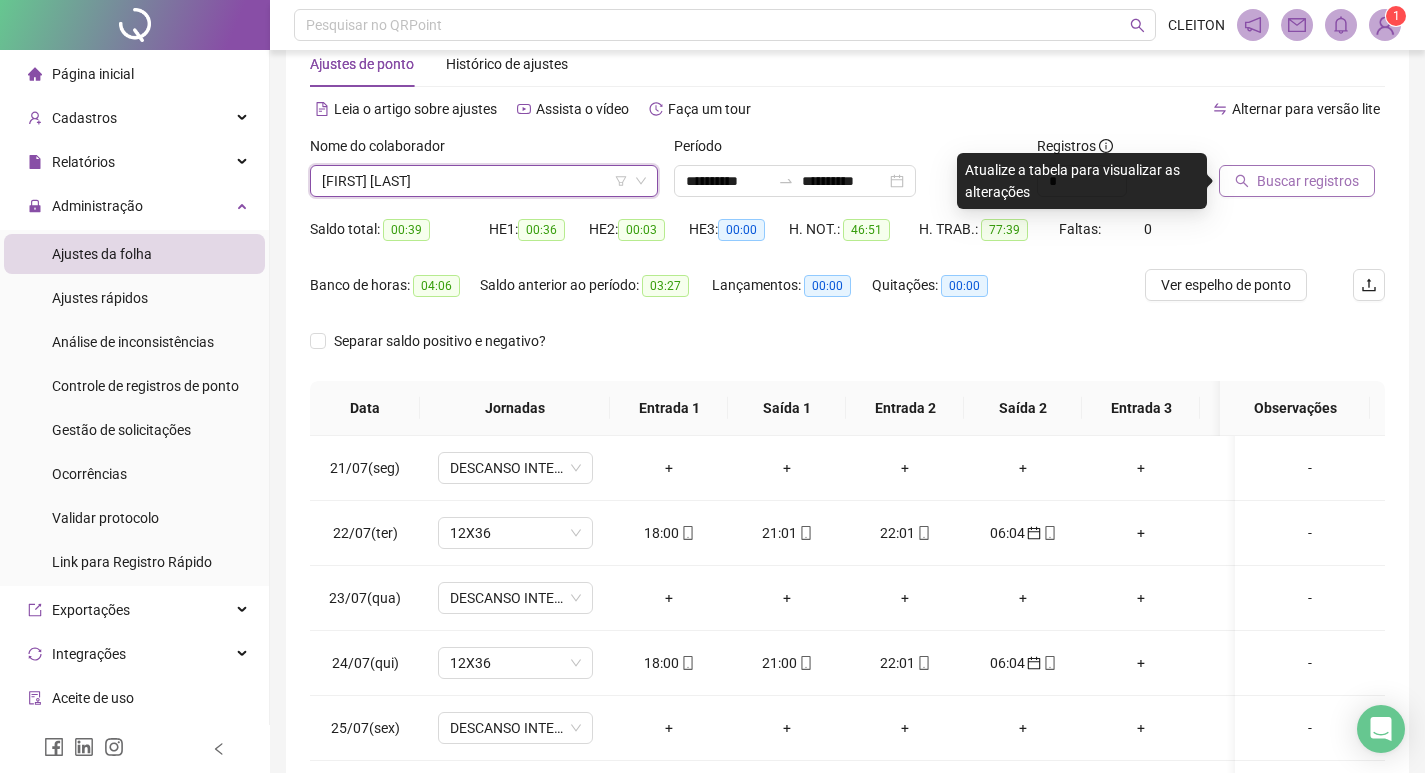 click on "Buscar registros" at bounding box center (1308, 181) 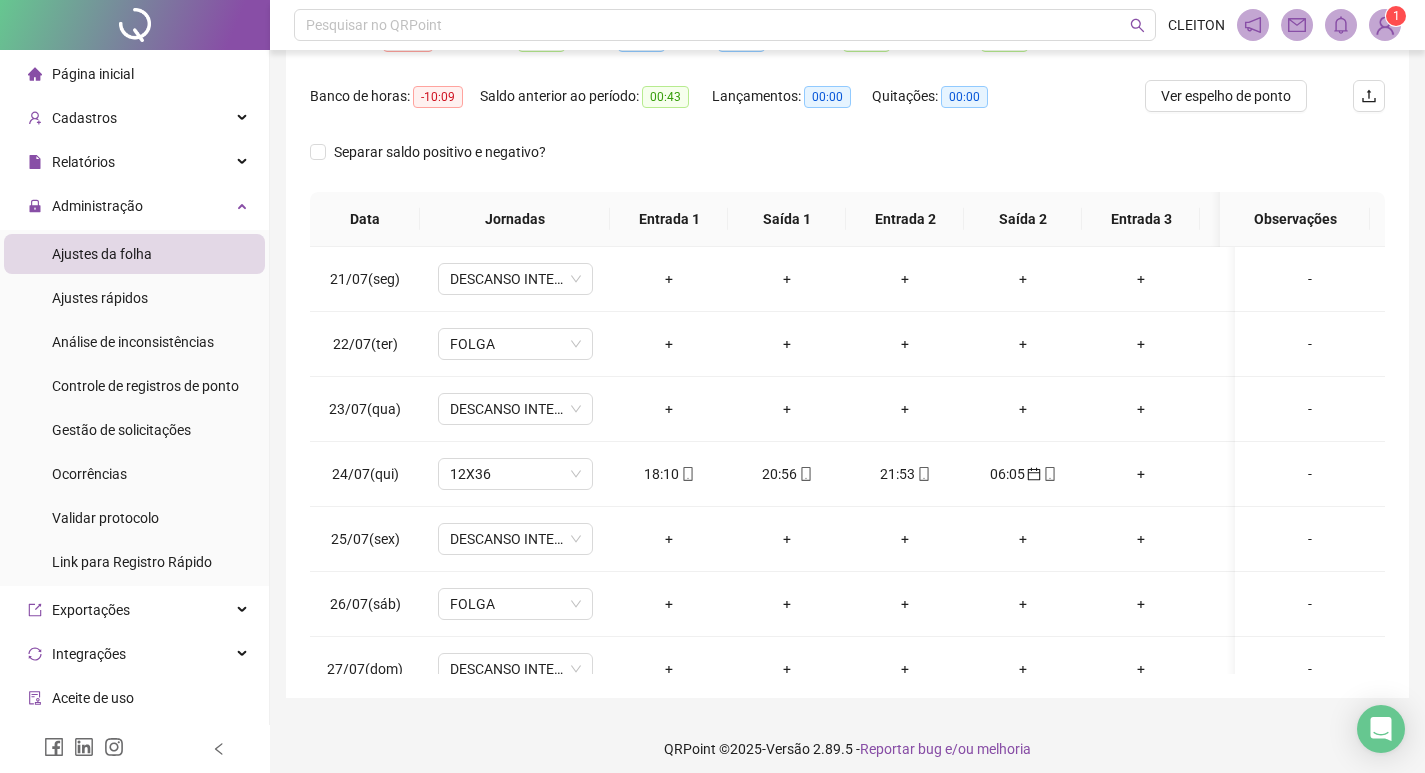 scroll, scrollTop: 249, scrollLeft: 0, axis: vertical 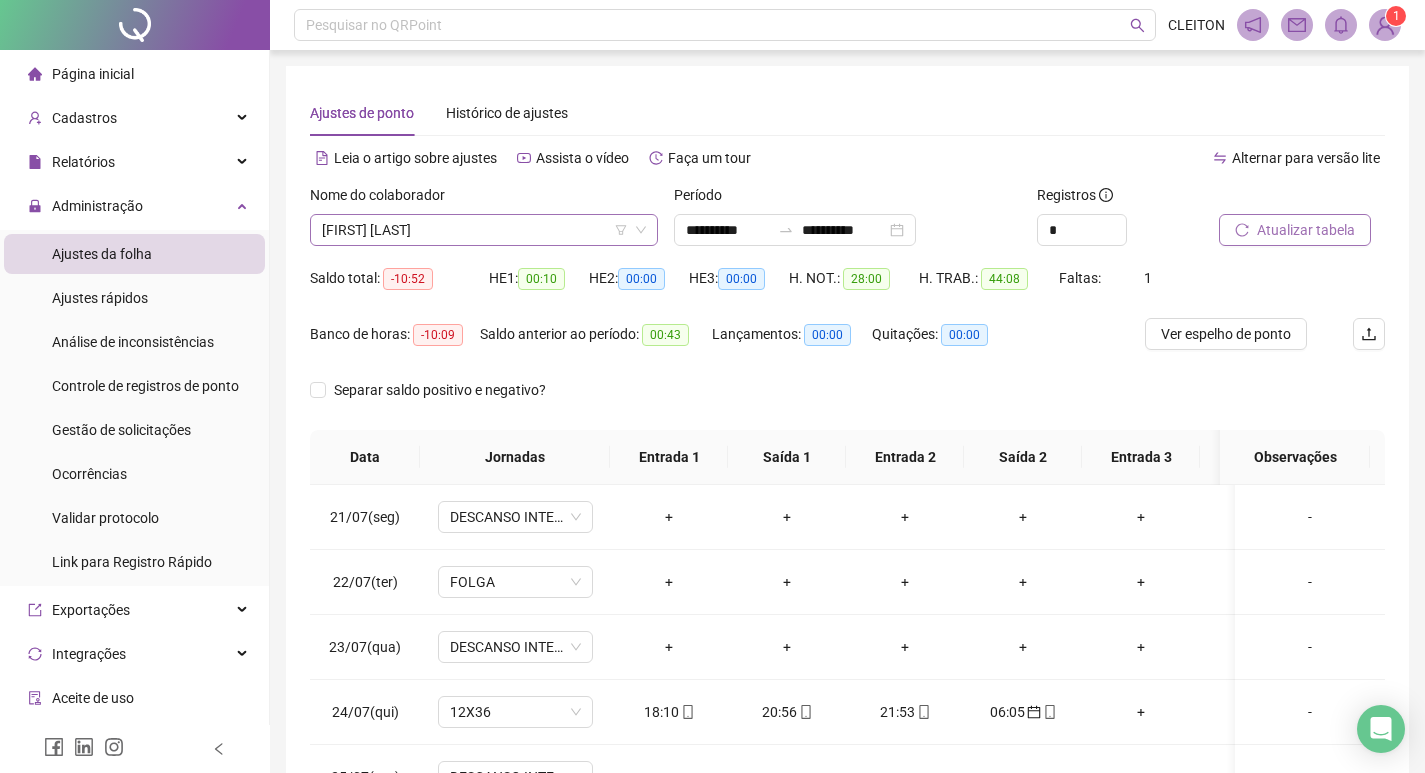 click on "[FIRST] [LAST]" at bounding box center (484, 230) 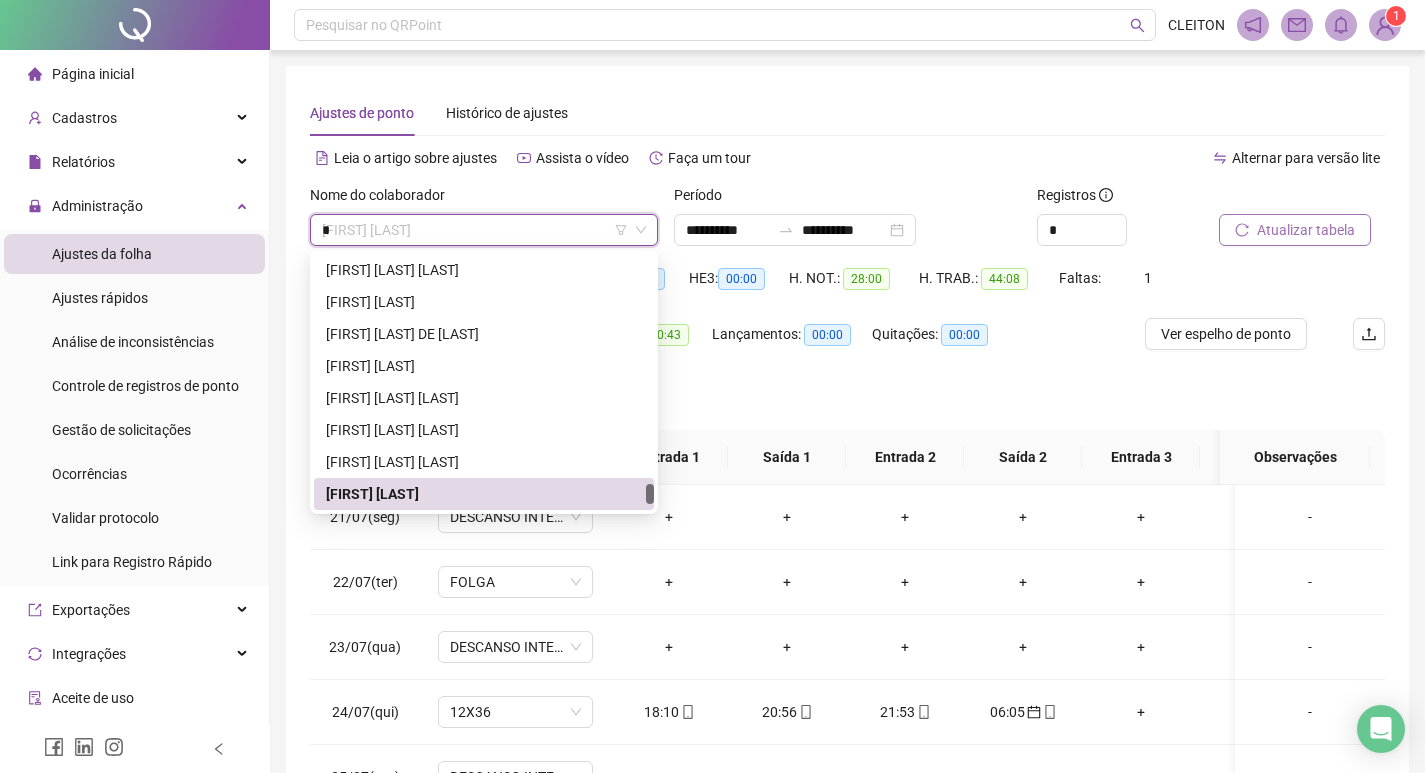 scroll, scrollTop: 0, scrollLeft: 0, axis: both 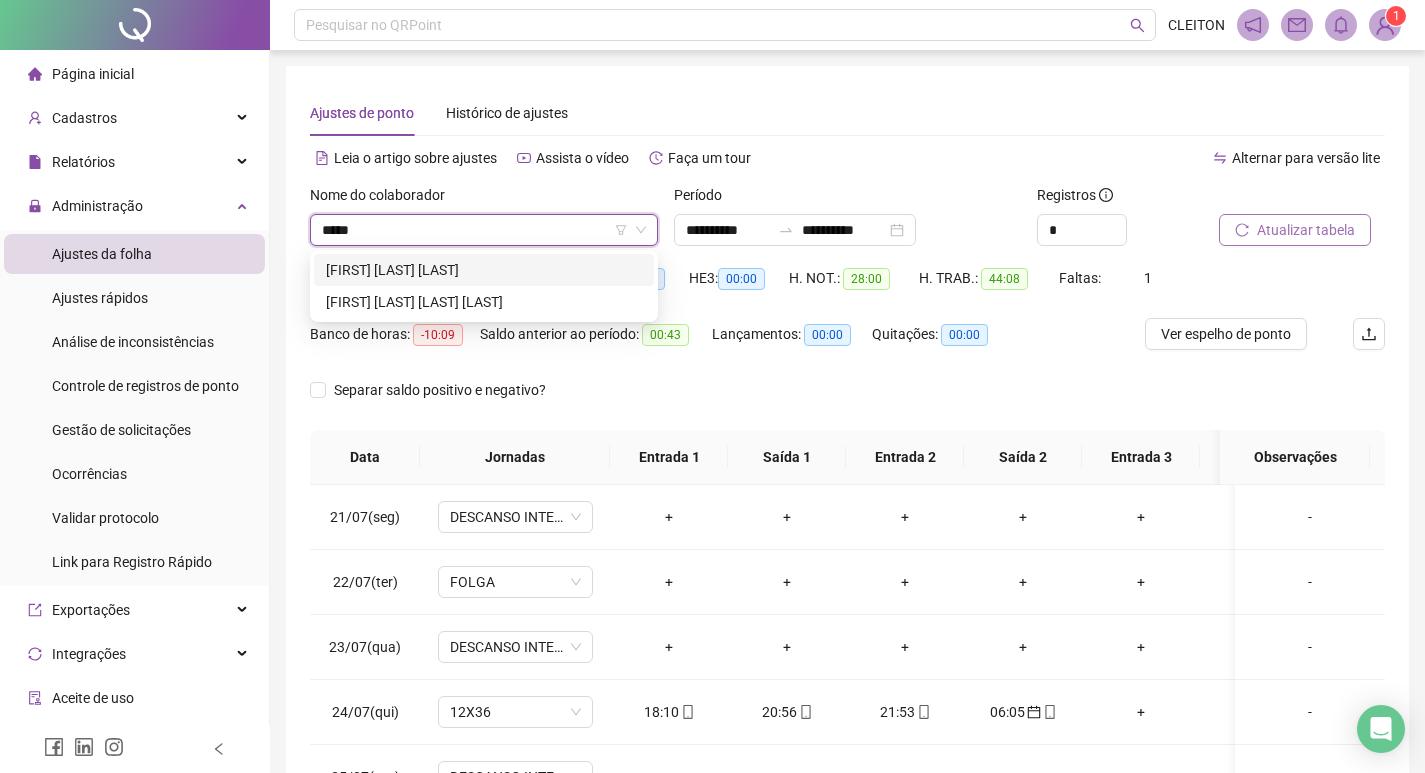 type on "*****" 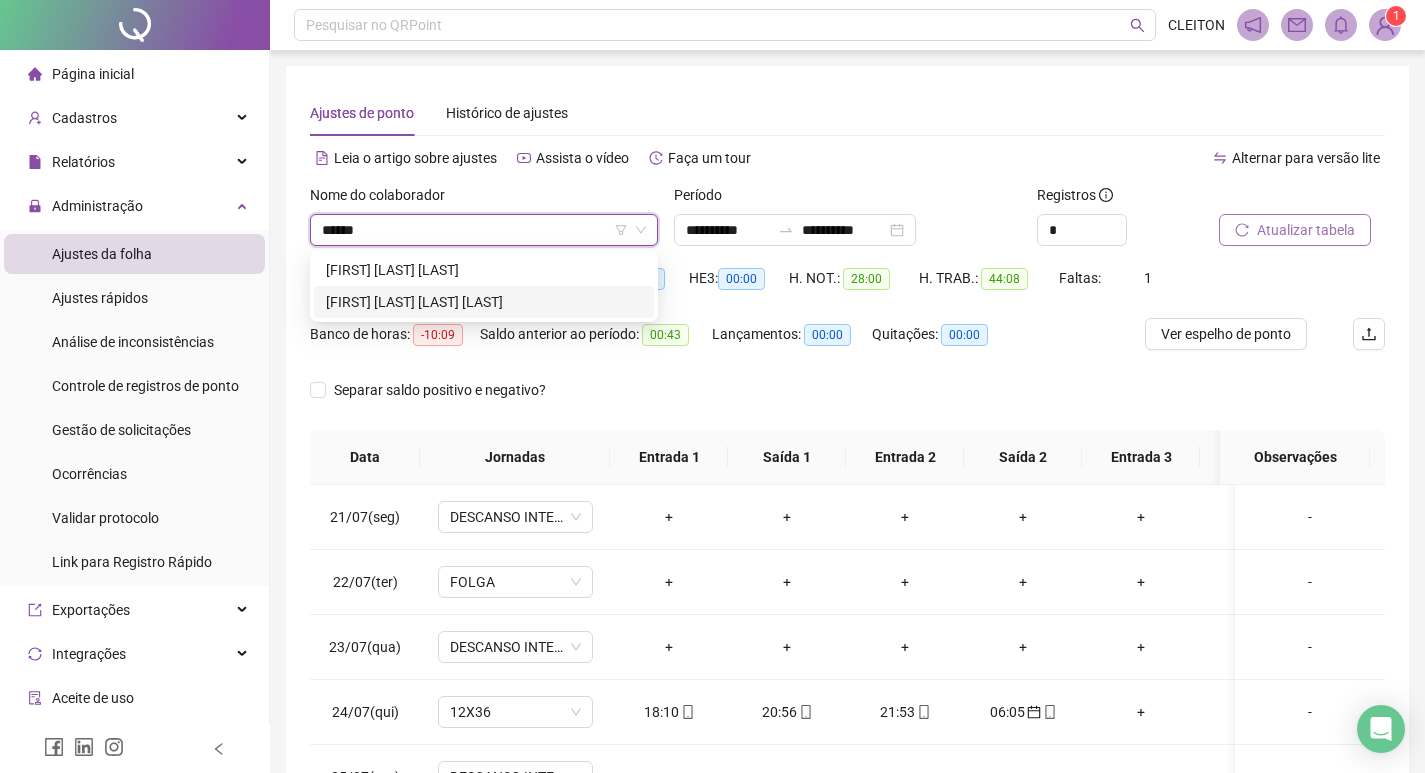 click on "[FIRST] [LAST] [LAST] [LAST]" at bounding box center [484, 302] 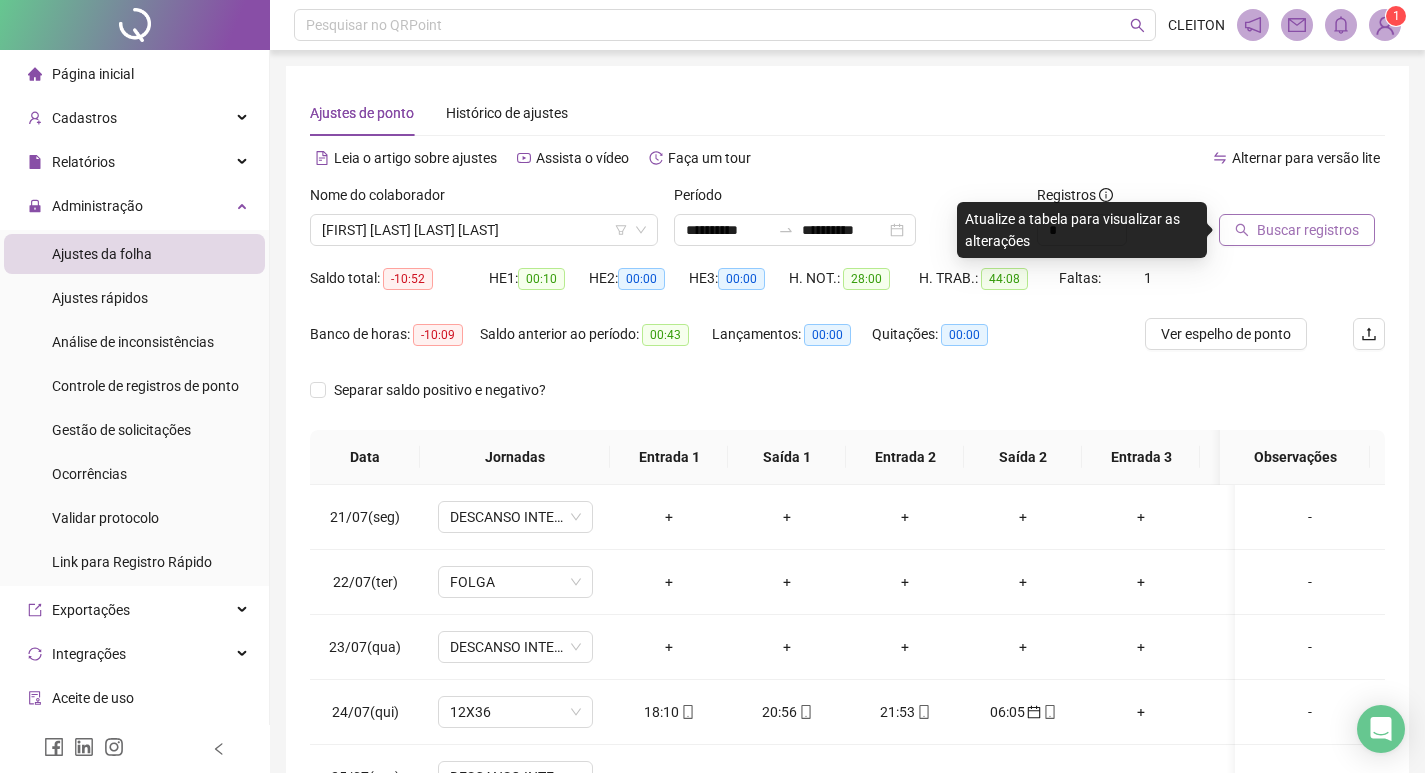 click on "Buscar registros" at bounding box center (1308, 230) 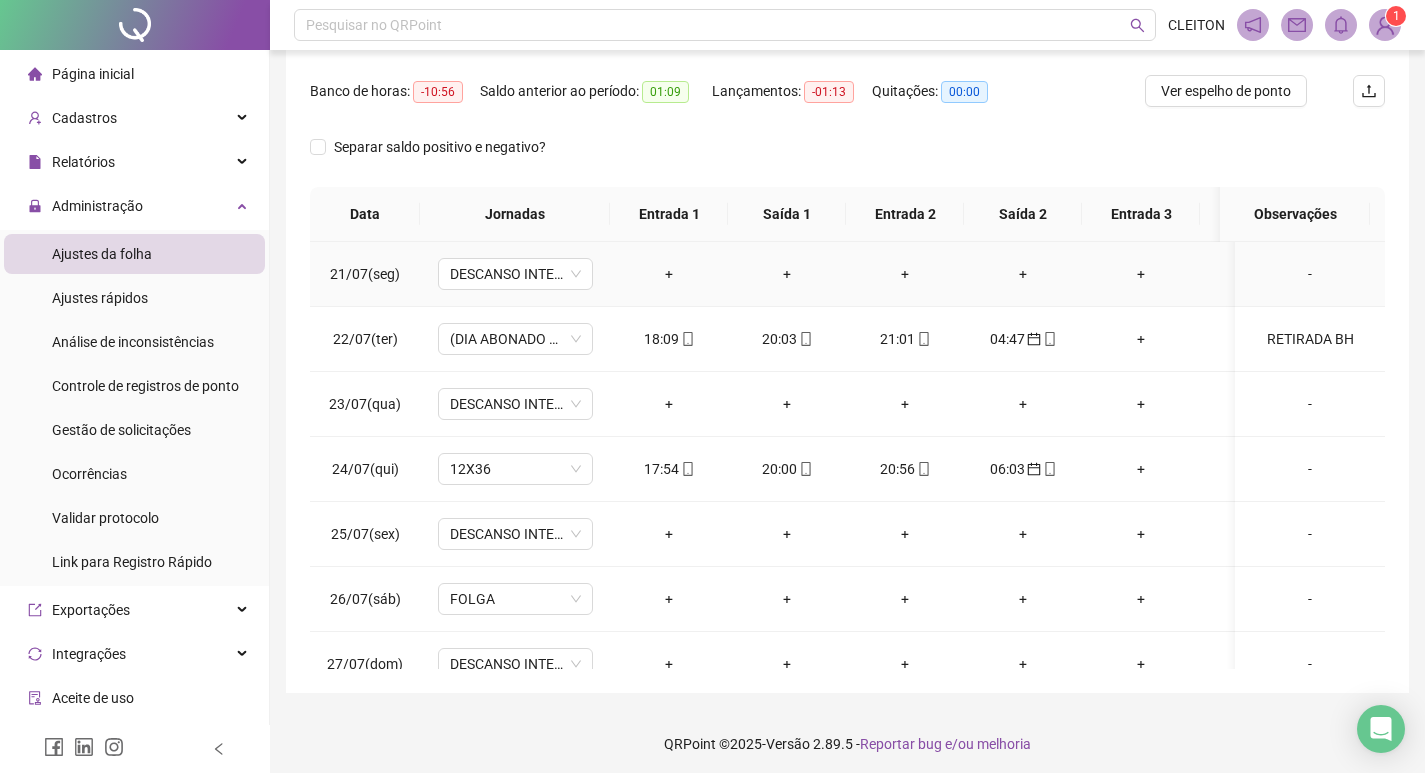 scroll, scrollTop: 249, scrollLeft: 0, axis: vertical 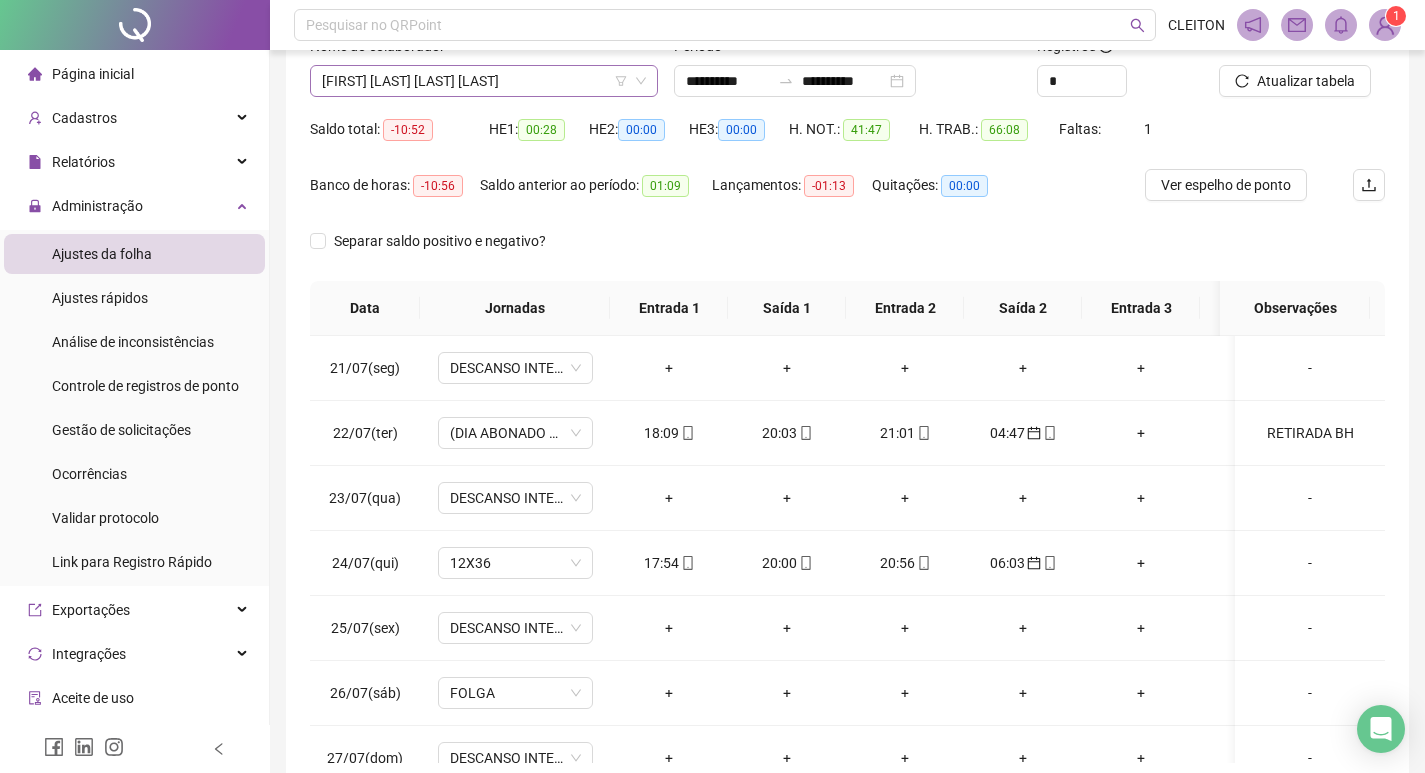 click on "[FIRST] [LAST] [LAST] [LAST]" at bounding box center (484, 81) 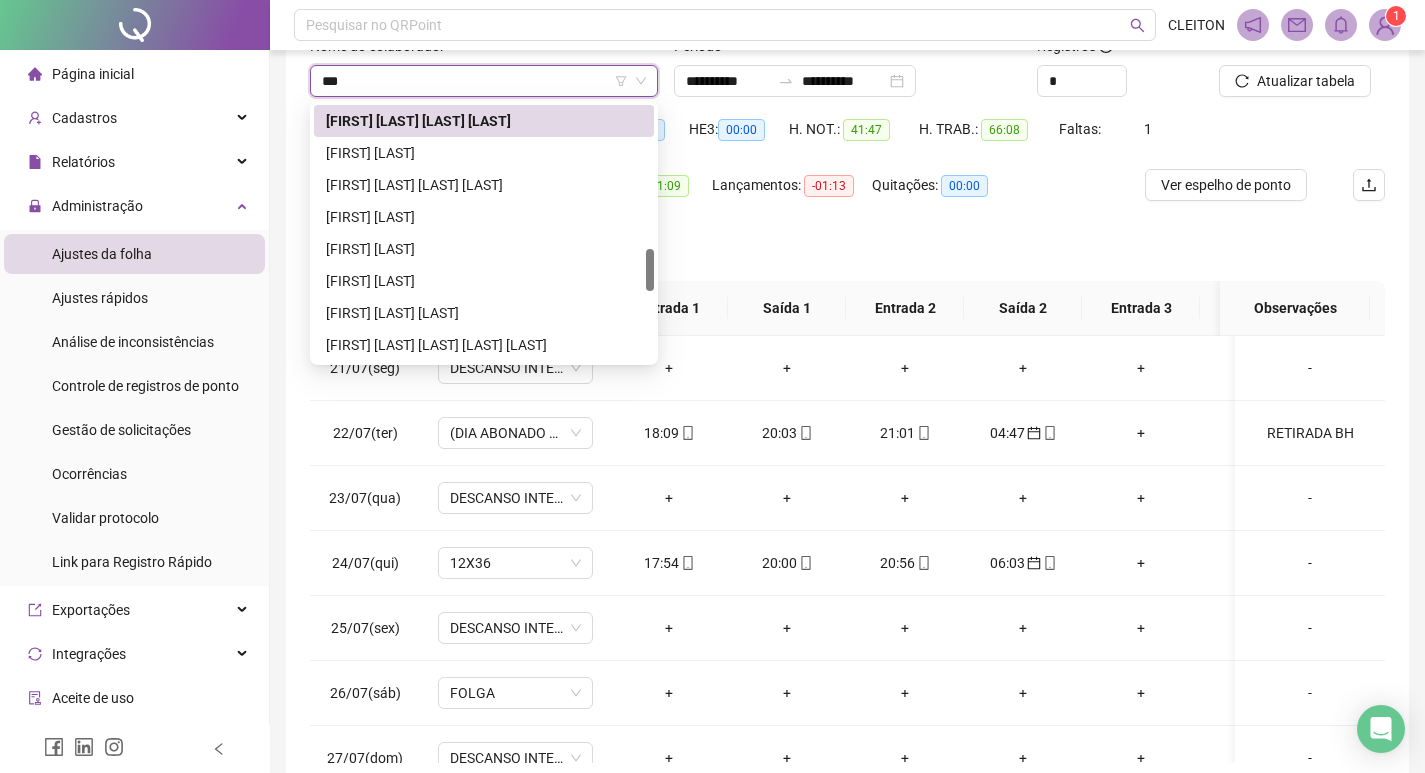 scroll, scrollTop: 0, scrollLeft: 0, axis: both 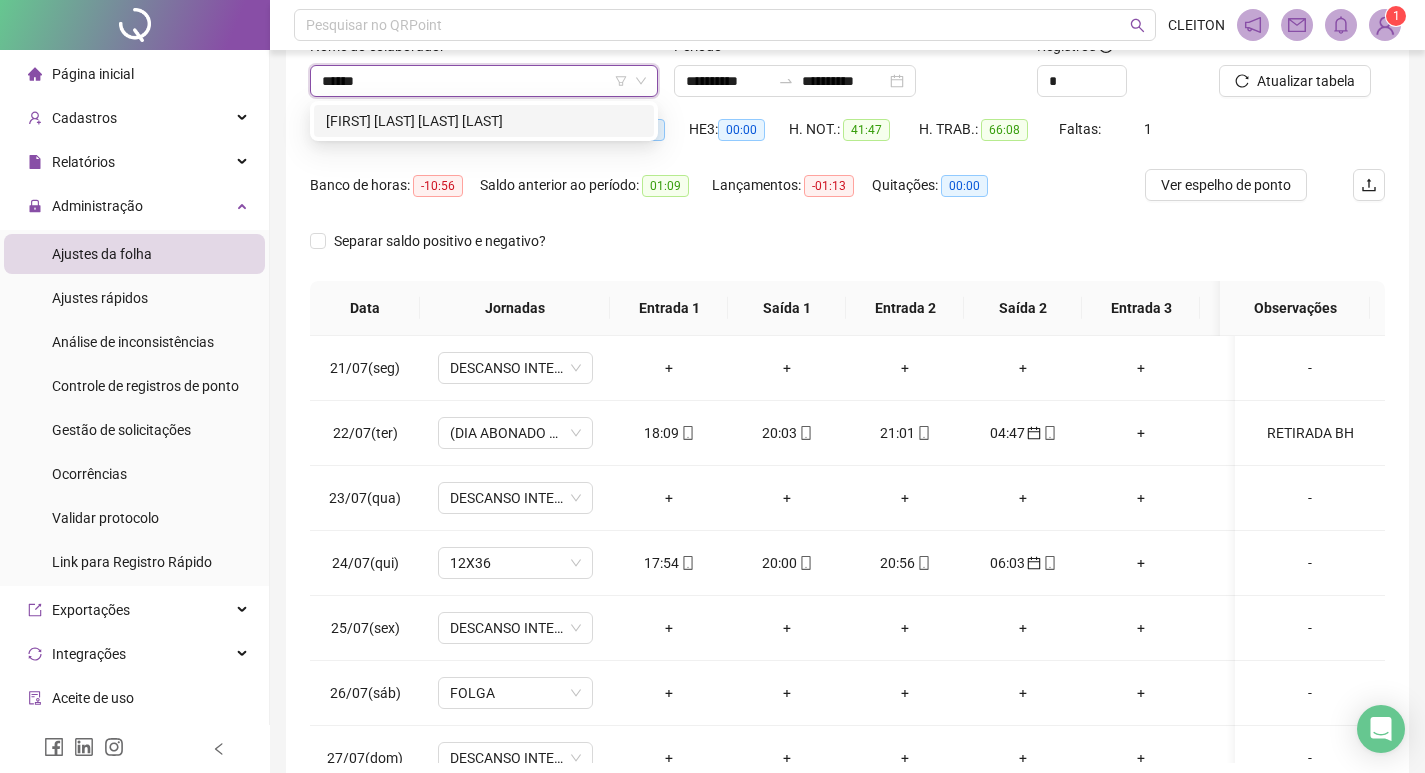 type on "******" 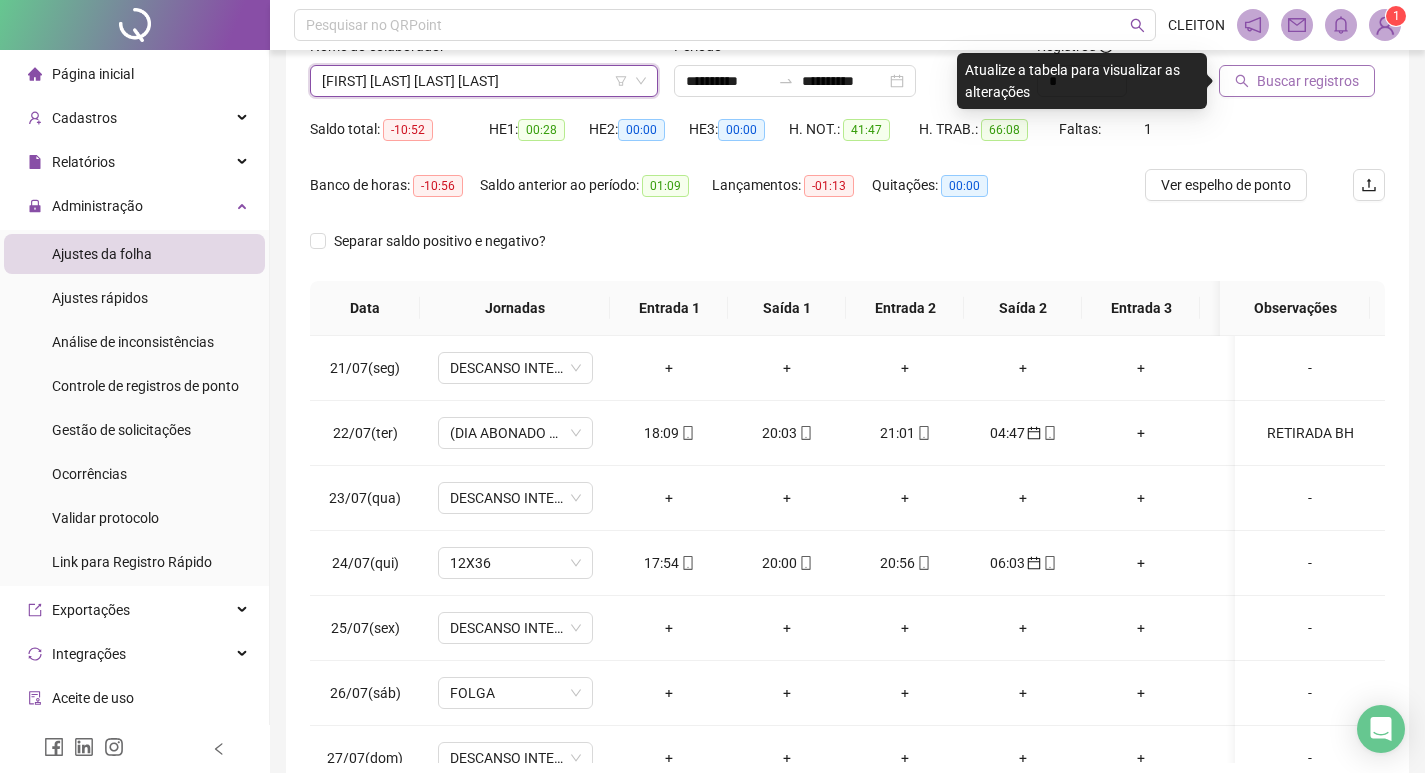 click on "Buscar registros" at bounding box center [1297, 81] 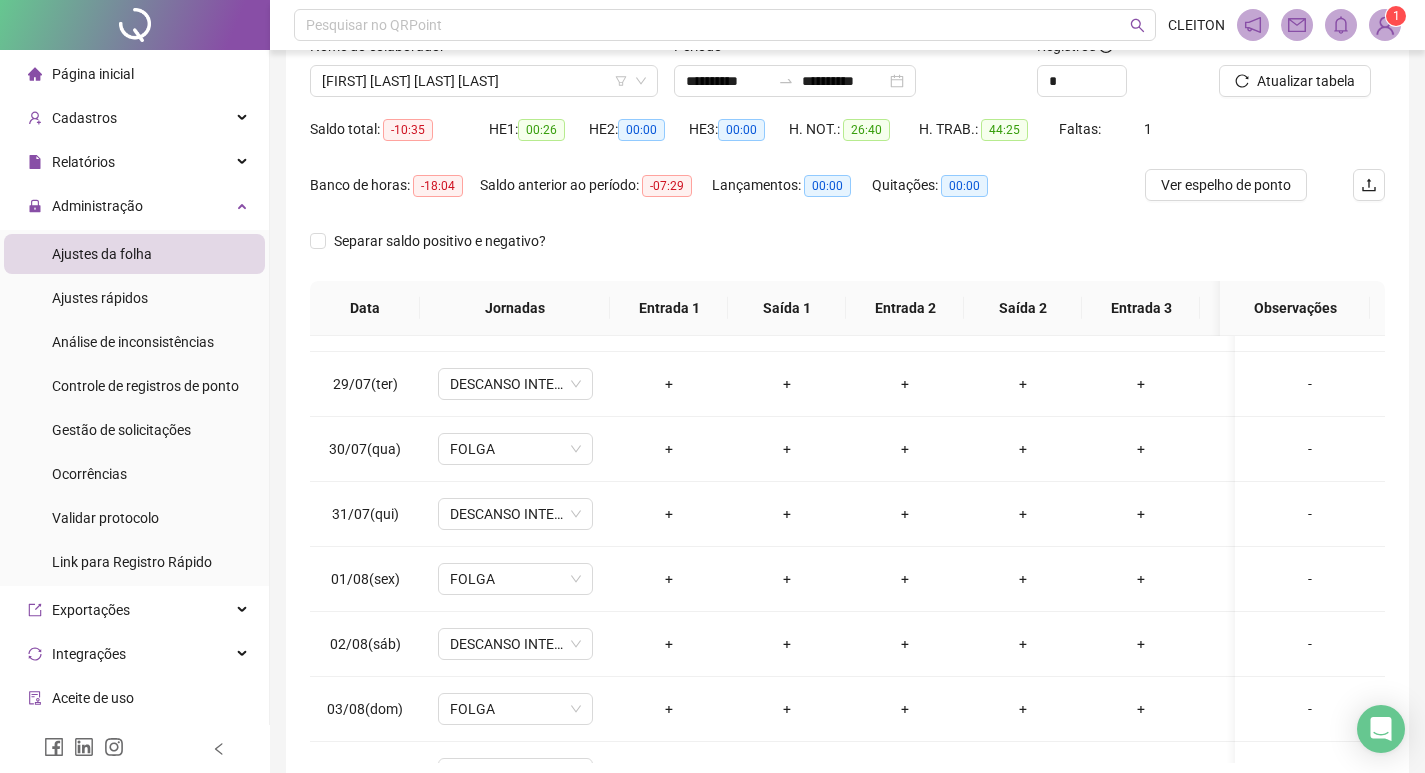 scroll, scrollTop: 628, scrollLeft: 0, axis: vertical 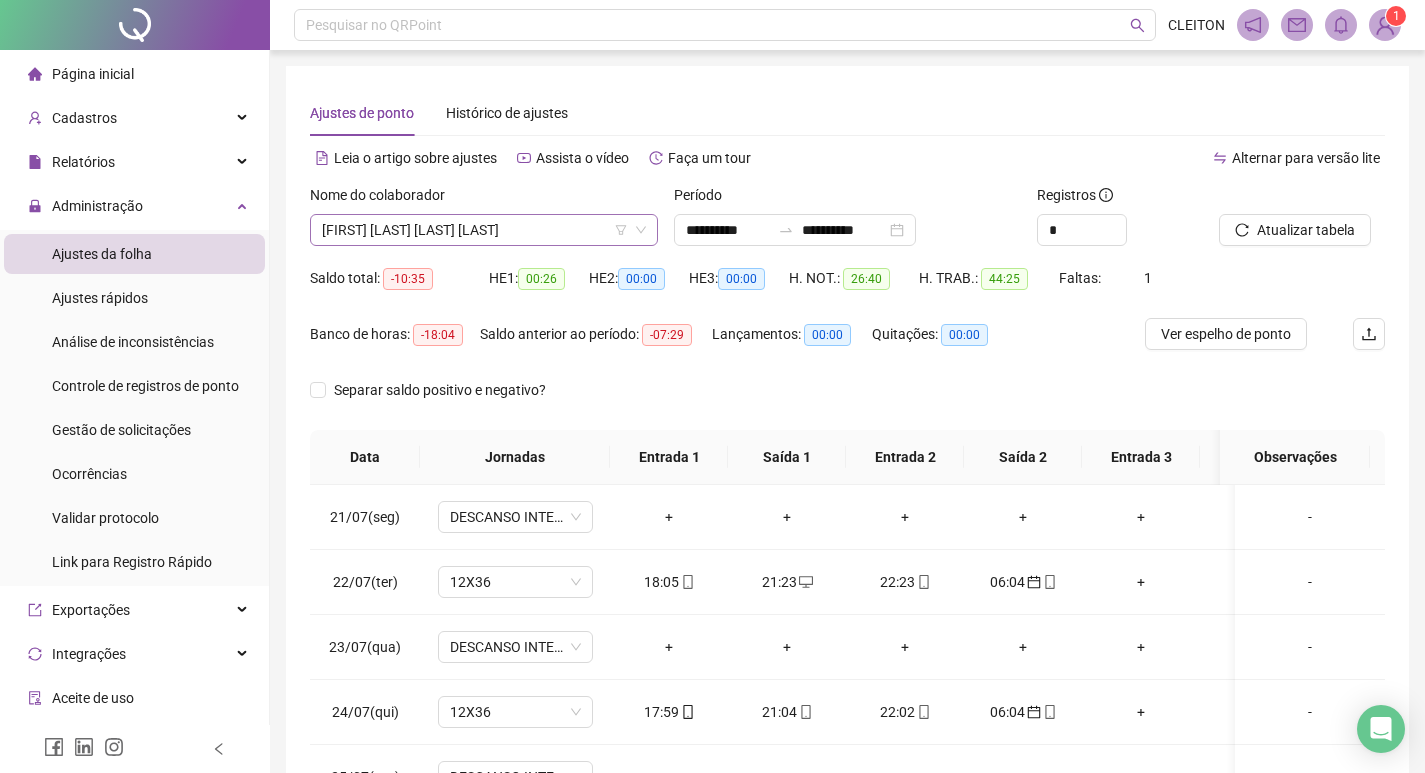 click on "[FIRST] [LAST] [LAST] [LAST]" at bounding box center [484, 230] 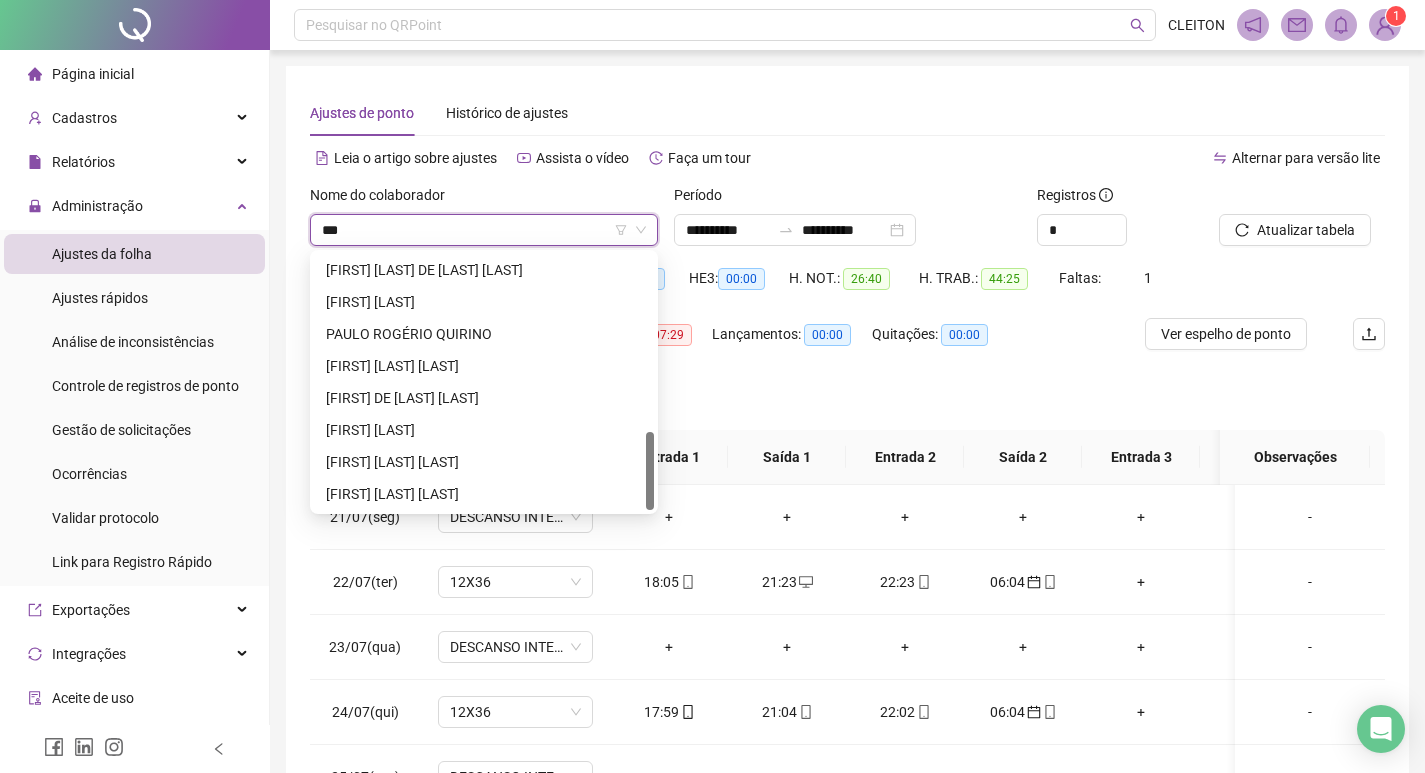 scroll, scrollTop: 0, scrollLeft: 0, axis: both 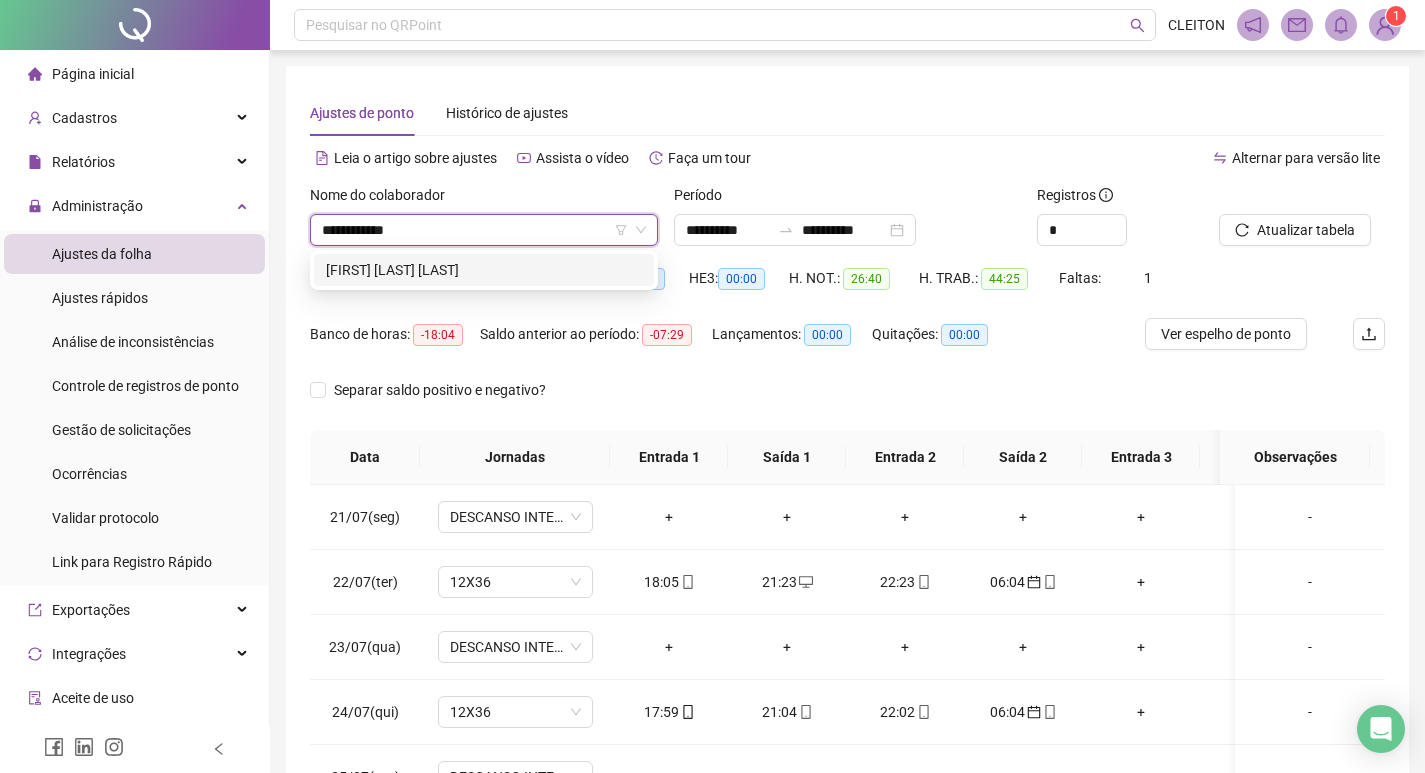 type on "**********" 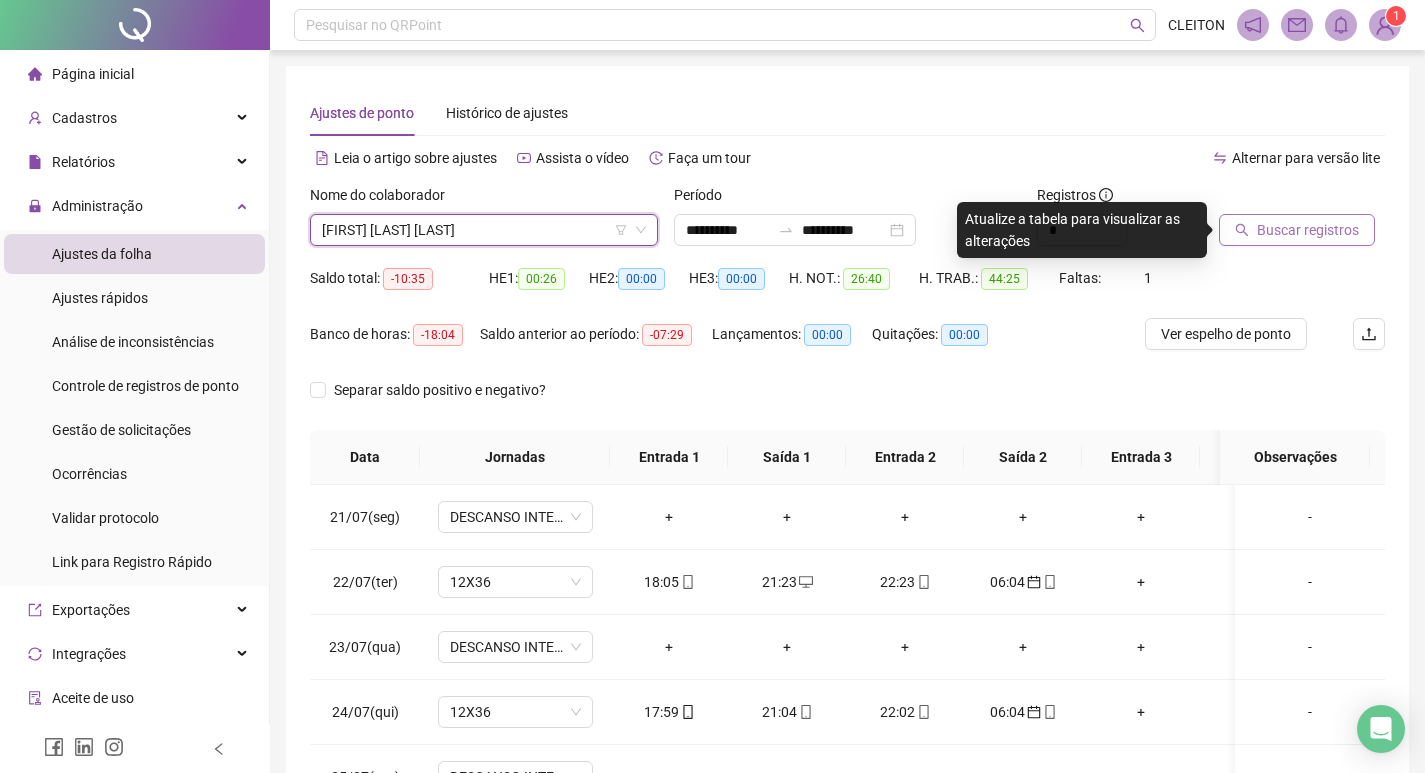 click on "Buscar registros" at bounding box center (1308, 230) 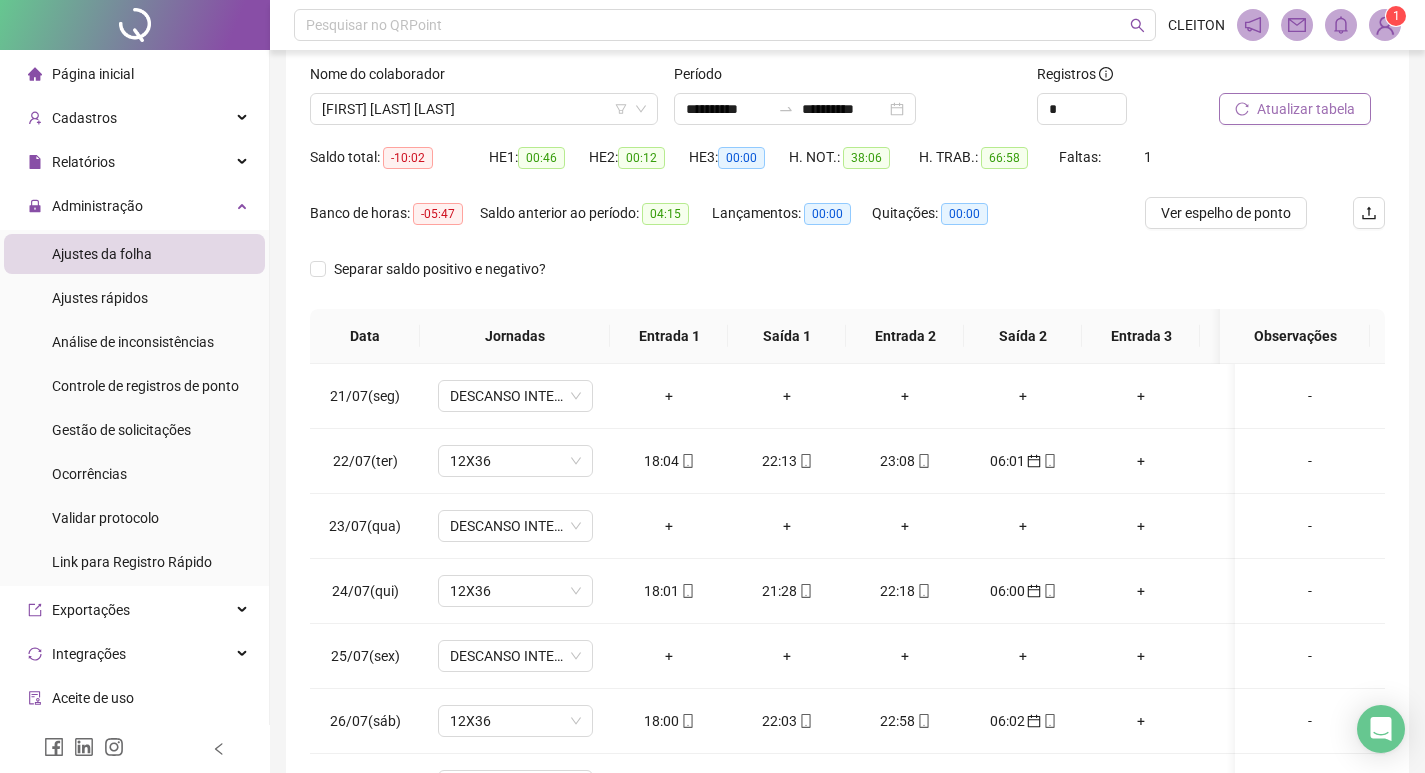 scroll, scrollTop: 249, scrollLeft: 0, axis: vertical 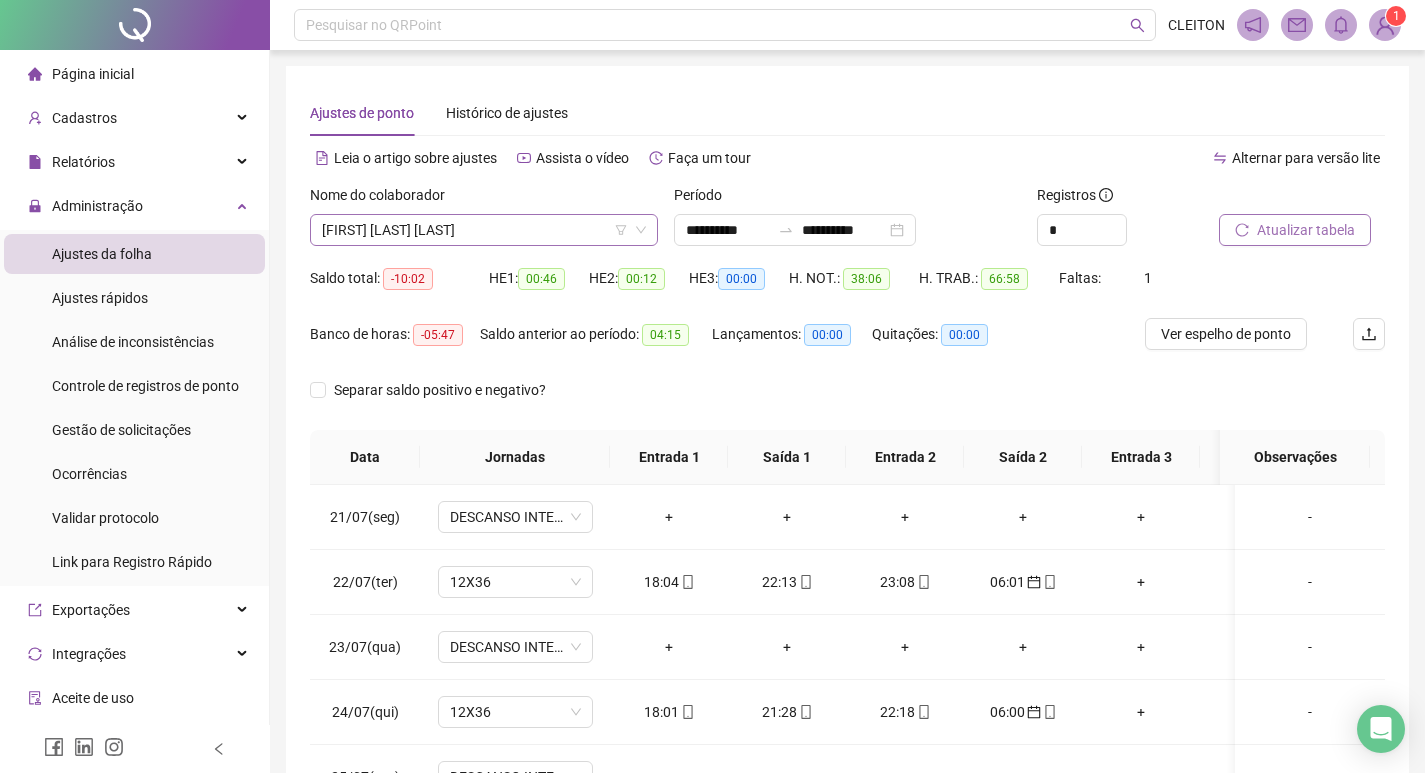 click on "[FIRST] [LAST] [LAST]" at bounding box center (484, 230) 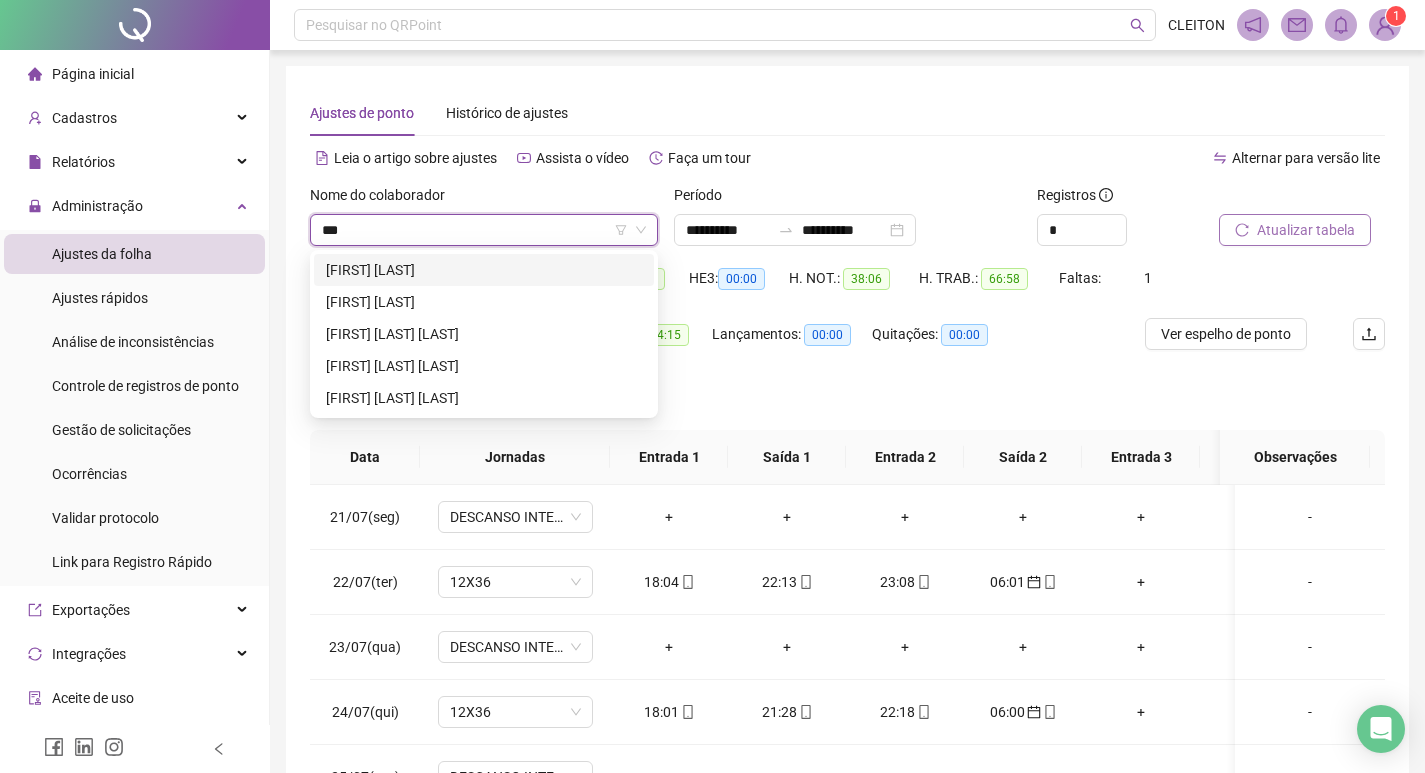 scroll, scrollTop: 0, scrollLeft: 0, axis: both 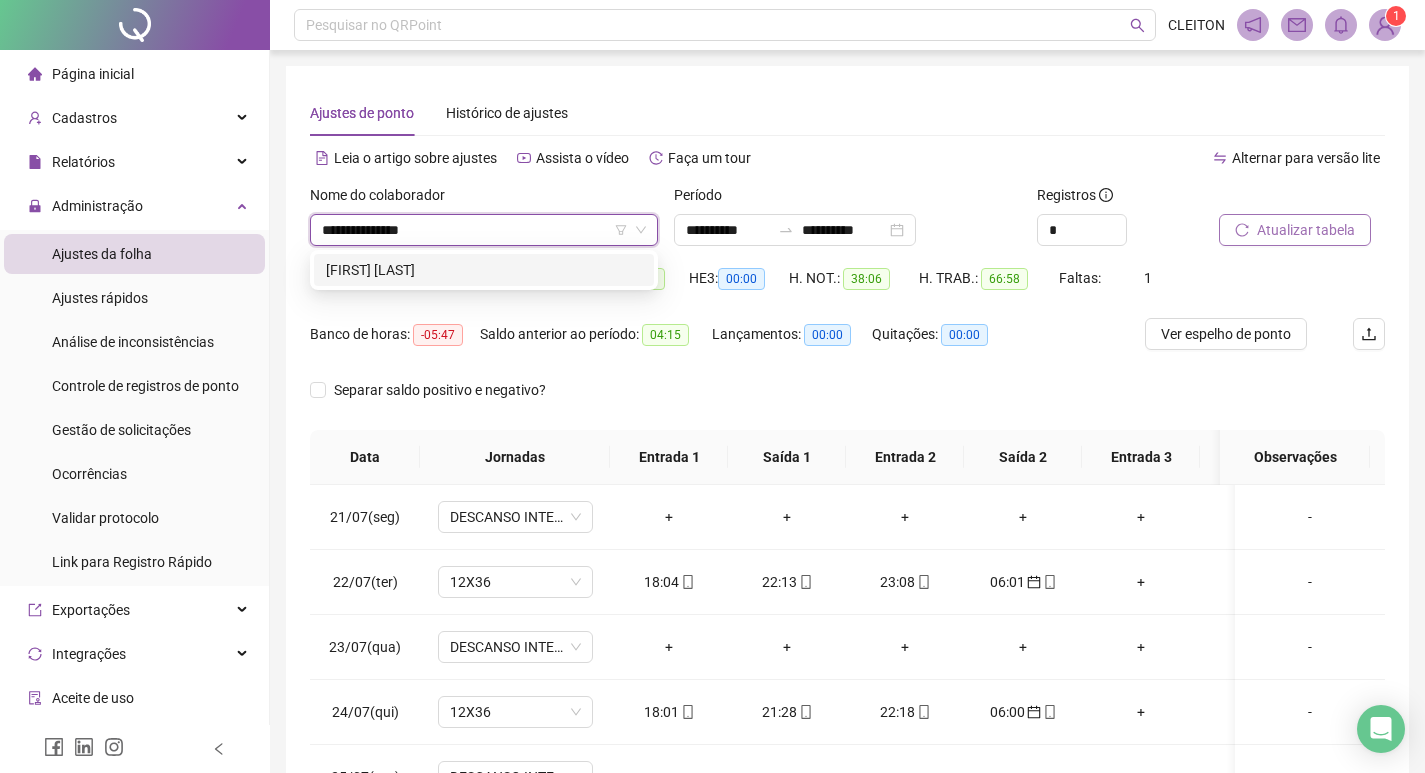 type on "**********" 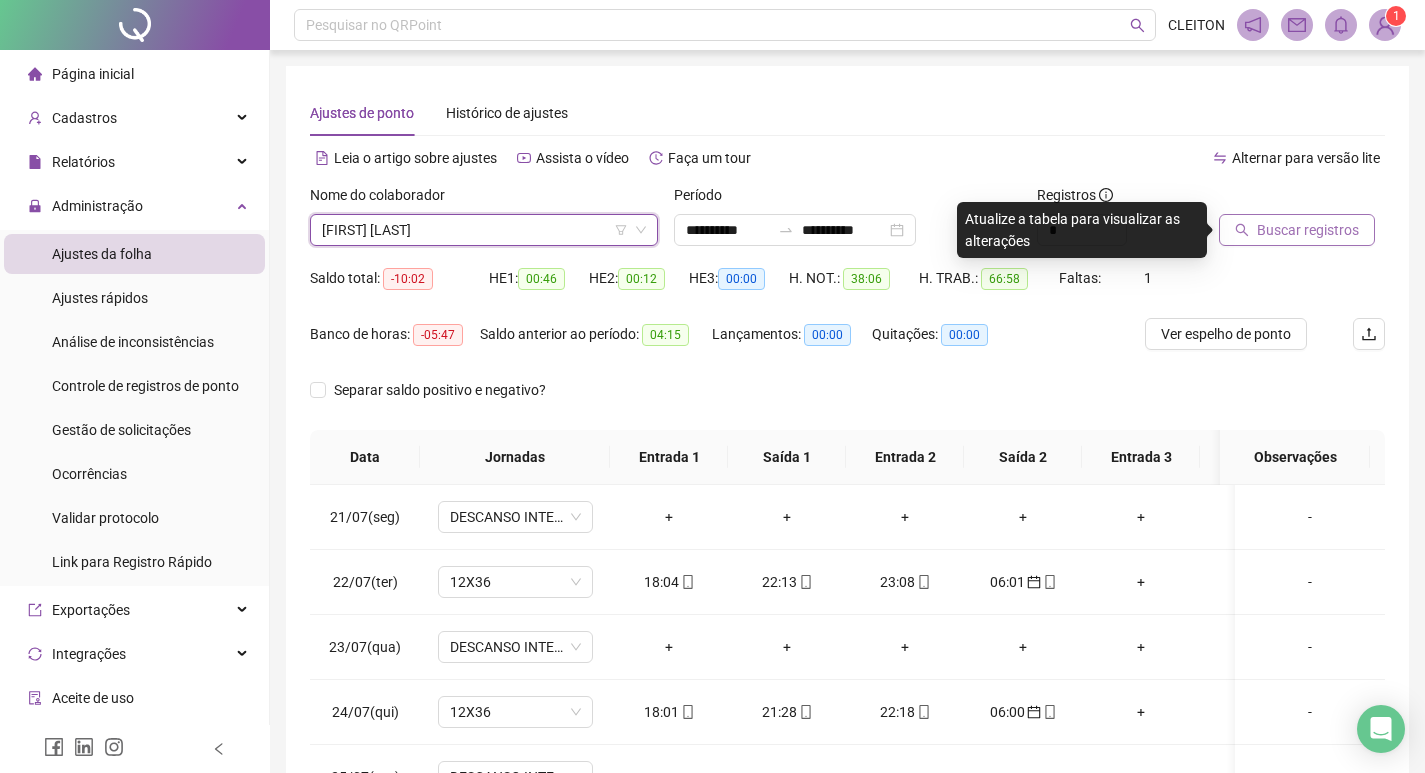 click on "Buscar registros" at bounding box center (1297, 230) 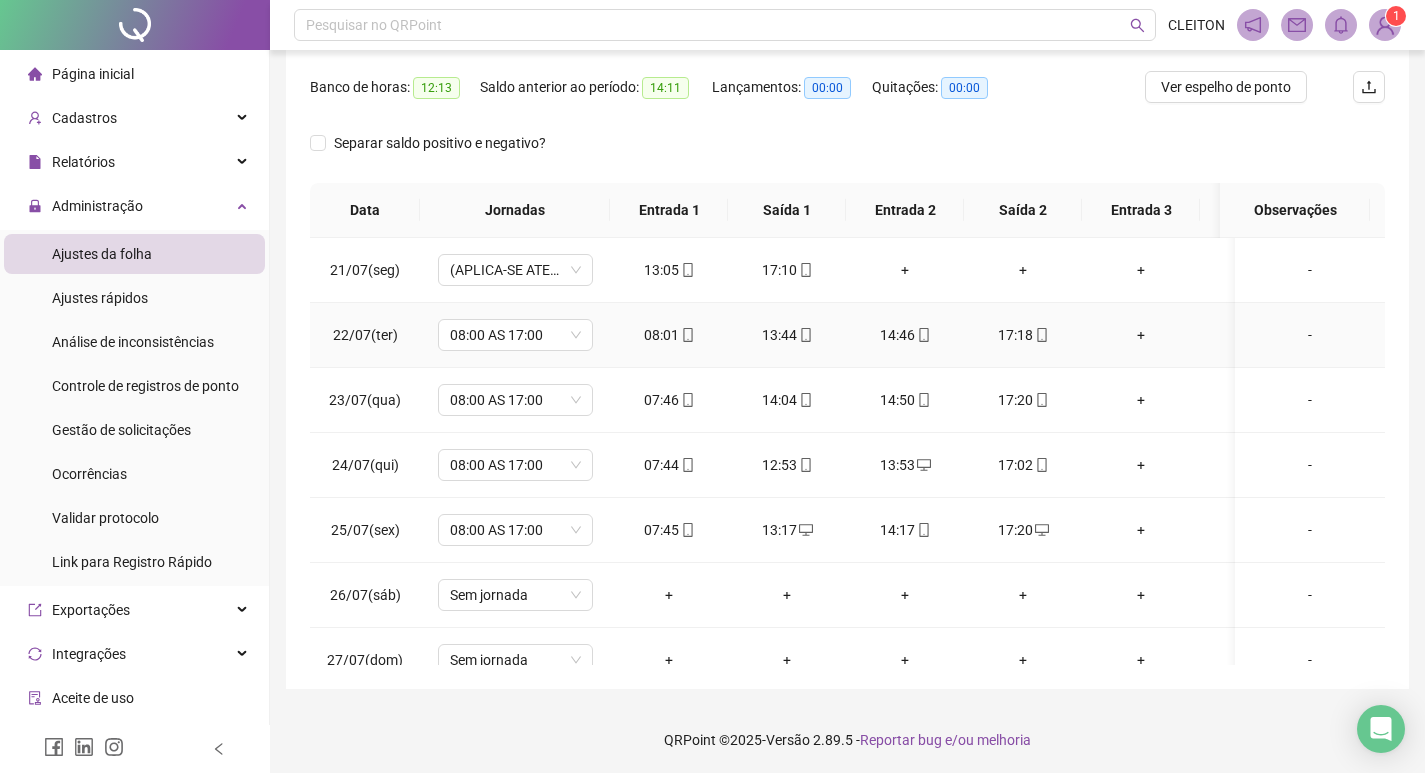 scroll, scrollTop: 249, scrollLeft: 0, axis: vertical 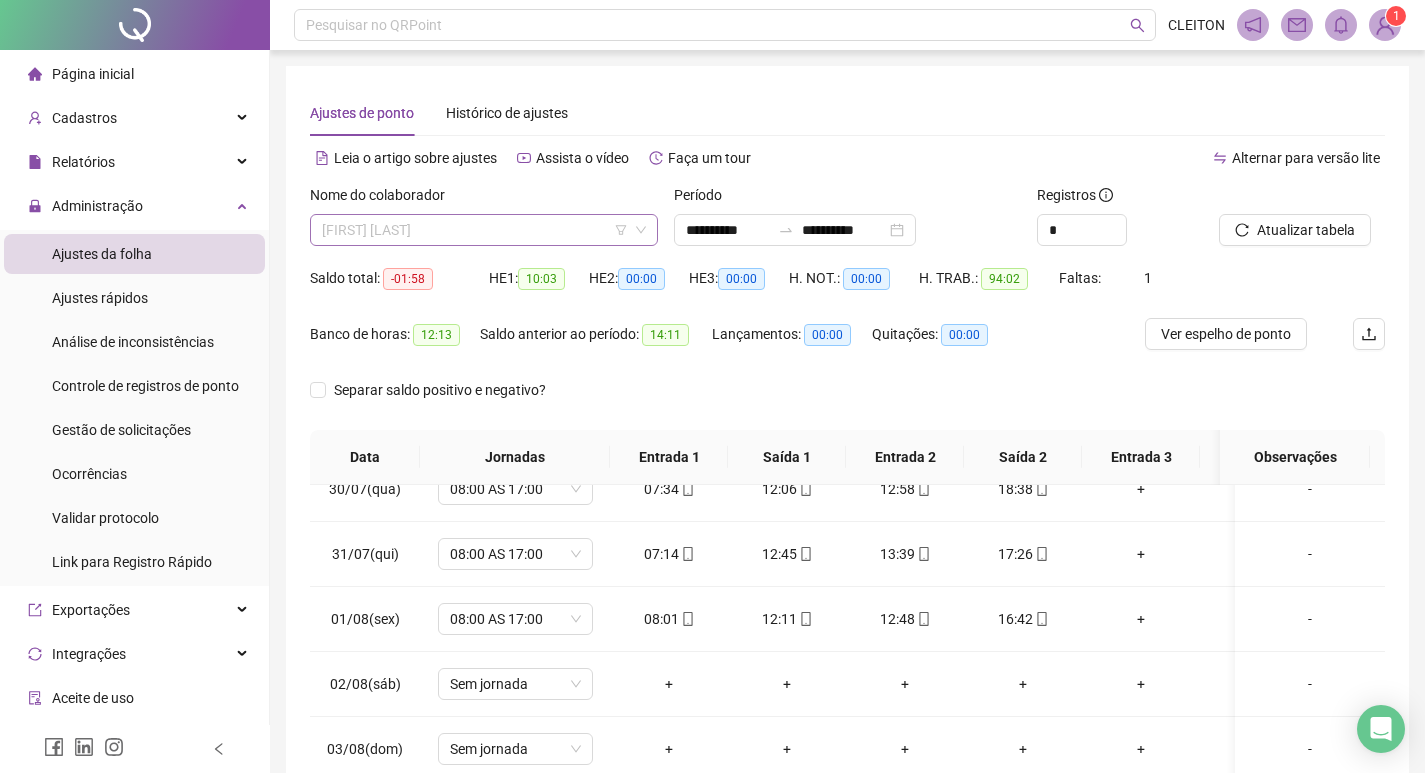 click on "[FIRST] [LAST]" at bounding box center [484, 230] 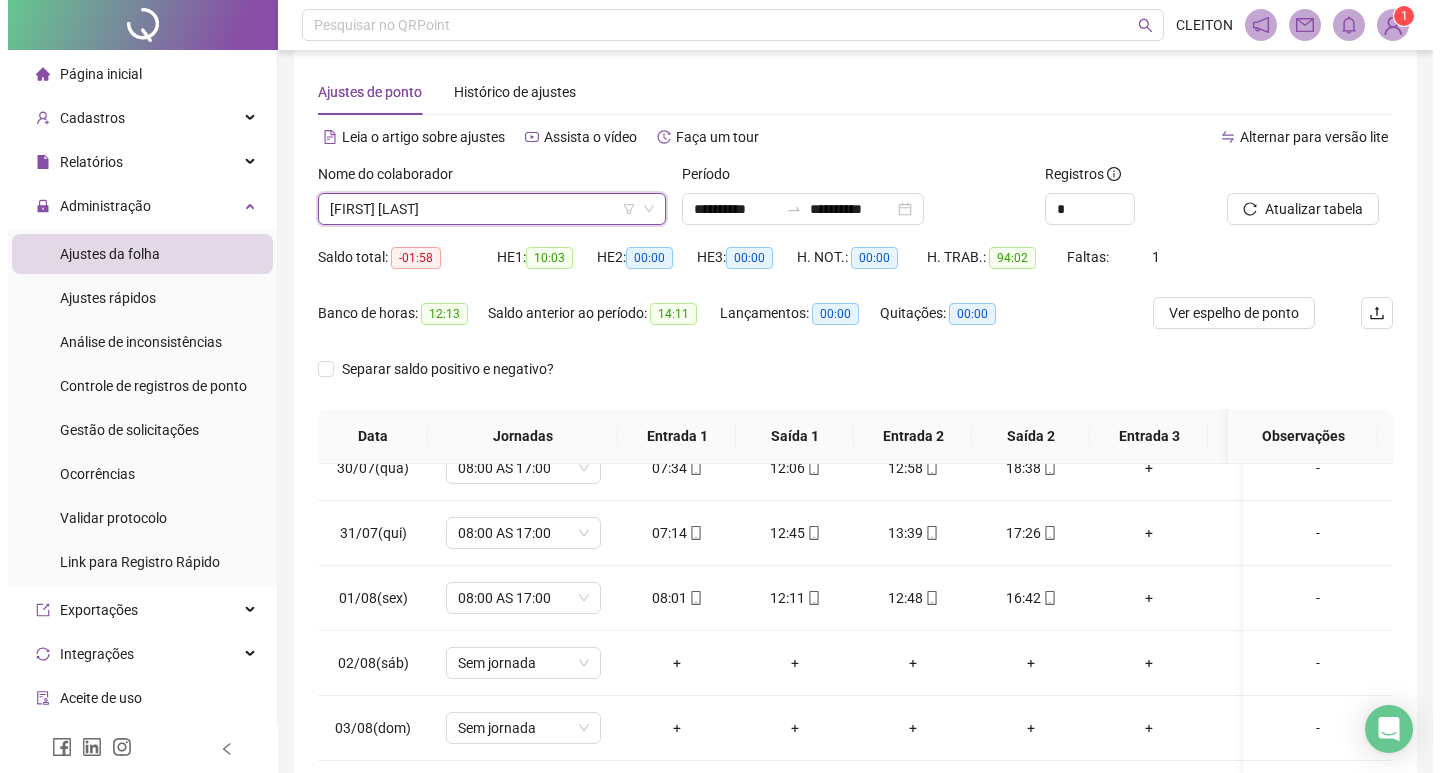 scroll, scrollTop: 0, scrollLeft: 0, axis: both 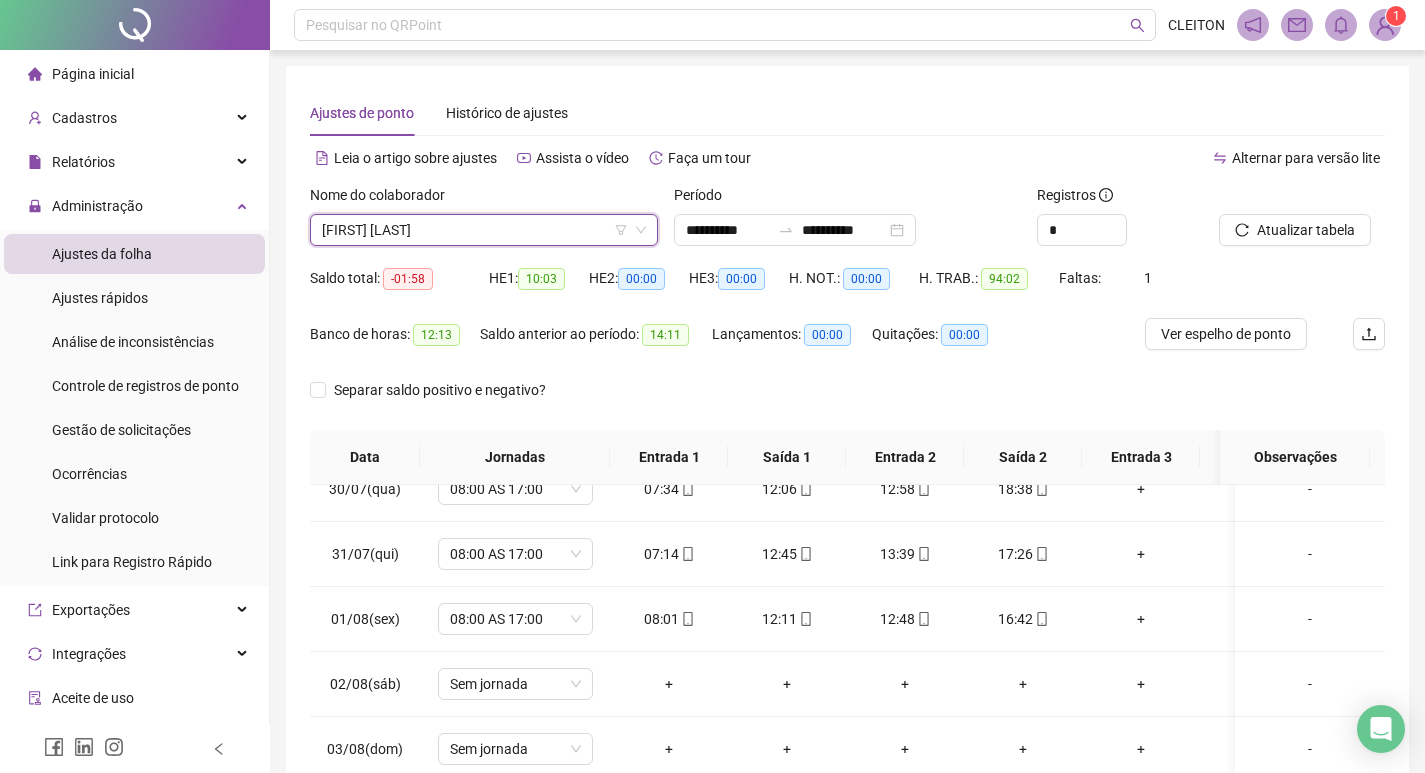 click on "[FIRST] [LAST]" at bounding box center (484, 230) 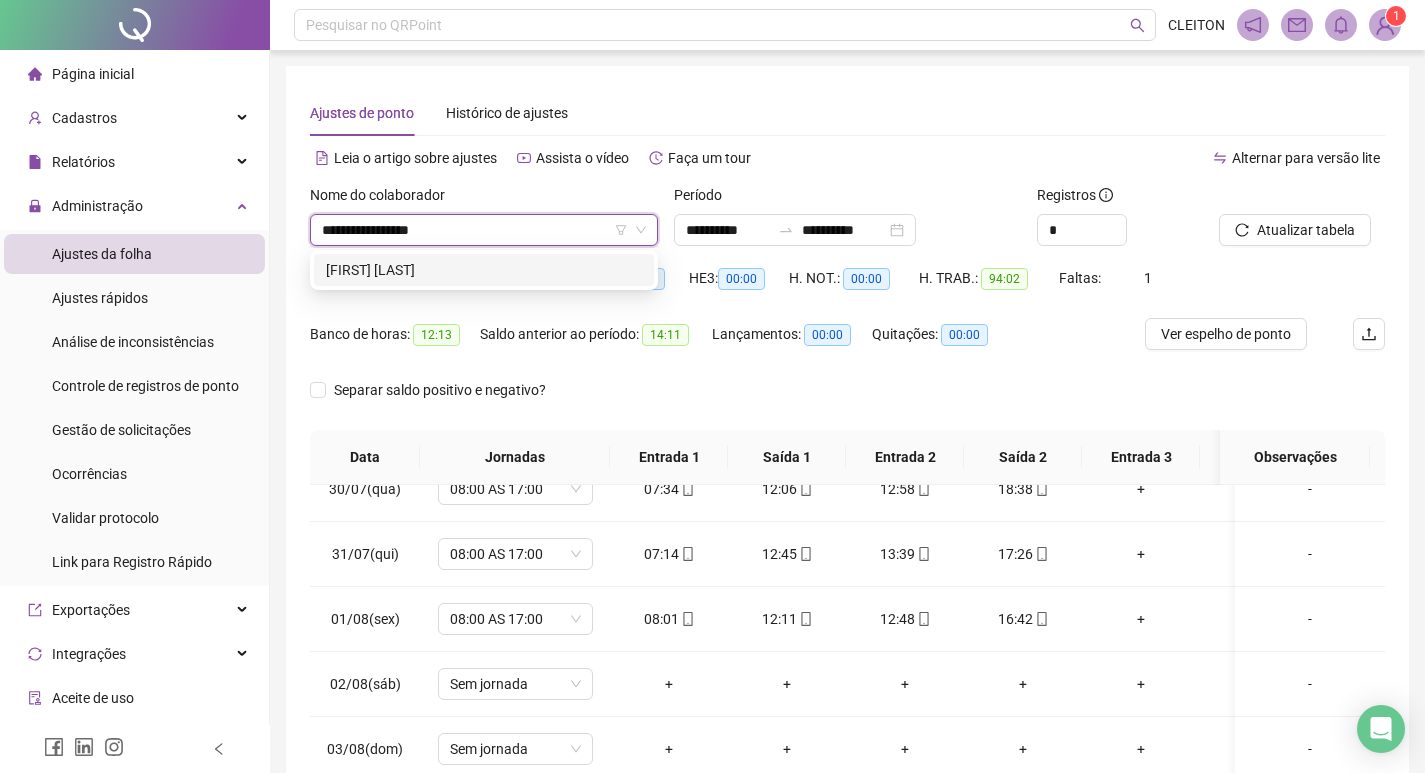 type on "**********" 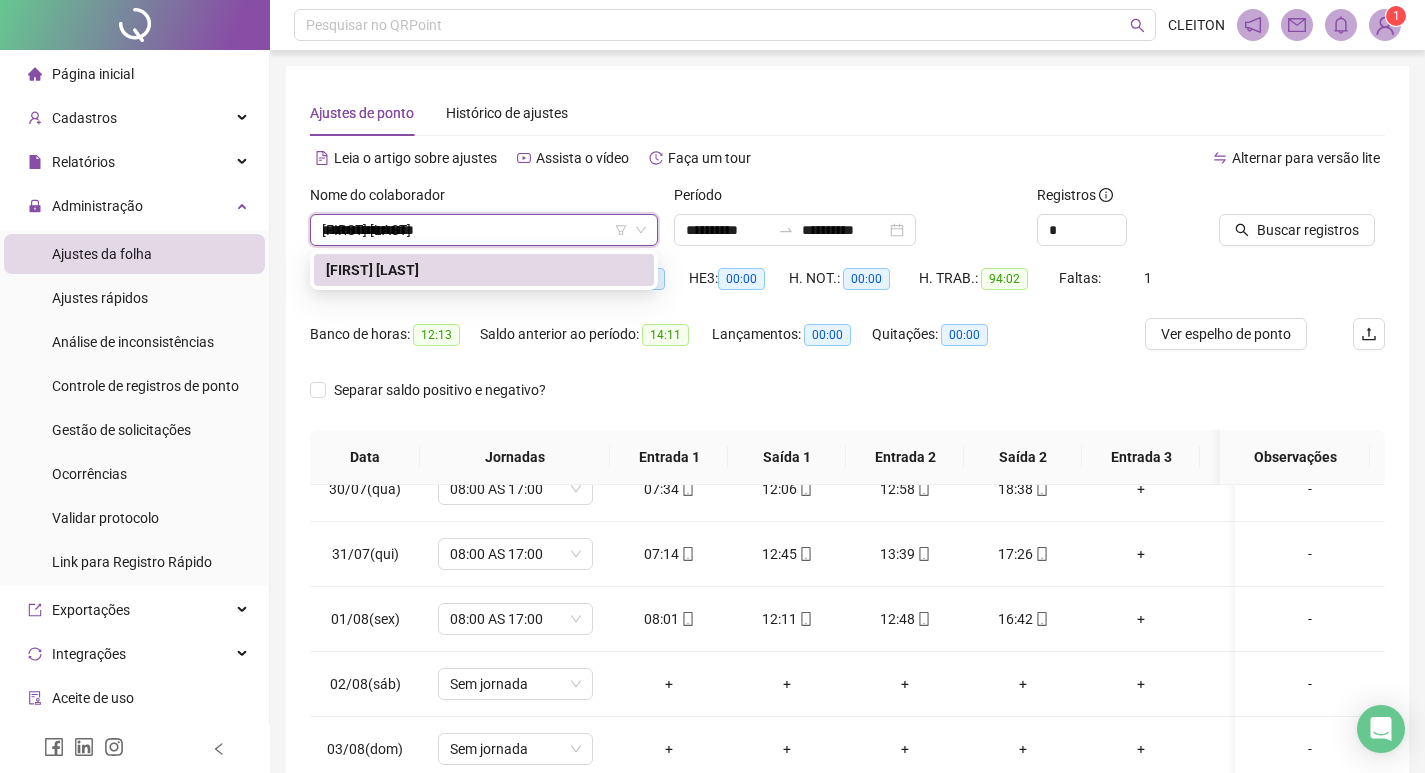 type 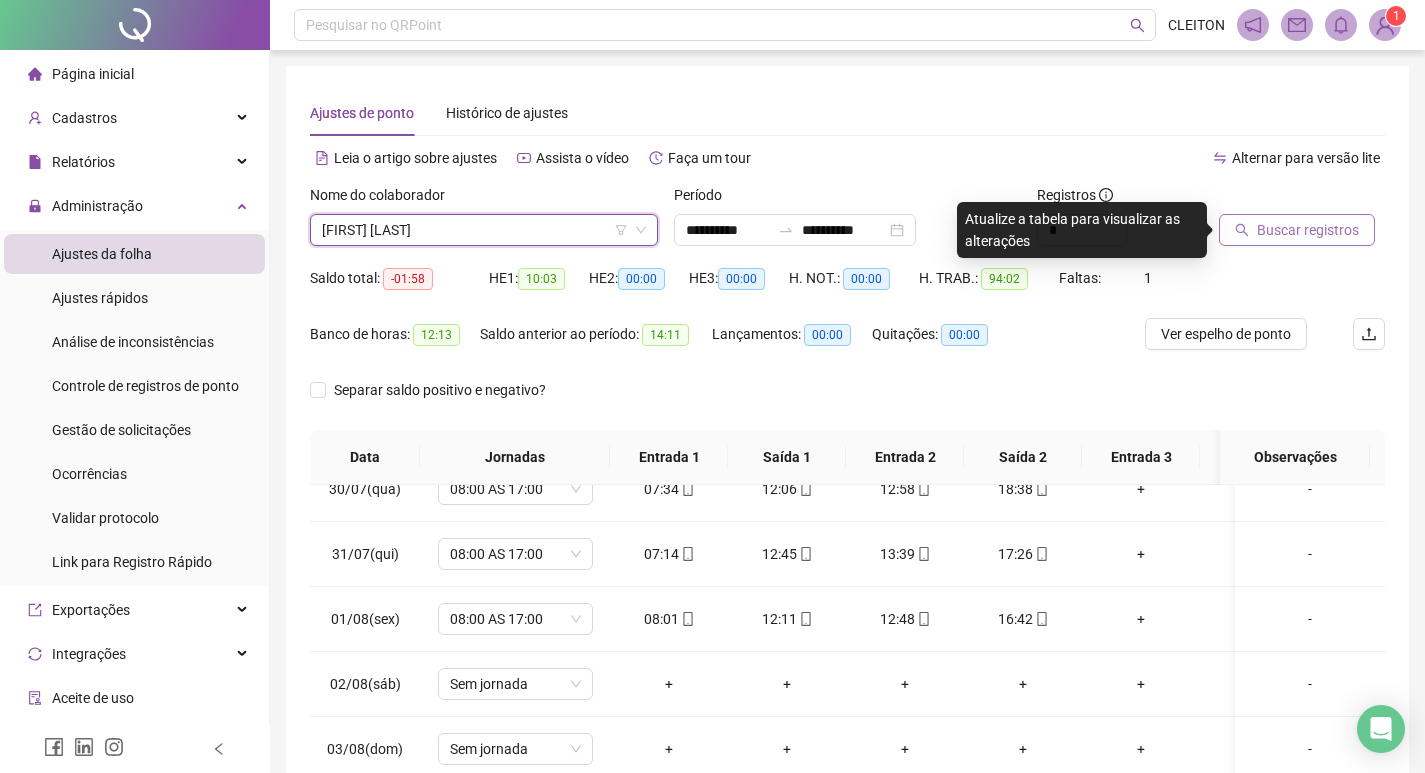 click on "Buscar registros" at bounding box center (1308, 230) 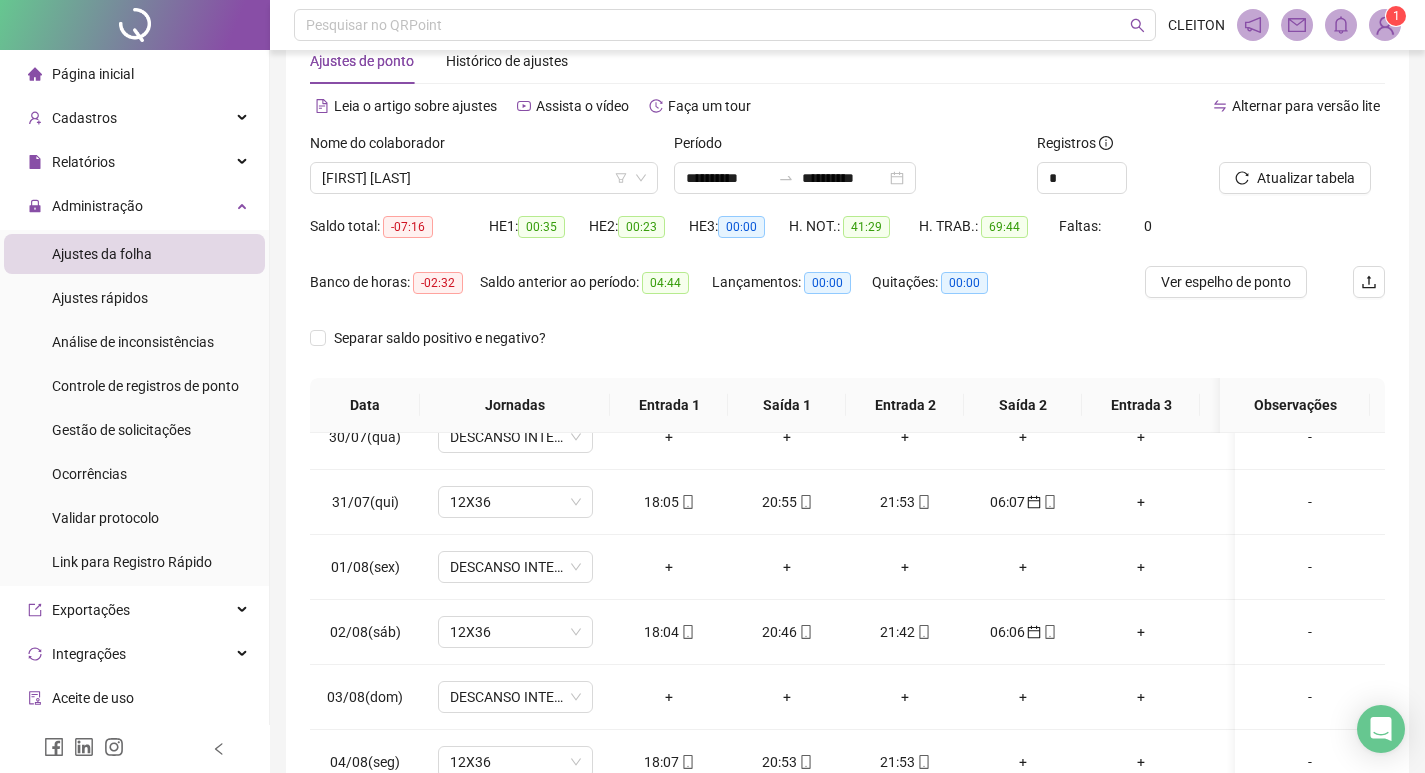 scroll, scrollTop: 249, scrollLeft: 0, axis: vertical 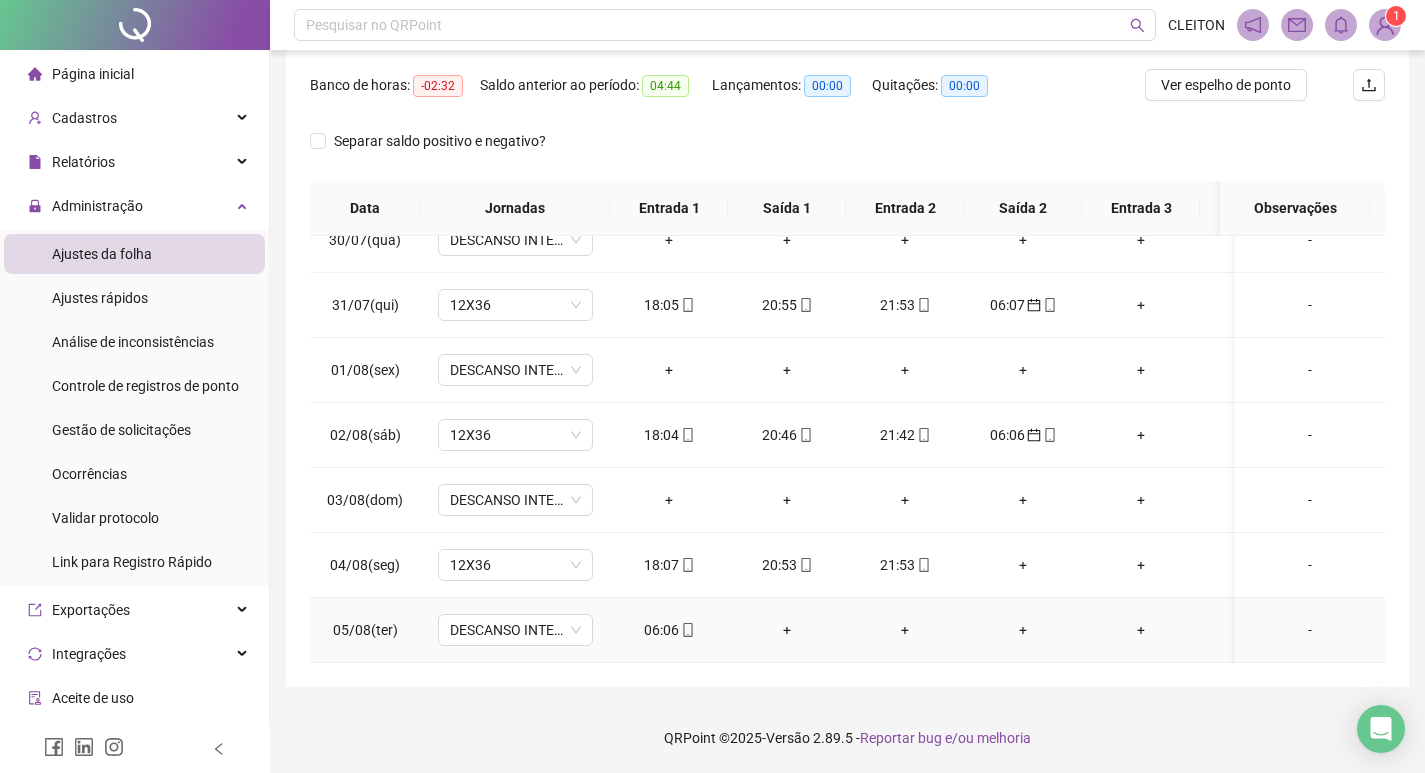 click on "06:06" at bounding box center [669, 630] 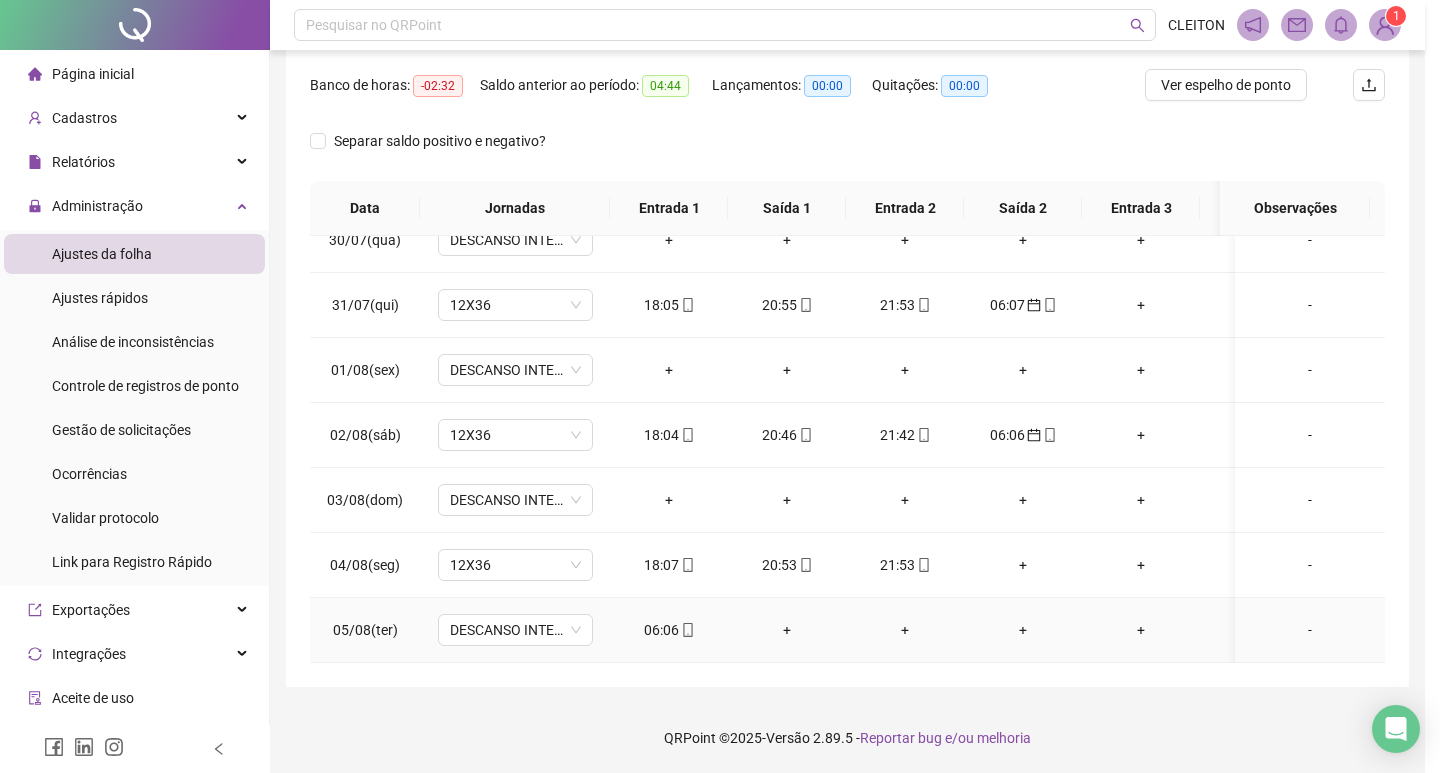 type on "**********" 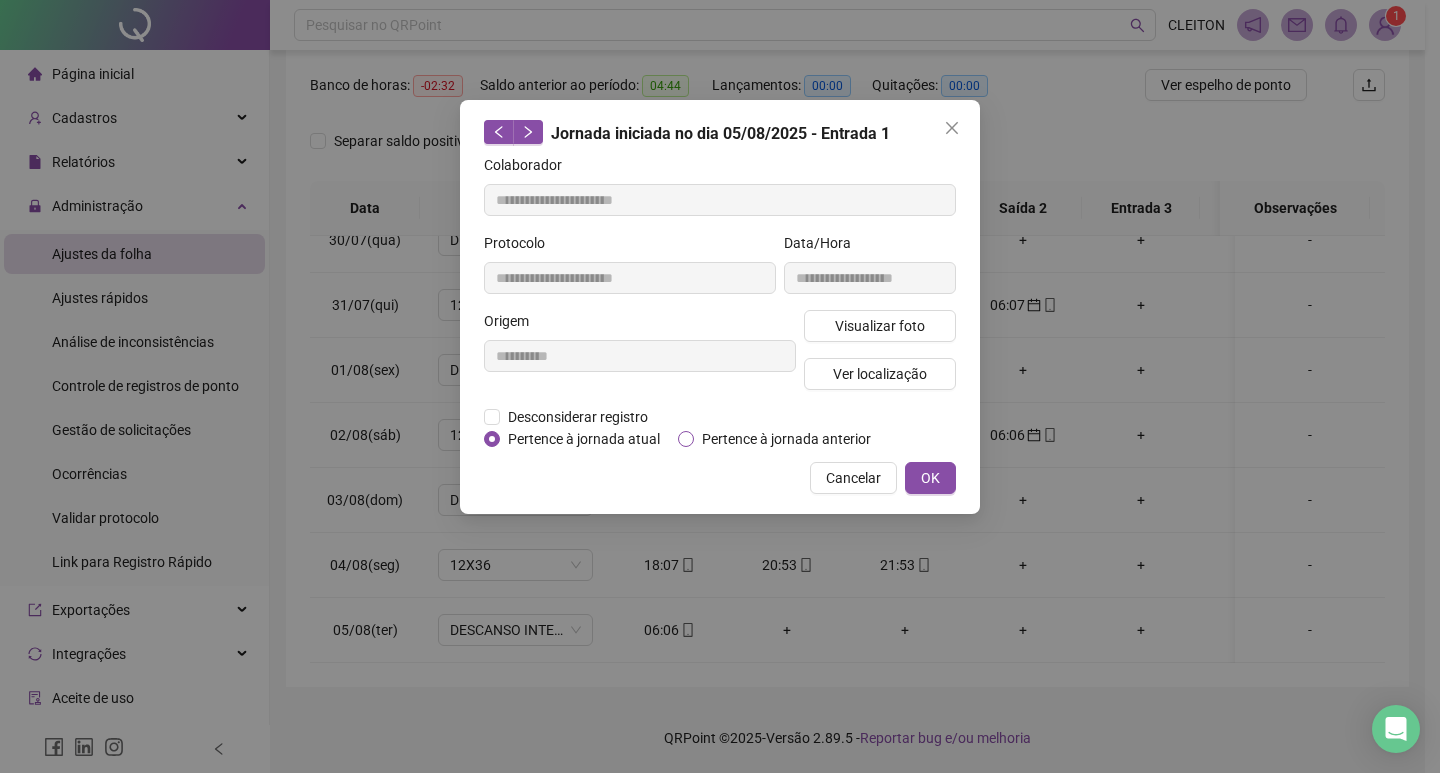 click on "Pertence à jornada anterior" at bounding box center [786, 439] 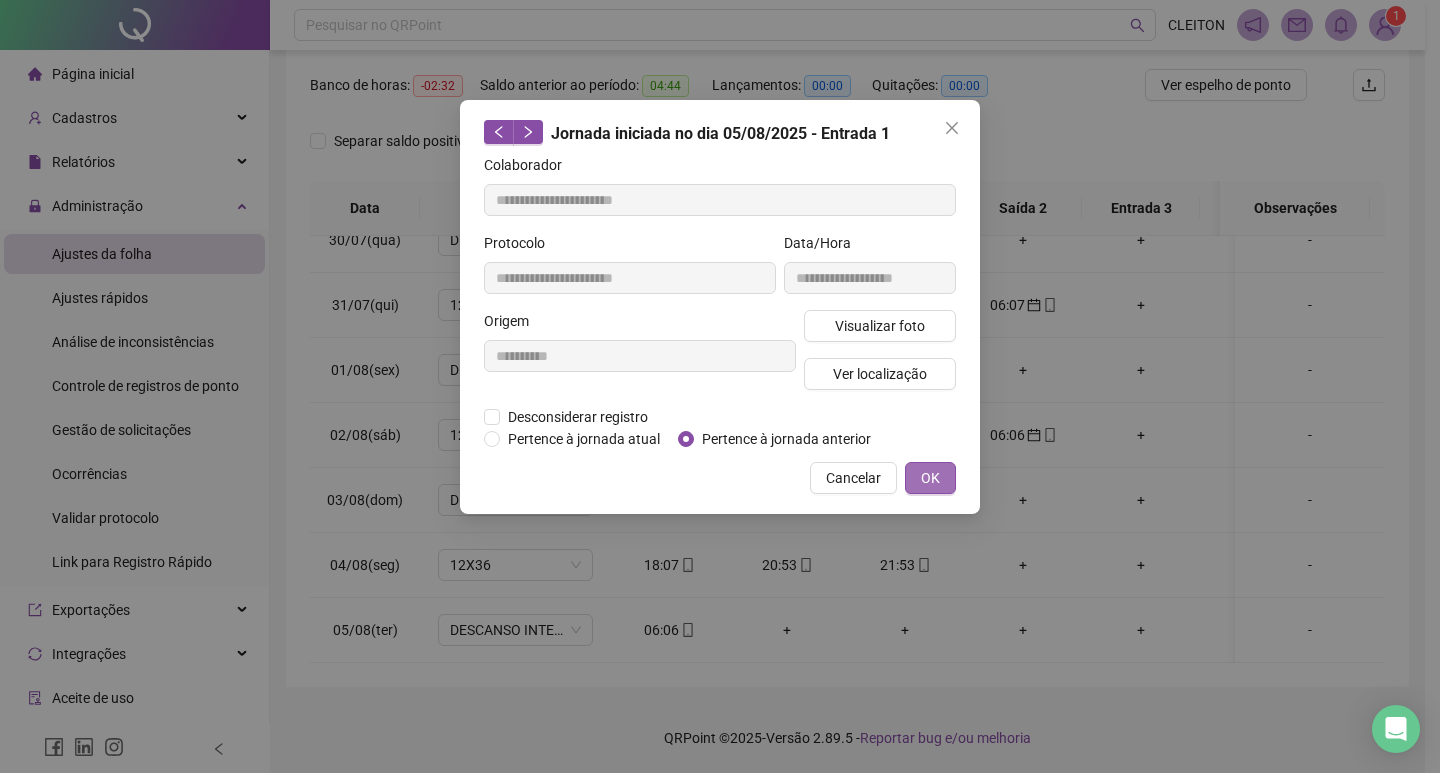 click on "OK" at bounding box center [930, 478] 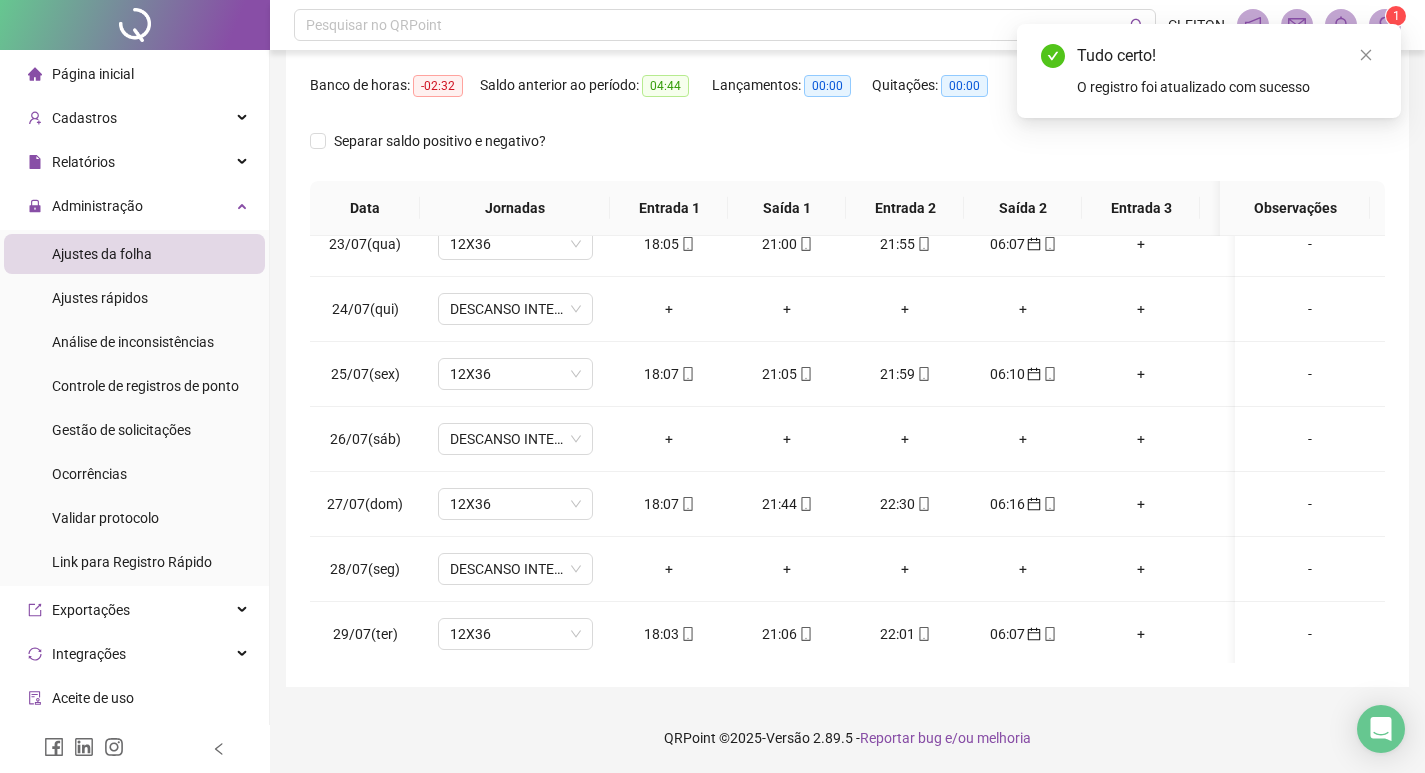 scroll, scrollTop: 0, scrollLeft: 0, axis: both 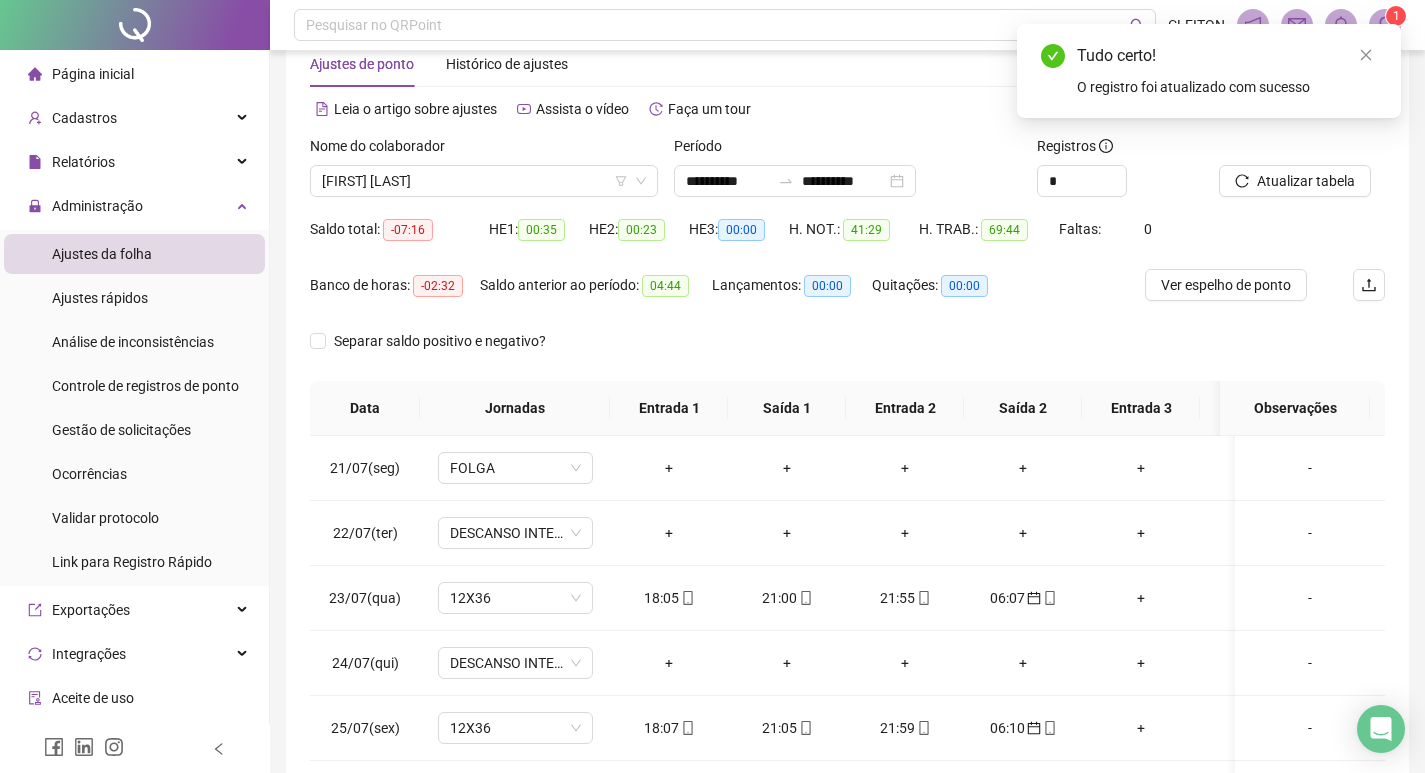 click on "Atualizar tabela" at bounding box center [1302, 174] 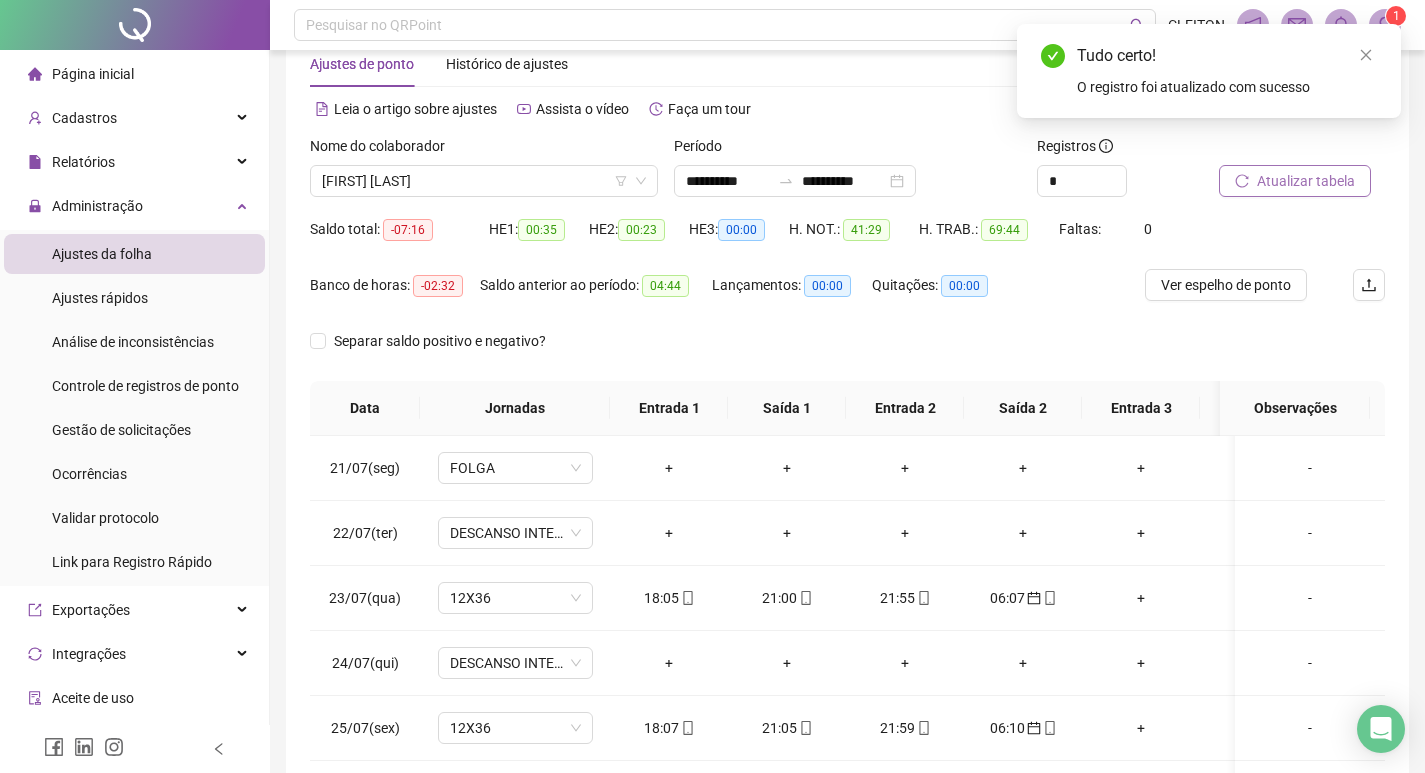 click on "Atualizar tabela" at bounding box center [1295, 181] 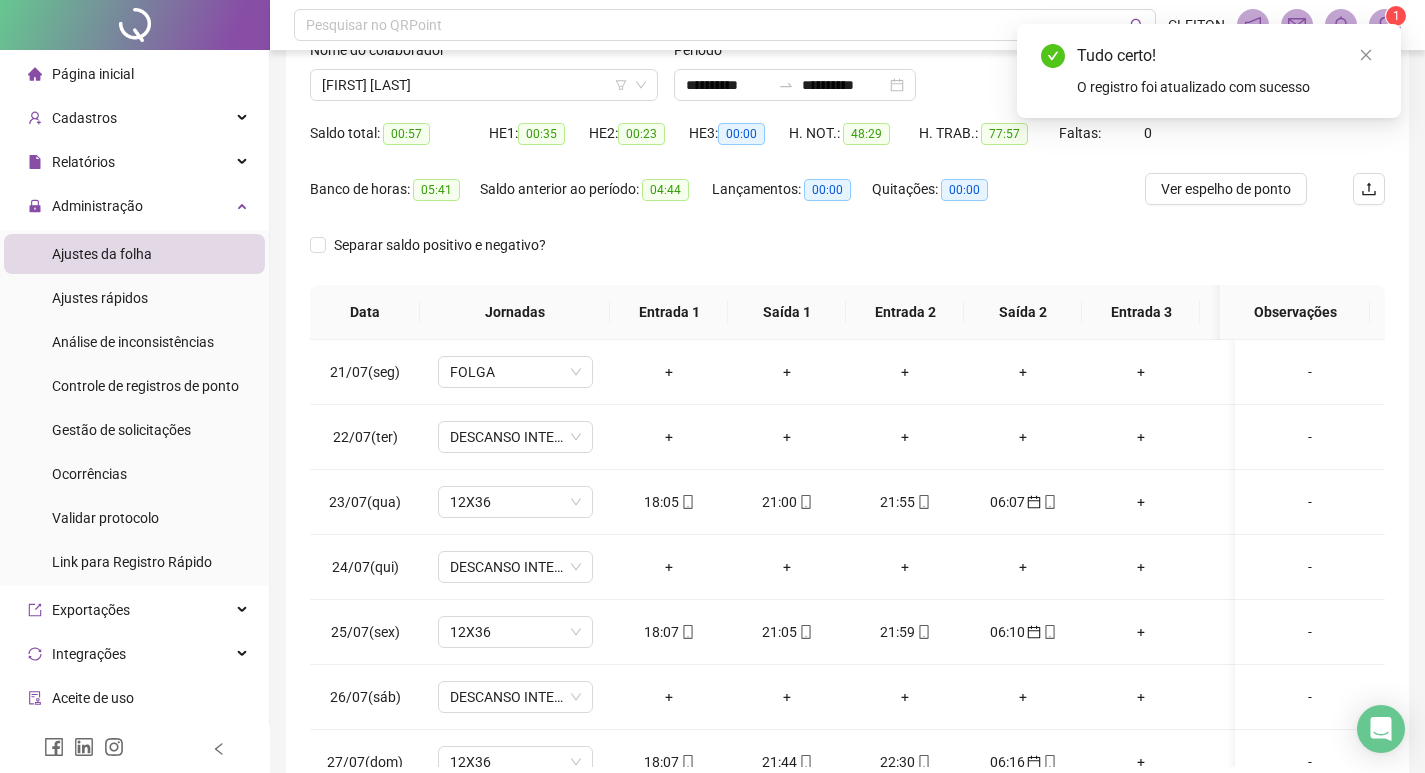 scroll, scrollTop: 249, scrollLeft: 0, axis: vertical 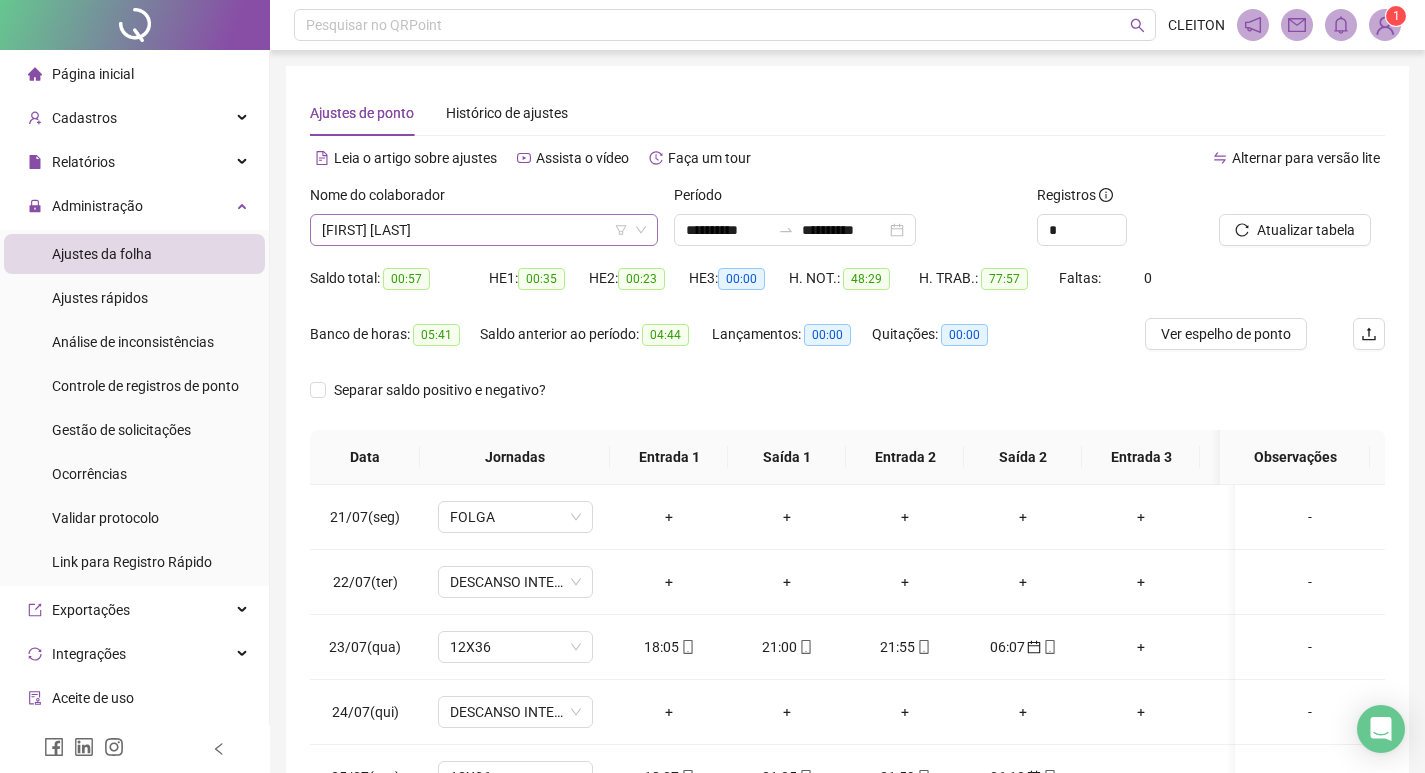 click on "[FIRST] [LAST]" at bounding box center [484, 230] 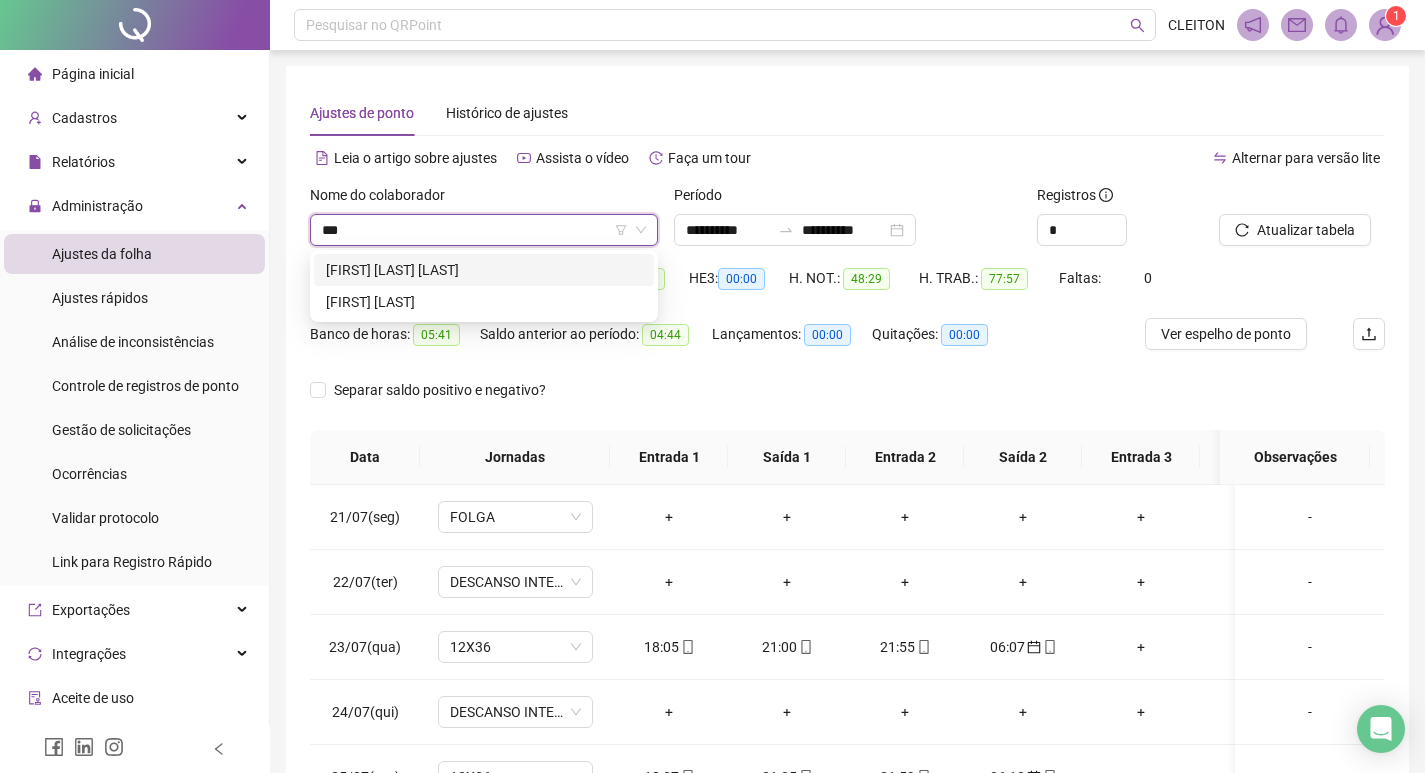 scroll, scrollTop: 0, scrollLeft: 0, axis: both 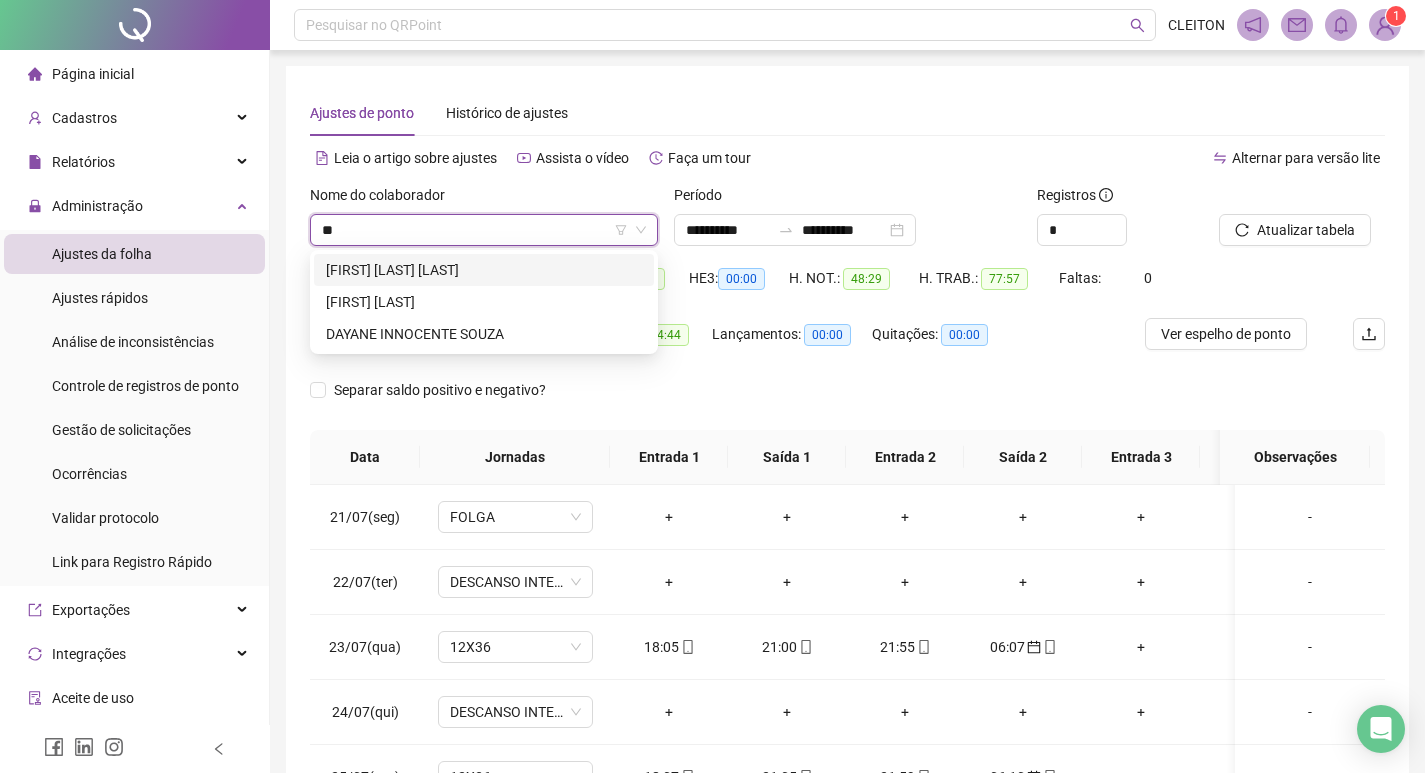 type on "*" 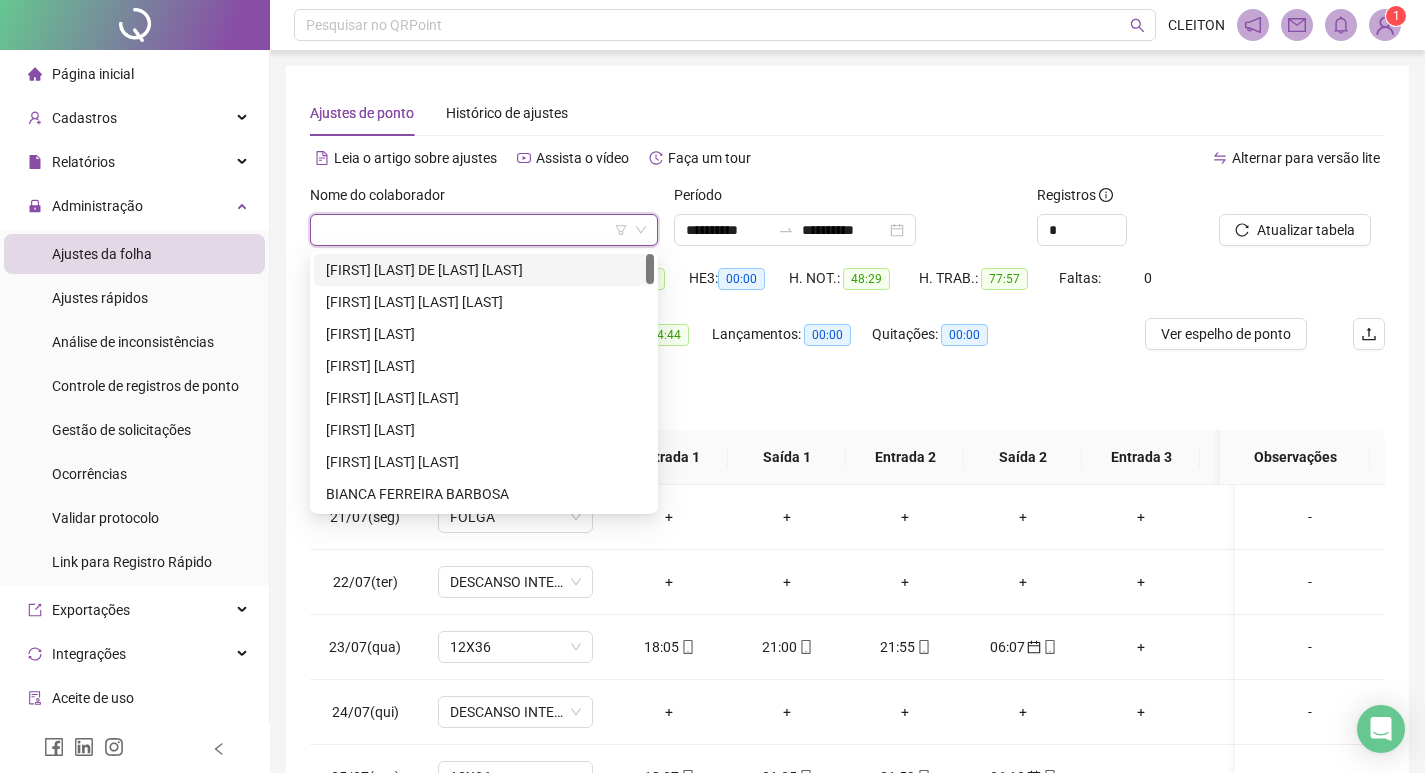 scroll, scrollTop: 1600, scrollLeft: 0, axis: vertical 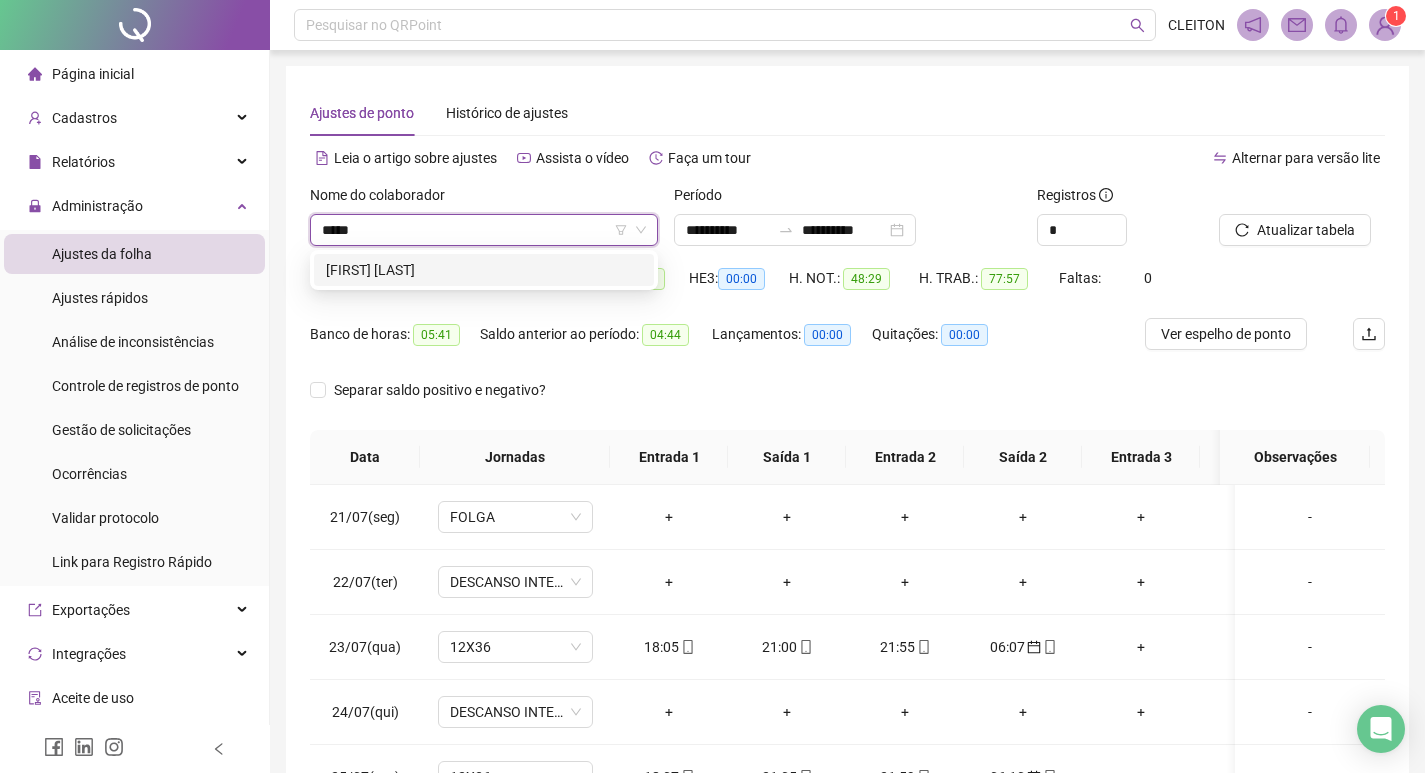 type on "*****" 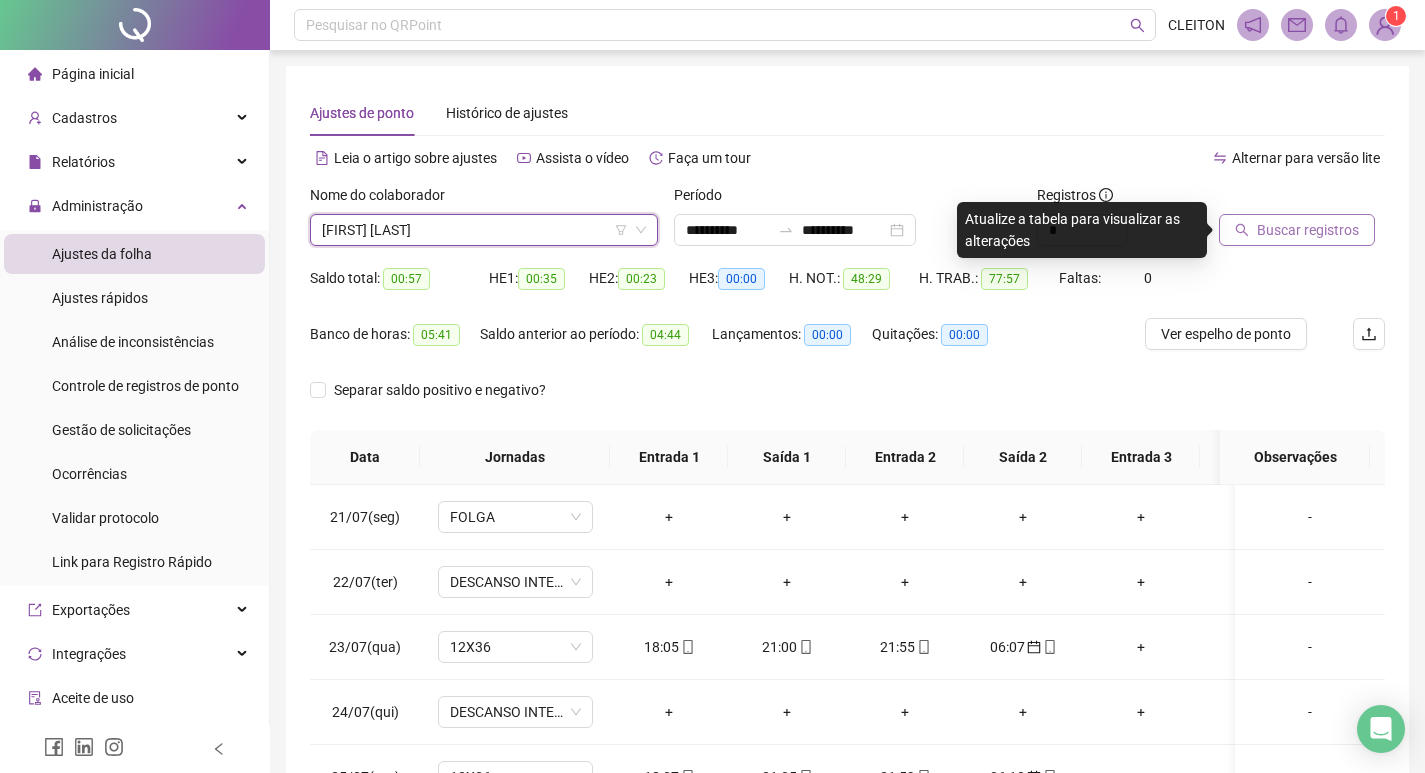 click on "Buscar registros" at bounding box center (1308, 230) 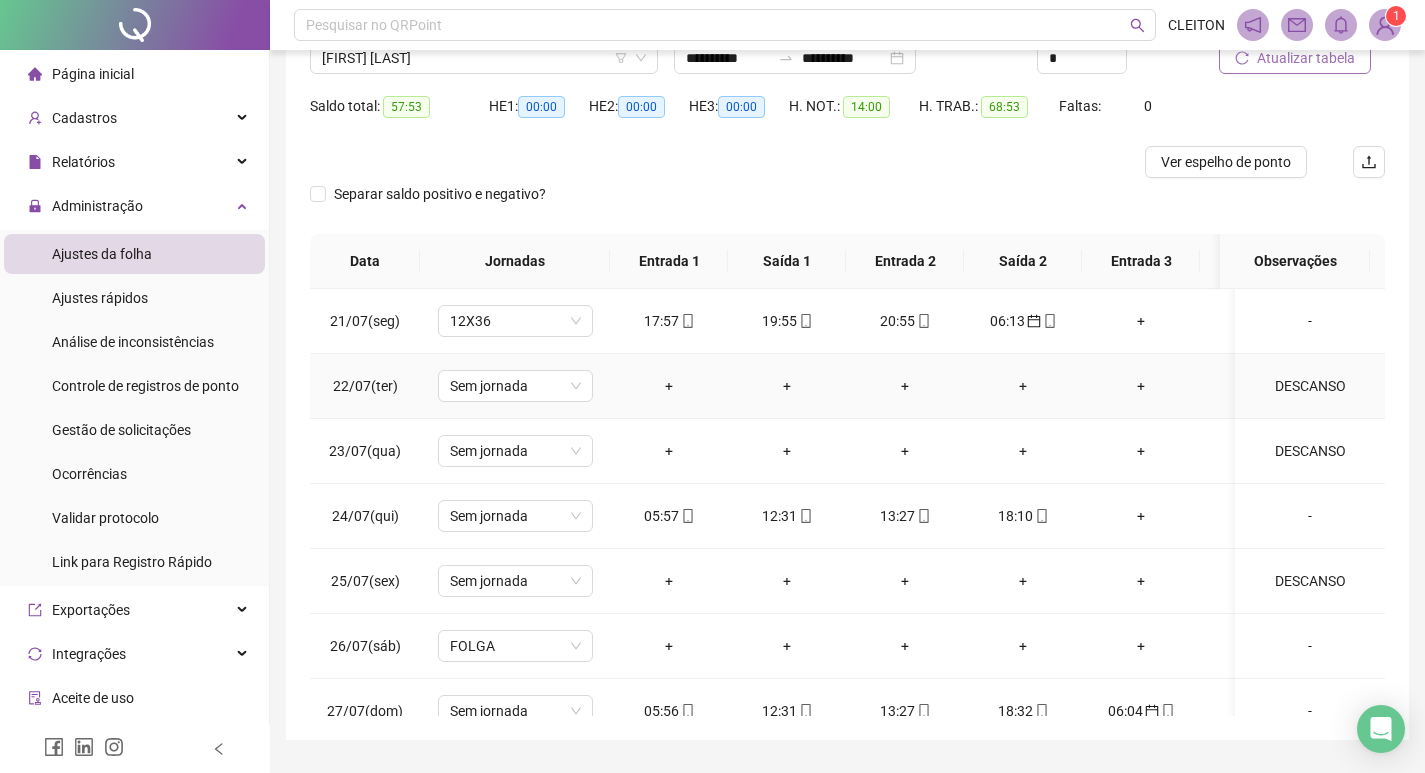 scroll, scrollTop: 225, scrollLeft: 0, axis: vertical 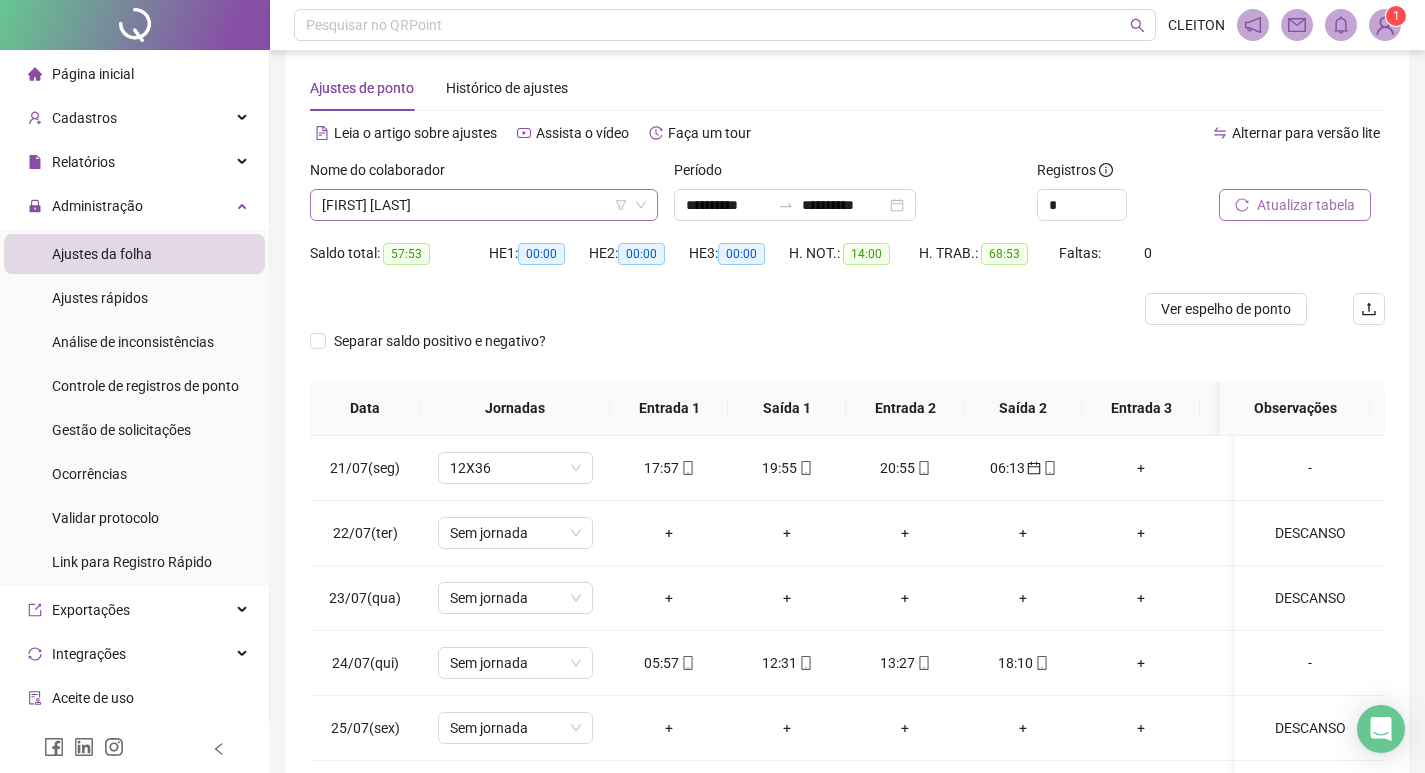 click on "[FIRST] [LAST]" at bounding box center [484, 205] 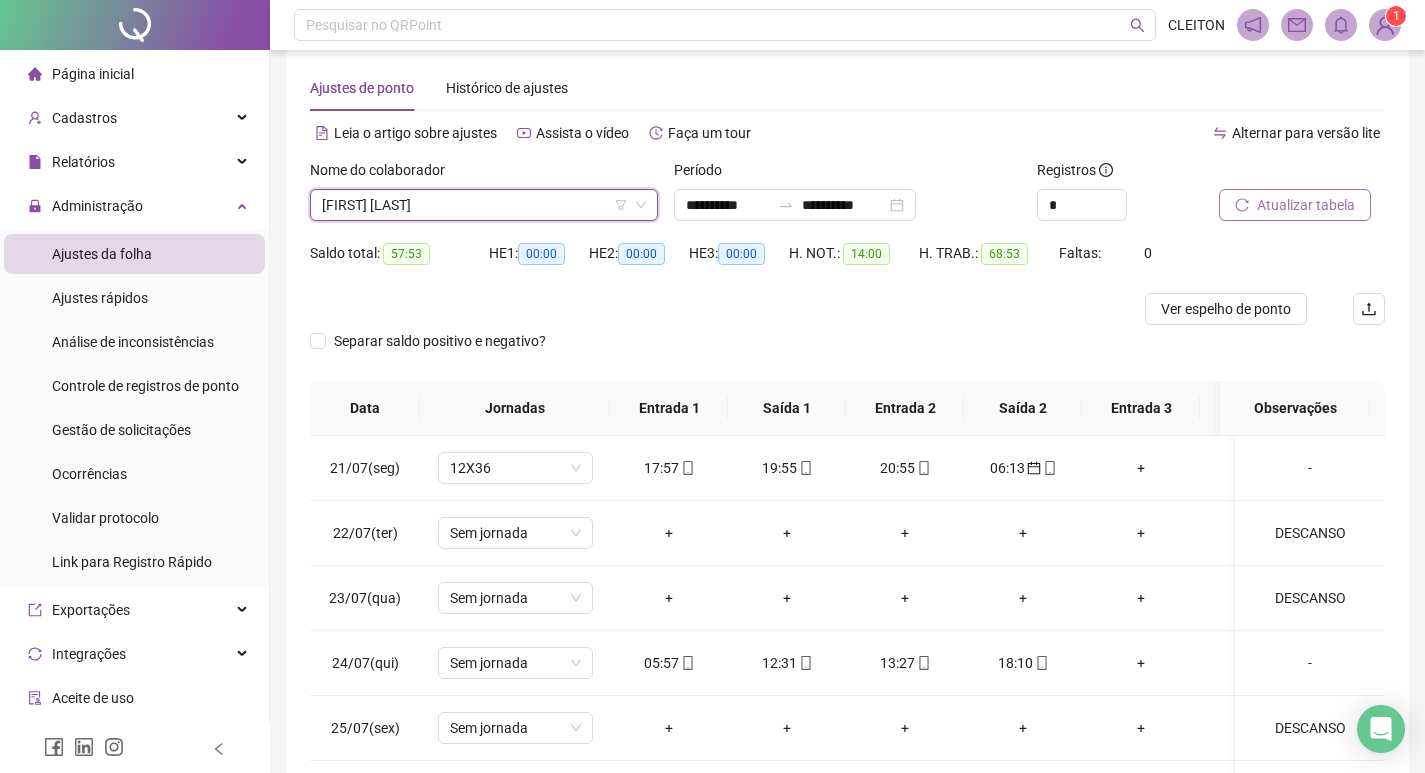 click on "[FIRST] [LAST]" at bounding box center [484, 205] 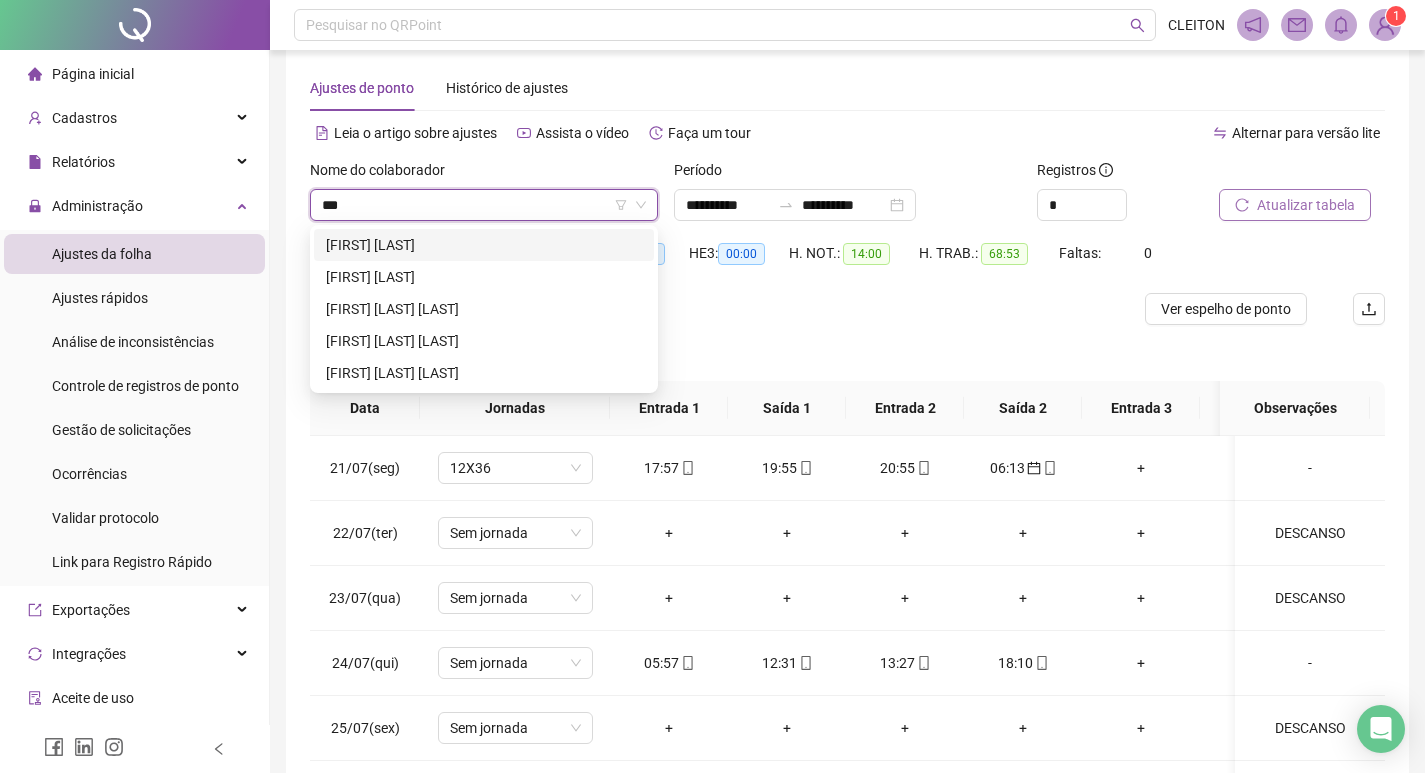 scroll, scrollTop: 0, scrollLeft: 0, axis: both 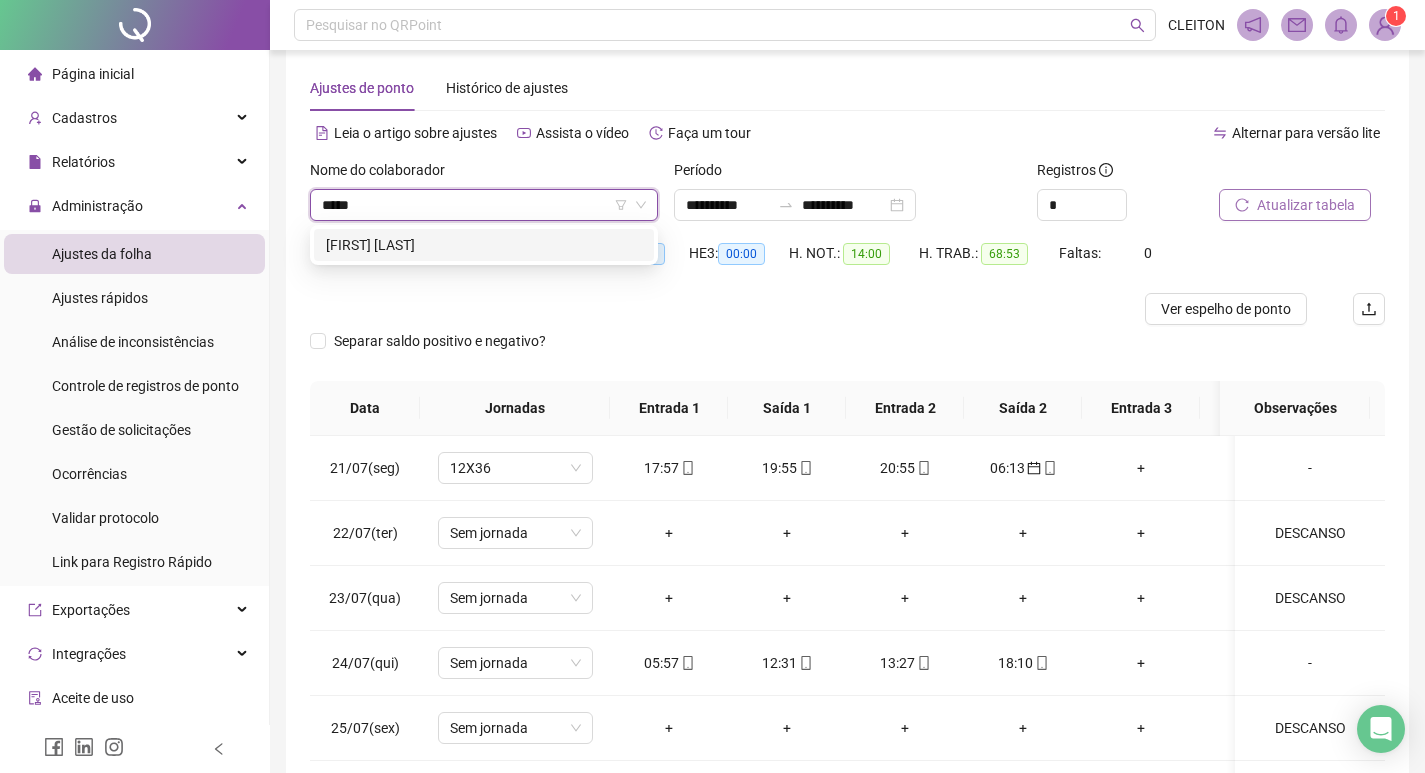 type on "******" 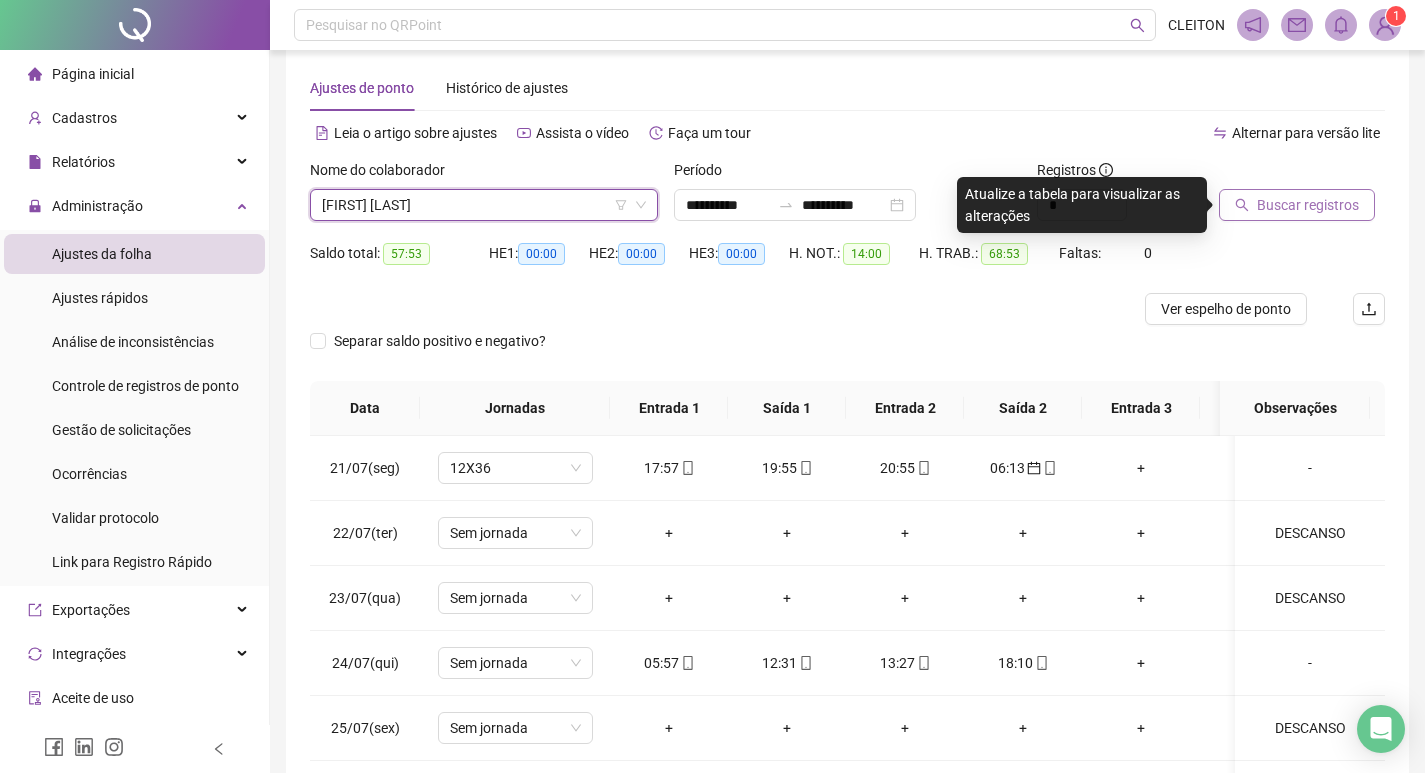 click 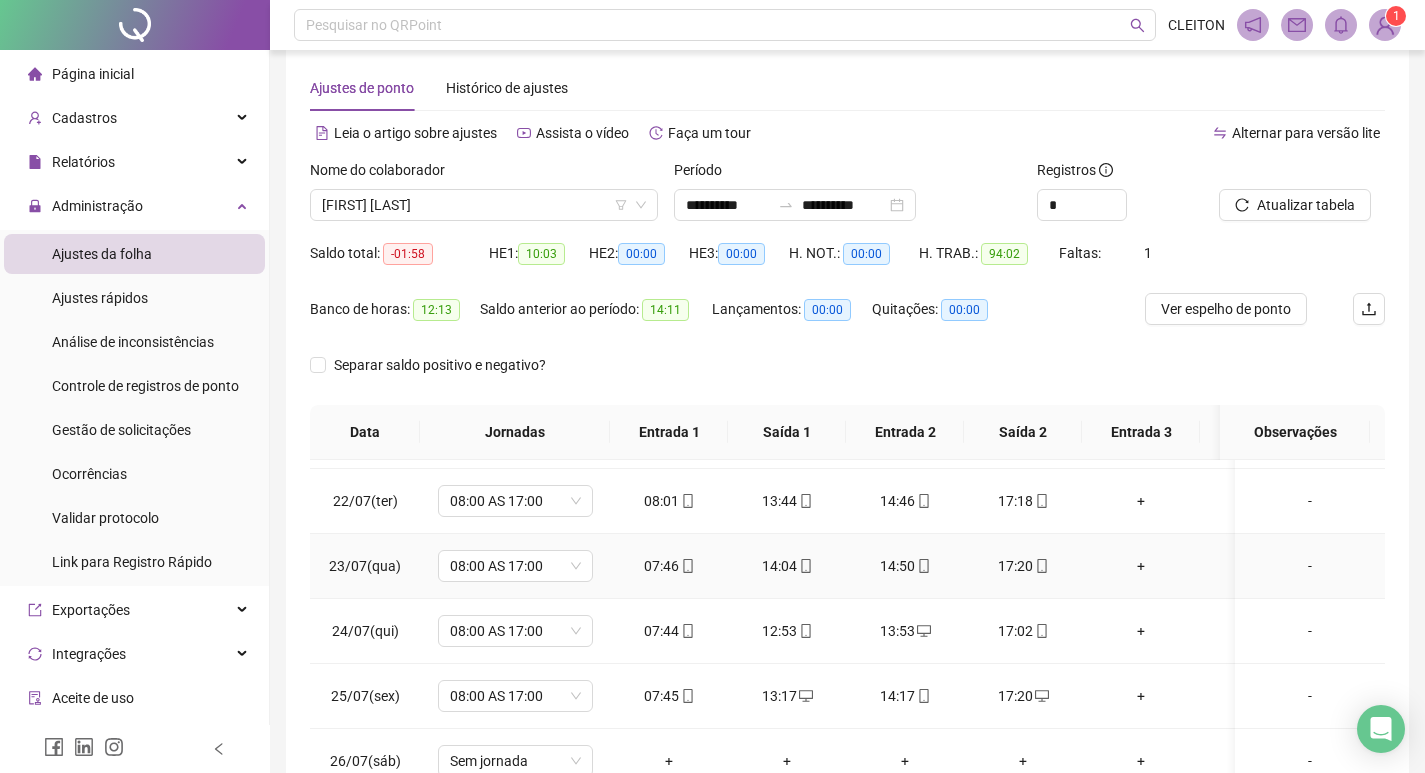 scroll, scrollTop: 100, scrollLeft: 0, axis: vertical 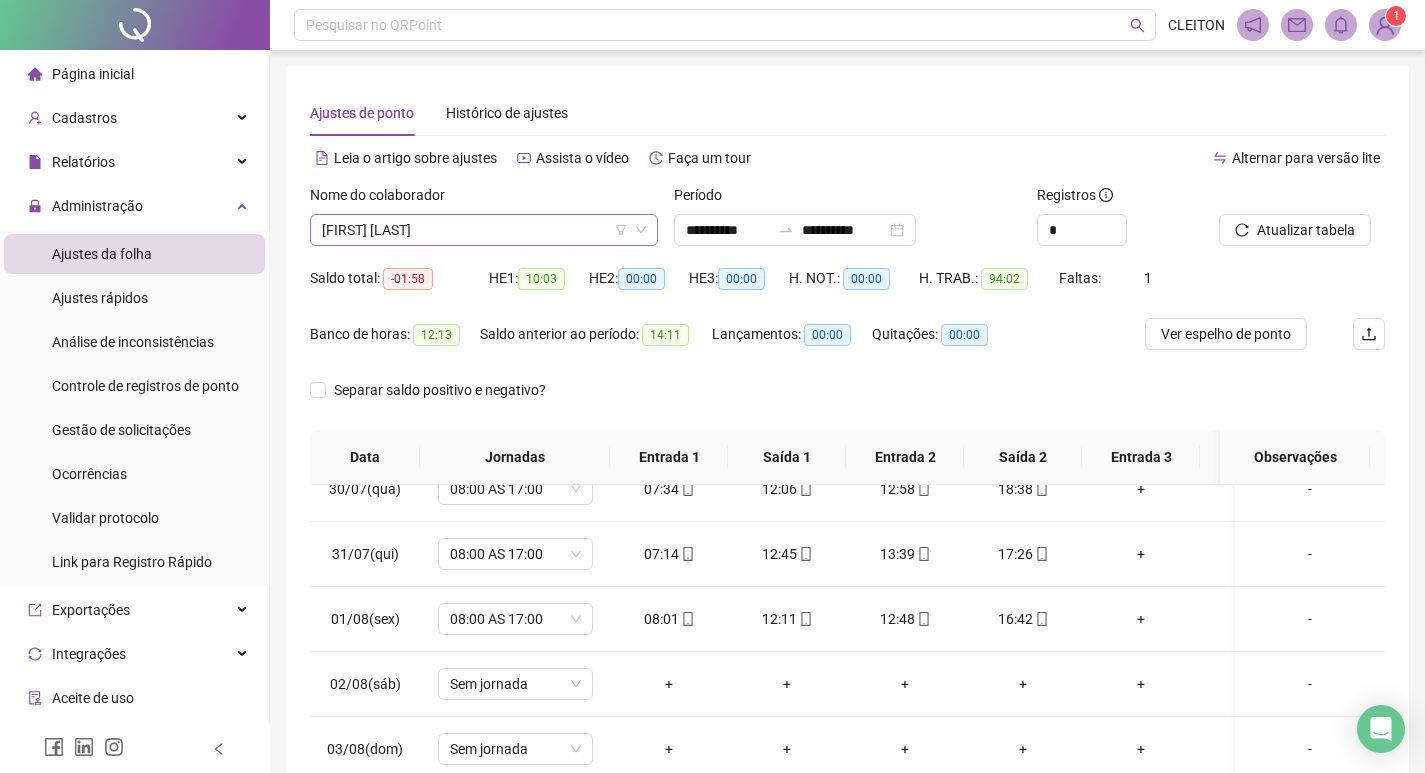 click on "[FIRST] [LAST]" at bounding box center (484, 230) 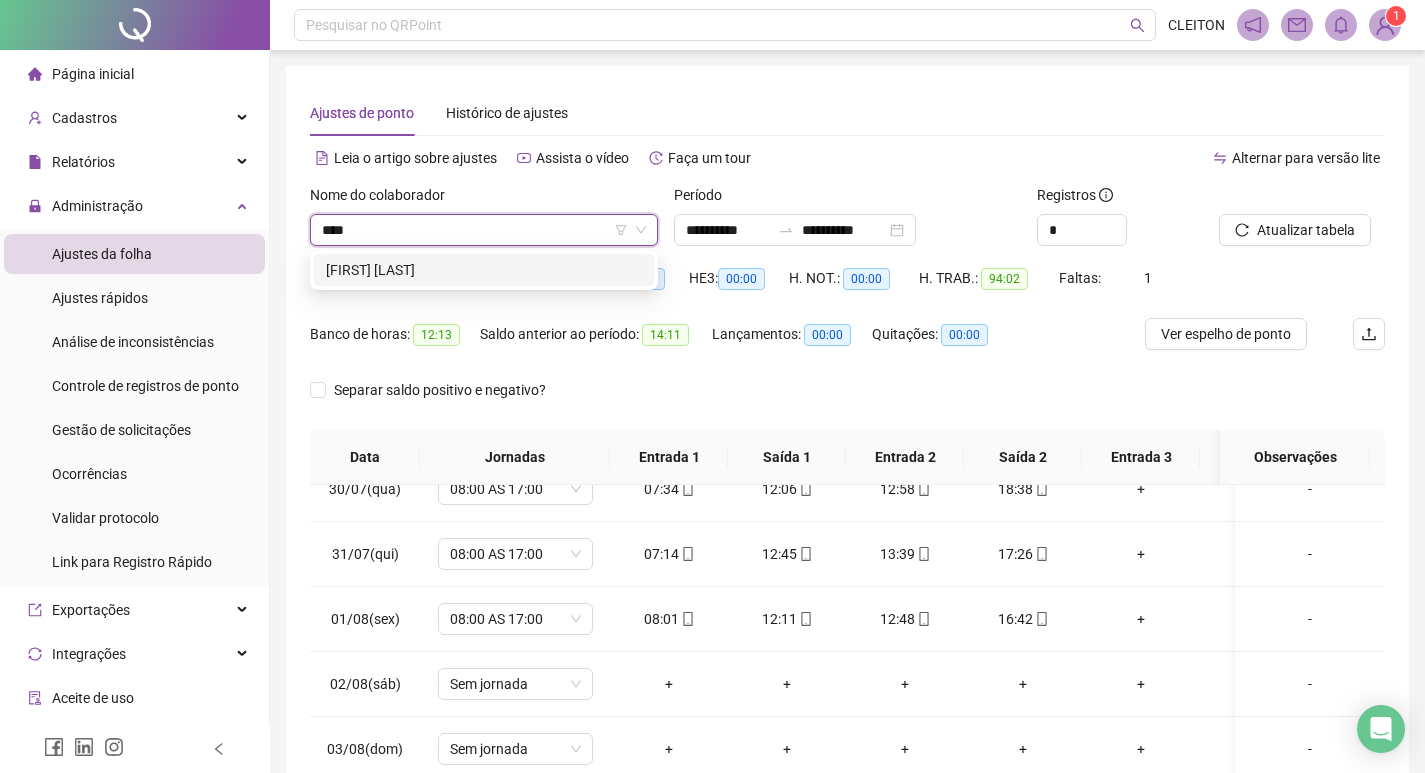 type on "****" 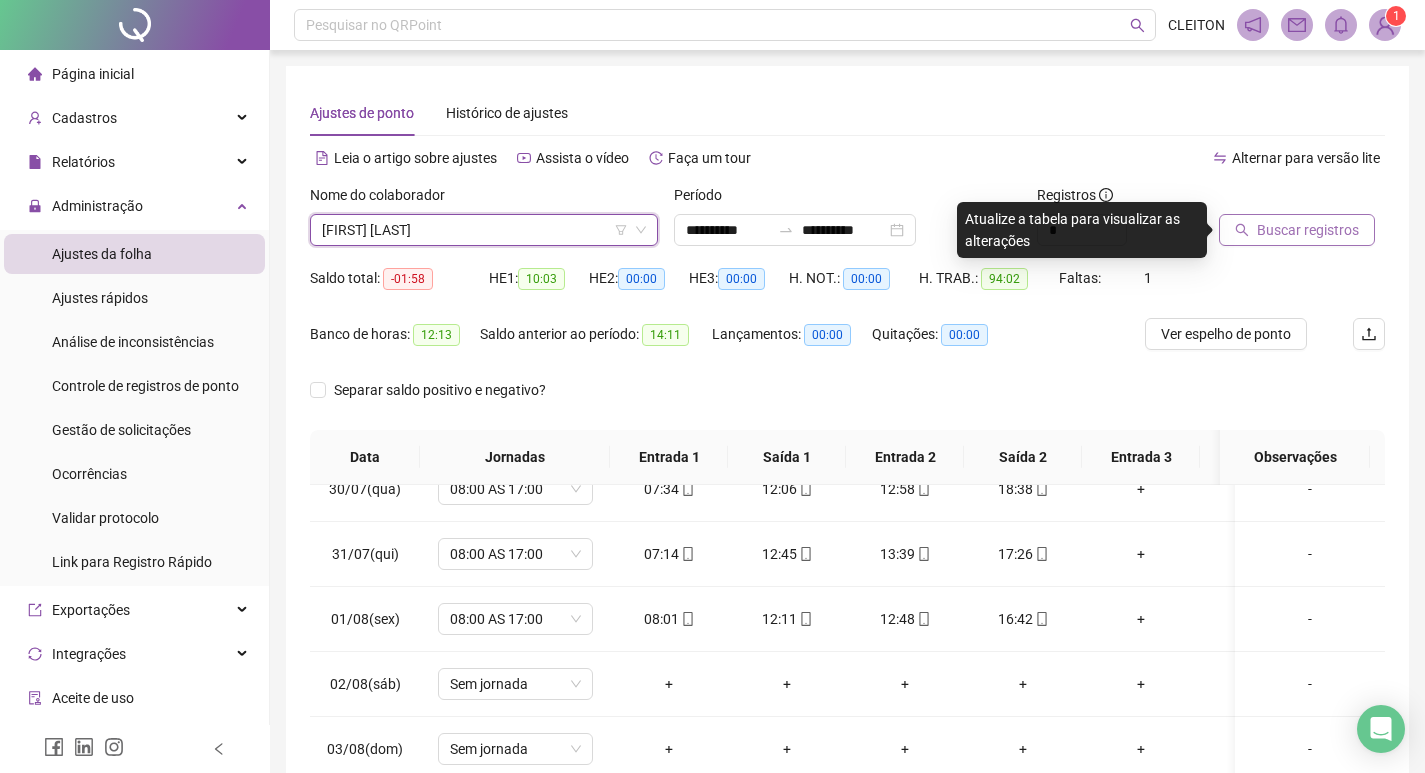 click on "Buscar registros" at bounding box center (1308, 230) 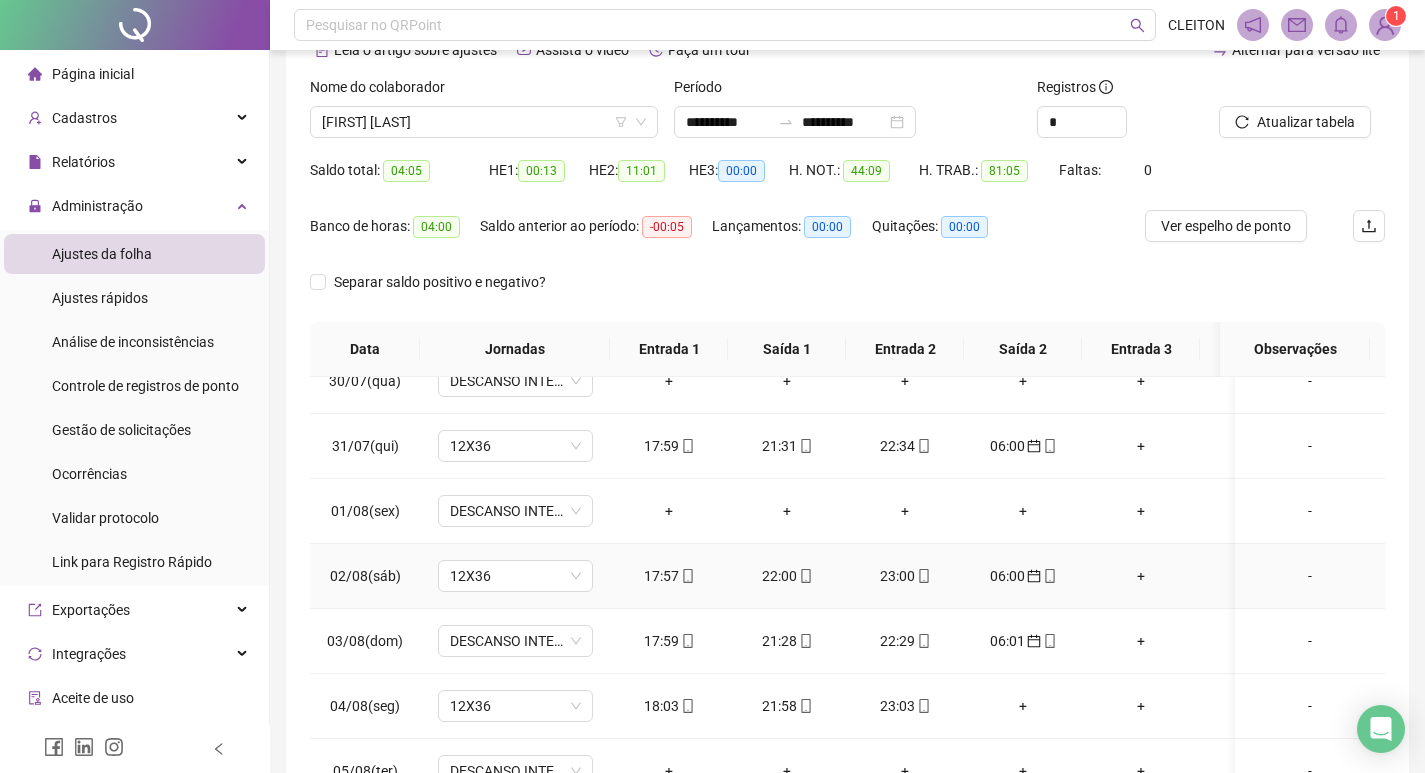 scroll, scrollTop: 249, scrollLeft: 0, axis: vertical 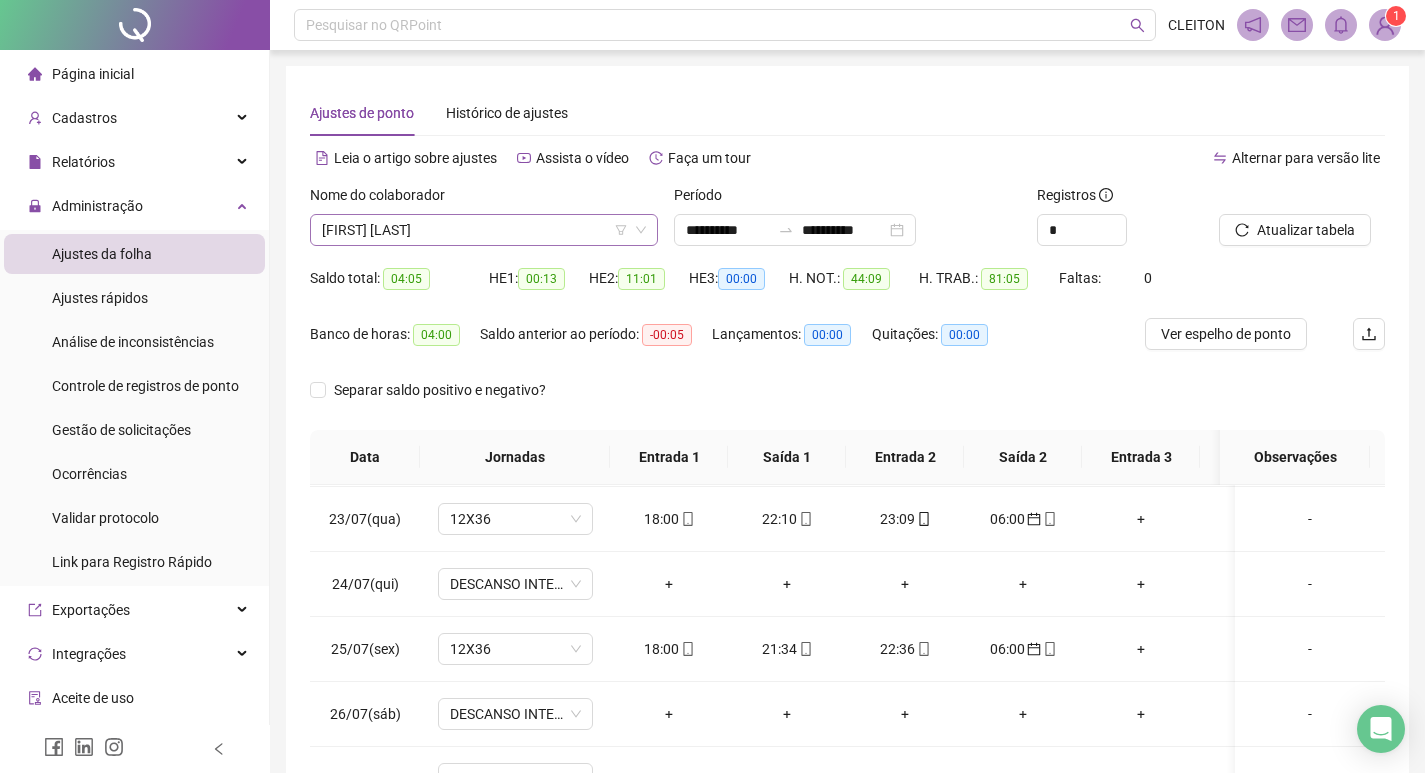 click on "[FIRST] [LAST]" at bounding box center (484, 230) 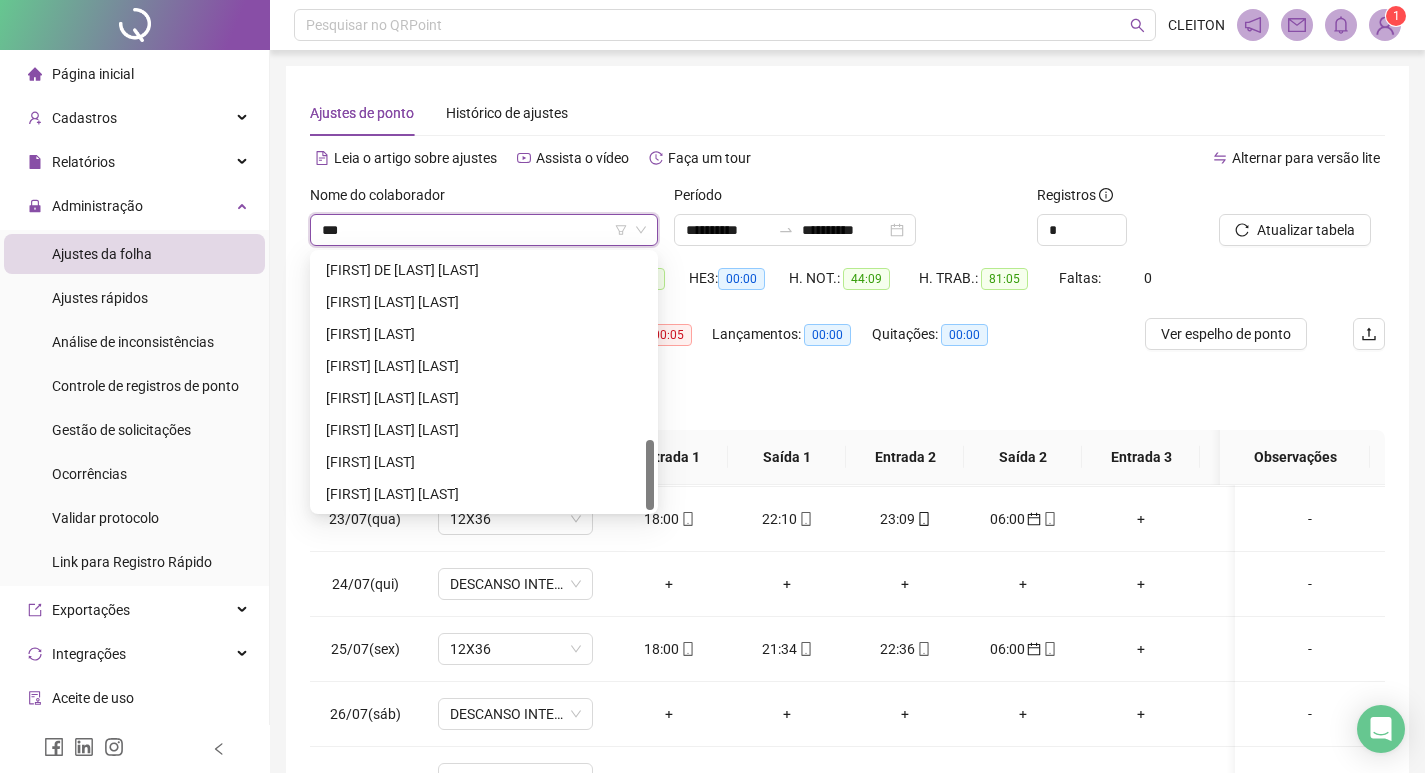 scroll, scrollTop: 0, scrollLeft: 0, axis: both 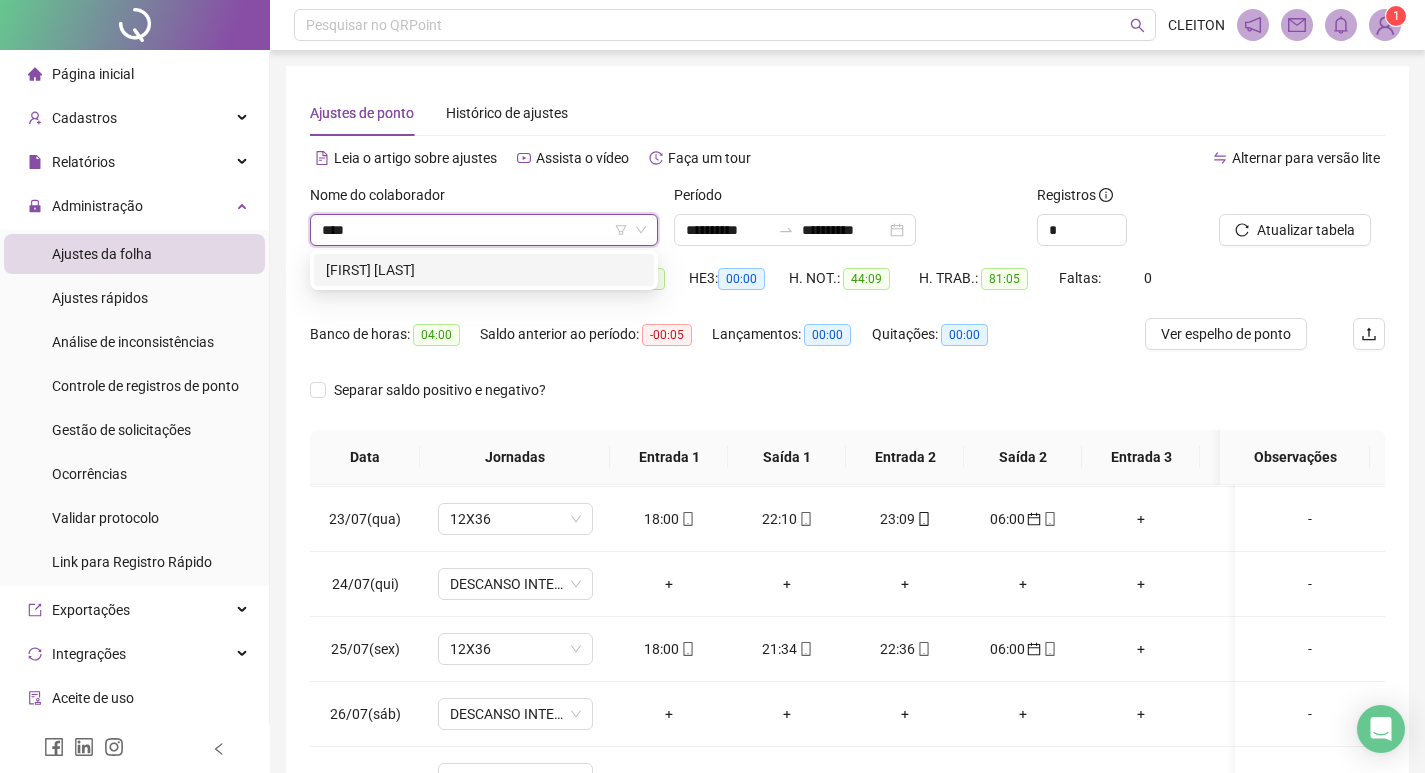 type on "****" 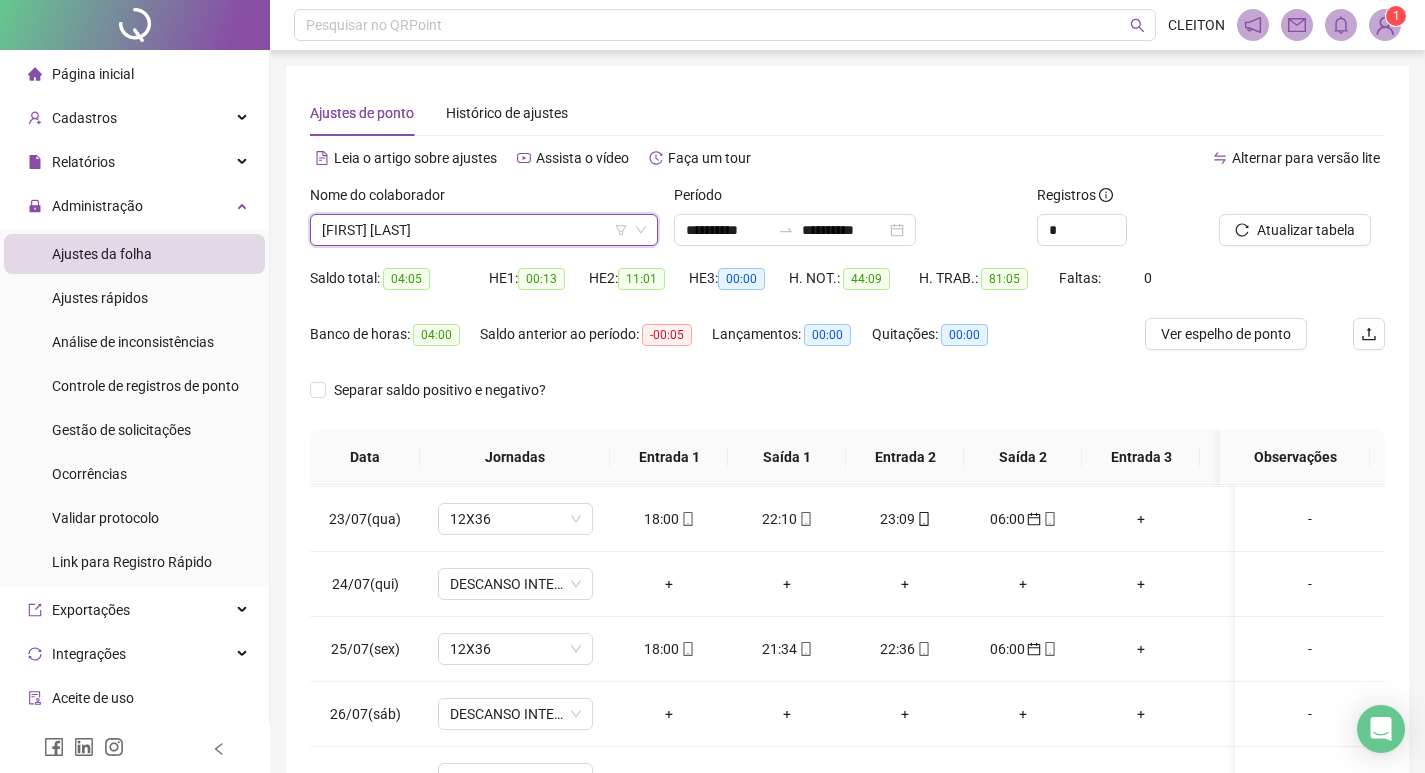 click on "Ajustes de ponto Histórico de ajustes" at bounding box center (847, 113) 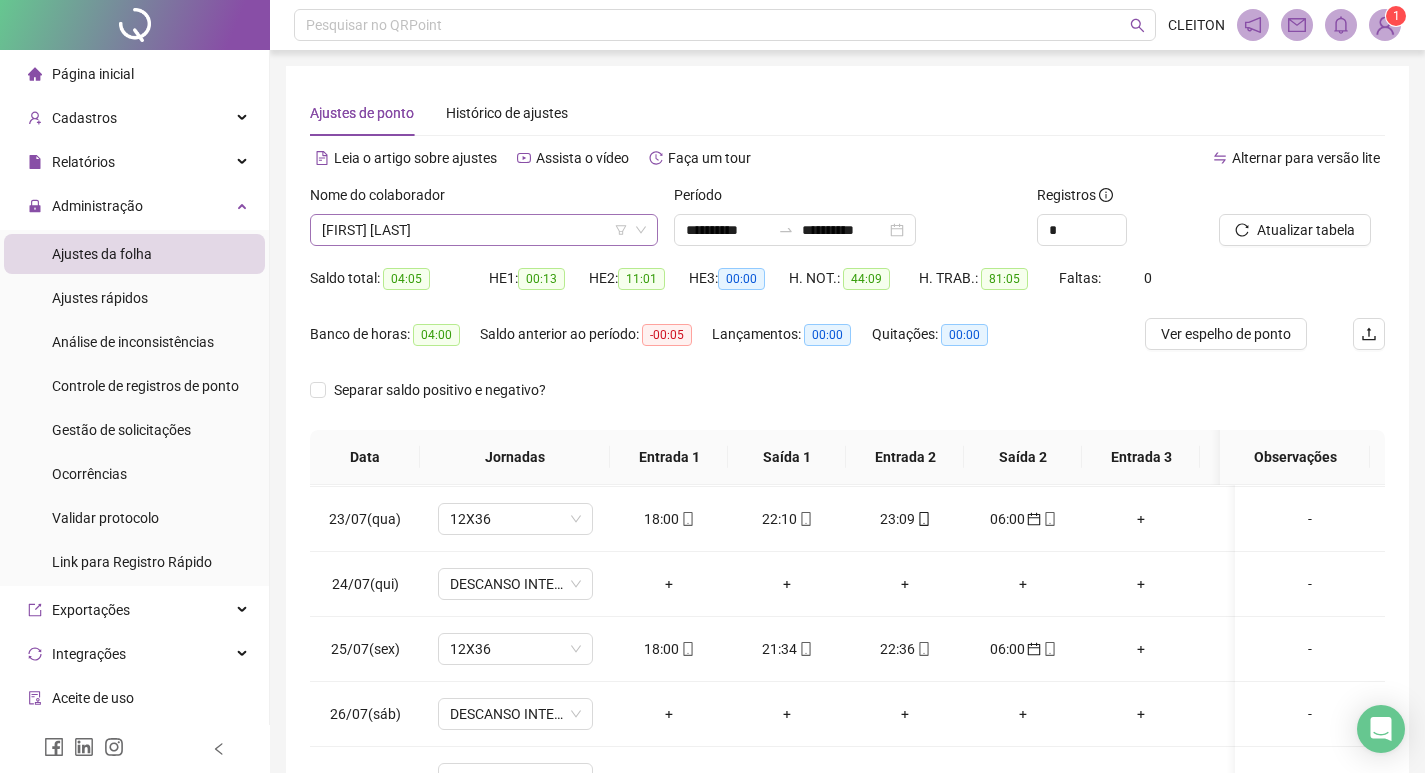 click on "[FIRST] [LAST]" at bounding box center (484, 230) 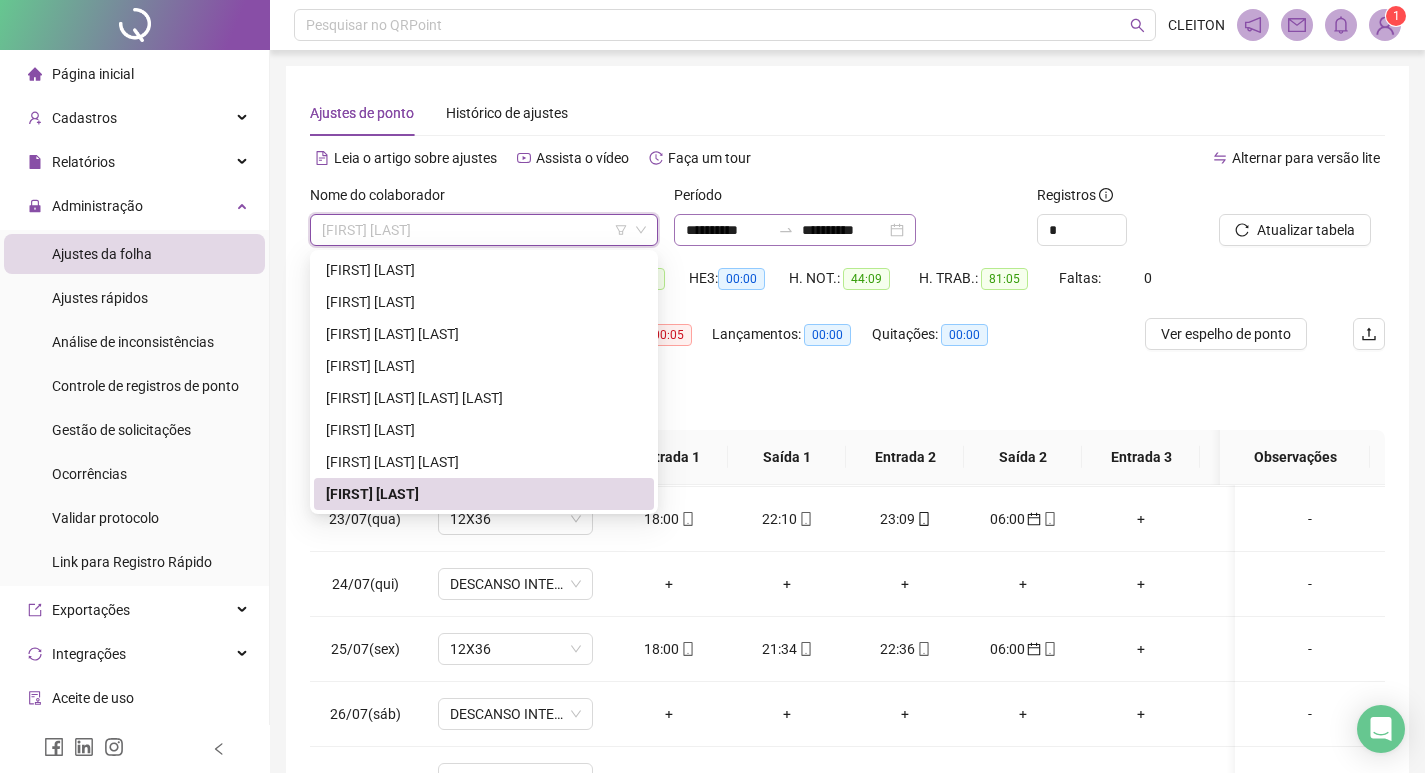 click on "**********" at bounding box center [795, 230] 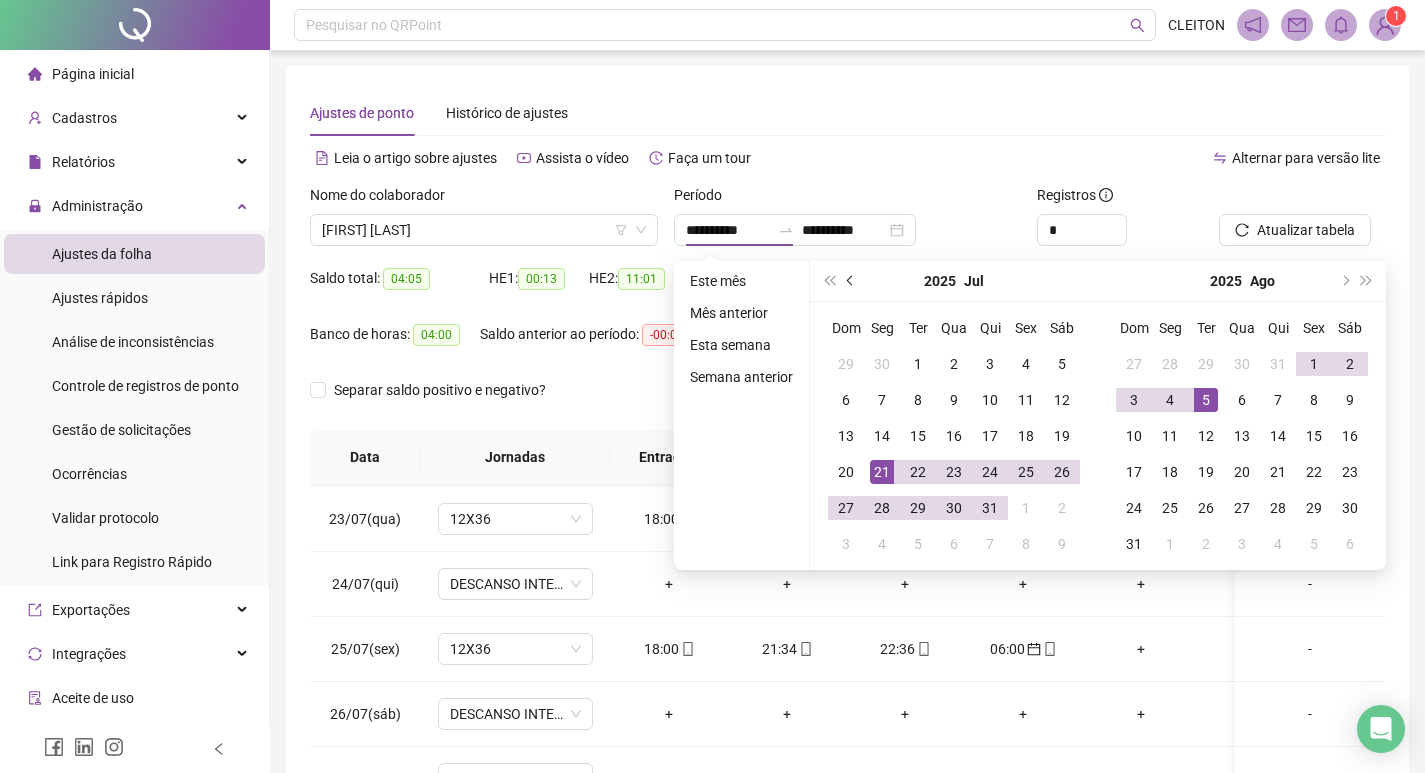 click at bounding box center (852, 281) 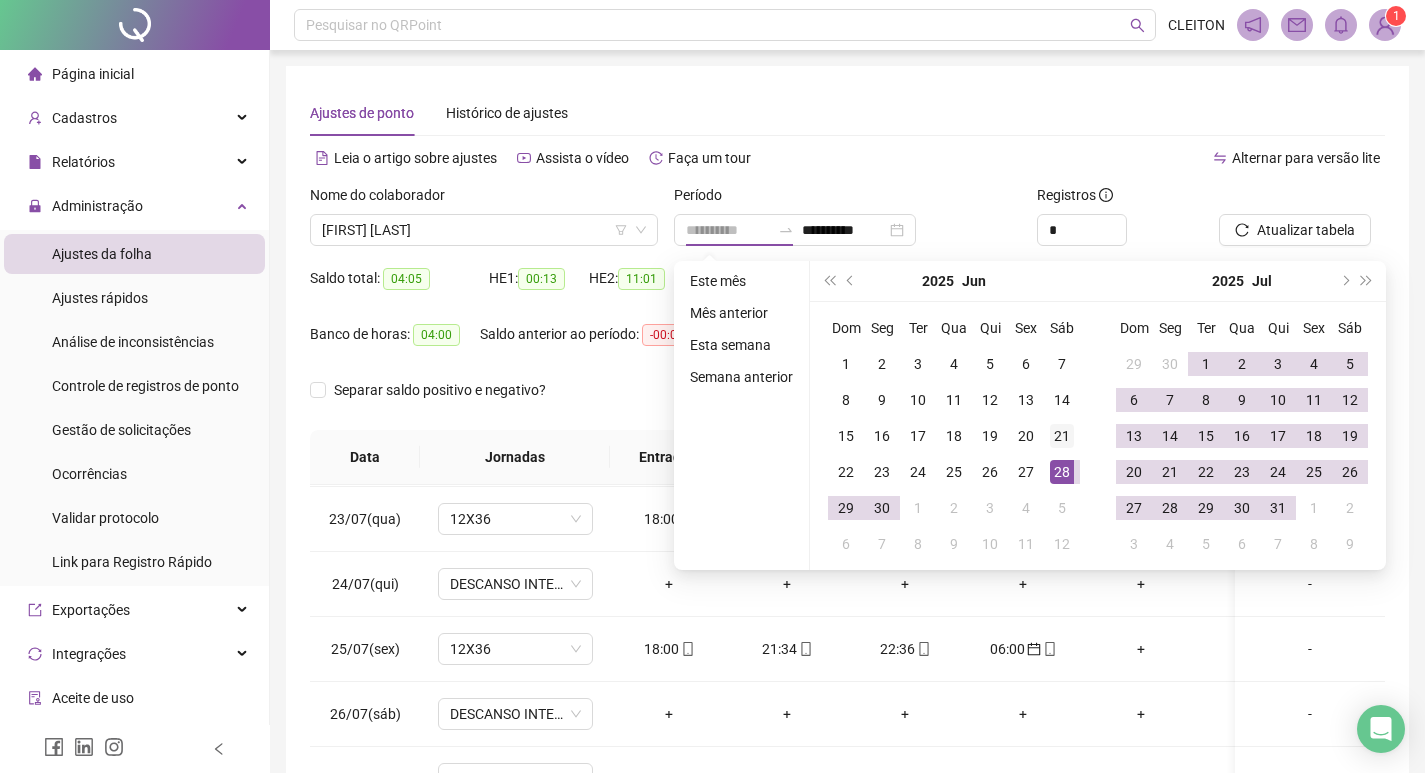 type on "**********" 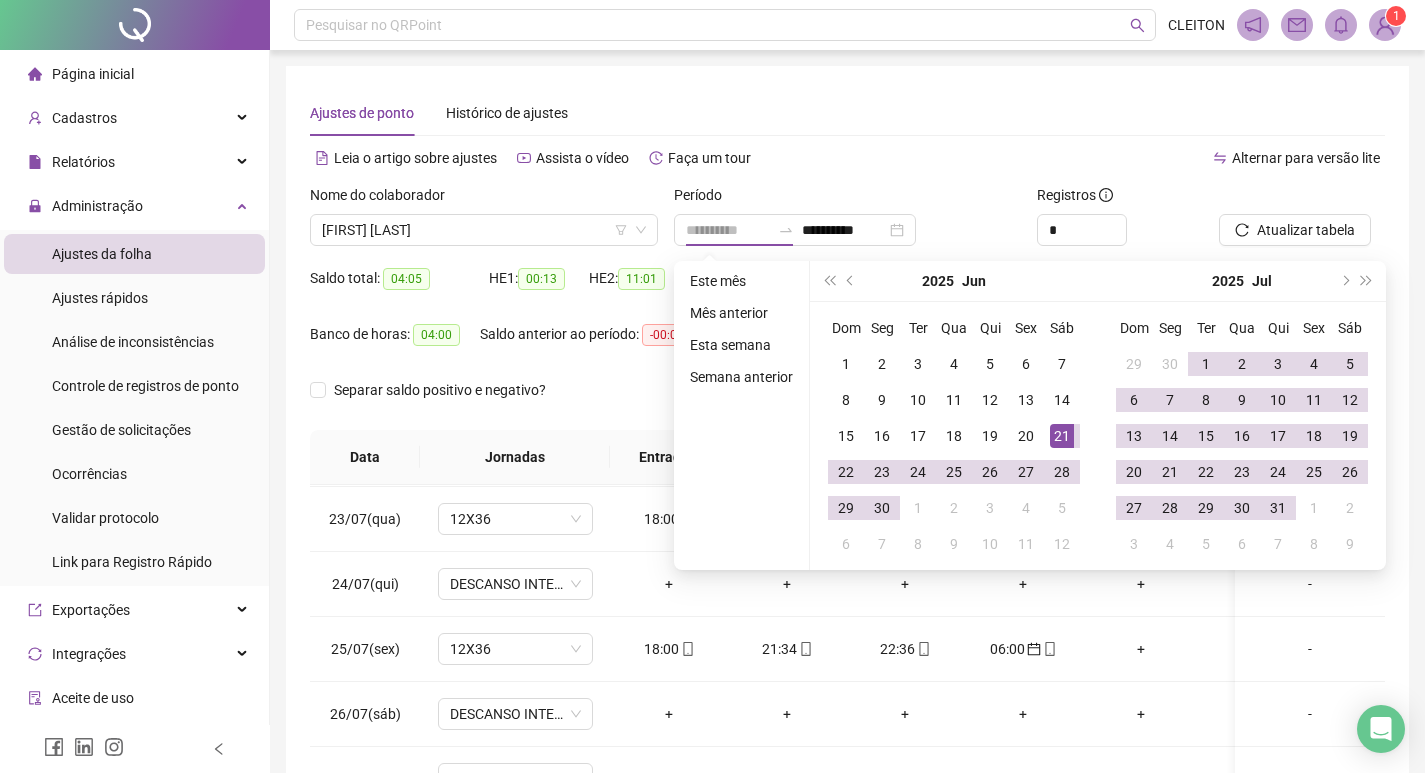 click on "21" at bounding box center (1062, 436) 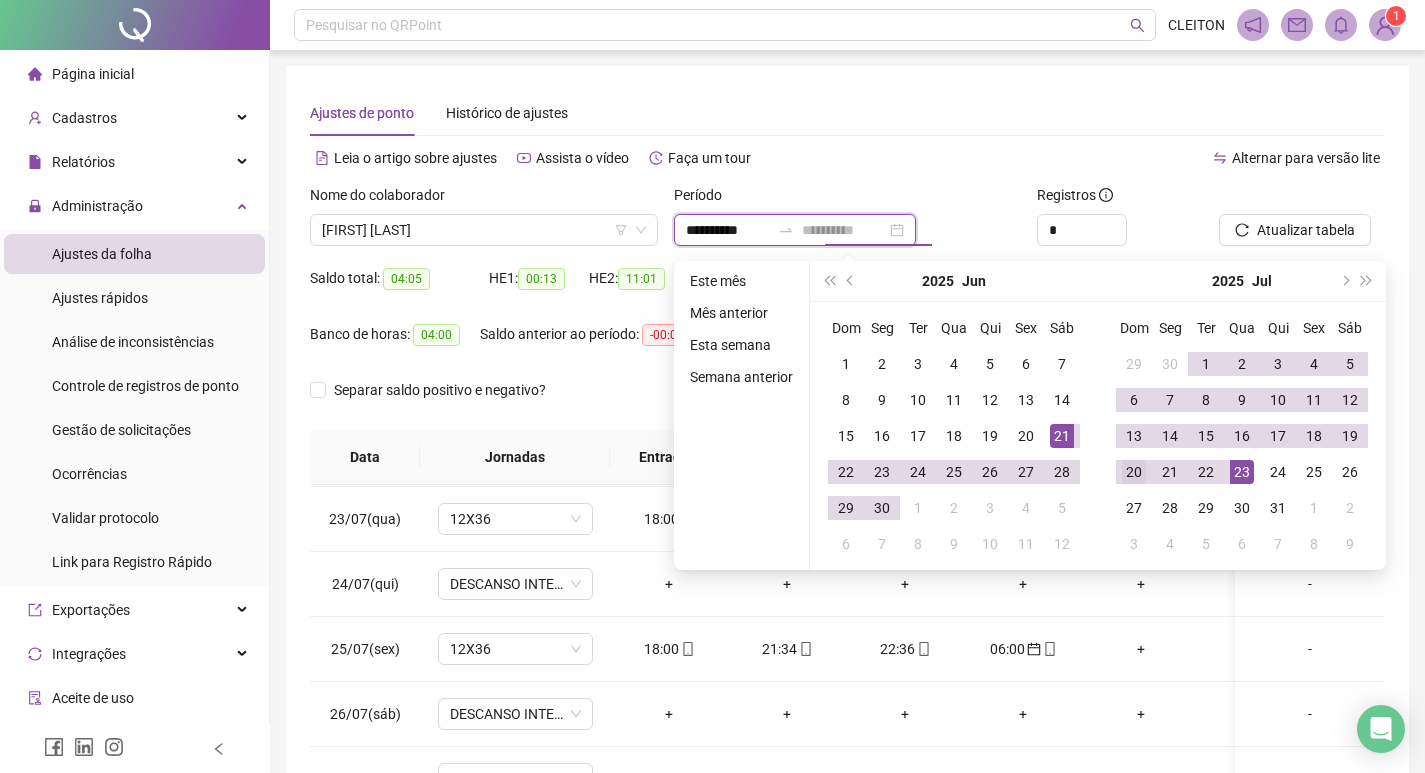 type on "**********" 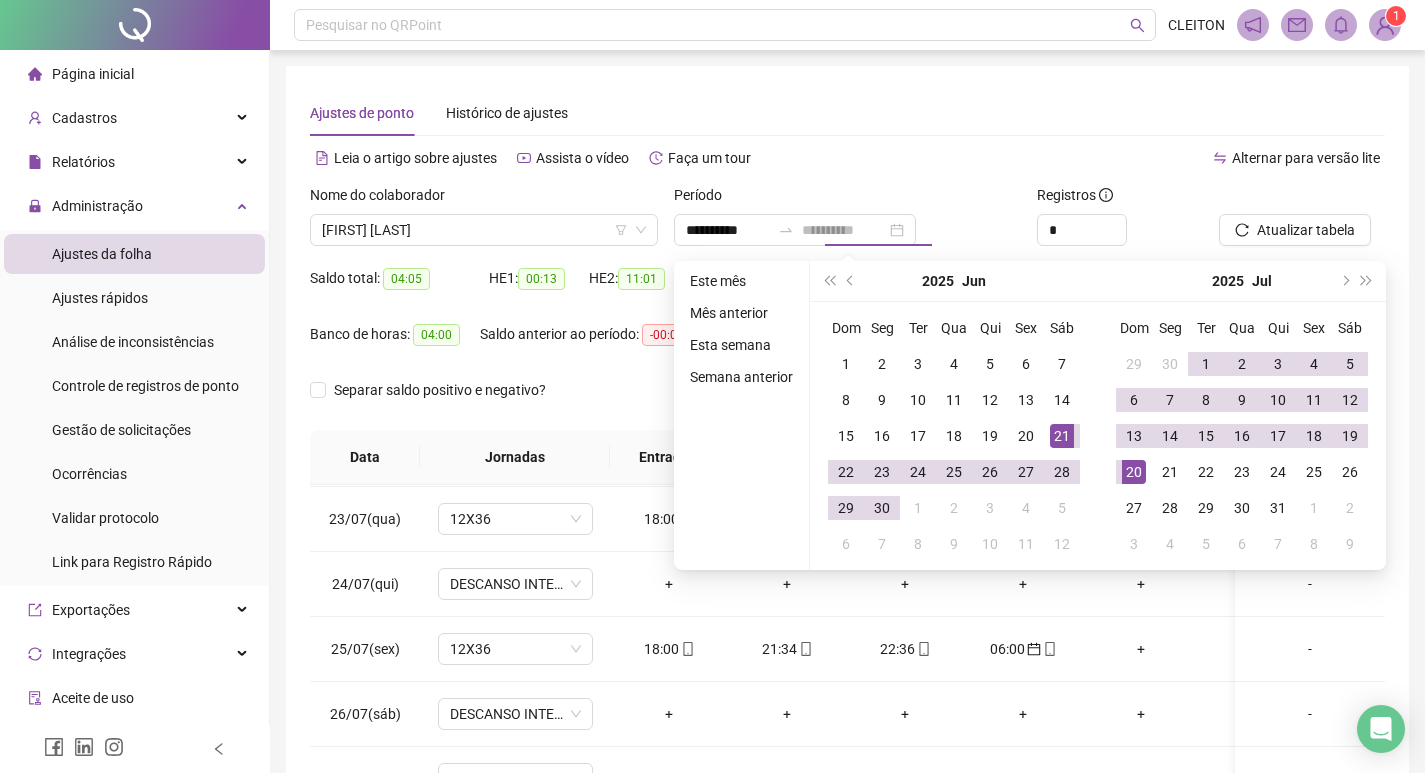 click on "20" at bounding box center (1134, 472) 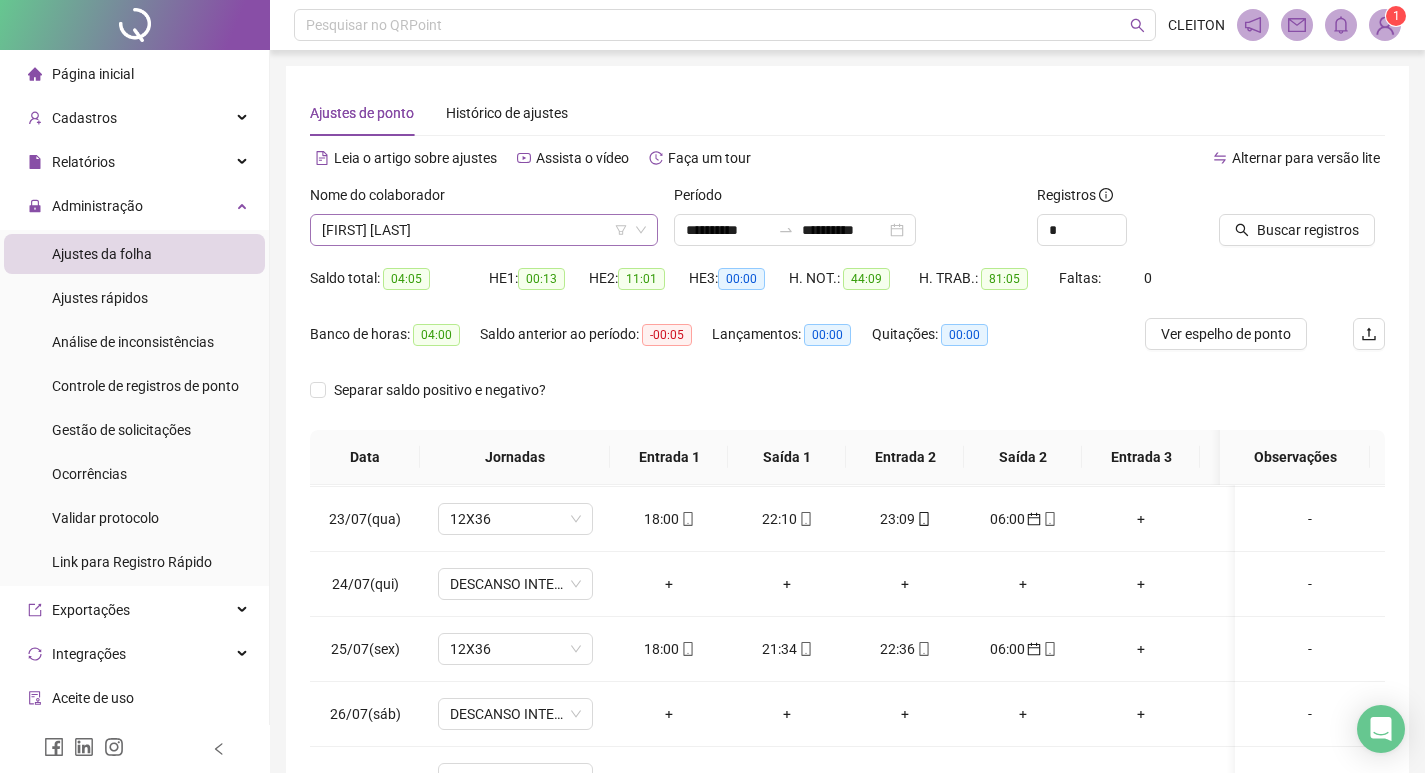 click on "[FIRST] [LAST]" at bounding box center [484, 230] 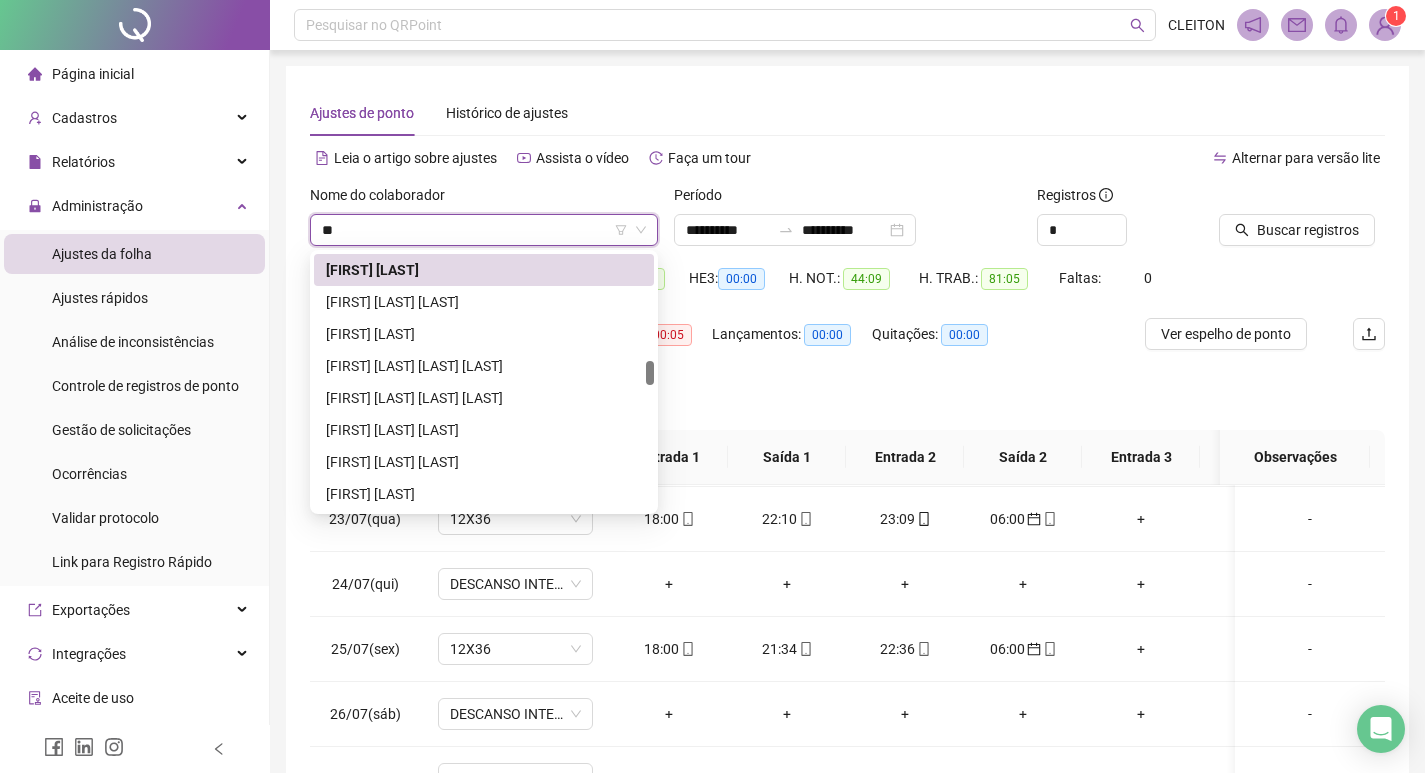 scroll, scrollTop: 0, scrollLeft: 0, axis: both 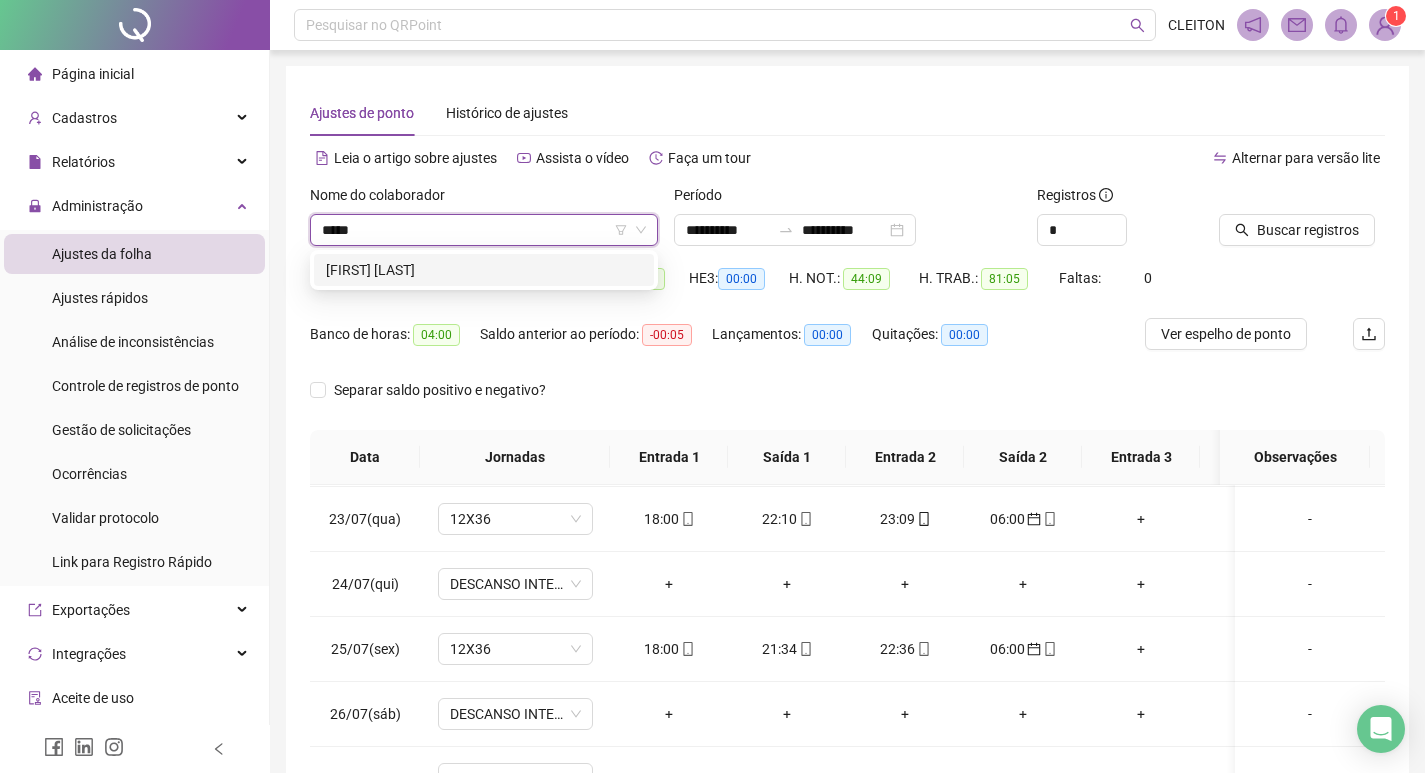 type on "******" 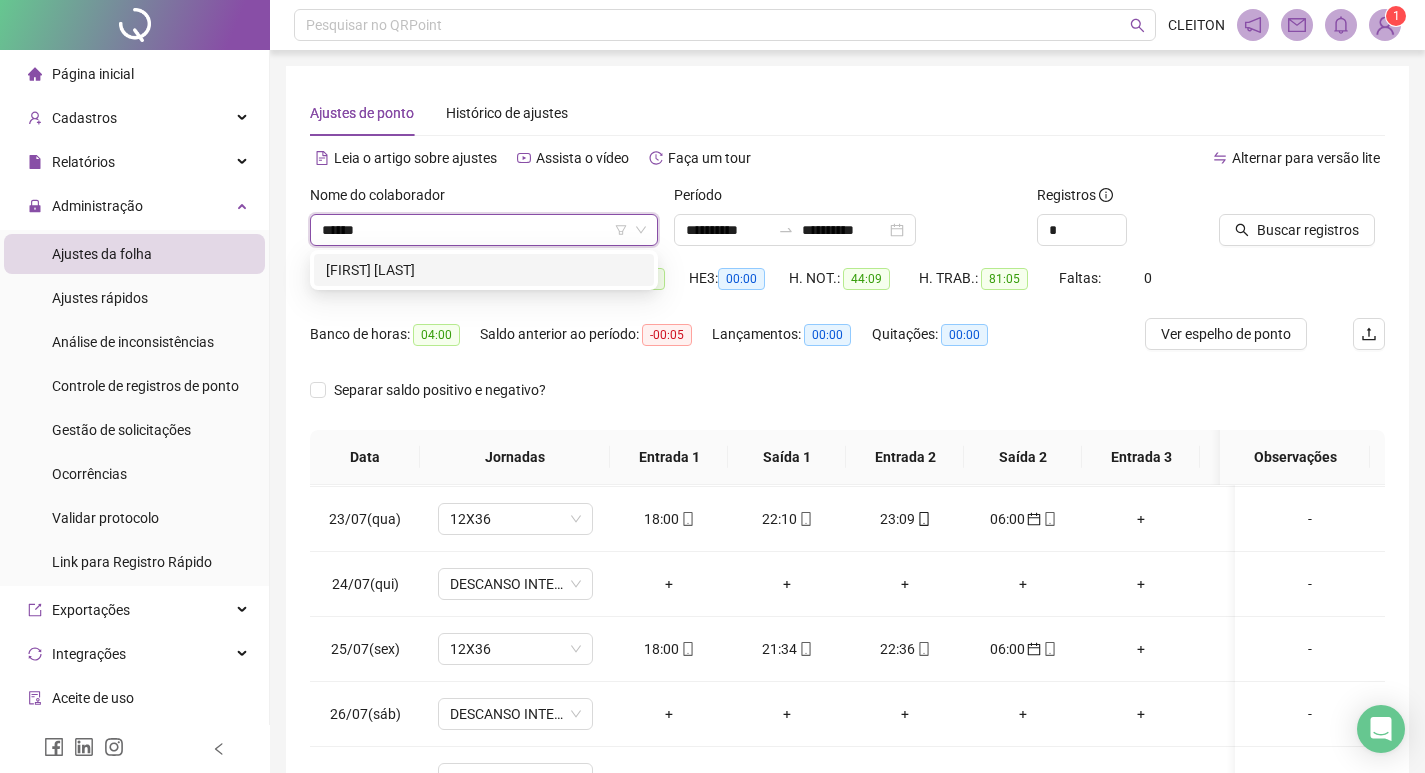 type 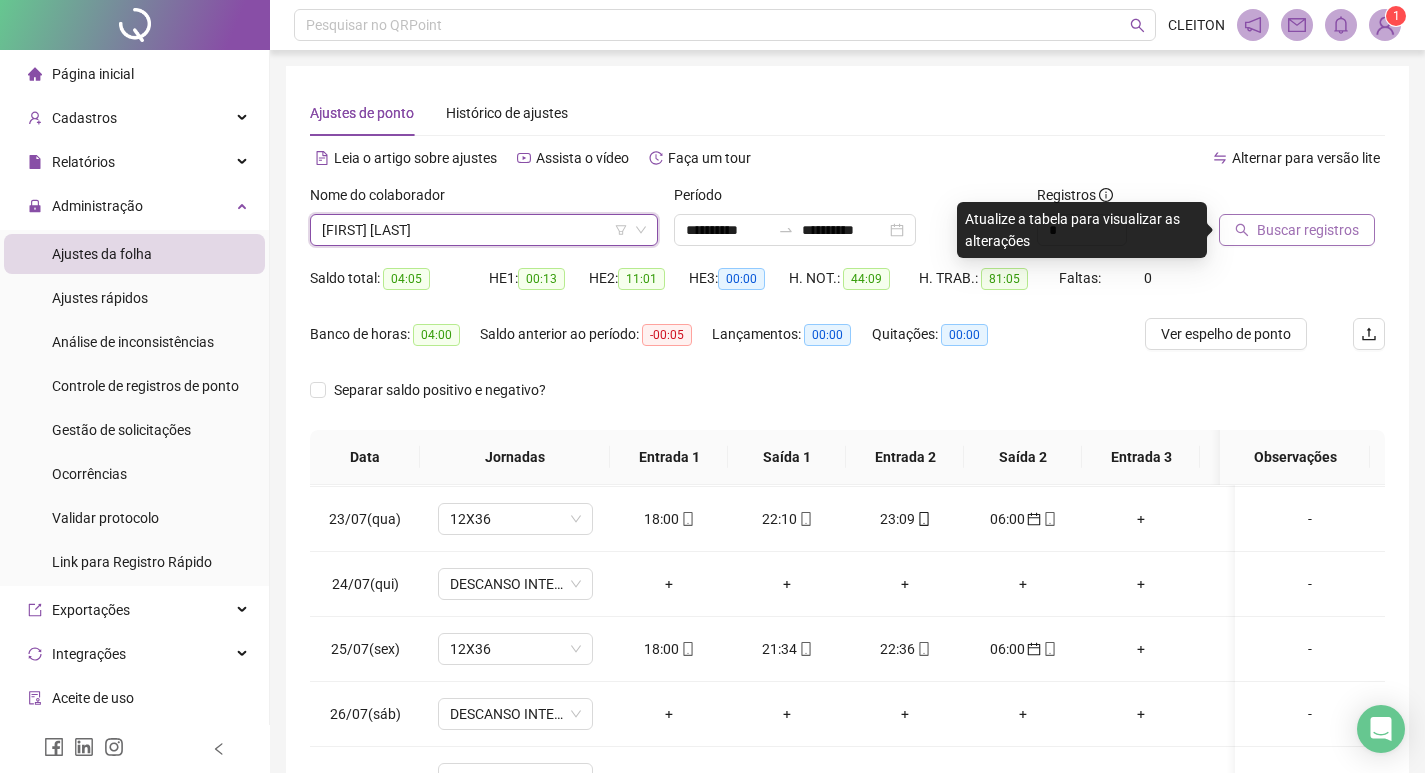 click on "Buscar registros" at bounding box center [1308, 230] 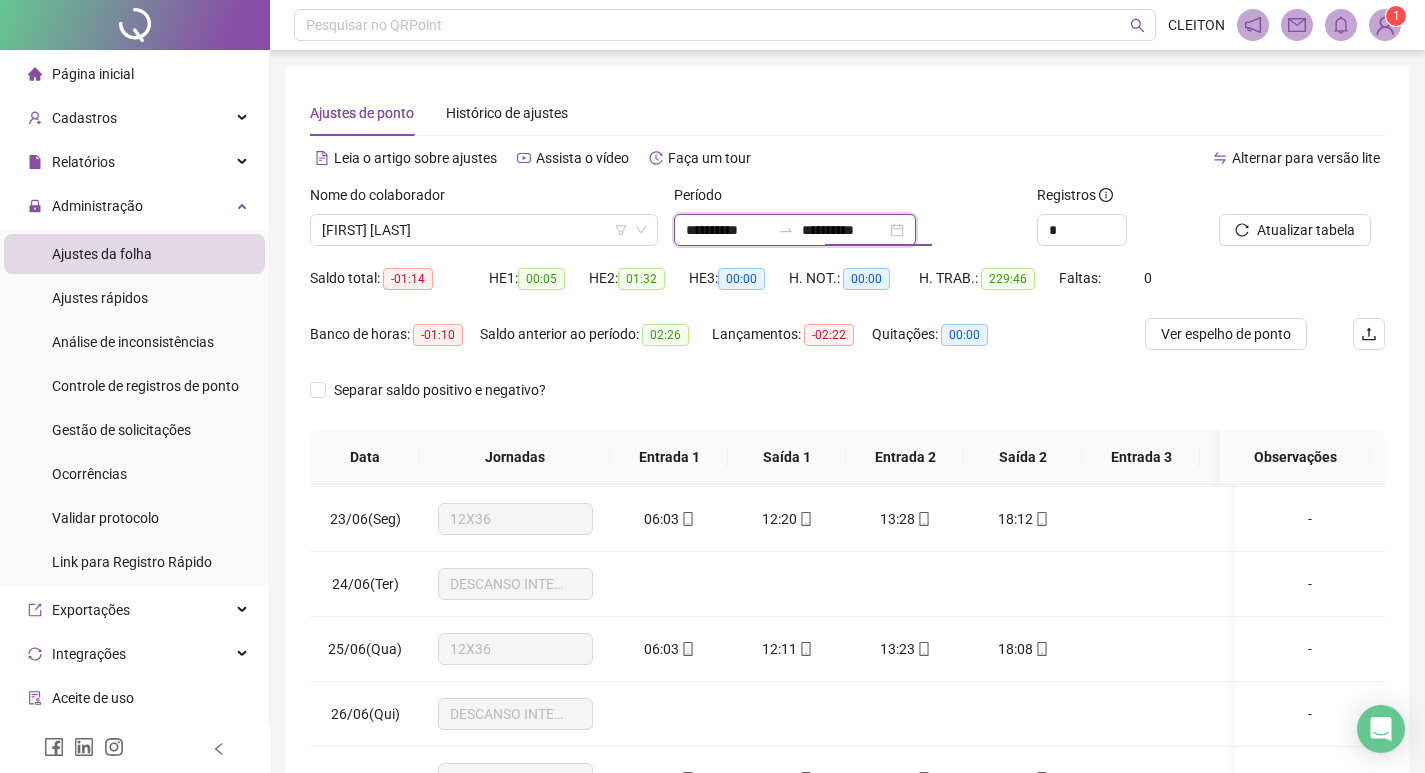 click on "**********" at bounding box center (728, 230) 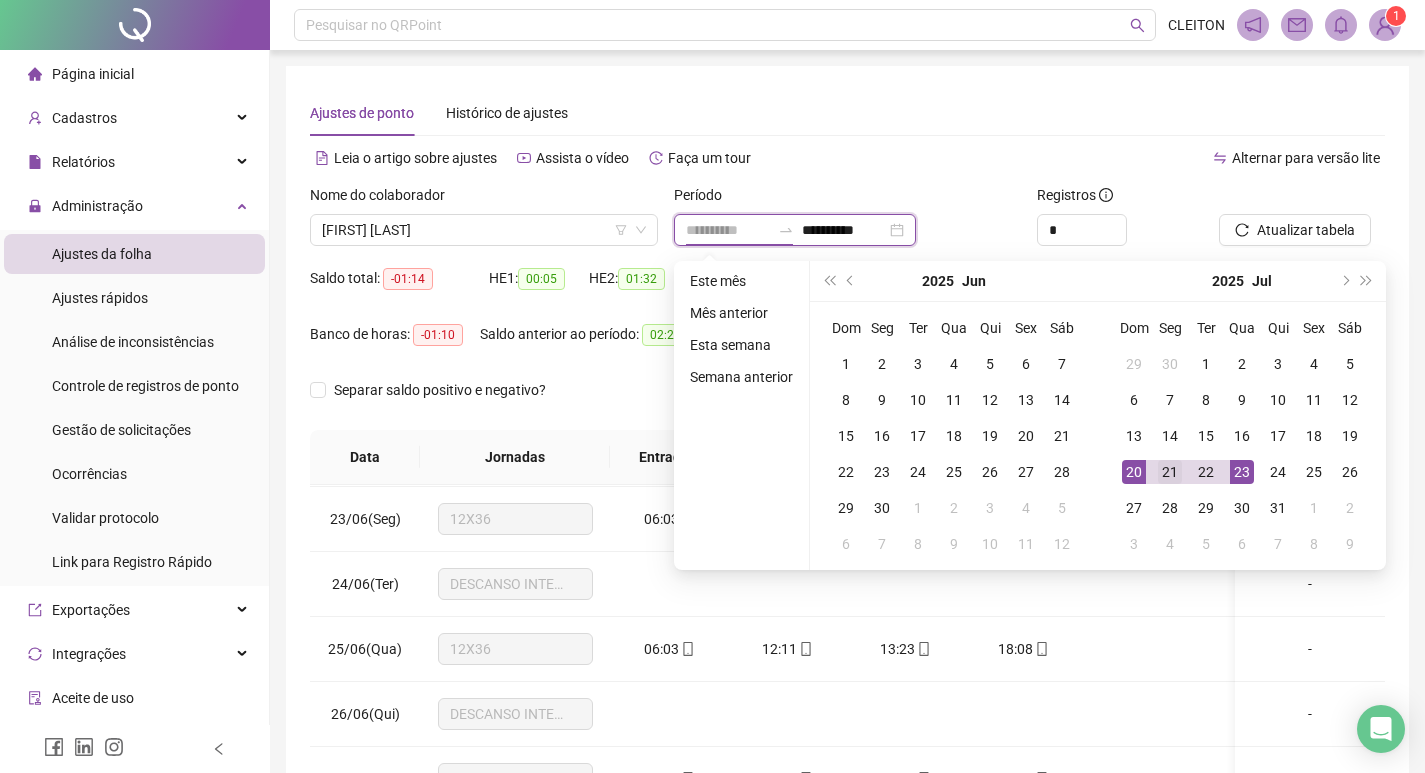 type on "**********" 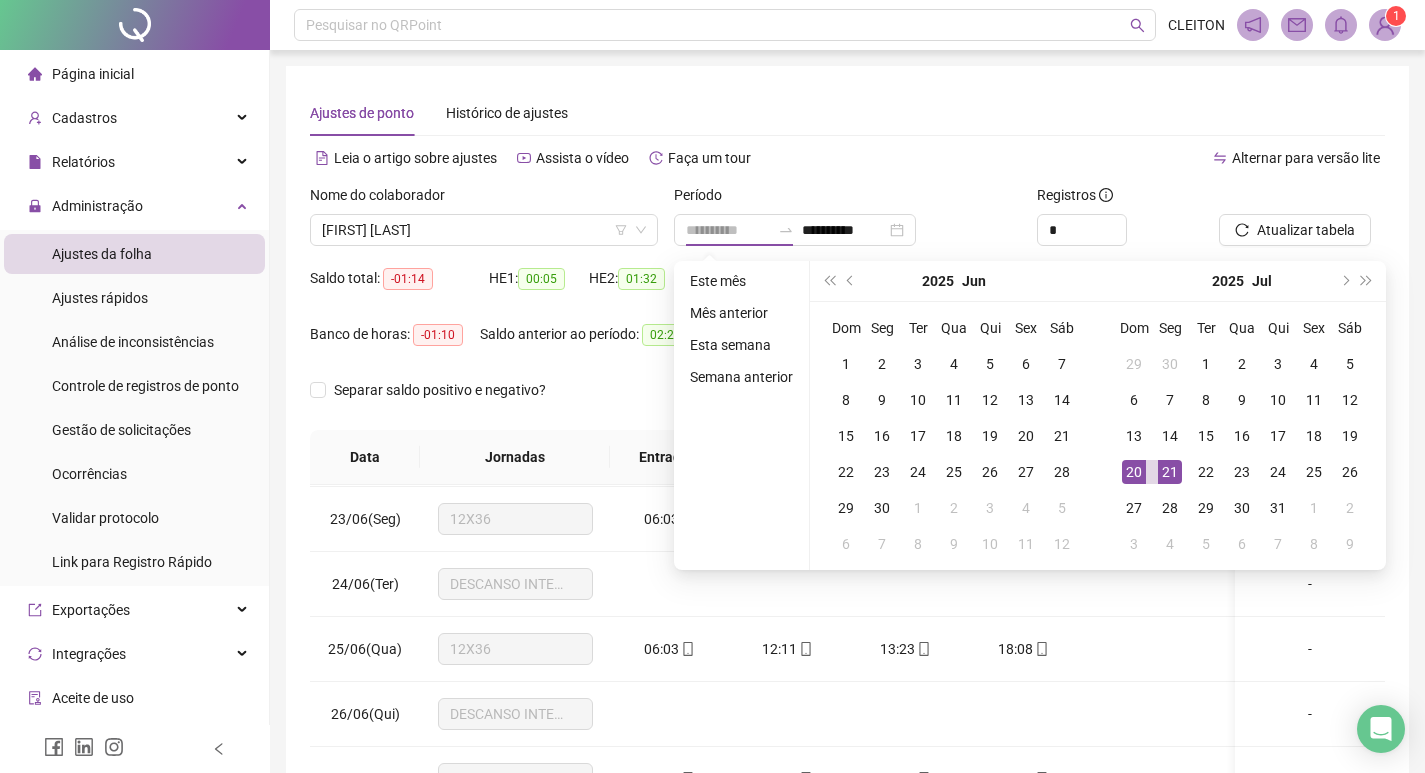 click on "21" at bounding box center [1170, 472] 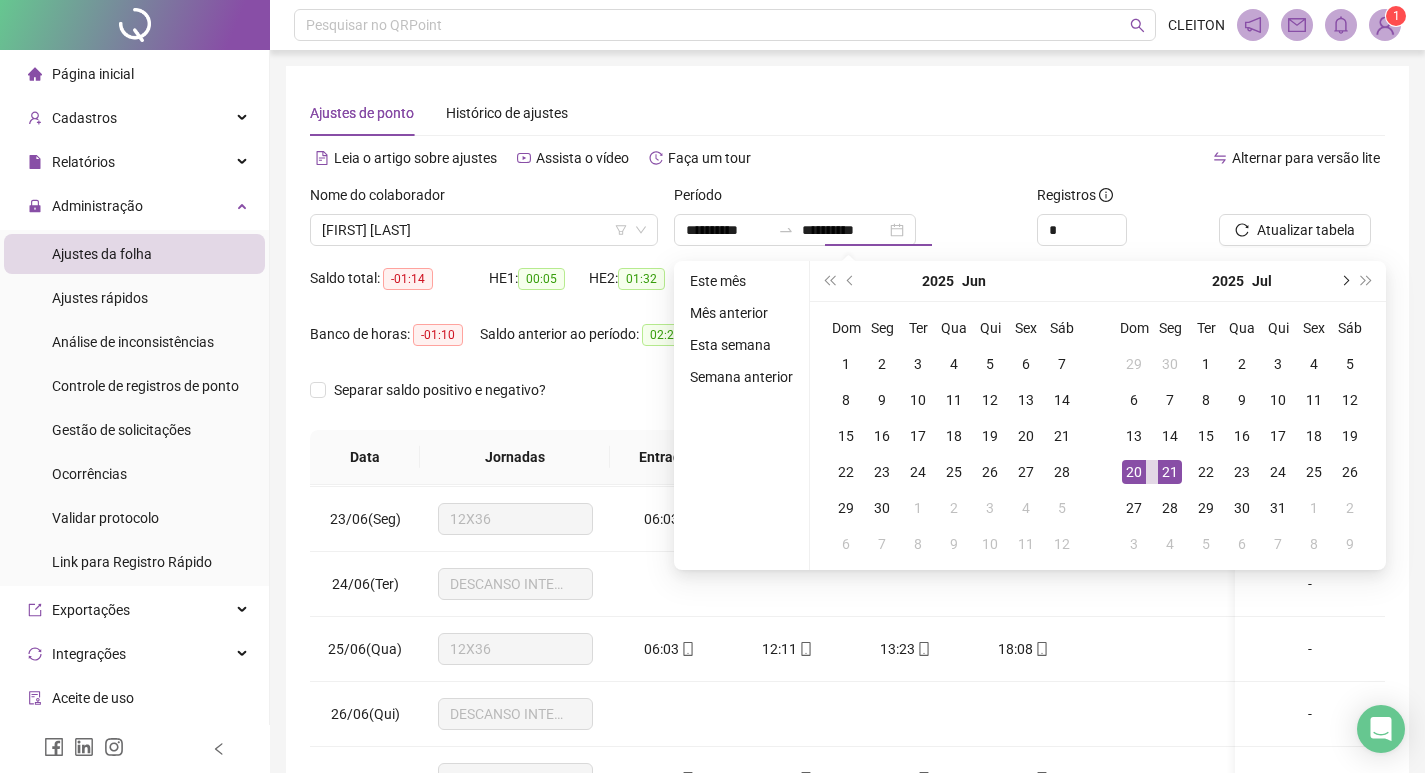 click at bounding box center [1344, 281] 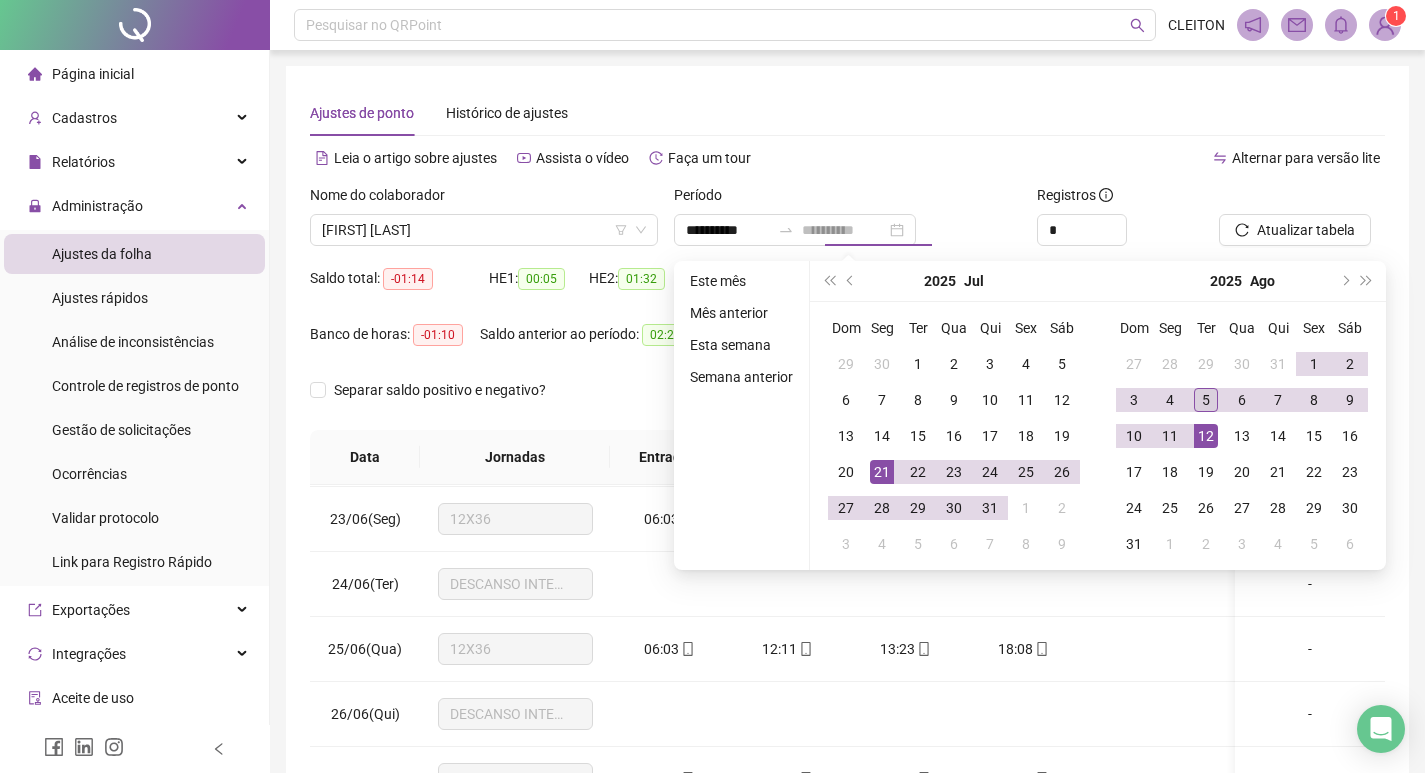 type on "**********" 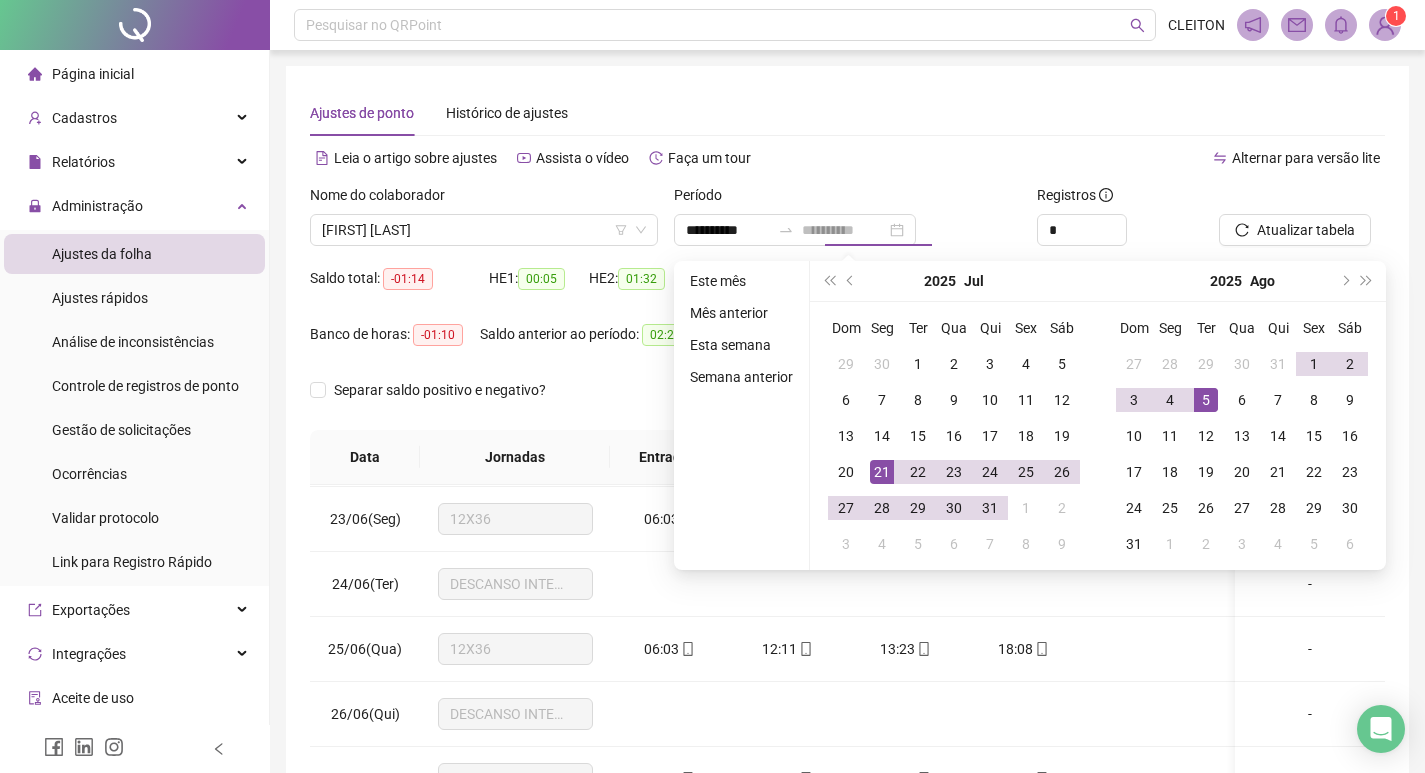 click on "5" at bounding box center [1206, 400] 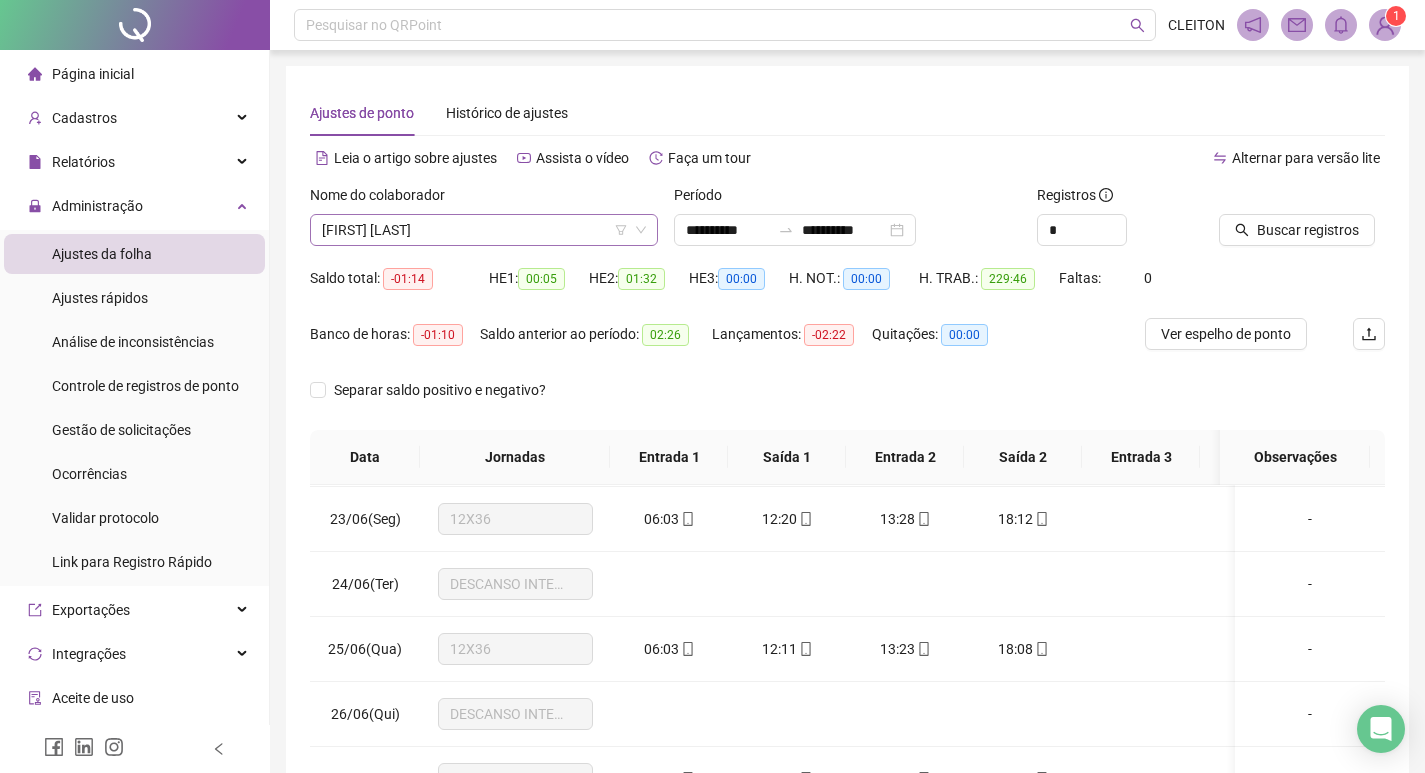 click on "[FIRST] [LAST]" at bounding box center (484, 230) 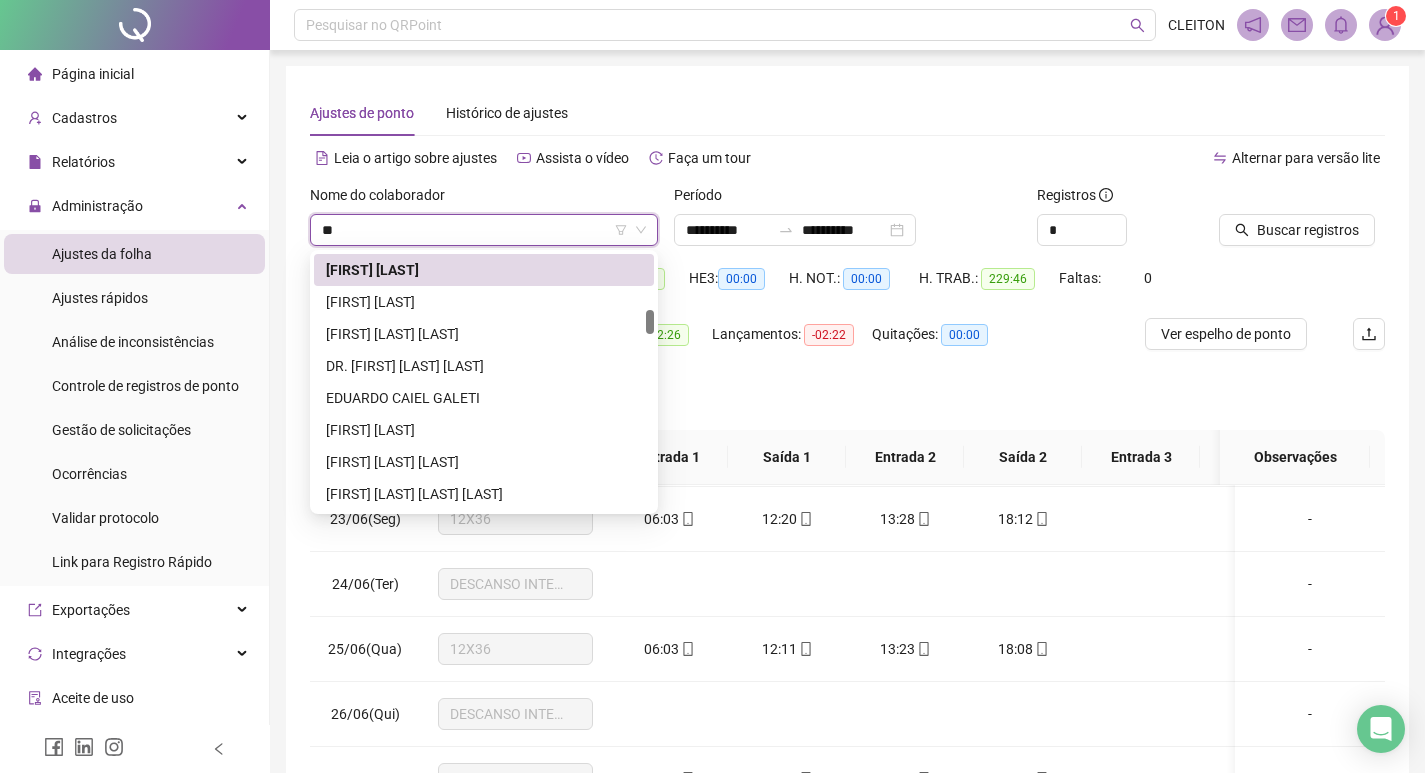 scroll, scrollTop: 0, scrollLeft: 0, axis: both 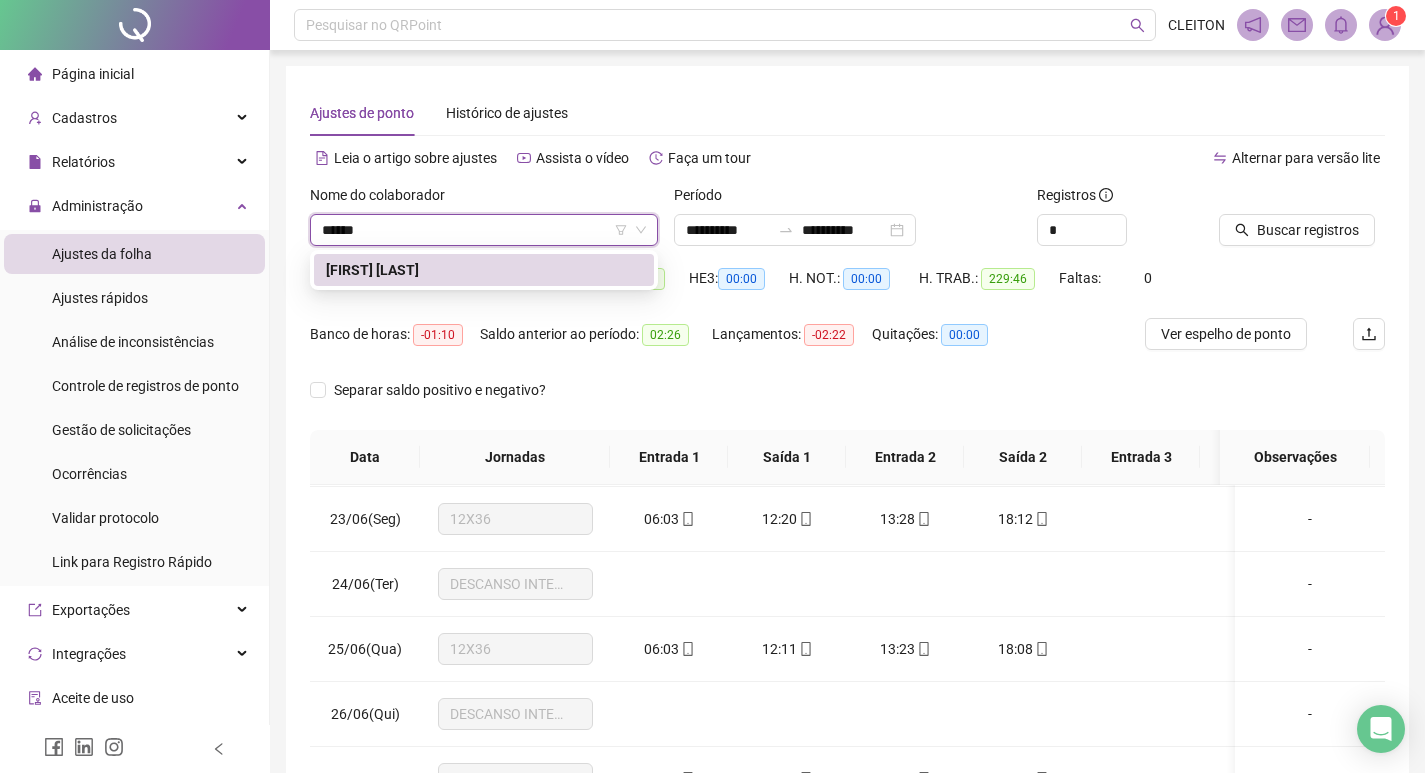 type on "******" 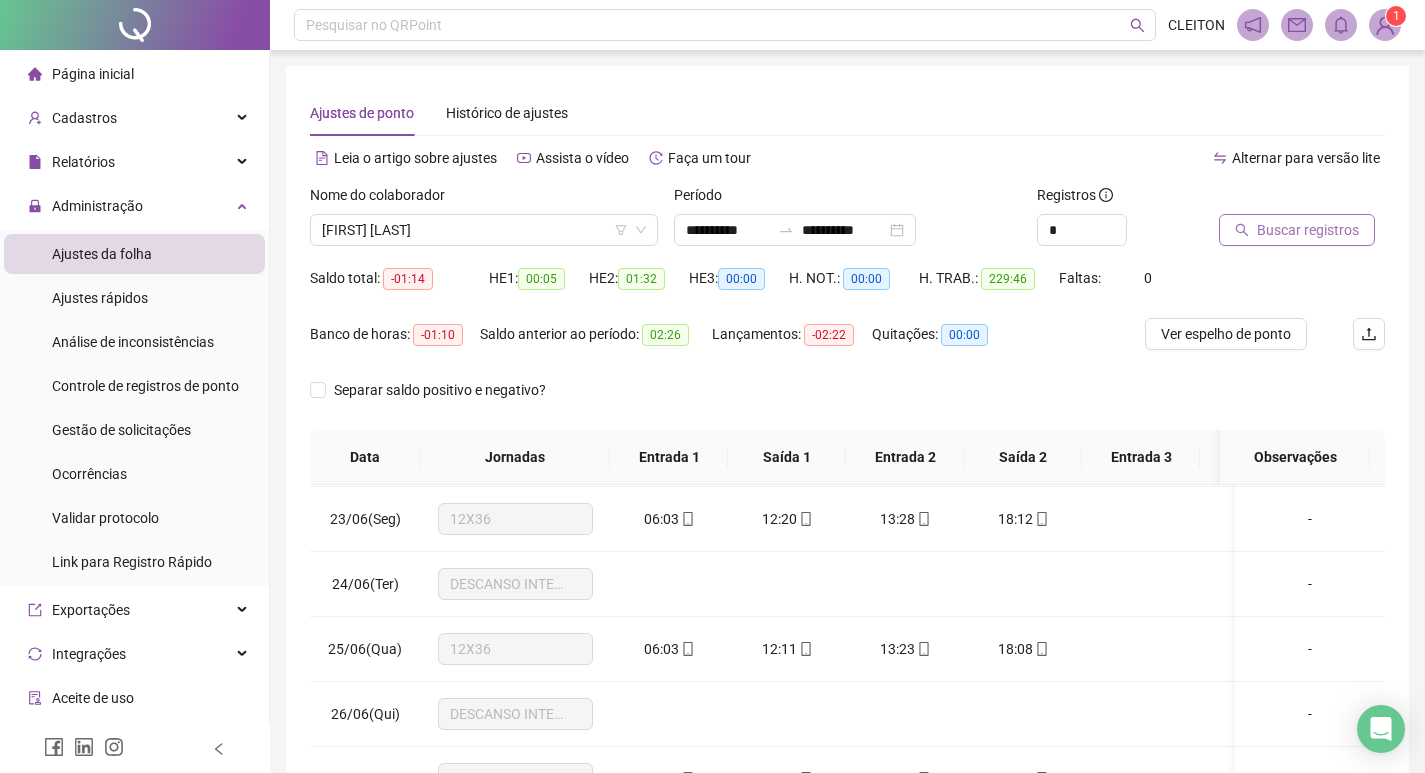 click 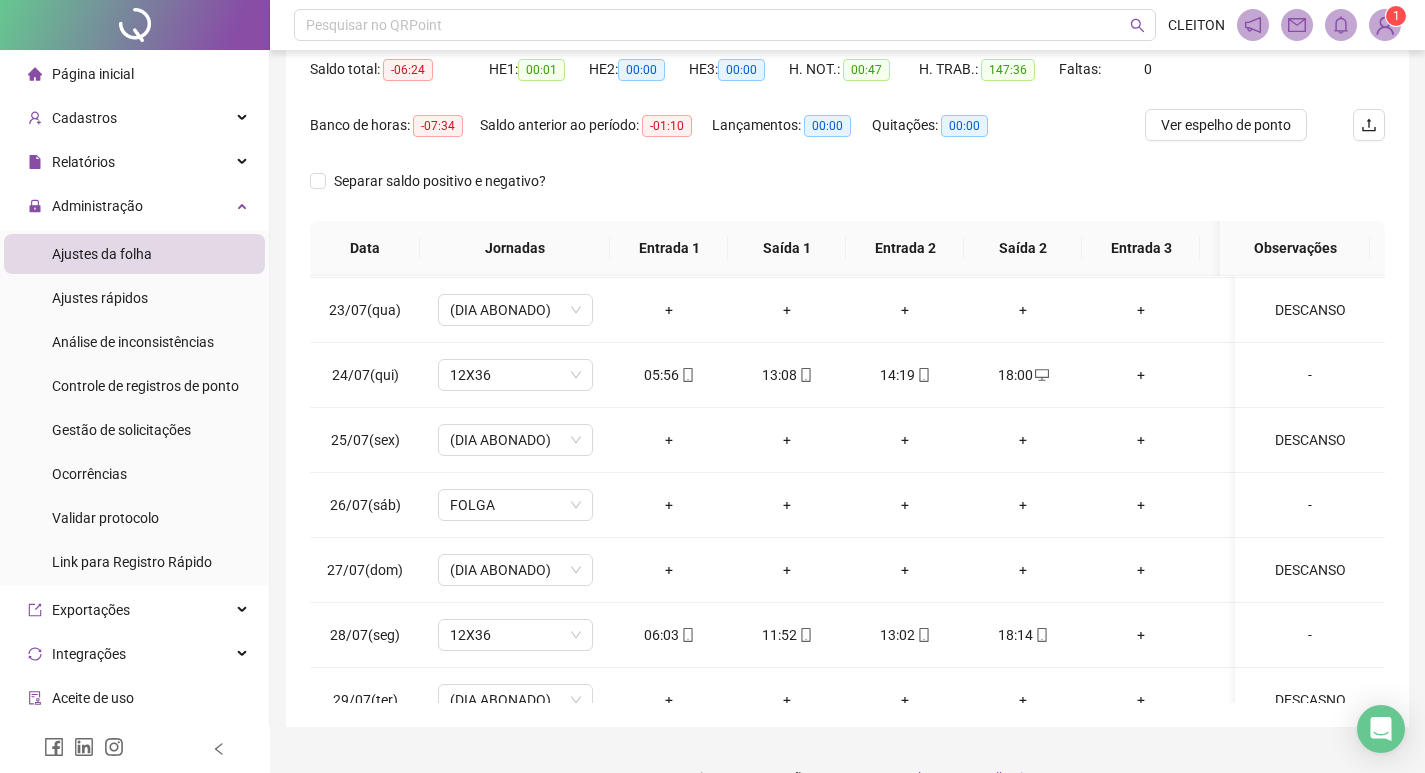 scroll, scrollTop: 249, scrollLeft: 0, axis: vertical 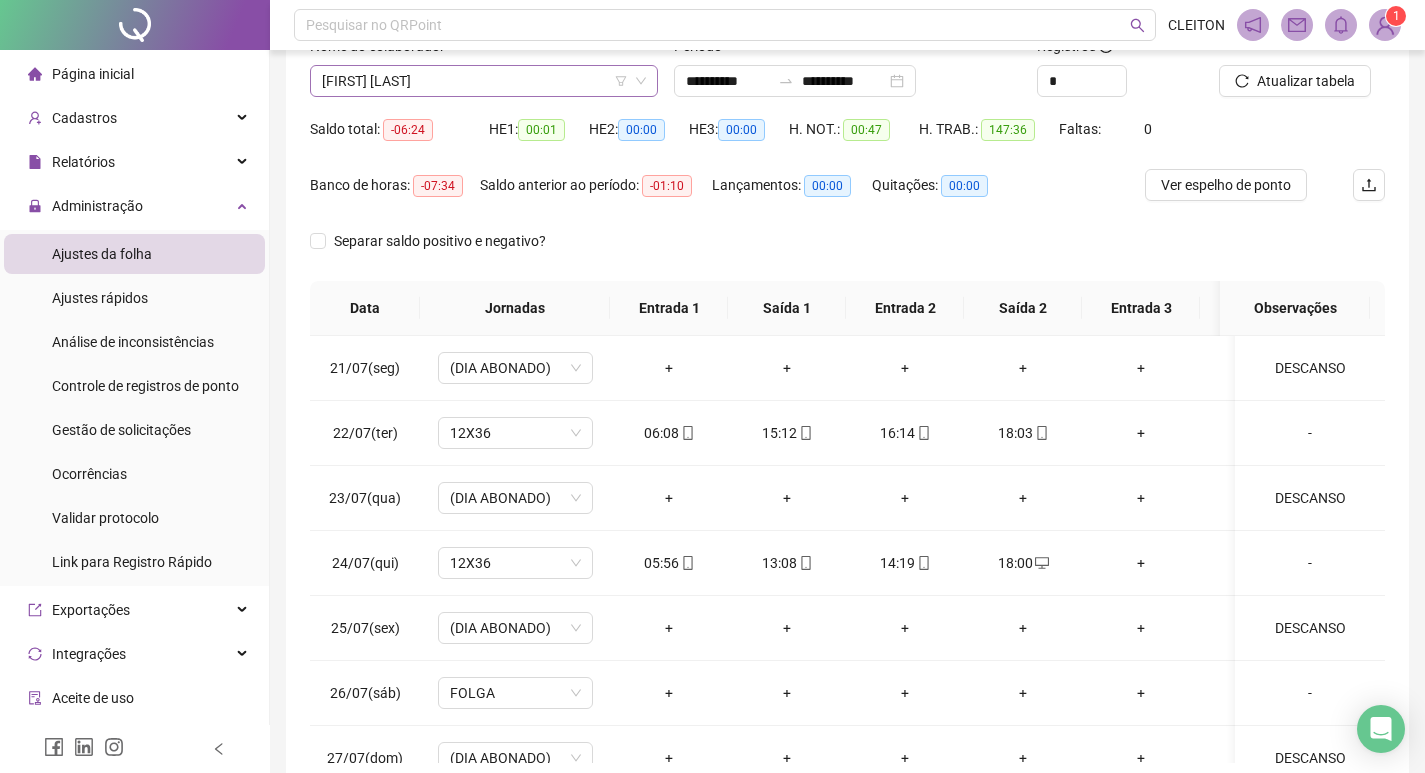 click on "[FIRST] [LAST]" at bounding box center (484, 81) 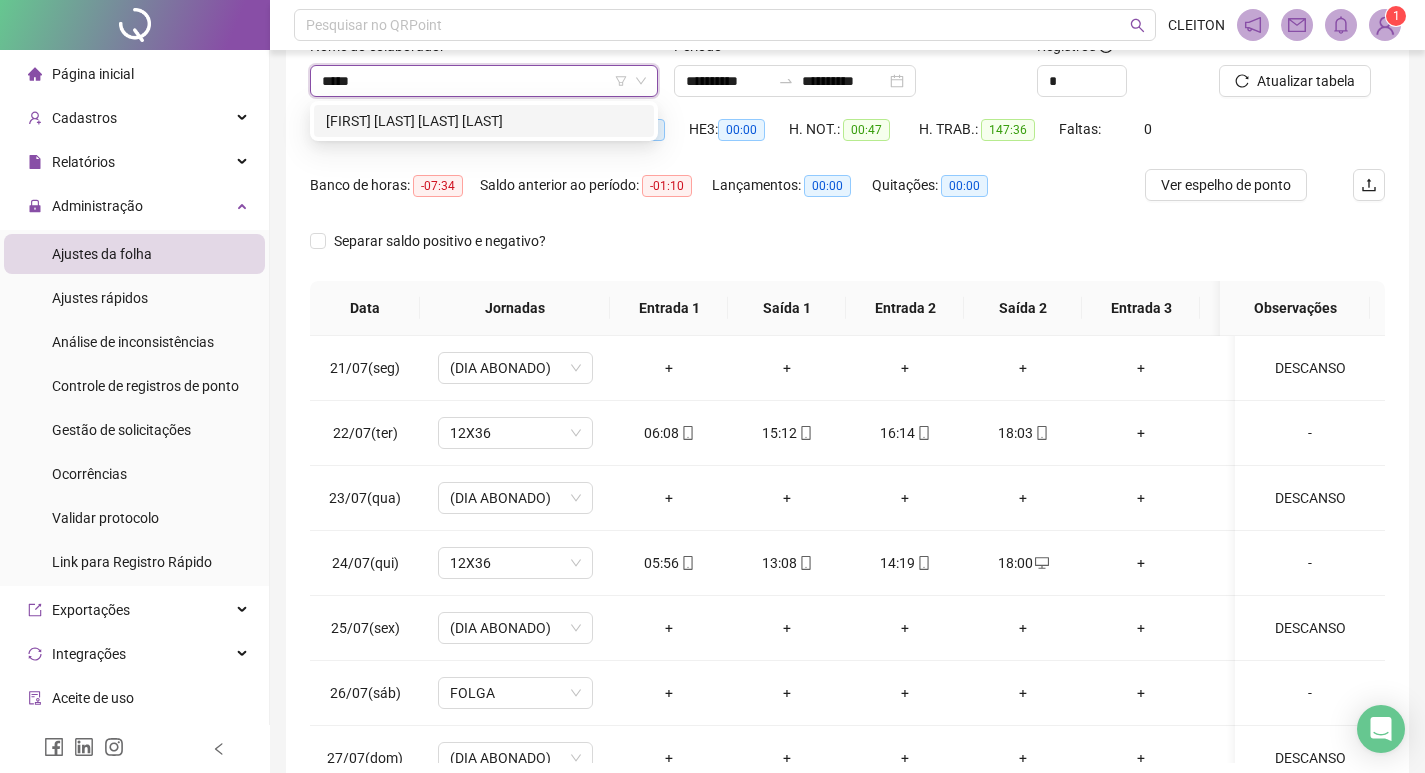scroll, scrollTop: 0, scrollLeft: 0, axis: both 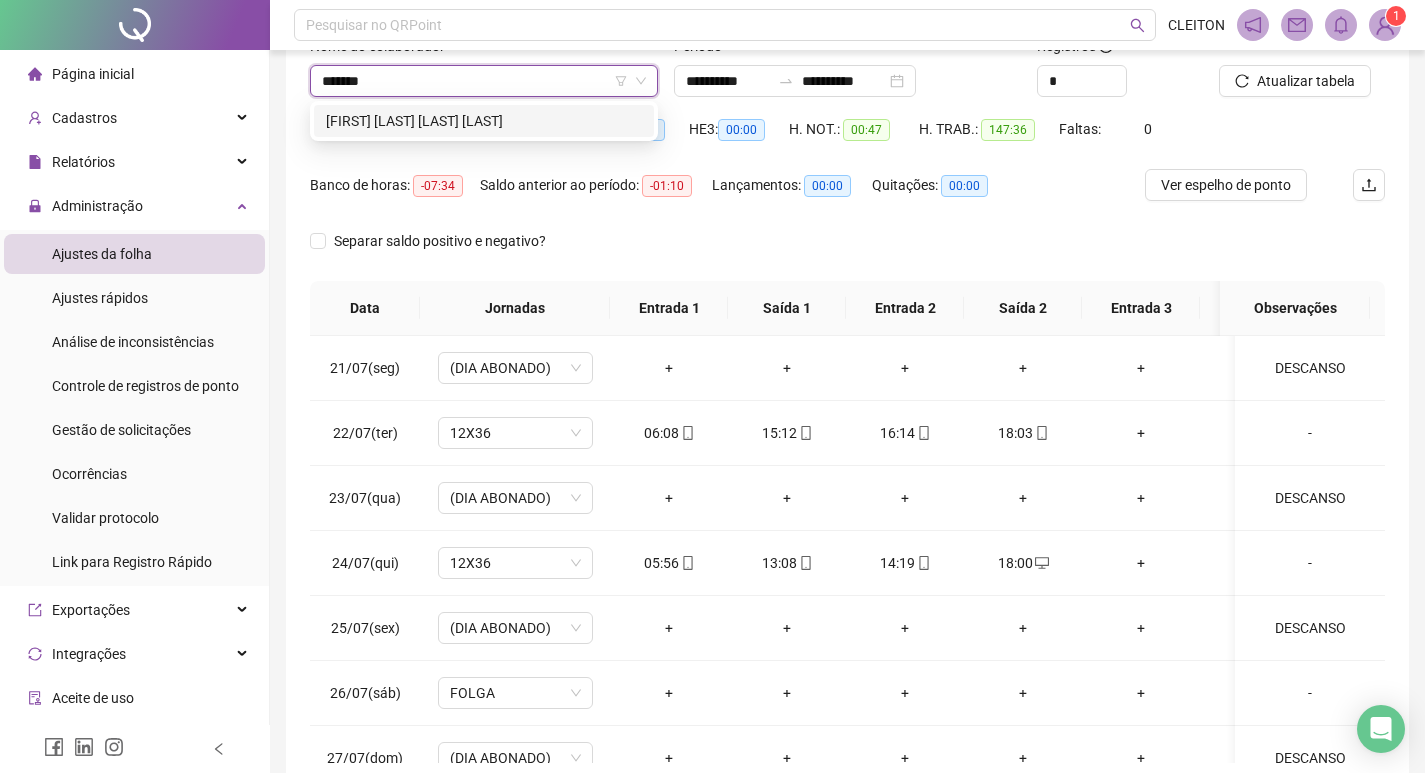 type on "********" 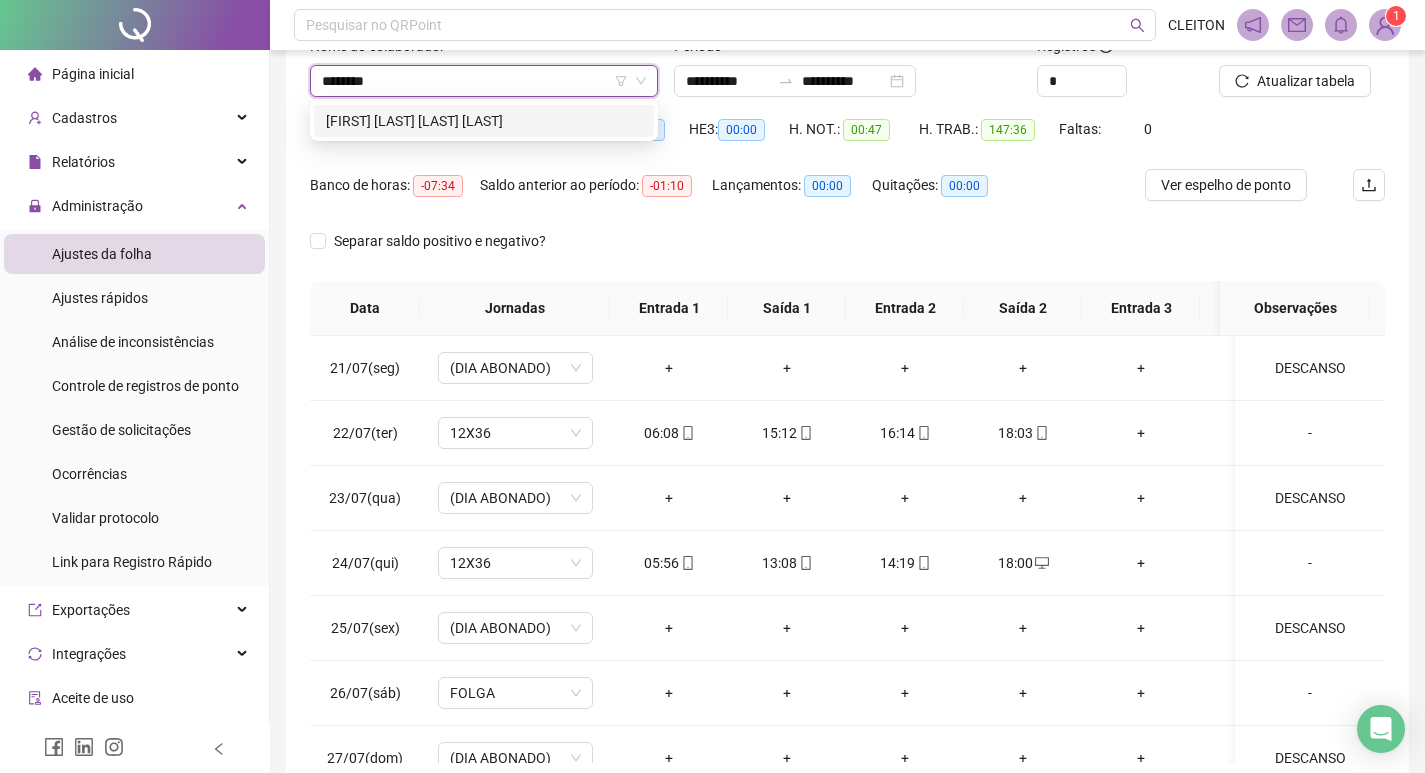 type 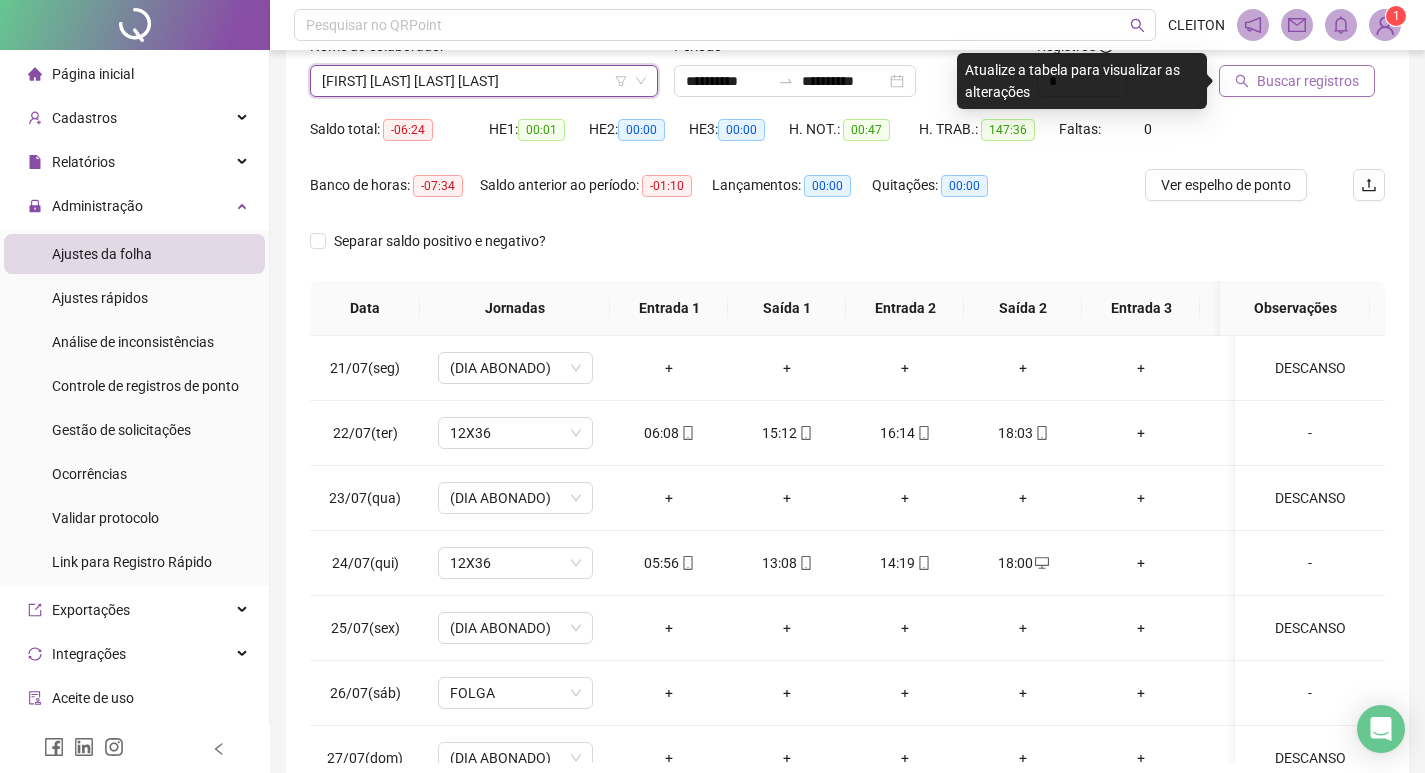 click on "Buscar registros" at bounding box center (1308, 81) 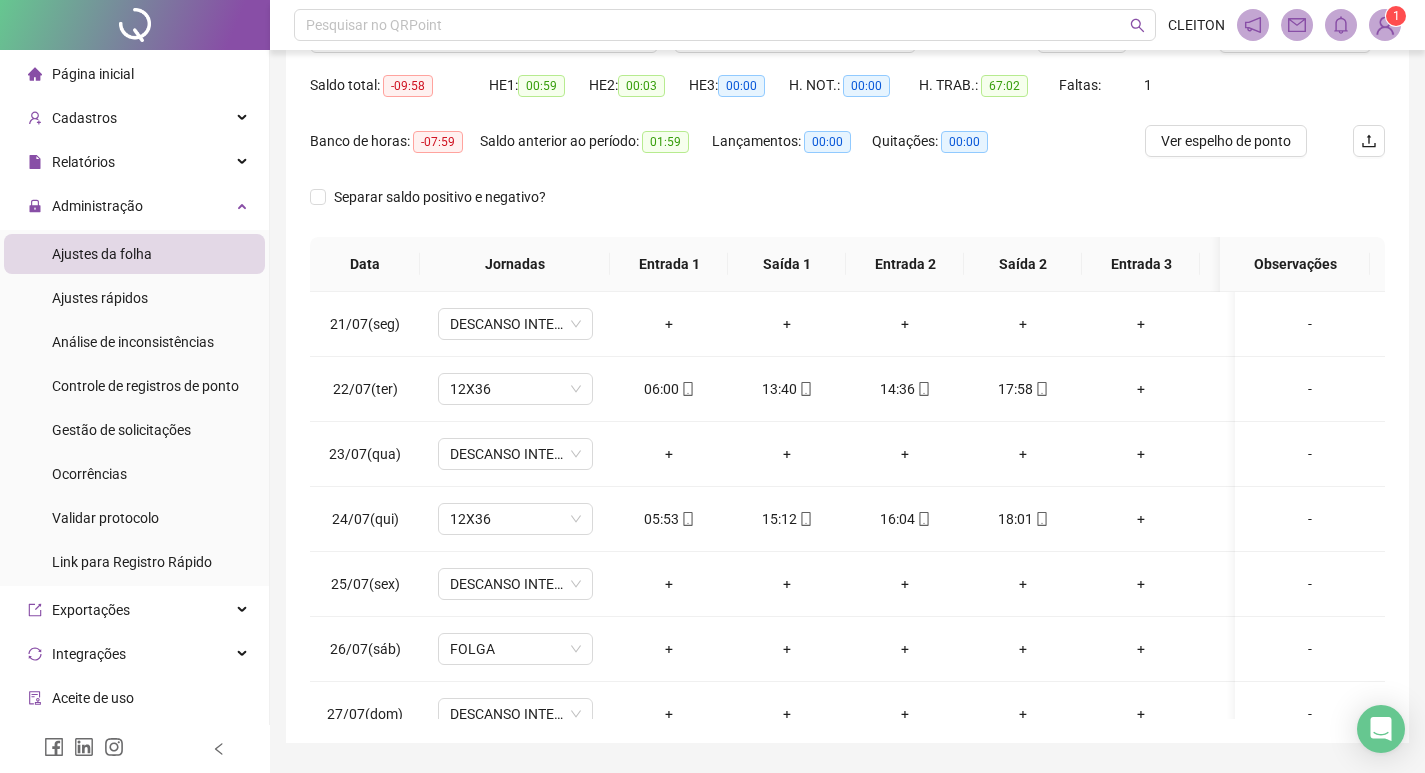 scroll, scrollTop: 249, scrollLeft: 0, axis: vertical 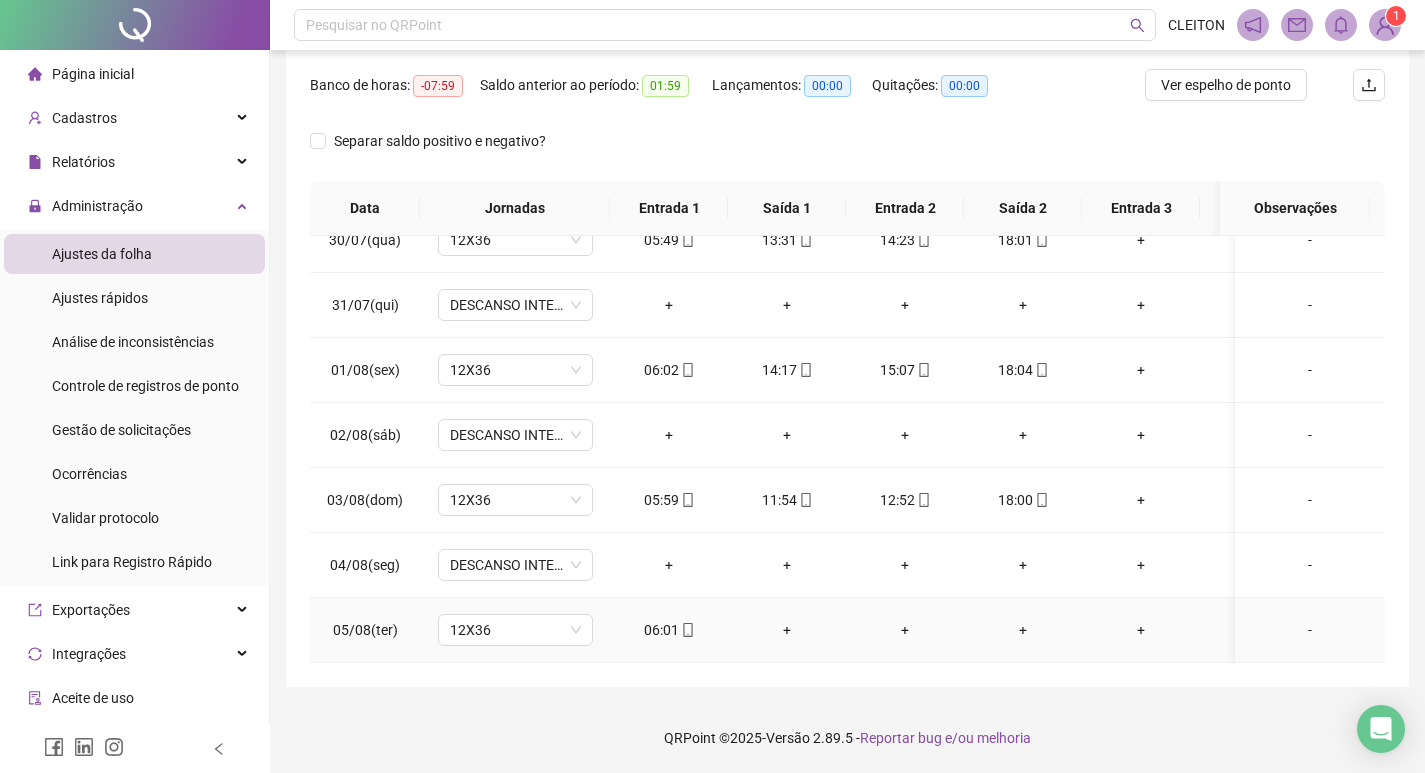 click on "-" at bounding box center (1310, 630) 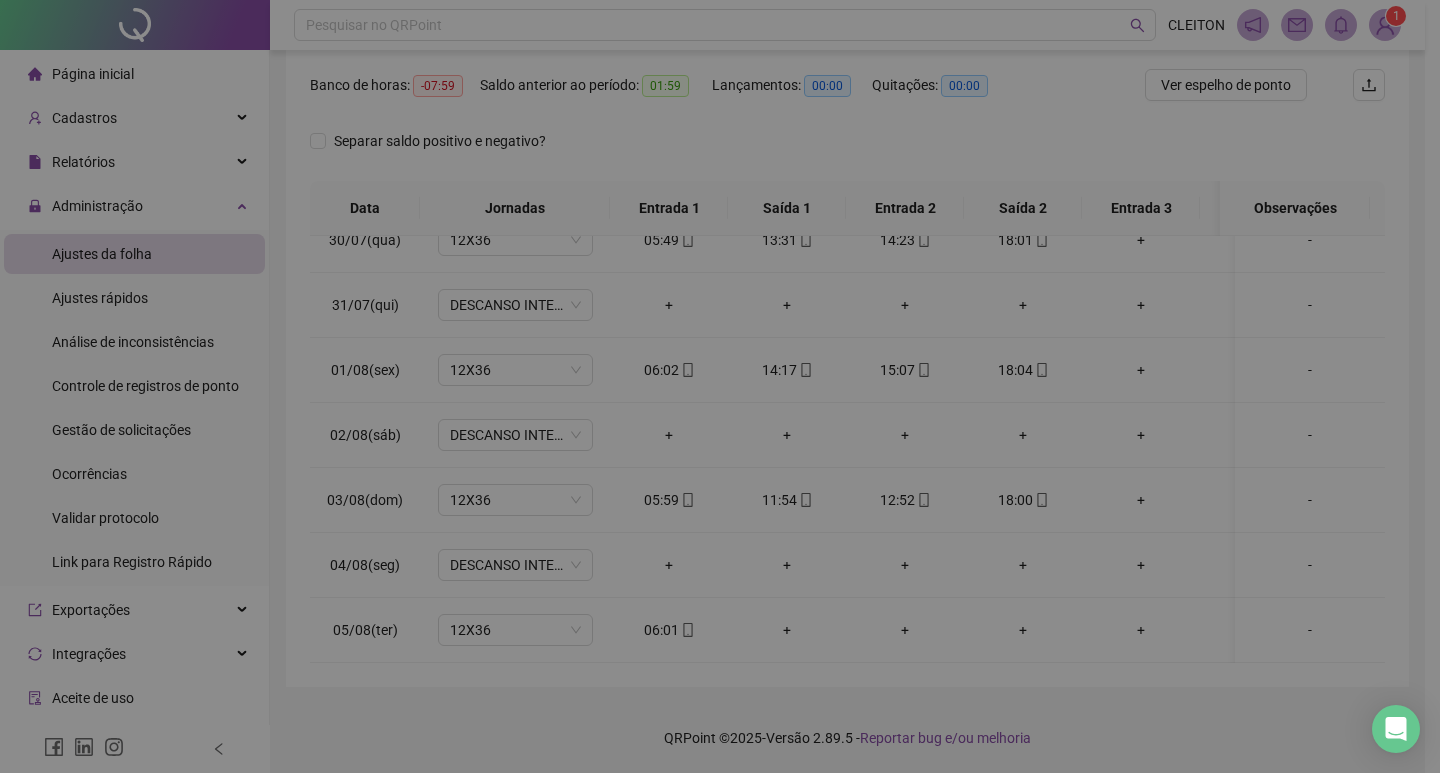 type 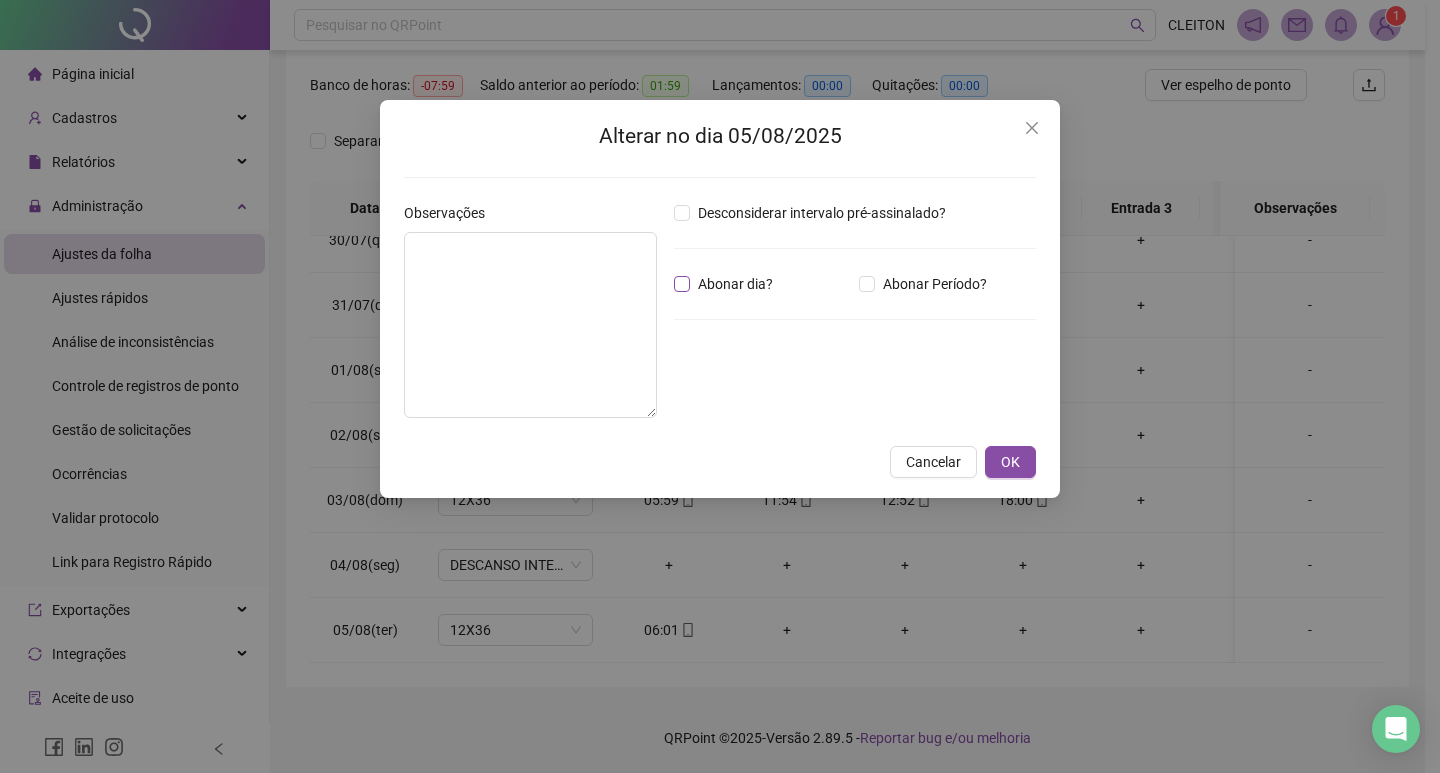 click on "Abonar dia?" at bounding box center (735, 284) 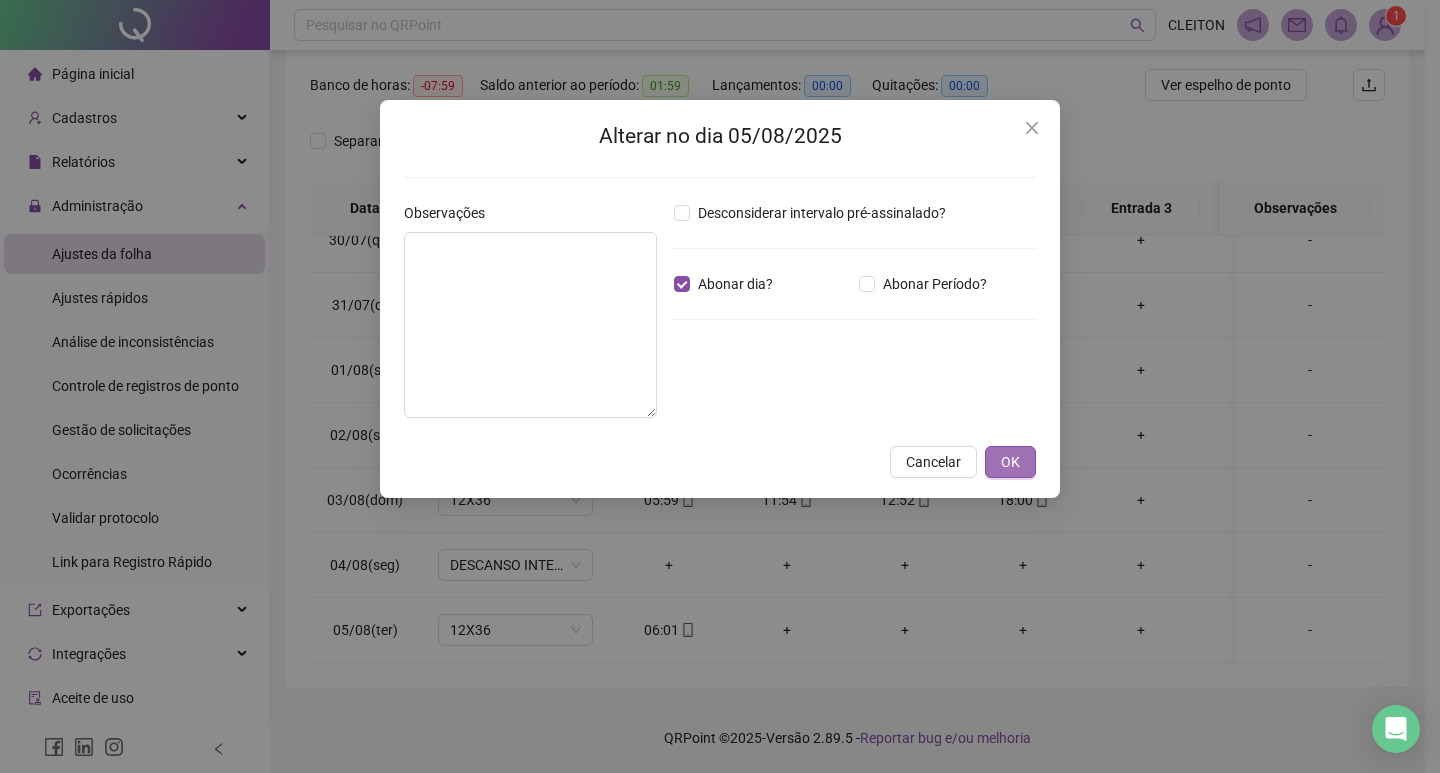 click on "OK" at bounding box center (1010, 462) 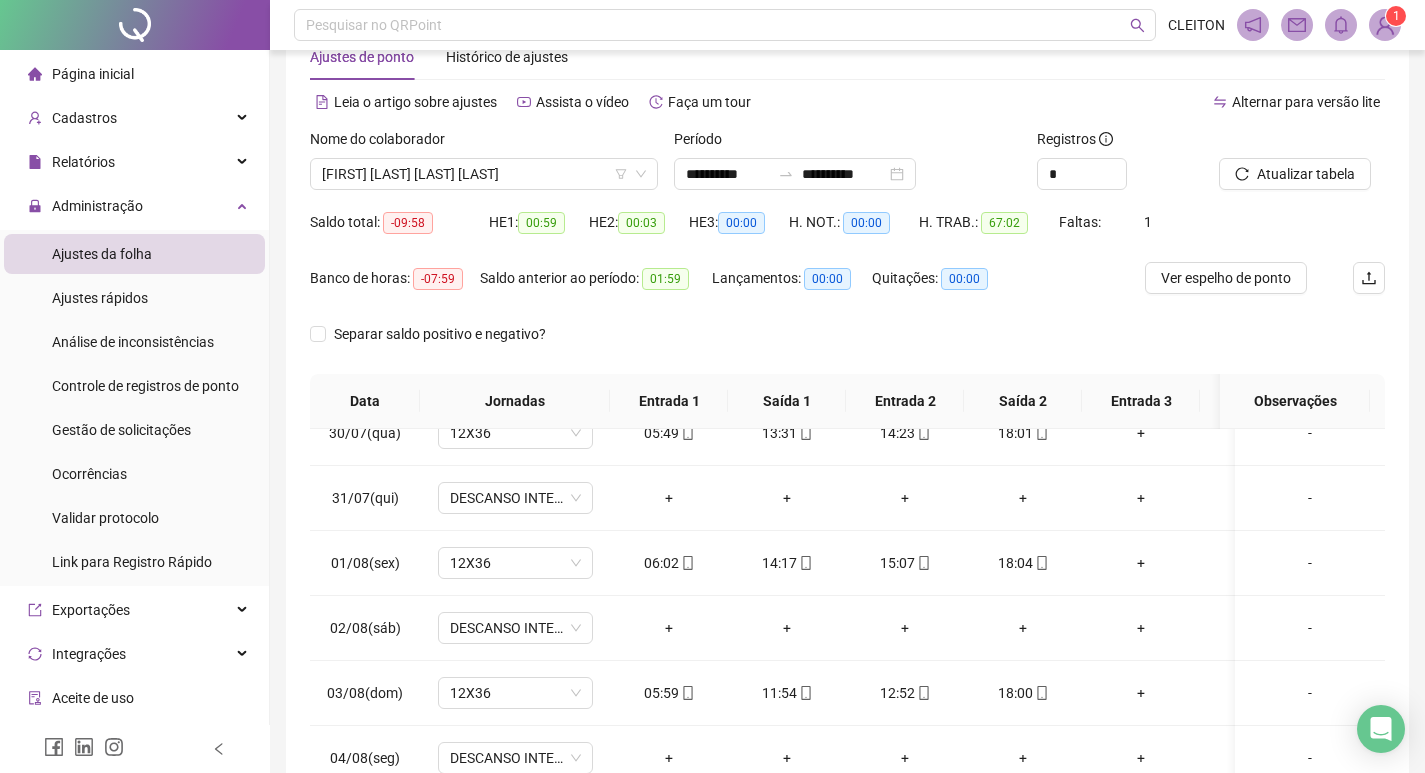 scroll, scrollTop: 49, scrollLeft: 0, axis: vertical 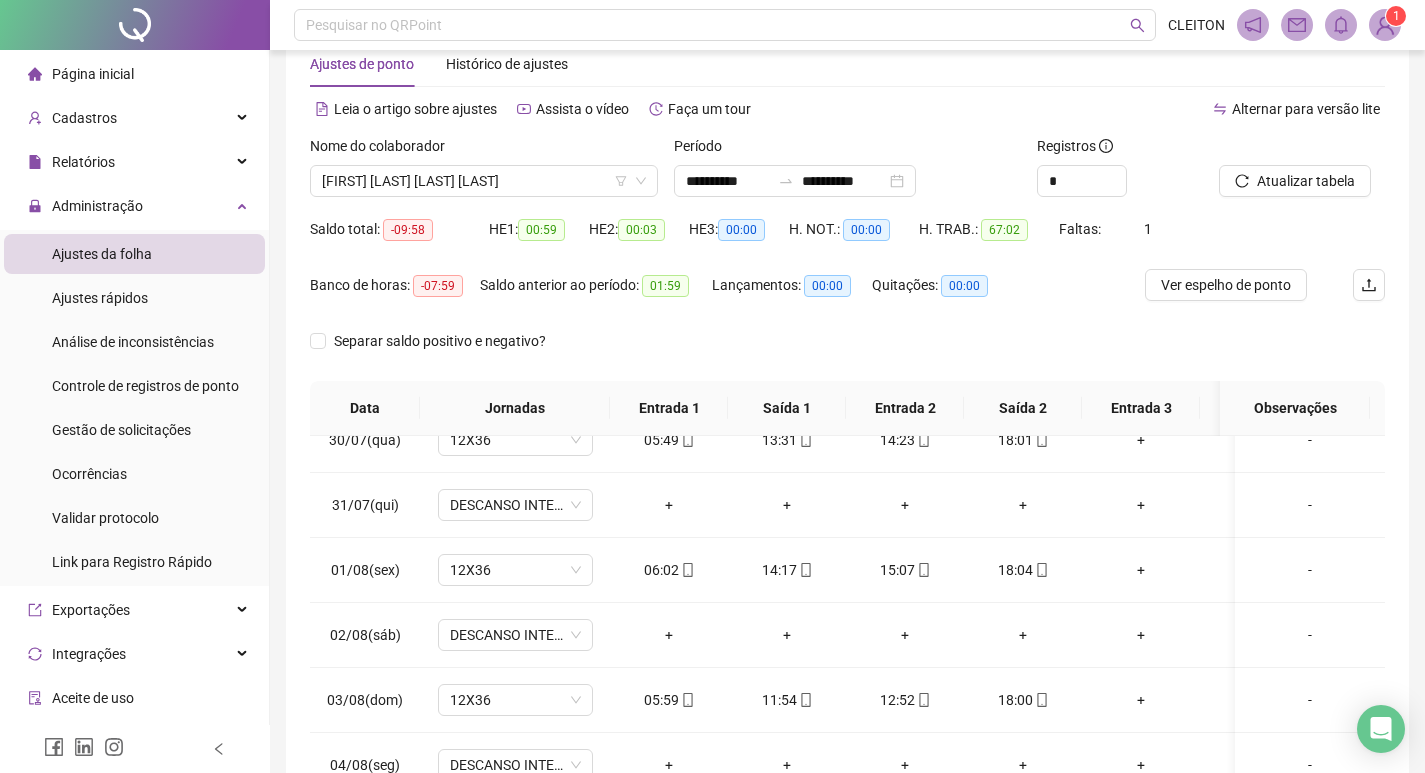 click on "Atualizar tabela" at bounding box center (1302, 174) 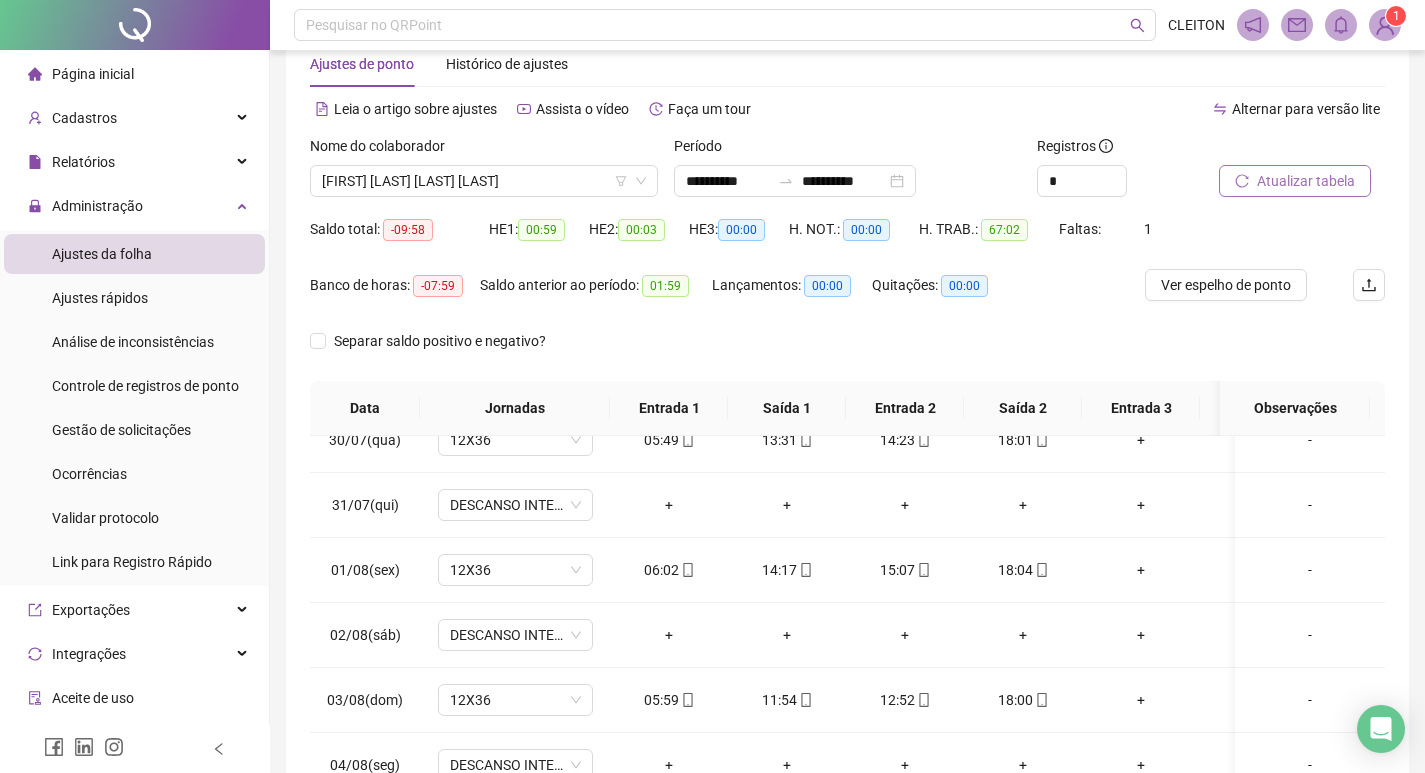 click 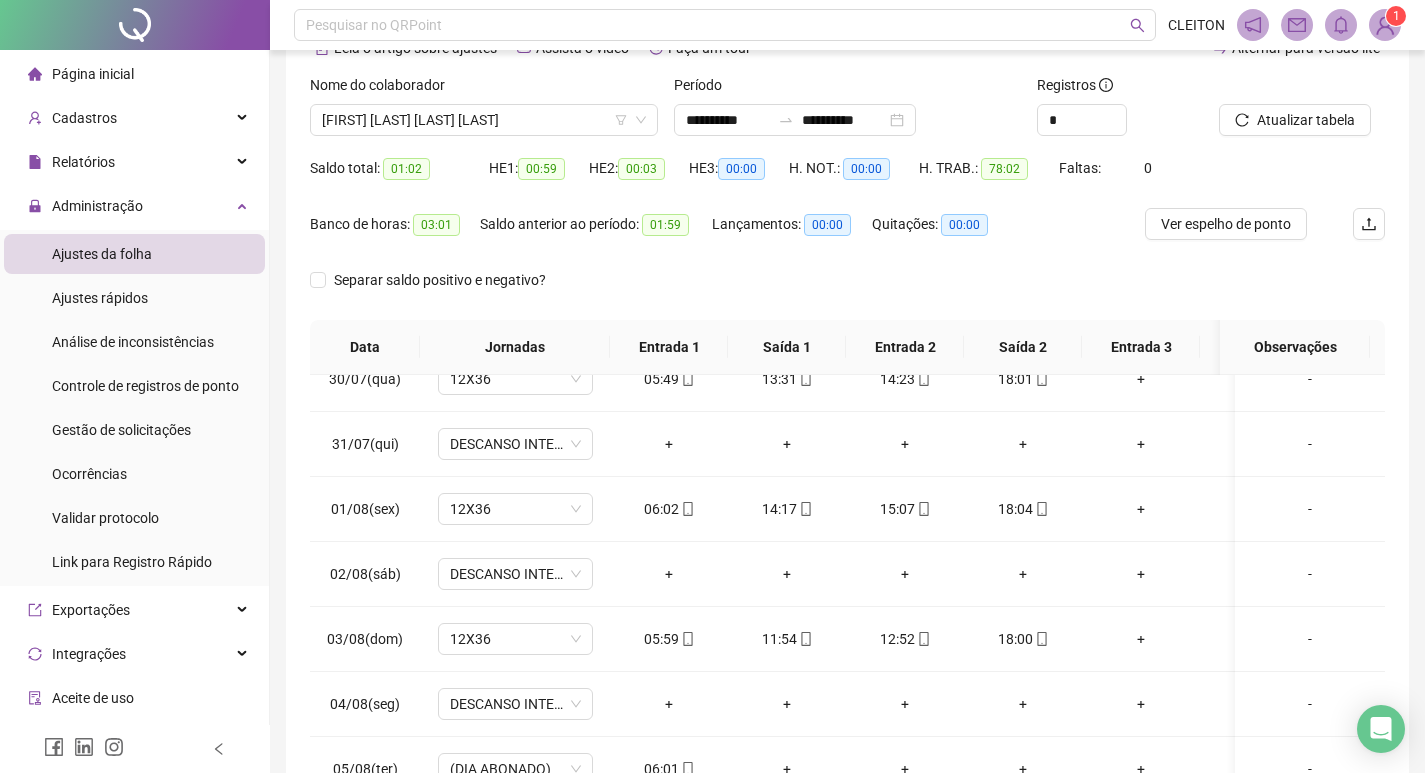 scroll, scrollTop: 249, scrollLeft: 0, axis: vertical 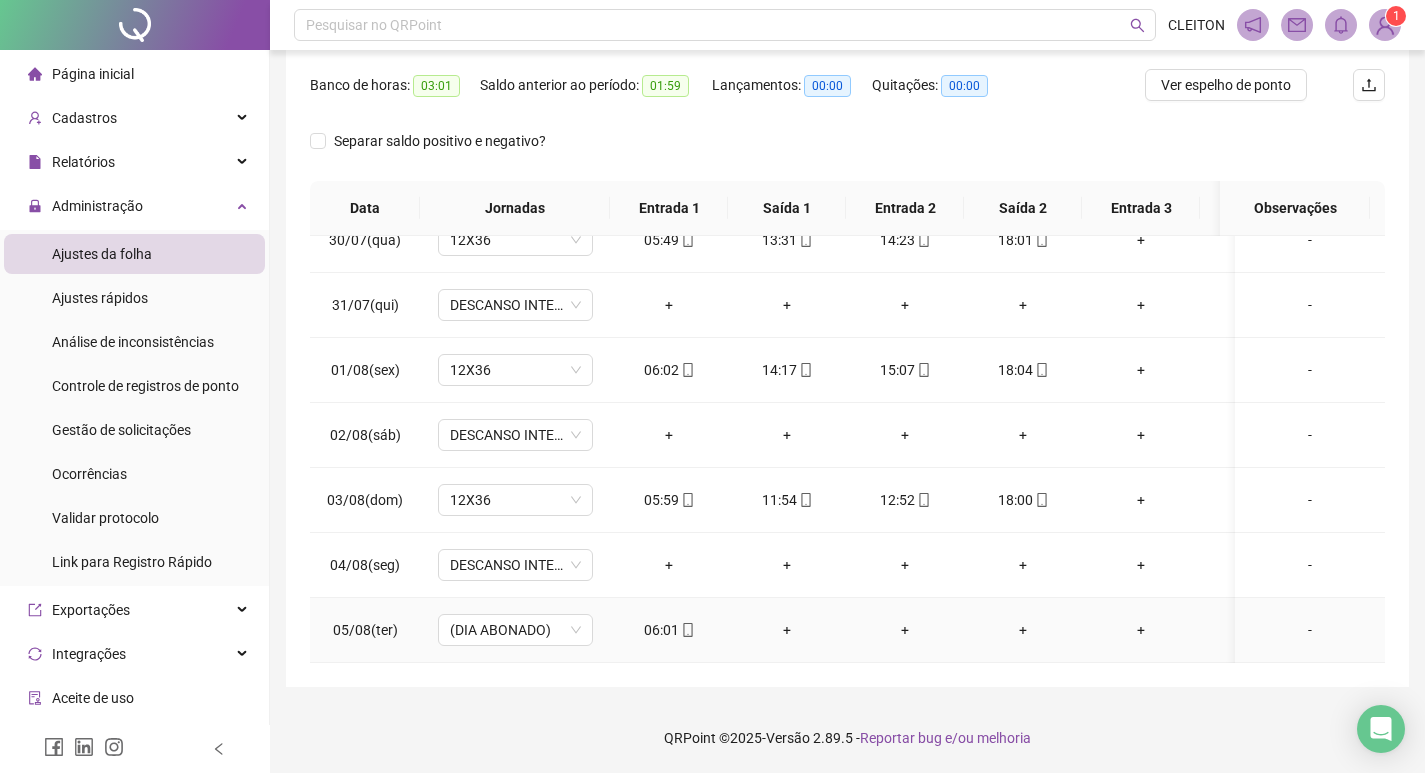 click on "-" at bounding box center (1310, 630) 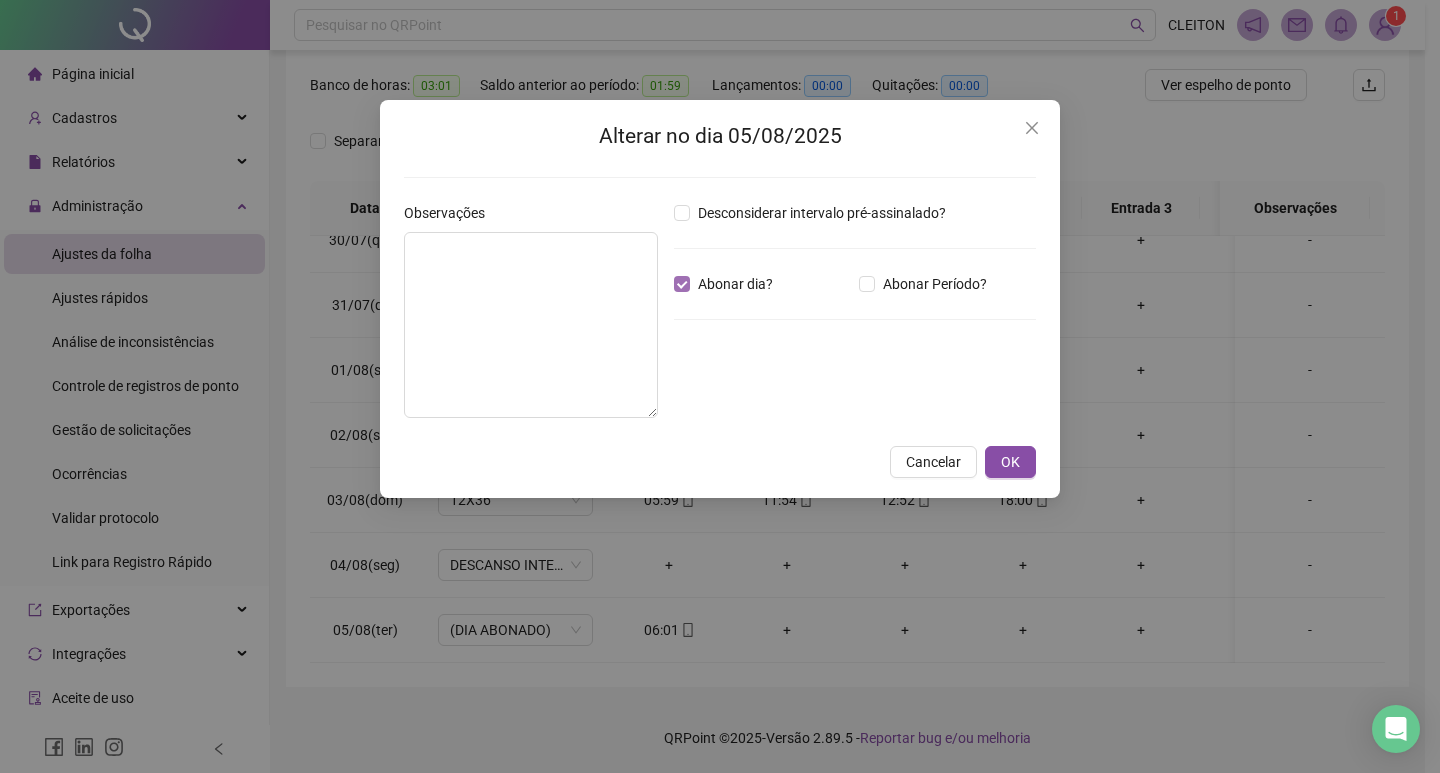 click on "Abonar dia?" at bounding box center (735, 284) 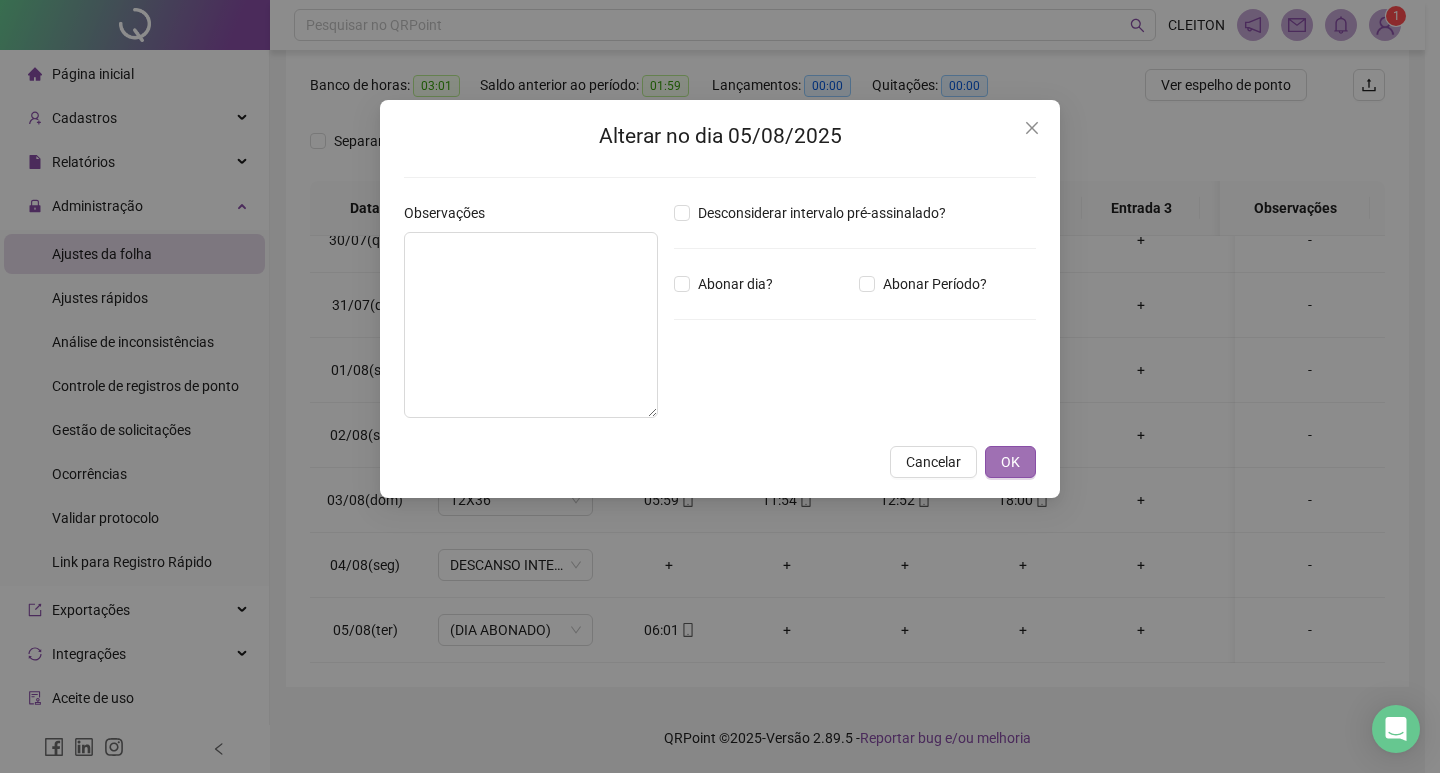 click on "OK" at bounding box center (1010, 462) 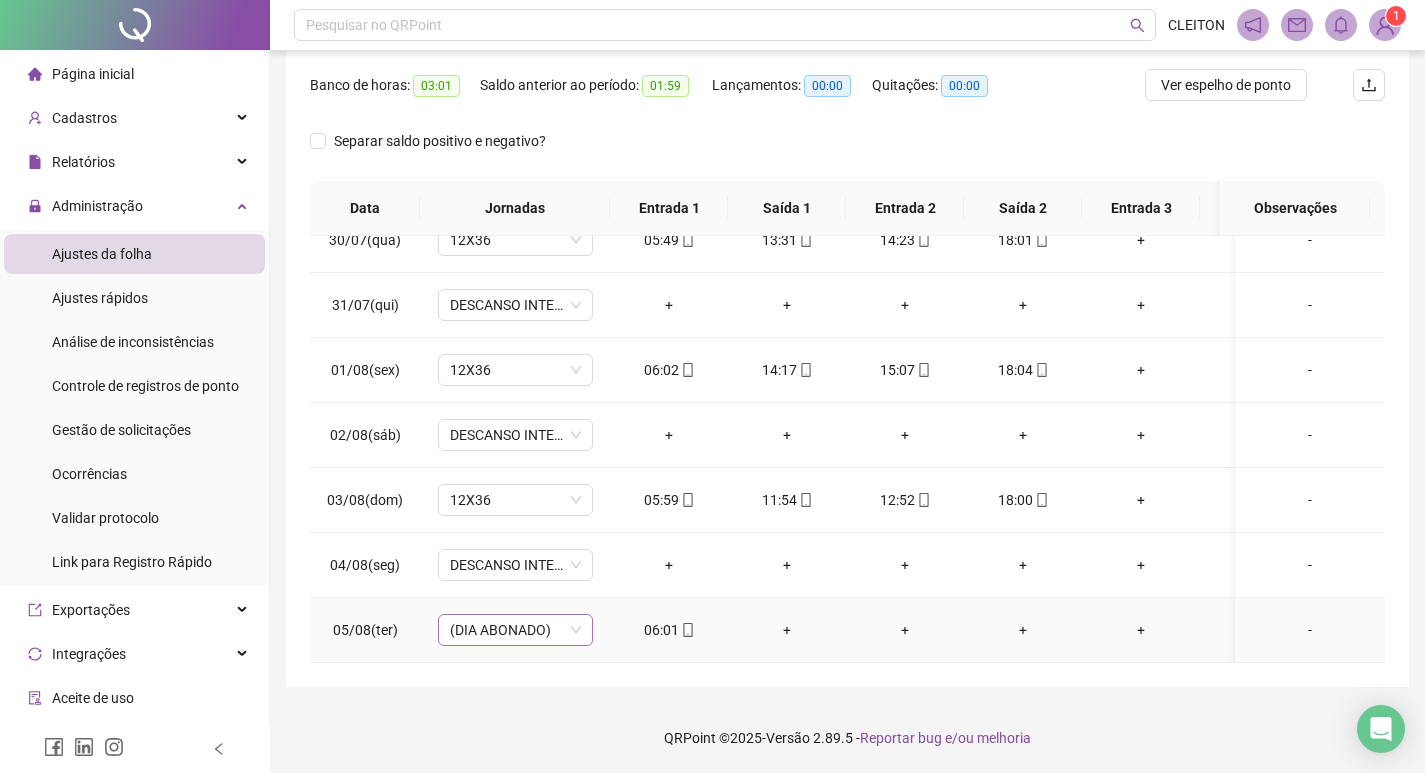 click on "(DIA ABONADO)" at bounding box center (515, 630) 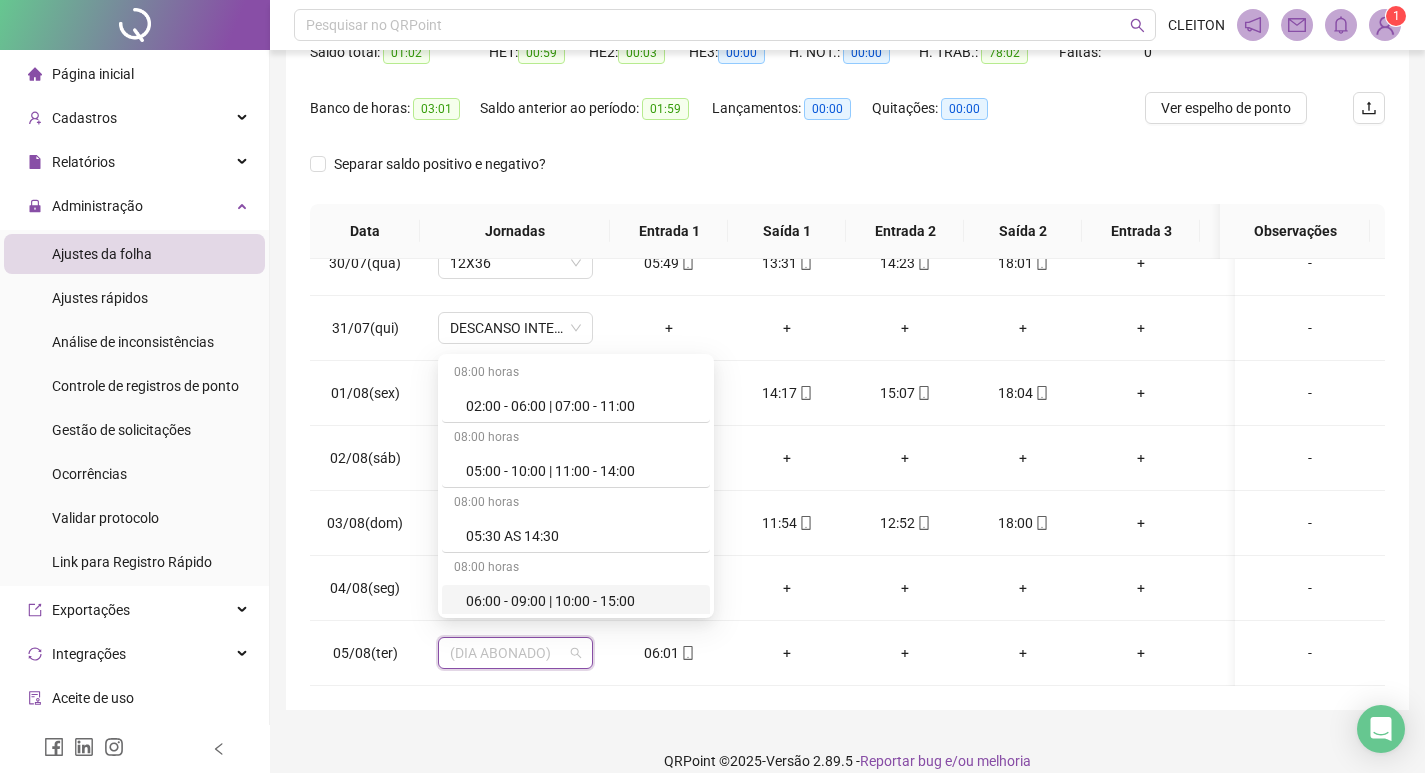 scroll, scrollTop: 149, scrollLeft: 0, axis: vertical 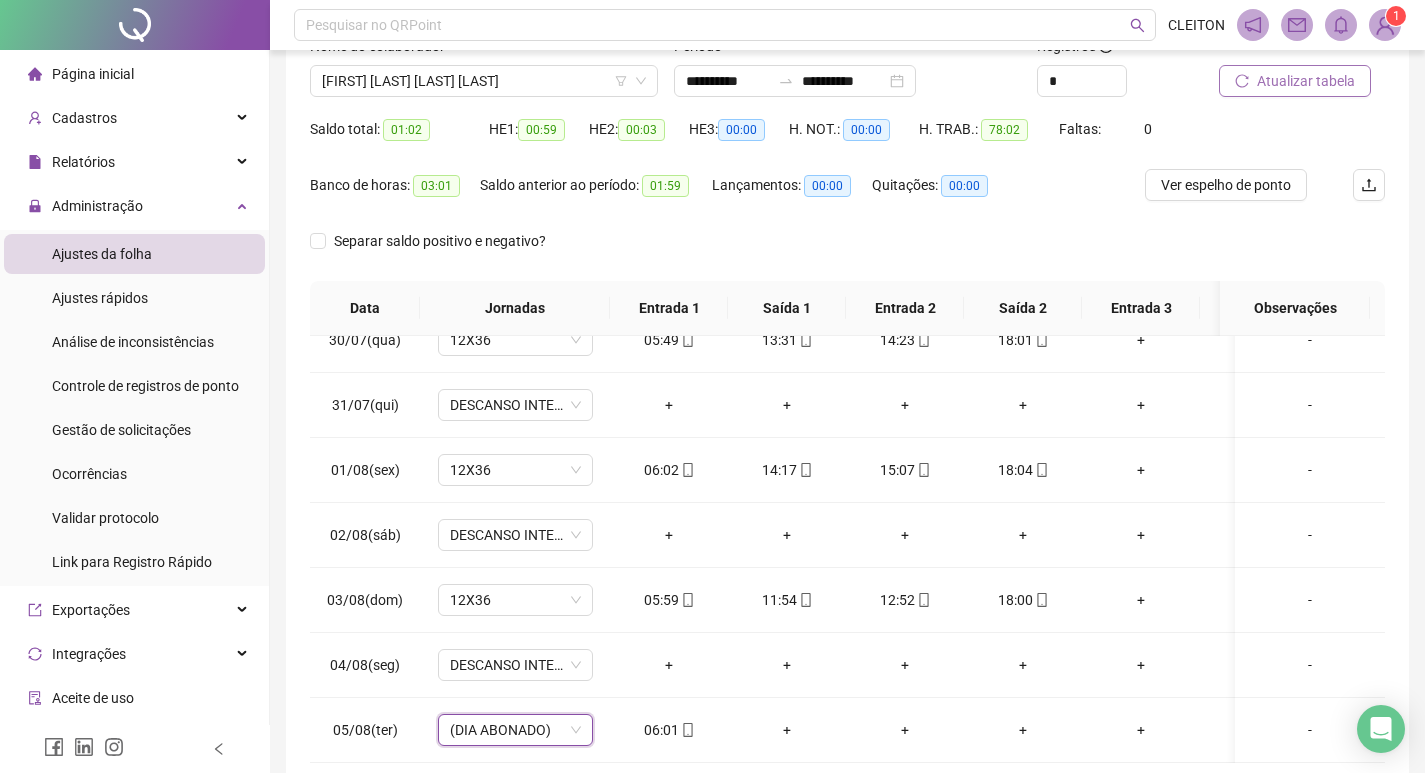 click on "Atualizar tabela" at bounding box center [1306, 81] 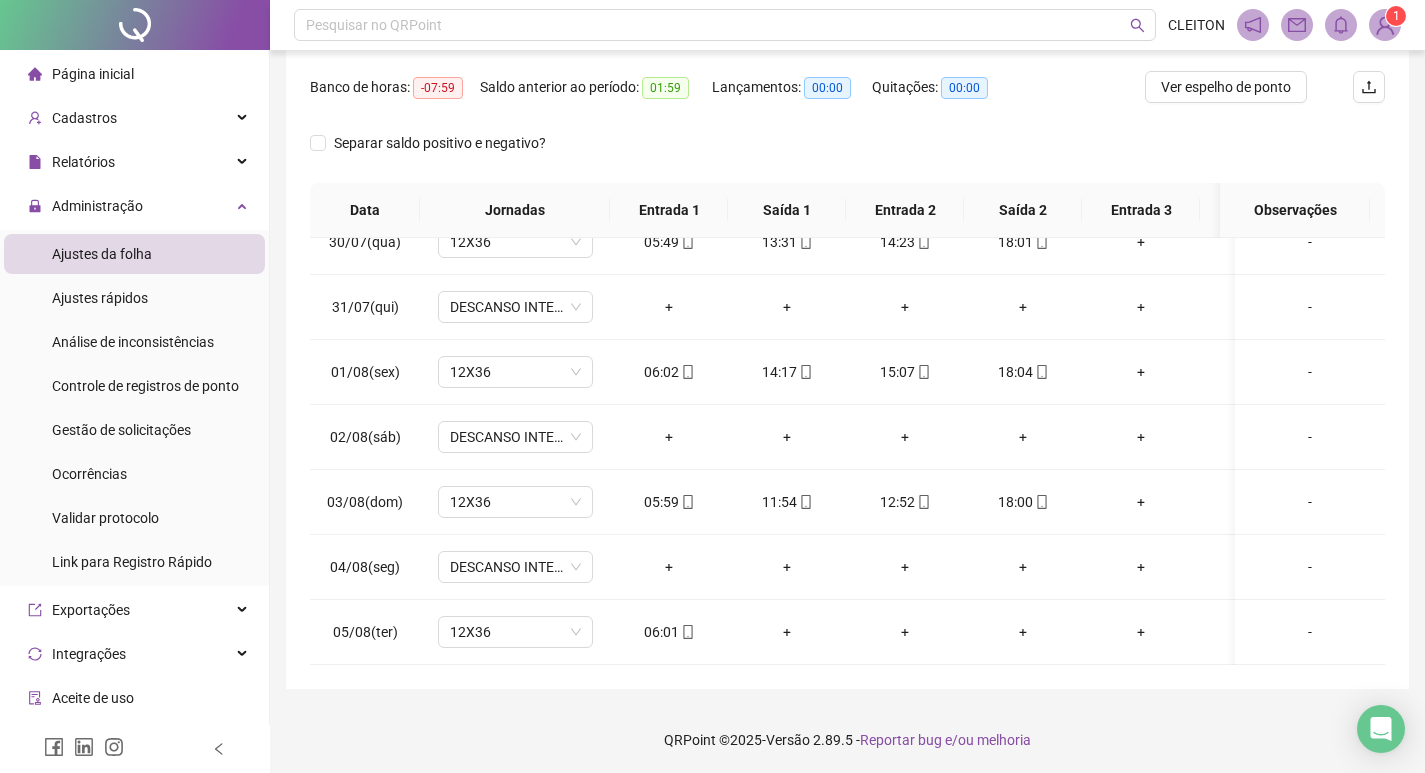 scroll, scrollTop: 249, scrollLeft: 0, axis: vertical 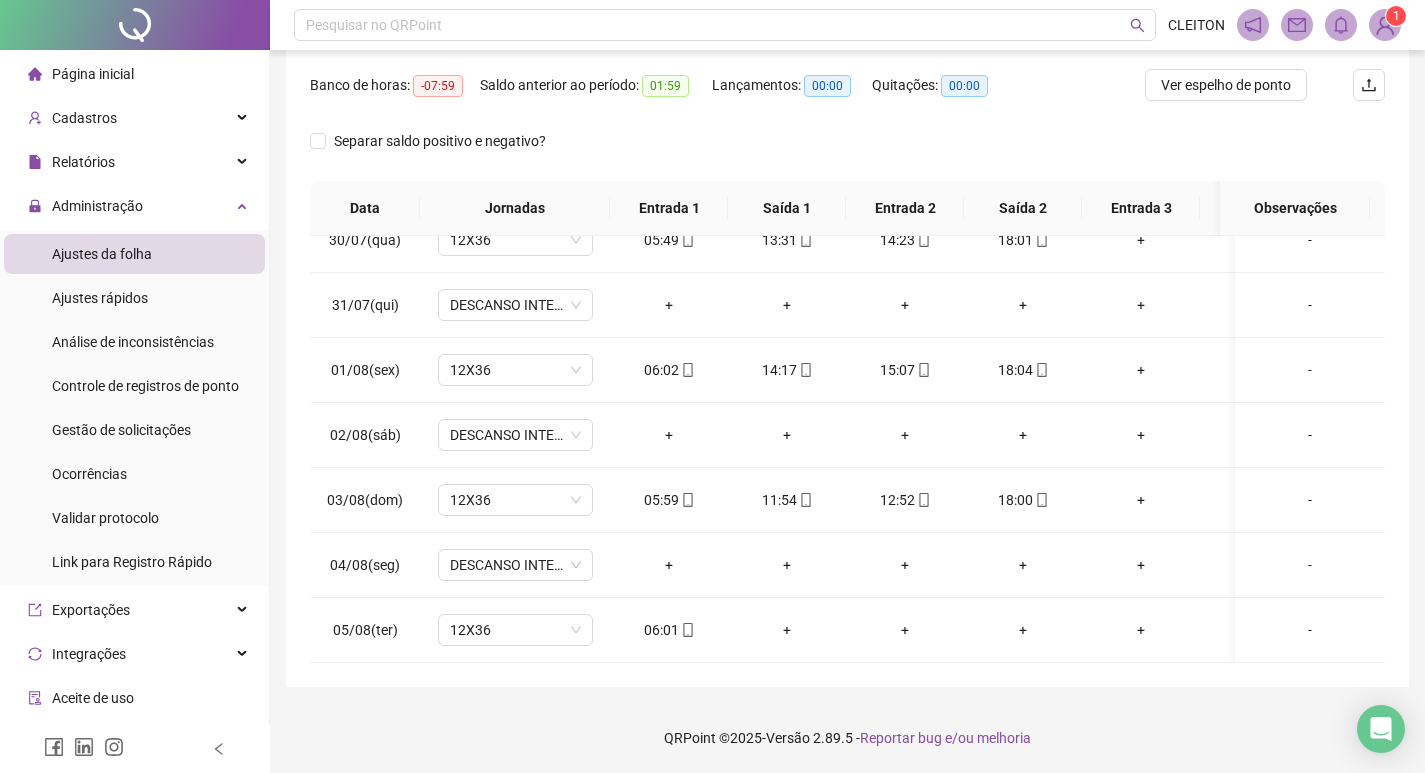 click on "QRPoint © 2025  -  Versão   2.89.5   -  Reportar bug e/ou melhoria" at bounding box center (847, 738) 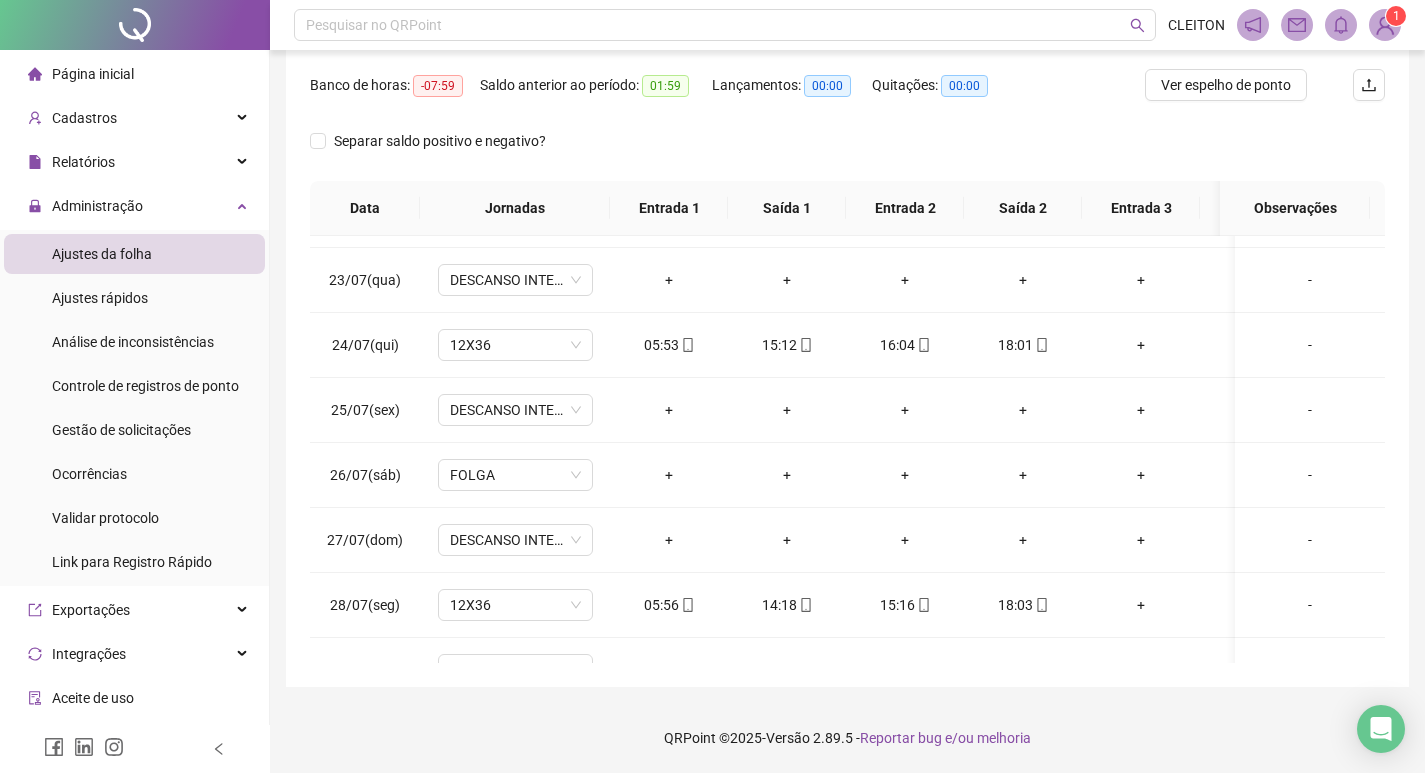 scroll, scrollTop: 0, scrollLeft: 0, axis: both 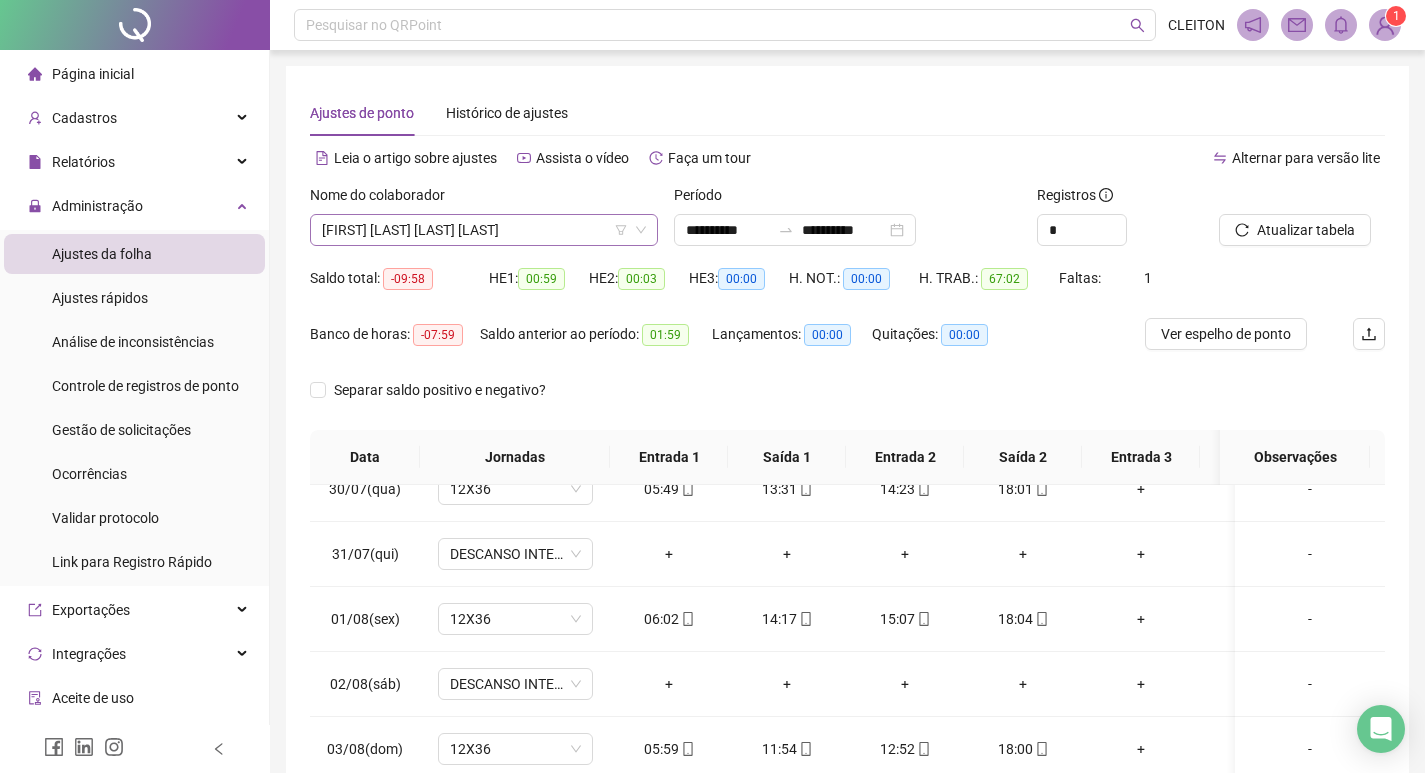 click on "[FIRST] [LAST] [LAST] [LAST]" at bounding box center (484, 230) 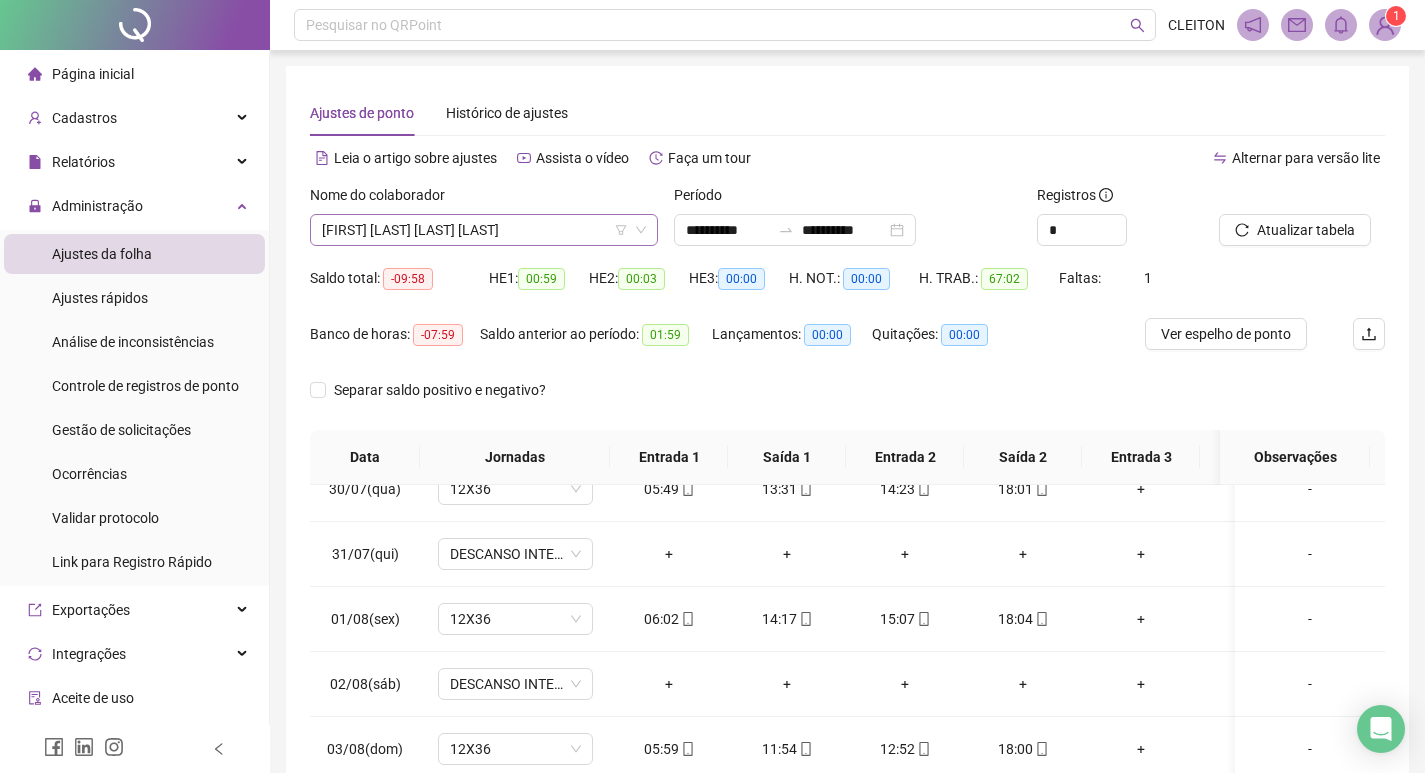 click on "[FIRST] [LAST] [LAST] [LAST]" at bounding box center [484, 230] 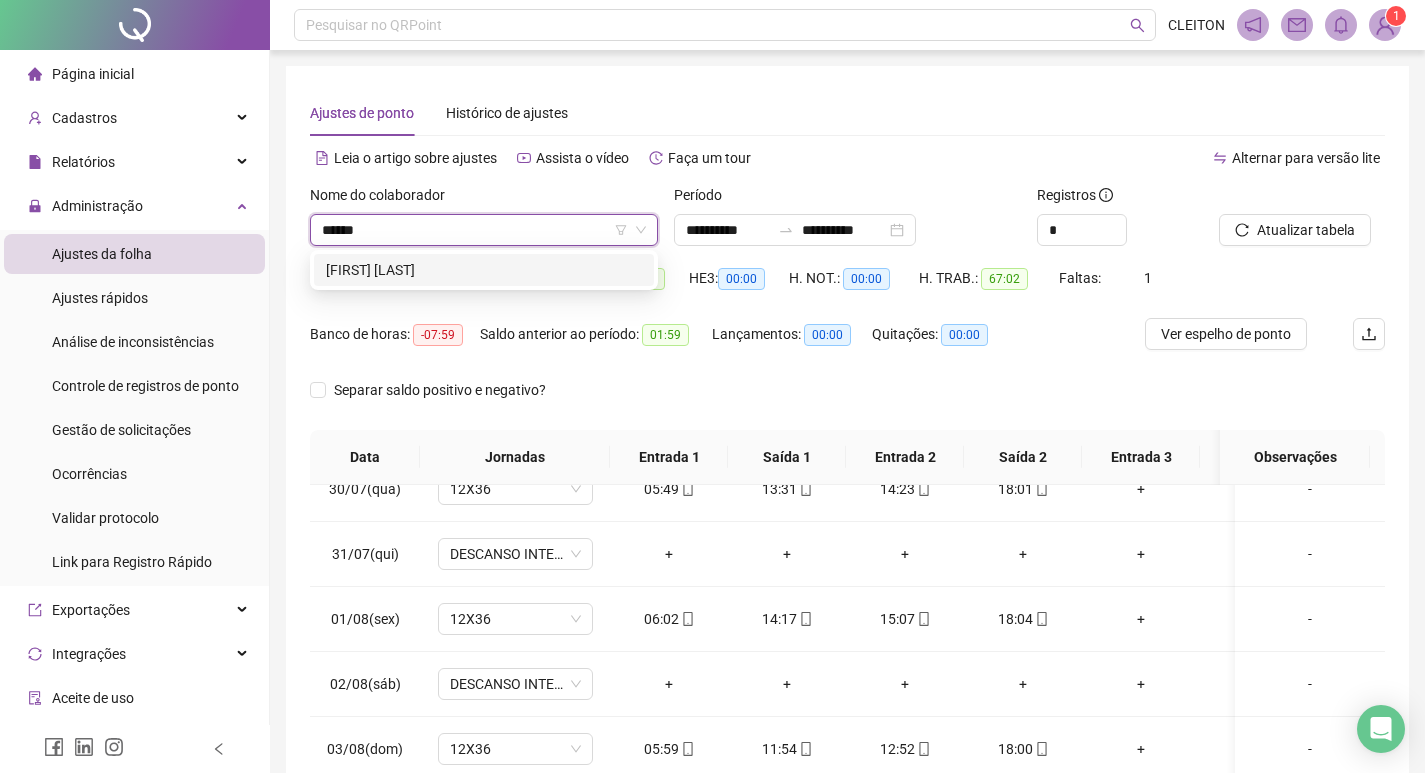 type on "*******" 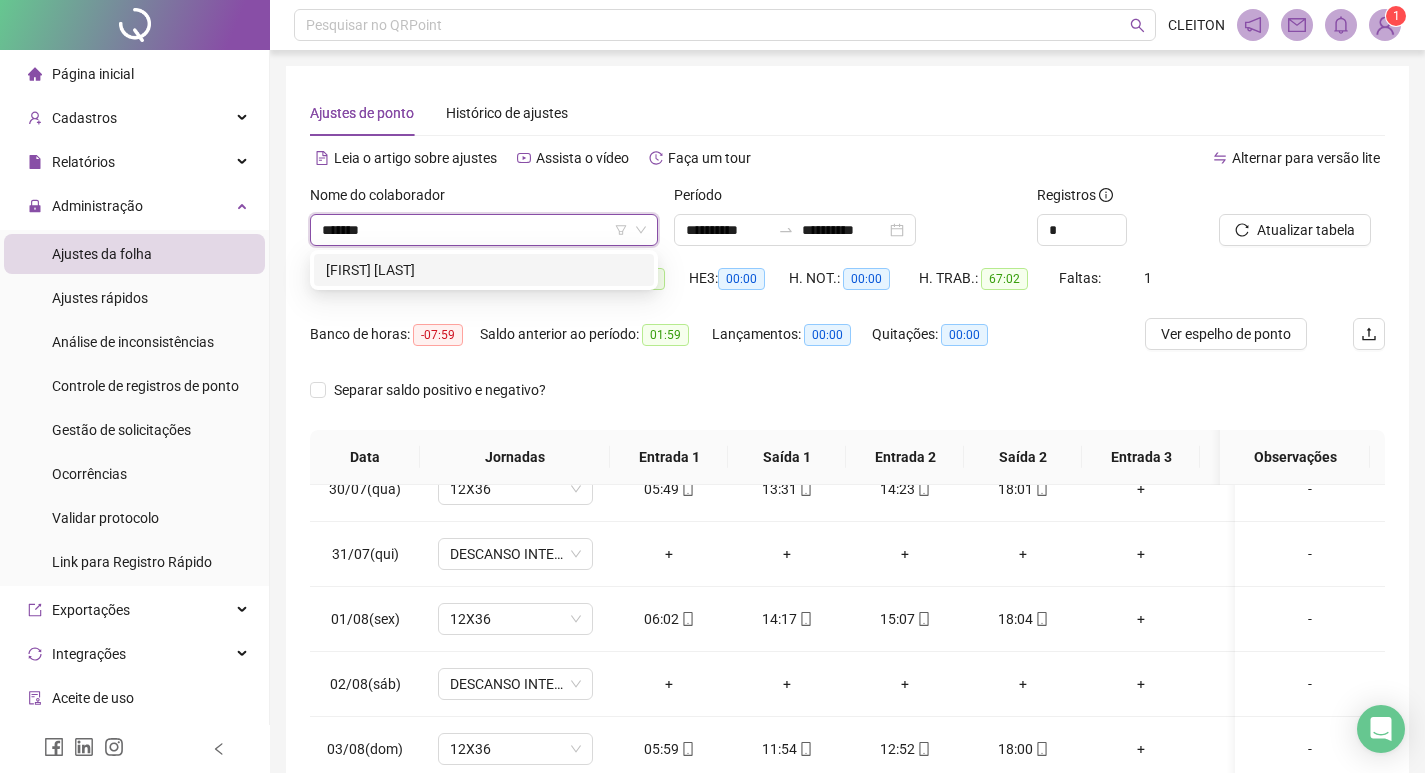 type 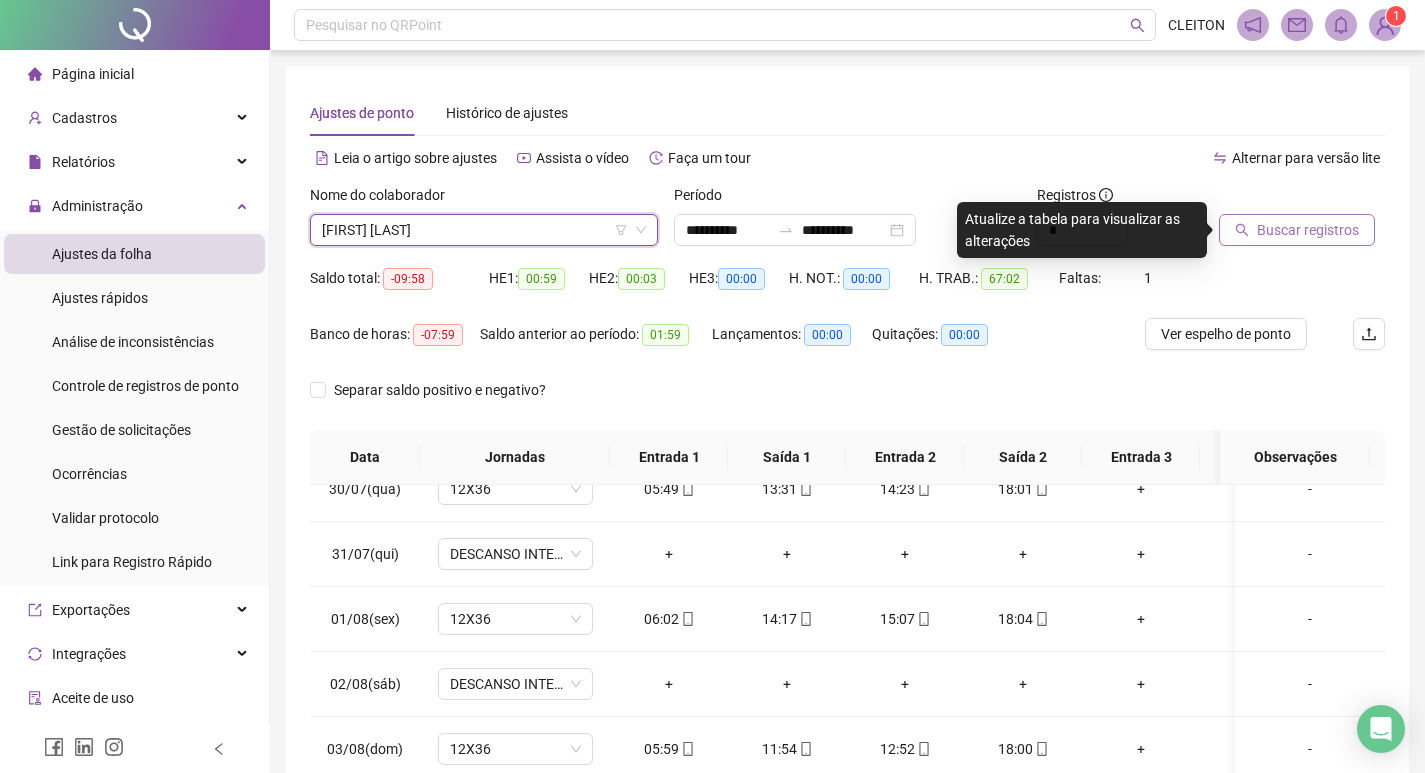 click on "Buscar registros" at bounding box center (1308, 230) 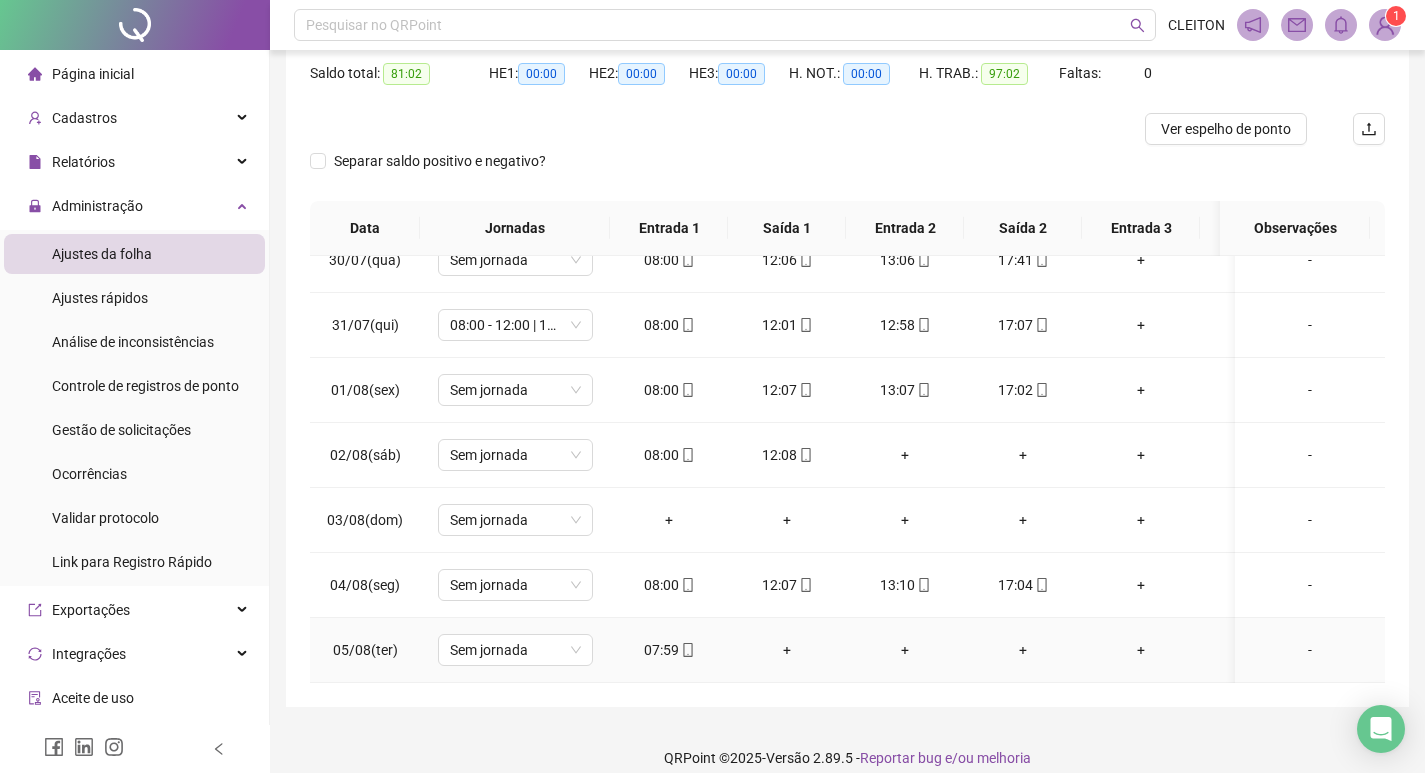 scroll, scrollTop: 225, scrollLeft: 0, axis: vertical 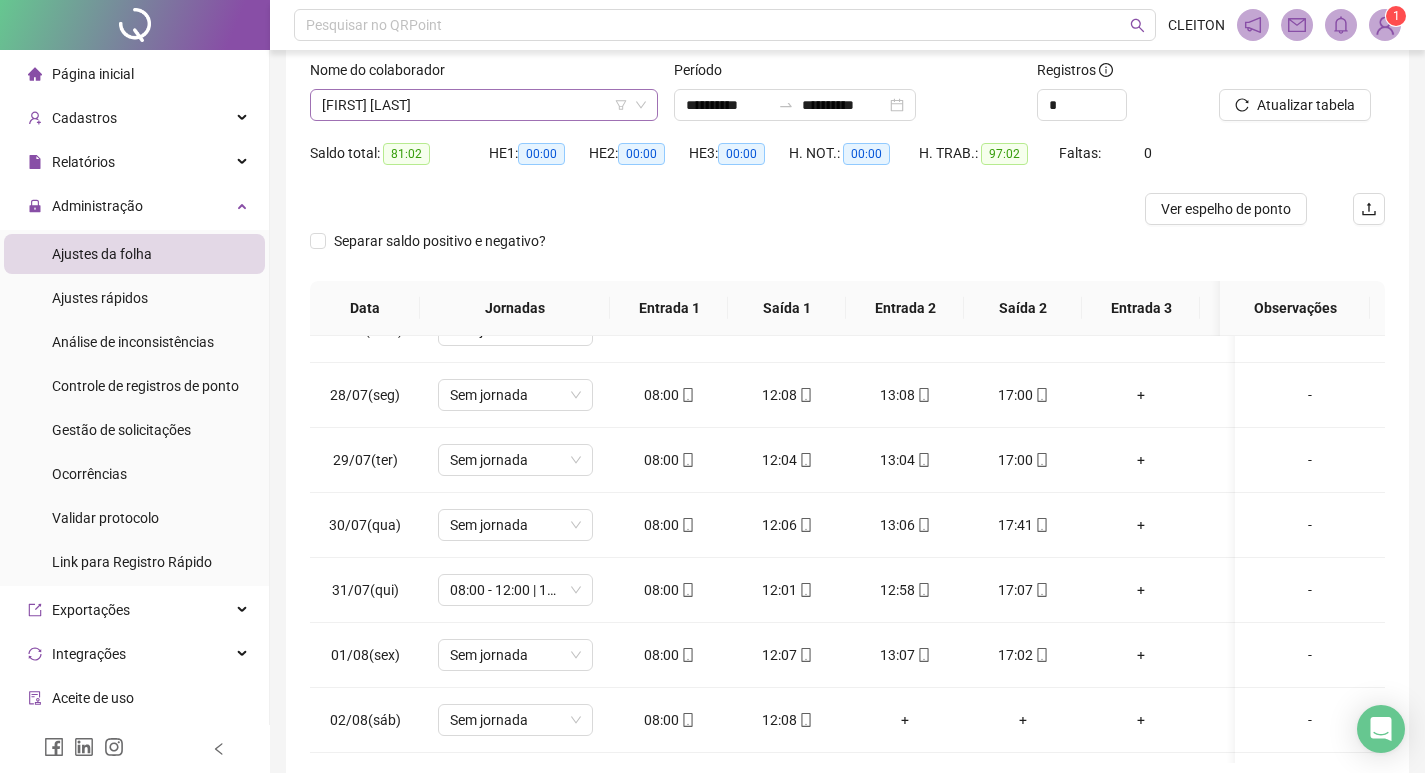 click on "[FIRST] [LAST]" at bounding box center [484, 105] 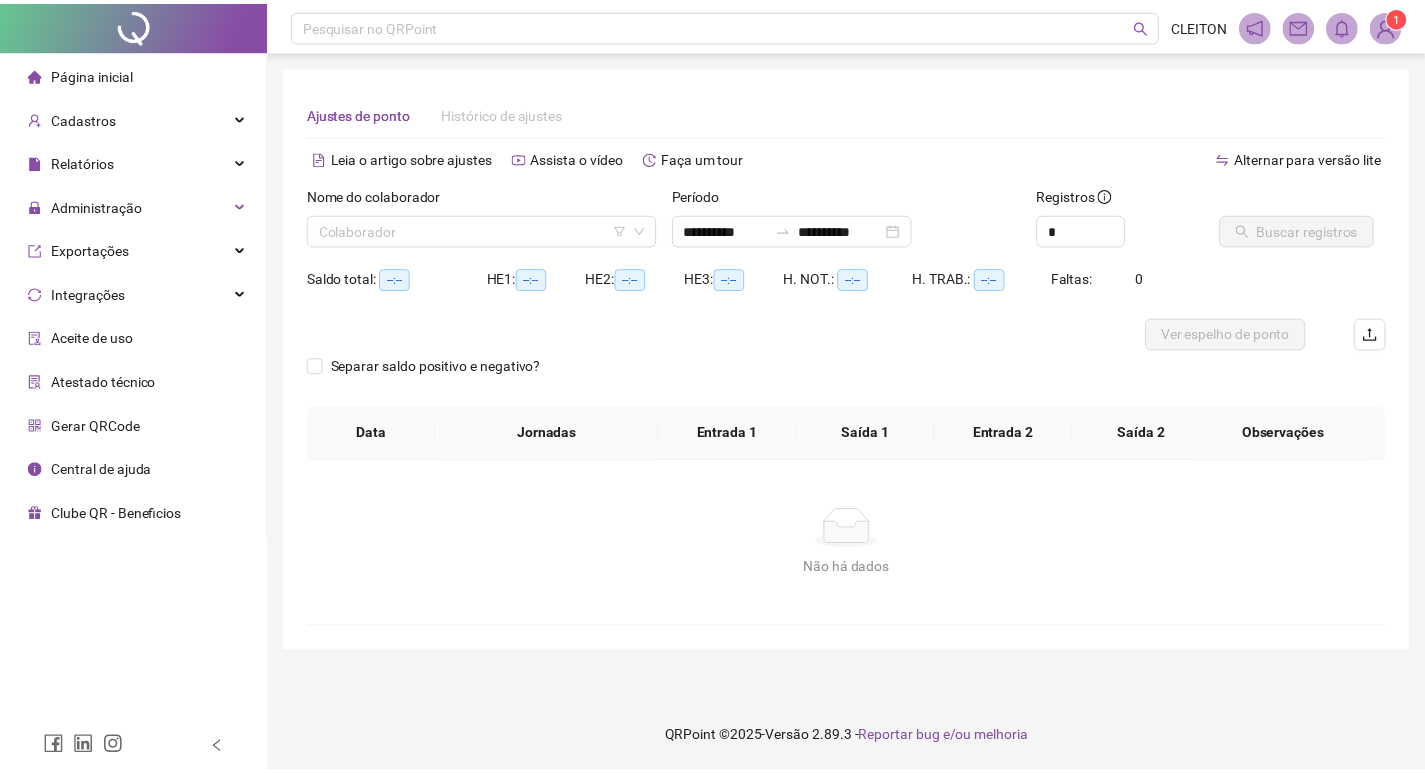 scroll, scrollTop: 0, scrollLeft: 0, axis: both 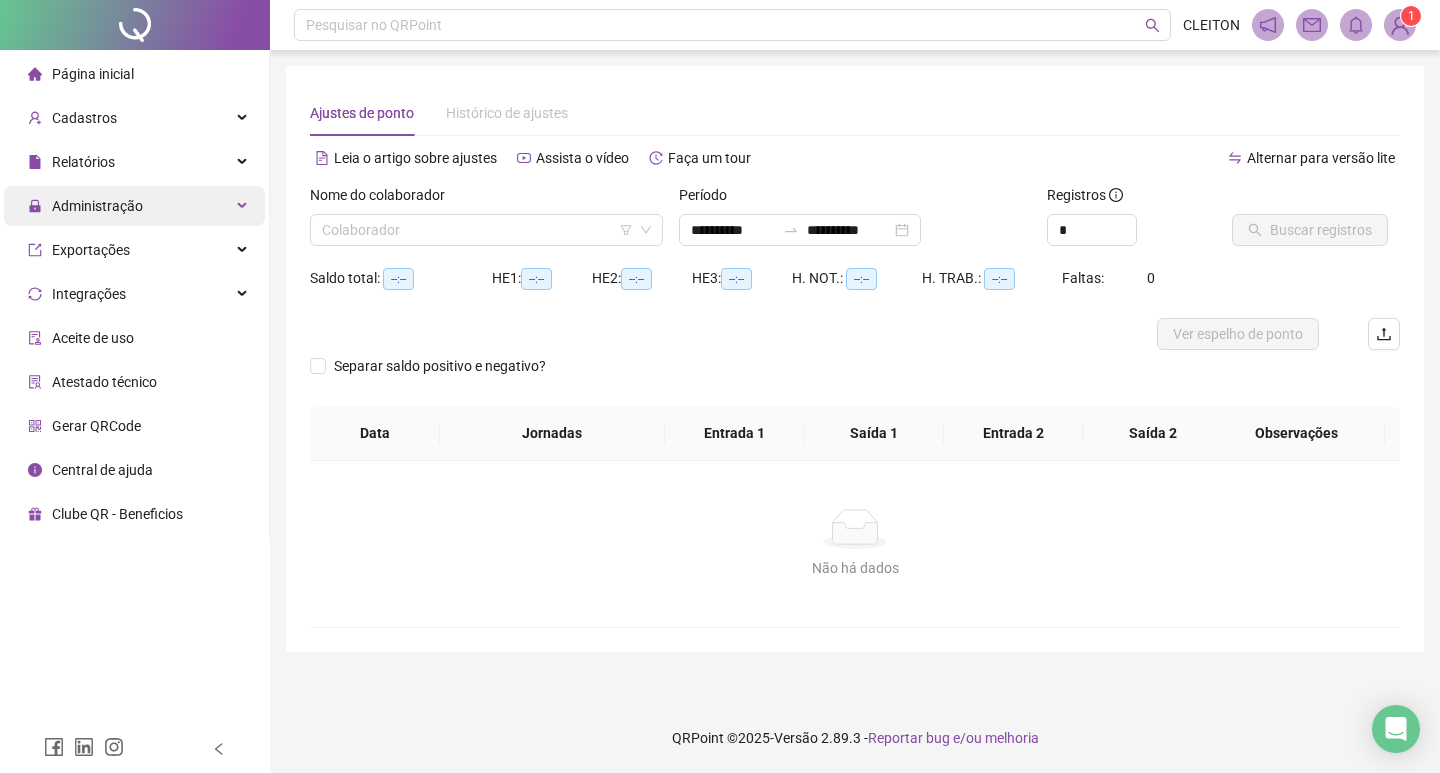 click on "Administração" at bounding box center [134, 206] 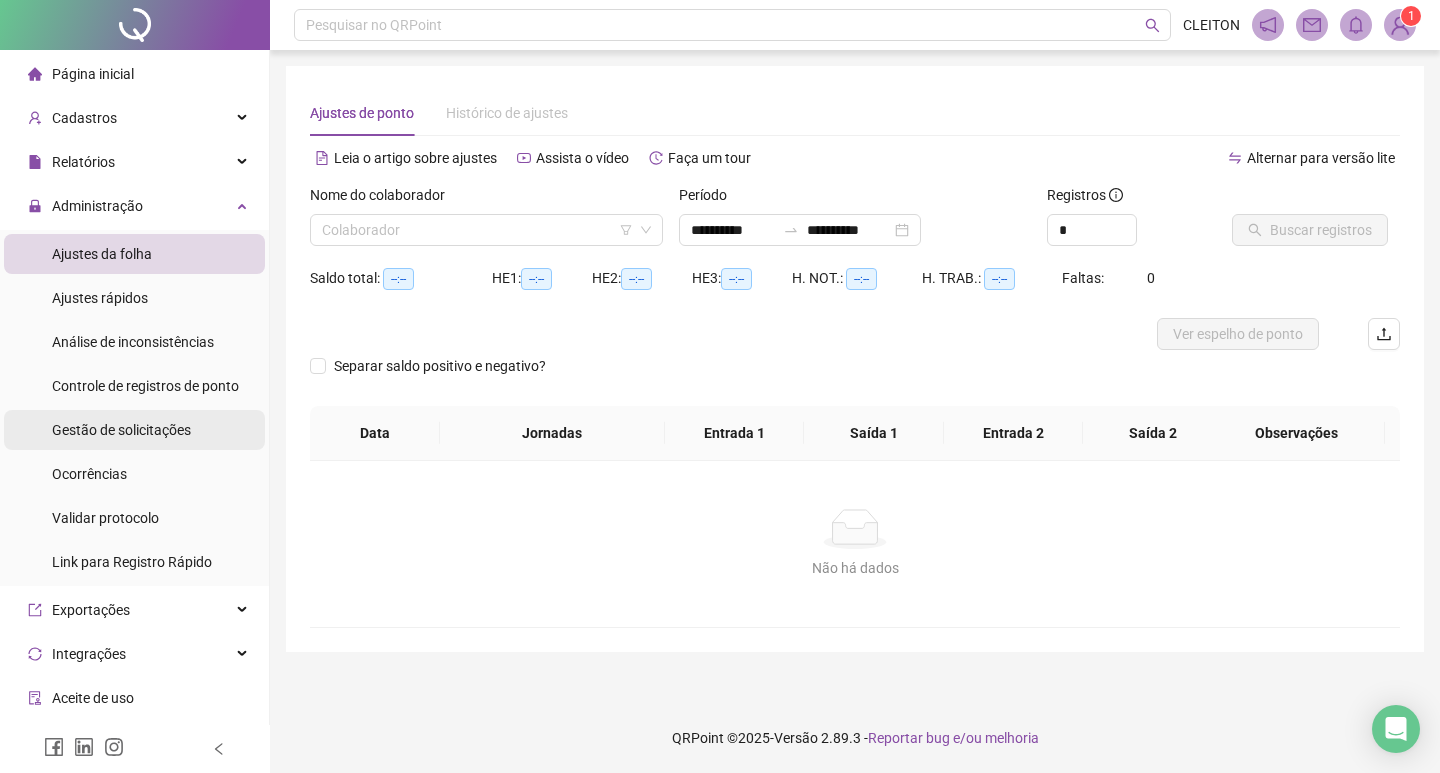 click on "Gestão de solicitações" at bounding box center [121, 430] 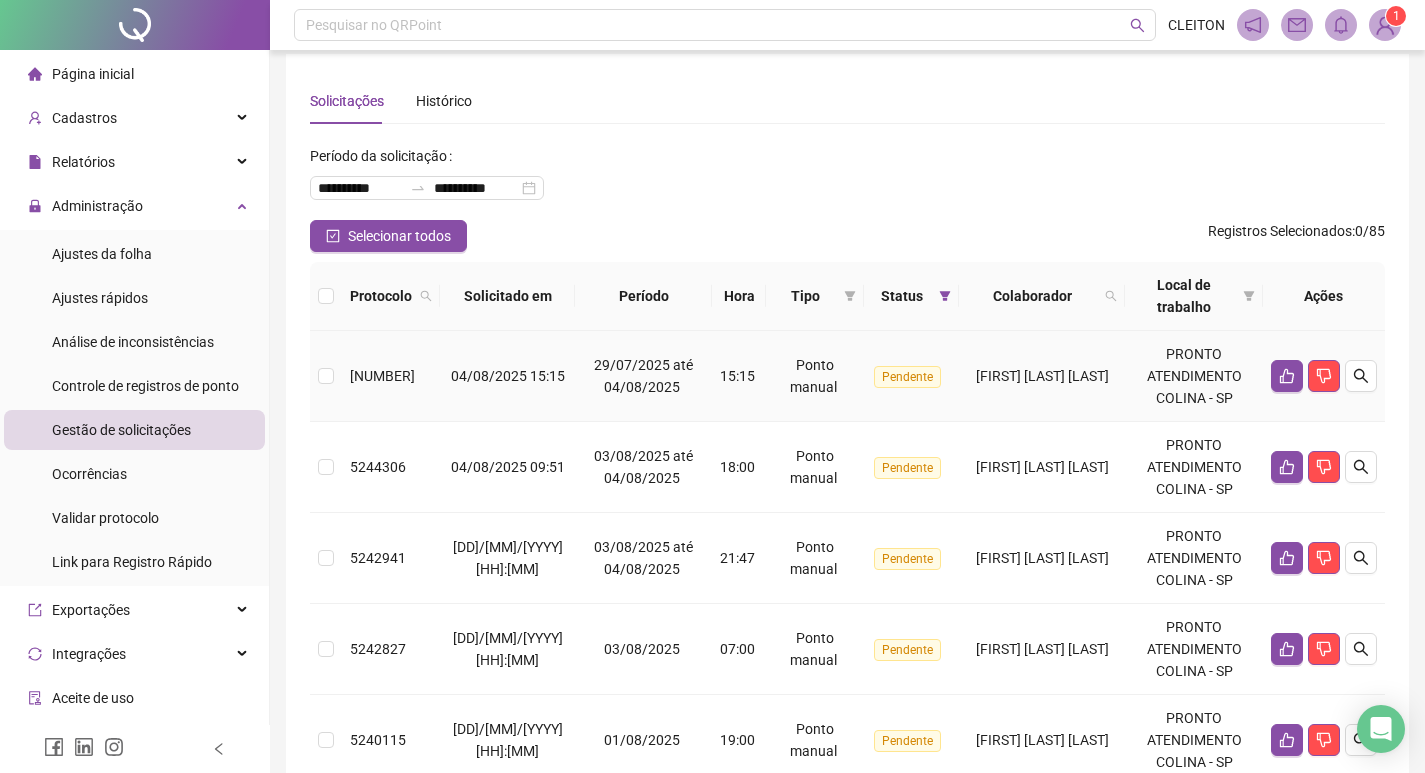 scroll, scrollTop: 0, scrollLeft: 0, axis: both 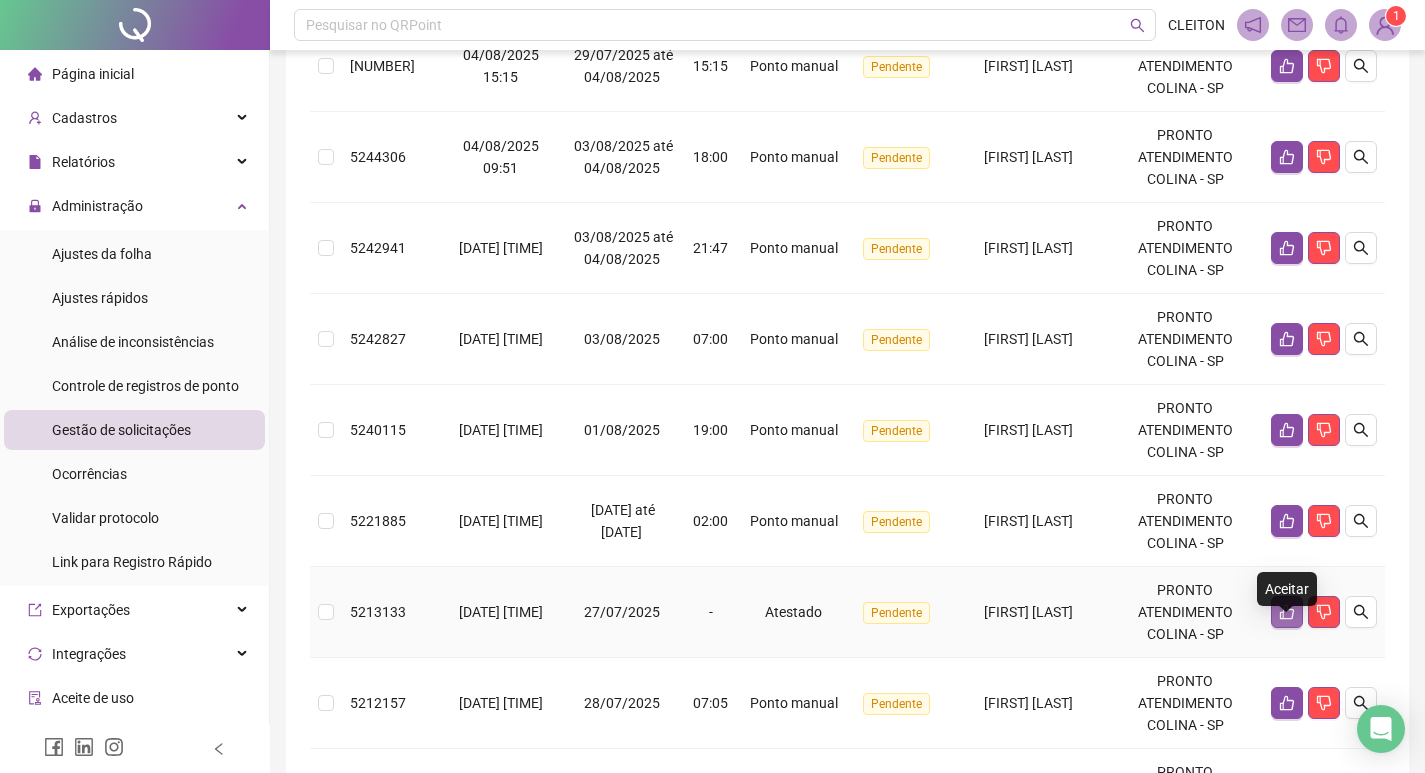 click 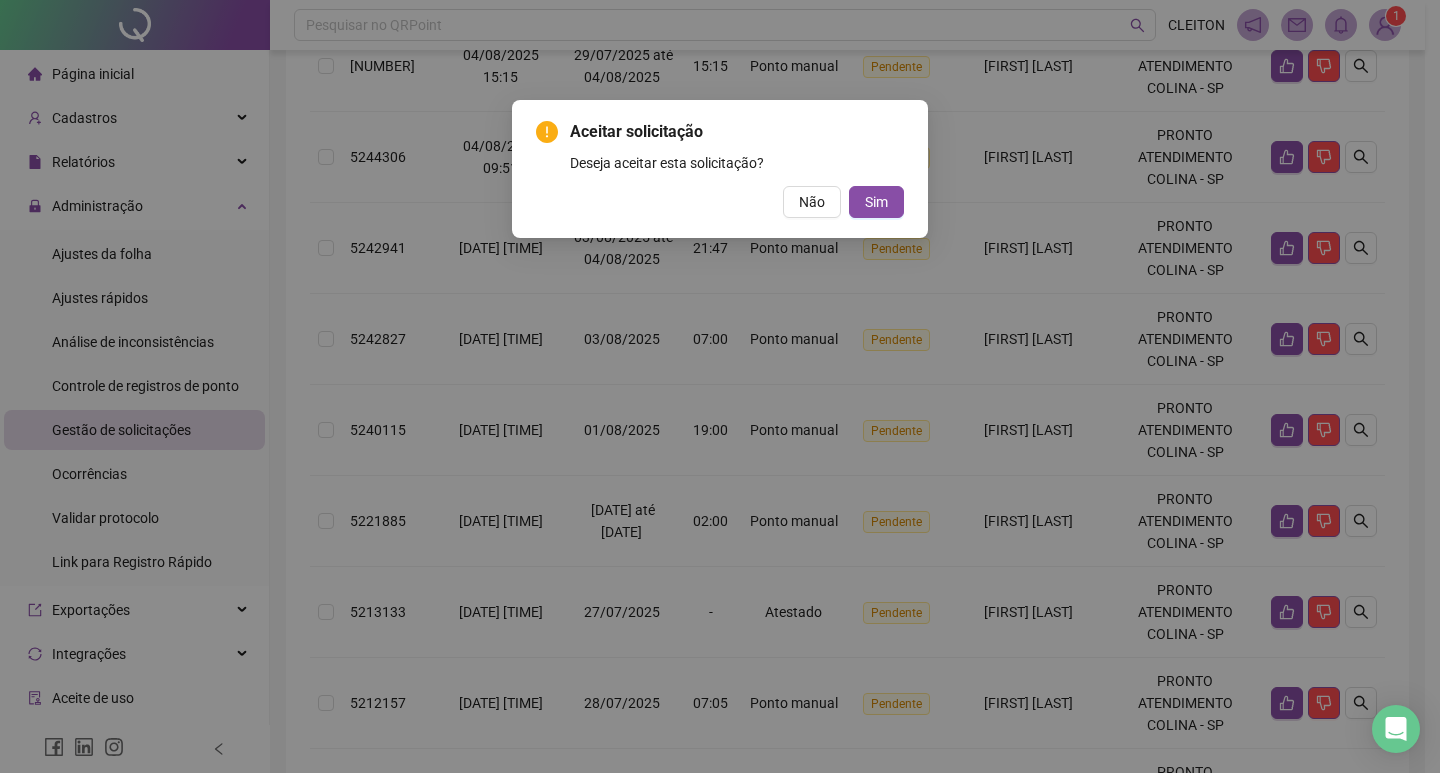click on "Aceitar solicitação Deseja aceitar esta solicitação? Não Sim" at bounding box center [720, 386] 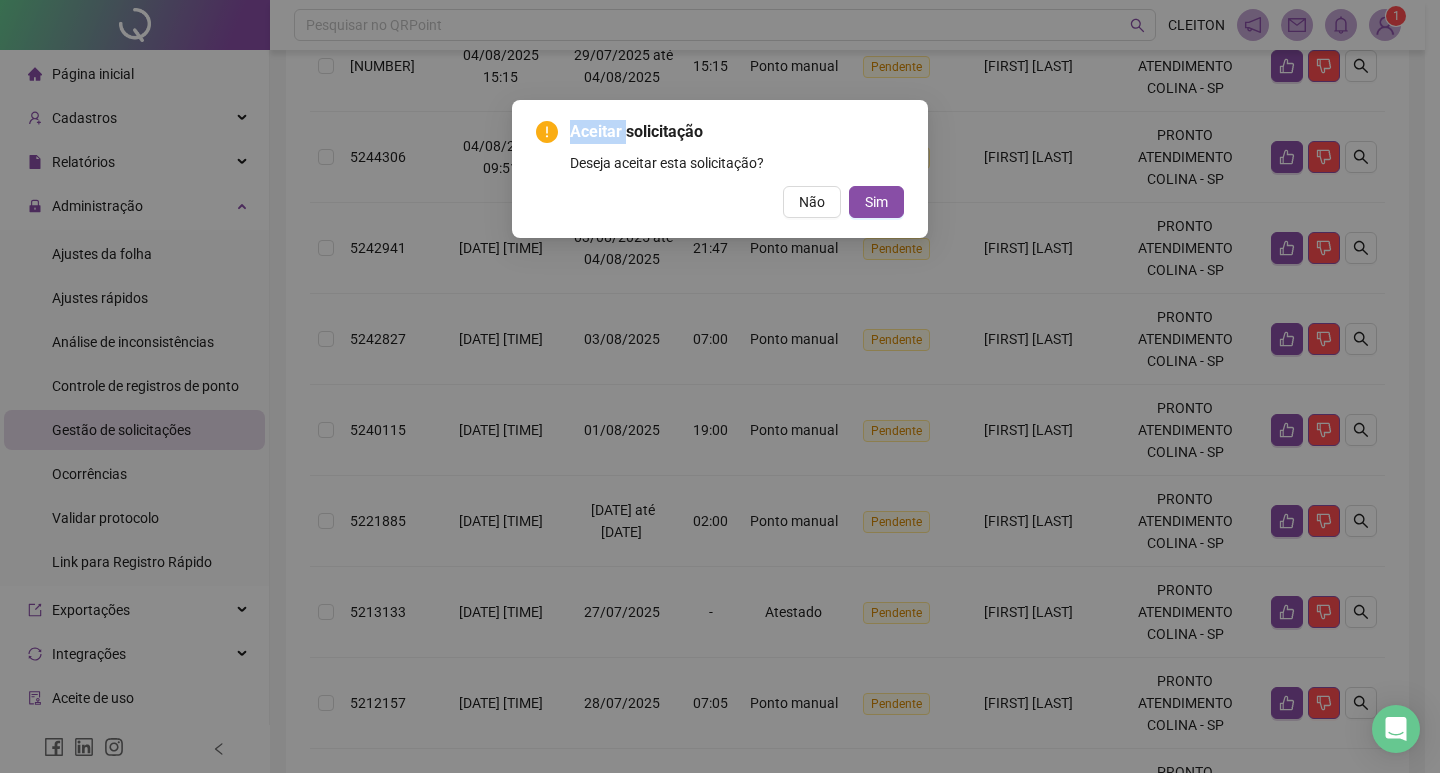 click on "Aceitar solicitação Deseja aceitar esta solicitação? Não Sim" at bounding box center [720, 386] 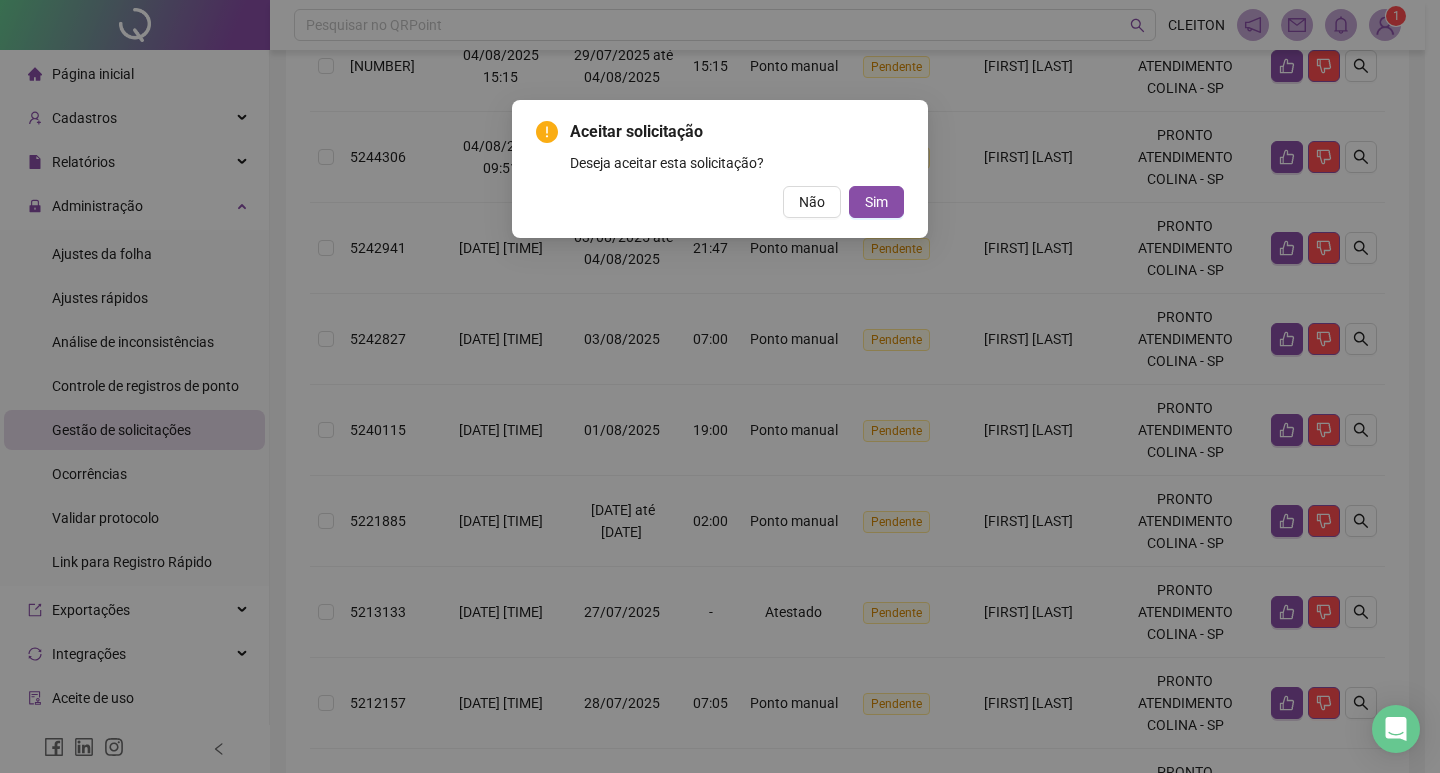 click on "Aceitar solicitação Deseja aceitar esta solicitação? Não Sim" at bounding box center [720, 386] 